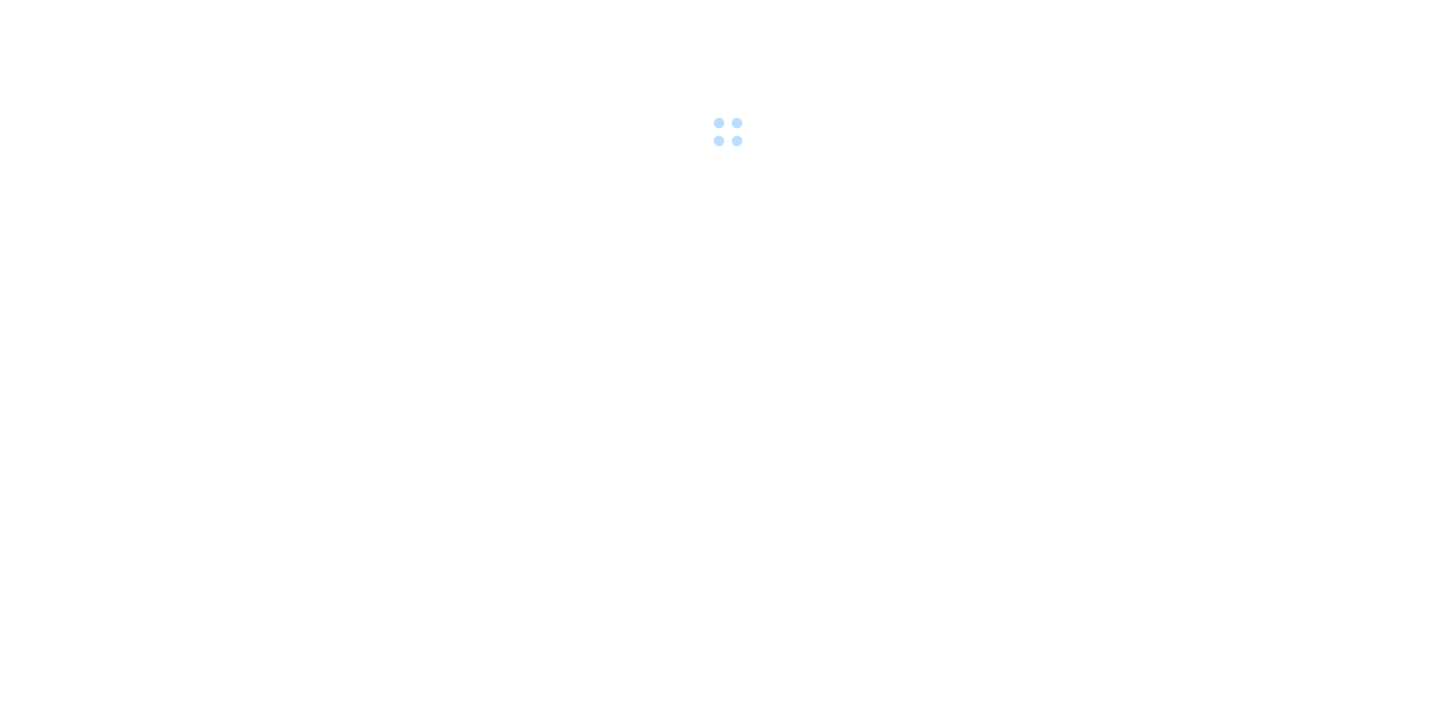 scroll, scrollTop: 0, scrollLeft: 0, axis: both 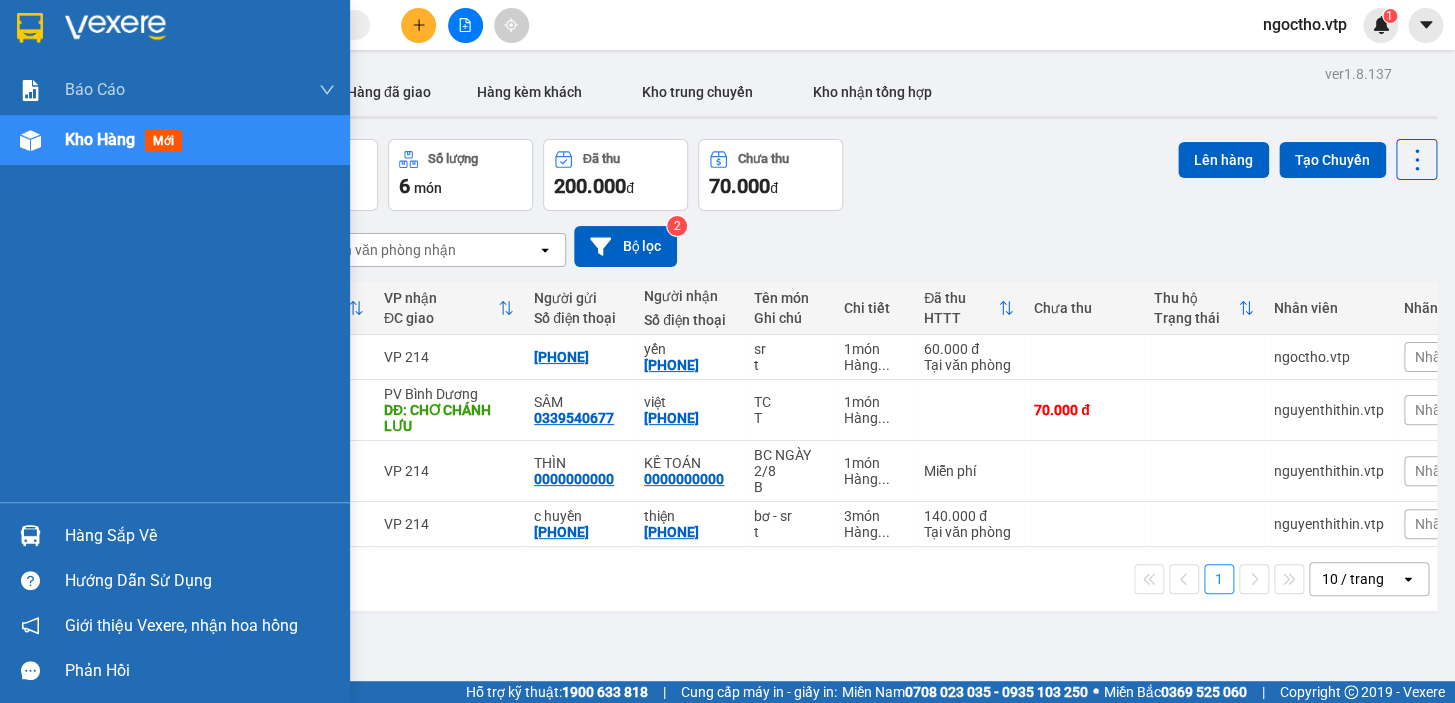 click at bounding box center (30, 535) 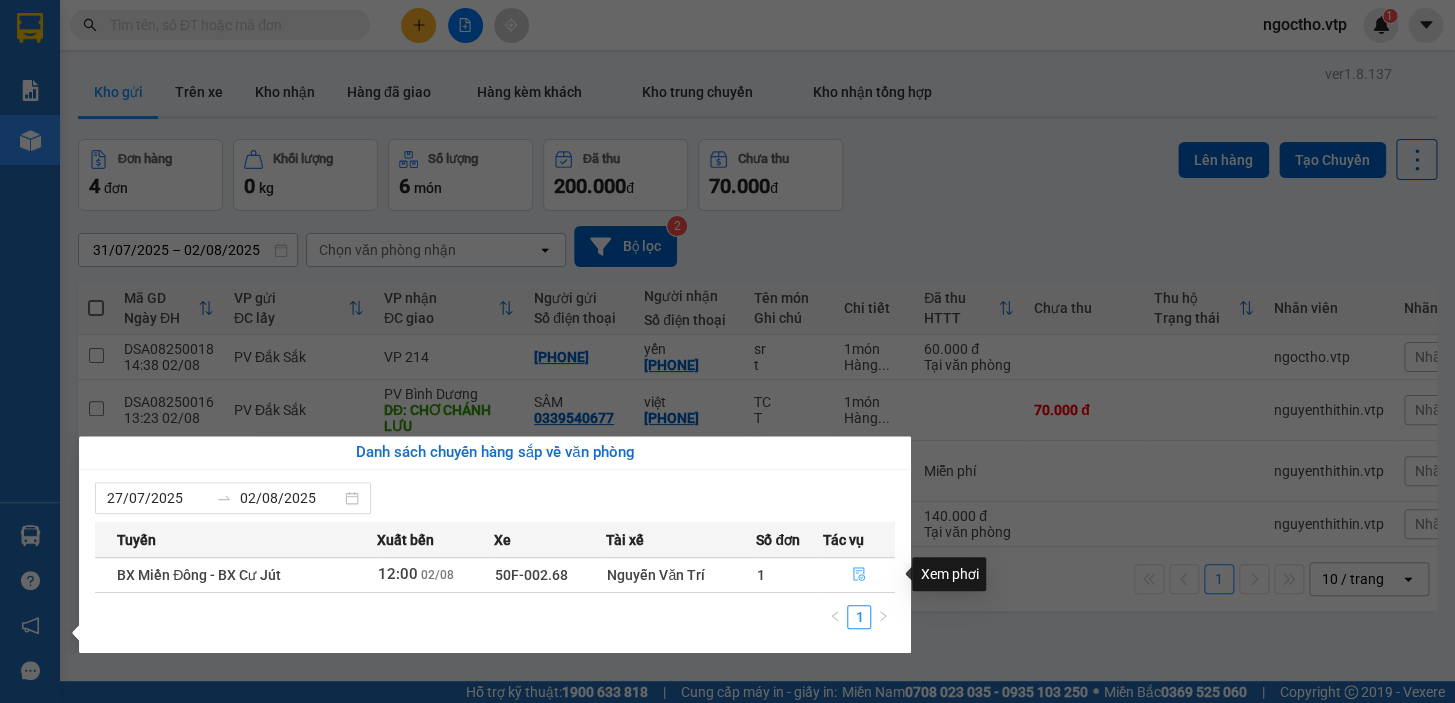 click 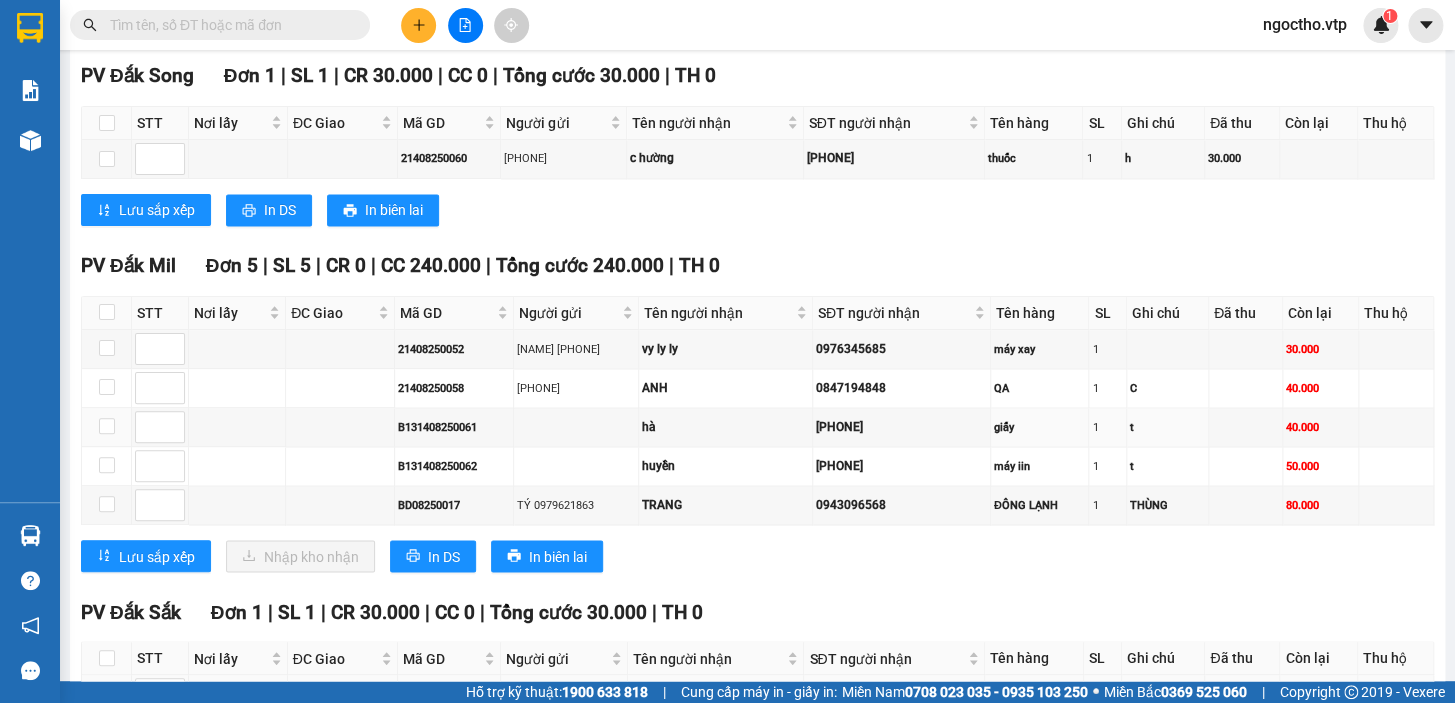 scroll, scrollTop: 1545, scrollLeft: 0, axis: vertical 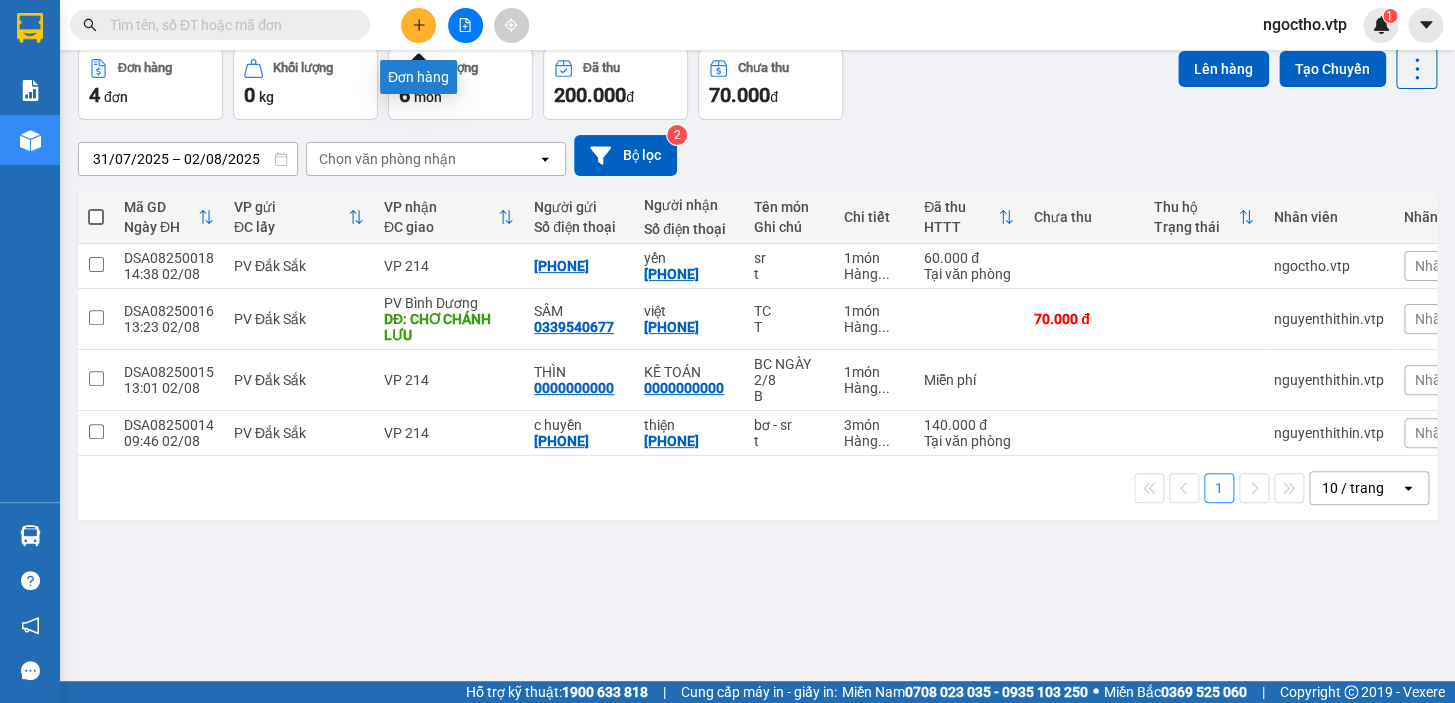click 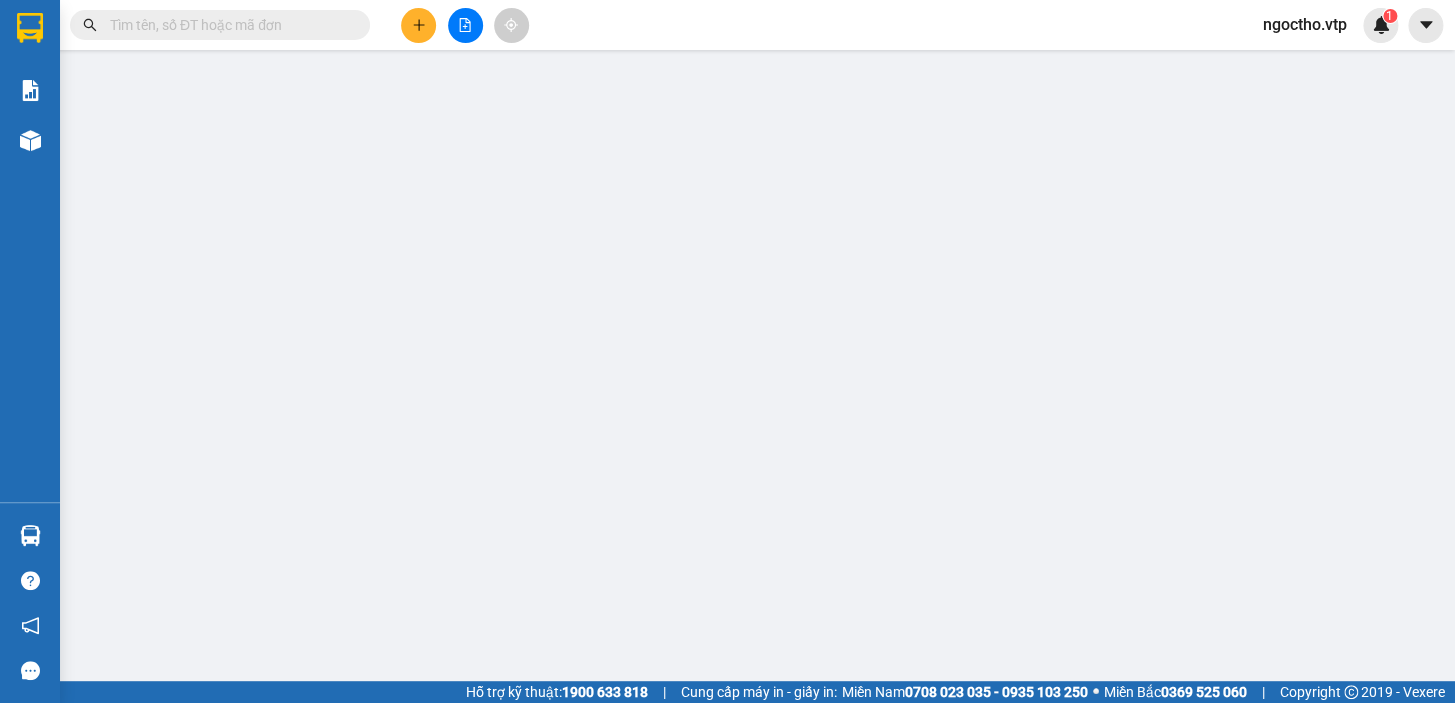 scroll, scrollTop: 0, scrollLeft: 0, axis: both 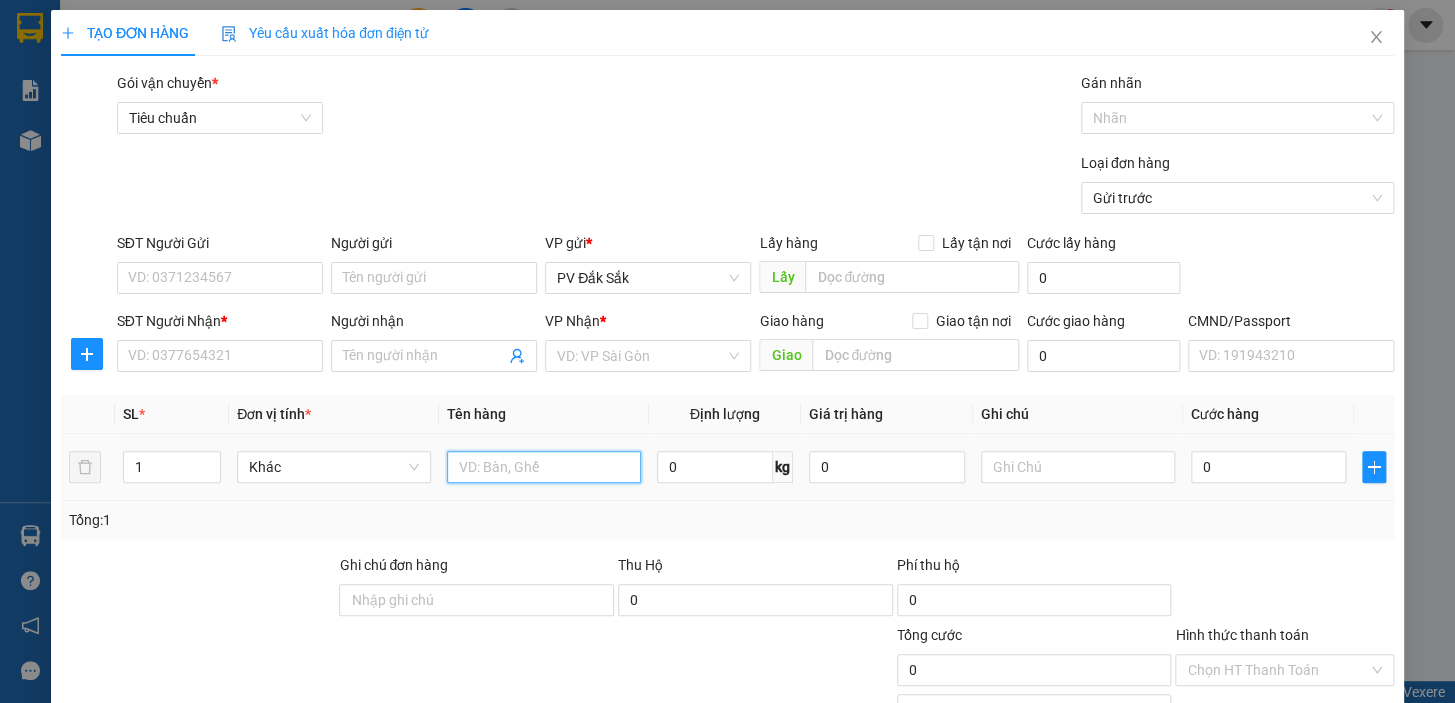 click at bounding box center (544, 467) 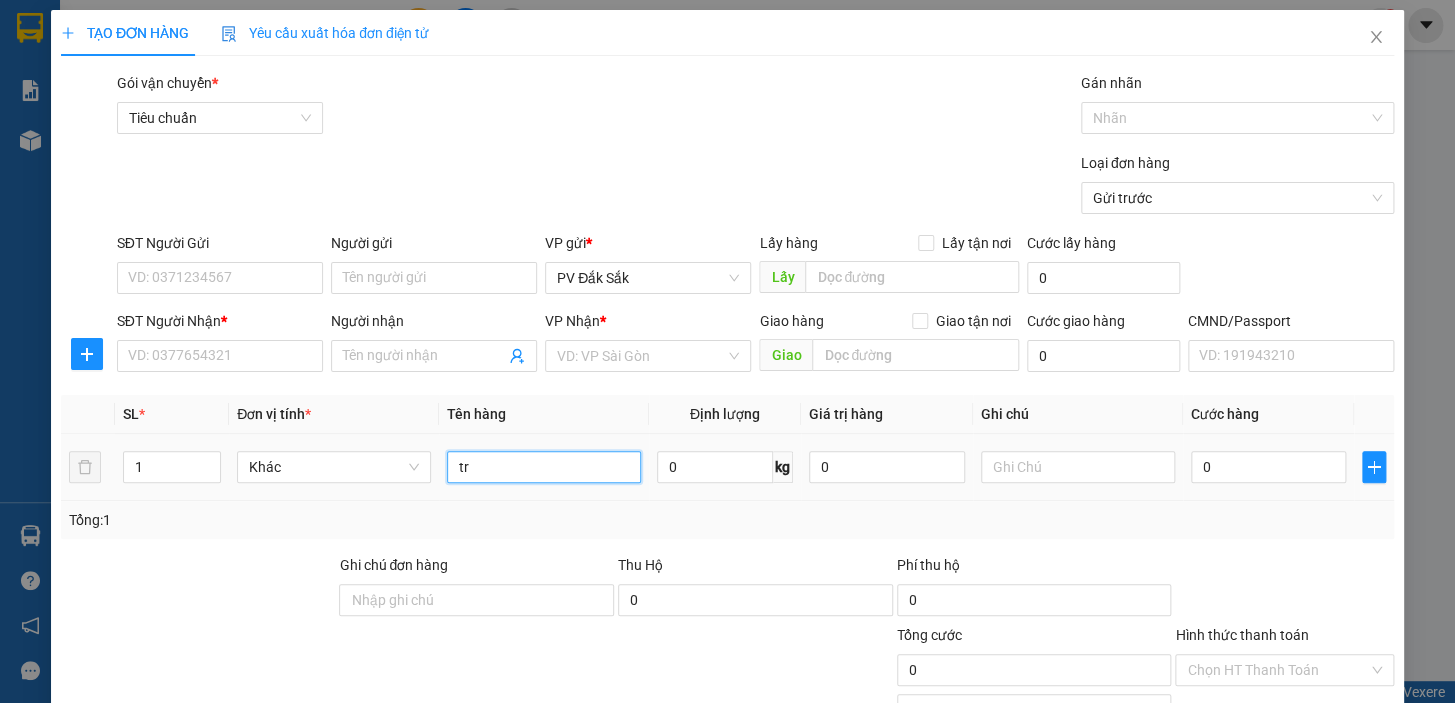 type on "t" 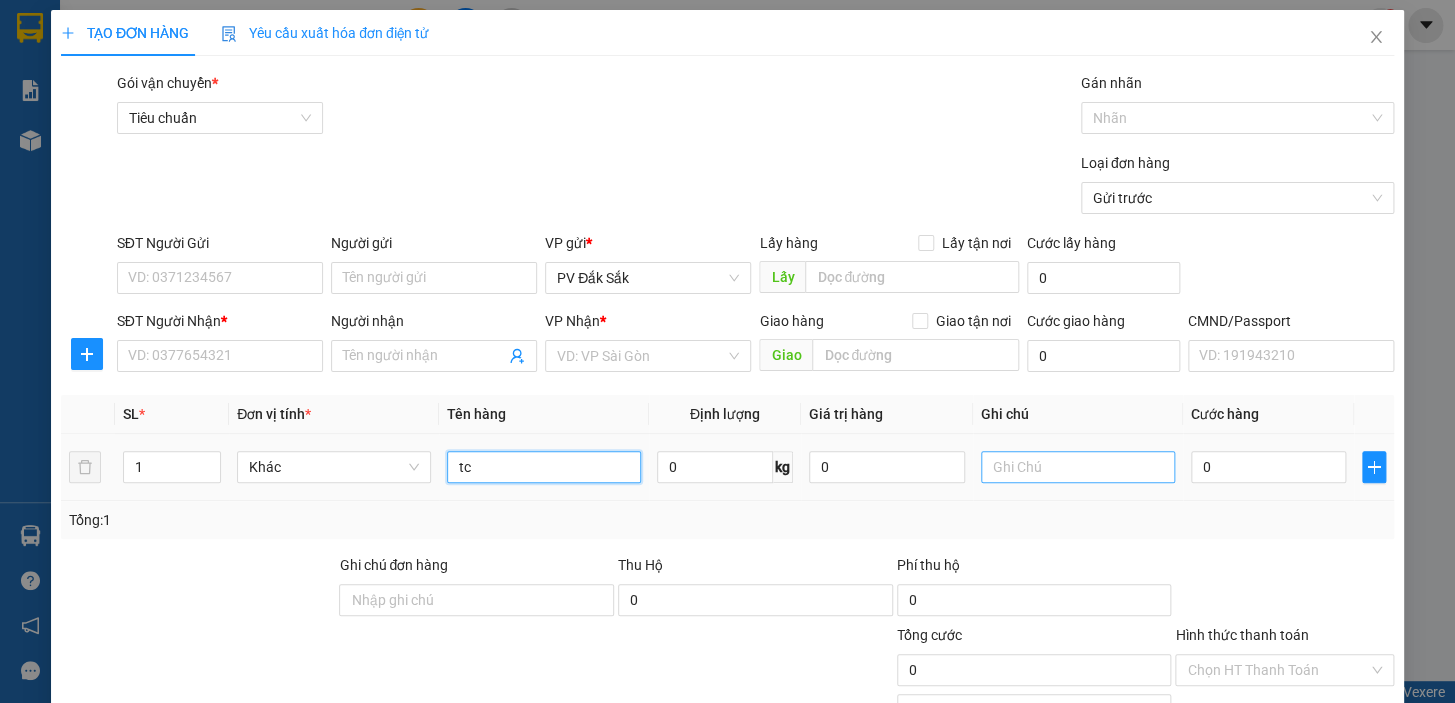 type on "tc" 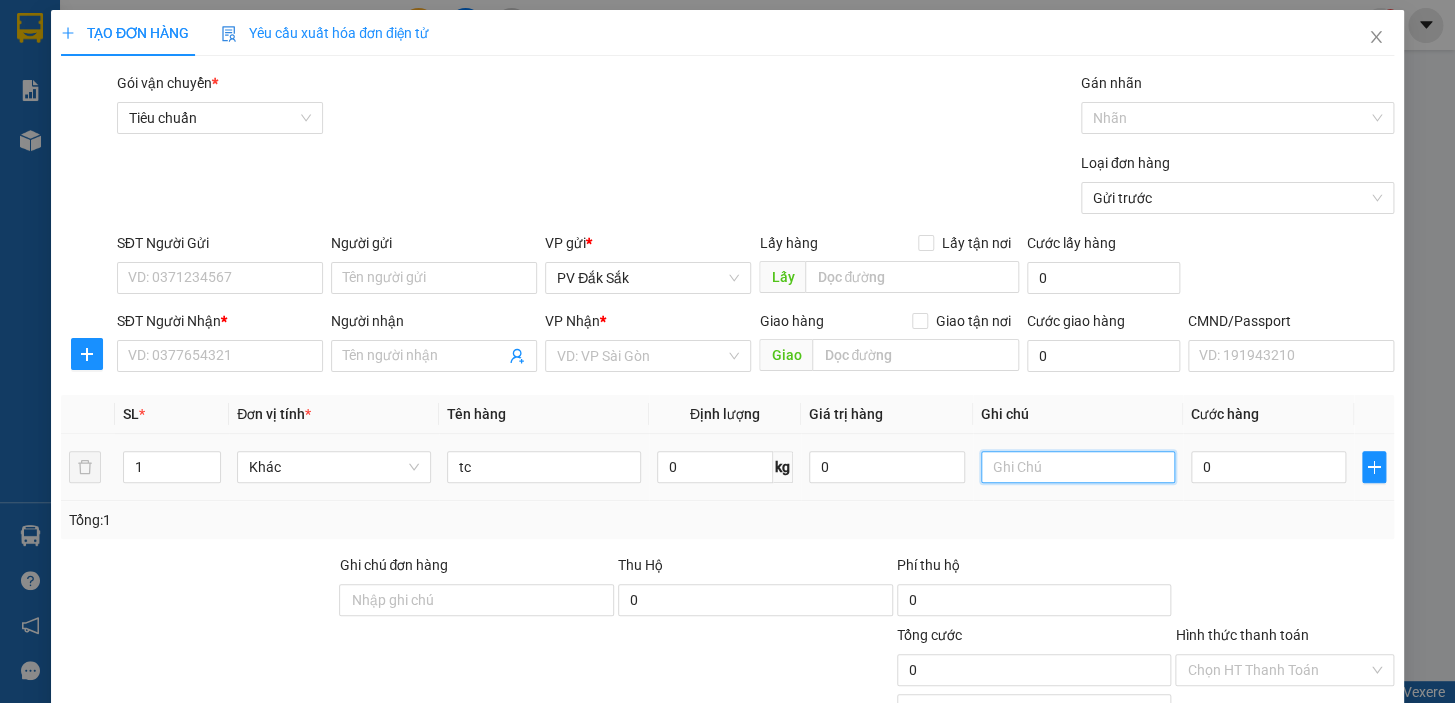 click at bounding box center (1078, 467) 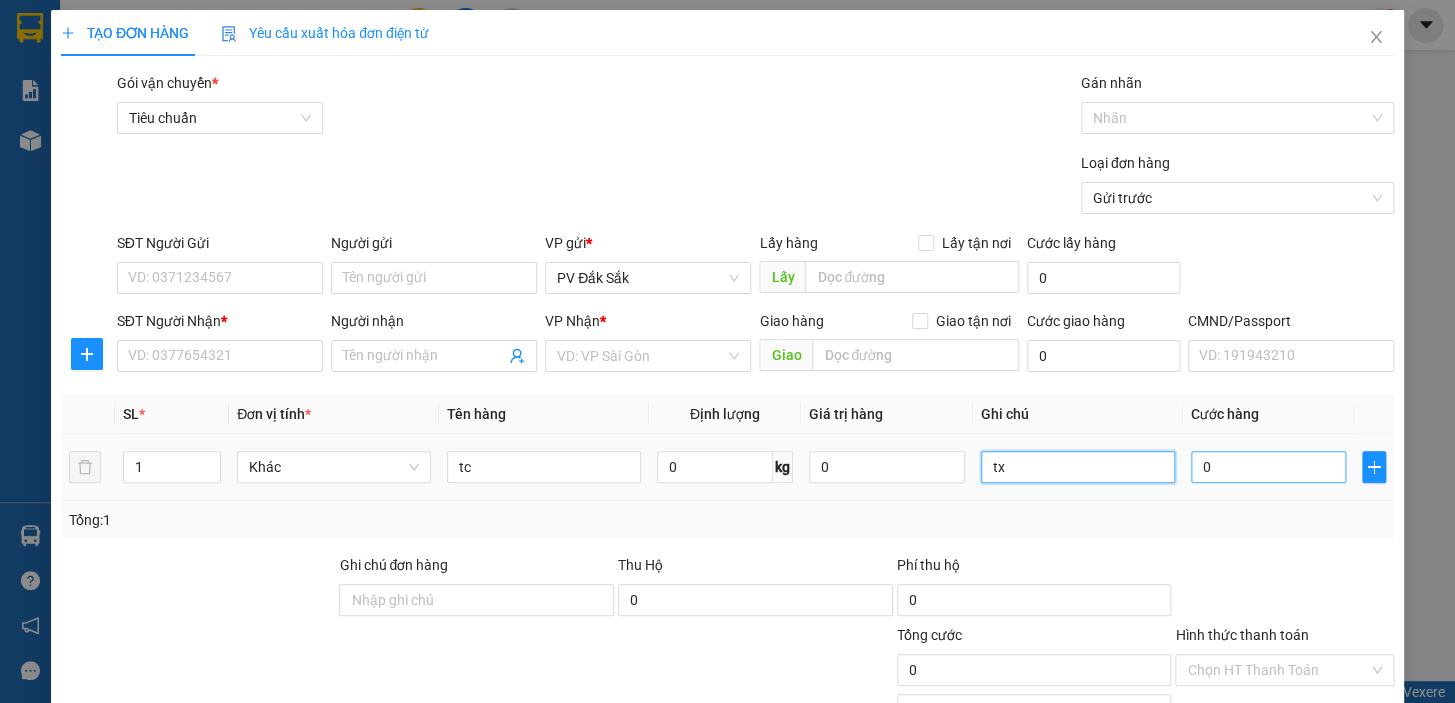 type on "tx" 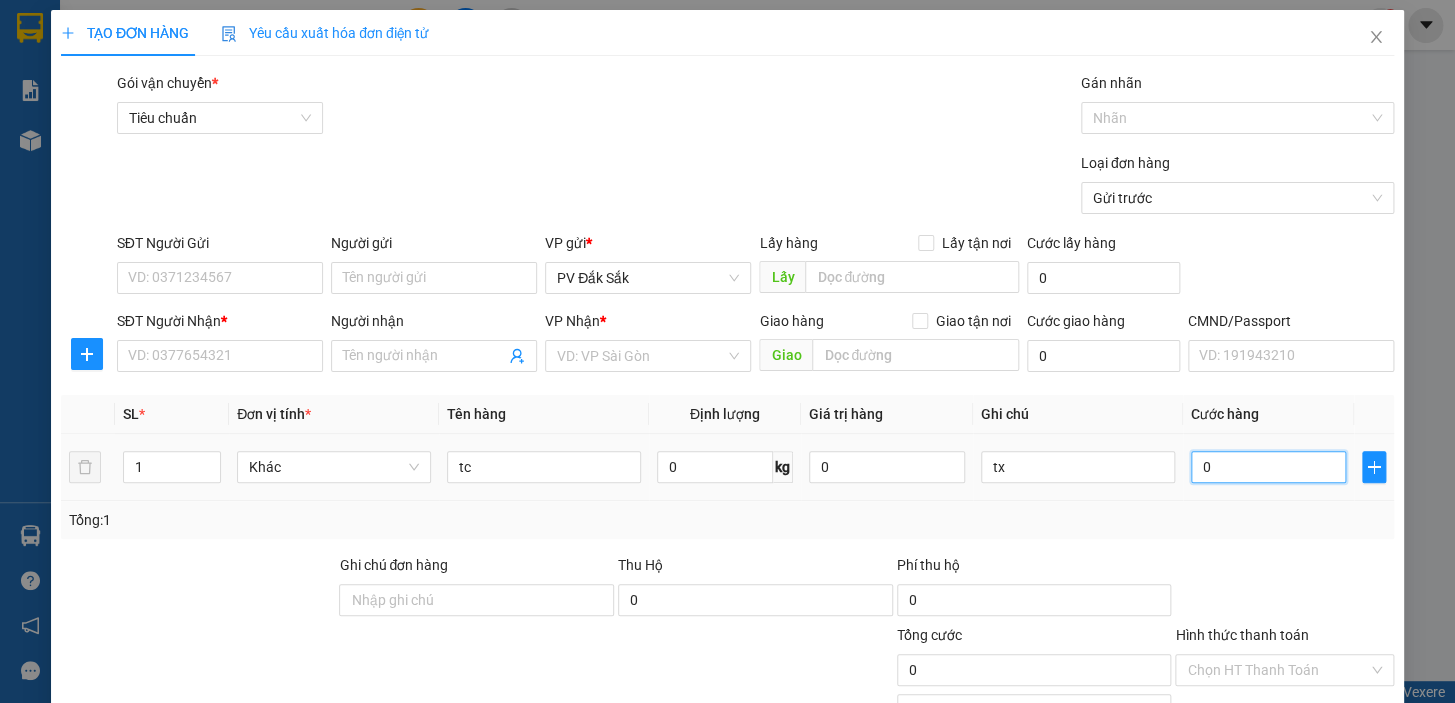 click on "0" at bounding box center (1269, 467) 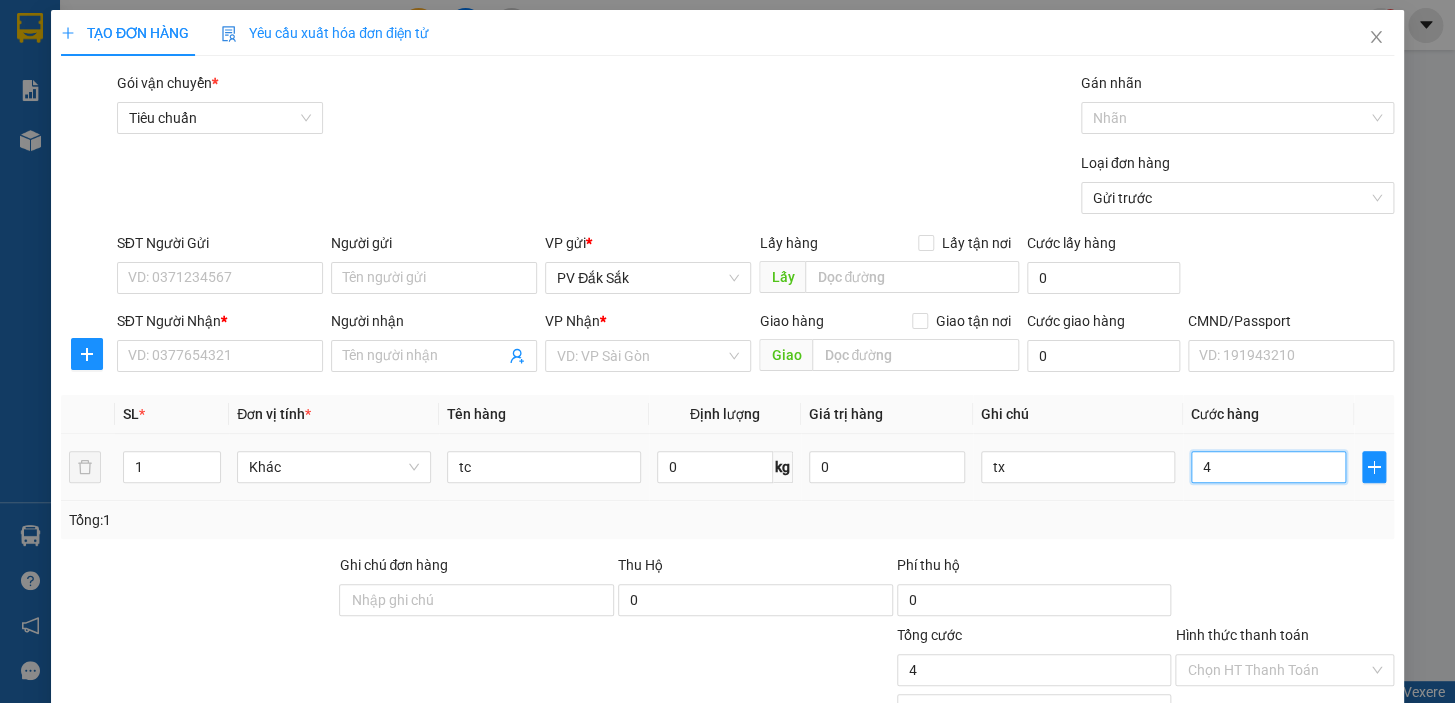 type on "40" 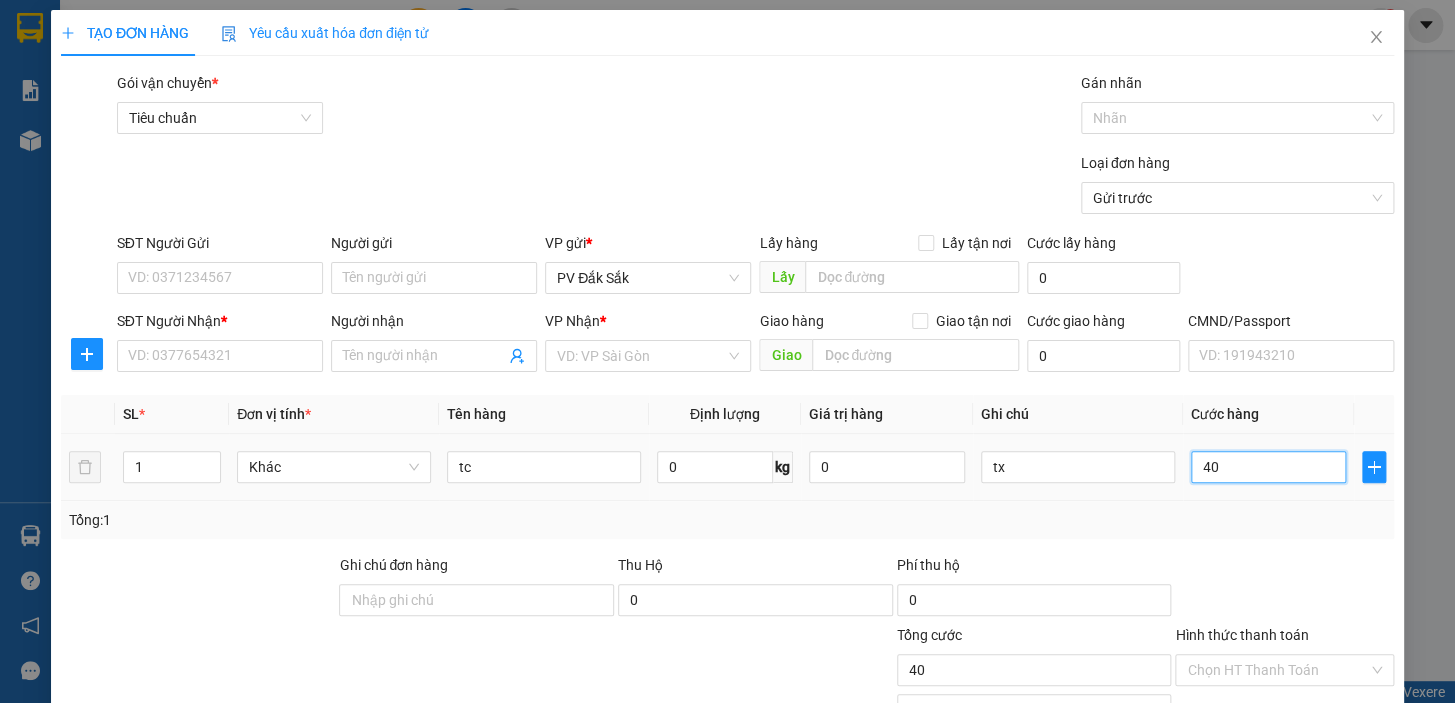 type on "400" 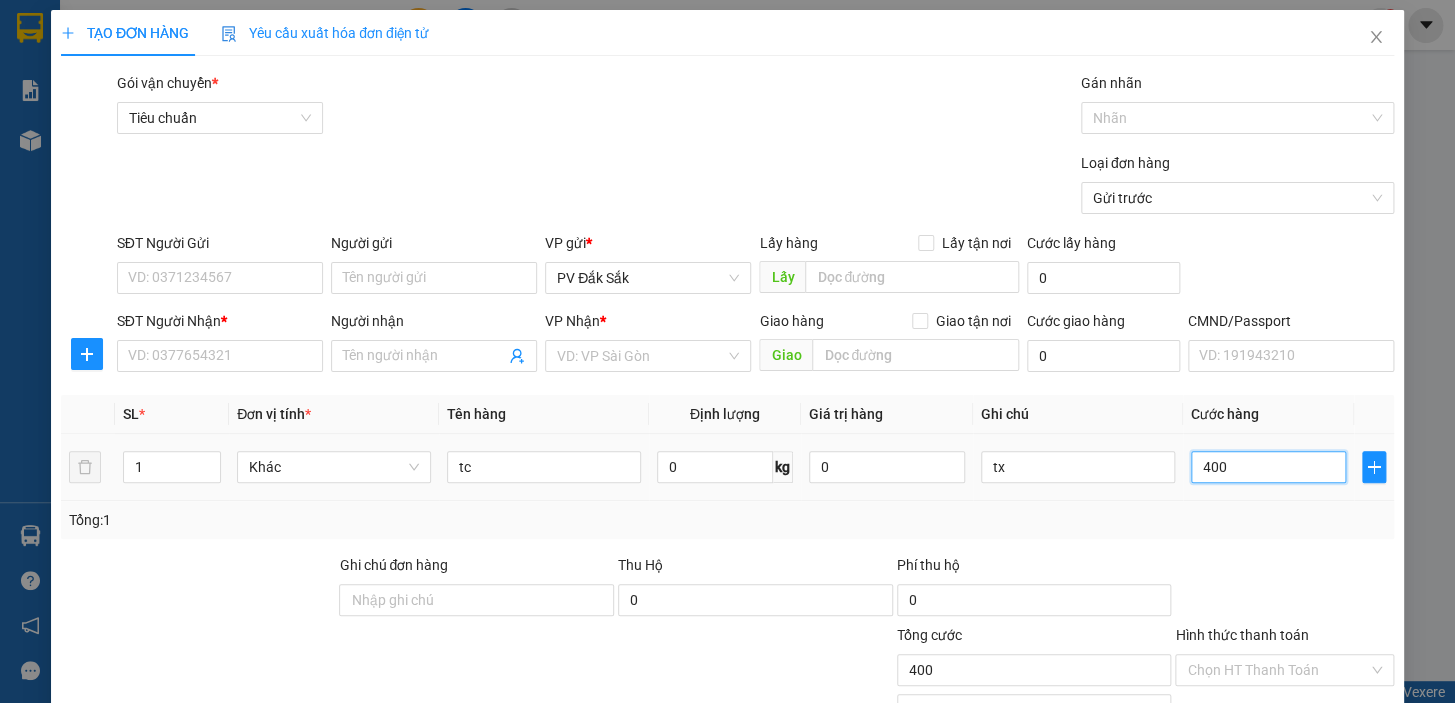 type on "4.000" 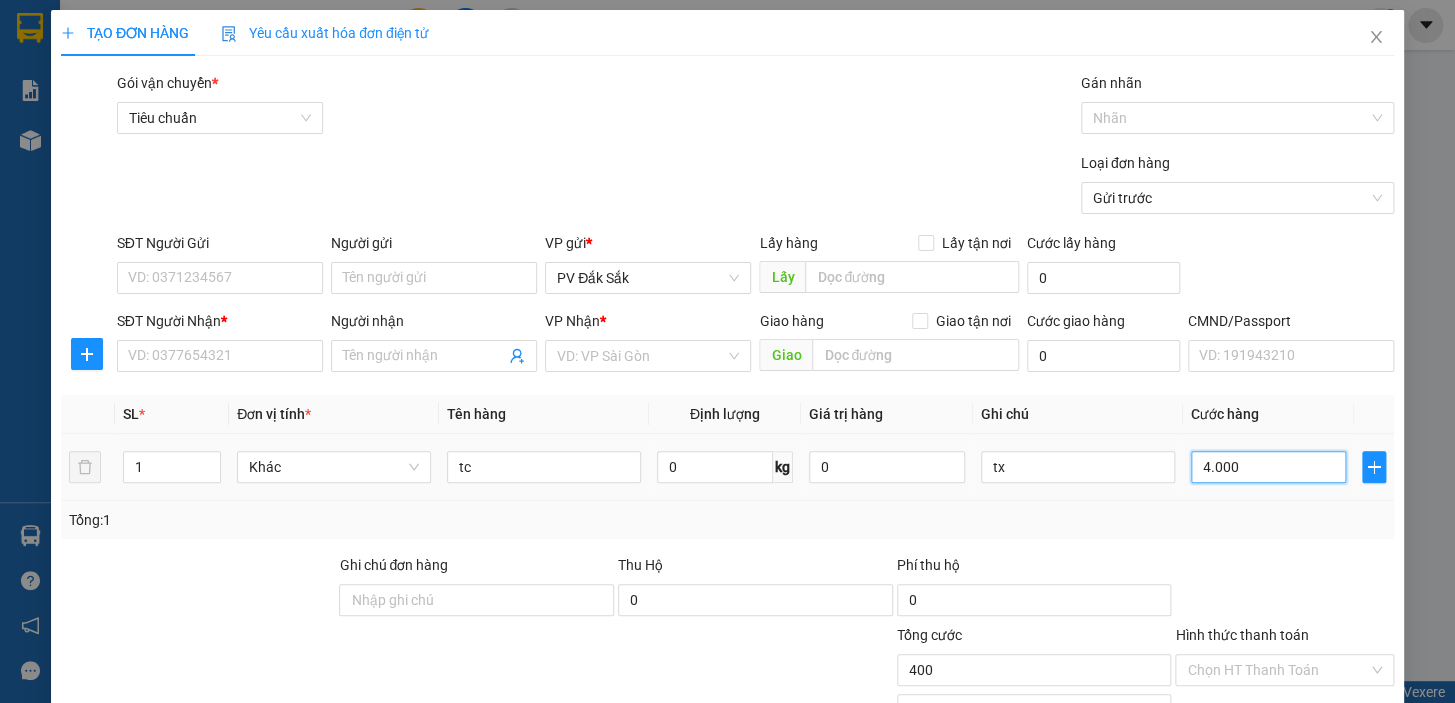 type on "4.000" 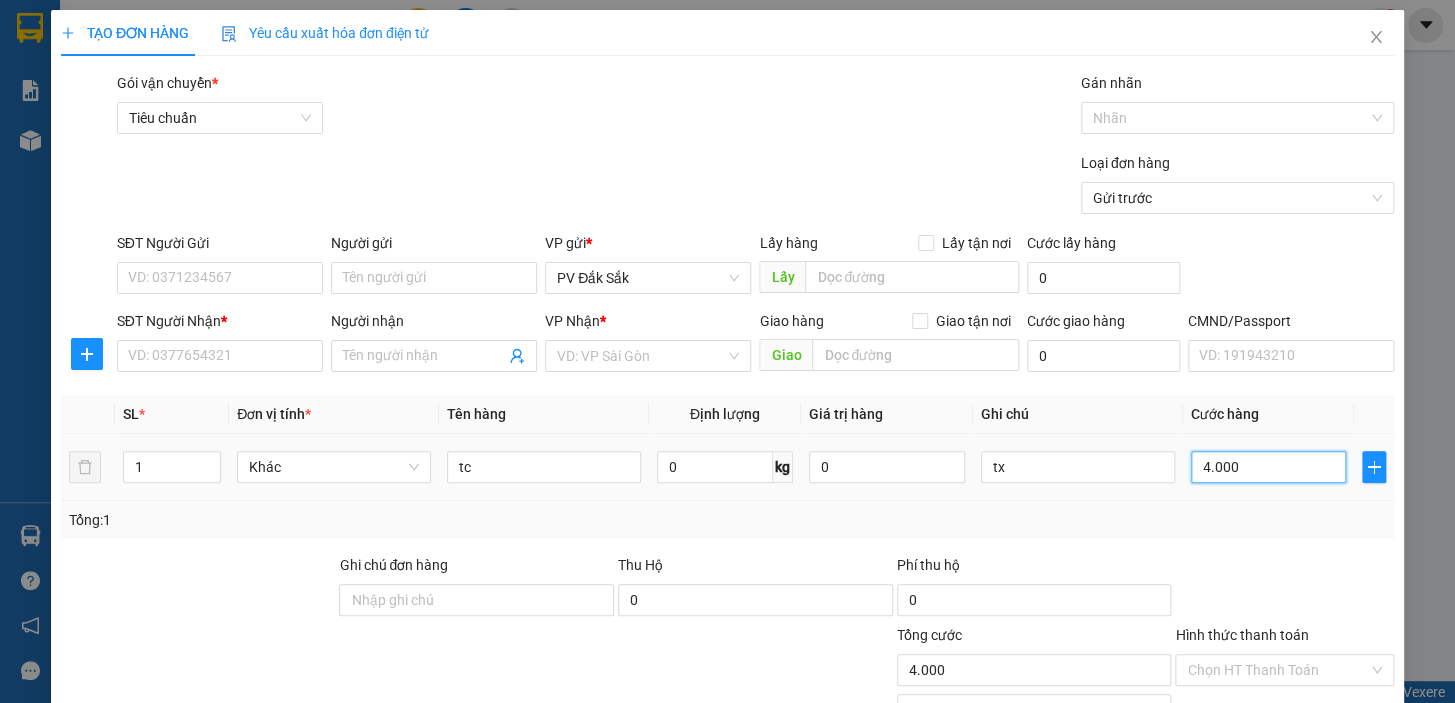 type on "40.000" 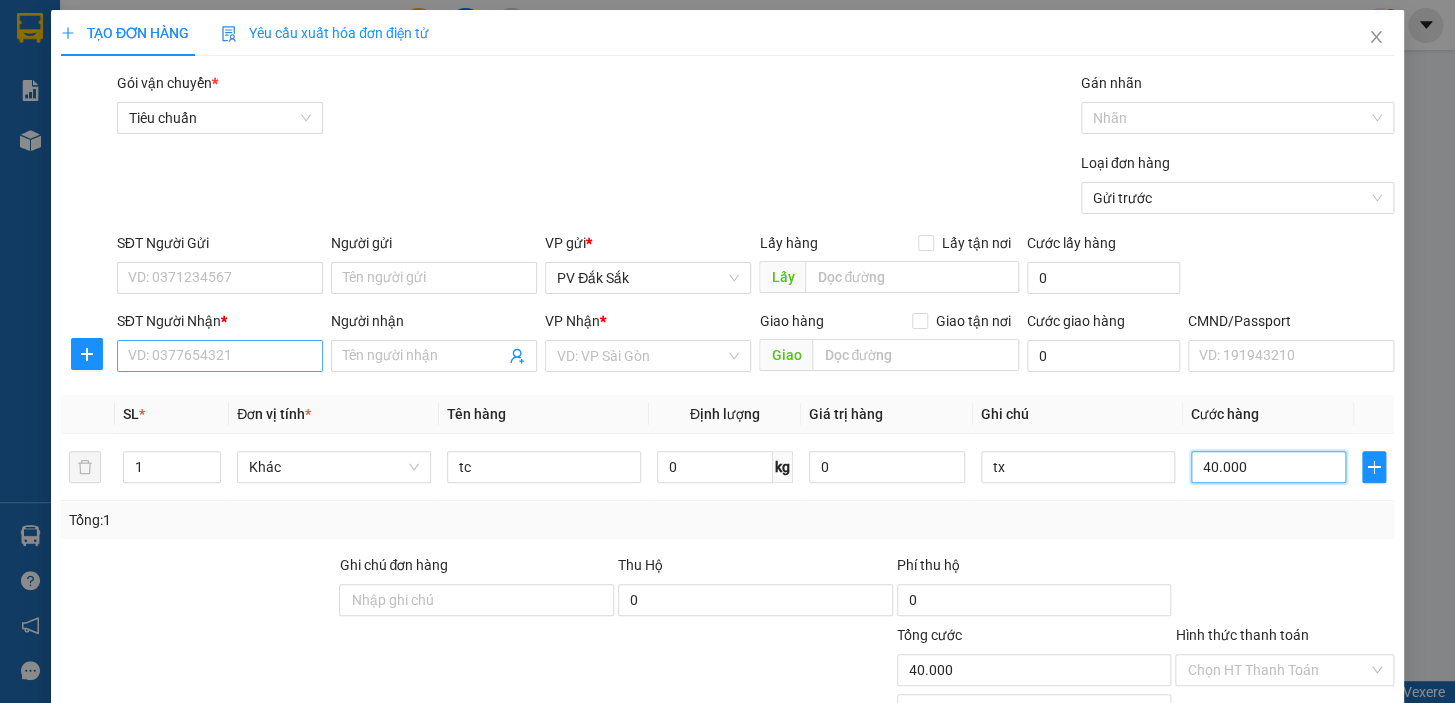 type on "40.000" 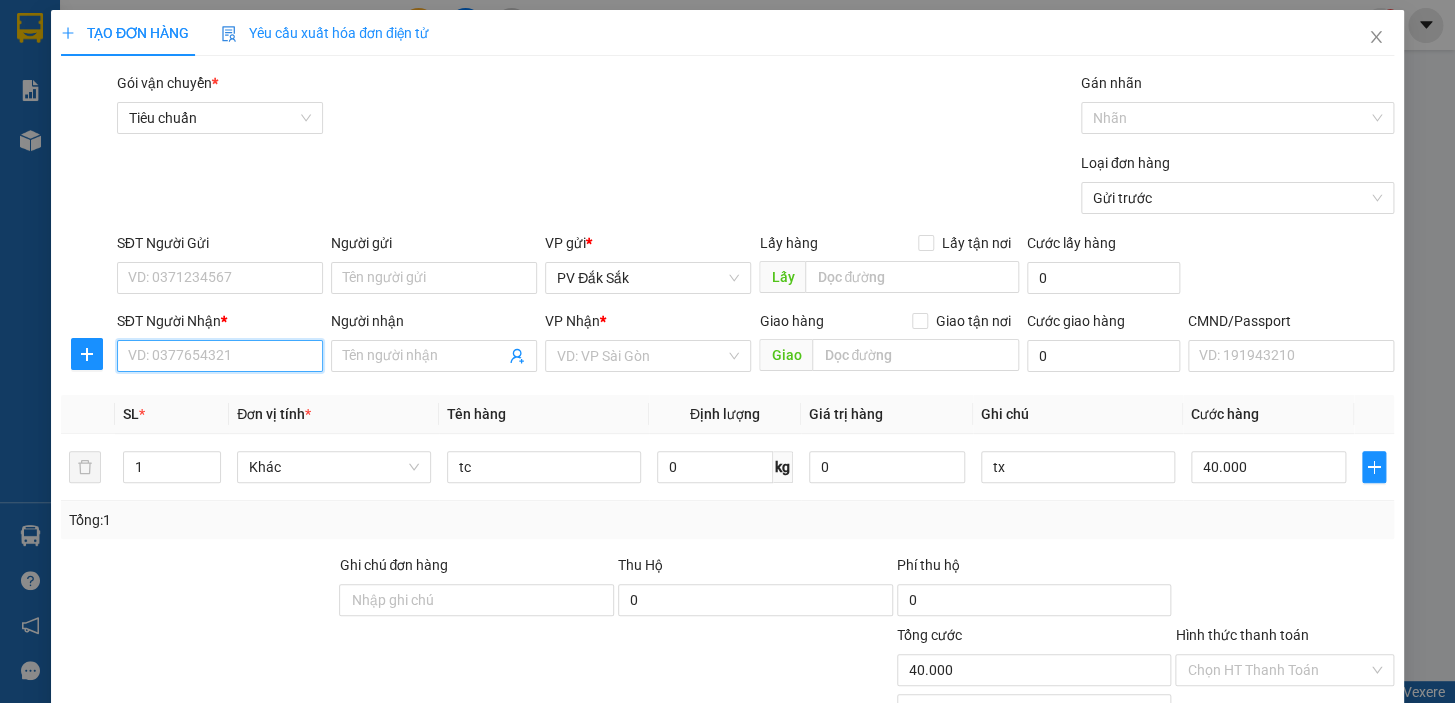 drag, startPoint x: 171, startPoint y: 354, endPoint x: 155, endPoint y: 367, distance: 20.615528 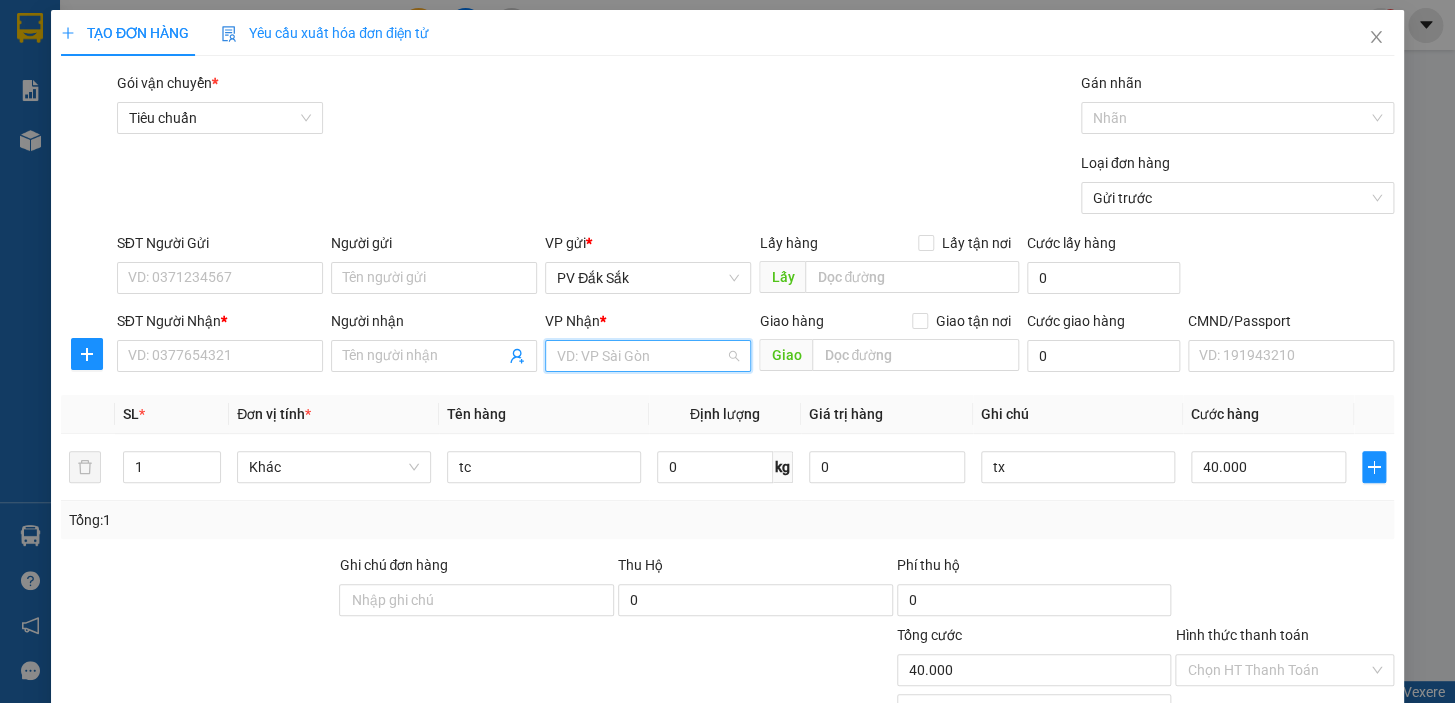 click at bounding box center (641, 356) 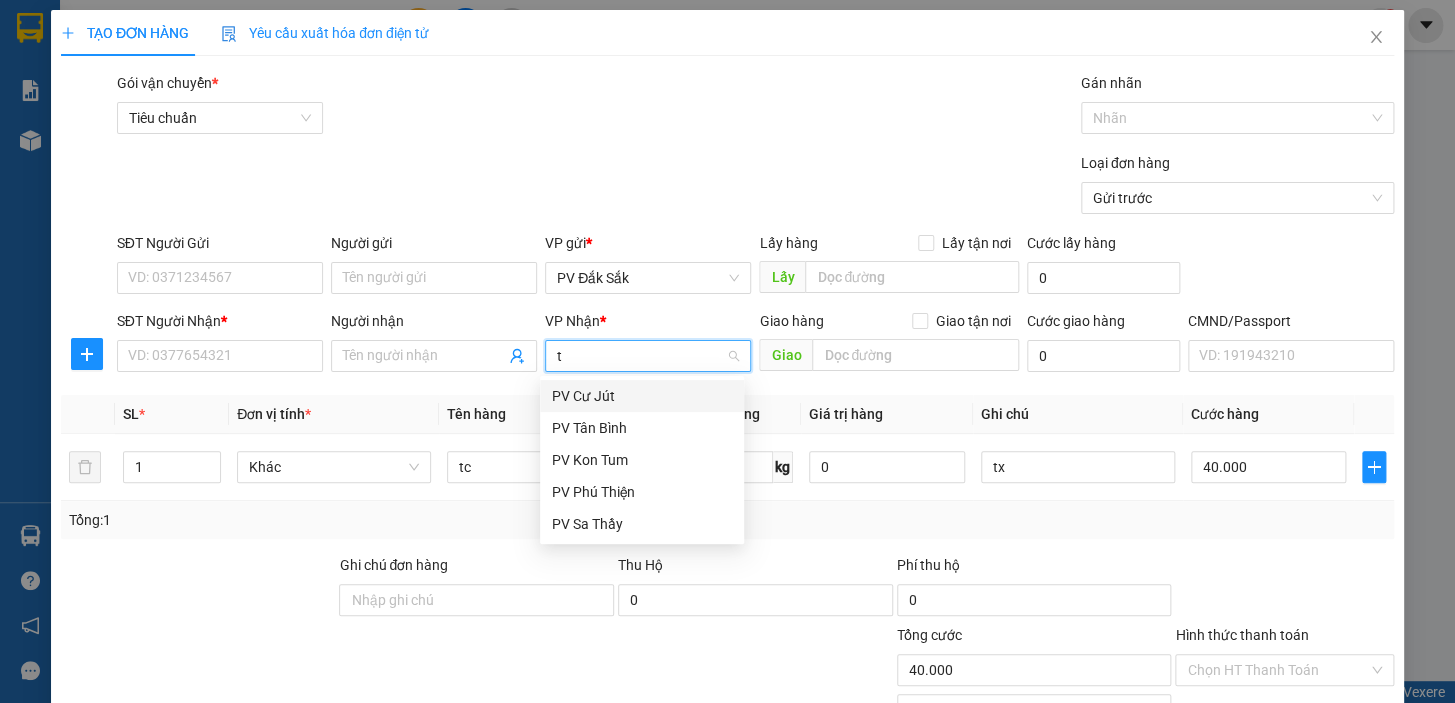 type on "tb" 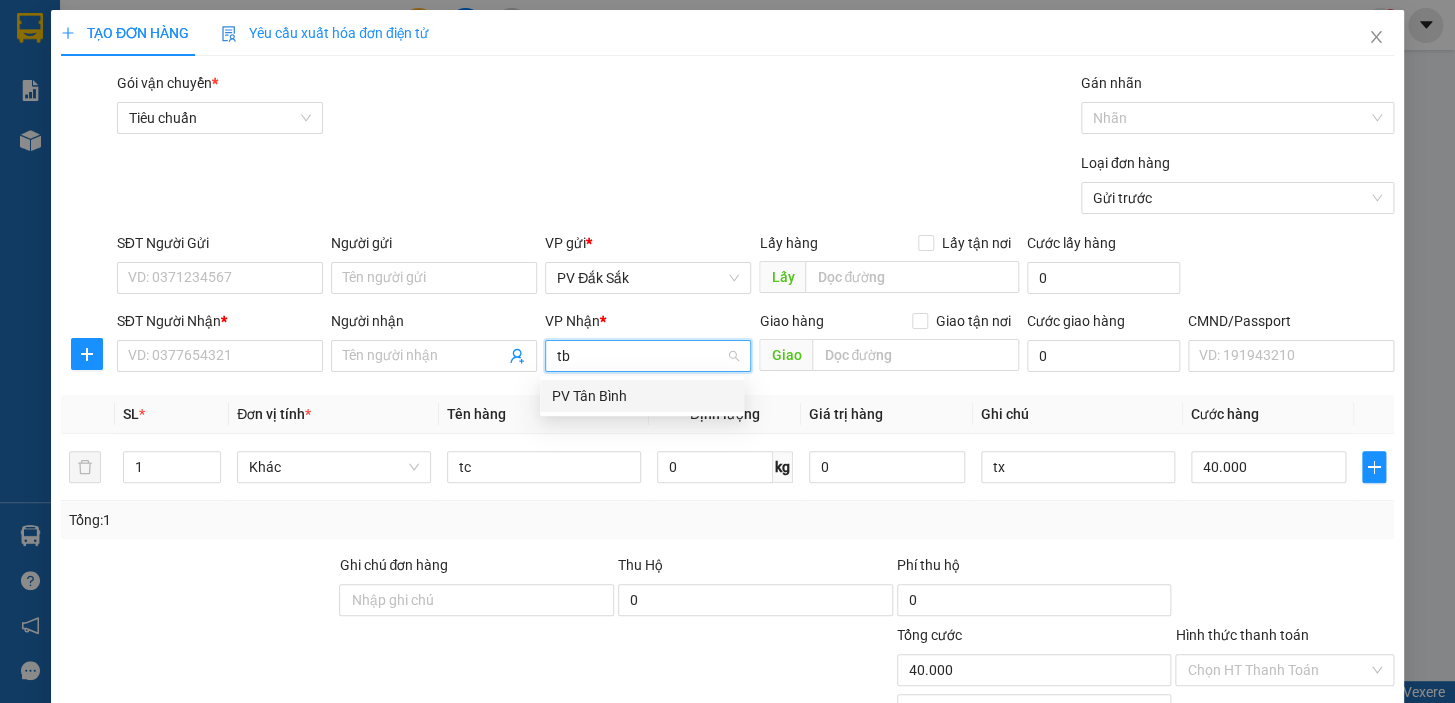 click on "PV Tân Bình" at bounding box center (642, 396) 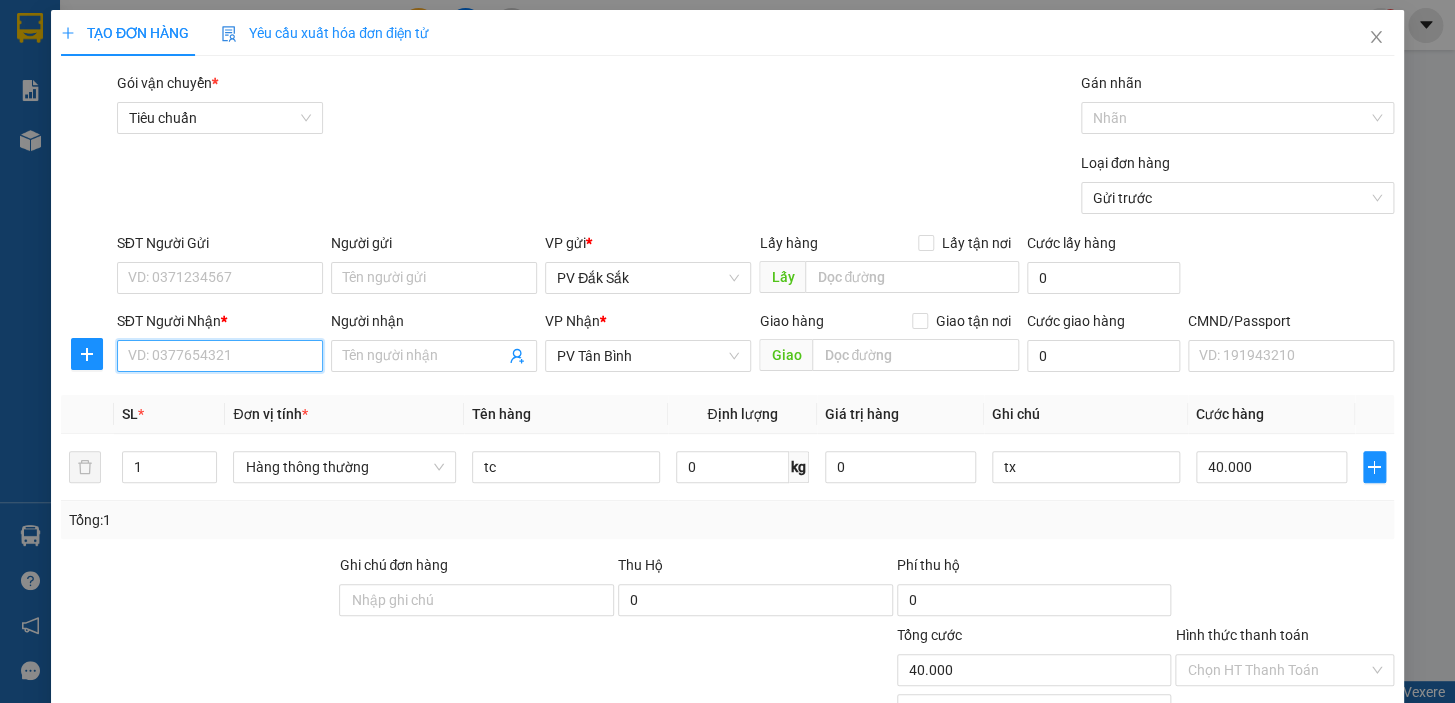 click on "SĐT Người Nhận  *" at bounding box center (220, 356) 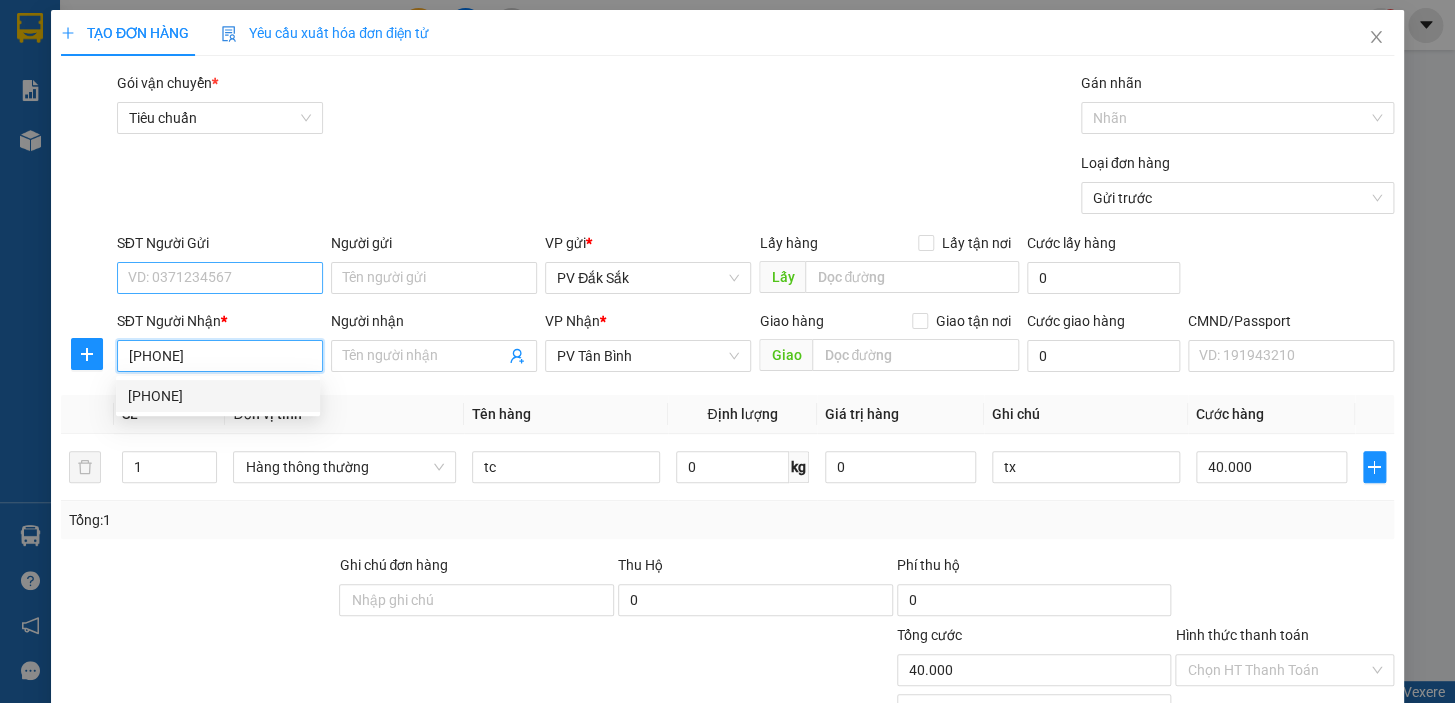 type on "[PHONE]" 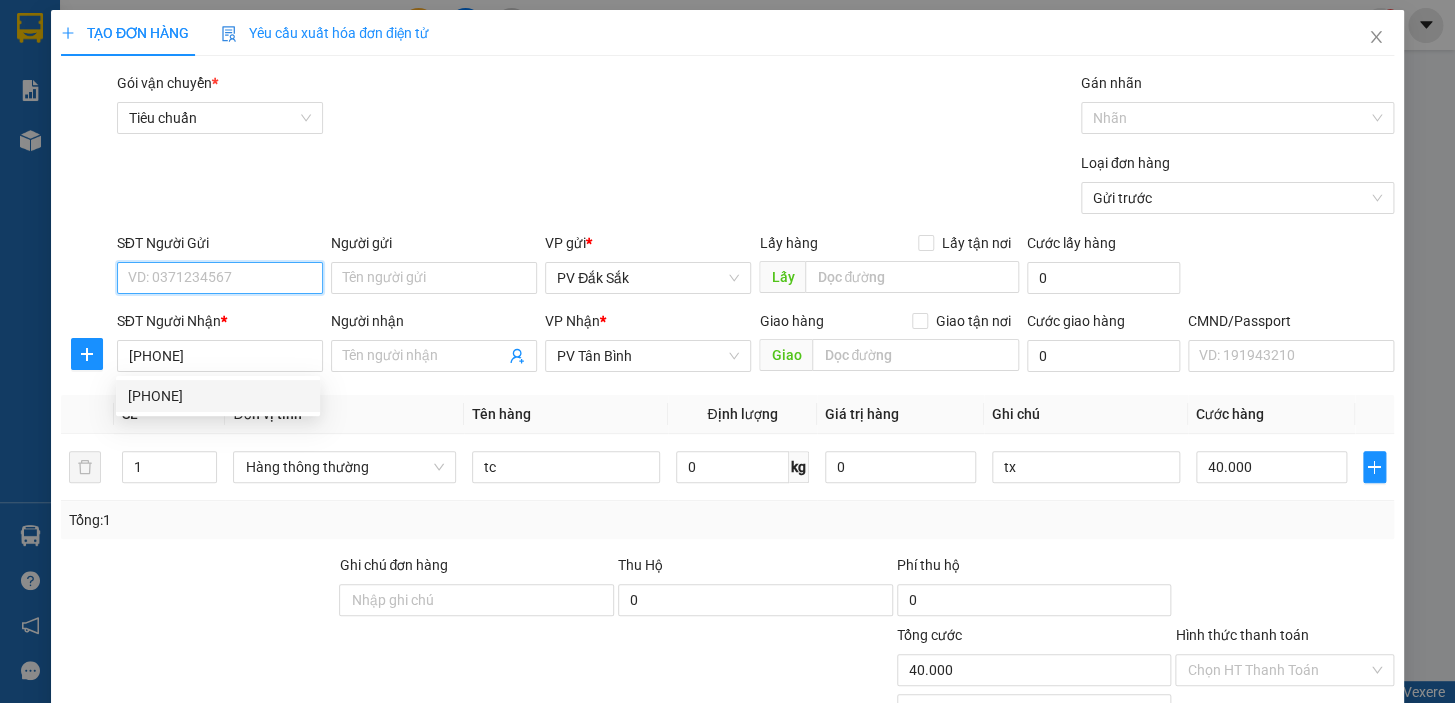 click on "SĐT Người Gửi" at bounding box center [220, 278] 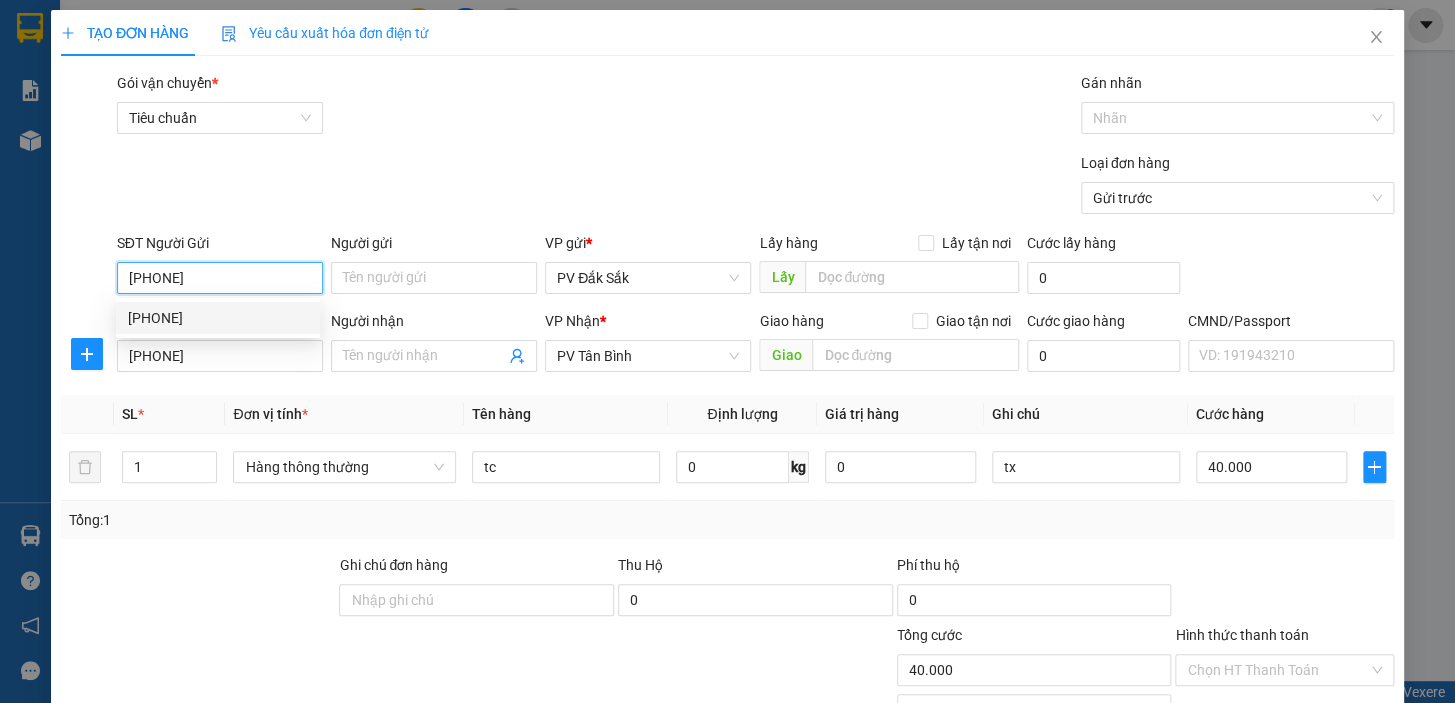 type on "[PHONE]" 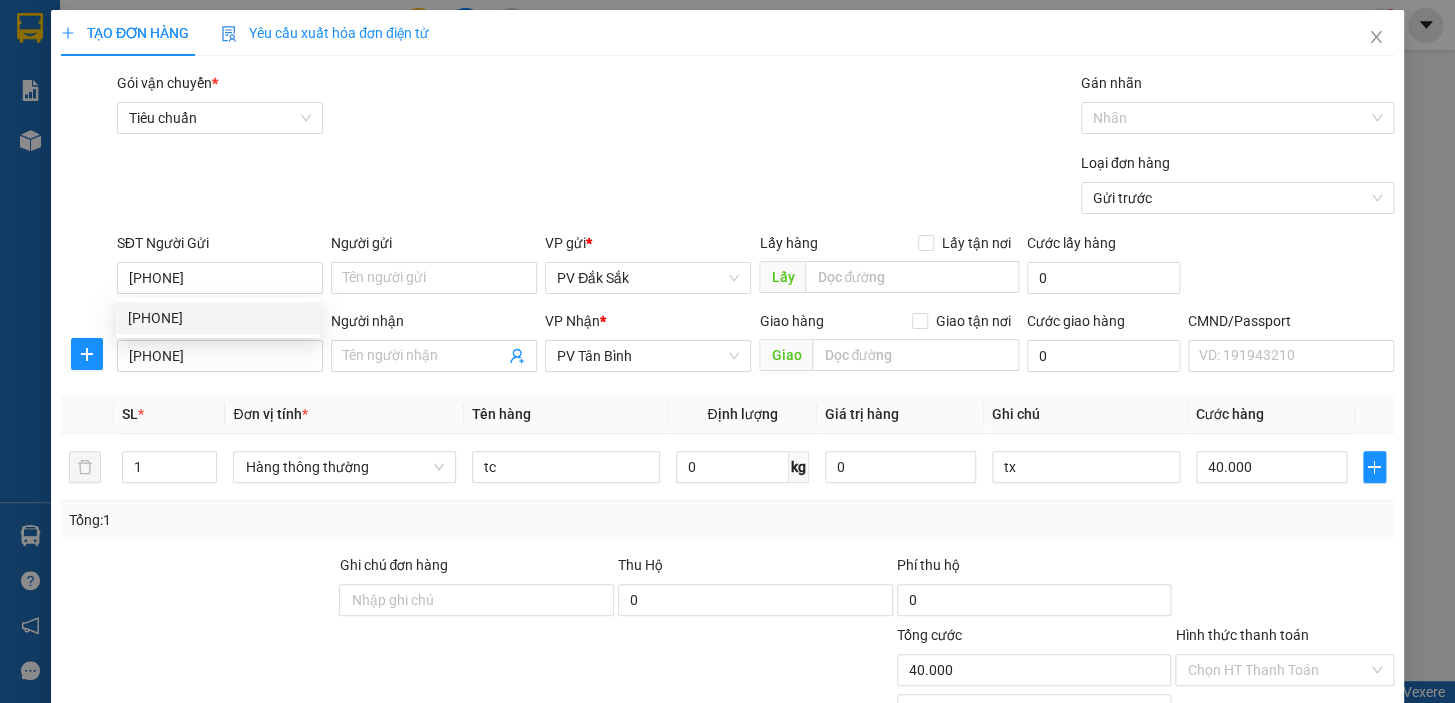 drag, startPoint x: 155, startPoint y: 298, endPoint x: 151, endPoint y: 310, distance: 12.649111 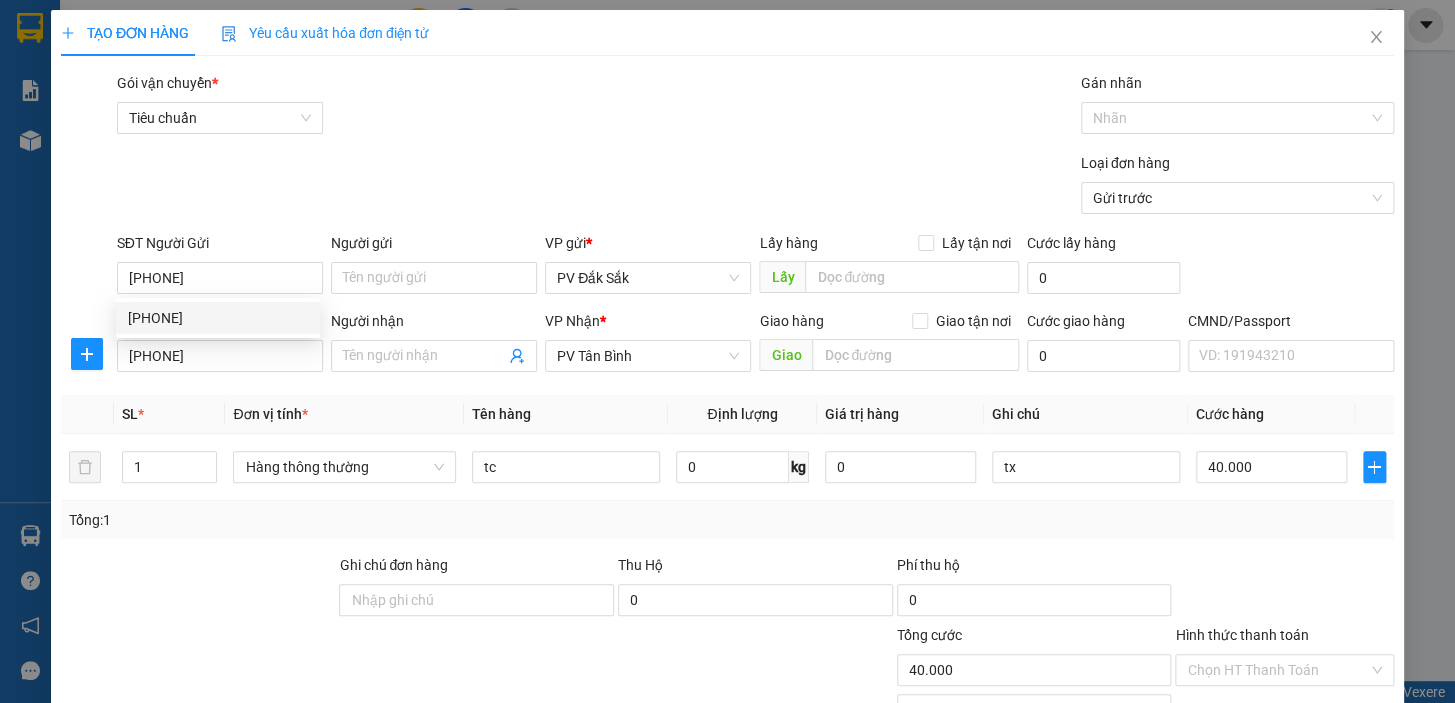 click on "0347446610 0347446610" at bounding box center [218, 318] 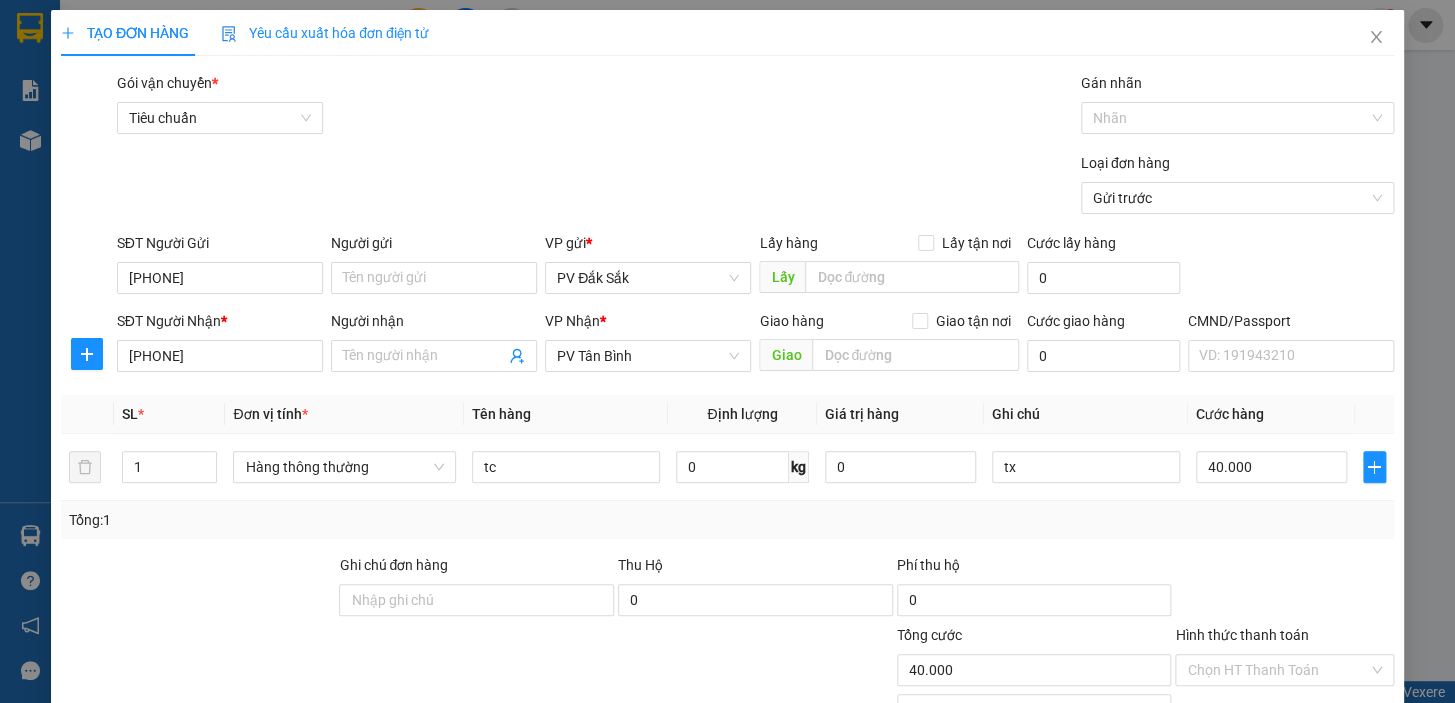click on "SĐT Người Nhận  *" at bounding box center (220, 321) 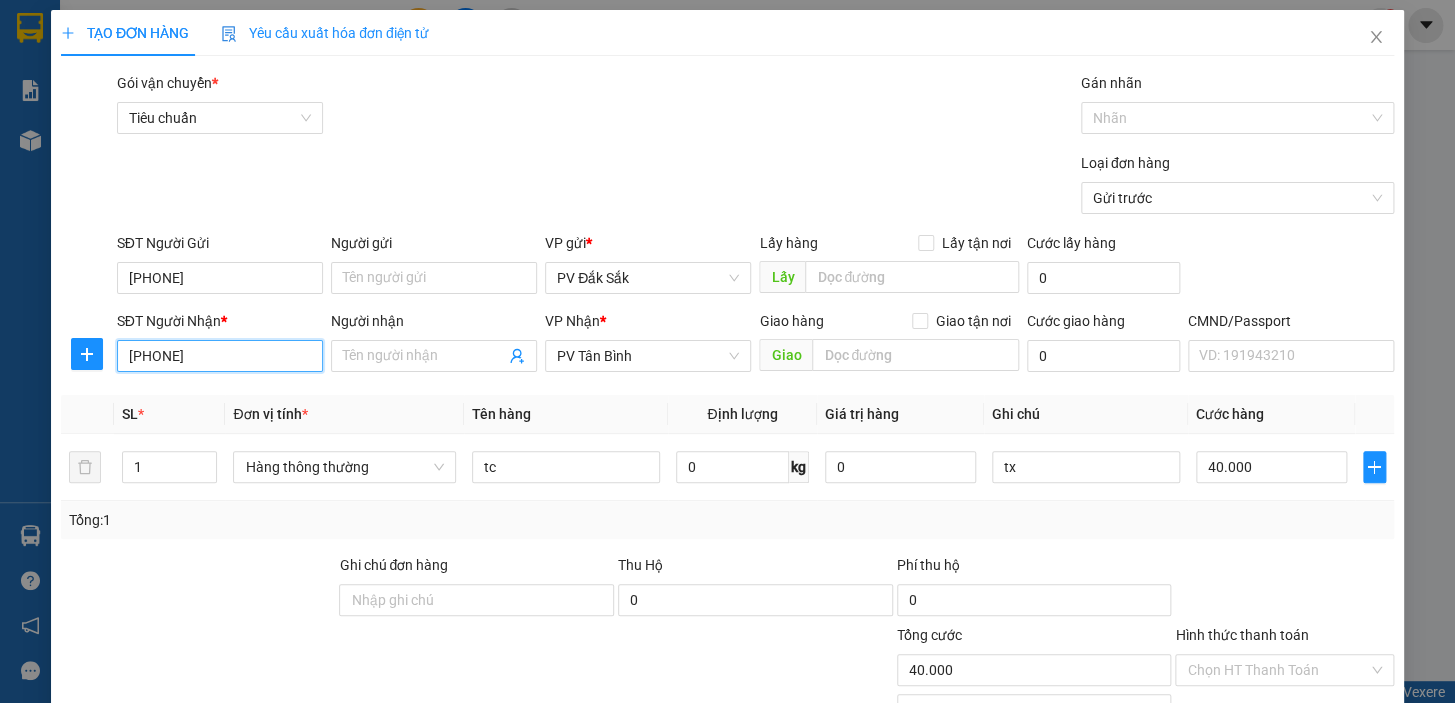 click on "0357453313" at bounding box center (220, 356) 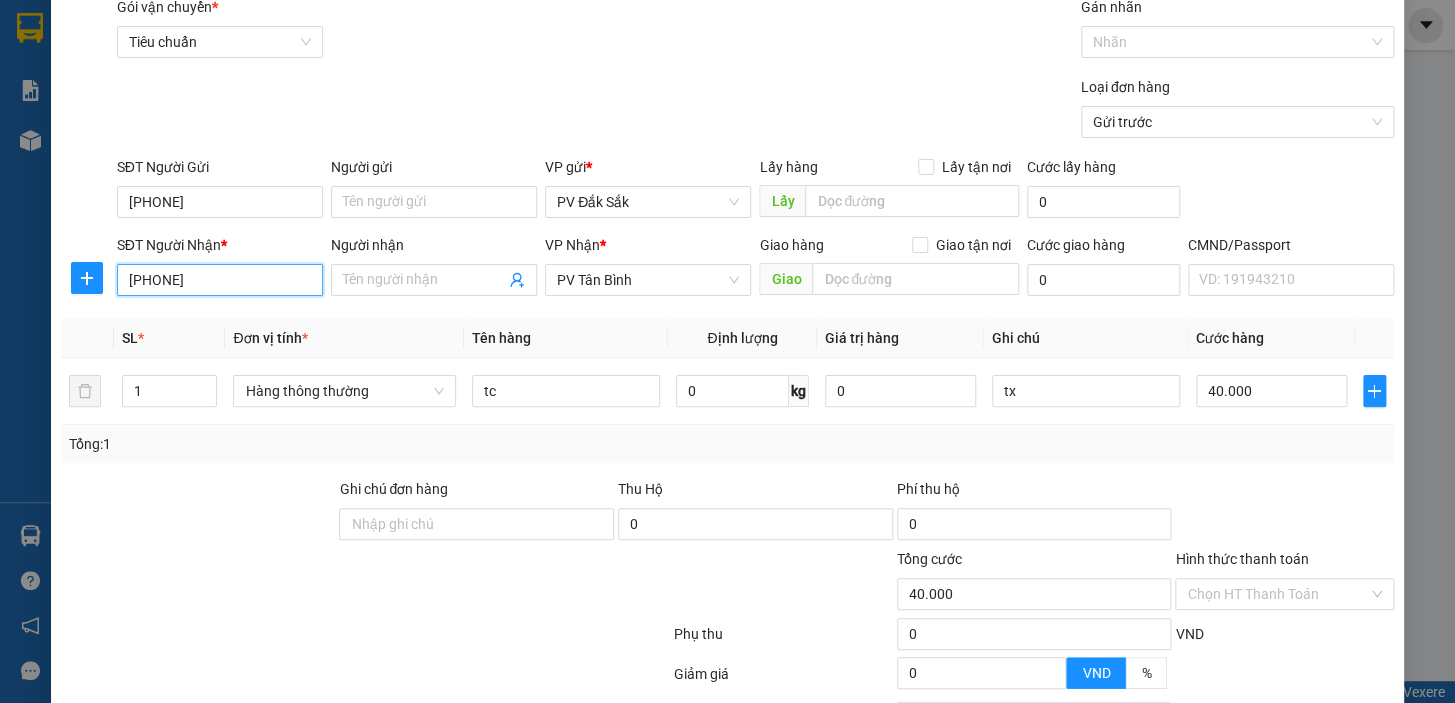 scroll, scrollTop: 258, scrollLeft: 0, axis: vertical 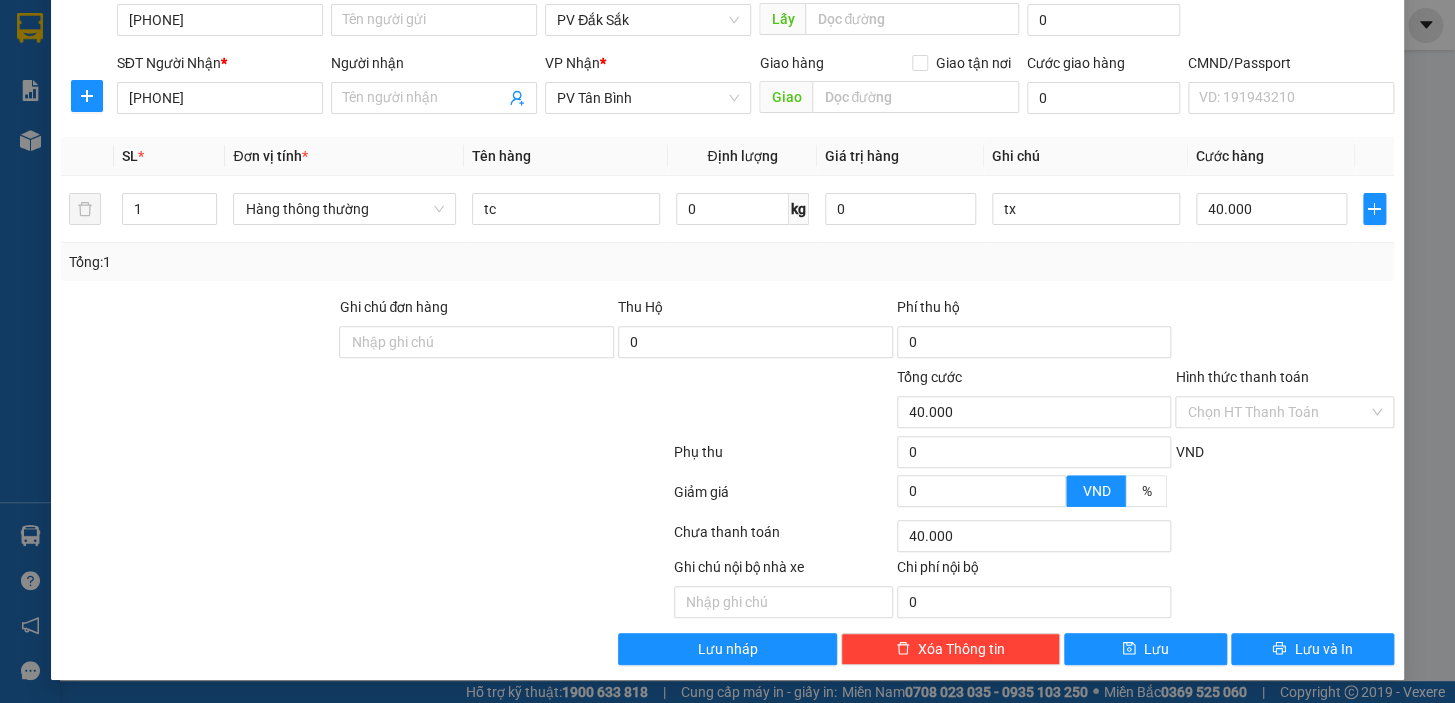 click on "Hình thức thanh toán" at bounding box center [1241, 377] 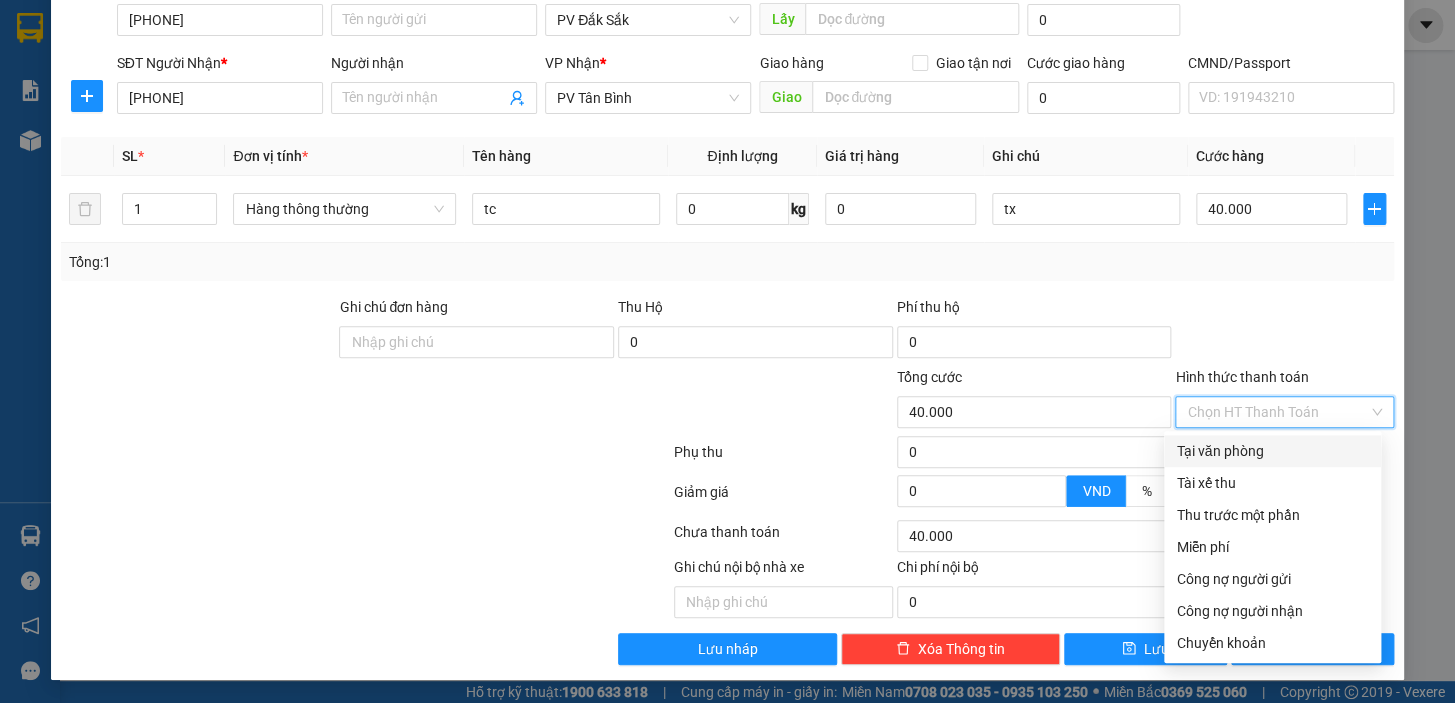 click on "Tại văn phòng" at bounding box center (1272, 451) 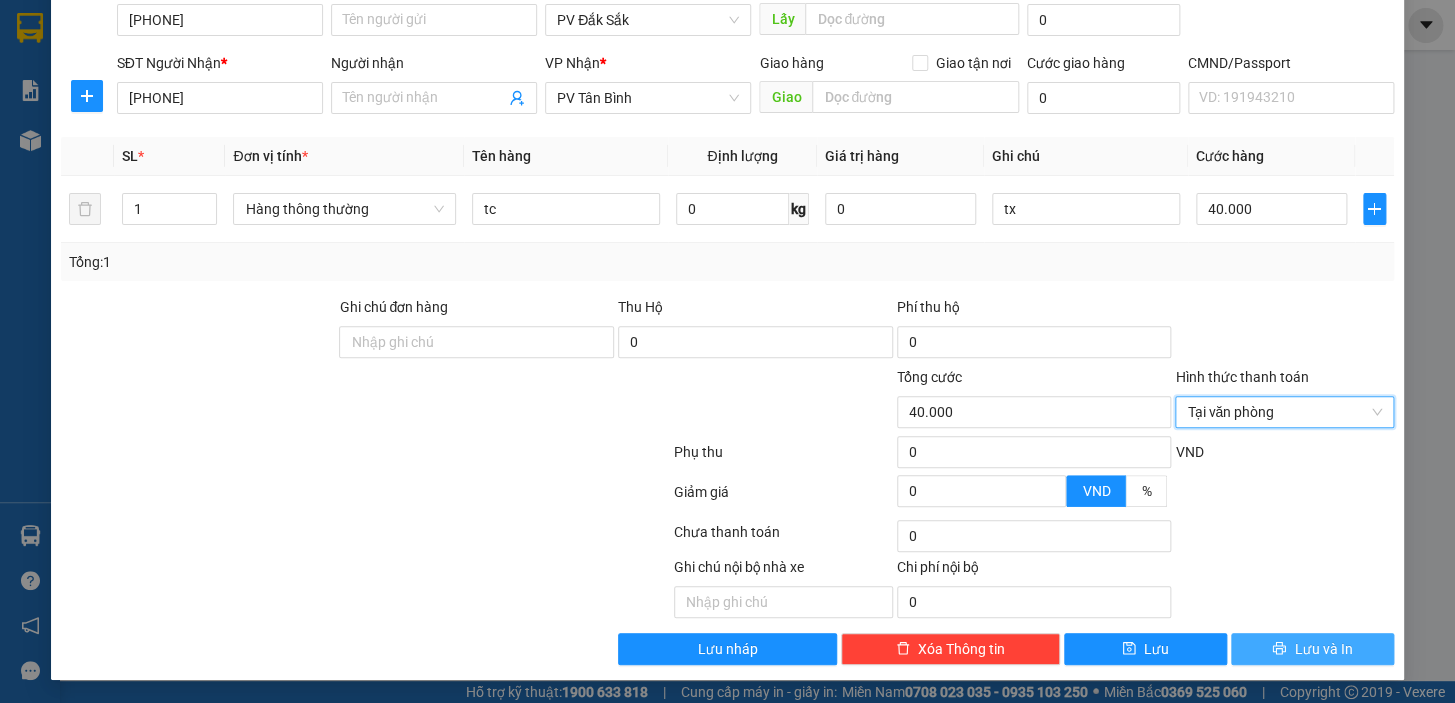 click on "Lưu và In" at bounding box center [1323, 649] 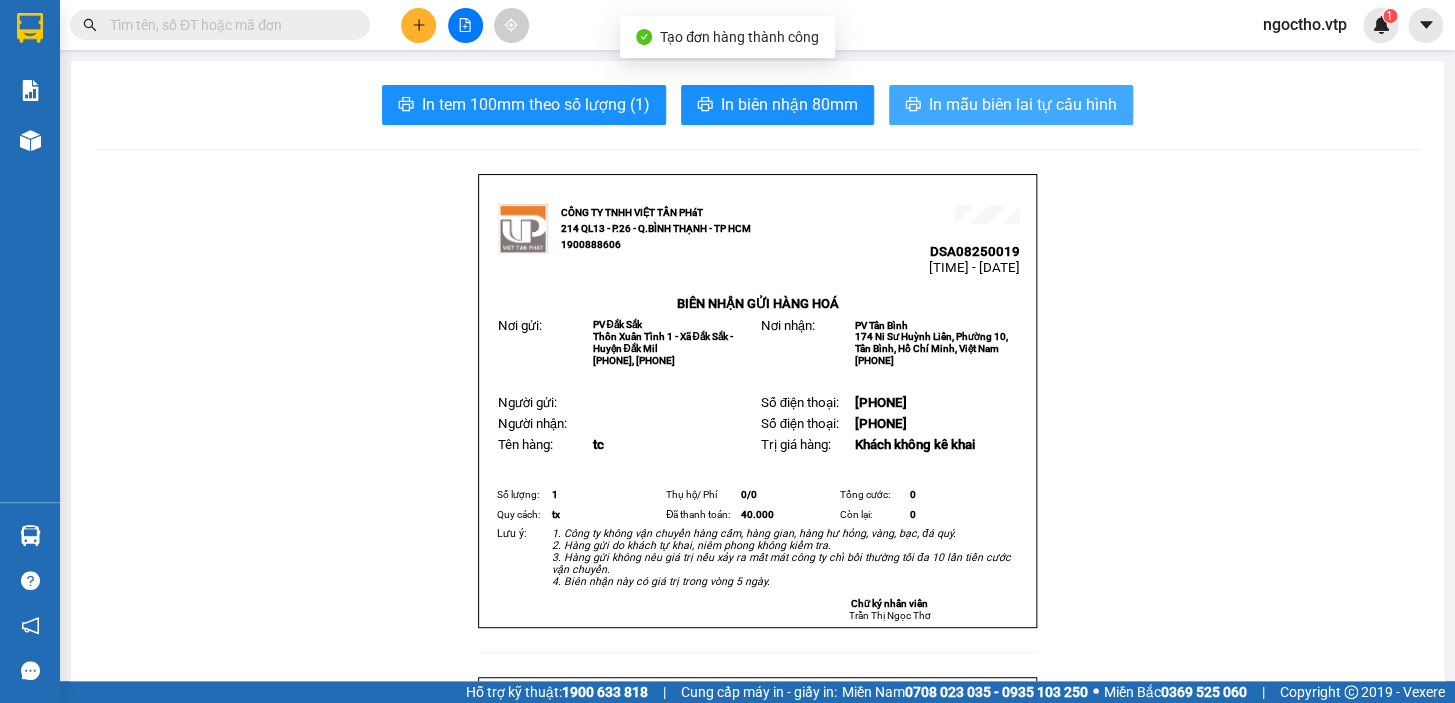 click on "In mẫu biên lai tự cấu hình" at bounding box center [1023, 104] 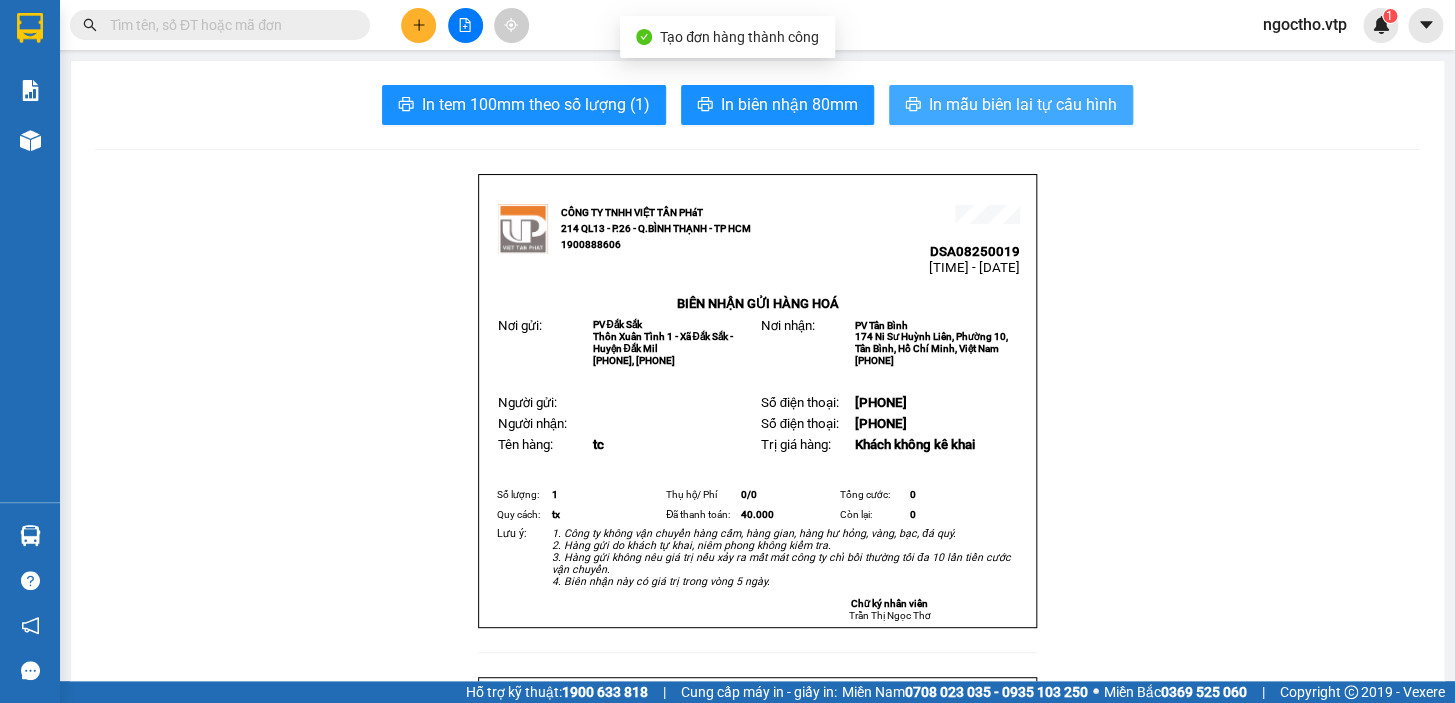 scroll, scrollTop: 0, scrollLeft: 0, axis: both 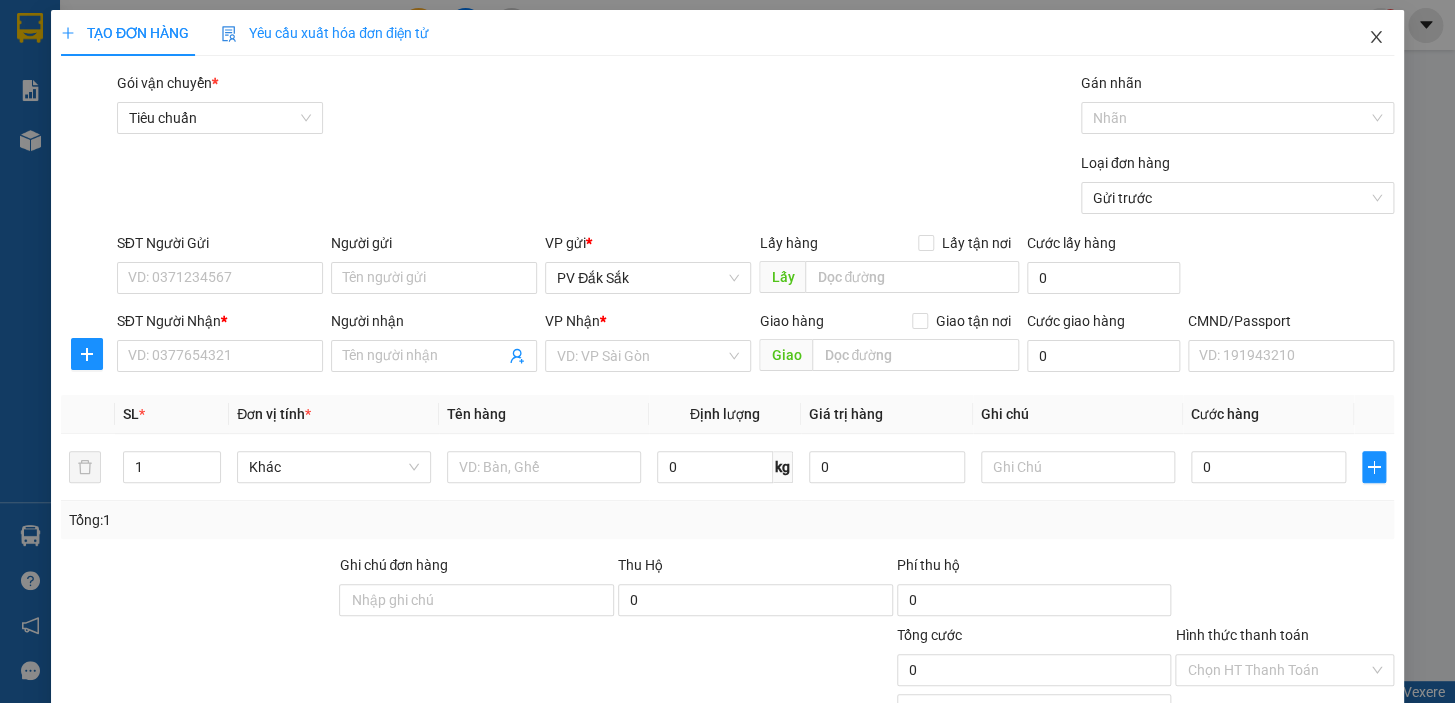 click at bounding box center (1376, 38) 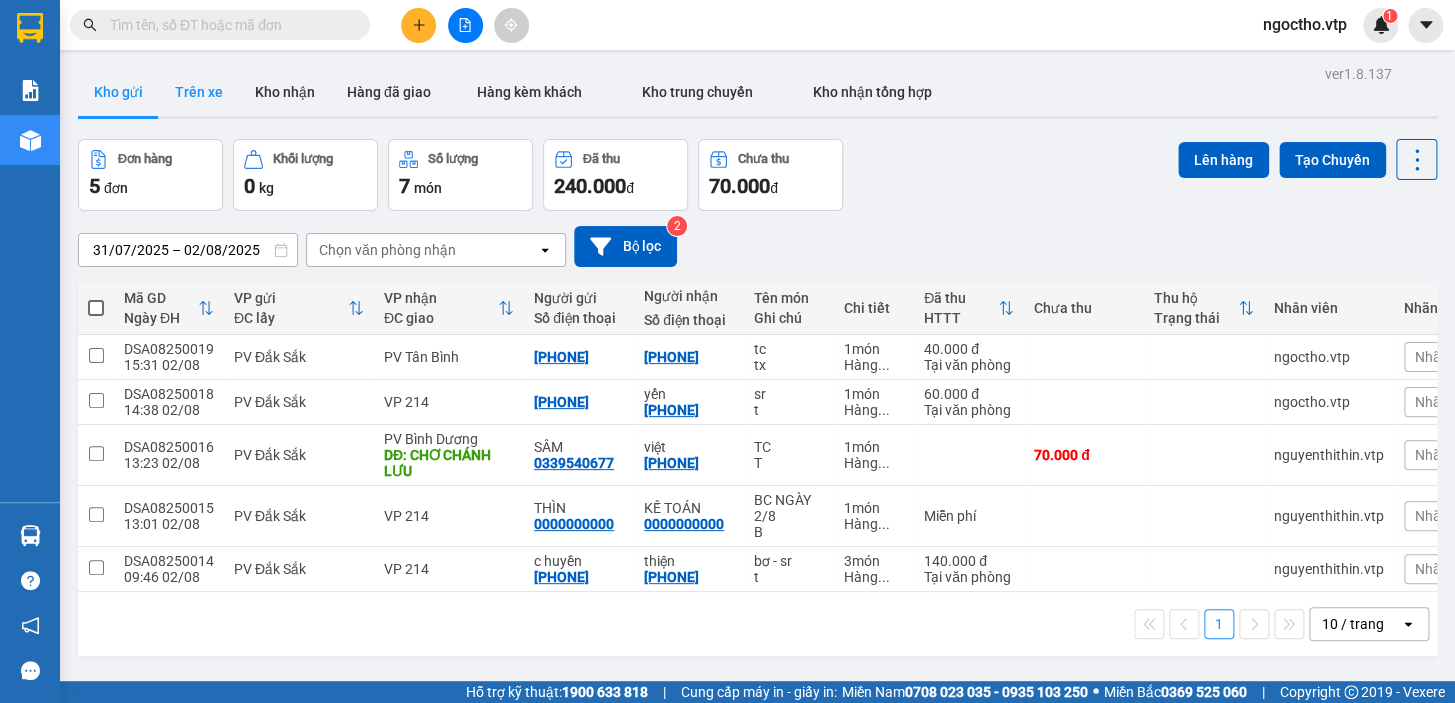 click on "Trên xe" at bounding box center [199, 92] 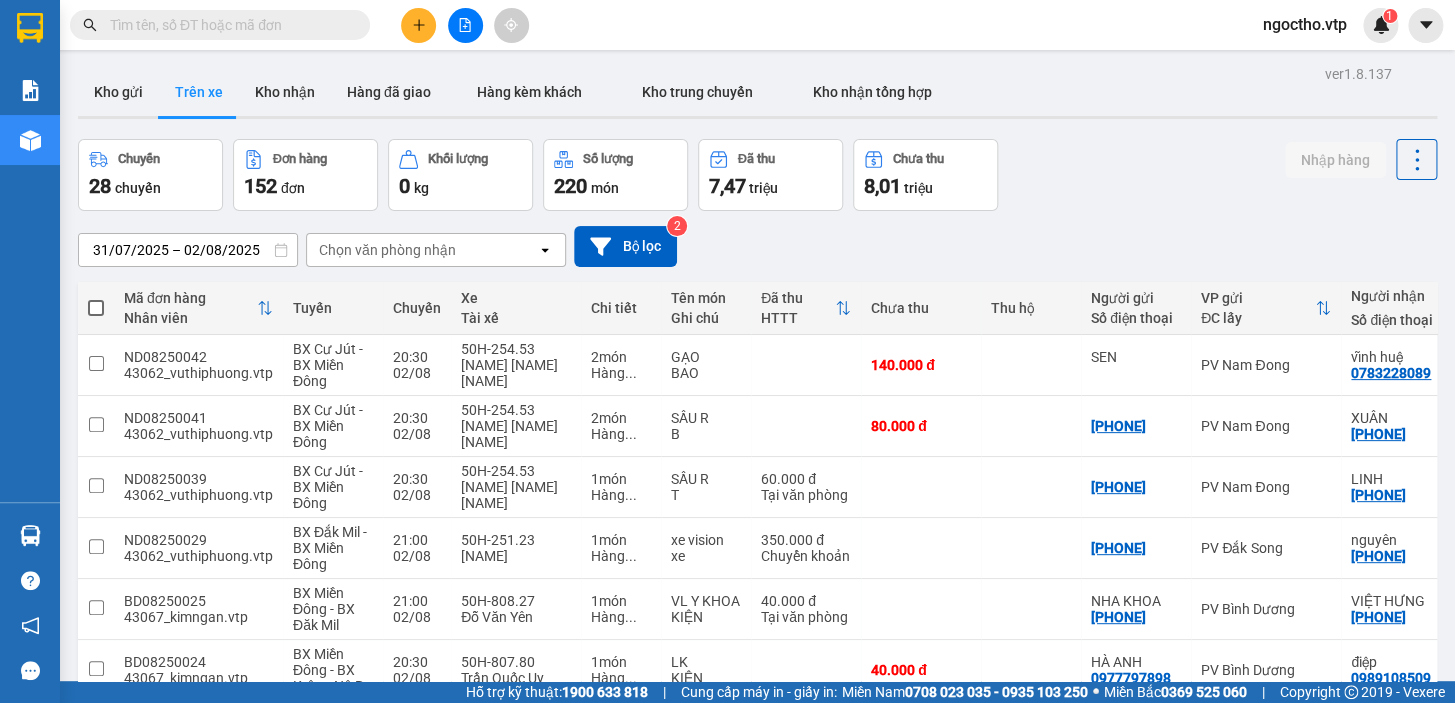 click at bounding box center [228, 25] 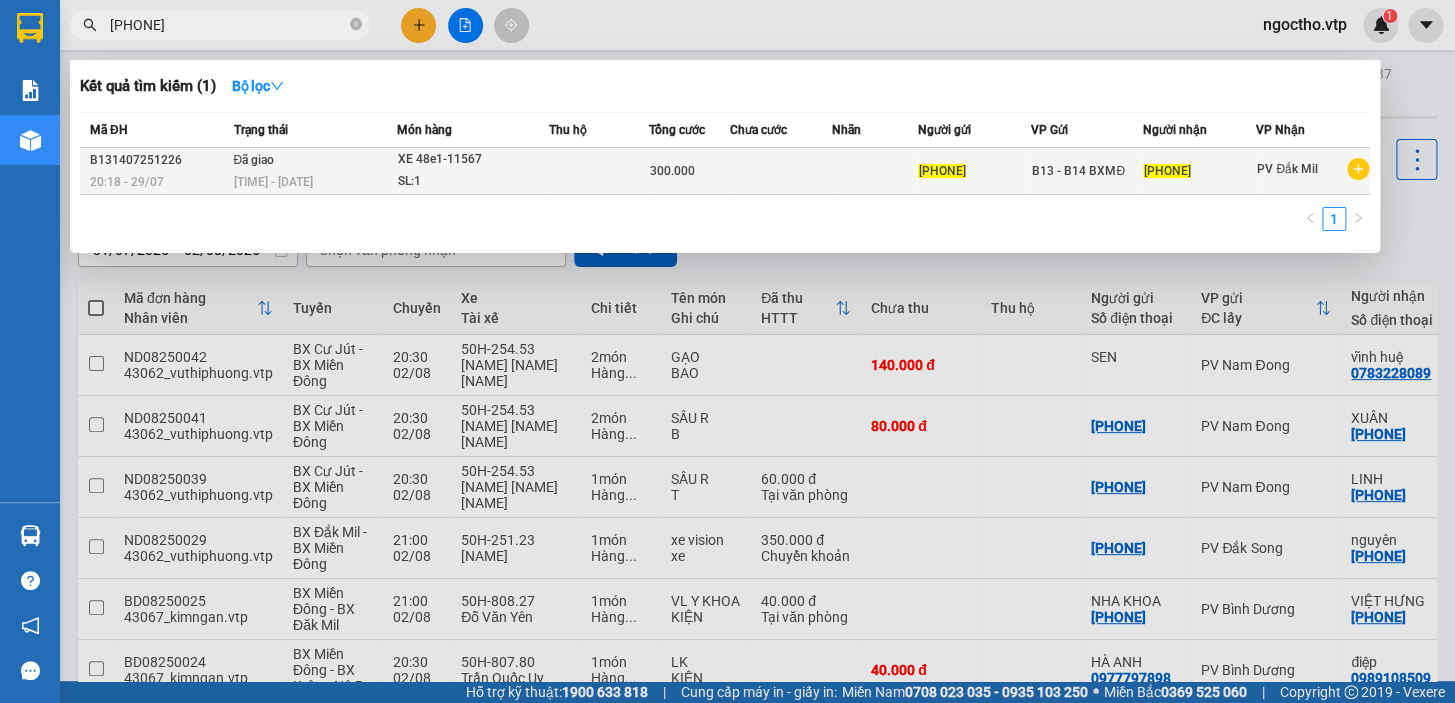 type on "0905190076" 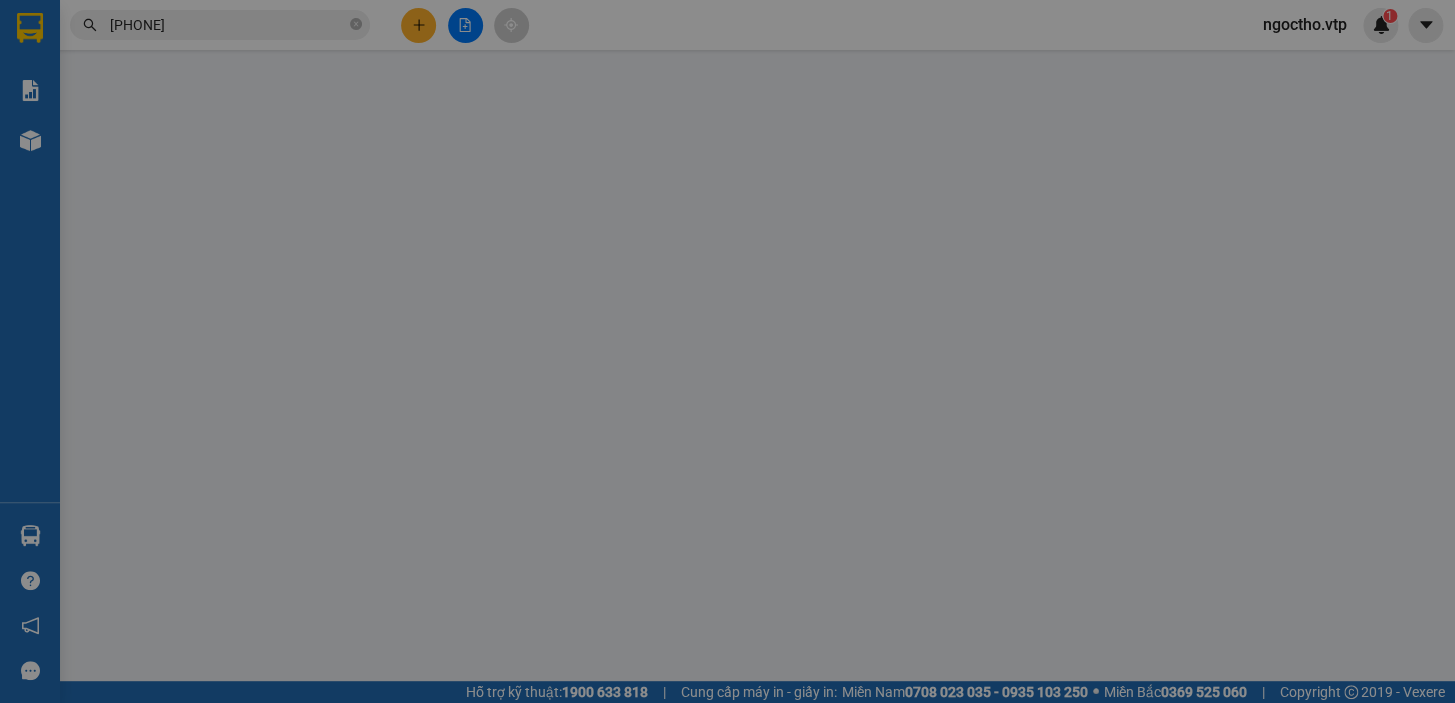 type on "15.000" 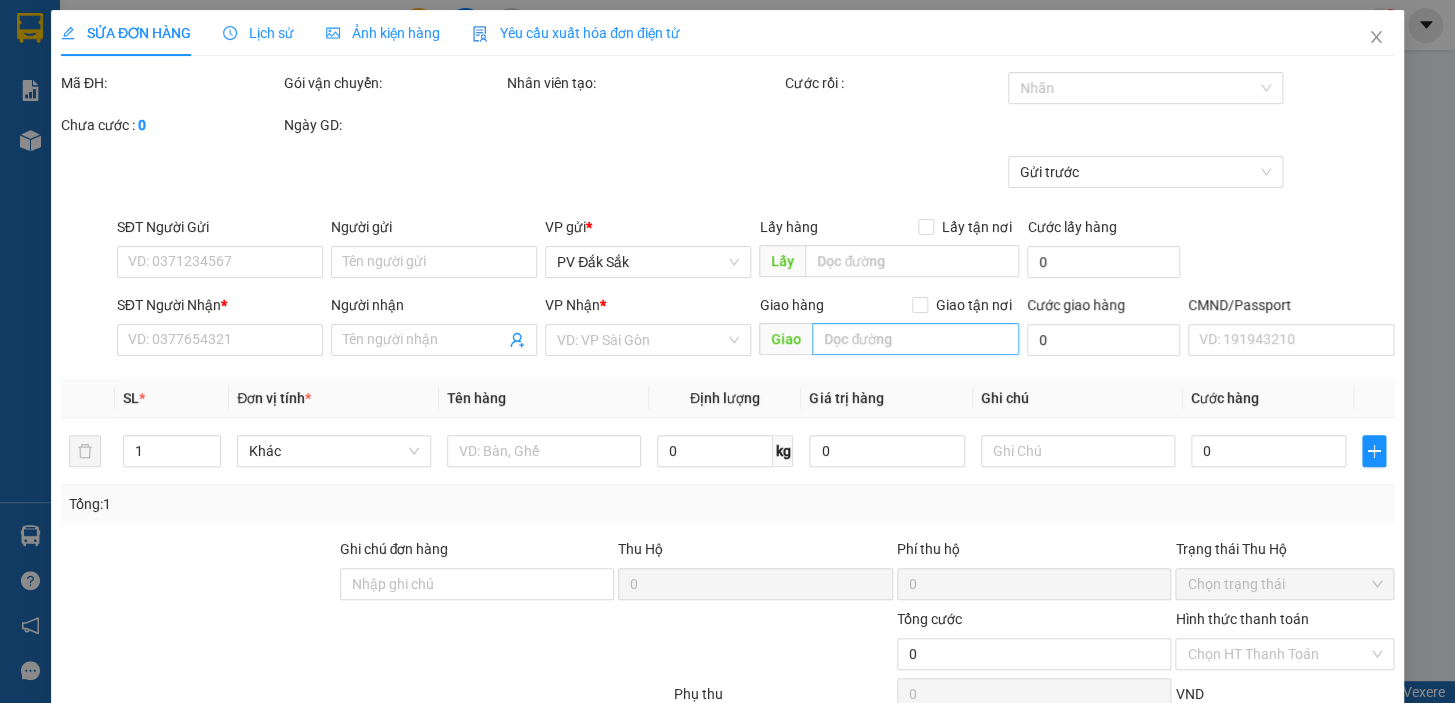 type on "0905190076" 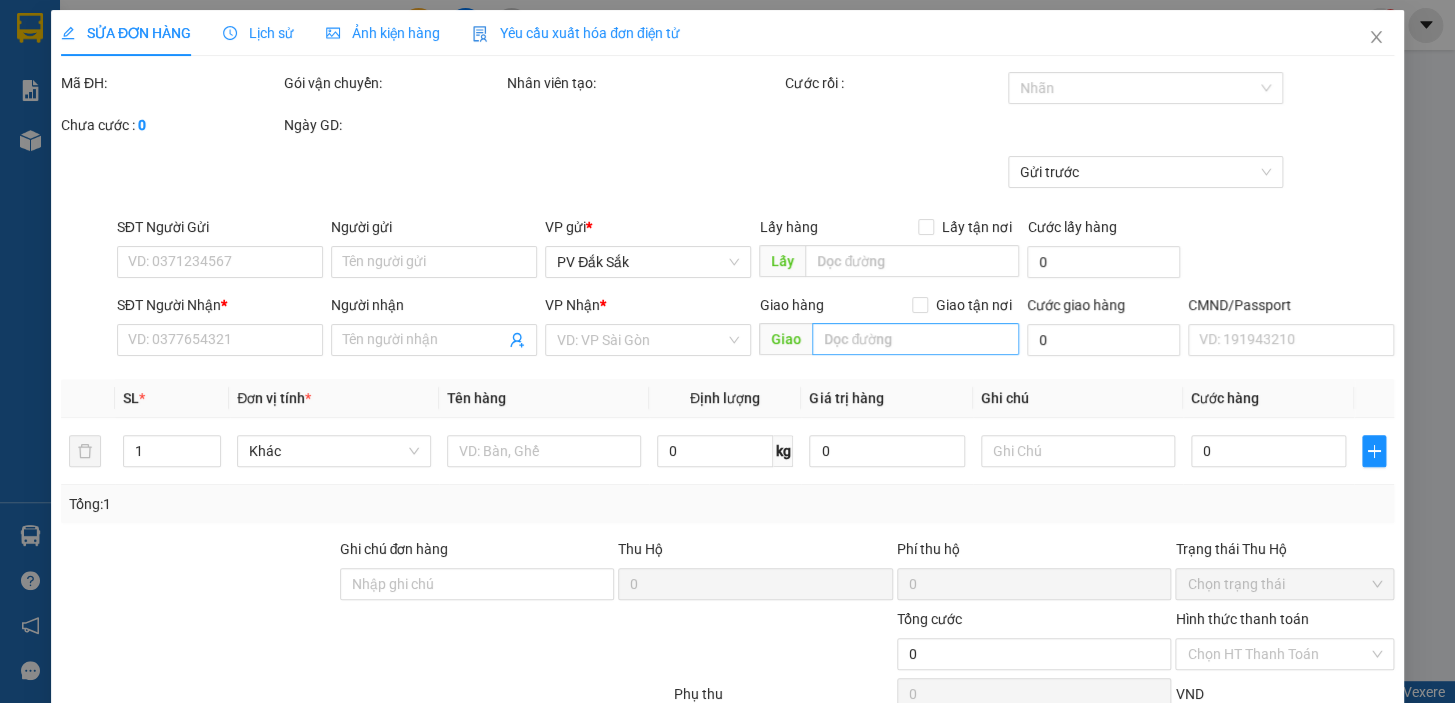 type on "0905190076" 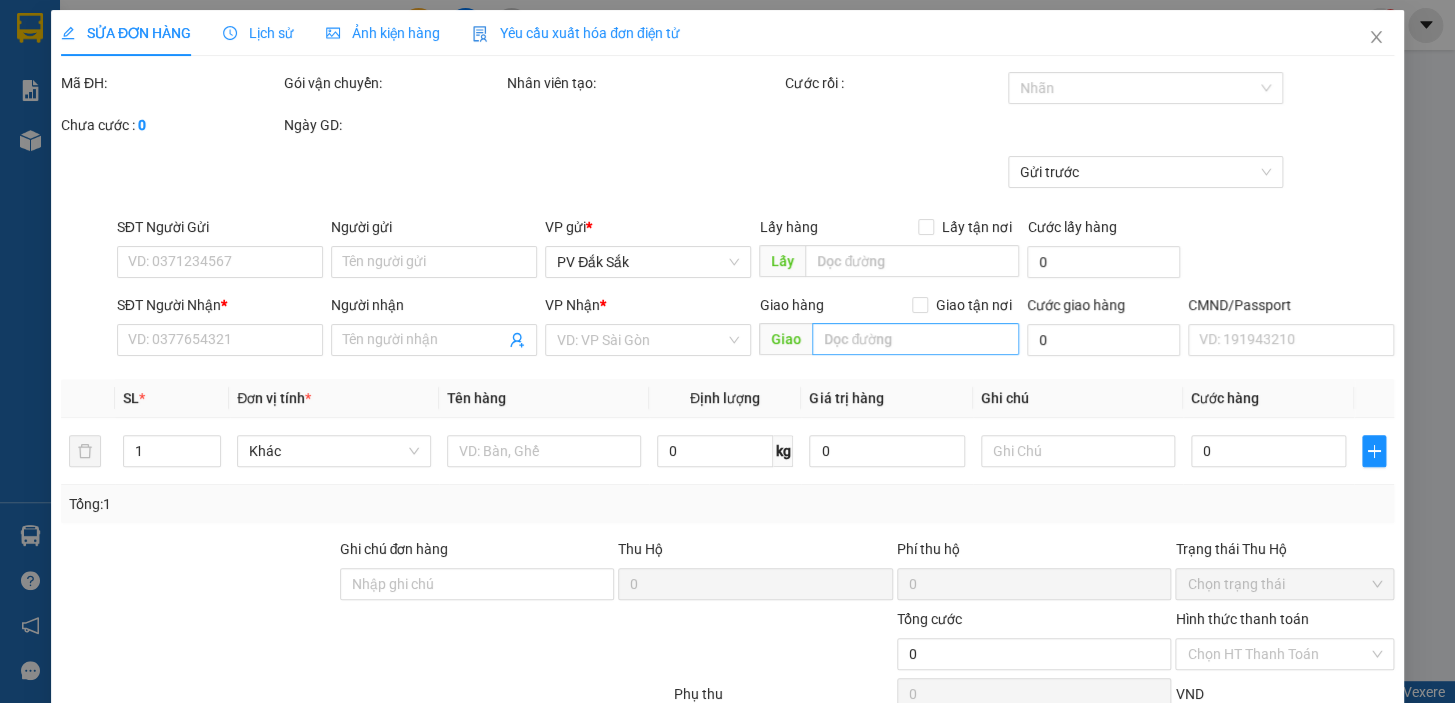 type on "300.000" 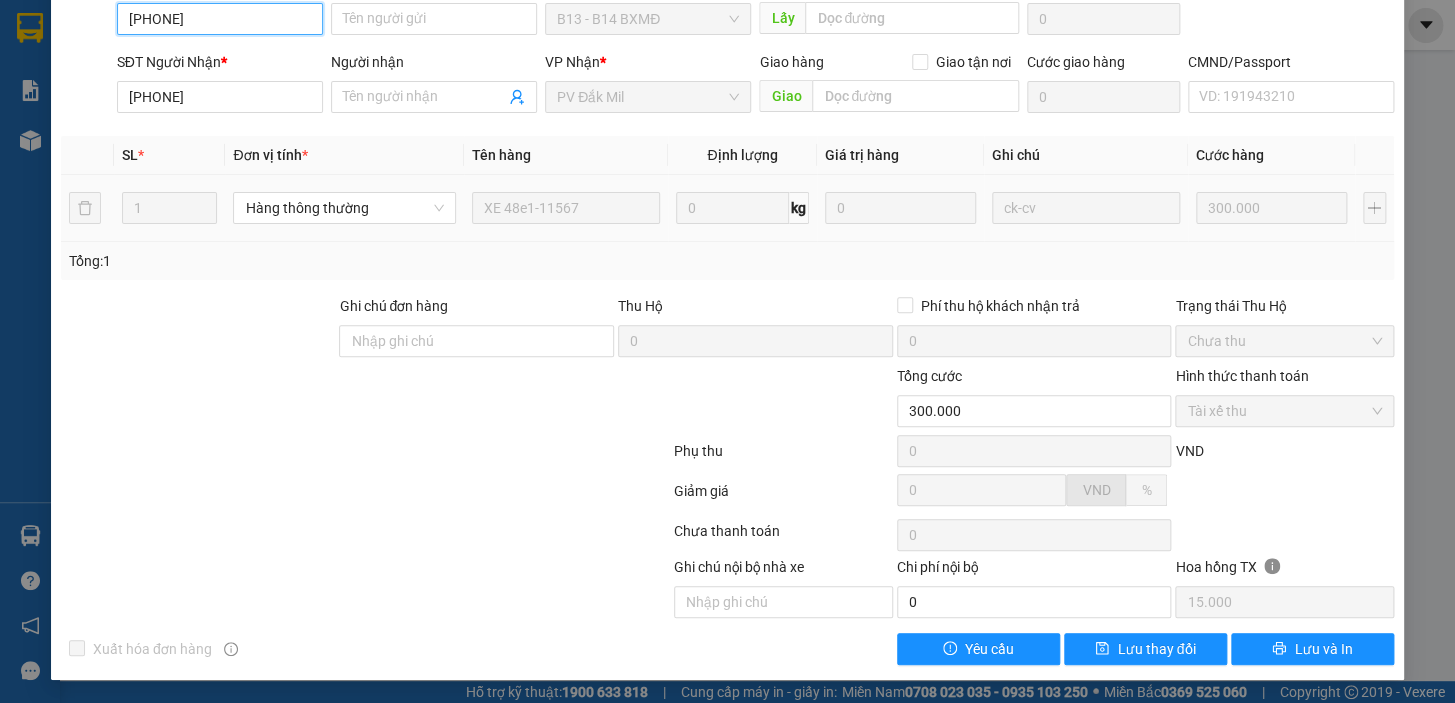 scroll, scrollTop: 0, scrollLeft: 0, axis: both 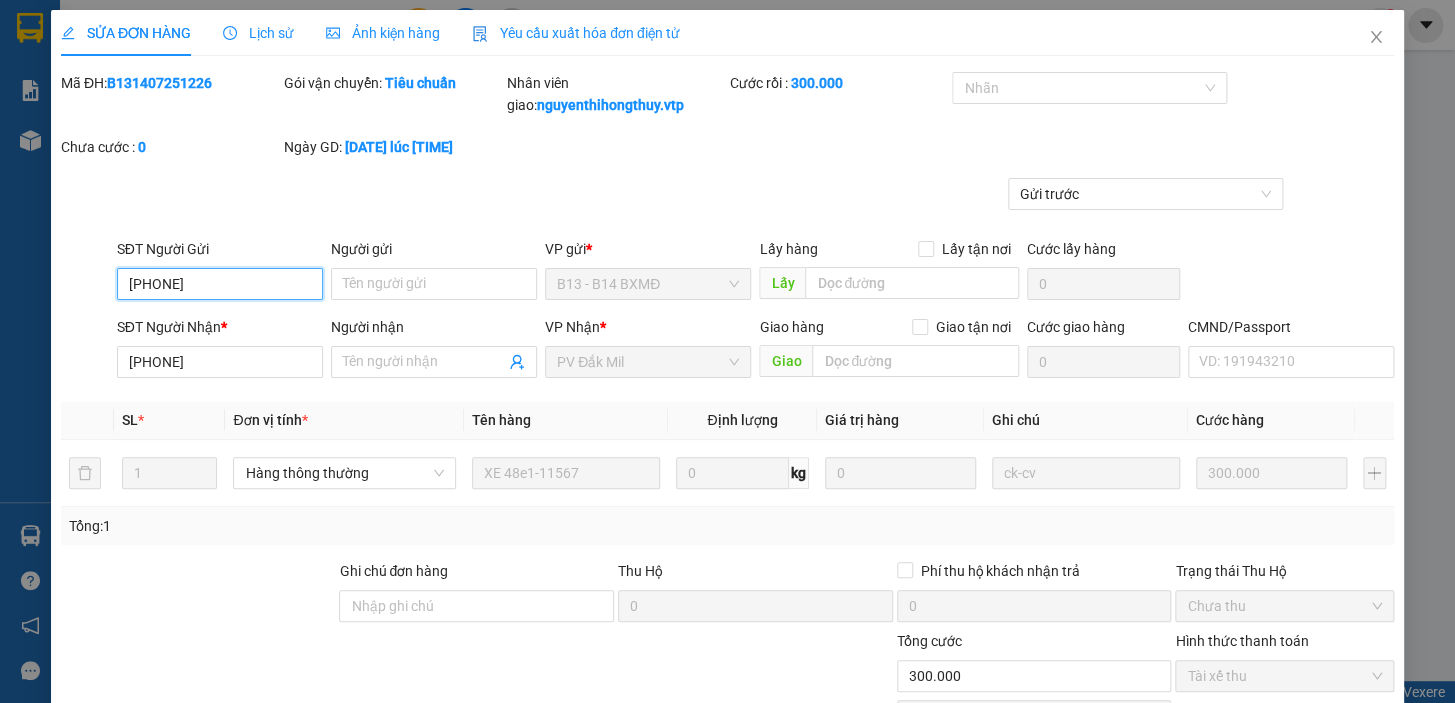 drag, startPoint x: 239, startPoint y: 275, endPoint x: 0, endPoint y: 314, distance: 242.1611 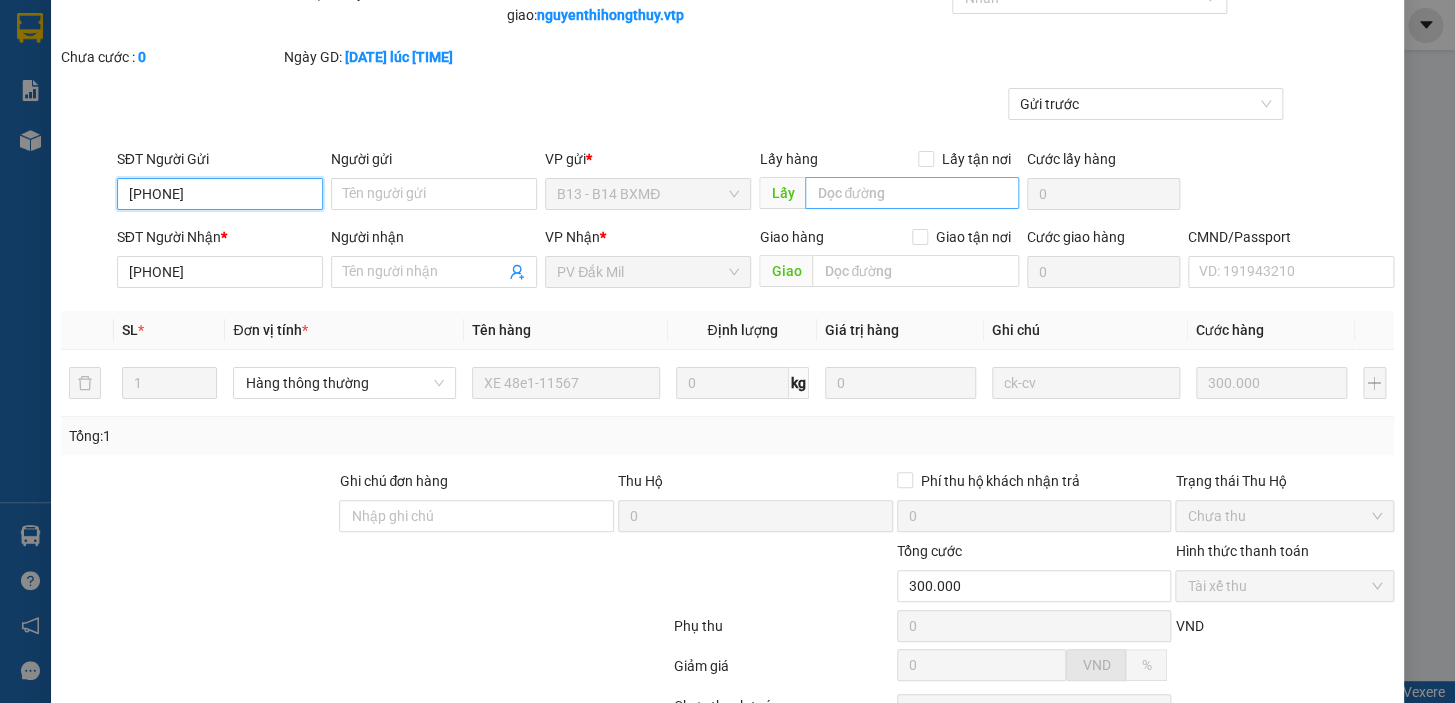 scroll, scrollTop: 0, scrollLeft: 0, axis: both 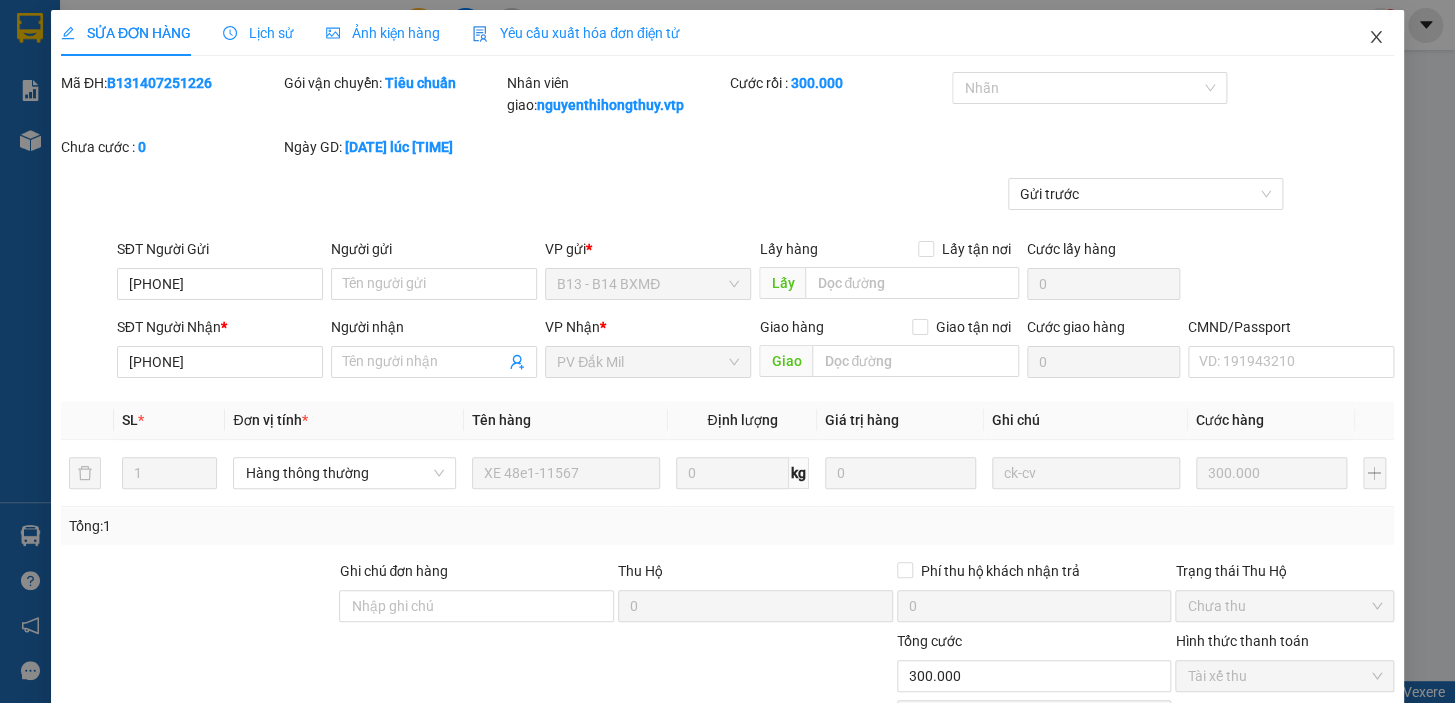 click at bounding box center [1376, 38] 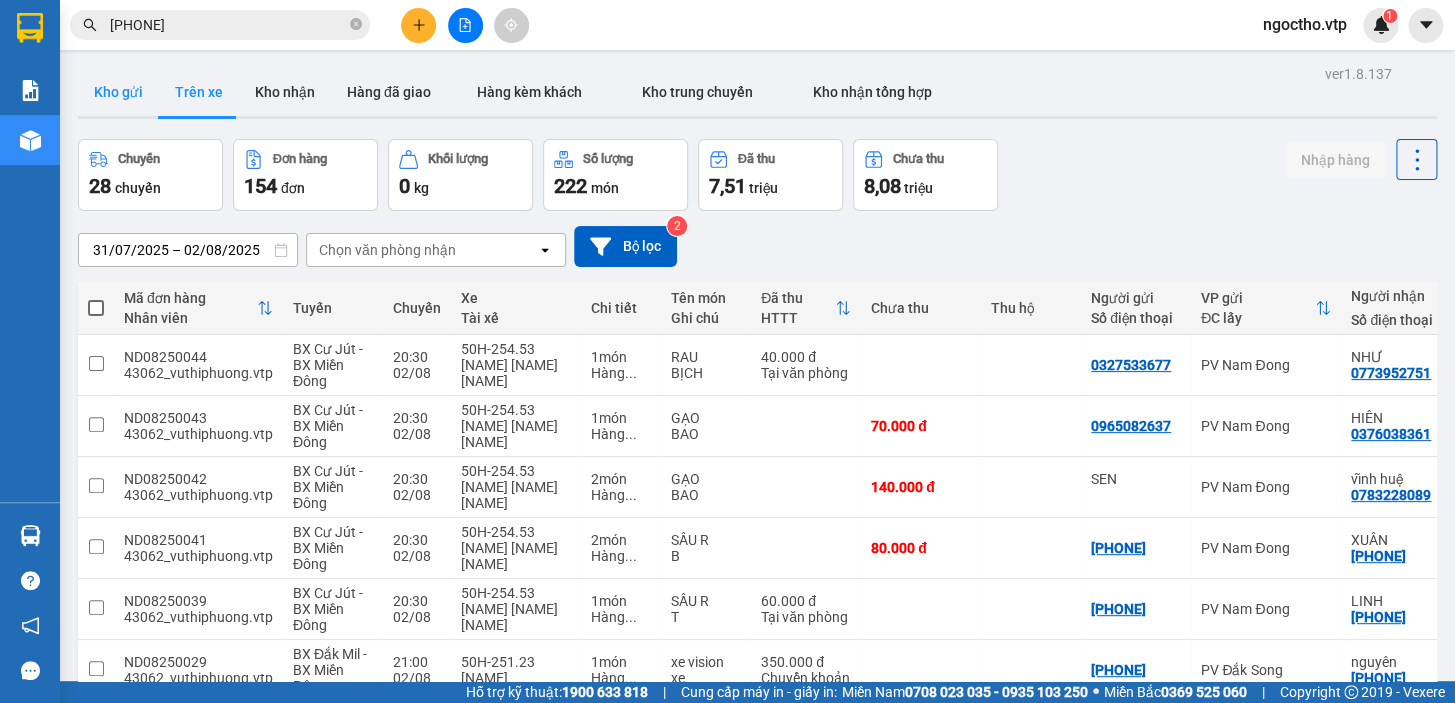 click on "Kho gửi" at bounding box center [118, 92] 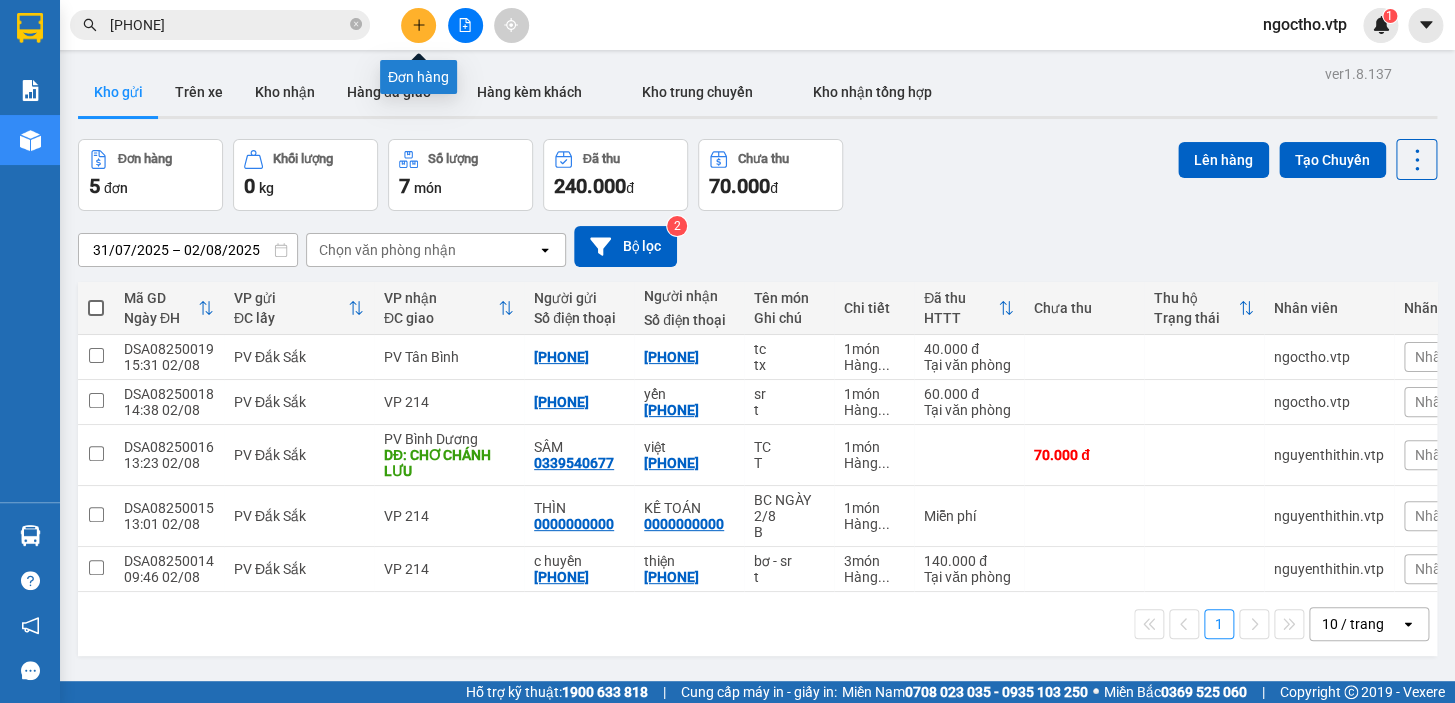click 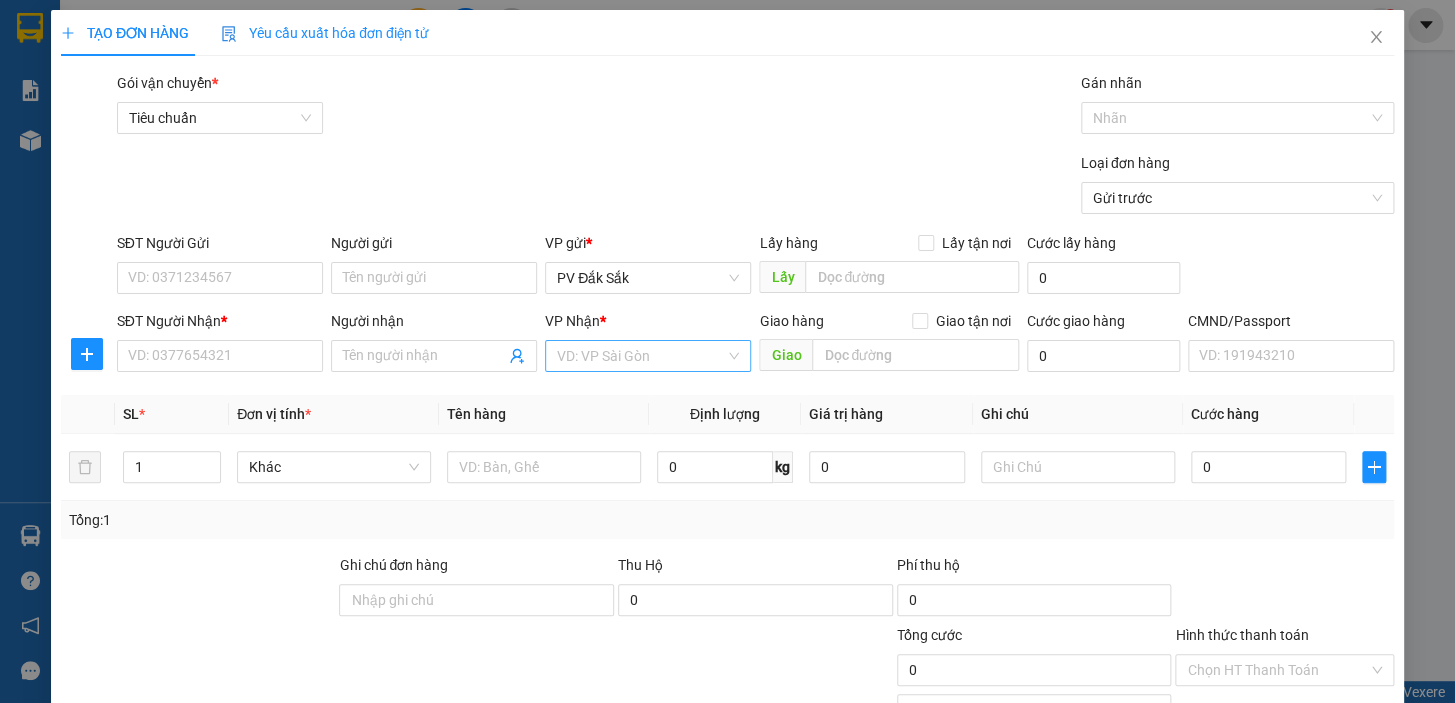 click at bounding box center [641, 356] 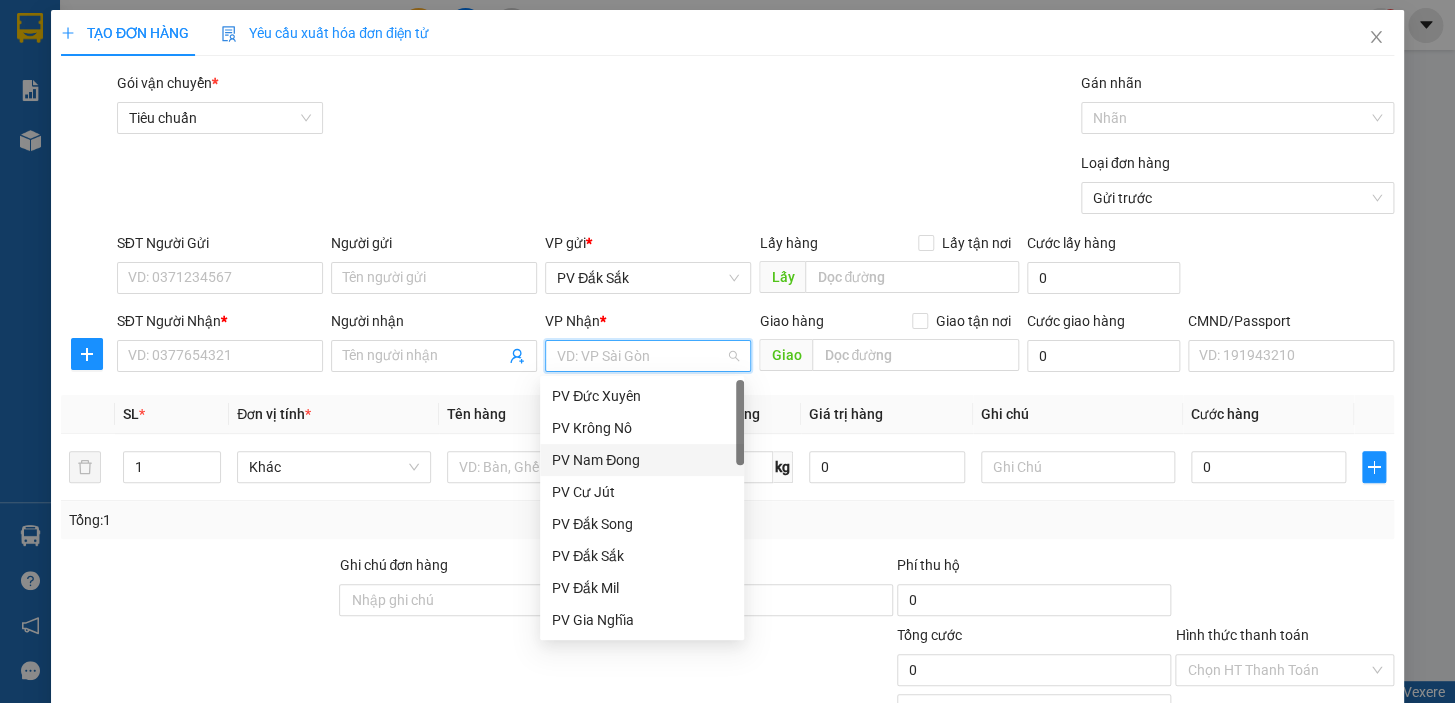 scroll, scrollTop: 181, scrollLeft: 0, axis: vertical 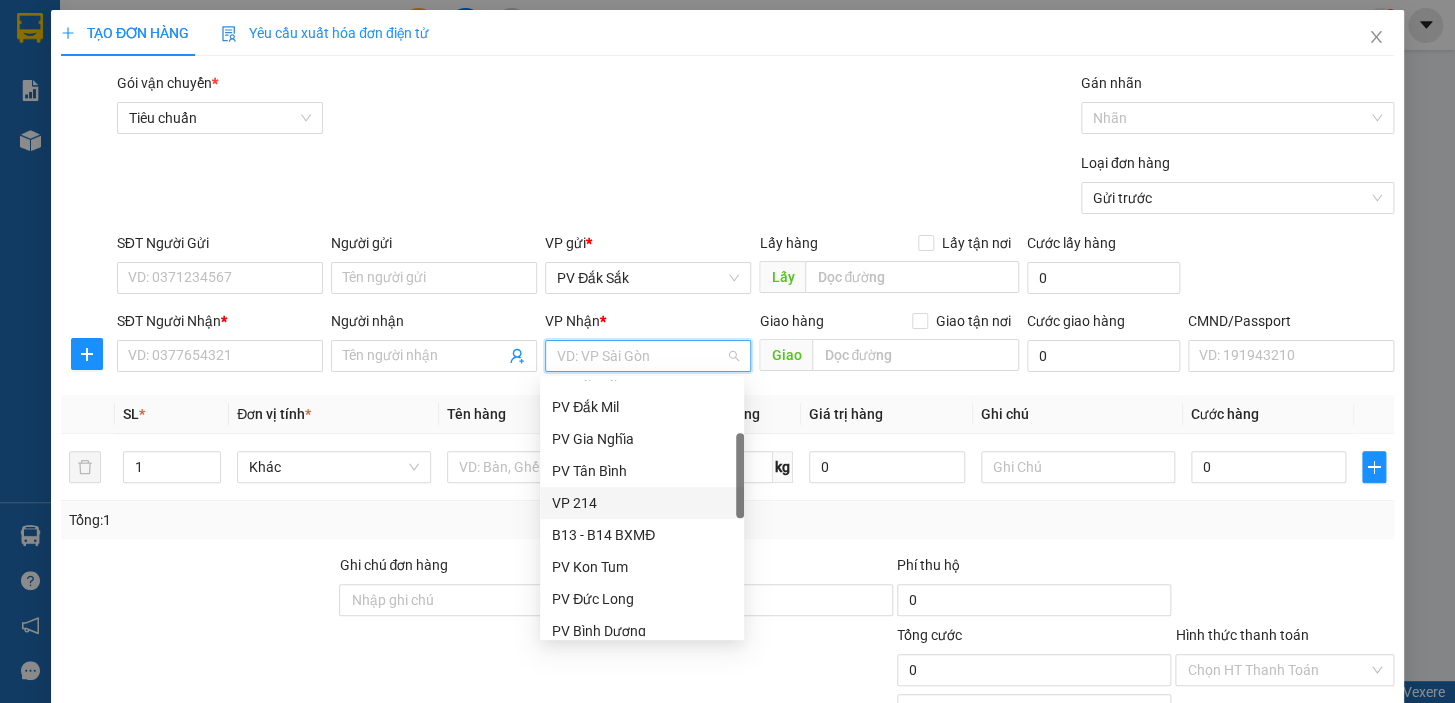 click on "VP 214" at bounding box center [642, 503] 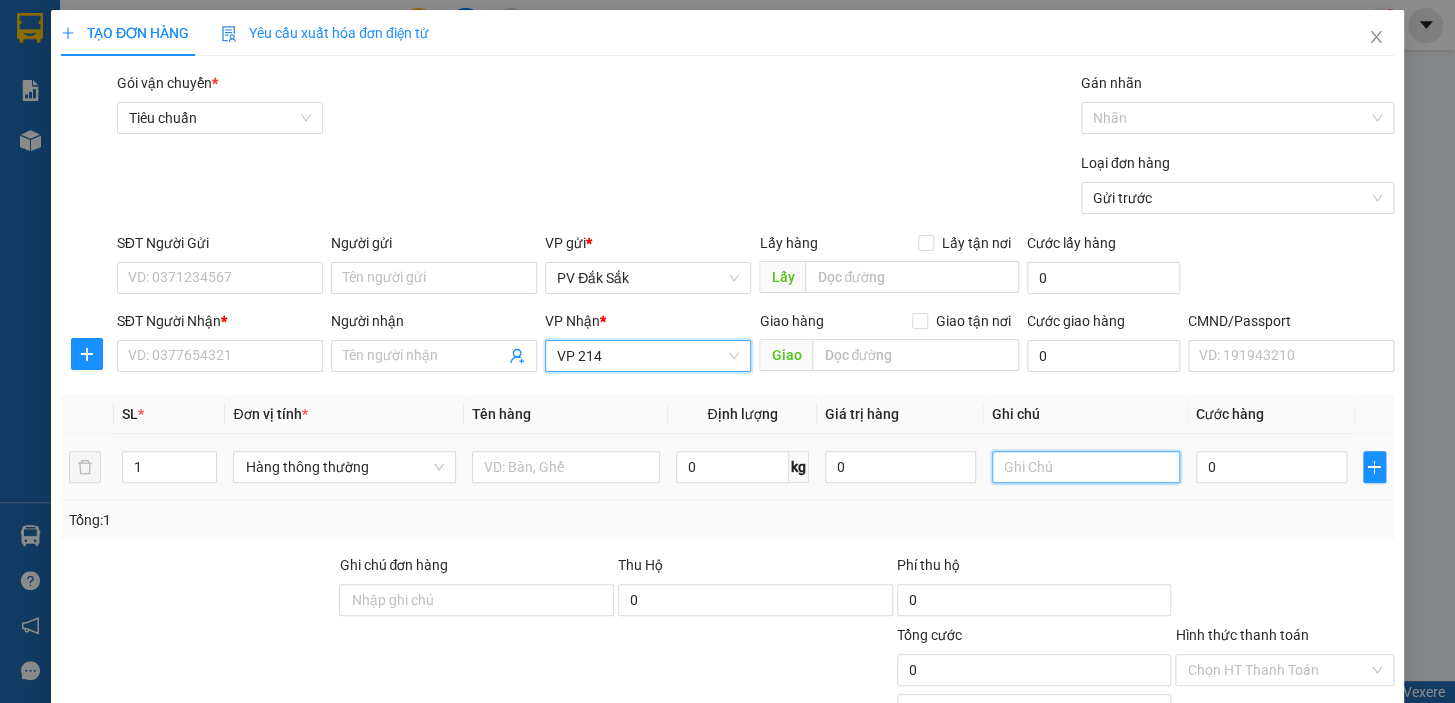 click at bounding box center [1086, 467] 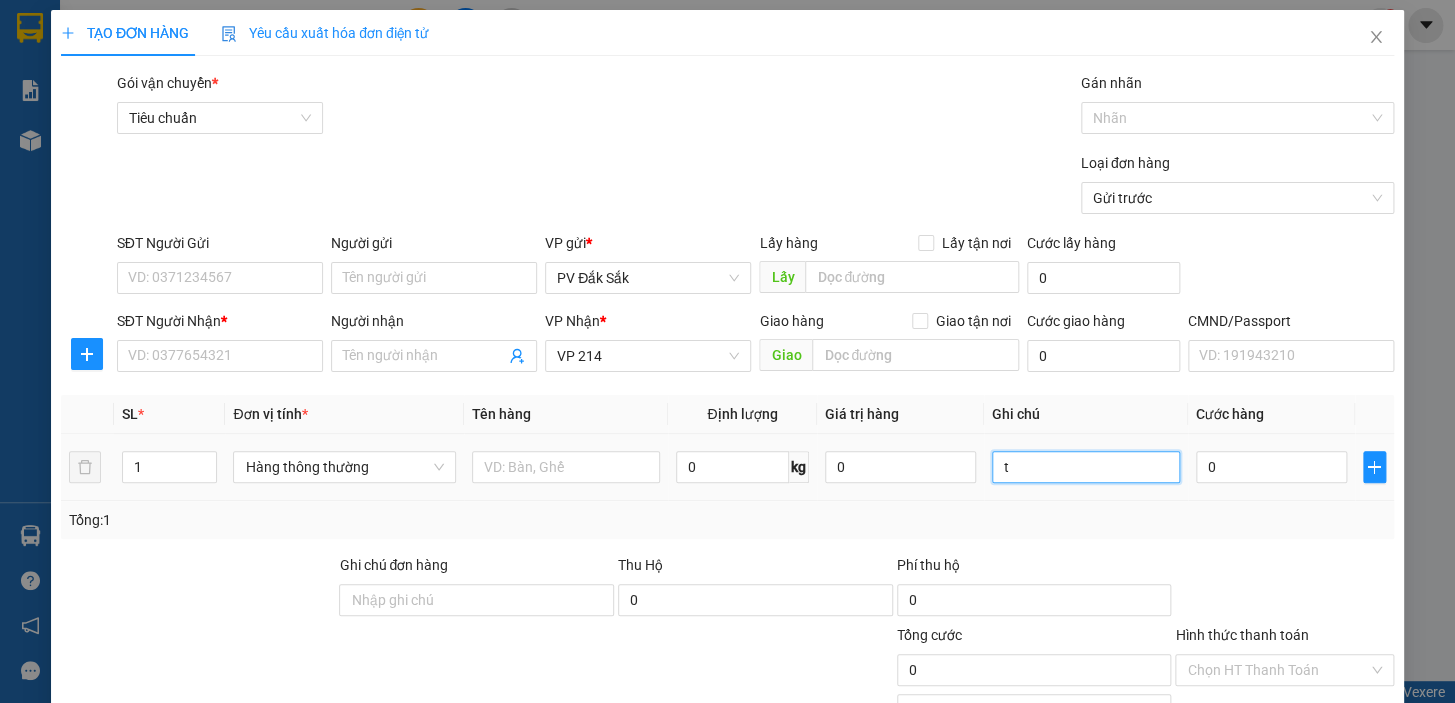 type on "t" 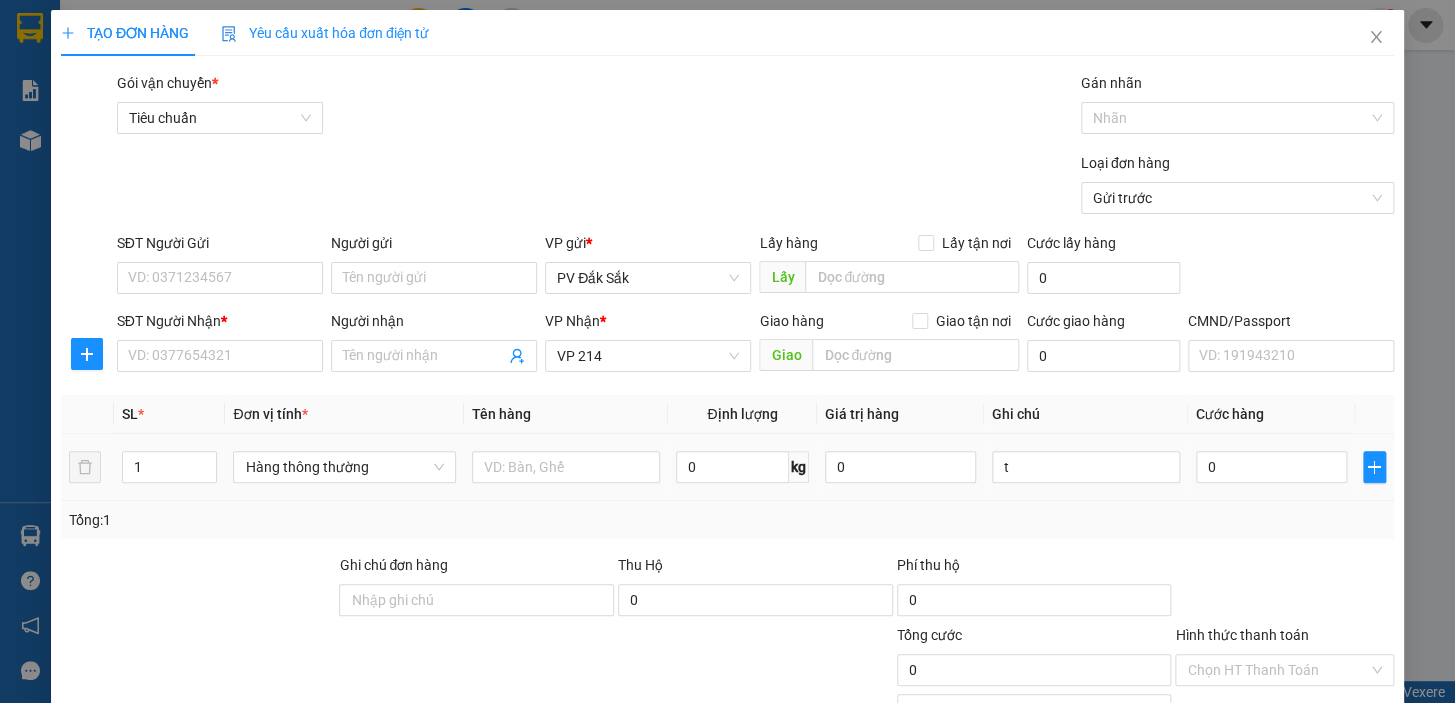 click at bounding box center [566, 467] 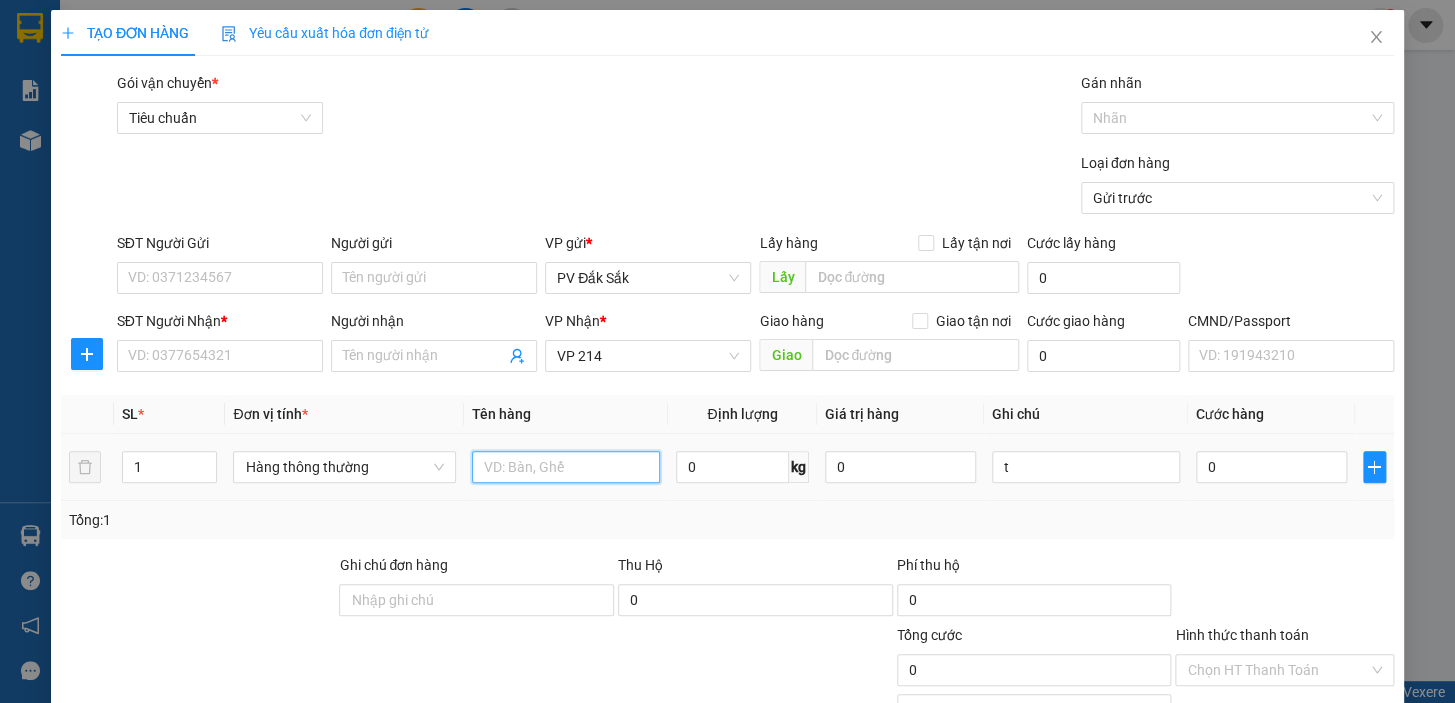 click at bounding box center [566, 467] 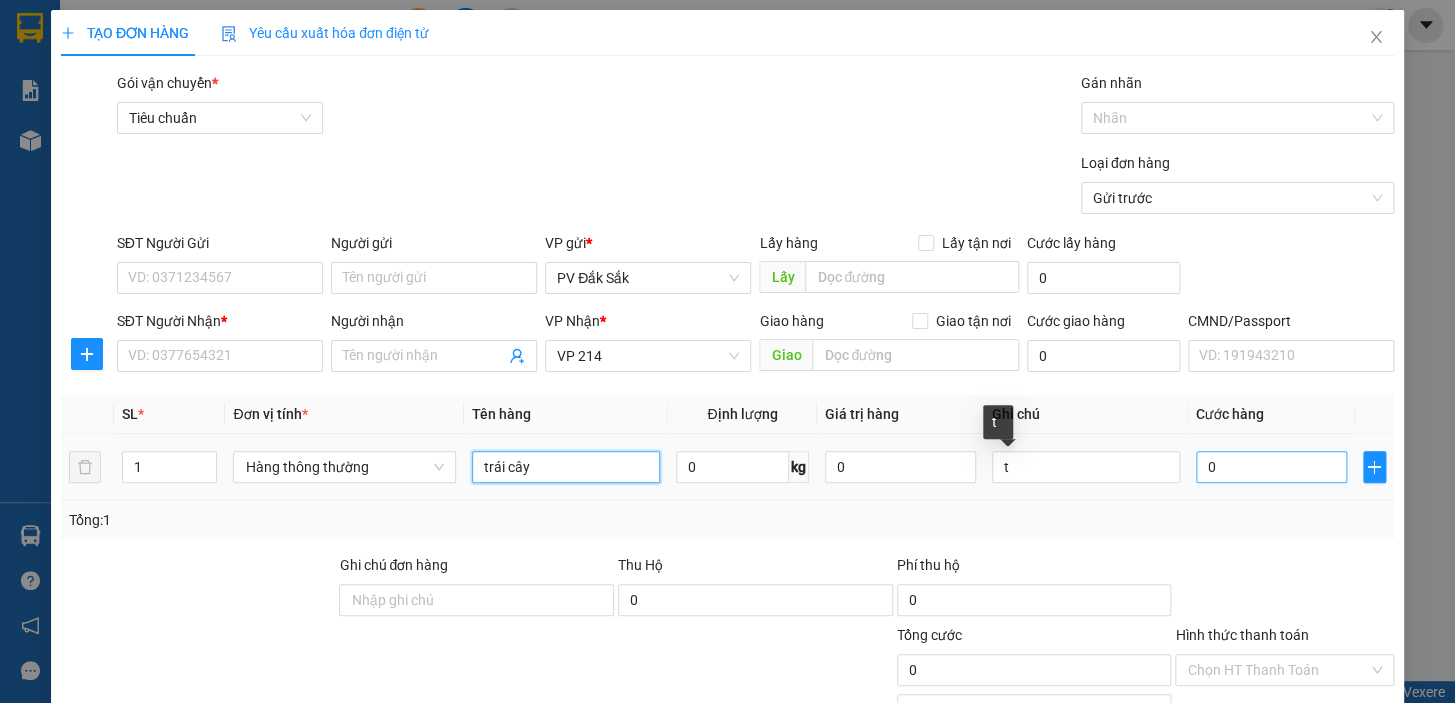 type on "trái cây" 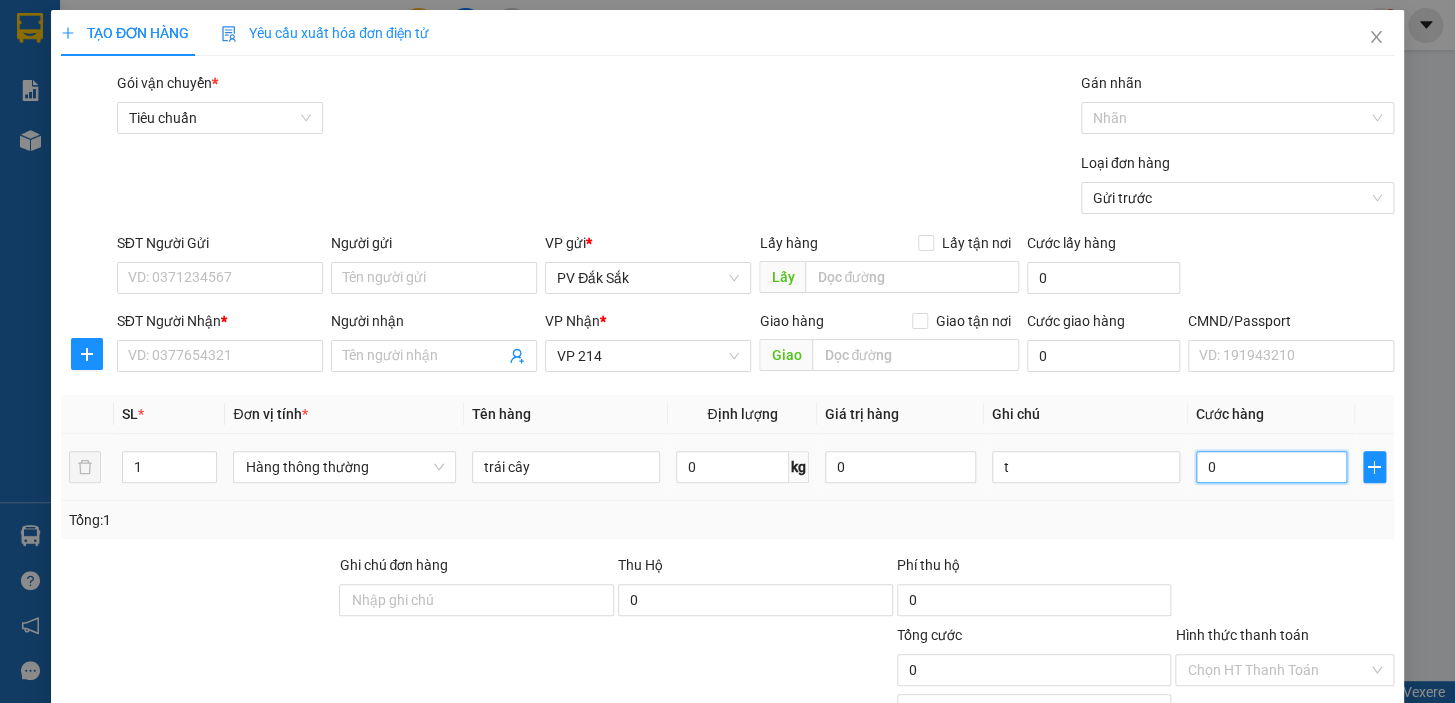 click on "0" at bounding box center (1271, 467) 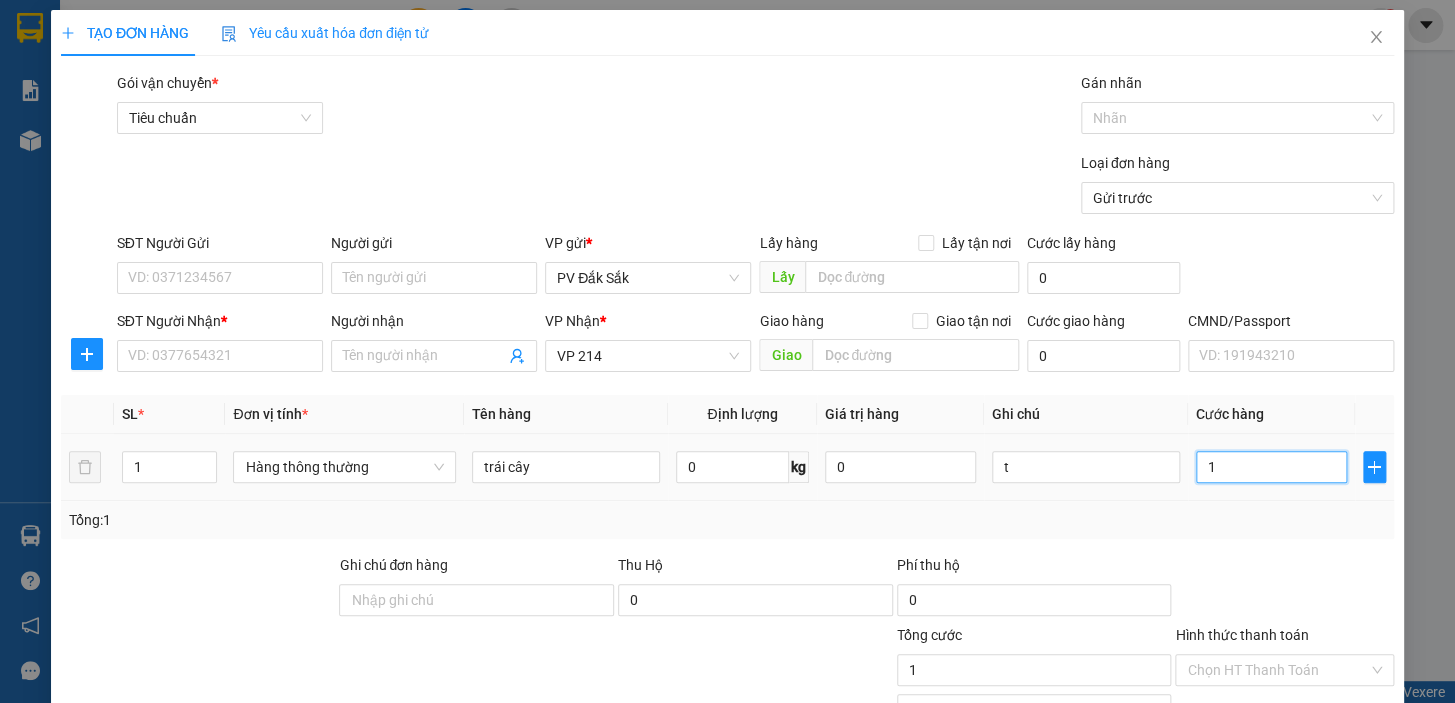 type on "1" 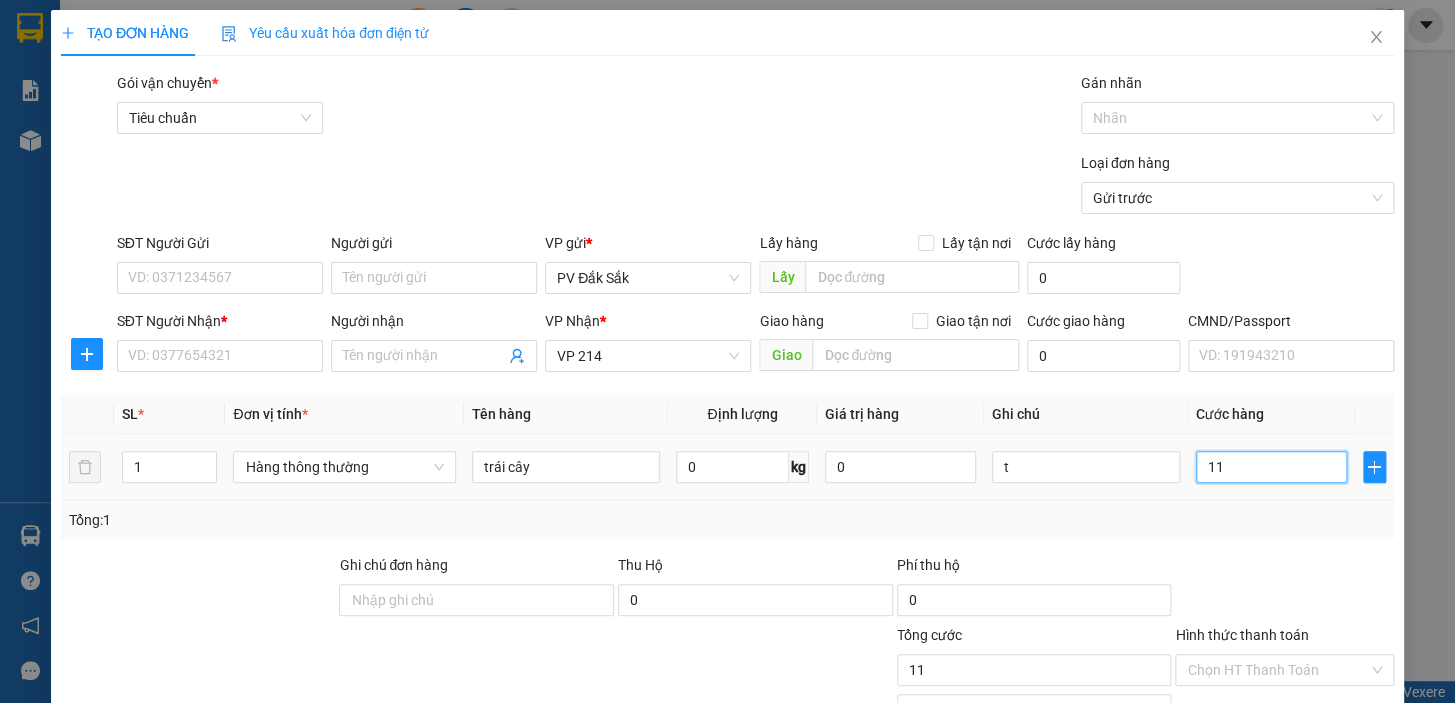type on "110" 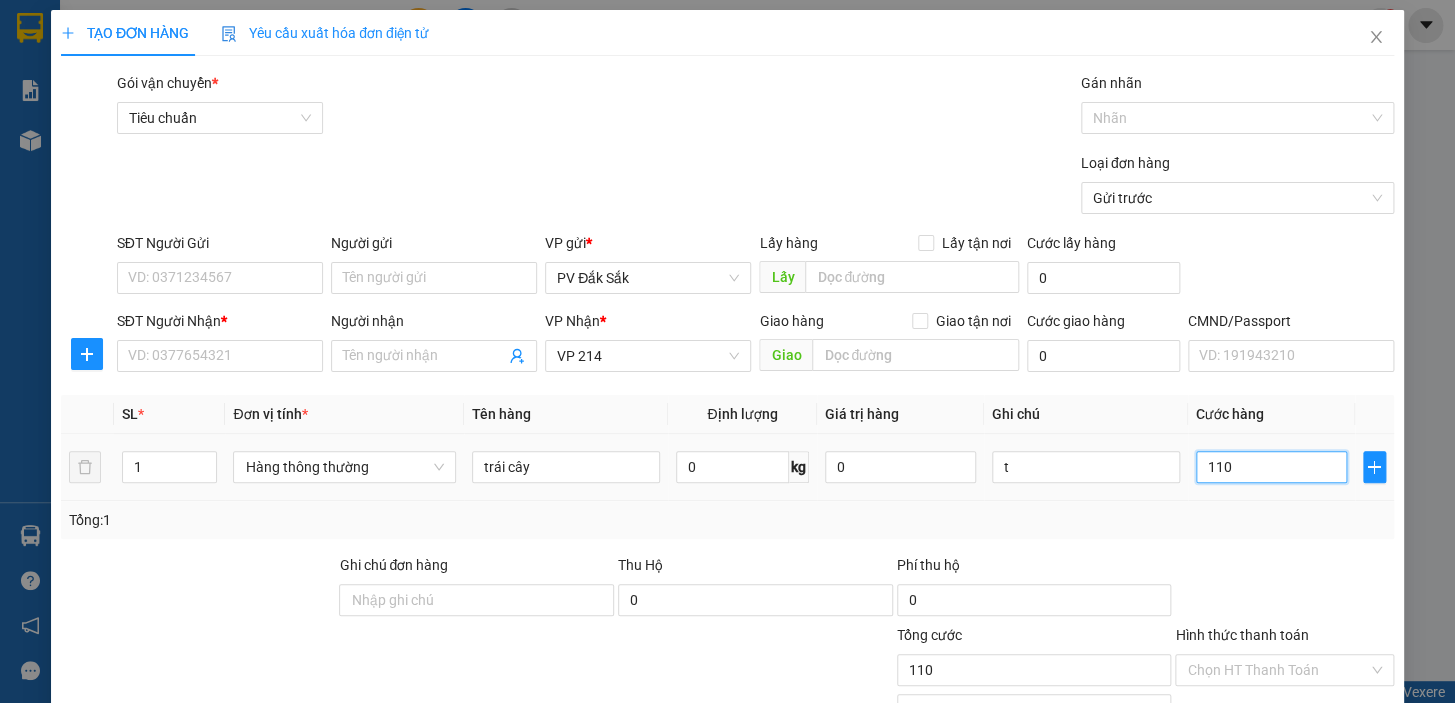 type on "1.100" 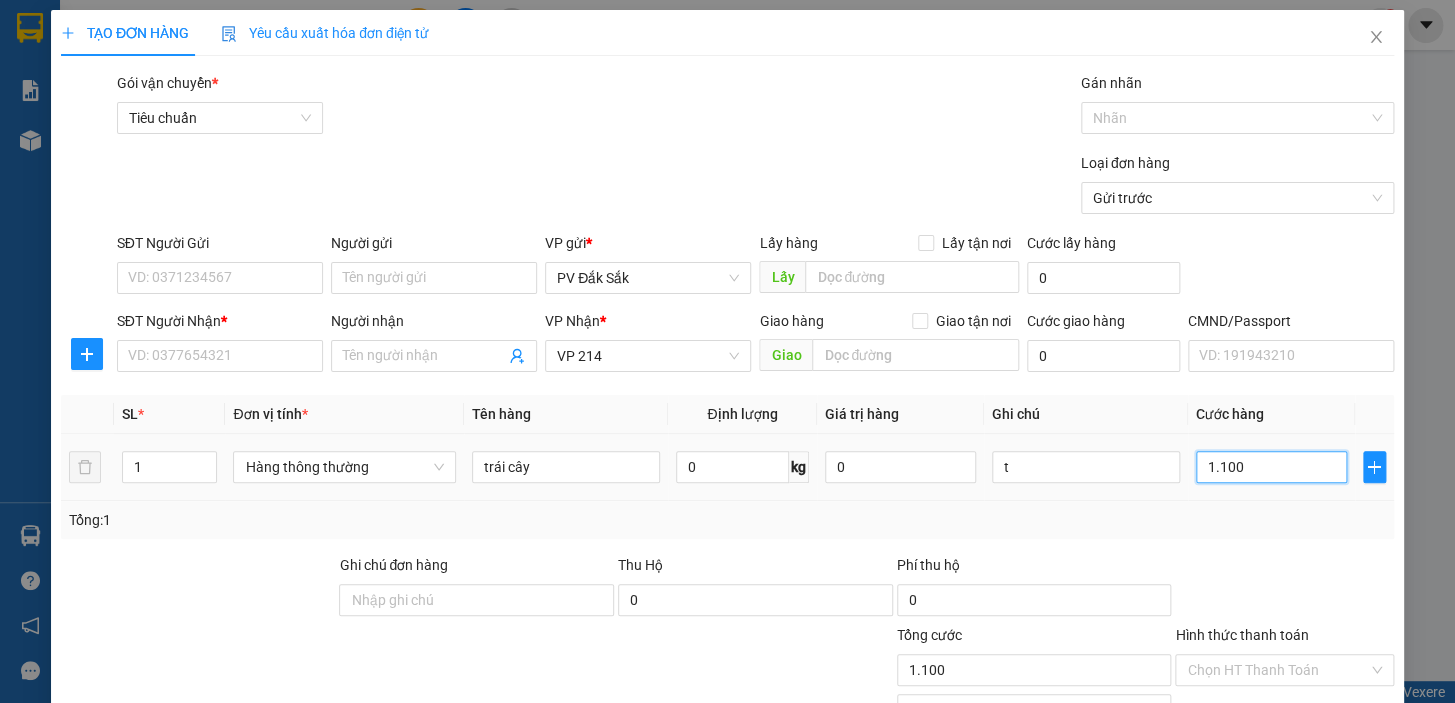 type on "110" 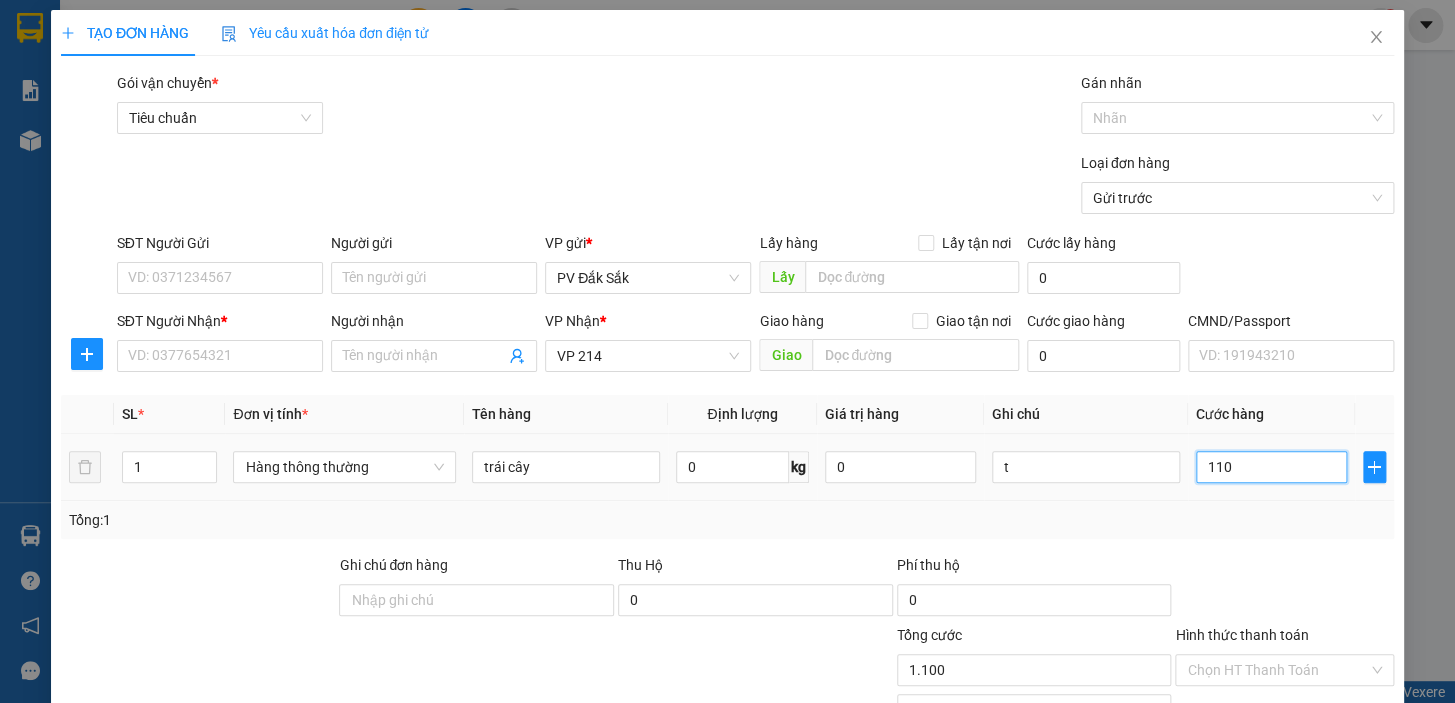 type on "110" 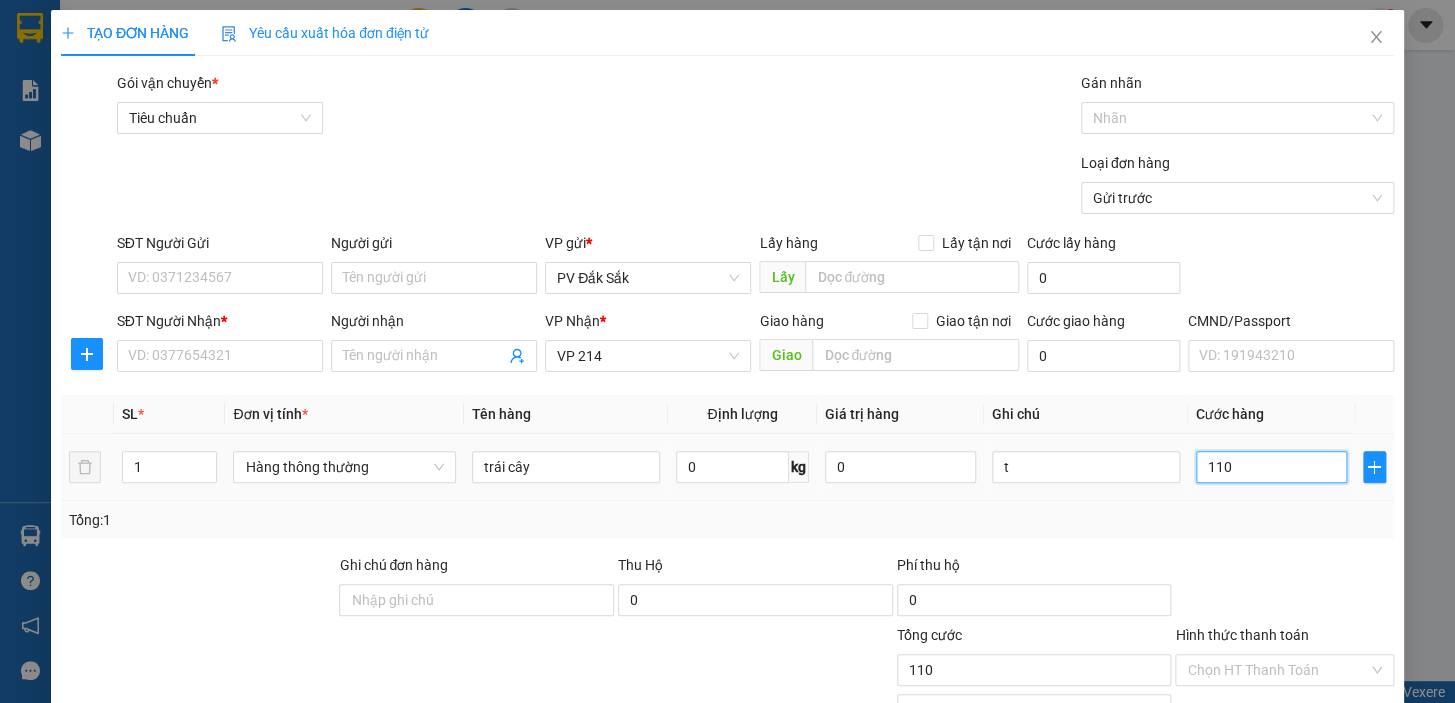 type on "11" 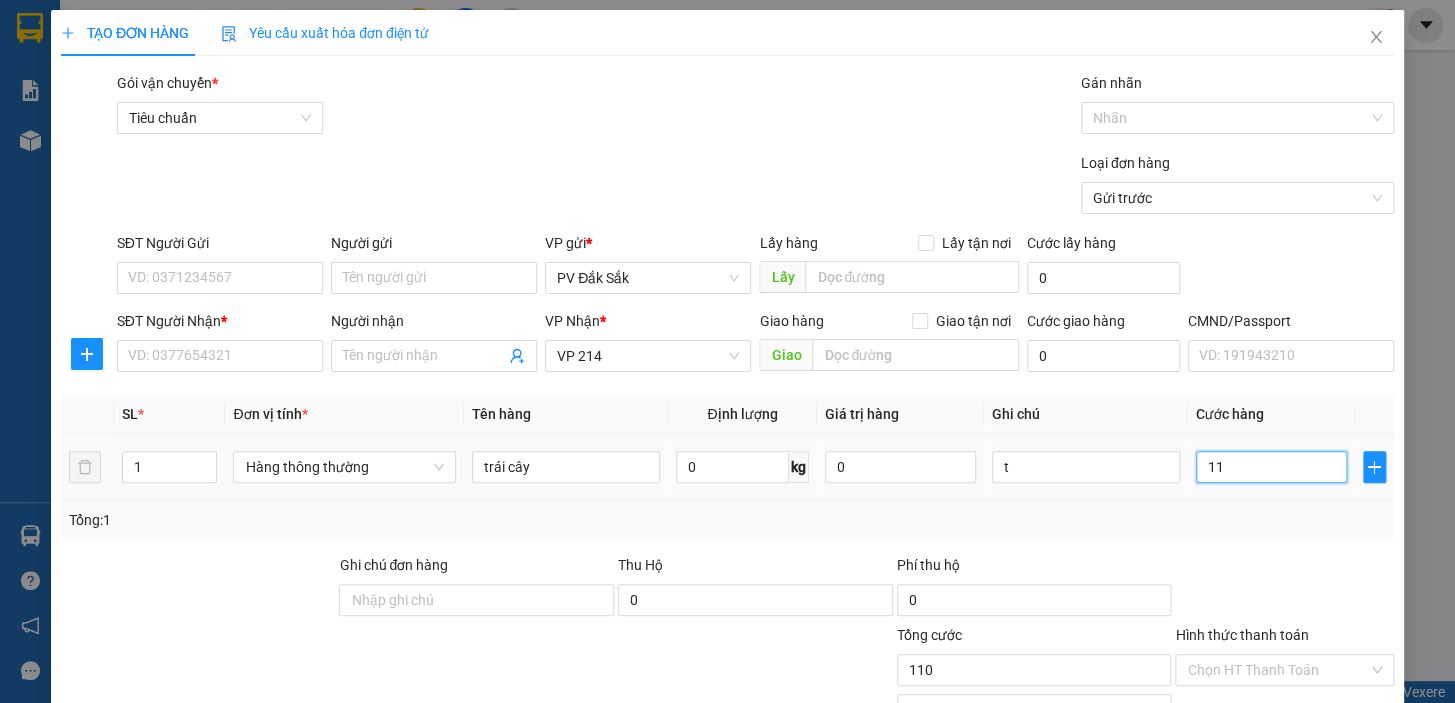 type on "11" 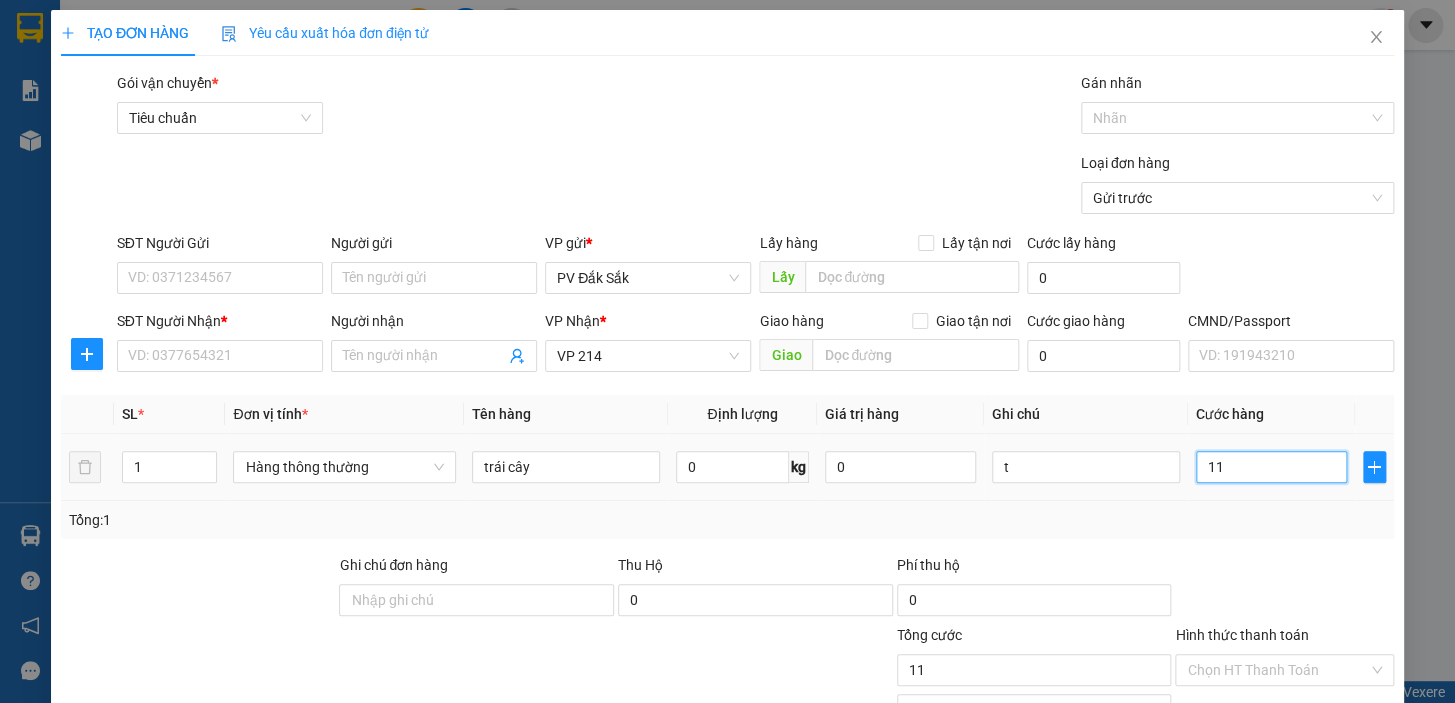 type on "1" 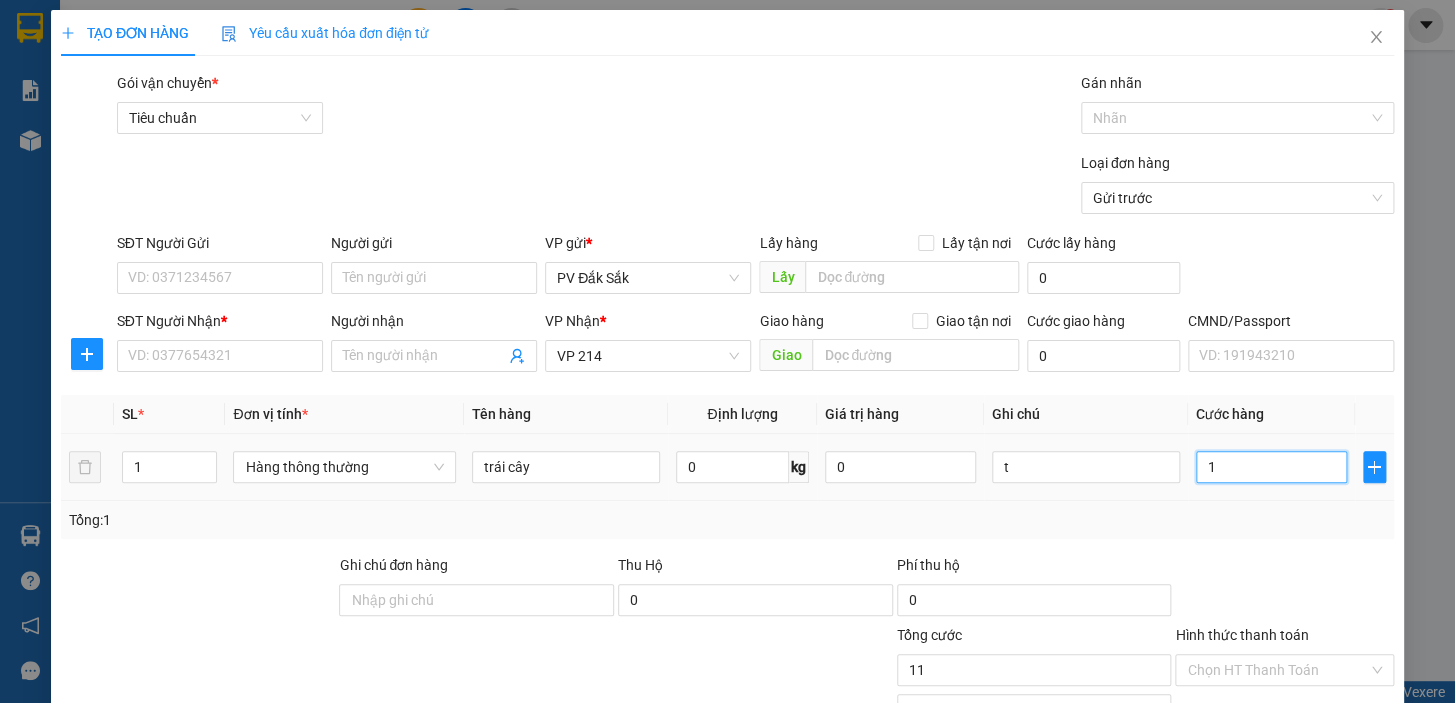 type on "1" 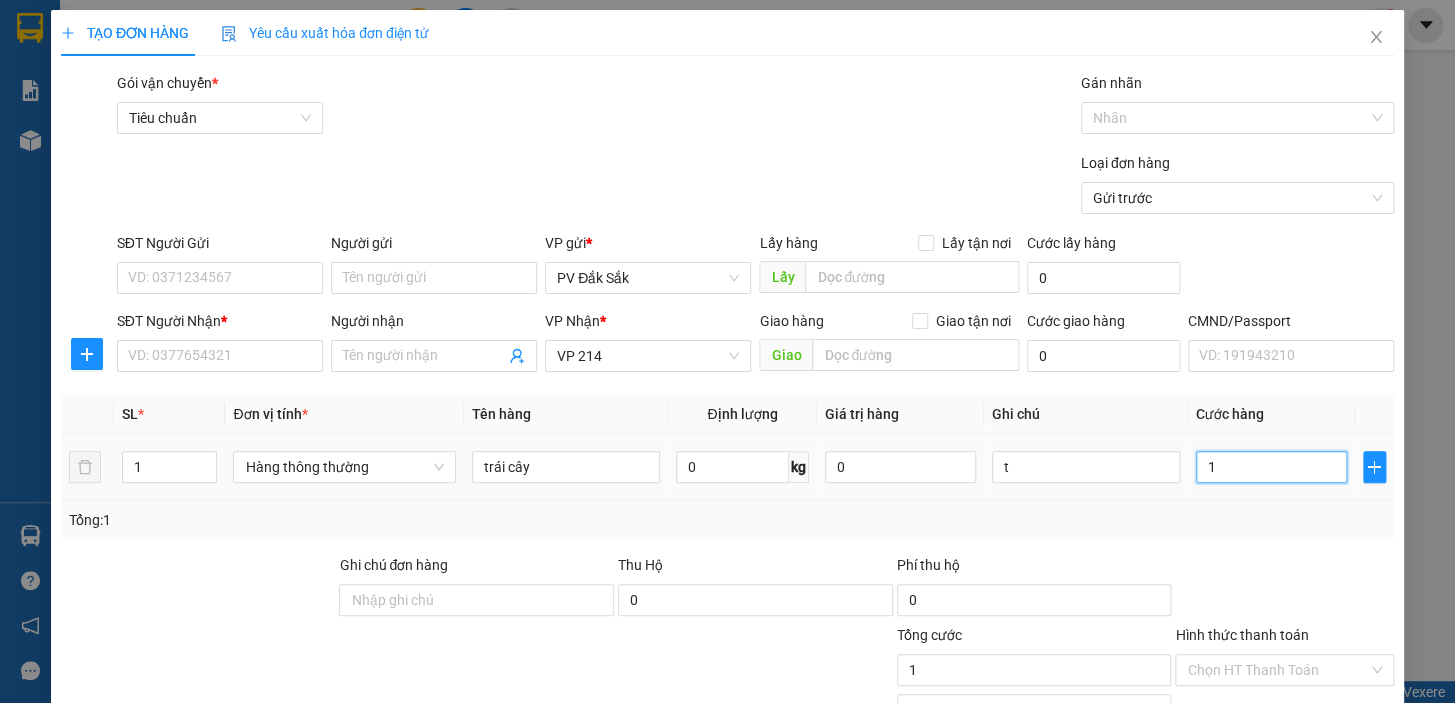 type on "0" 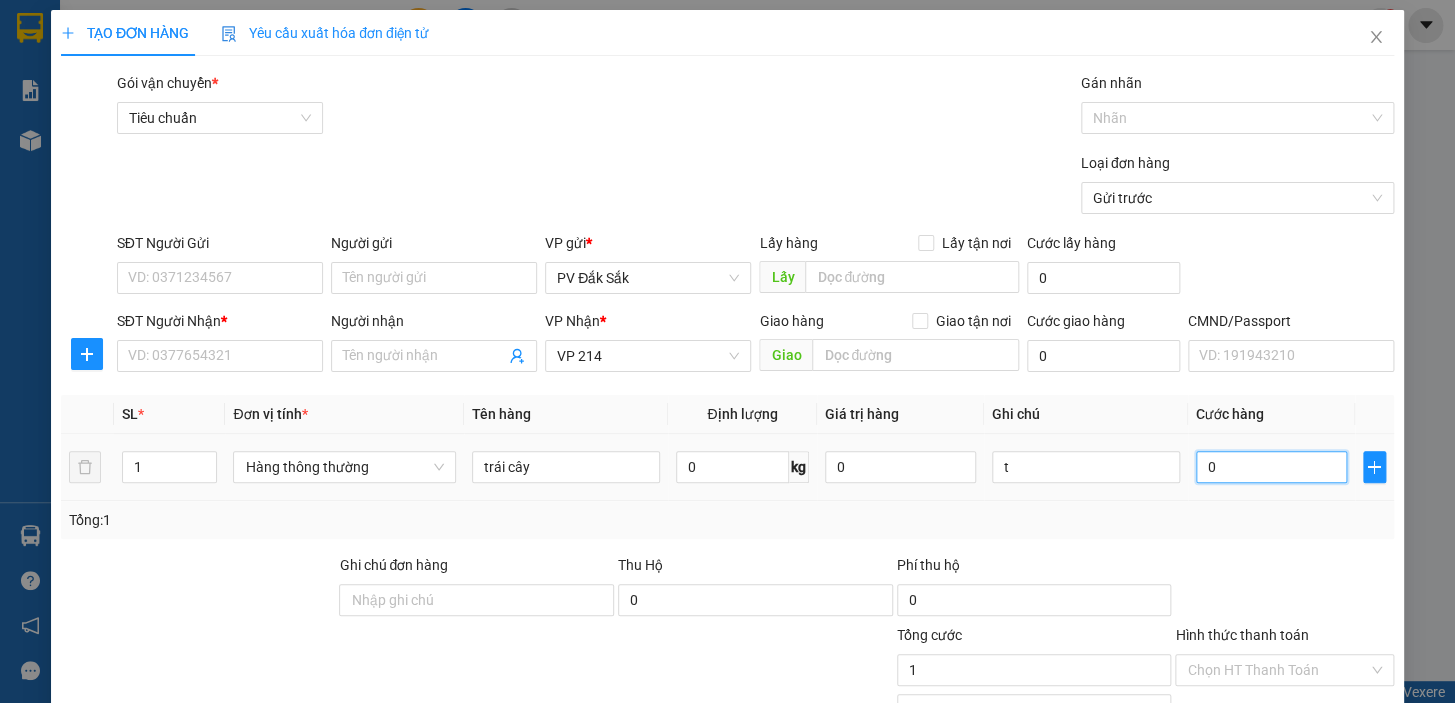 type on "0" 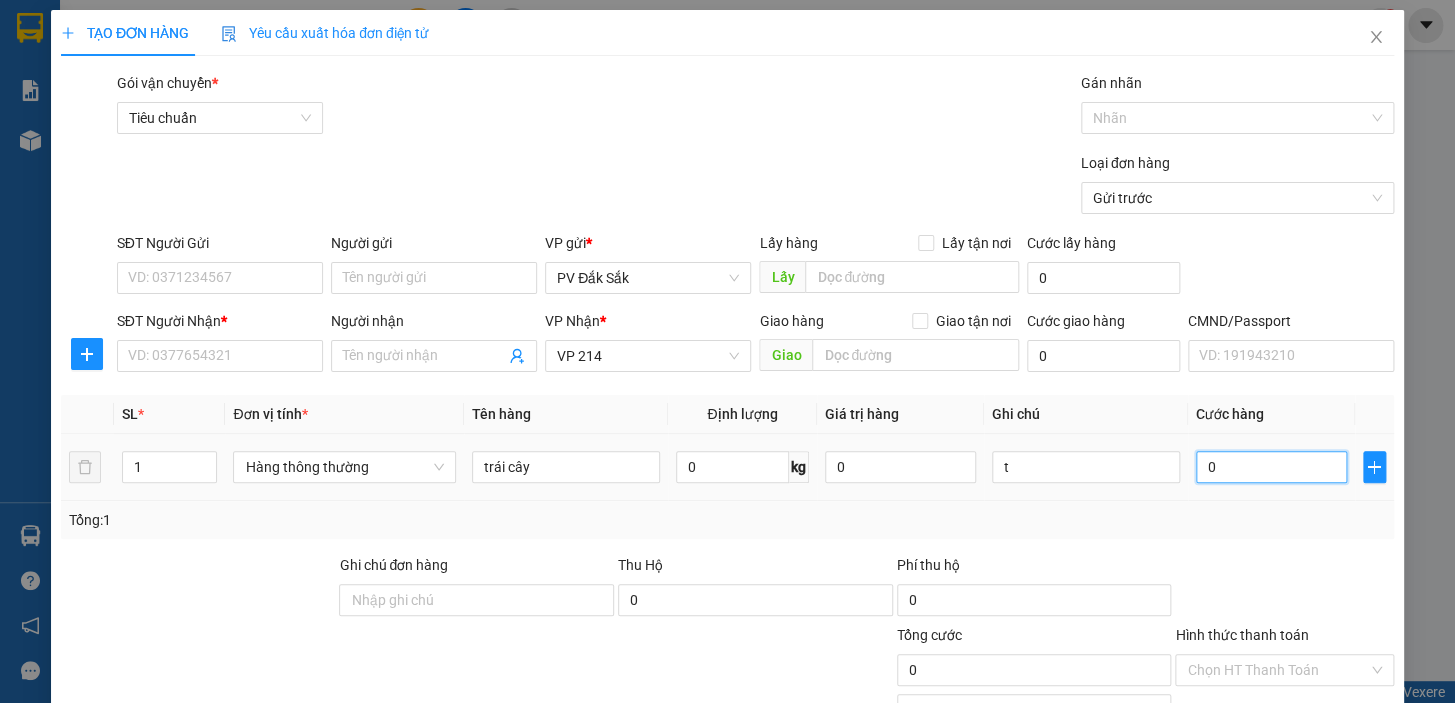 type on "0" 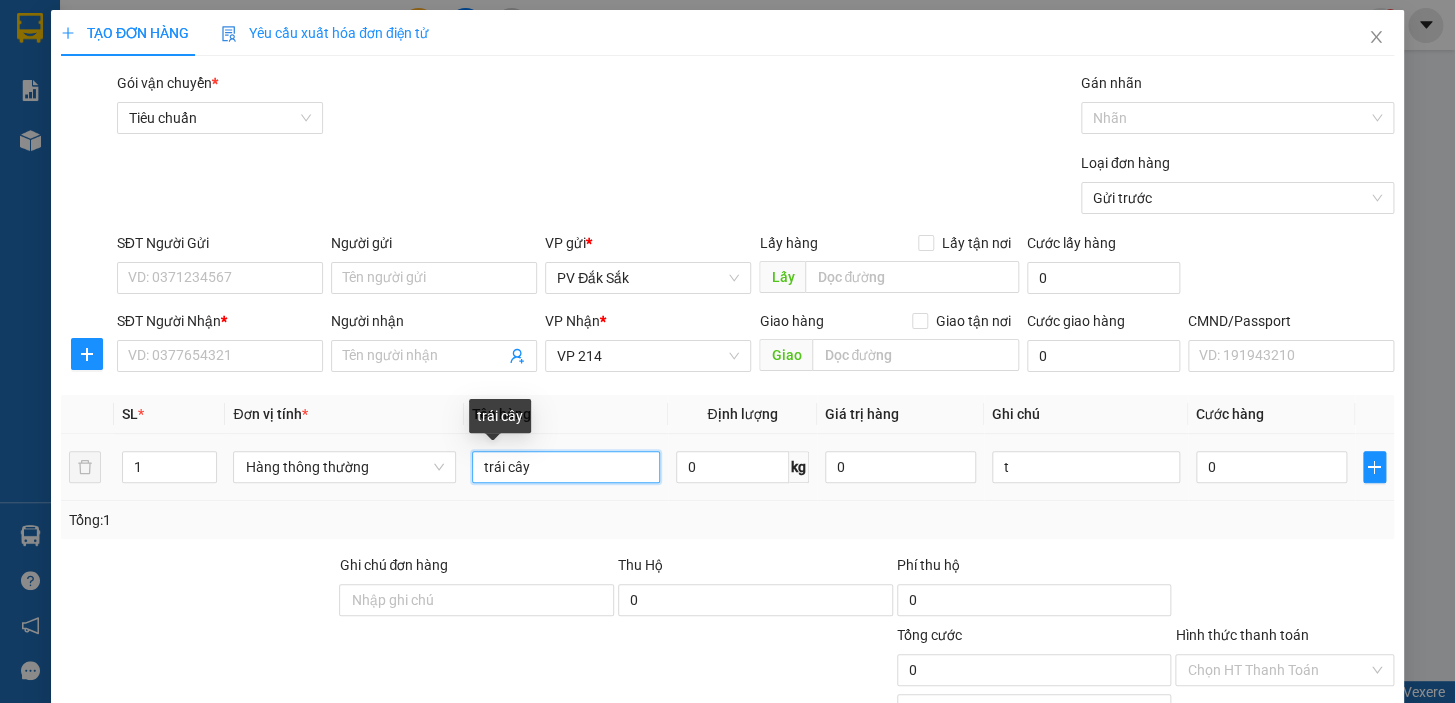 drag, startPoint x: 550, startPoint y: 470, endPoint x: 0, endPoint y: 390, distance: 555.7877 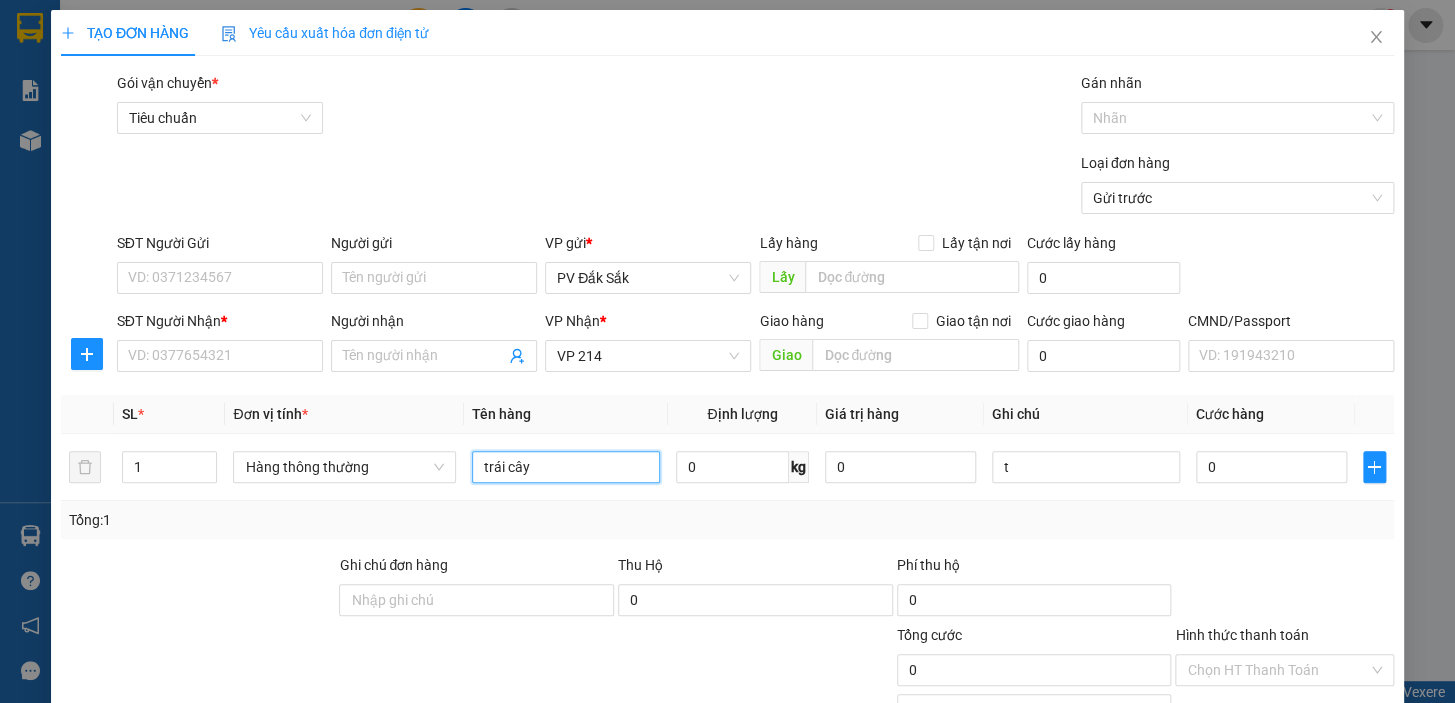 type on "d" 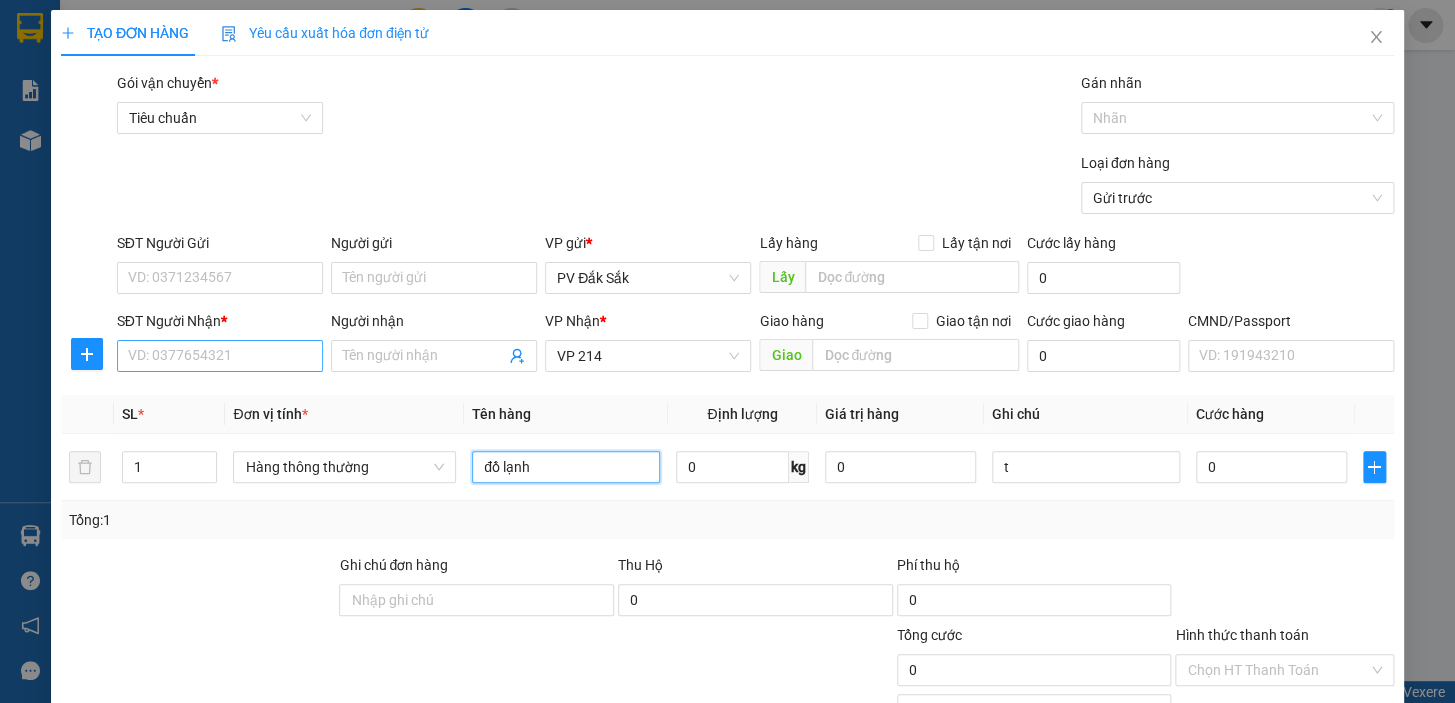 type on "đồ lạnh" 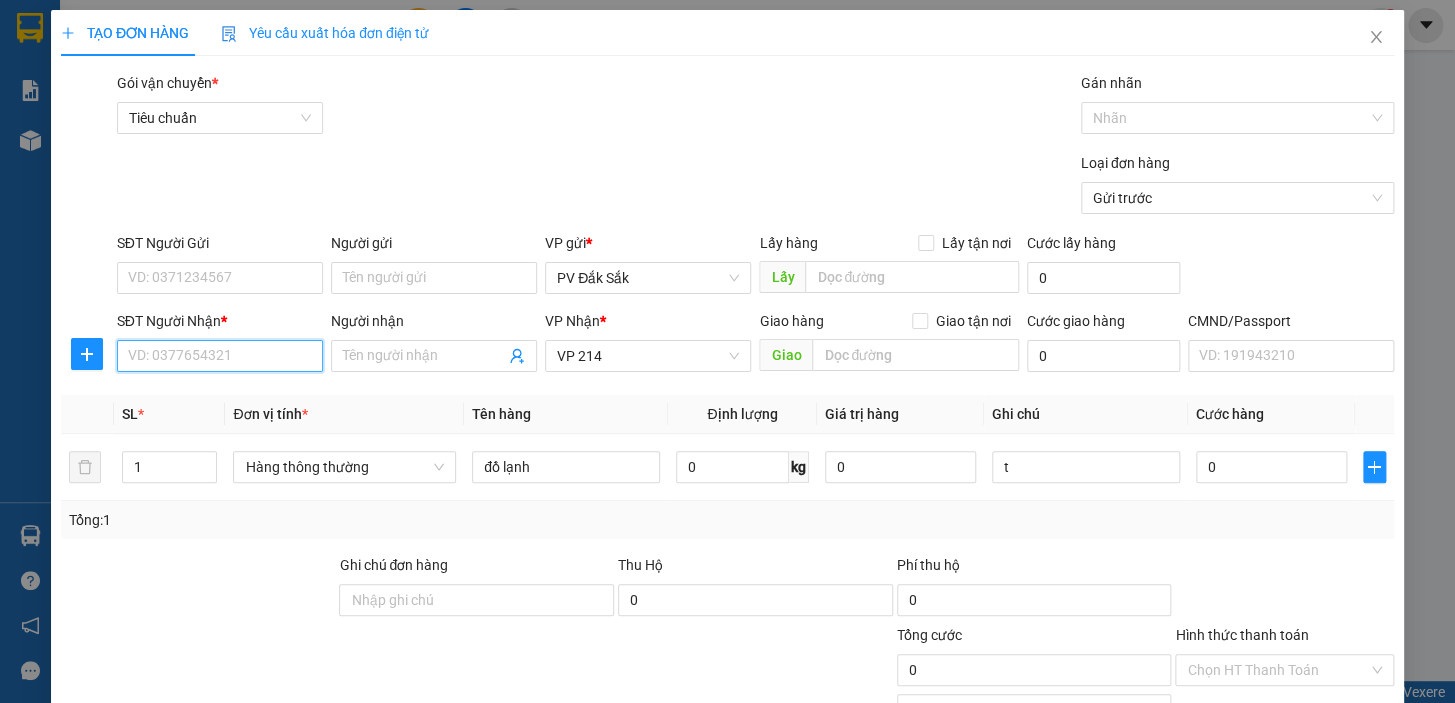 drag, startPoint x: 174, startPoint y: 343, endPoint x: 310, endPoint y: 323, distance: 137.46272 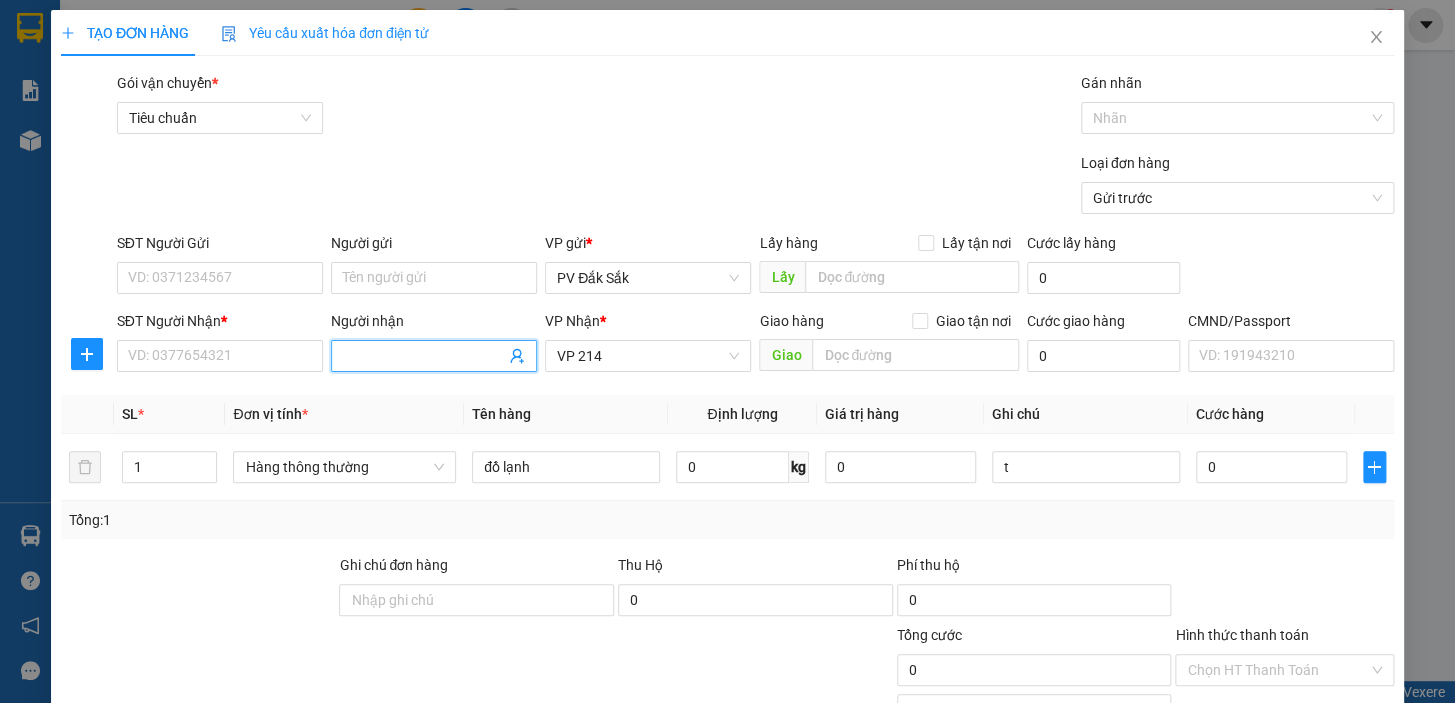 click on "Người nhận" at bounding box center [424, 356] 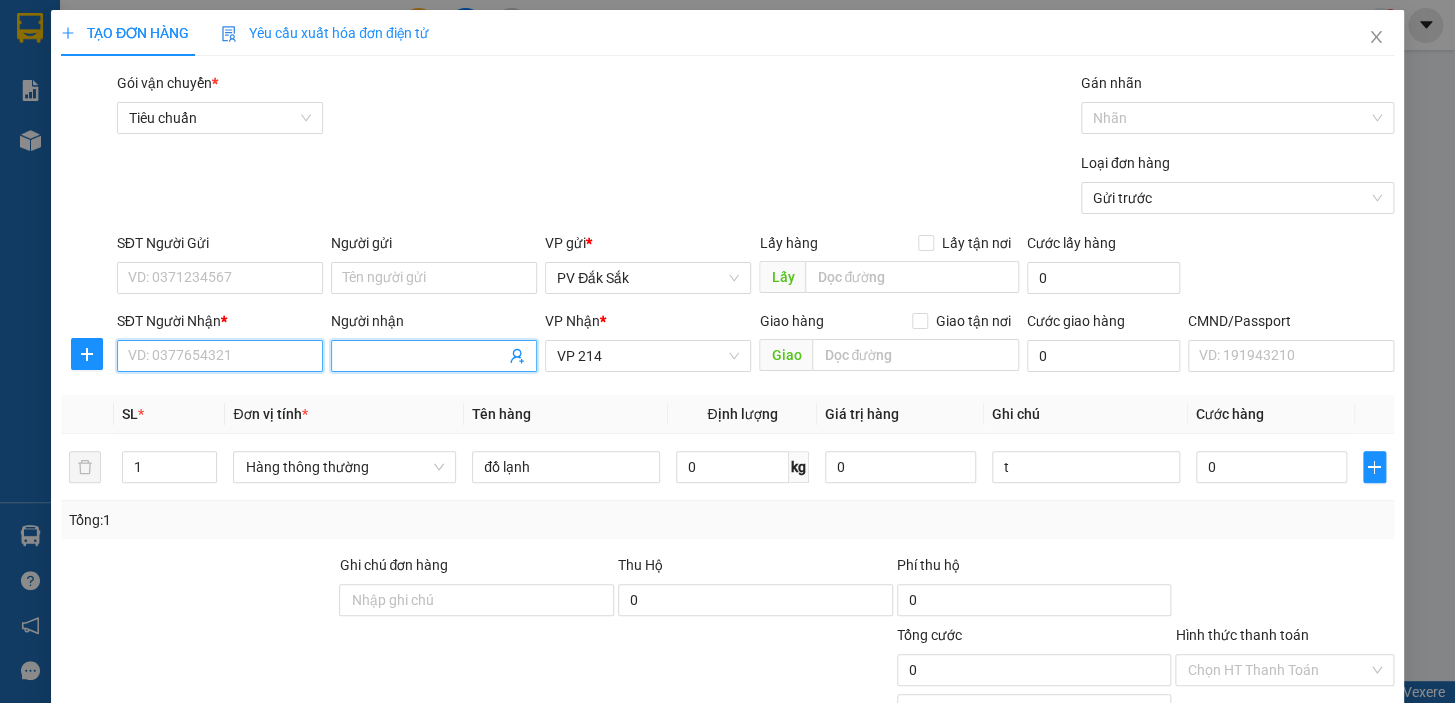 click on "SĐT Người Nhận  *" at bounding box center (220, 356) 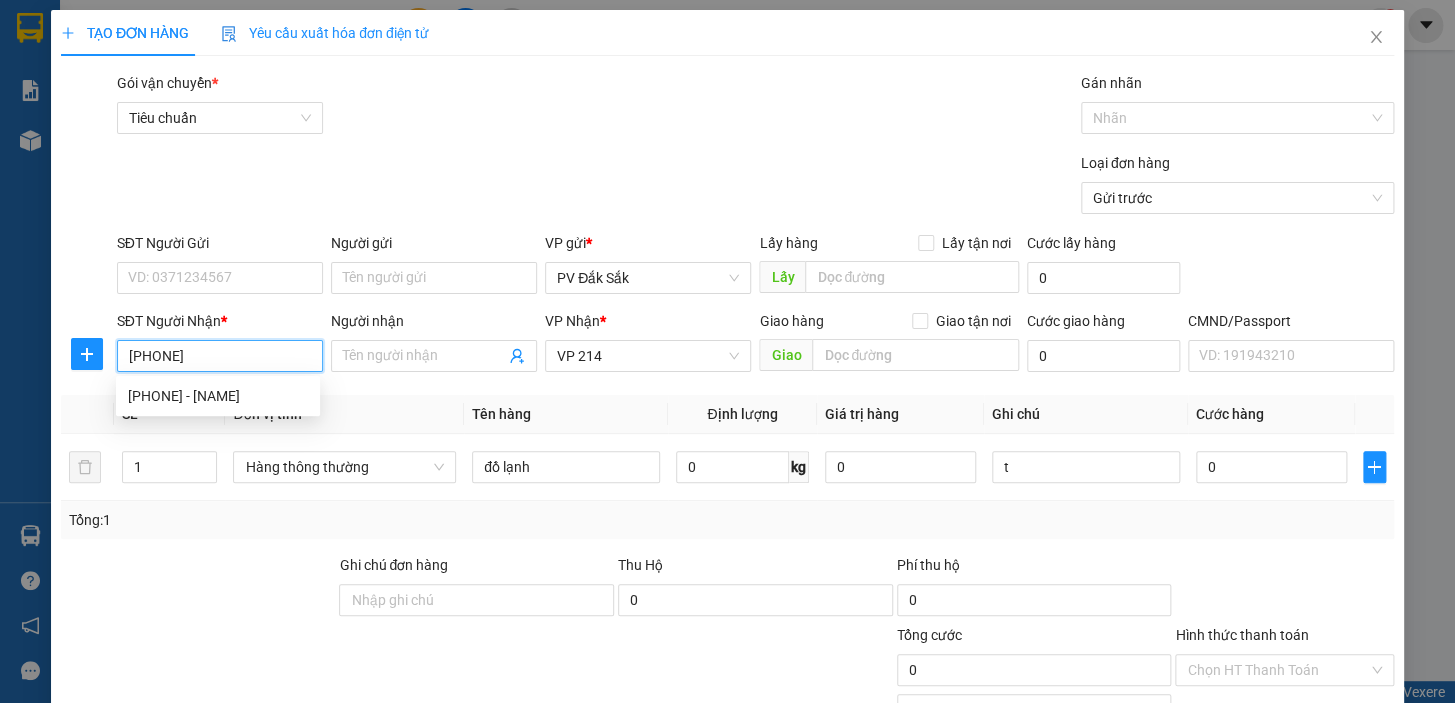 type on "0912003234" 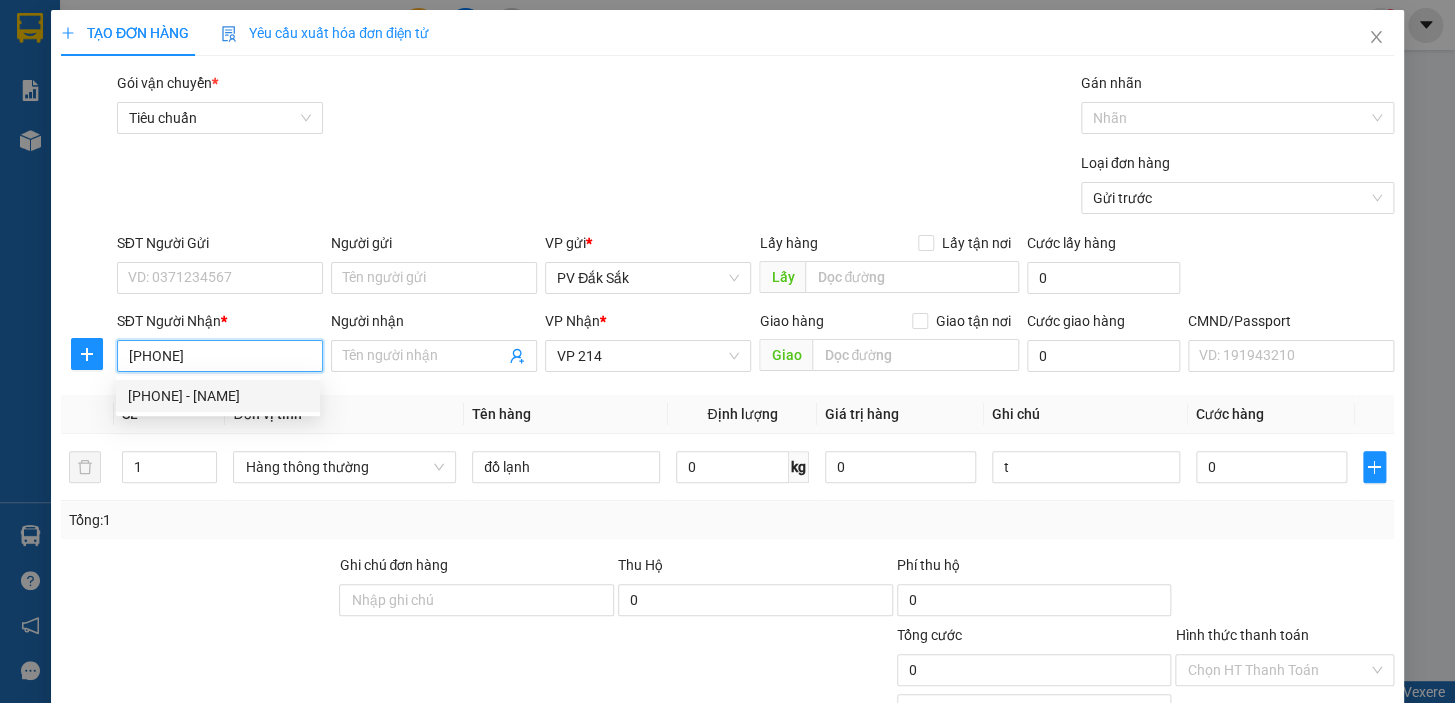 drag, startPoint x: 219, startPoint y: 404, endPoint x: 213, endPoint y: 337, distance: 67.26812 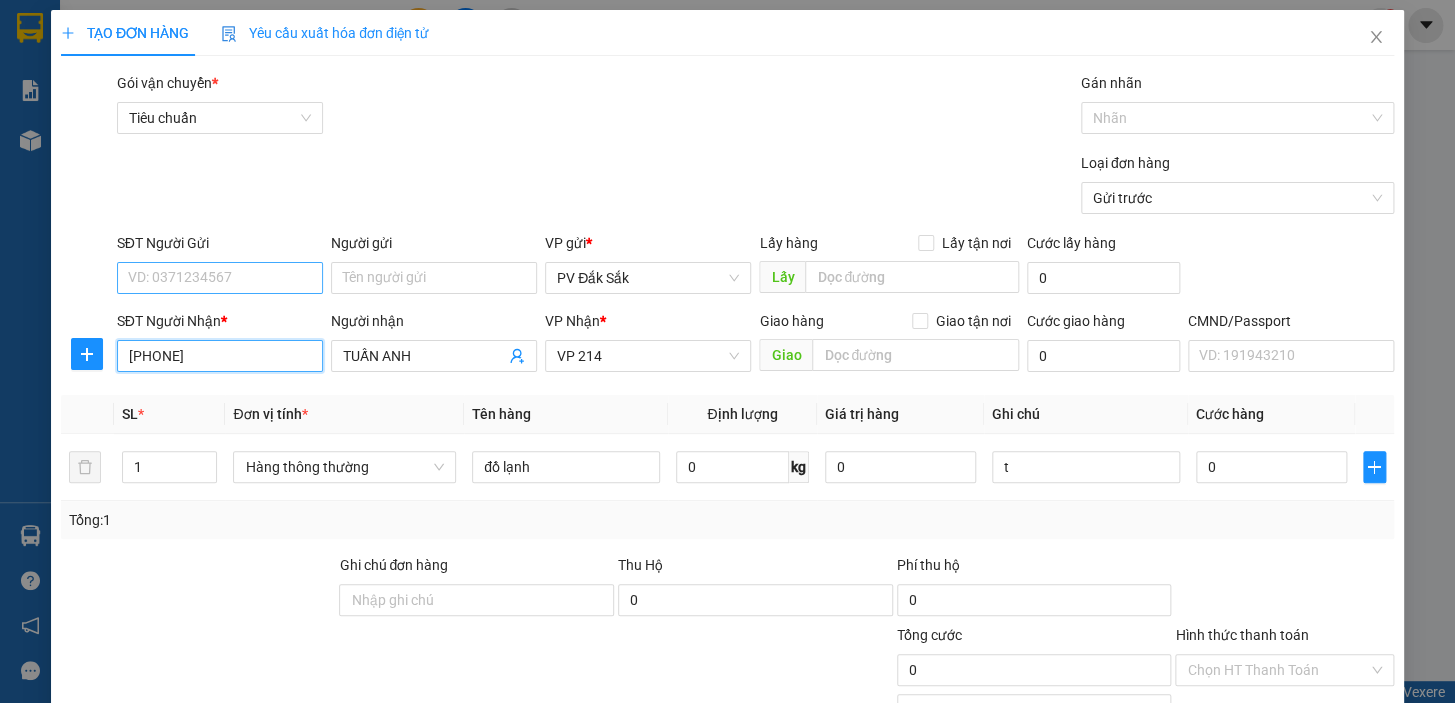 type on "0912003234" 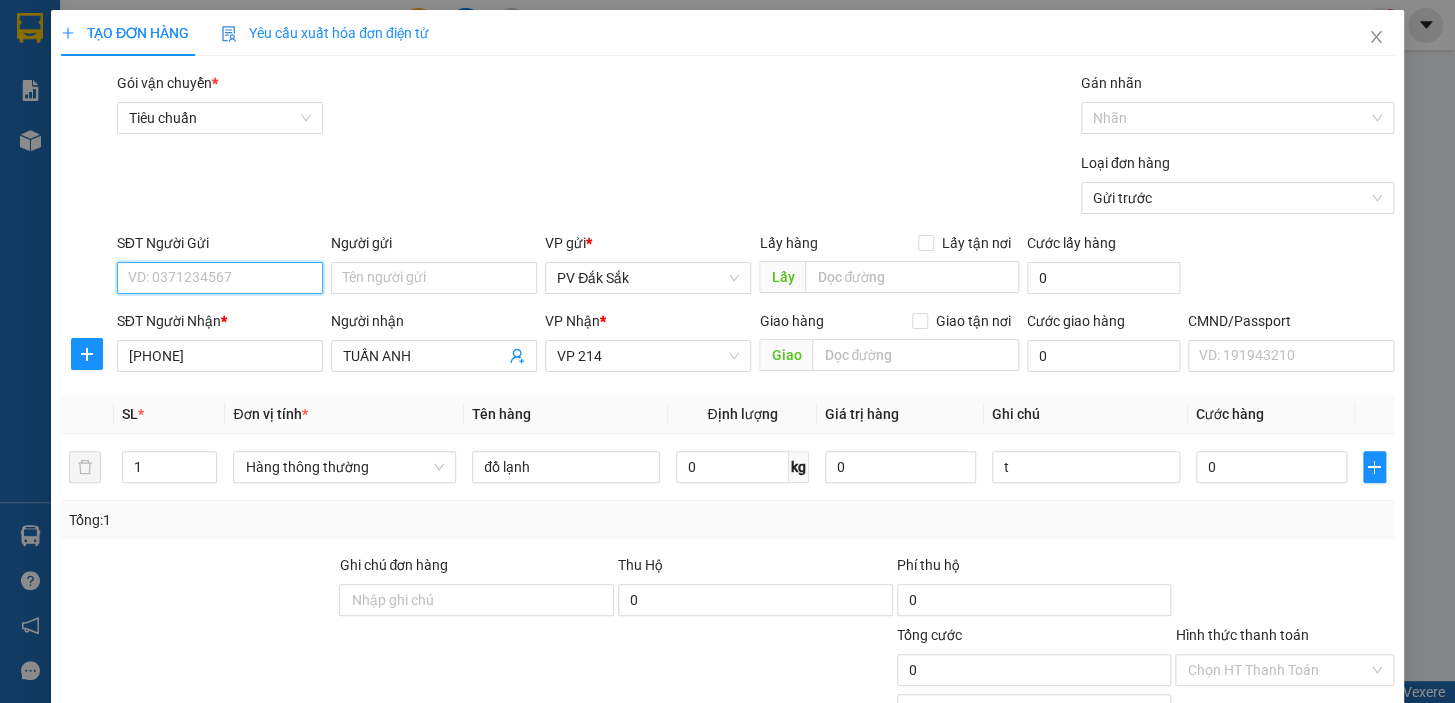 click on "SĐT Người Gửi" at bounding box center (220, 278) 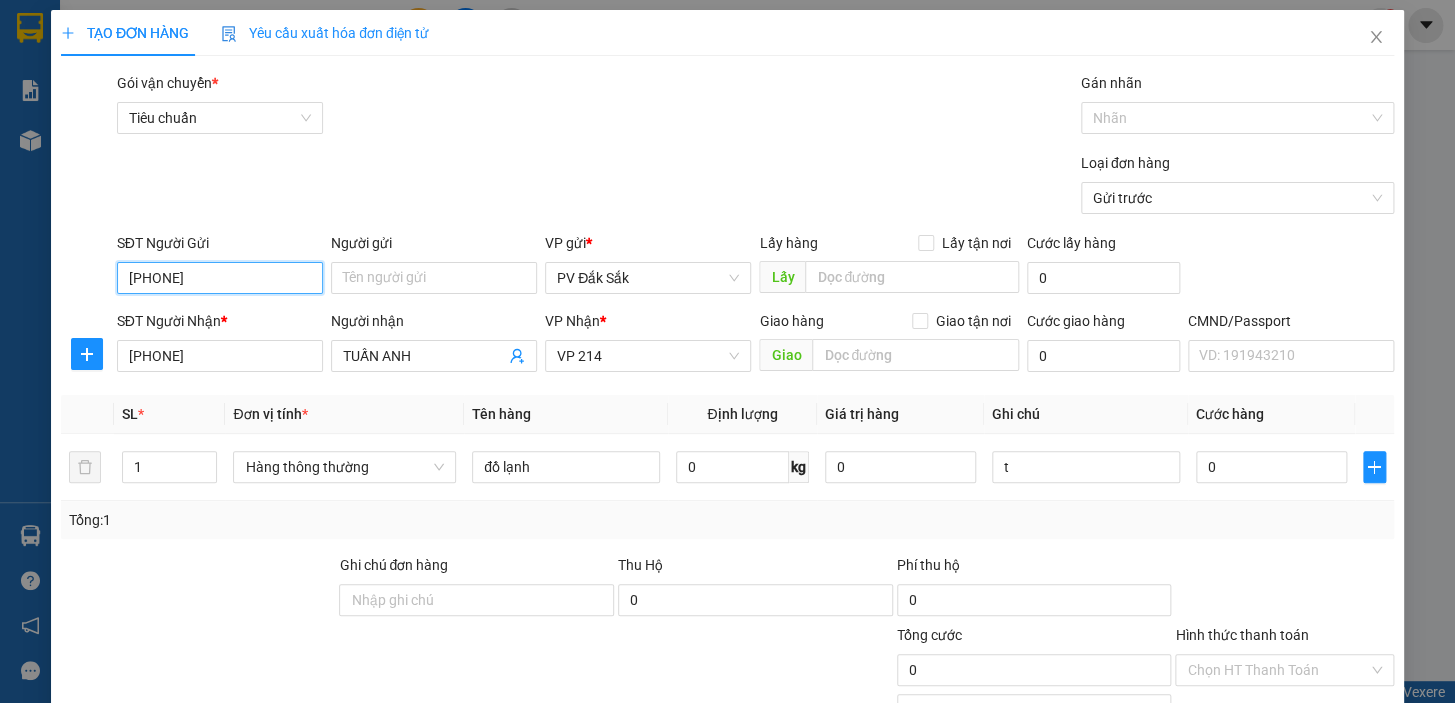 click on "0934872345" at bounding box center [220, 278] 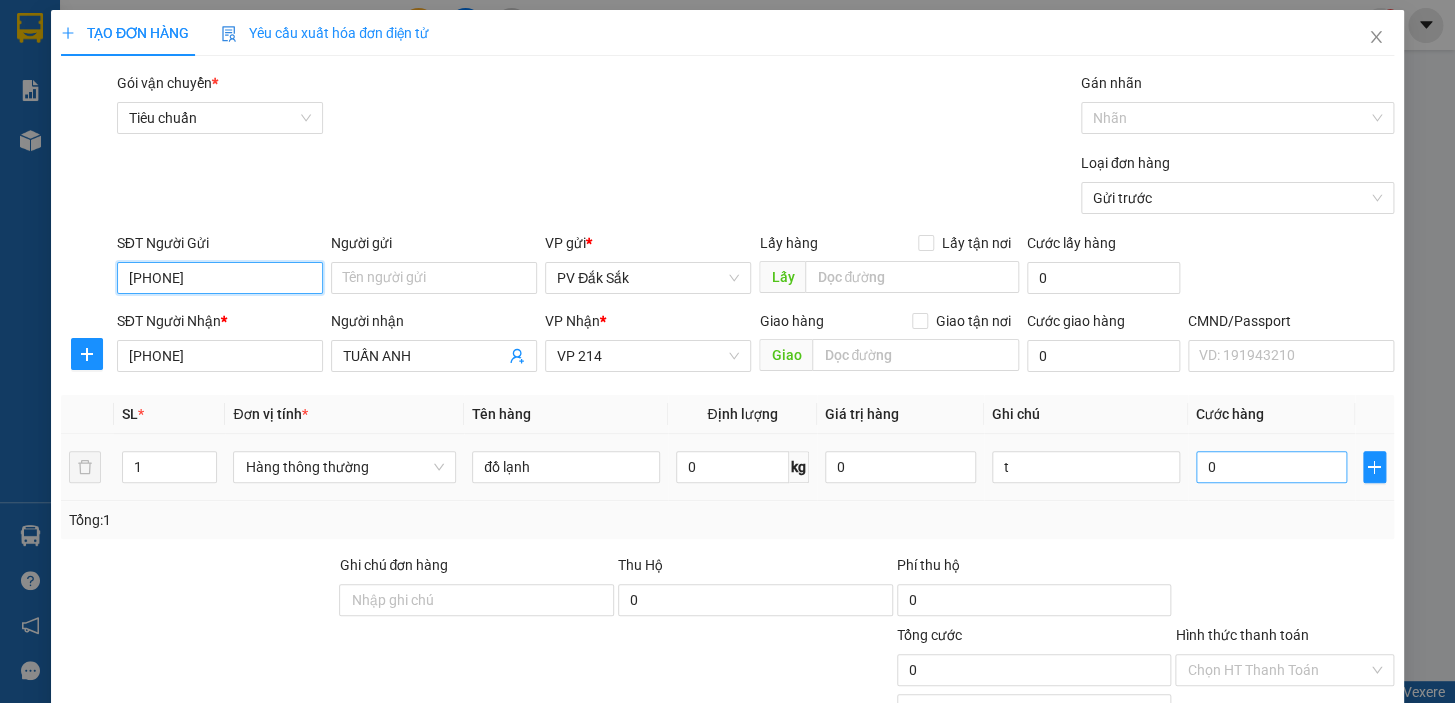 type on "0934872345" 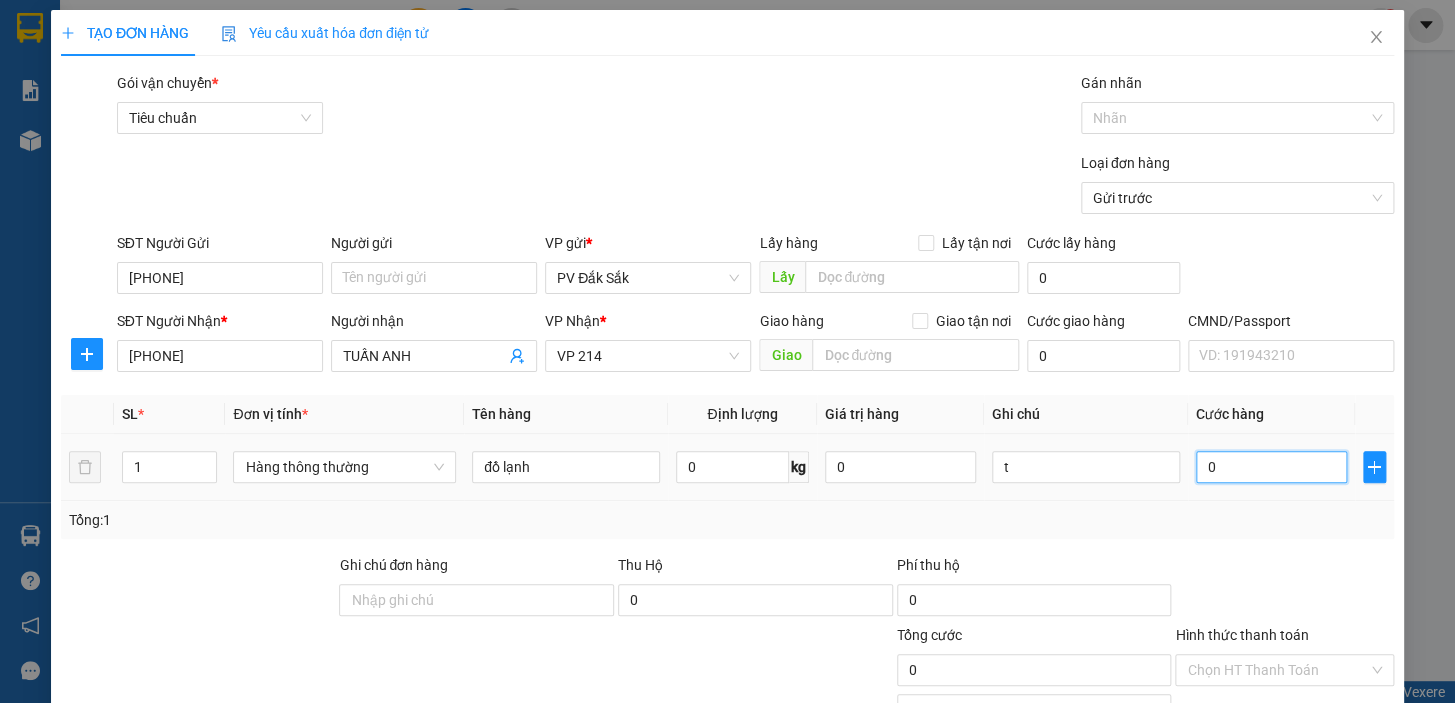 click on "0" at bounding box center [1271, 467] 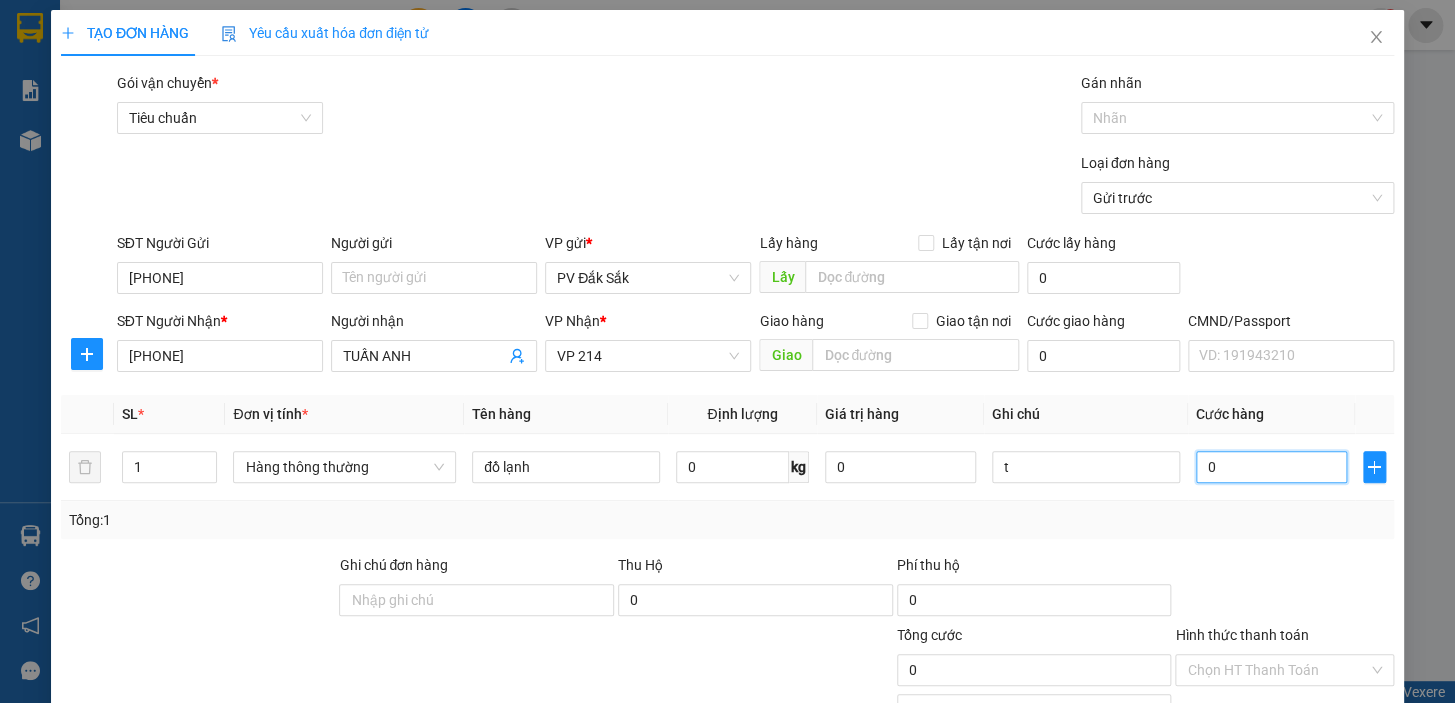 type on "1" 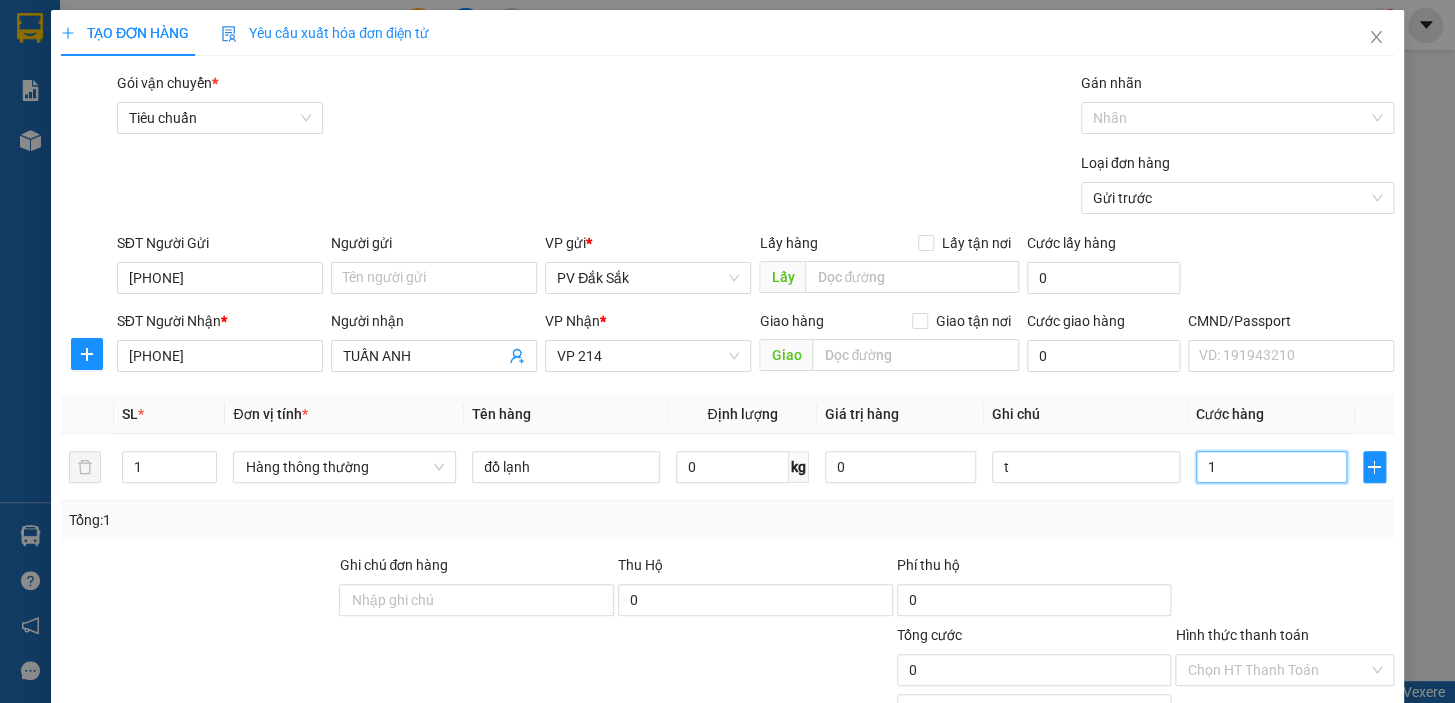 type on "1" 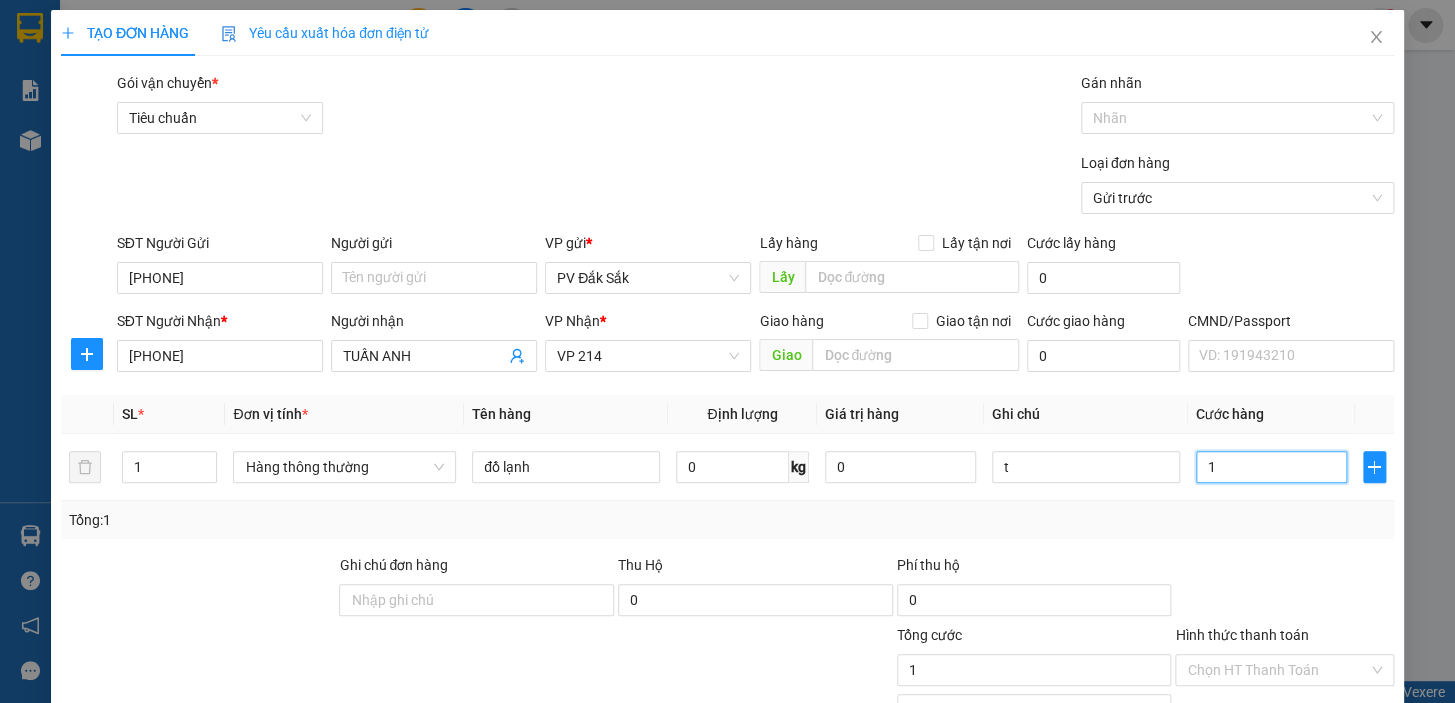 type on "11" 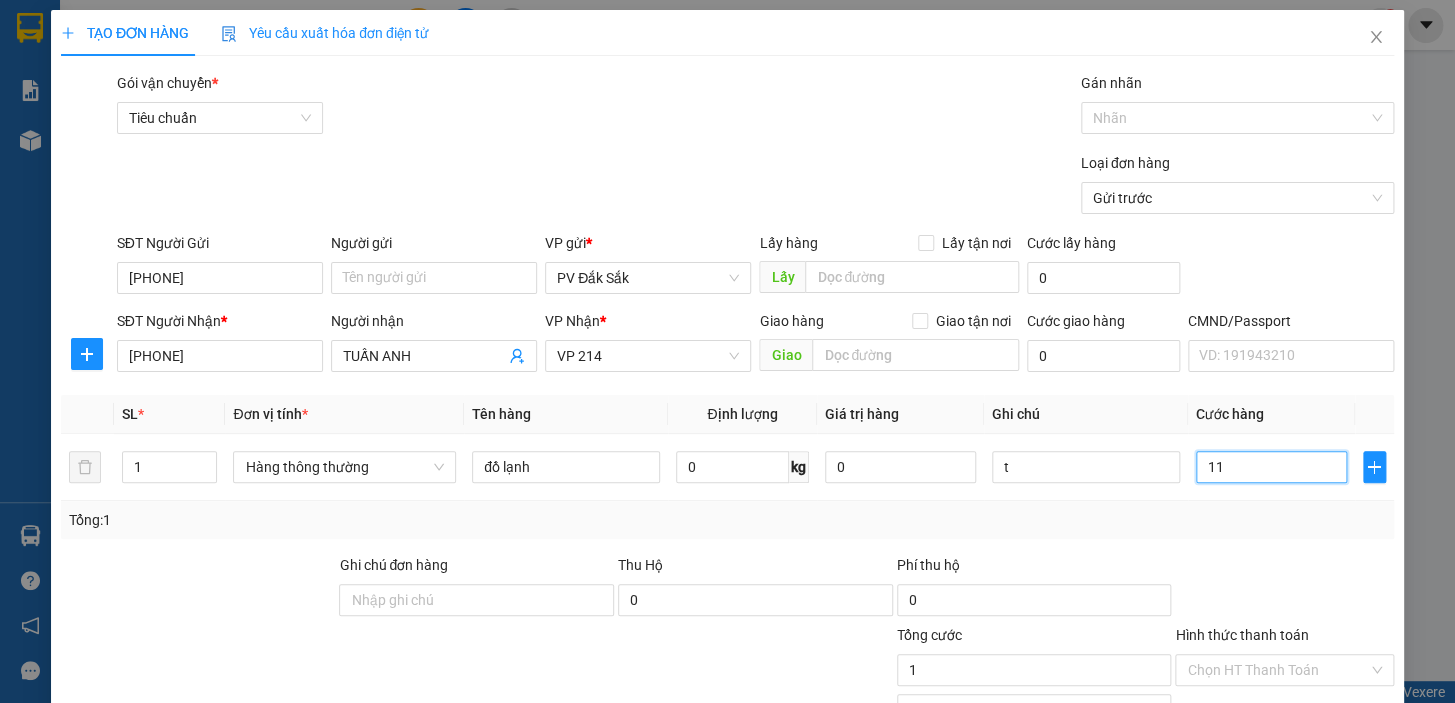 type on "11" 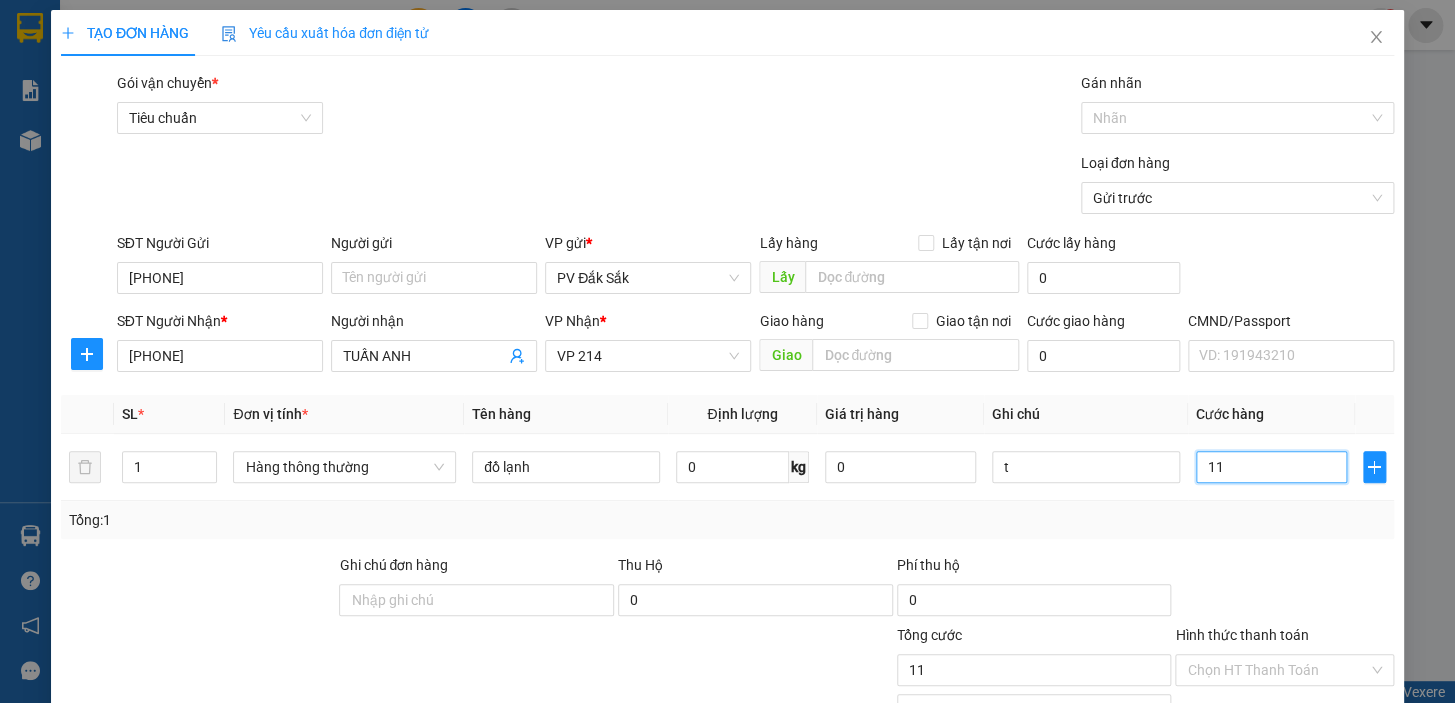 type on "111" 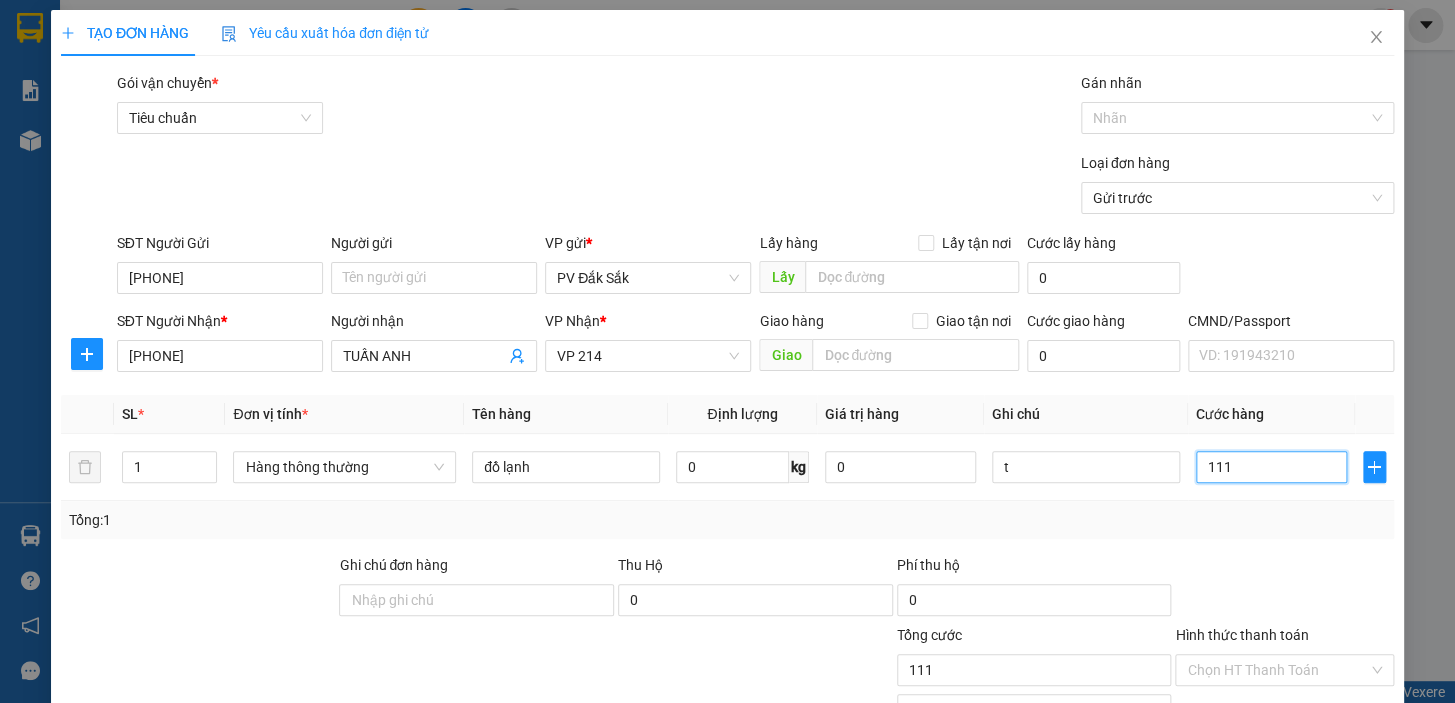 type on "11" 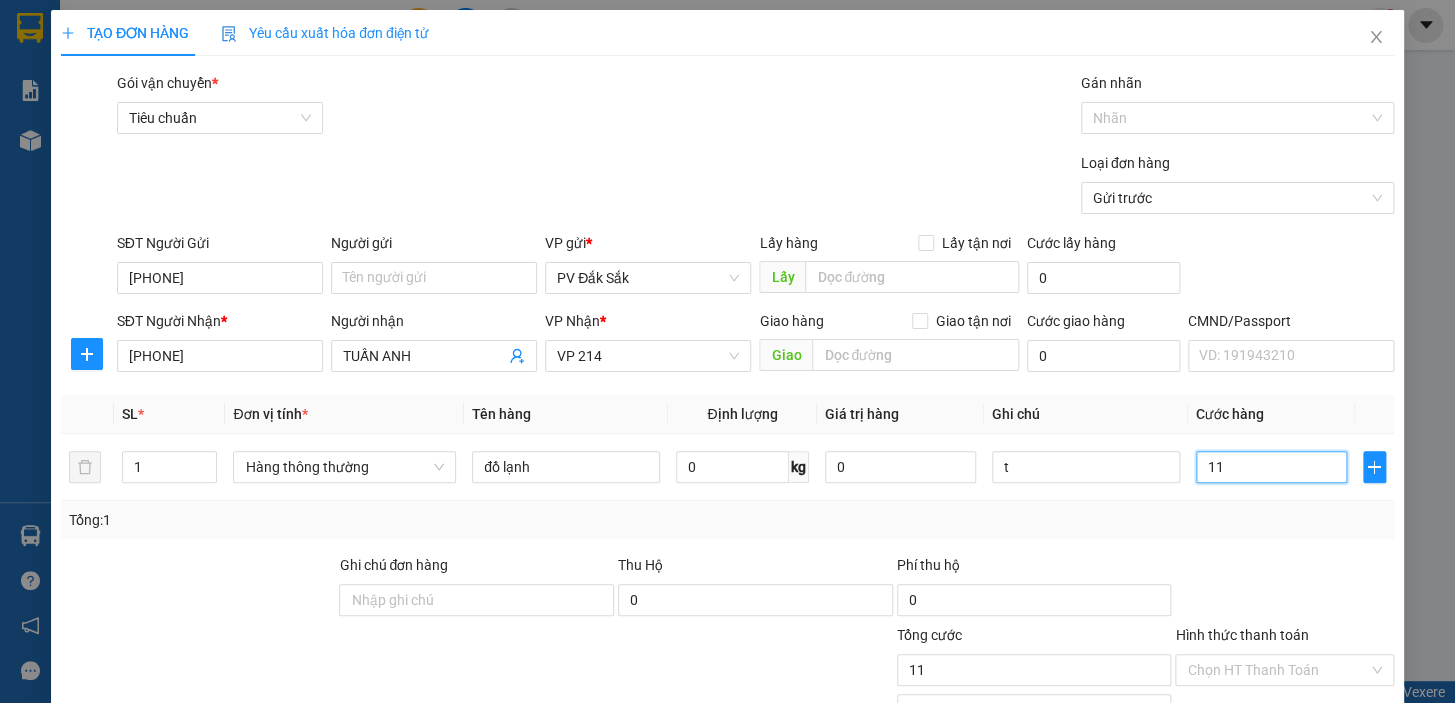 type on "110" 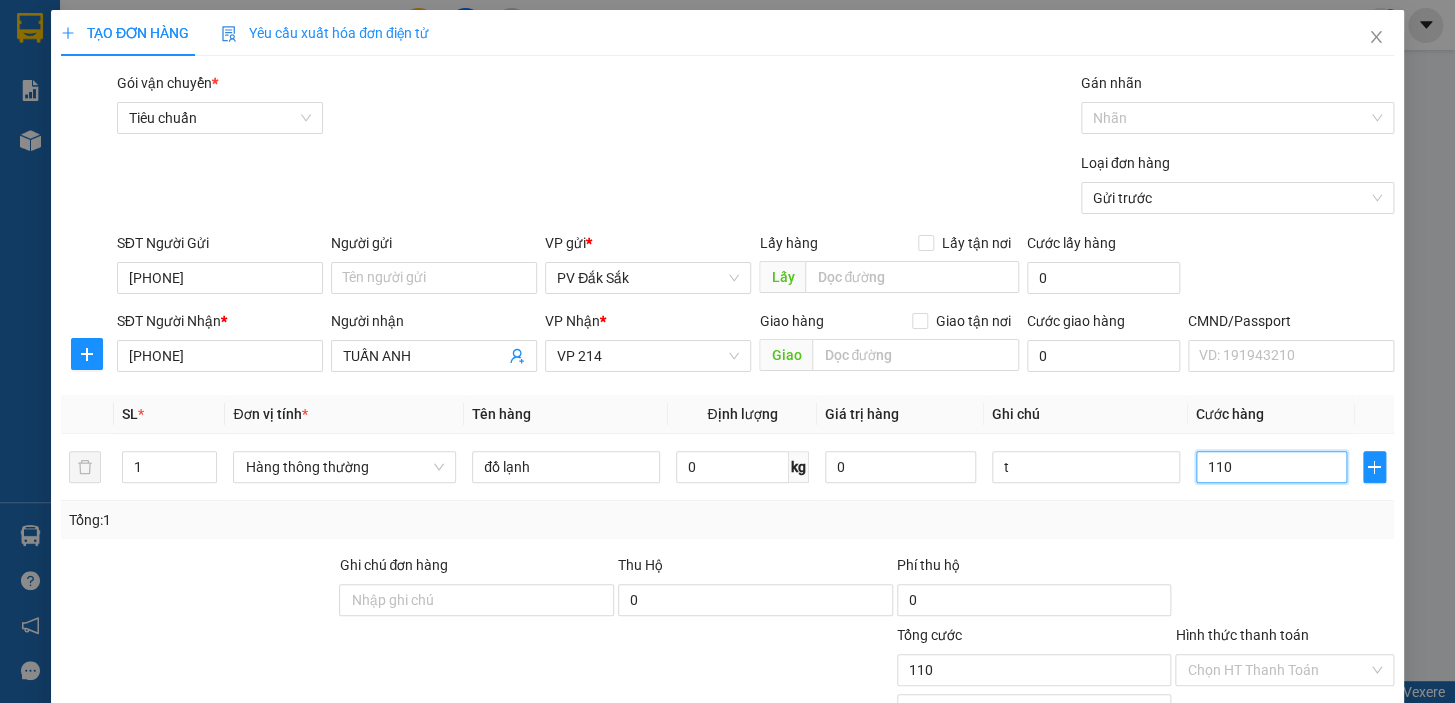 type on "1.100" 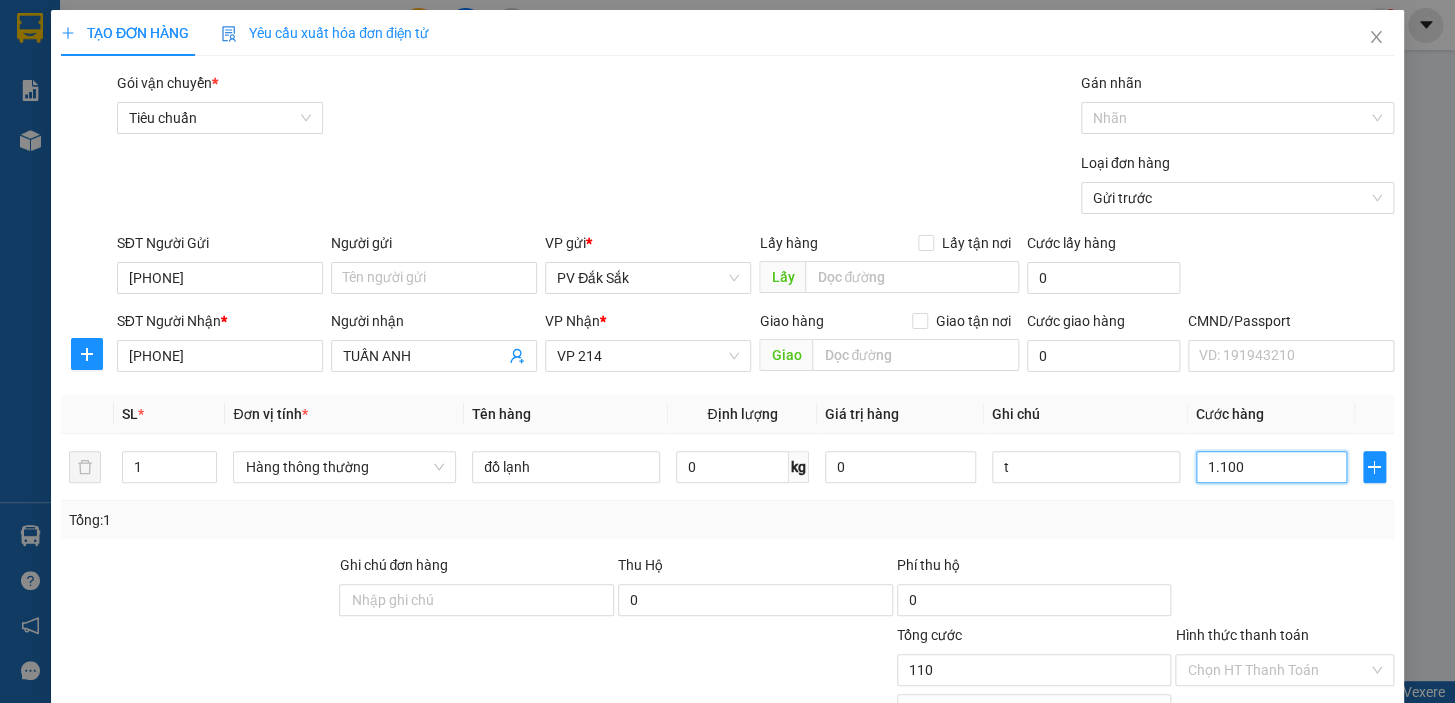 type on "1.100" 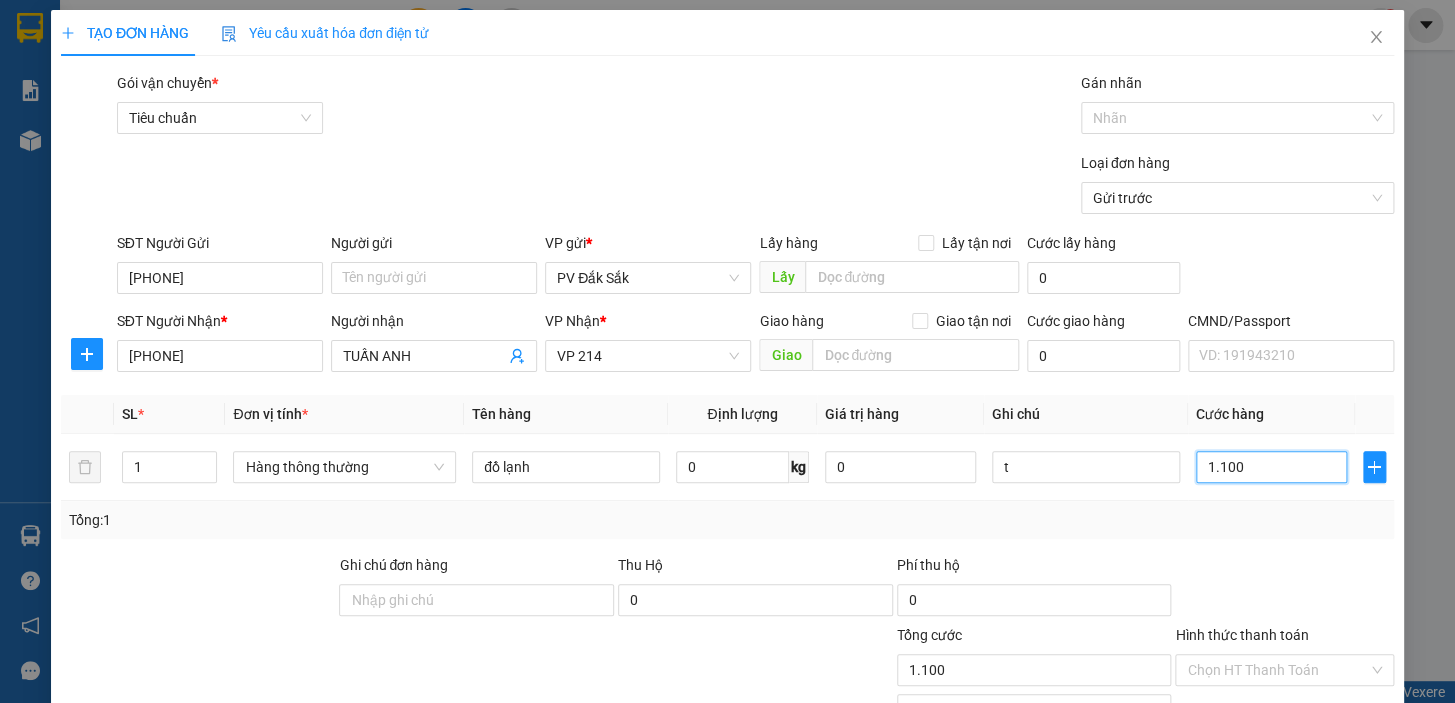 type on "11.000" 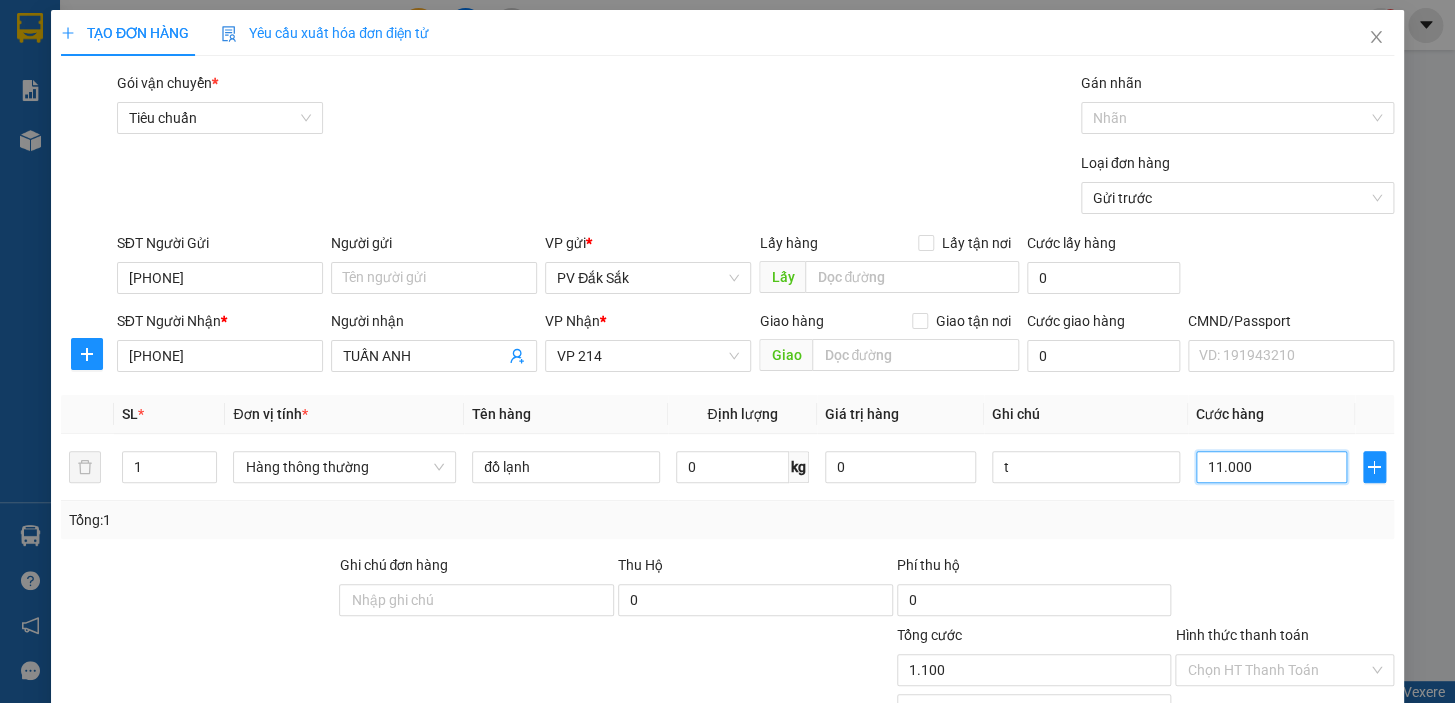 type on "11.000" 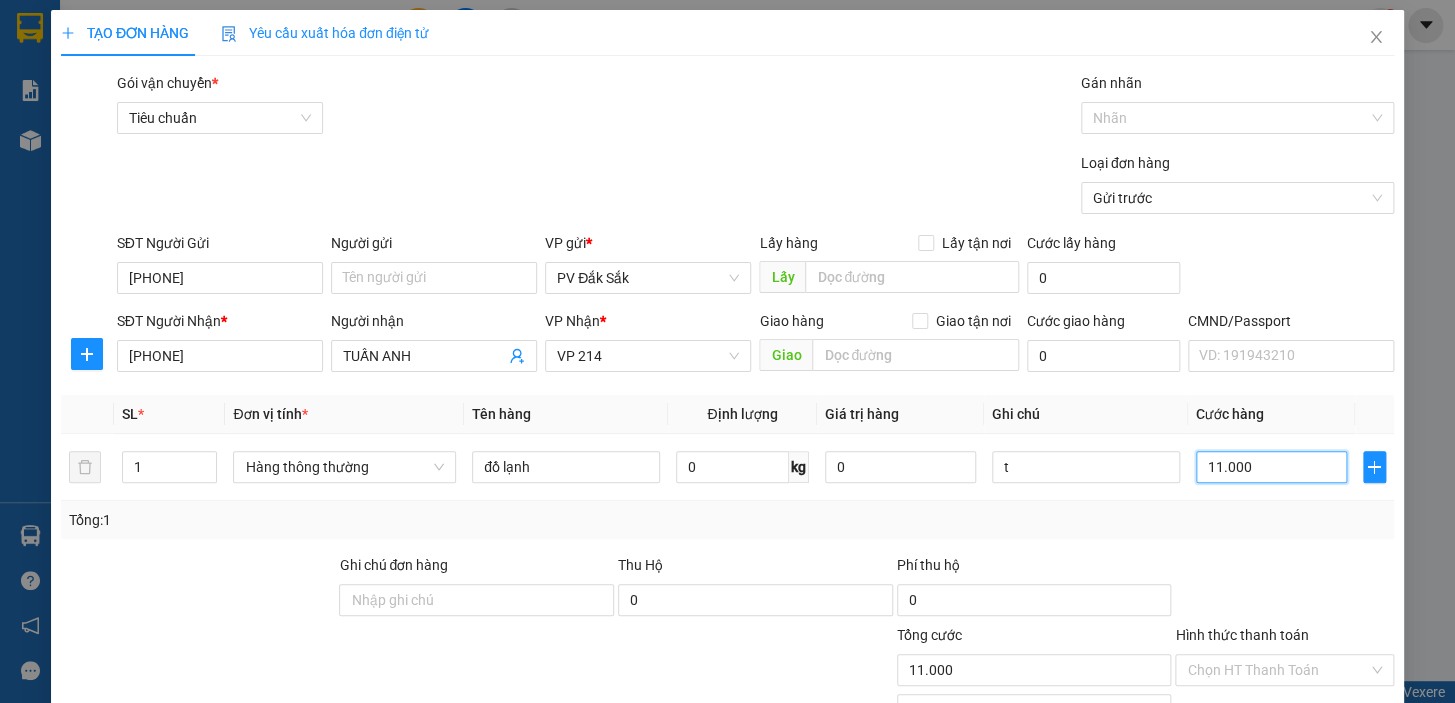 type on "110.000" 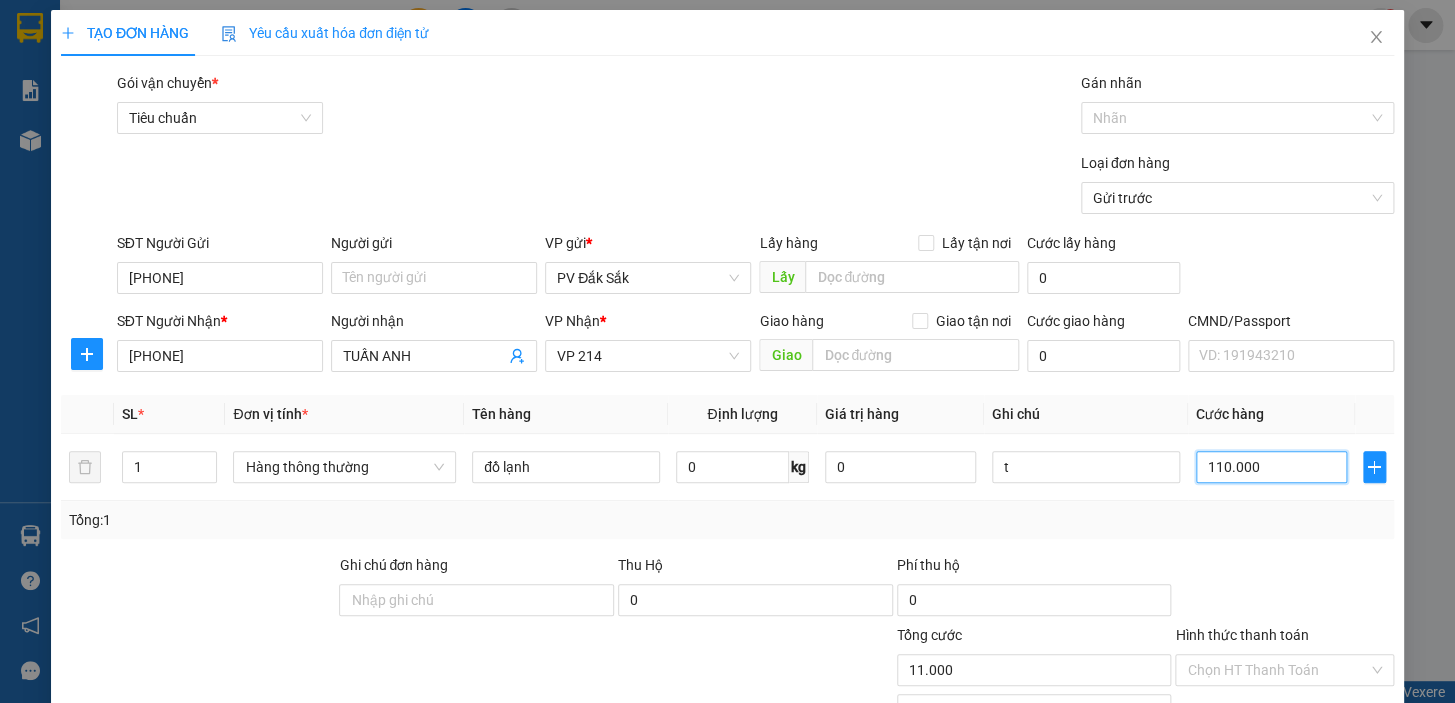 type on "110.000" 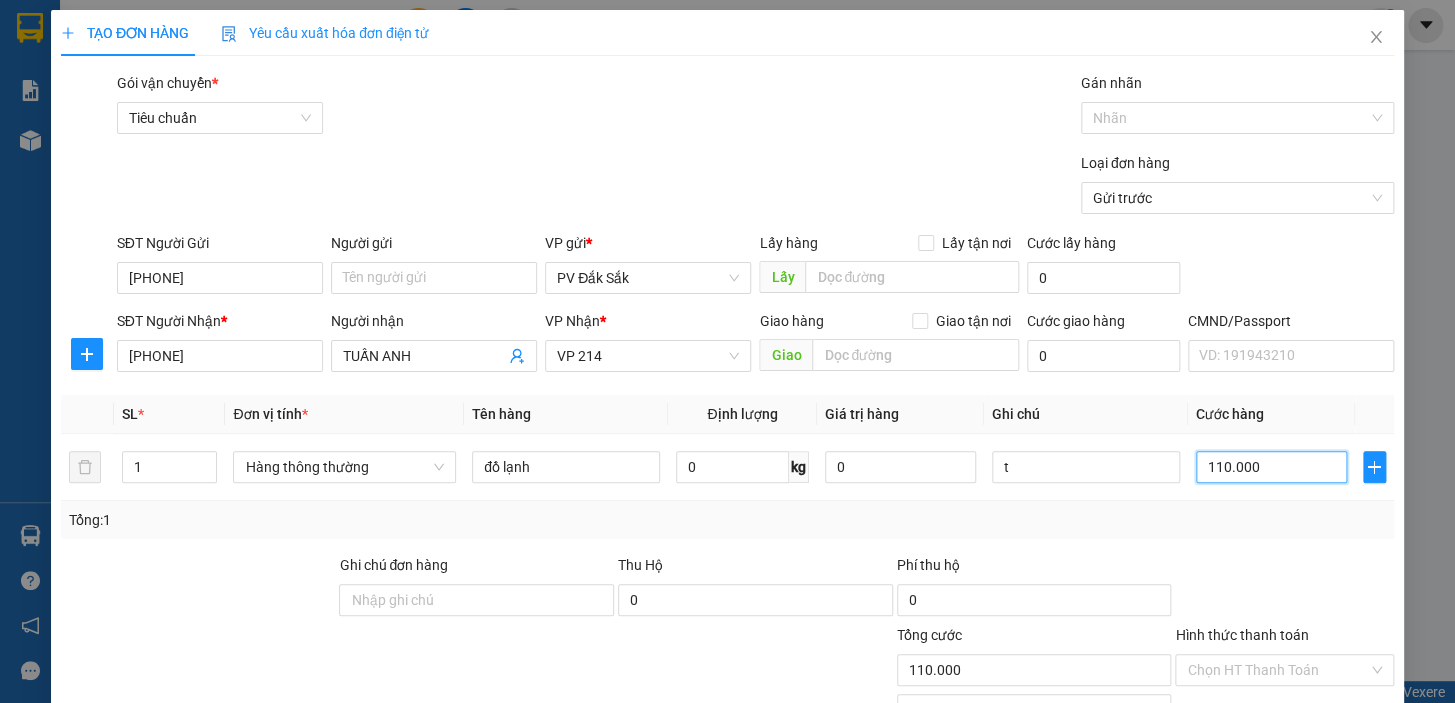scroll, scrollTop: 258, scrollLeft: 0, axis: vertical 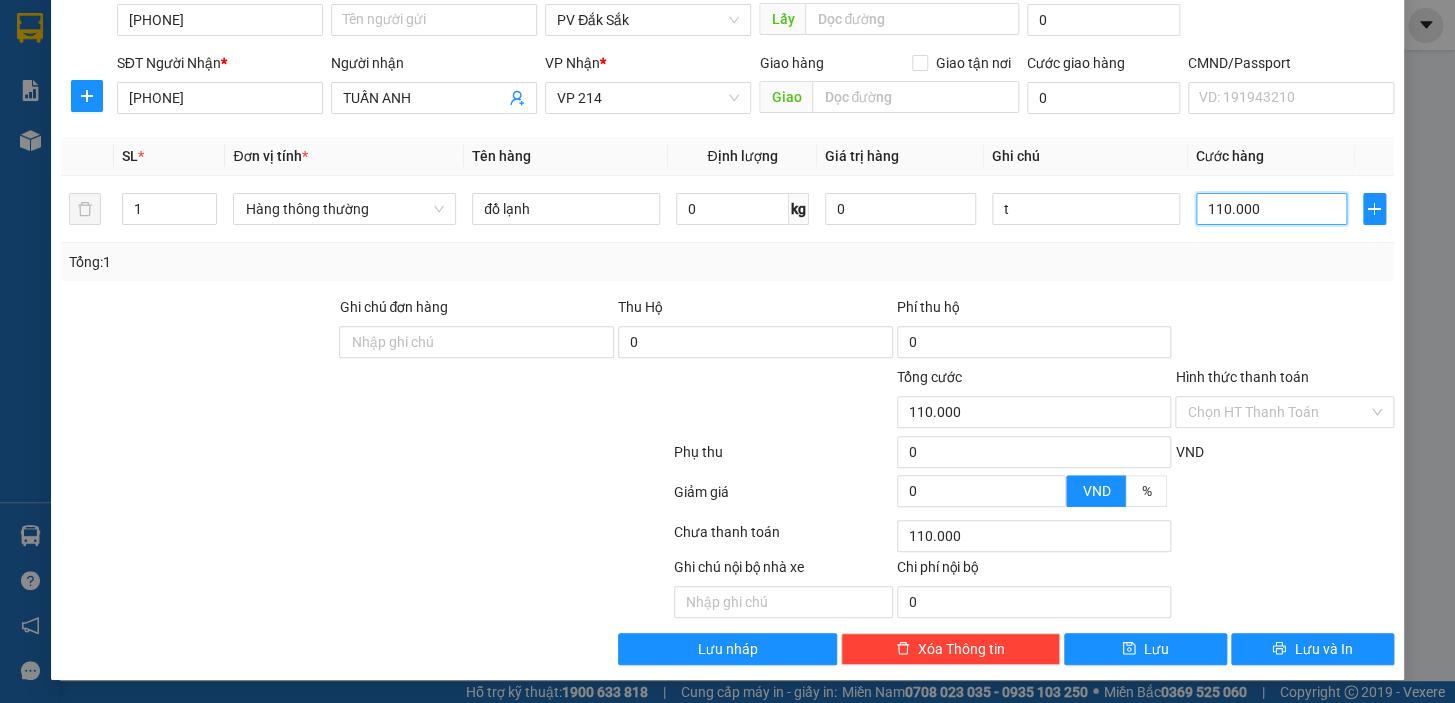 type on "110.000" 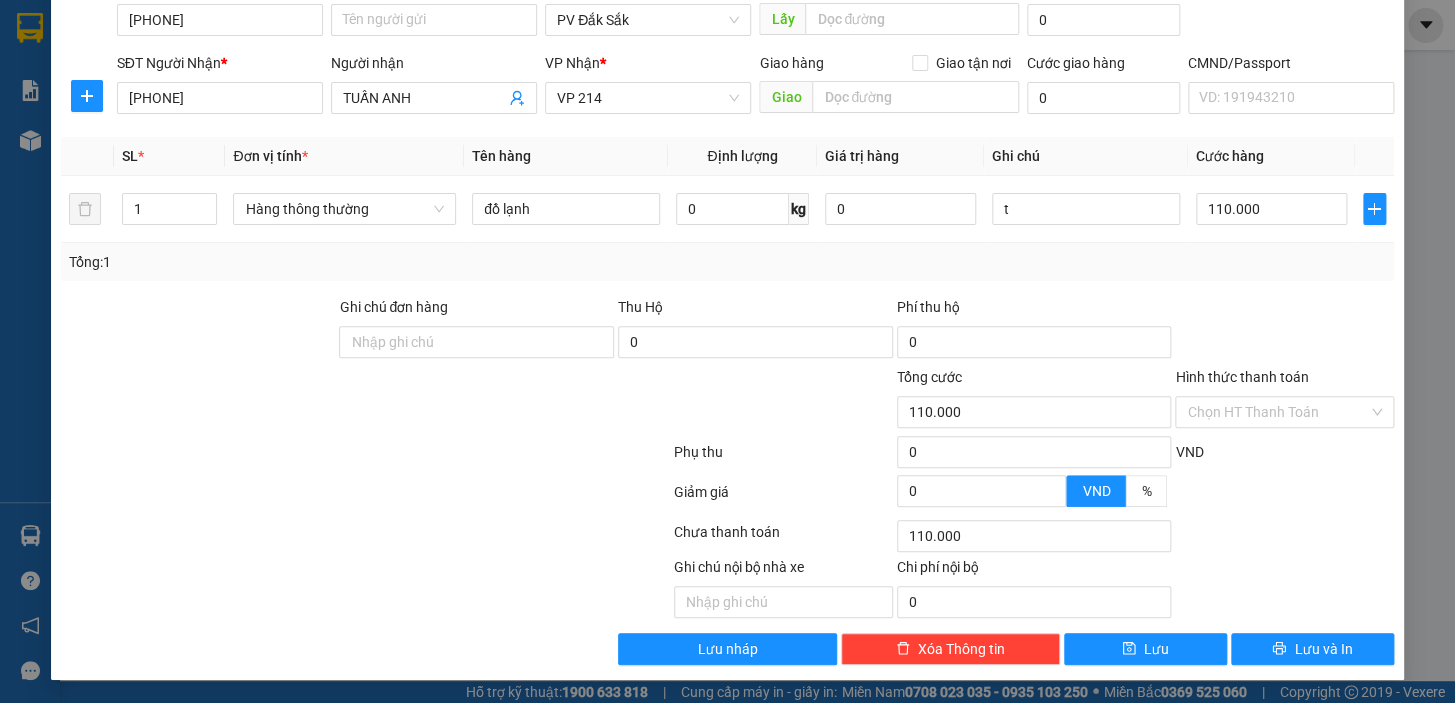 click on "Hình thức thanh toán" at bounding box center (1241, 377) 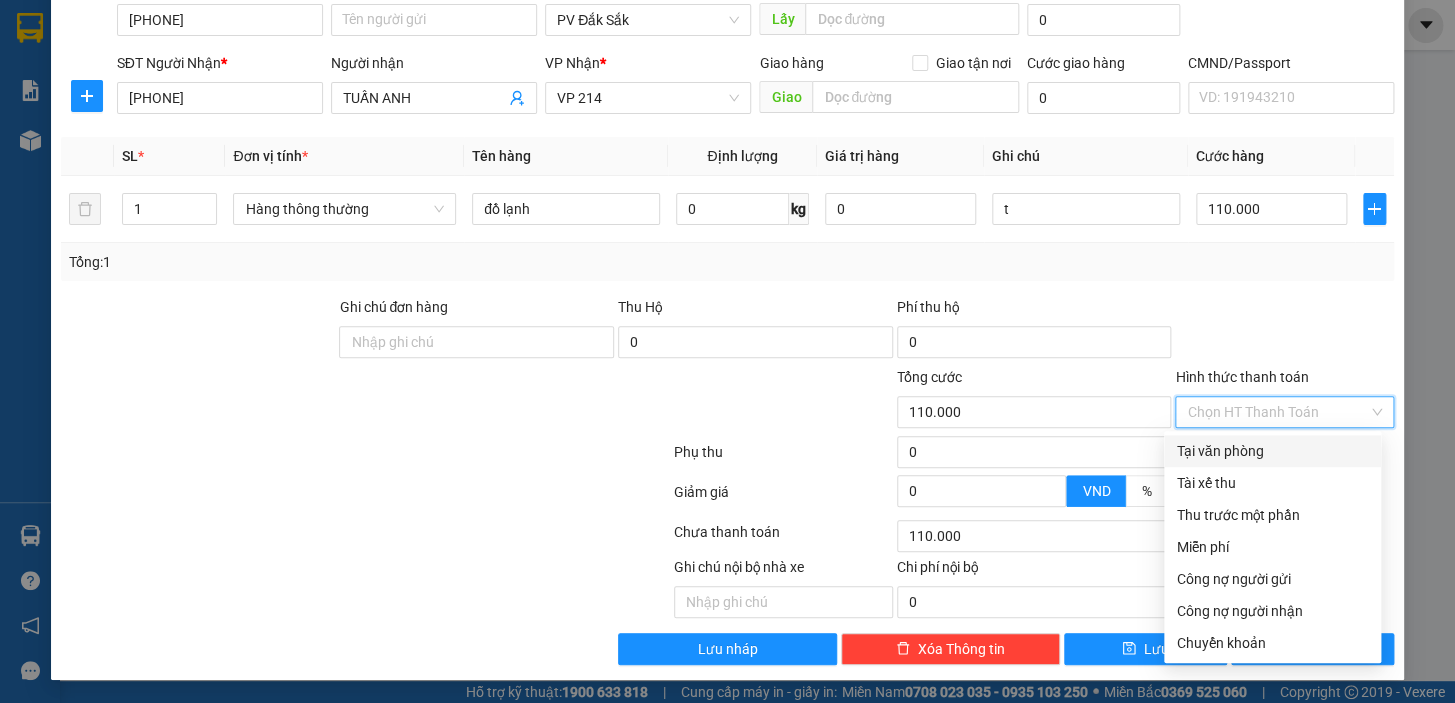 click on "Tại văn phòng" at bounding box center [1272, 451] 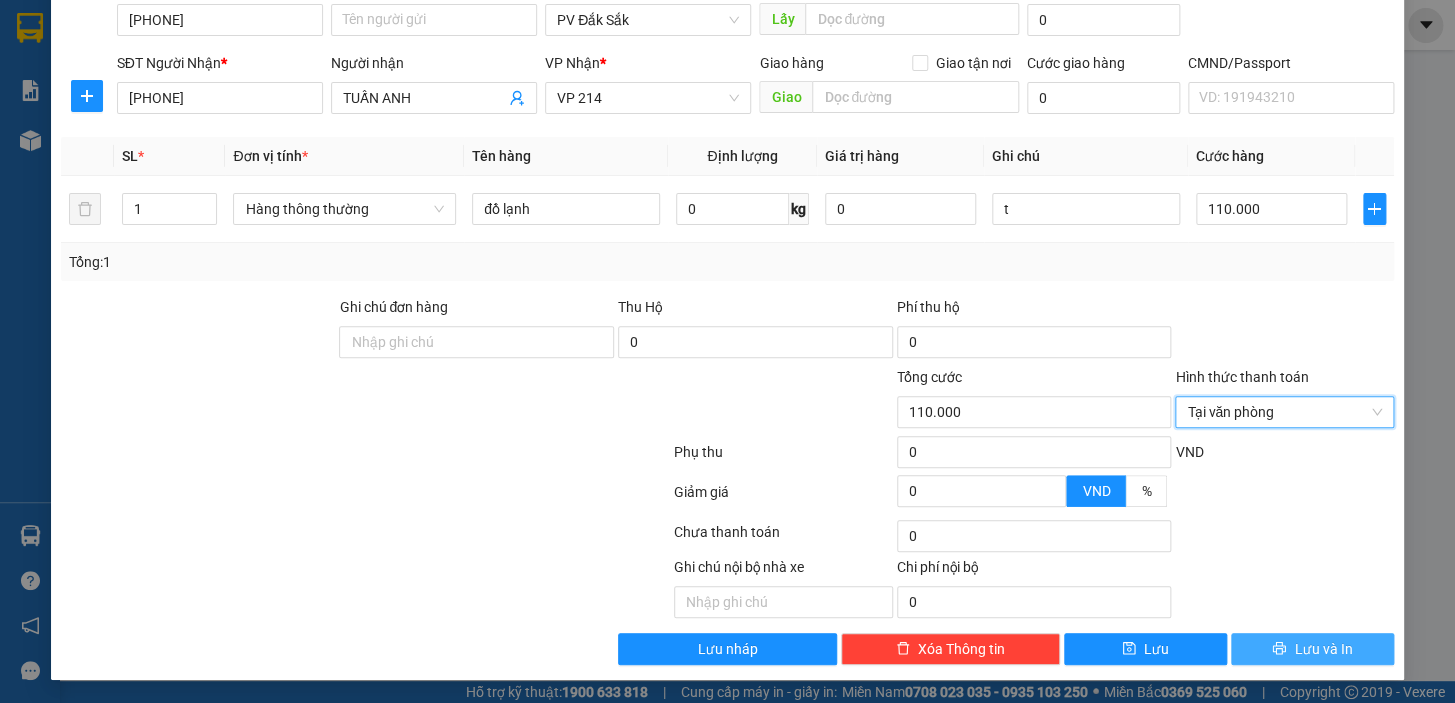 click on "Lưu và In" at bounding box center [1323, 649] 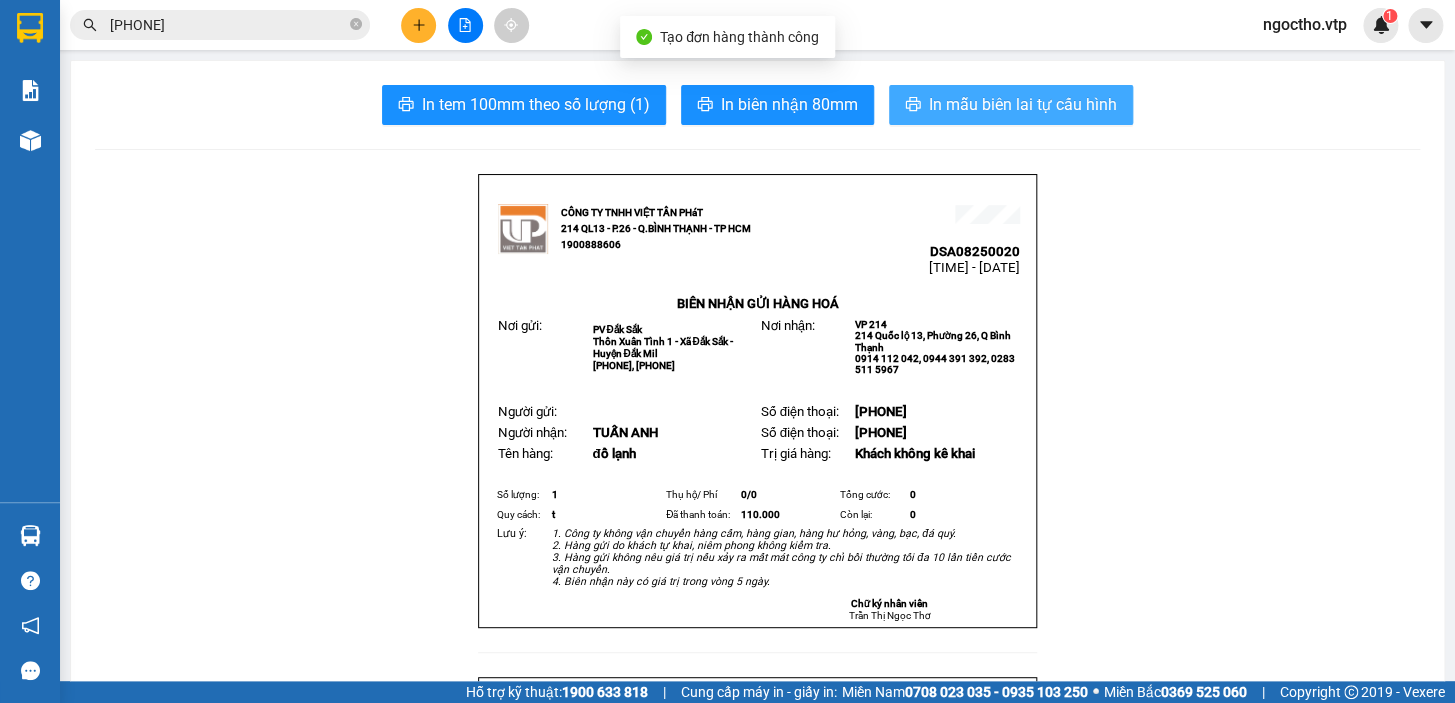 click on "In mẫu biên lai tự cấu hình" at bounding box center (1023, 104) 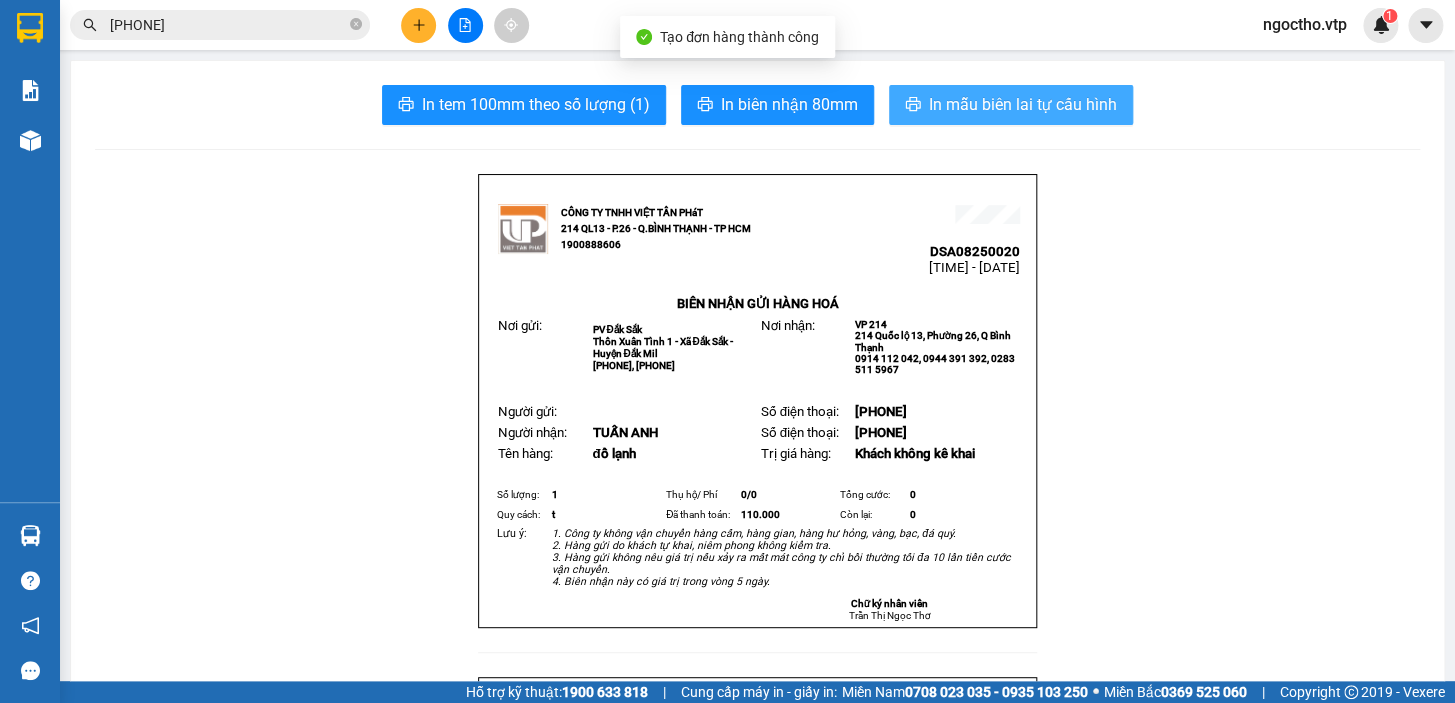 scroll, scrollTop: 0, scrollLeft: 0, axis: both 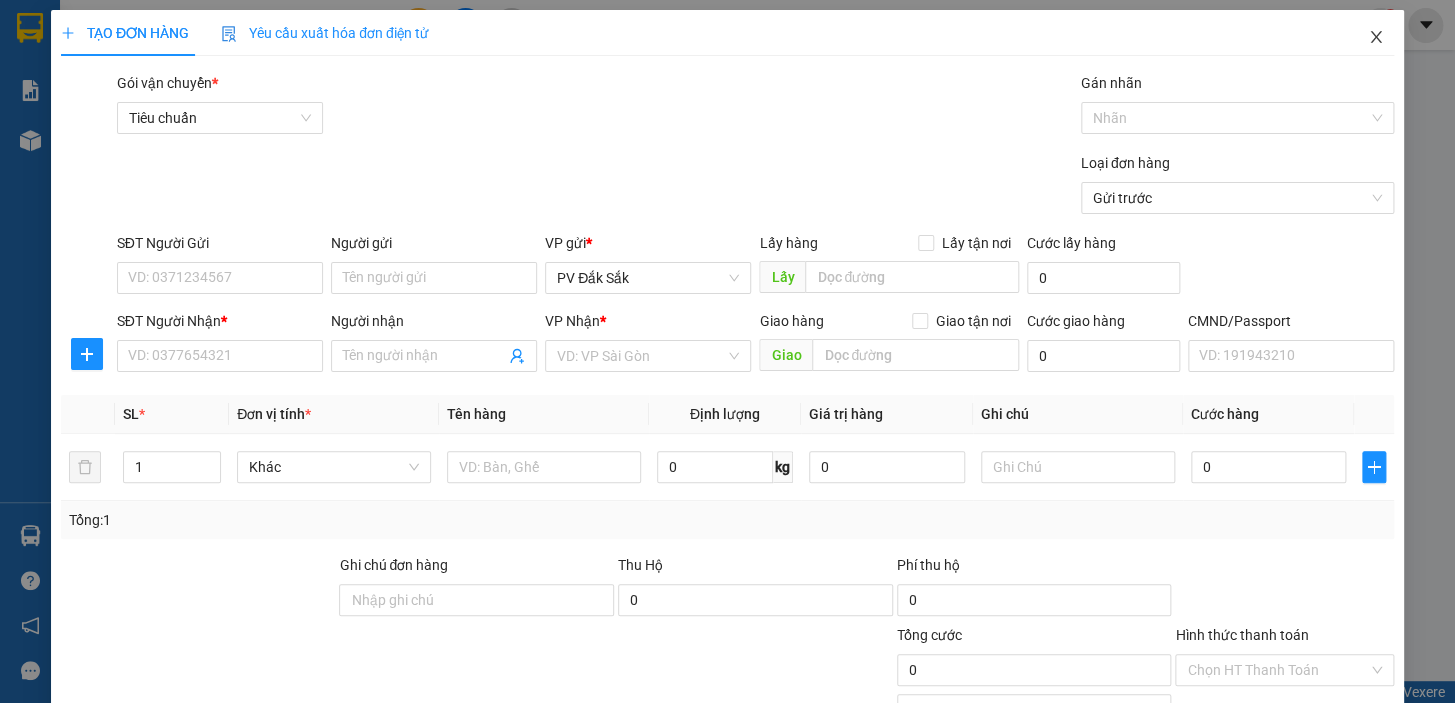click at bounding box center (1376, 38) 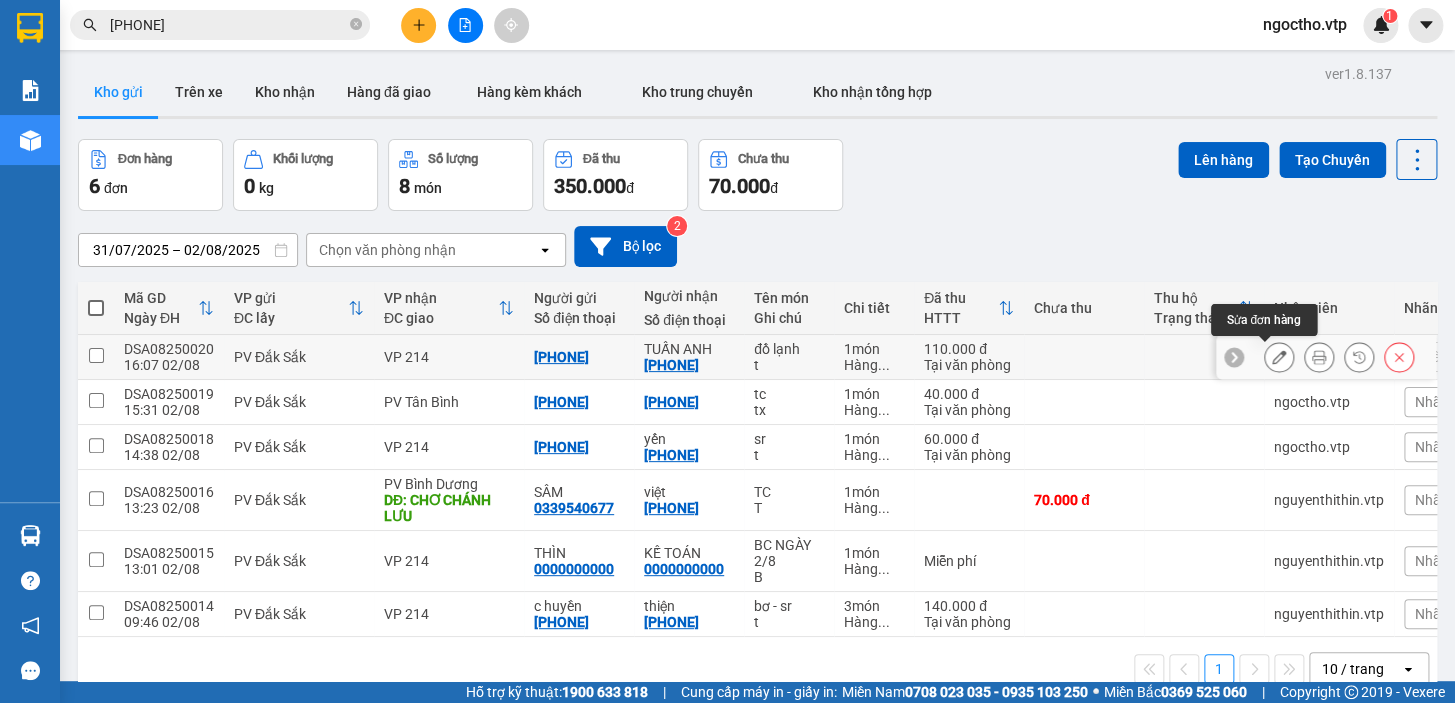 click at bounding box center (1279, 357) 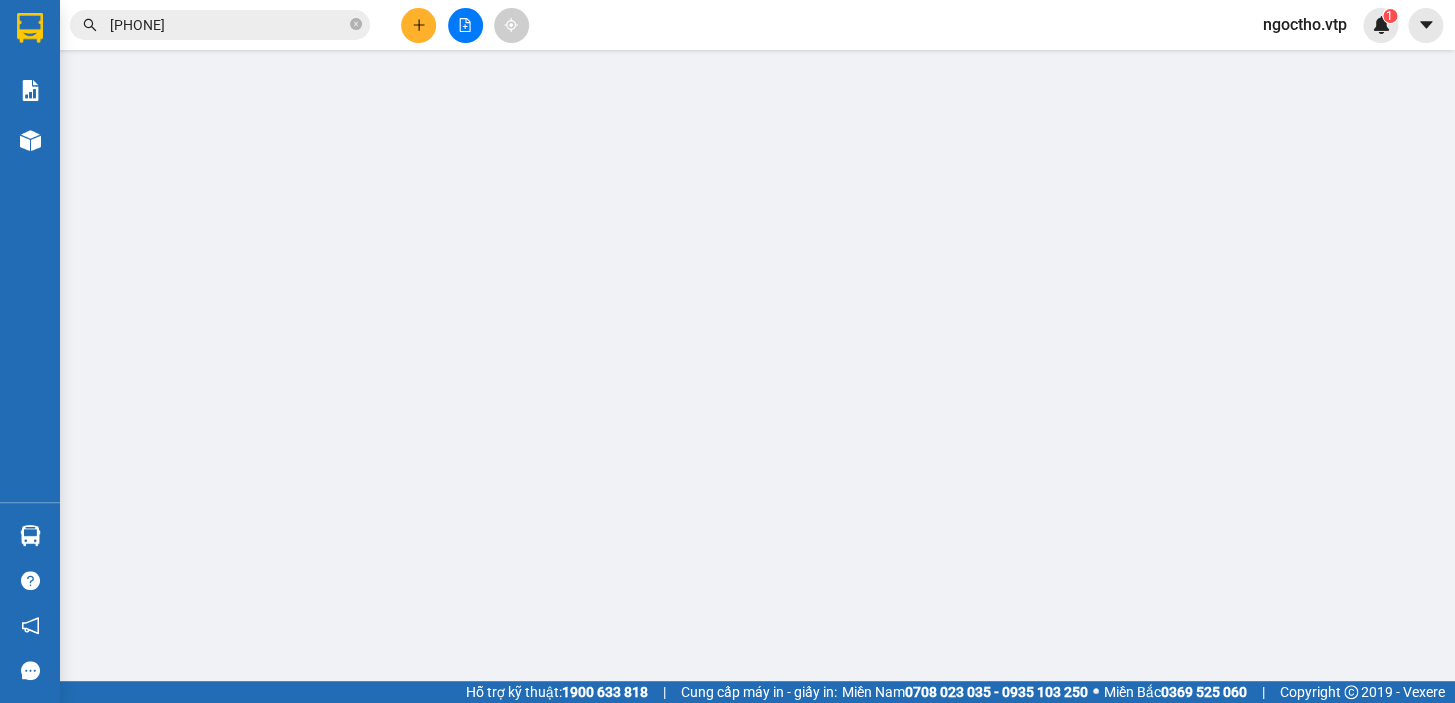 type on "0934872345" 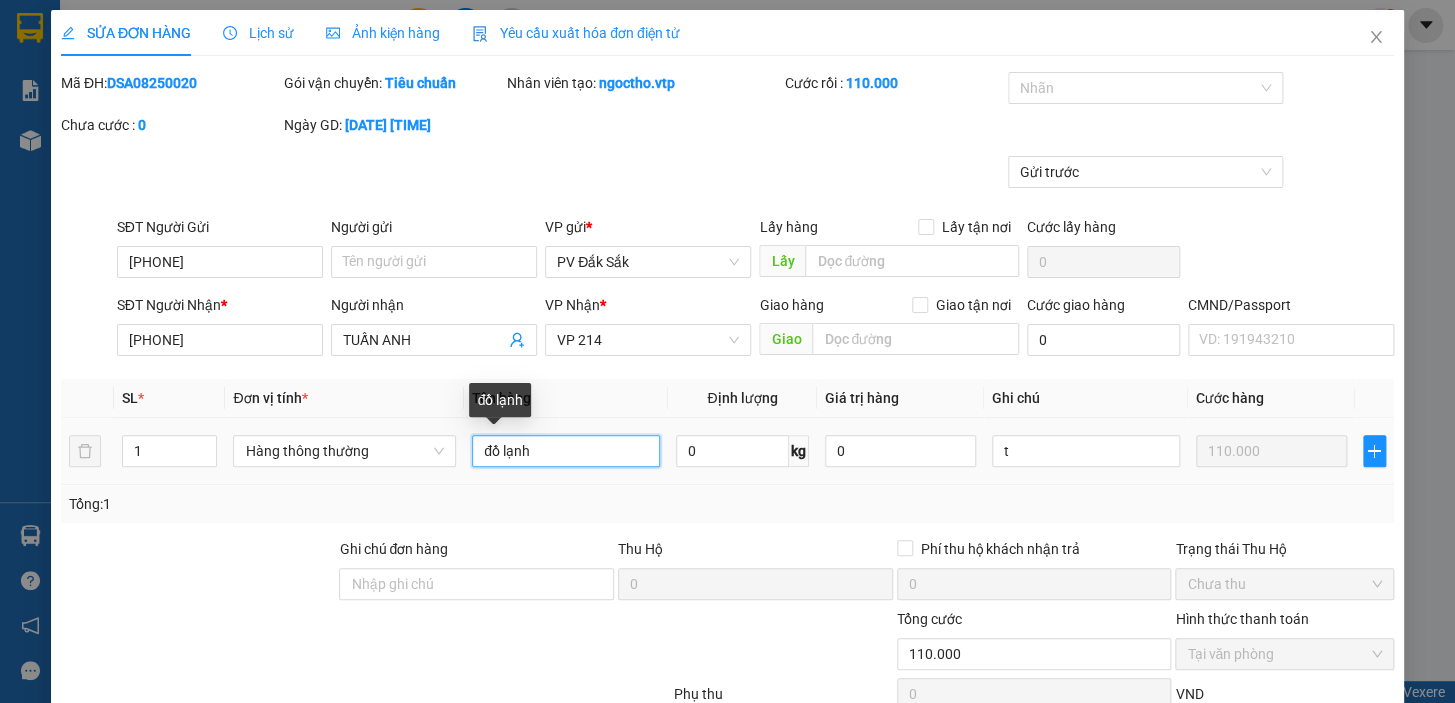 click on "đồ lạnh" at bounding box center (566, 451) 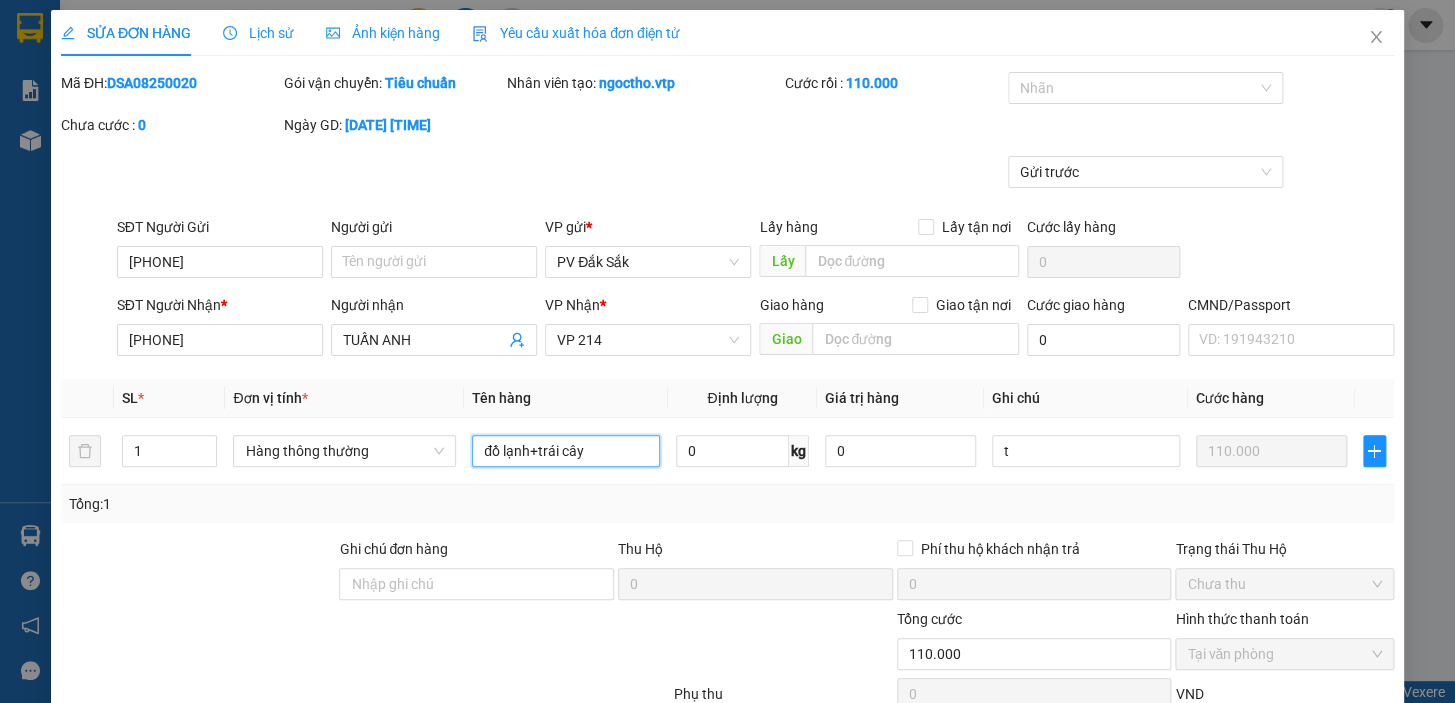 scroll, scrollTop: 242, scrollLeft: 0, axis: vertical 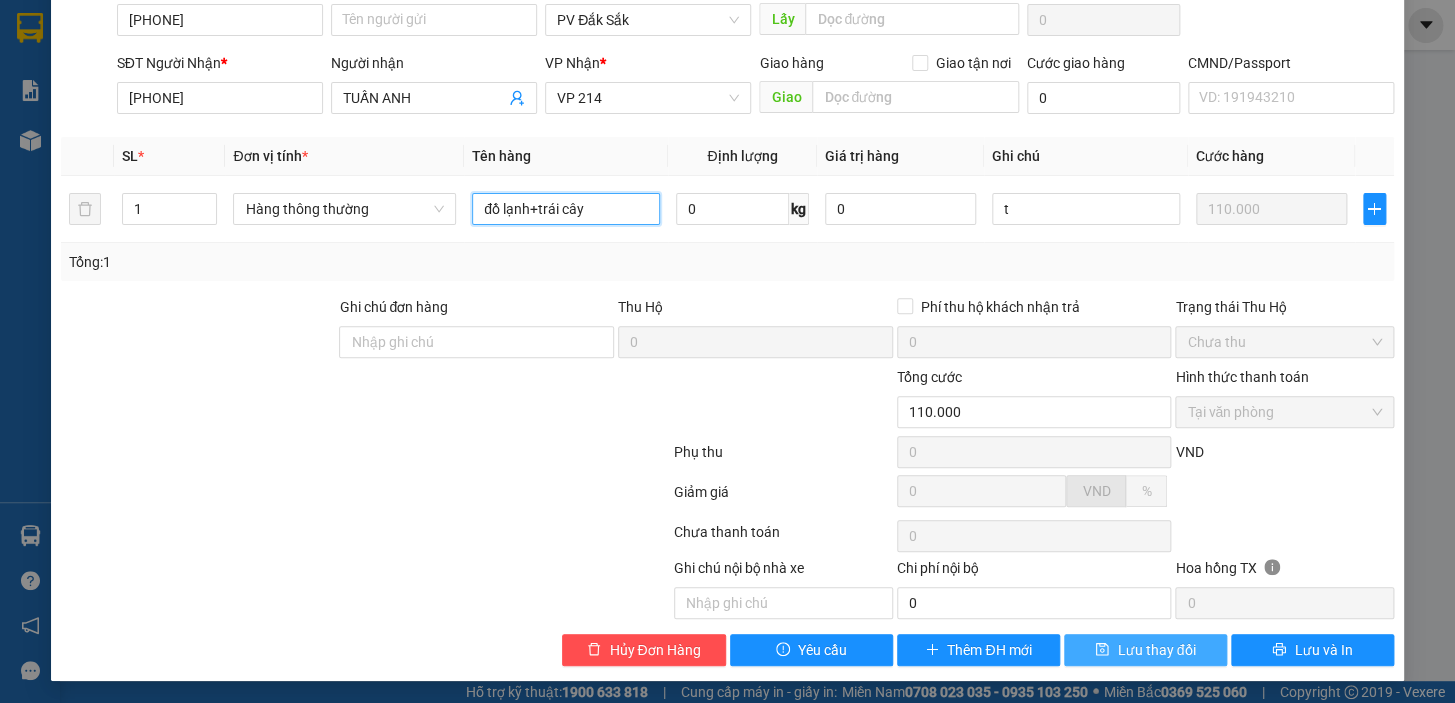 type on "đồ lạnh+trái cây" 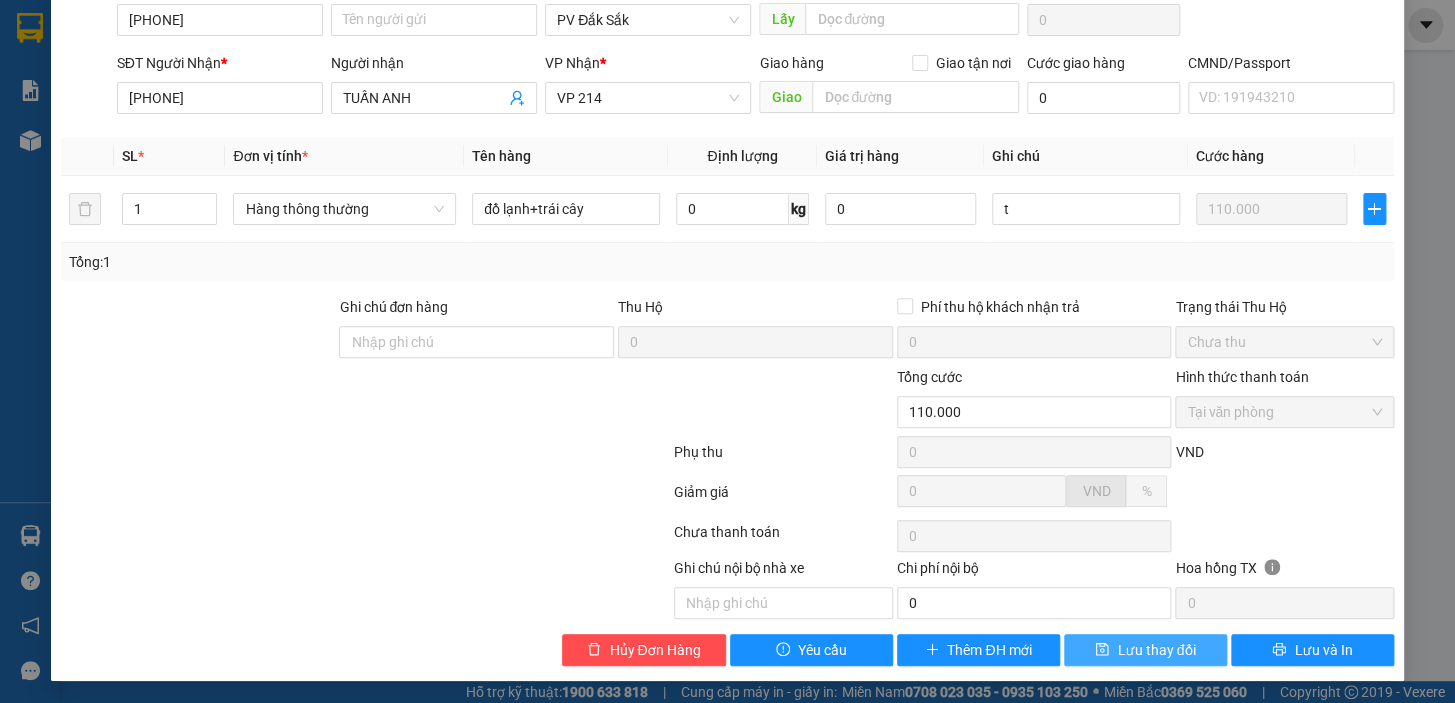 click on "Lưu thay đổi" at bounding box center (1156, 650) 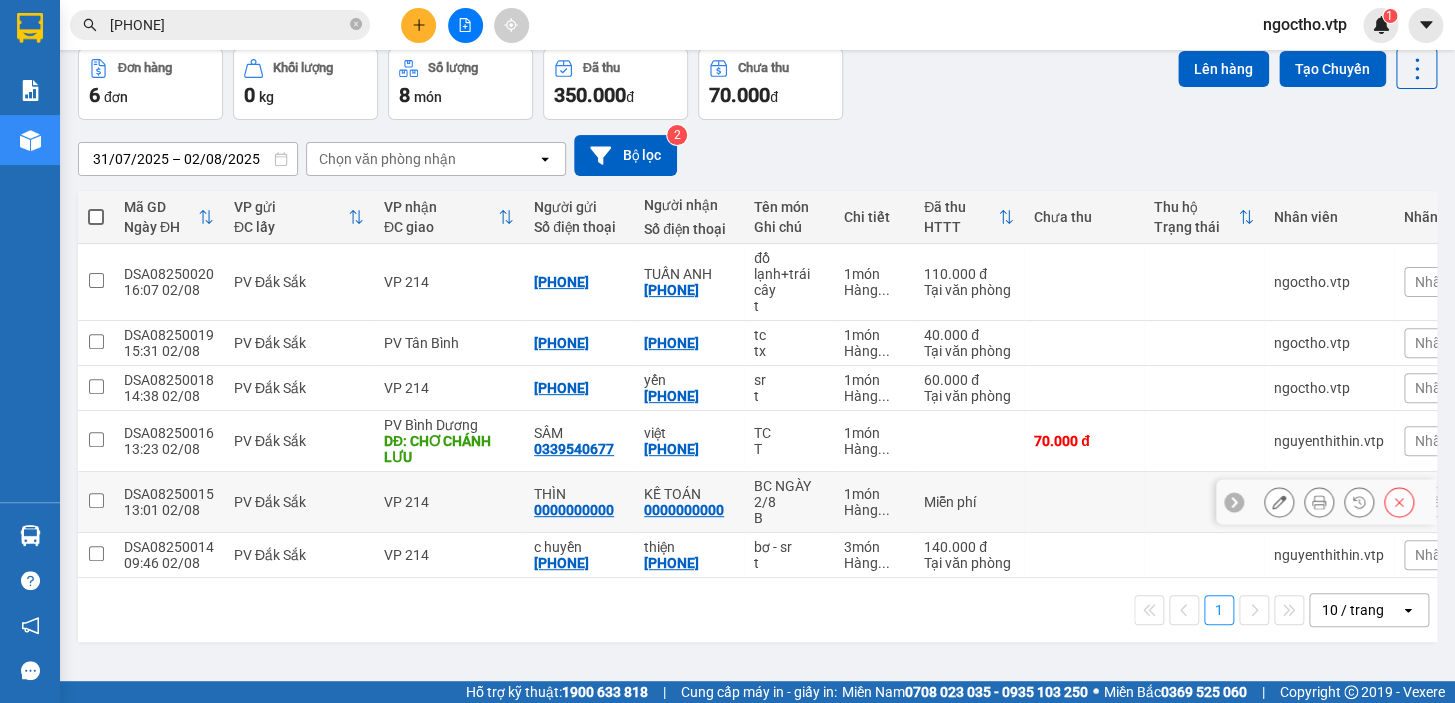 scroll, scrollTop: 0, scrollLeft: 0, axis: both 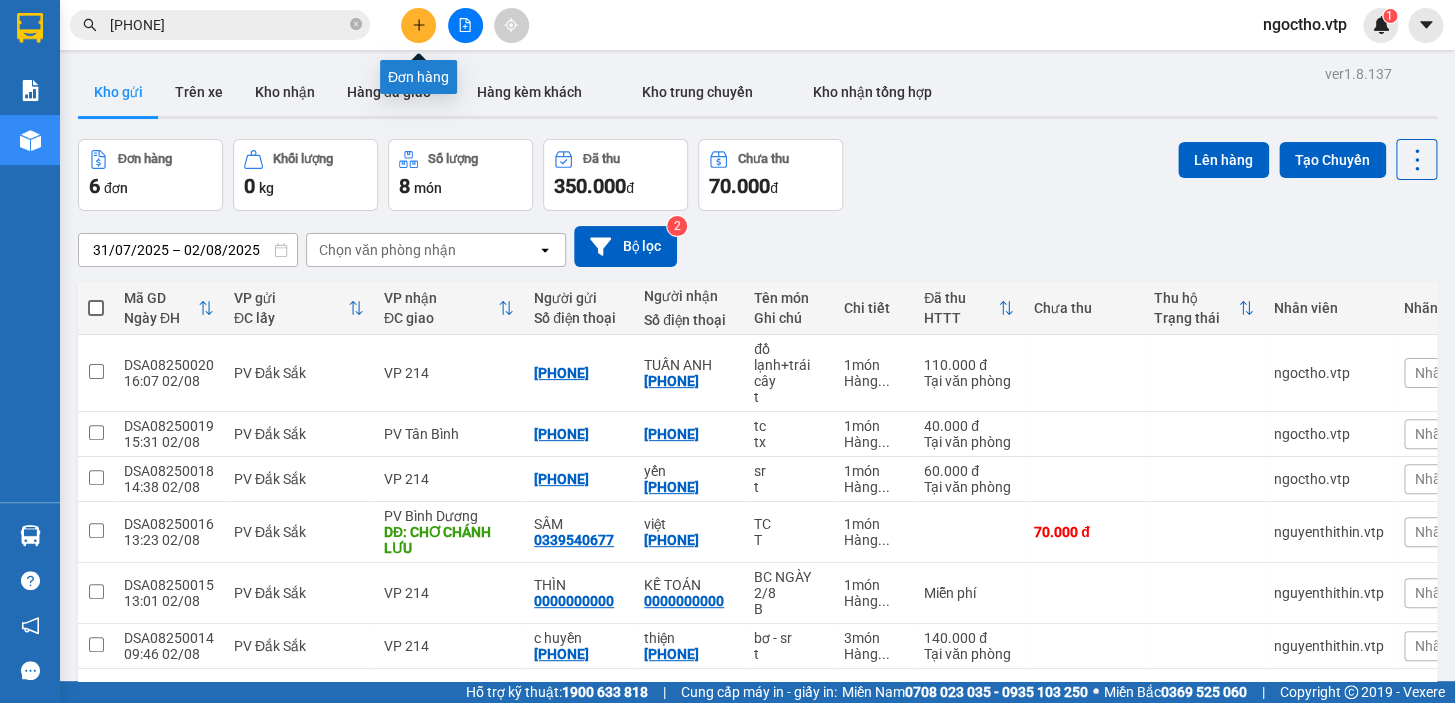 click 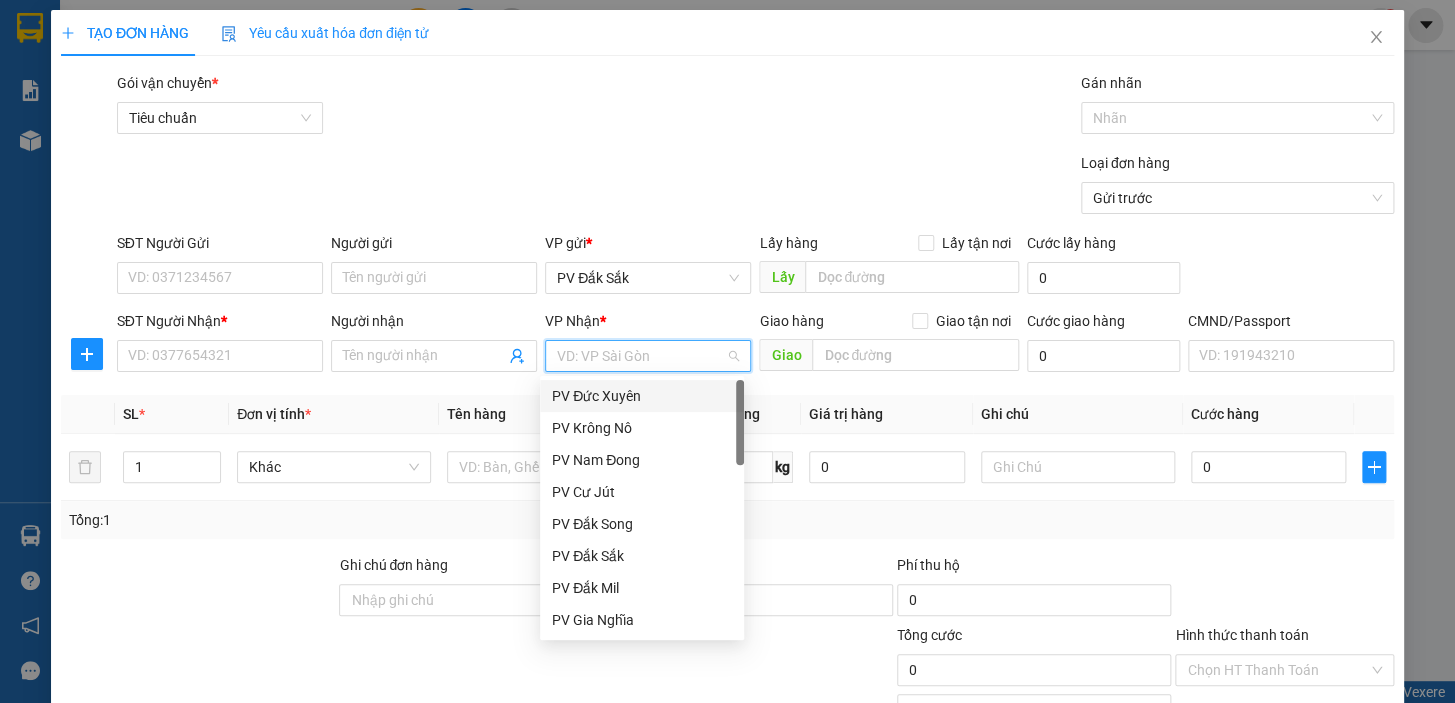 click at bounding box center [641, 356] 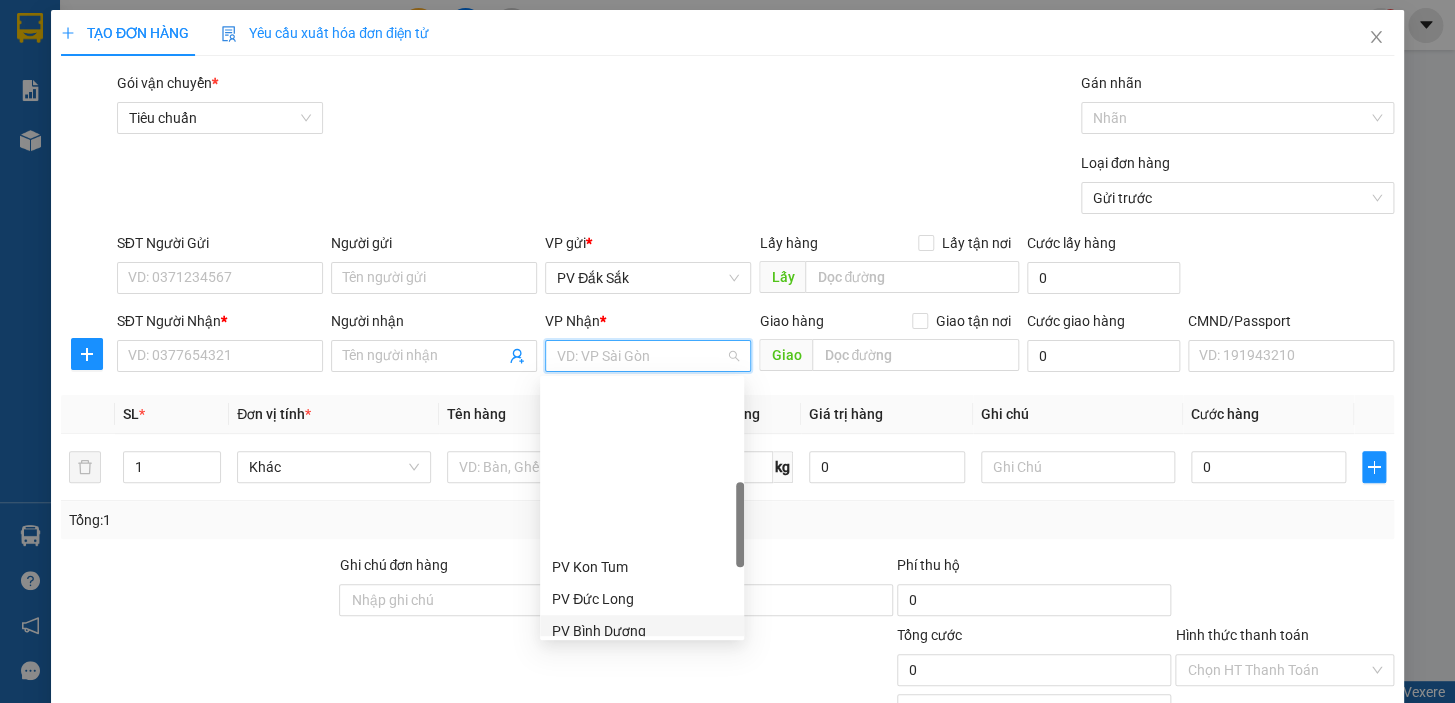scroll, scrollTop: 363, scrollLeft: 0, axis: vertical 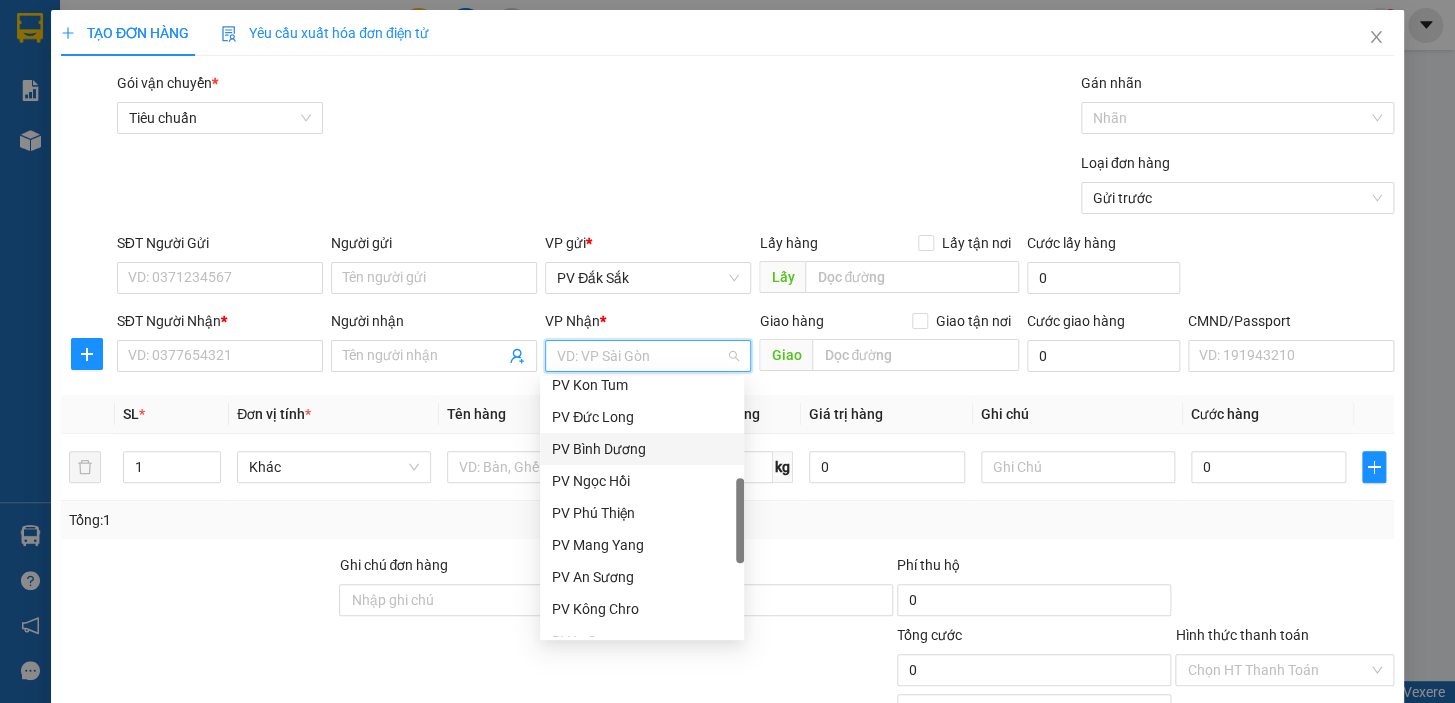 click on "PV Bình Dương" at bounding box center (642, 449) 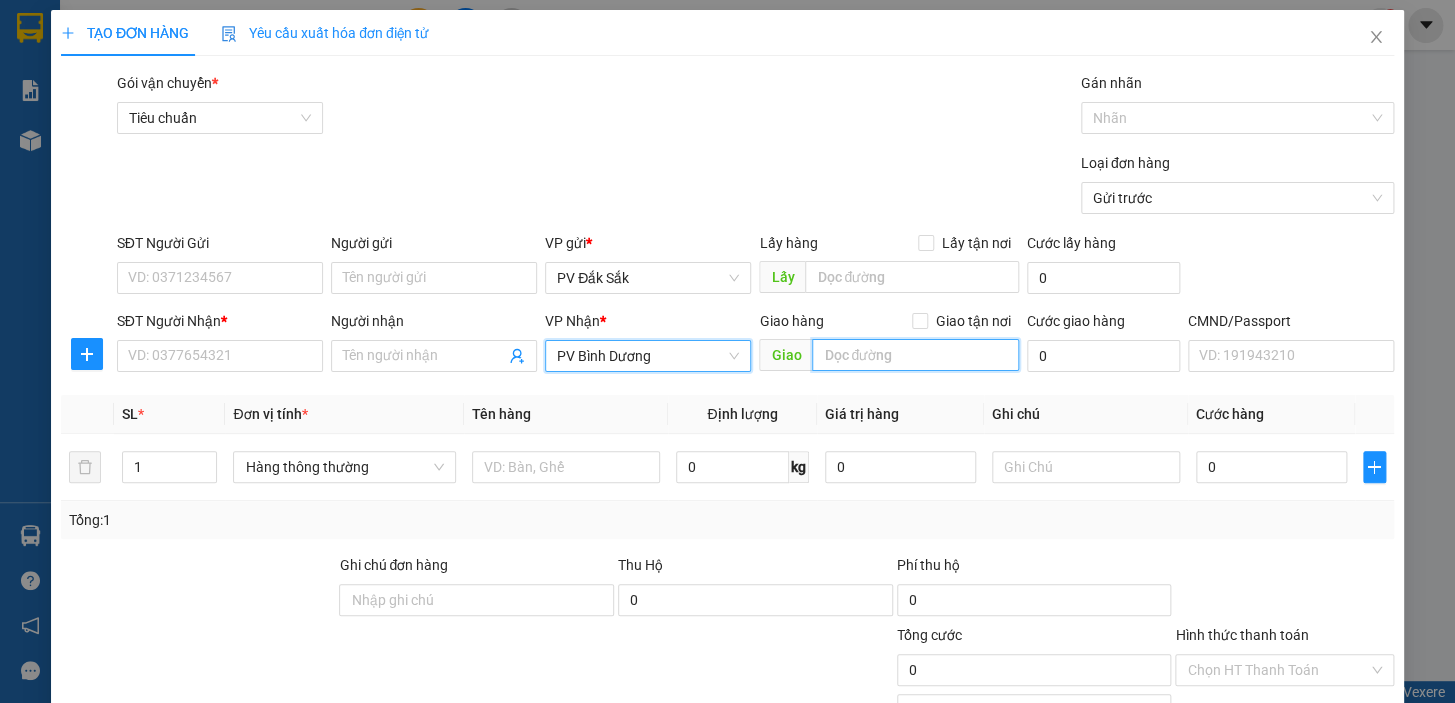click at bounding box center (915, 355) 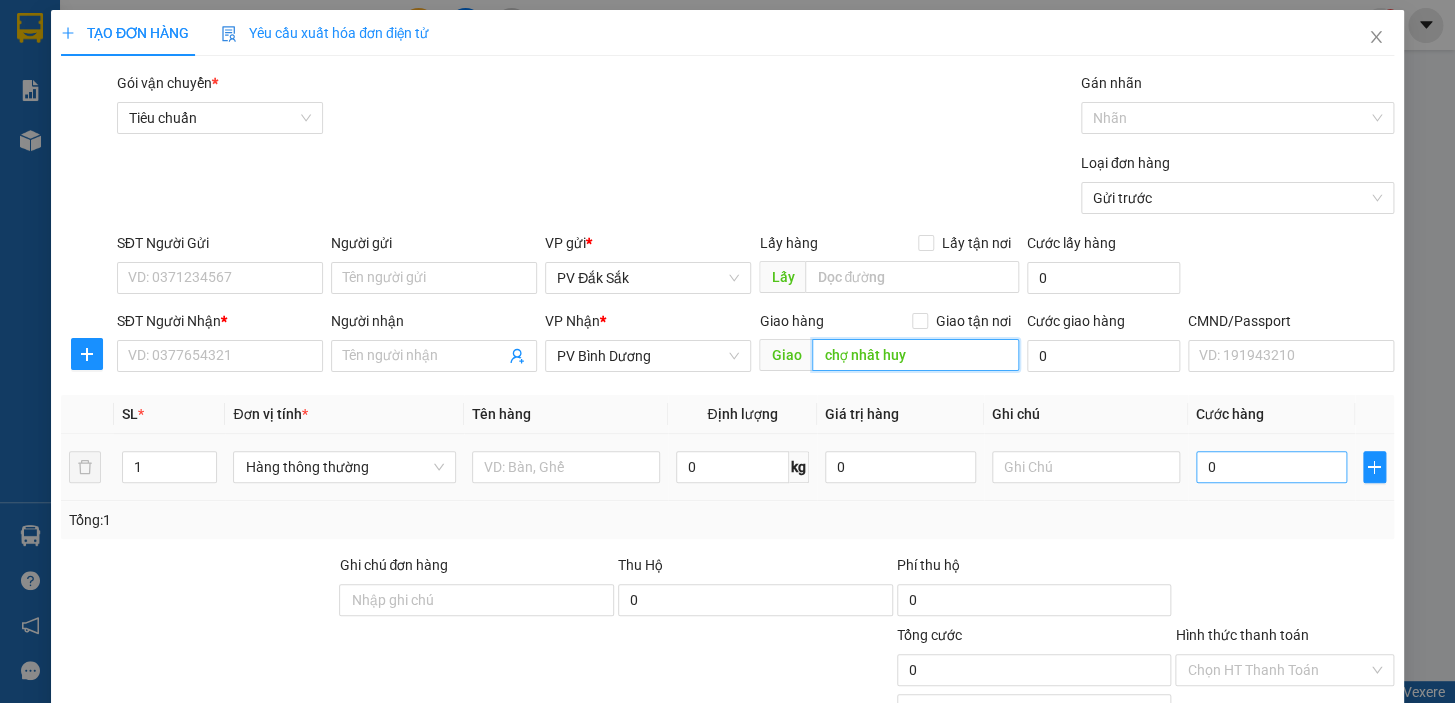 type on "chợ nhât huy" 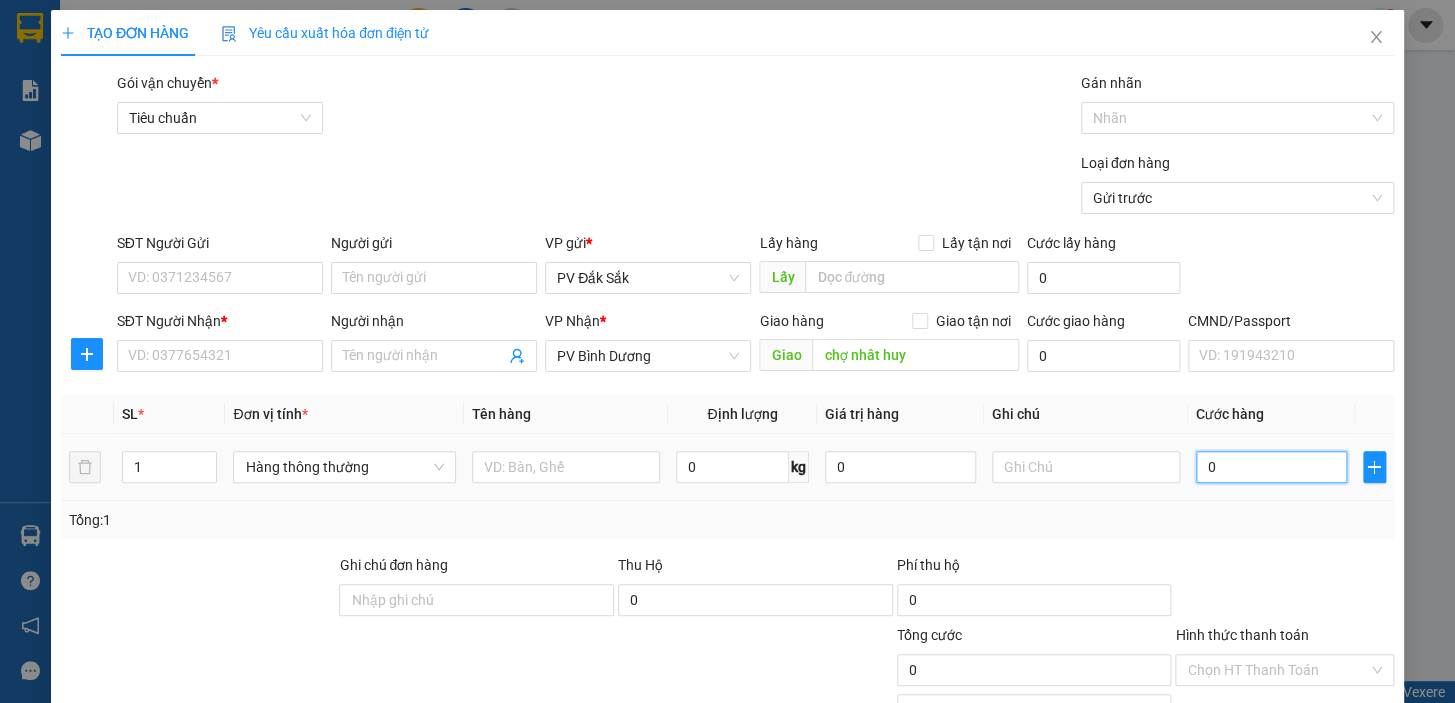 click on "0" at bounding box center (1271, 467) 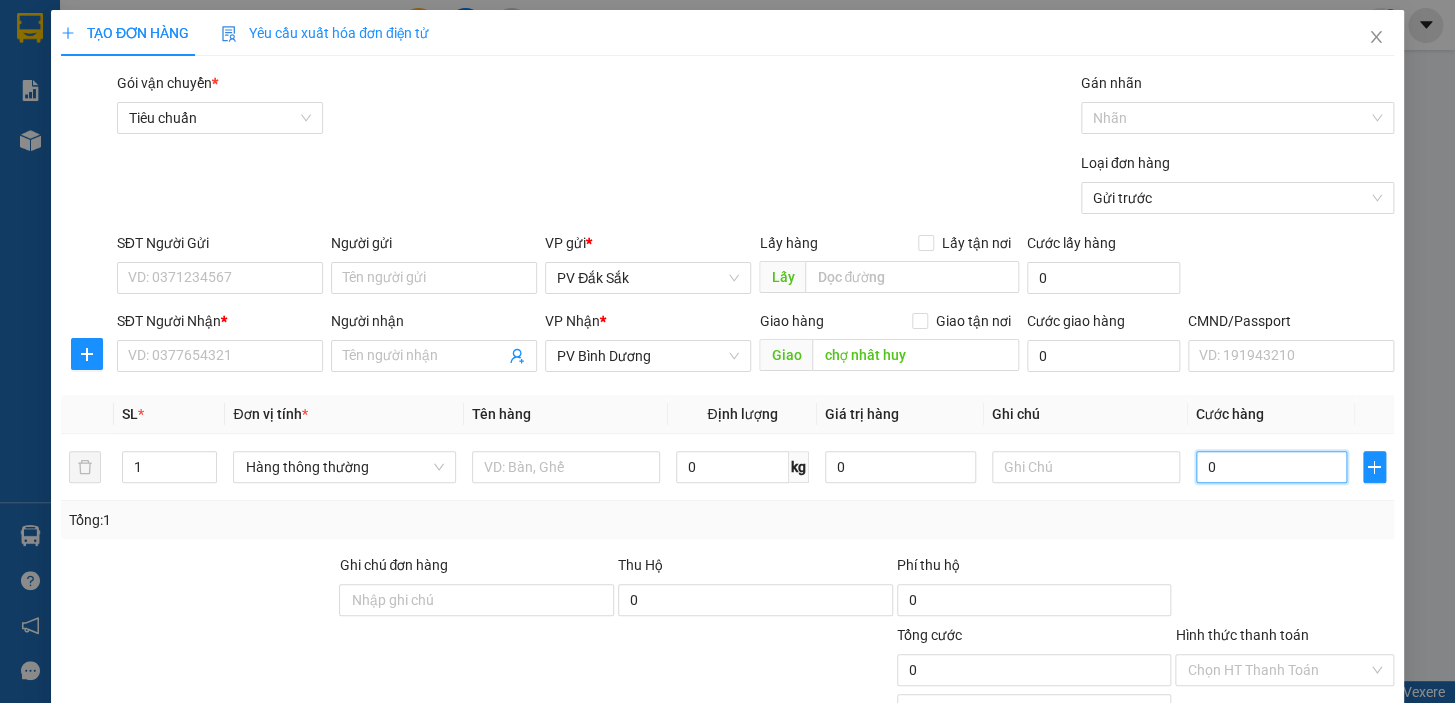 type on "1" 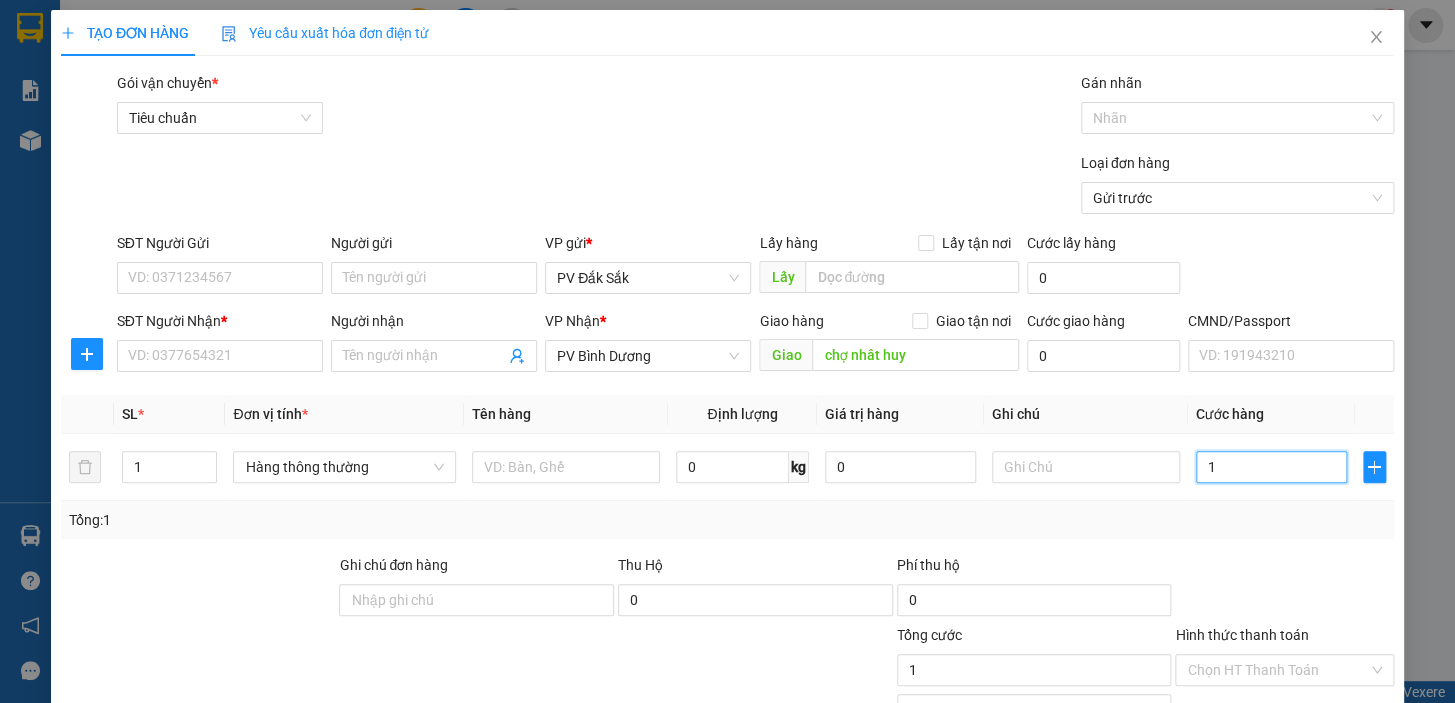 type on "10" 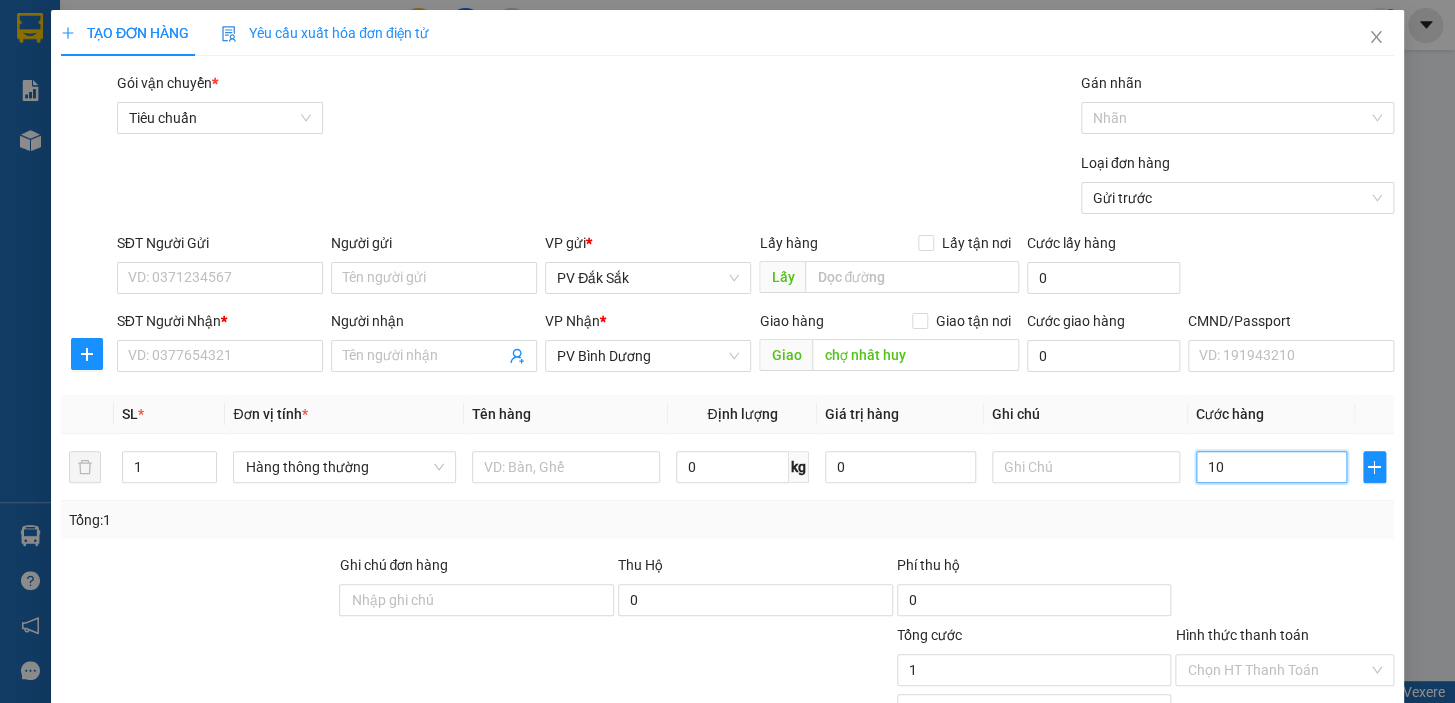 type on "10" 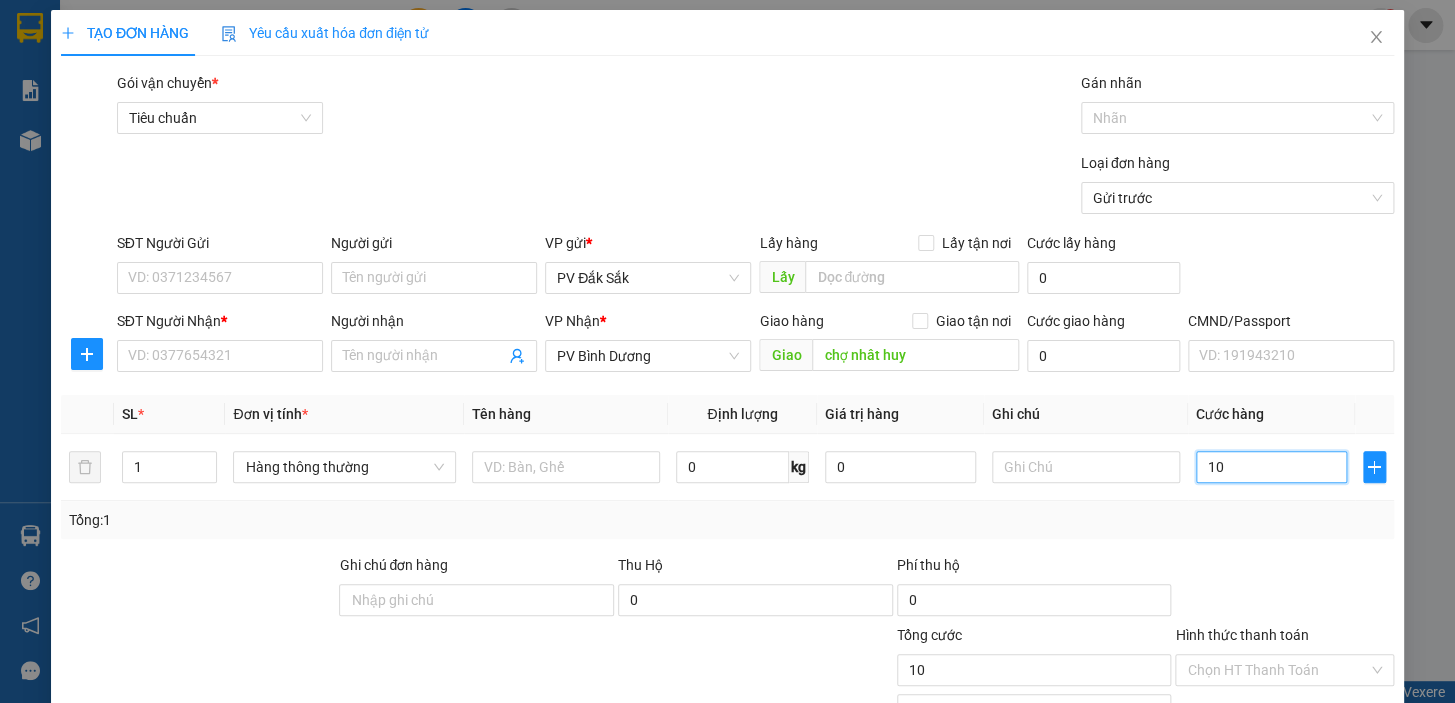 type on "100" 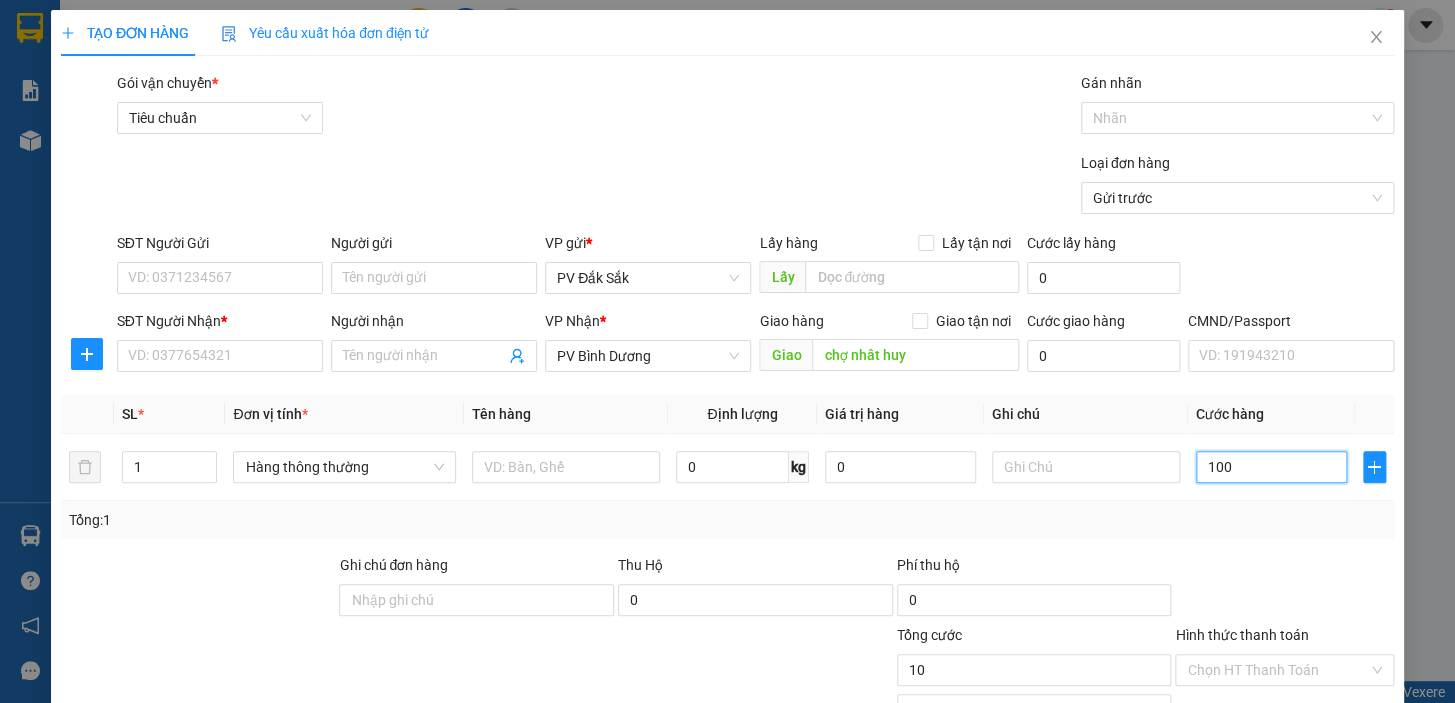 type on "100" 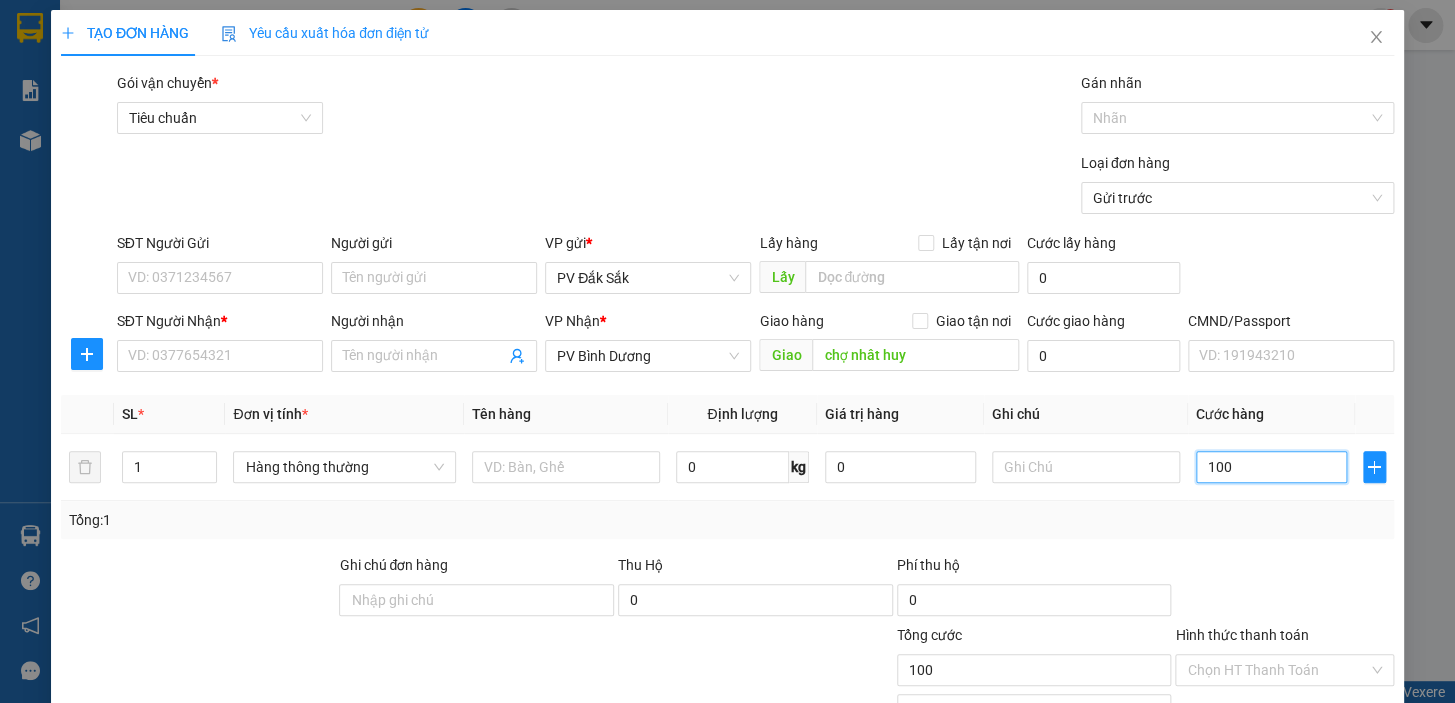 type on "1.000" 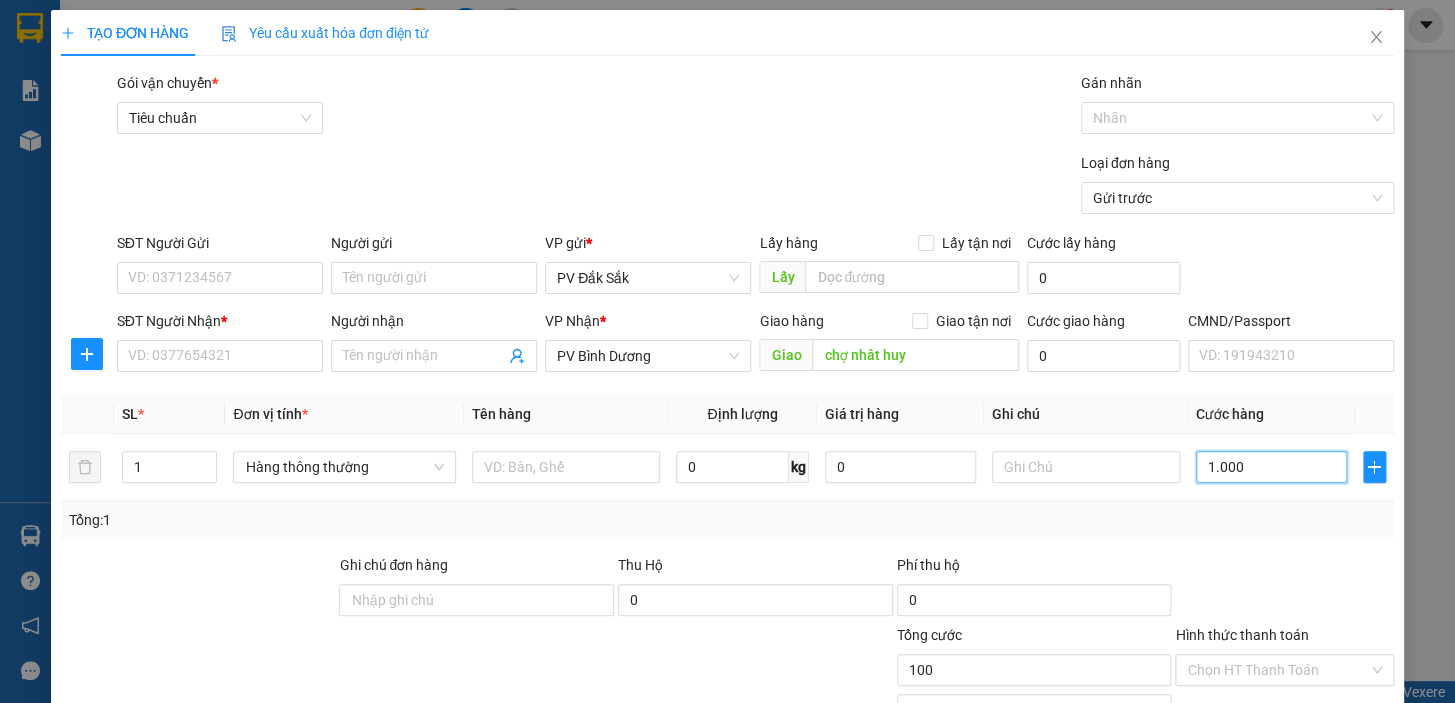 type on "1.000" 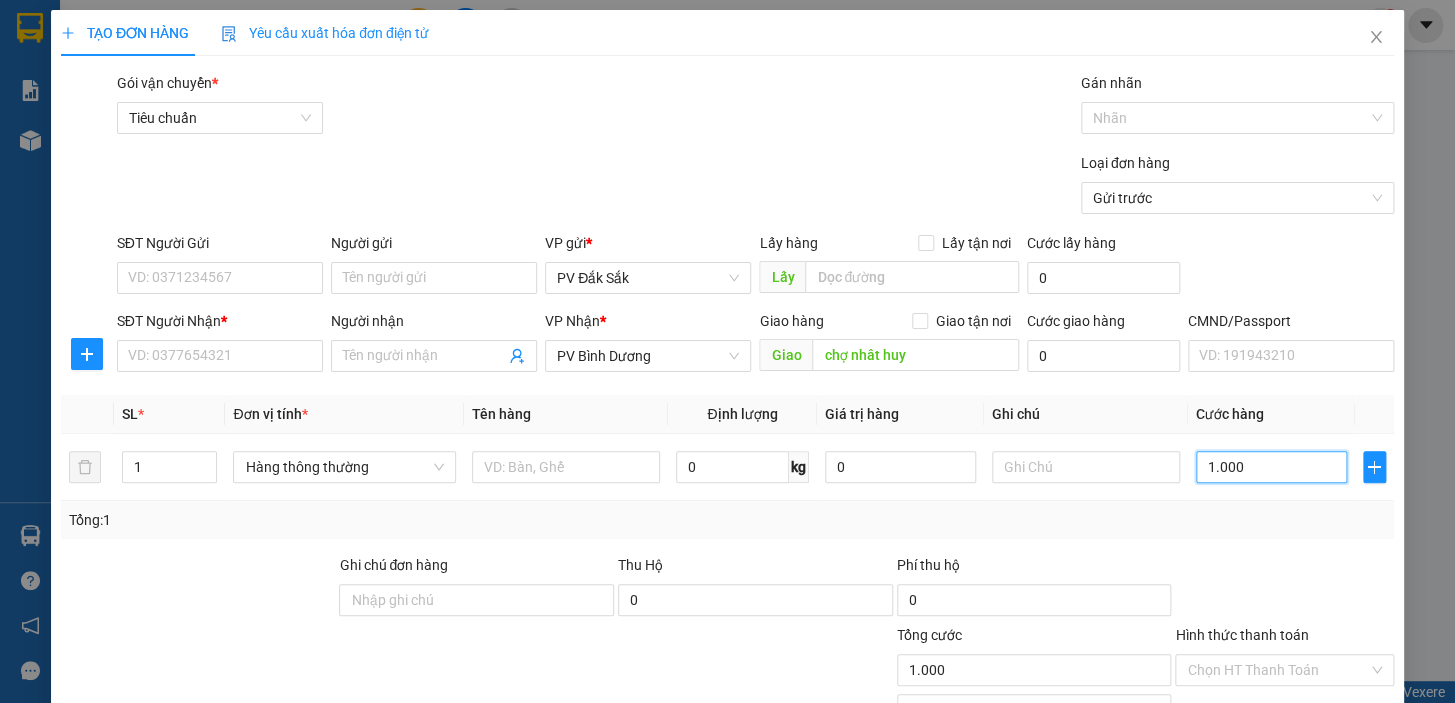 type on "10.000" 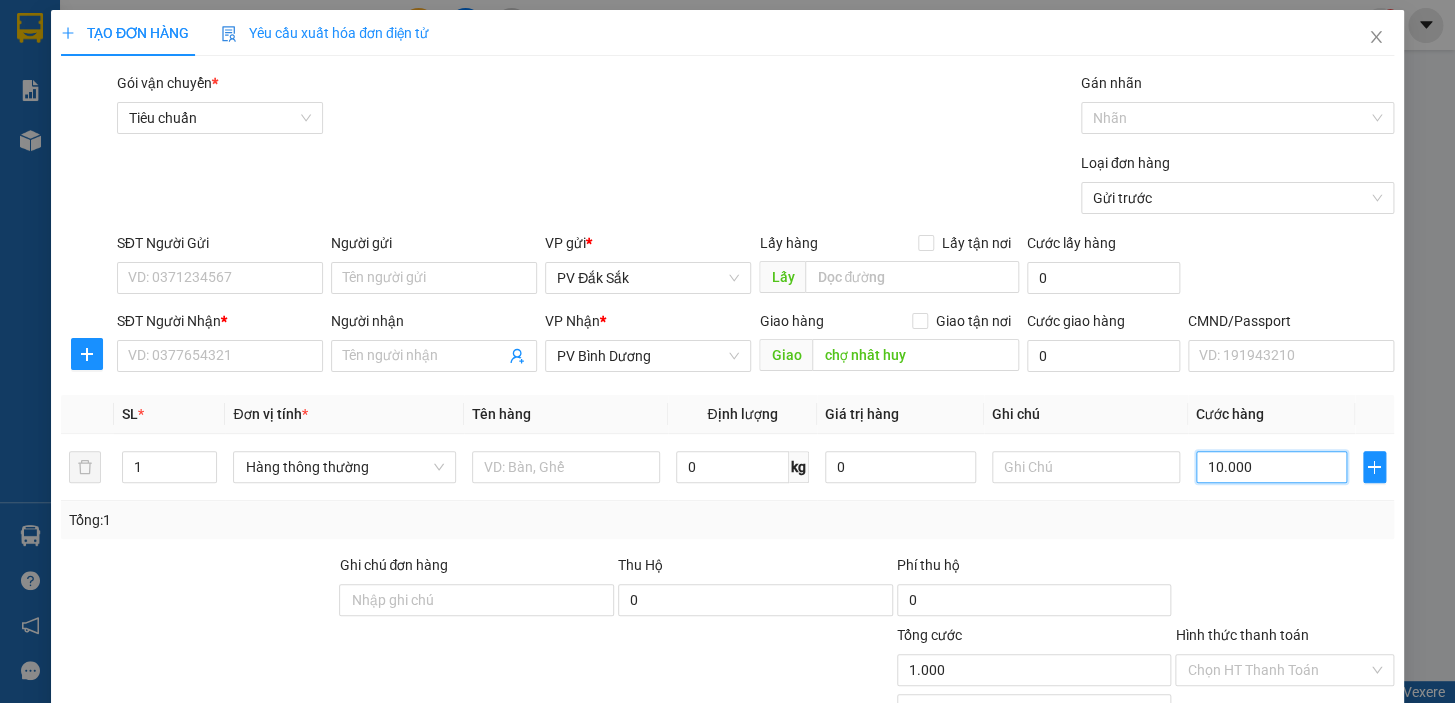 type on "10.000" 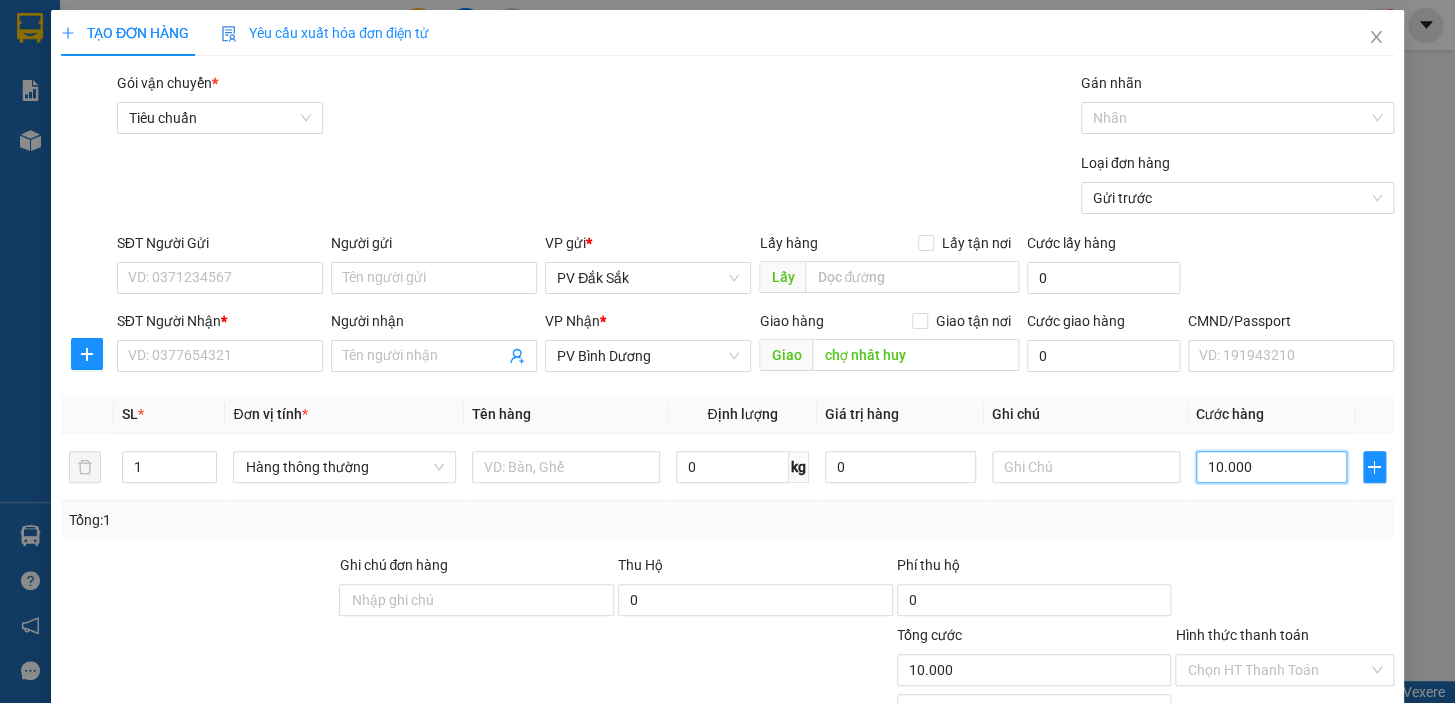 type on "100.000" 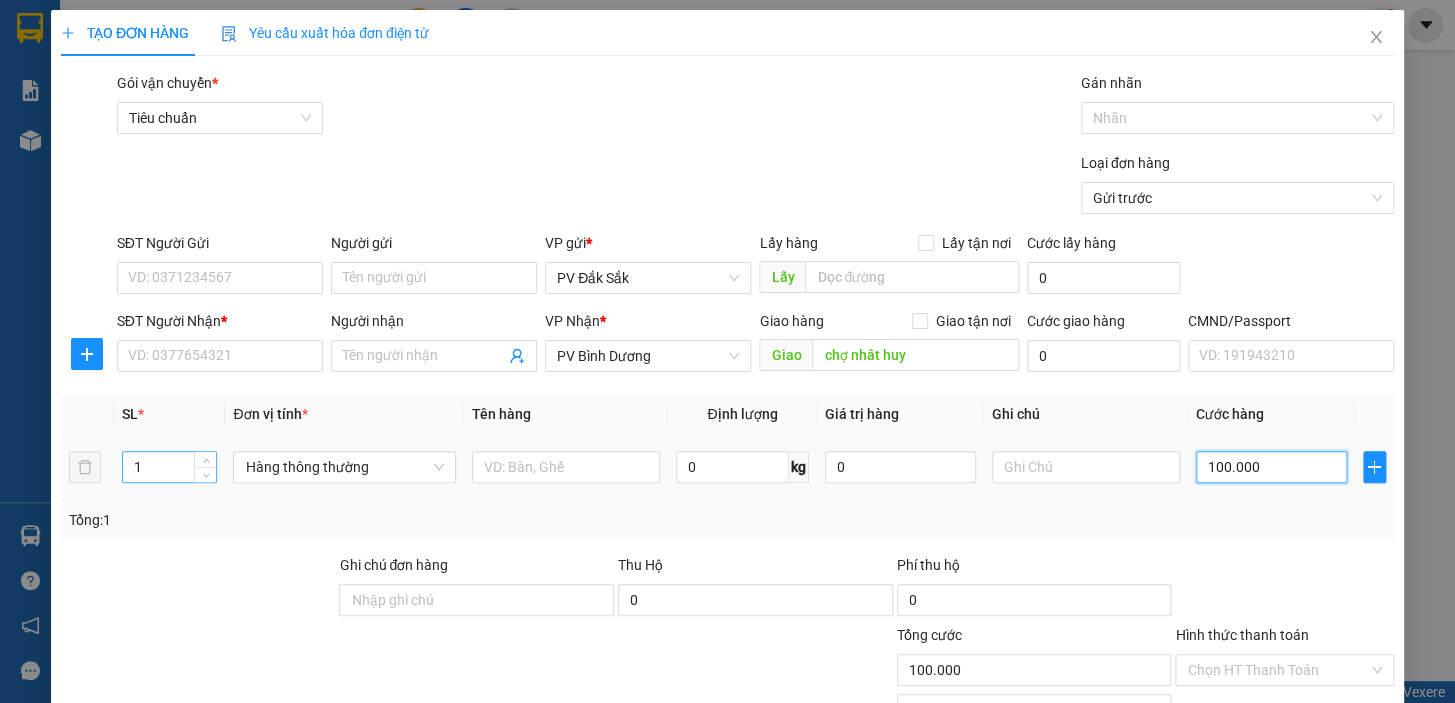 type on "100.000" 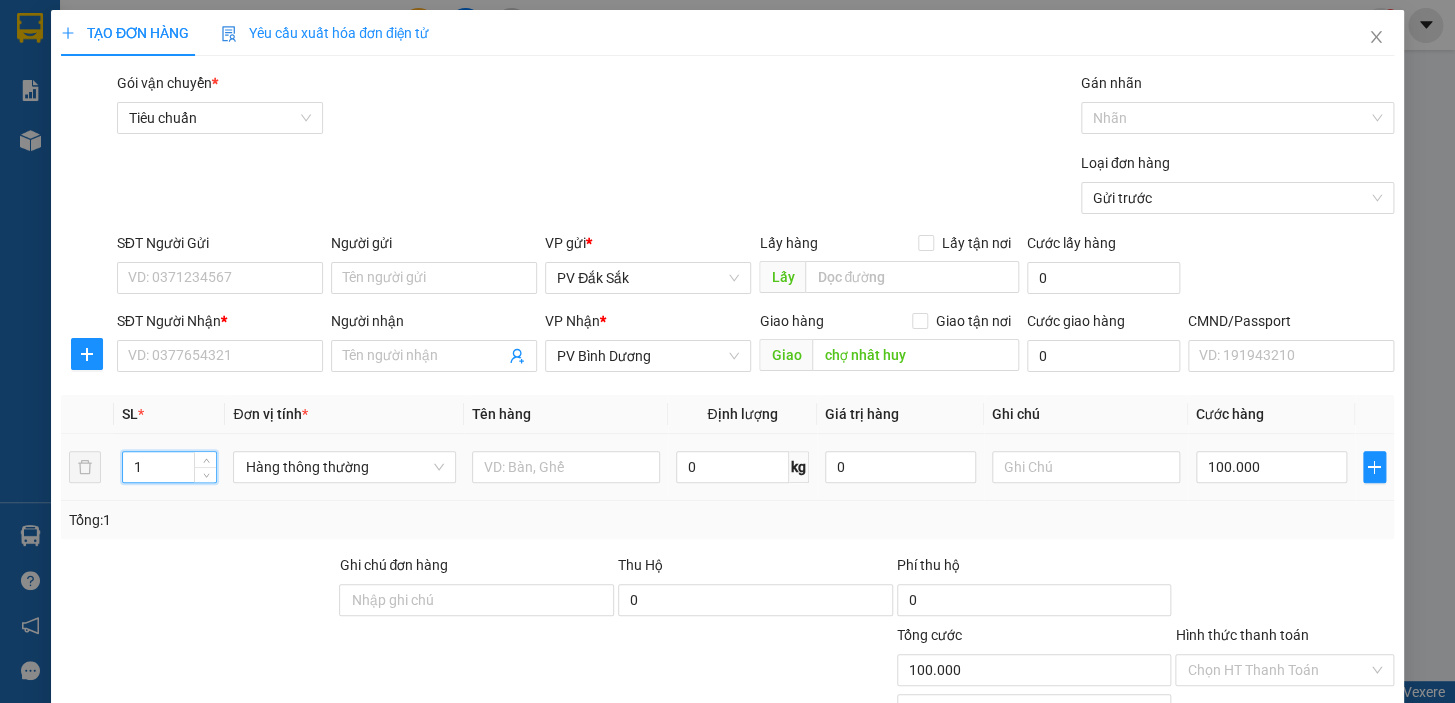 click on "1" at bounding box center (169, 467) 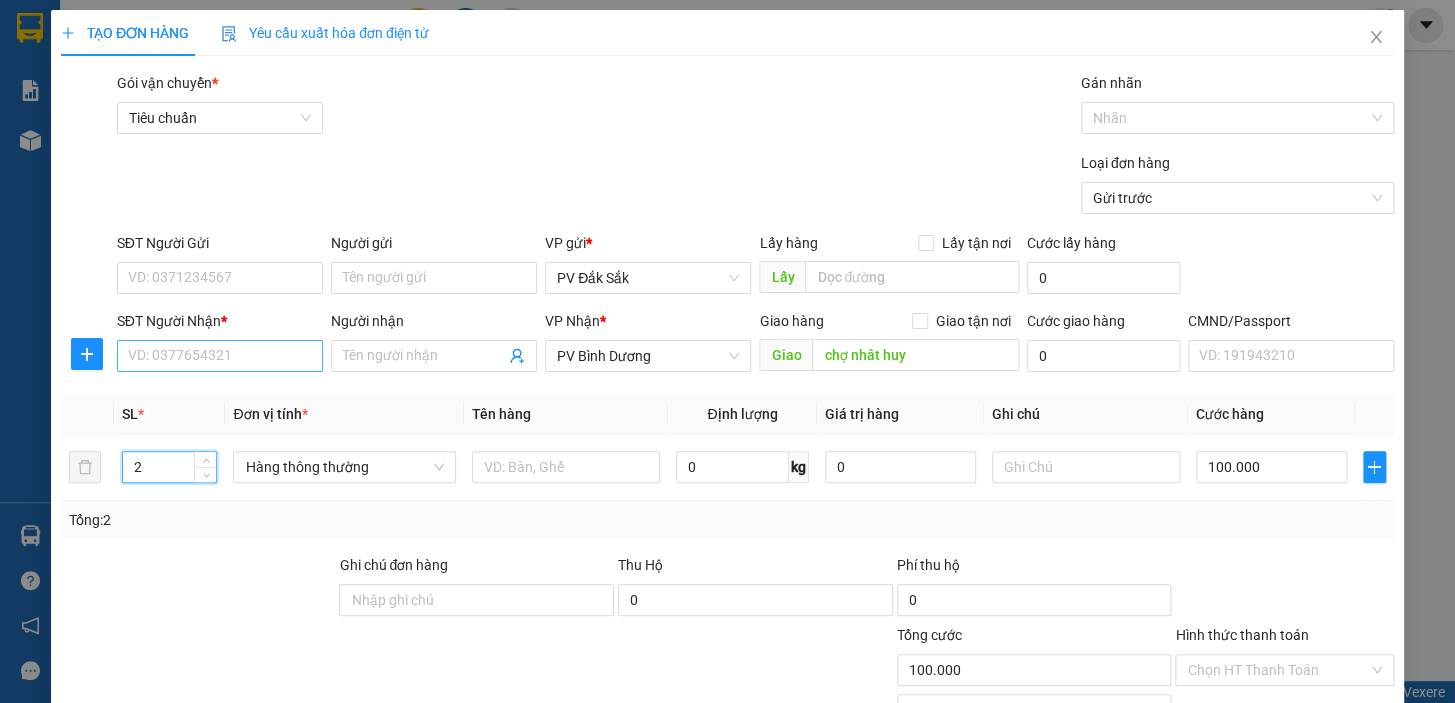 type on "2" 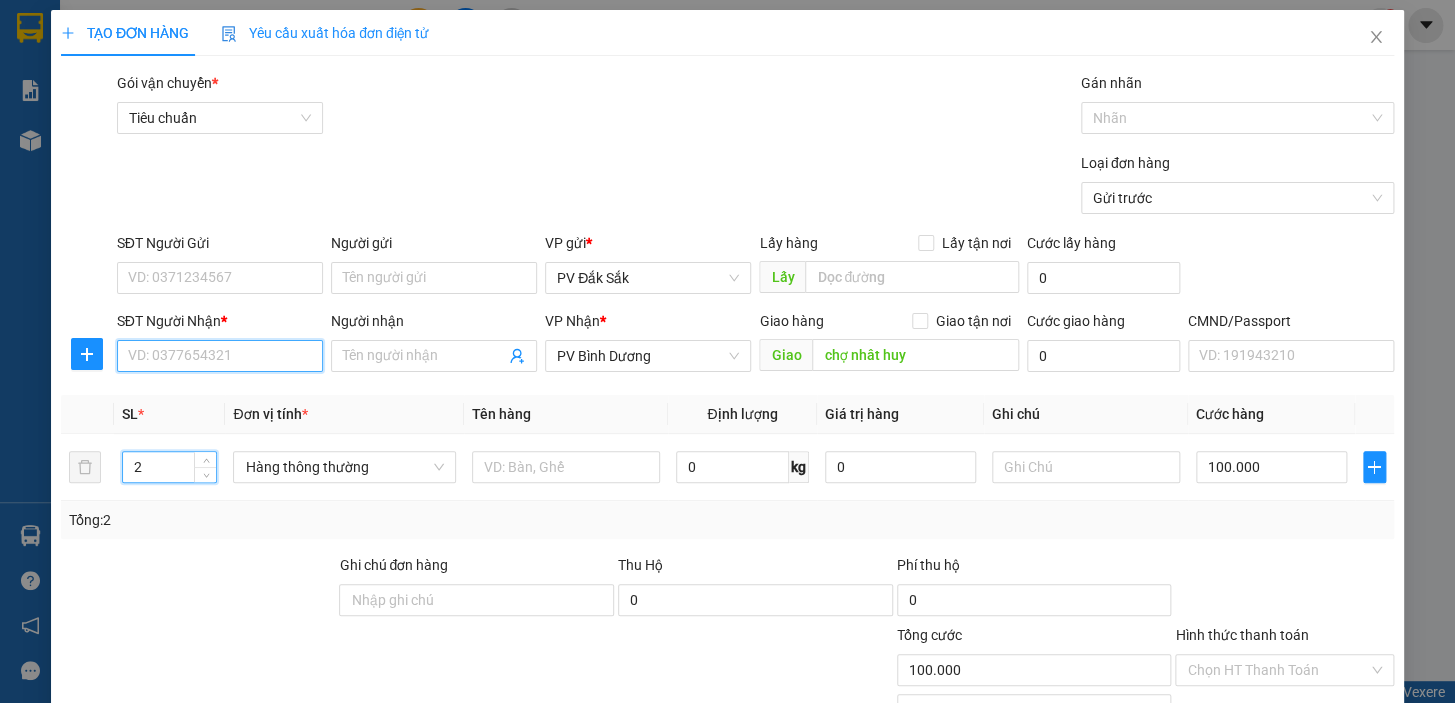 click on "SĐT Người Nhận  *" at bounding box center (220, 356) 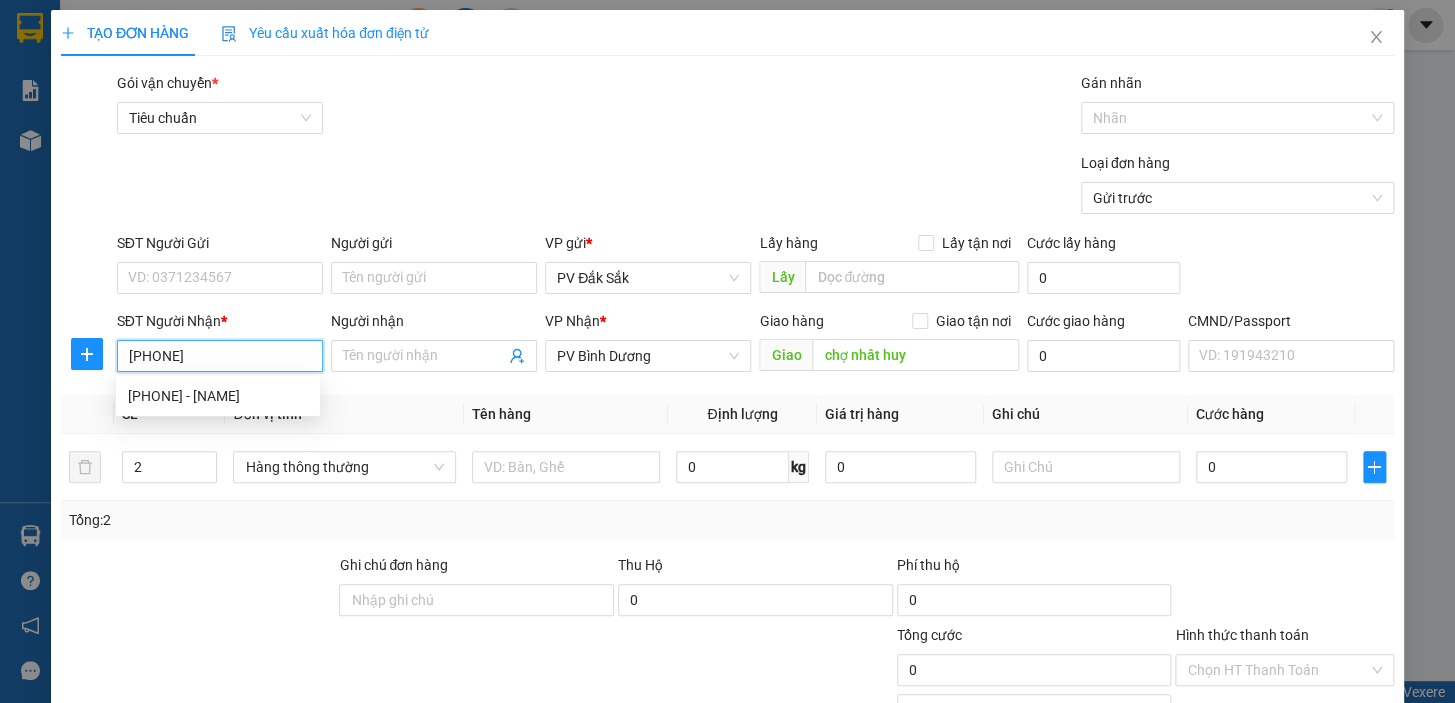 type on "0339155831" 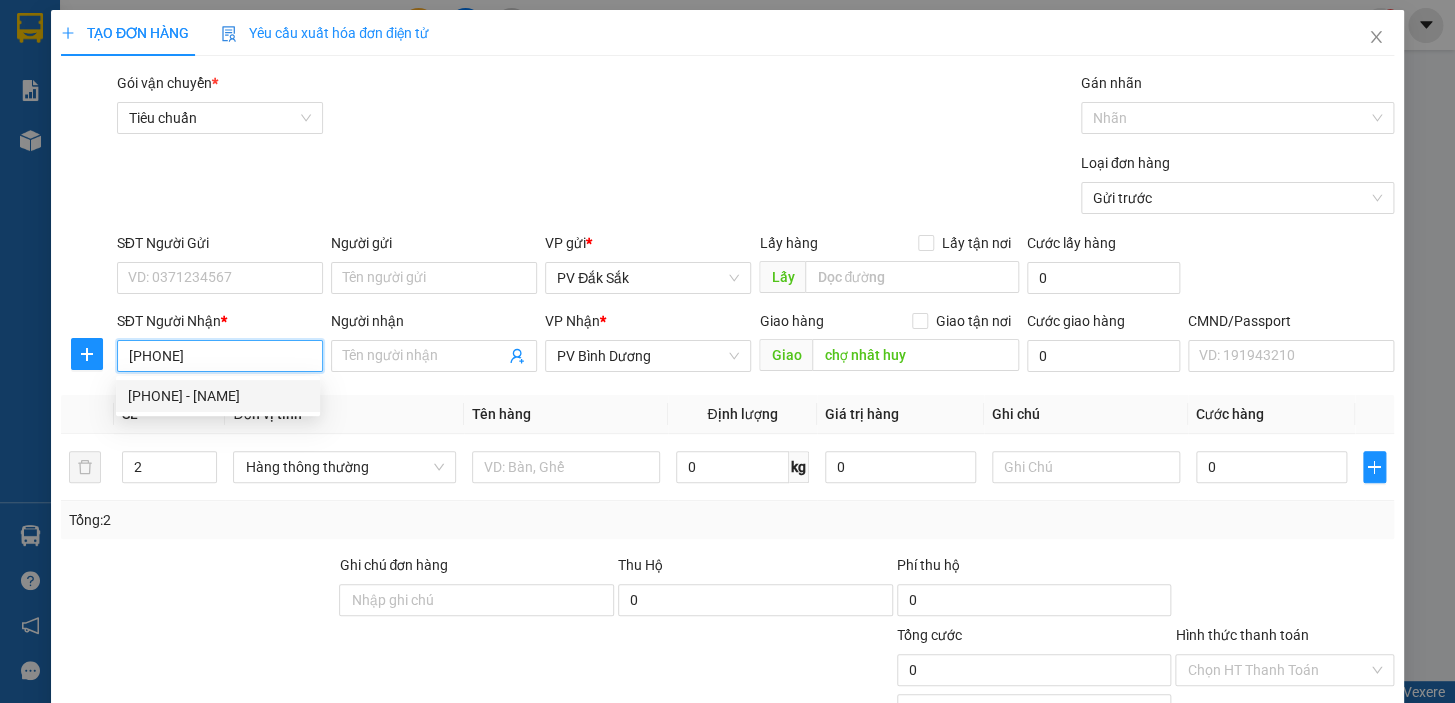 click on "0339155831 - HIẾU" at bounding box center (218, 396) 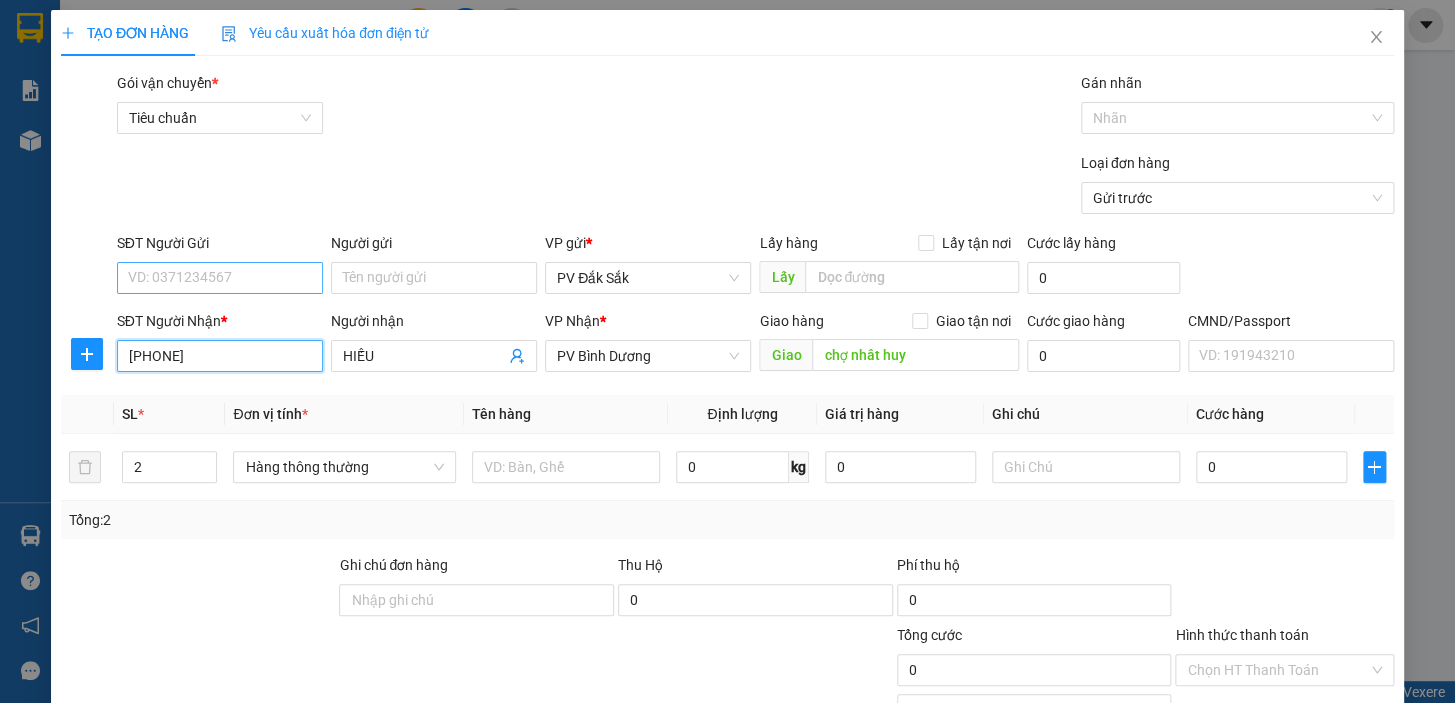 type on "0339155831" 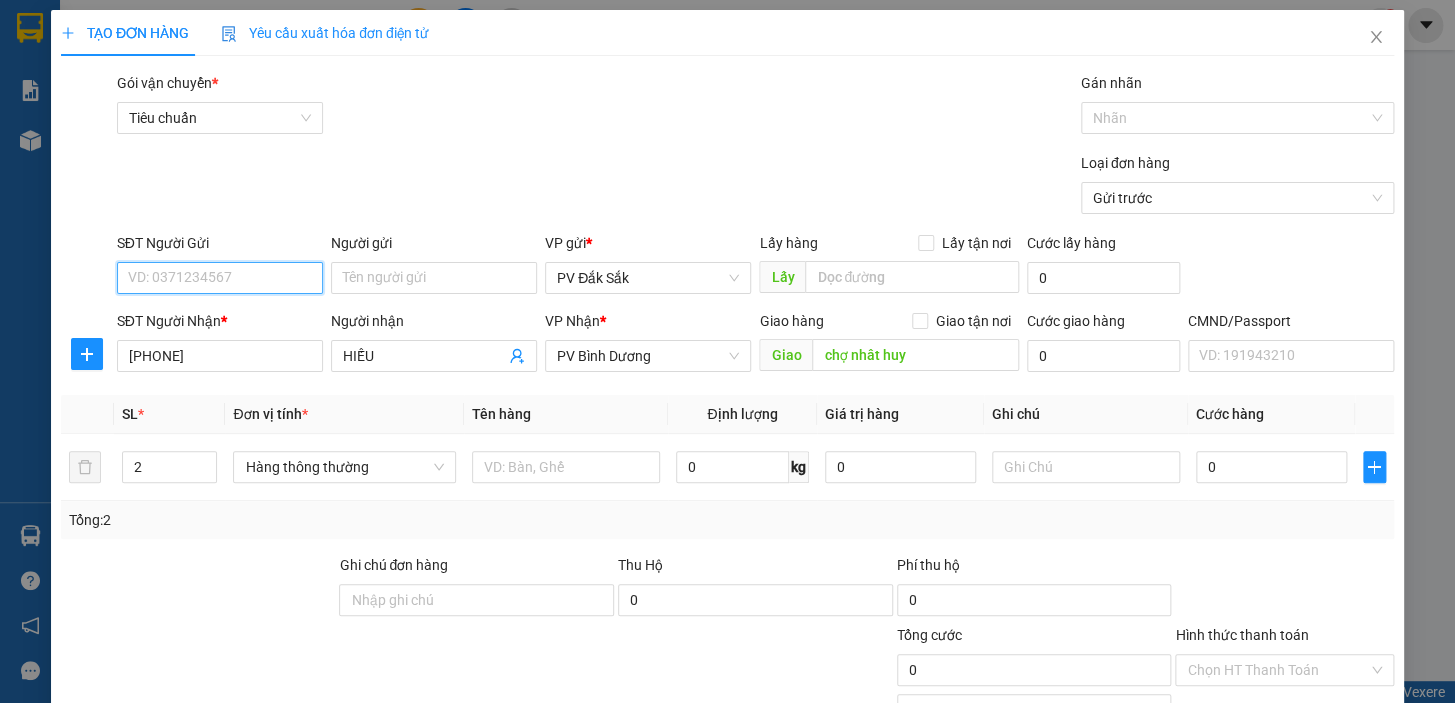 click on "SĐT Người Gửi" at bounding box center (220, 278) 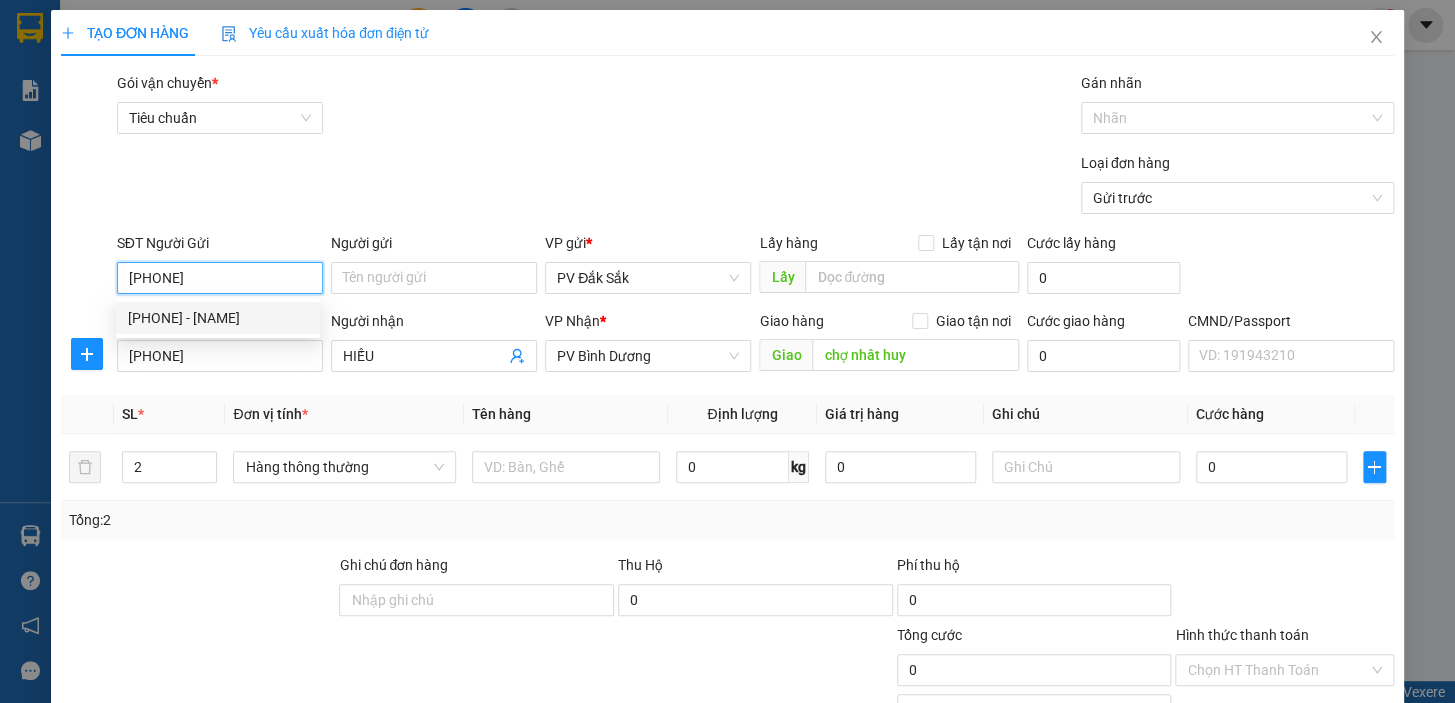 click on "0375023427 - HÀ" at bounding box center (218, 318) 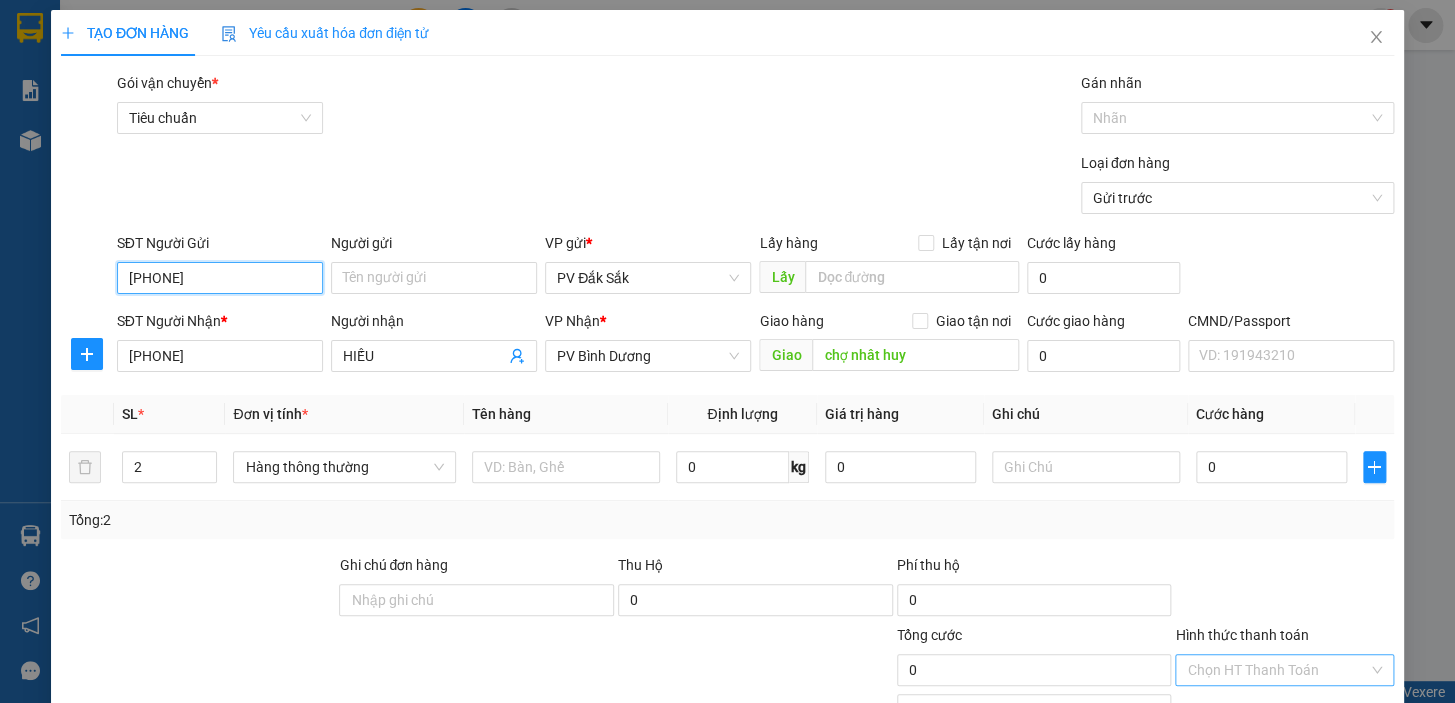 scroll, scrollTop: 90, scrollLeft: 0, axis: vertical 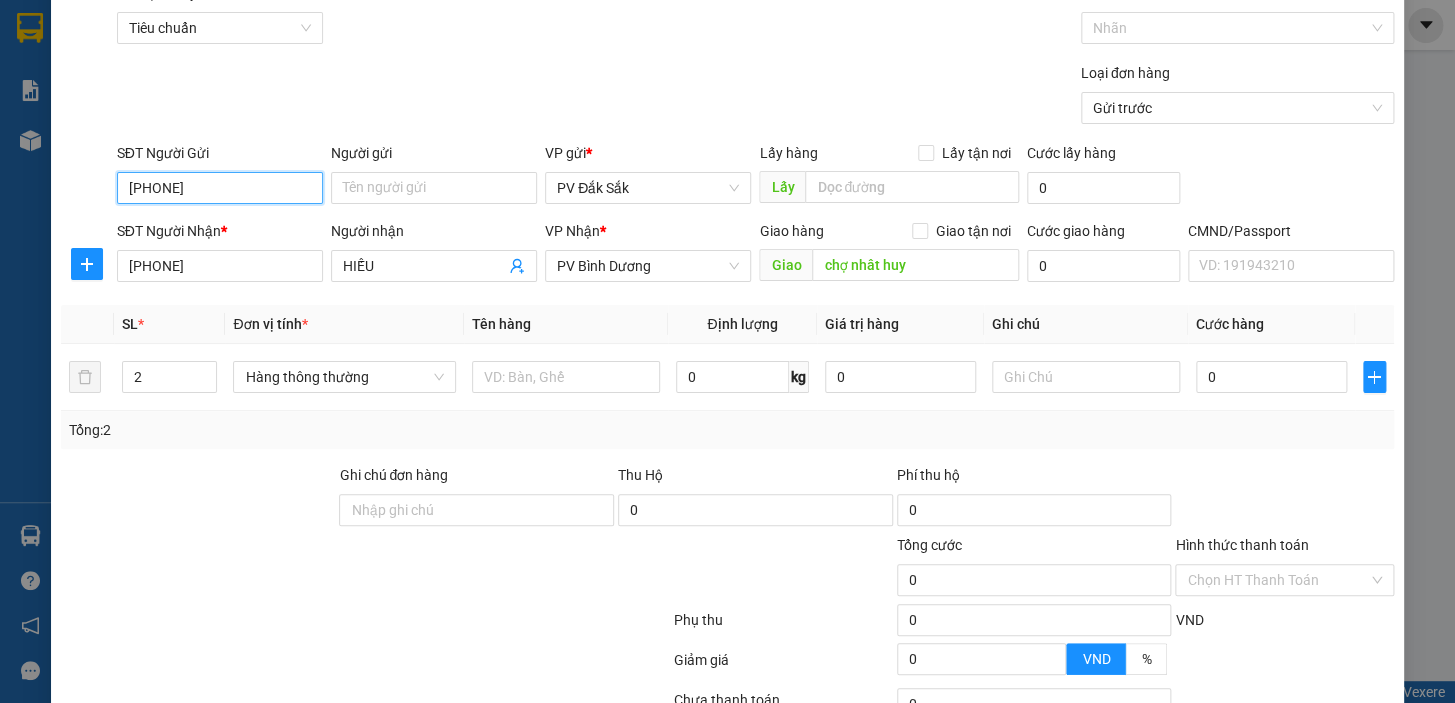 type on "0375023427" 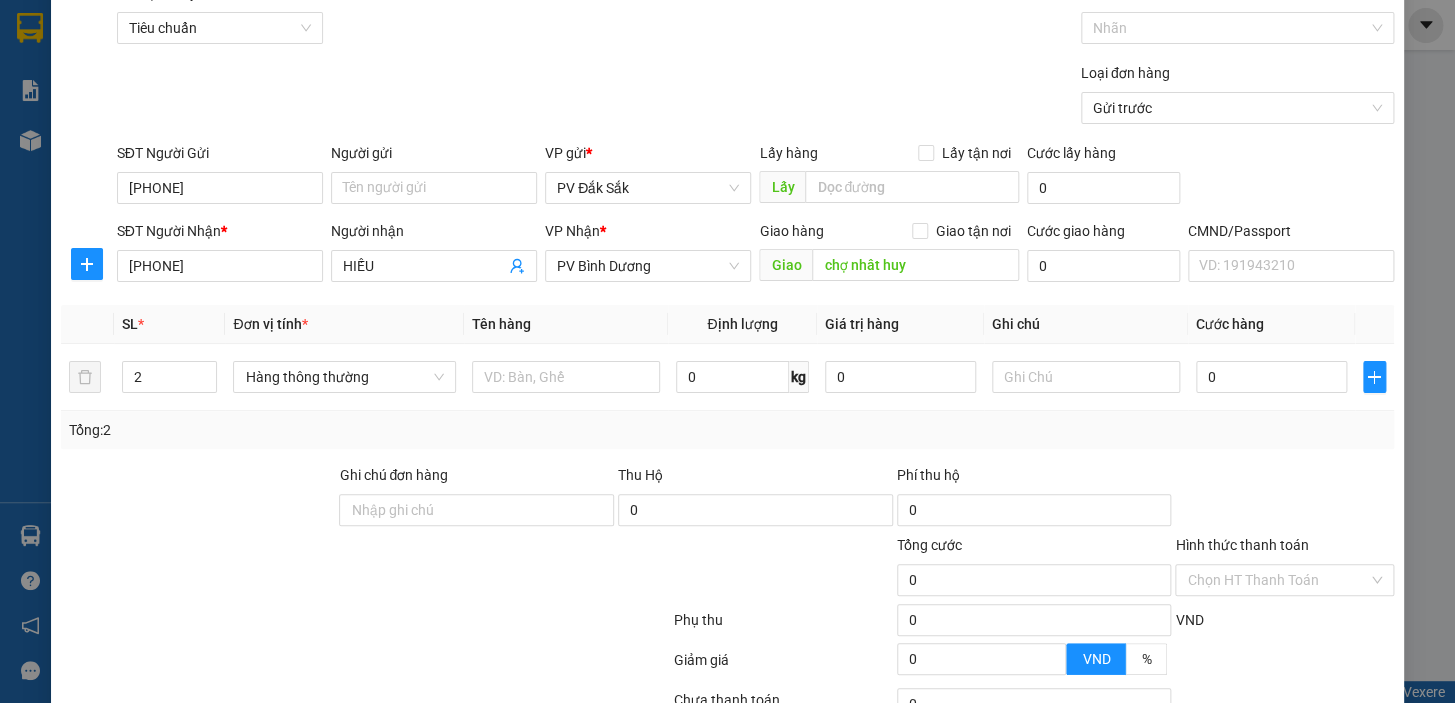 click on "Hình thức thanh toán" at bounding box center [1241, 545] 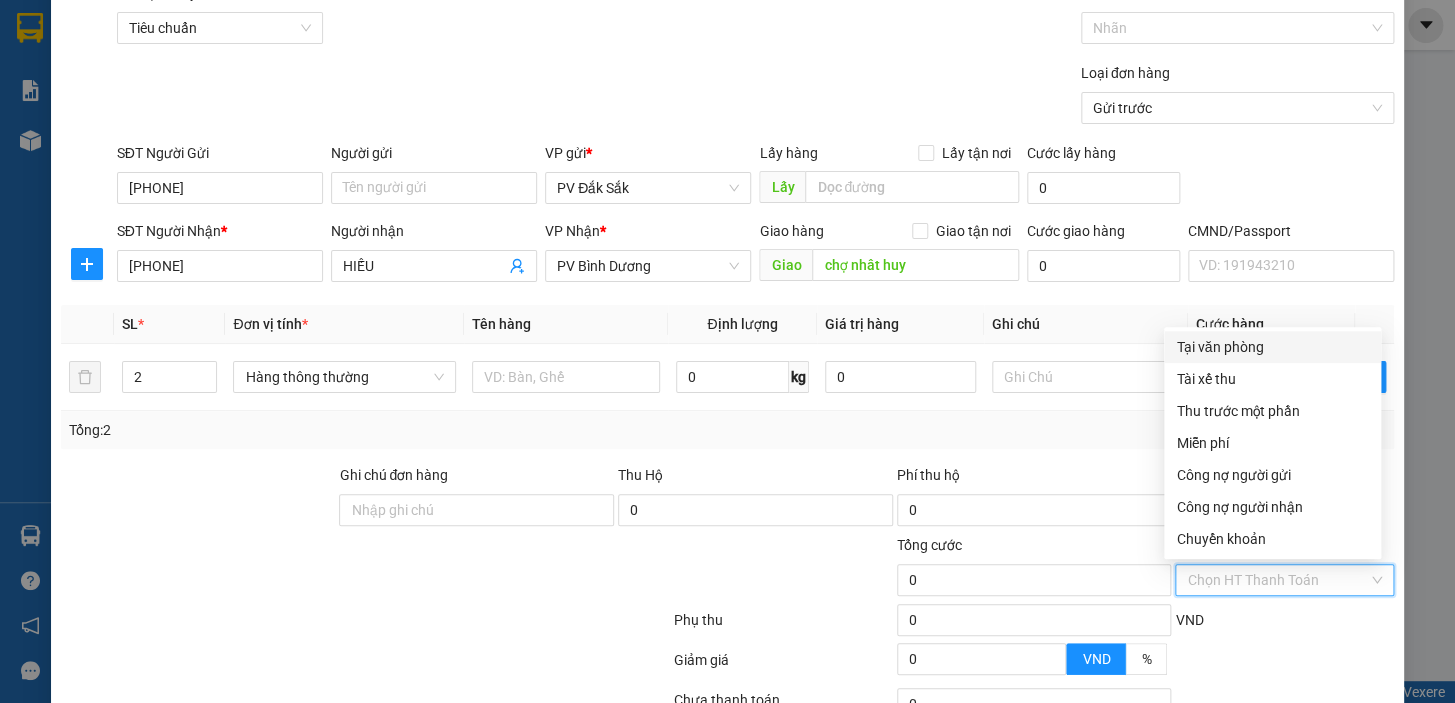 click on "Tại văn phòng" at bounding box center [1272, 347] 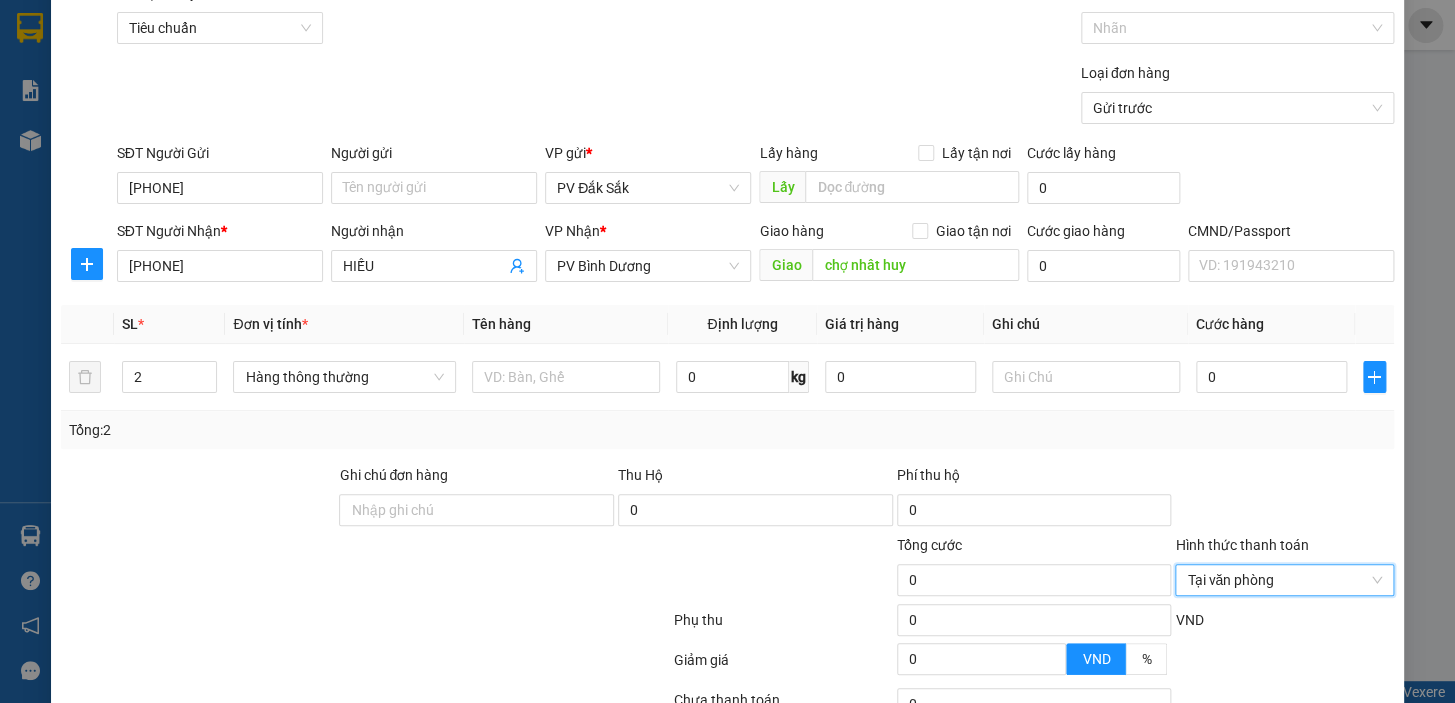 scroll, scrollTop: 258, scrollLeft: 0, axis: vertical 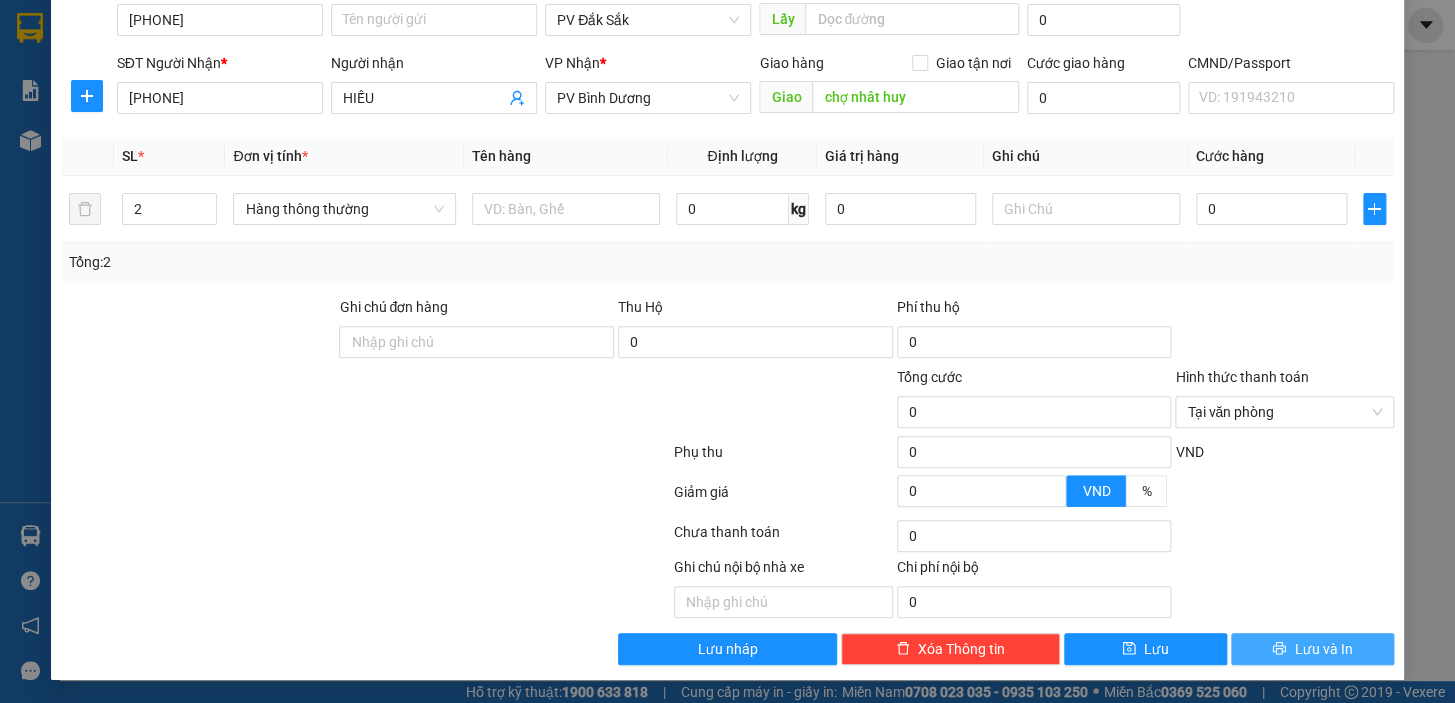 click on "Lưu và In" at bounding box center [1323, 649] 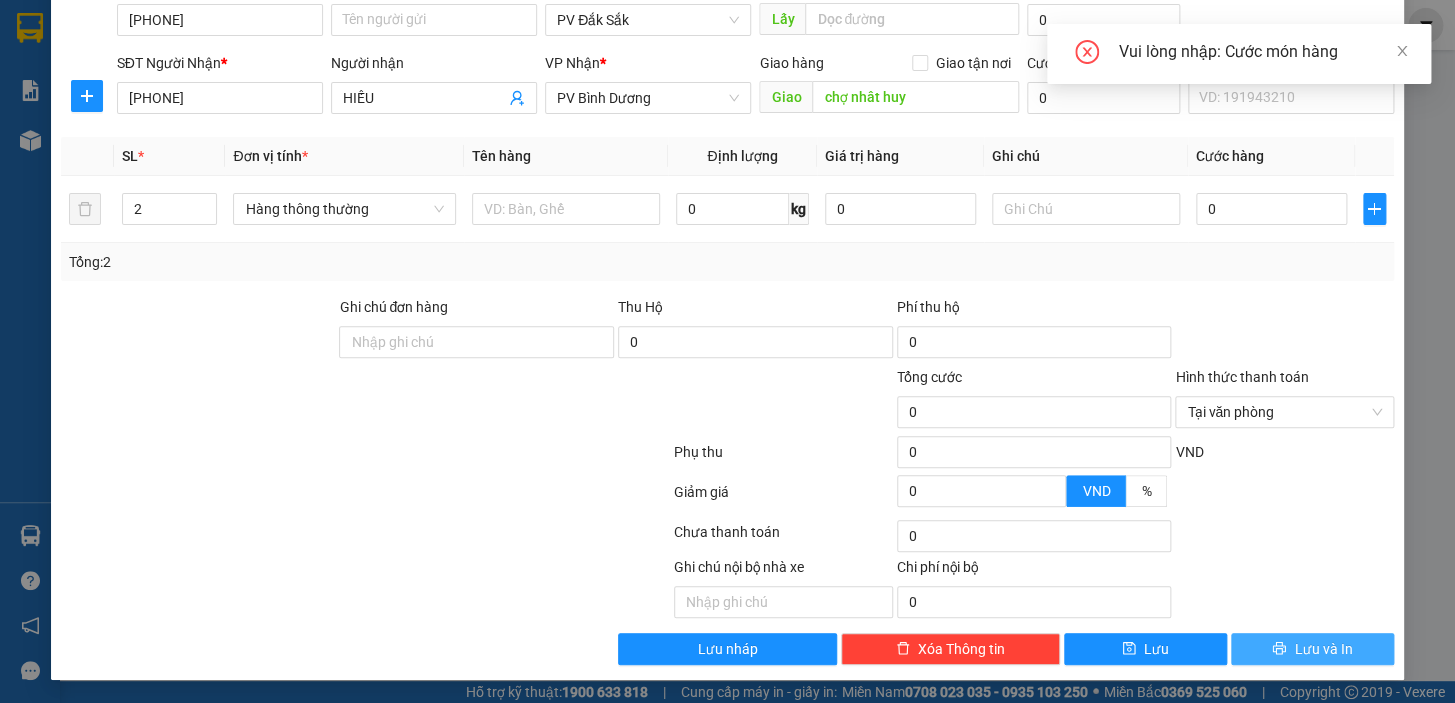 scroll, scrollTop: 76, scrollLeft: 0, axis: vertical 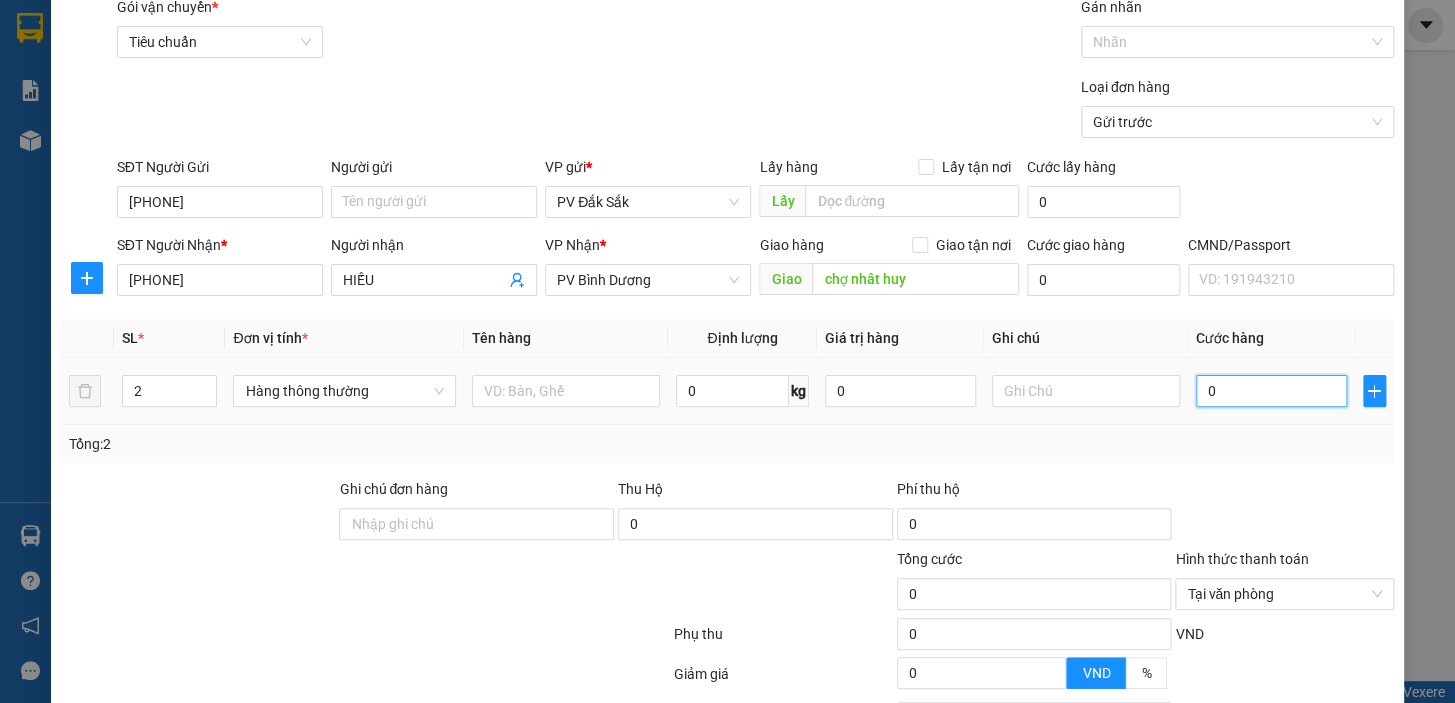 click on "0" at bounding box center [1271, 391] 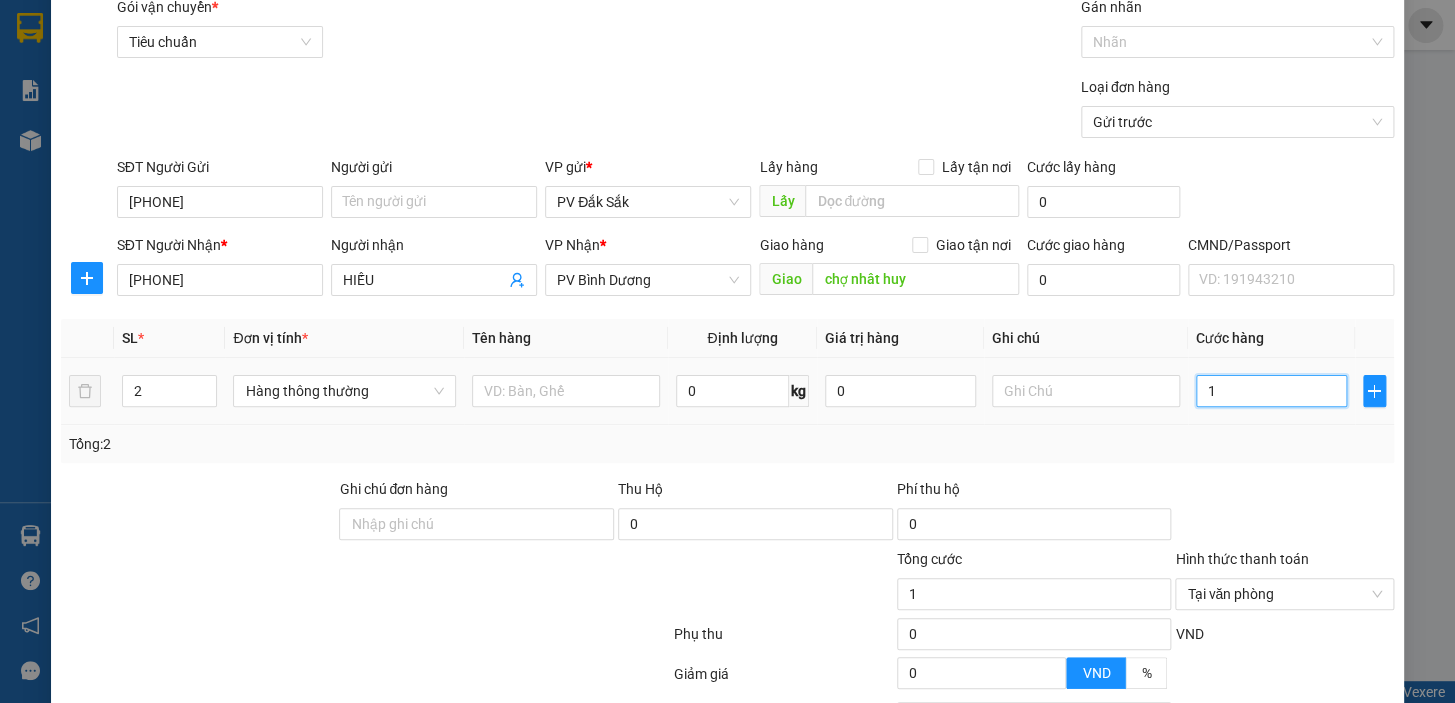 type on "10" 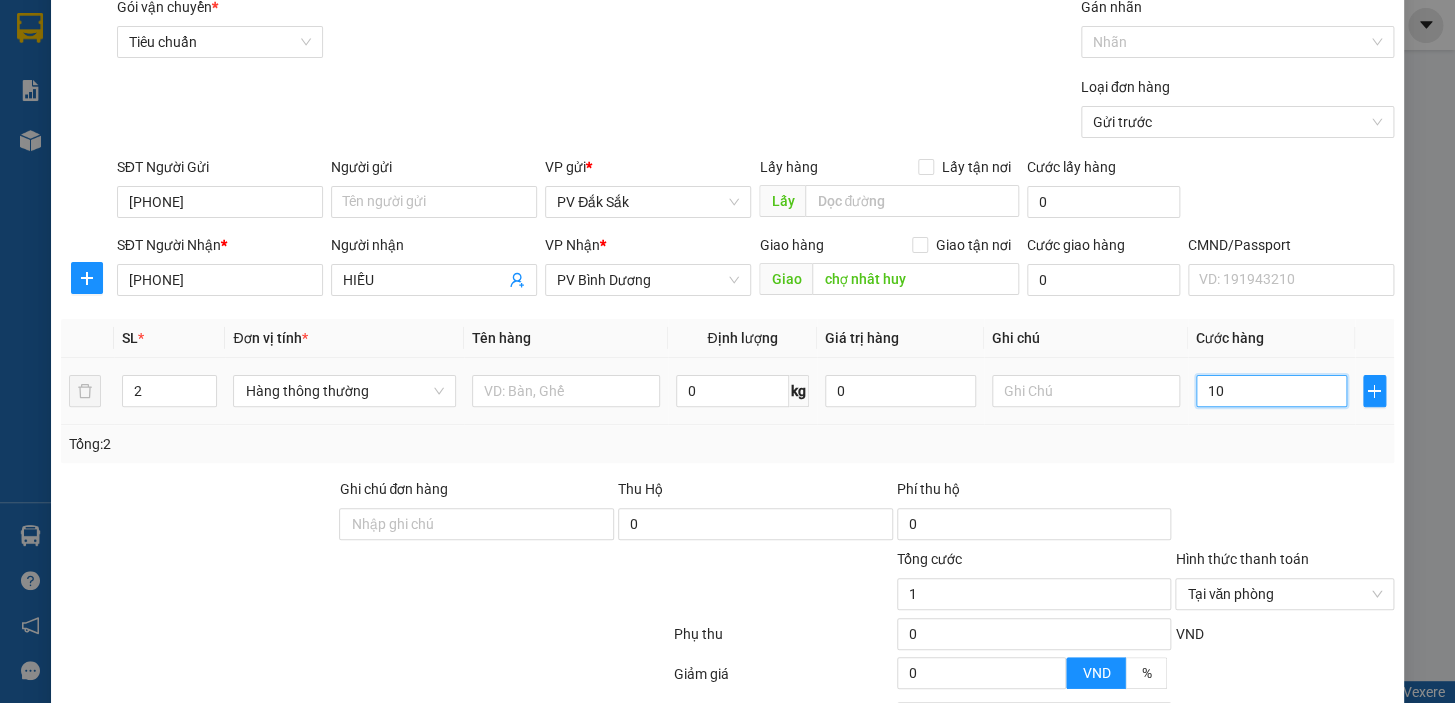 type on "10" 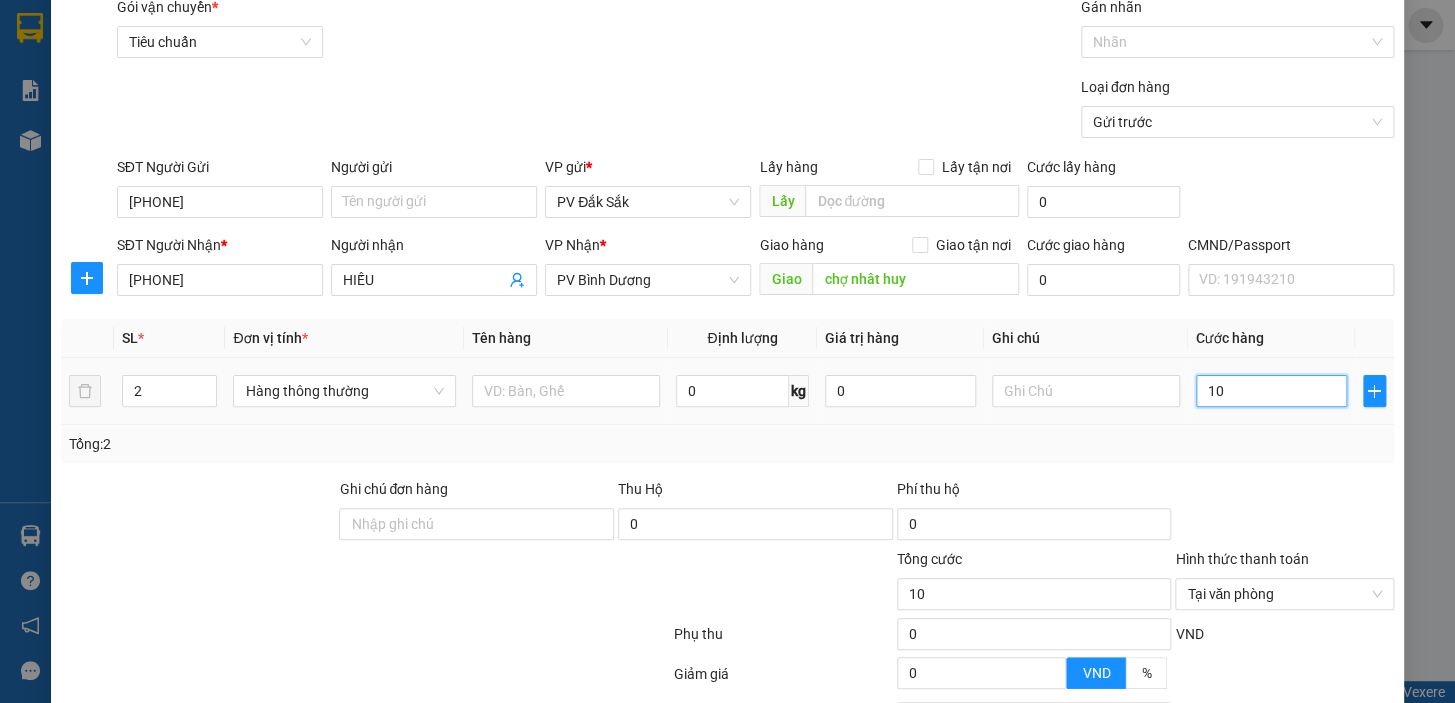 type on "100" 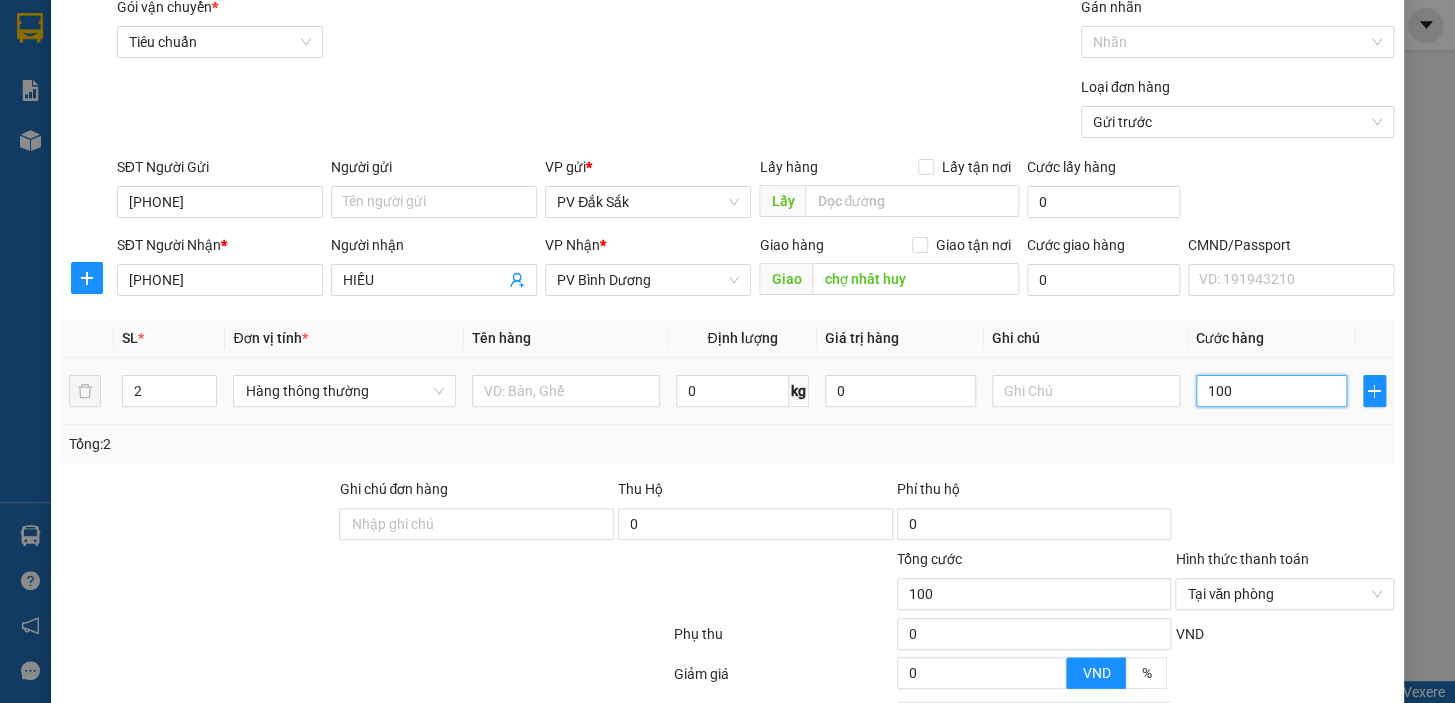 type on "1.000" 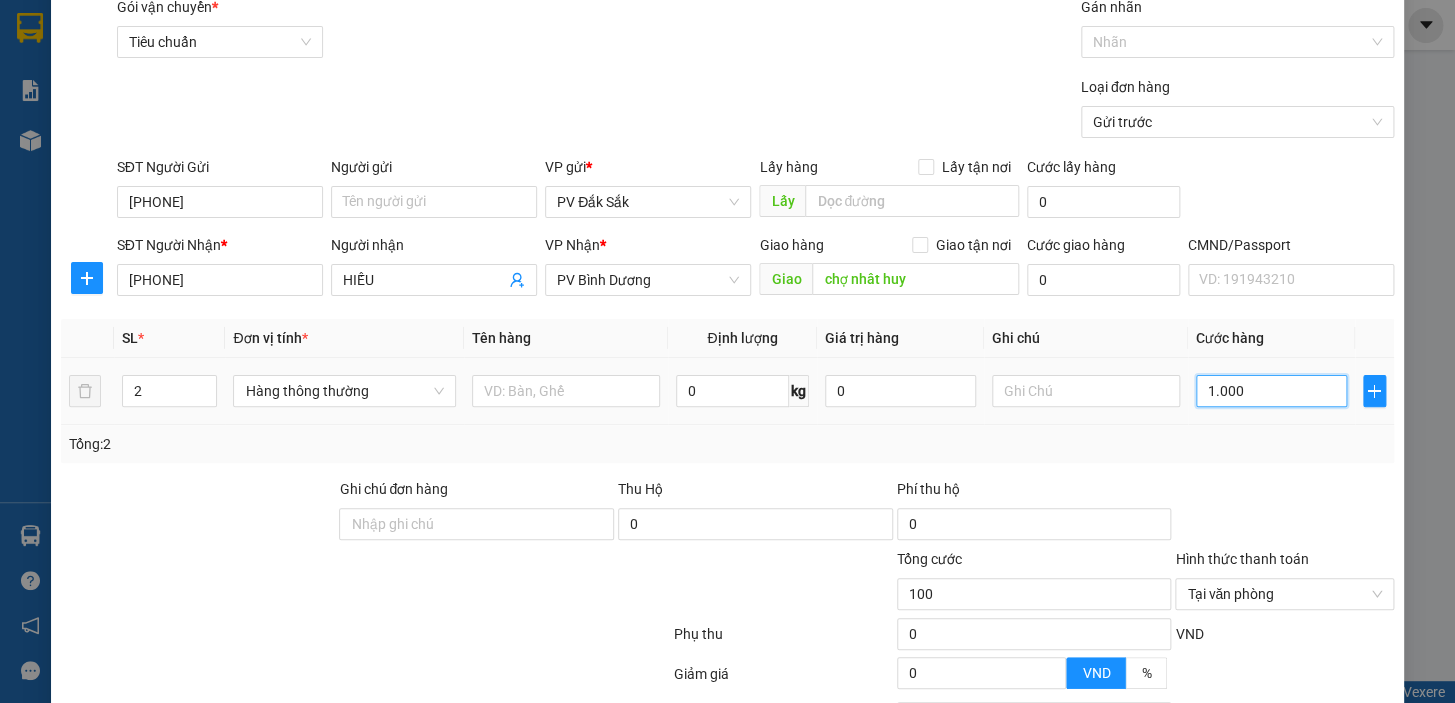 type on "1.000" 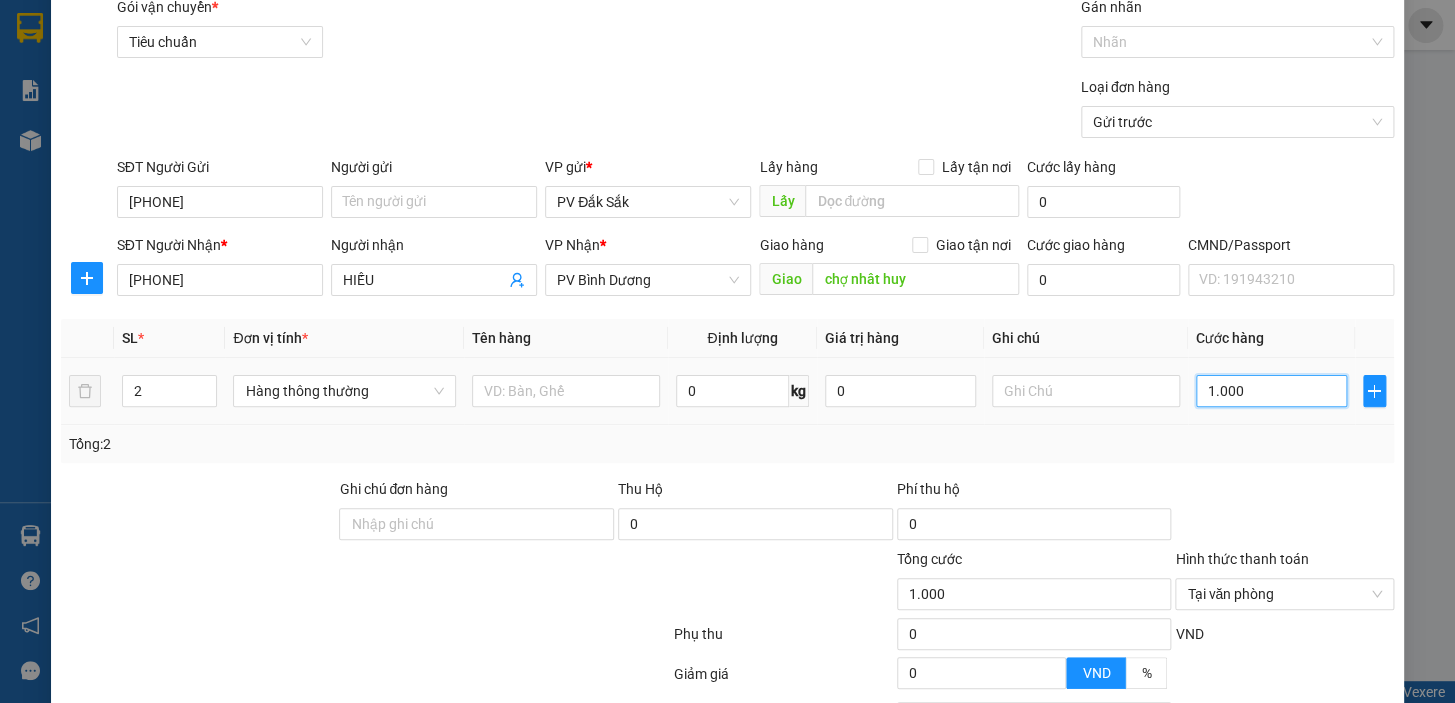 type on "10.000" 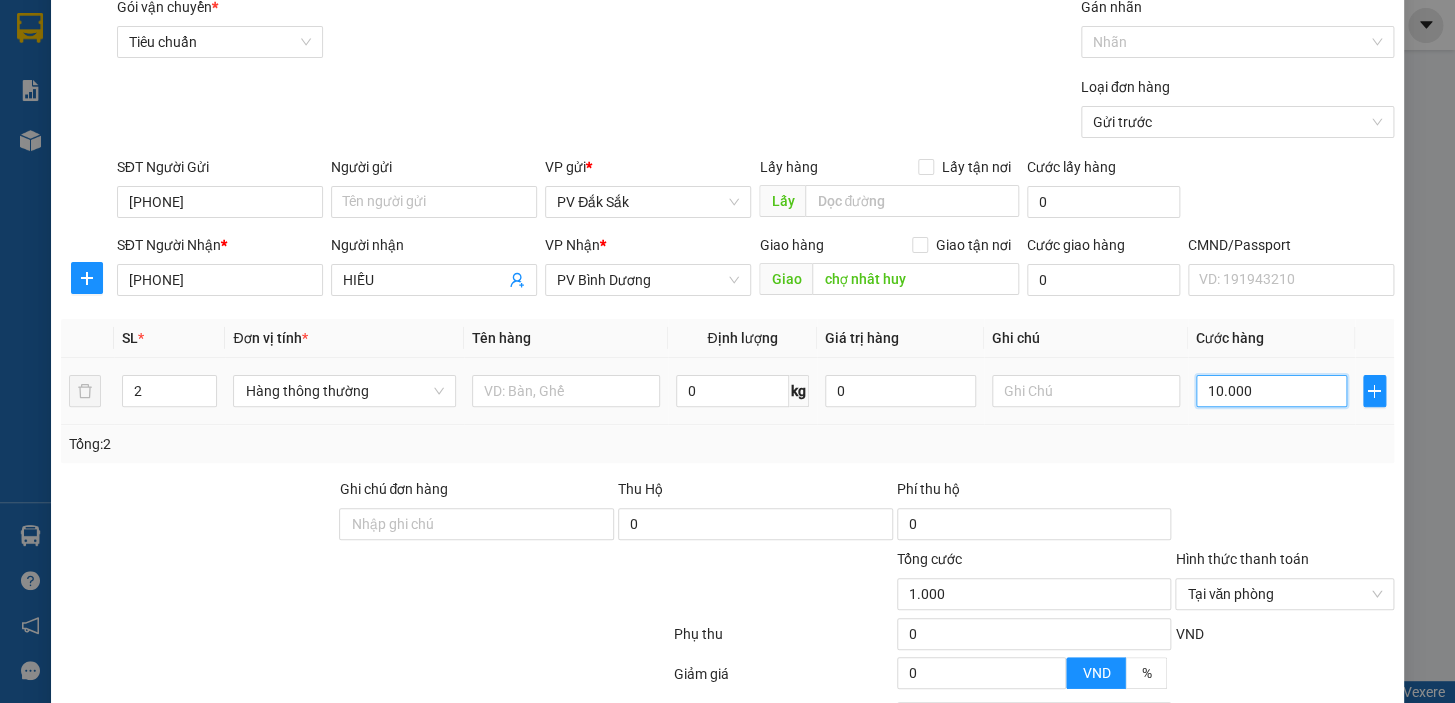 type on "10.000" 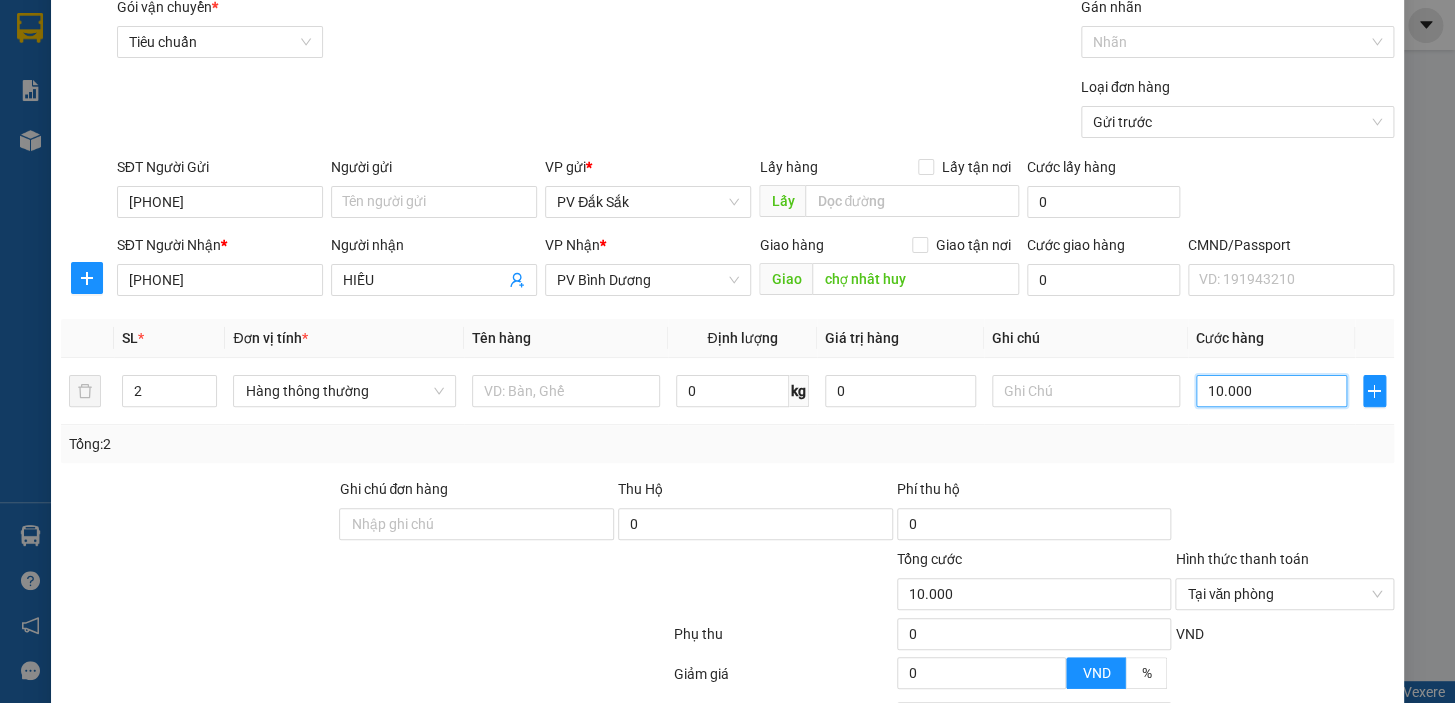 scroll, scrollTop: 258, scrollLeft: 0, axis: vertical 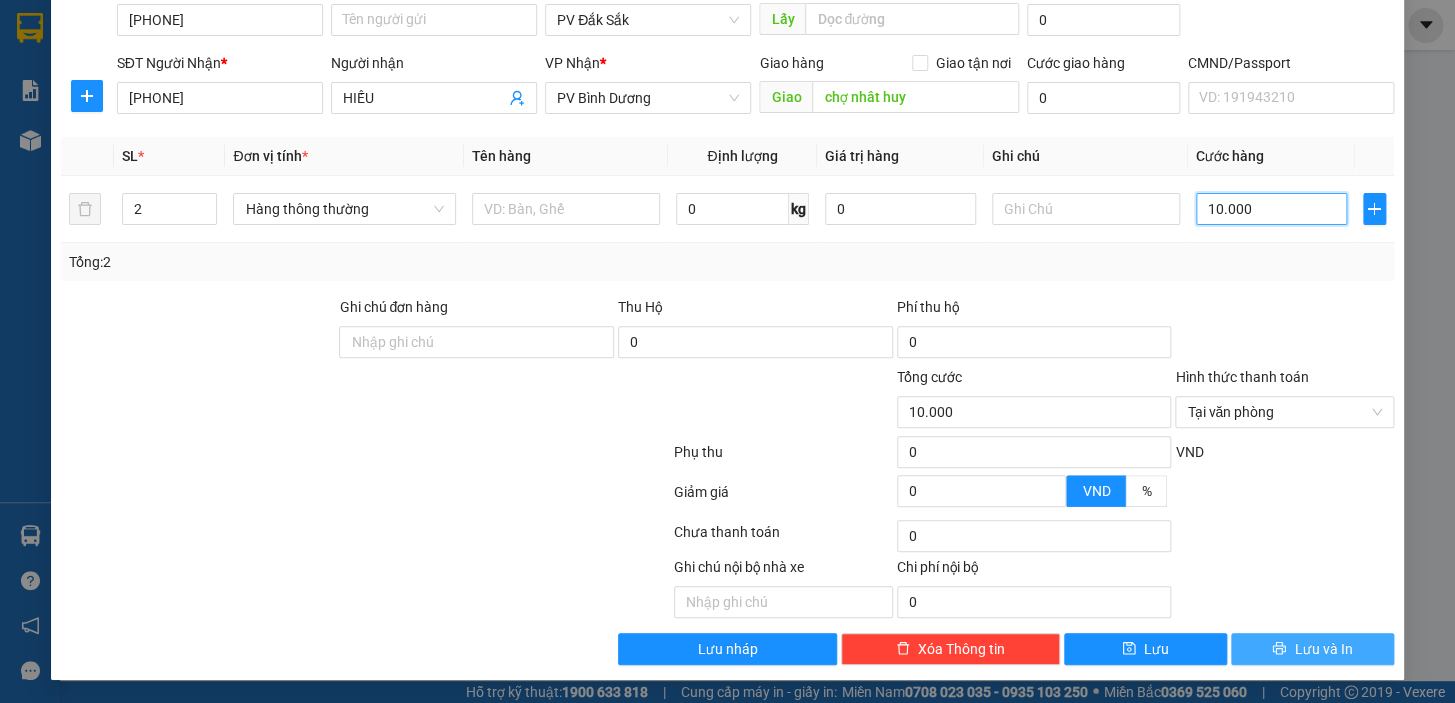 type on "10.000" 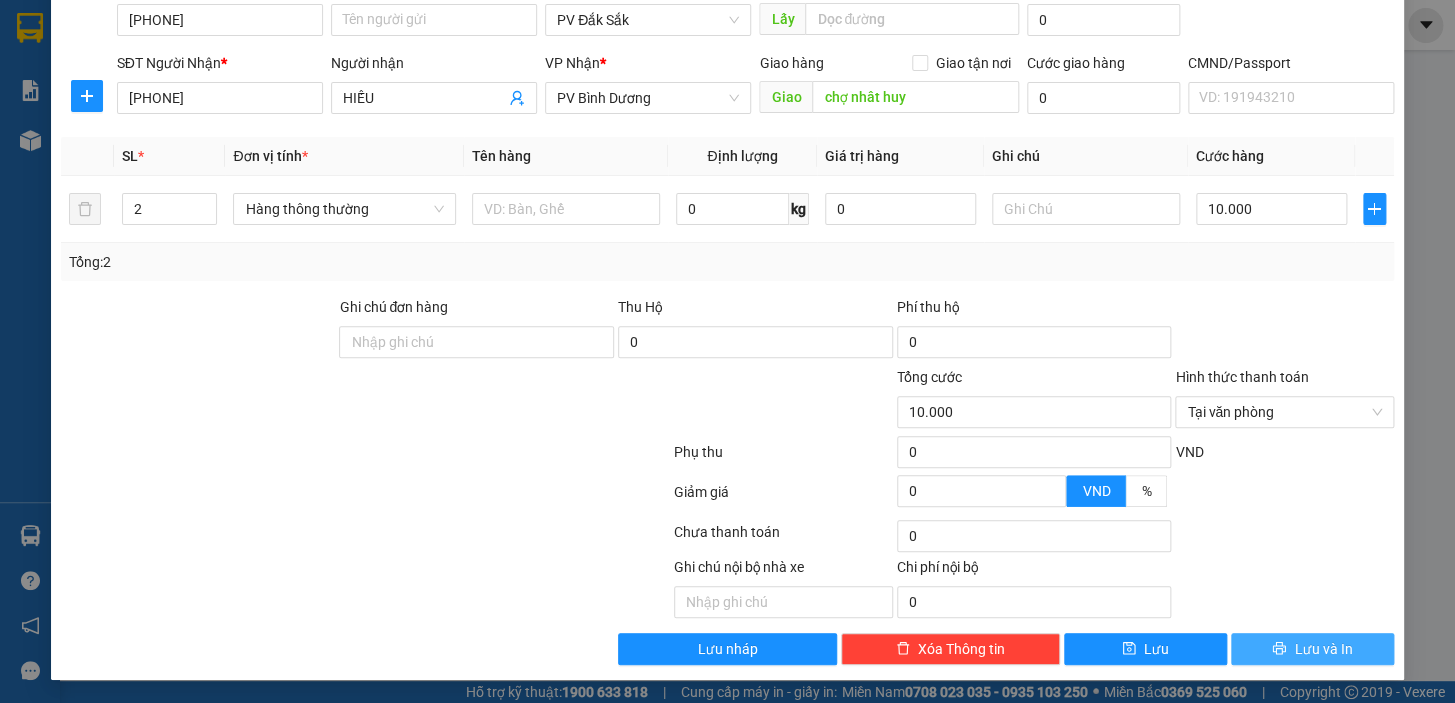 click on "Lưu và In" at bounding box center [1312, 649] 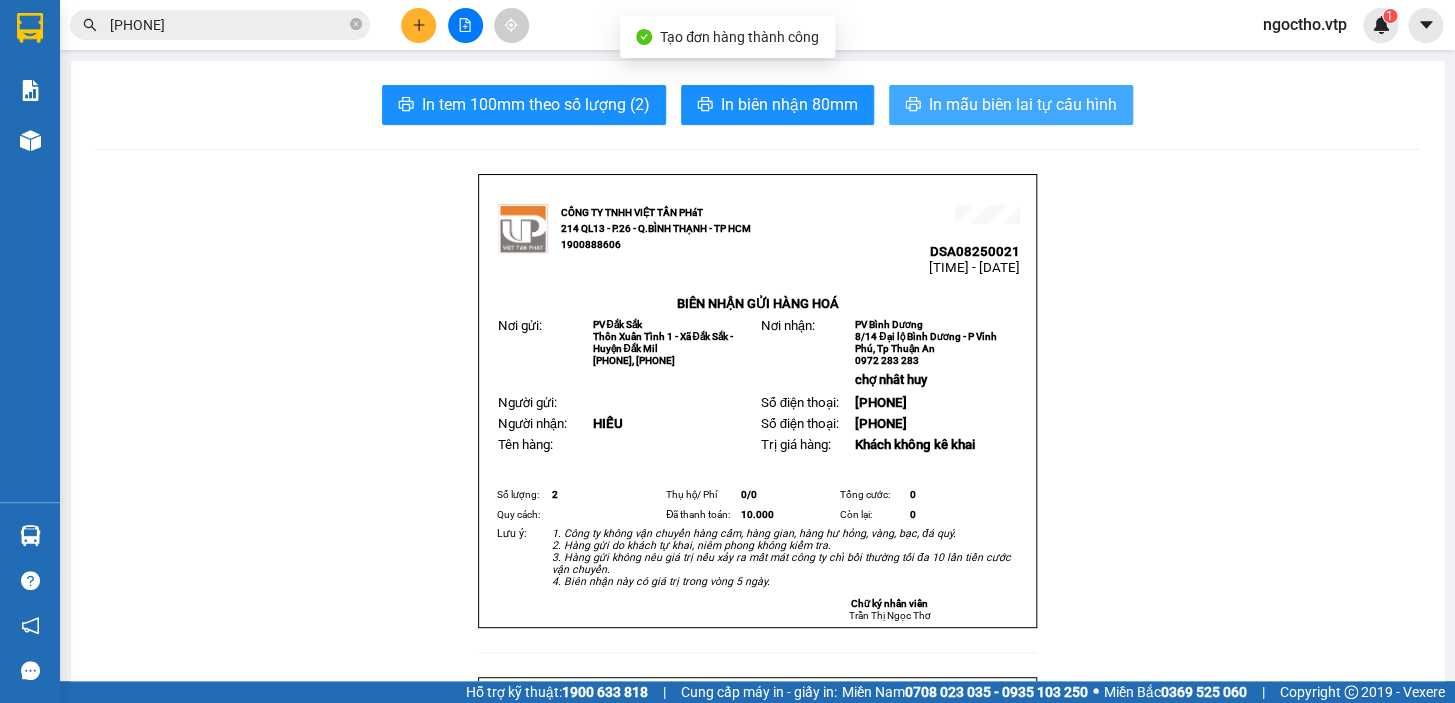 click on "In mẫu biên lai tự cấu hình" at bounding box center (1023, 104) 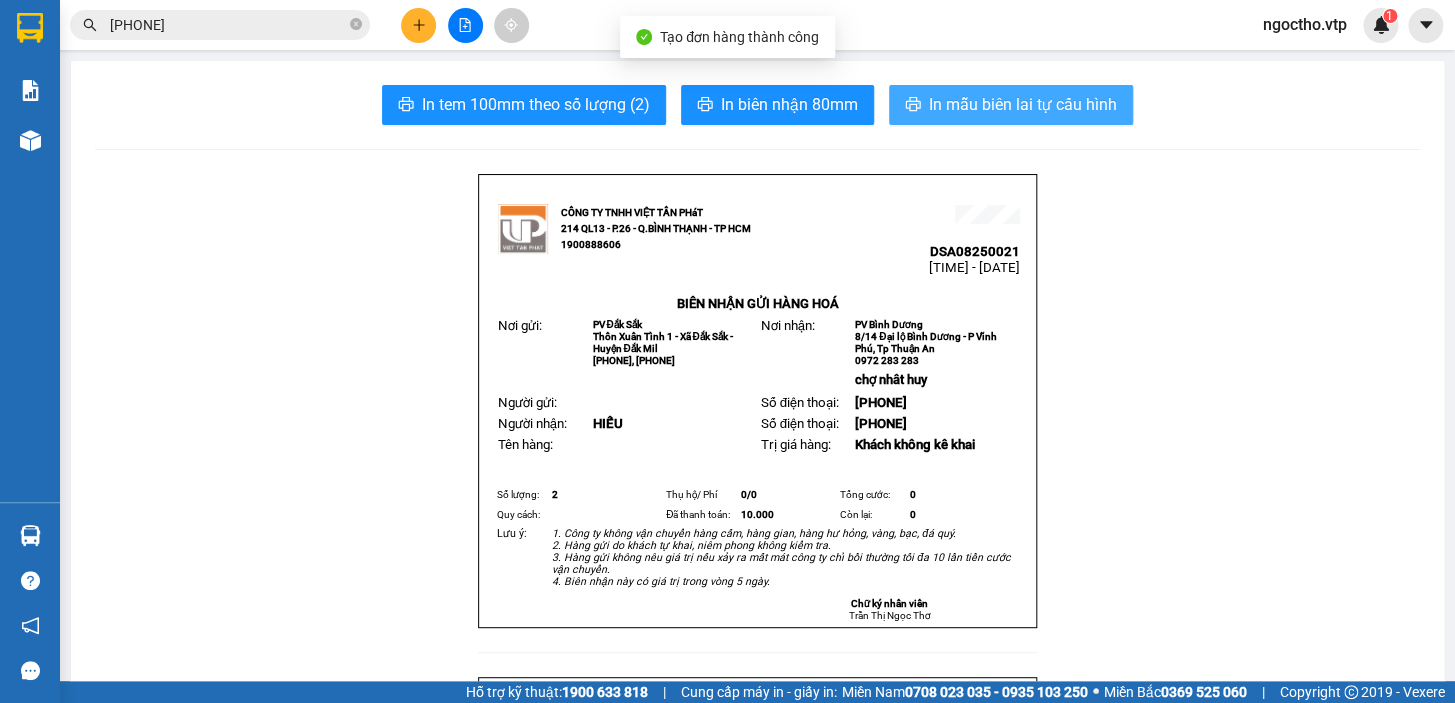scroll, scrollTop: 0, scrollLeft: 0, axis: both 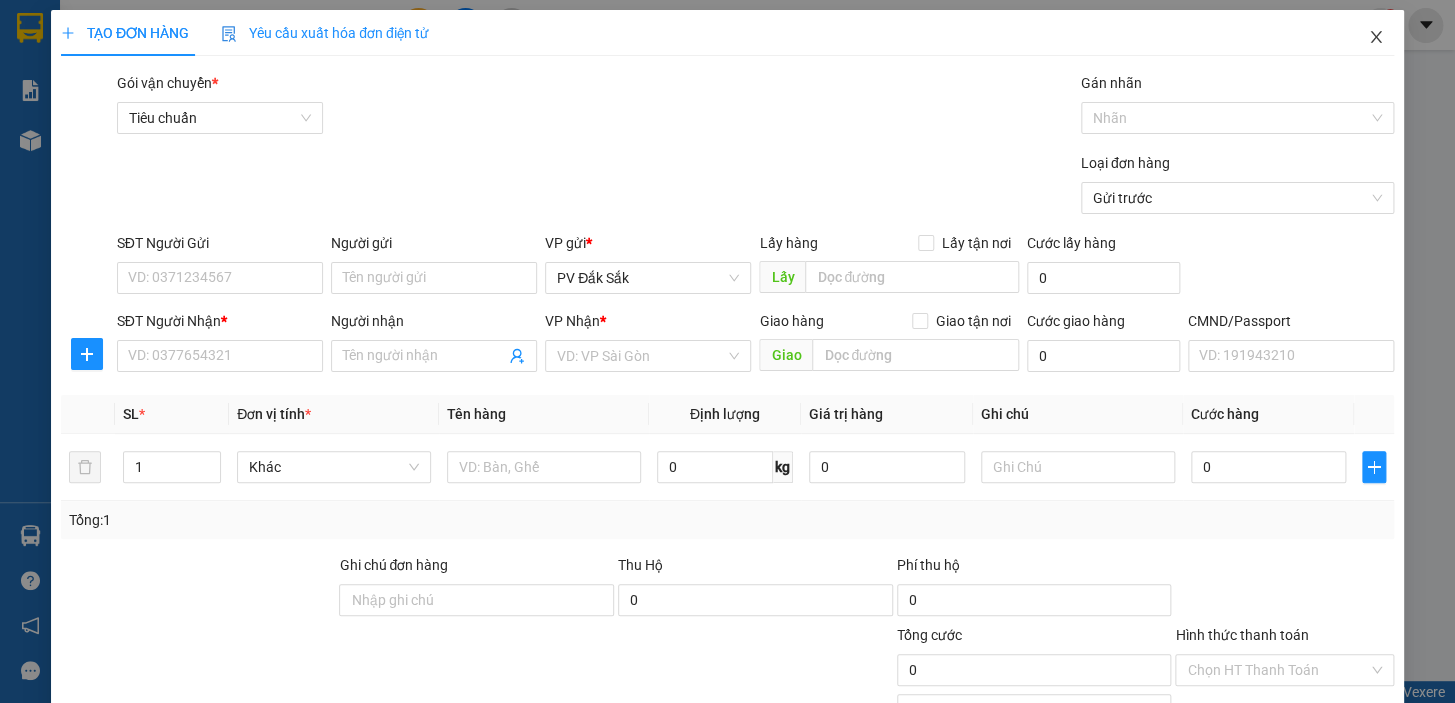 click at bounding box center [1376, 38] 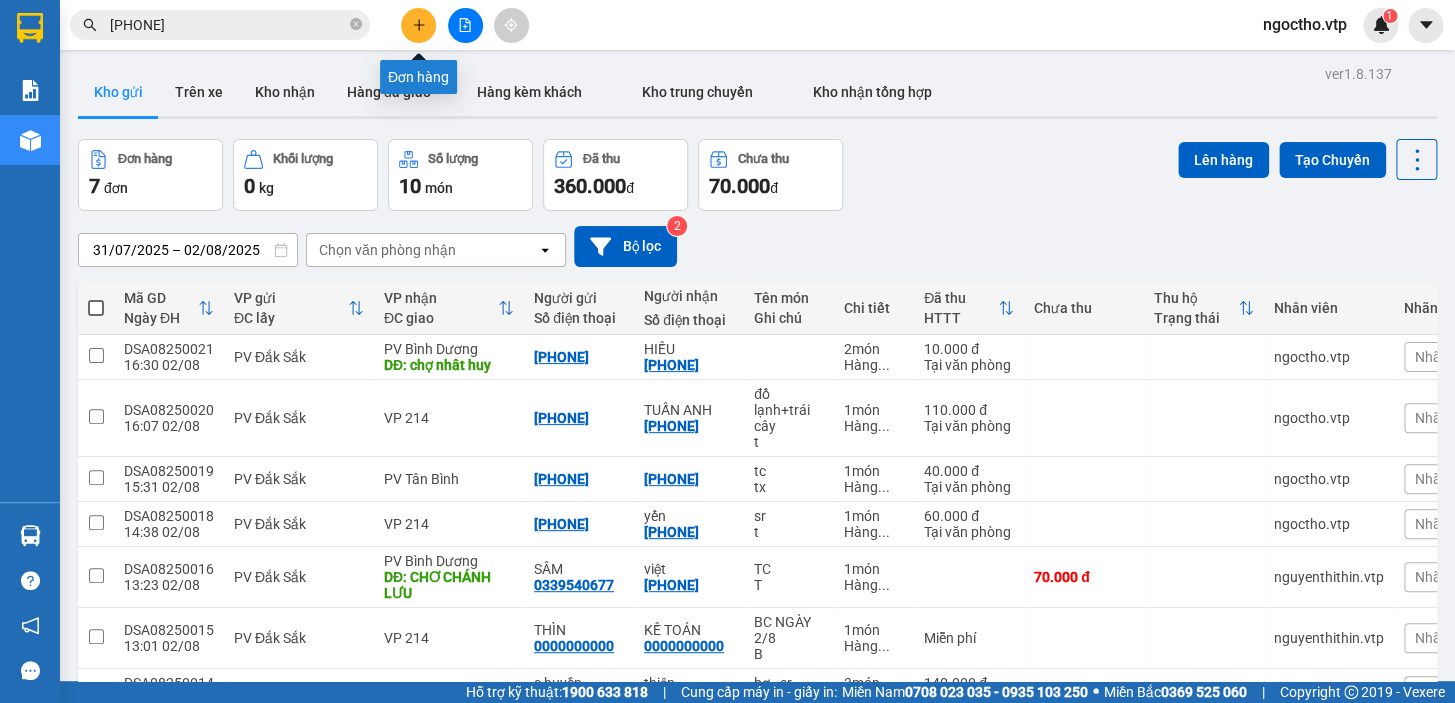 click 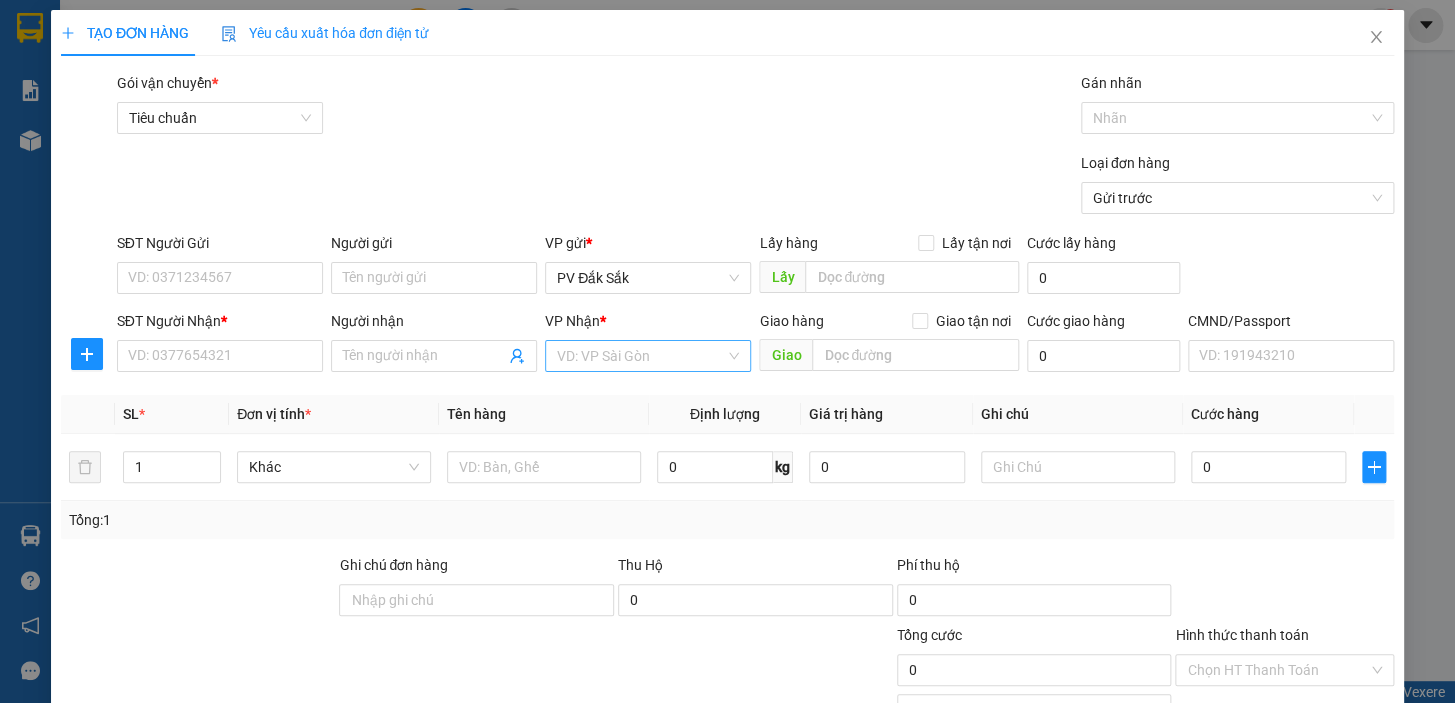 click at bounding box center [641, 356] 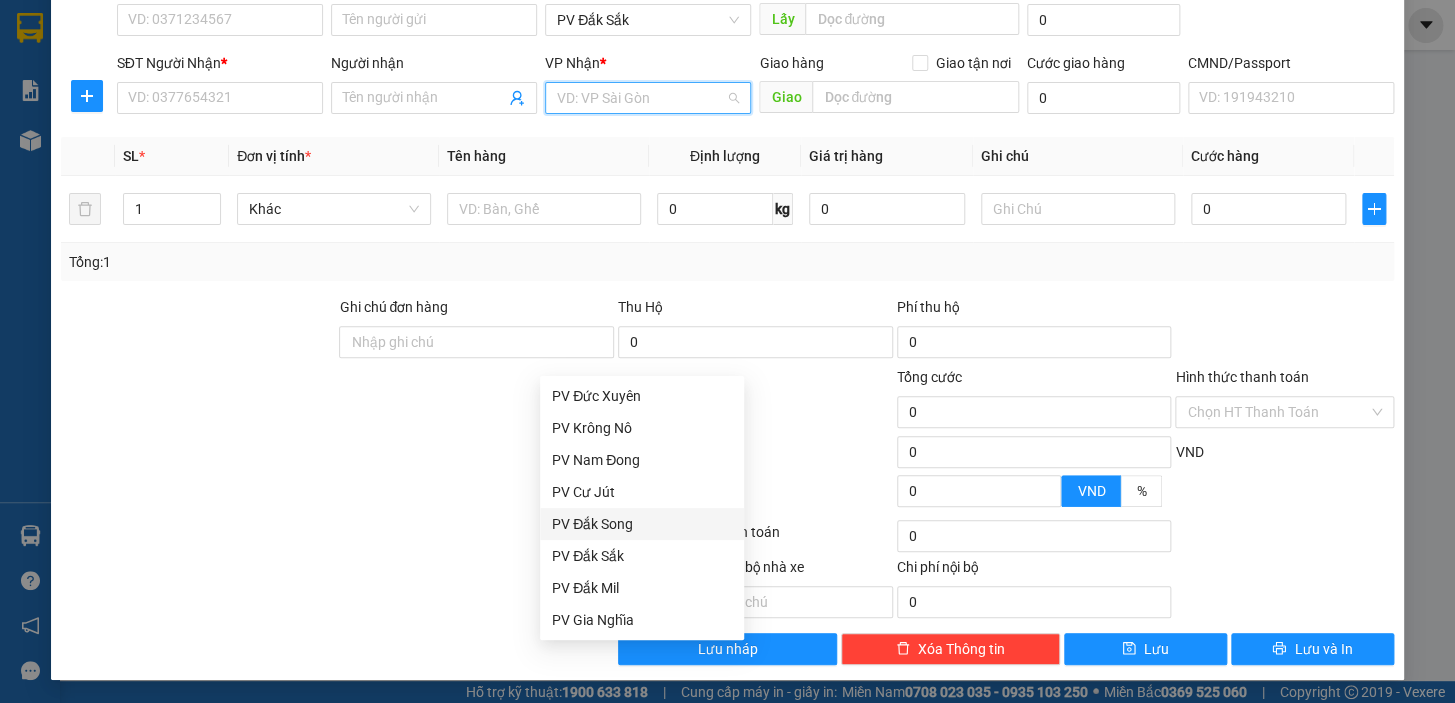 scroll, scrollTop: 258, scrollLeft: 0, axis: vertical 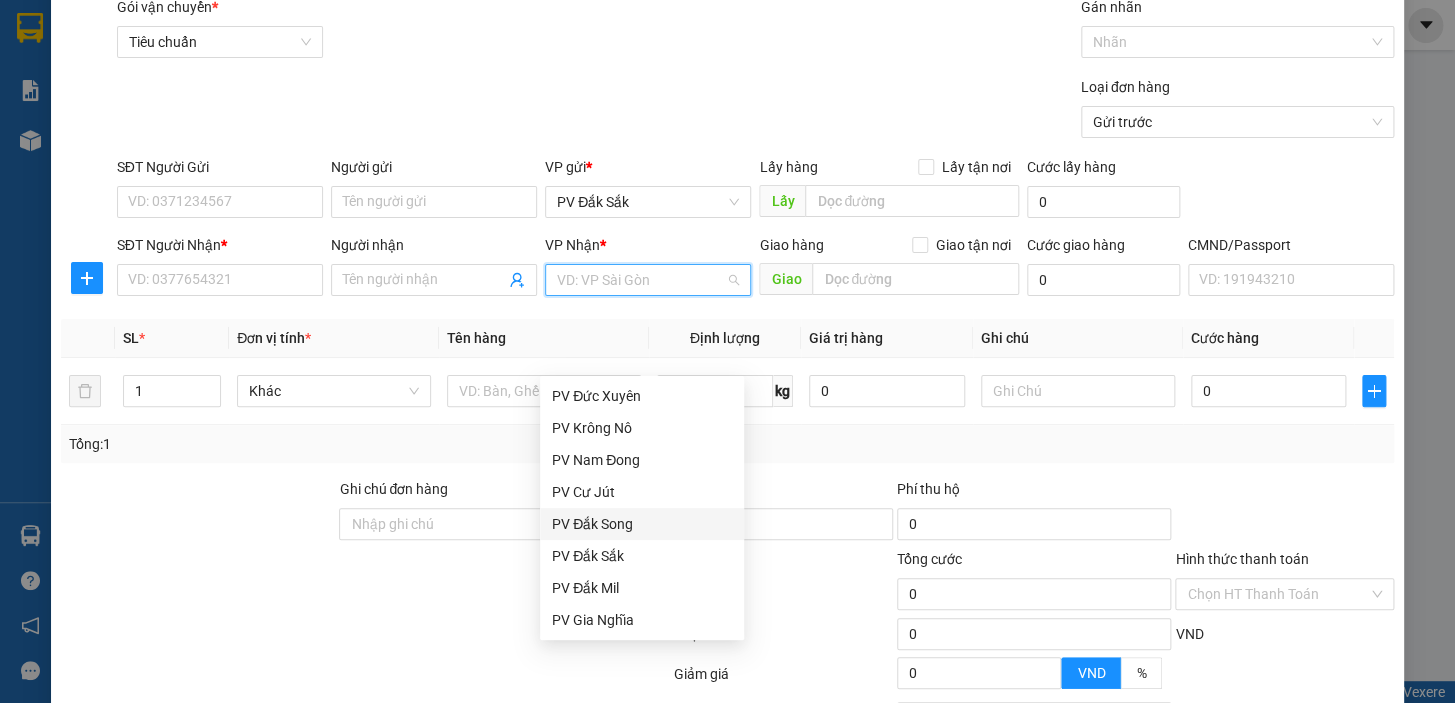 click on "PV Đắk Song" at bounding box center [642, 524] 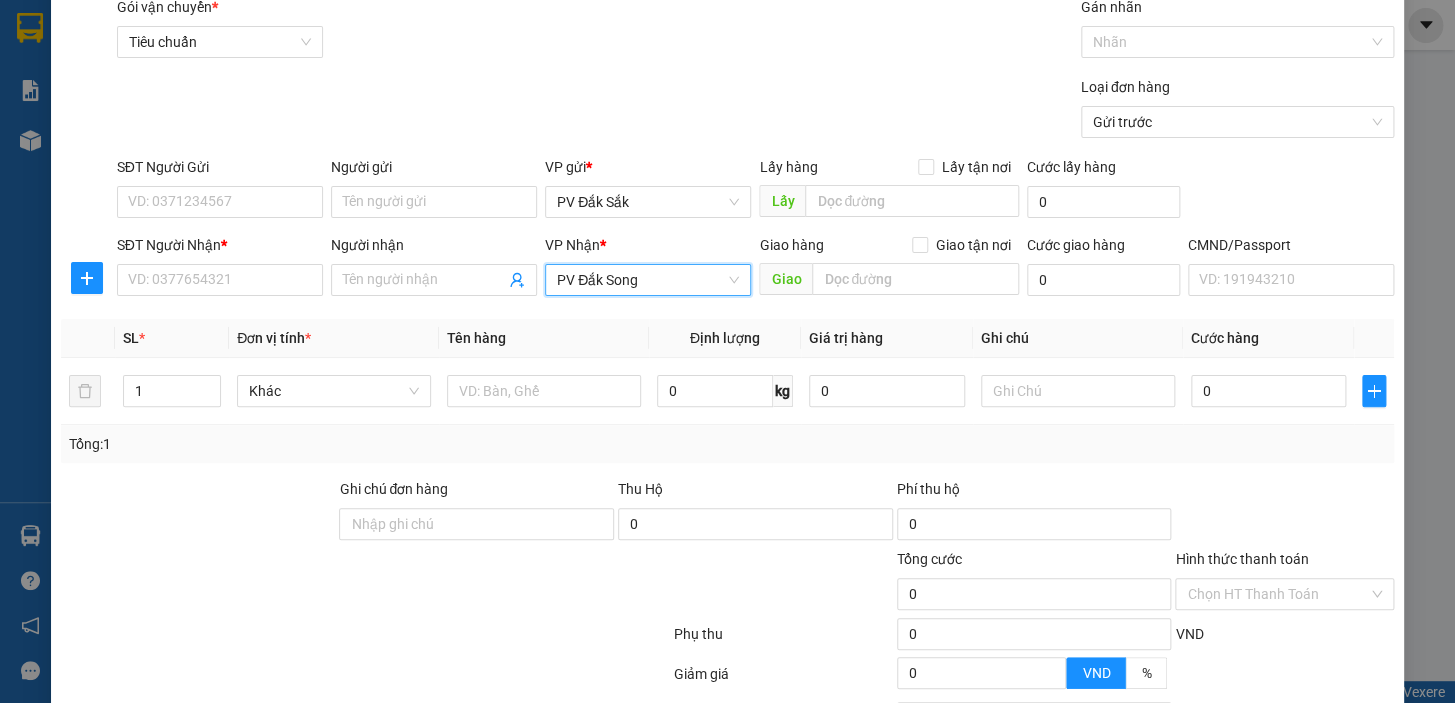 click on "PV Đắk Song" at bounding box center (648, 280) 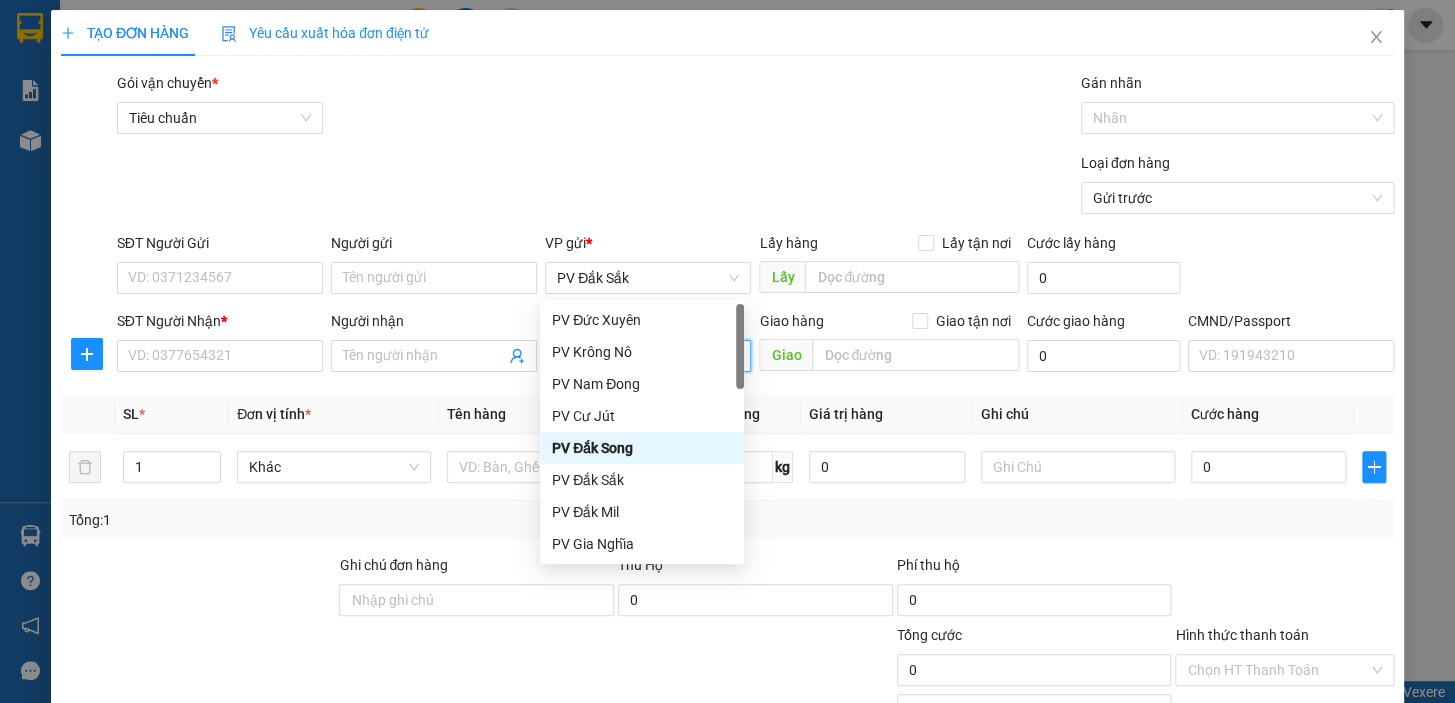 scroll, scrollTop: 258, scrollLeft: 0, axis: vertical 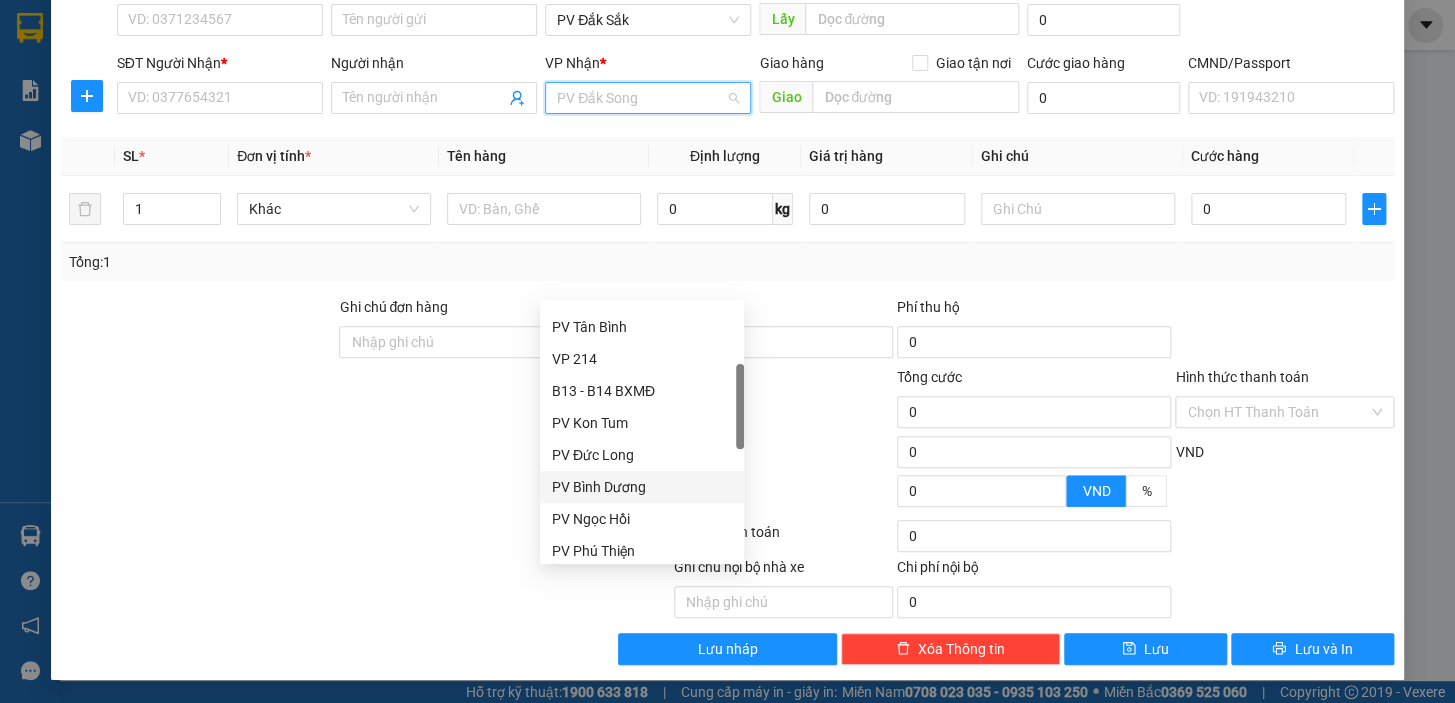 drag, startPoint x: 640, startPoint y: 488, endPoint x: 780, endPoint y: 368, distance: 184.39088 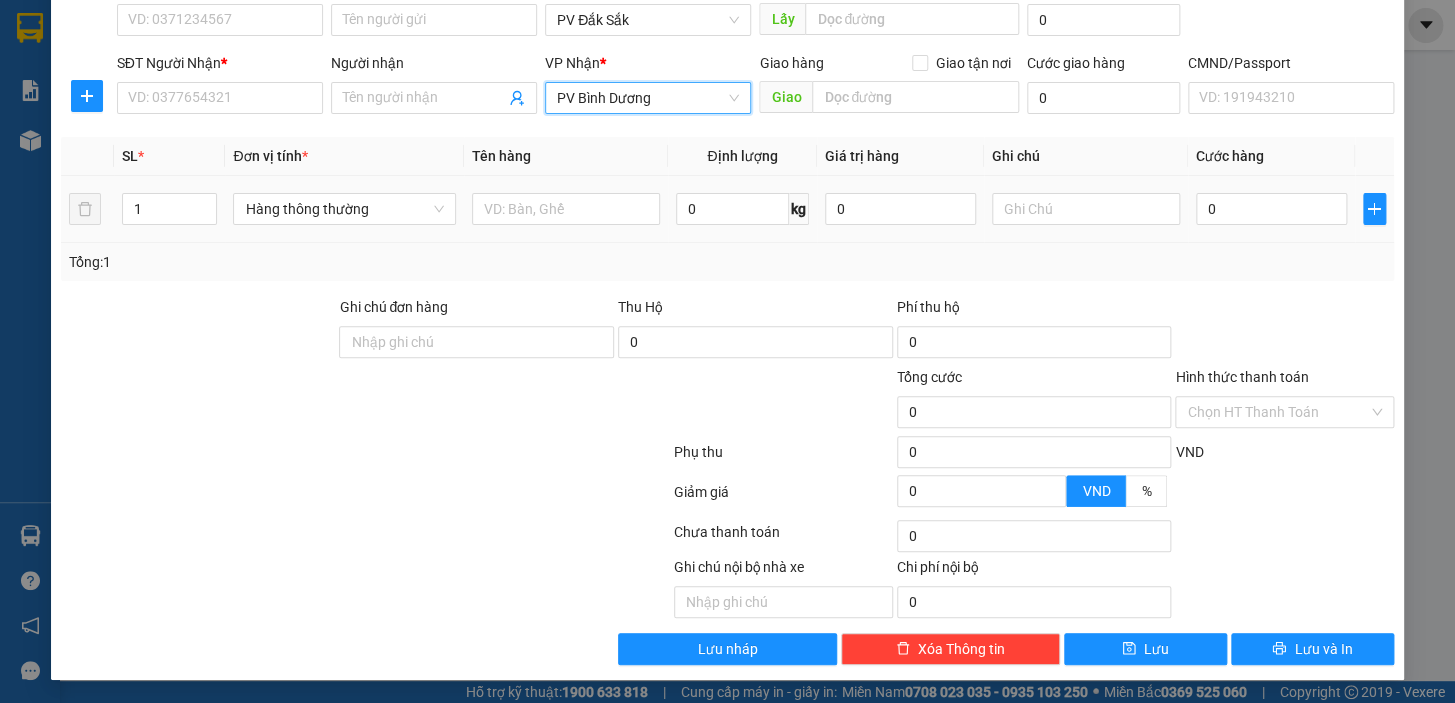 scroll, scrollTop: 0, scrollLeft: 0, axis: both 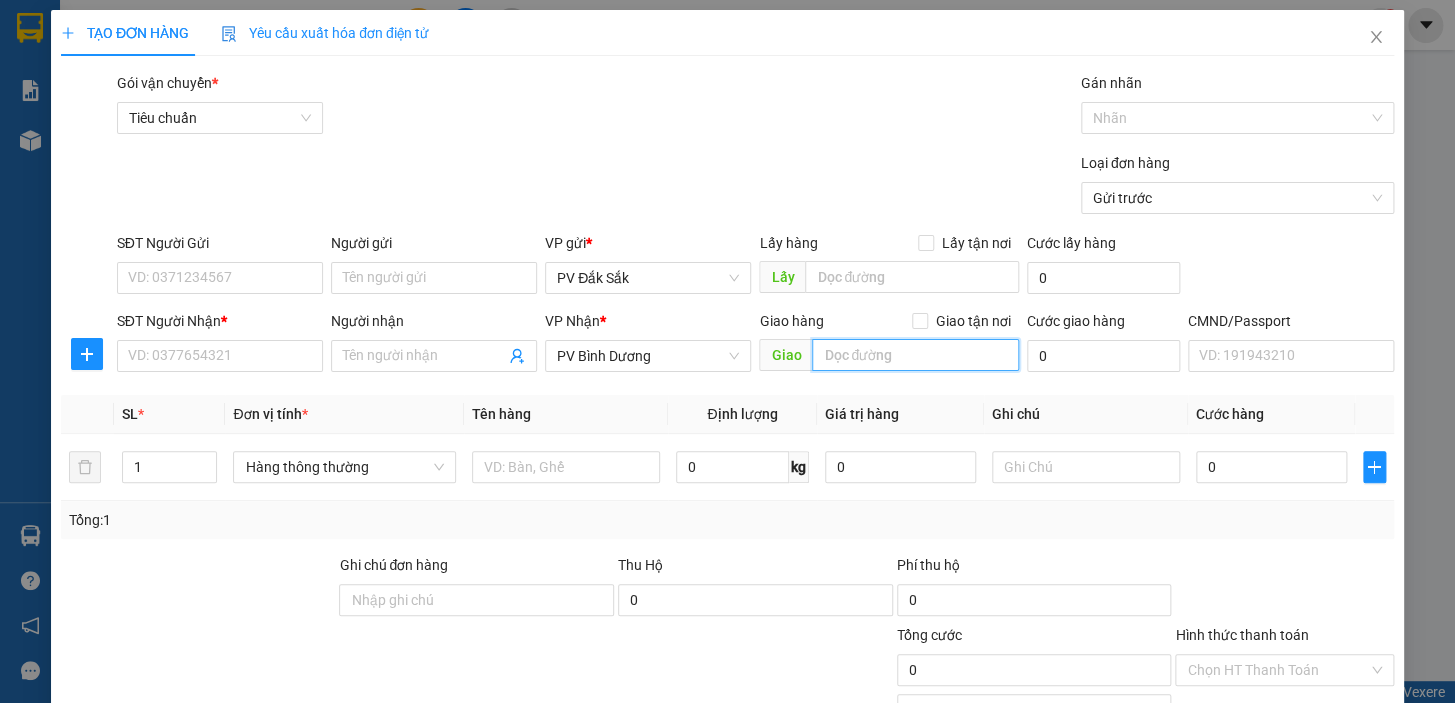 click at bounding box center [915, 355] 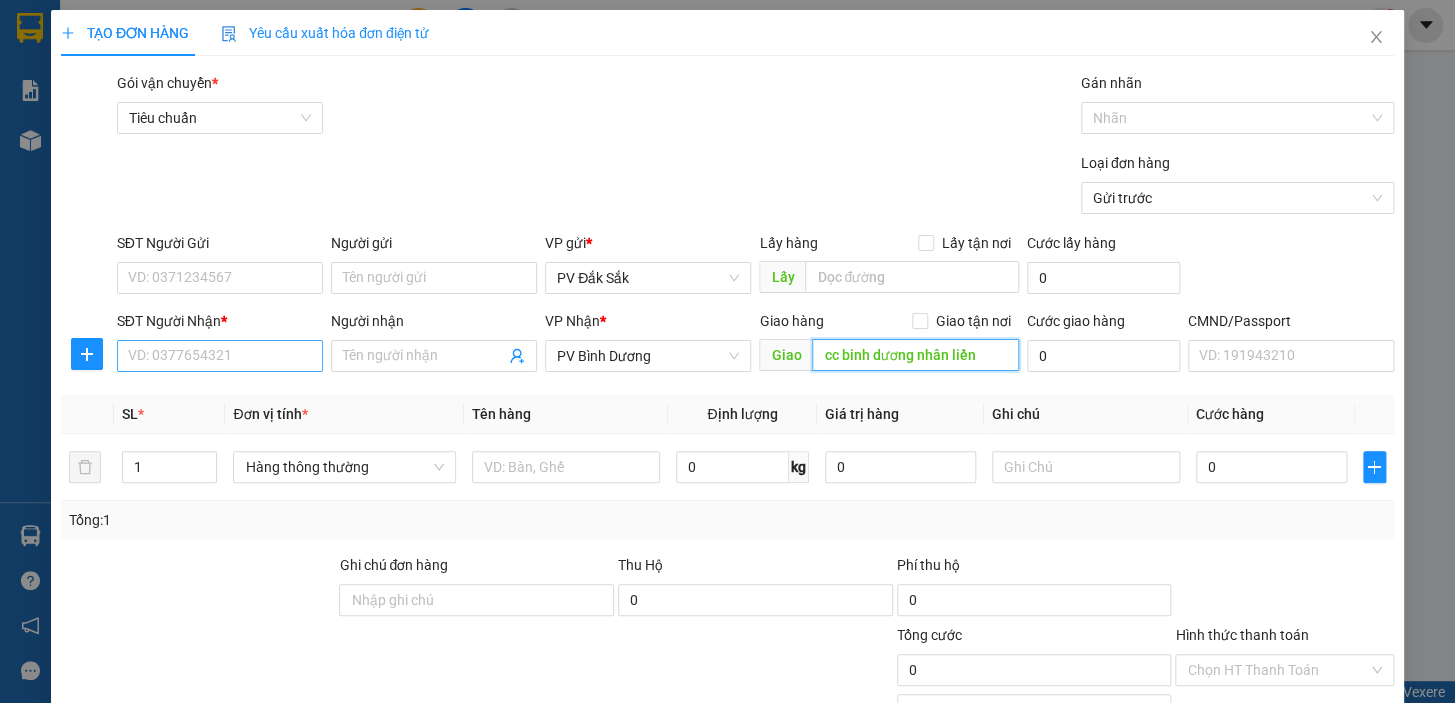 type on "cc binh dương nhân liền" 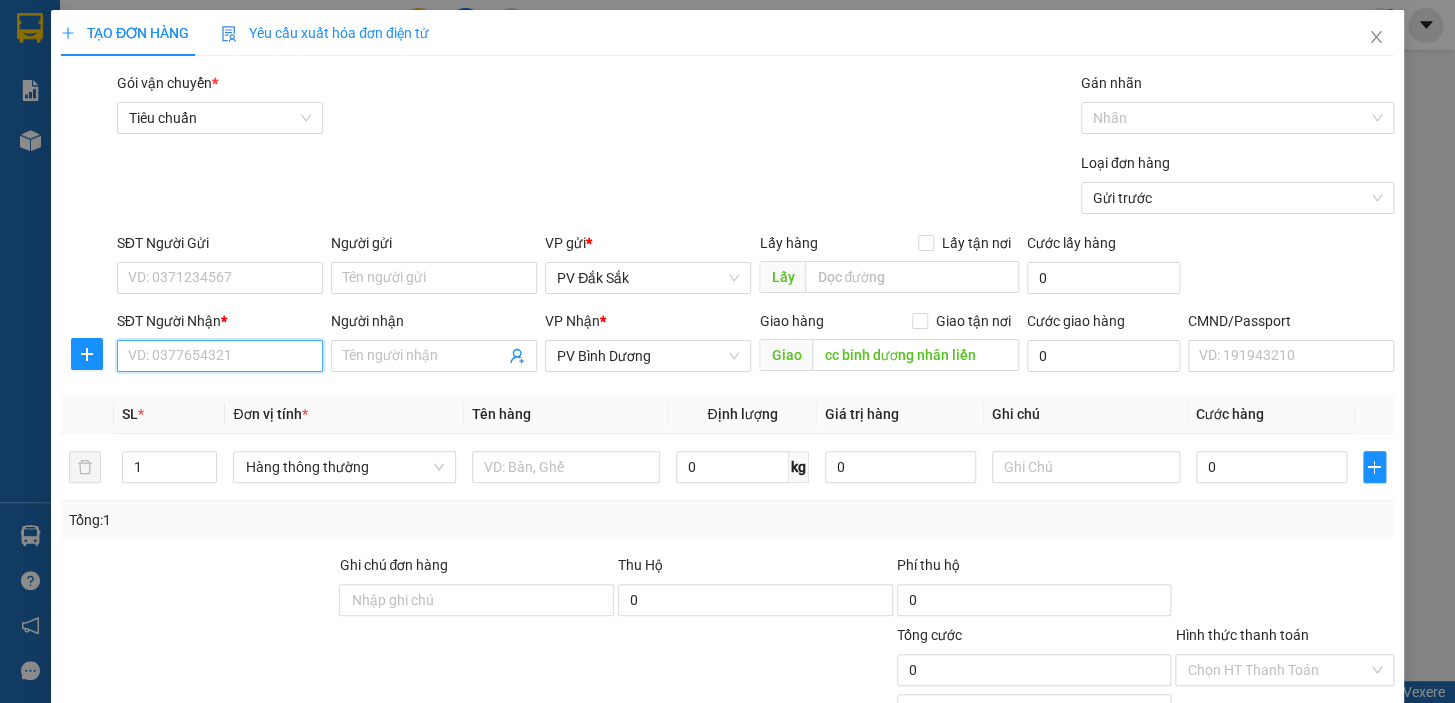 click on "SĐT Người Nhận  *" at bounding box center [220, 356] 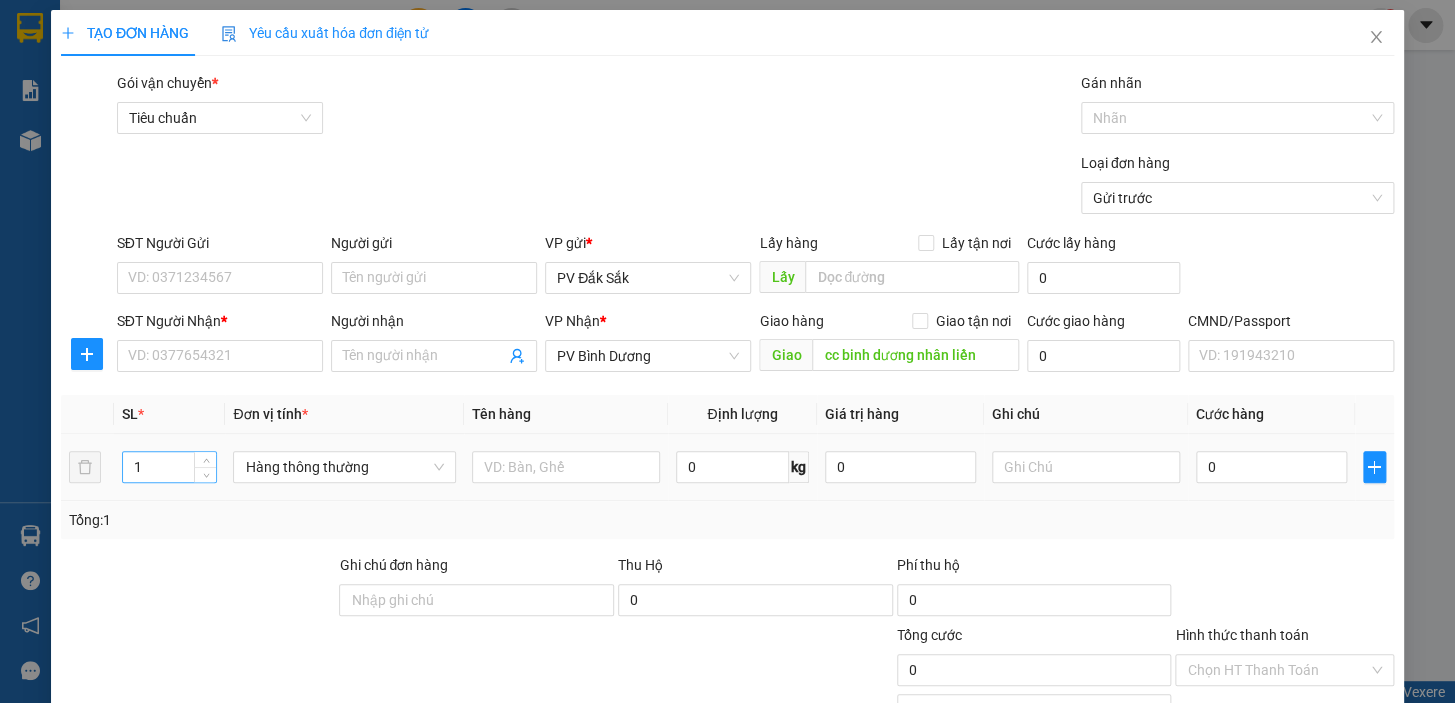 click on "1" at bounding box center [169, 467] 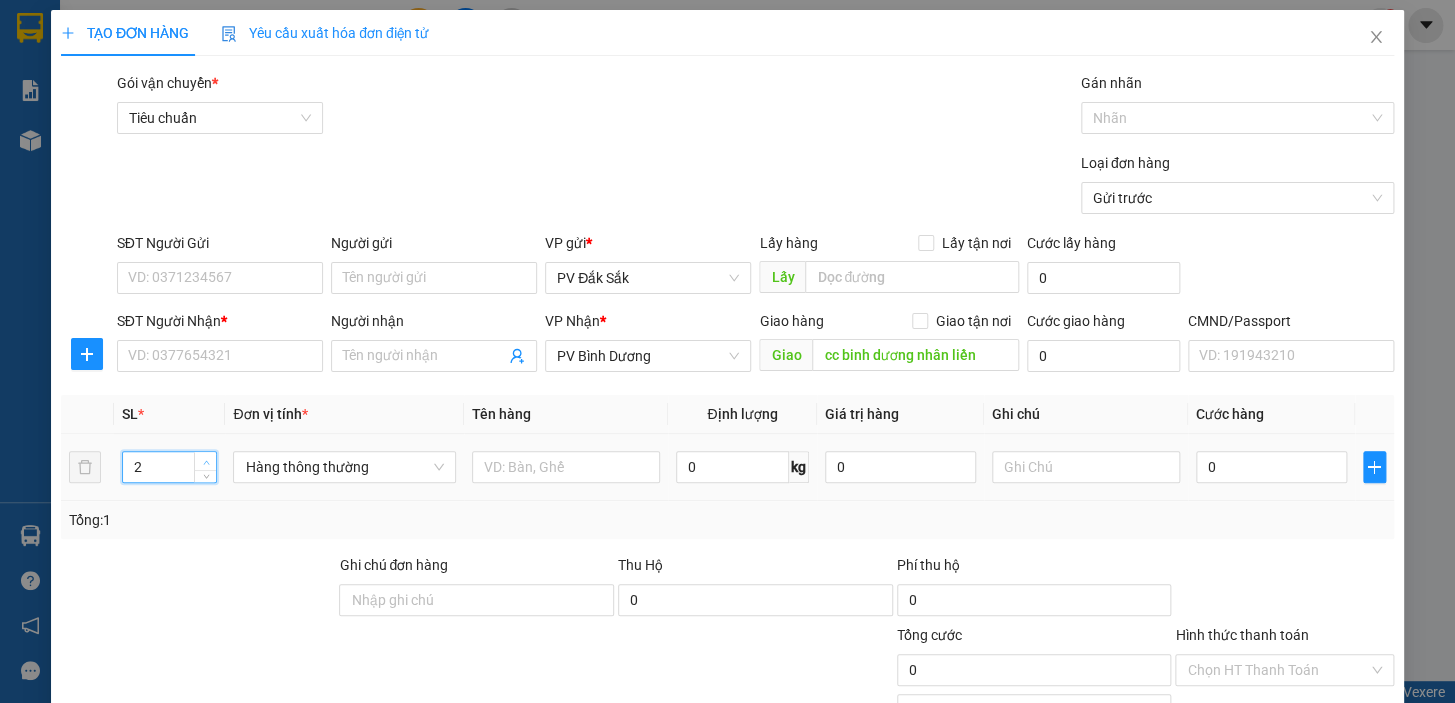 click 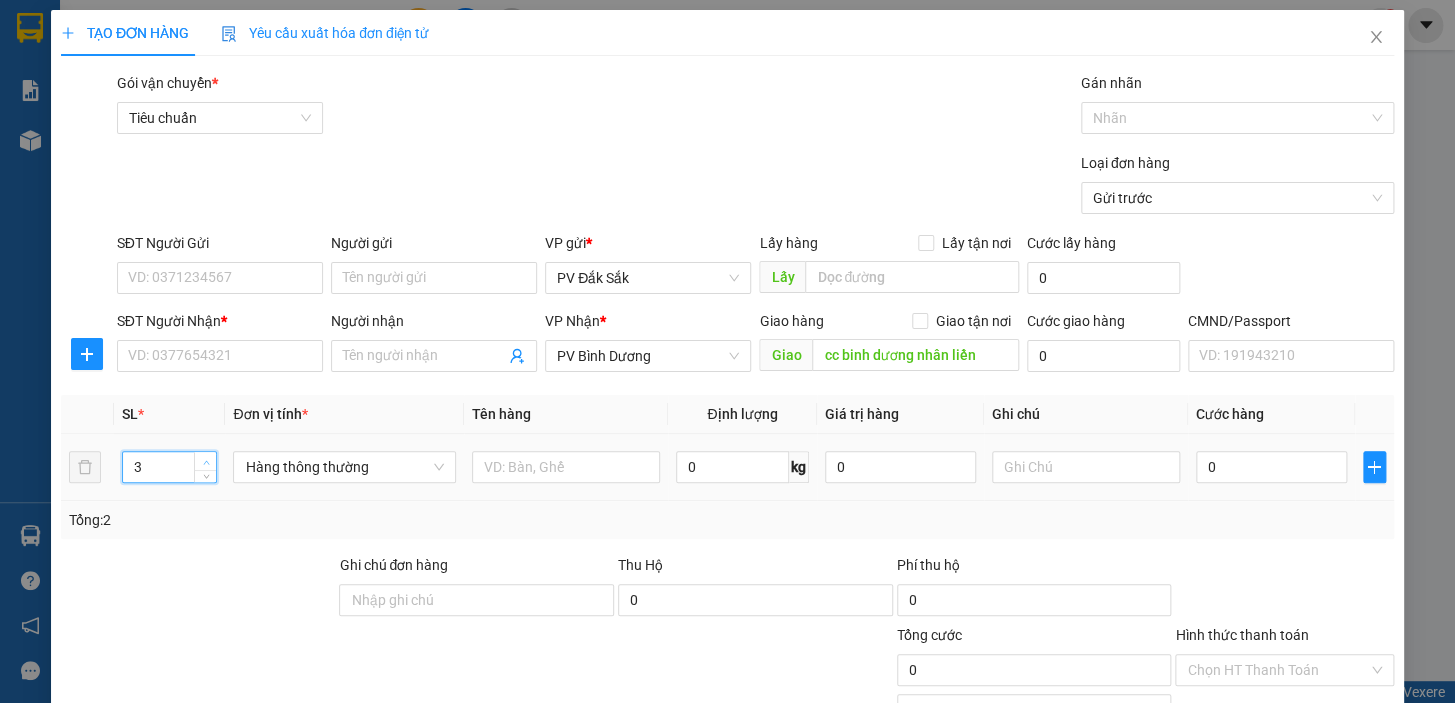 click 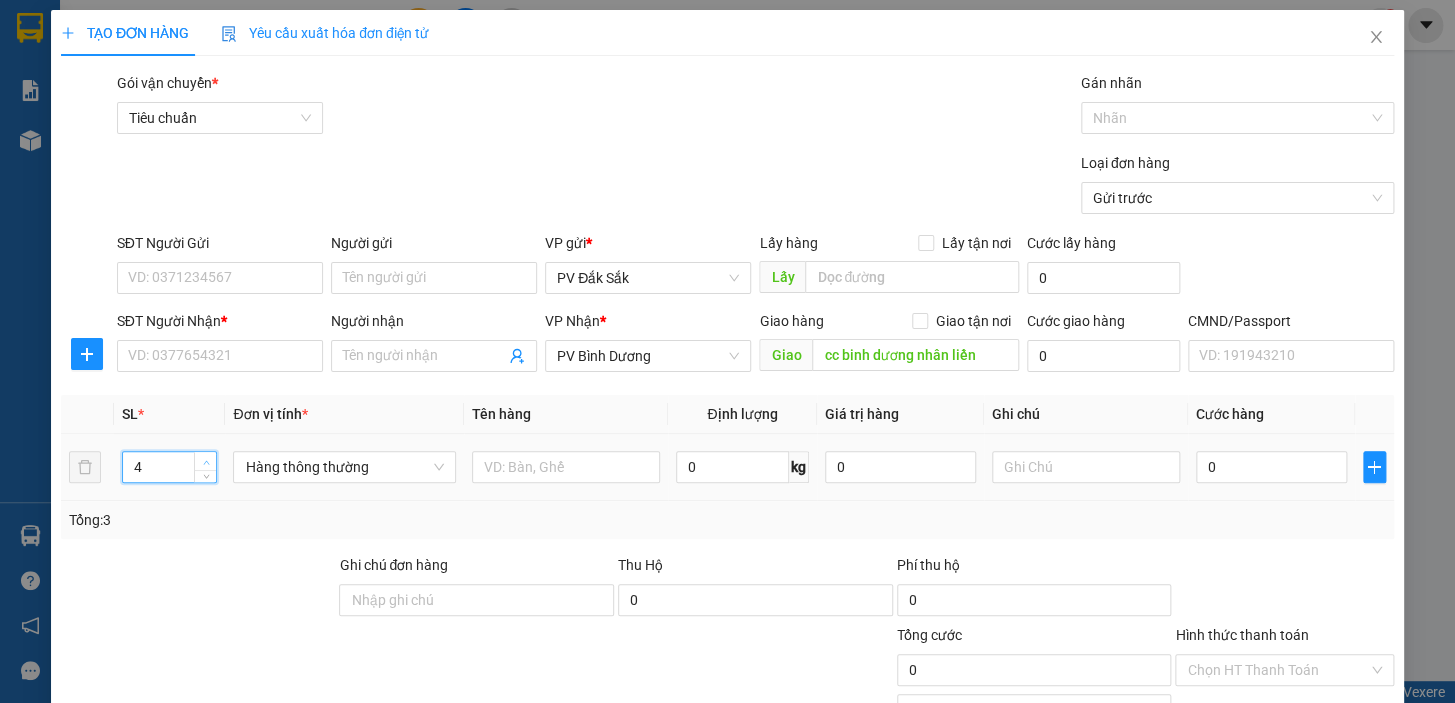 click 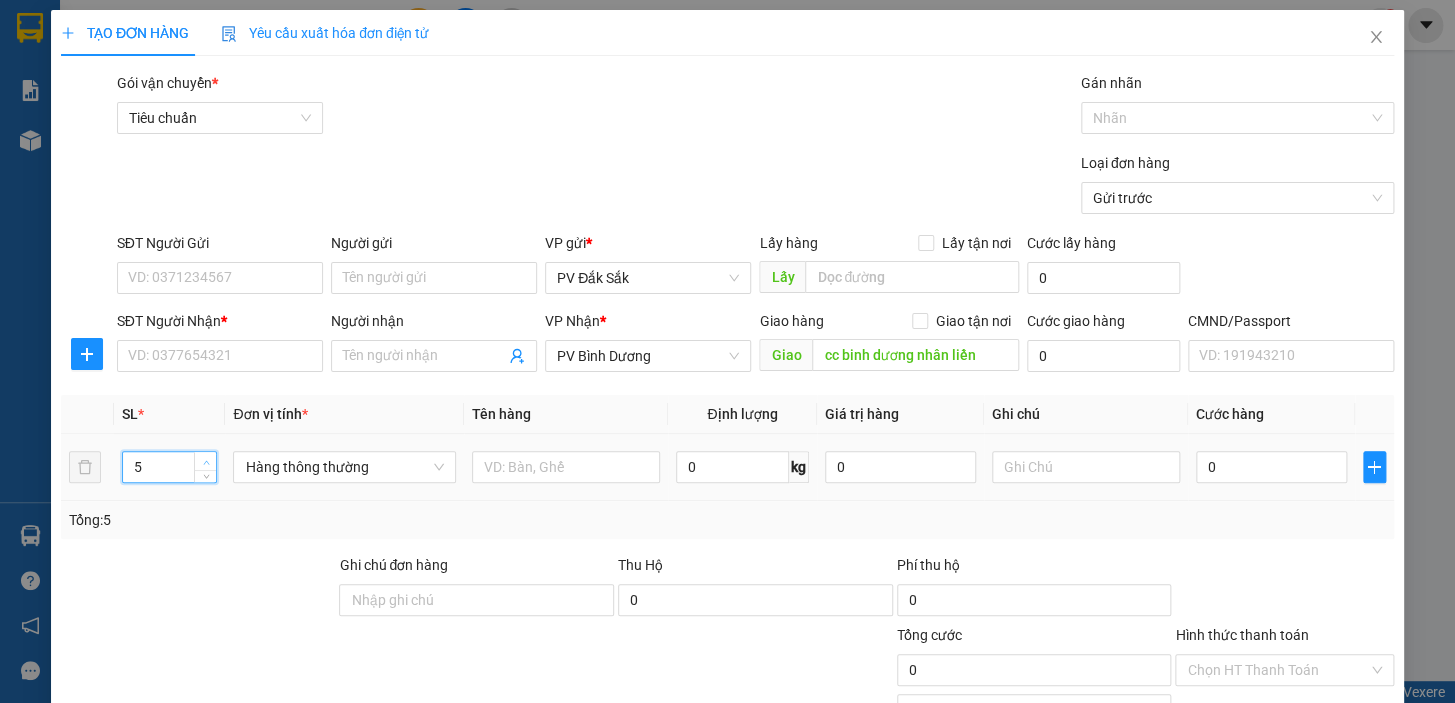 click 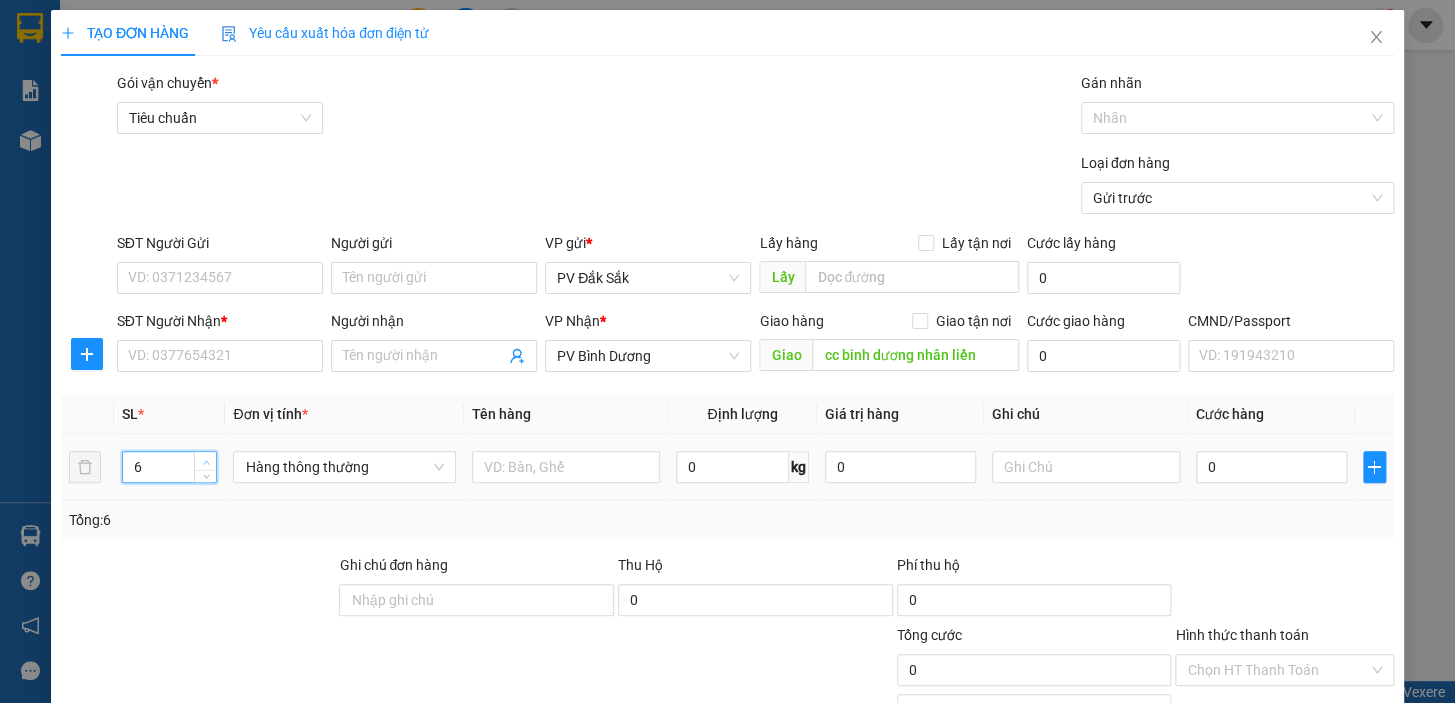 type on "7" 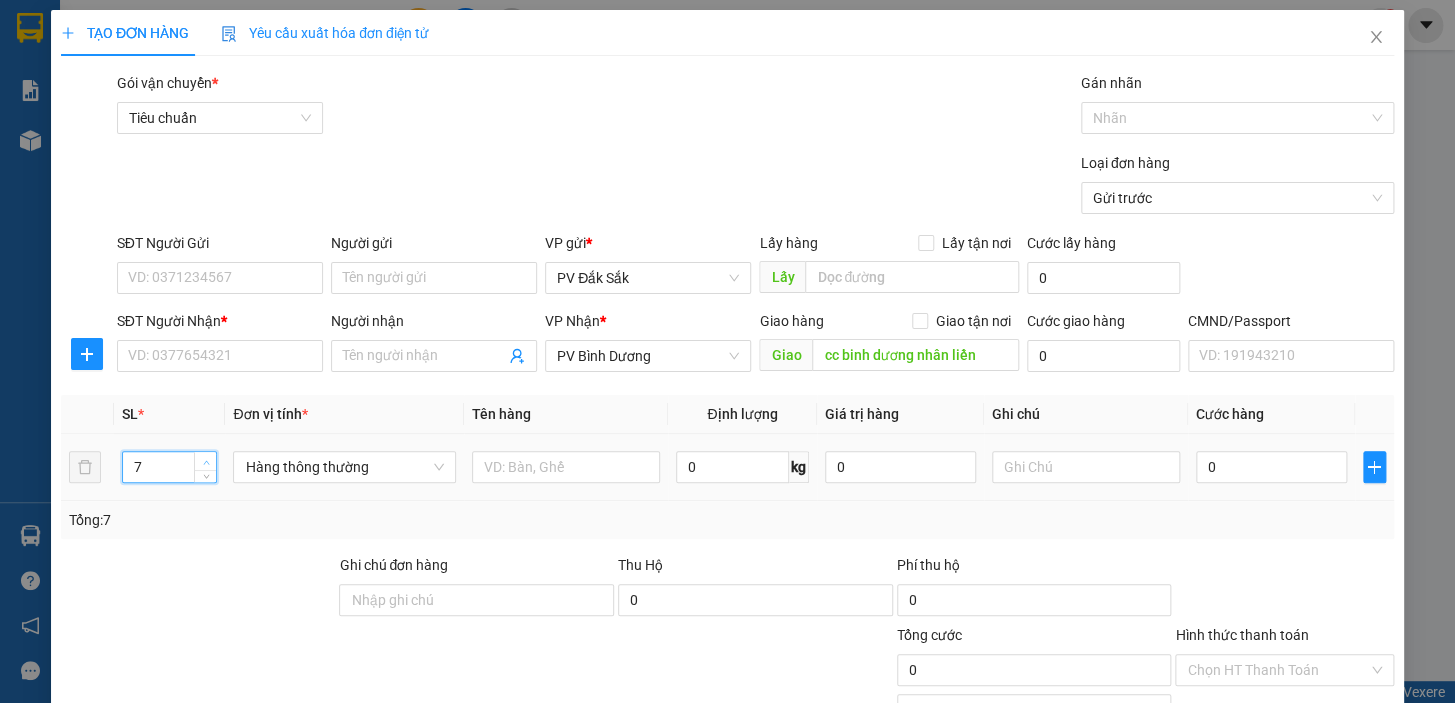 click 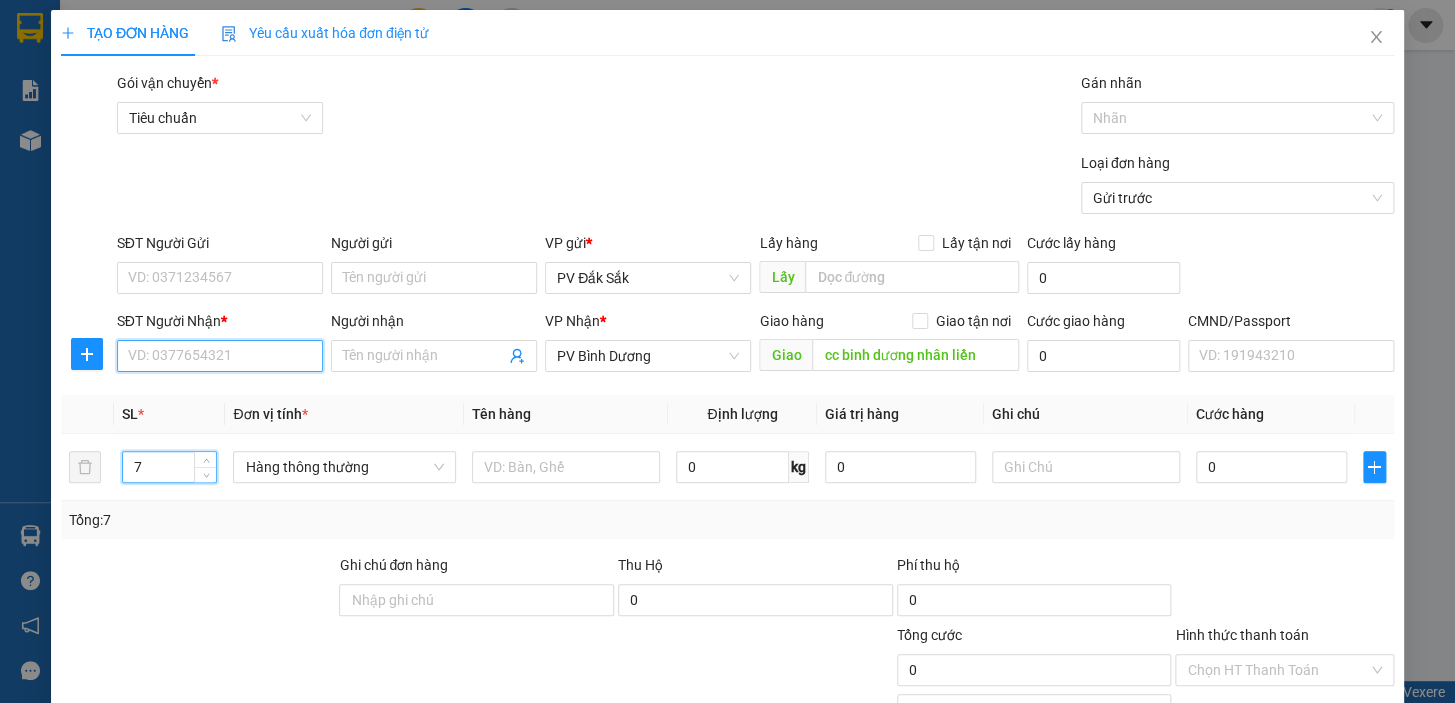 click on "SĐT Người Nhận  *" at bounding box center (220, 356) 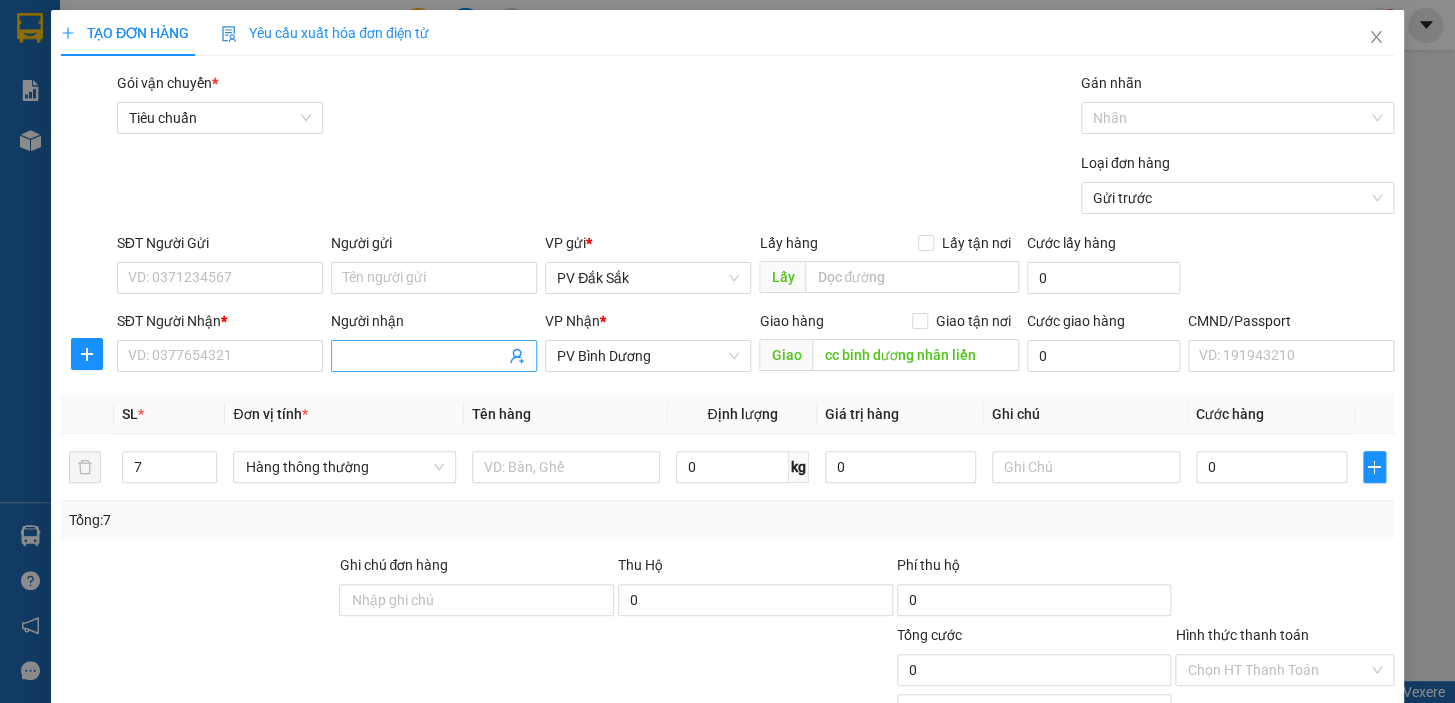click on "Người nhận" at bounding box center (424, 356) 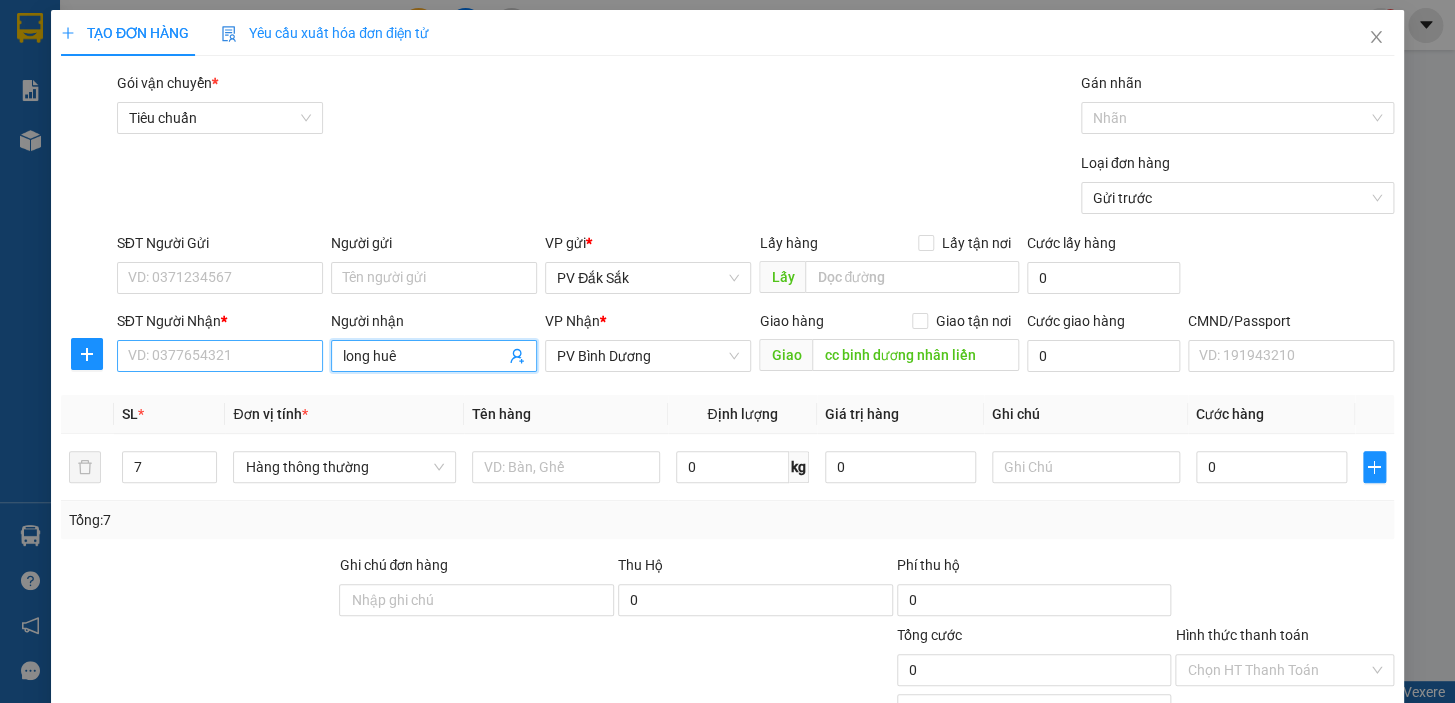 type on "long huê" 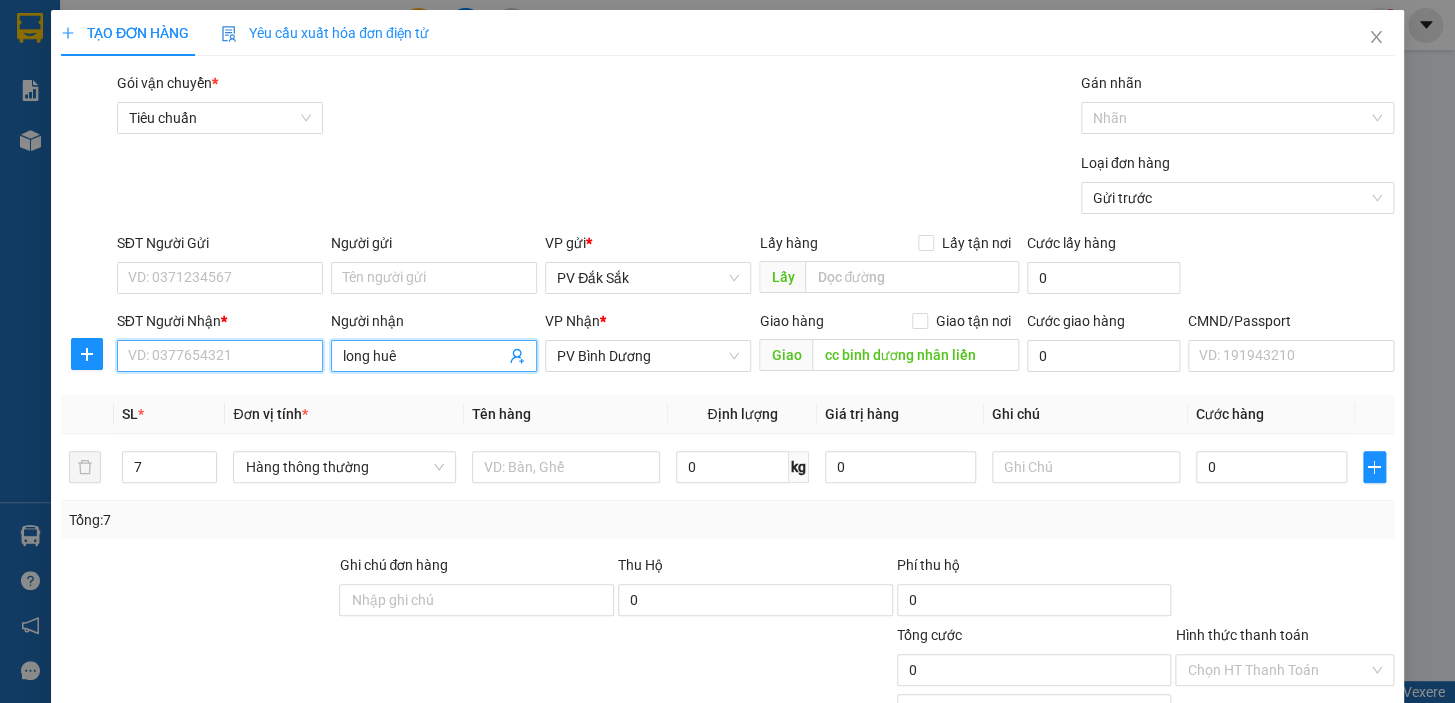 click on "SĐT Người Nhận  *" at bounding box center [220, 356] 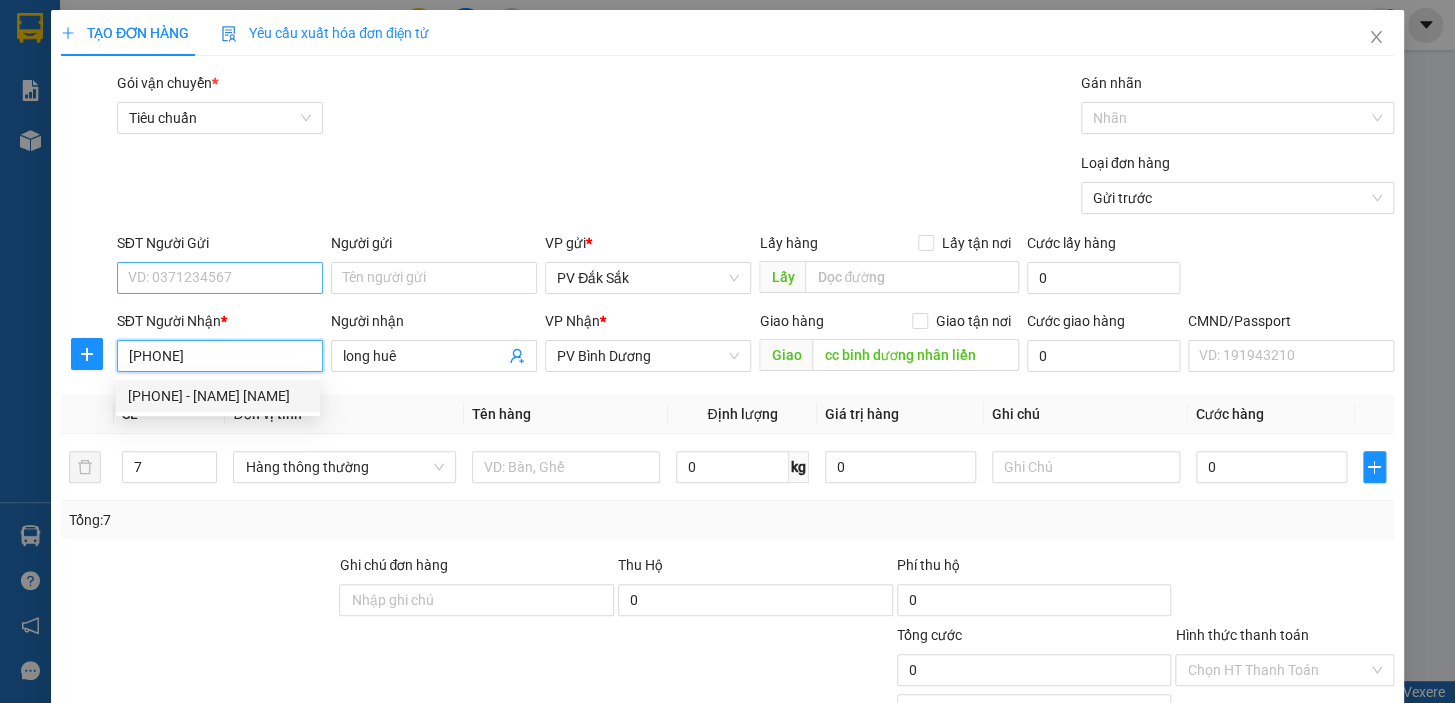 type on "0856345931" 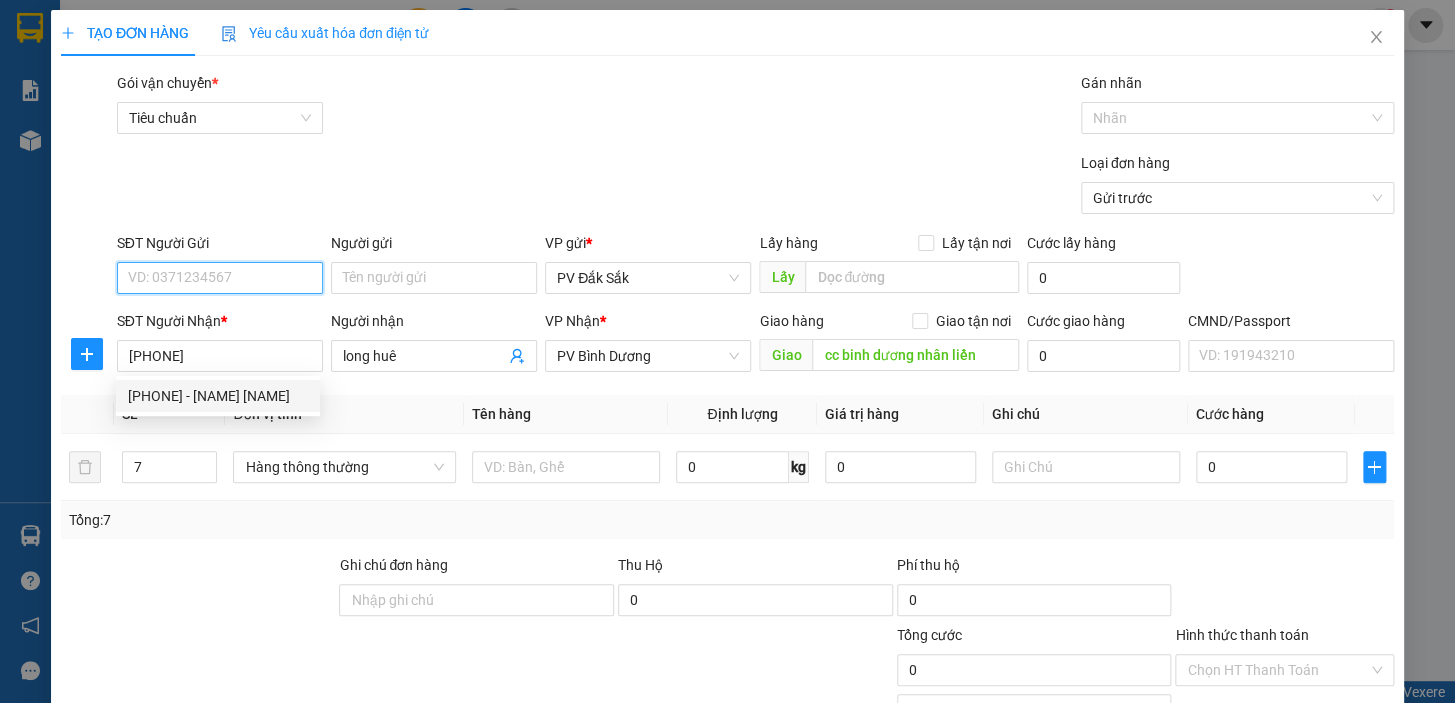 click on "SĐT Người Gửi" at bounding box center (220, 278) 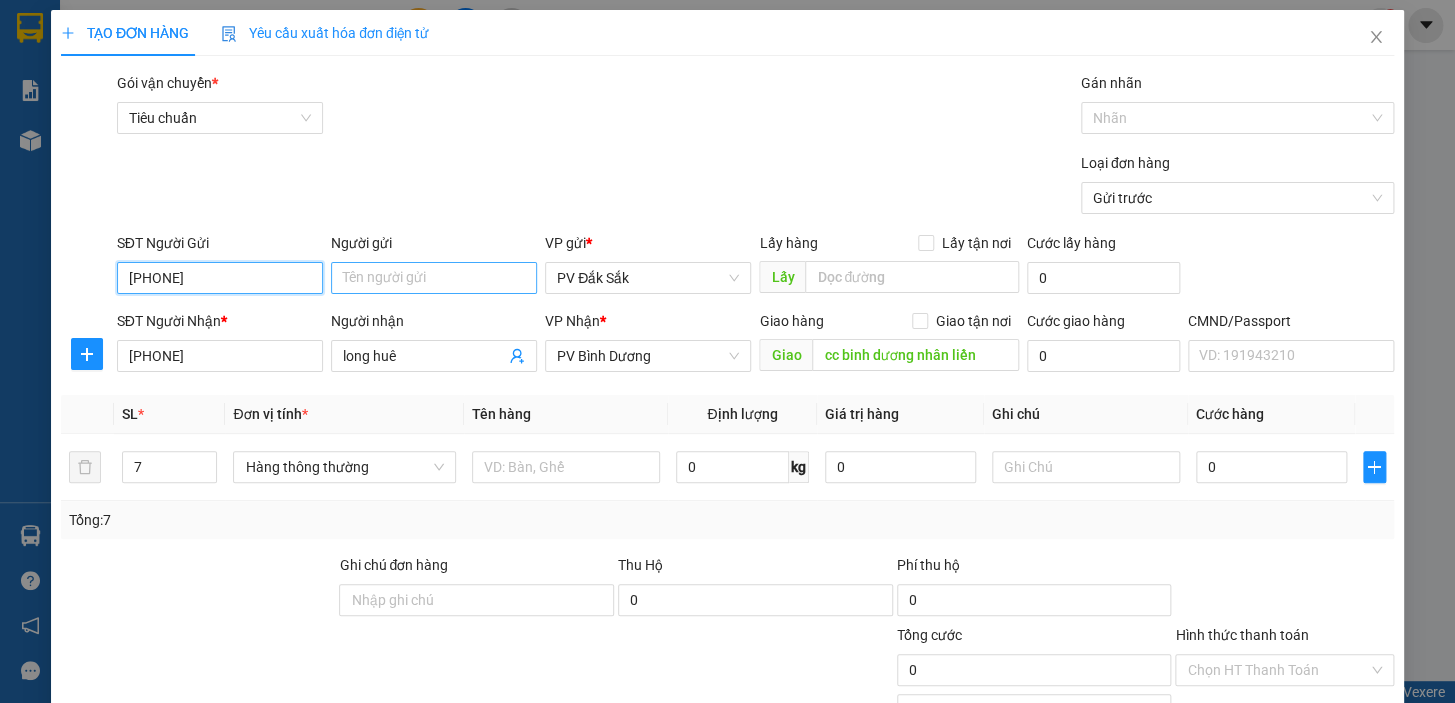 type on "038241074" 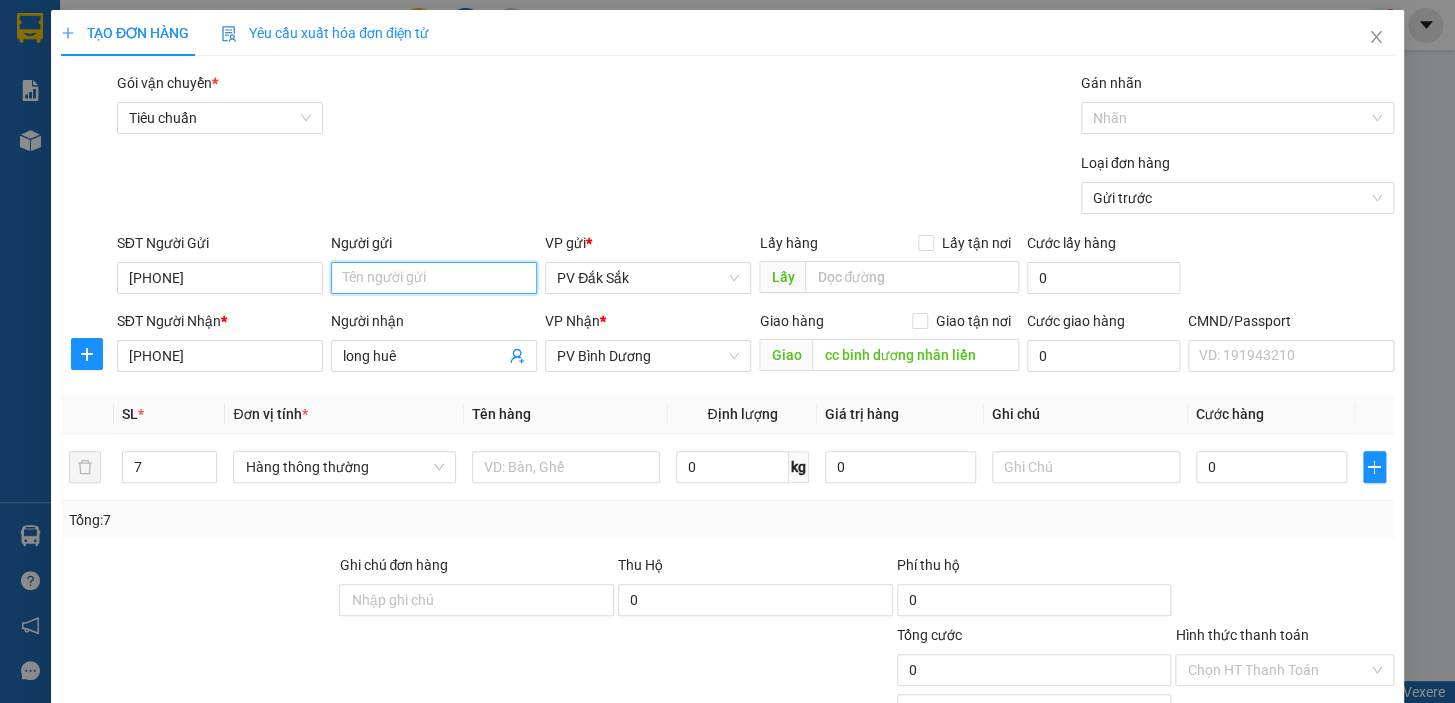 click on "Người gửi" at bounding box center [434, 278] 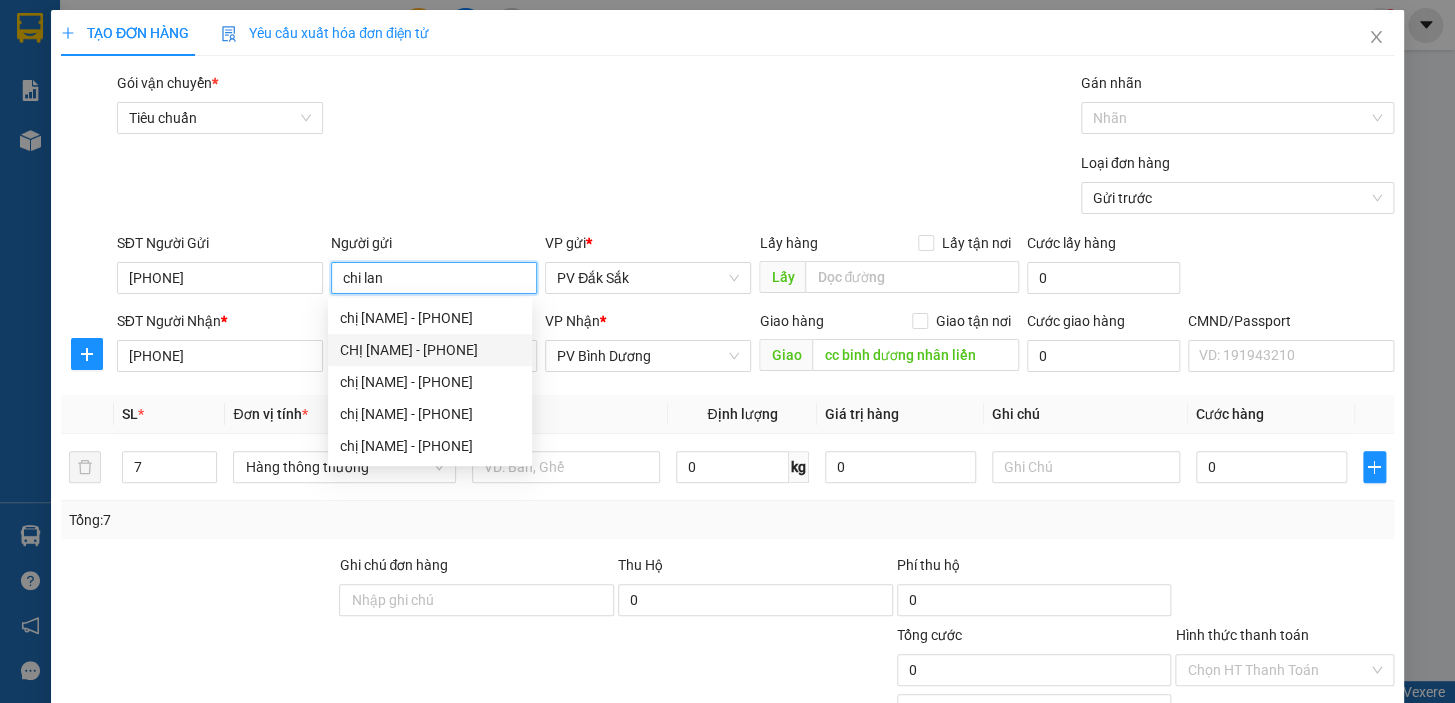 scroll, scrollTop: 181, scrollLeft: 0, axis: vertical 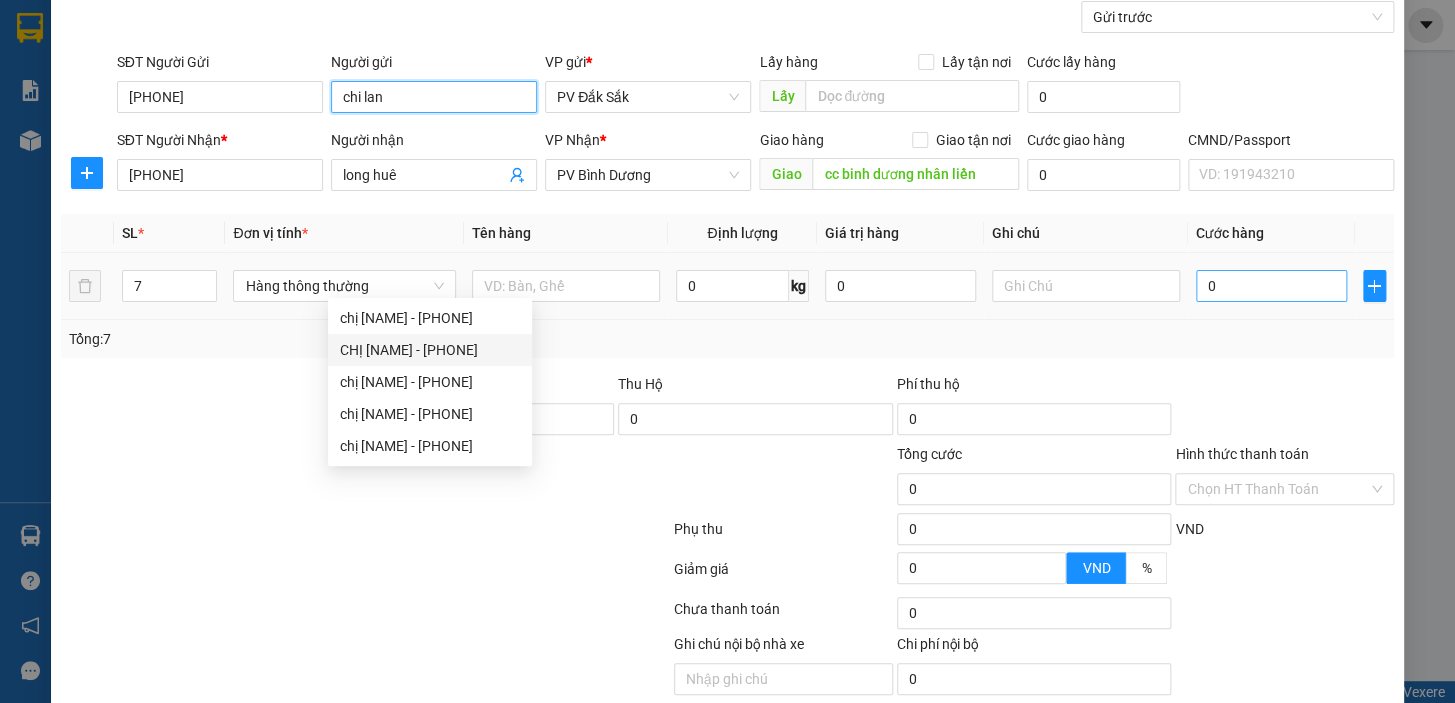 type on "chi lan" 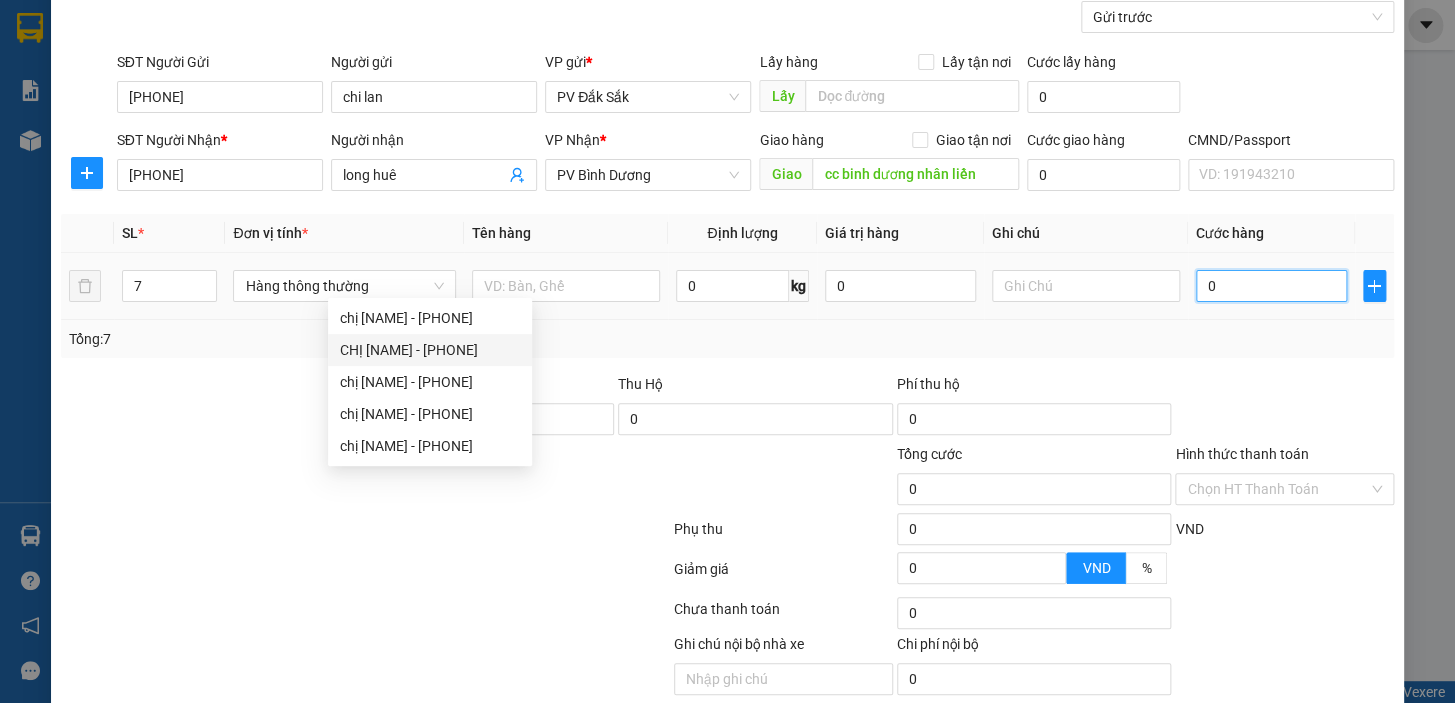 click on "0" at bounding box center [1271, 286] 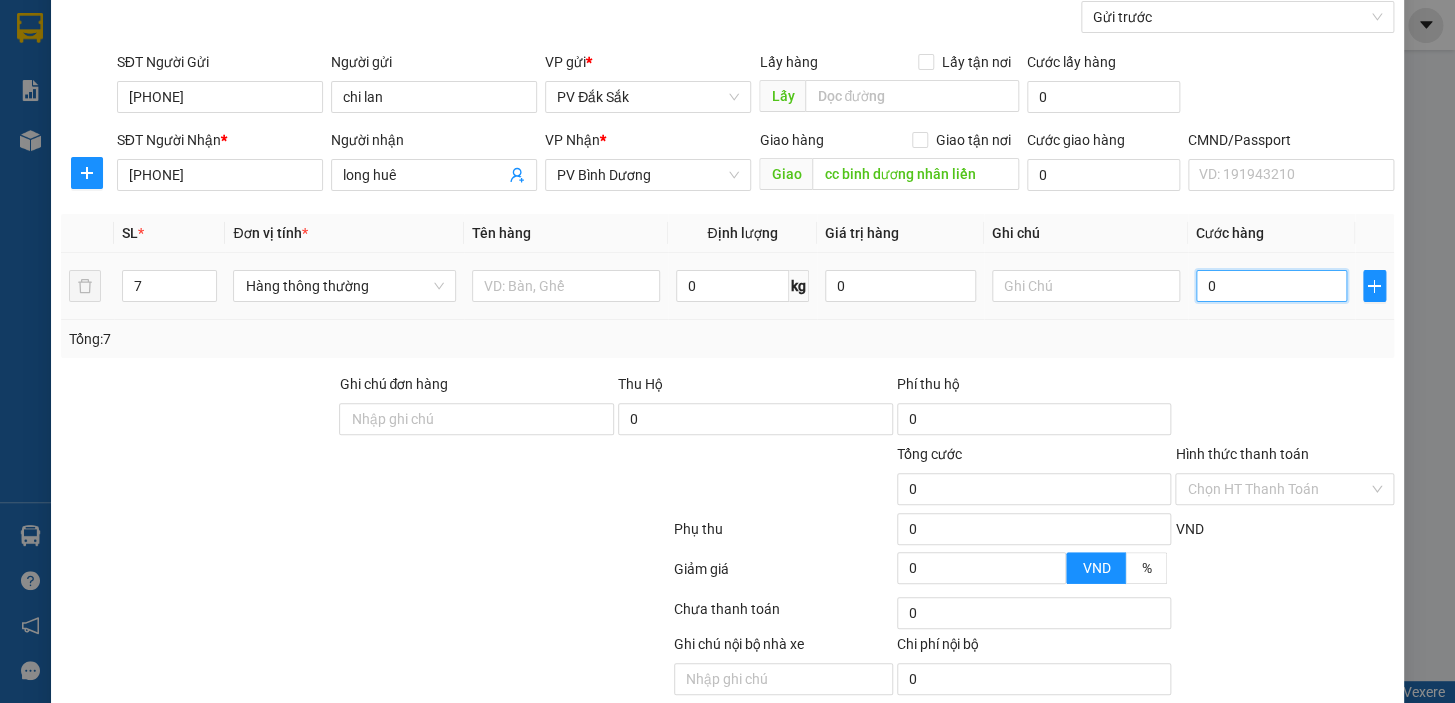 type on "4" 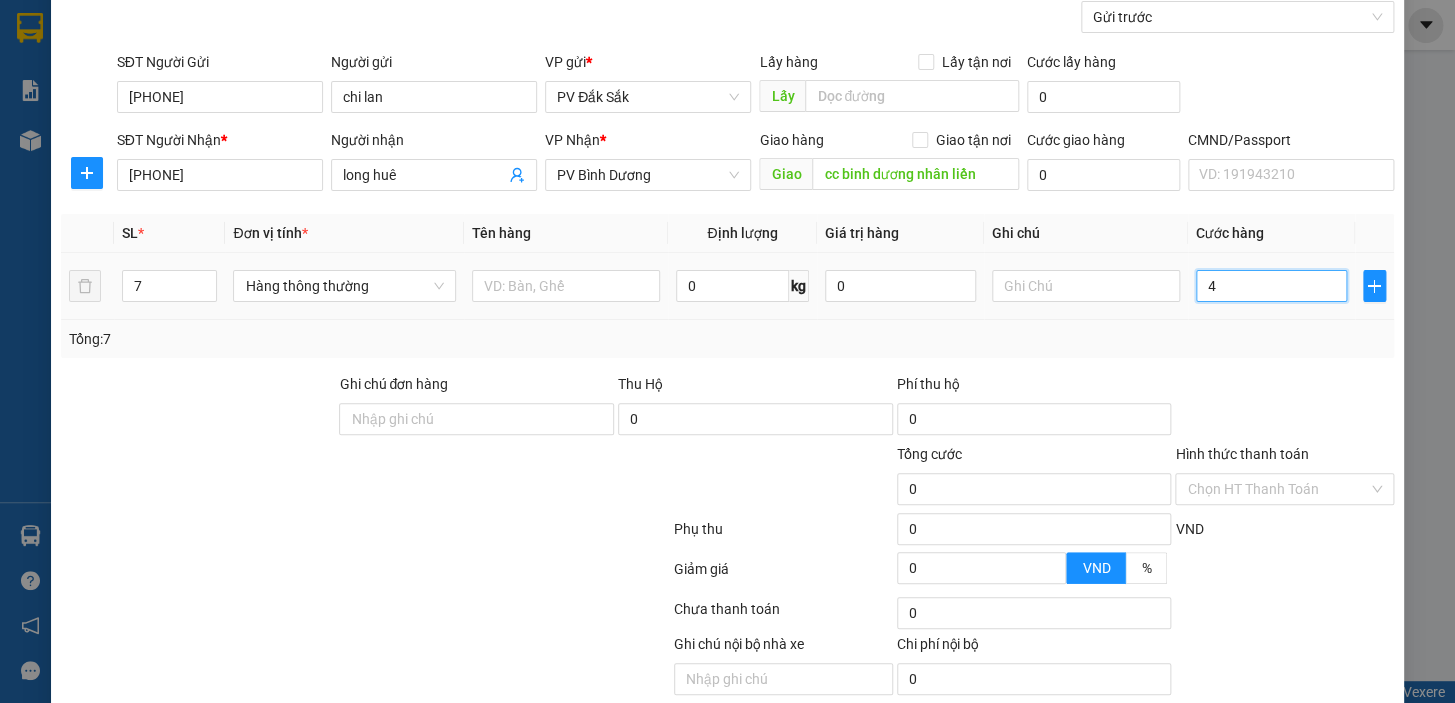 type on "4" 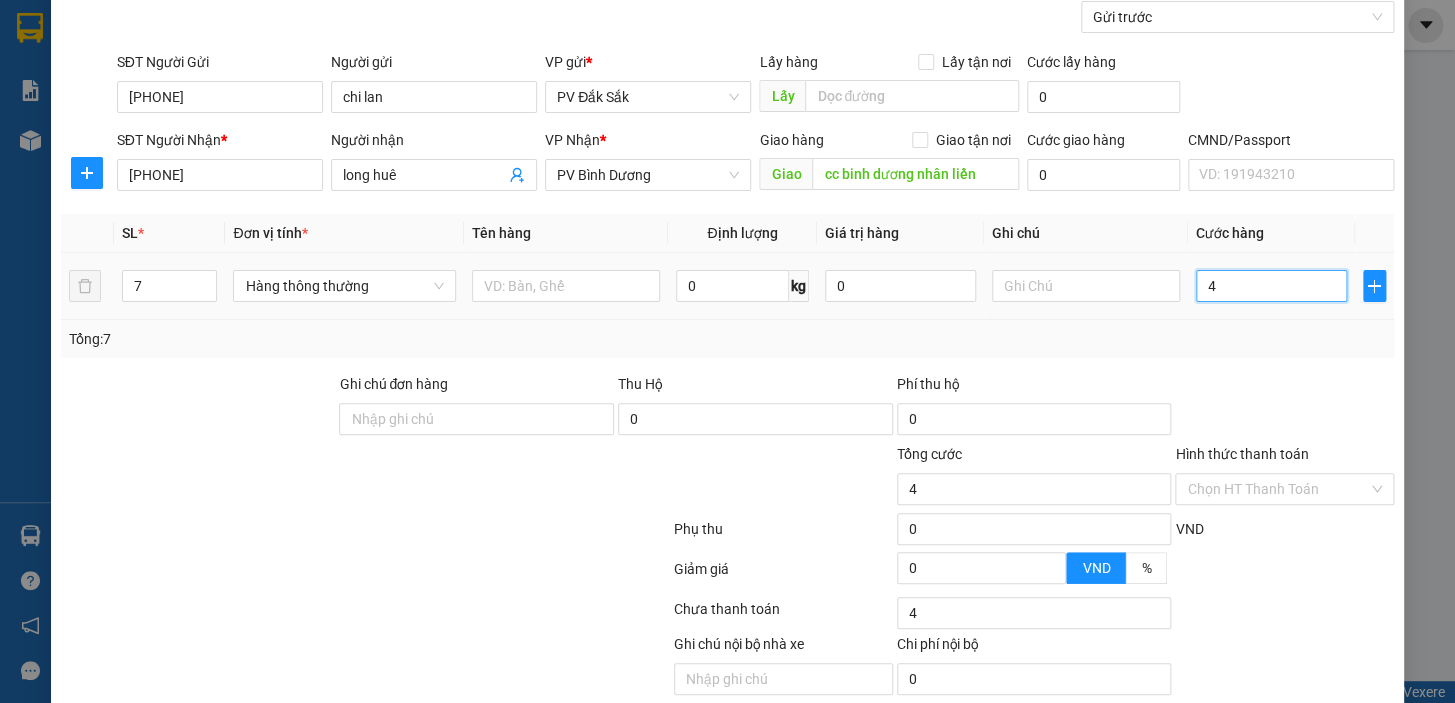 type on "42" 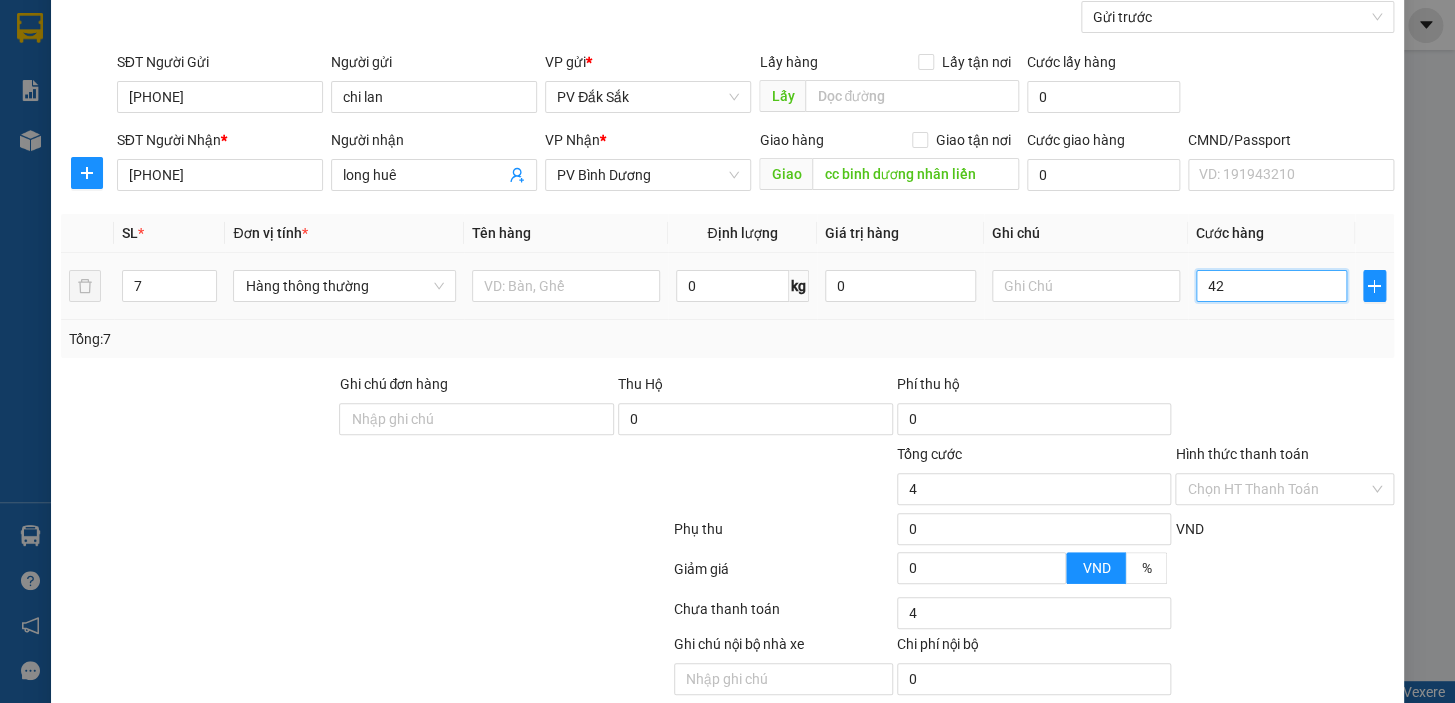 type on "42" 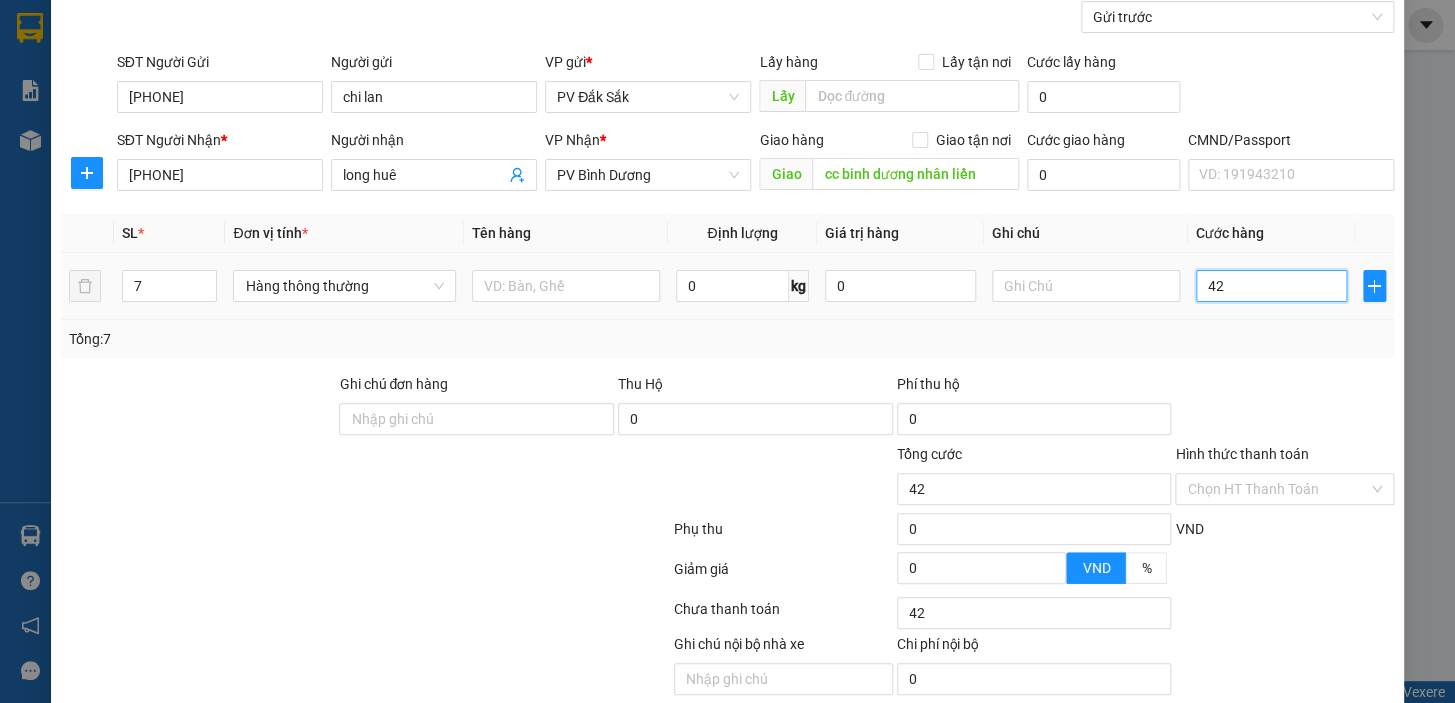 type on "420" 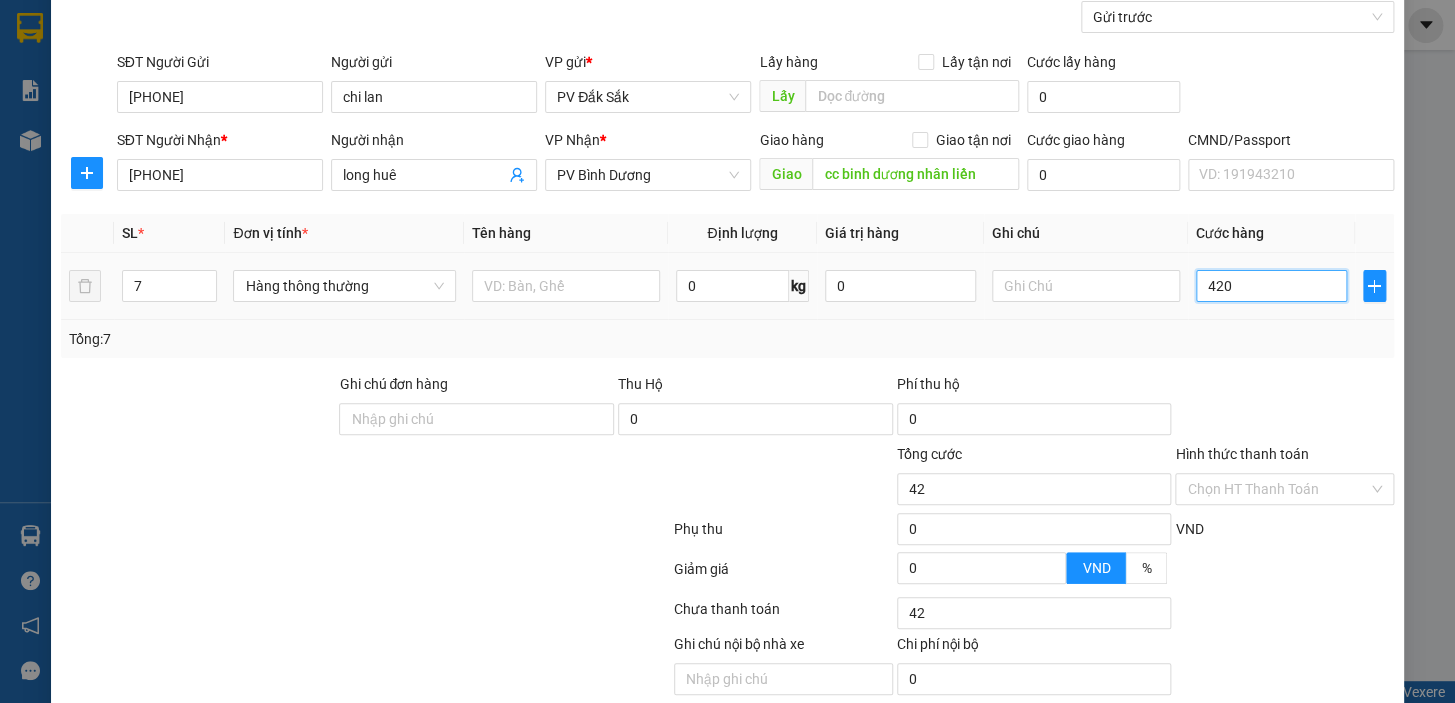 type on "420" 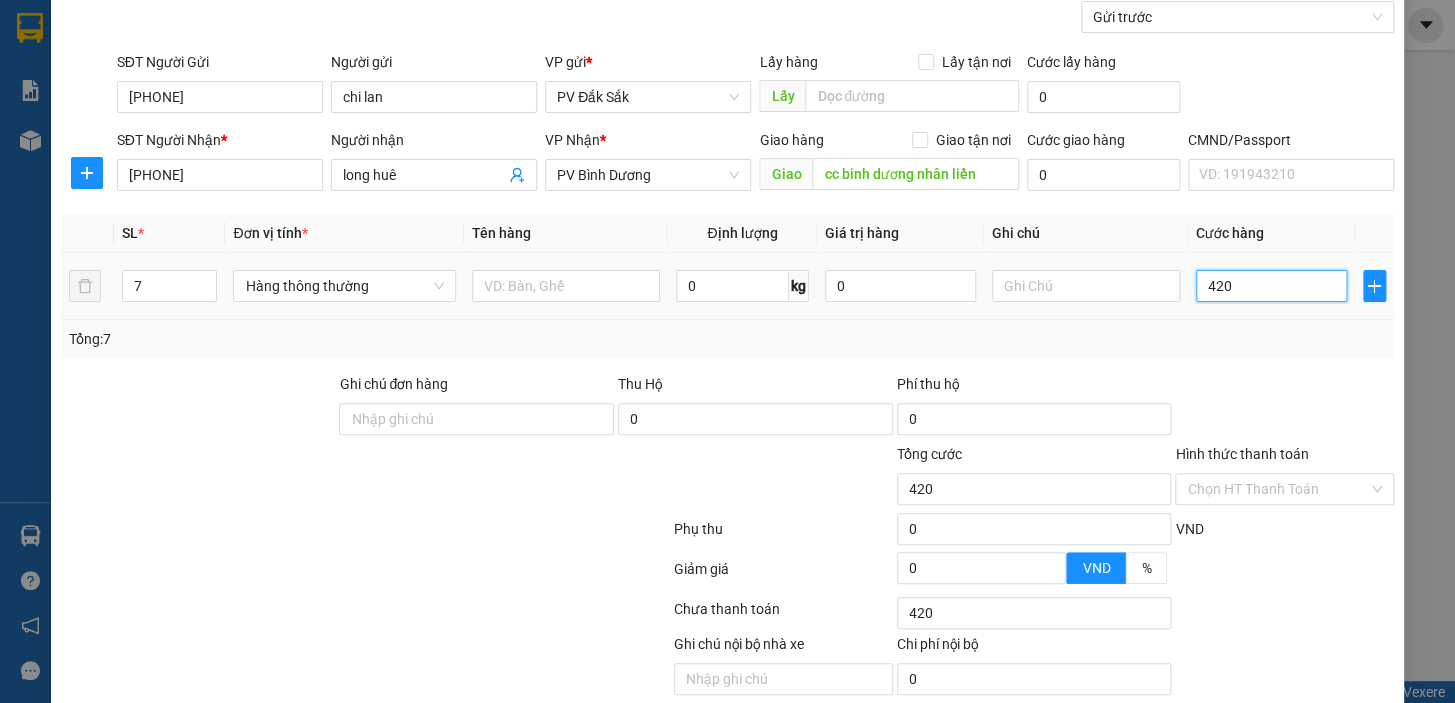 type on "4.200" 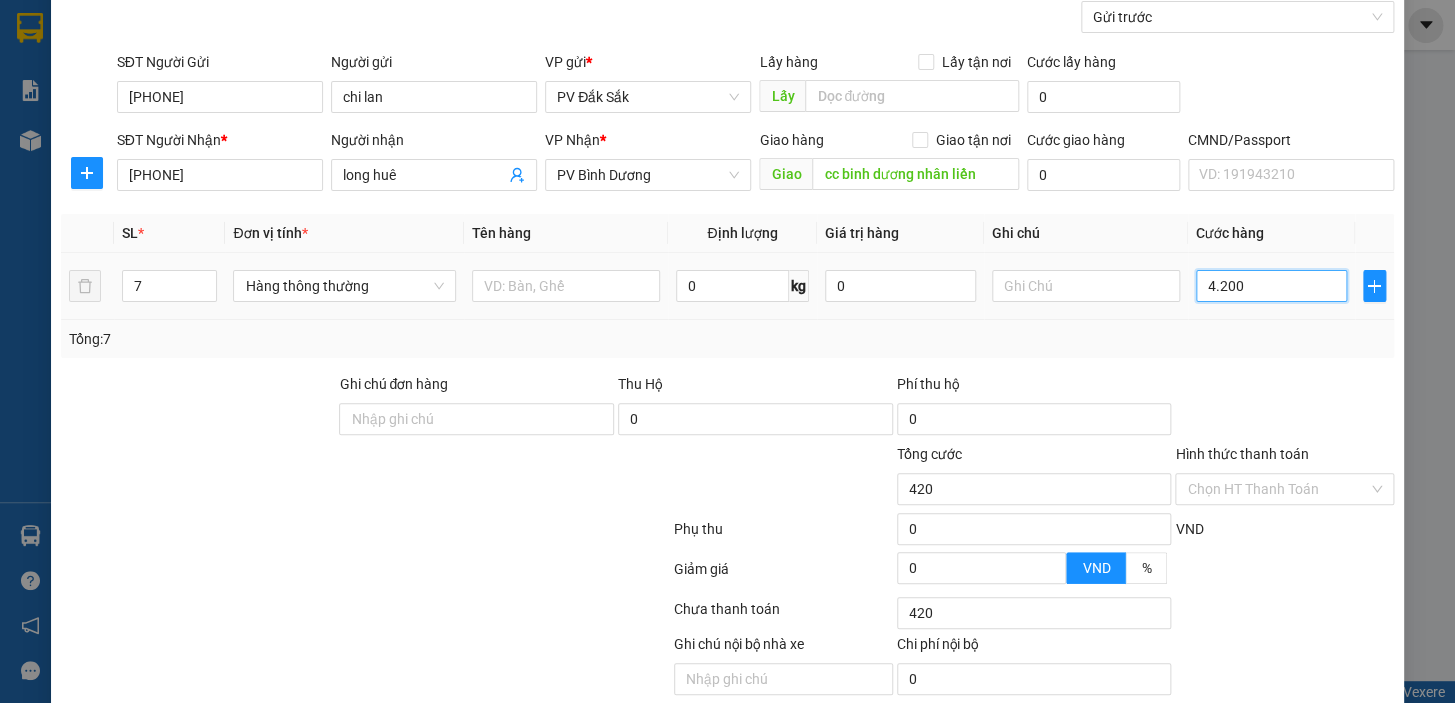 type on "4.200" 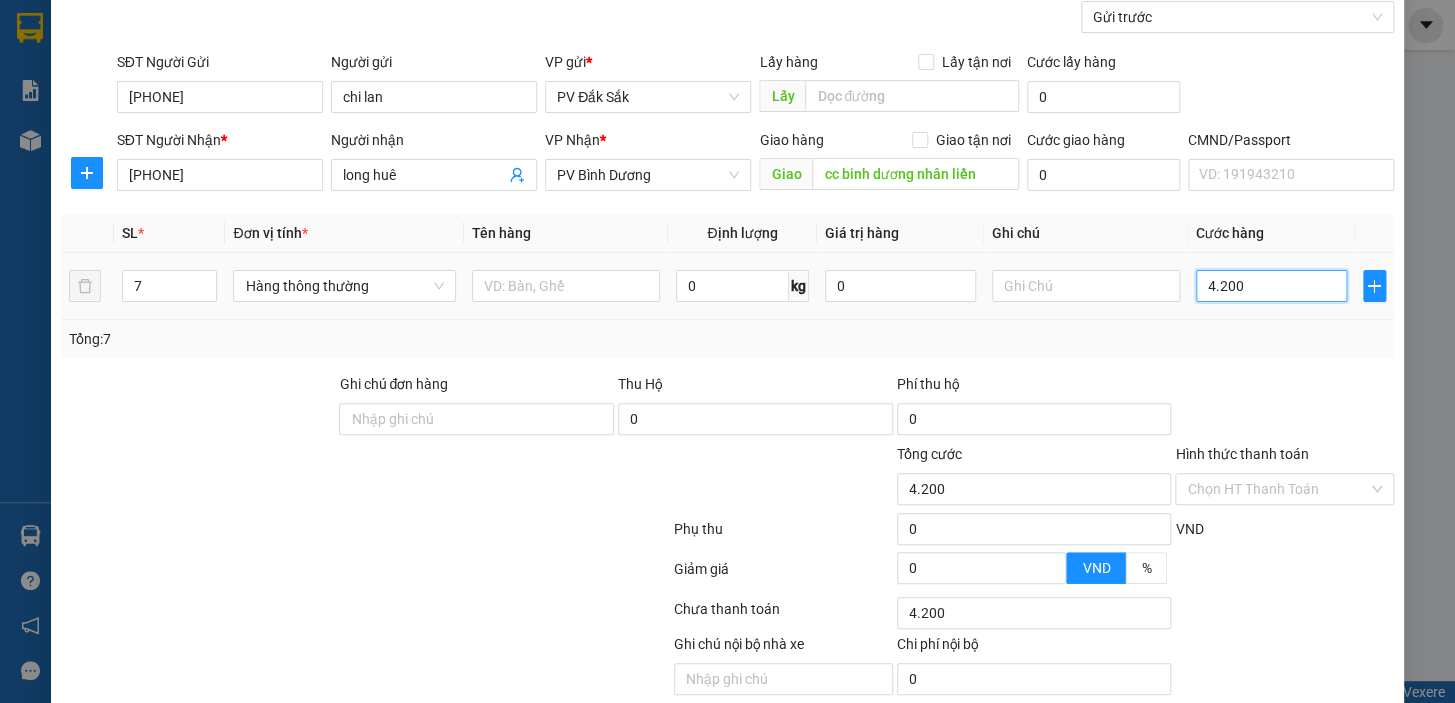 type on "42.000" 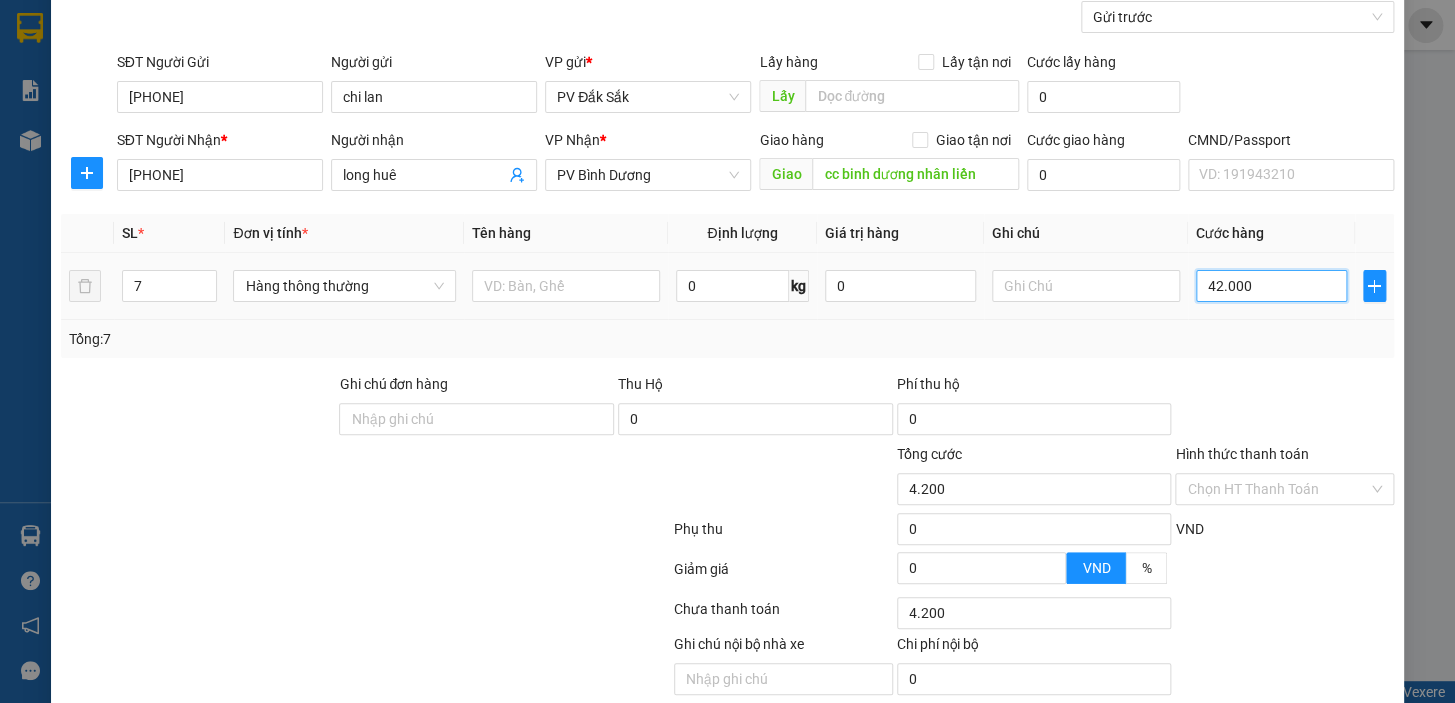 type on "42.000" 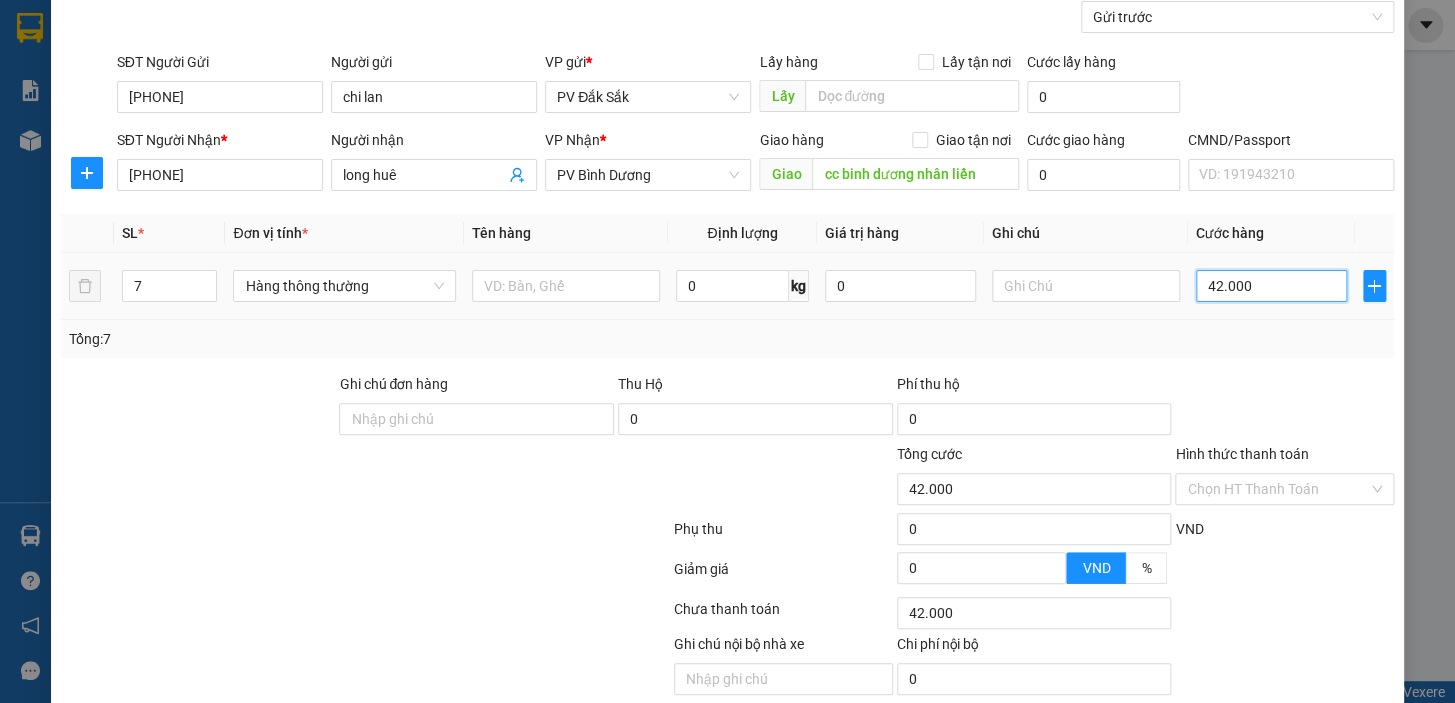 type on "420.000" 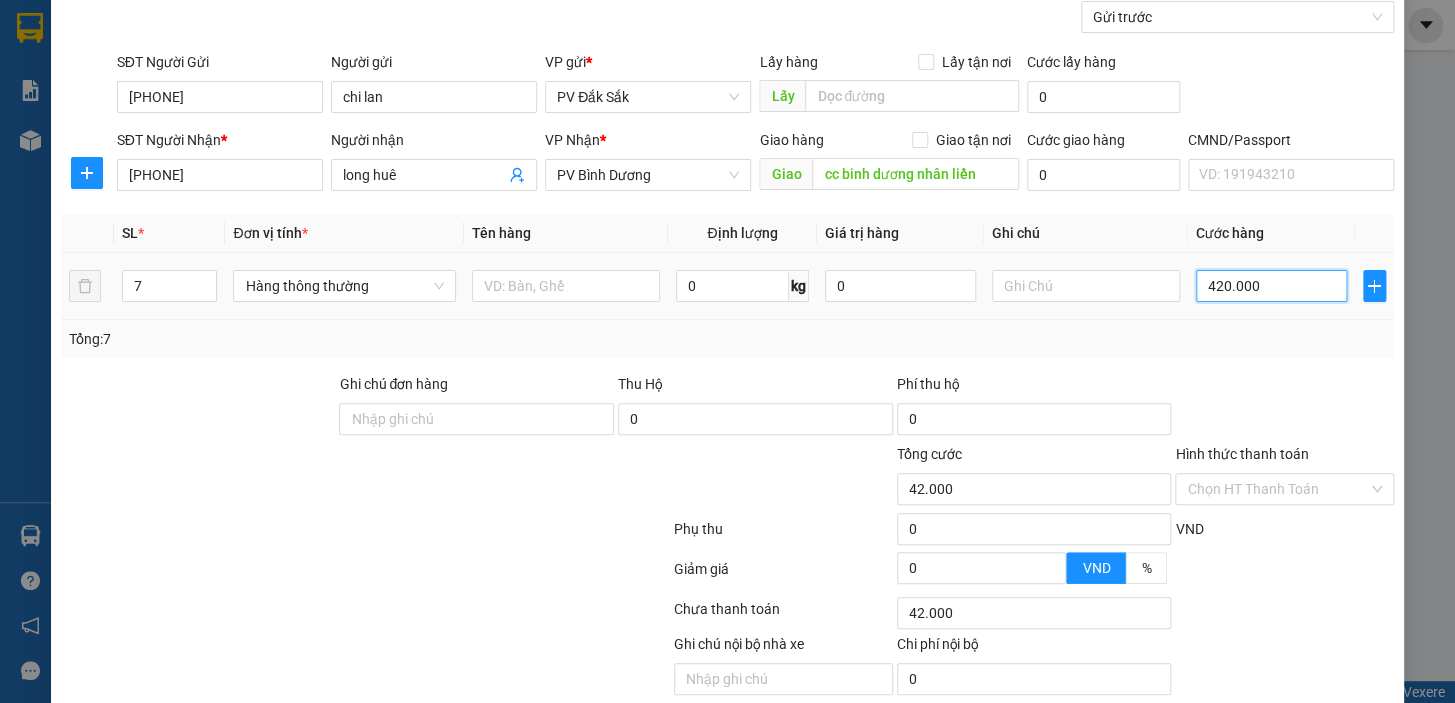 type on "420.000" 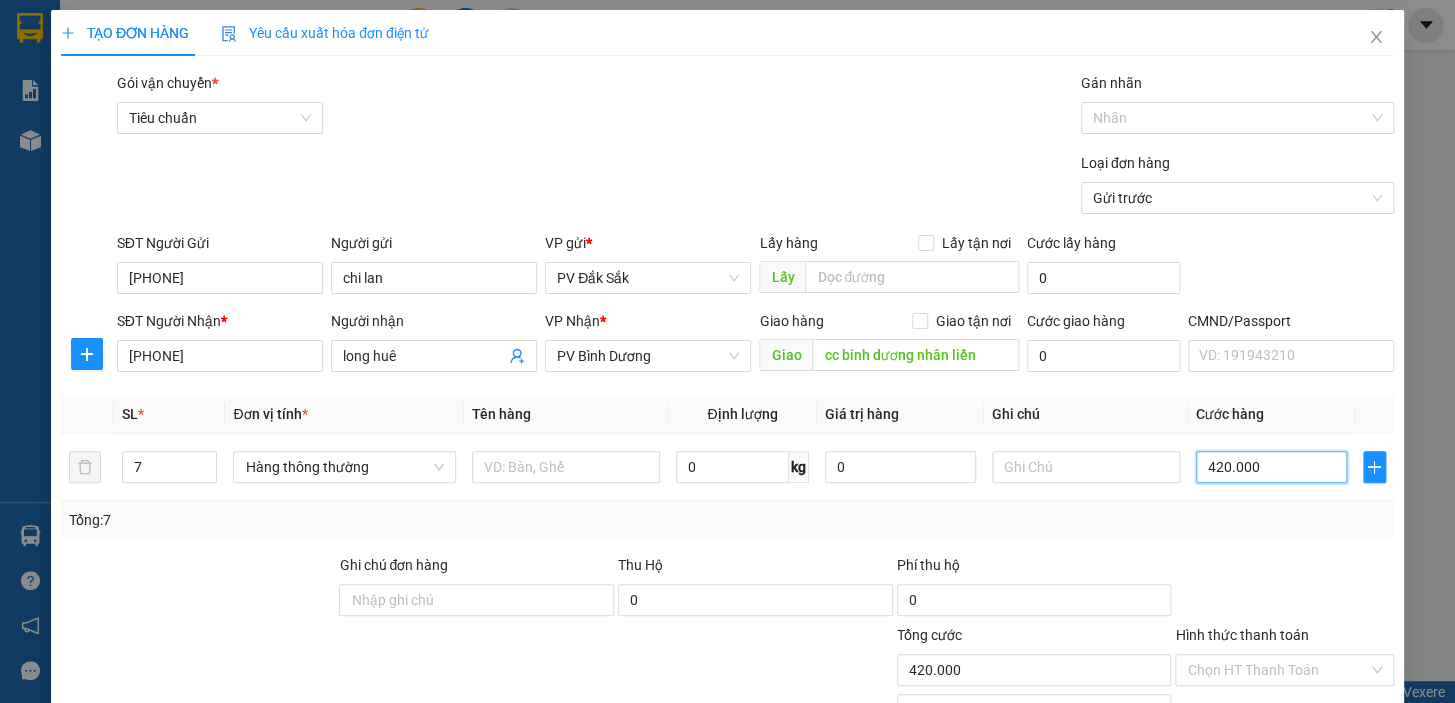 scroll, scrollTop: 181, scrollLeft: 0, axis: vertical 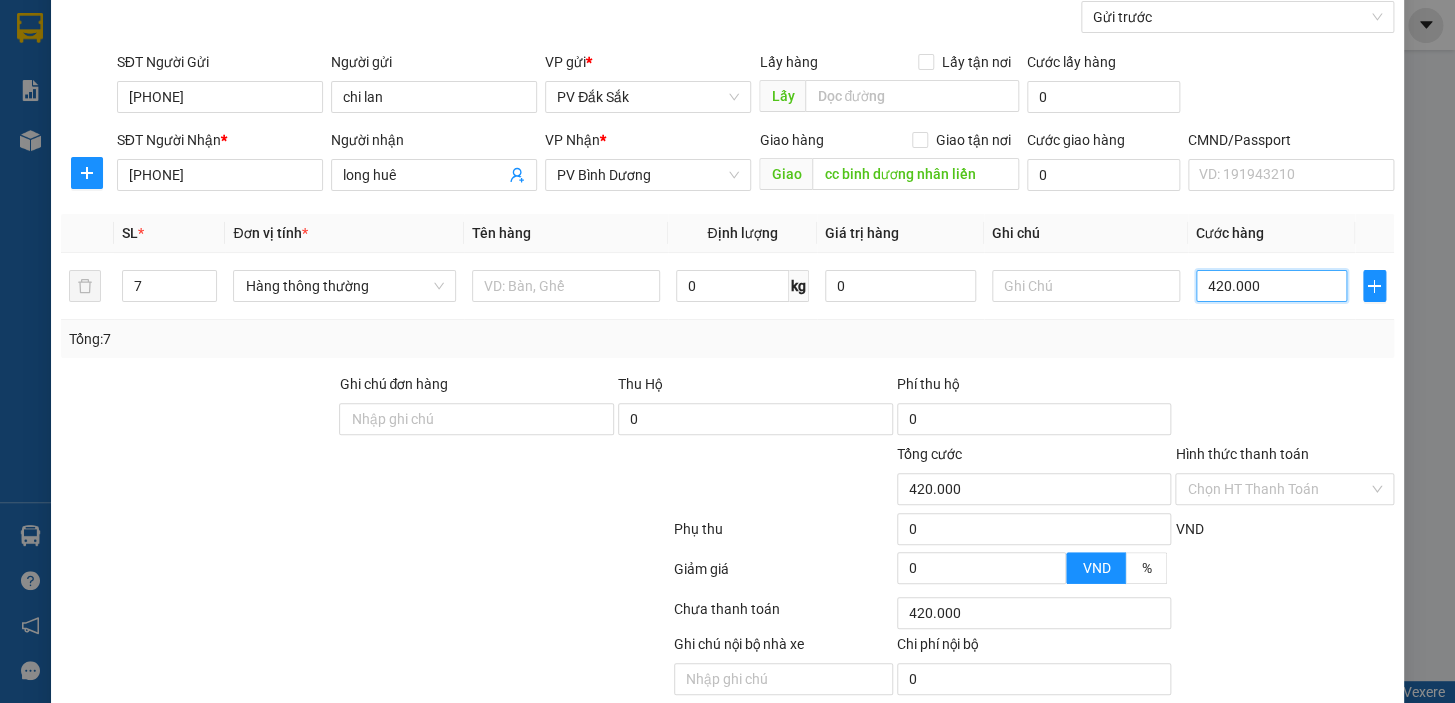 type on "420.000" 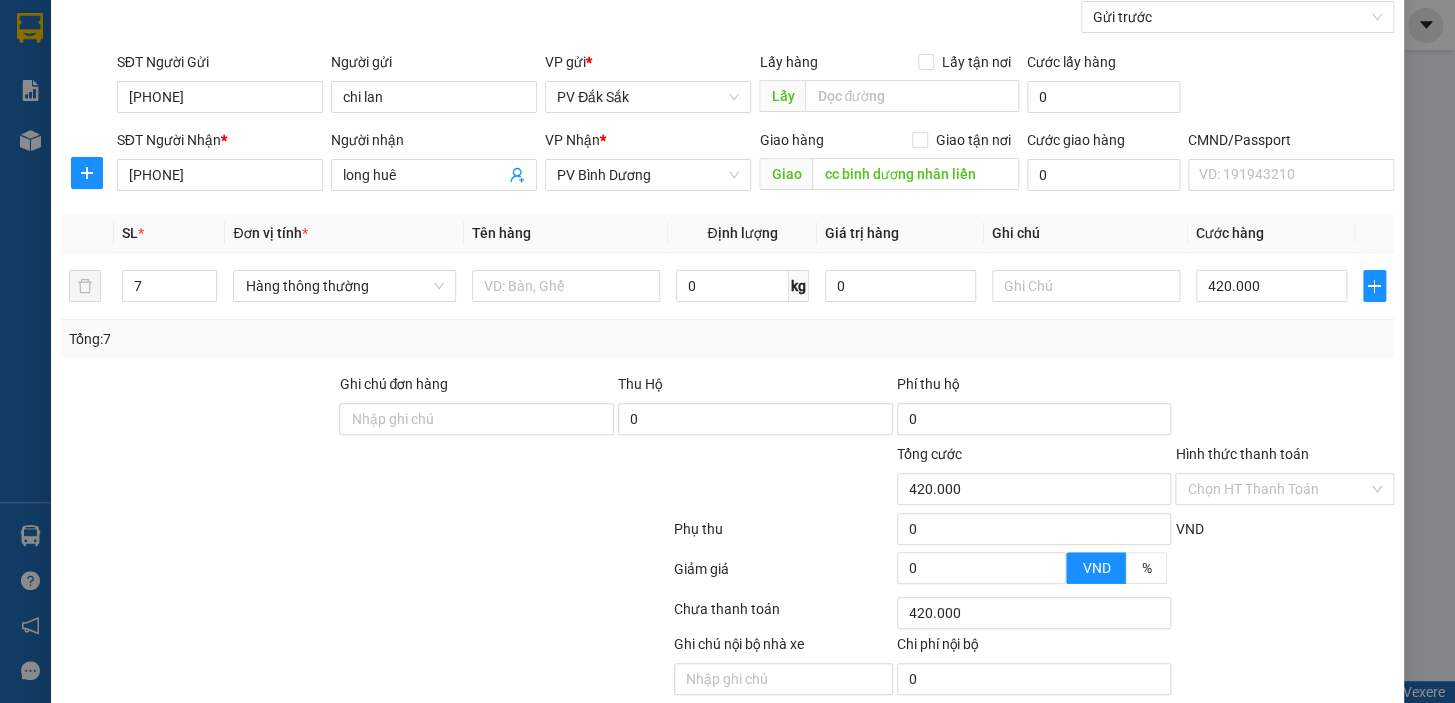 click on "Hình thức thanh toán" at bounding box center (1241, 454) 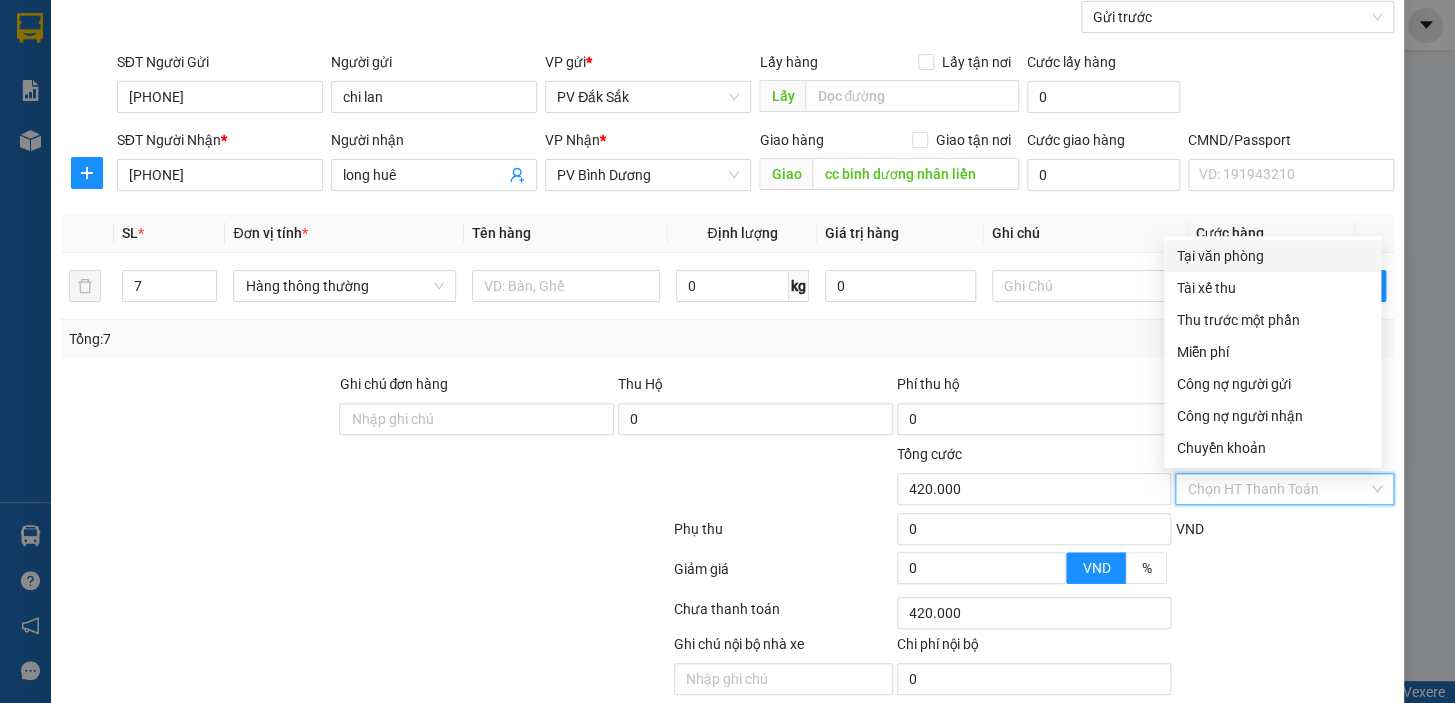 click on "Tại văn phòng" at bounding box center (1272, 256) 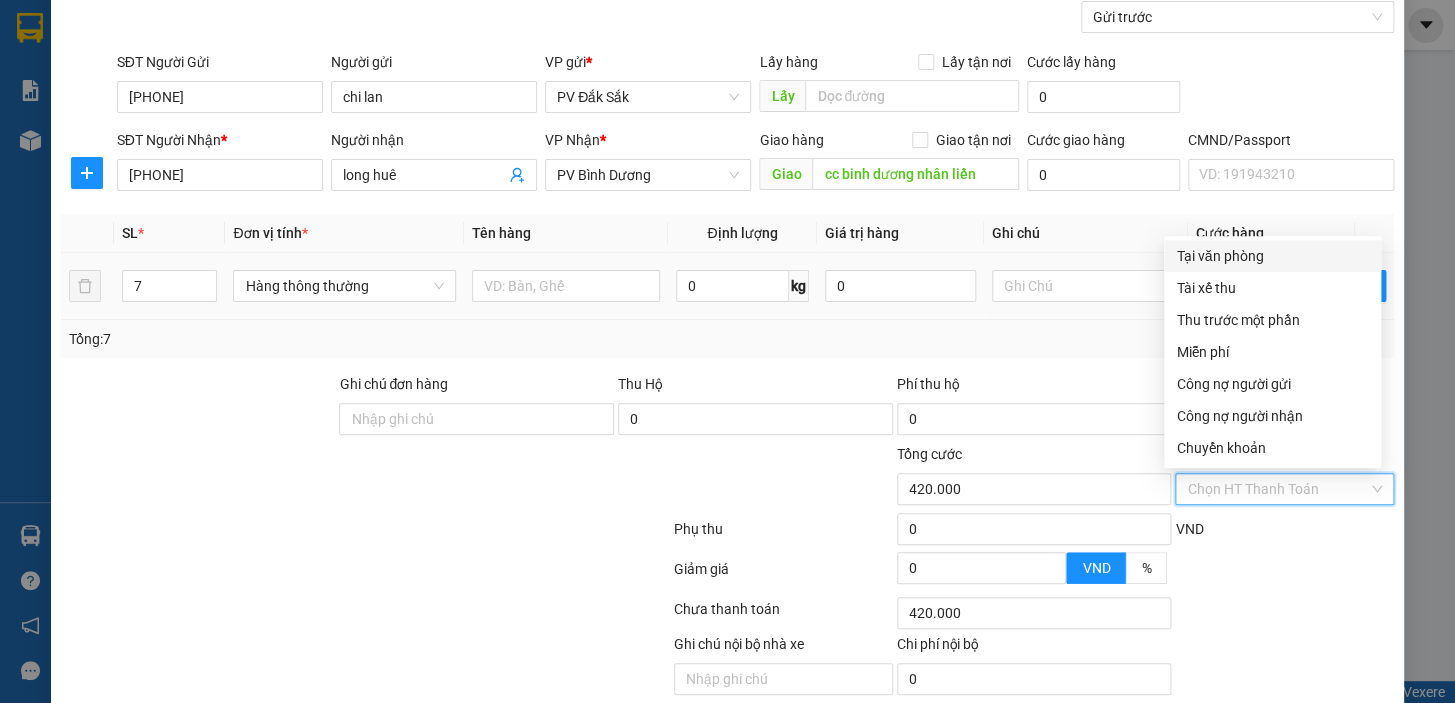 type on "0" 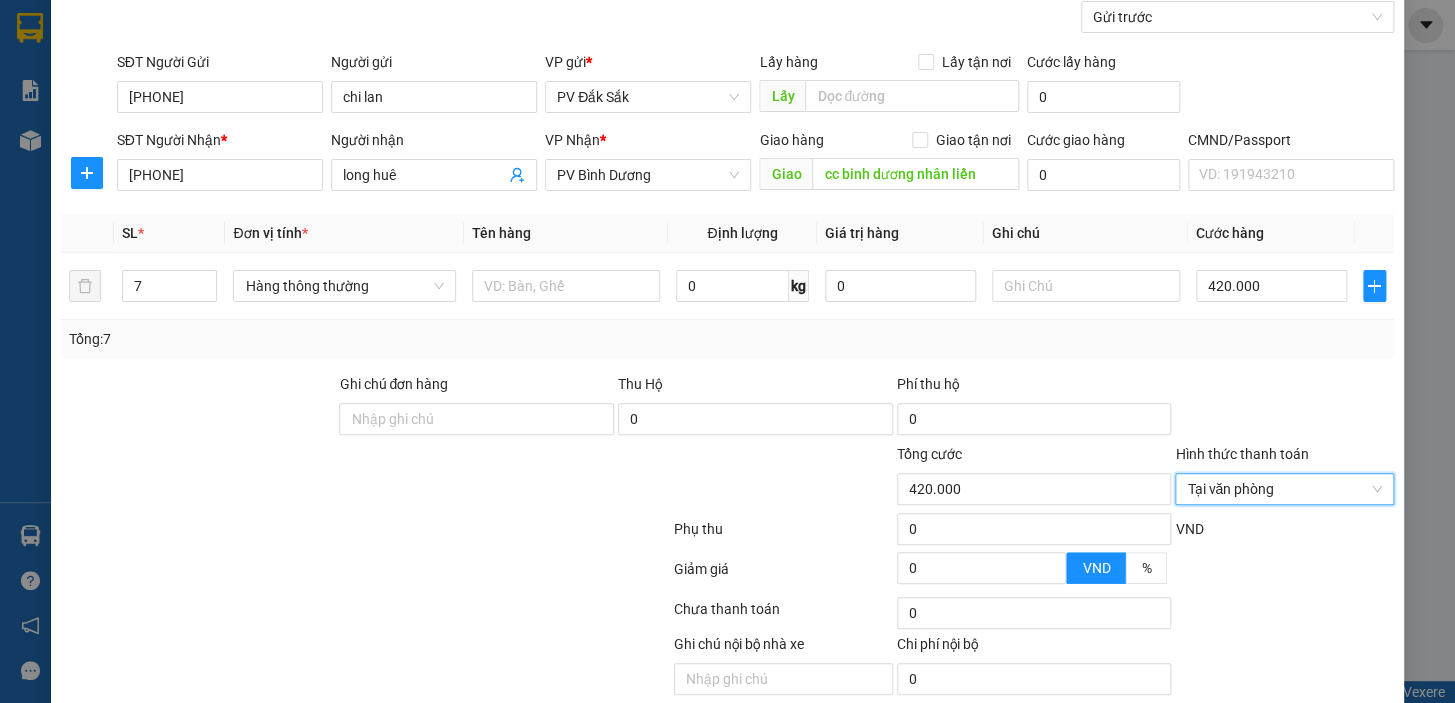 scroll, scrollTop: 258, scrollLeft: 0, axis: vertical 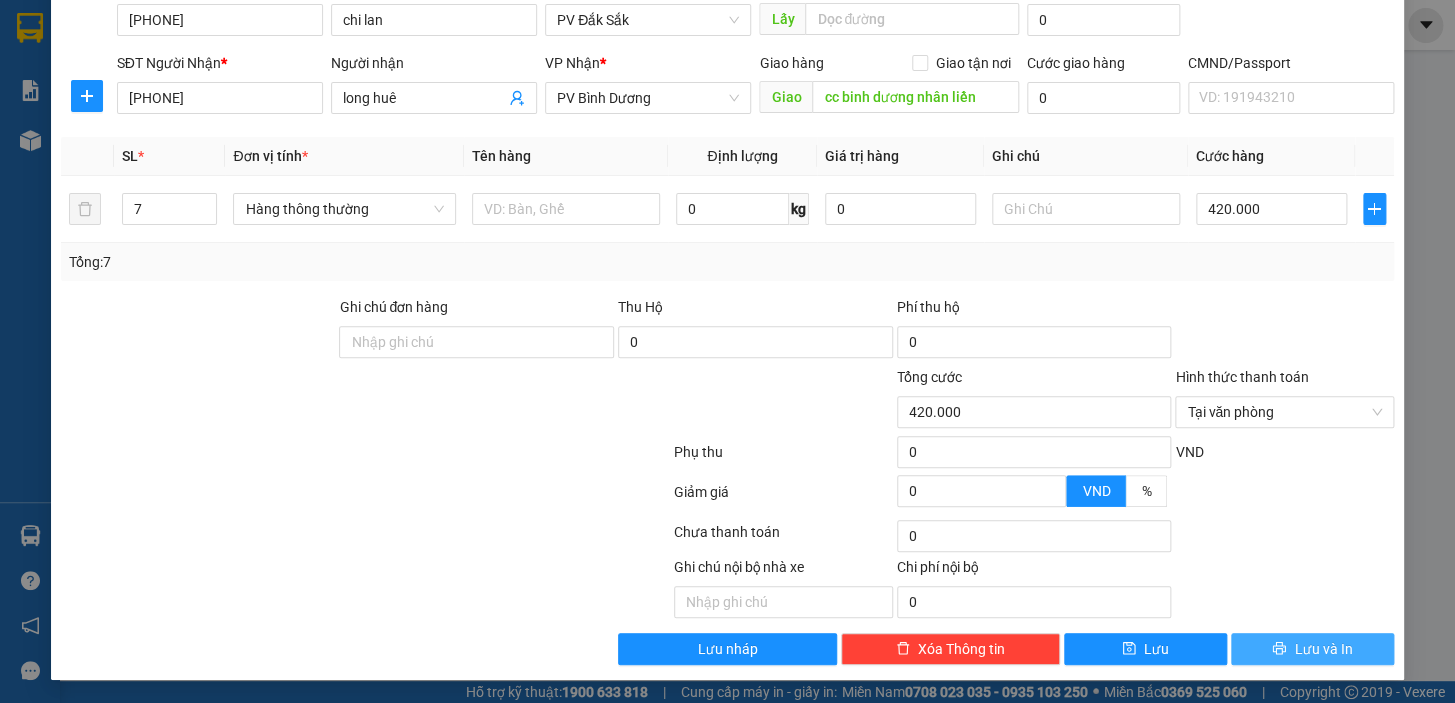 click on "Lưu và In" at bounding box center [1323, 649] 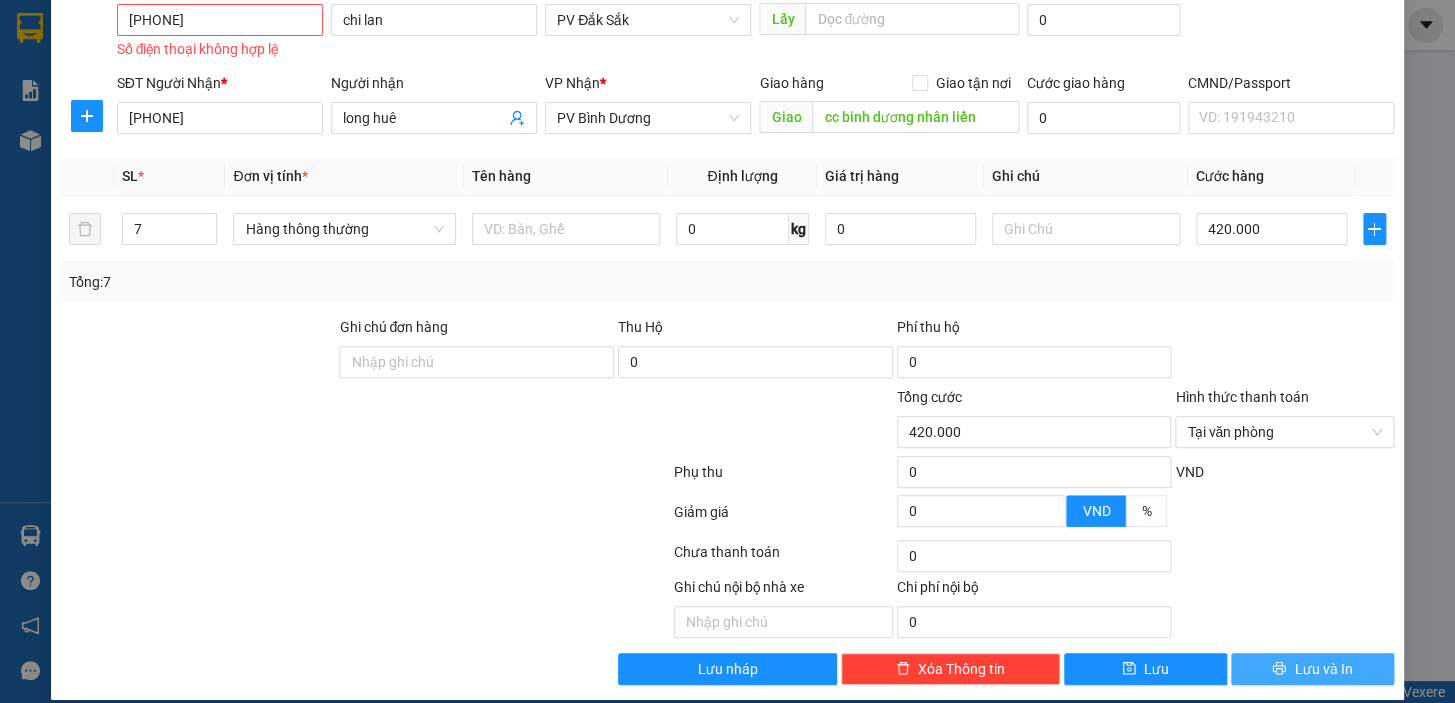 click on "Lưu và In" at bounding box center (1323, 669) 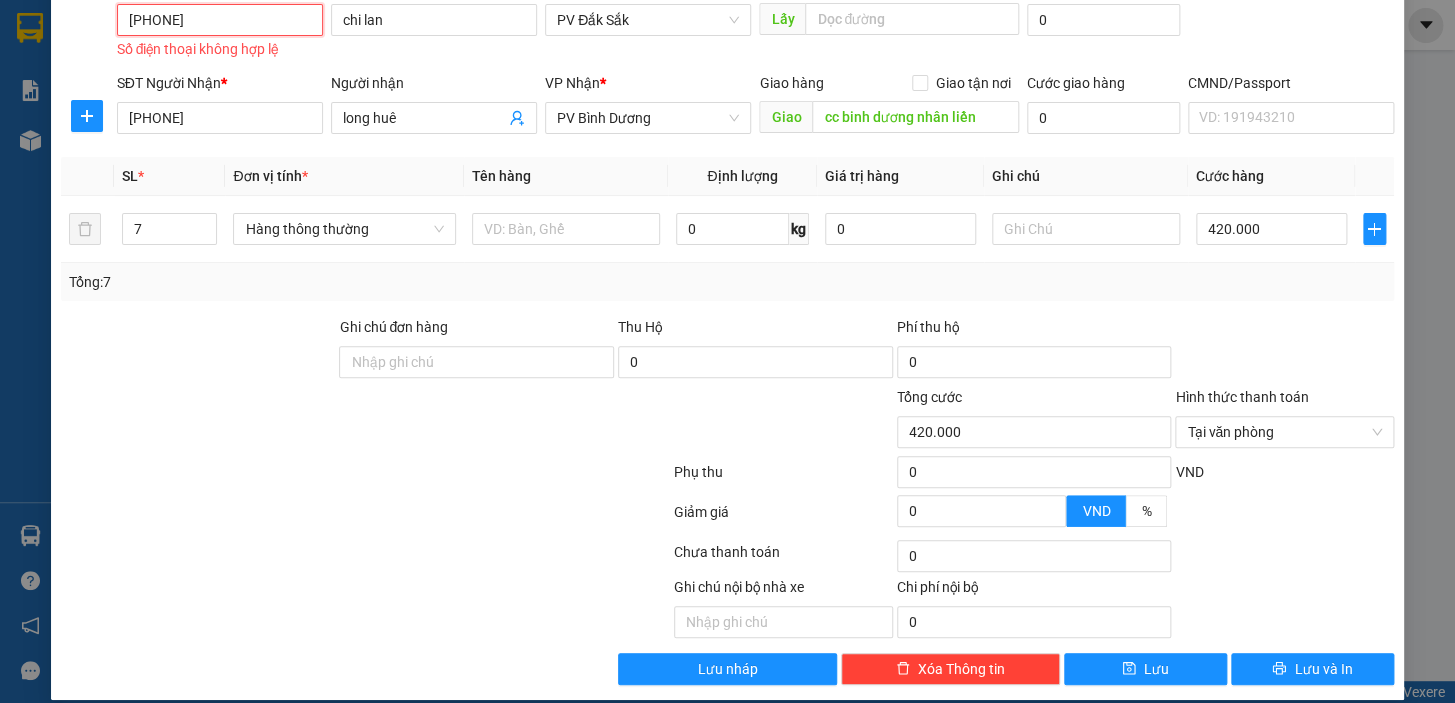 click on "038241074" at bounding box center (220, 20) 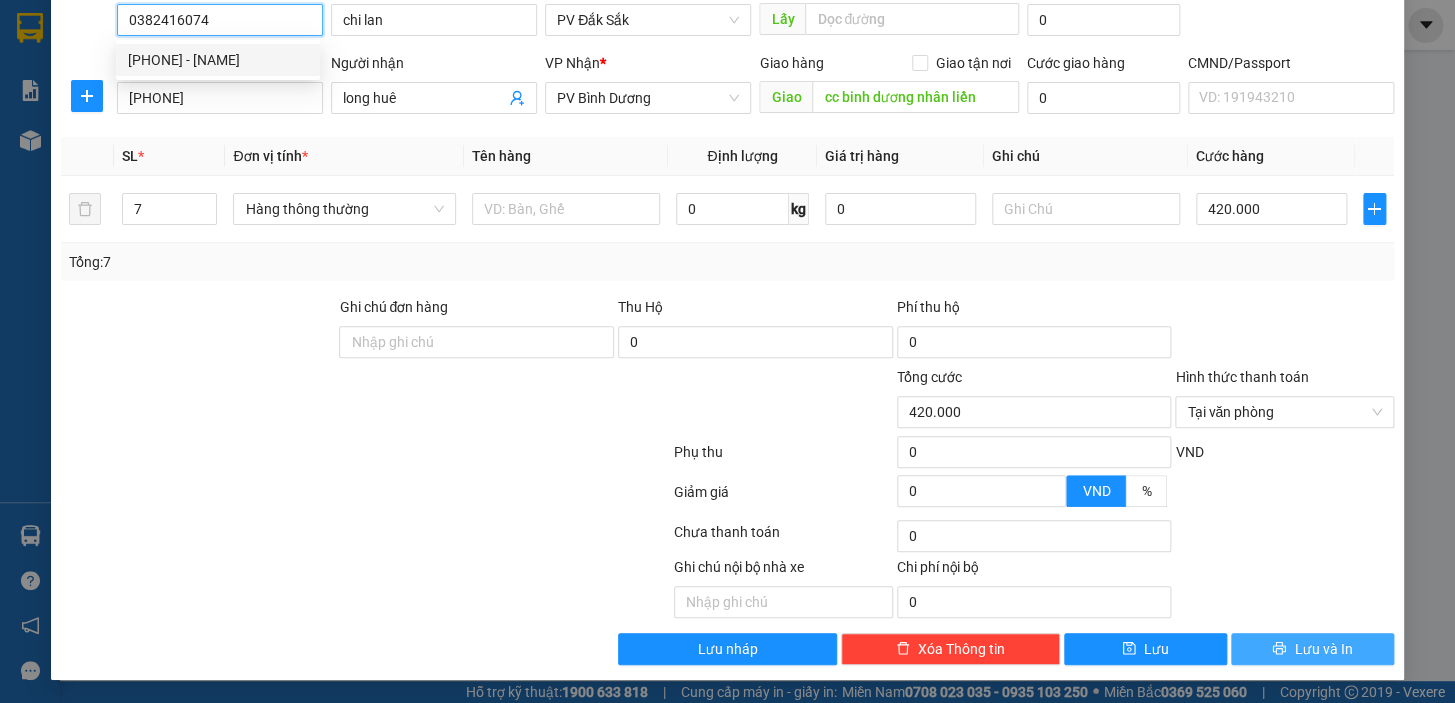 type on "0382416074" 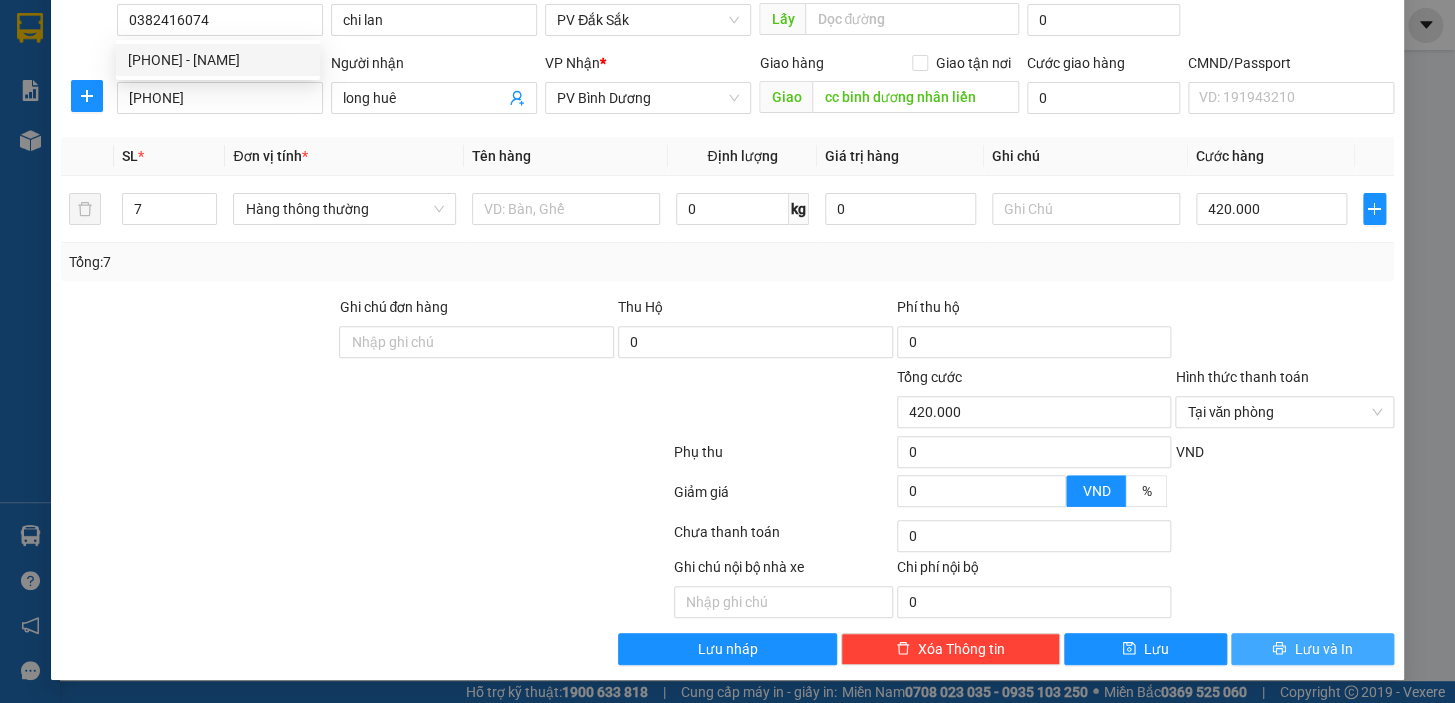 click on "Lưu và In" at bounding box center [1312, 649] 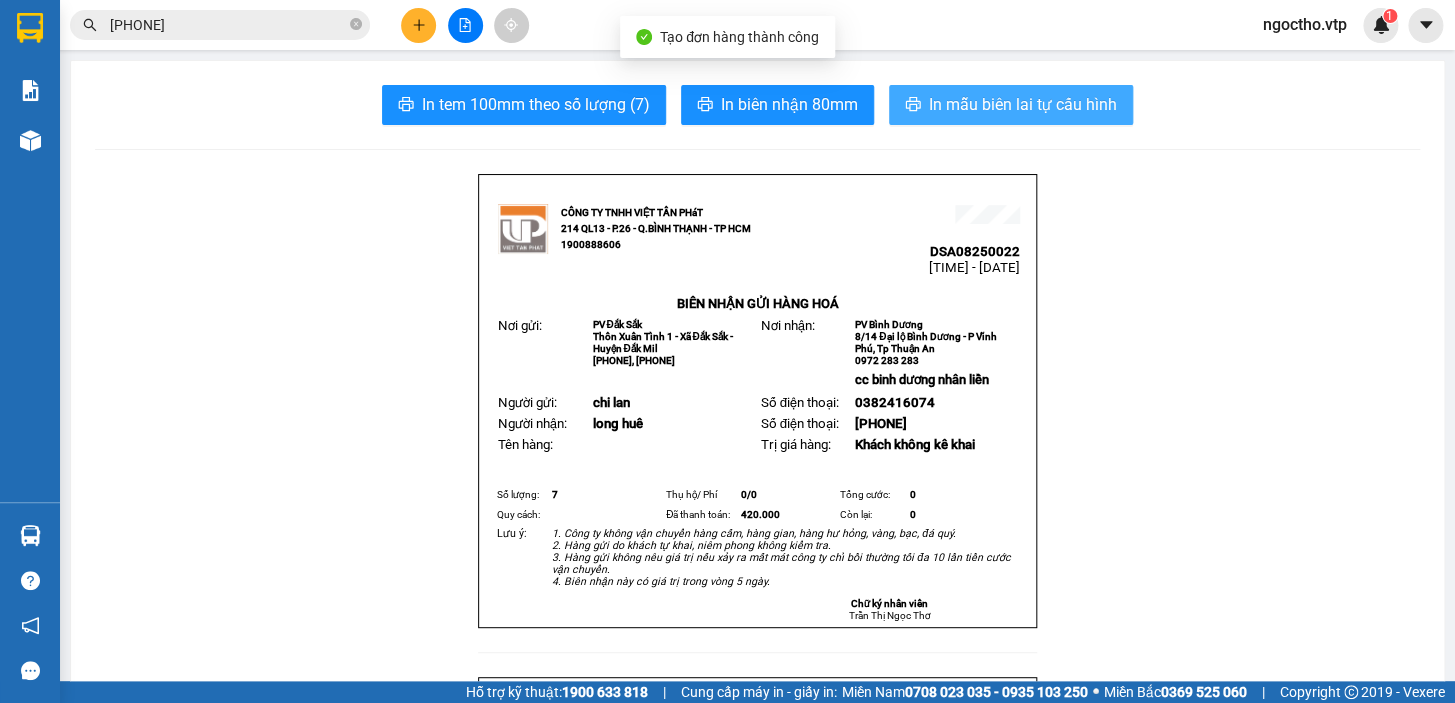 click on "In mẫu biên lai tự cấu hình" at bounding box center [1011, 105] 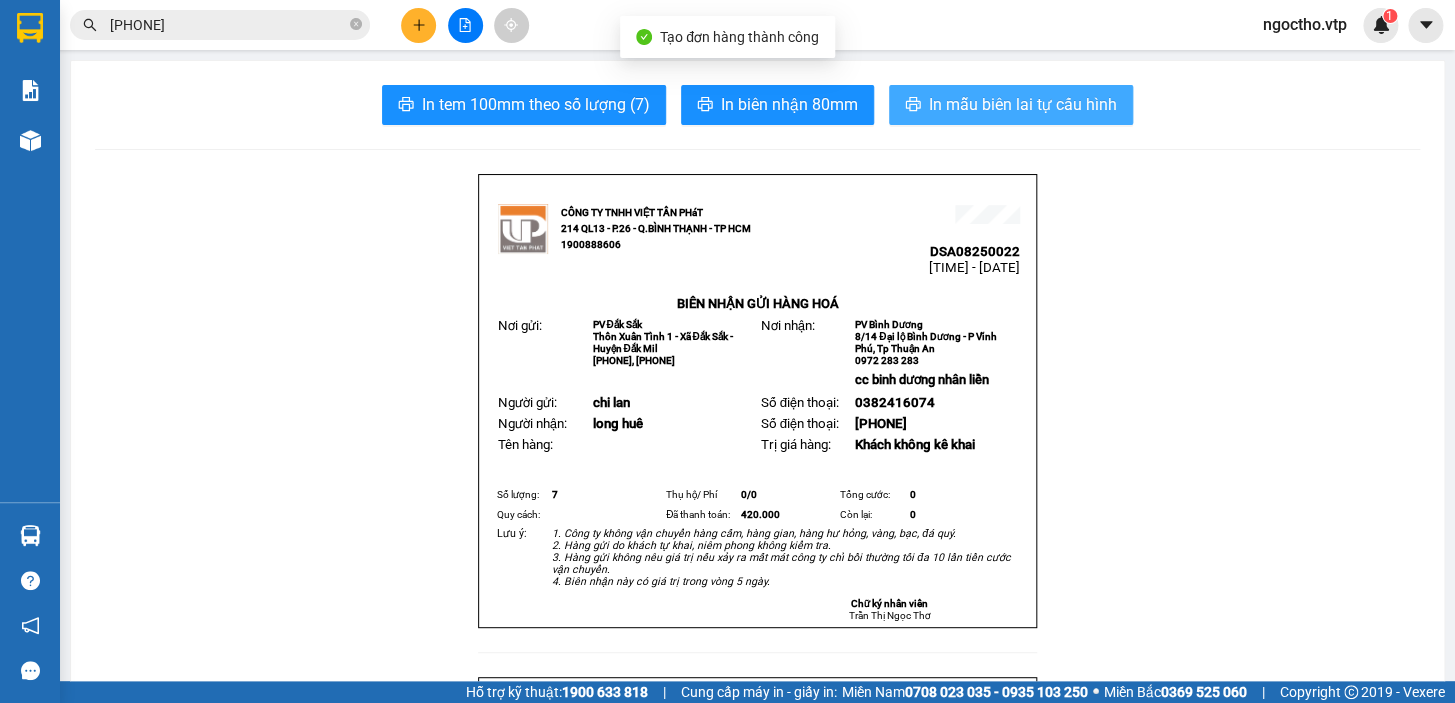 scroll, scrollTop: 0, scrollLeft: 0, axis: both 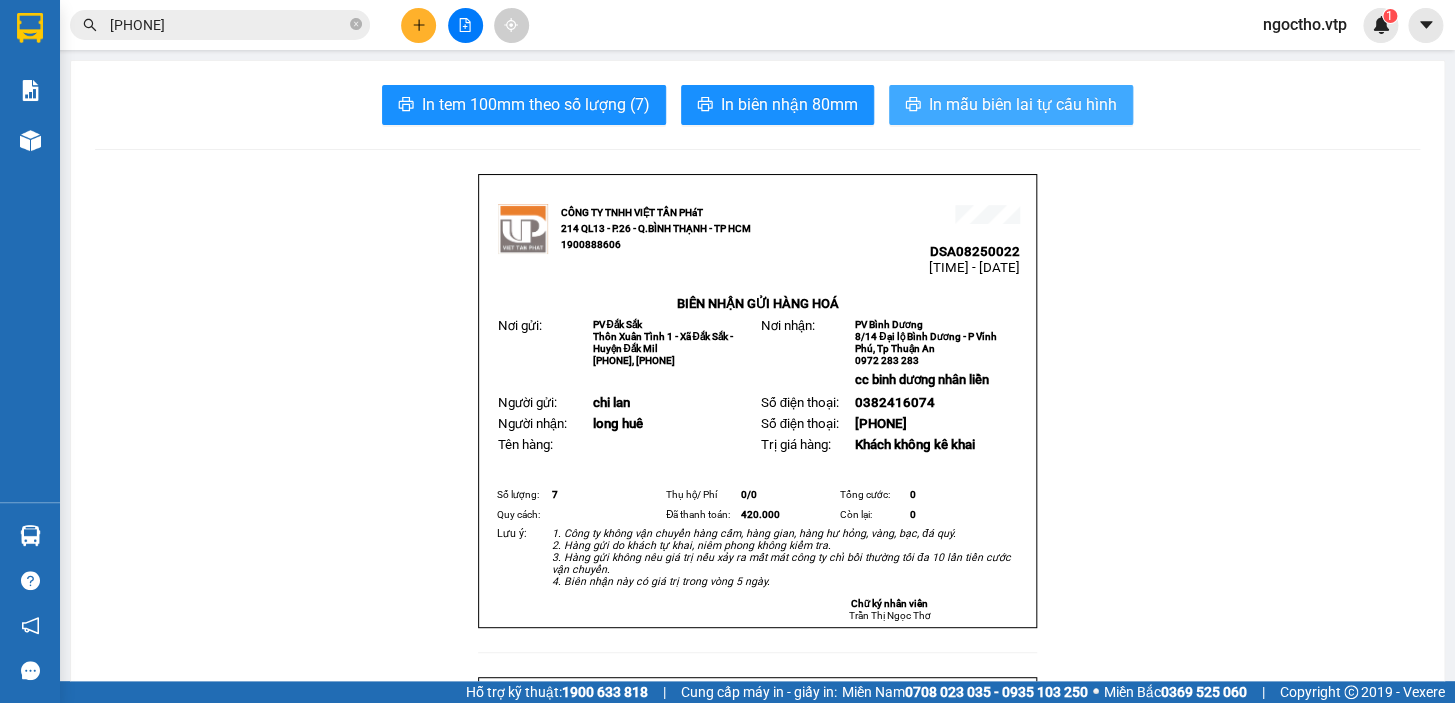 click on "In mẫu biên lai tự cấu hình" at bounding box center (1023, 104) 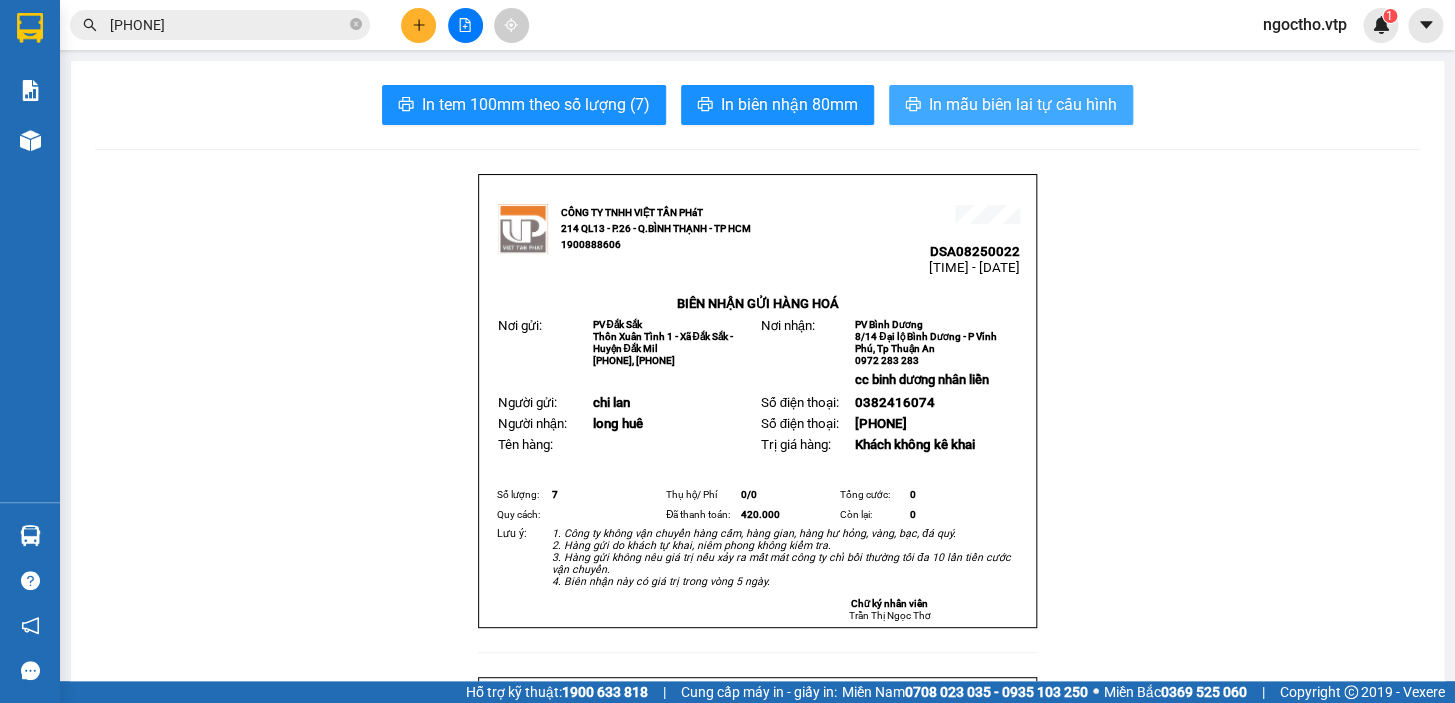 scroll, scrollTop: 0, scrollLeft: 0, axis: both 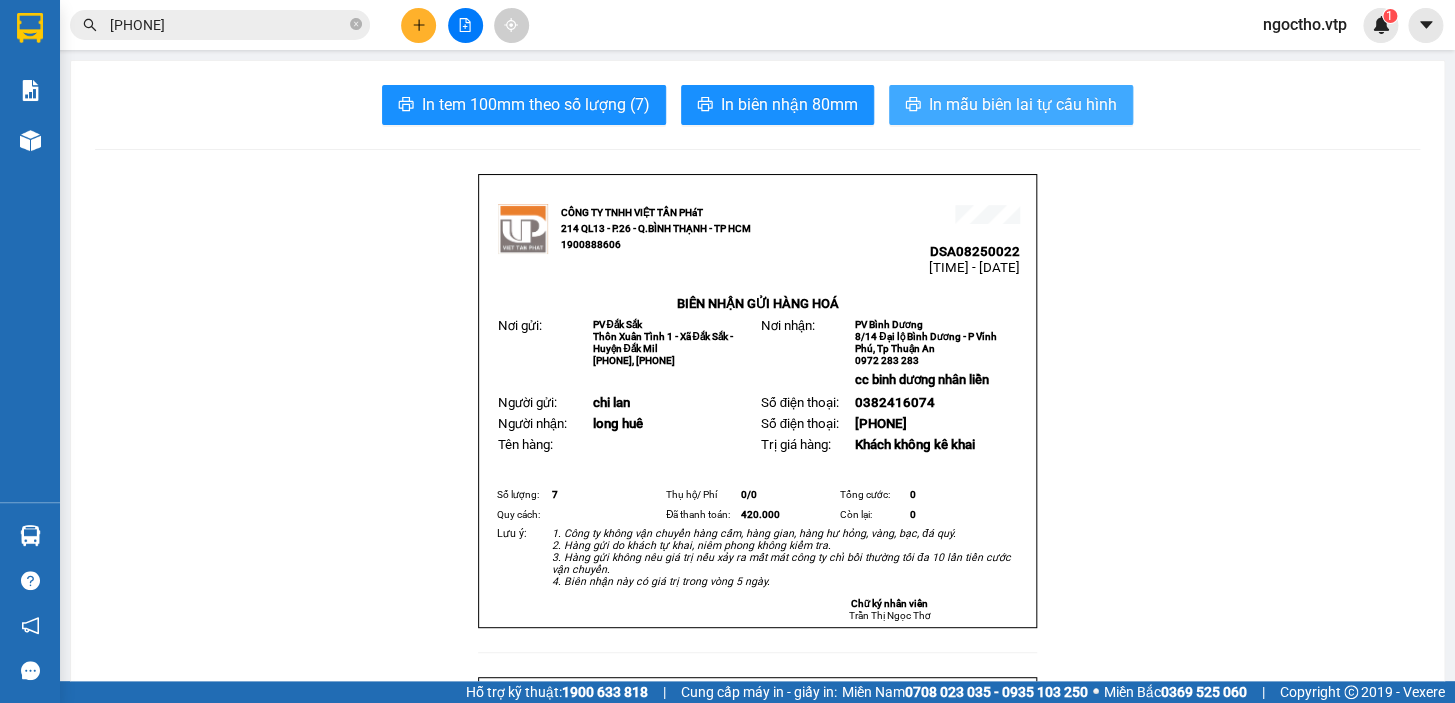 click on "In mẫu biên lai tự cấu hình" at bounding box center [1023, 104] 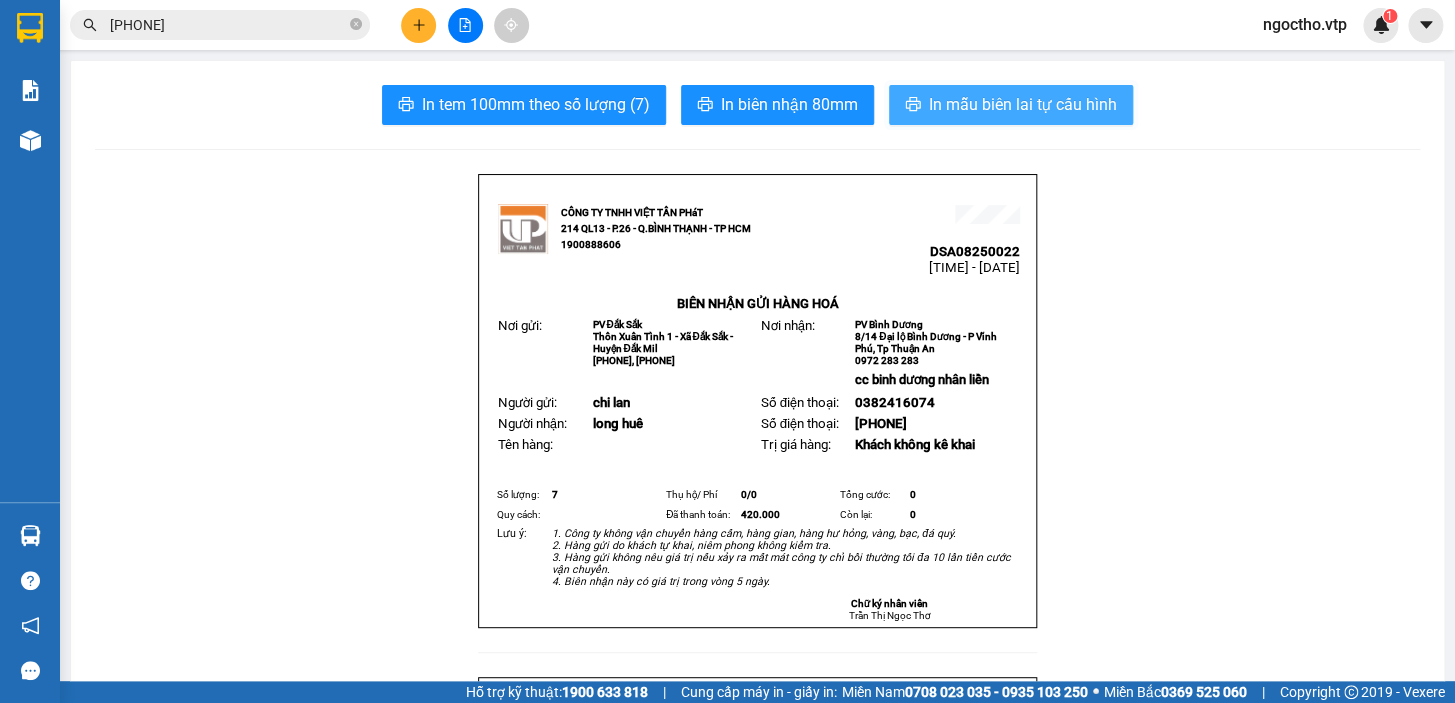 scroll, scrollTop: 0, scrollLeft: 0, axis: both 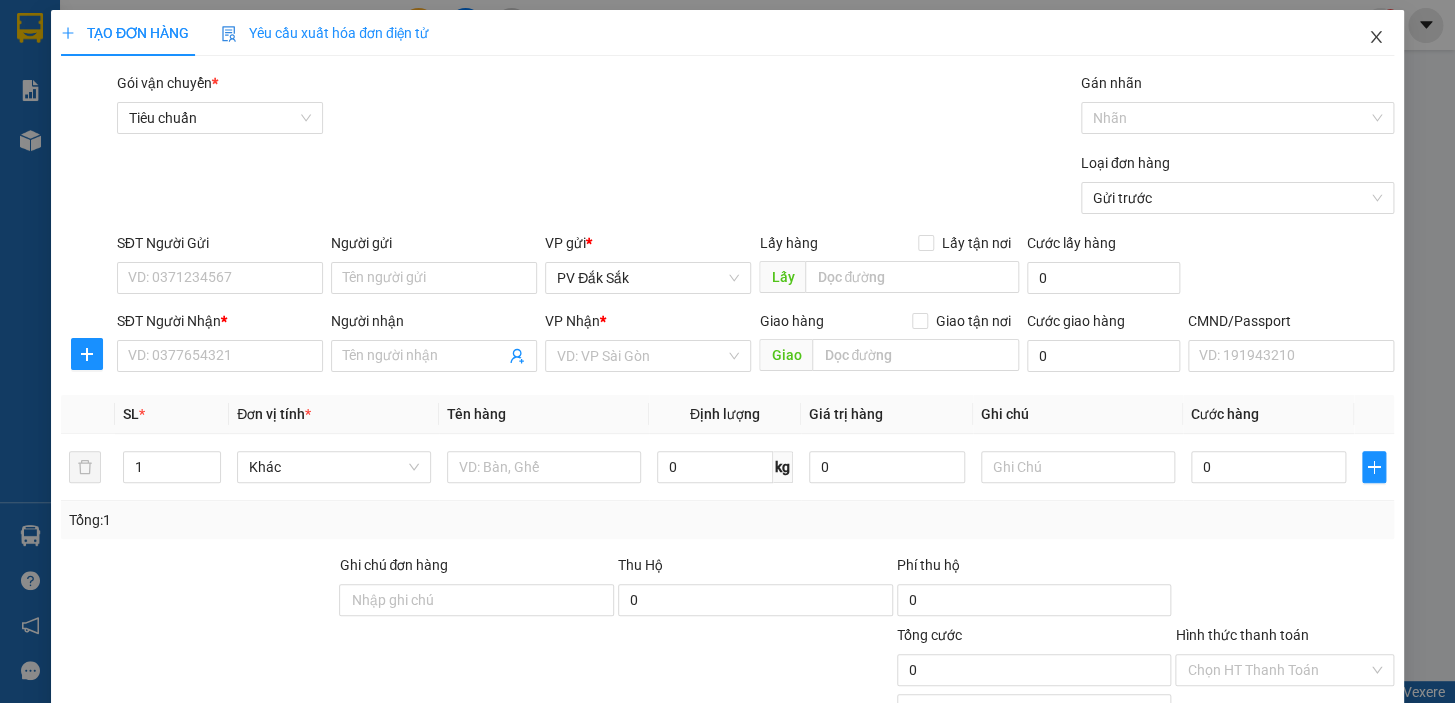click 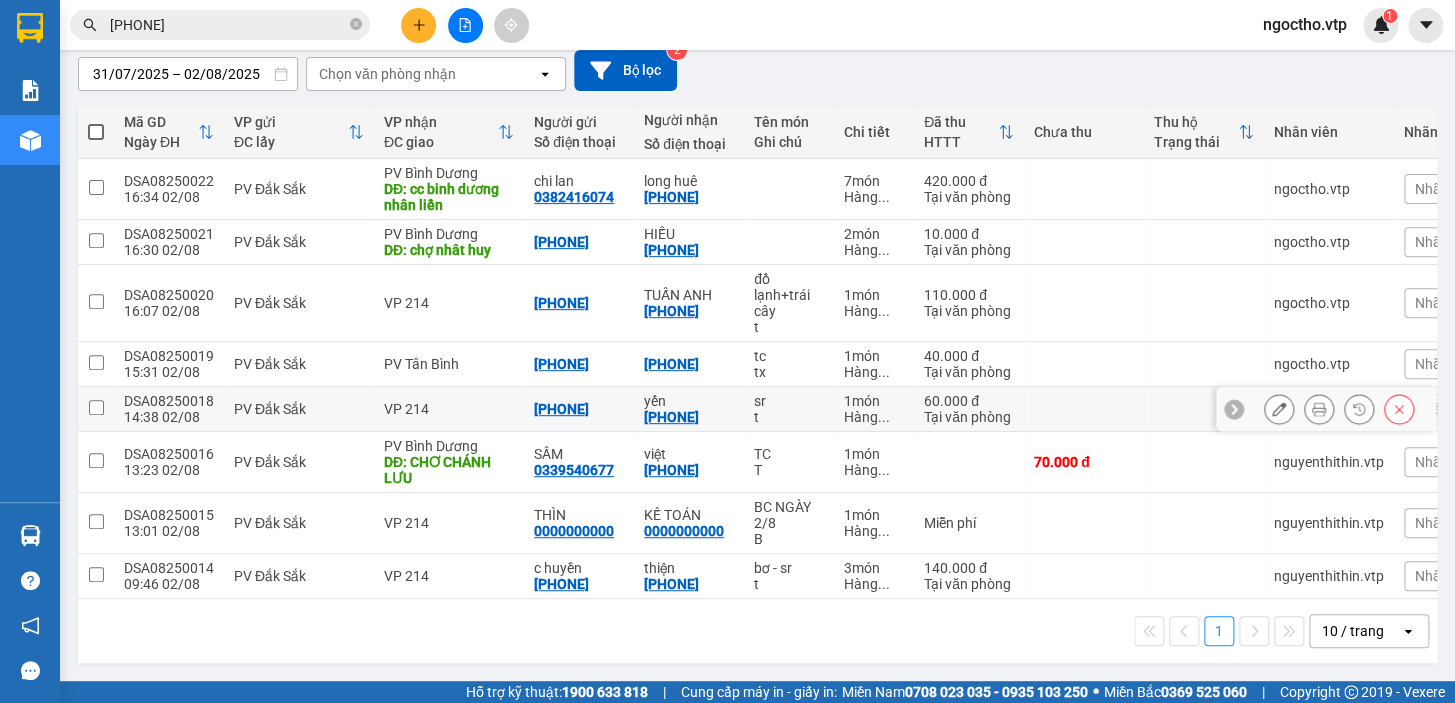 scroll, scrollTop: 0, scrollLeft: 0, axis: both 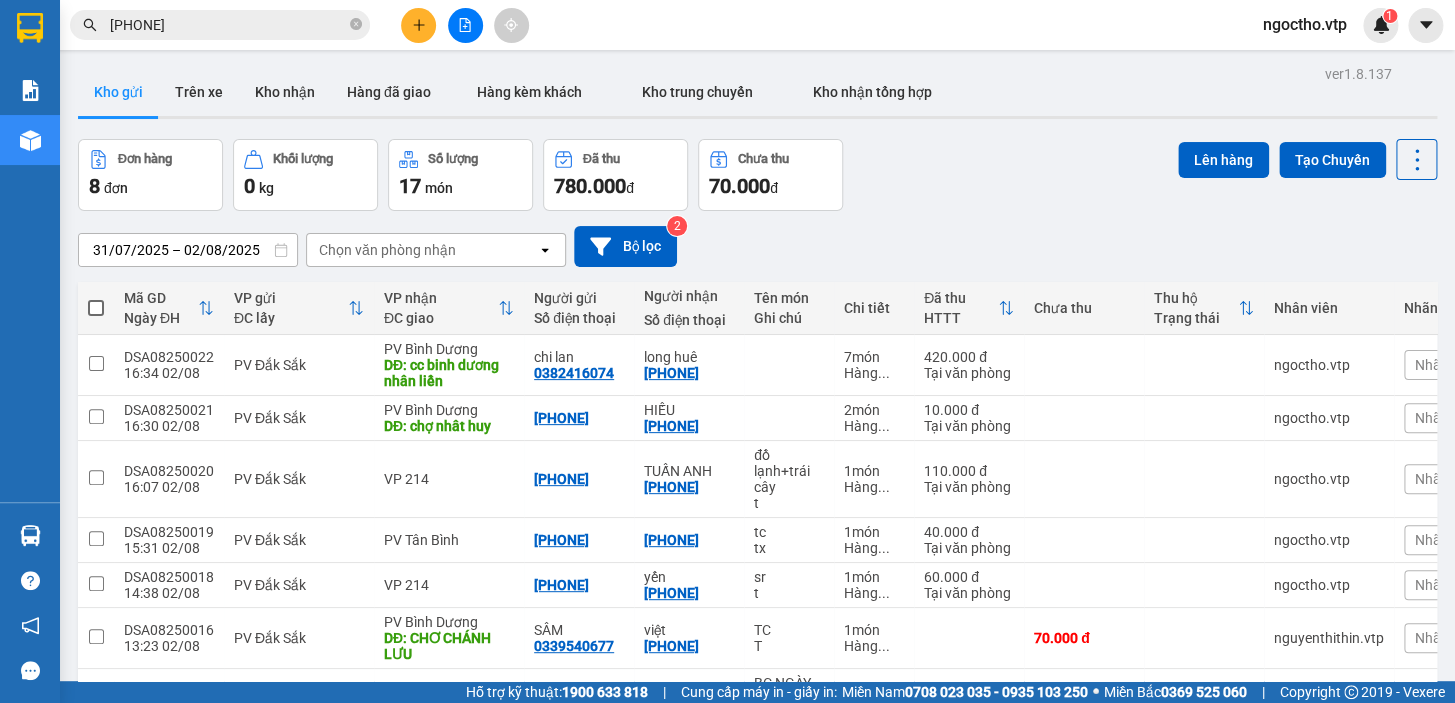 click 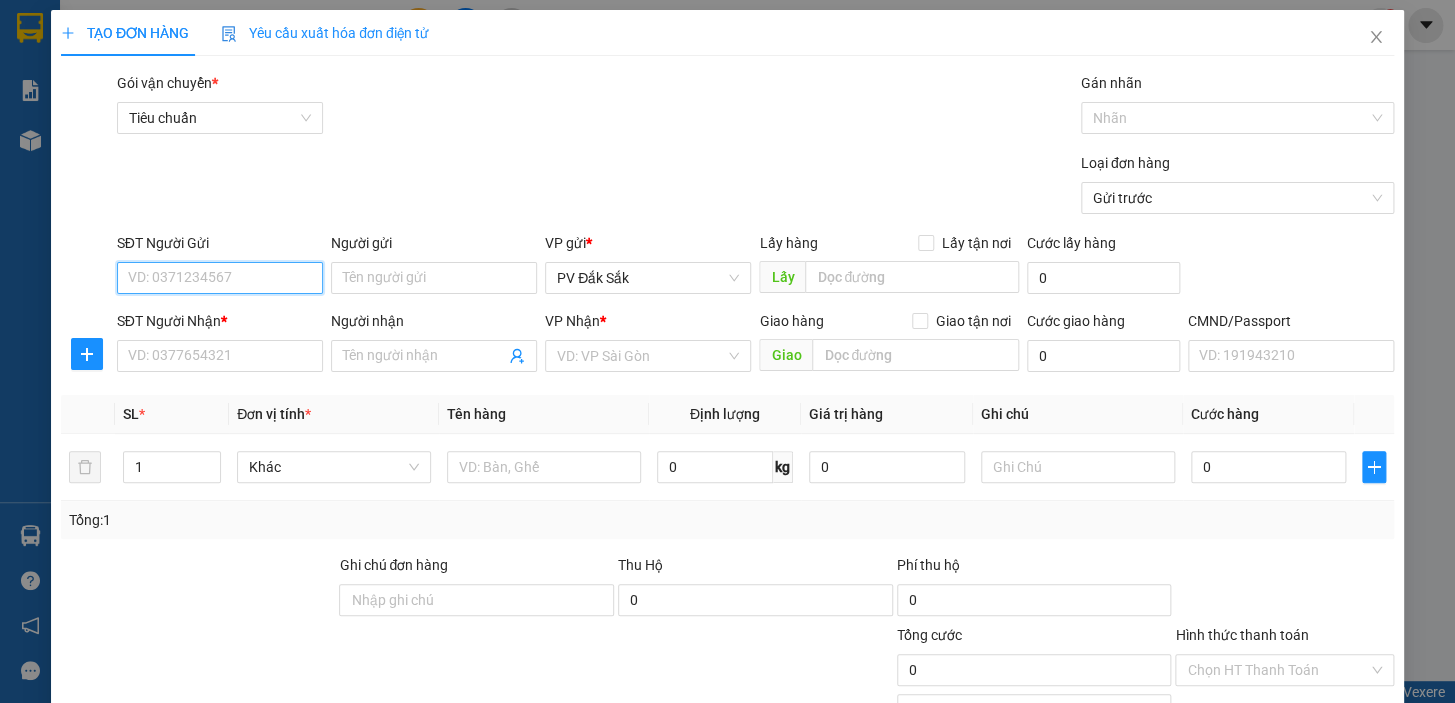 click on "SĐT Người Gửi" at bounding box center (220, 278) 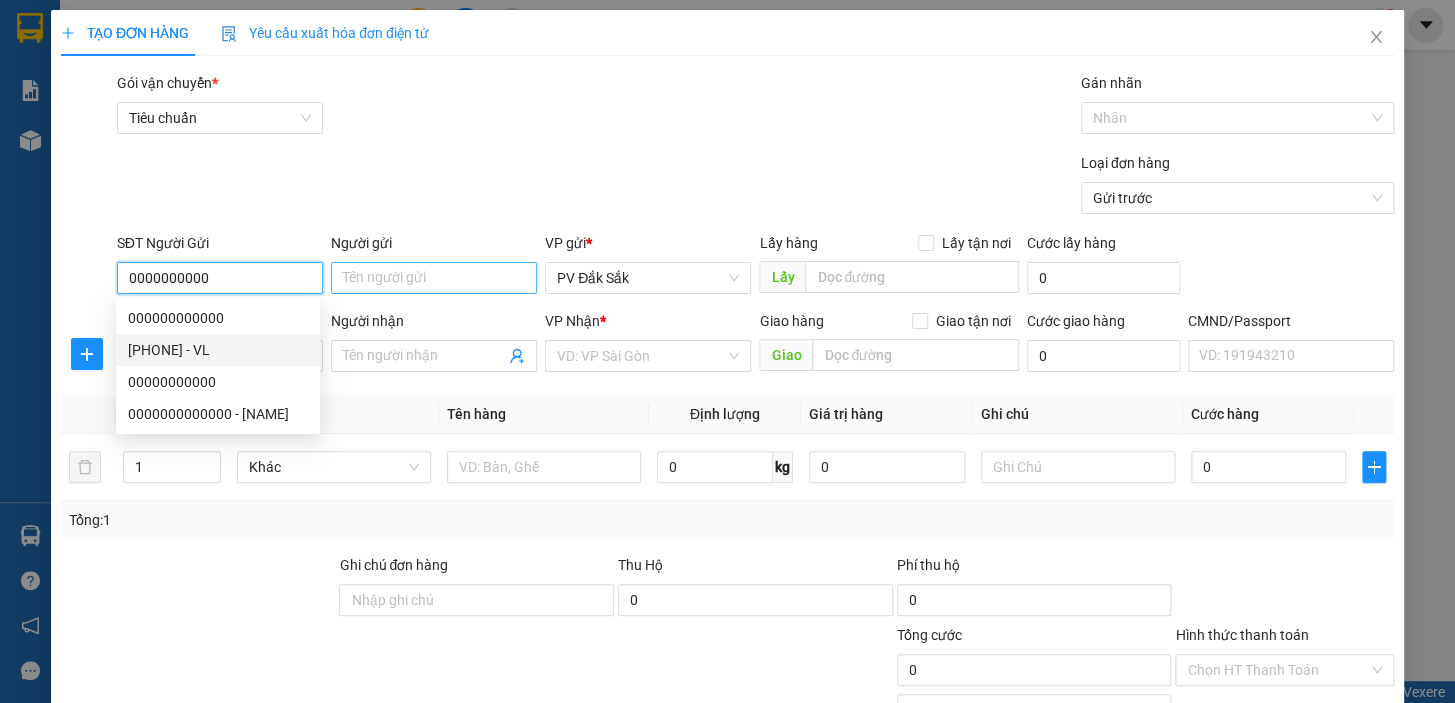 type on "0000000000" 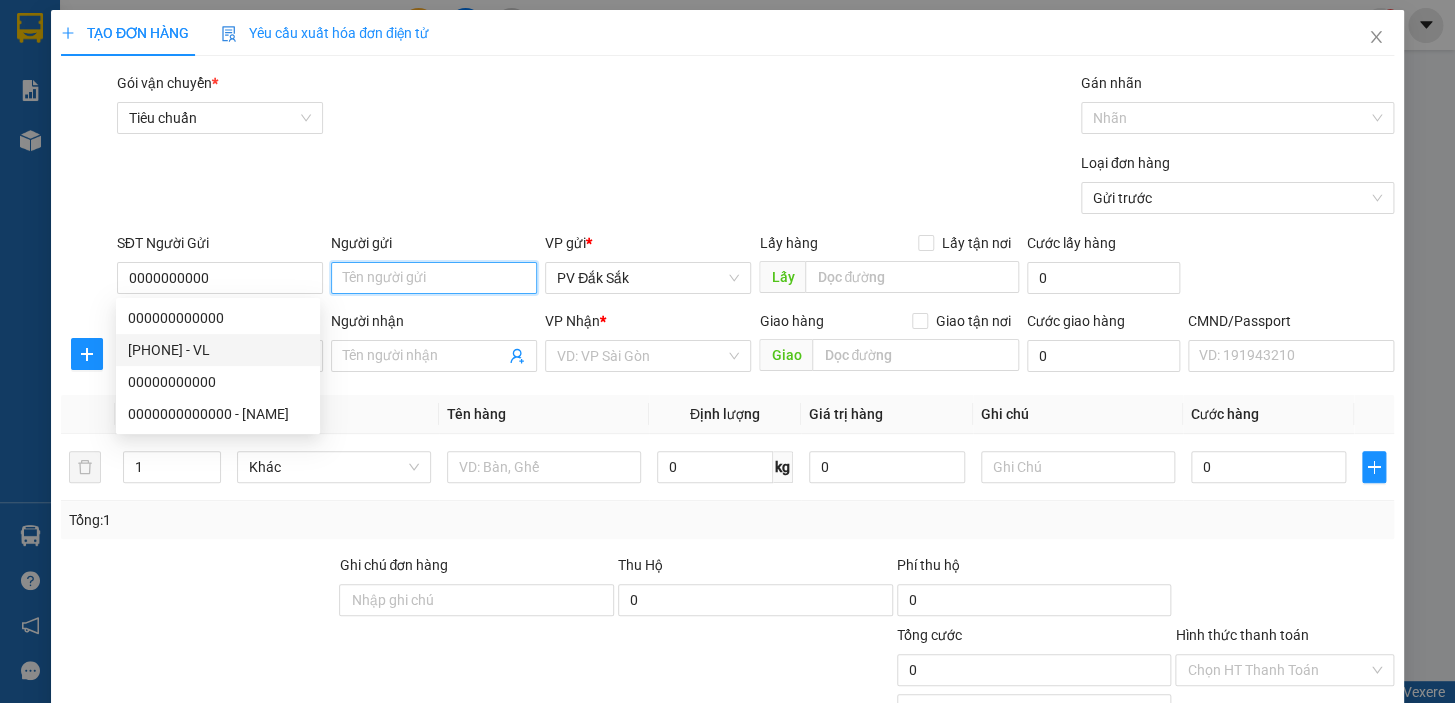 click on "Người gửi" at bounding box center [434, 278] 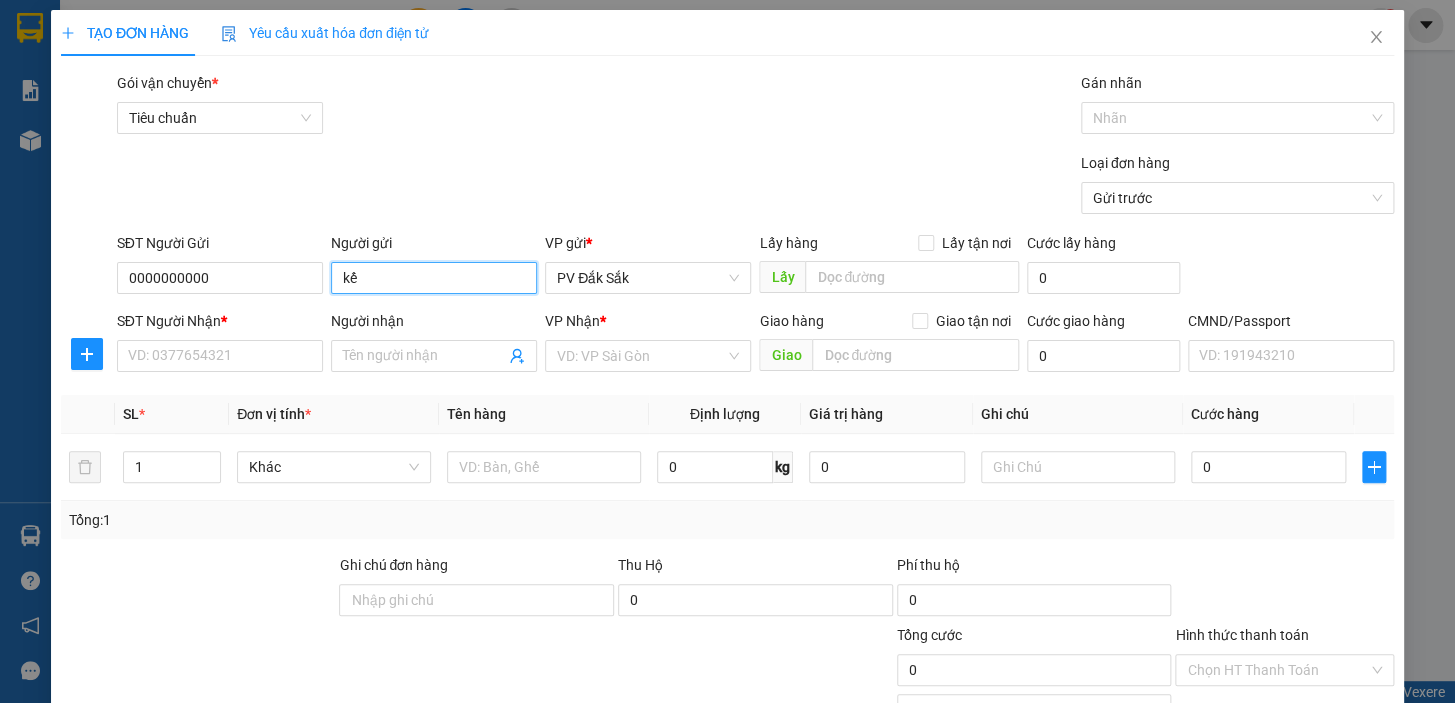 type on "k" 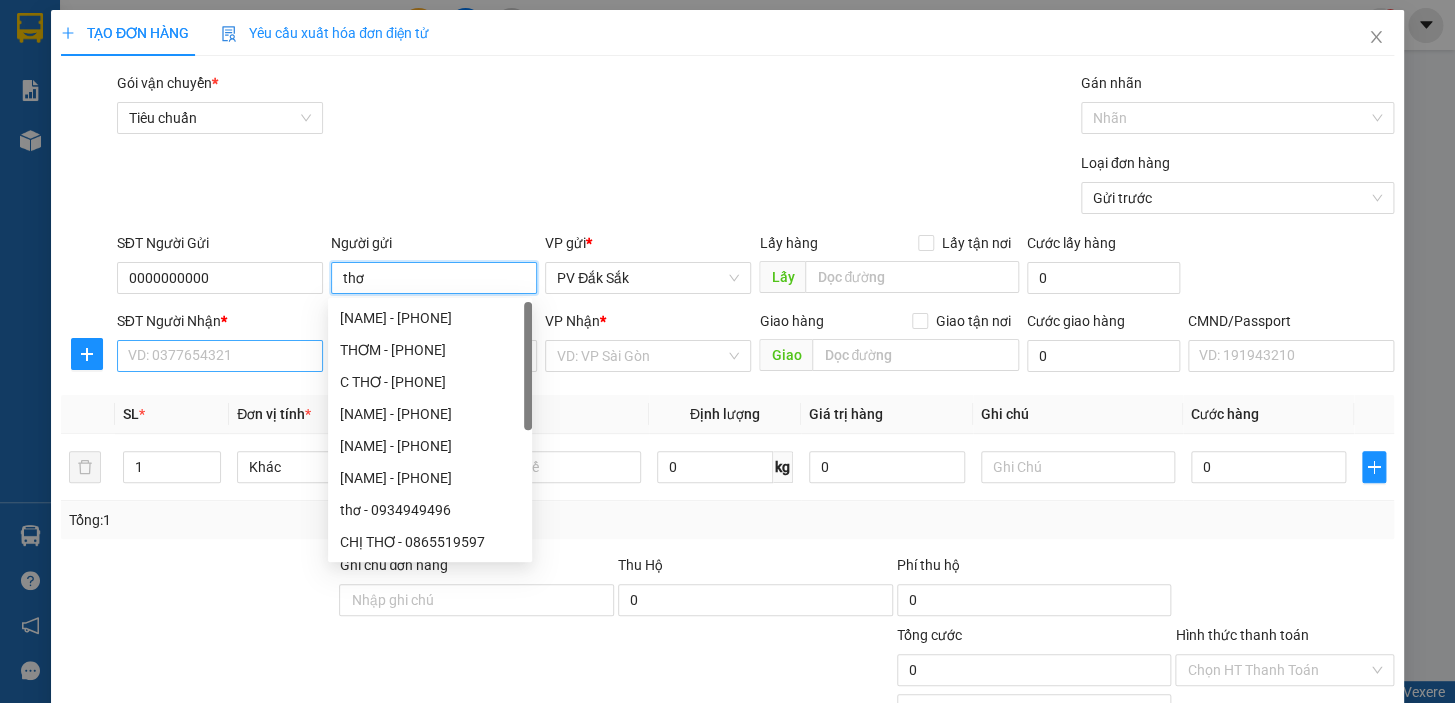 type on "thơ" 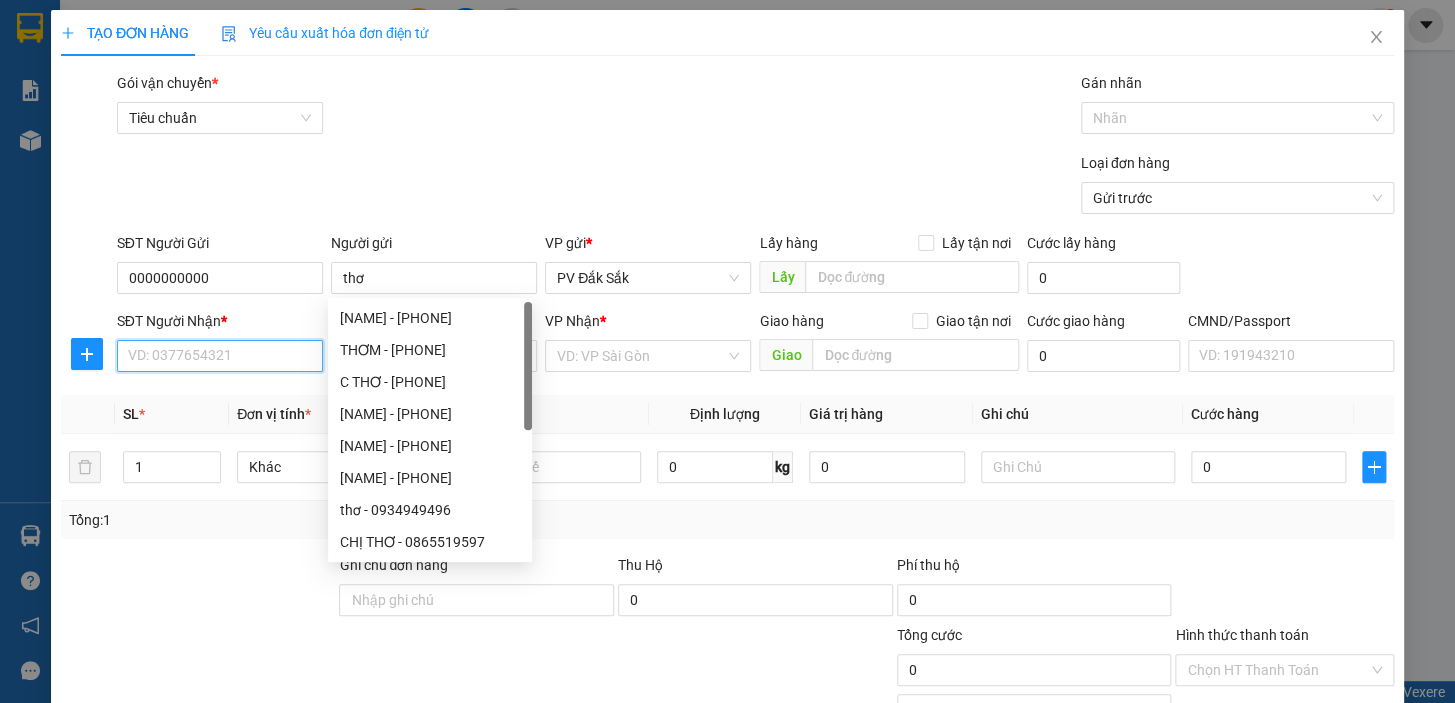 click on "SĐT Người Nhận  *" at bounding box center [220, 356] 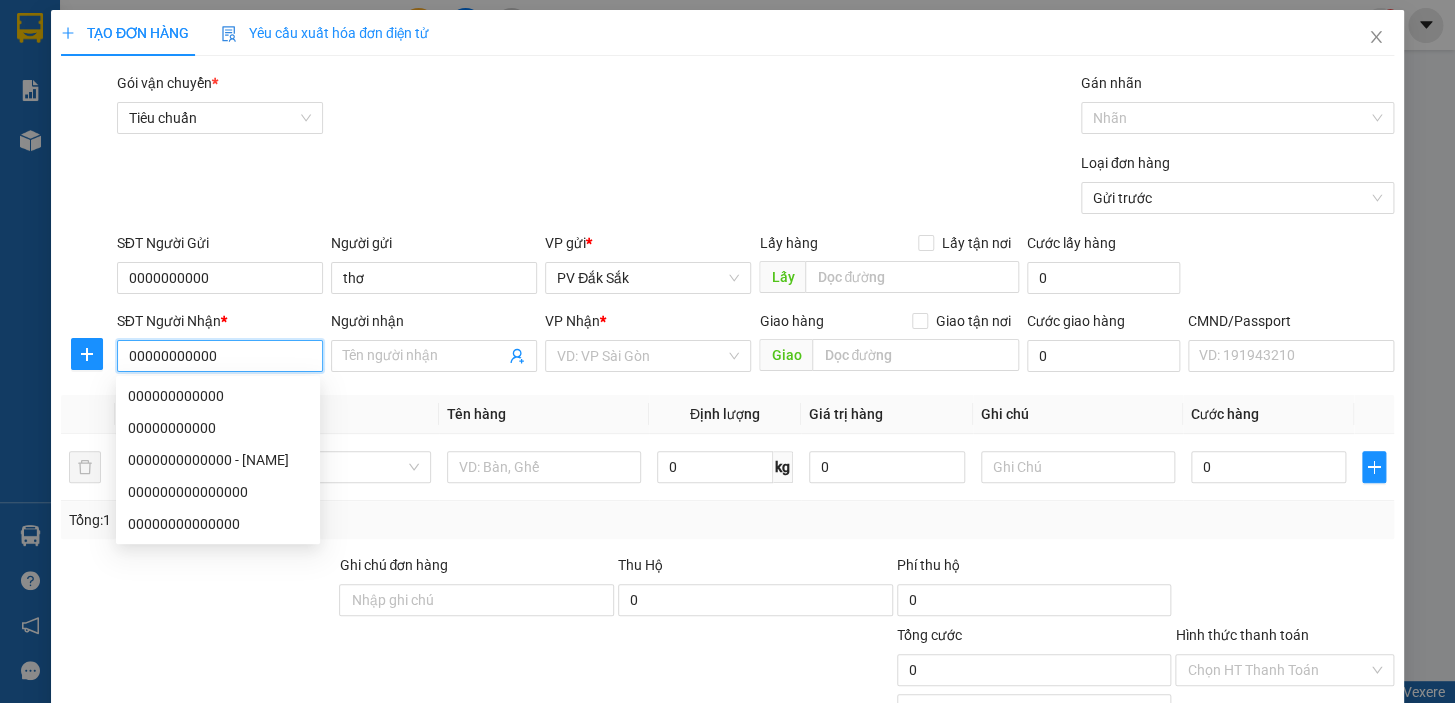 type on "00000000000" 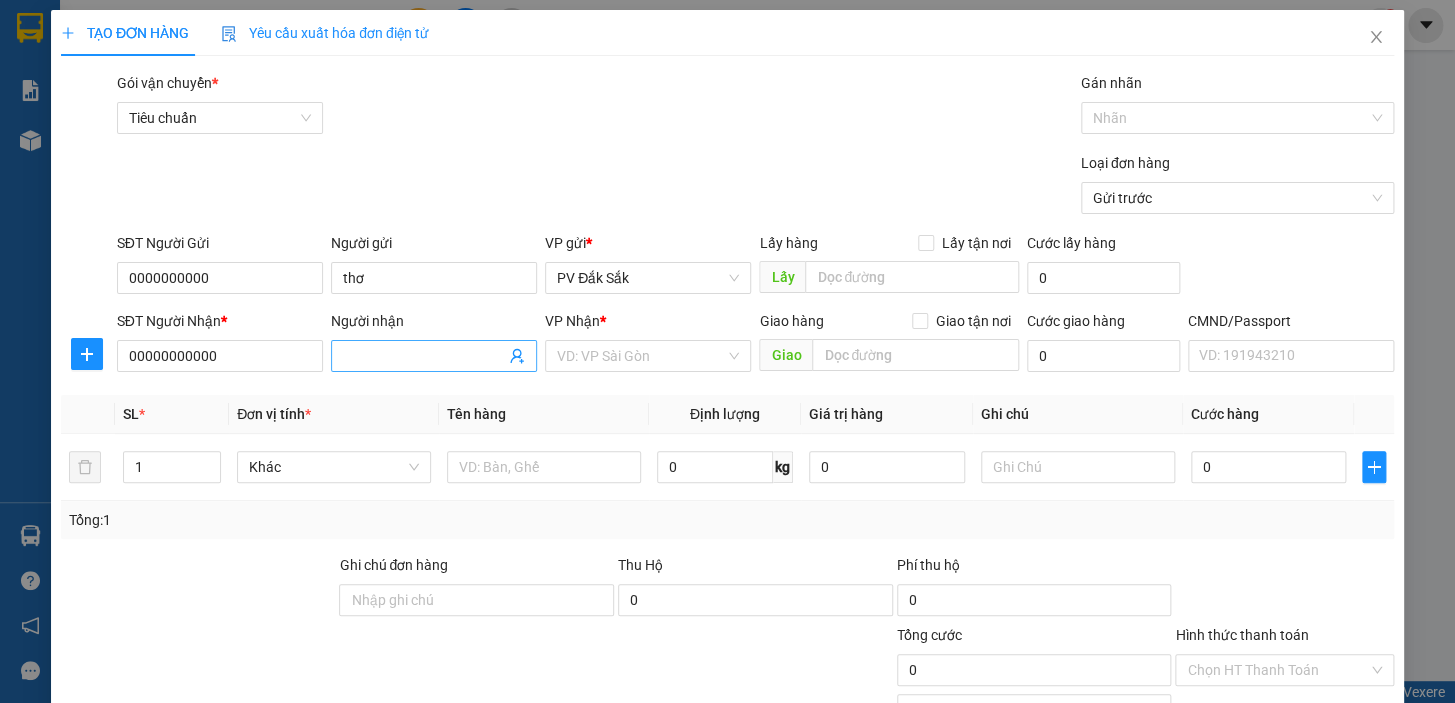 click on "Người nhận Tên người nhận" at bounding box center [434, 345] 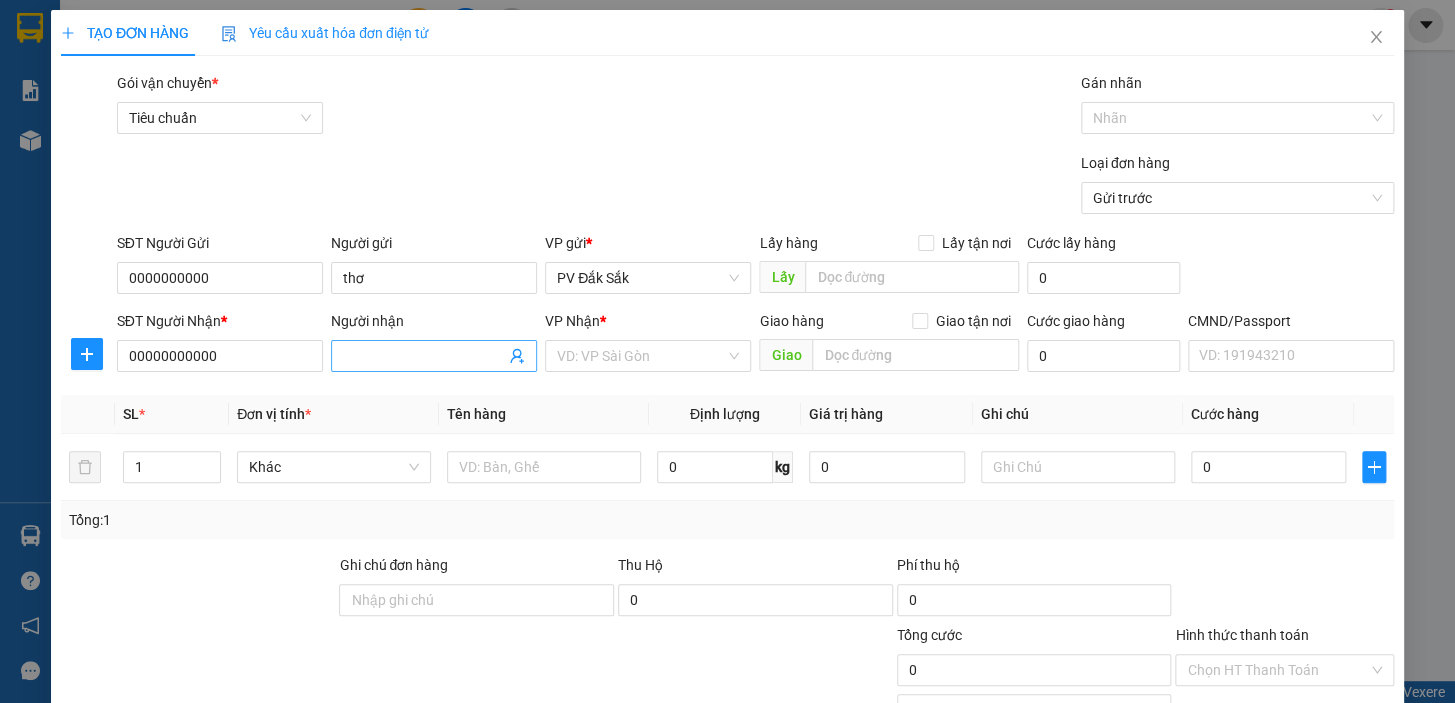 click on "Người nhận" at bounding box center [424, 356] 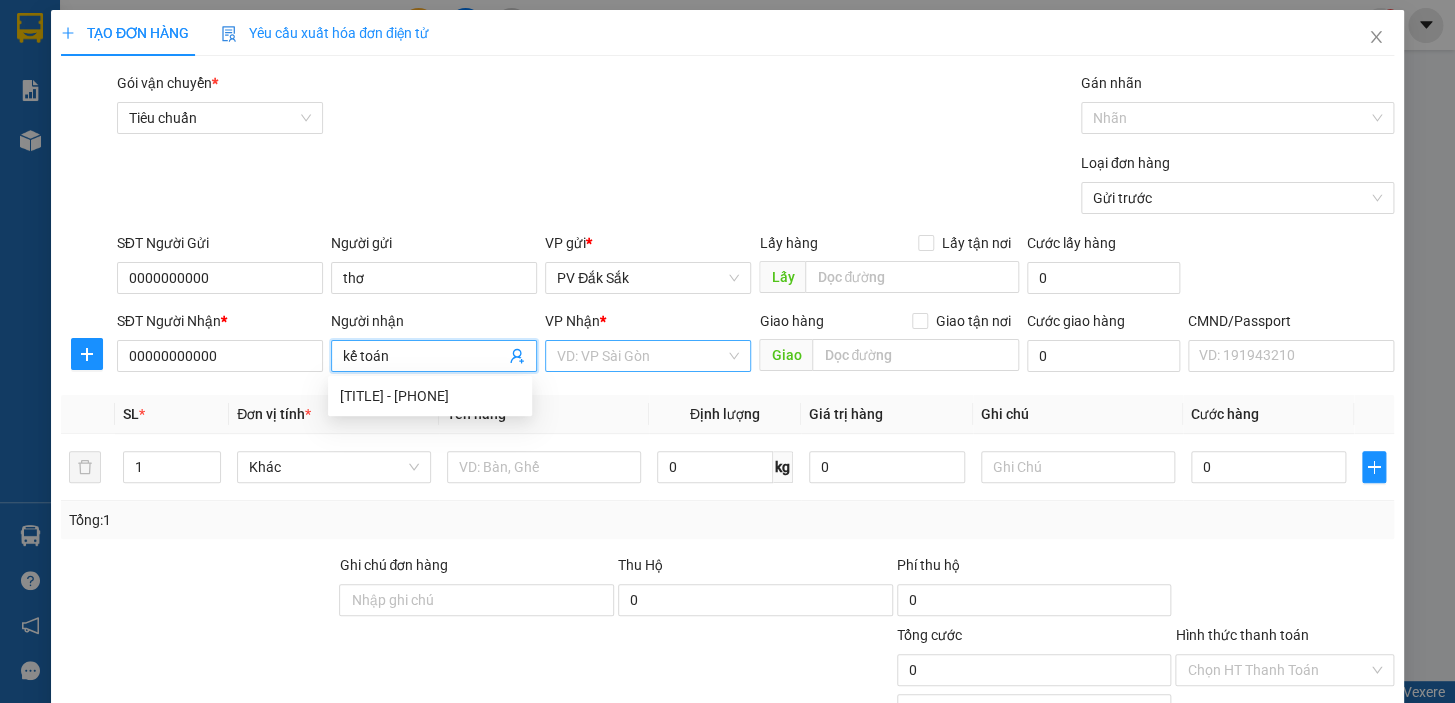 type on "kế toán" 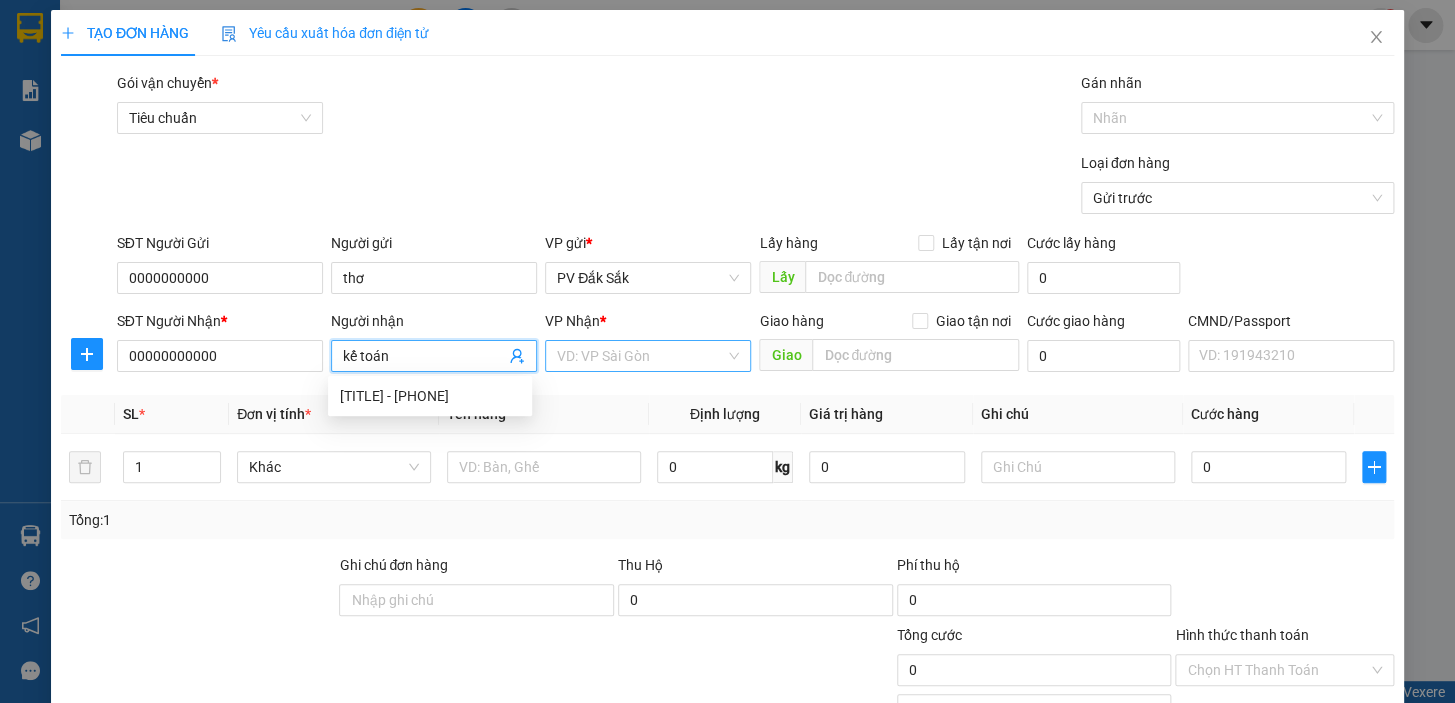 click at bounding box center [641, 356] 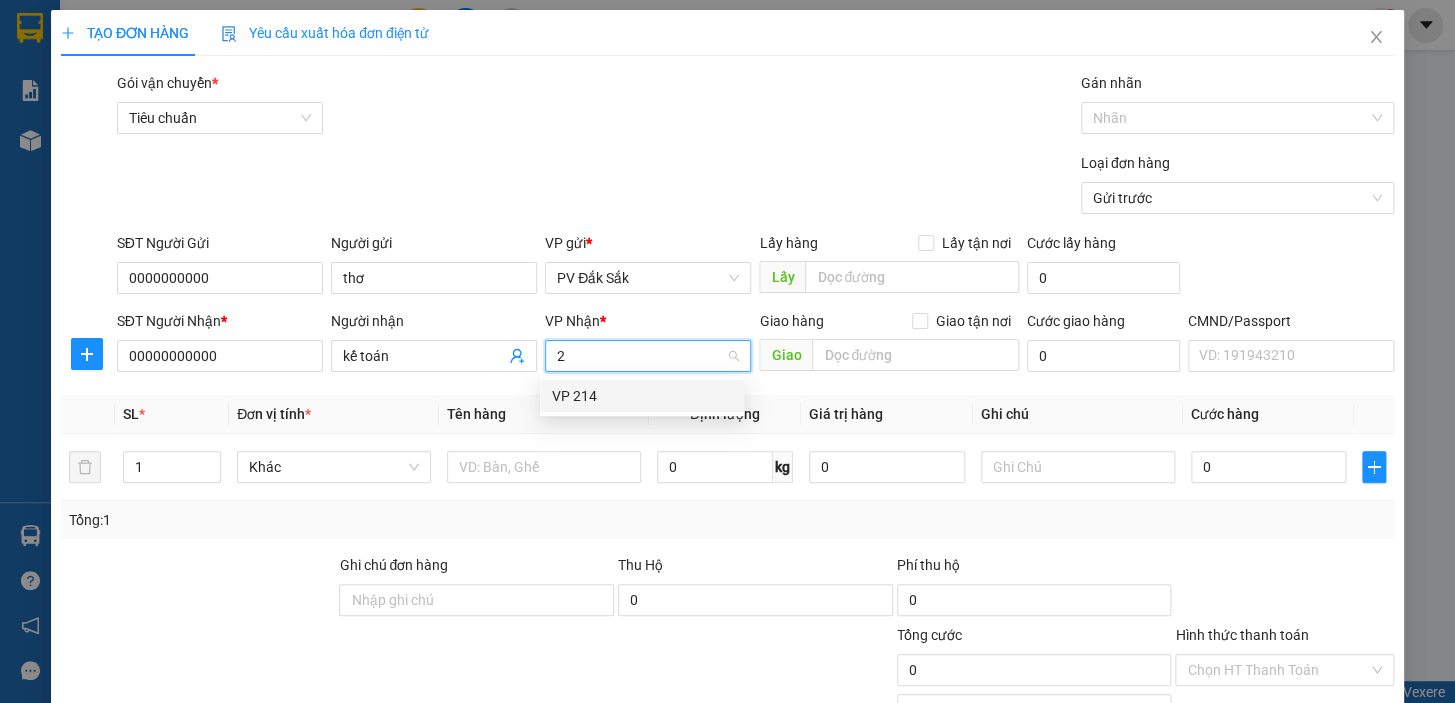 type on "21" 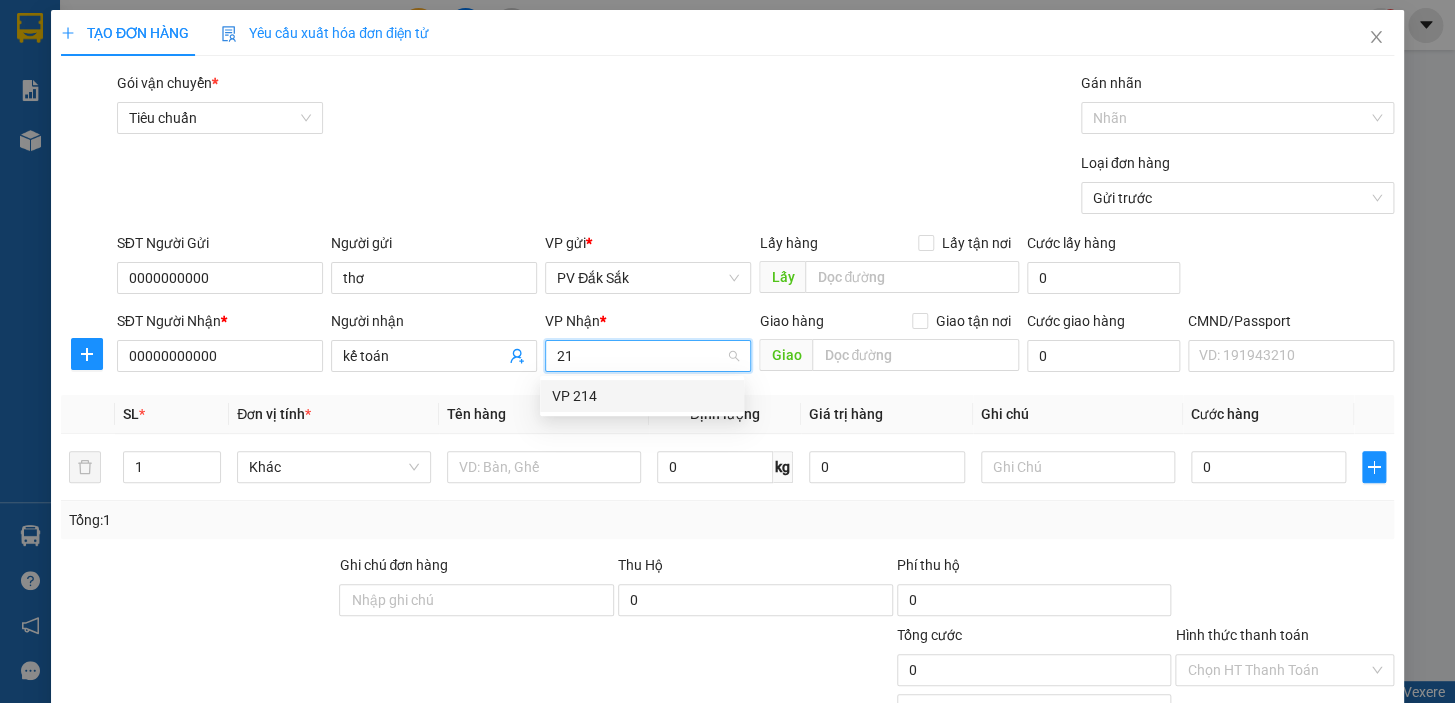 click on "VP 214" at bounding box center [642, 396] 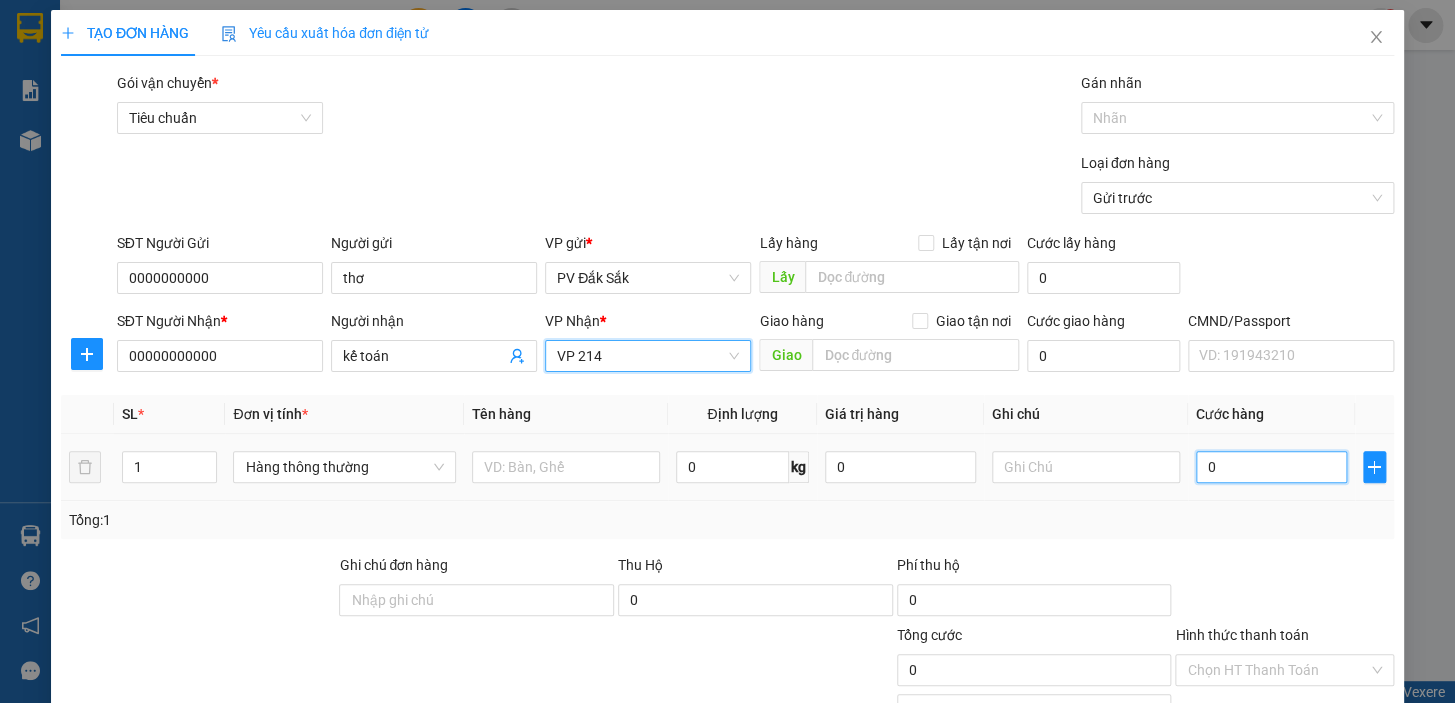 click on "0" at bounding box center [1271, 467] 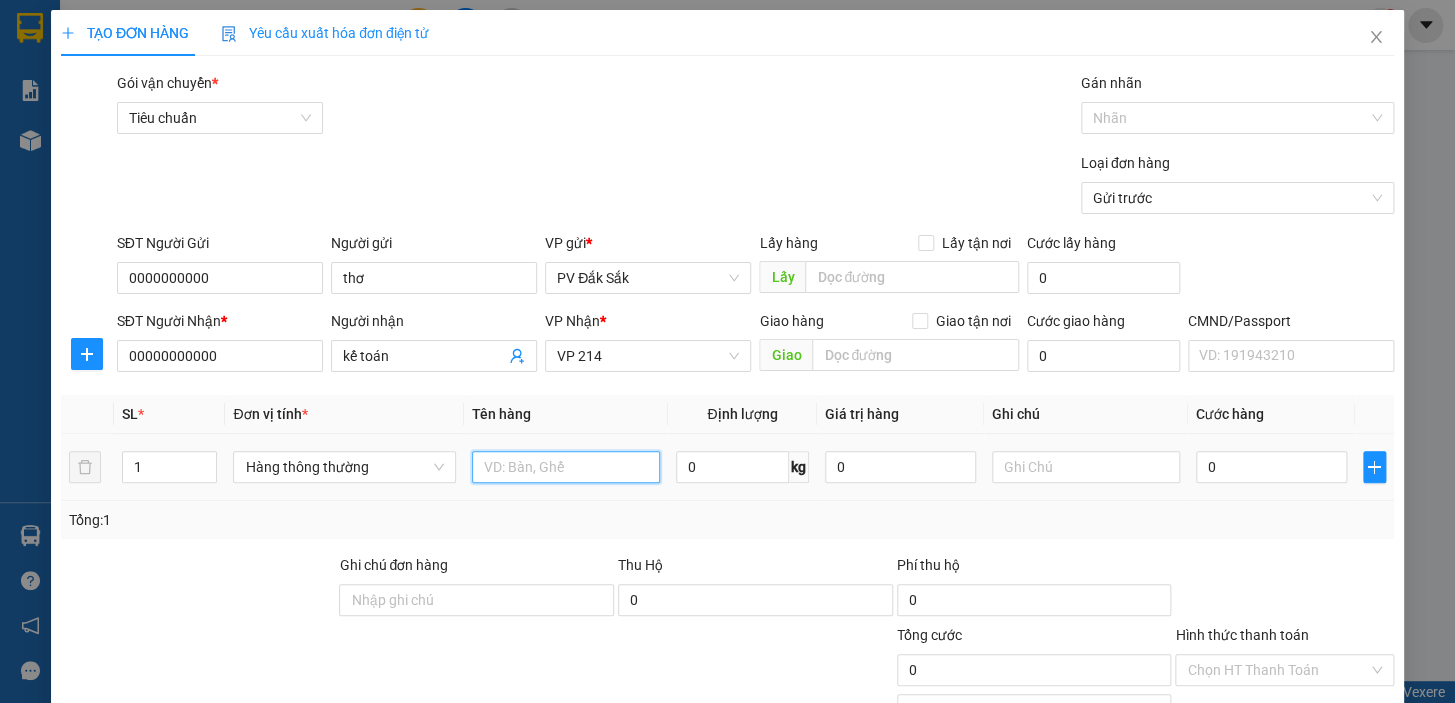 click at bounding box center (566, 467) 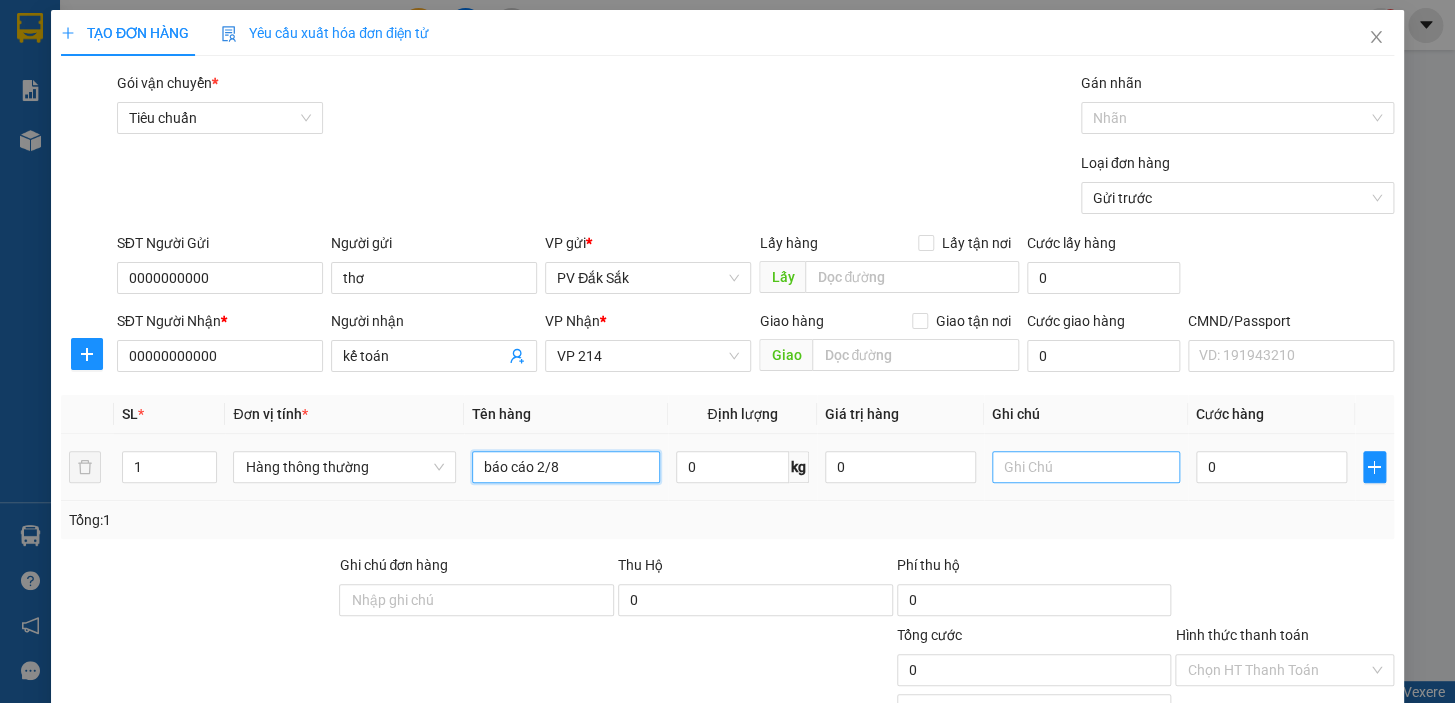 type on "báo cáo 2/8" 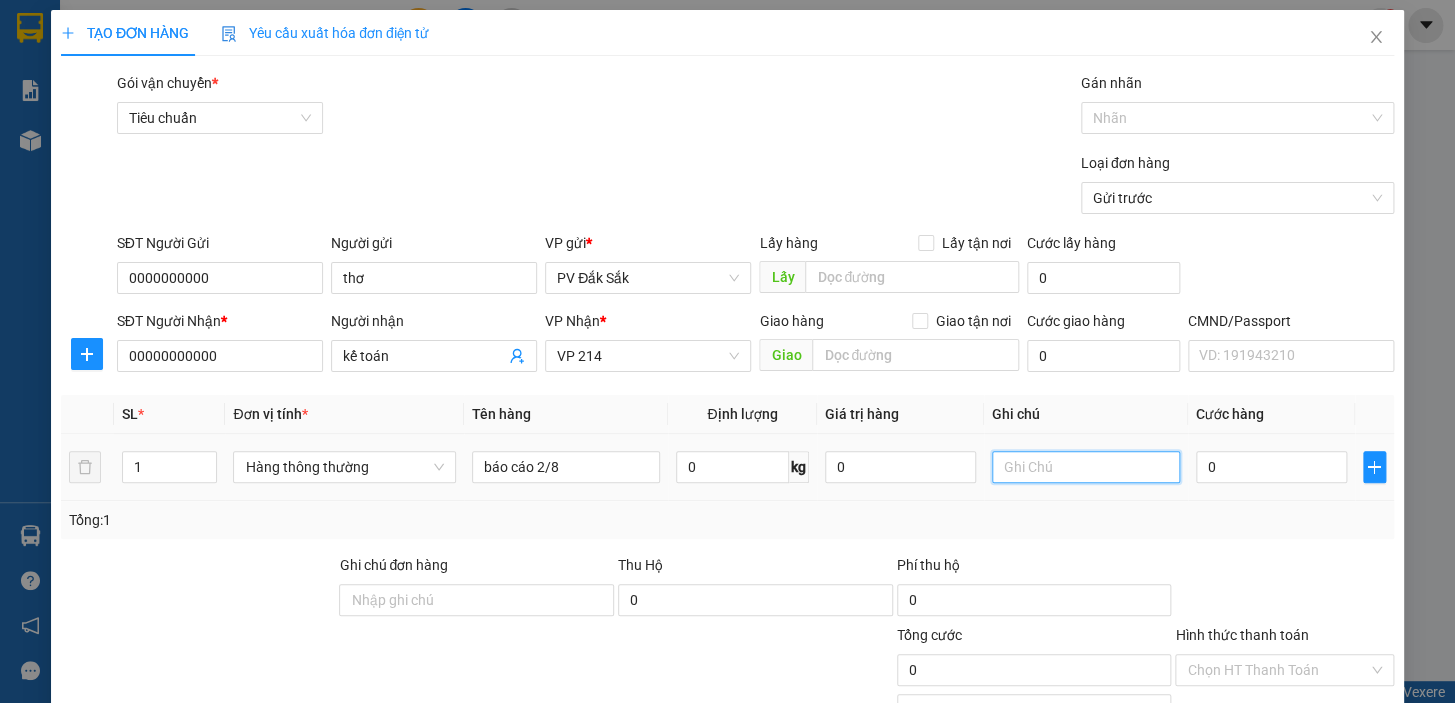 click at bounding box center [1086, 467] 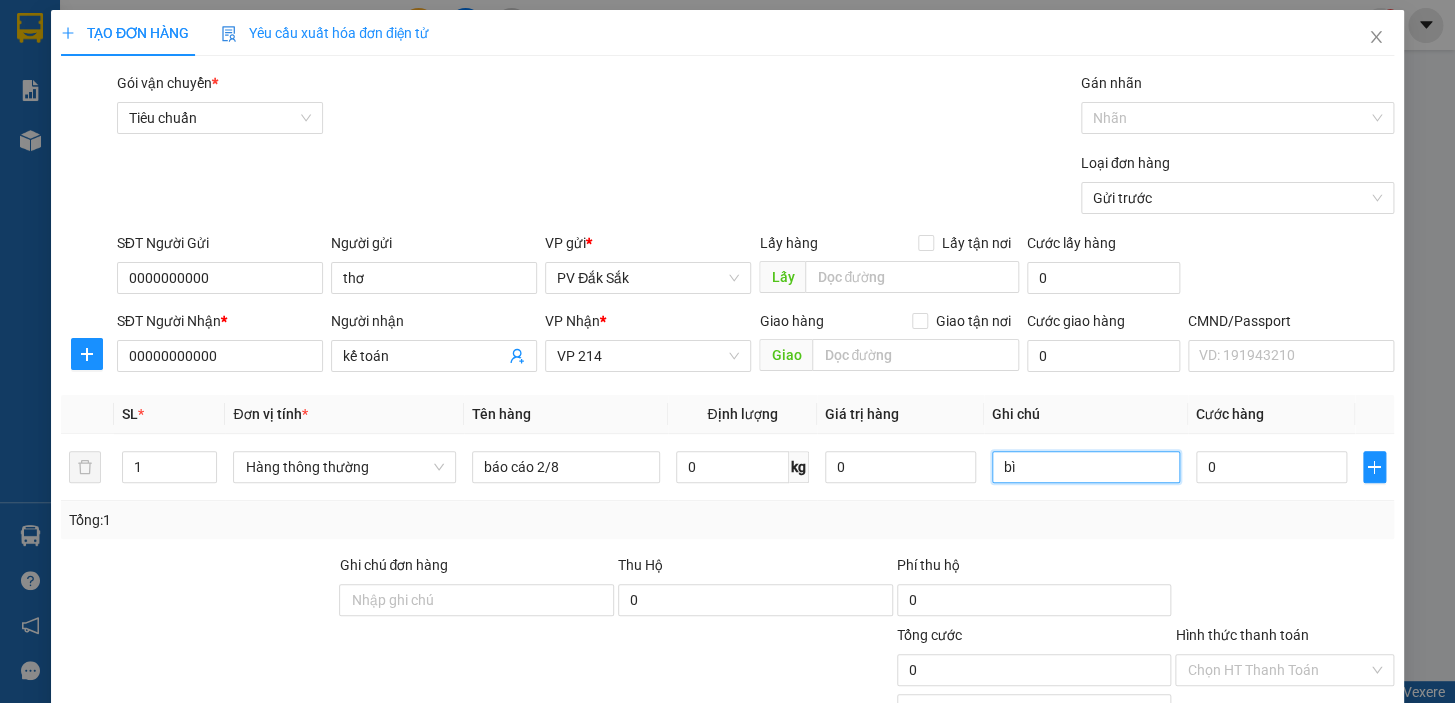 scroll, scrollTop: 258, scrollLeft: 0, axis: vertical 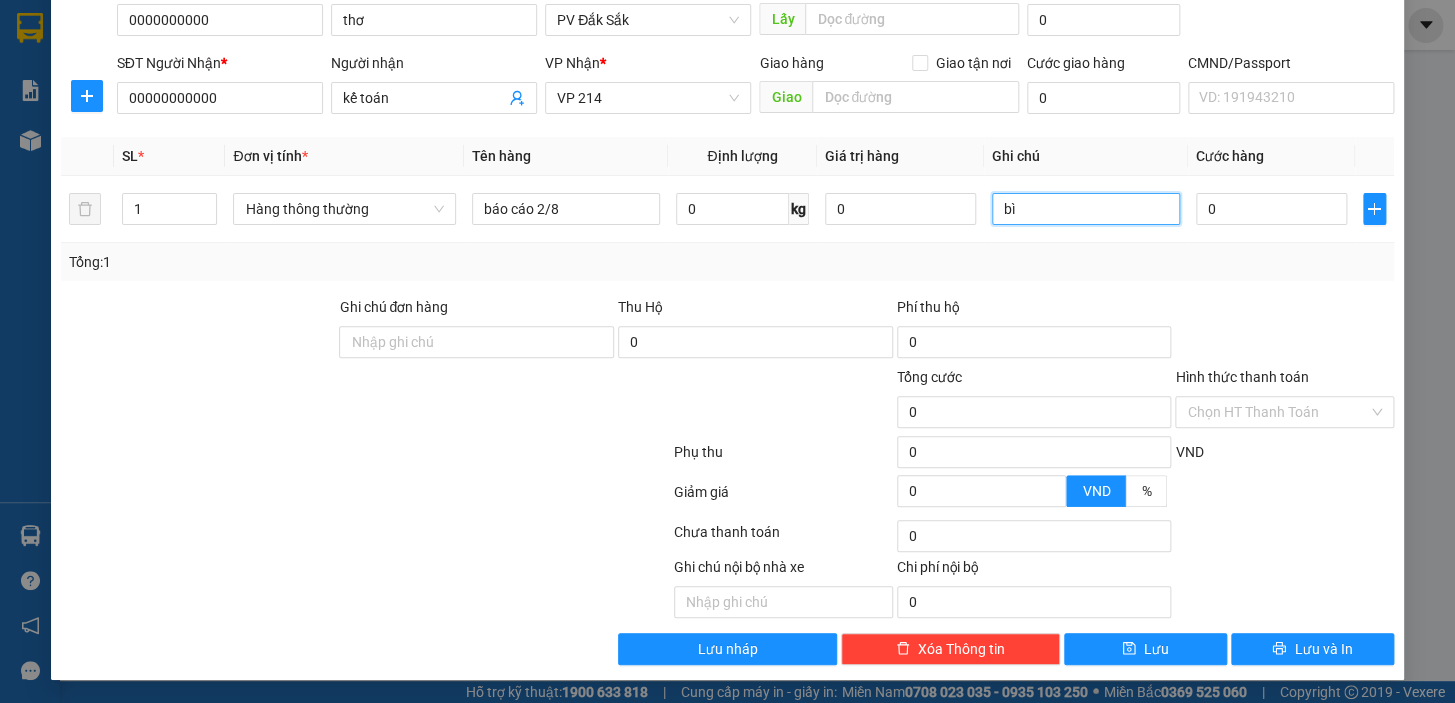 type on "bì" 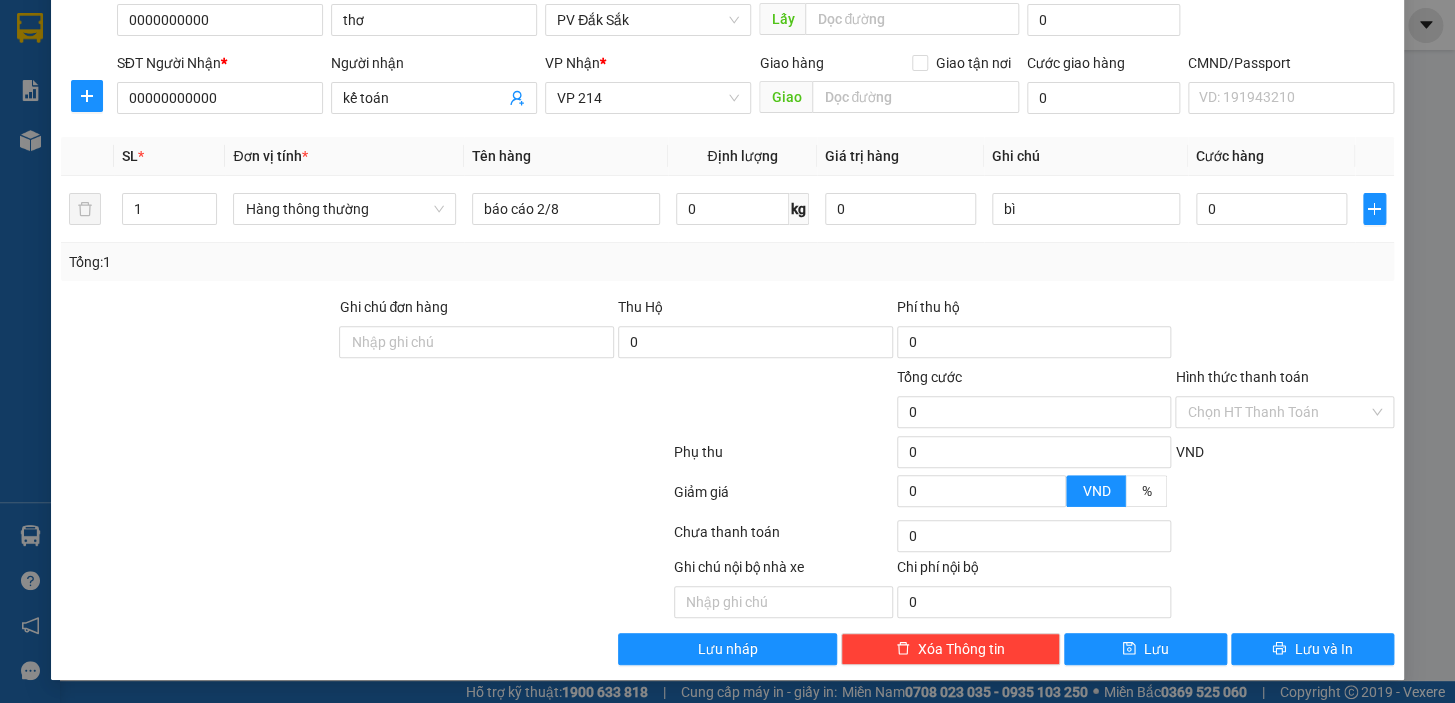 click on "Hình thức thanh toán" at bounding box center [1241, 377] 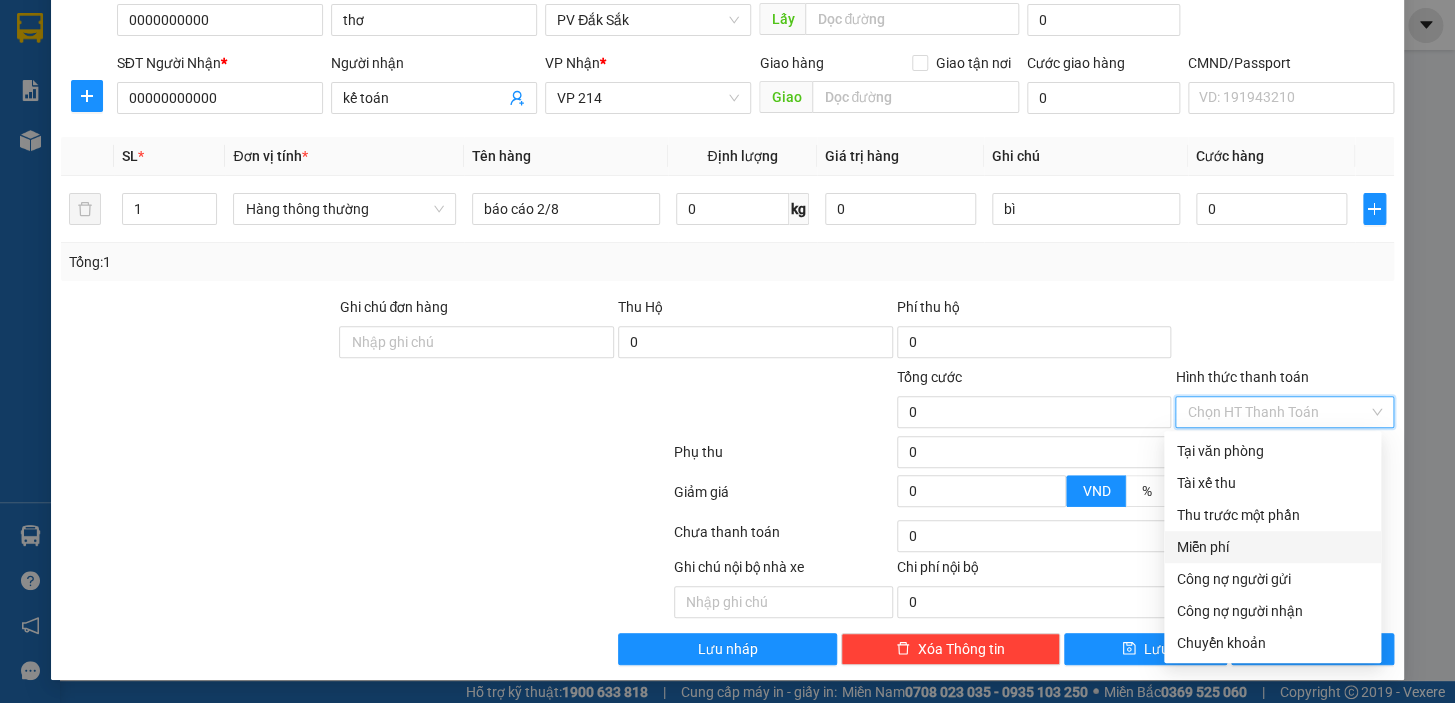 drag, startPoint x: 1210, startPoint y: 549, endPoint x: 1260, endPoint y: 590, distance: 64.66065 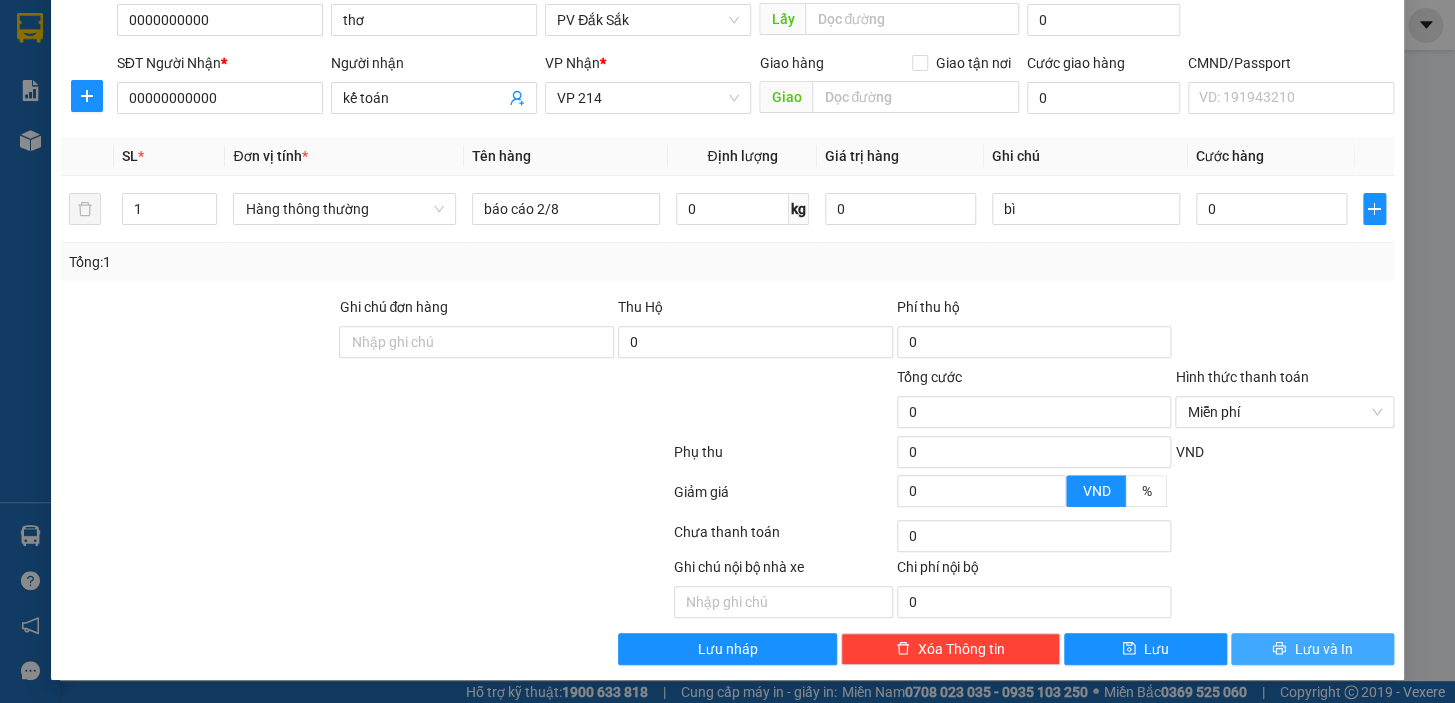 click on "Transit Pickup Surcharge Ids Transit Deliver Surcharge Ids Transit Deliver Surcharge Transit Deliver Surcharge Gói vận chuyển  * Tiêu chuẩn Gán nhãn   Nhãn Loại đơn hàng Gửi trước SĐT Người Gửi 0000000000 Người gửi thơ VP gửi  * PV Đắk Sắk Lấy hàng Lấy tận nơi Lấy Cước lấy hàng 0 SĐT Người Nhận  * 00000000000 Người nhận kế toán VP Nhận  * VP 214 Giao hàng Giao tận nơi Giao Cước giao hàng 0 CMND/Passport VD: 191943210 SL  * Đơn vị tính  * Tên hàng  Định lượng Giá trị hàng Ghi chú Cước hàng                   1 Hàng thông thường báo cáo 2/8 0 kg 0 bì 0 Tổng:  1 Ghi chú đơn hàng Thu Hộ 0 Phí thu hộ 0 Tổng cước 0 Hình thức thanh toán Miễn phí Phụ thu 0 VND Giảm giá 0 VND % Discount 0 Số tiền thu trước 0 Miễn phí Chưa thanh toán 0 Ghi chú nội bộ nhà xe Chi phí nội bộ 0 Lưu nháp Xóa Thông tin Lưu Lưu và In Thu trước một phần" at bounding box center [727, 239] 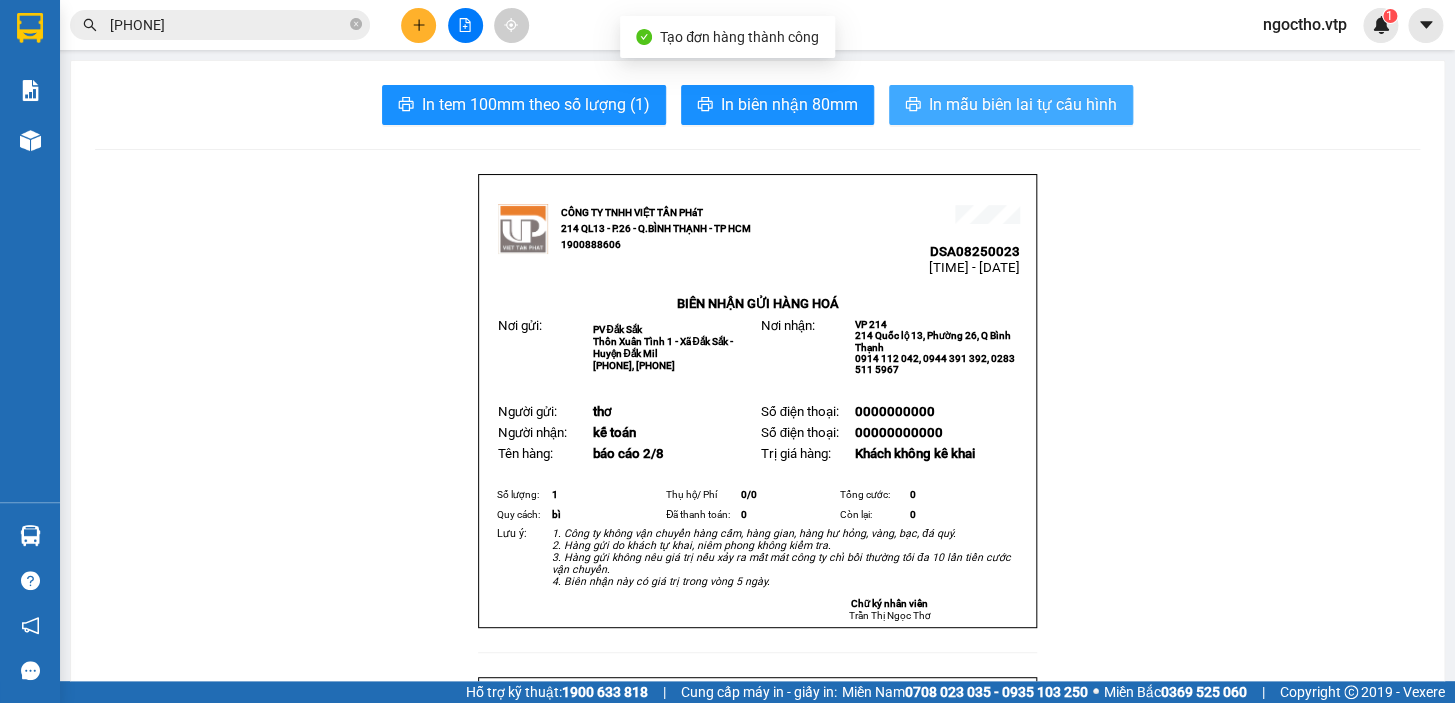 click on "In mẫu biên lai tự cấu hình" at bounding box center (1023, 104) 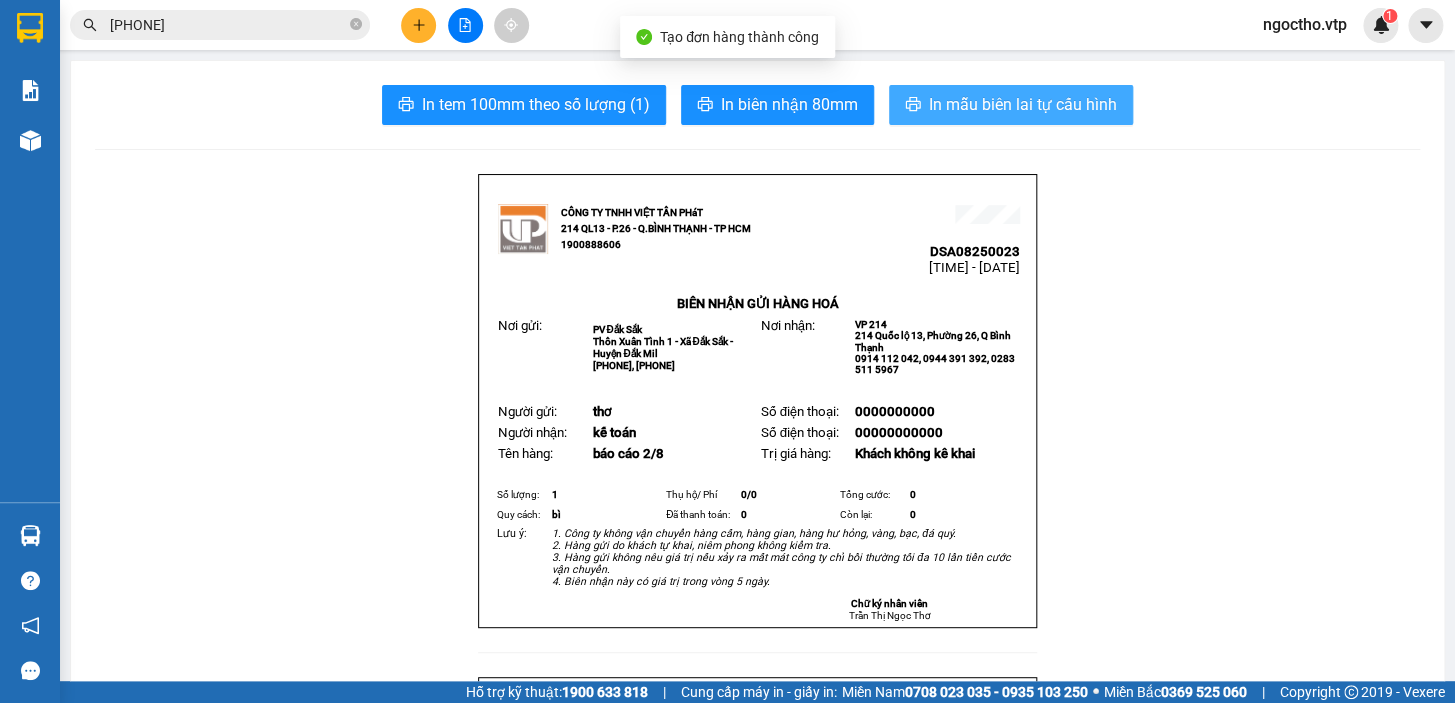 scroll, scrollTop: 0, scrollLeft: 0, axis: both 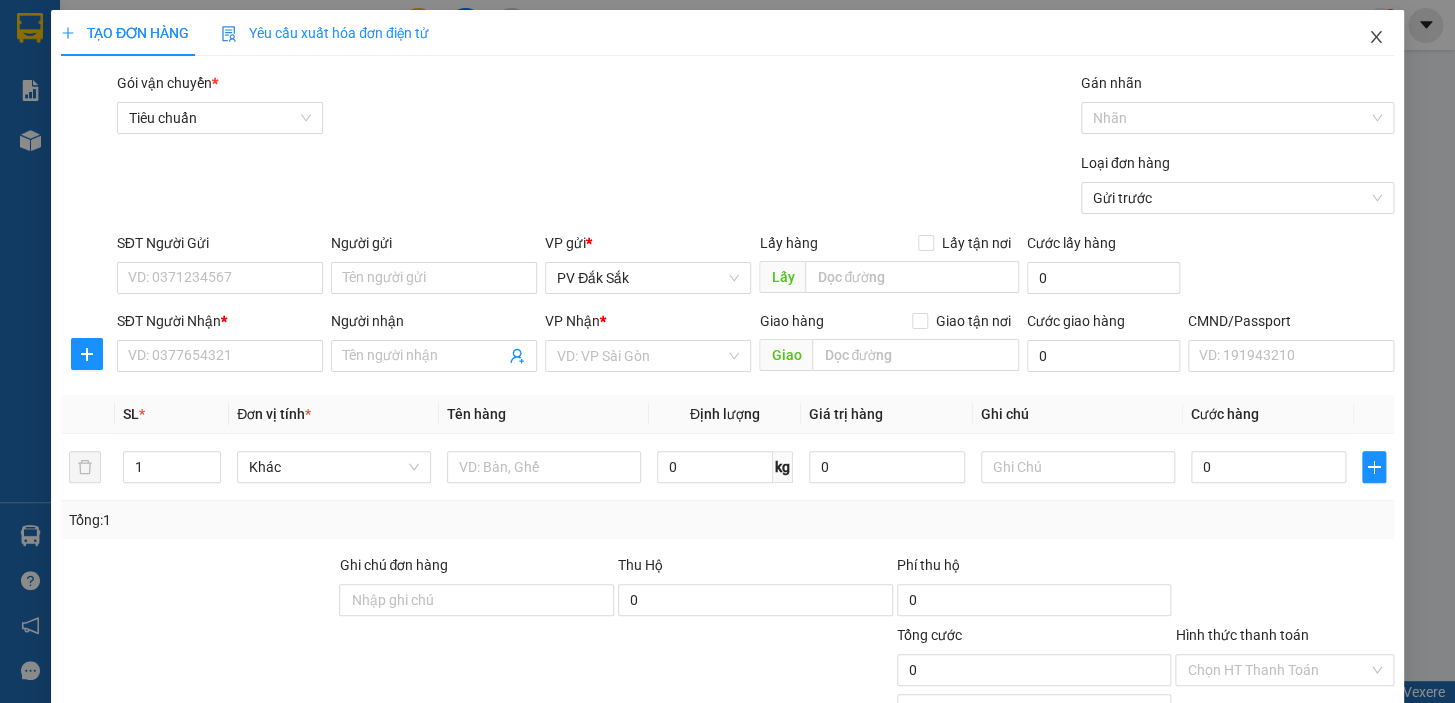 click at bounding box center (1376, 38) 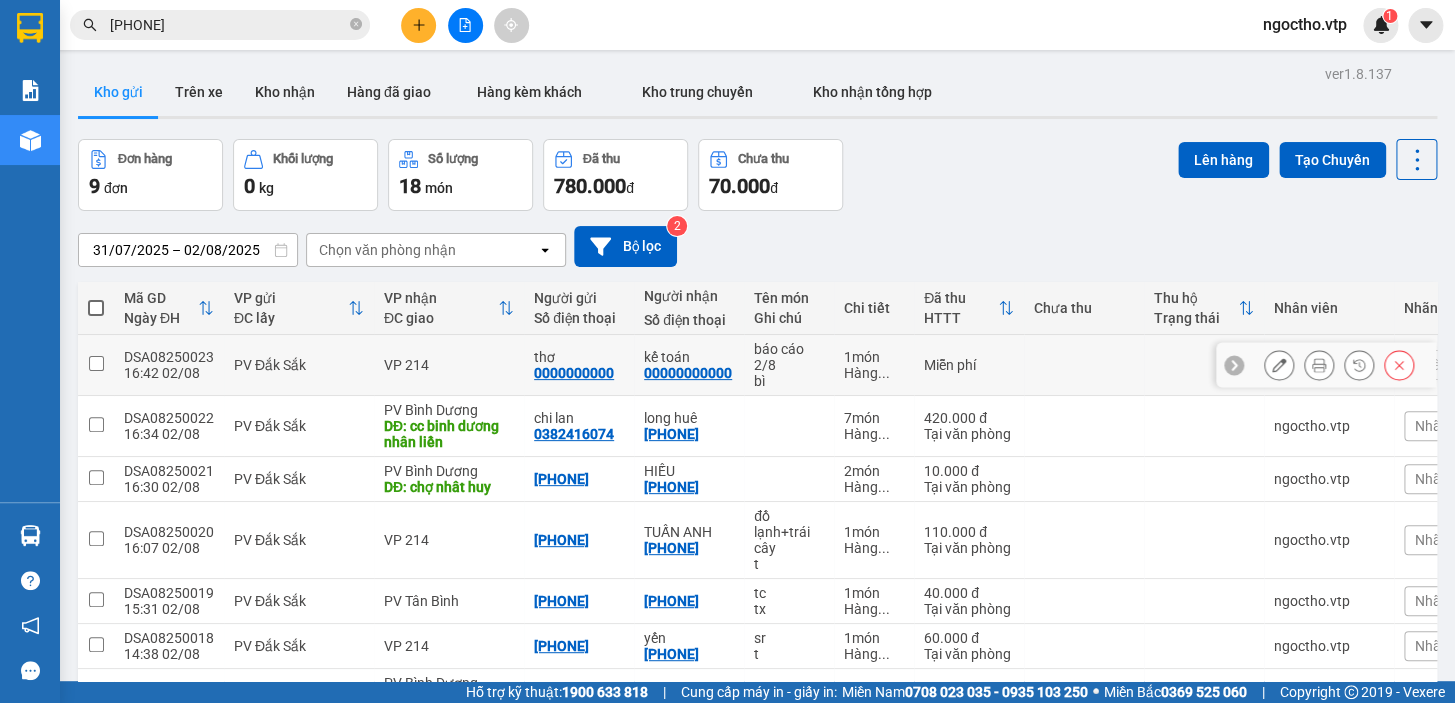 scroll, scrollTop: 181, scrollLeft: 0, axis: vertical 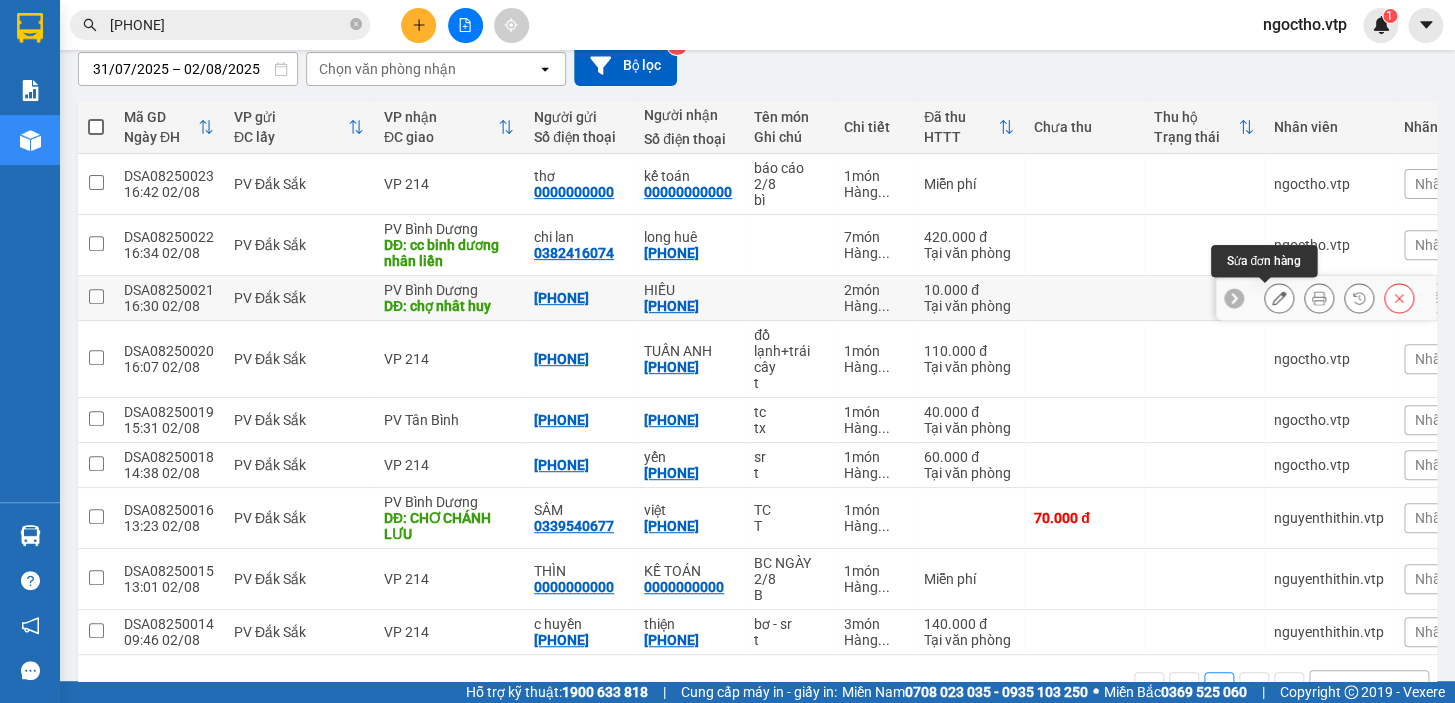click 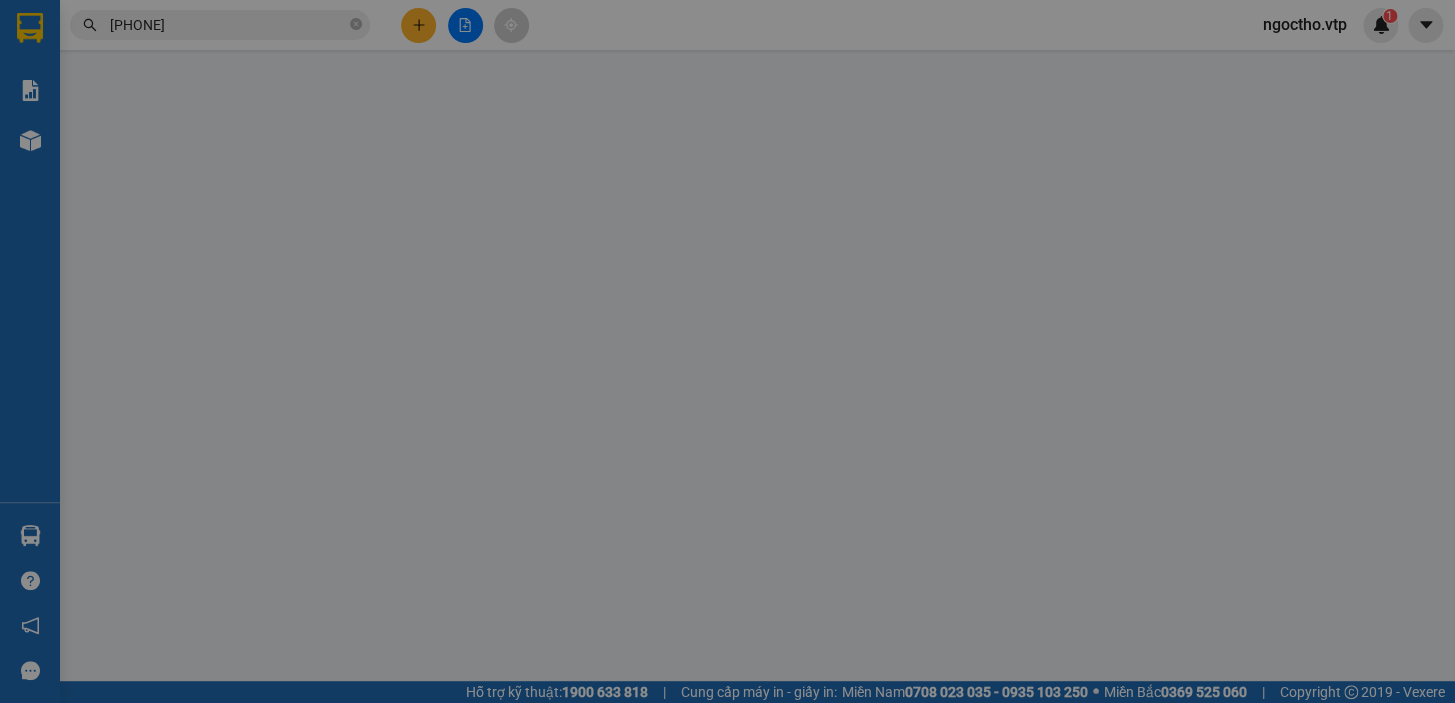 type on "0375023427" 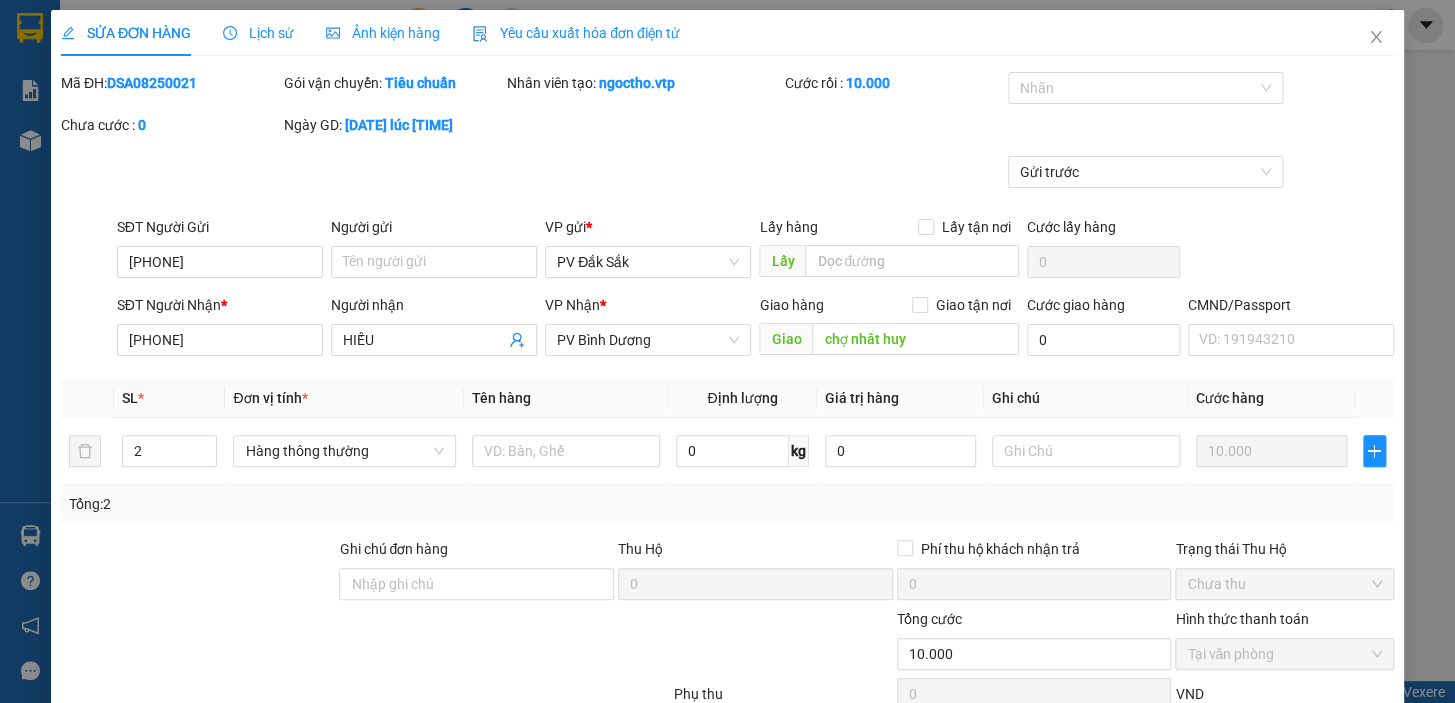 scroll, scrollTop: 0, scrollLeft: 0, axis: both 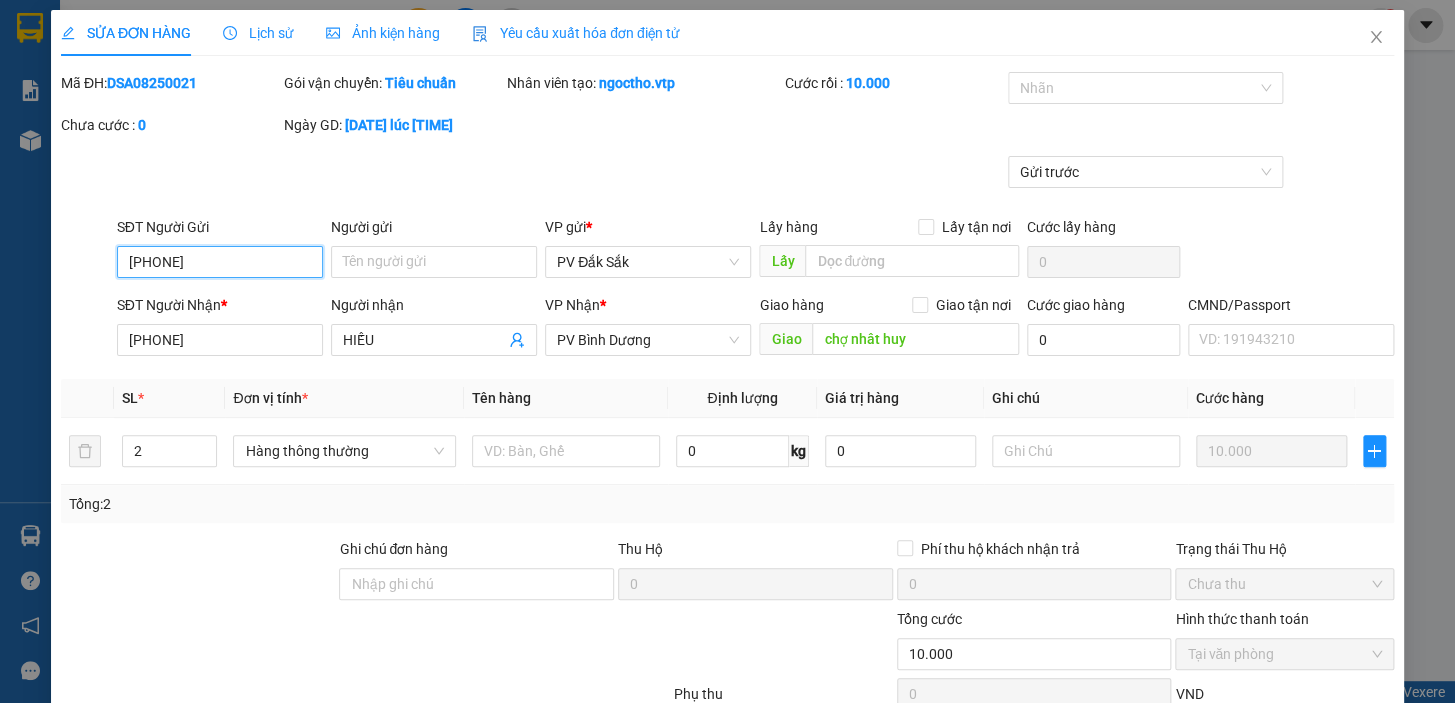 drag, startPoint x: 233, startPoint y: 258, endPoint x: 0, endPoint y: 280, distance: 234.03632 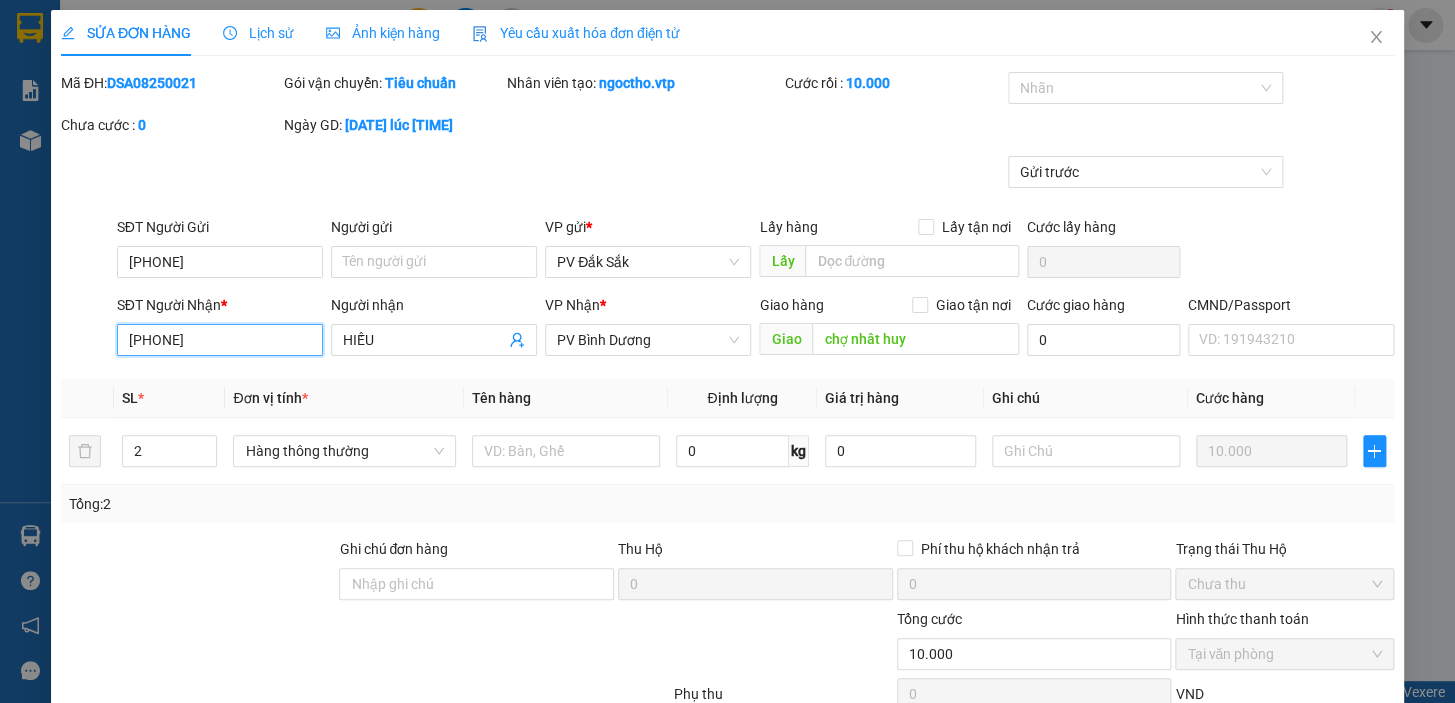 drag, startPoint x: 236, startPoint y: 336, endPoint x: 0, endPoint y: 344, distance: 236.13556 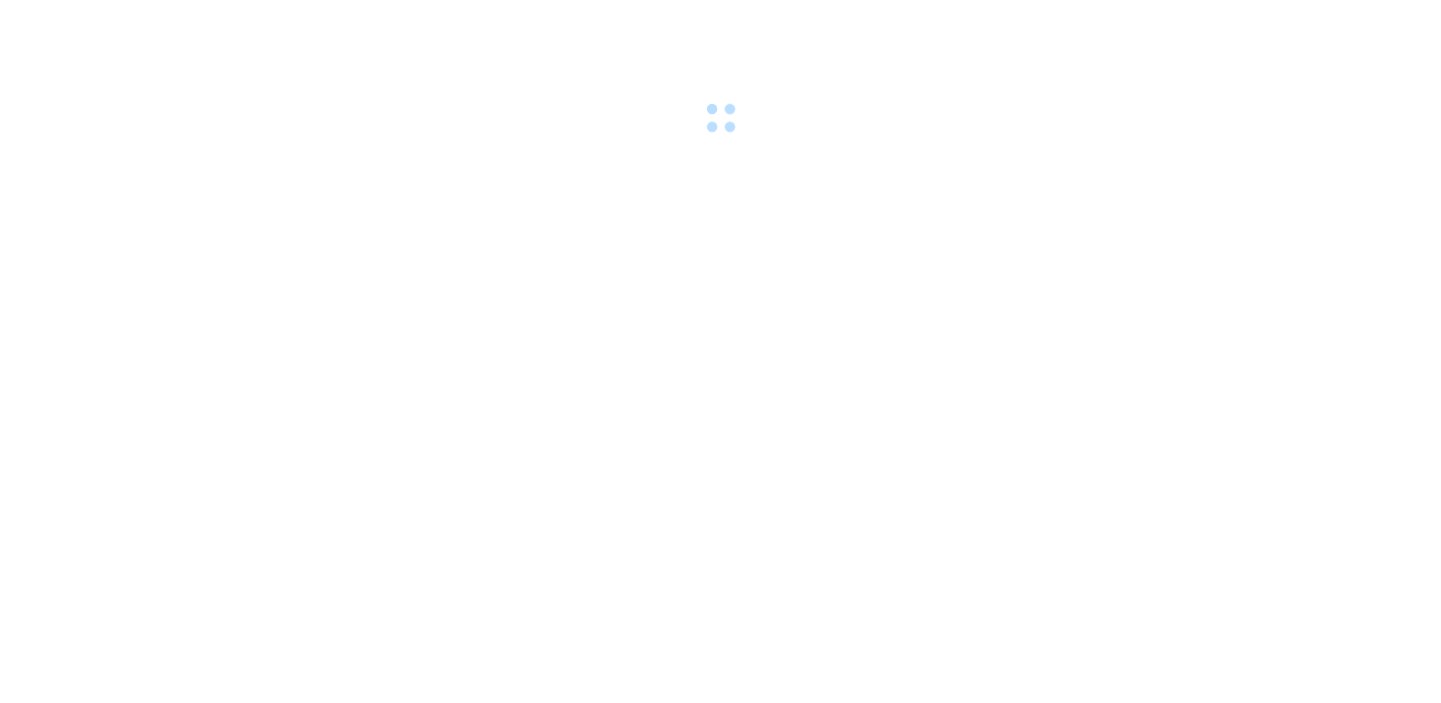 scroll, scrollTop: 0, scrollLeft: 0, axis: both 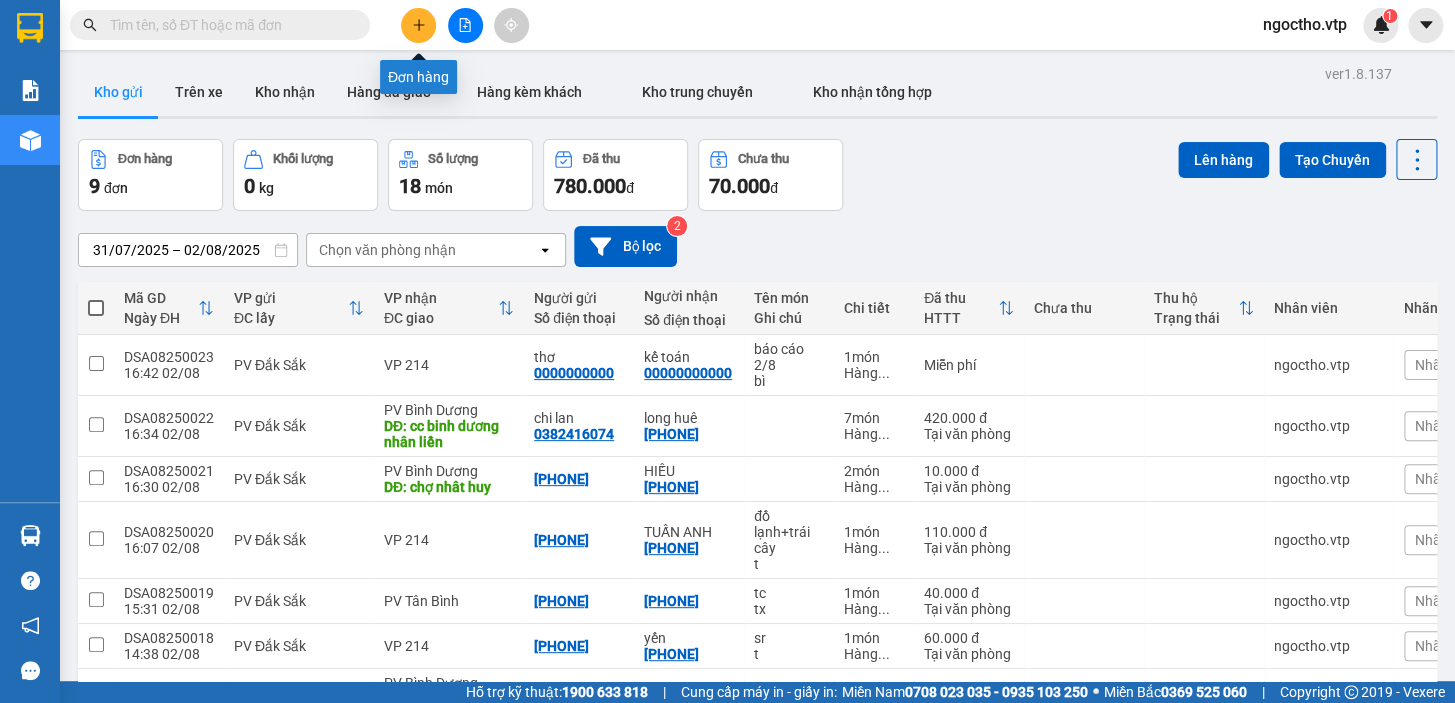 click 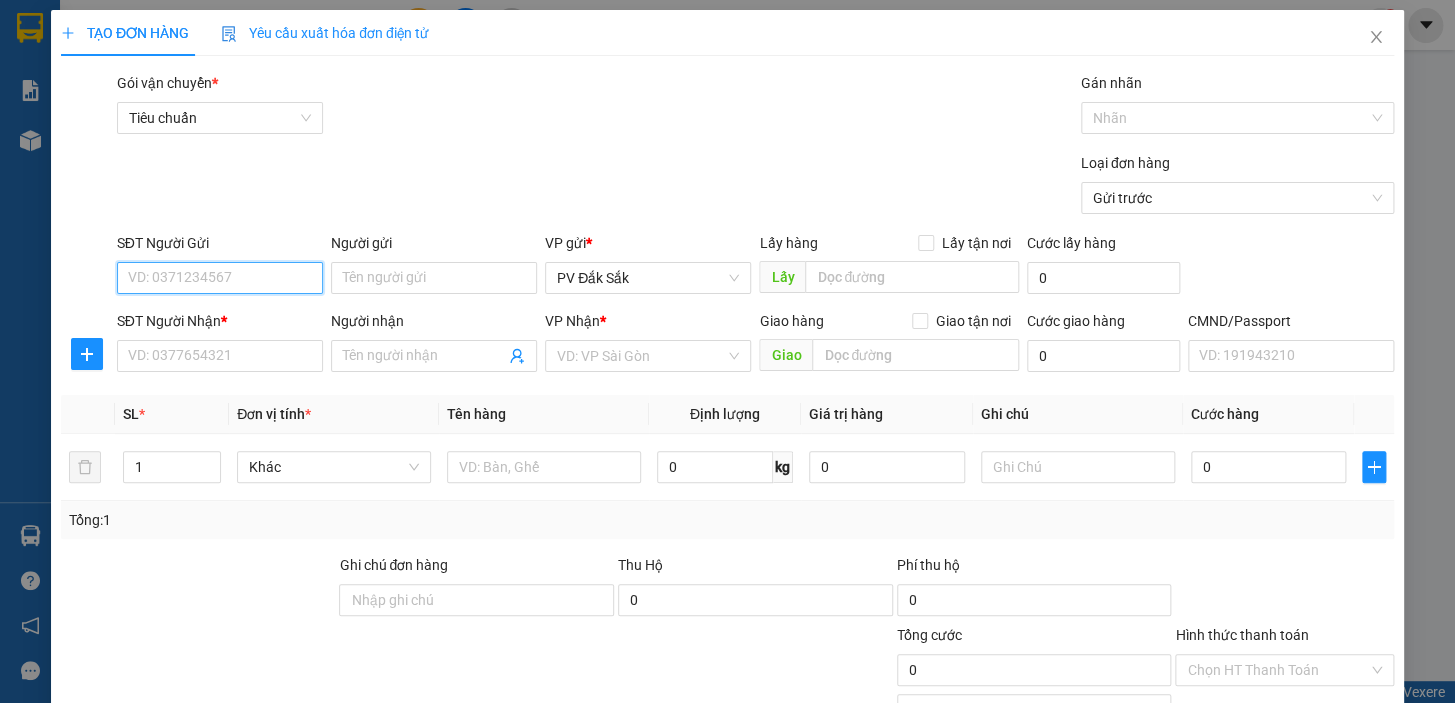 click on "SĐT Người Gửi" at bounding box center (220, 278) 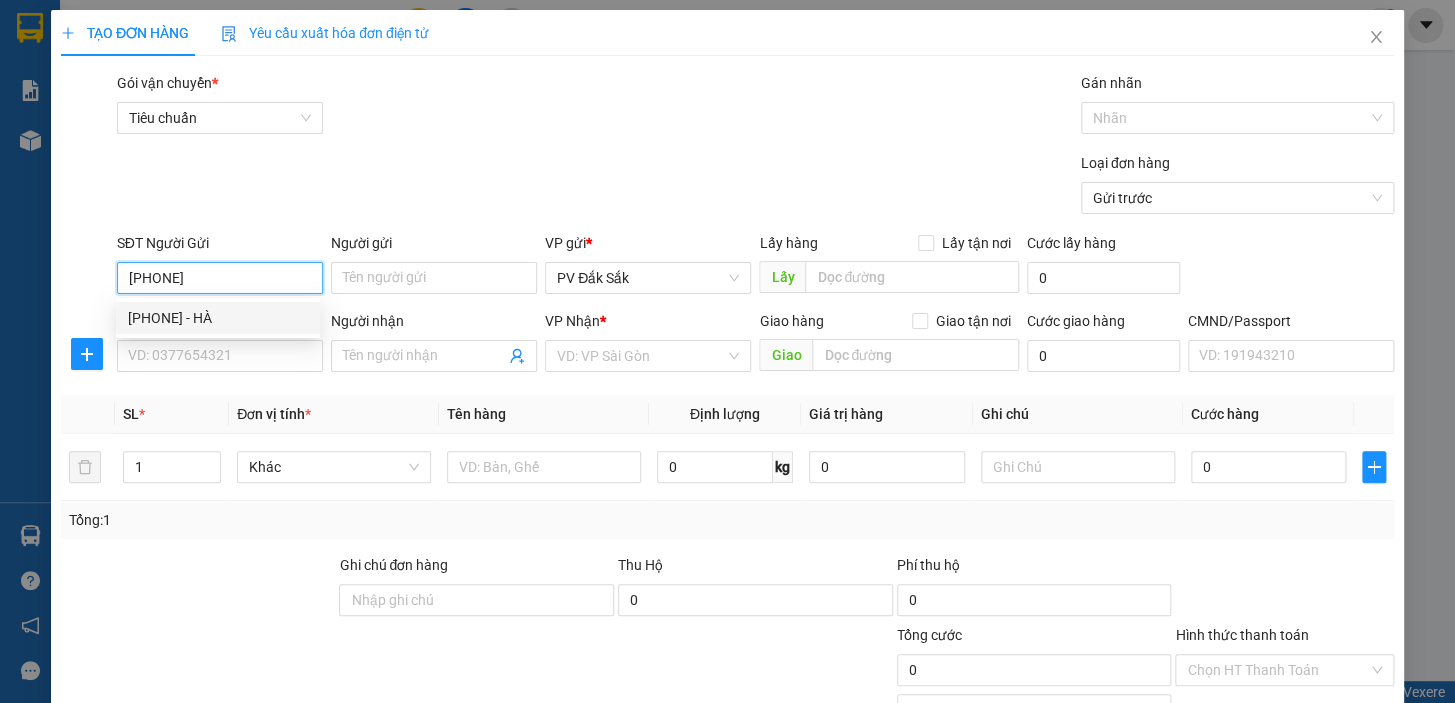 type on "[PHONE]" 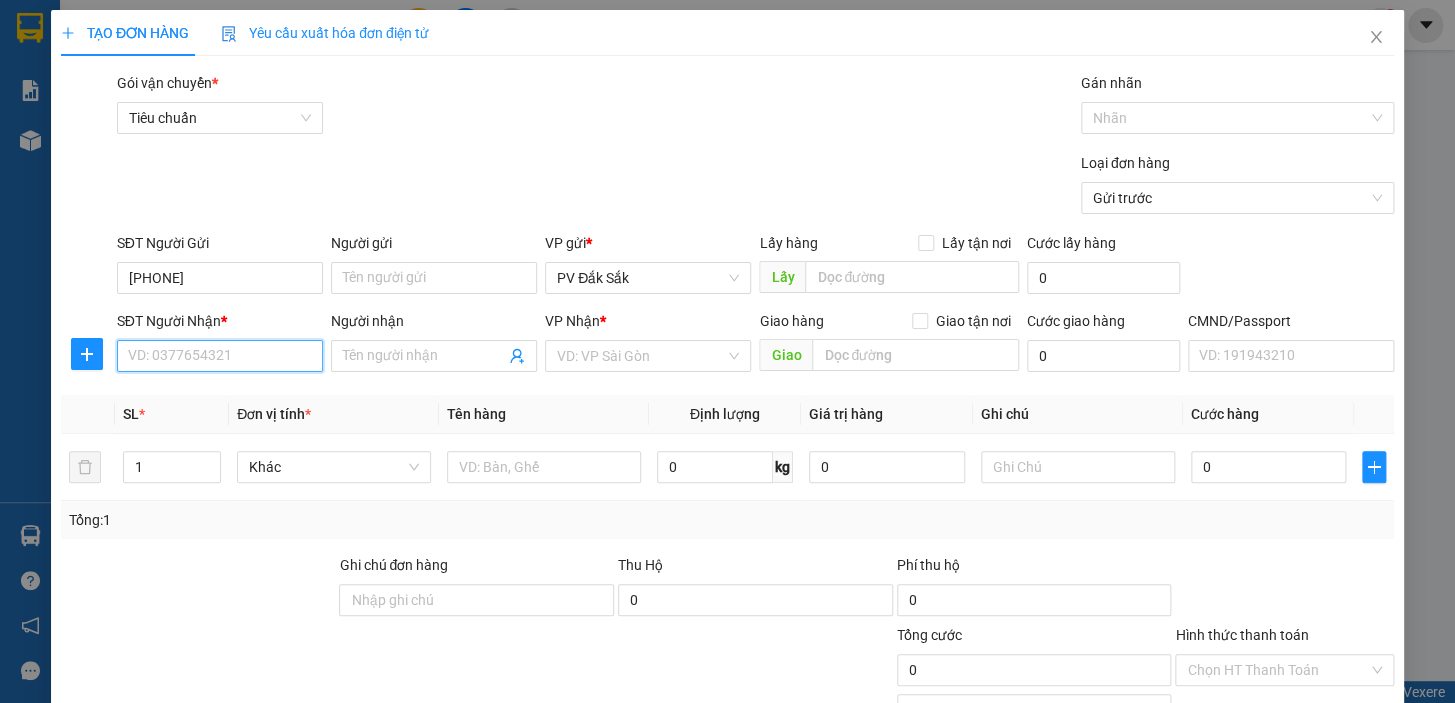 click on "SĐT Người Nhận  *" at bounding box center (220, 356) 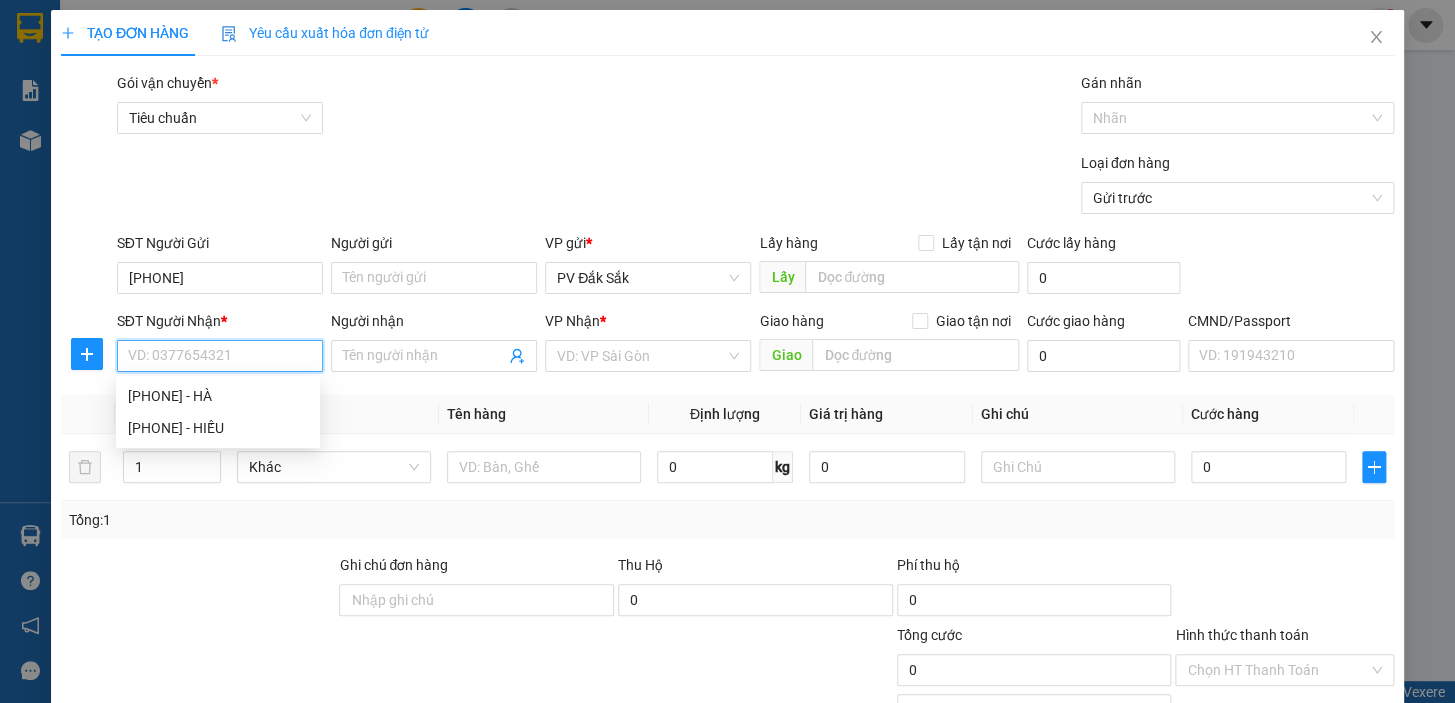 paste on "[PHONE]" 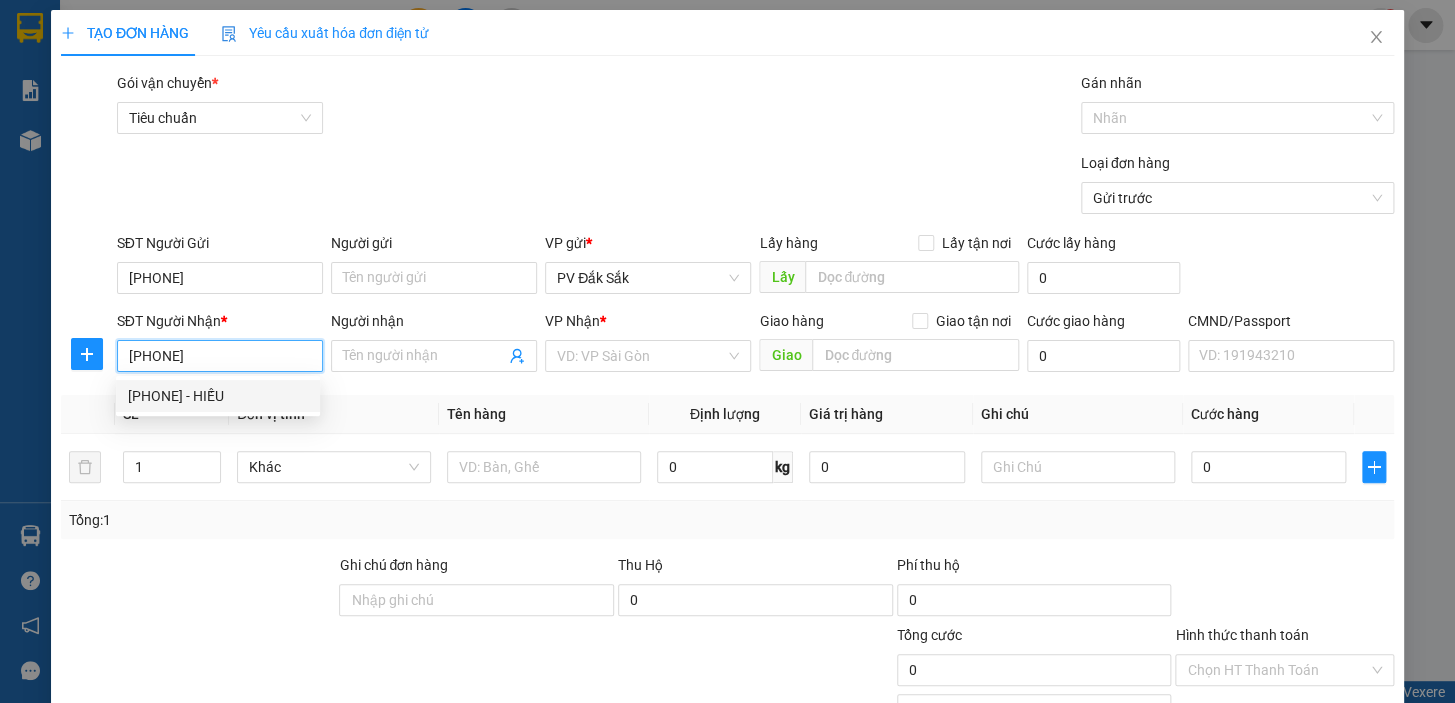 click on "[PHONE] - [NAME]" at bounding box center [218, 396] 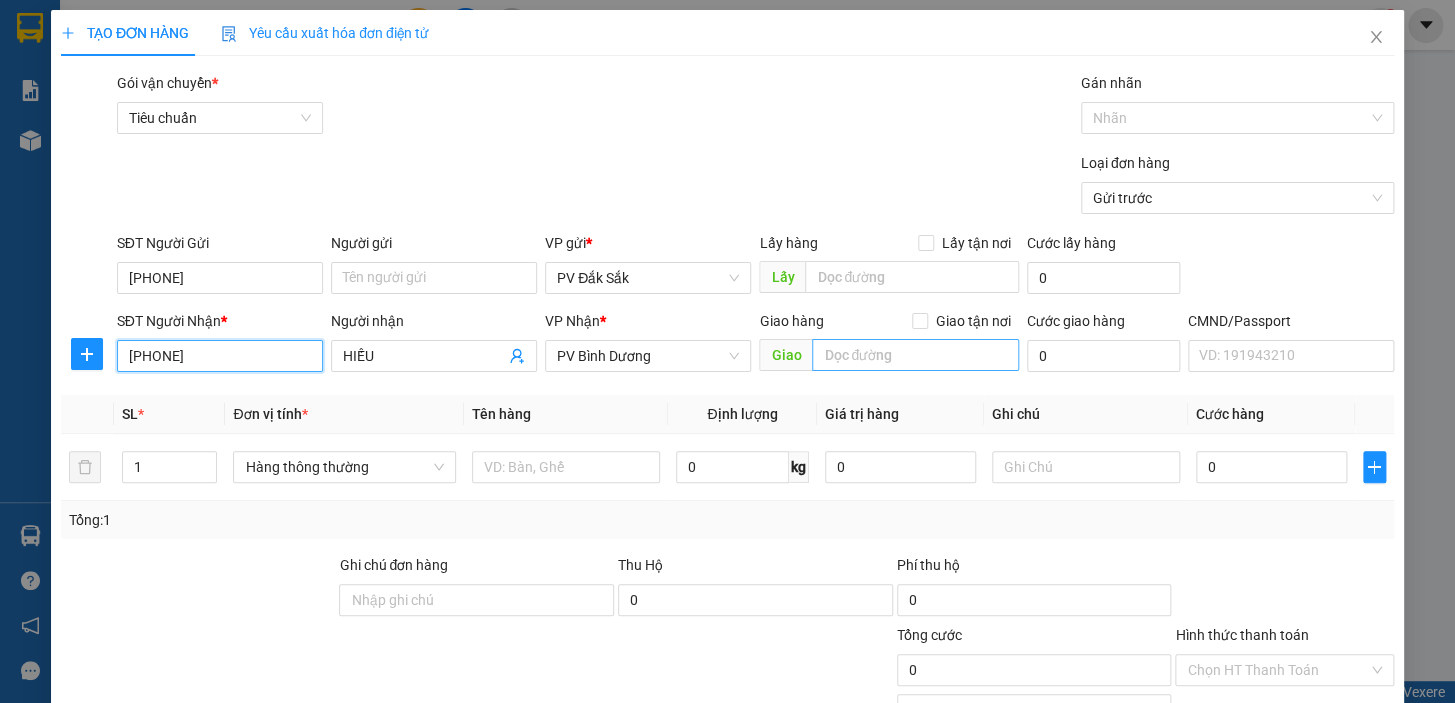 type on "[PHONE]" 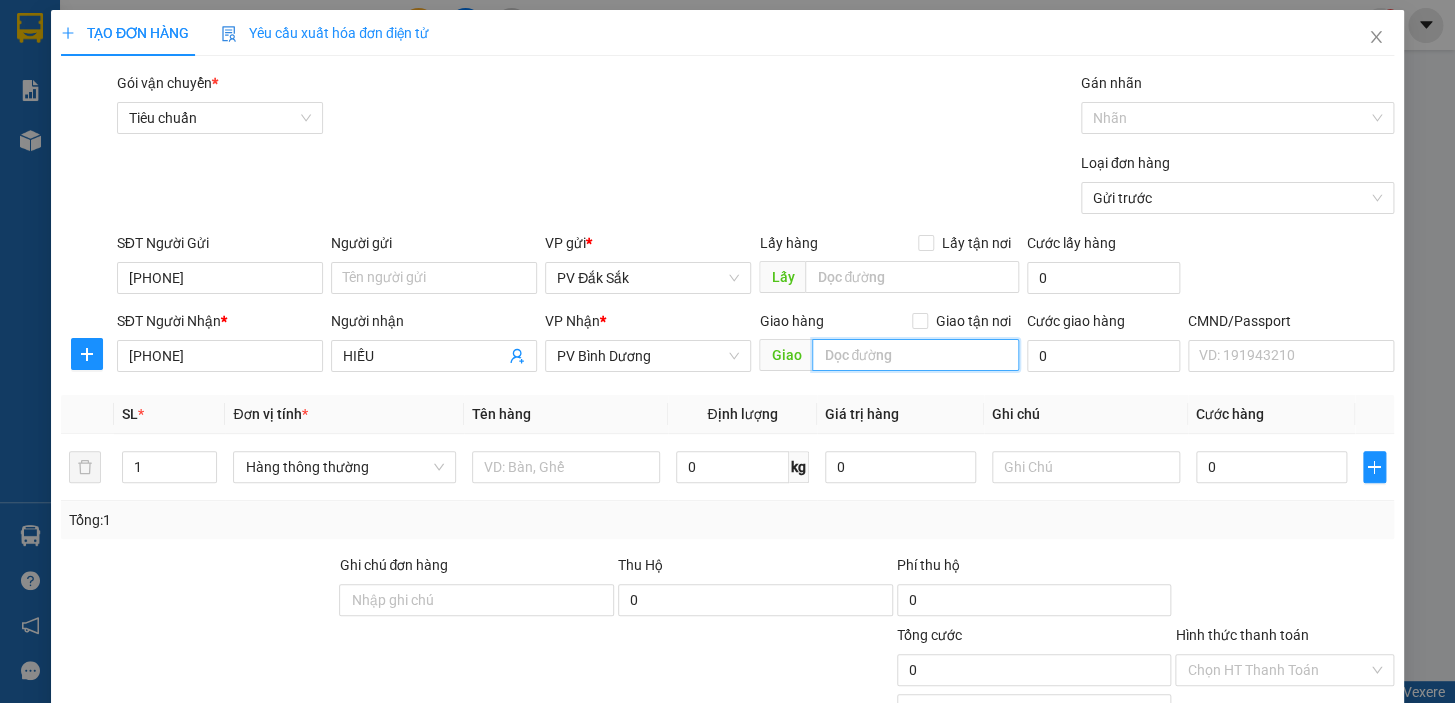 click at bounding box center [915, 355] 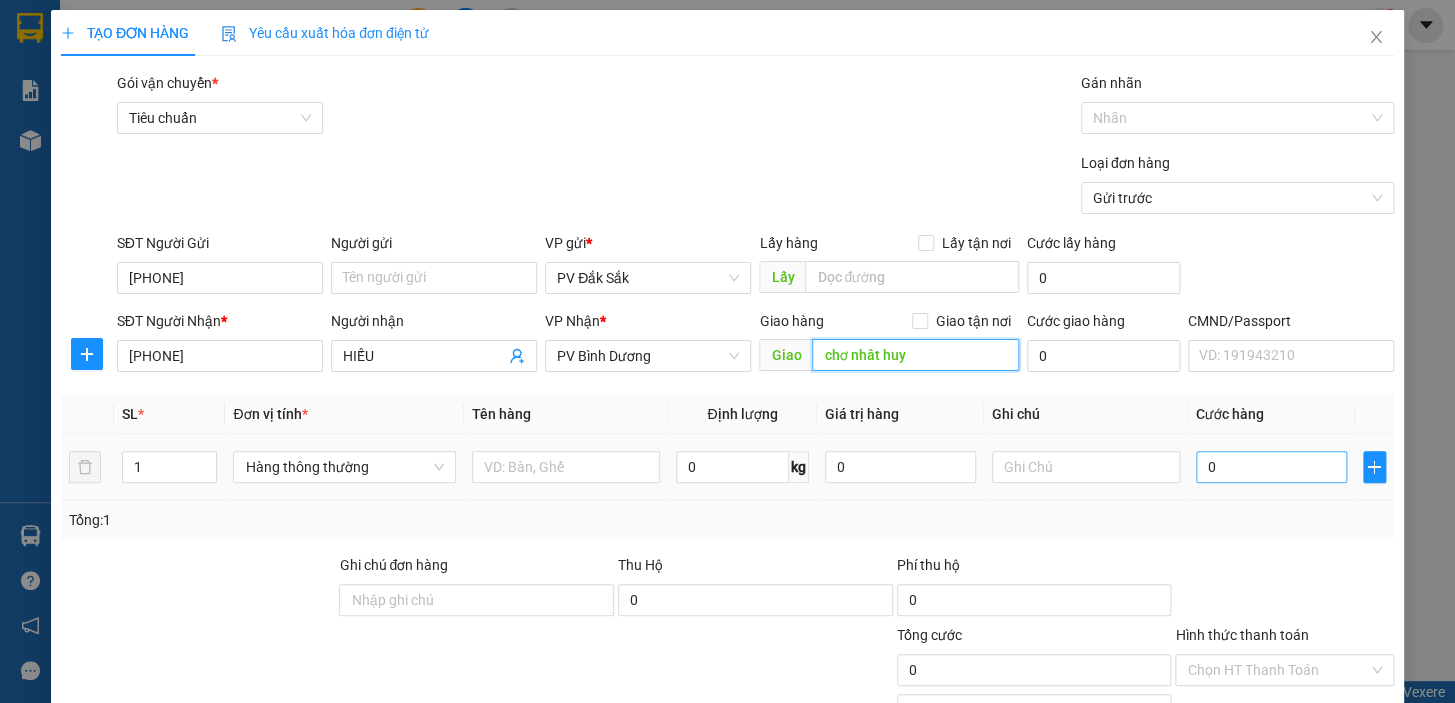 type on "chơ nhât huy" 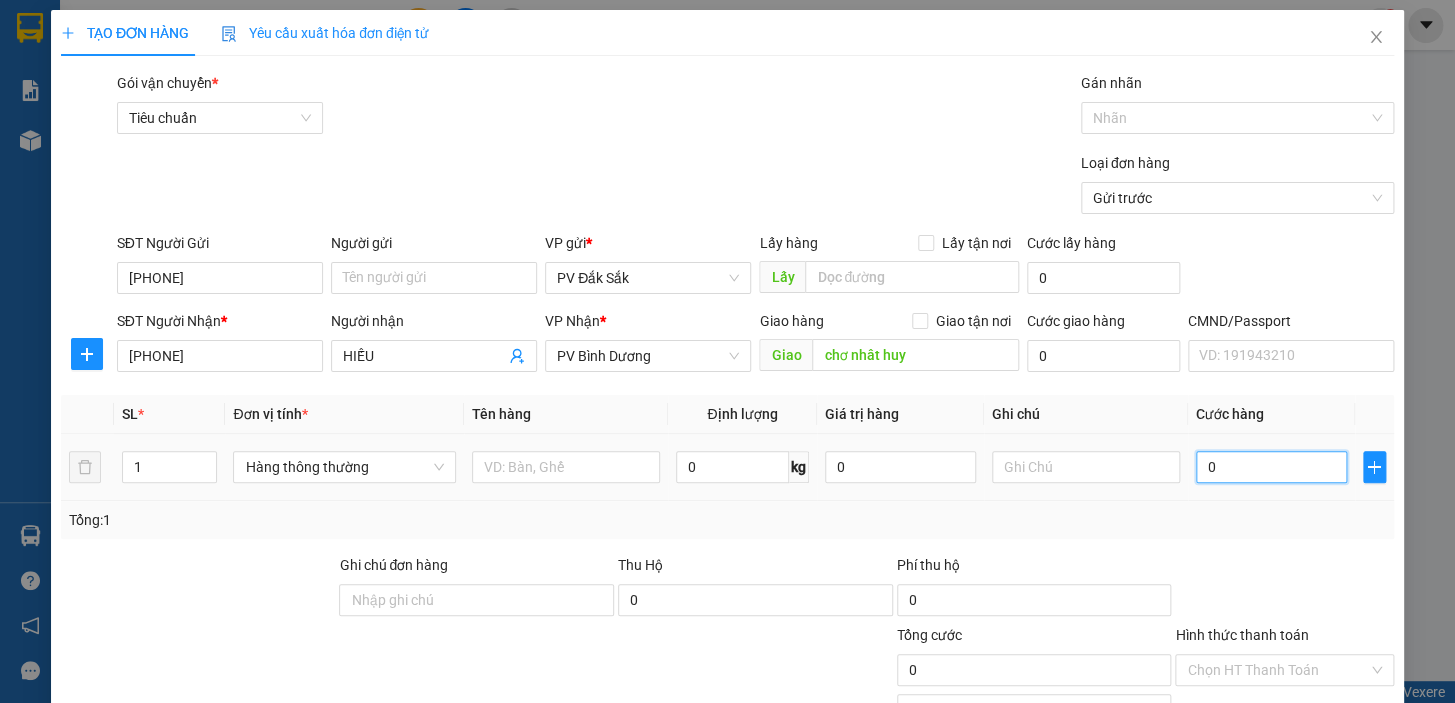 click on "0" at bounding box center [1271, 467] 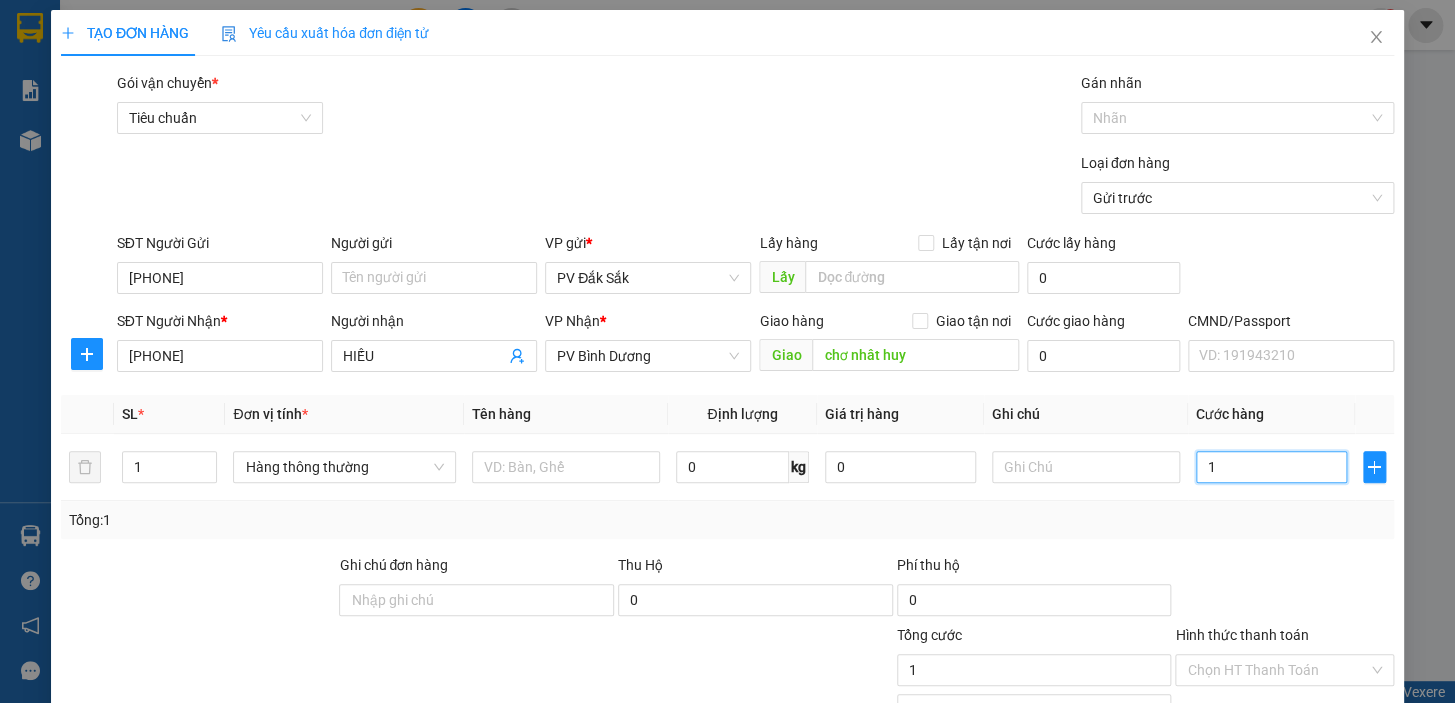 type on "10" 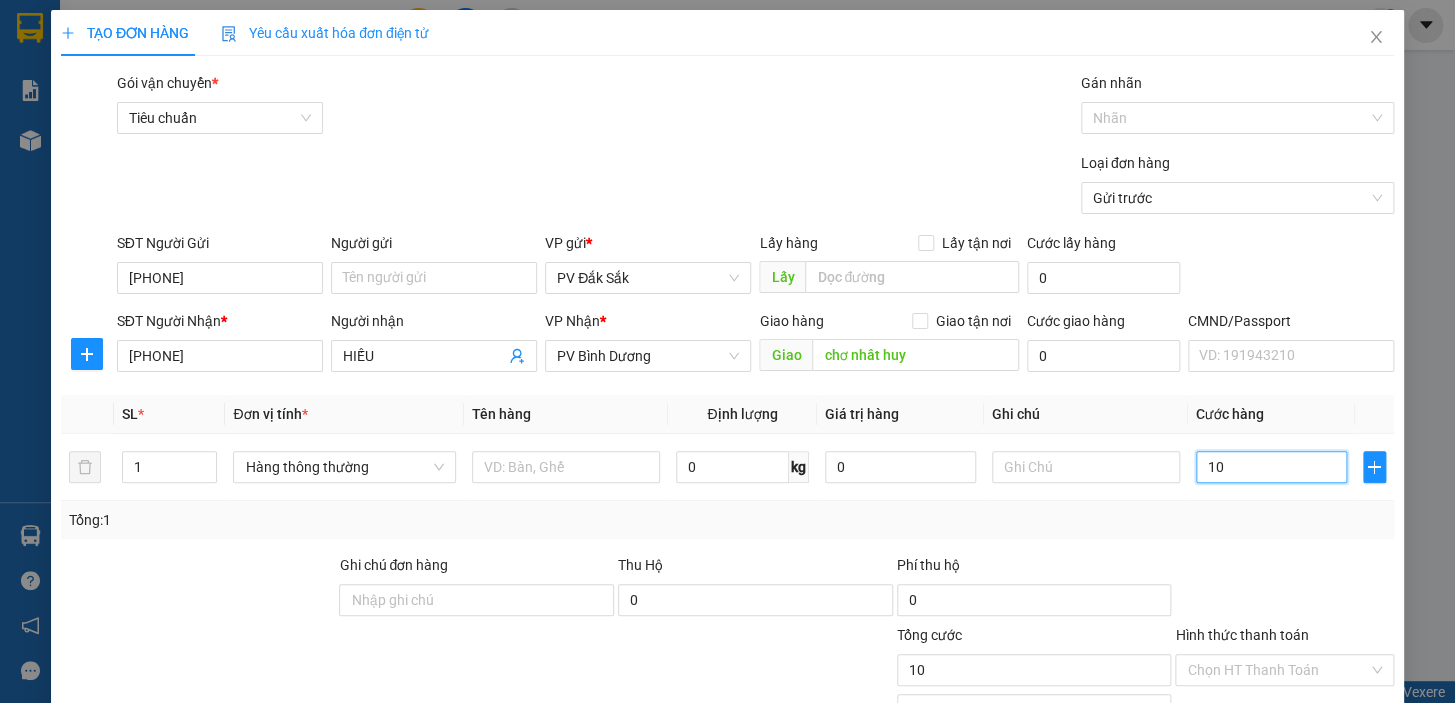 type on "100" 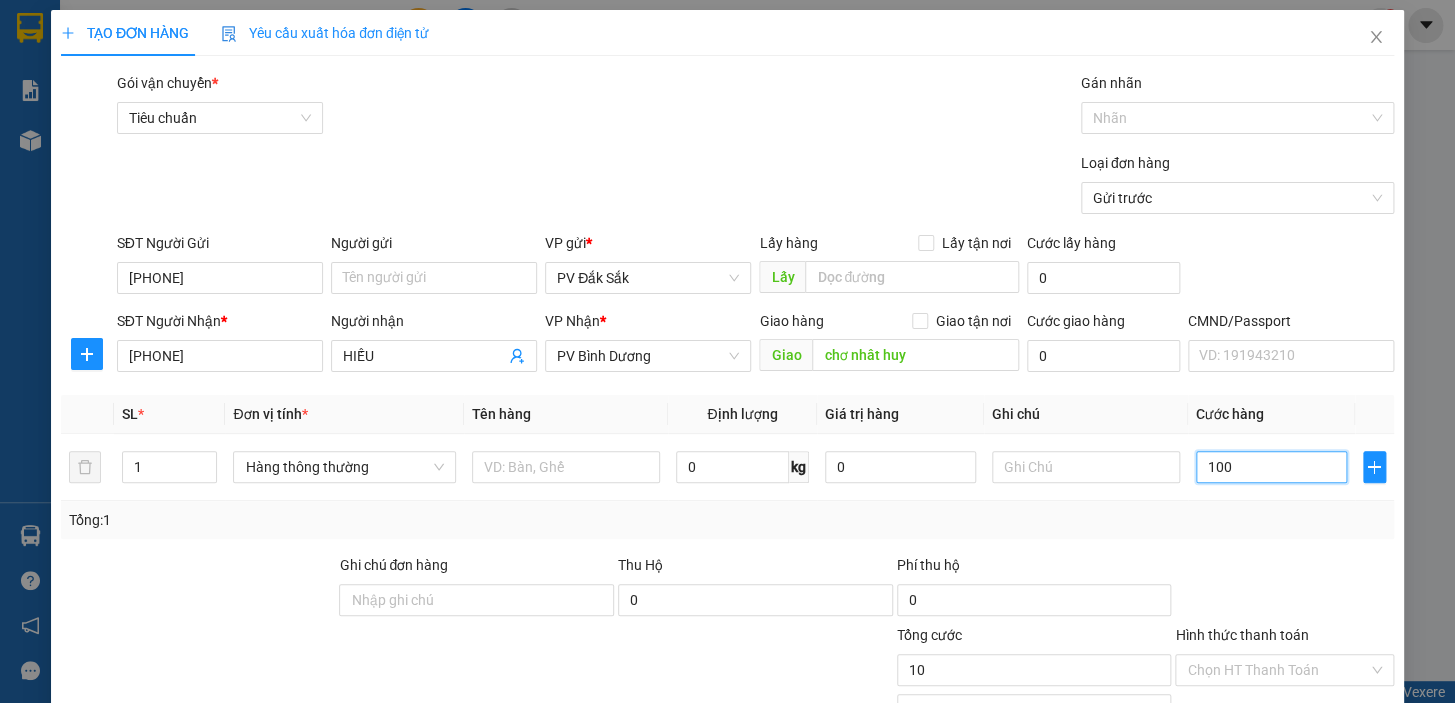 type on "100" 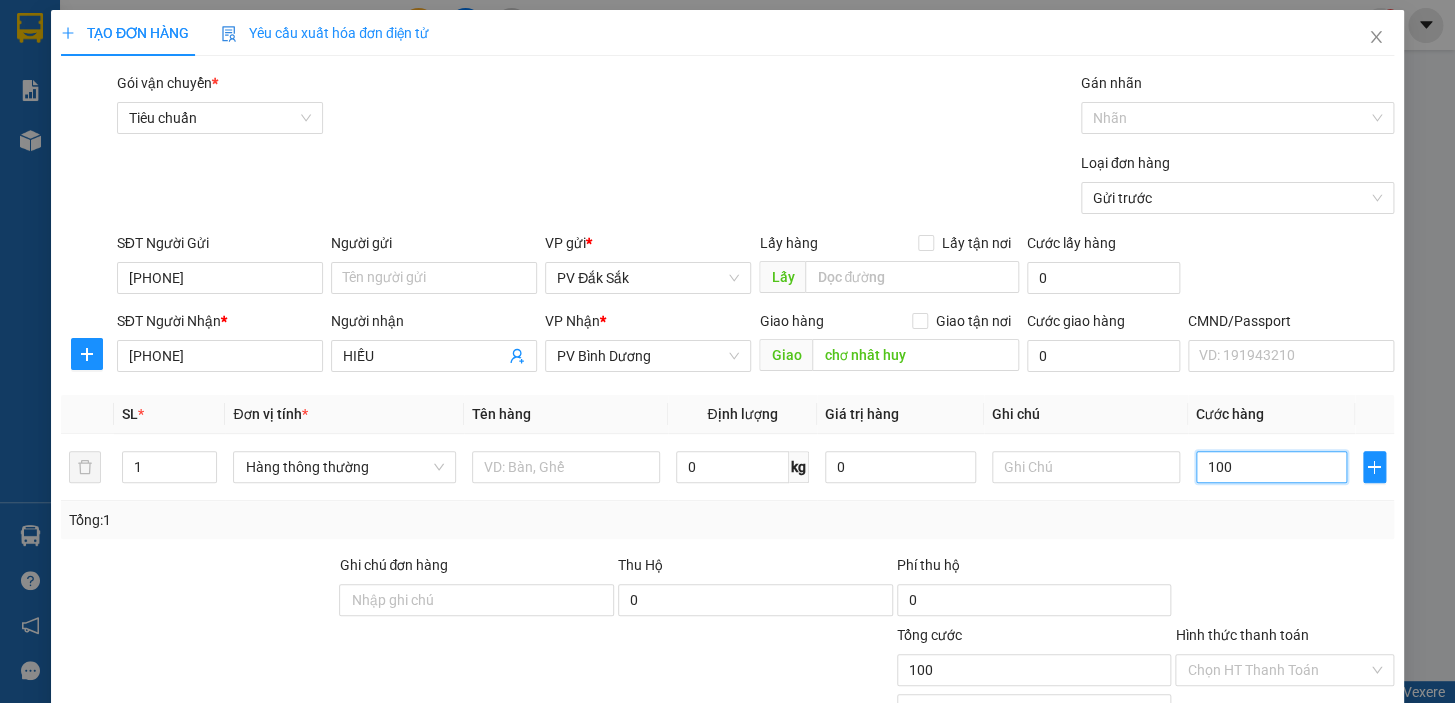 type on "1.000" 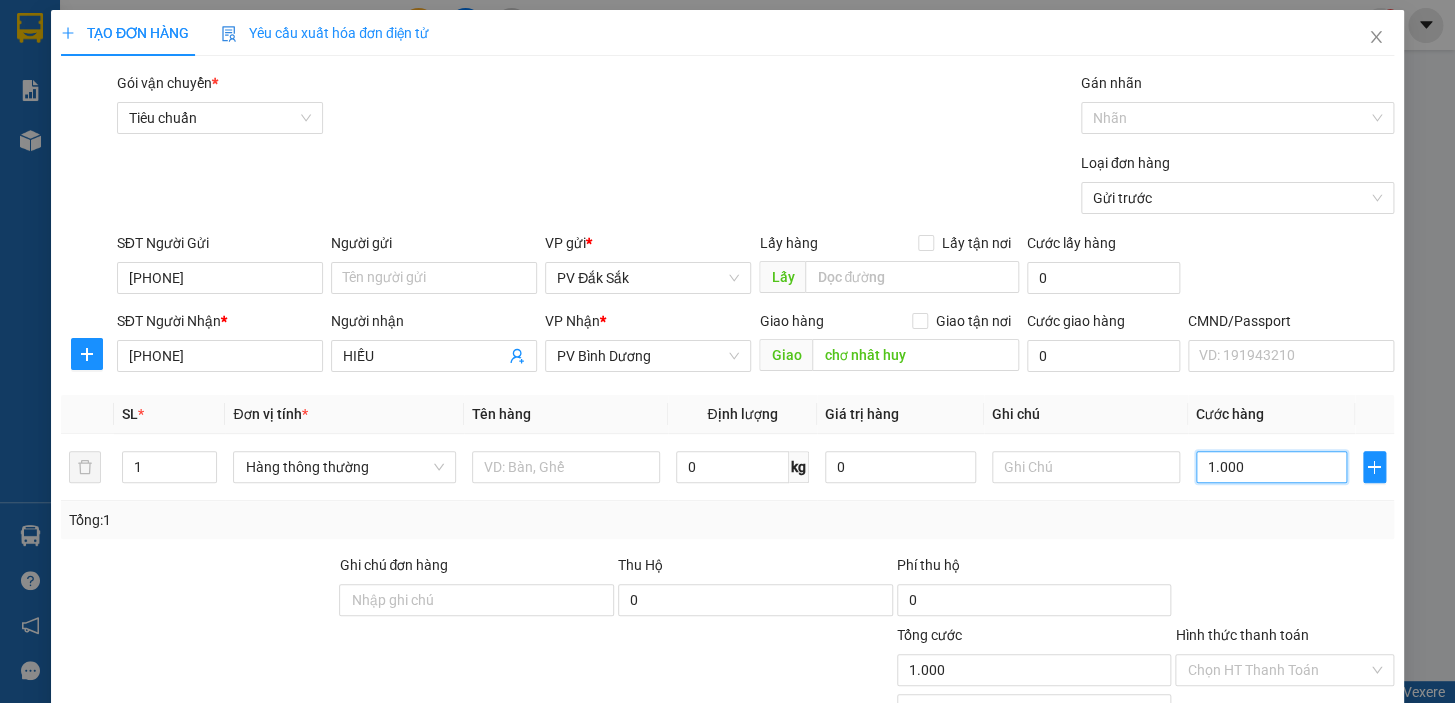 type on "10.000" 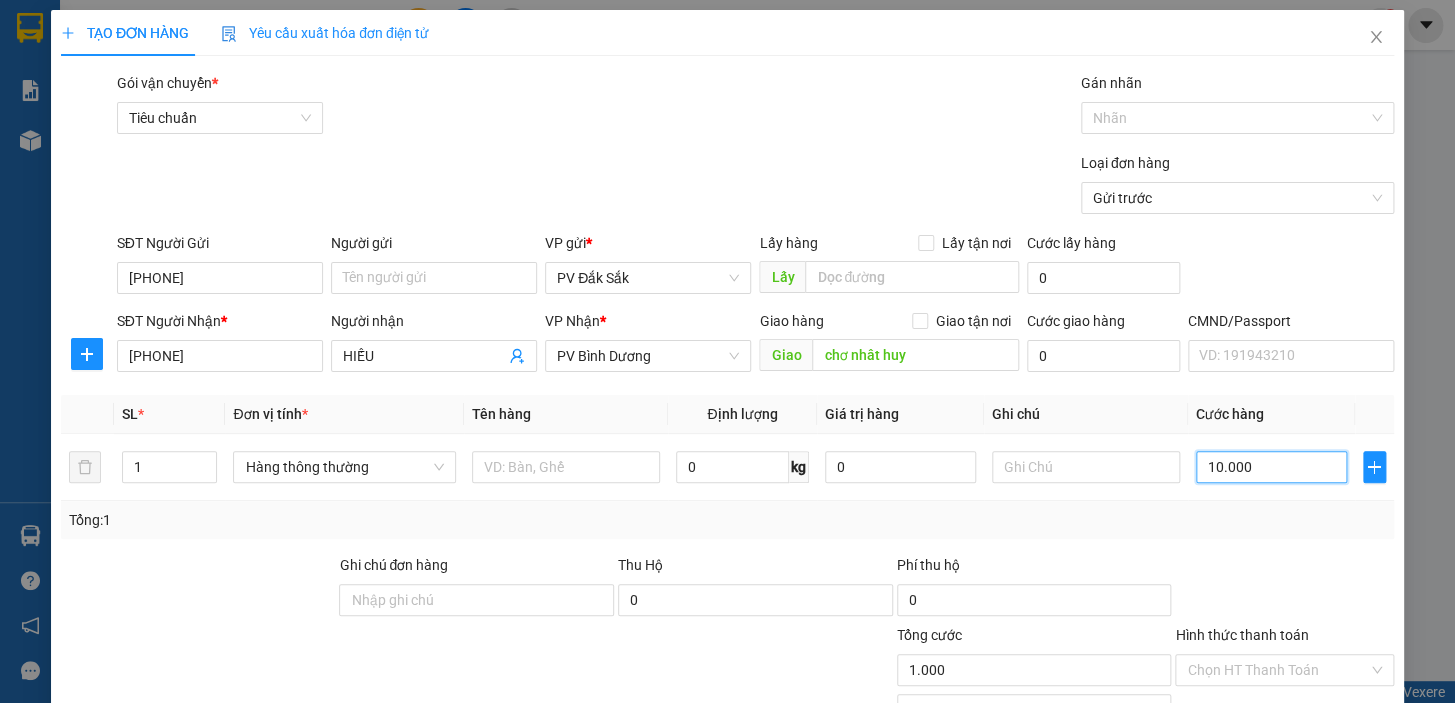 type on "10.000" 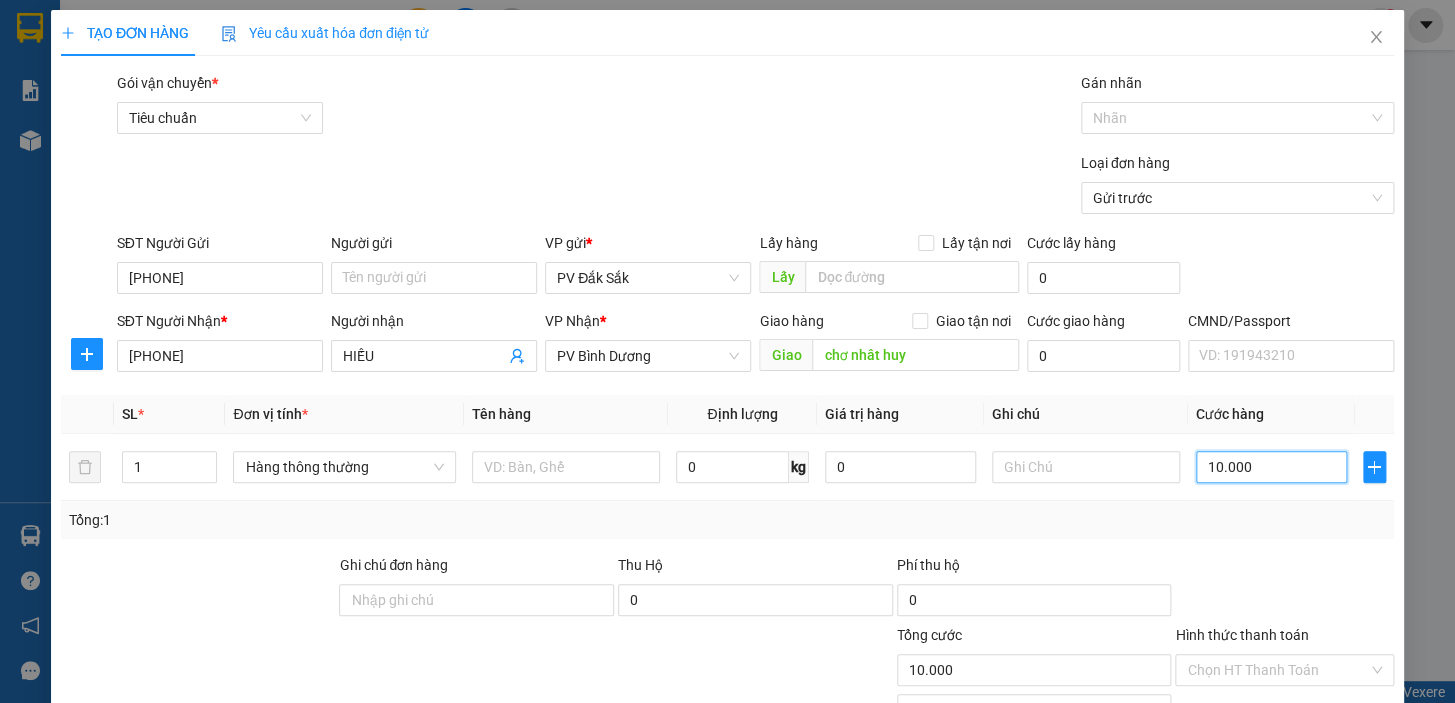 type on "100.000" 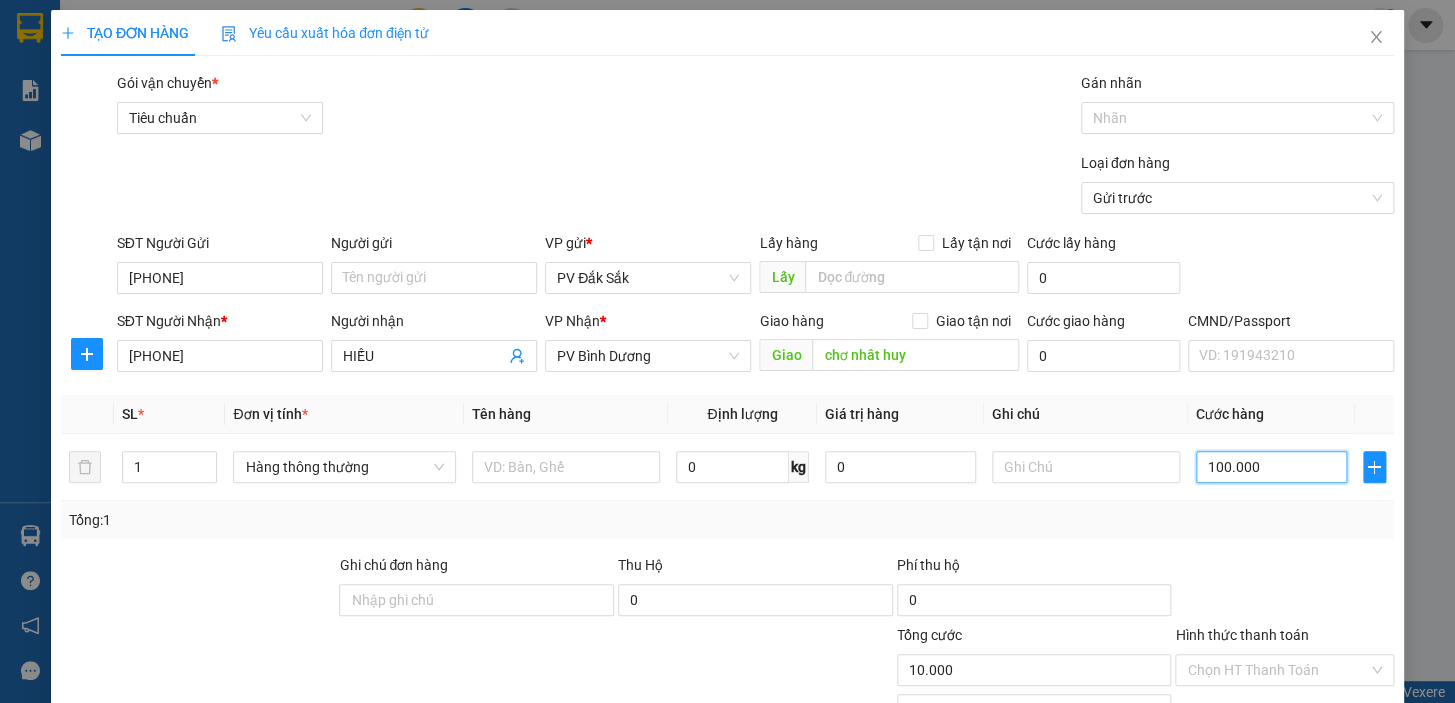 type on "100.000" 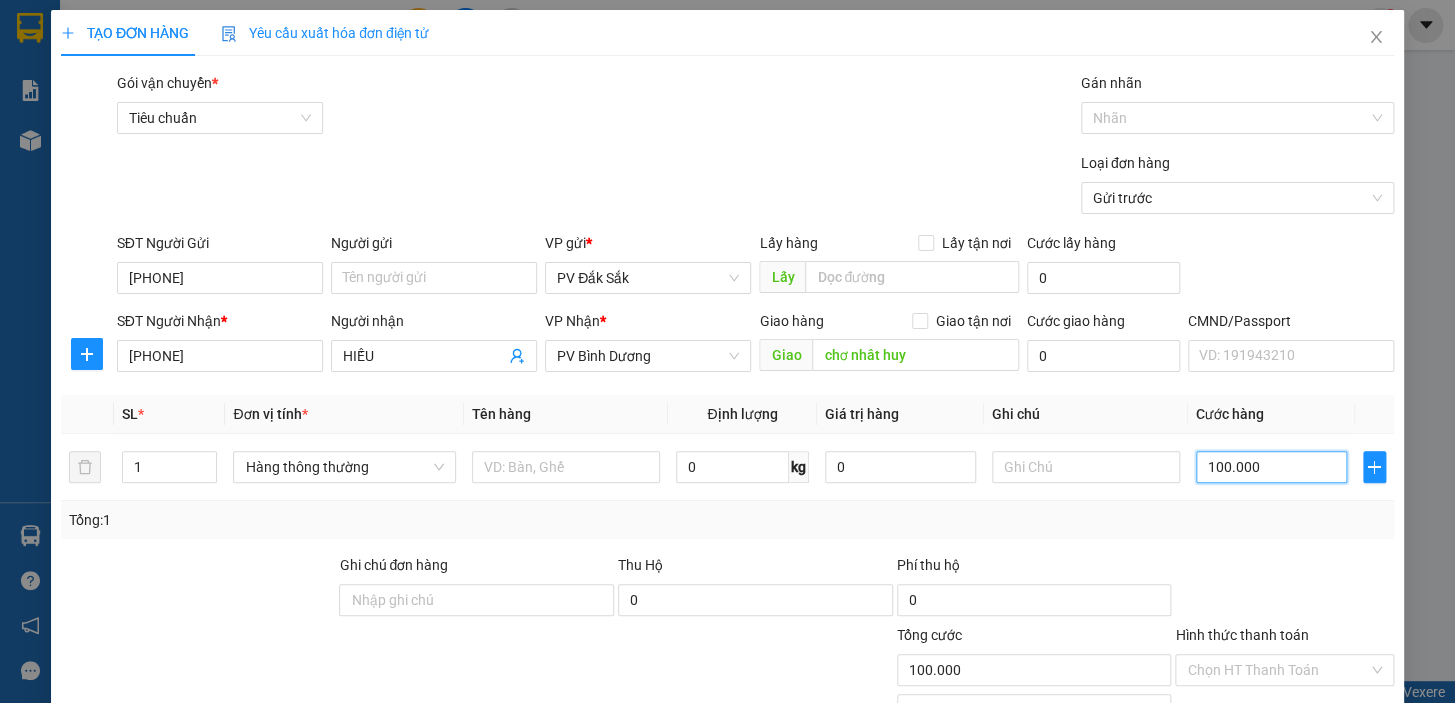 type on "1.000.000" 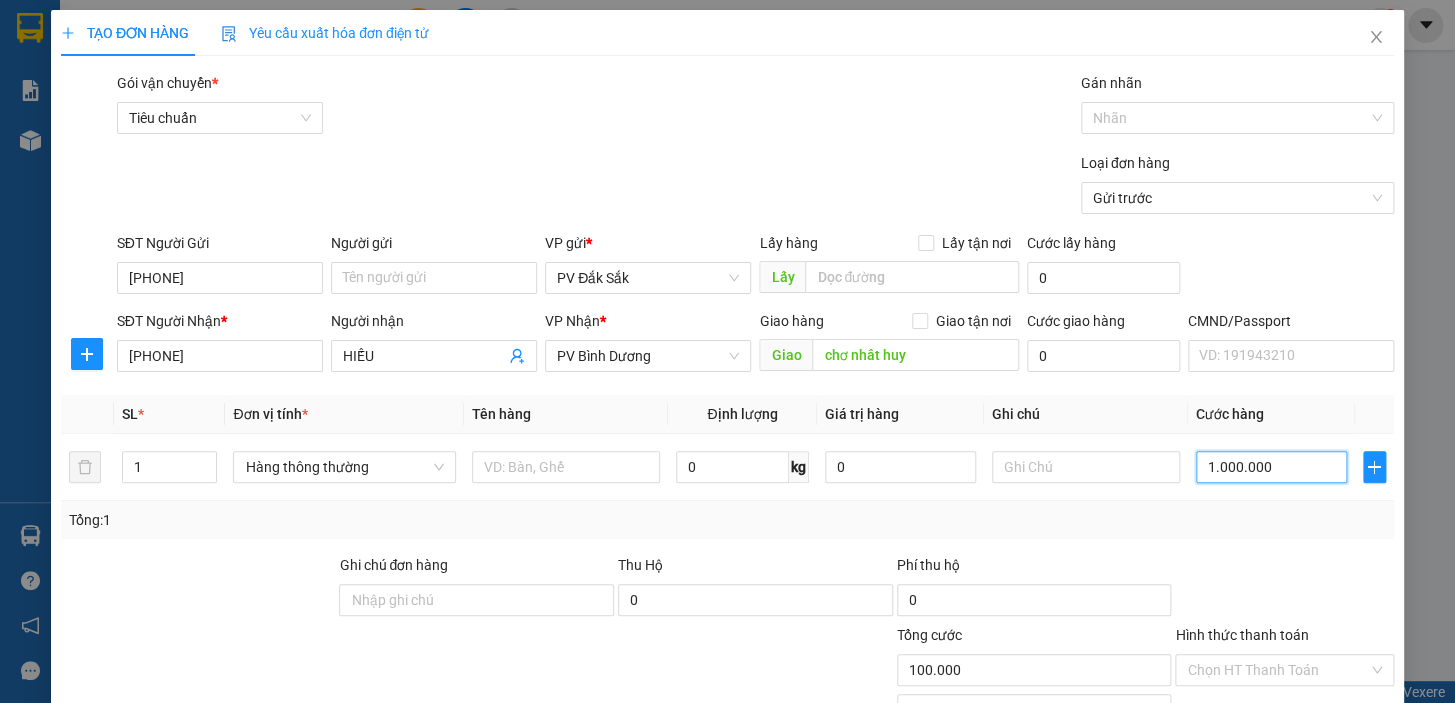 type on "1.000.000" 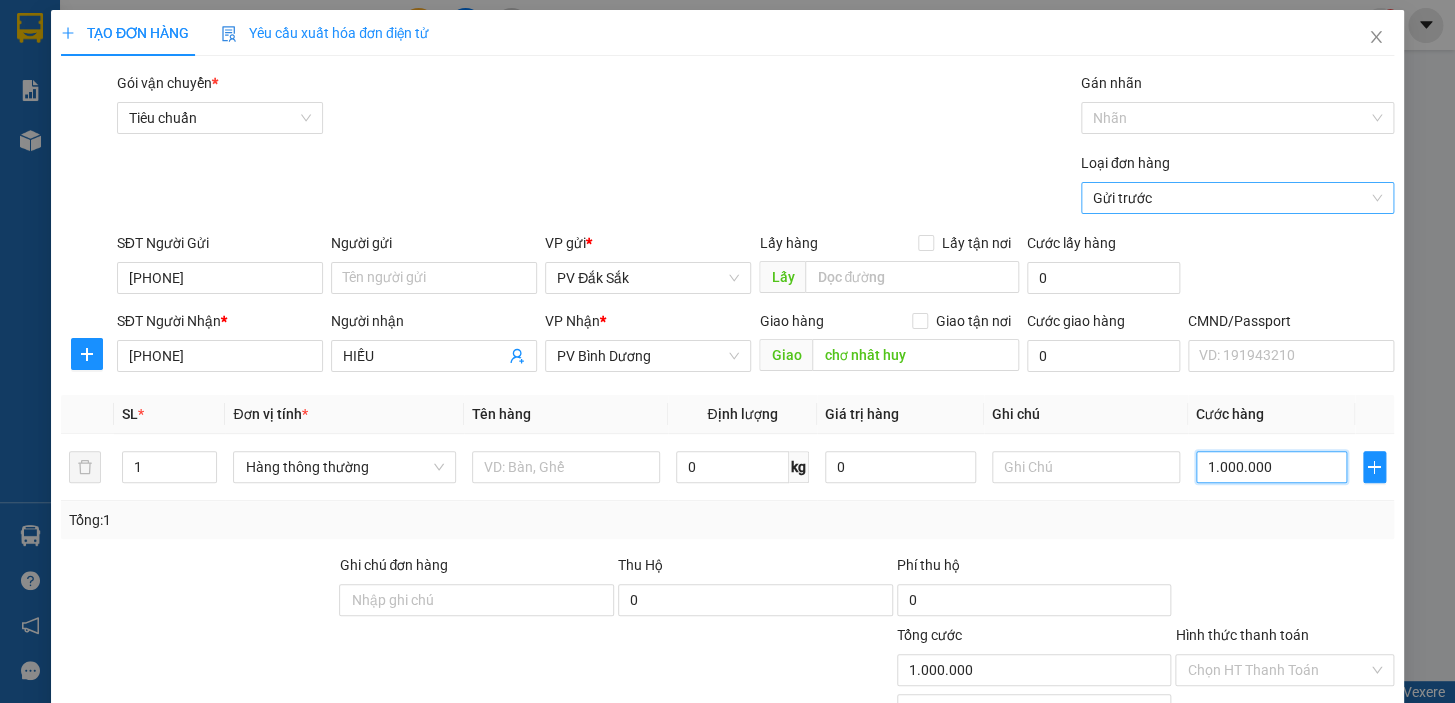 type on "100.000" 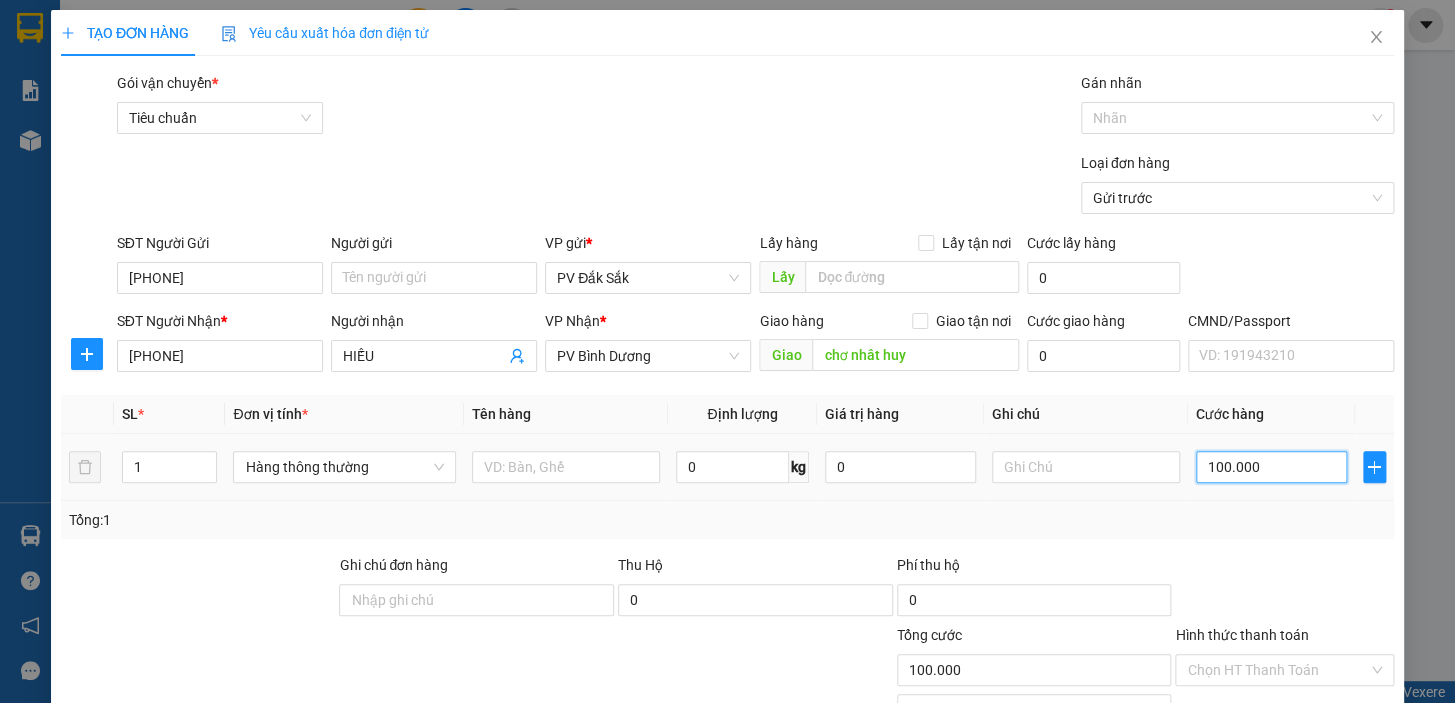 type on "100.000" 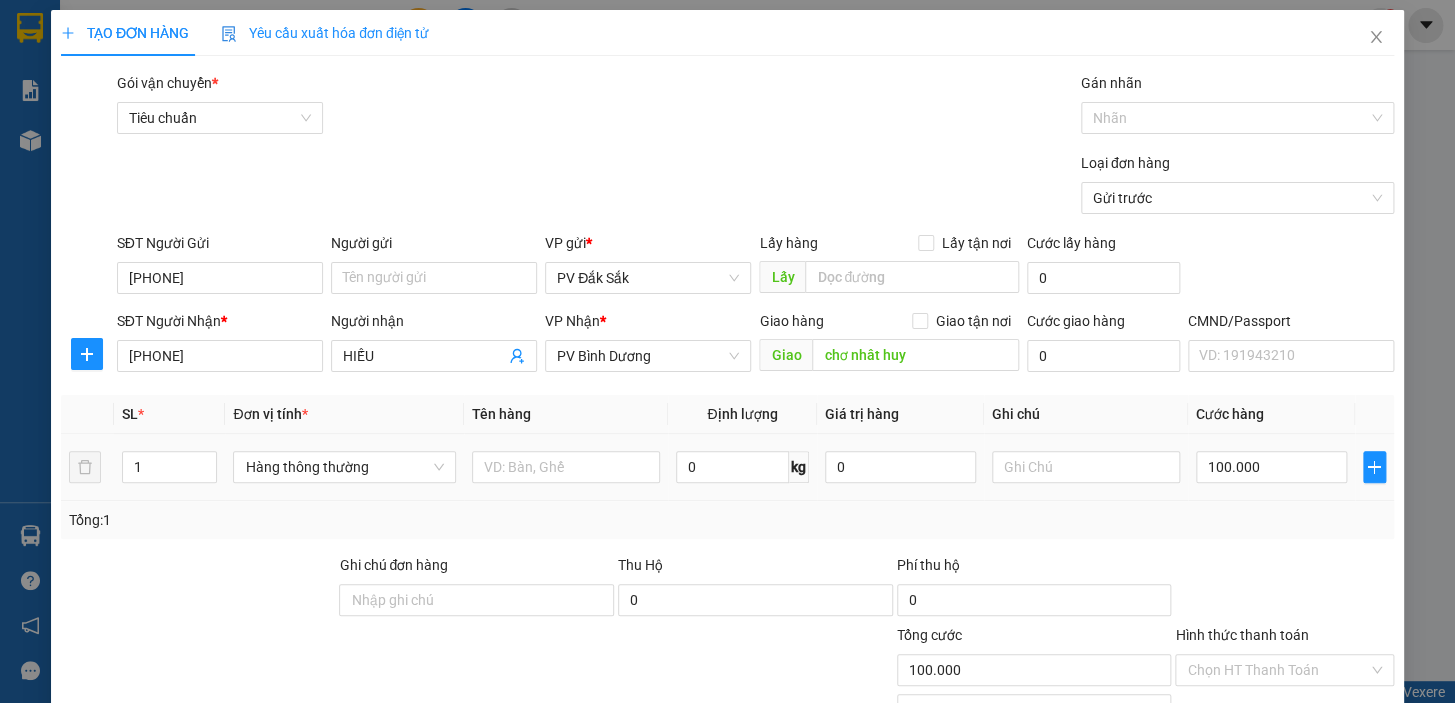 click at bounding box center (566, 467) 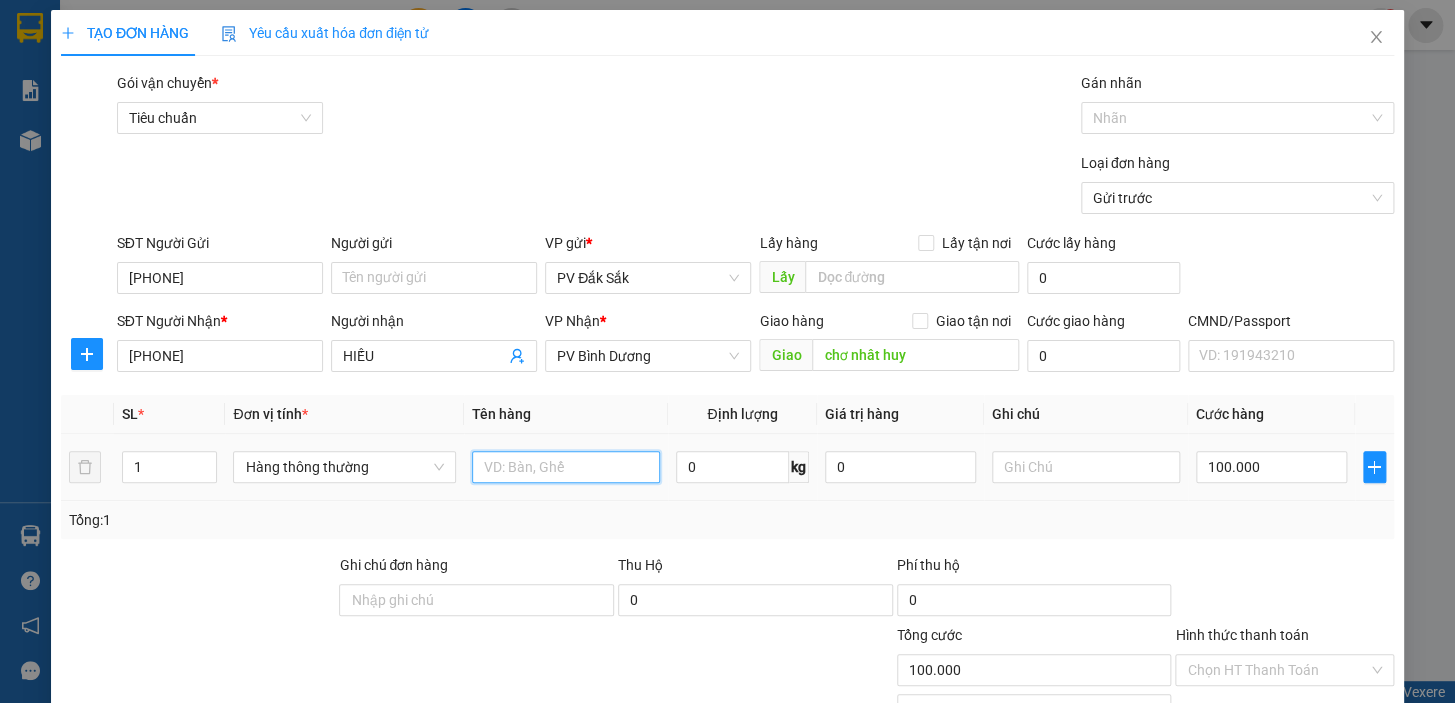 click at bounding box center (566, 467) 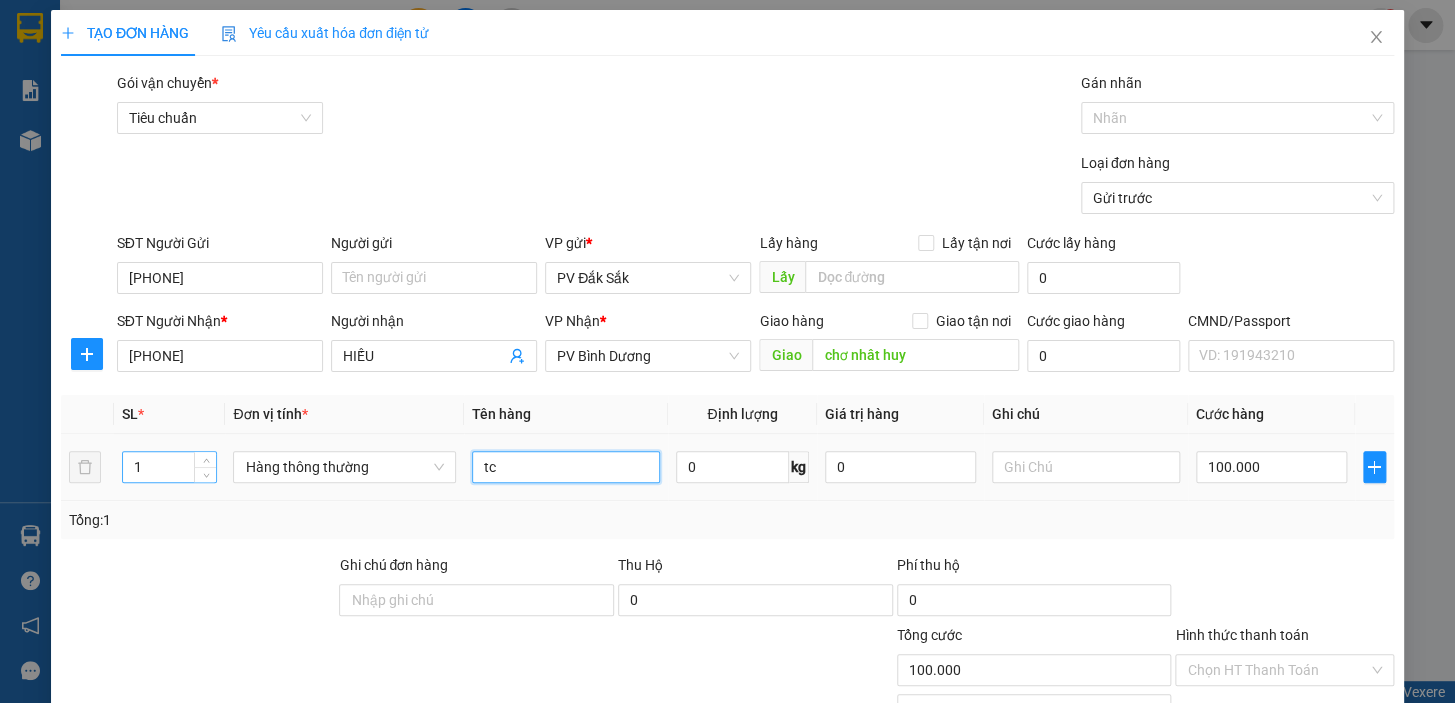 type on "tc" 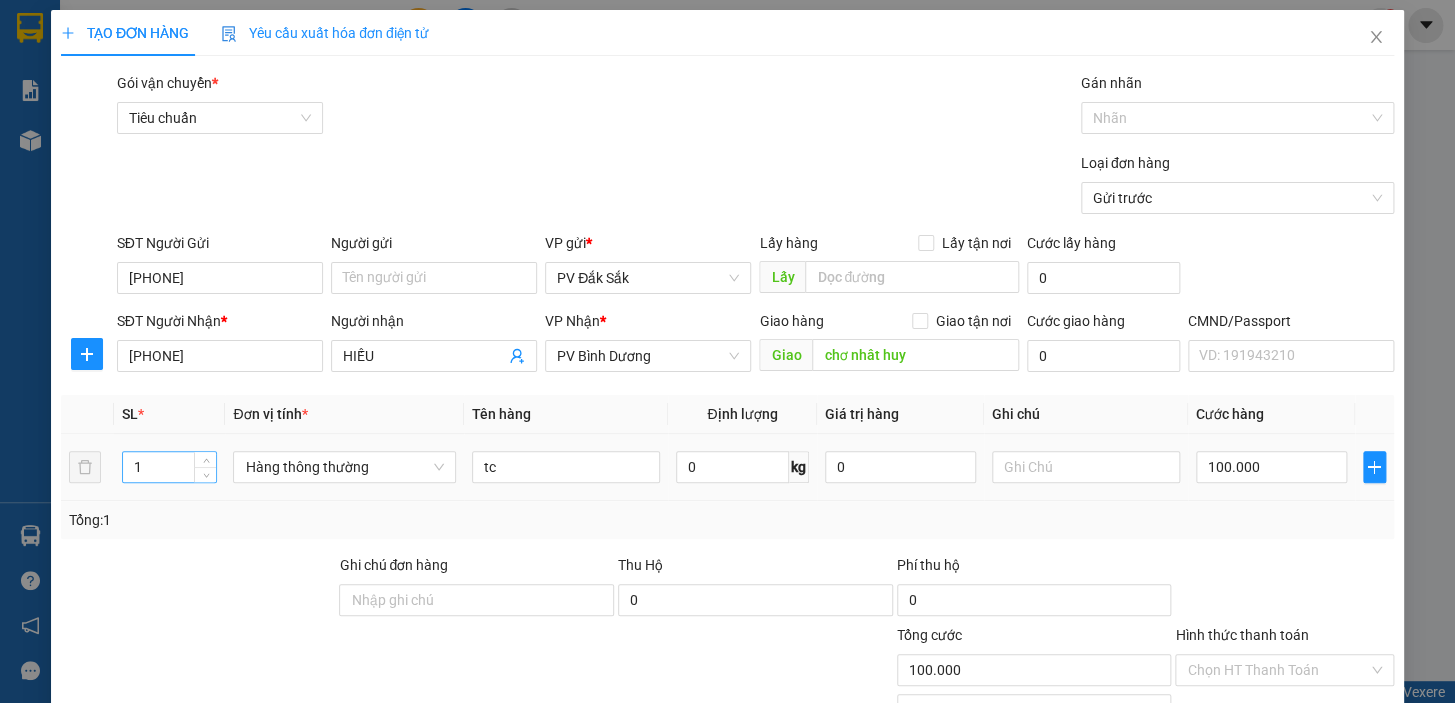 click on "1" at bounding box center [169, 467] 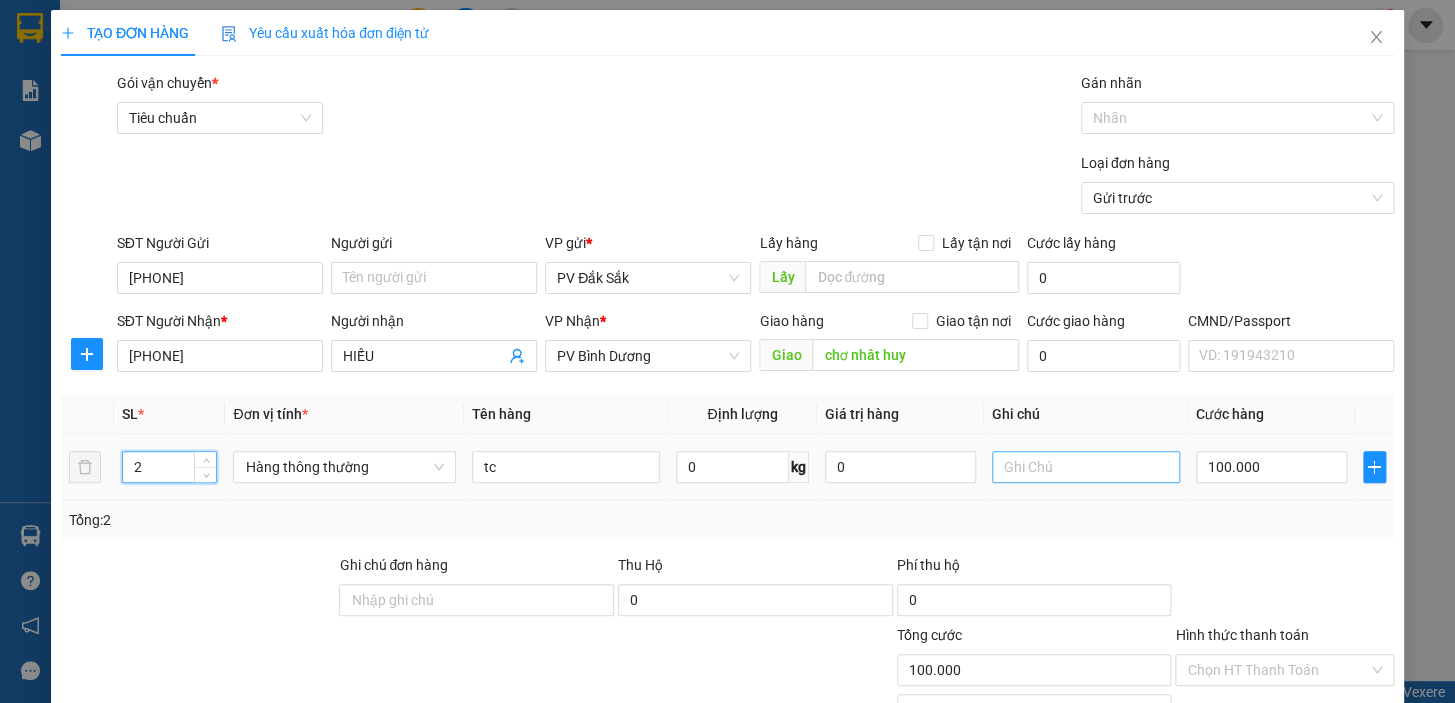 type on "2" 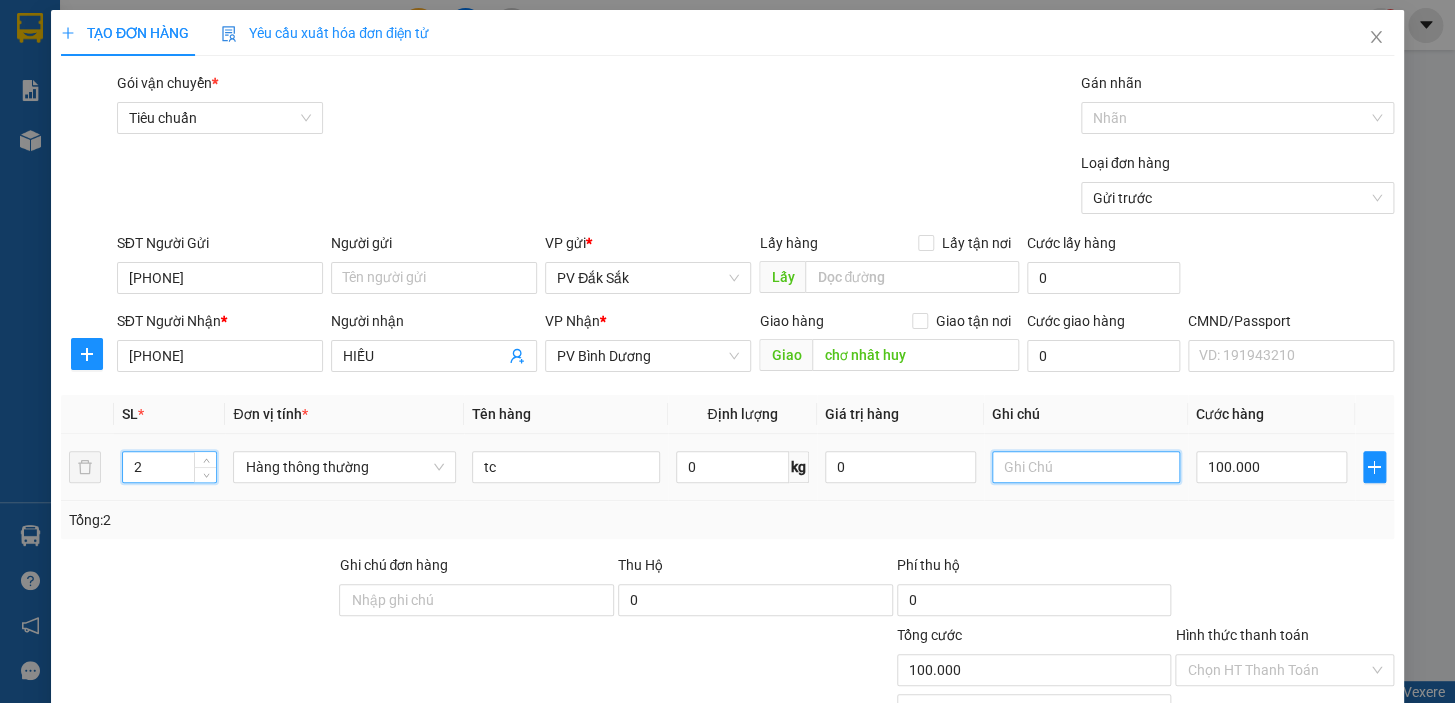click at bounding box center (1086, 467) 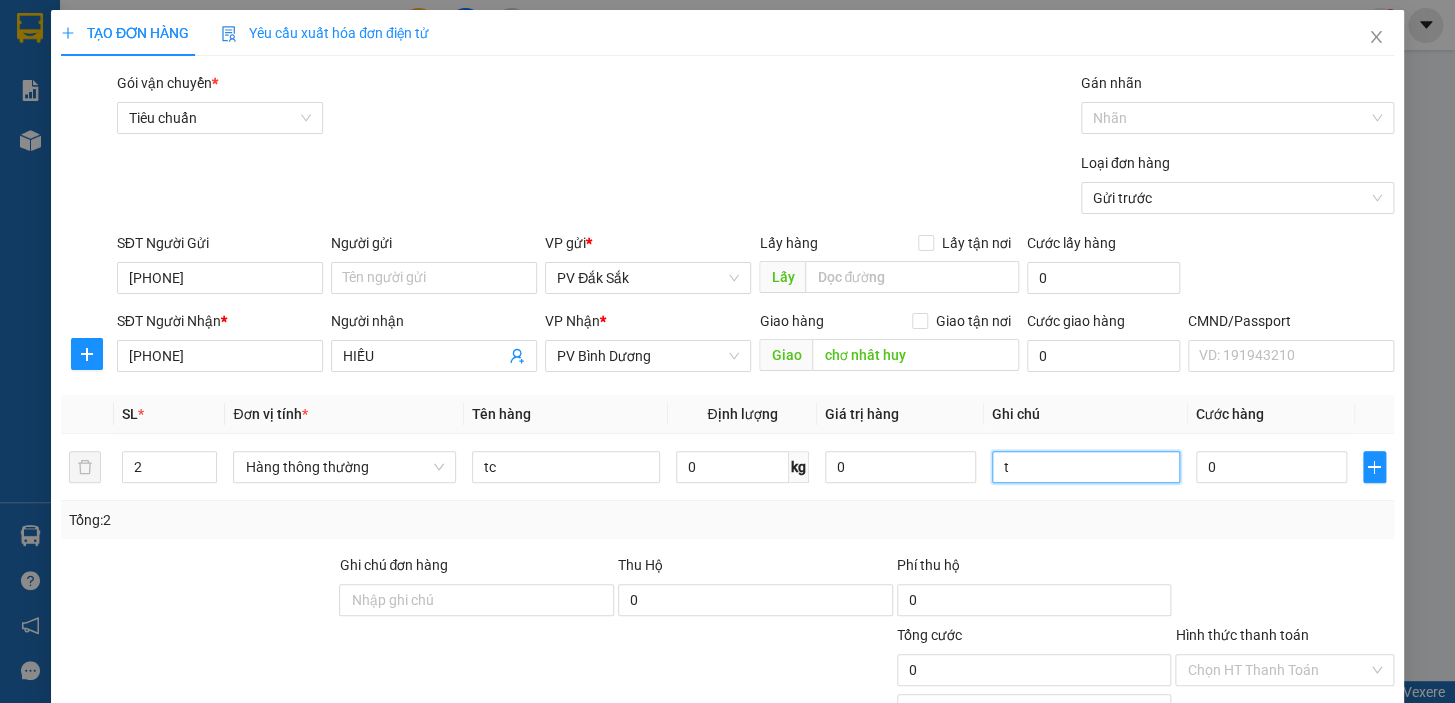 scroll, scrollTop: 258, scrollLeft: 0, axis: vertical 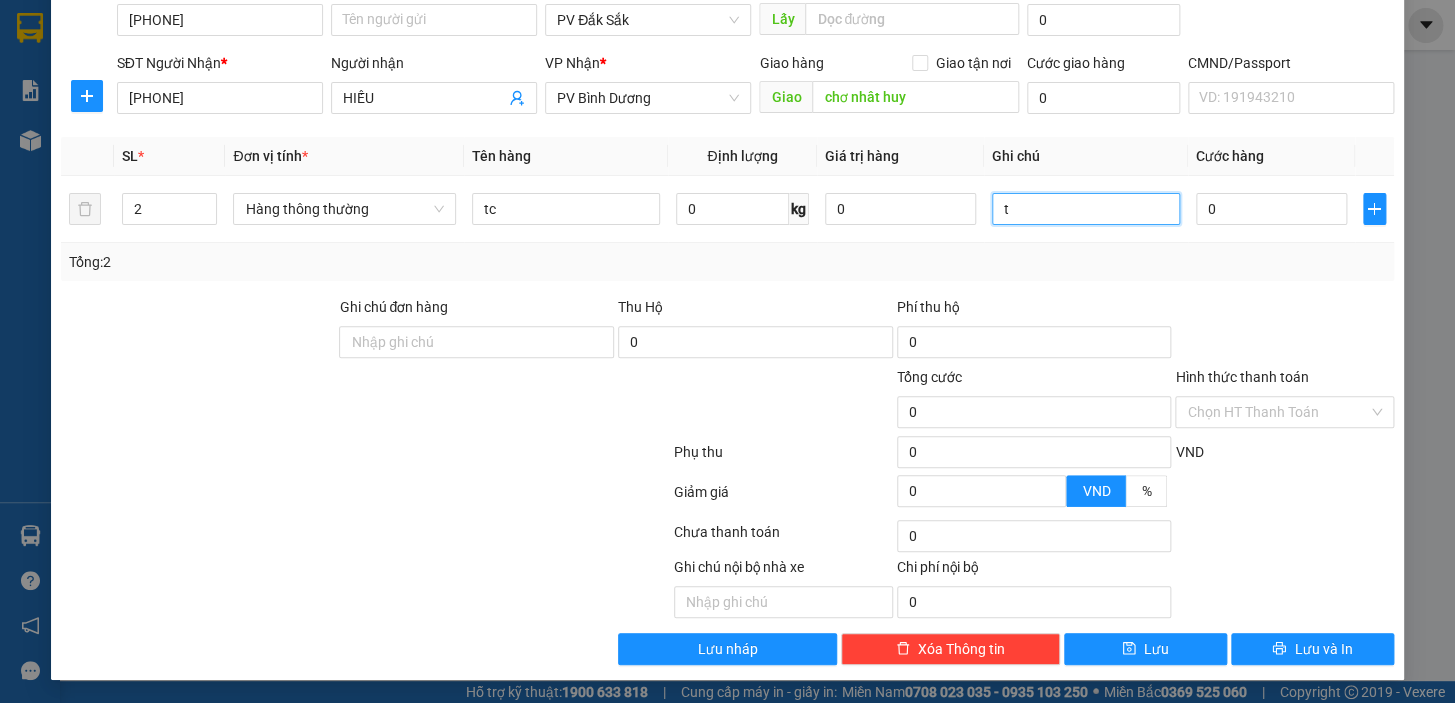type on "t" 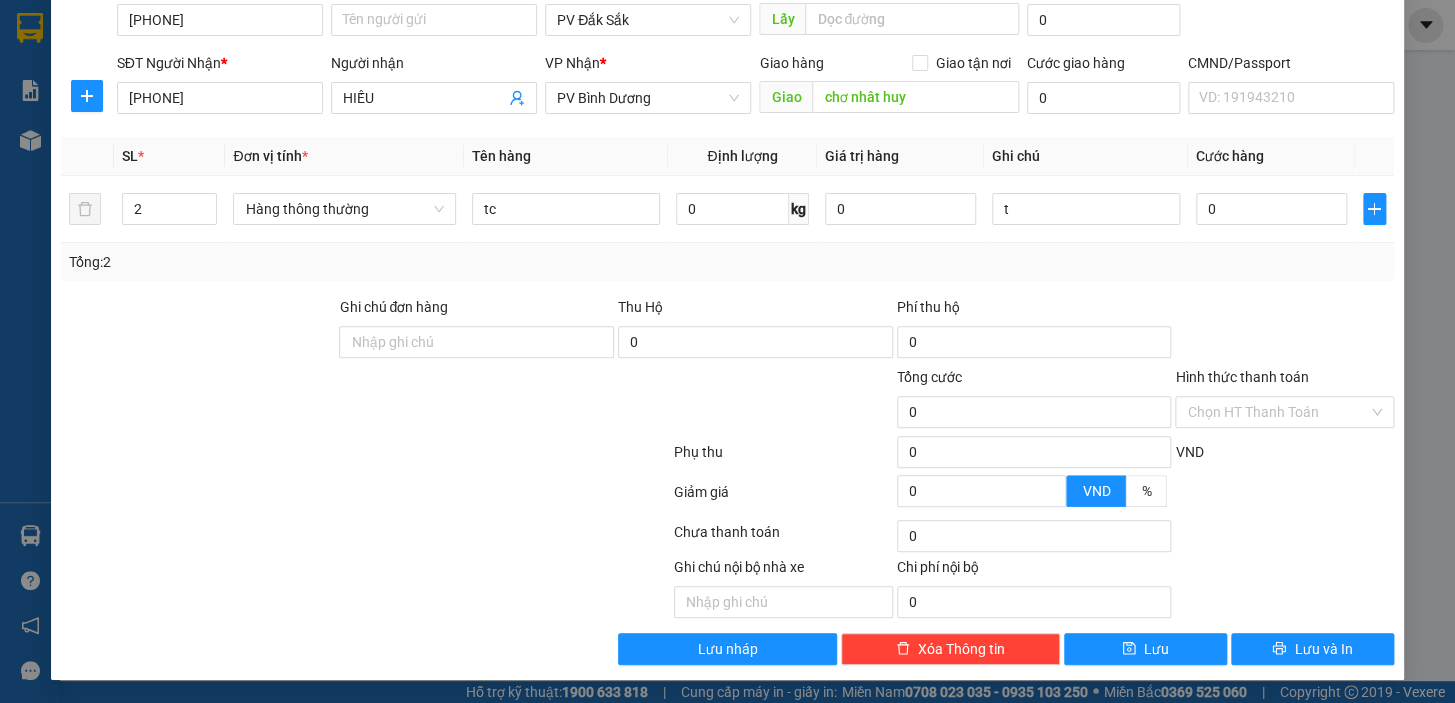 click on "Hình thức thanh toán" at bounding box center (1241, 377) 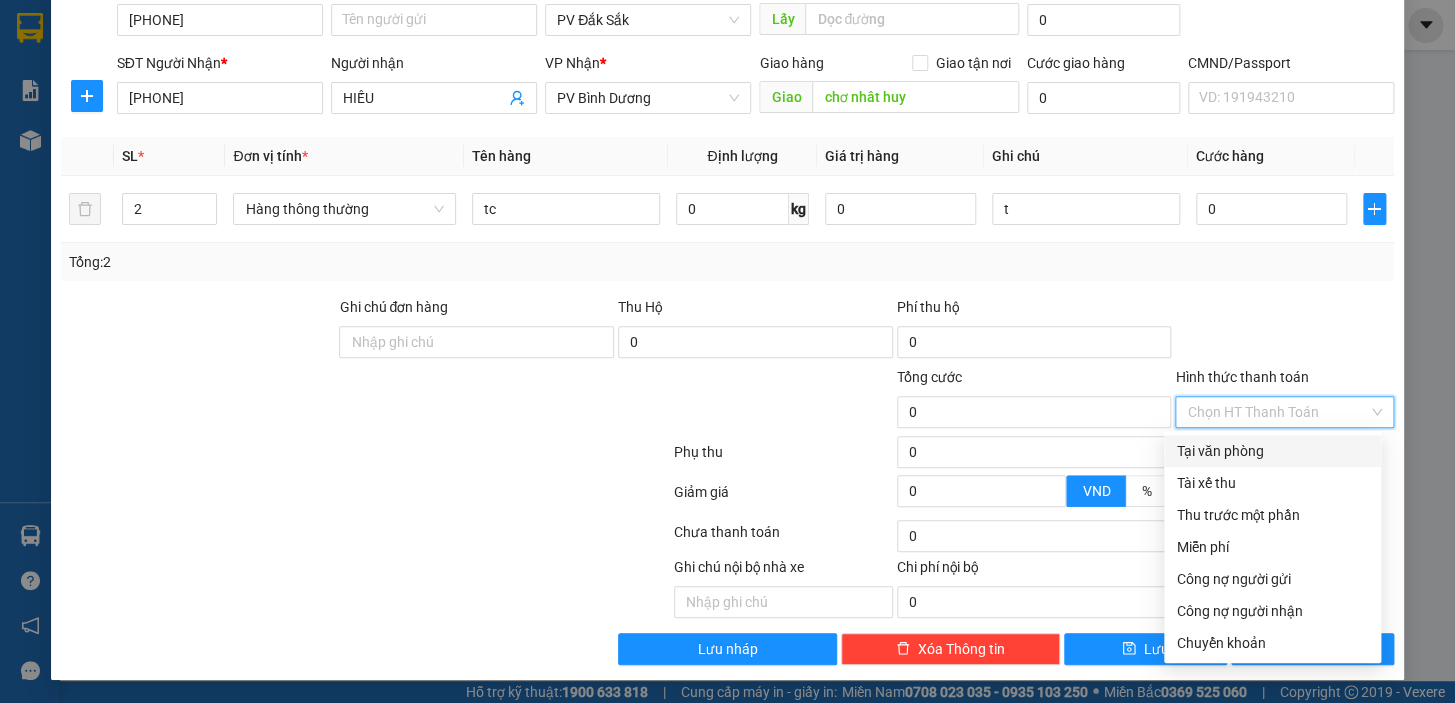 click on "Tại văn phòng" at bounding box center (1272, 451) 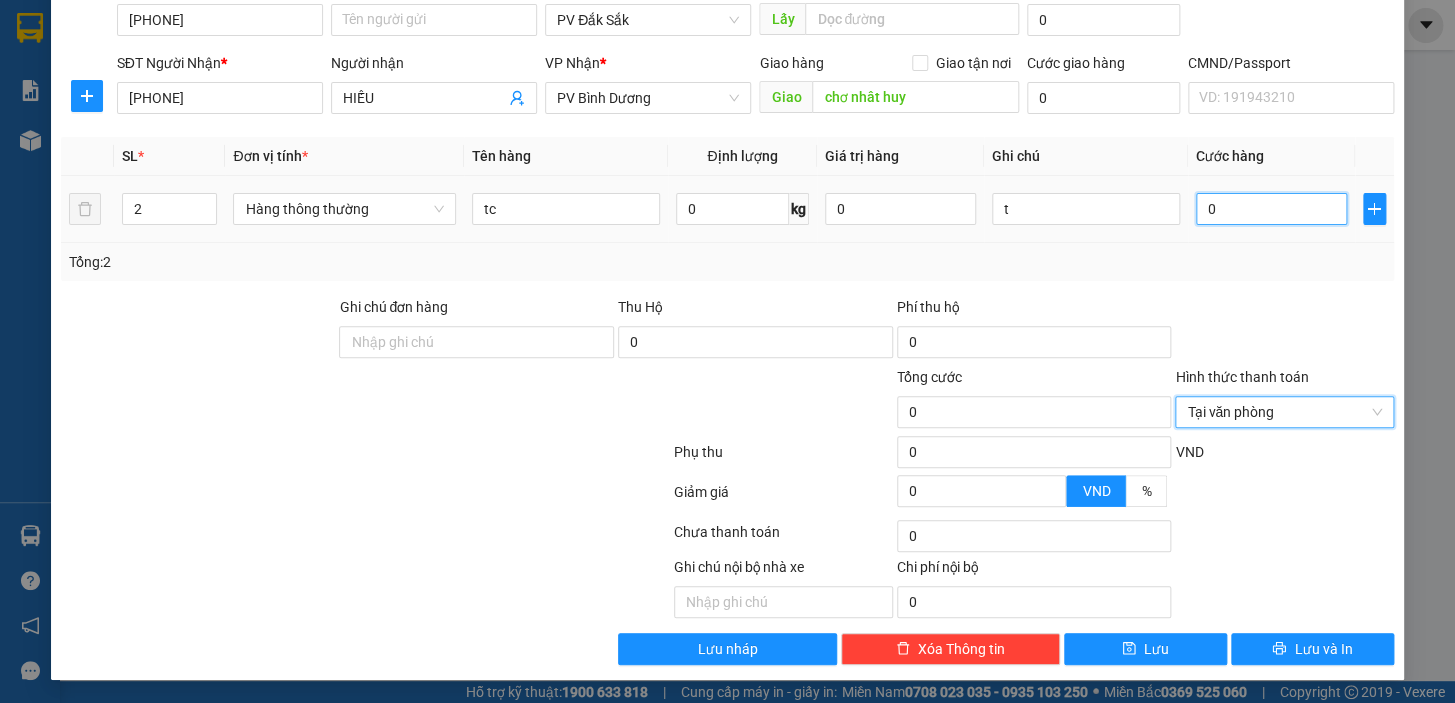 click on "0" at bounding box center (1271, 209) 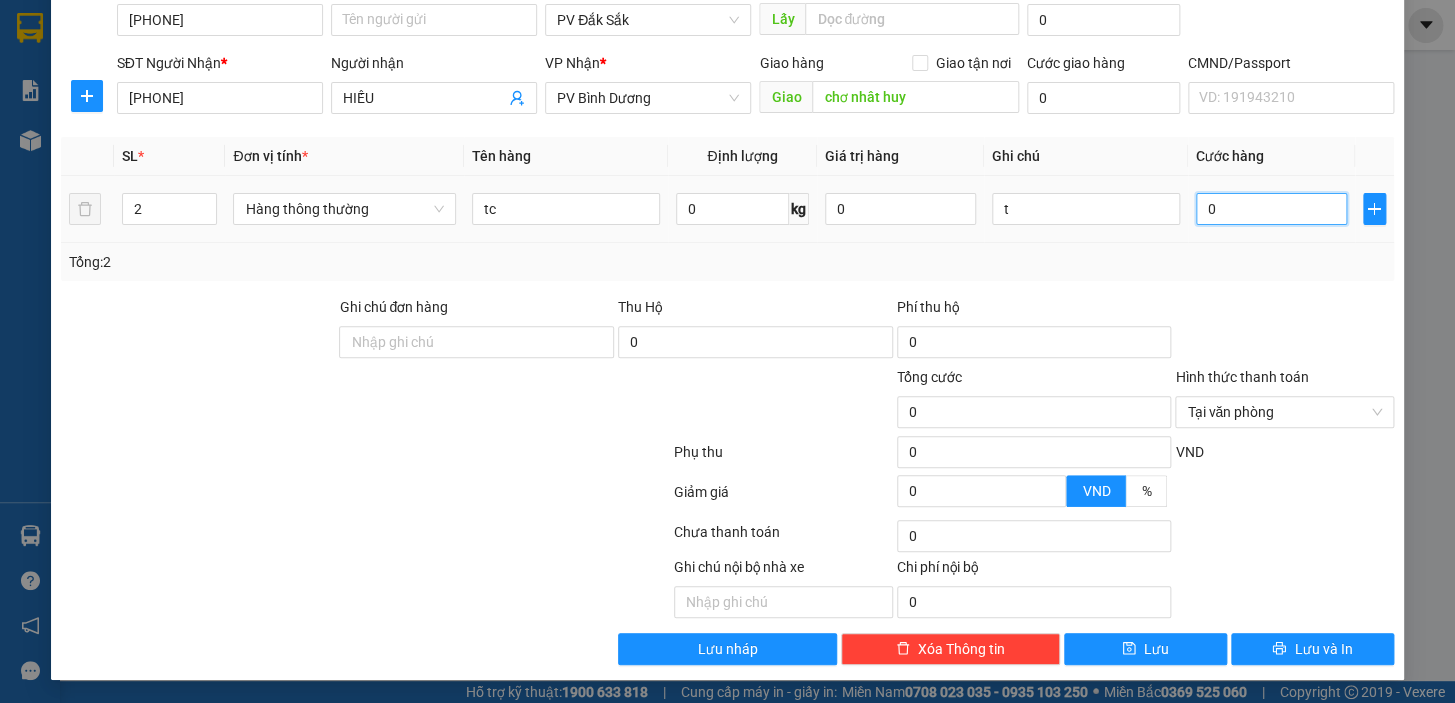 type on "1" 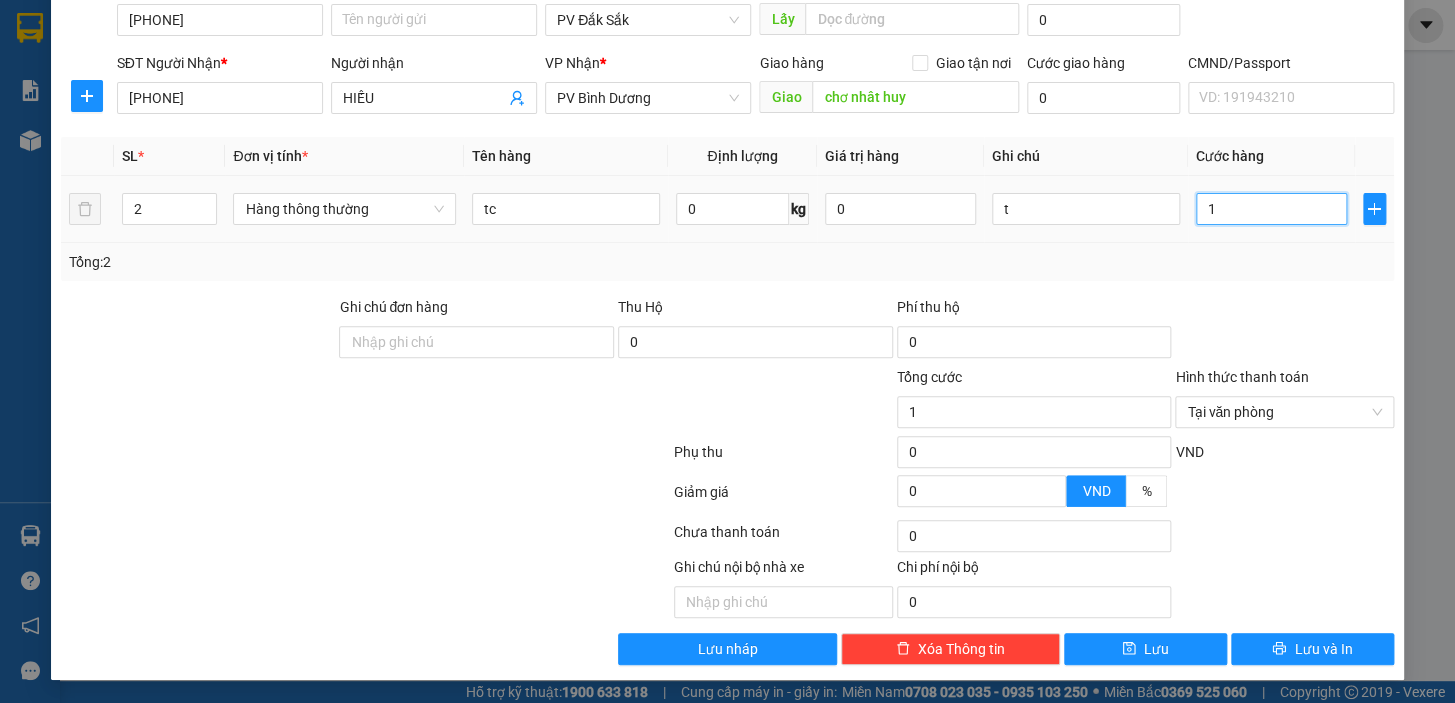 type on "10" 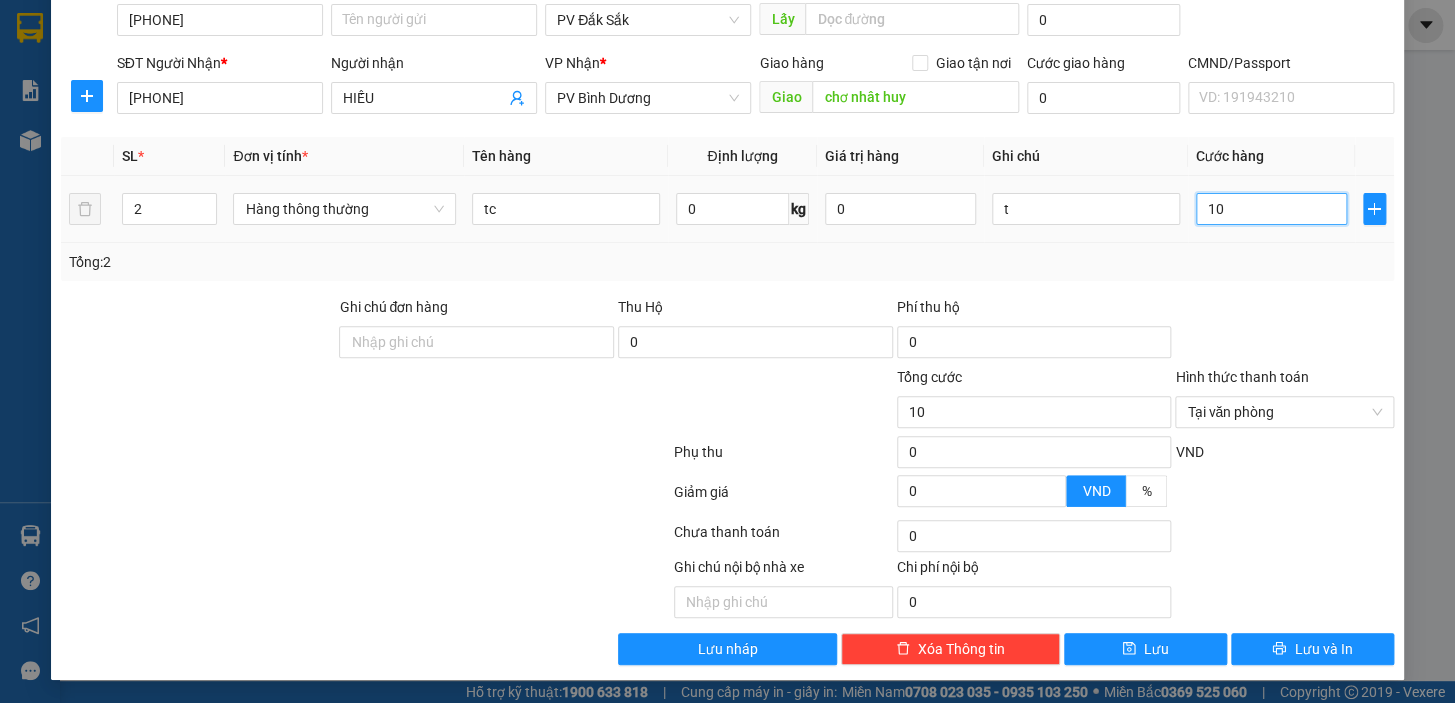 type on "100" 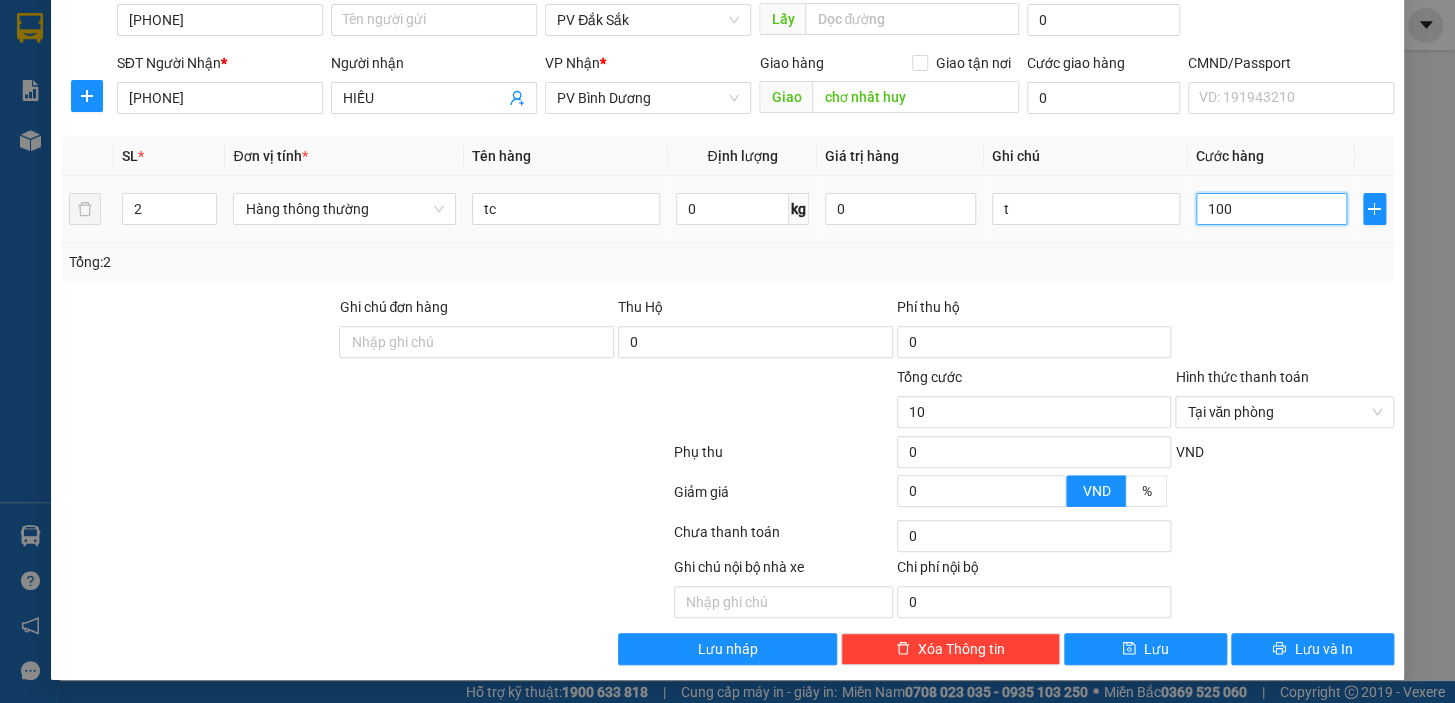 type on "100" 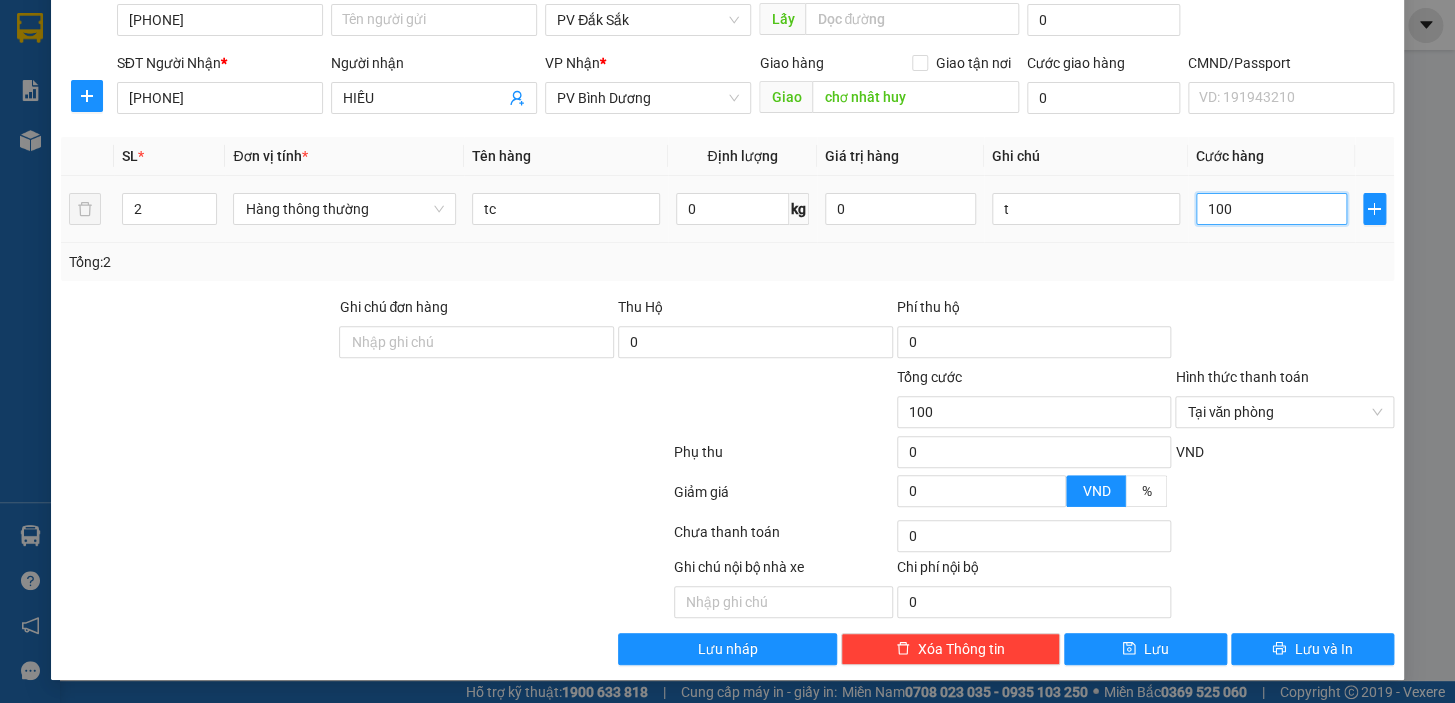 type on "1.000" 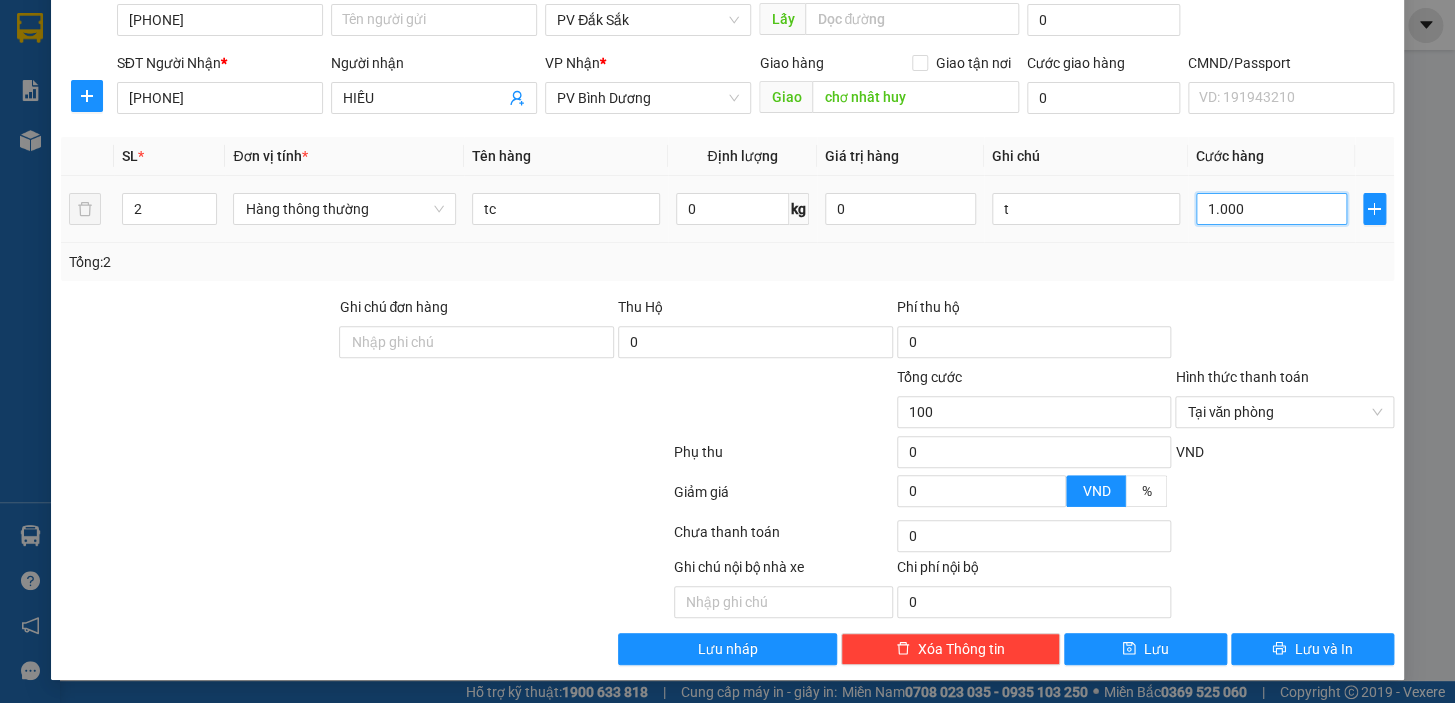 type on "1.000" 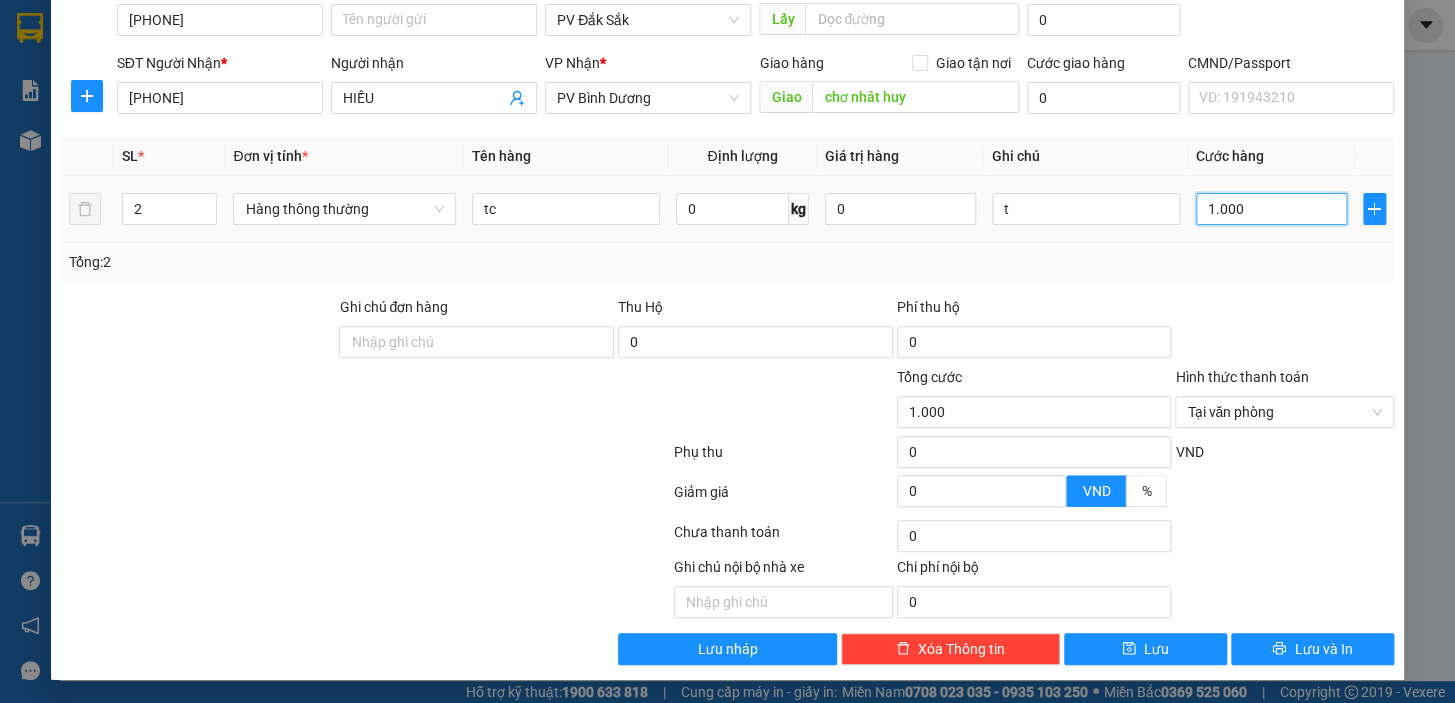 type on "10.000" 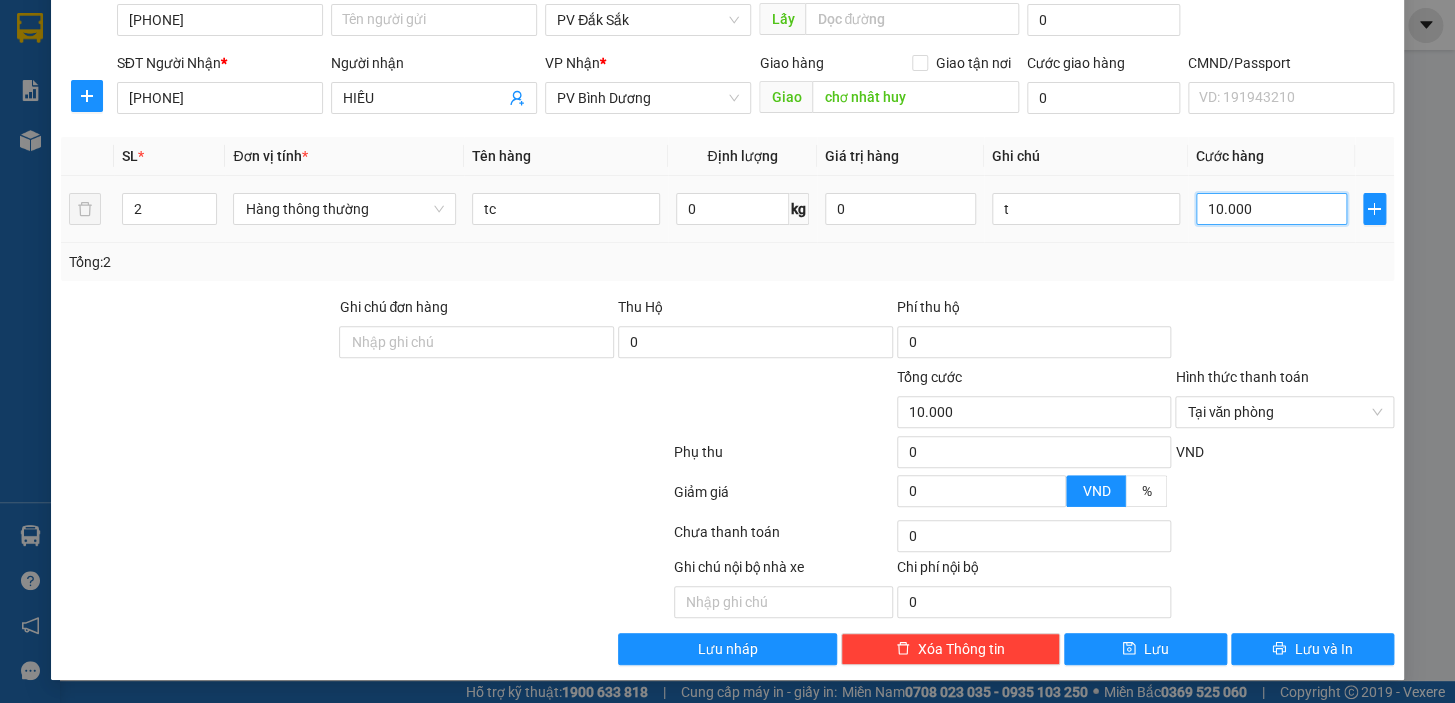 type on "100.000" 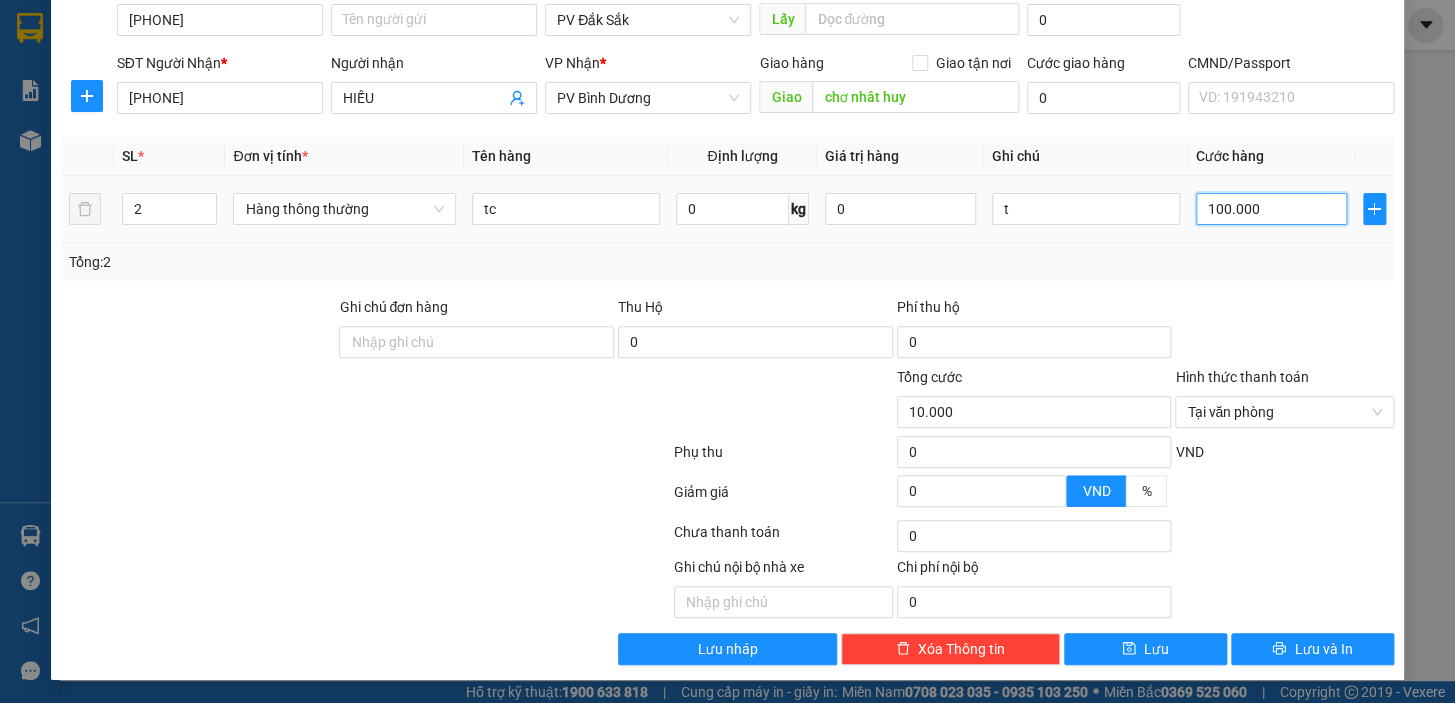 type on "100.000" 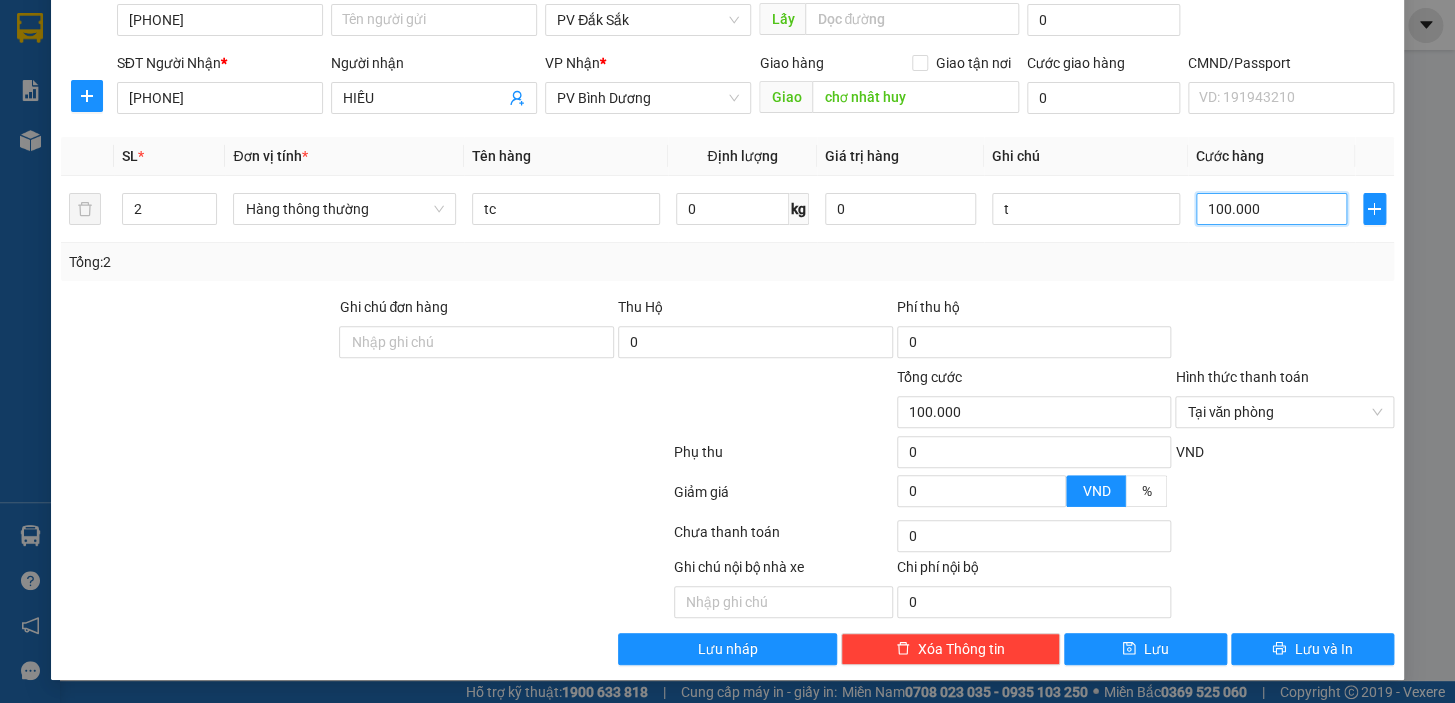 type on "100.000" 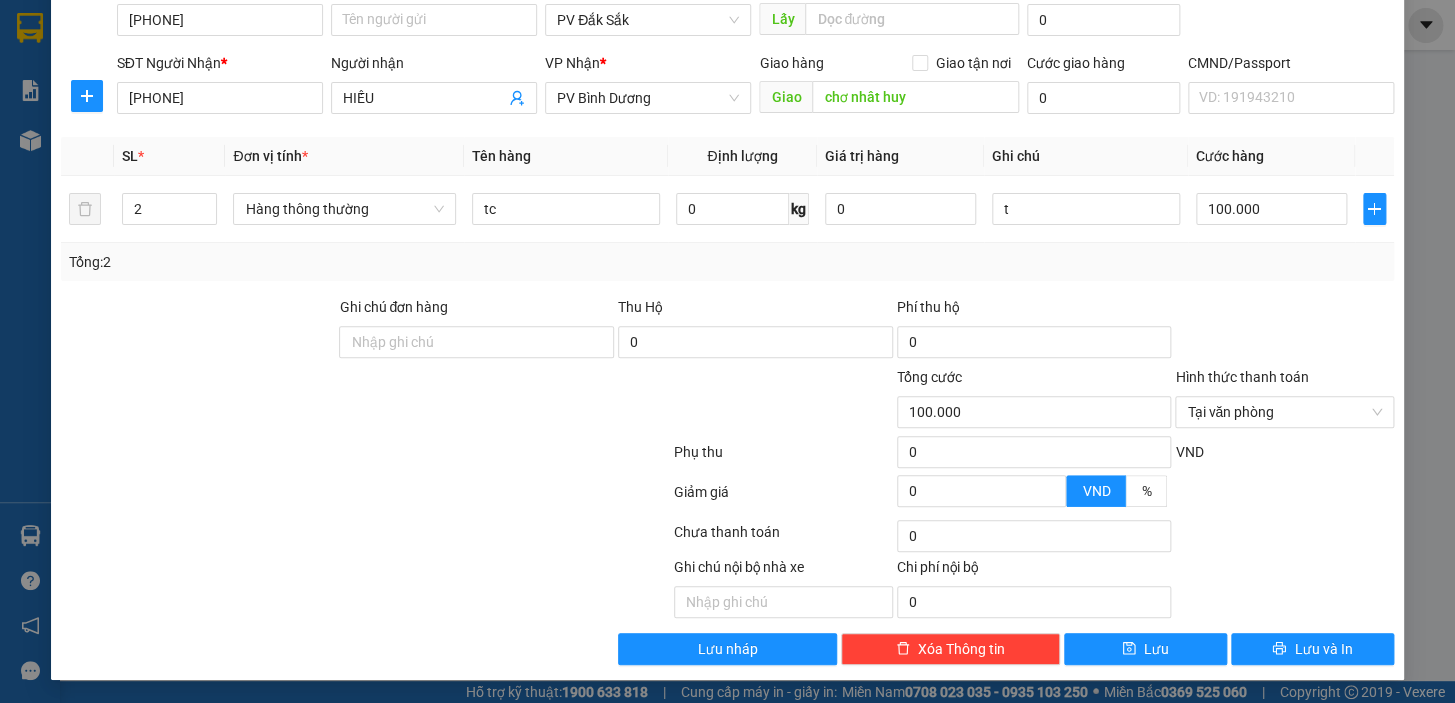 click at bounding box center [254, 401] 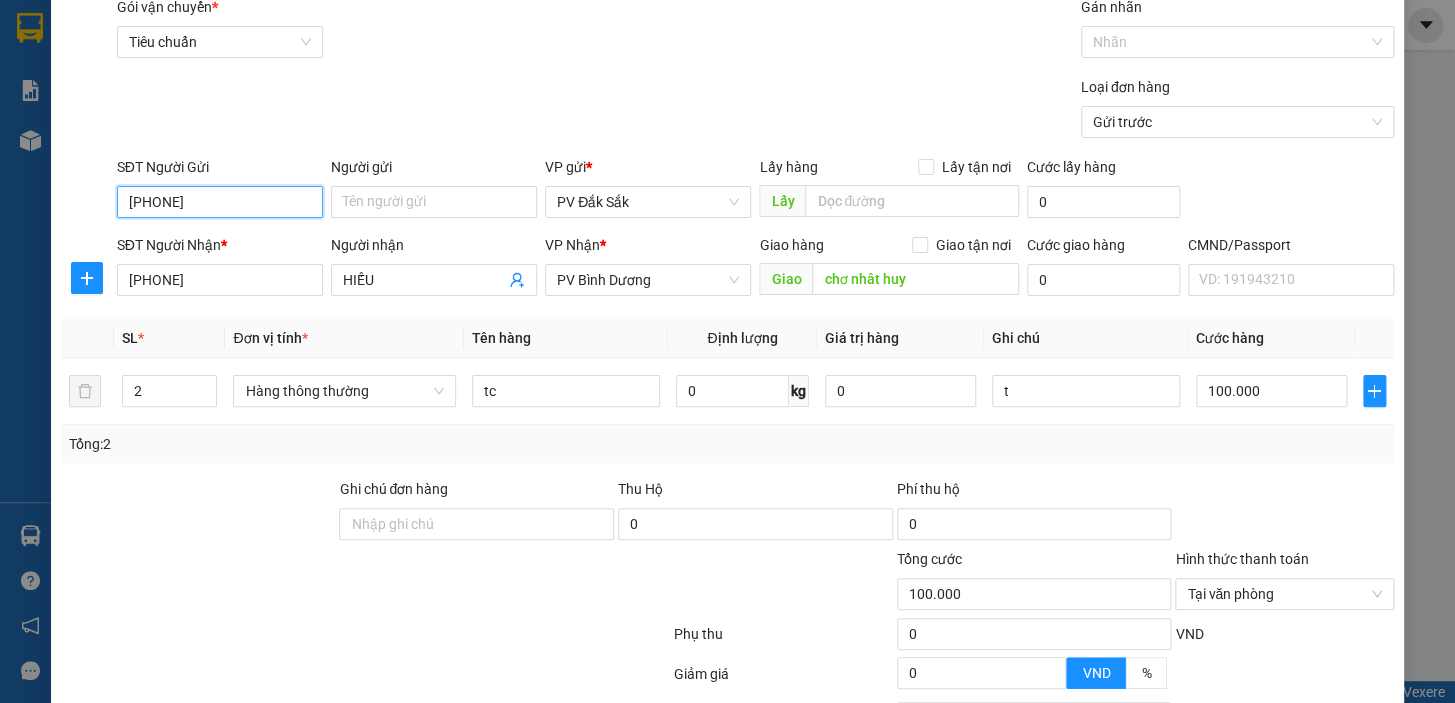 drag, startPoint x: 228, startPoint y: 197, endPoint x: 13, endPoint y: 203, distance: 215.08371 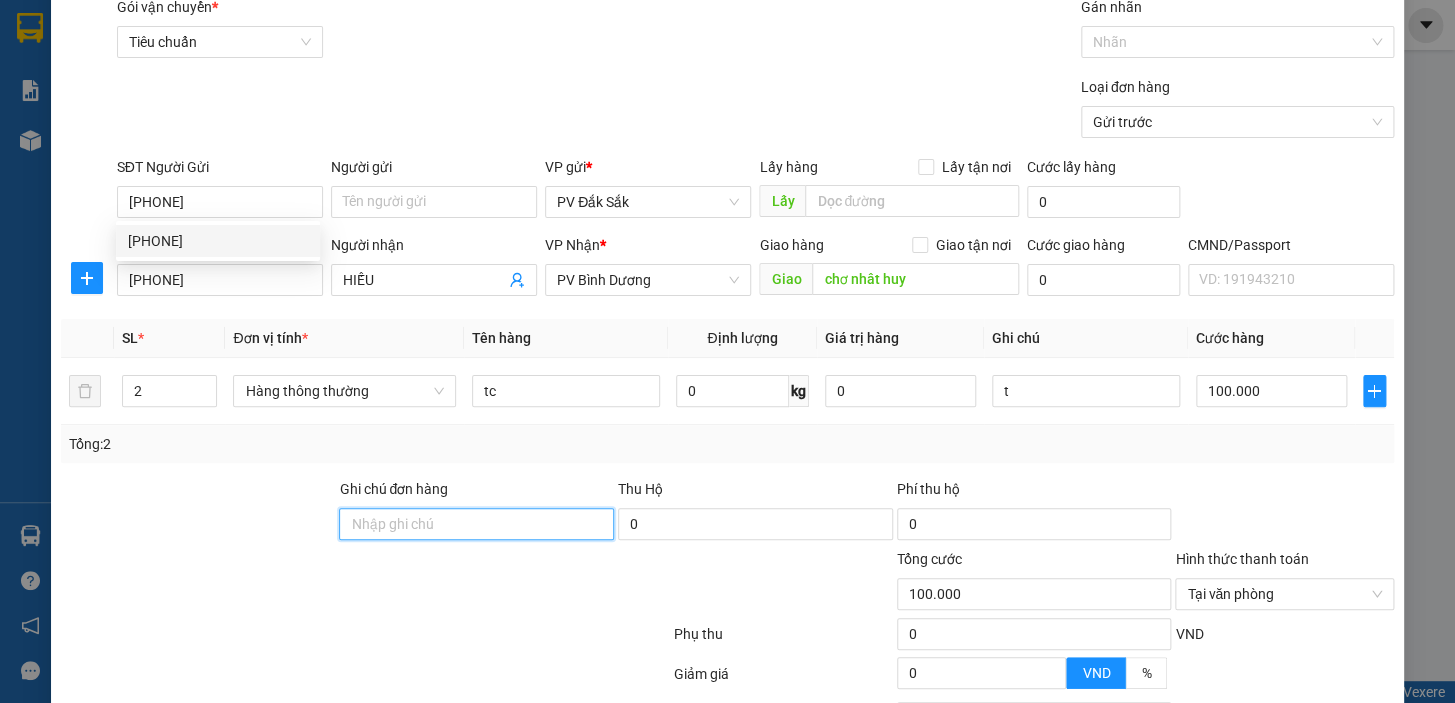 click on "Ghi chú đơn hàng" at bounding box center [476, 524] 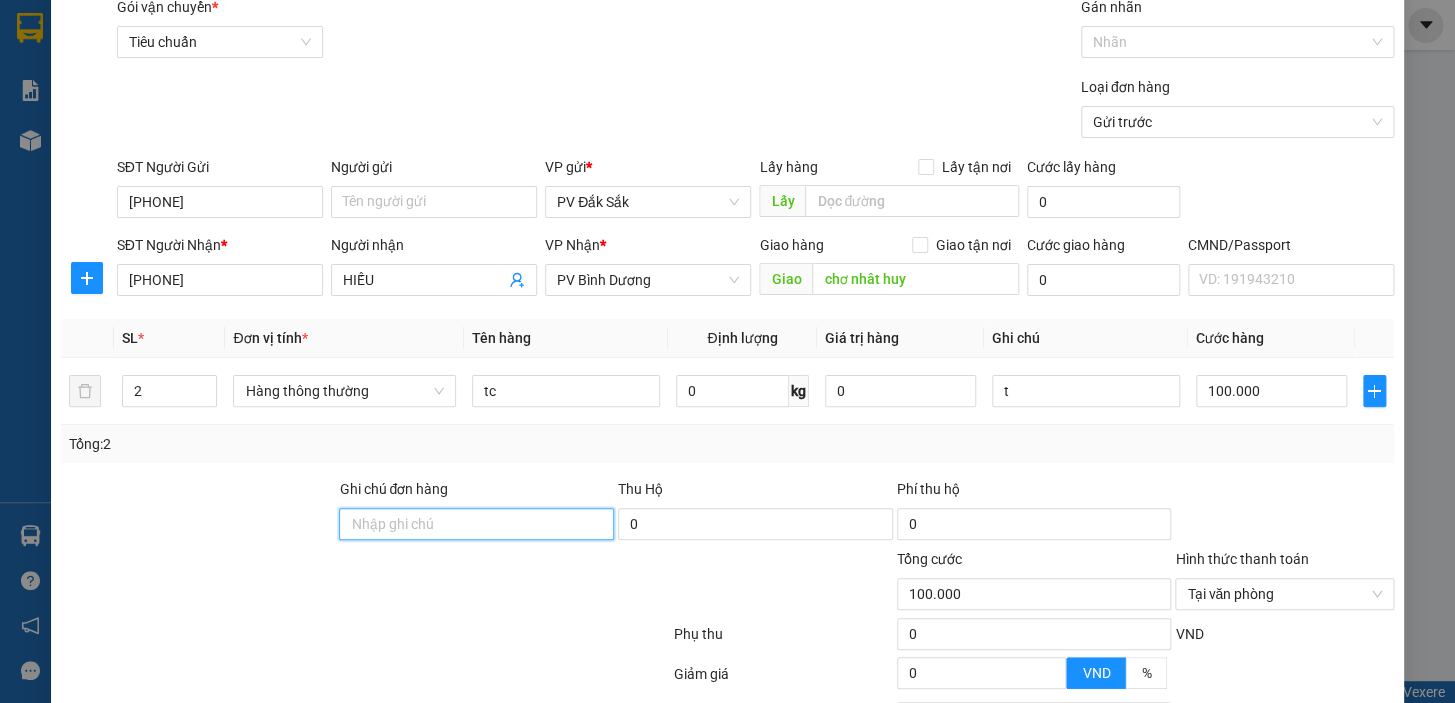paste on "[PHONE]" 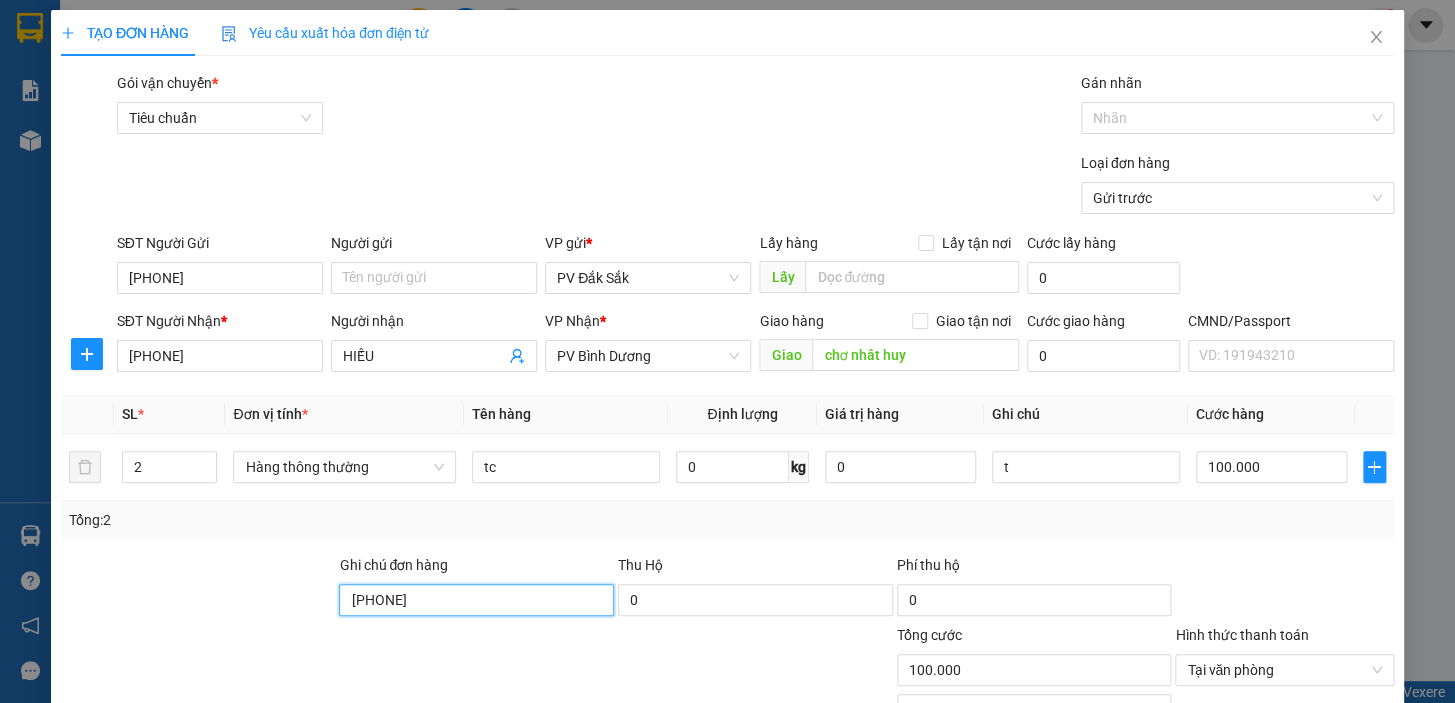 scroll, scrollTop: 258, scrollLeft: 0, axis: vertical 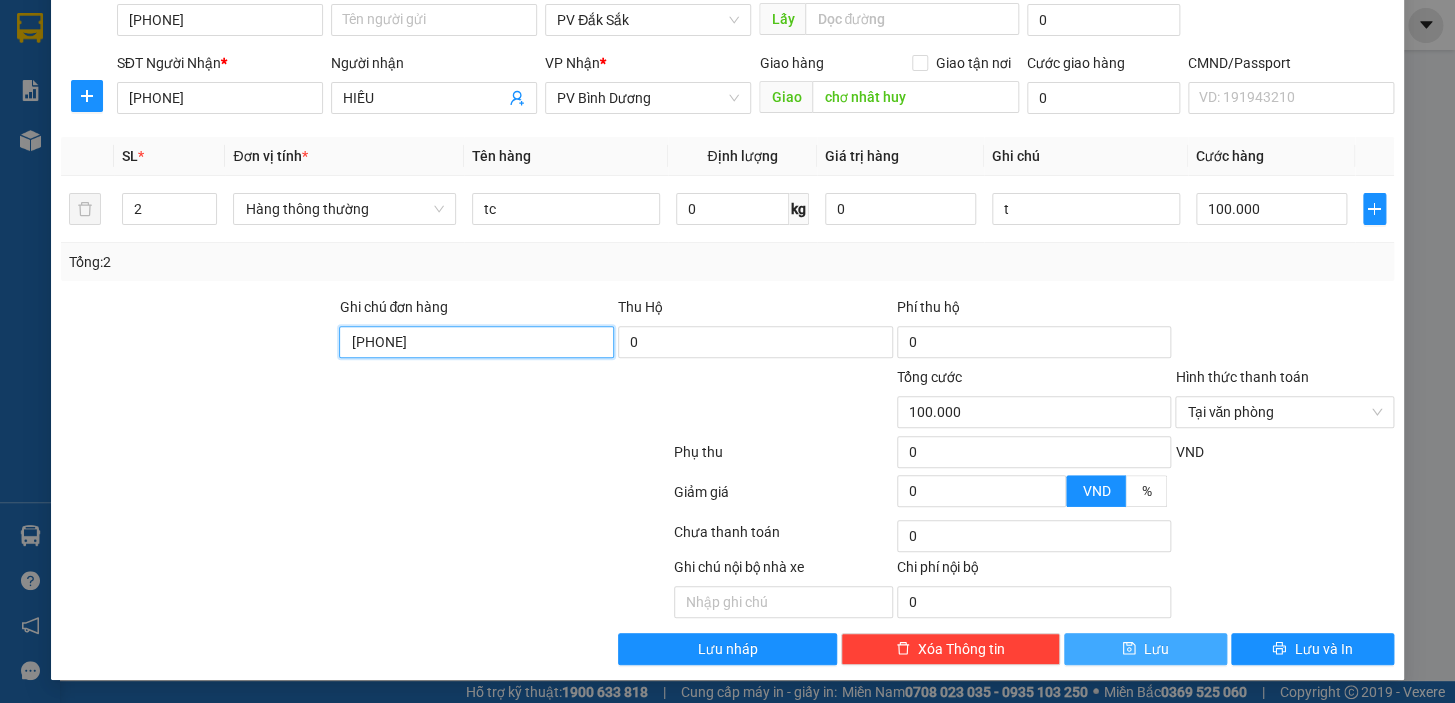 type on "[PHONE]" 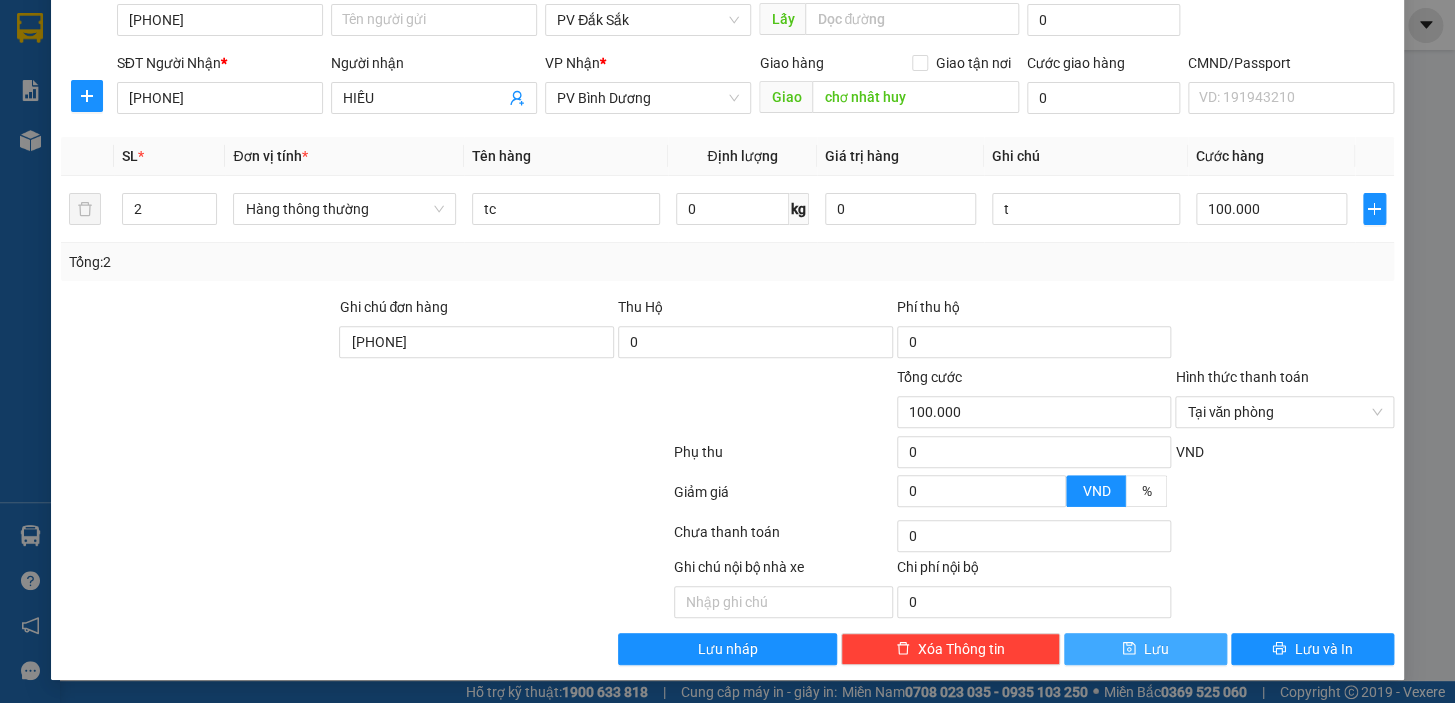 click on "Lưu" at bounding box center (1156, 649) 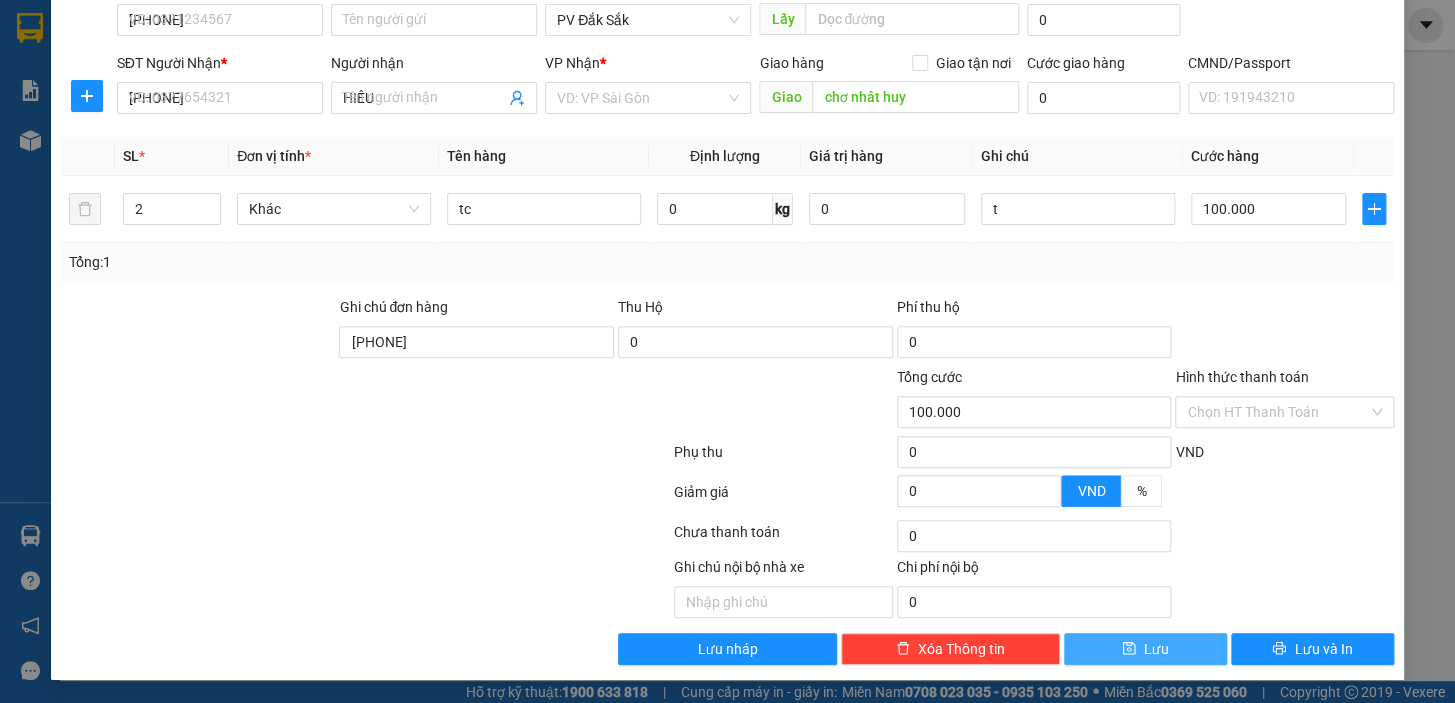 type 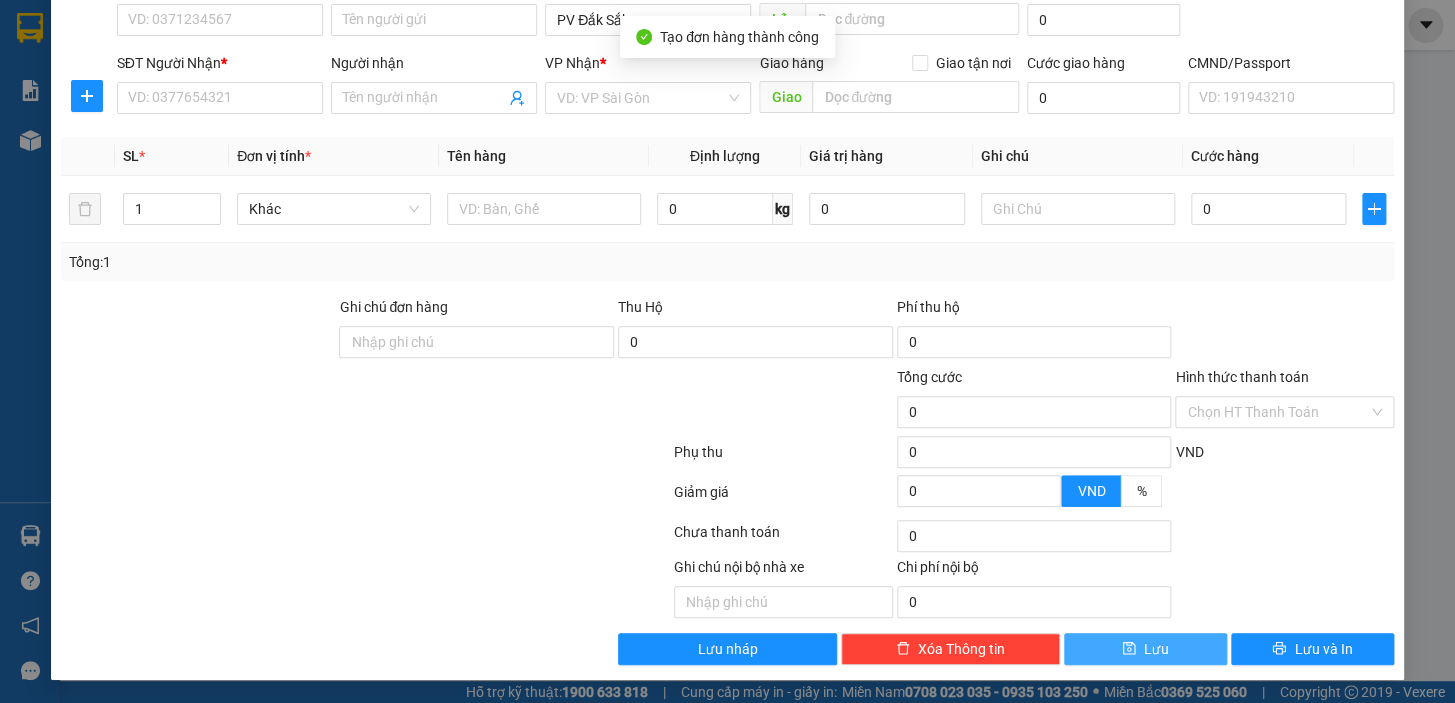 scroll, scrollTop: 0, scrollLeft: 0, axis: both 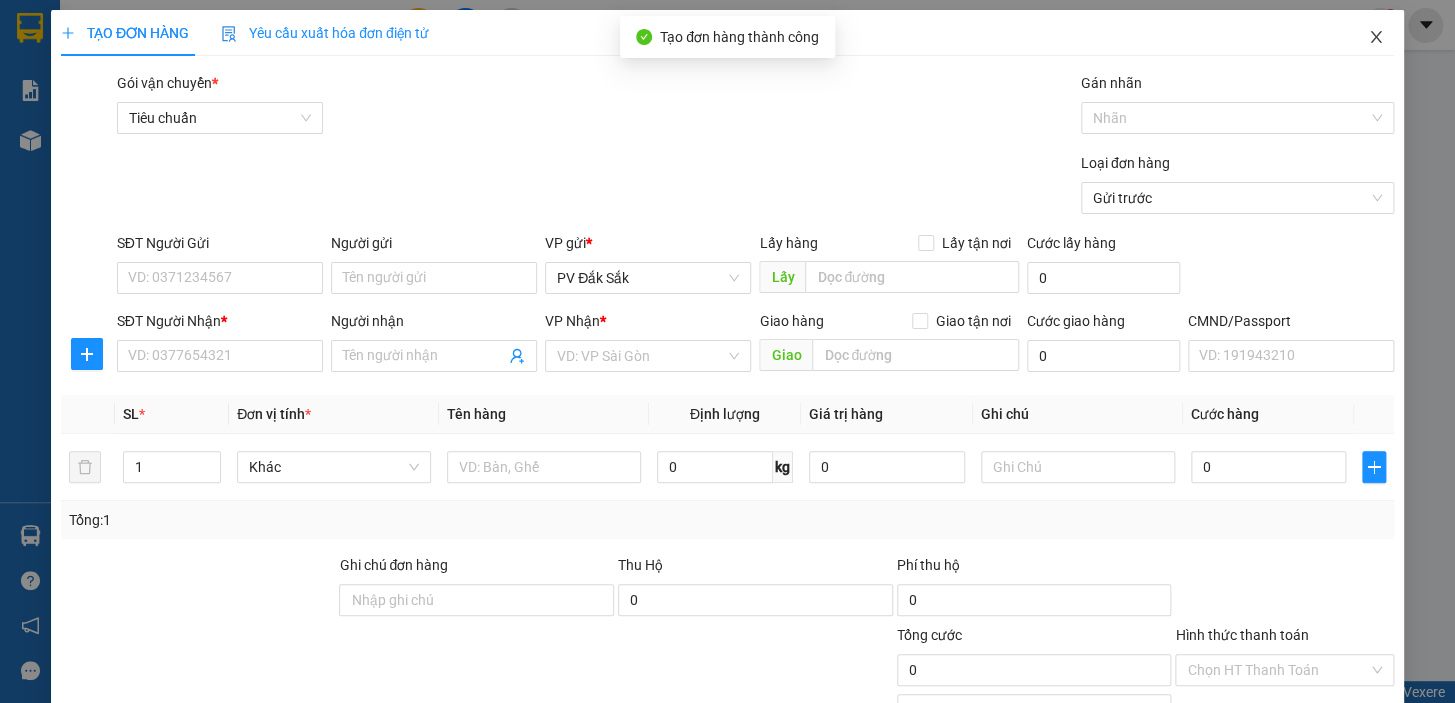 click 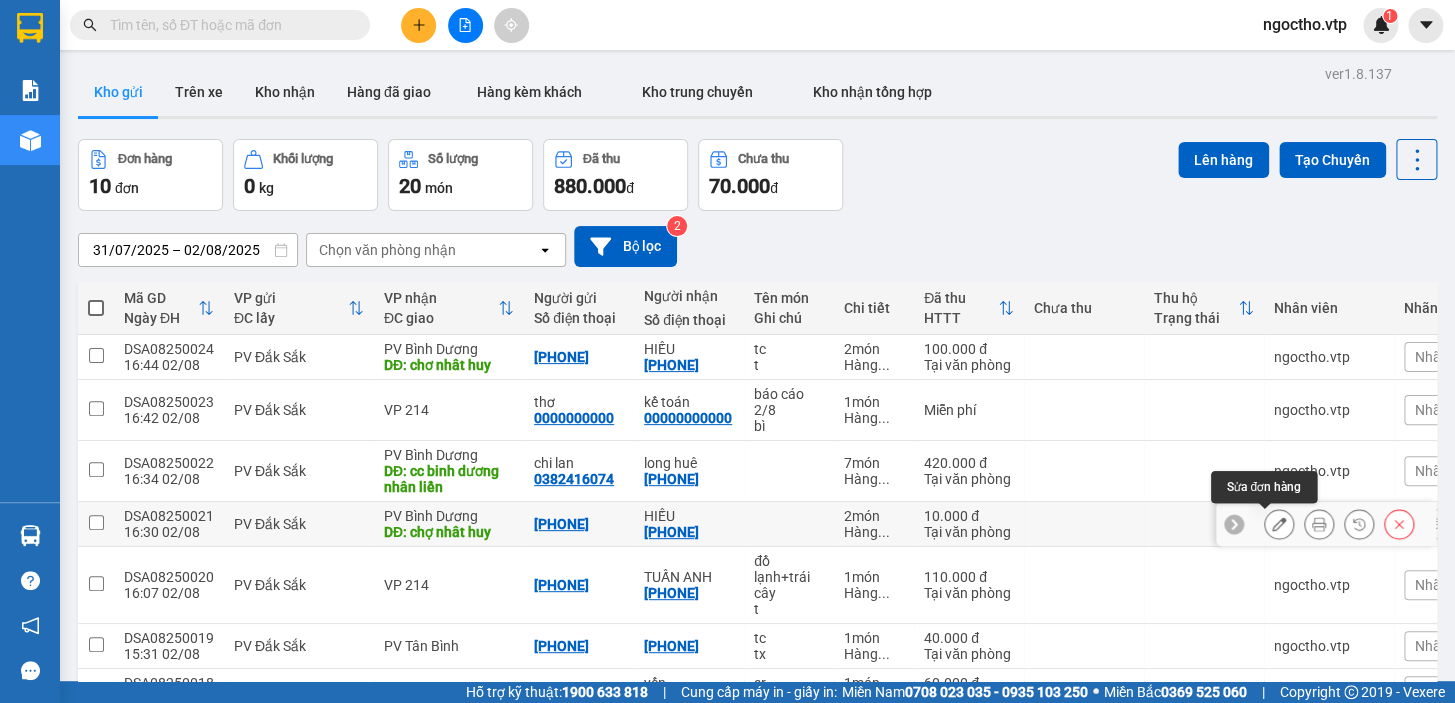 click at bounding box center (1279, 524) 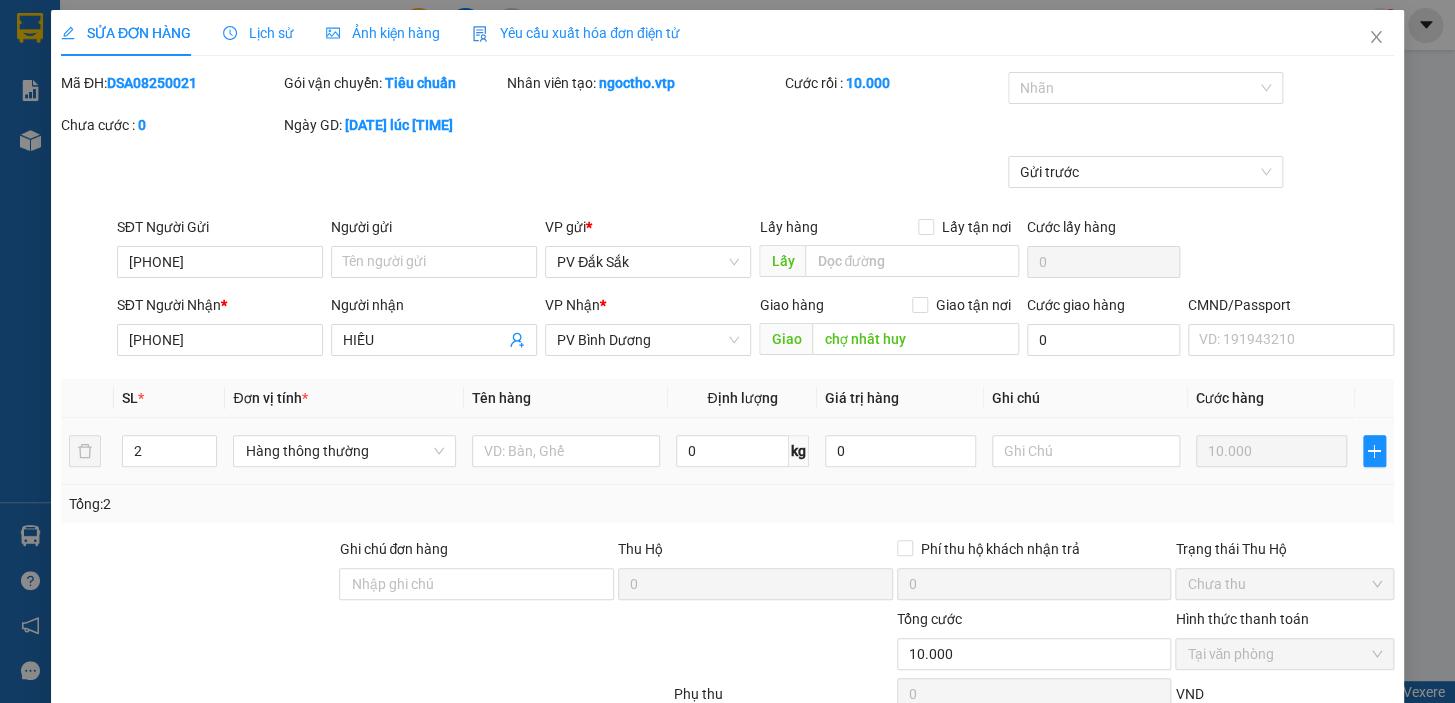 type on "[PHONE]" 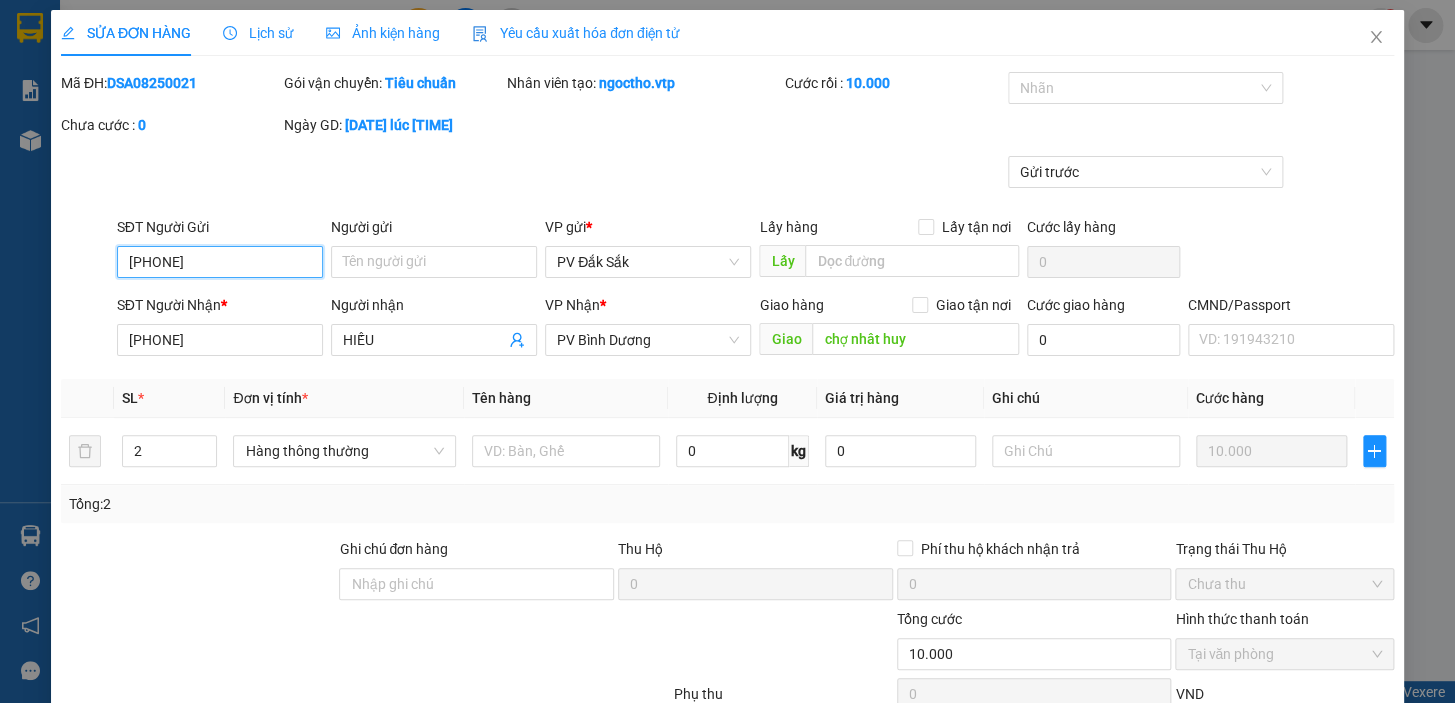 scroll, scrollTop: 242, scrollLeft: 0, axis: vertical 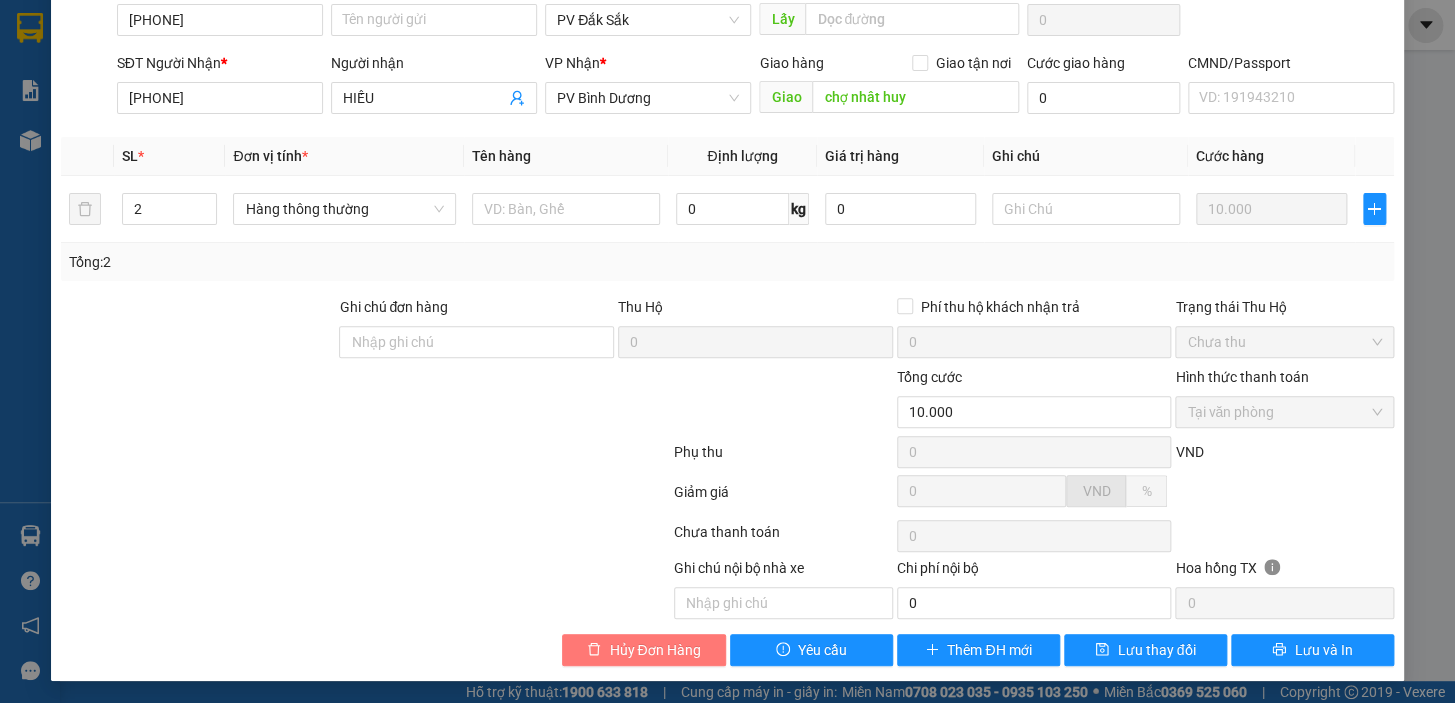 click on "Hủy Đơn Hàng" at bounding box center [654, 650] 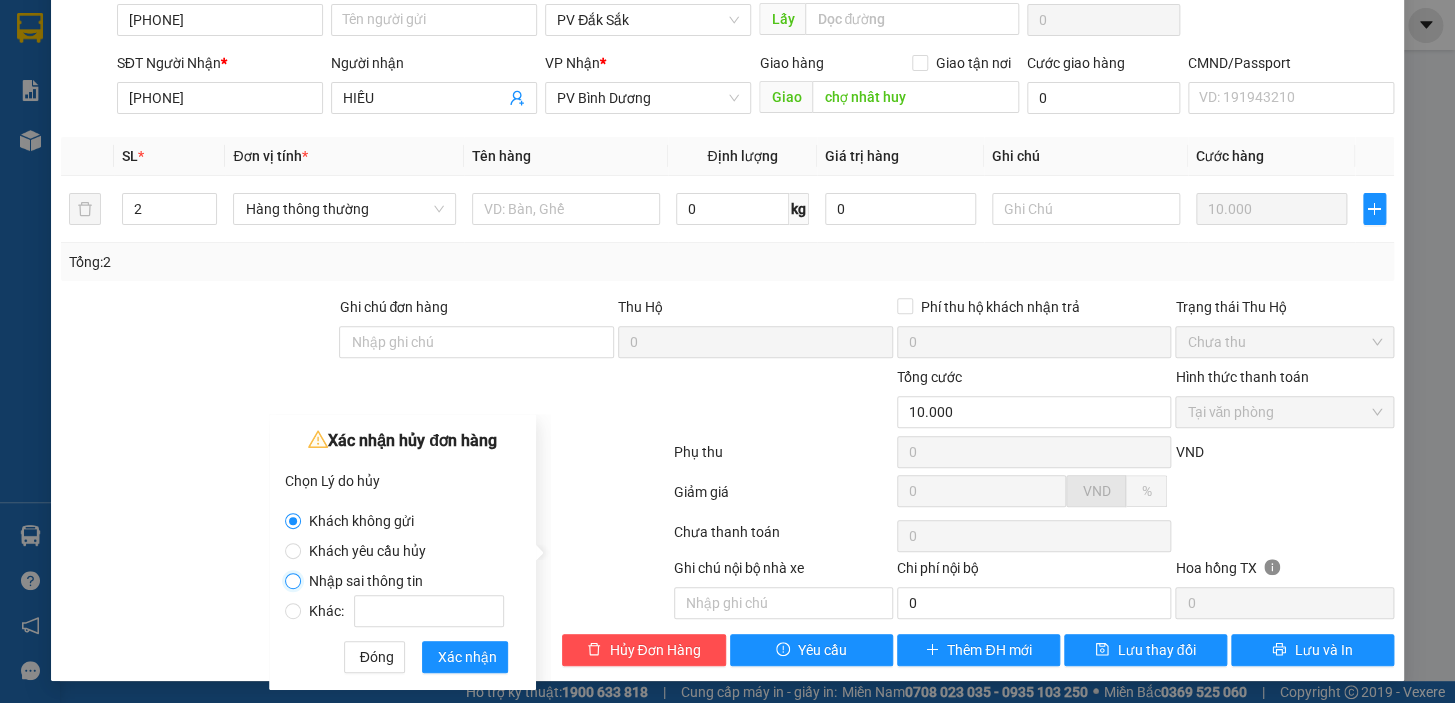 drag, startPoint x: 295, startPoint y: 582, endPoint x: 436, endPoint y: 628, distance: 148.31386 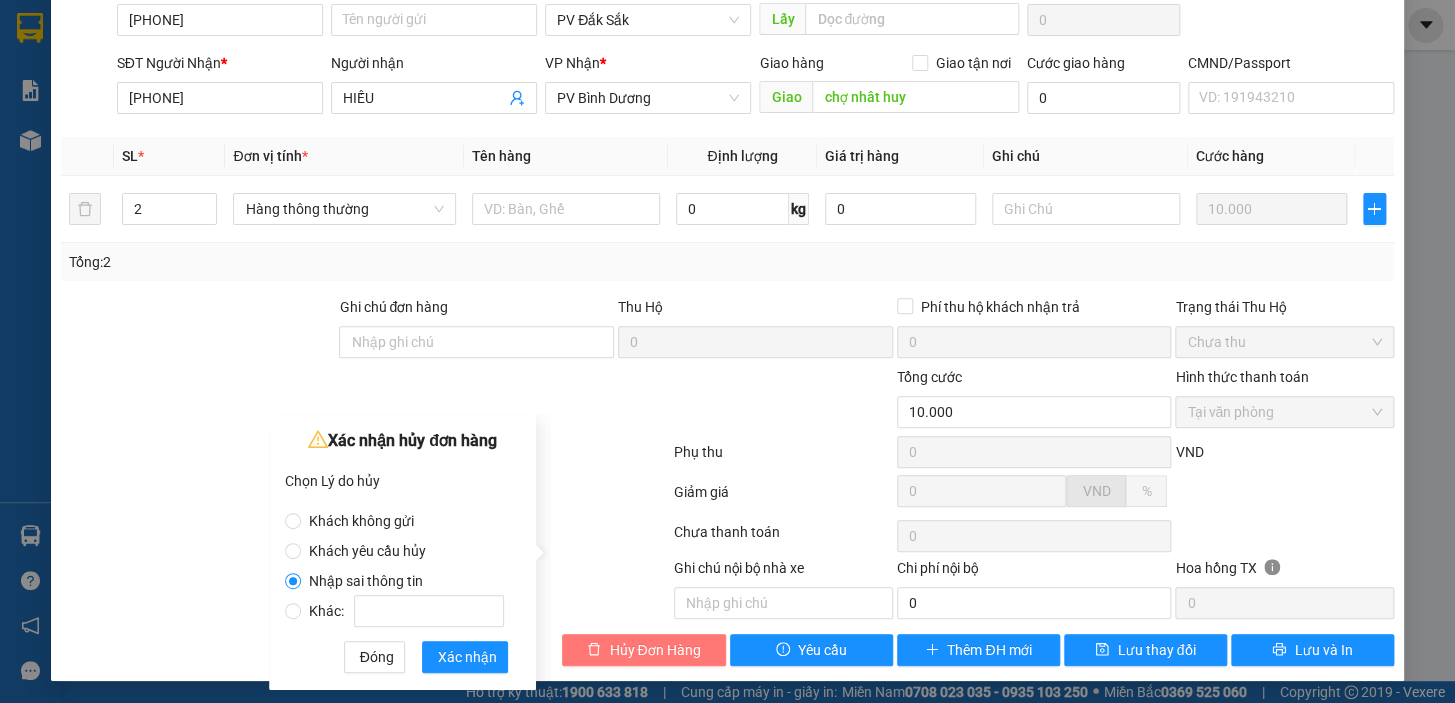 click on "Hủy Đơn Hàng" at bounding box center [654, 650] 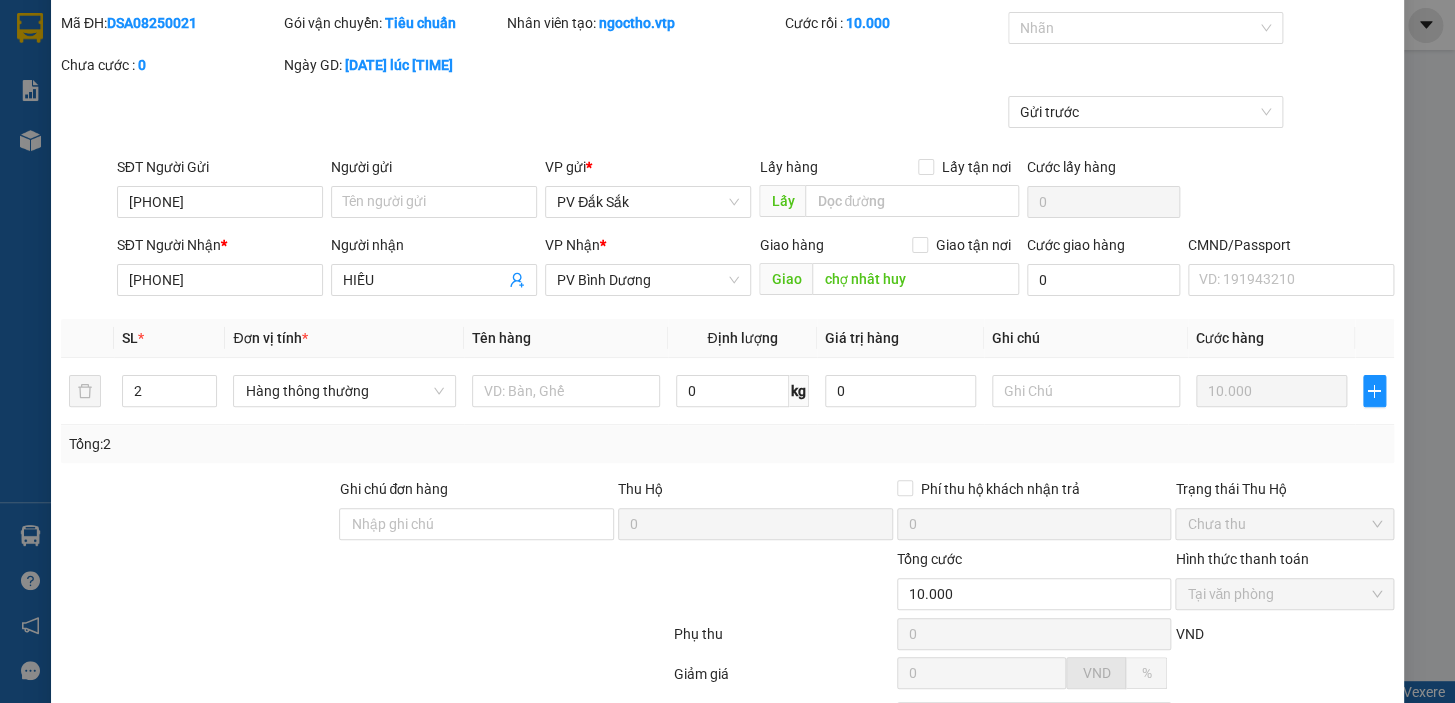 scroll, scrollTop: 242, scrollLeft: 0, axis: vertical 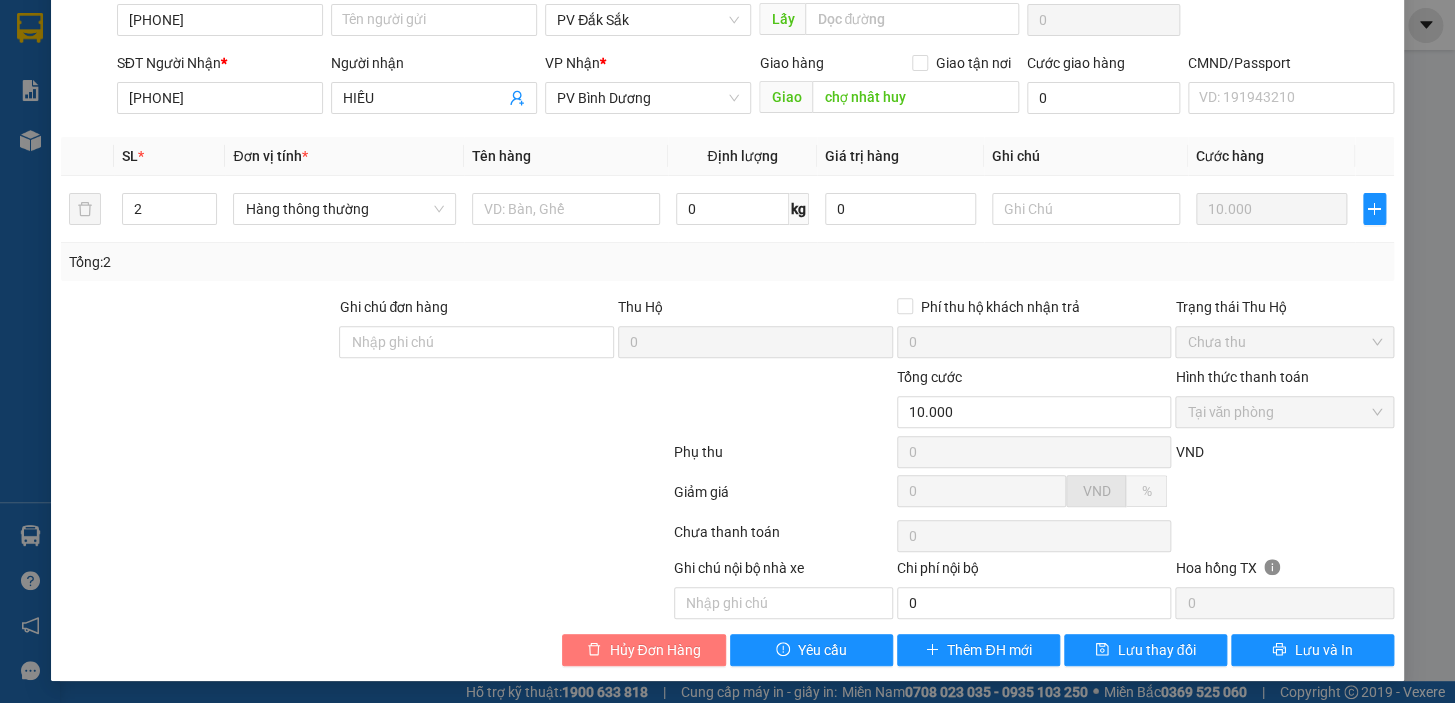 click on "Hủy Đơn Hàng" at bounding box center (654, 650) 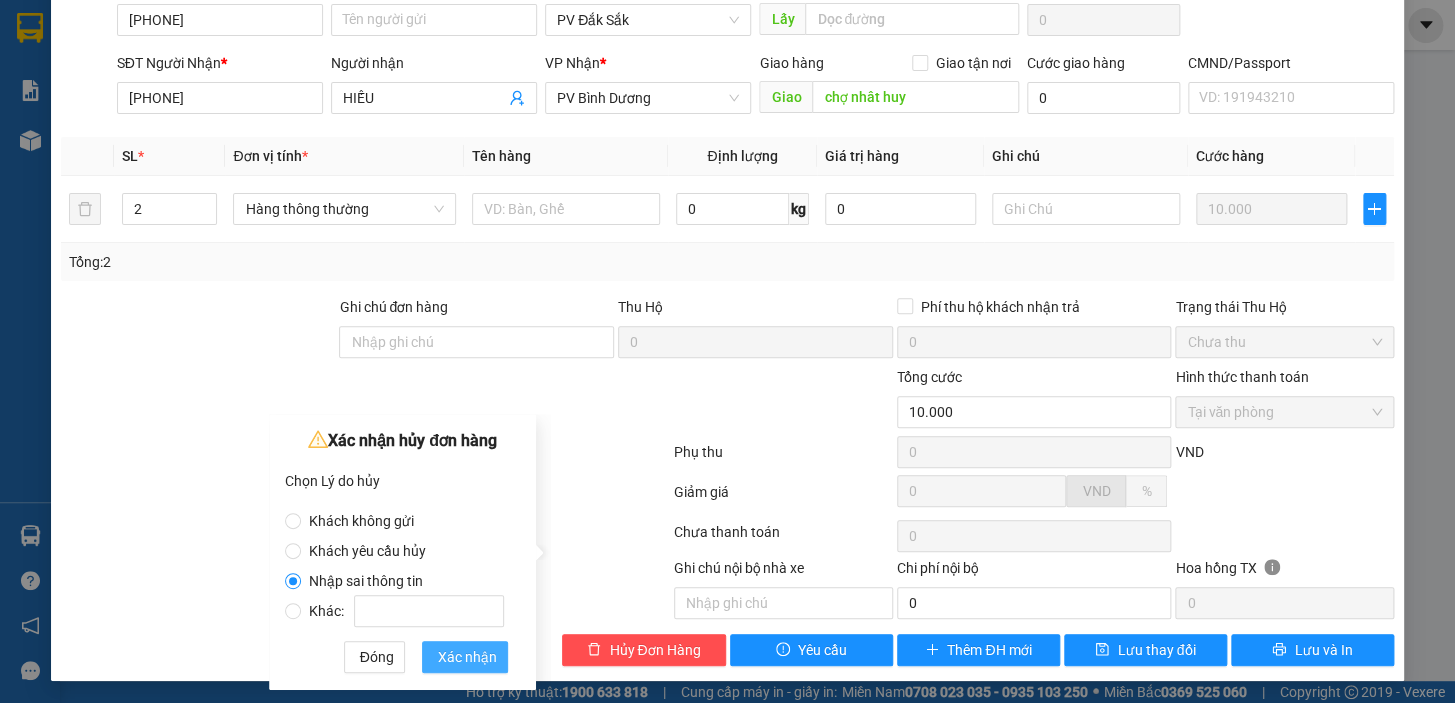 click on "Xác nhận" at bounding box center (467, 657) 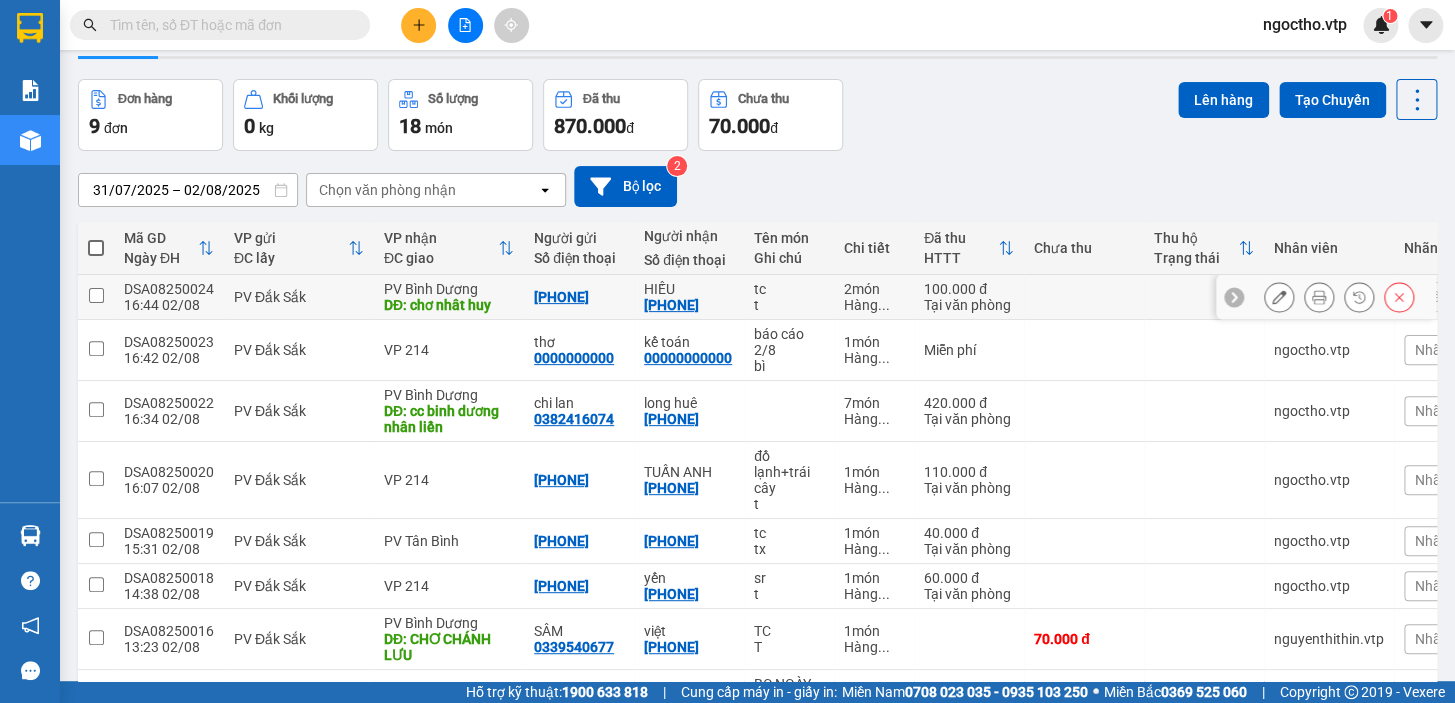 scroll, scrollTop: 0, scrollLeft: 0, axis: both 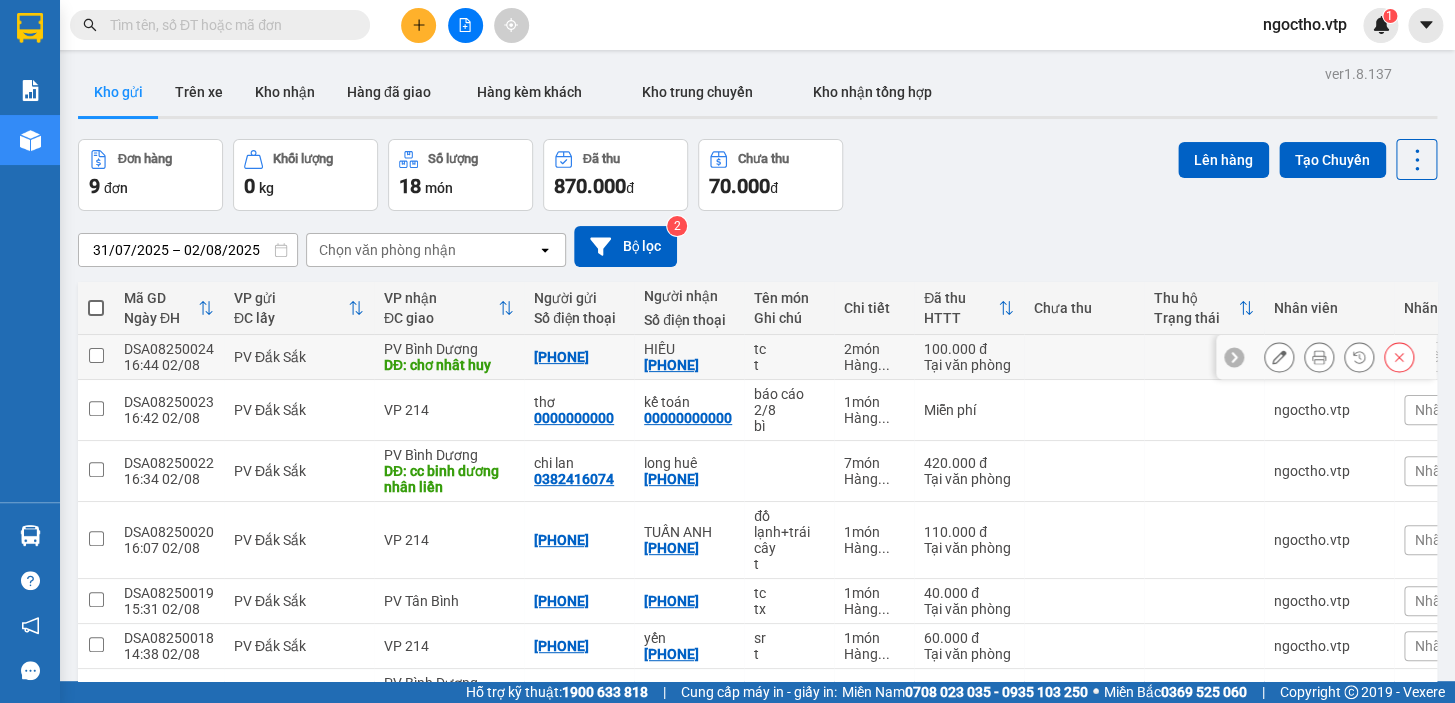 click 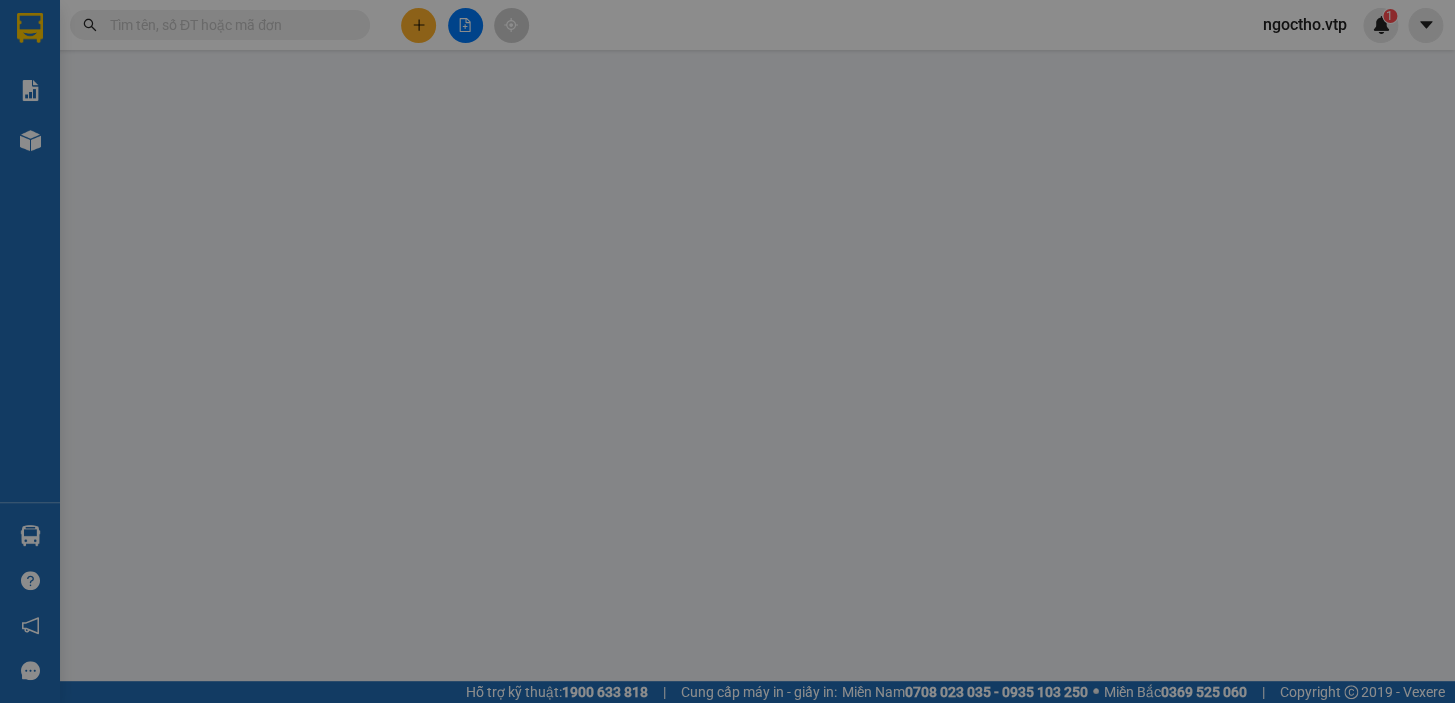 type on "[PHONE]" 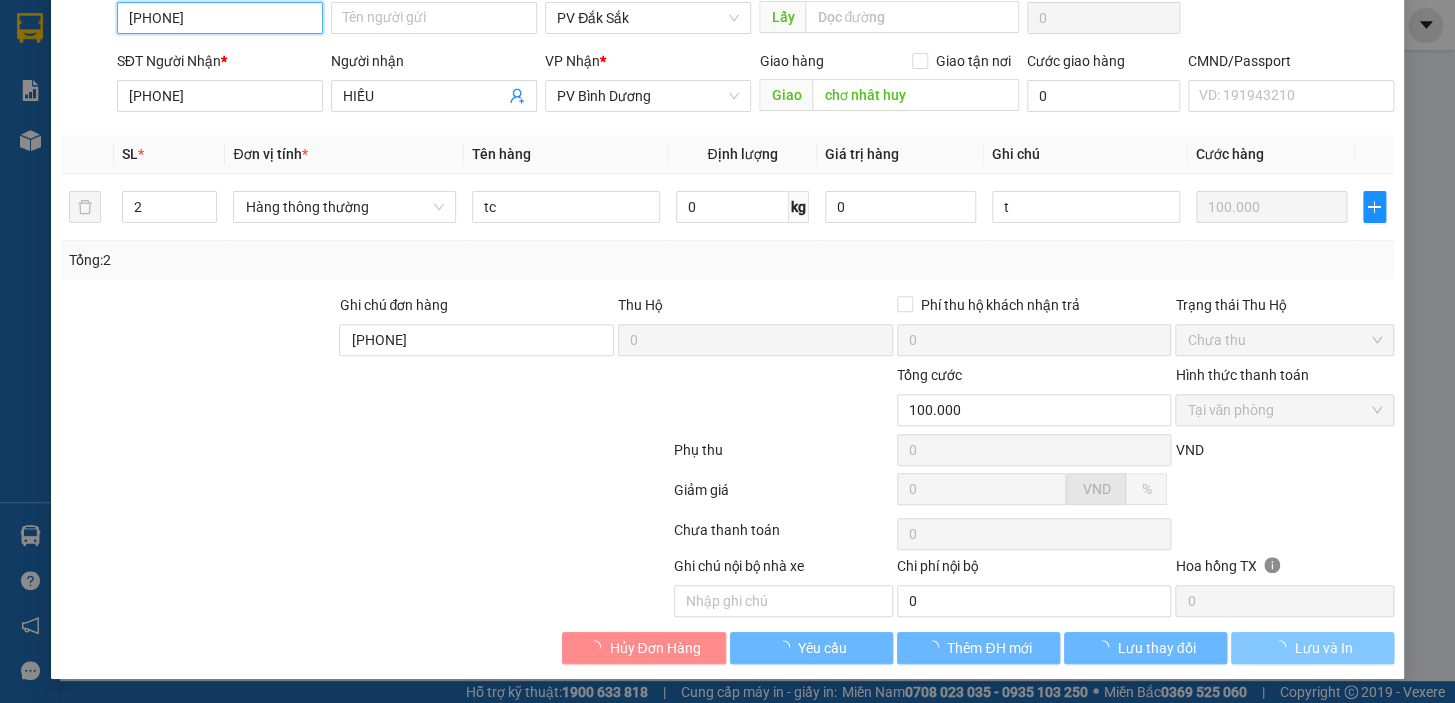 scroll, scrollTop: 242, scrollLeft: 0, axis: vertical 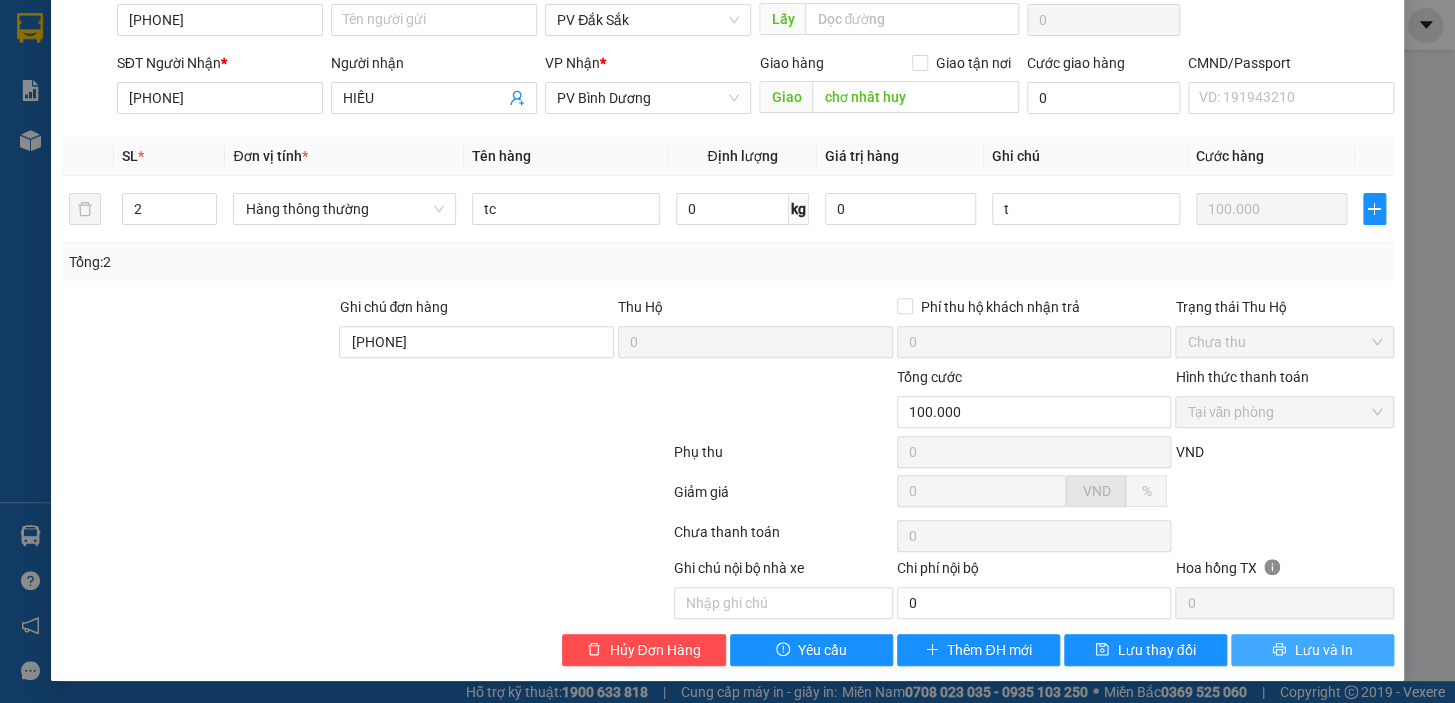 click on "Lưu và In" at bounding box center (1323, 650) 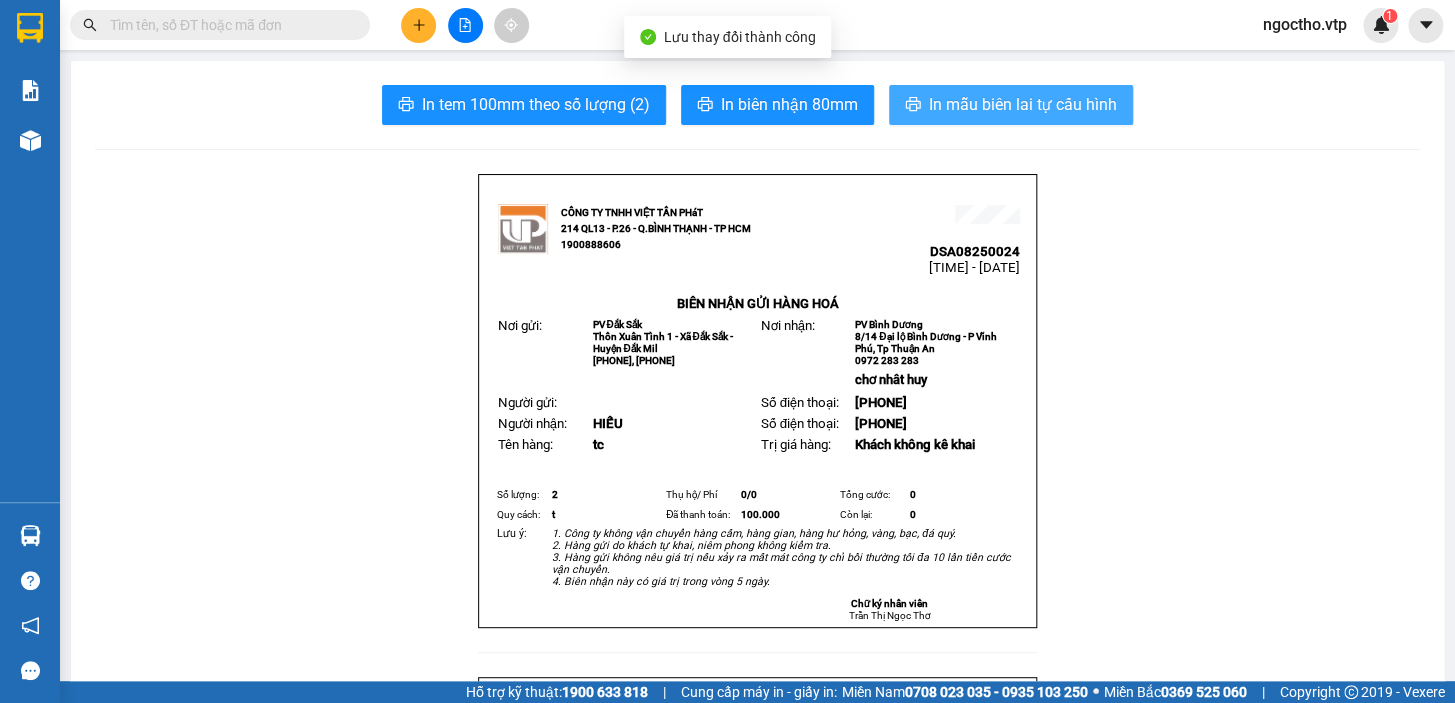 click on "In mẫu biên lai tự cấu hình" at bounding box center (1023, 104) 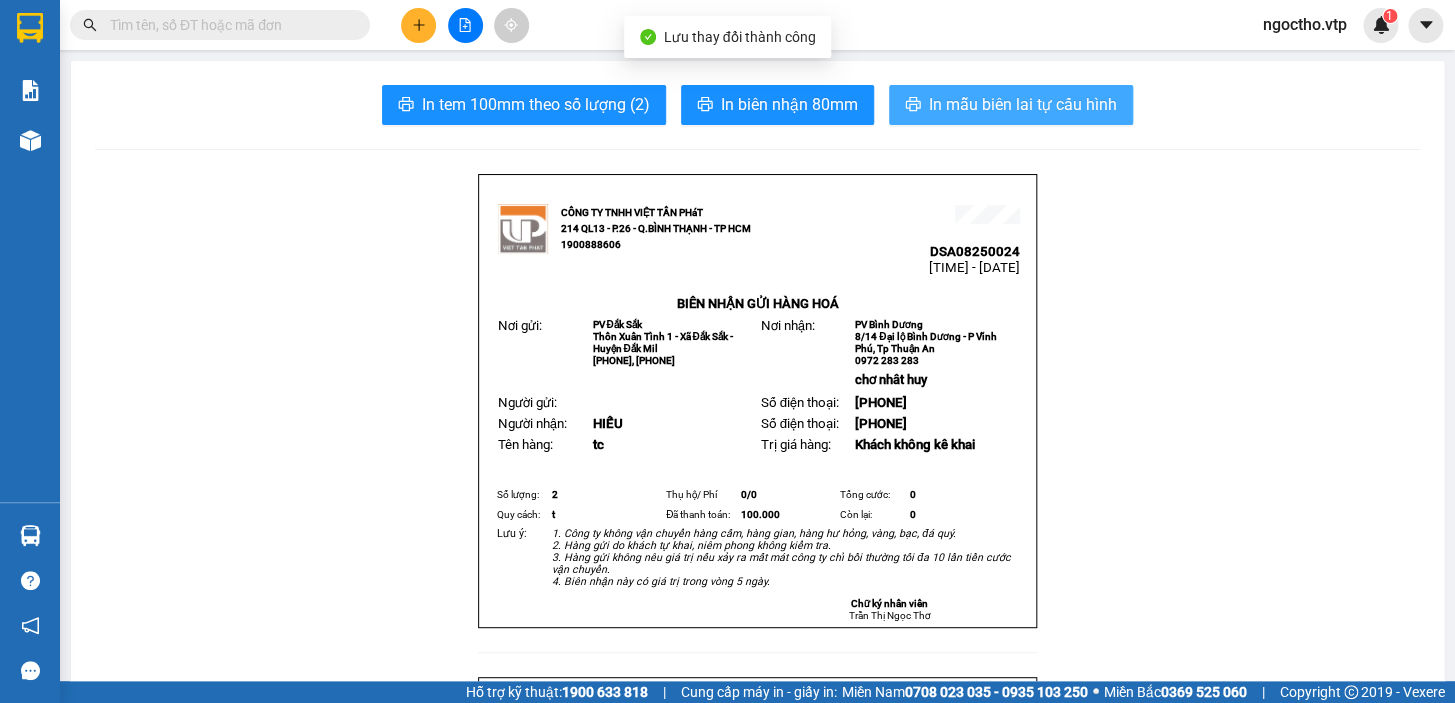 scroll, scrollTop: 0, scrollLeft: 0, axis: both 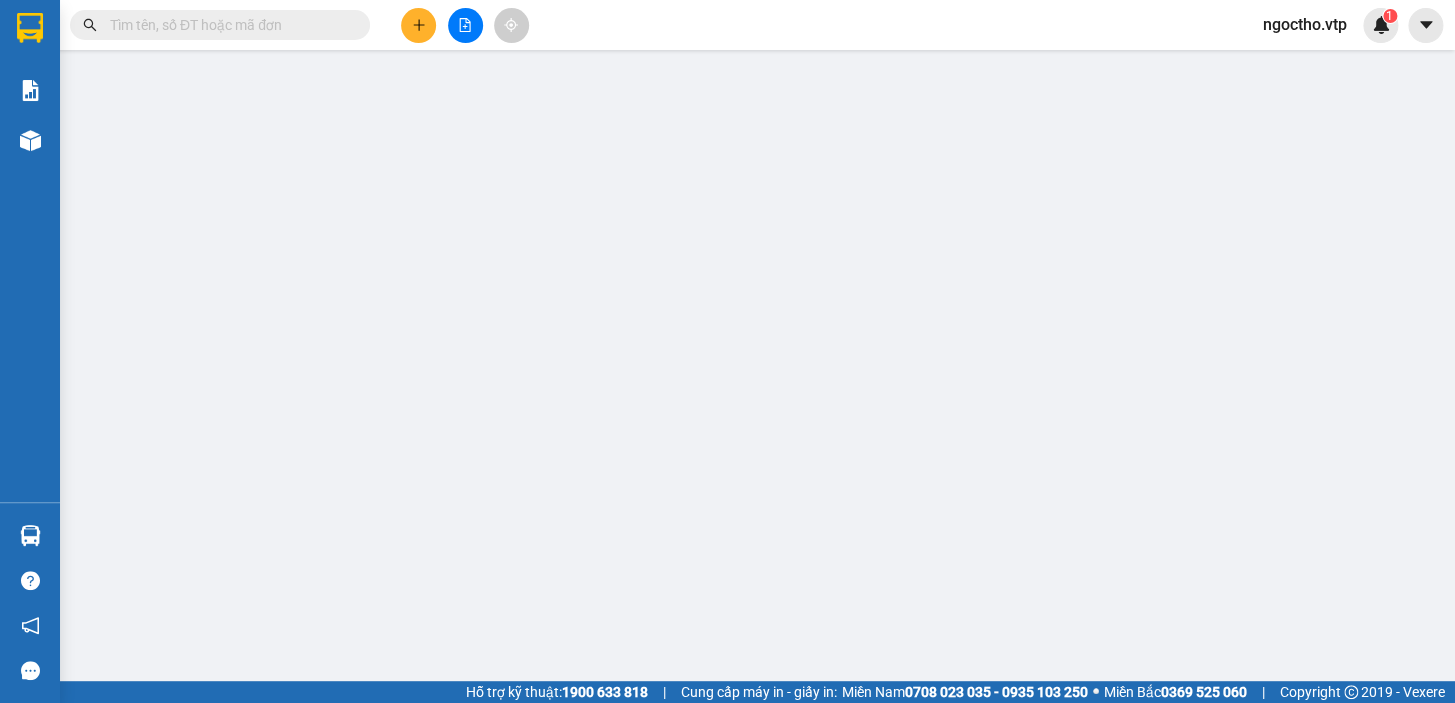 type on "[PHONE]" 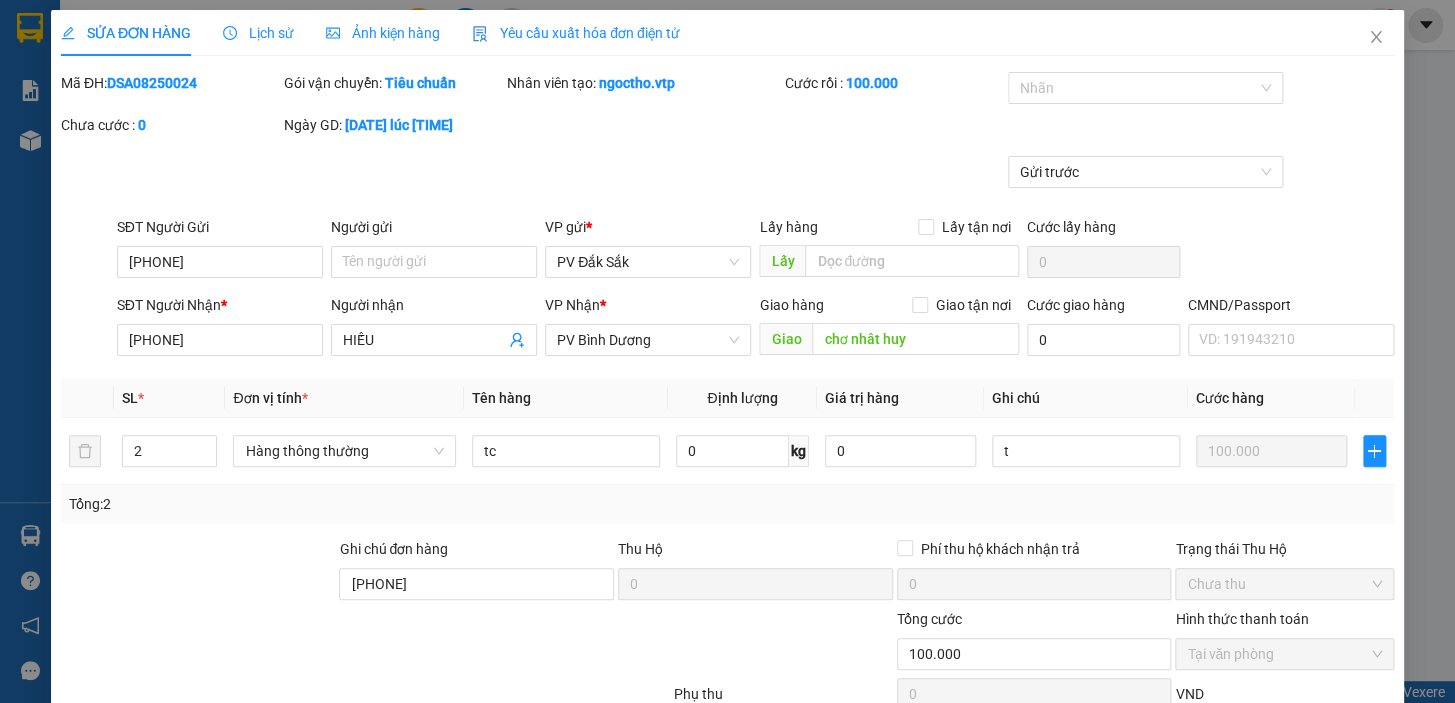 click on "SỬA ĐƠN HÀNG Lịch sử Ảnh kiện hàng Yêu cầu xuất hóa đơn điện tử Total Paid Fee 100.000 Total UnPaid Fee 0 Cash Collection Total Fee Mã ĐH:  DSA08250024 Gói vận chuyển:   Tiêu chuẩn Nhân viên tạo:   ngoctho.vtp Cước rồi :   100.000   Nhãn Chưa cước :   0 Ngày GD:   02-08-2025 lúc 16:44 Gửi trước SĐT Người Gửi 0375023427 Người gửi Tên người gửi VP gửi  * PV Đắk Sắk Lấy hàng Lấy tận nơi Lấy Cước lấy hàng 0 SĐT Người Nhận  * 0339155831 Người nhận HIẾU VP Nhận  * PV Bình Dương Giao hàng Giao tận nơi Giao chơ nhât huy Cước giao hàng 0 CMND/Passport VD: 191943210 SL  * Đơn vị tính  * Tên hàng  Định lượng Giá trị hàng Ghi chú Cước hàng                   2 Hàng thông thường tc 0 kg 0 t 100.000 Tổng:  2 Ghi chú đơn hàng 0375023427 Thu Hộ 0 Phí thu hộ khách nhận trả 0 Trạng thái Thu Hộ   Chưa thu Tổng cước 100.000 Tại văn phòng" at bounding box center [727, 351] 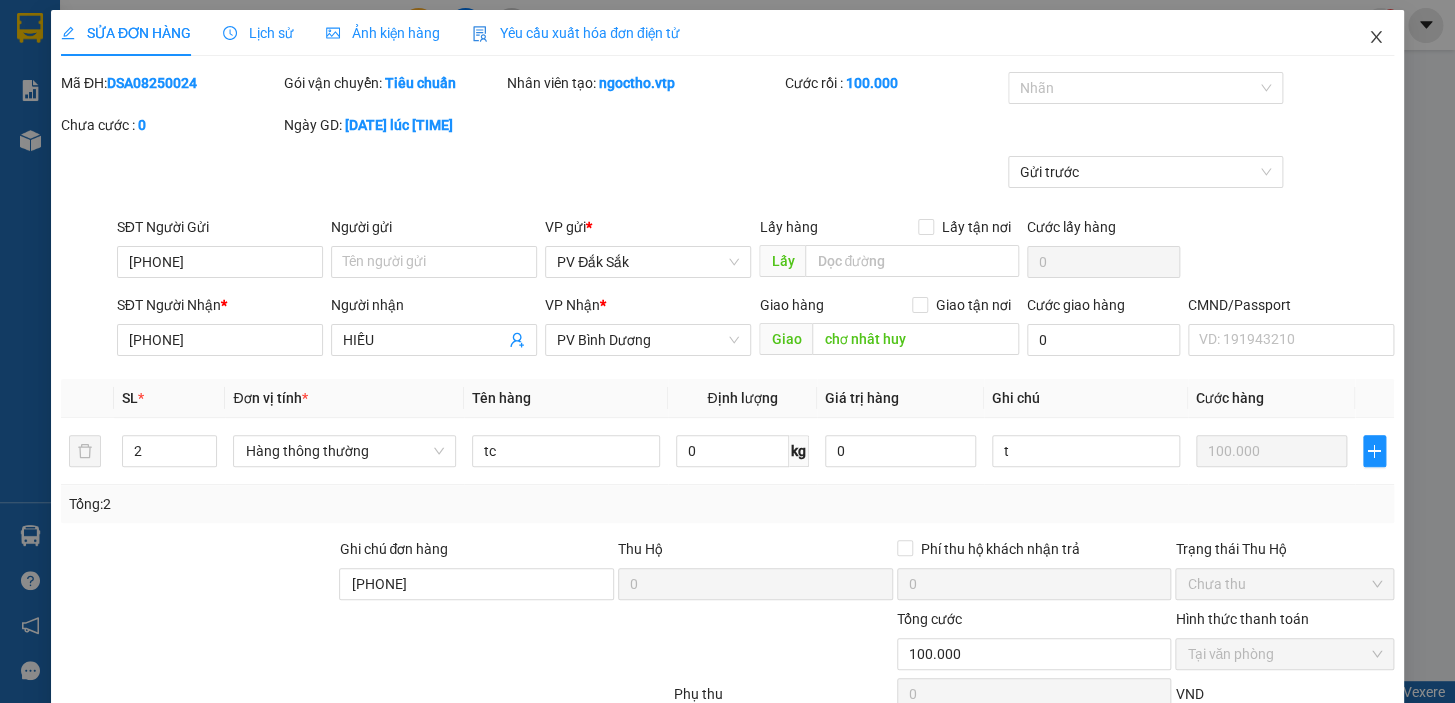 click at bounding box center (1376, 38) 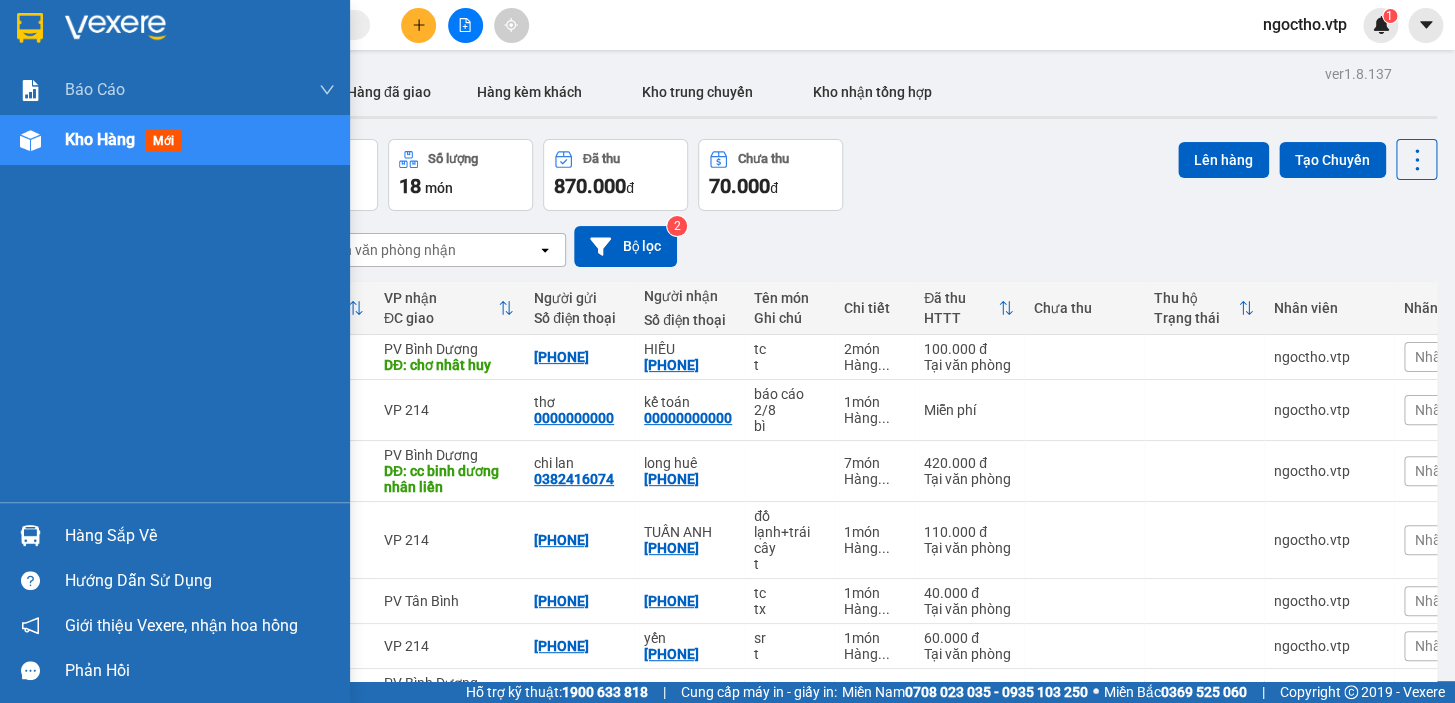 click on "Kho hàng" at bounding box center (100, 139) 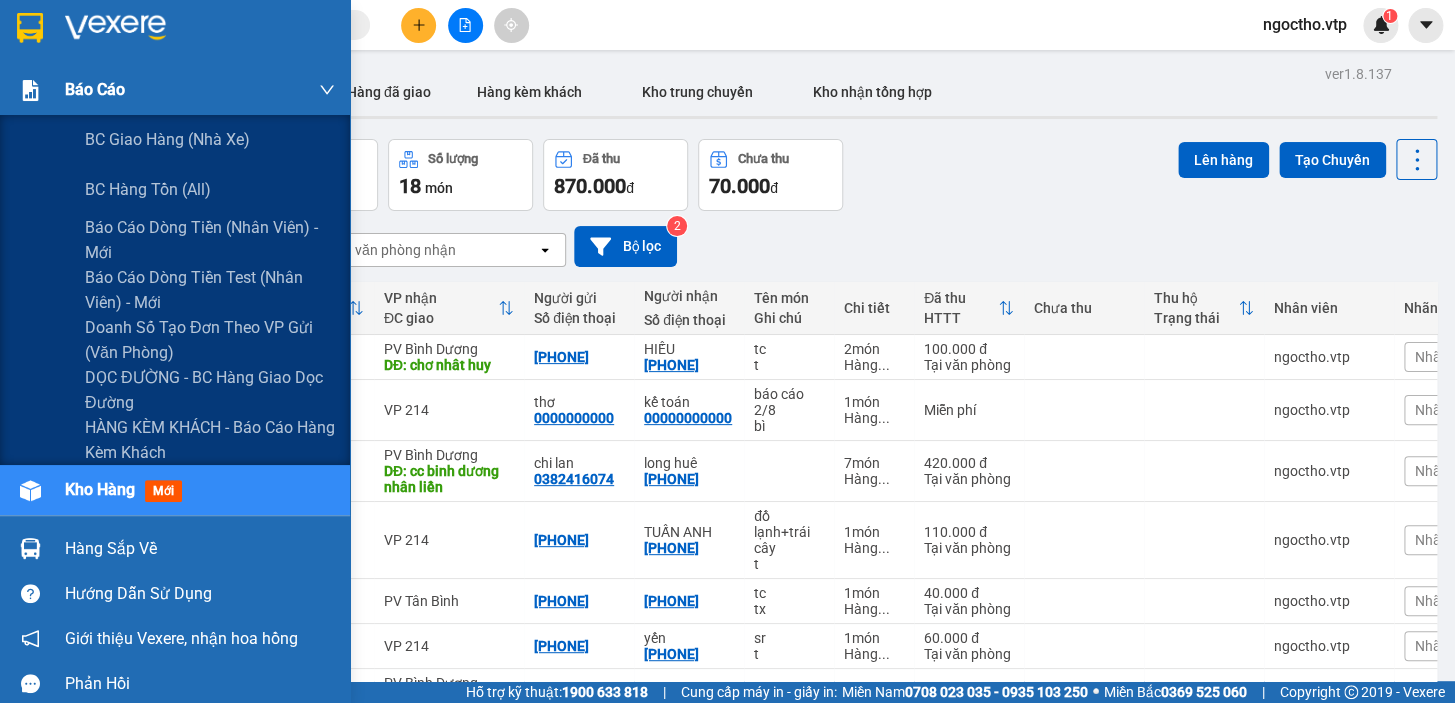 click at bounding box center [30, 90] 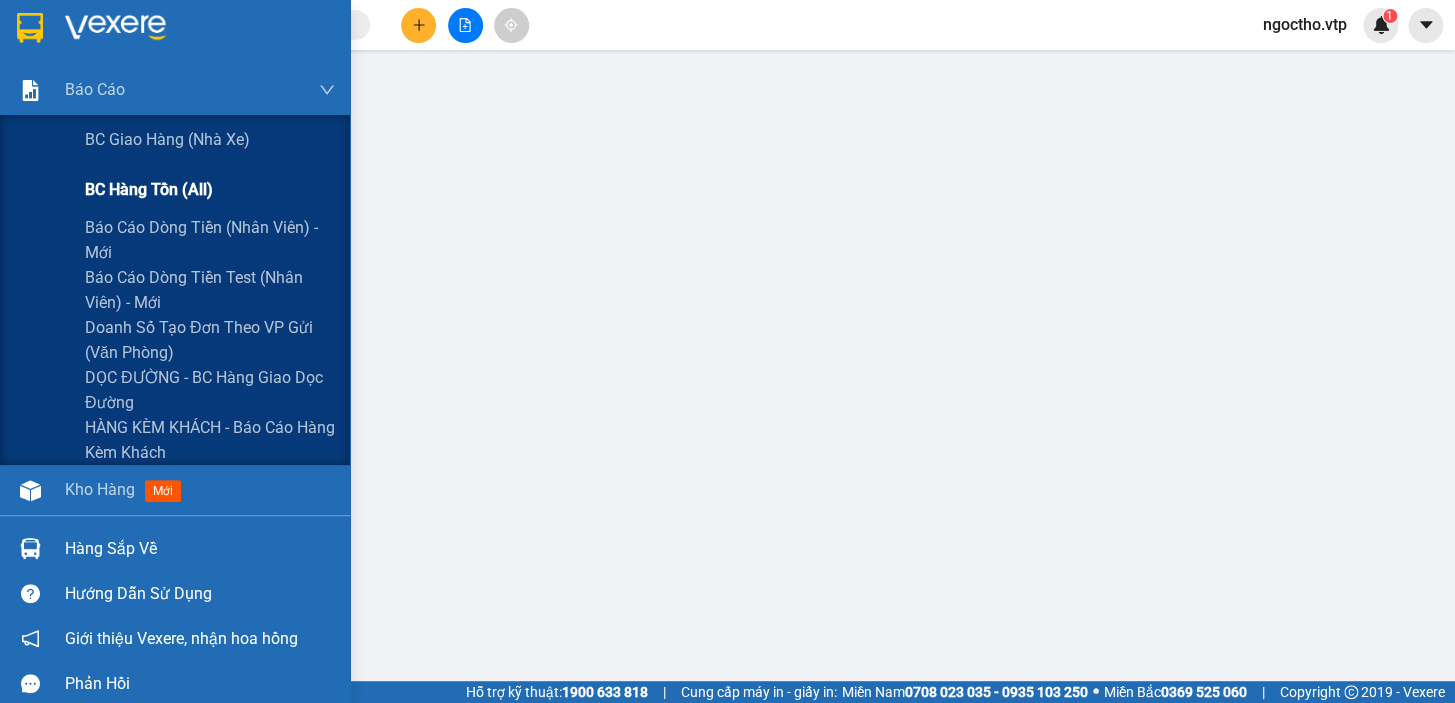 drag, startPoint x: 150, startPoint y: 226, endPoint x: 150, endPoint y: 210, distance: 16 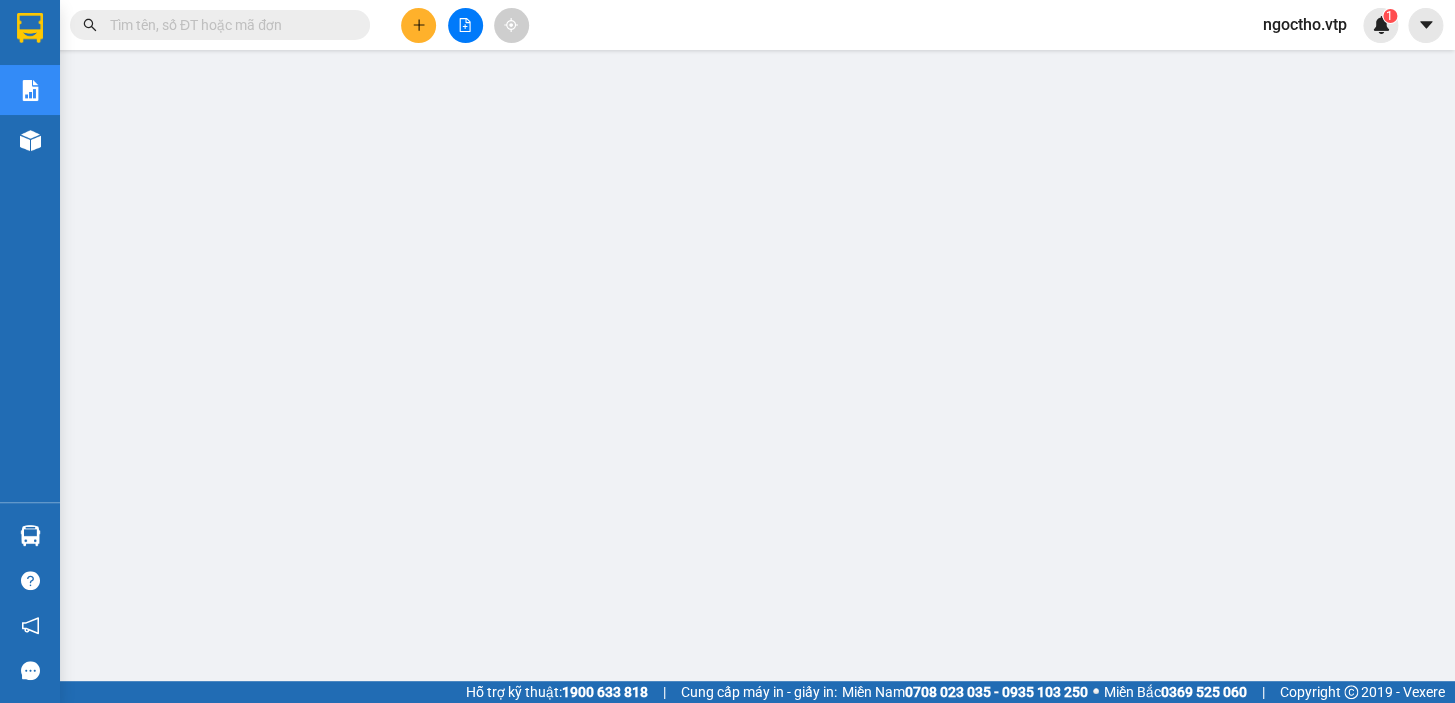 scroll, scrollTop: 154, scrollLeft: 0, axis: vertical 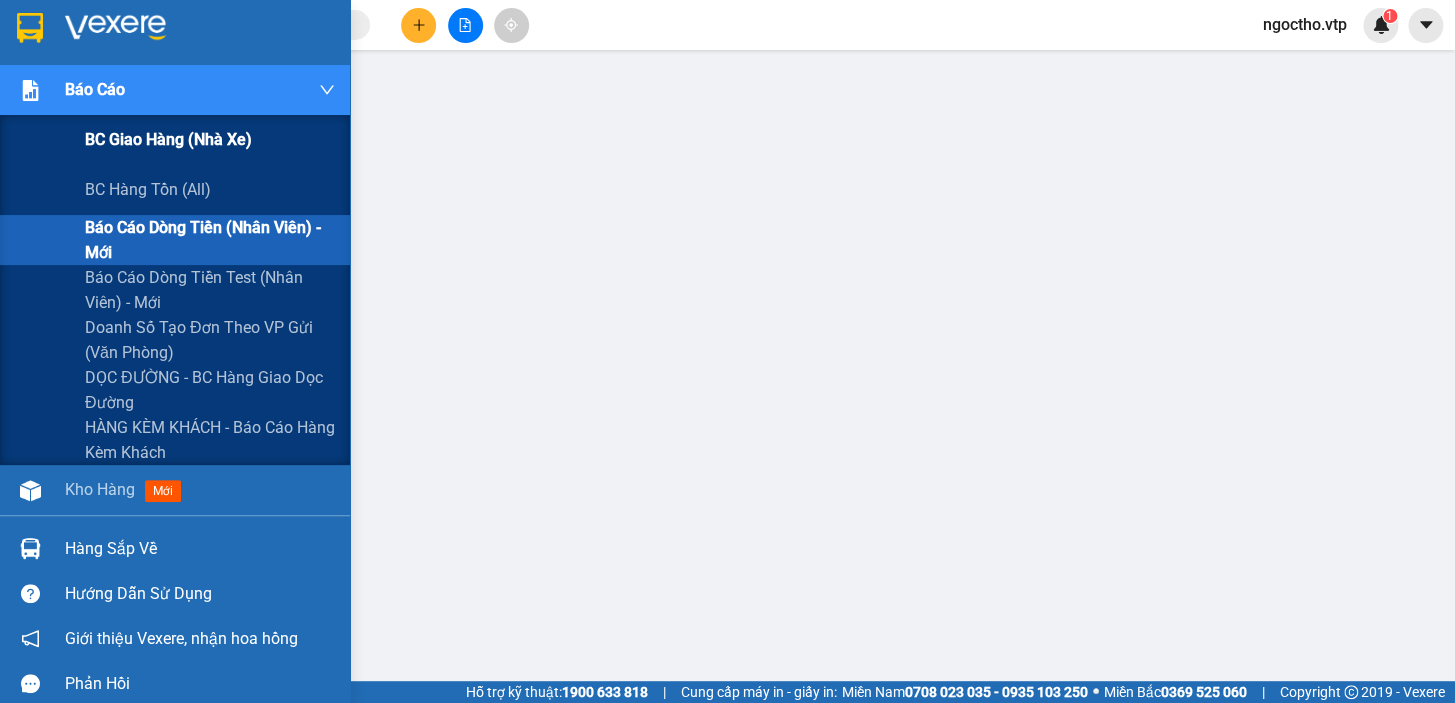 click on "BC giao hàng (nhà xe)" at bounding box center [168, 139] 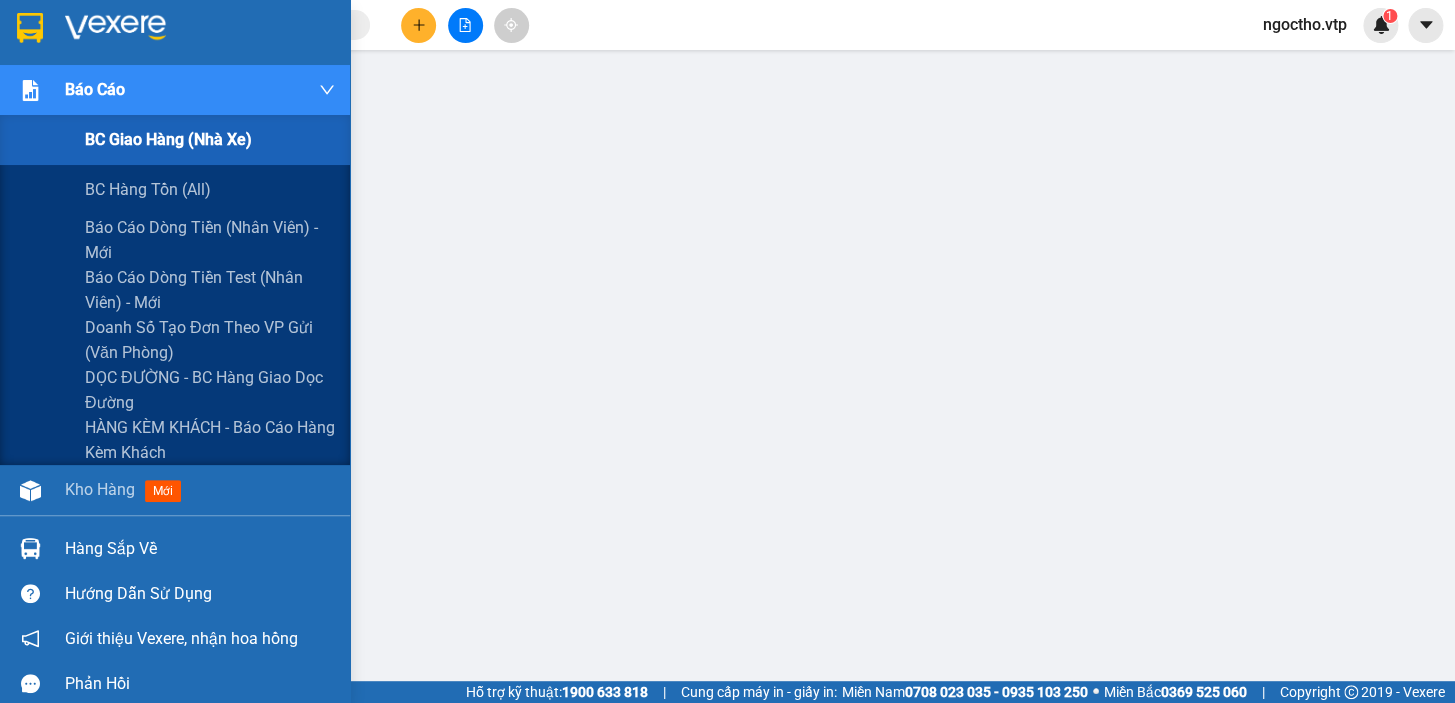 click at bounding box center [30, 90] 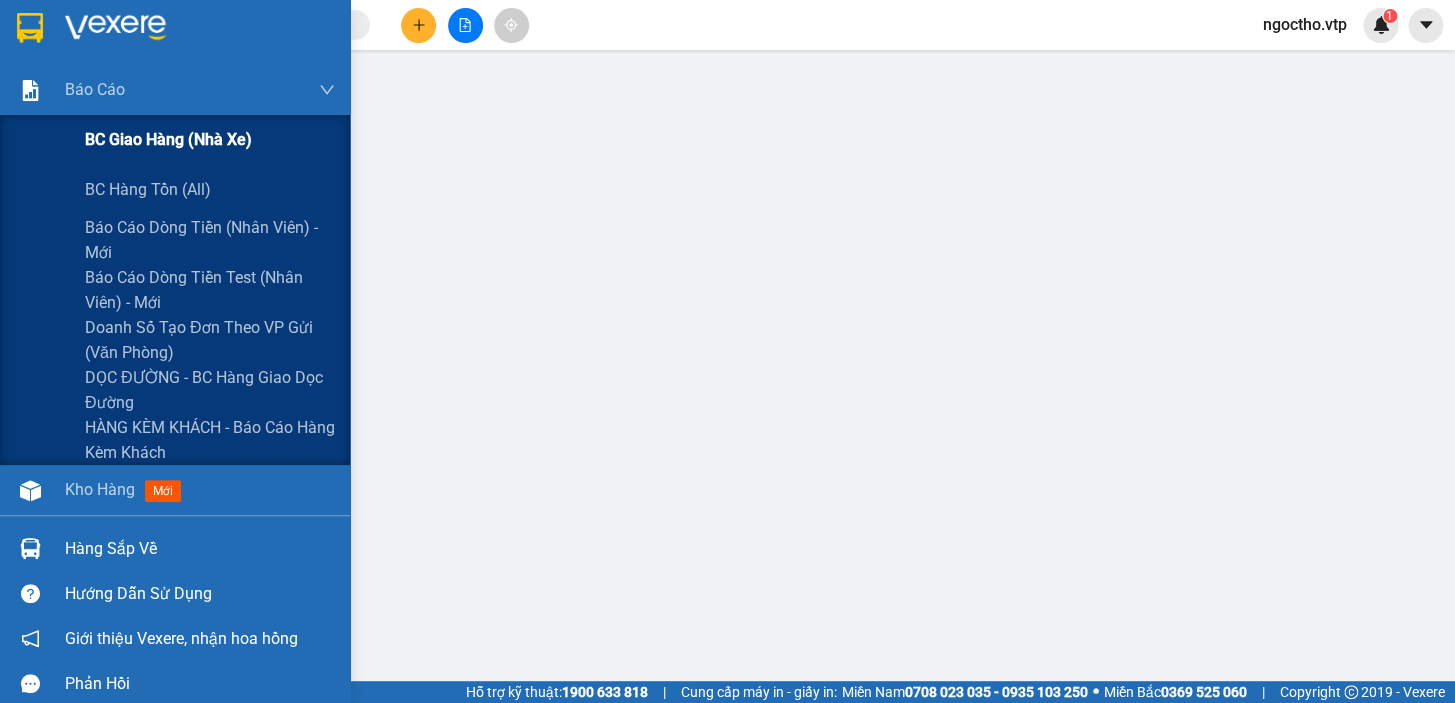 click on "BC giao hàng (nhà xe)" at bounding box center (168, 139) 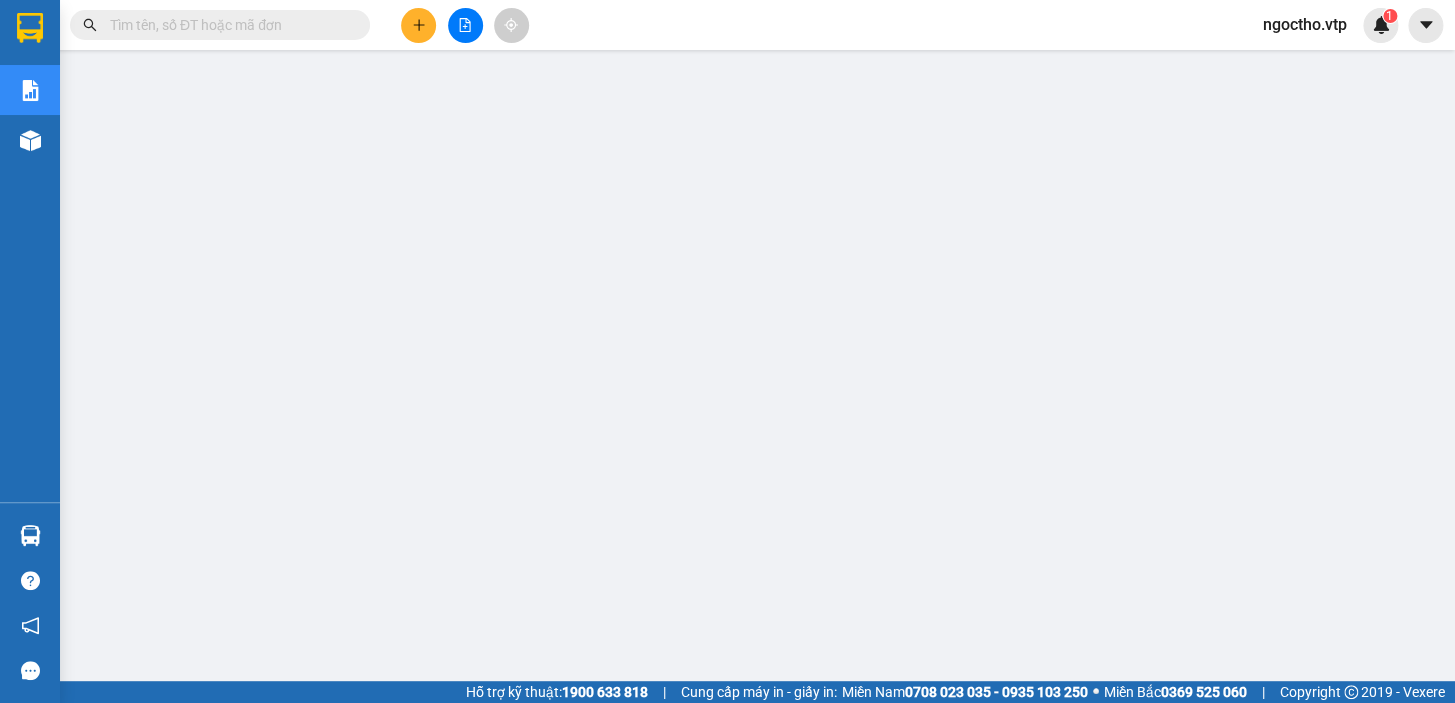 click at bounding box center [220, 25] 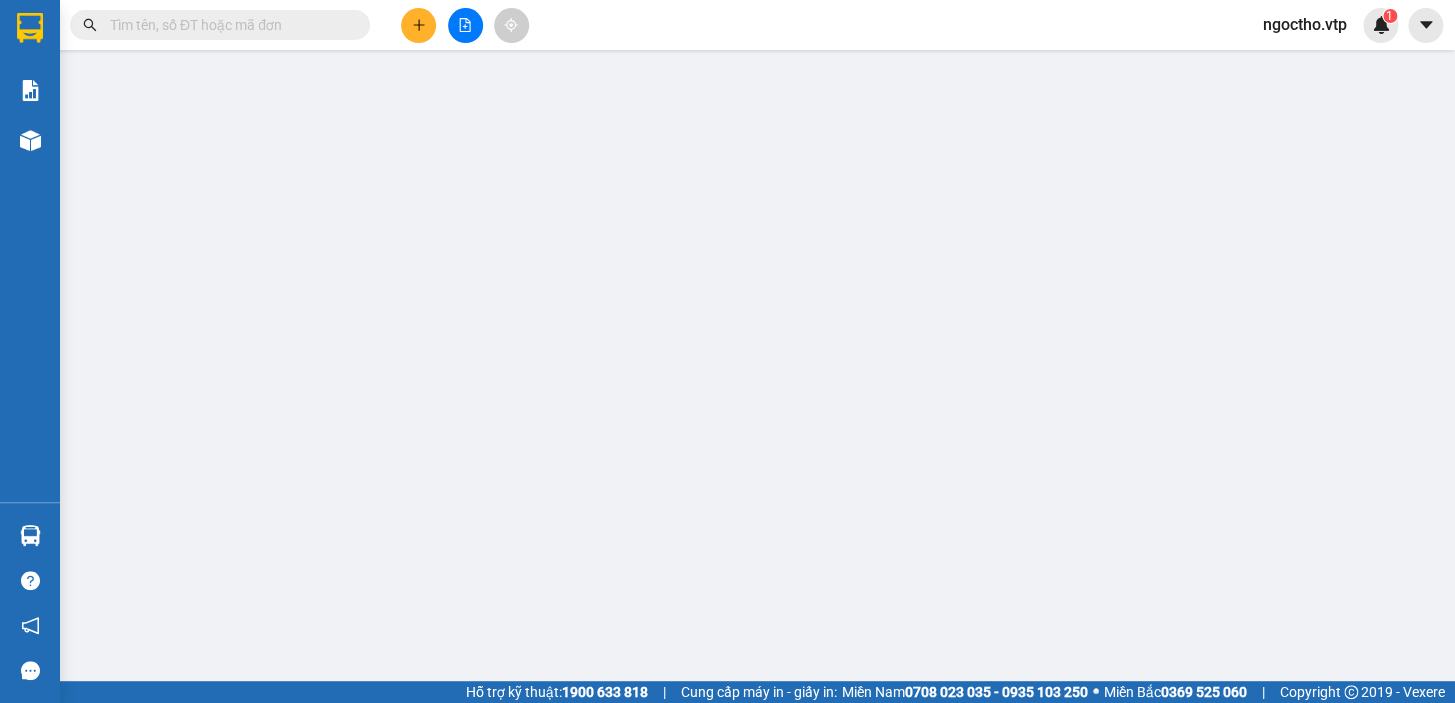 click at bounding box center [228, 25] 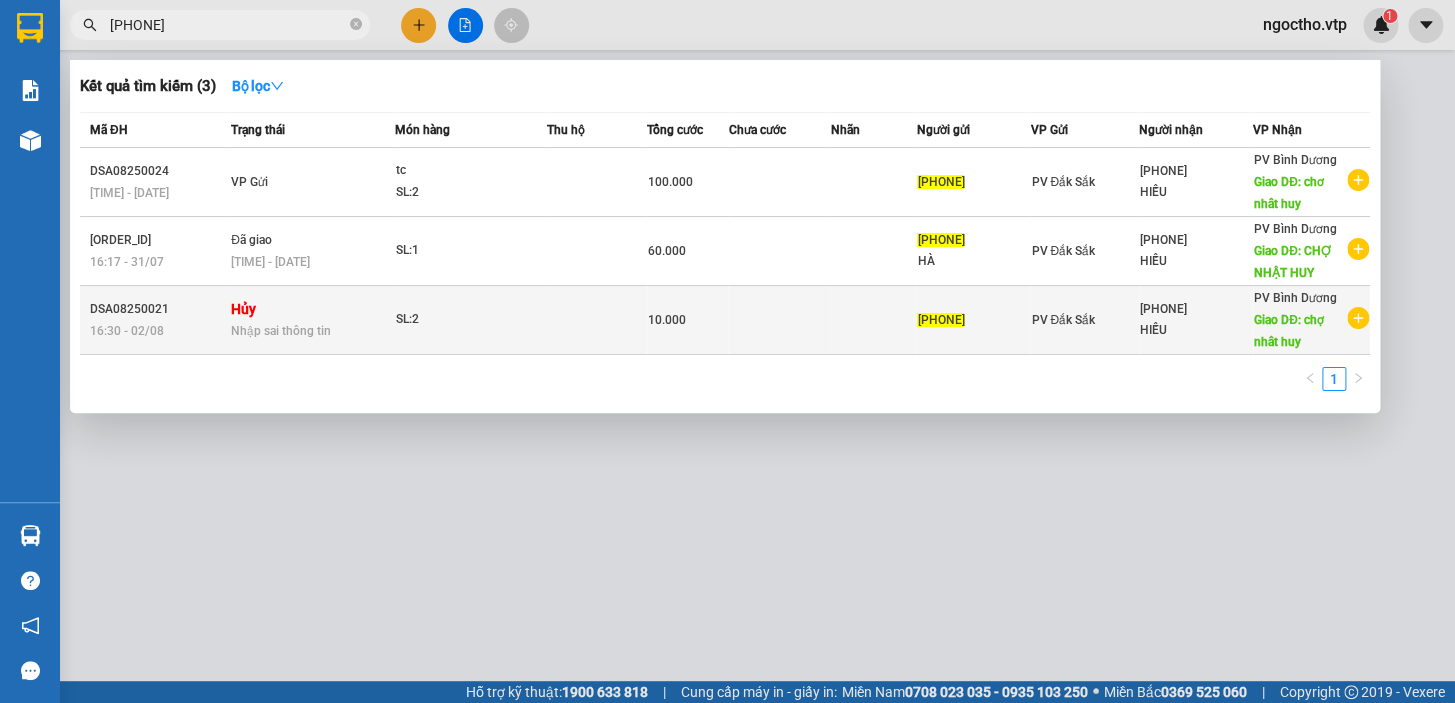 type on "[PHONE]" 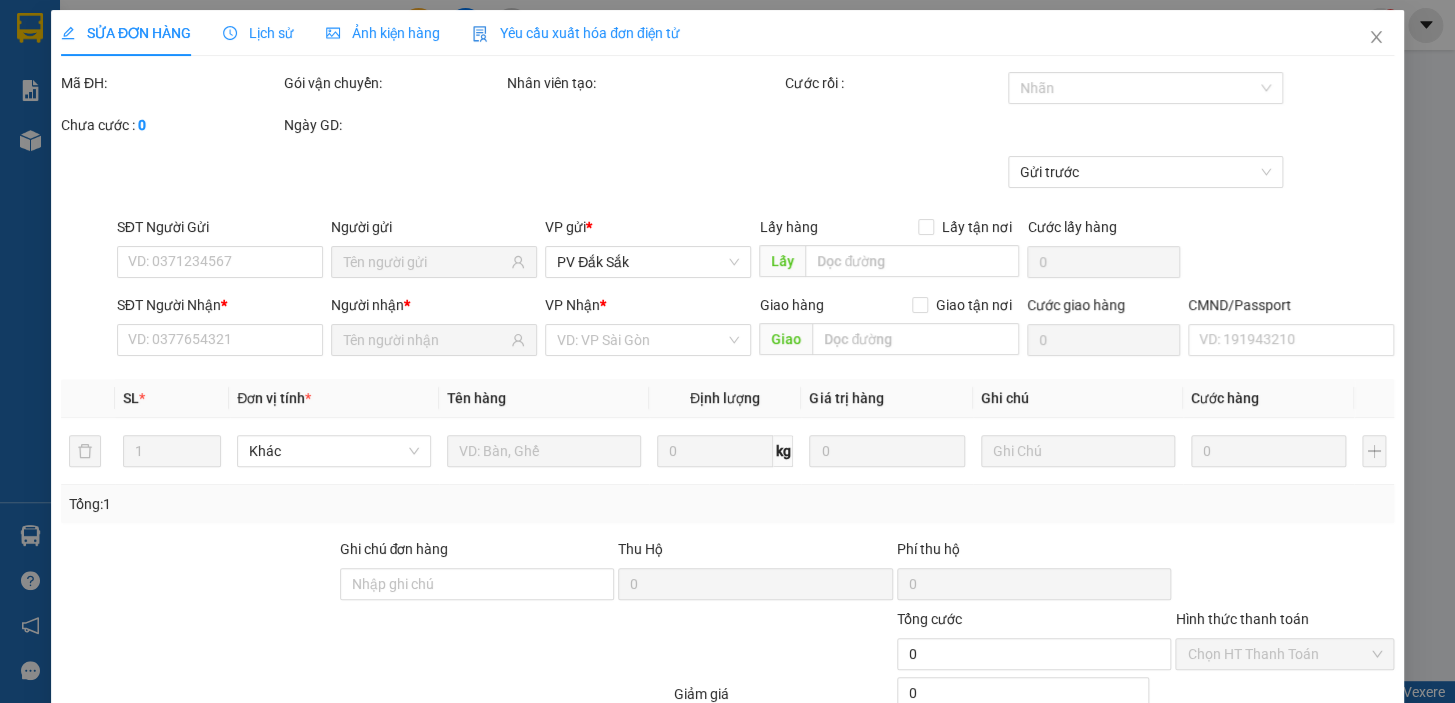 type on "[PHONE]" 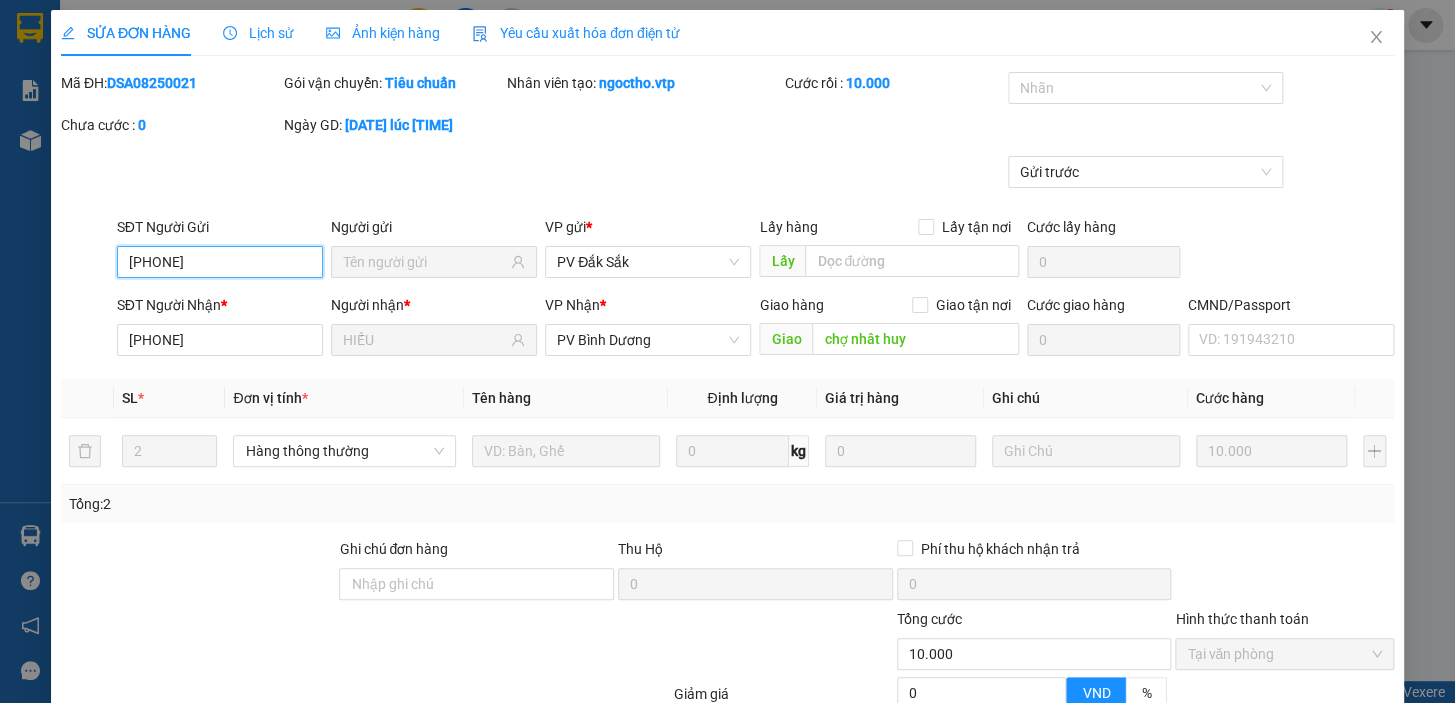 scroll, scrollTop: 159, scrollLeft: 0, axis: vertical 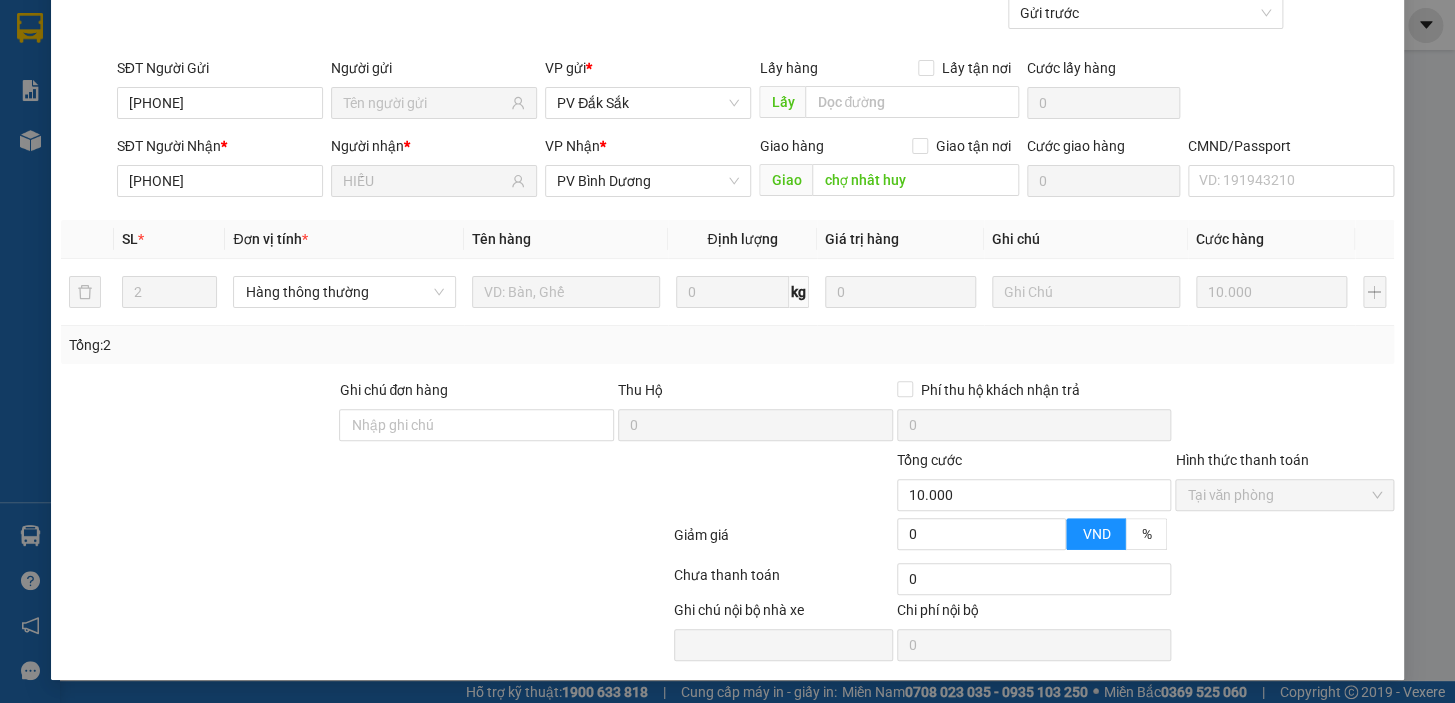 click on "Hình thức thanh toán" at bounding box center [1241, 460] 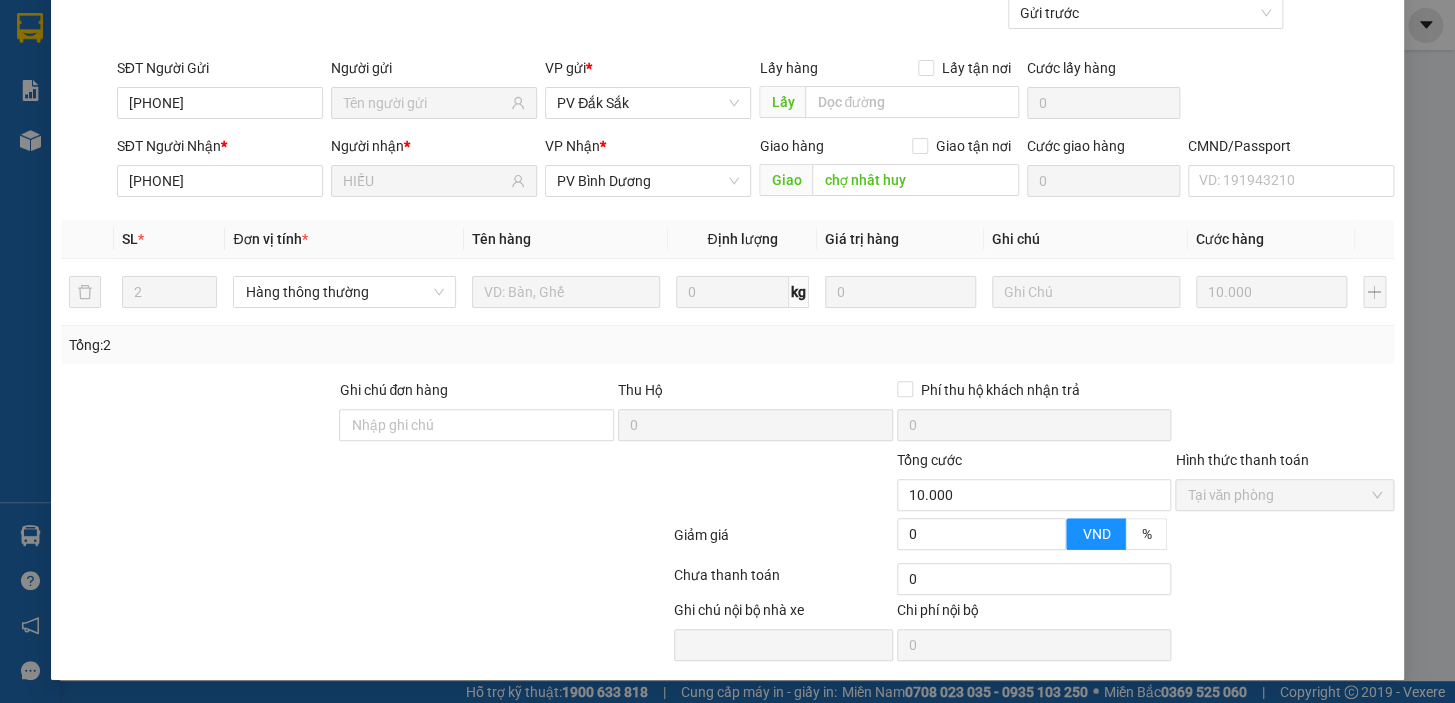 scroll, scrollTop: 0, scrollLeft: 0, axis: both 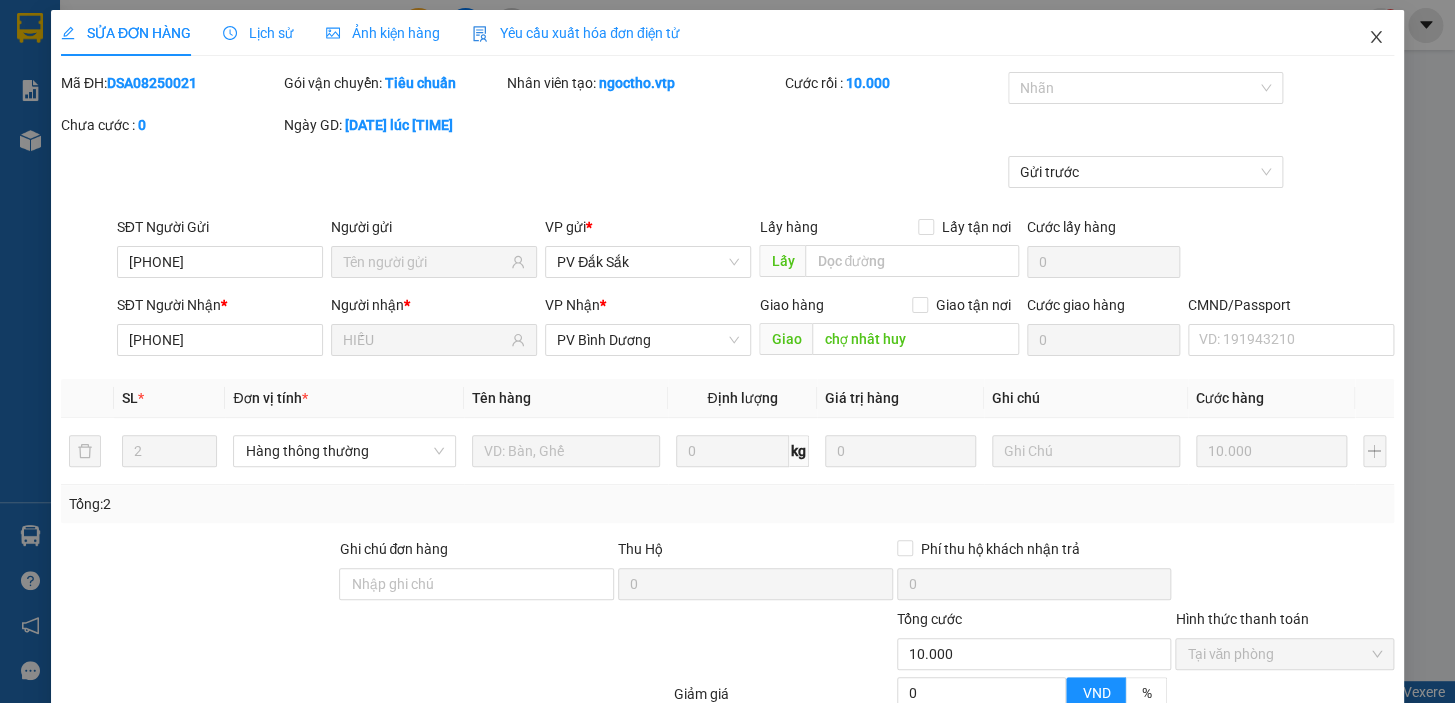 click at bounding box center [1376, 38] 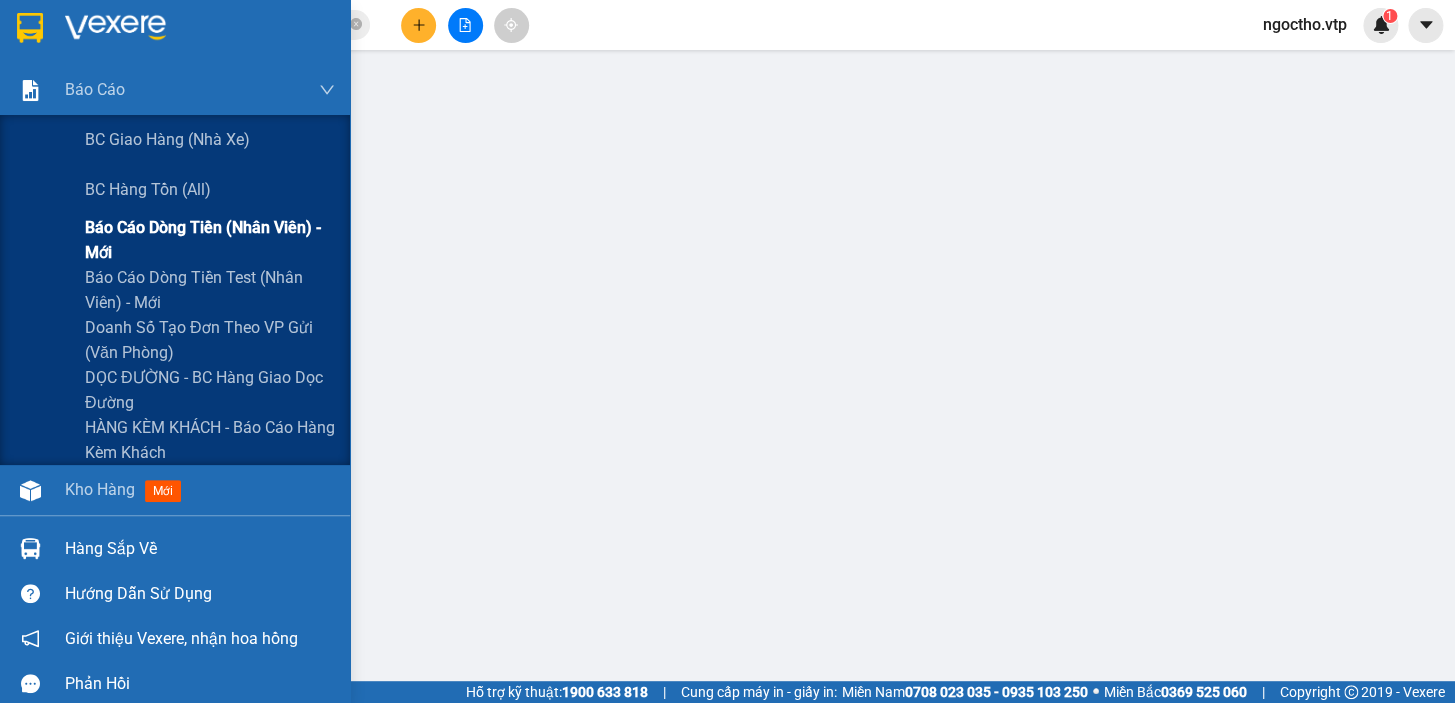 click on "Báo cáo dòng tiền (nhân viên) - mới" at bounding box center [210, 240] 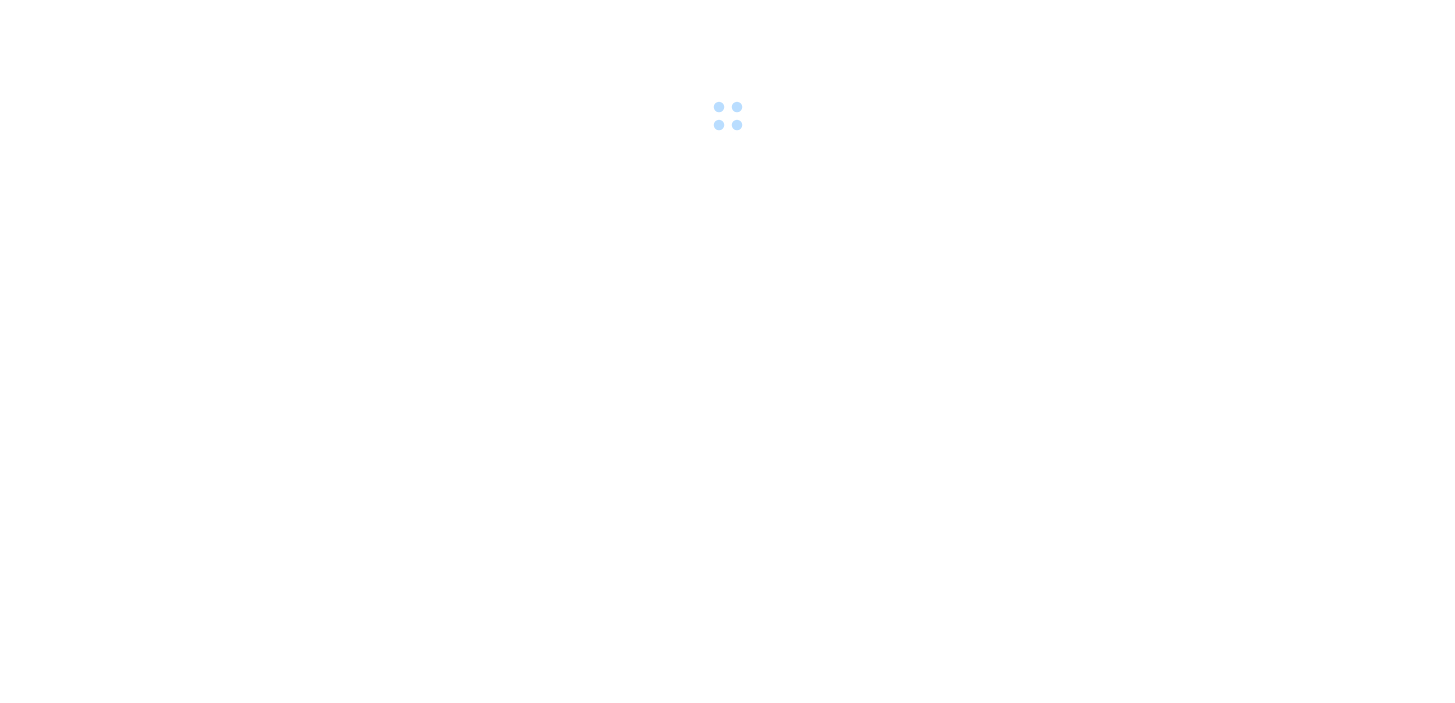 scroll, scrollTop: 0, scrollLeft: 0, axis: both 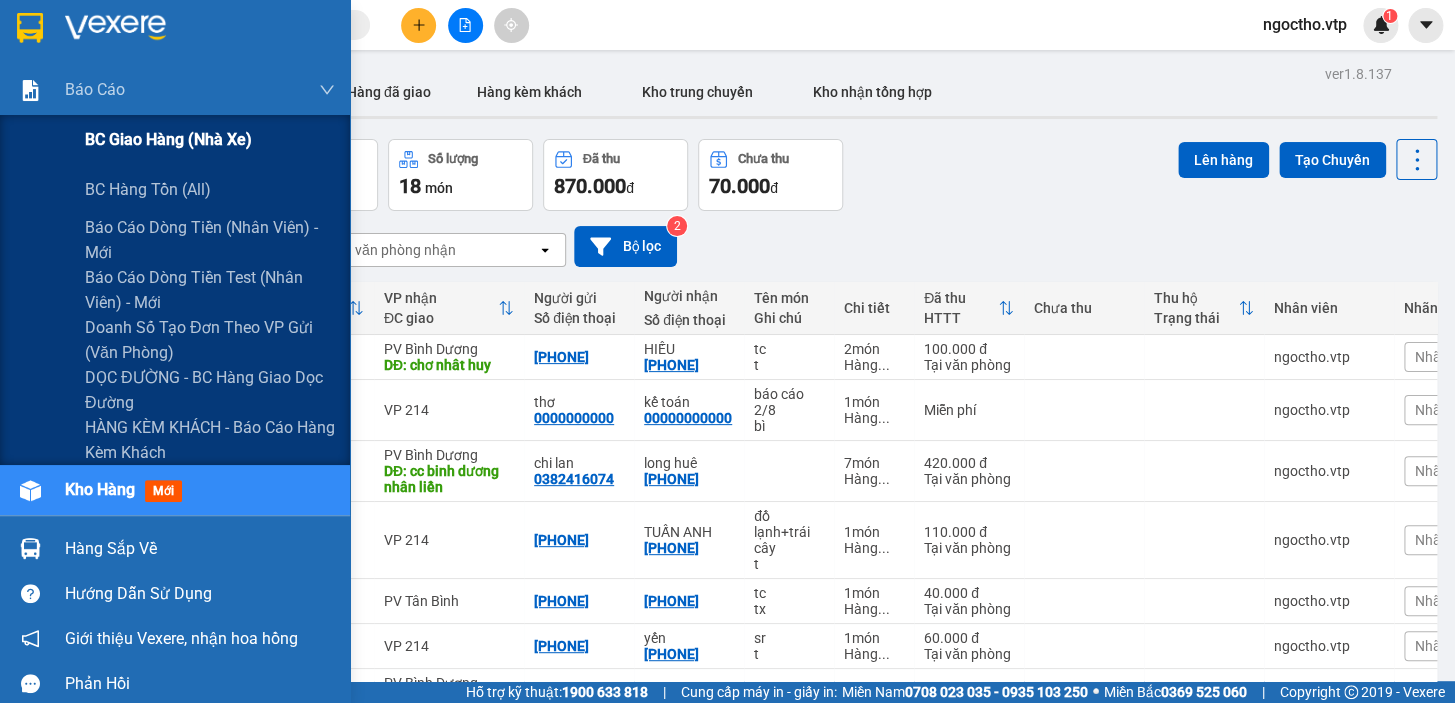 click on "BC giao hàng (nhà xe)" at bounding box center [168, 139] 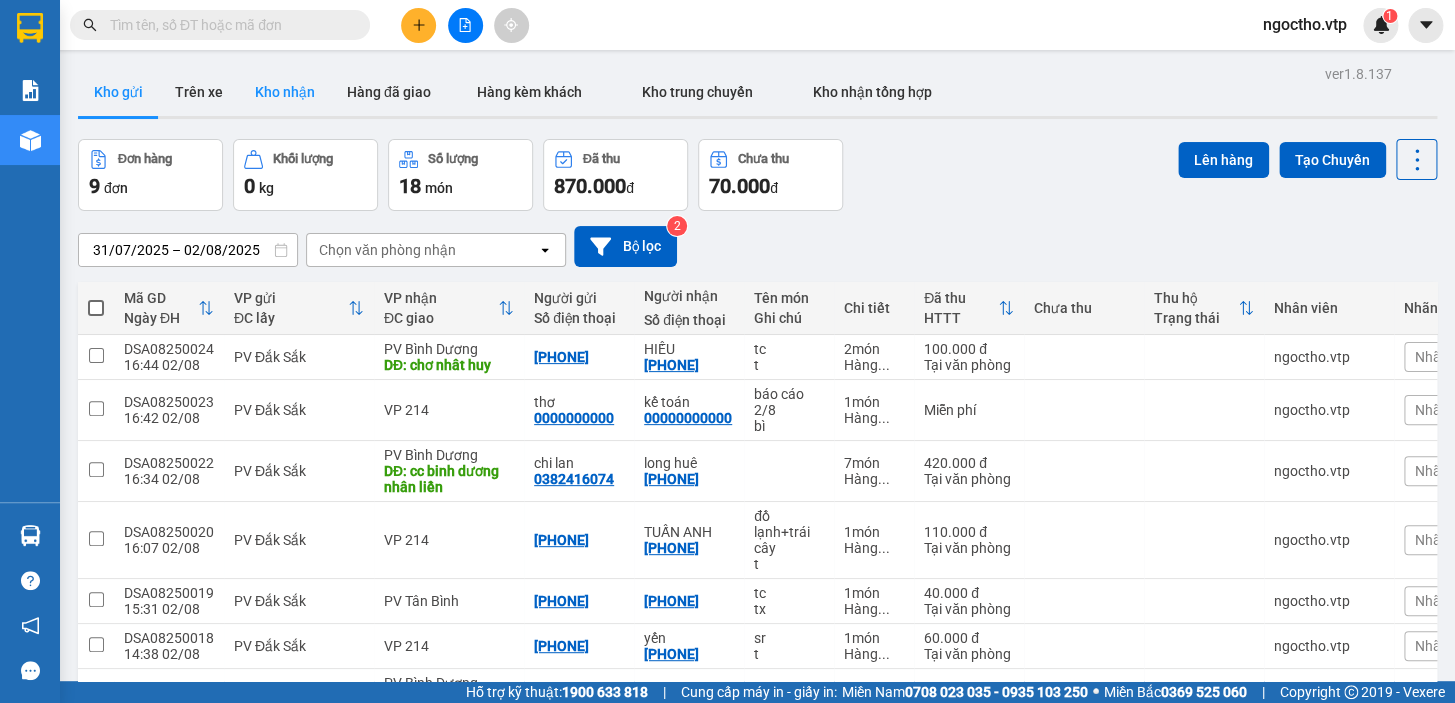 click on "Kho nhận" at bounding box center [285, 92] 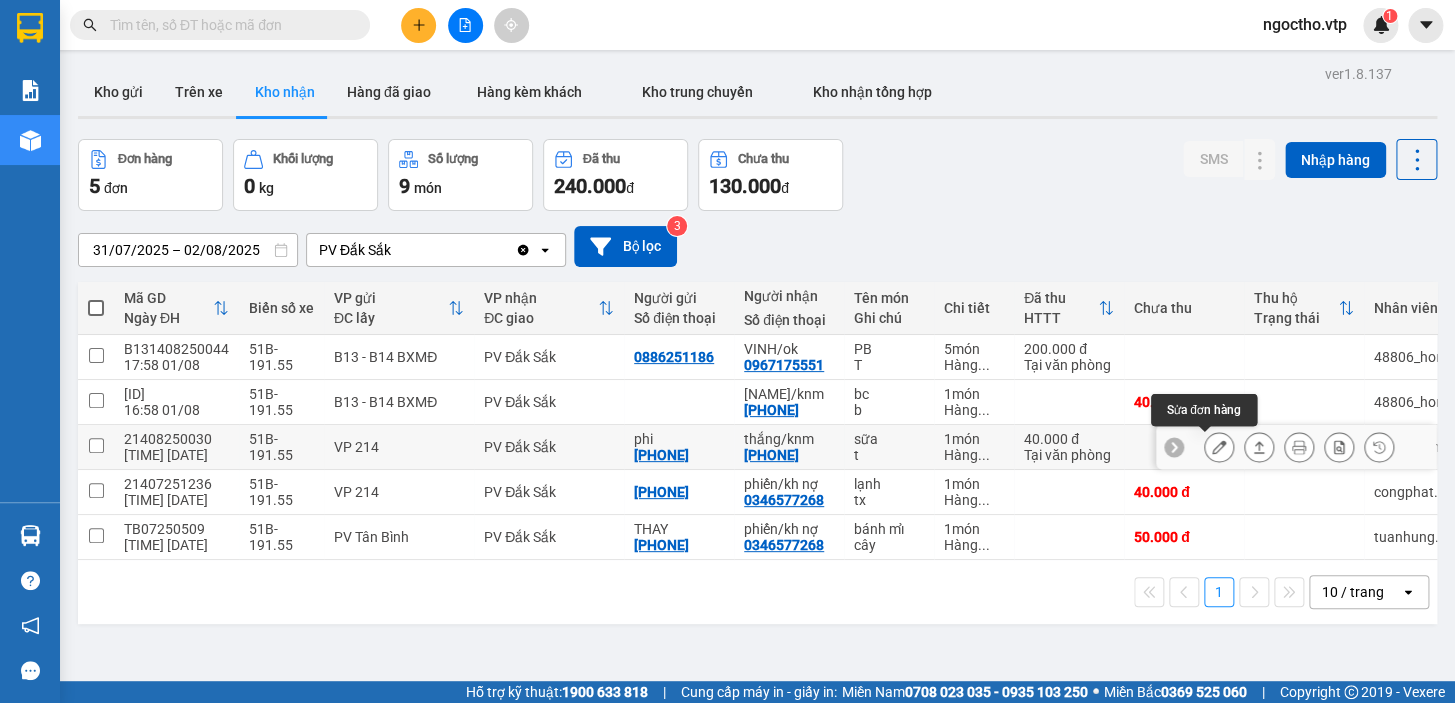 click at bounding box center (1219, 447) 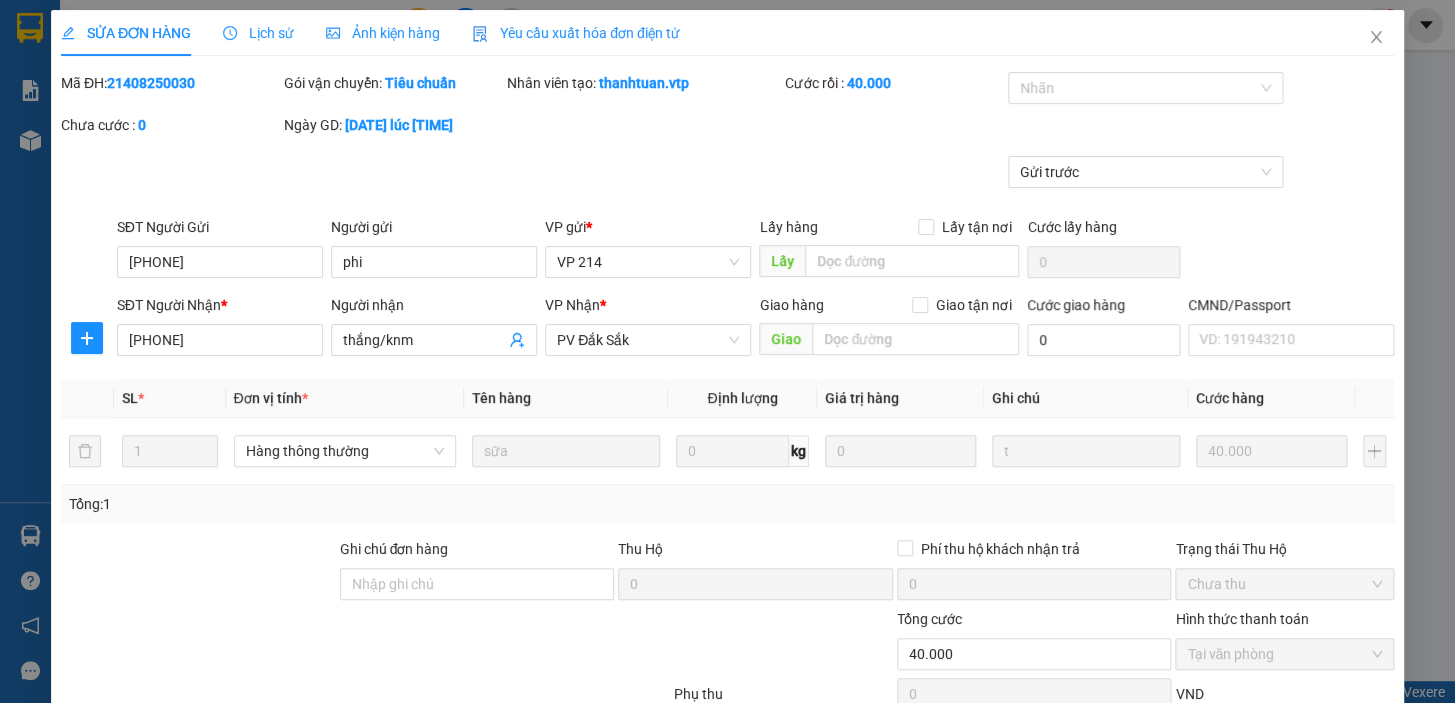type on "0936214103" 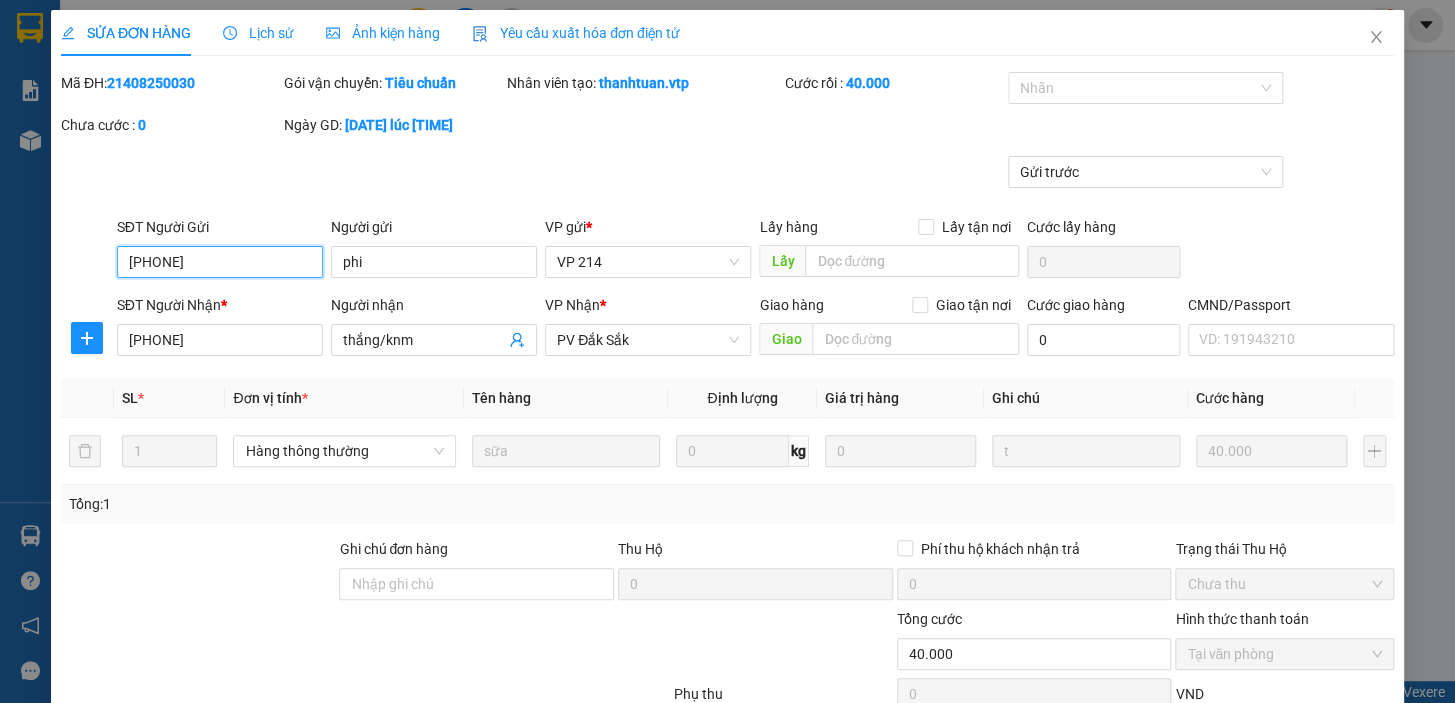 type on "2.000" 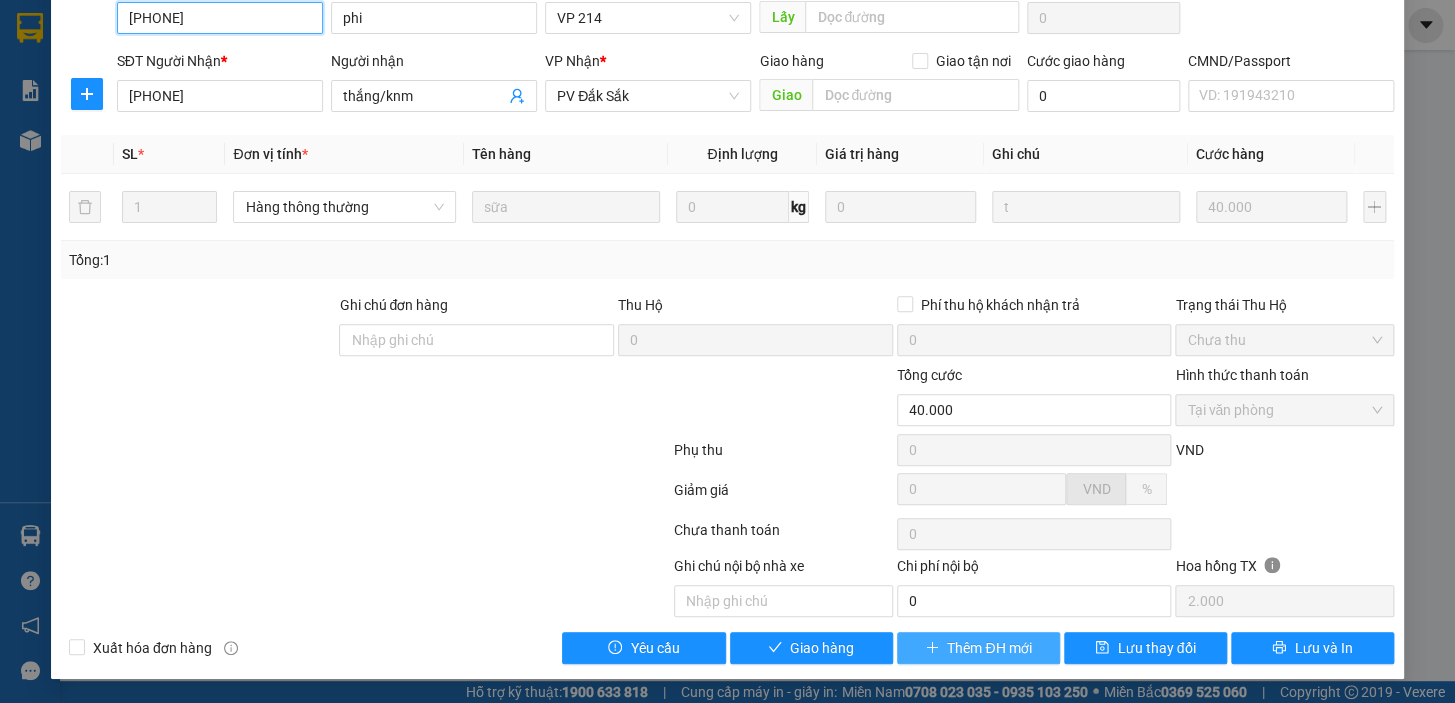 scroll, scrollTop: 242, scrollLeft: 0, axis: vertical 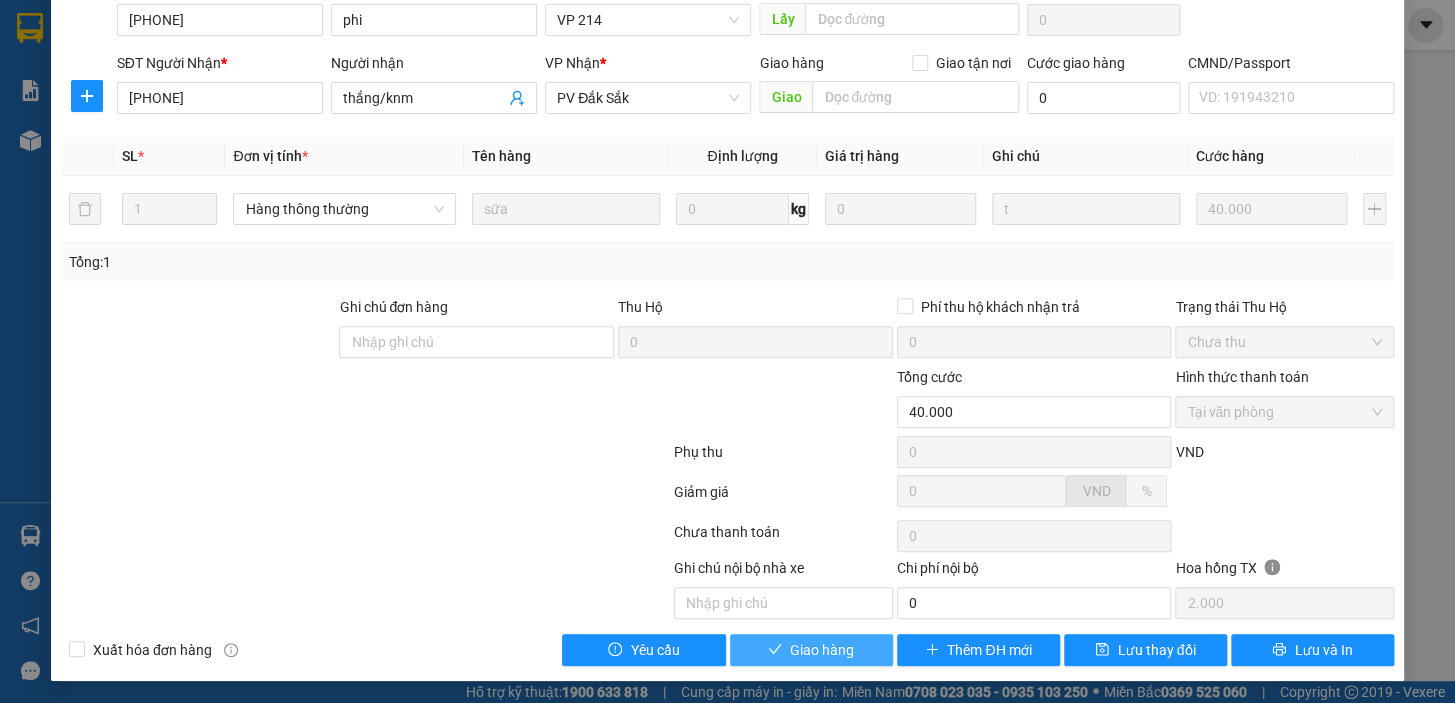drag, startPoint x: 813, startPoint y: 641, endPoint x: 803, endPoint y: 630, distance: 14.866069 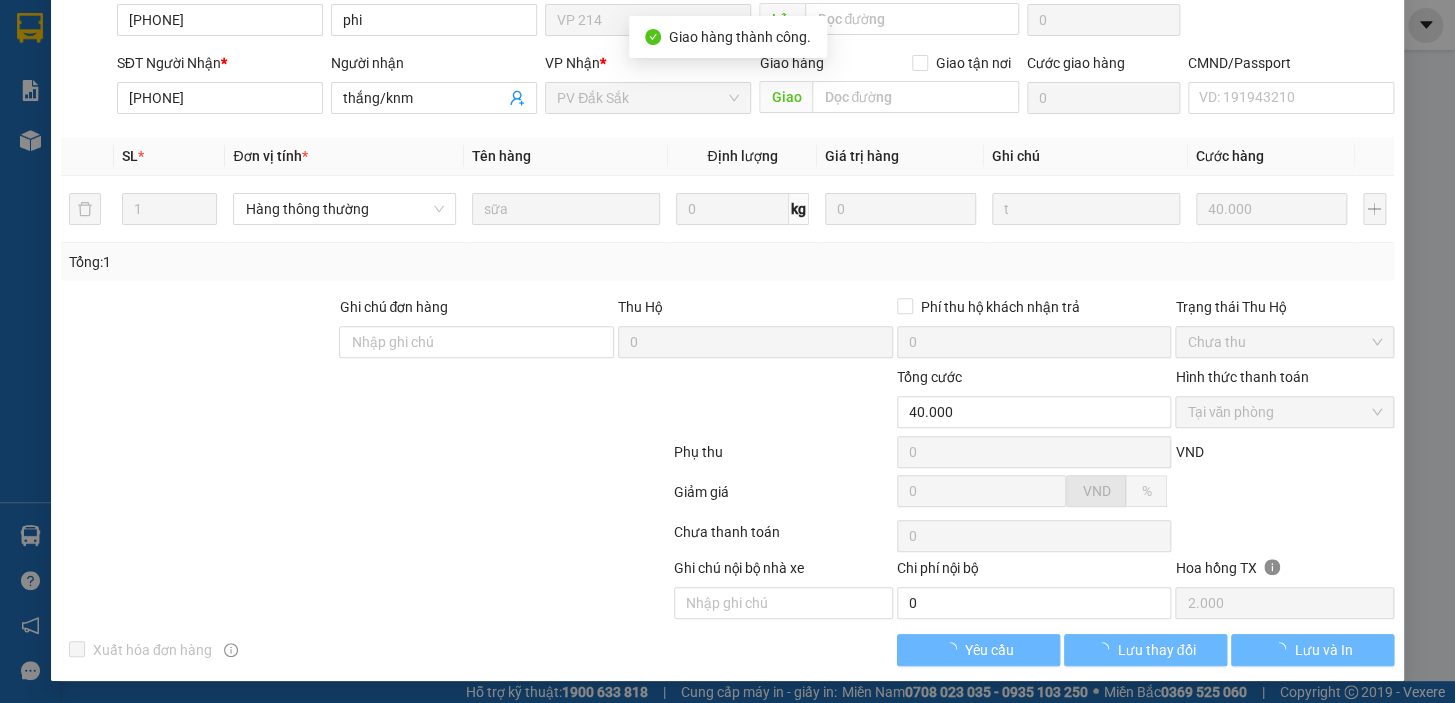 scroll, scrollTop: 0, scrollLeft: 0, axis: both 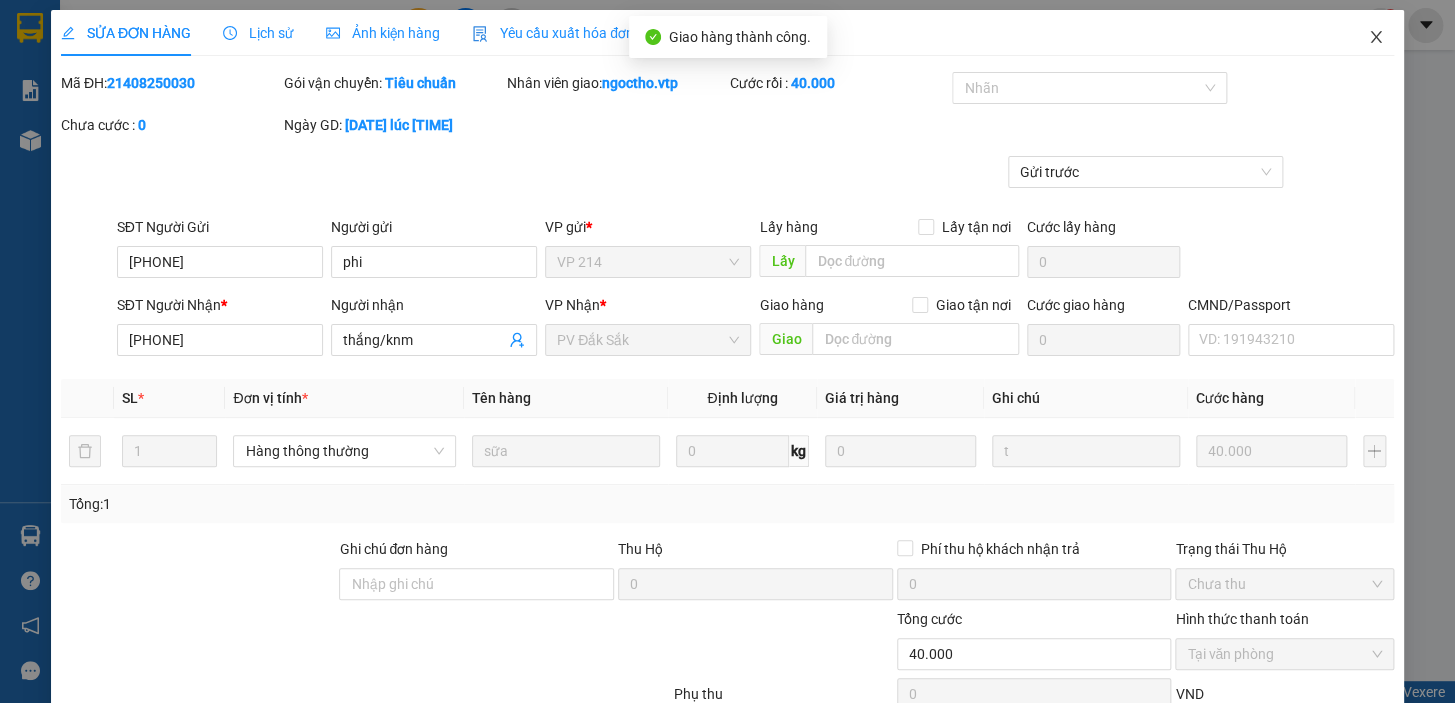 click at bounding box center (1376, 38) 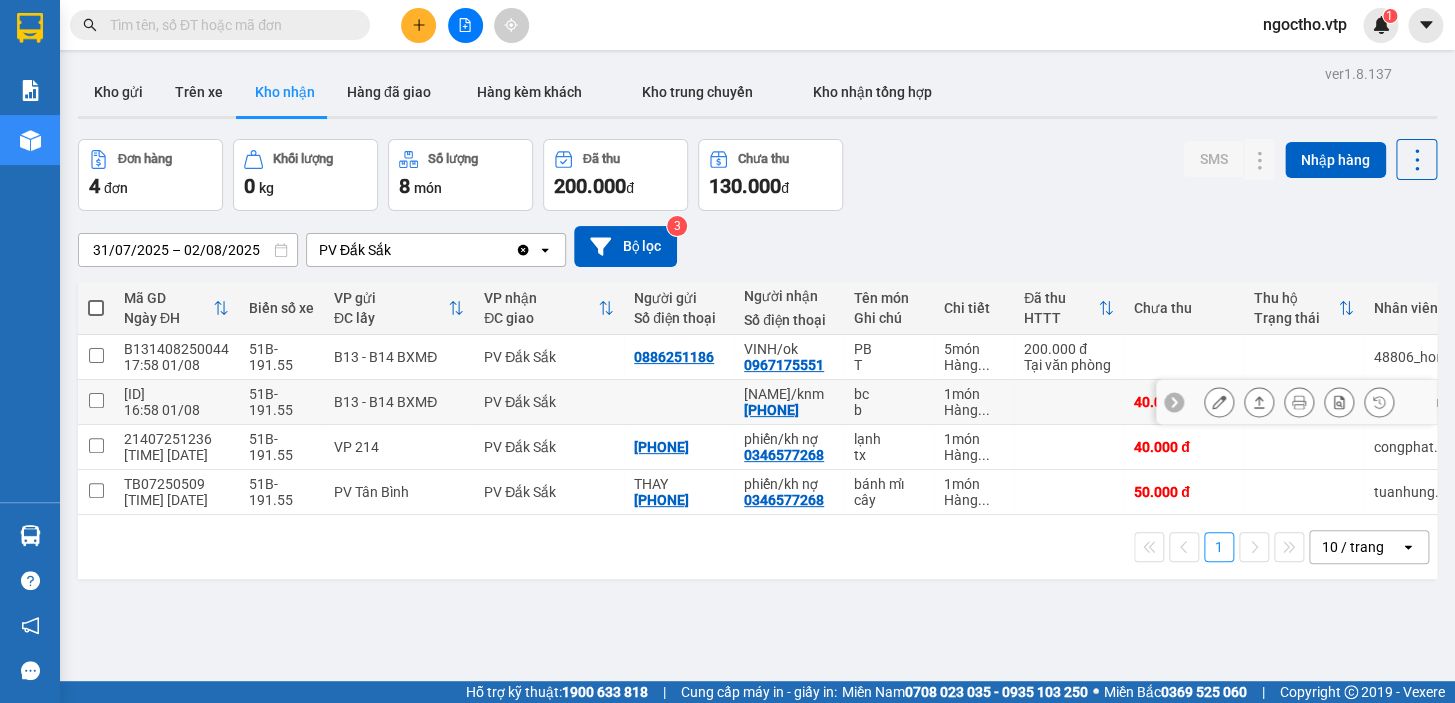 click at bounding box center [1219, 402] 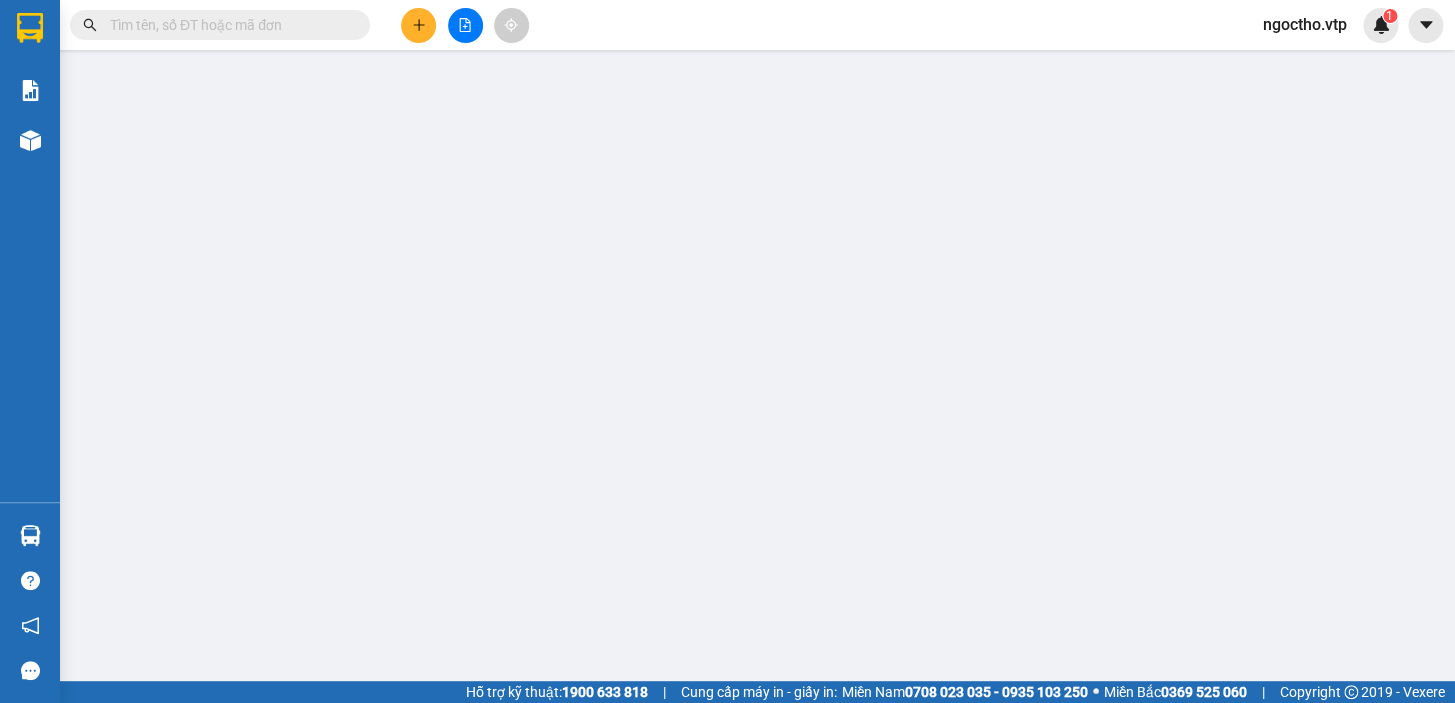 type on "0969534296" 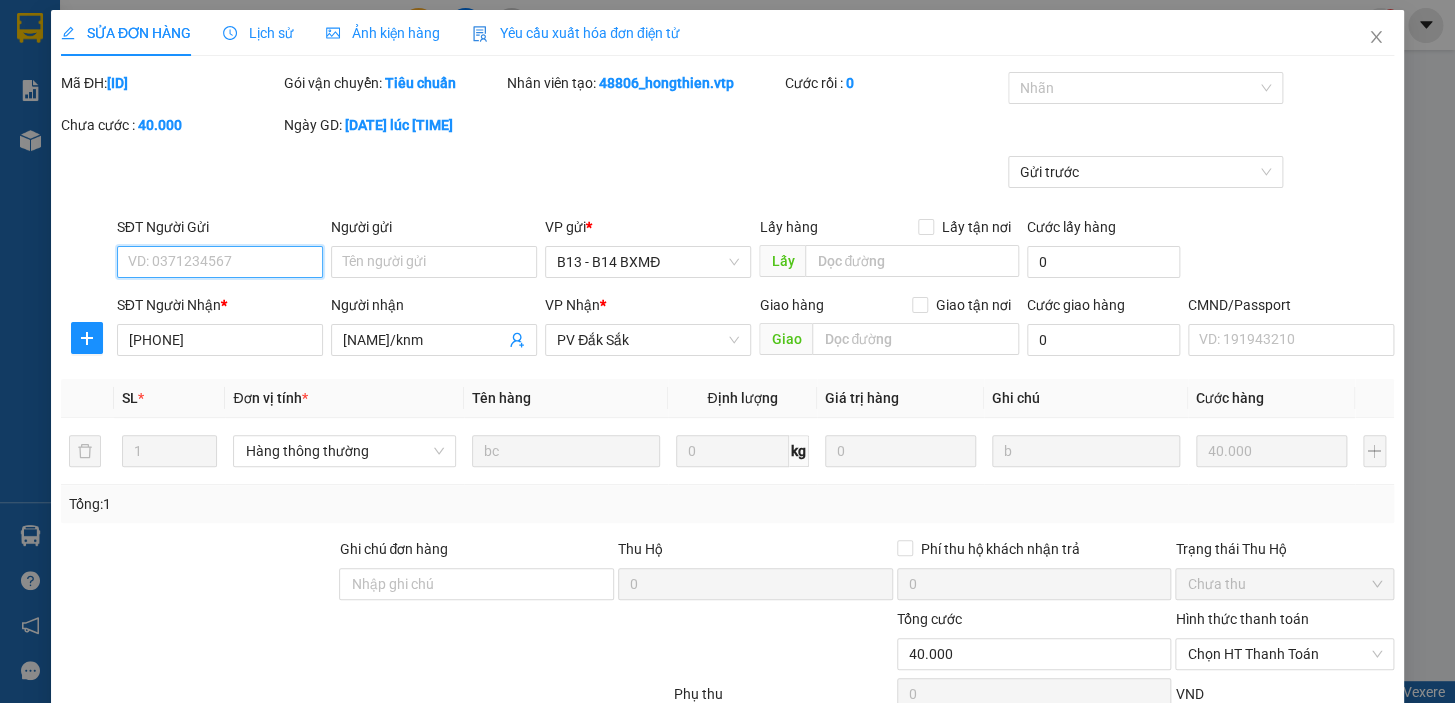 type on "2.000" 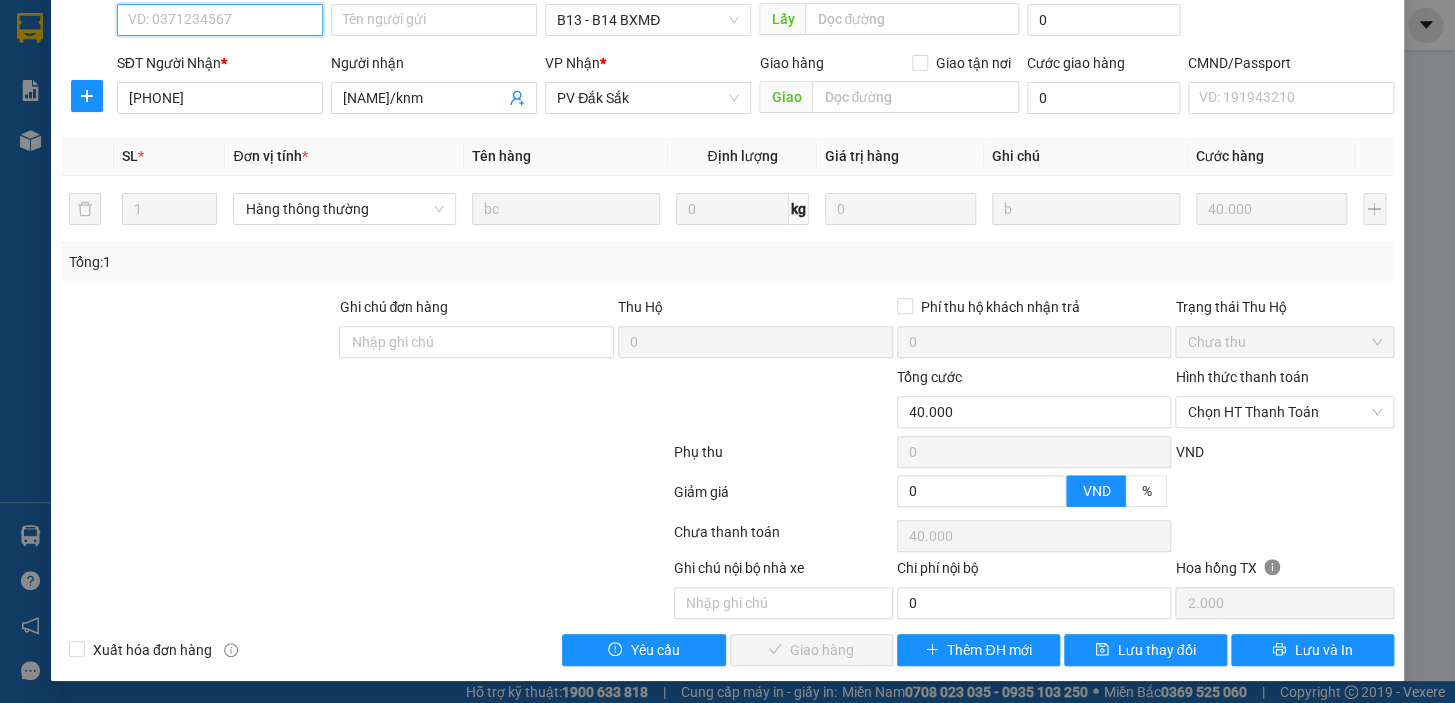 scroll, scrollTop: 0, scrollLeft: 0, axis: both 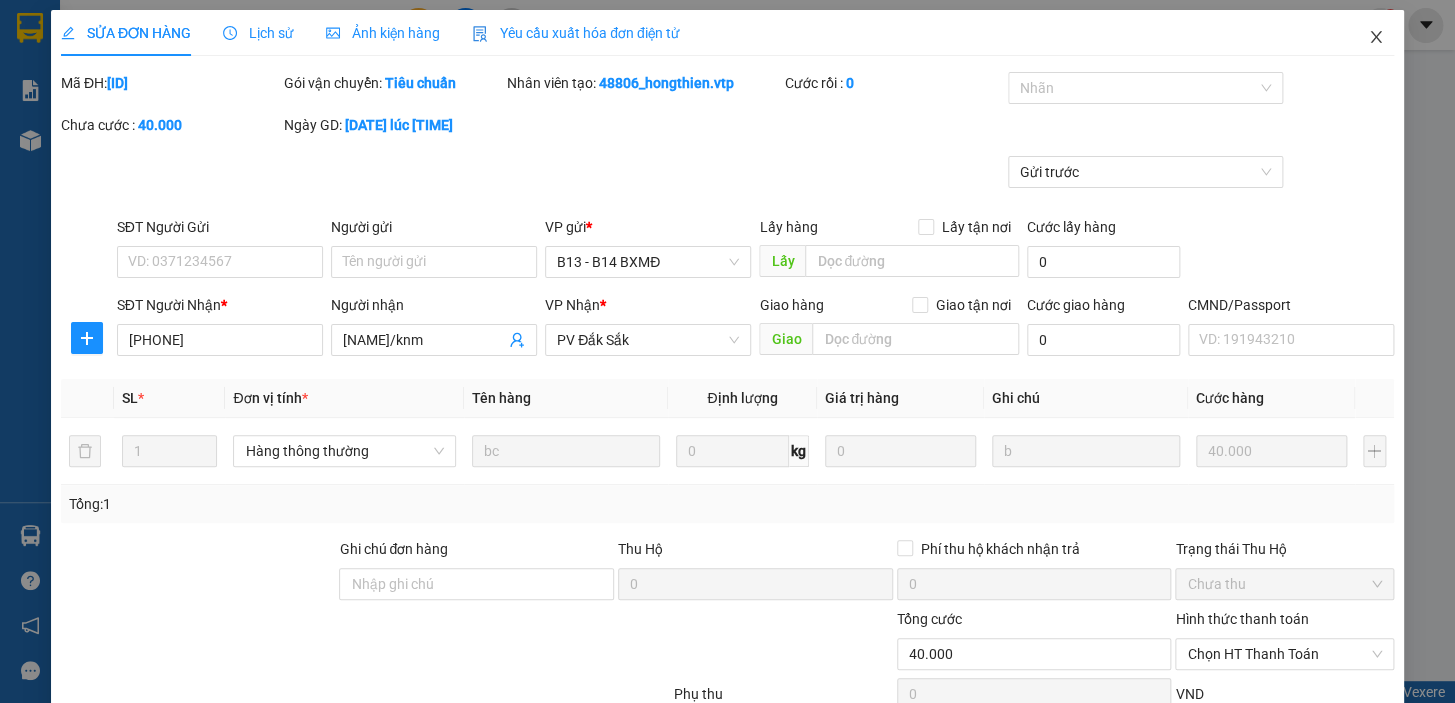 click at bounding box center (1376, 38) 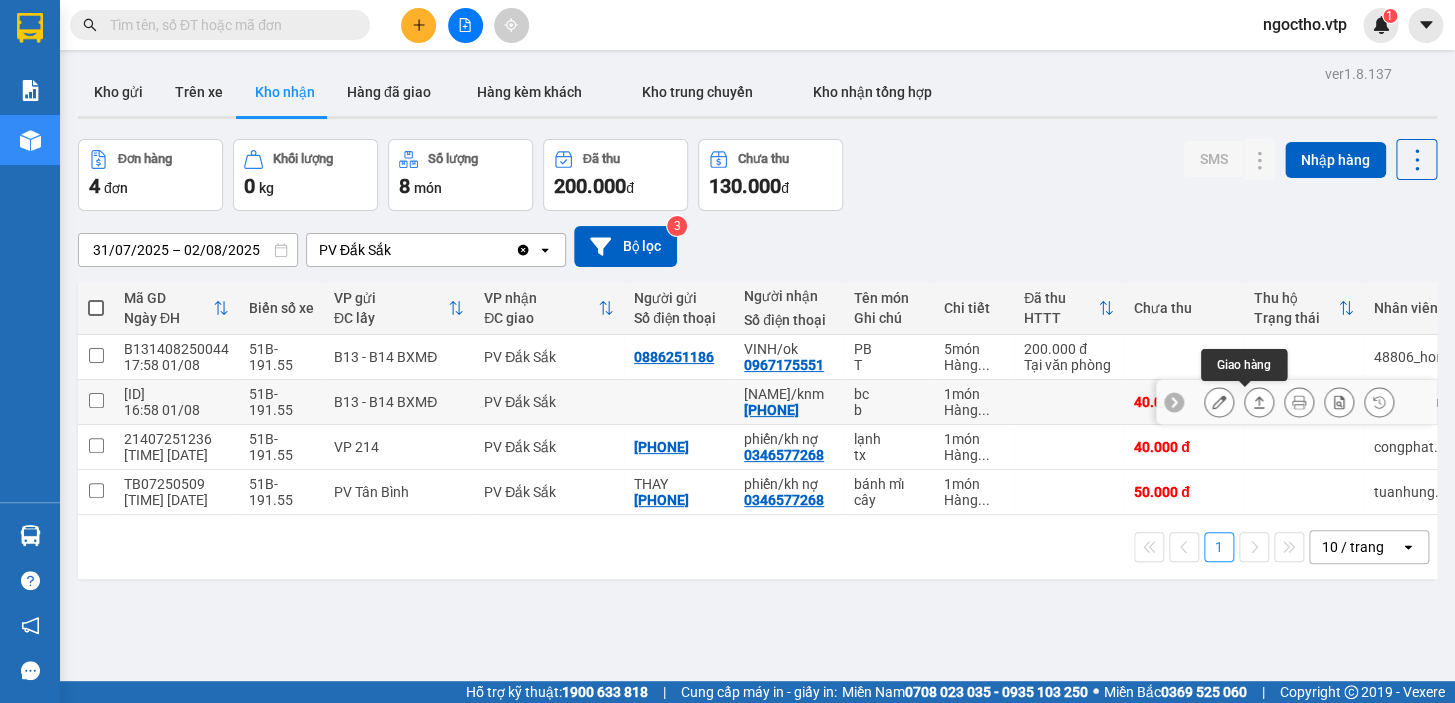 click 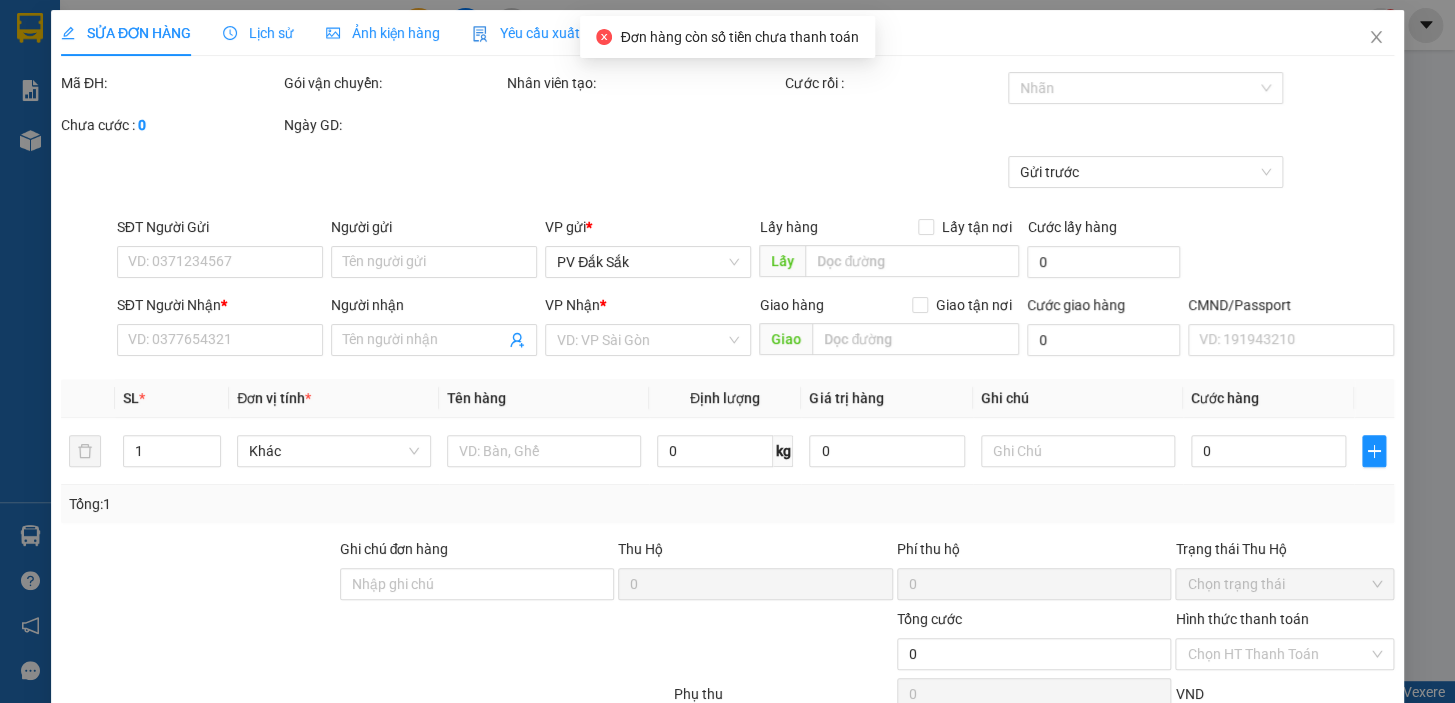 type on "0969534296" 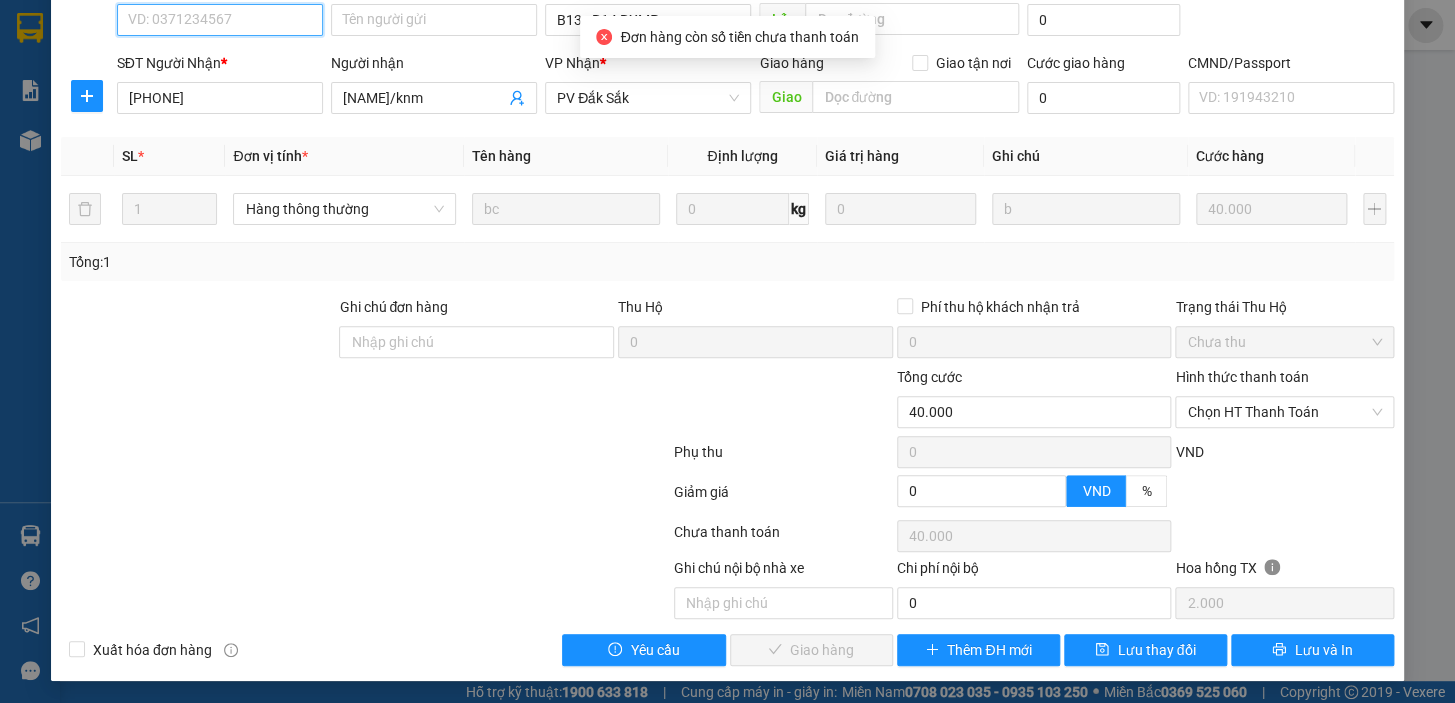 scroll, scrollTop: 0, scrollLeft: 0, axis: both 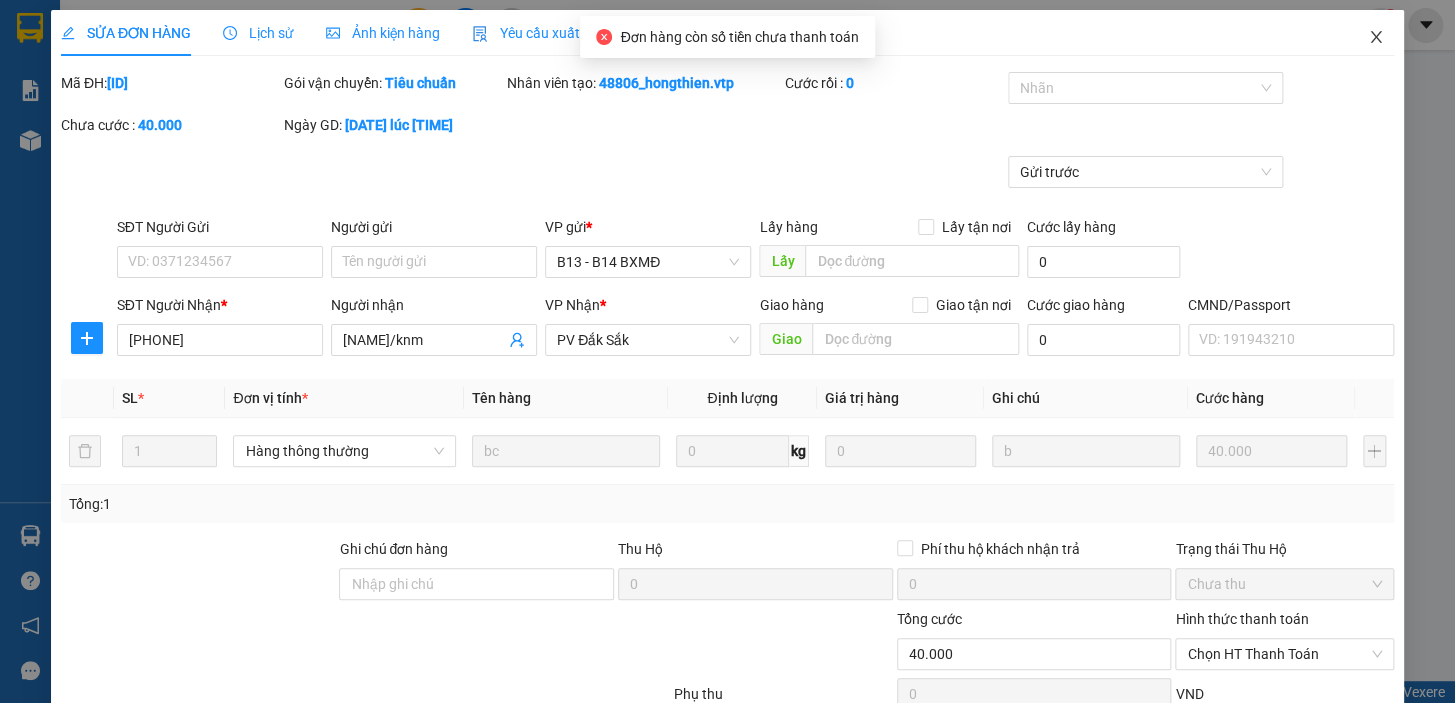 click 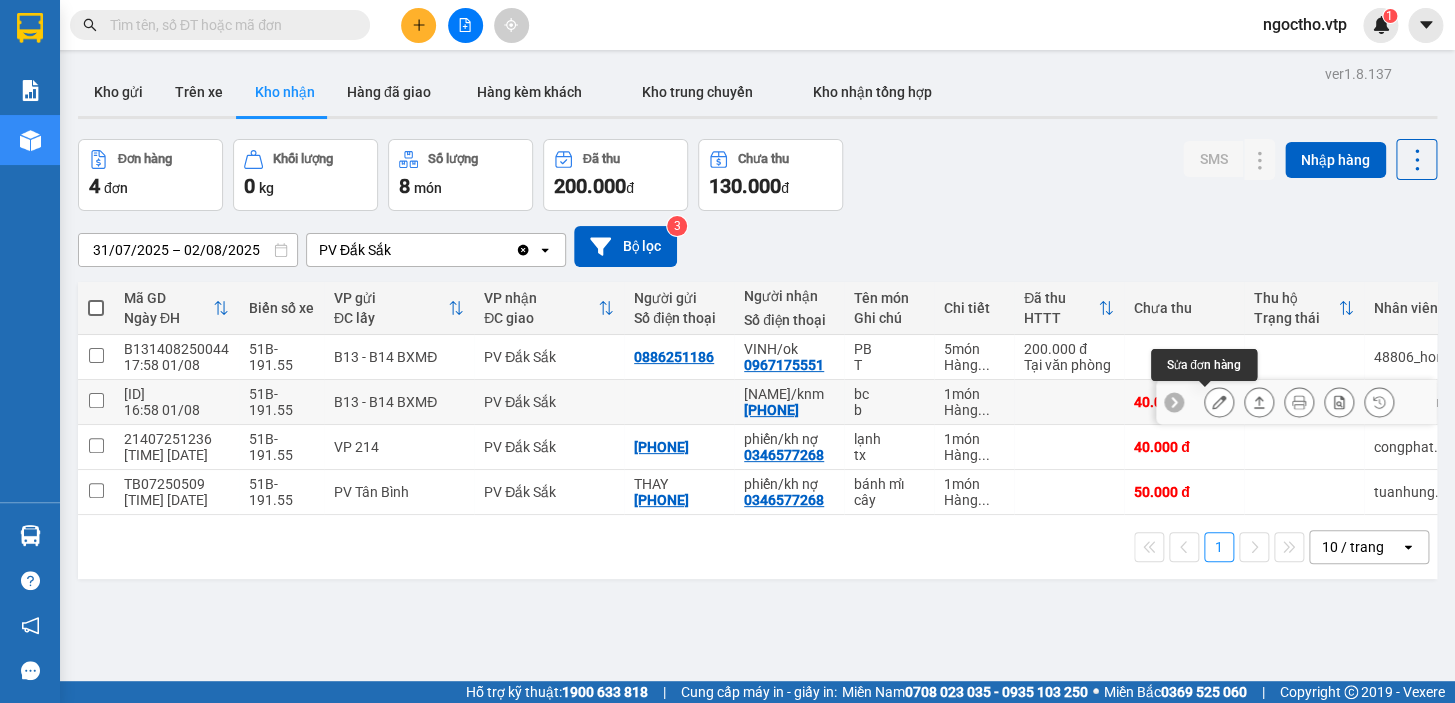 click 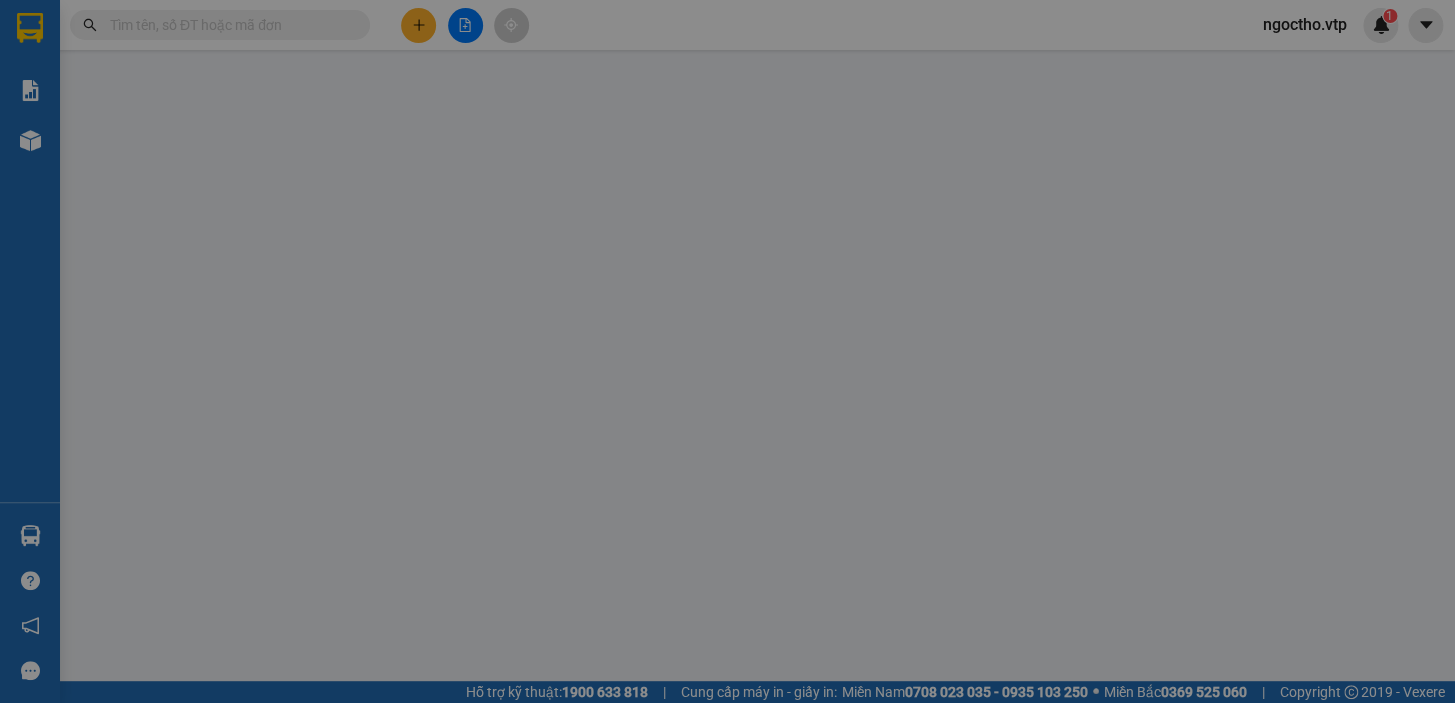 type on "2.000" 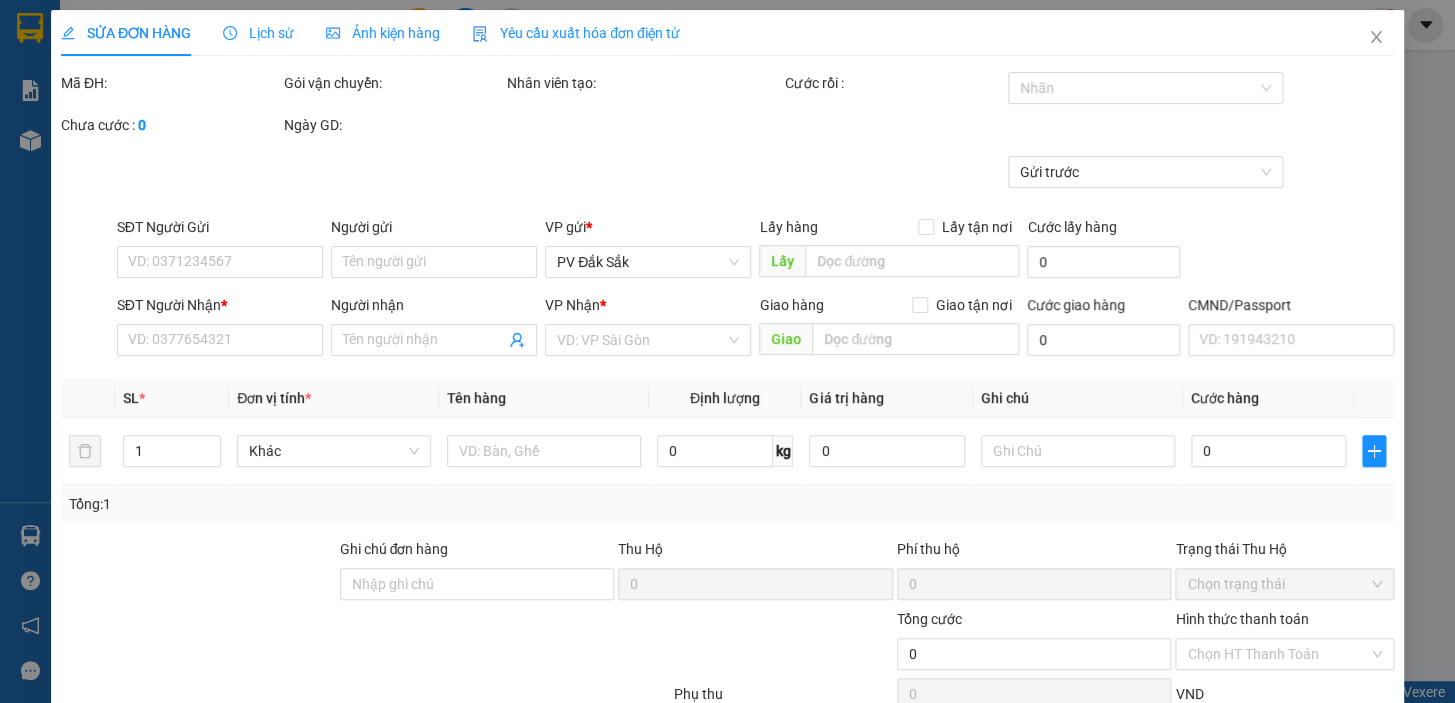 type on "0969534296" 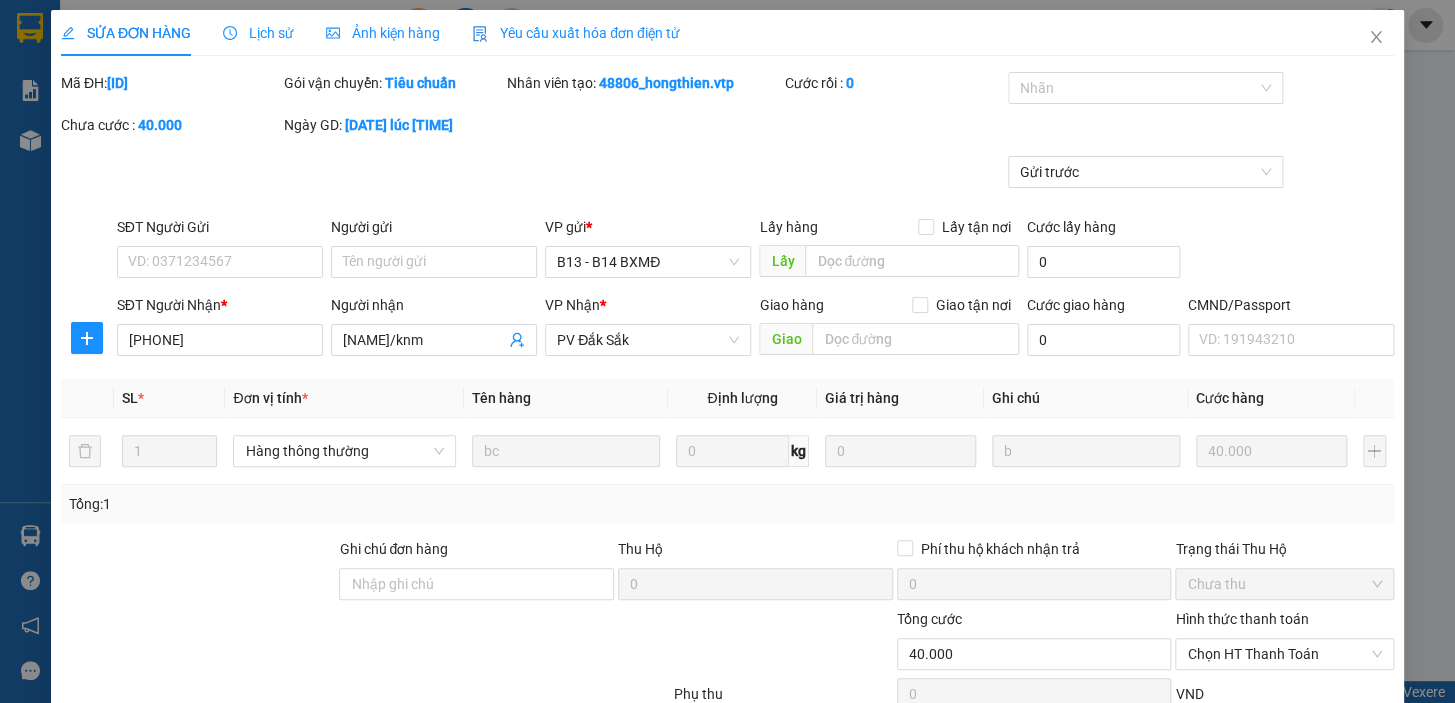 click on "Lịch sử" at bounding box center [258, 33] 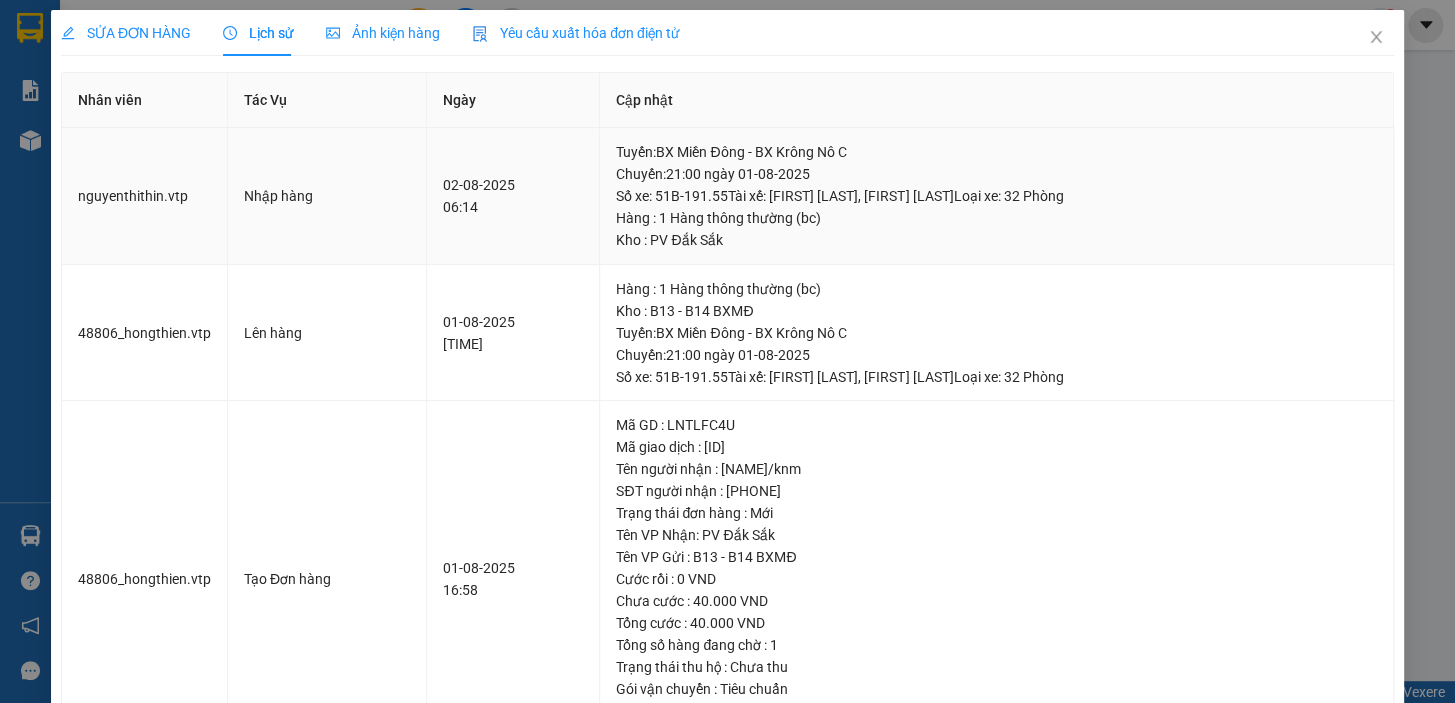 click on "02-08-2025 06:14" at bounding box center (514, 196) 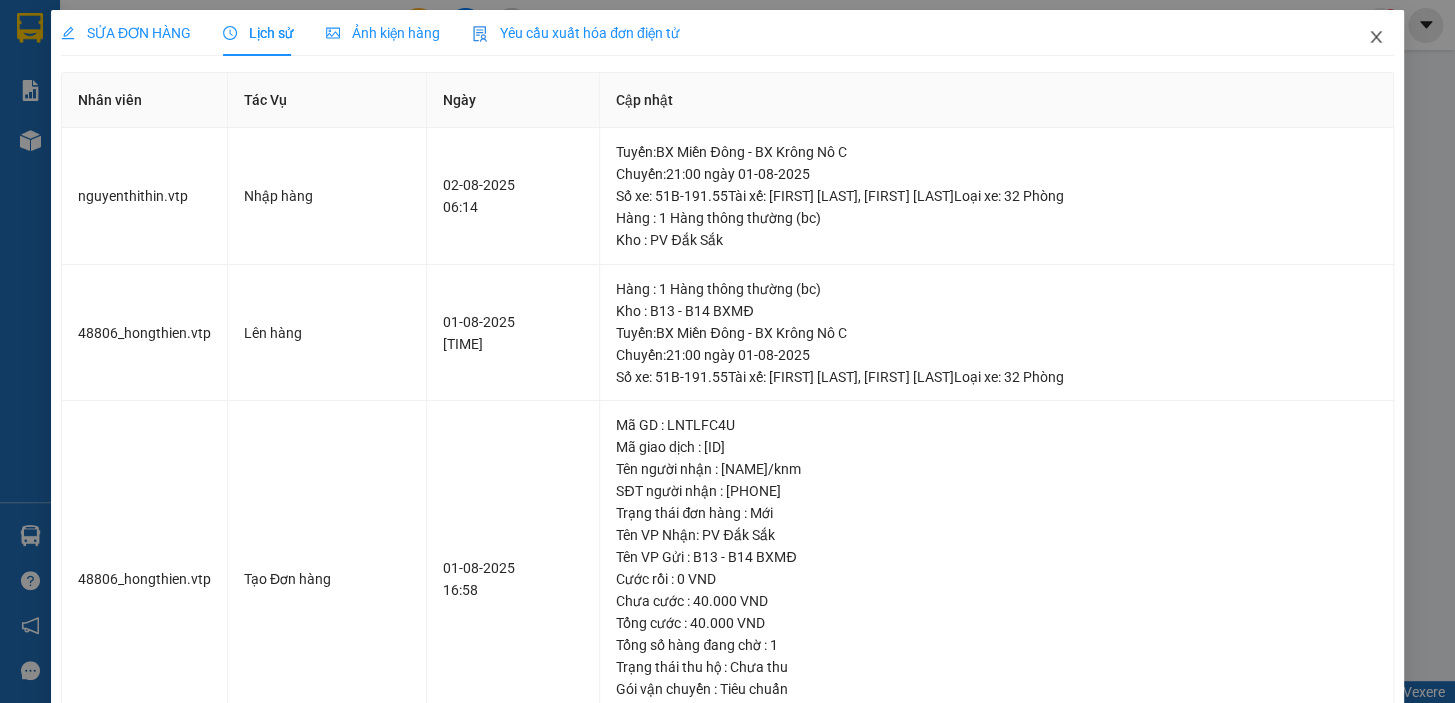 click 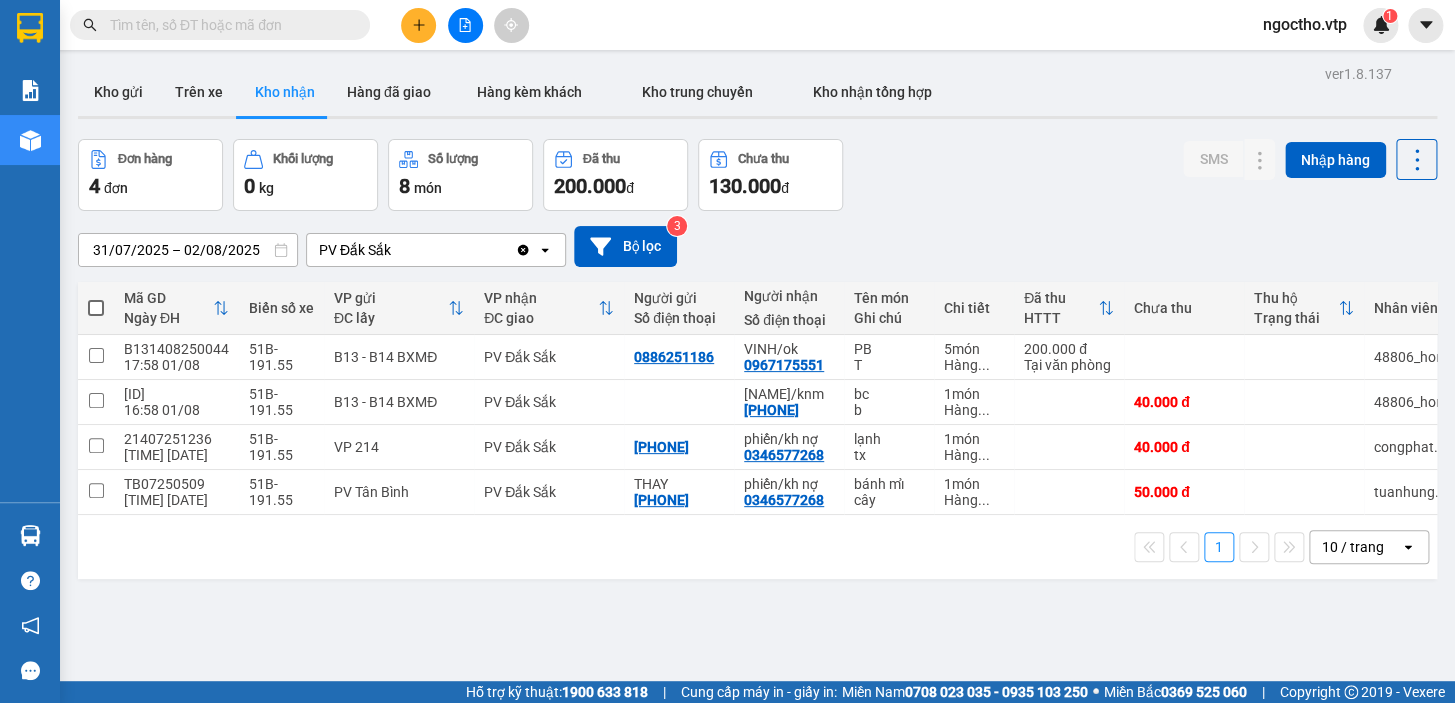 click on "ver  1.8.137 Kho gửi Trên xe Kho nhận Hàng đã giao Hàng kèm khách Kho trung chuyển Kho nhận tổng hợp Đơn hàng 4 đơn Khối lượng 0 kg Số lượng 8 món Đã thu 200.000  đ Chưa thu 130.000  đ SMS Nhập hàng 31/07/2025 – 02/08/2025 Press the down arrow key to interact with the calendar and select a date. Press the escape button to close the calendar. Selected date range is from 31/07/2025 to 02/08/2025. PV Đắk Sắk Clear value open Bộ lọc 3 Mã GD Ngày ĐH Biển số xe VP gửi ĐC lấy VP nhận ĐC giao Người gửi Số điện thoại Người nhận Số điện thoại Tên món Ghi chú Chi tiết Đã thu HTTT Chưa thu Thu hộ Trạng thái Nhân viên SMS Nhãn B131408250044 17:58 01/08 51B-191.55 B13 - B14 BXMĐ PV Đắk Sắk 0886251186 VINH/ok 0967175551 PB T 5  món Hàng ... 200.000 đ Tại văn phòng 48806_hongthien.vtp 0 Nhãn B131408250033 16:58 01/08 51B-191.55 B13 - B14 BXMĐ PV Đắk Sắk hương/knm 0969534296 bc b 1  món Hàng ..." at bounding box center (757, 411) 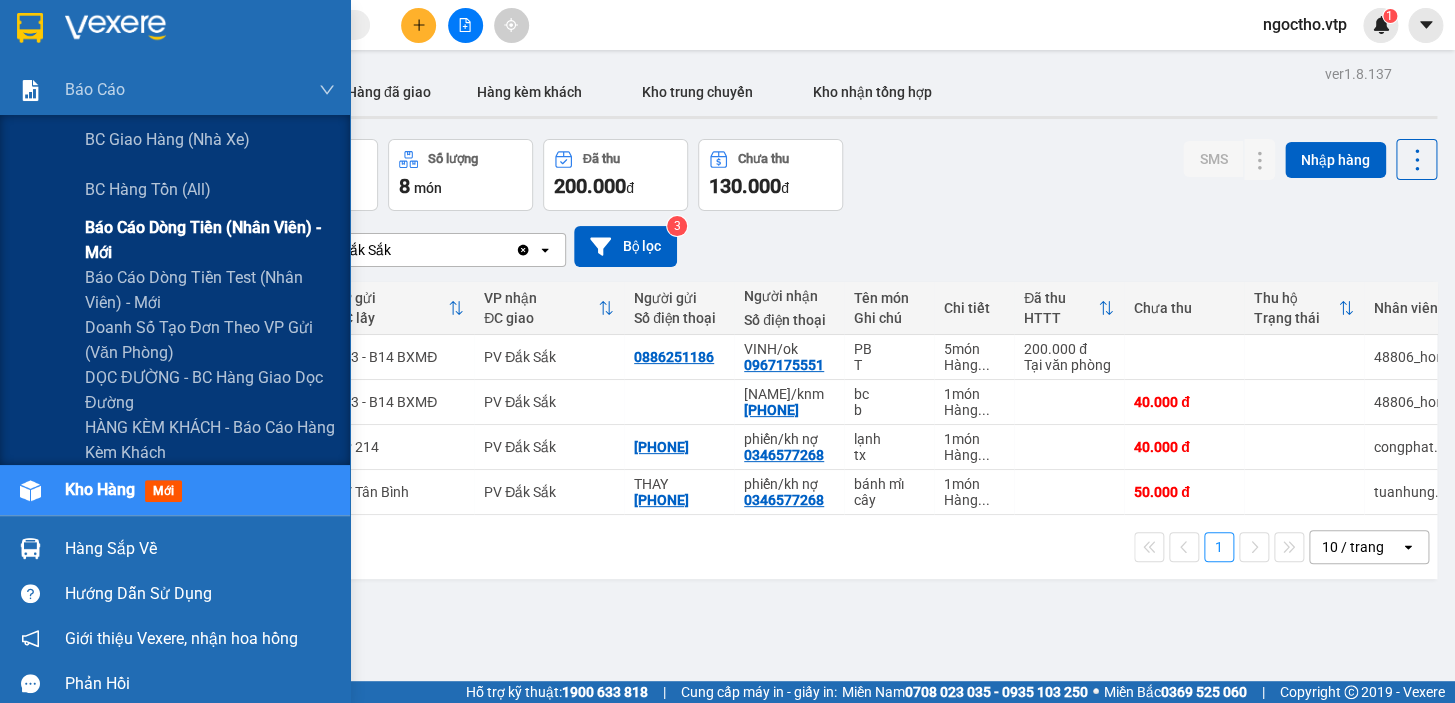 click on "Báo cáo dòng tiền (nhân viên) - mới" at bounding box center [210, 240] 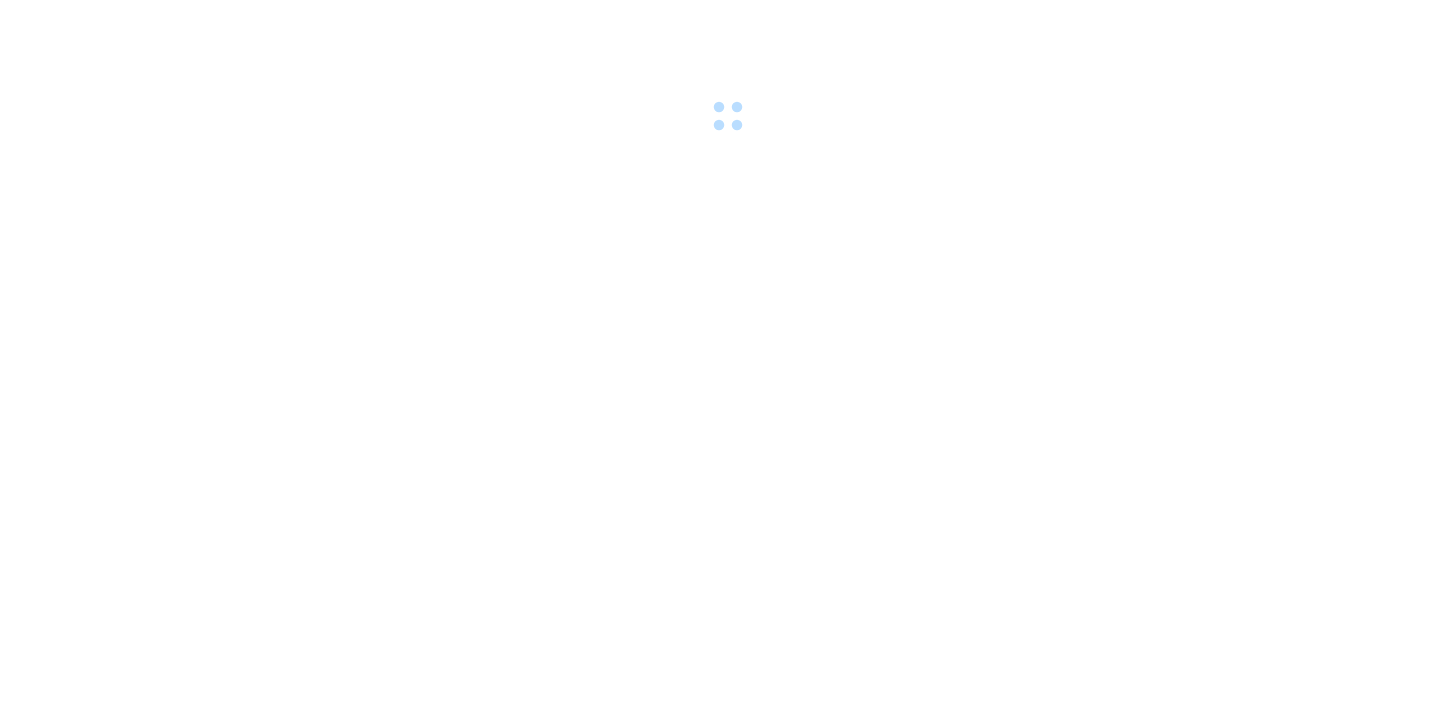 scroll, scrollTop: 0, scrollLeft: 0, axis: both 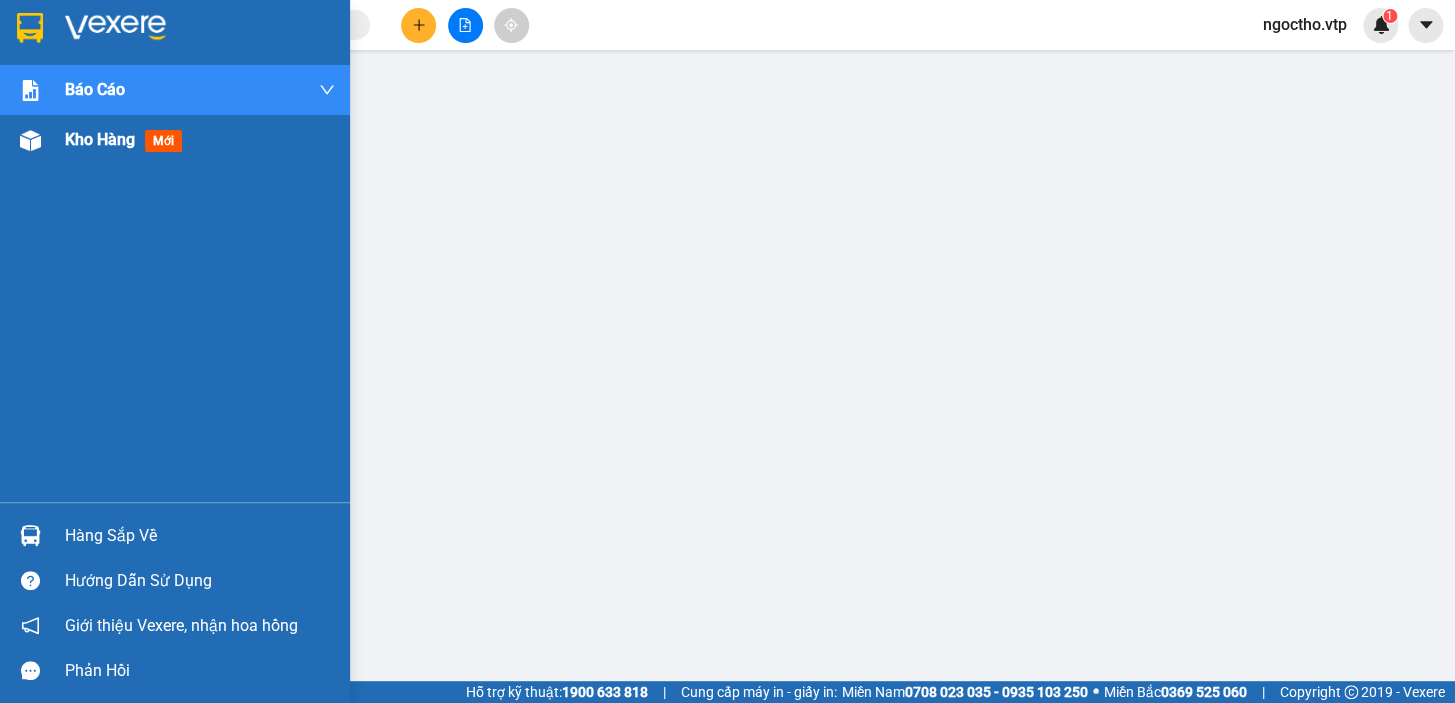 click on "Kho hàng" at bounding box center (100, 139) 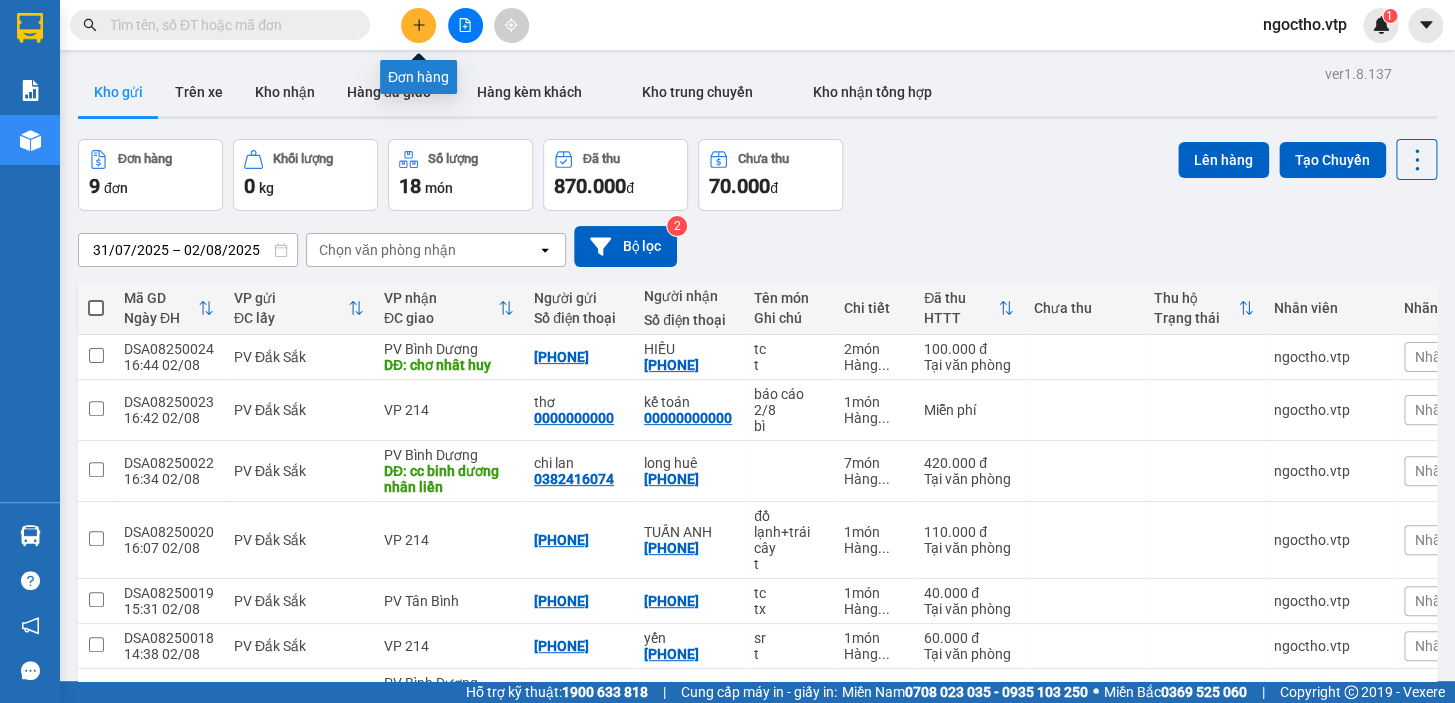 click at bounding box center (418, 25) 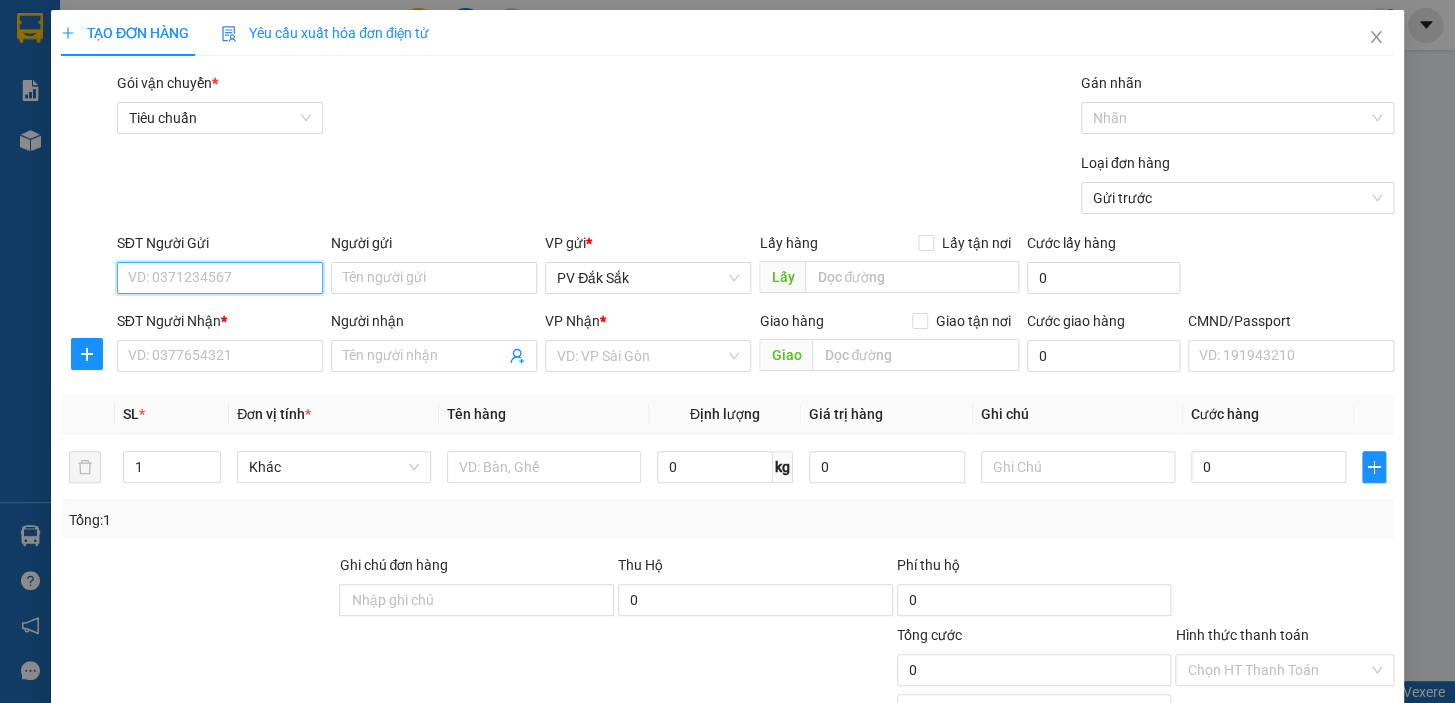 click on "SĐT Người Gửi" at bounding box center [220, 278] 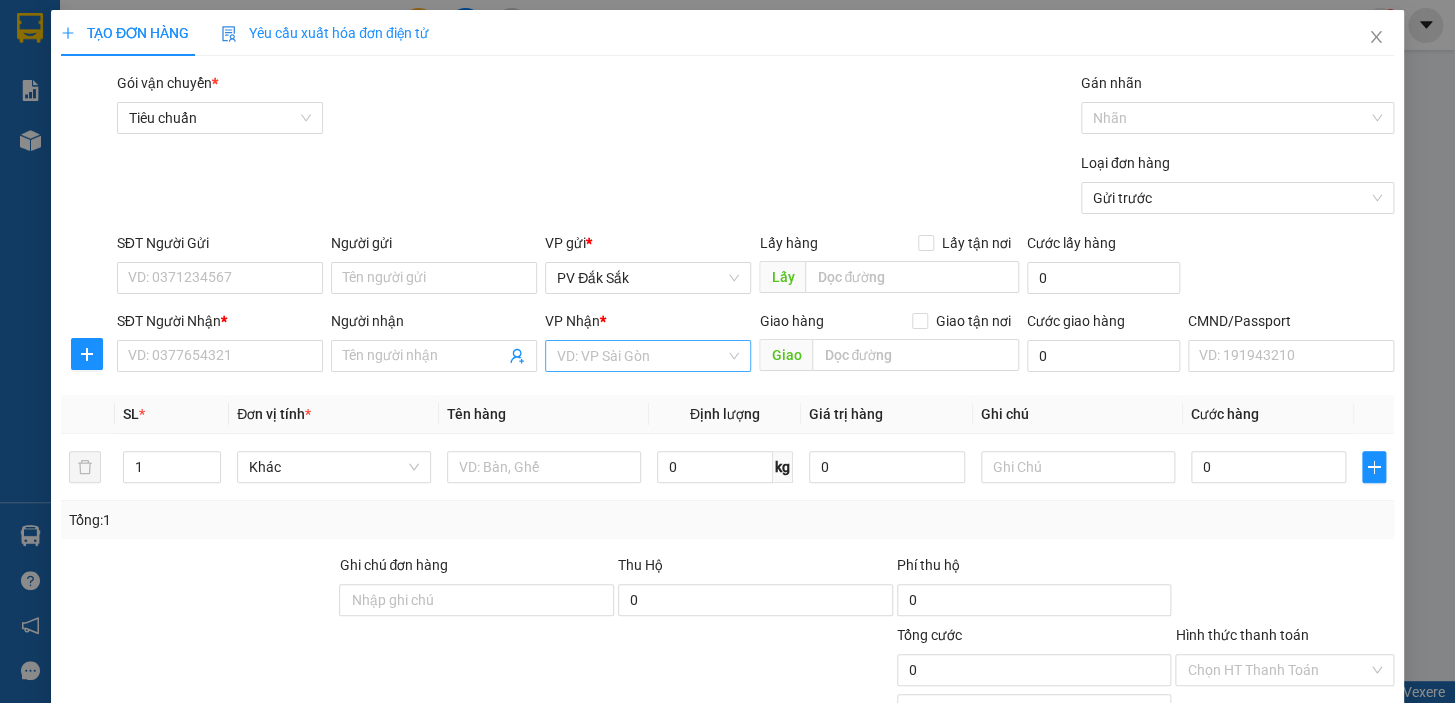 drag, startPoint x: 611, startPoint y: 362, endPoint x: 623, endPoint y: 364, distance: 12.165525 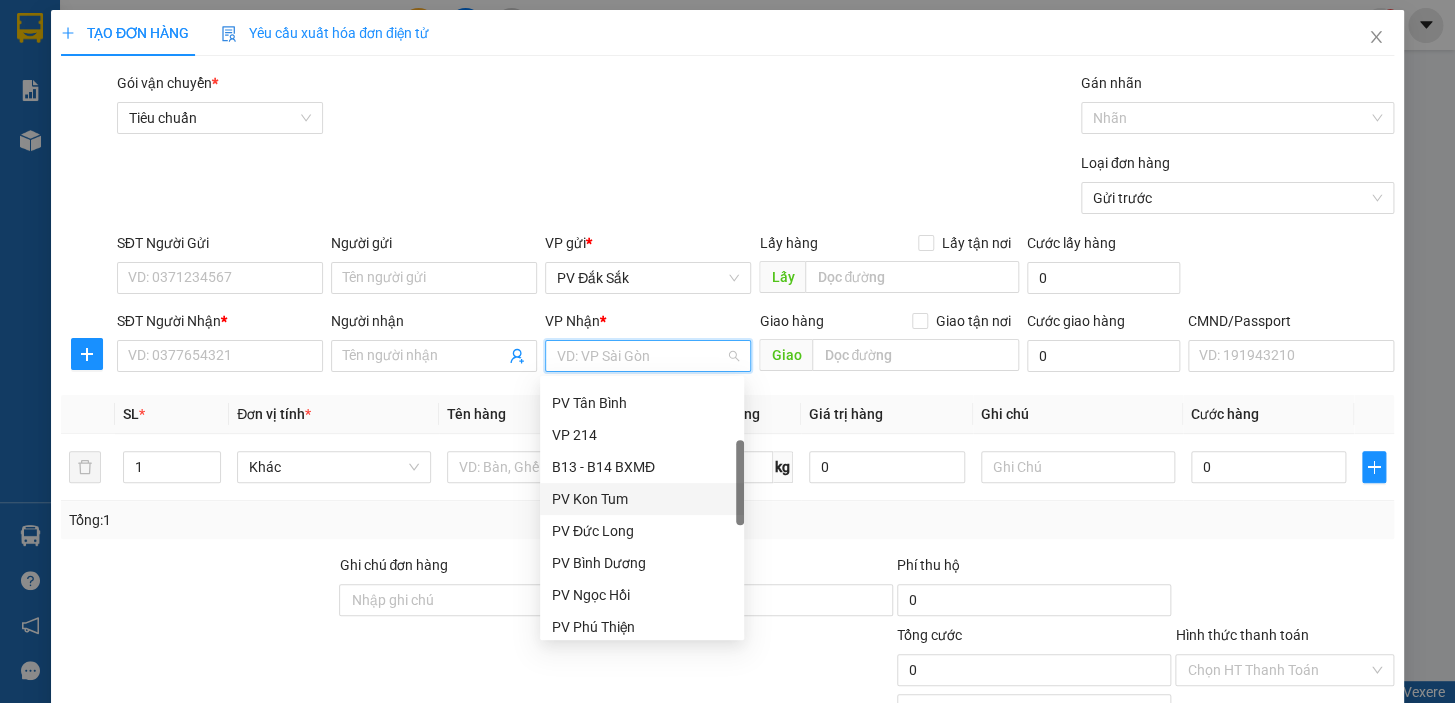 scroll, scrollTop: 67, scrollLeft: 0, axis: vertical 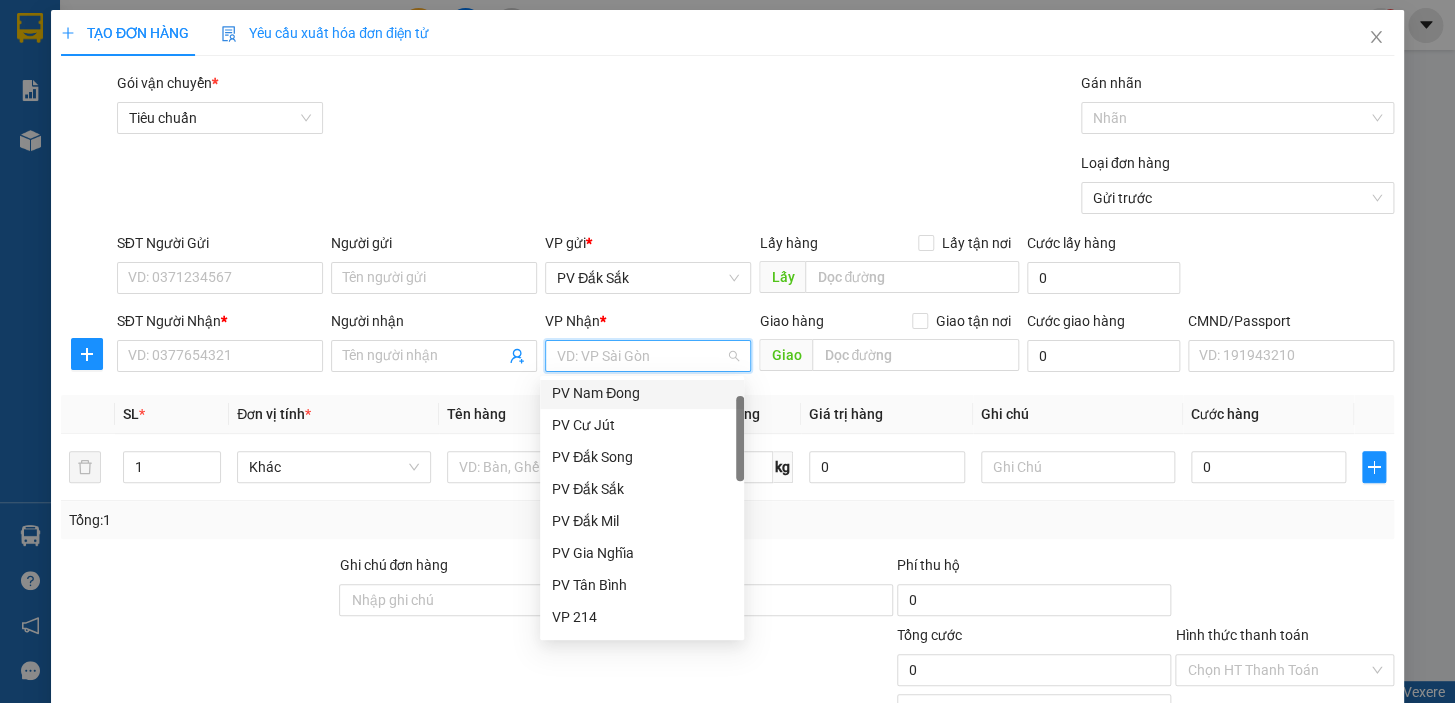 click at bounding box center (641, 356) 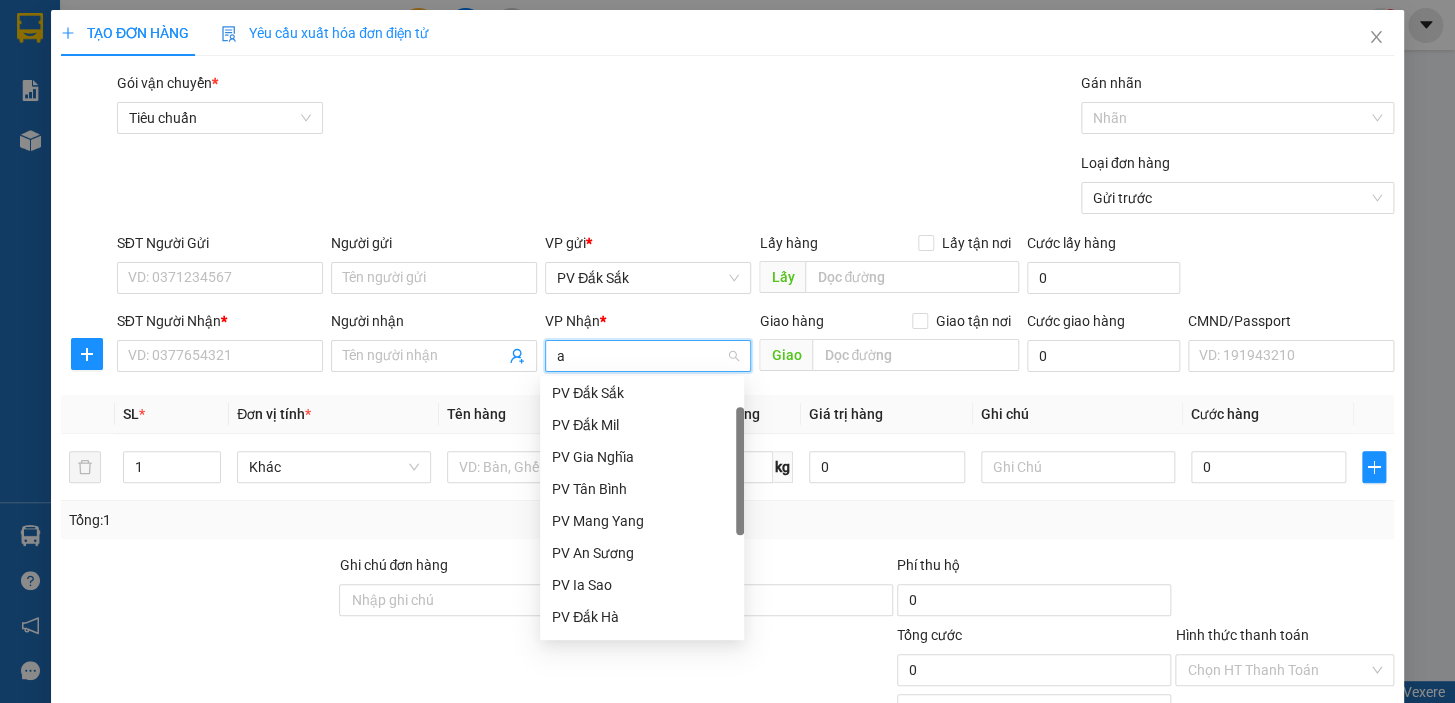 type on "an" 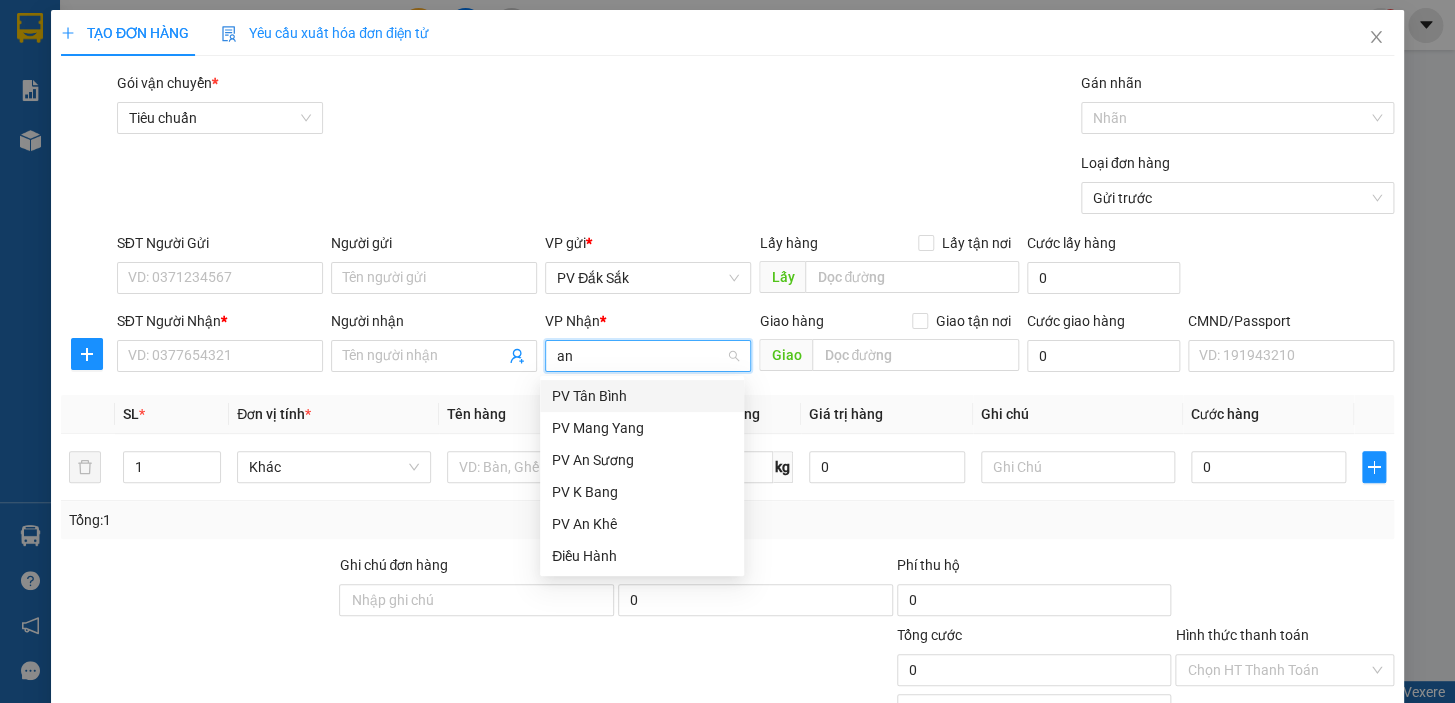 scroll, scrollTop: 0, scrollLeft: 0, axis: both 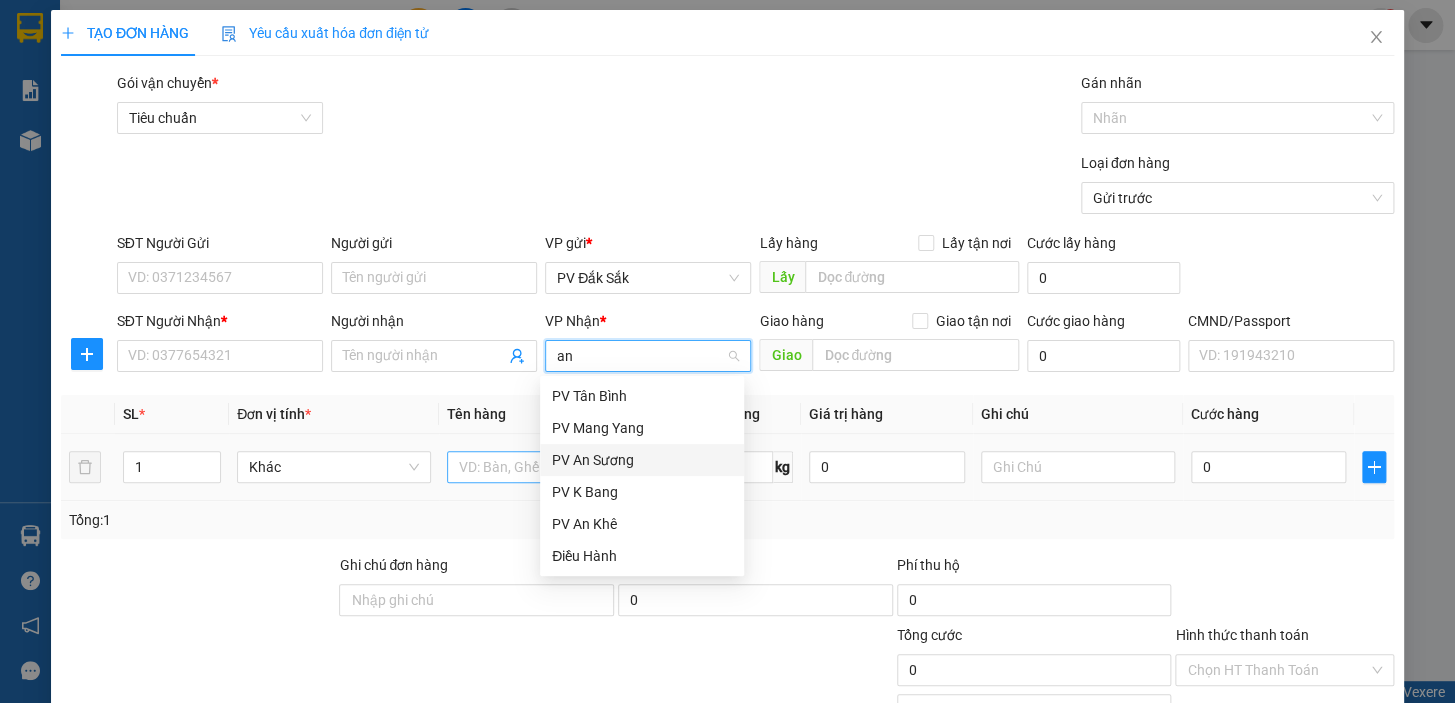 click on "PV An Sương" at bounding box center [642, 460] 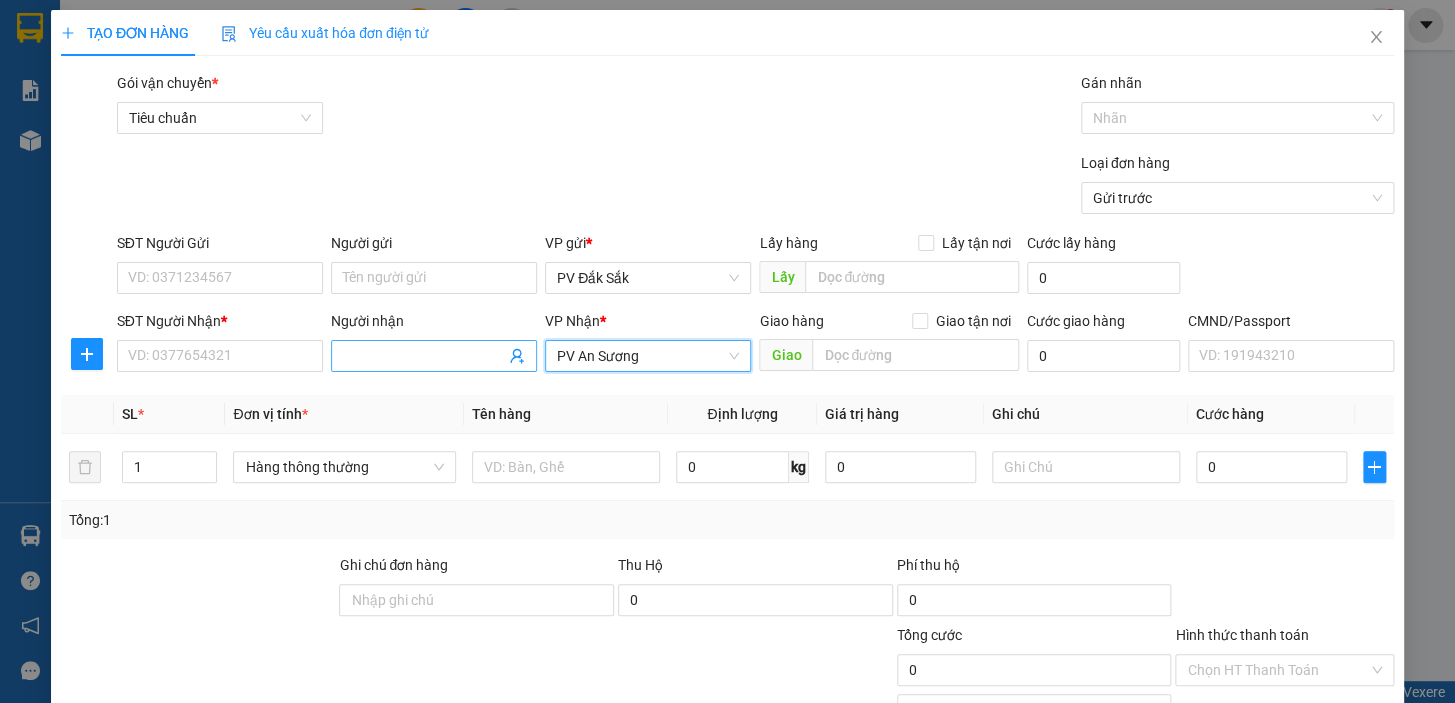 click on "Người nhận" at bounding box center (424, 356) 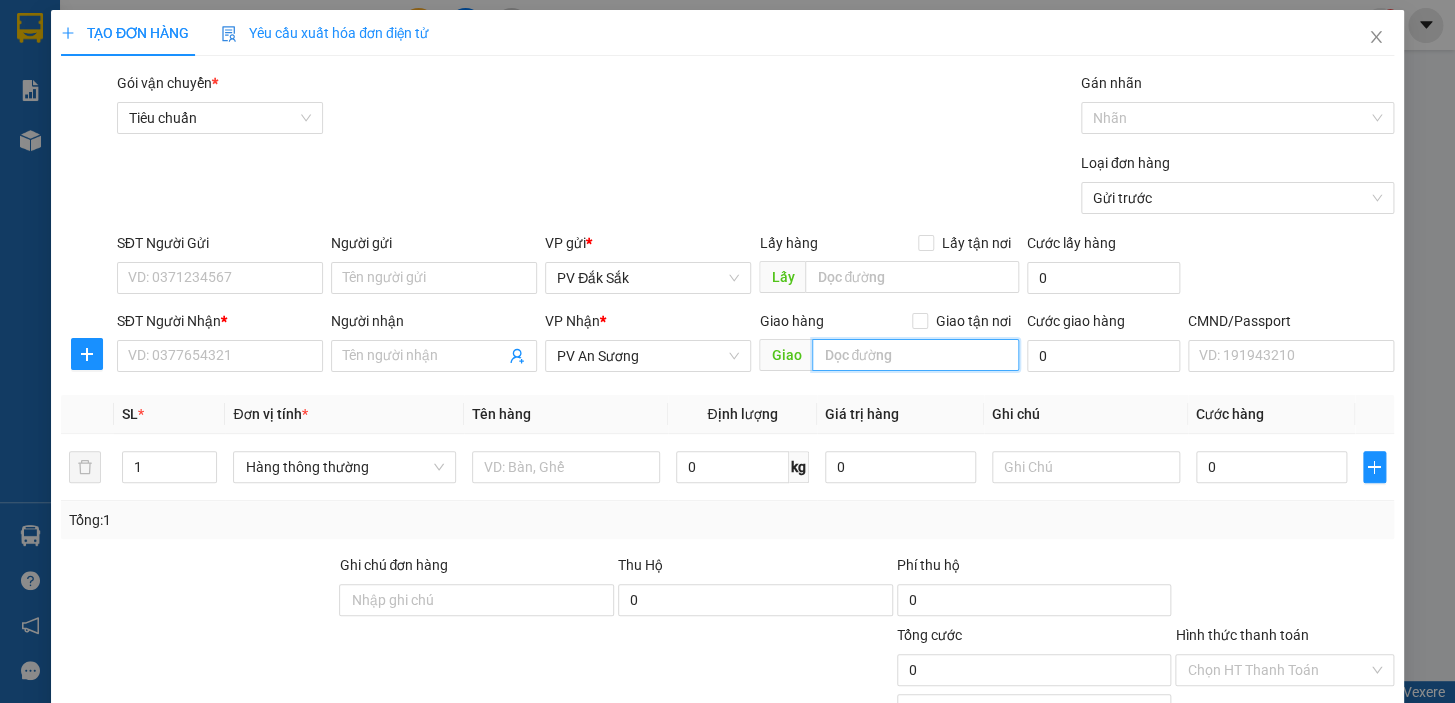 click at bounding box center (915, 355) 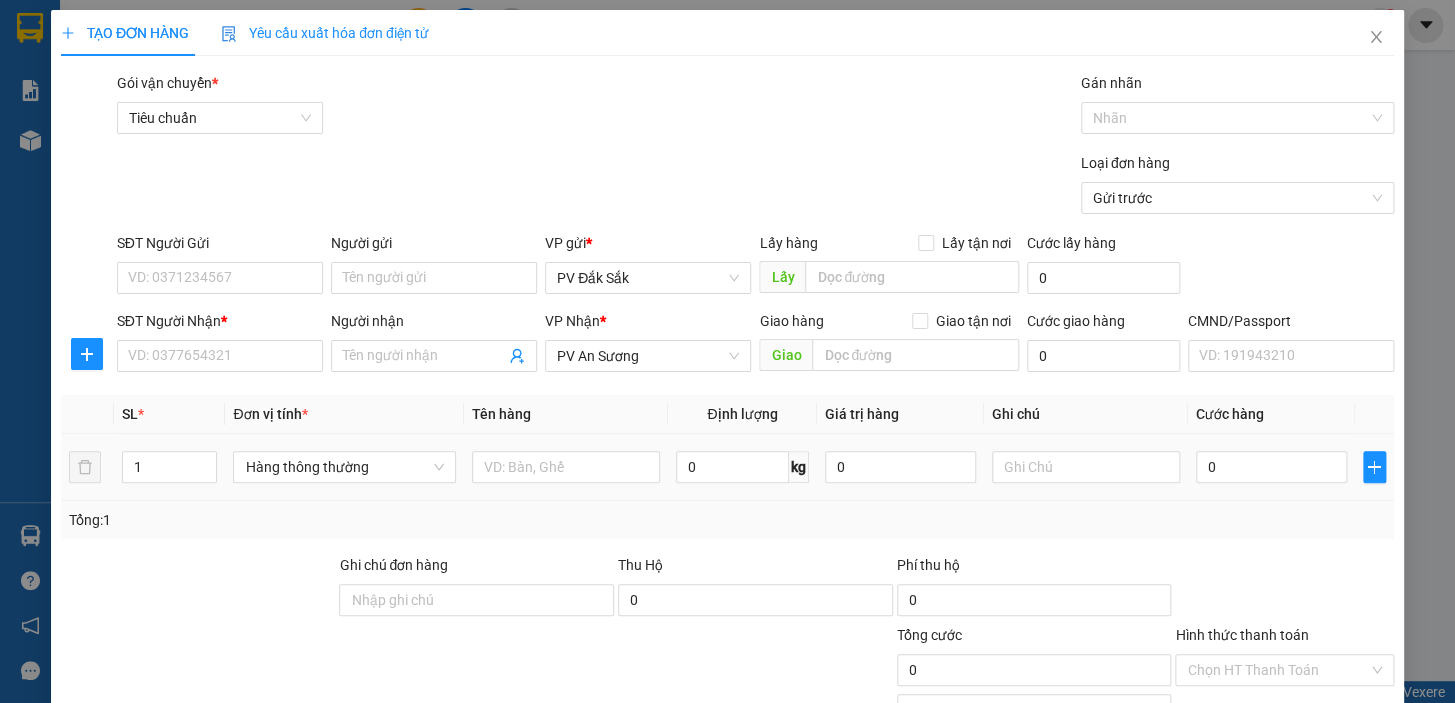 click on "0" at bounding box center (1271, 467) 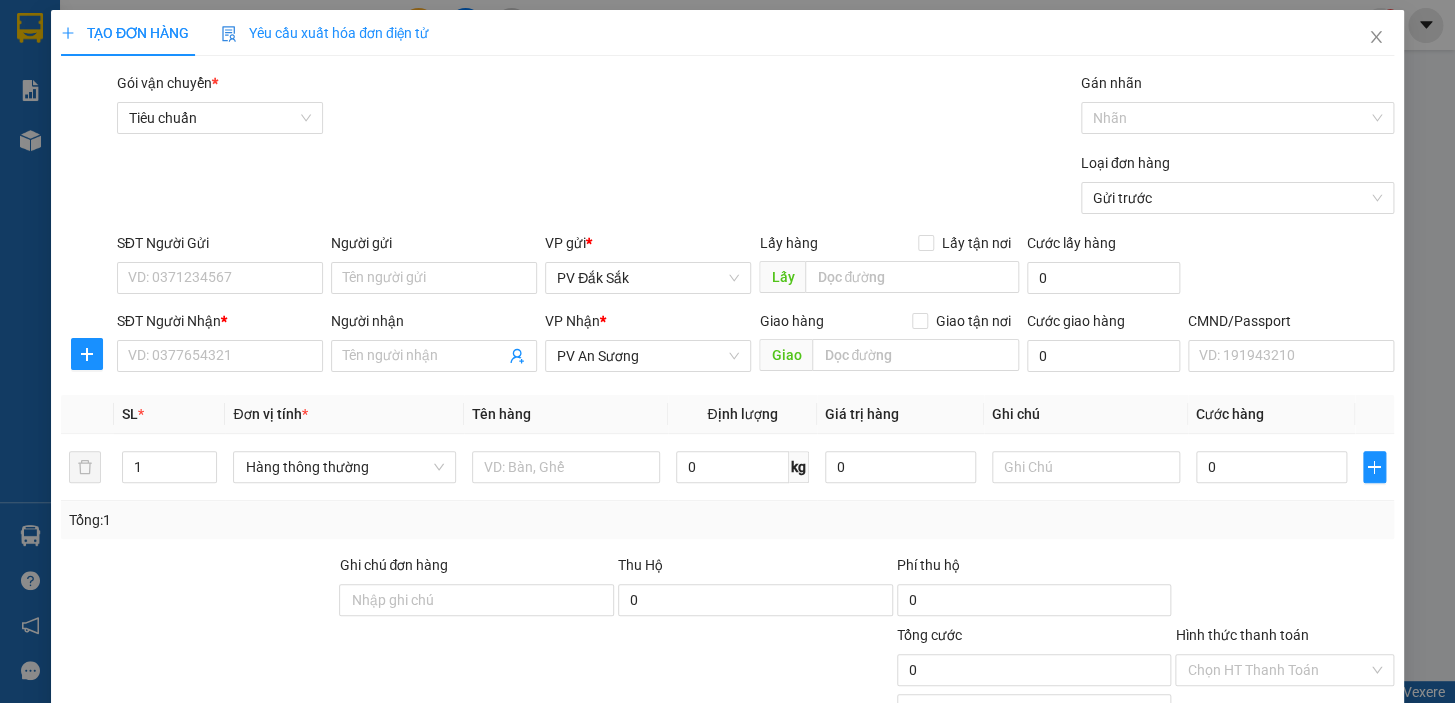 click on "SĐT Người Nhận  *" at bounding box center (220, 321) 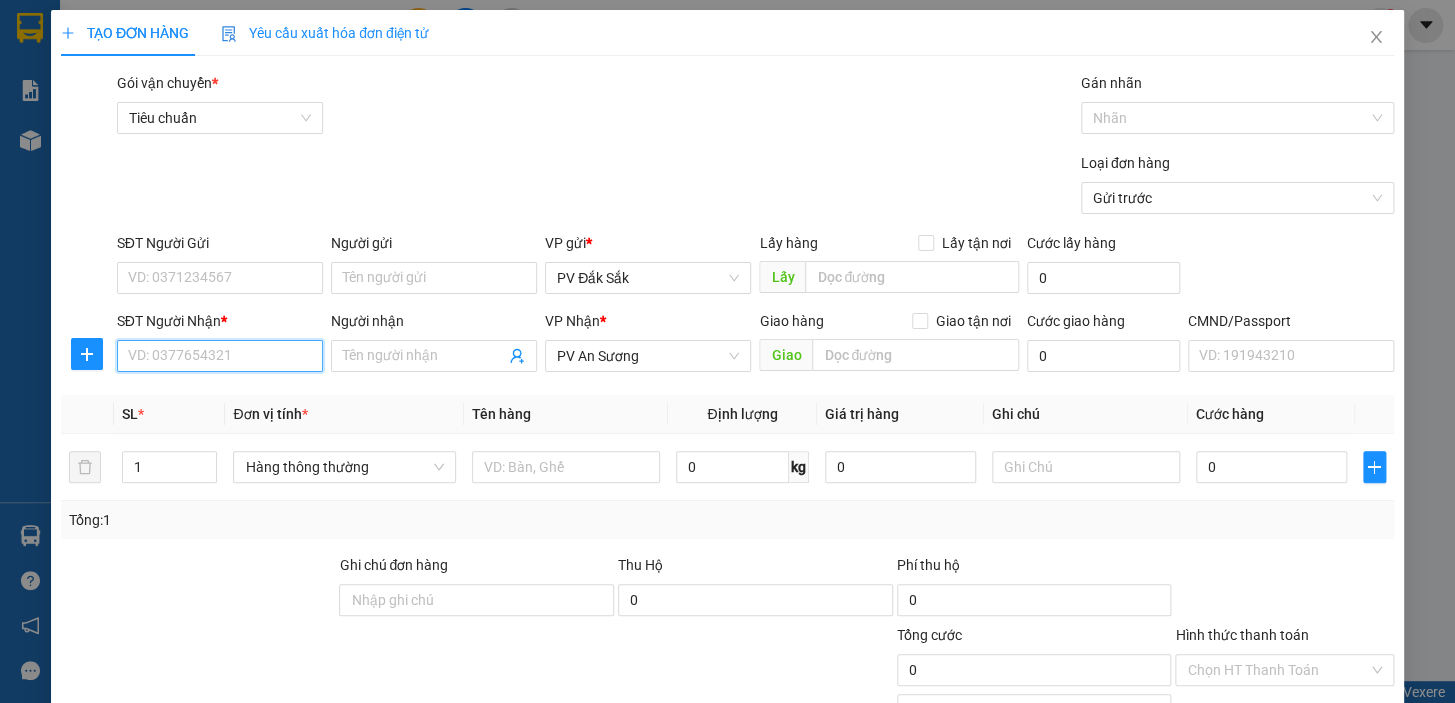click on "SĐT Người Nhận  *" at bounding box center [220, 356] 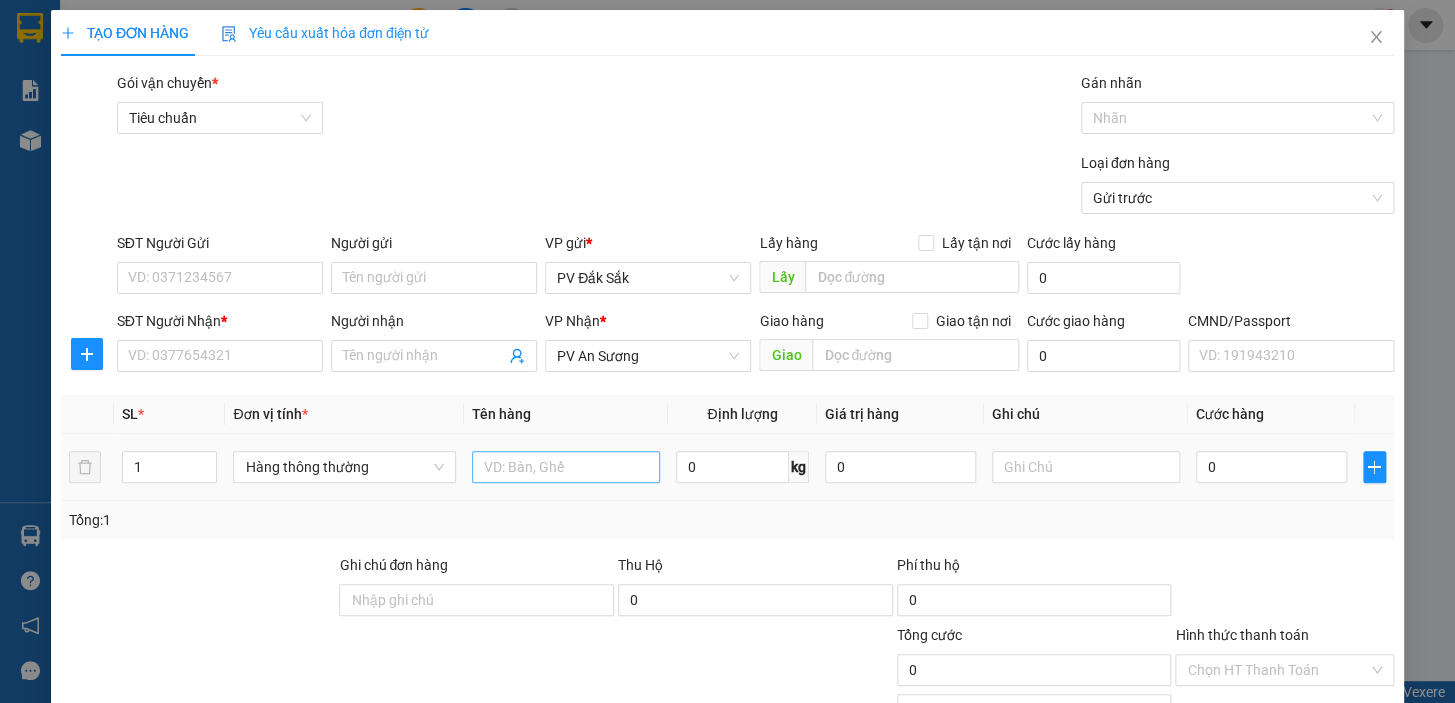 drag, startPoint x: 496, startPoint y: 448, endPoint x: 540, endPoint y: 459, distance: 45.35416 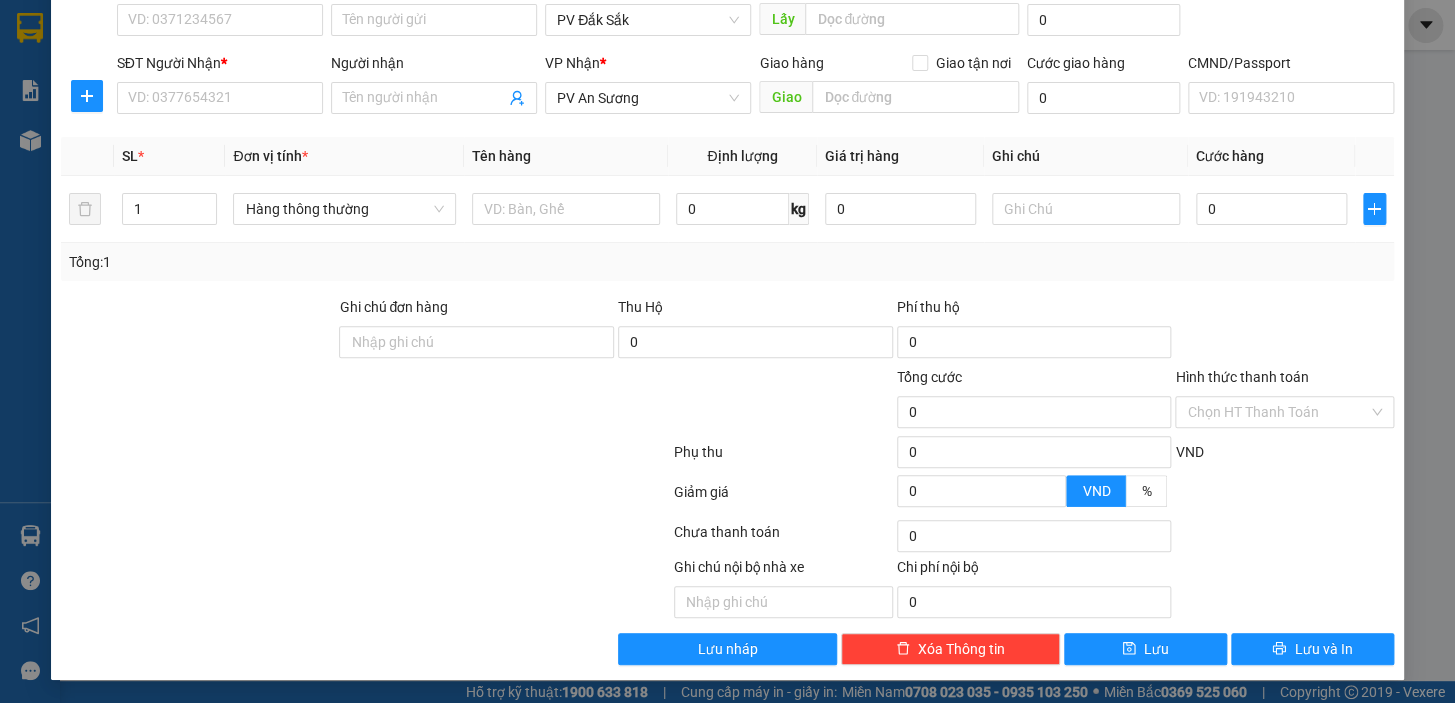 scroll, scrollTop: 0, scrollLeft: 0, axis: both 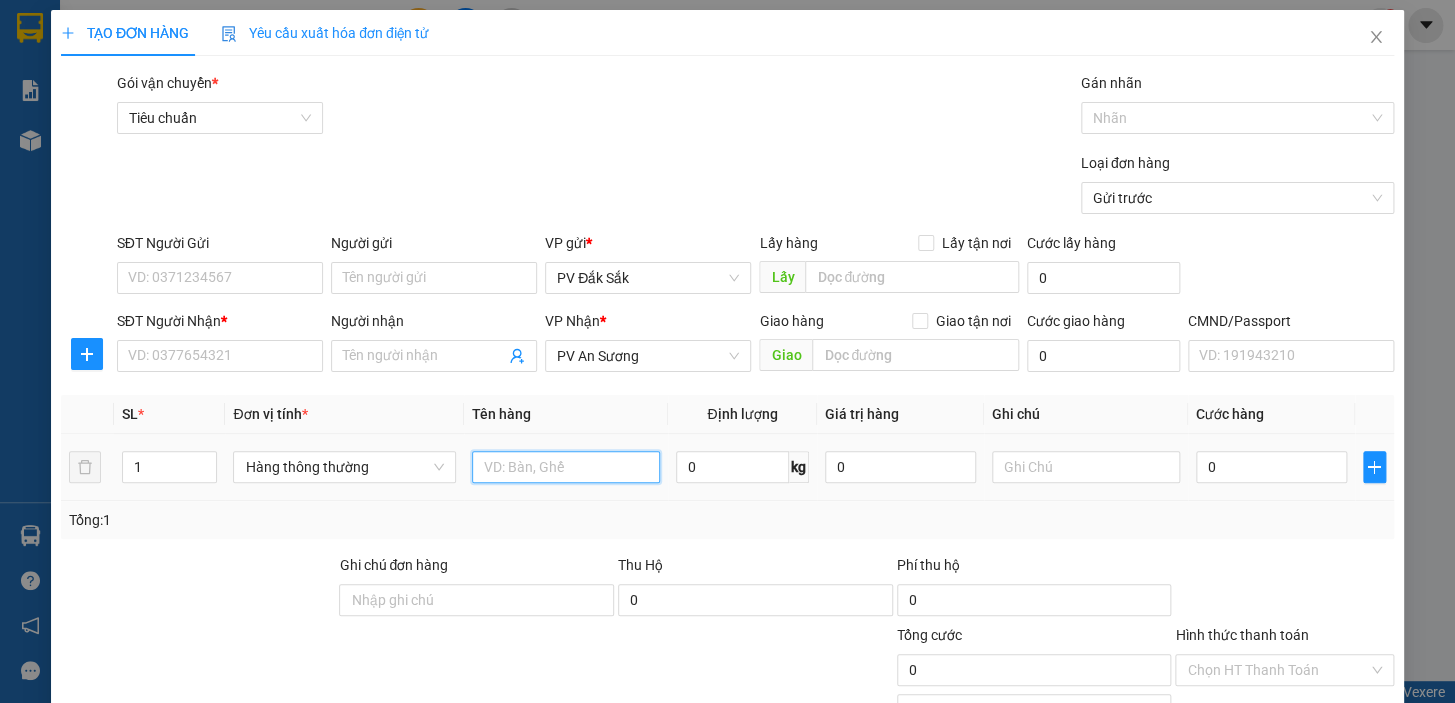 click at bounding box center (566, 467) 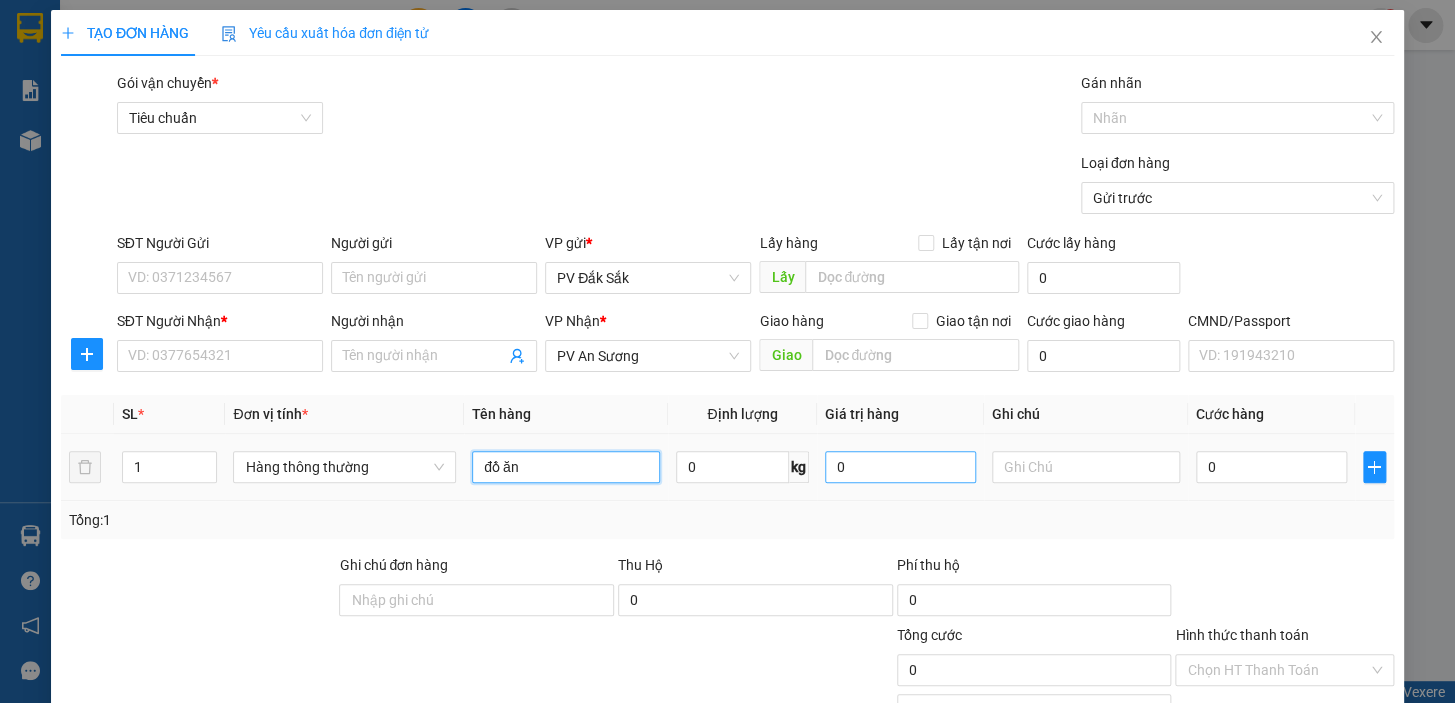 type on "đồ ăn" 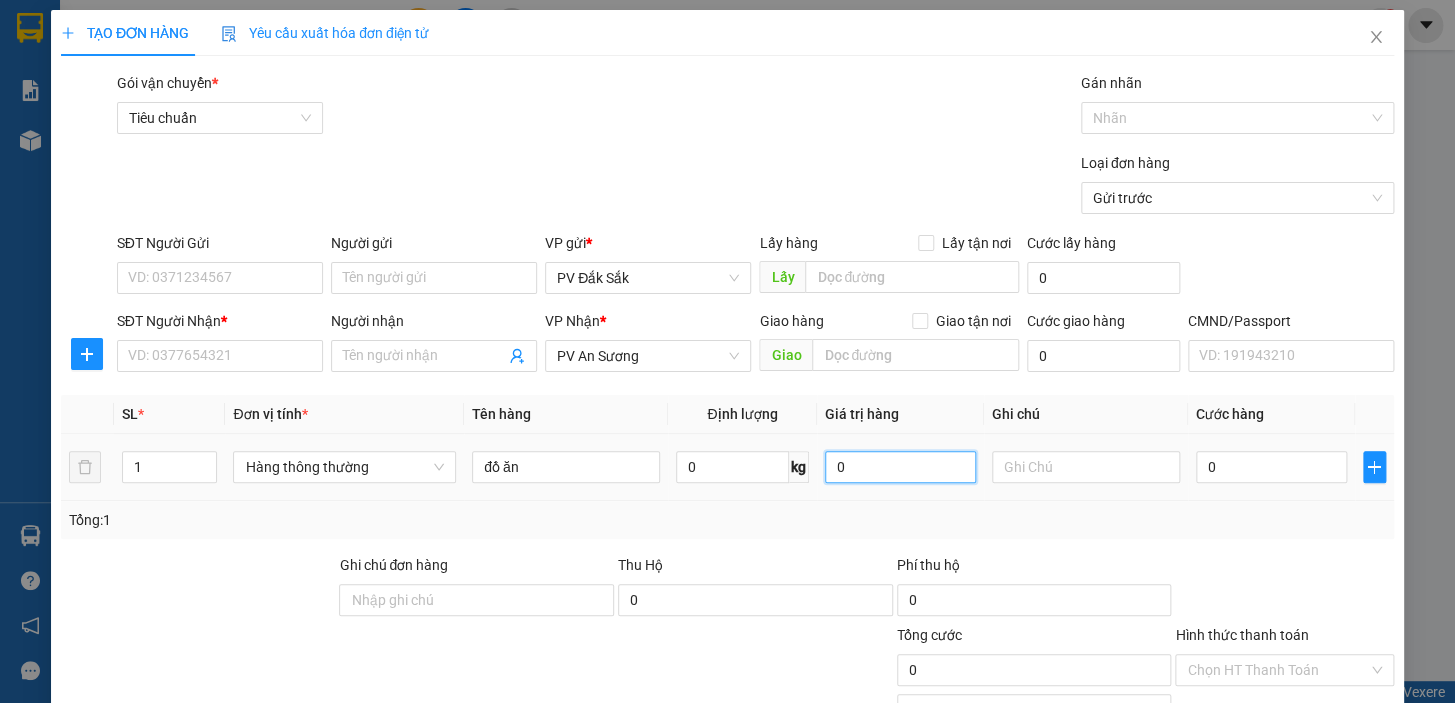 click on "0" at bounding box center [900, 467] 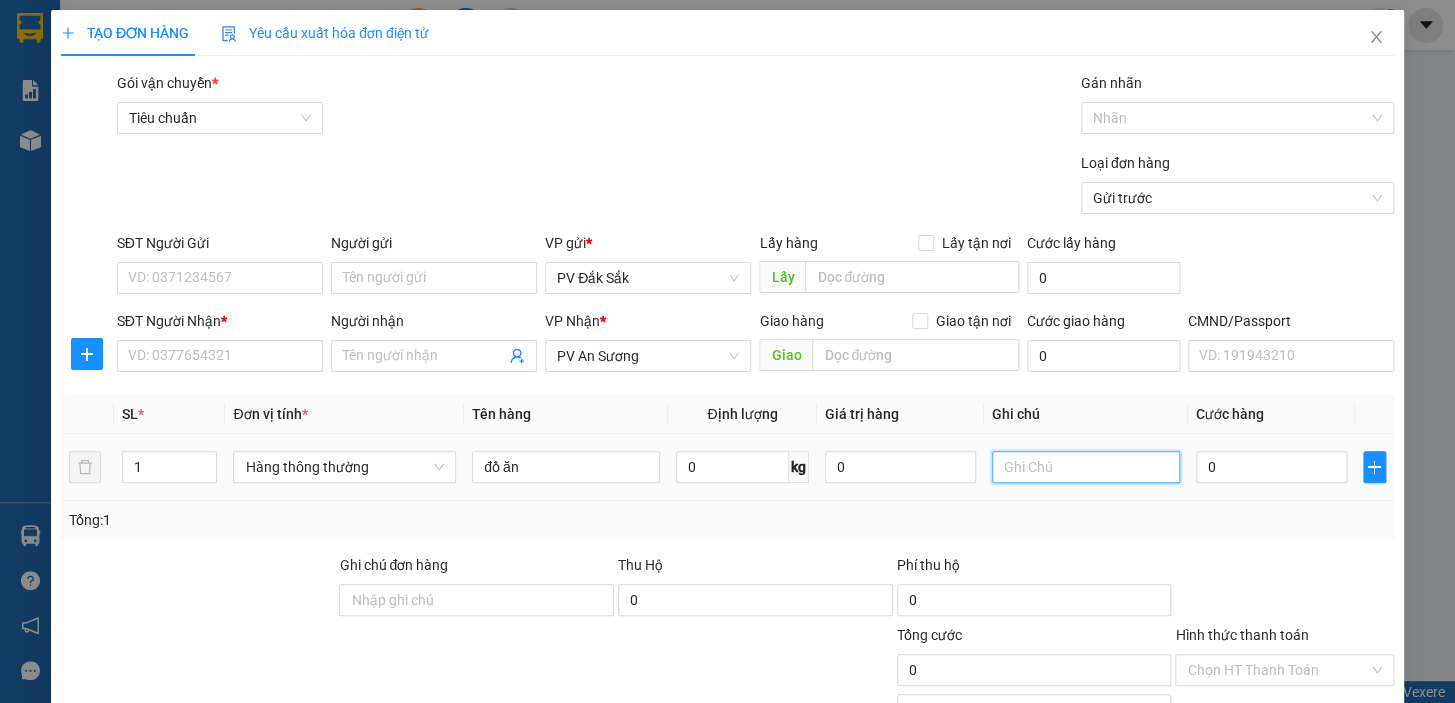click at bounding box center (1086, 467) 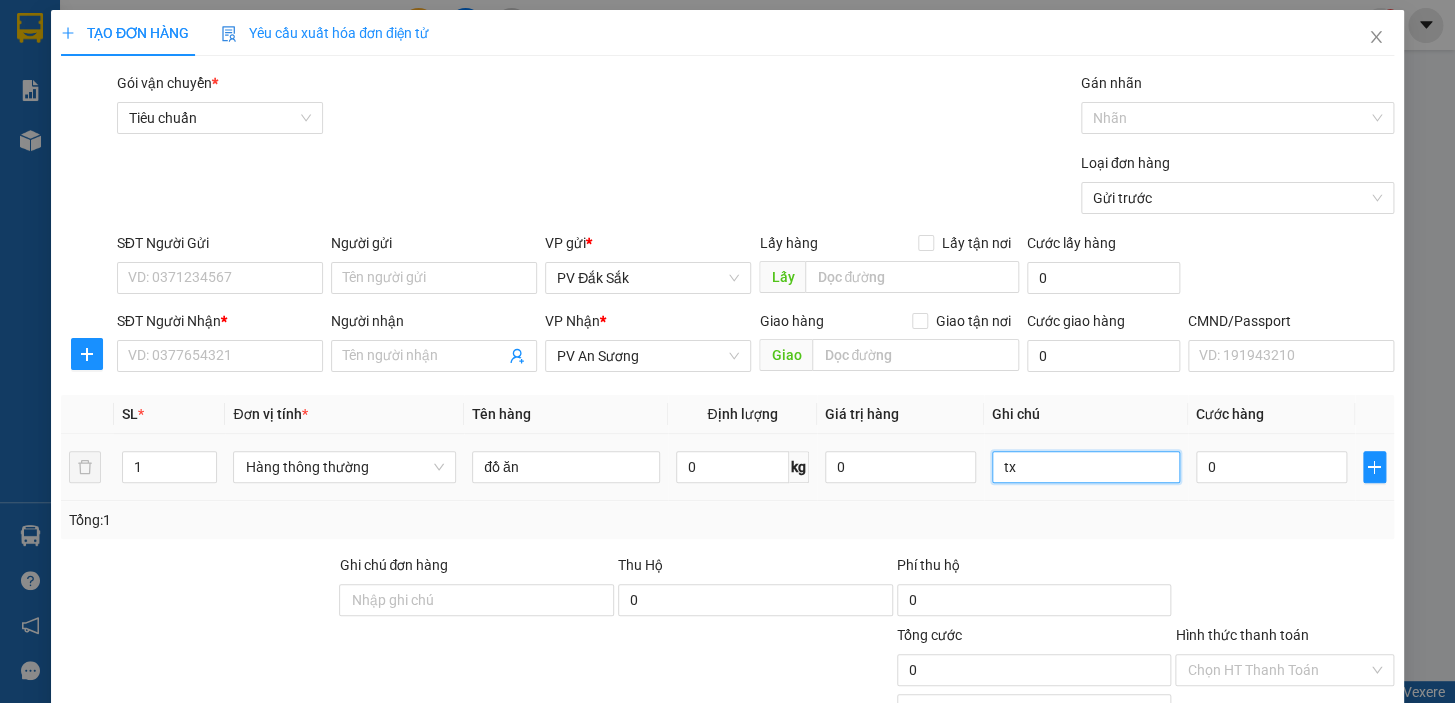 type on "t" 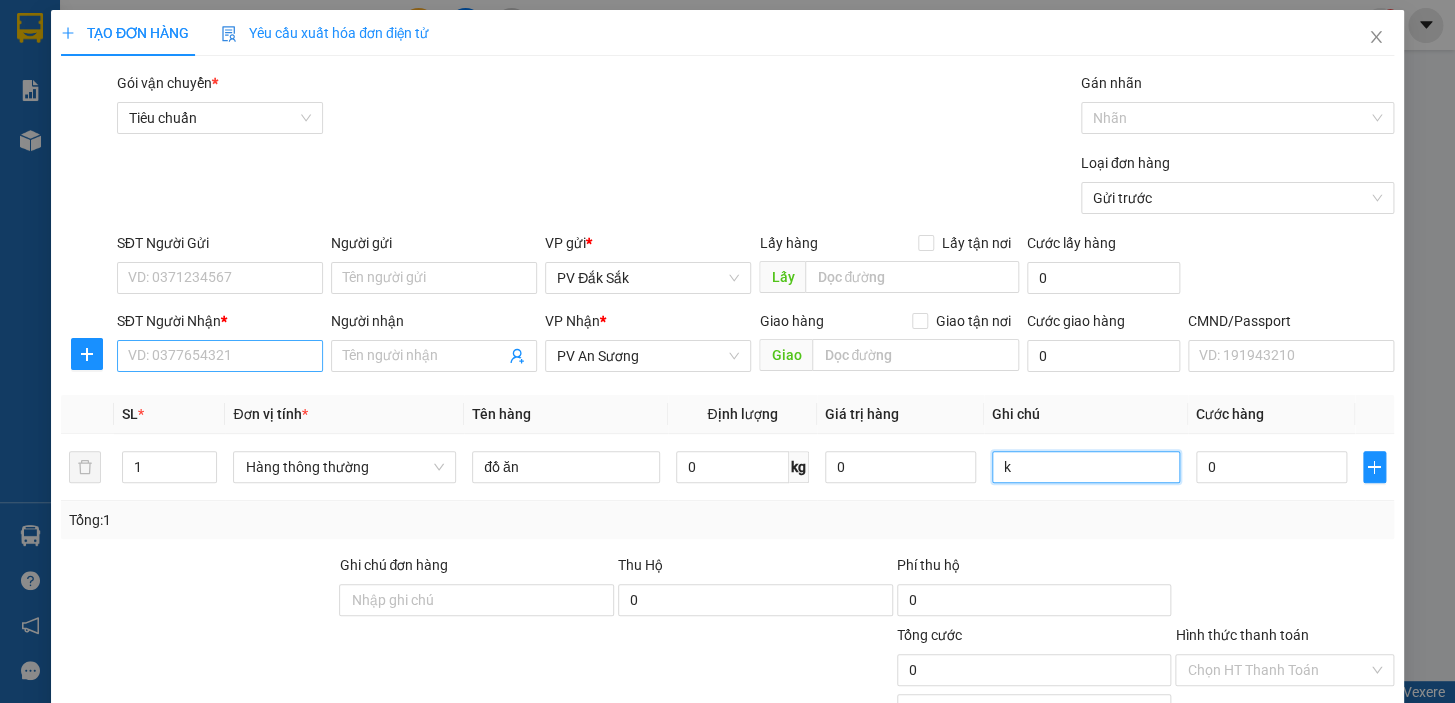type on "k" 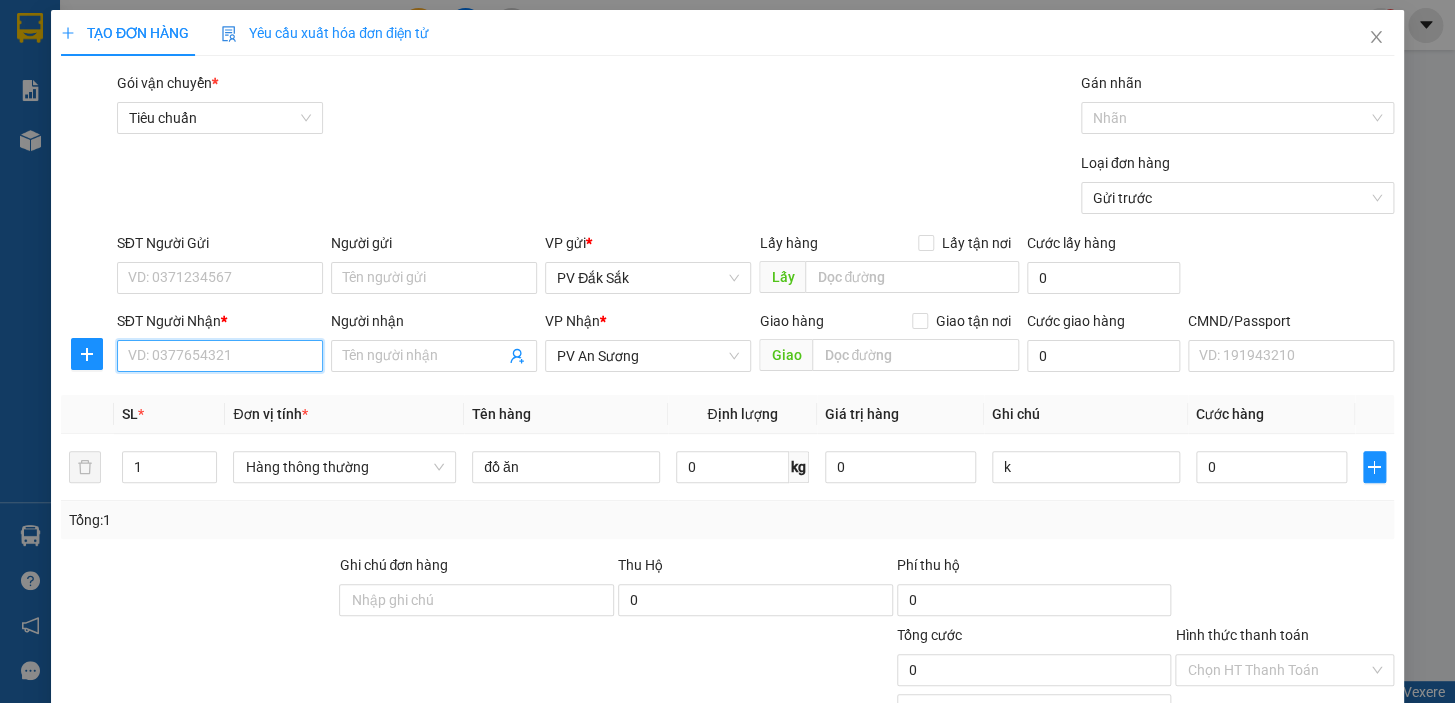 click on "SĐT Người Nhận  *" at bounding box center (220, 356) 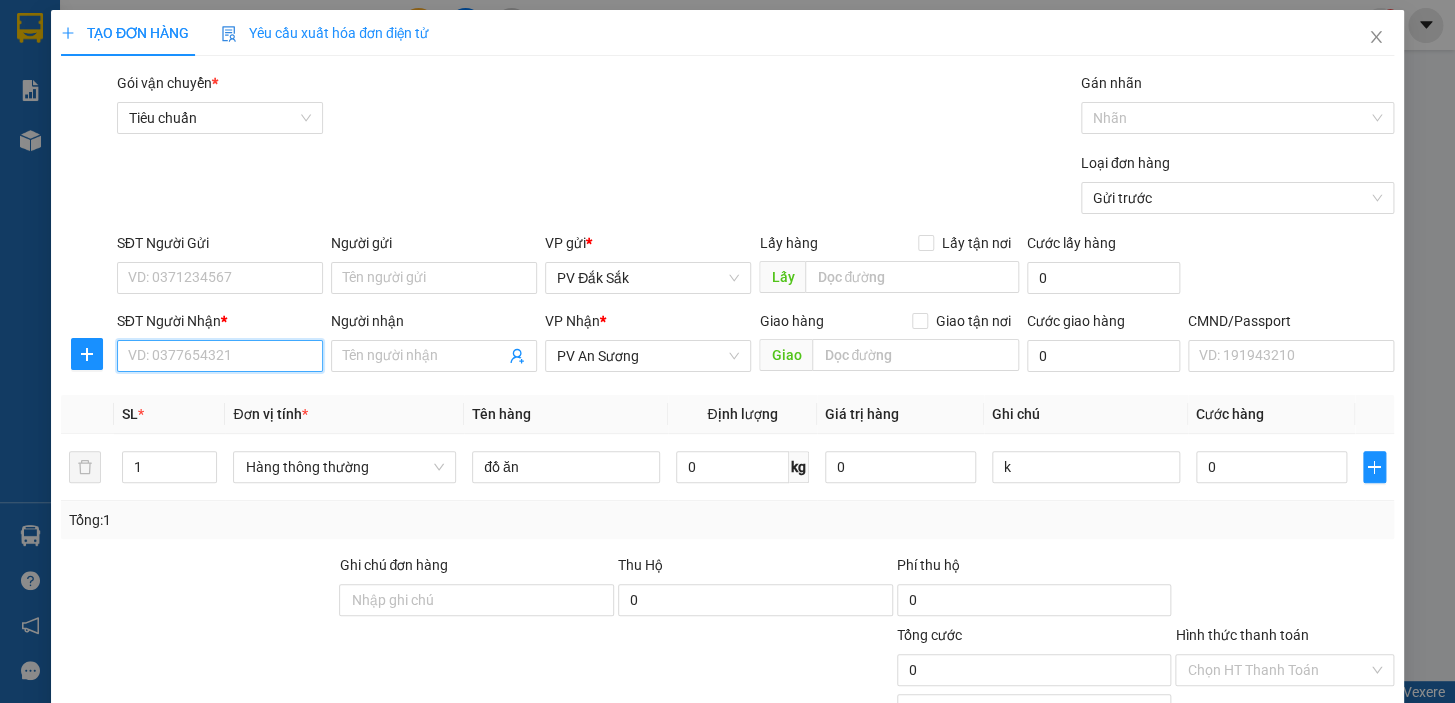 click on "SĐT Người Nhận  *" at bounding box center (220, 356) 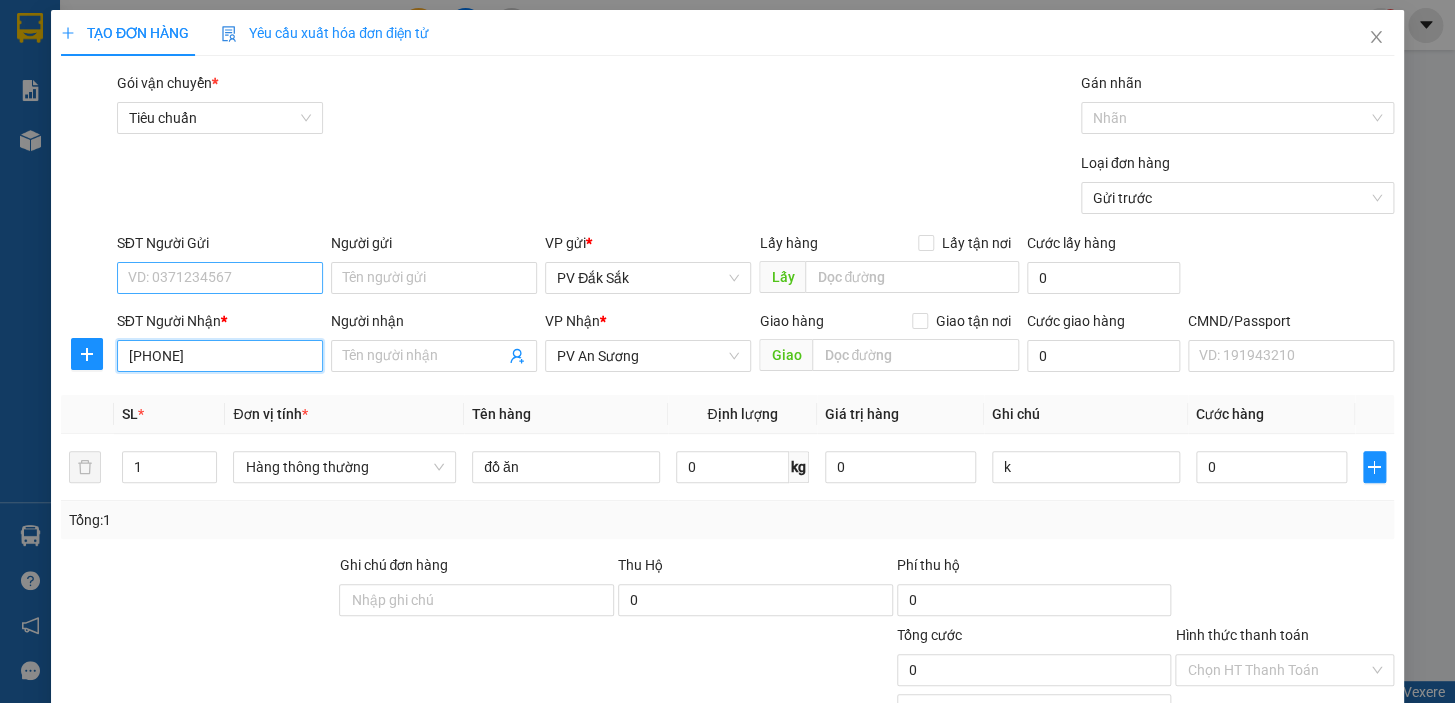 type on "0902848559" 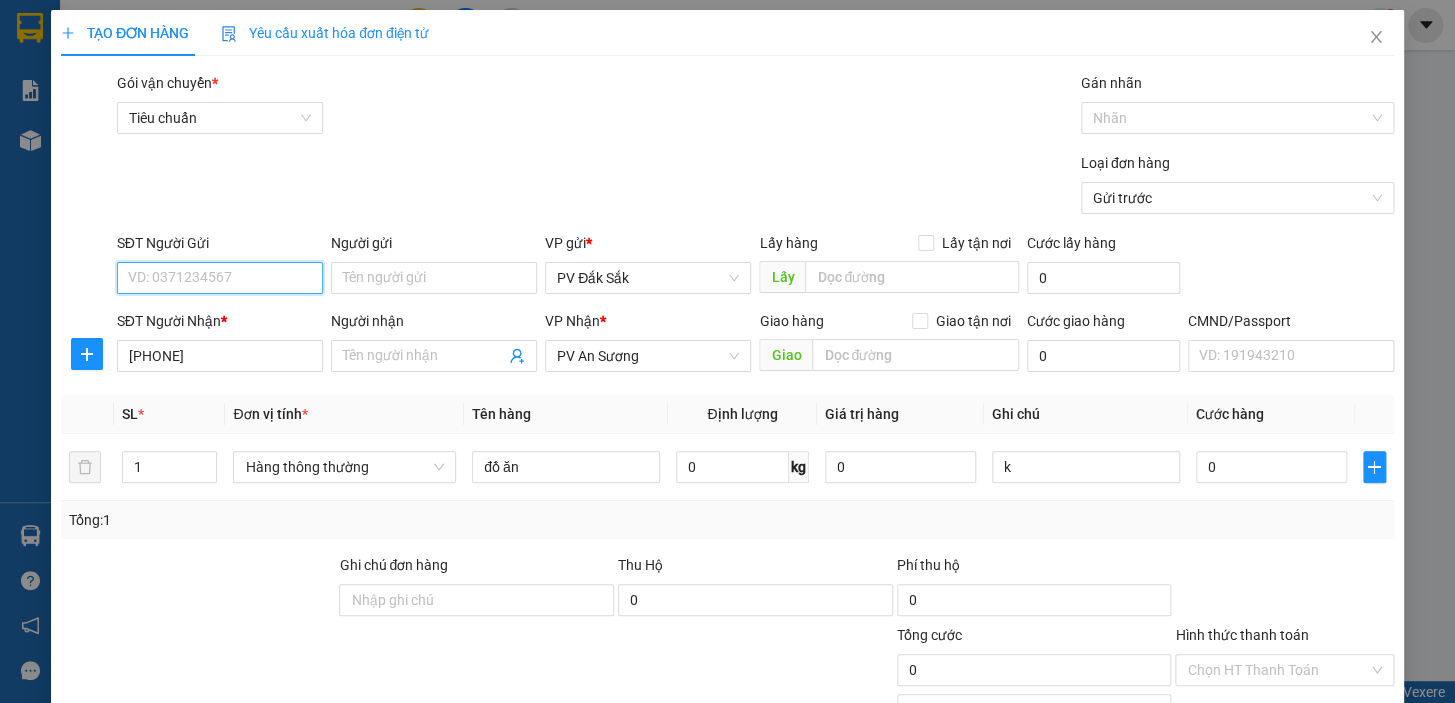 click on "SĐT Người Gửi" at bounding box center [220, 278] 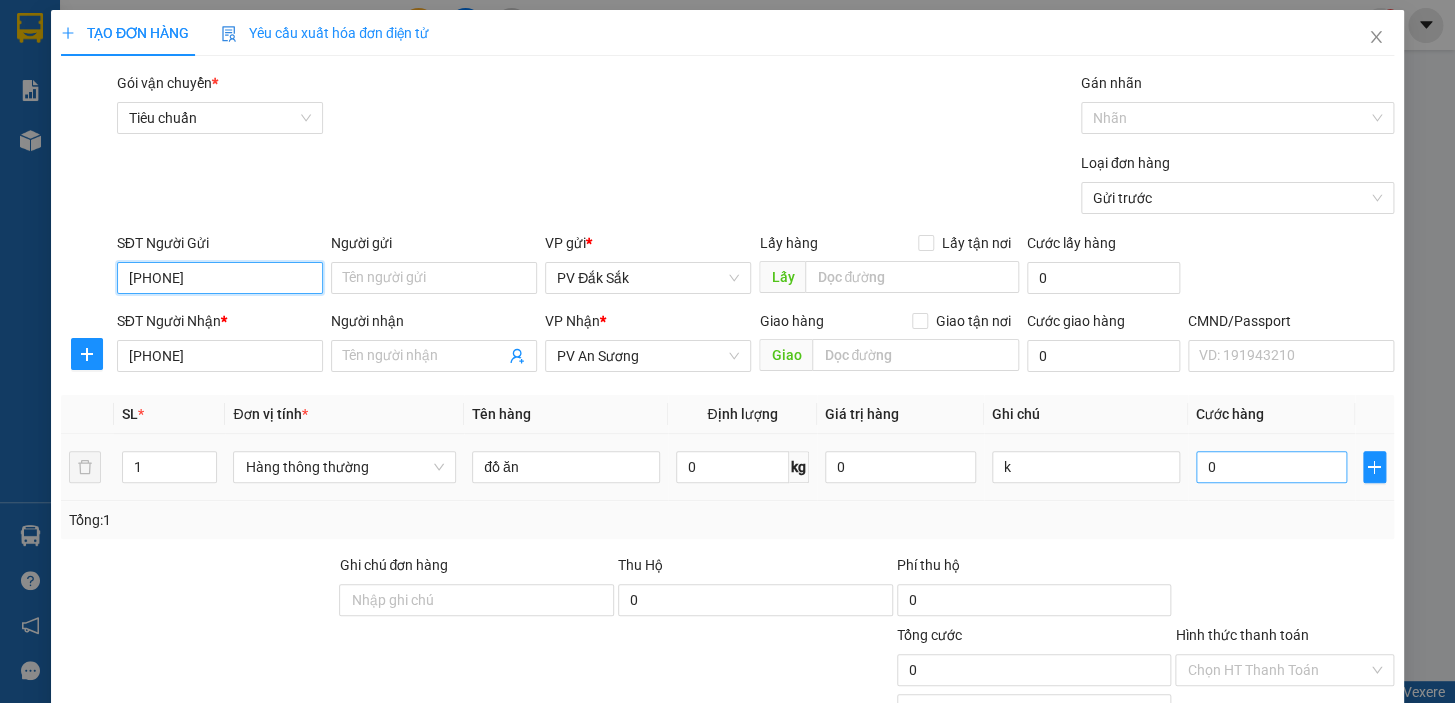 type on "0977763909" 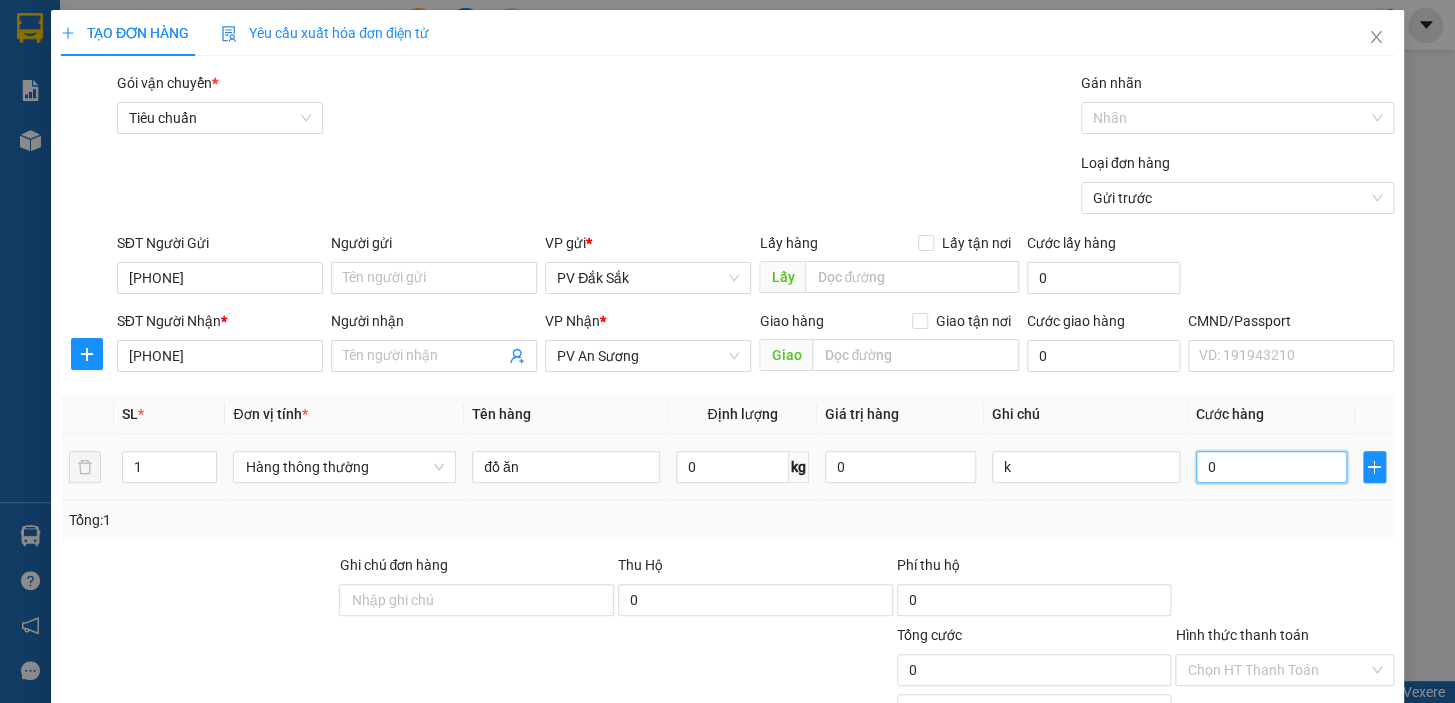click on "0" at bounding box center [1271, 467] 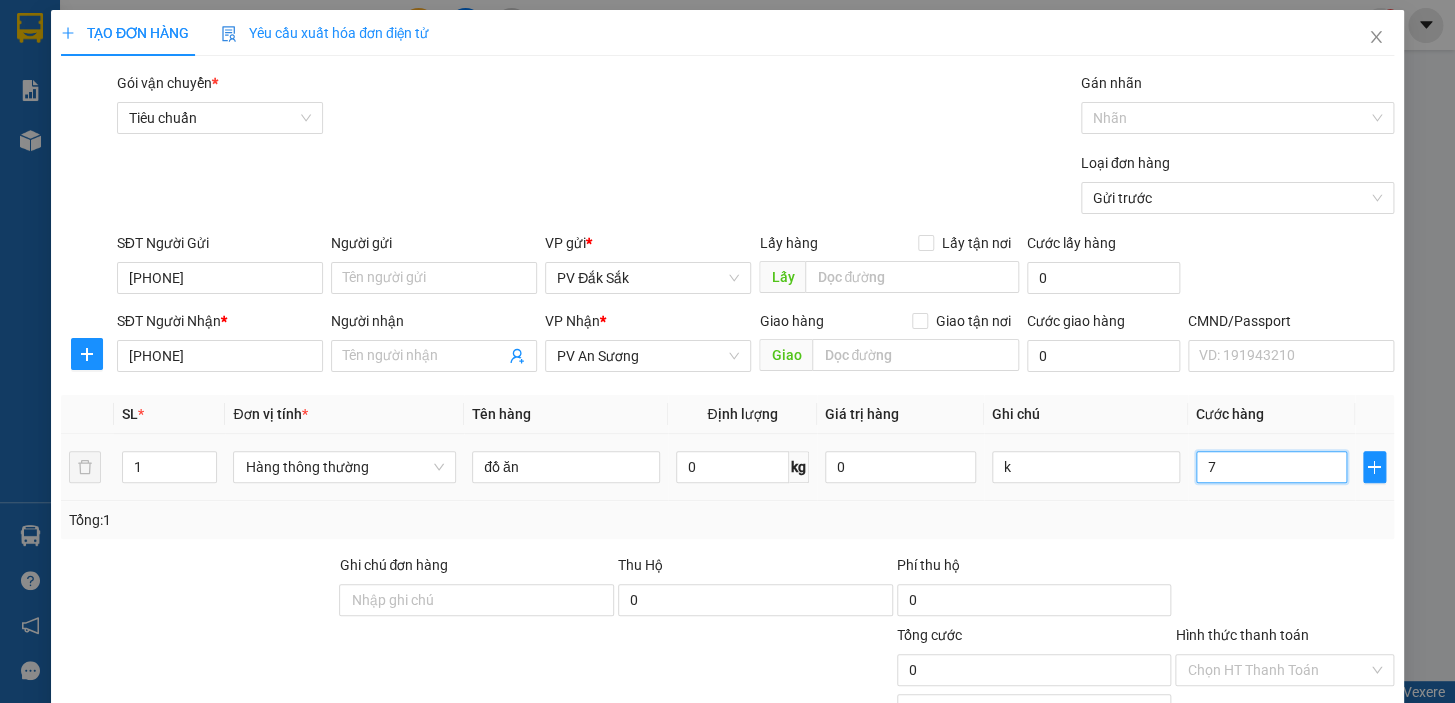 type on "7" 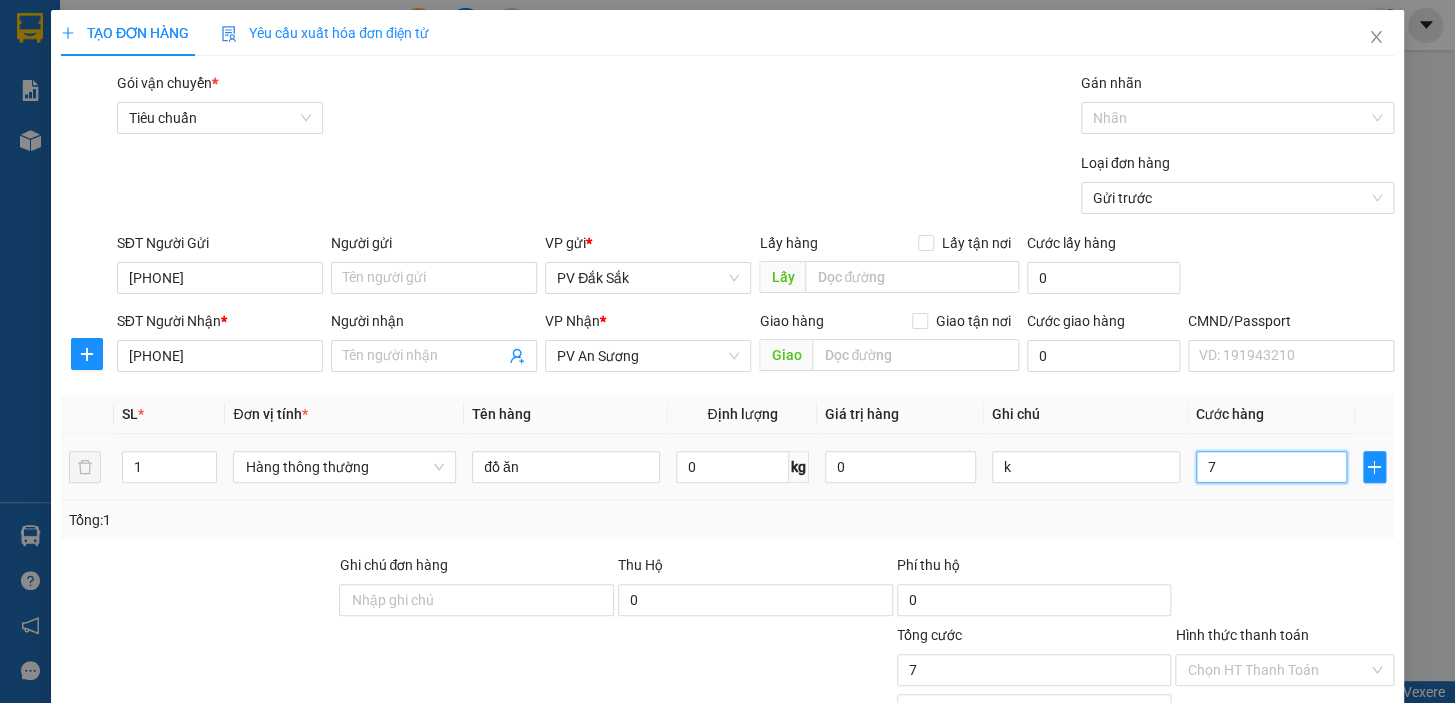 type on "70" 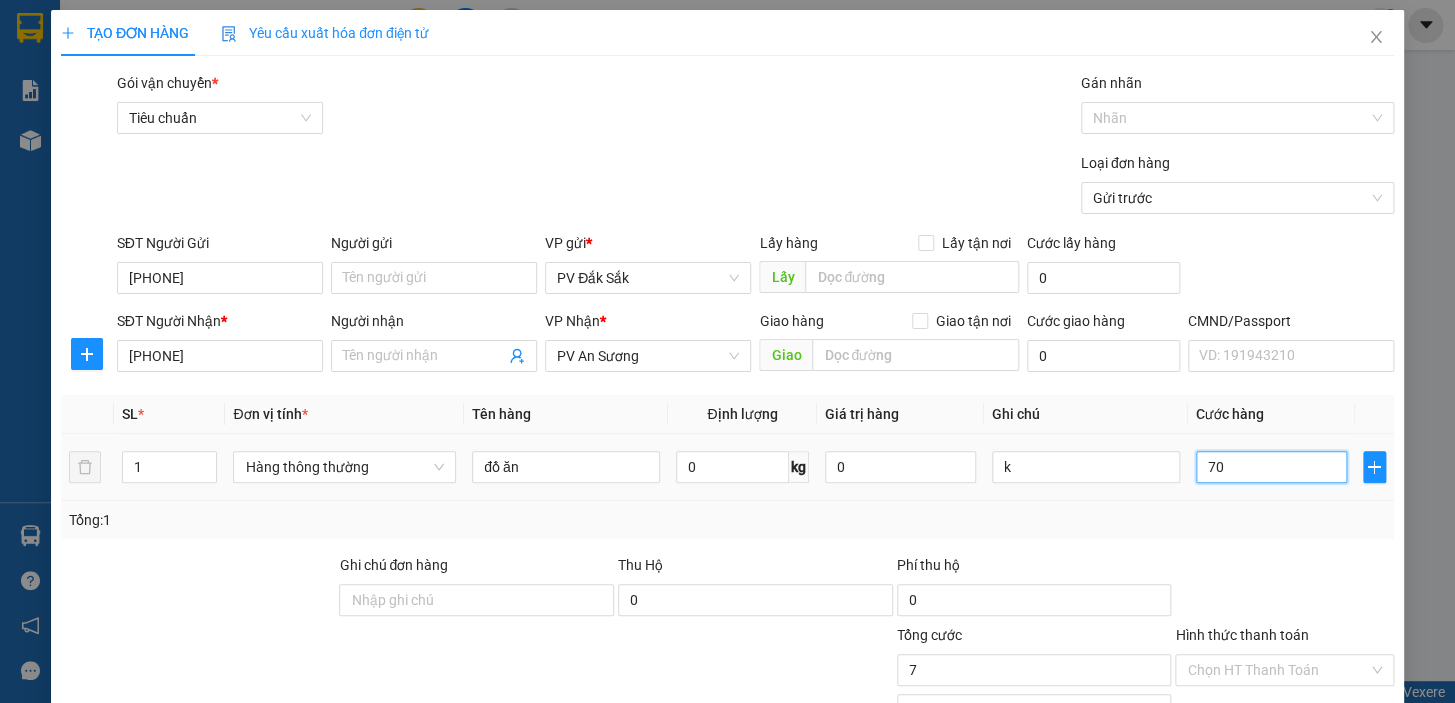 type on "70" 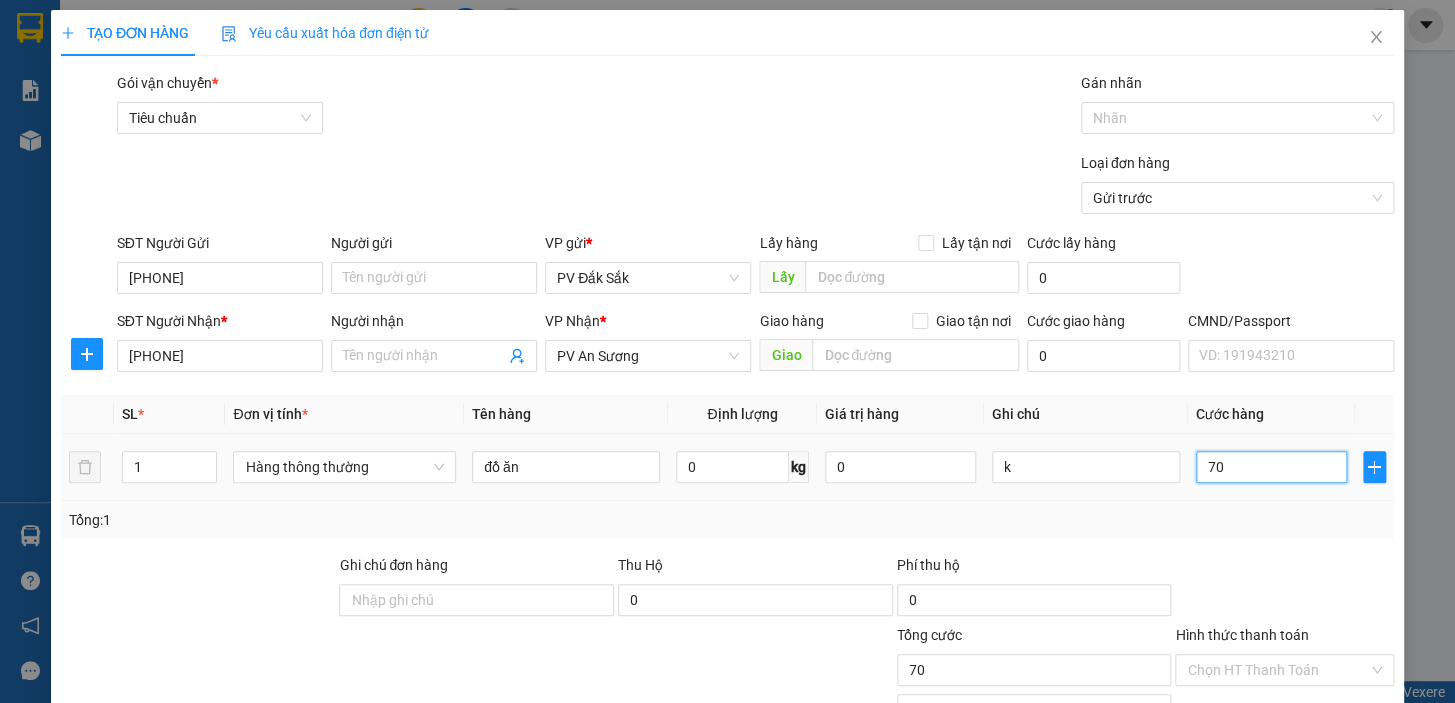 type on "700" 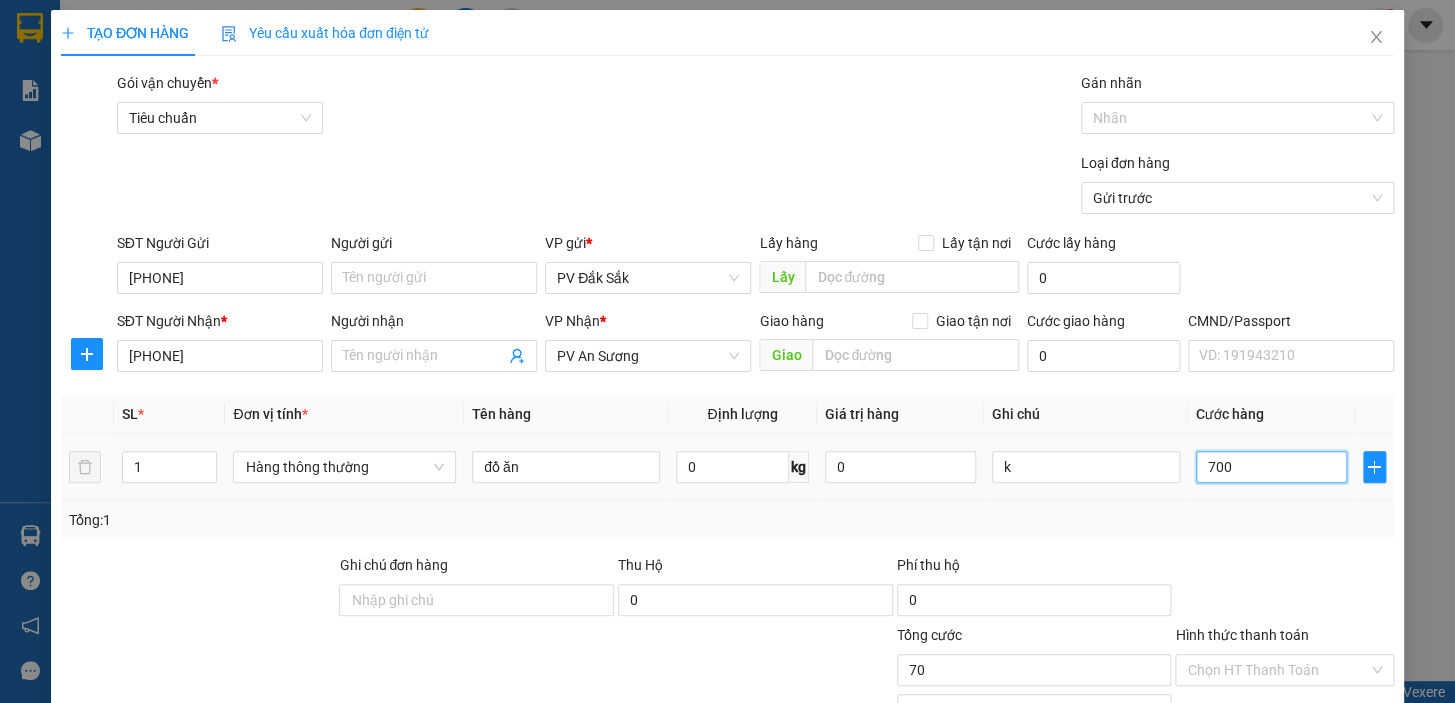 type on "700" 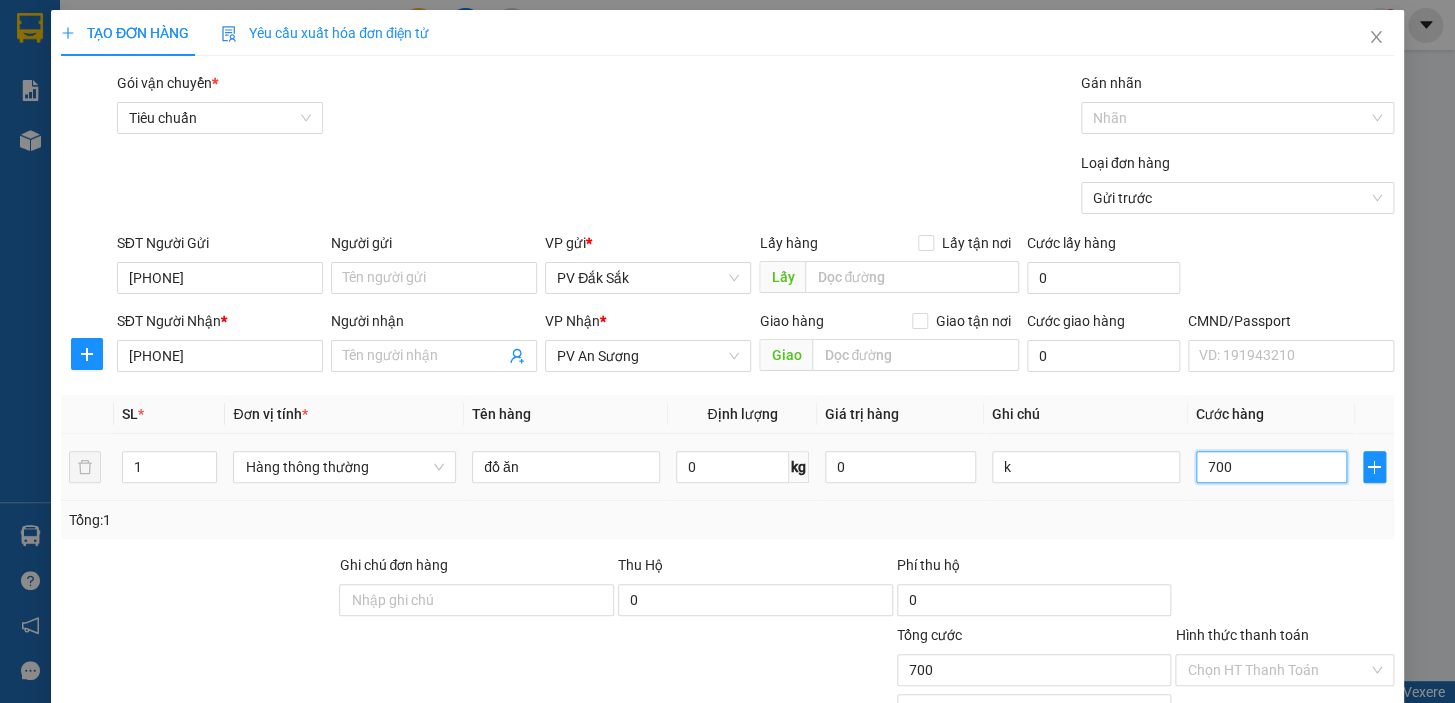 type on "7.000" 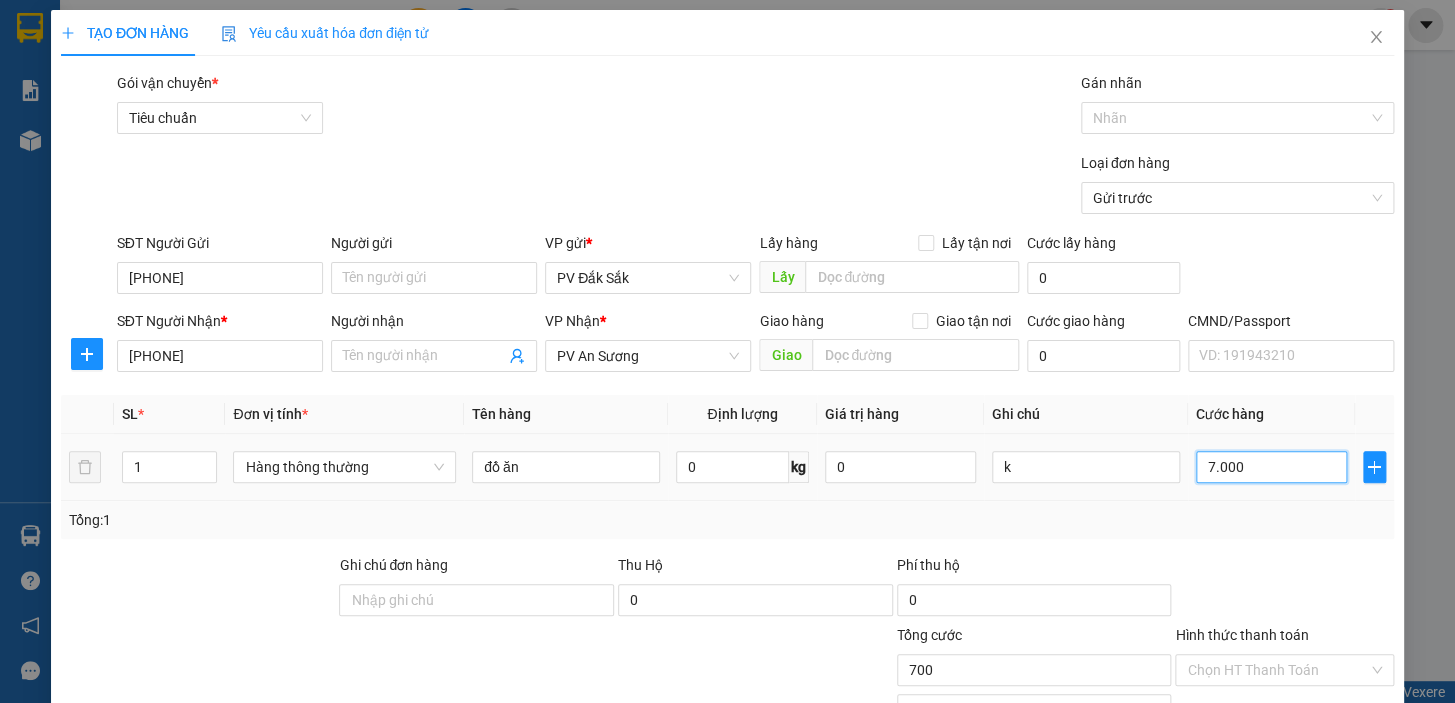 type on "7.000" 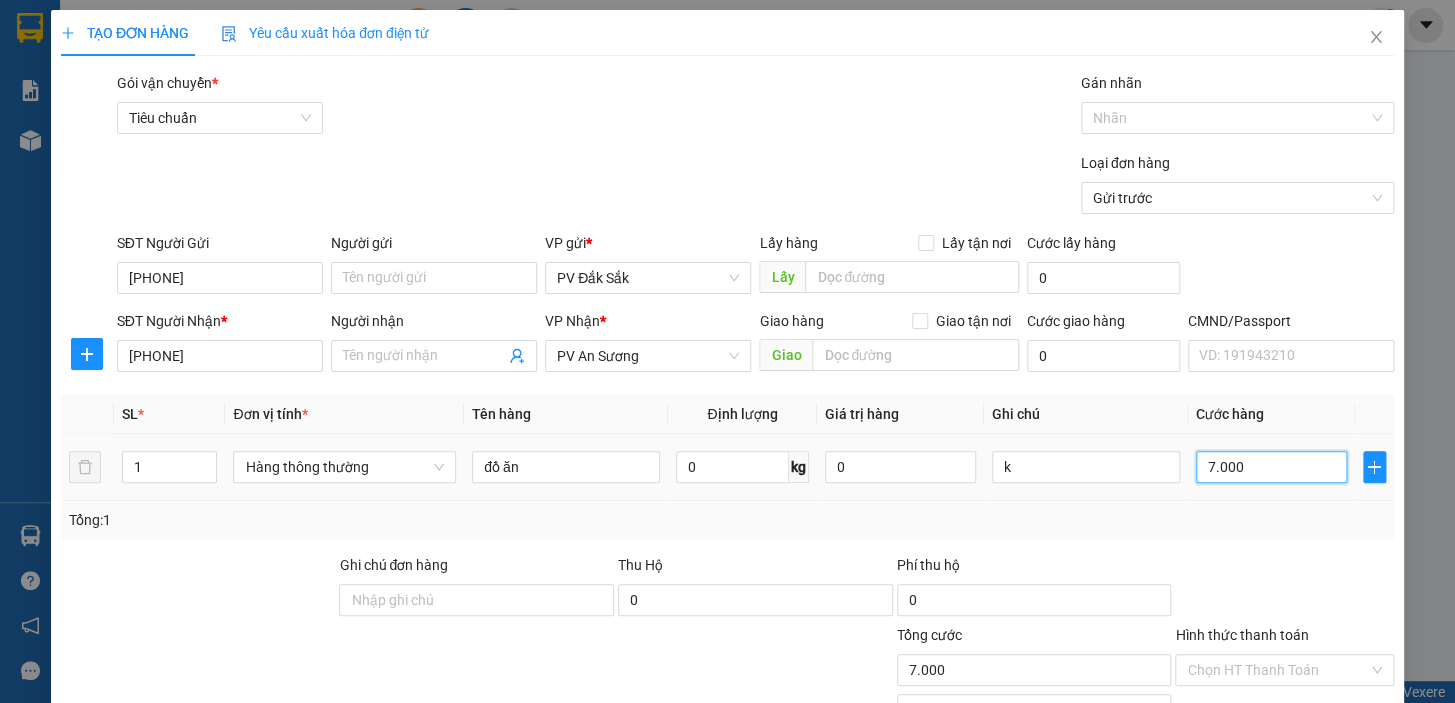 type on "70.000" 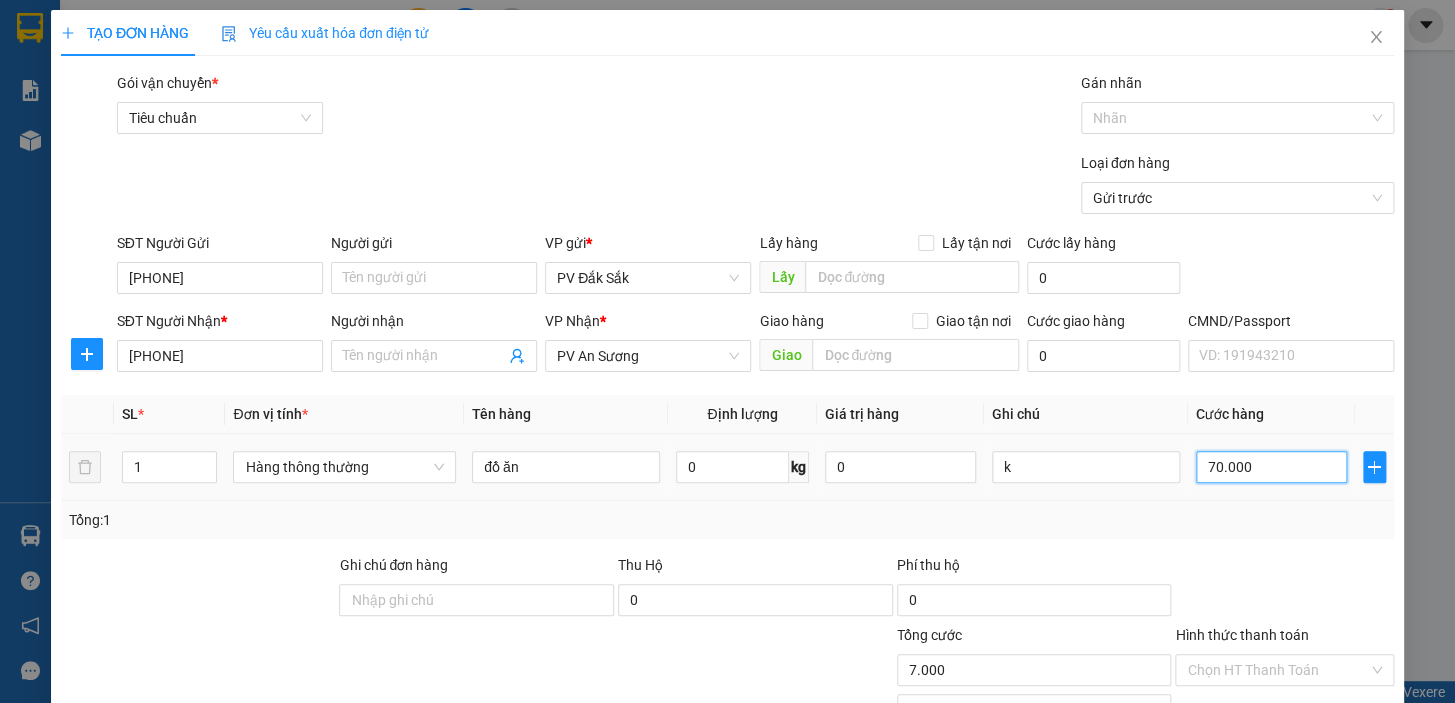 type on "70.000" 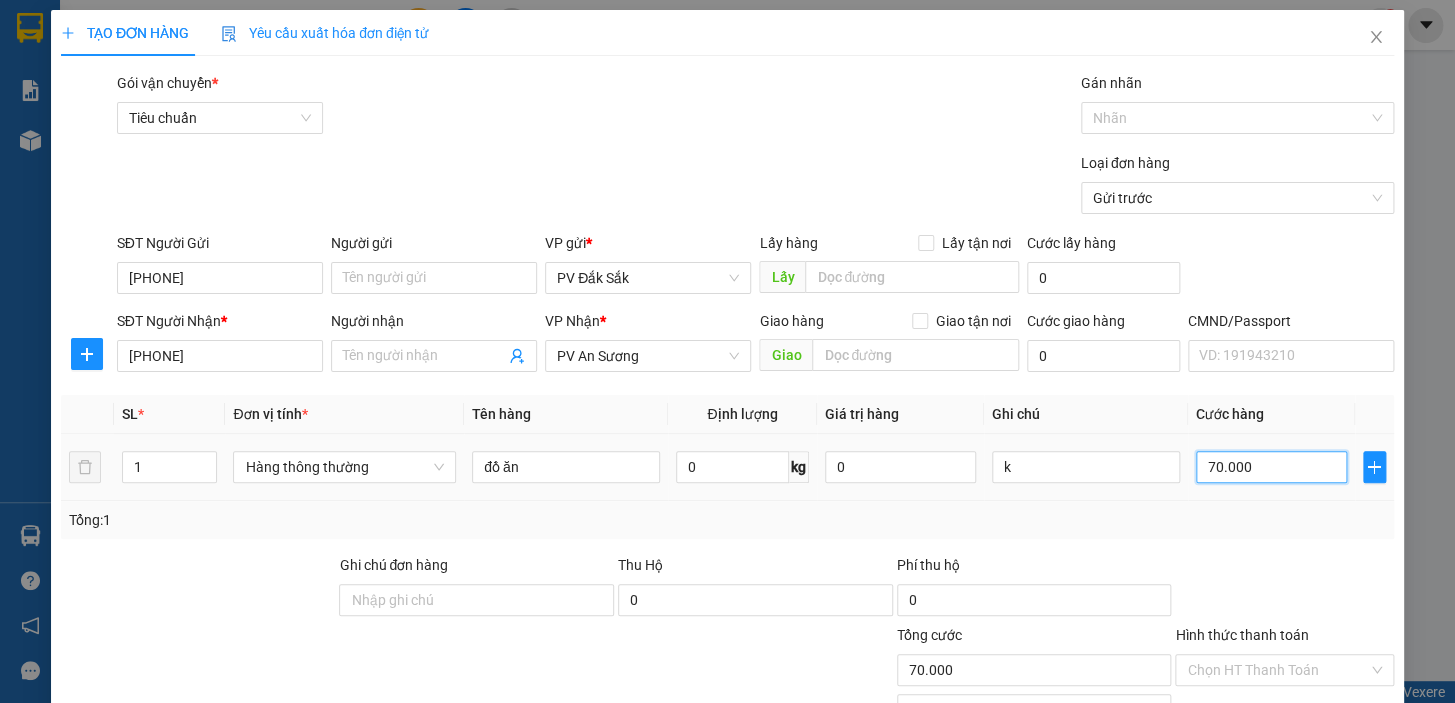 scroll, scrollTop: 258, scrollLeft: 0, axis: vertical 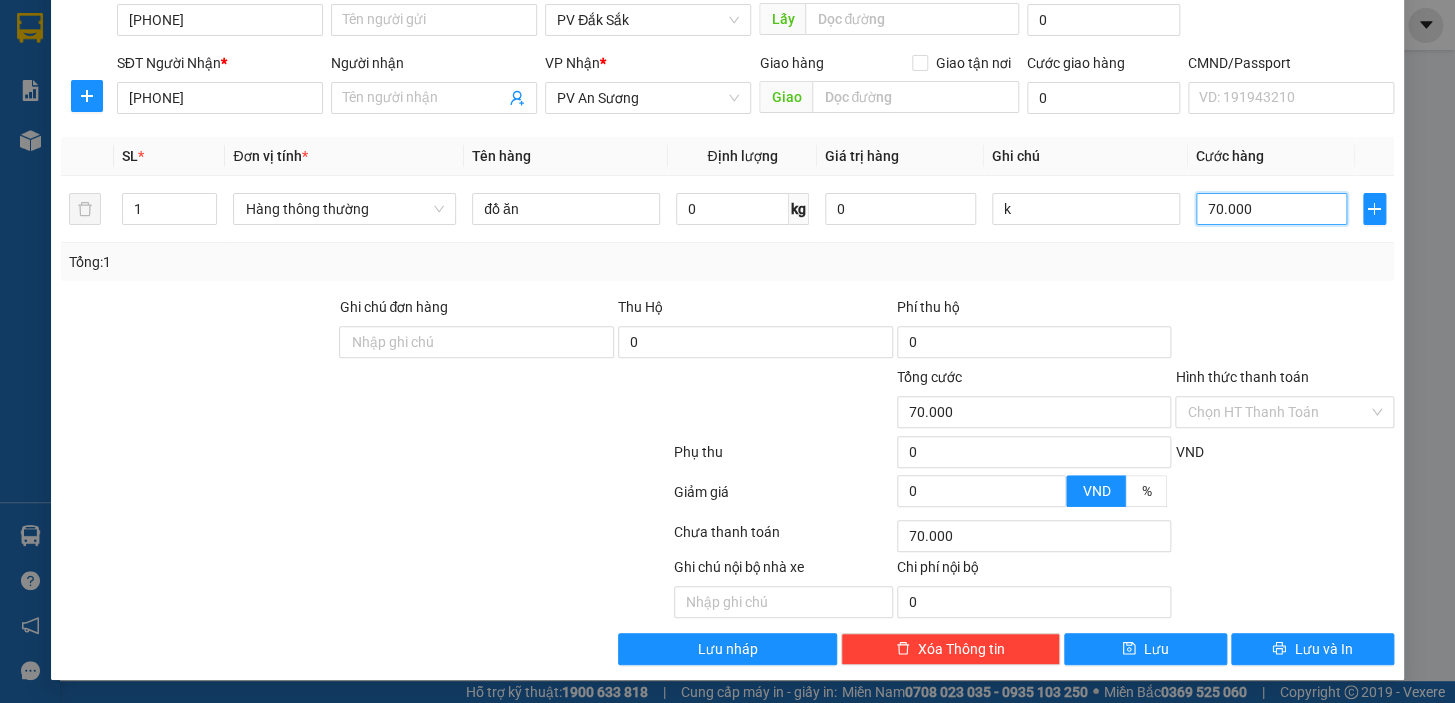 type on "70.000" 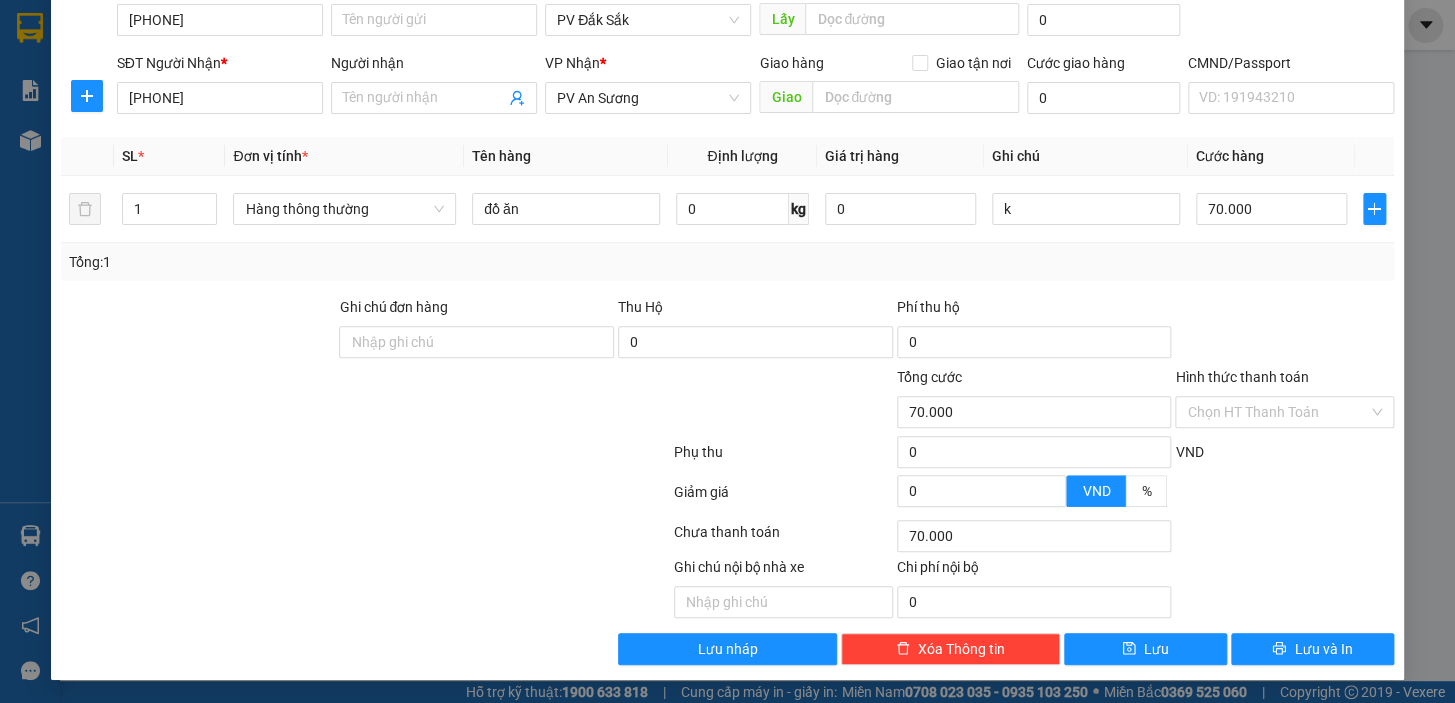 click on "Hình thức thanh toán" at bounding box center [1241, 377] 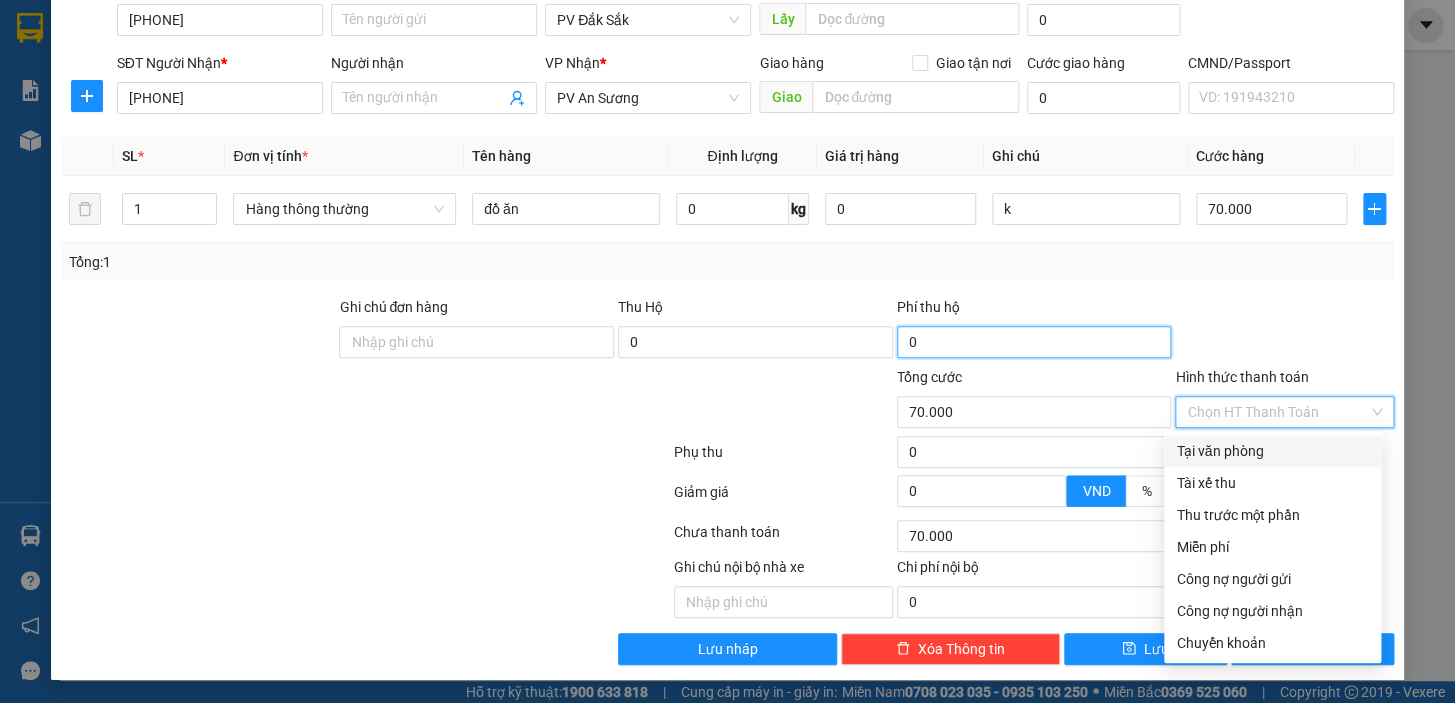 click on "0" at bounding box center (1034, 342) 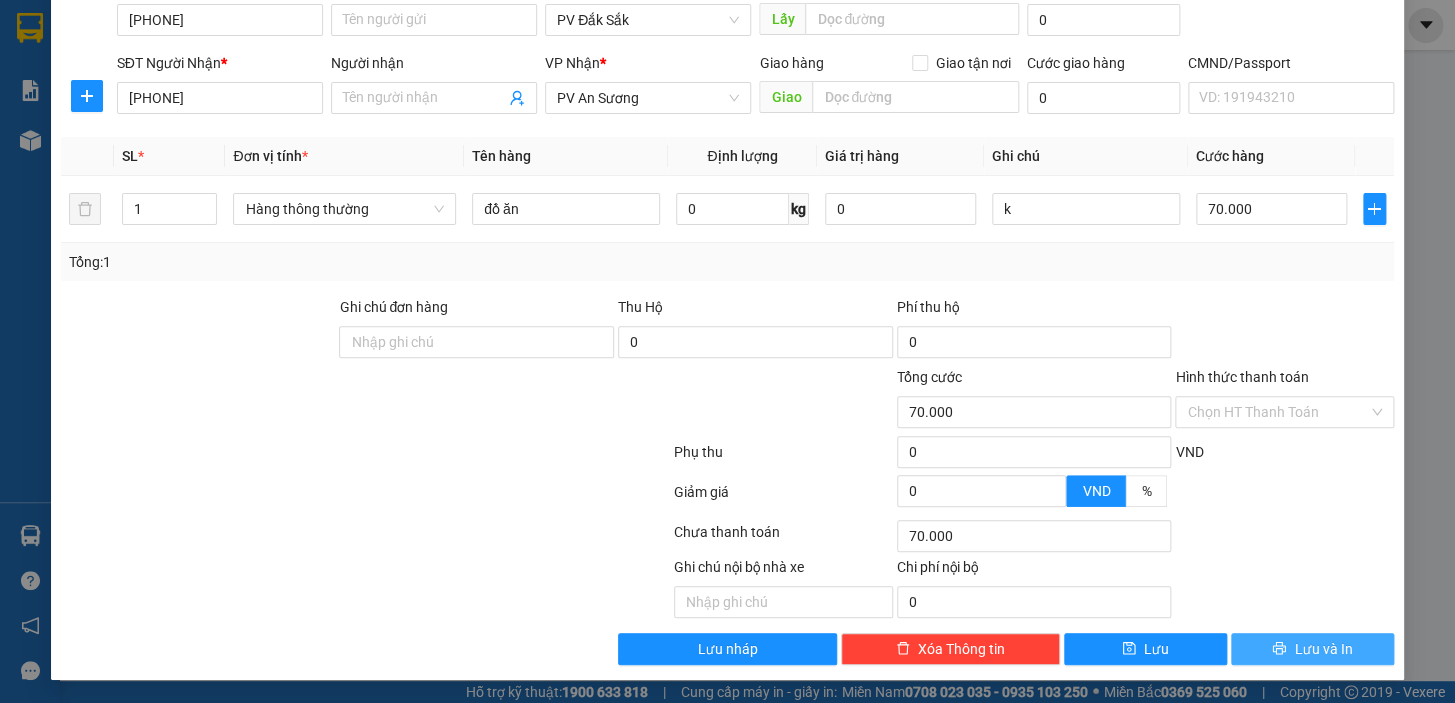 click on "Lưu và In" at bounding box center (1323, 649) 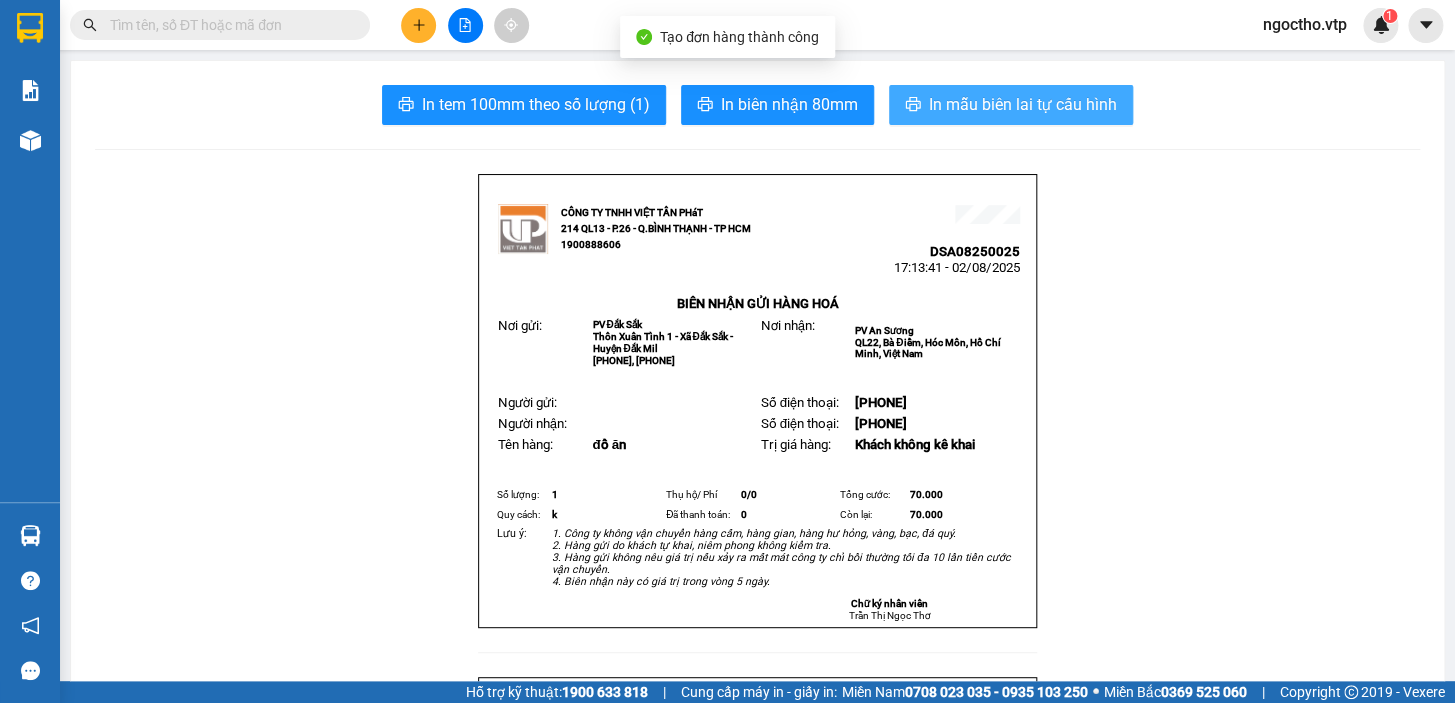 click on "In mẫu biên lai tự cấu hình" at bounding box center (1023, 104) 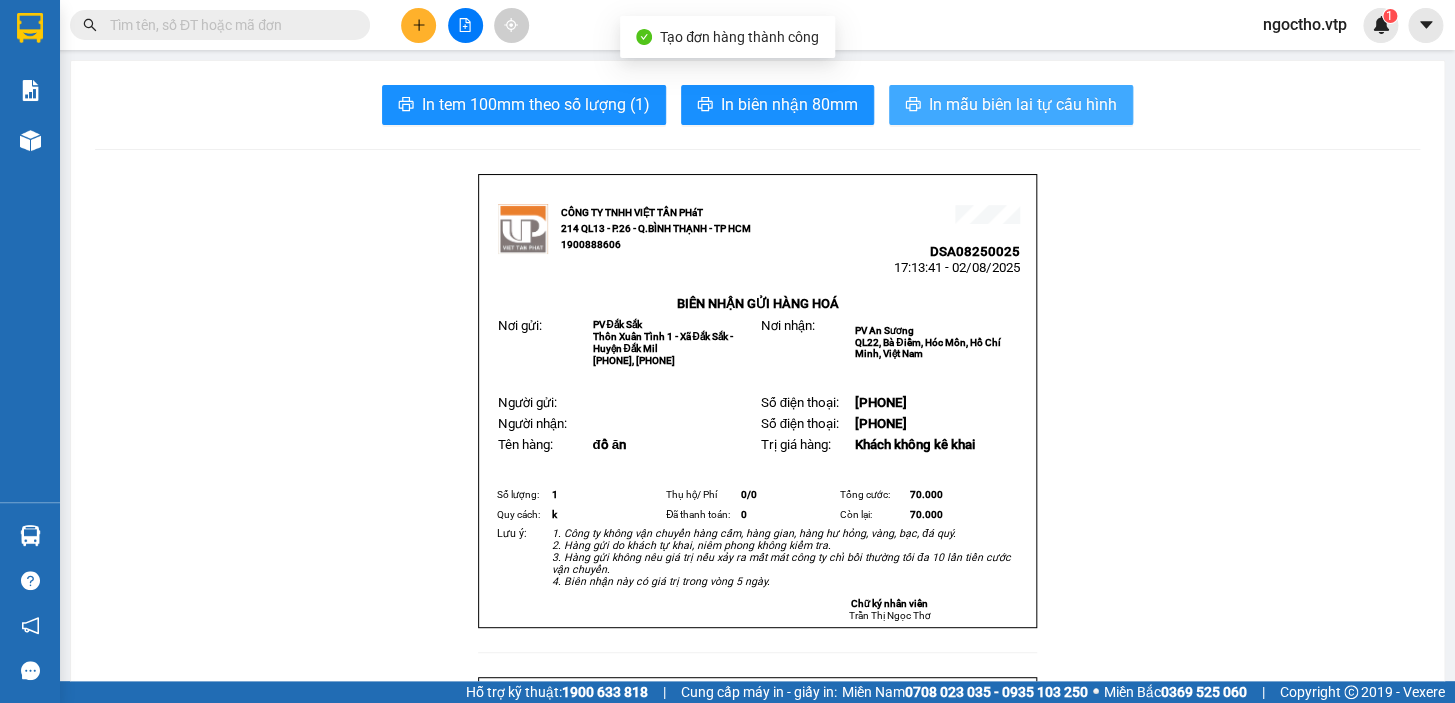 scroll, scrollTop: 0, scrollLeft: 0, axis: both 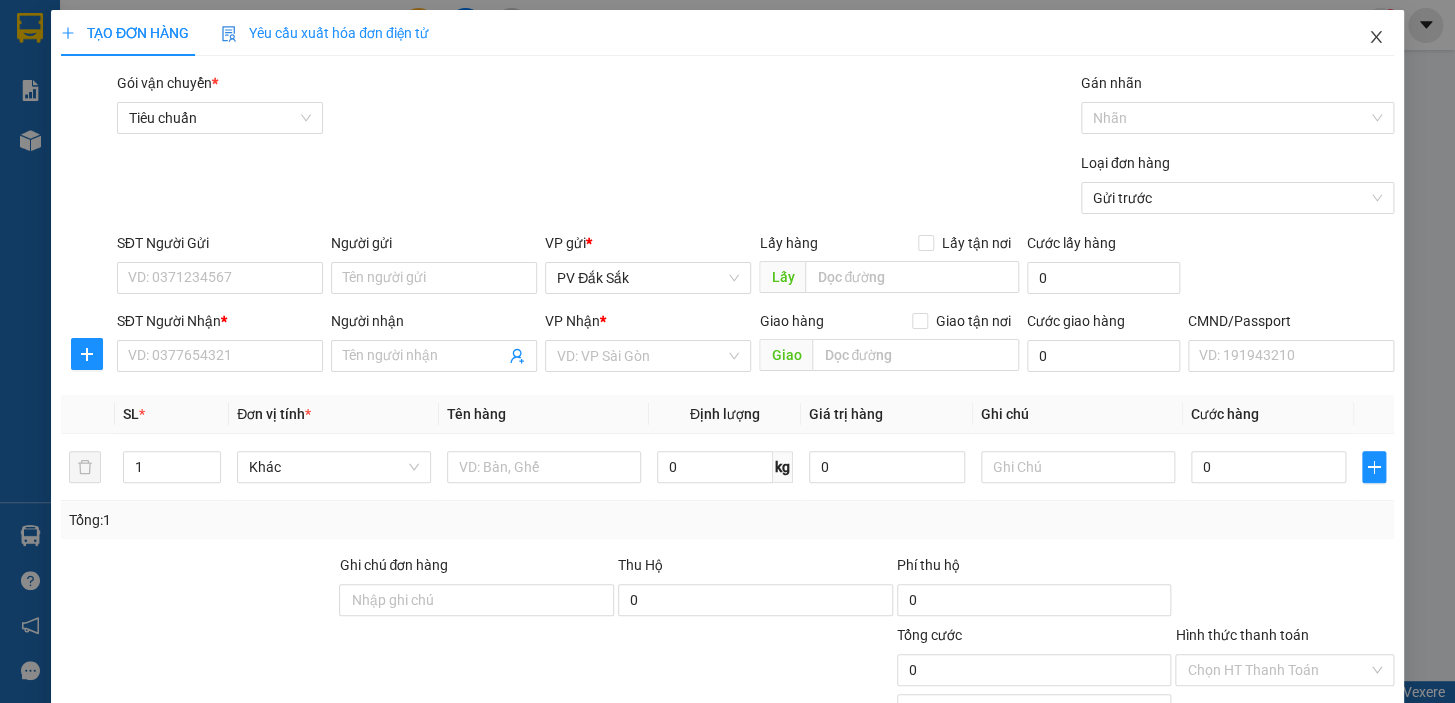 click at bounding box center [1376, 38] 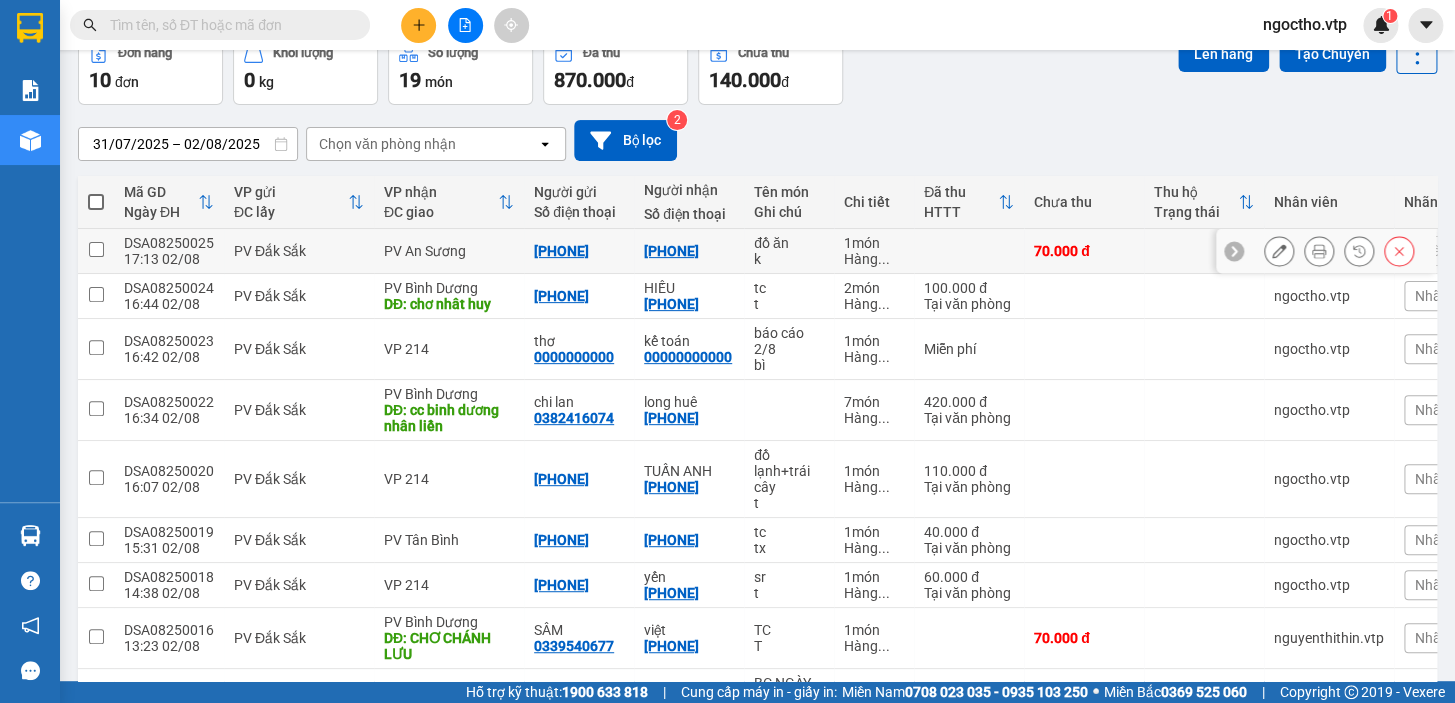 scroll, scrollTop: 0, scrollLeft: 0, axis: both 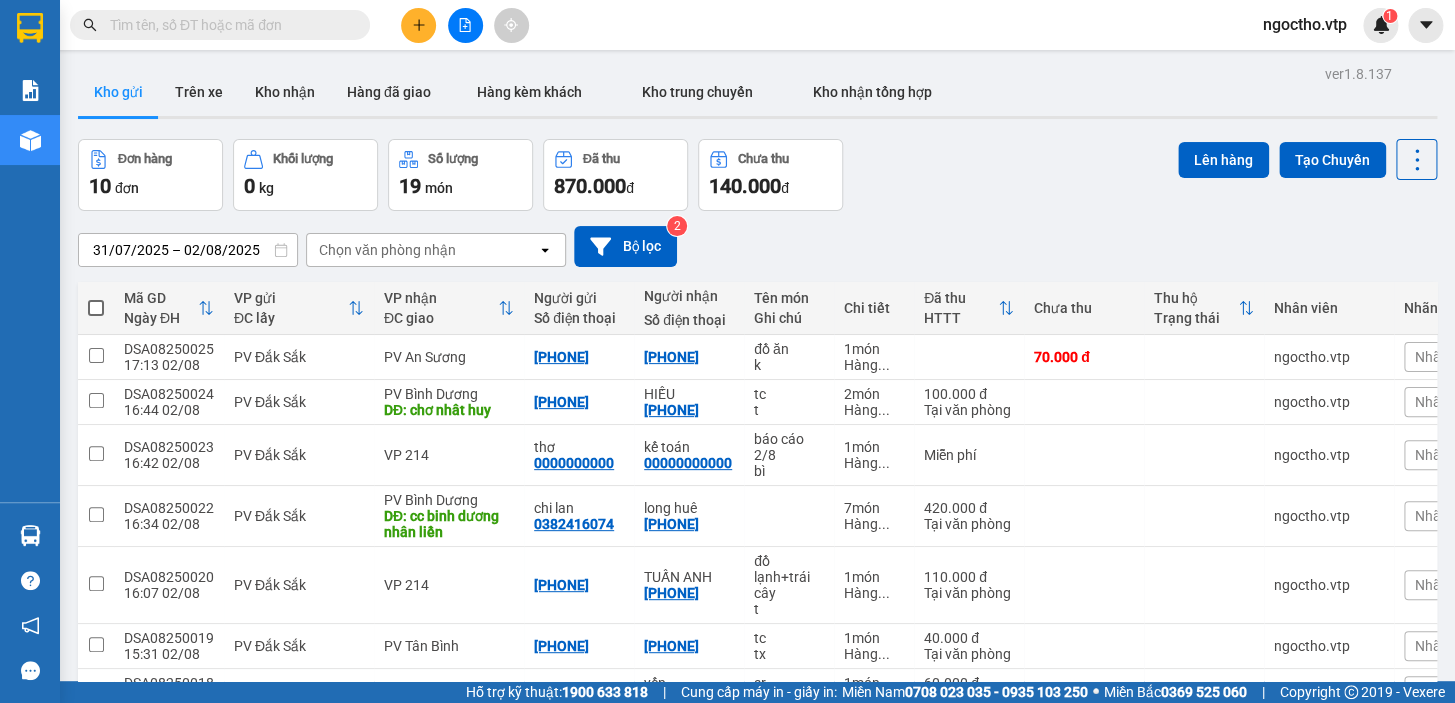 click 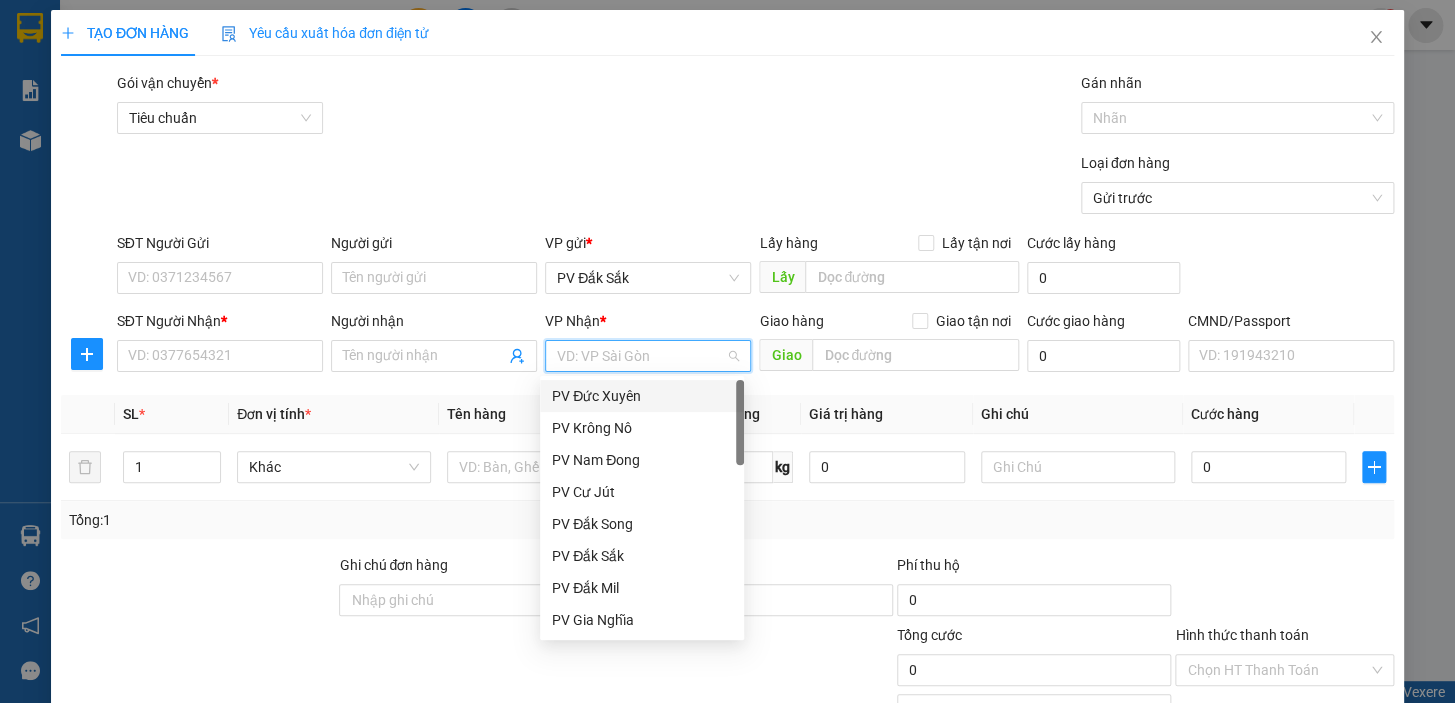 click at bounding box center [641, 356] 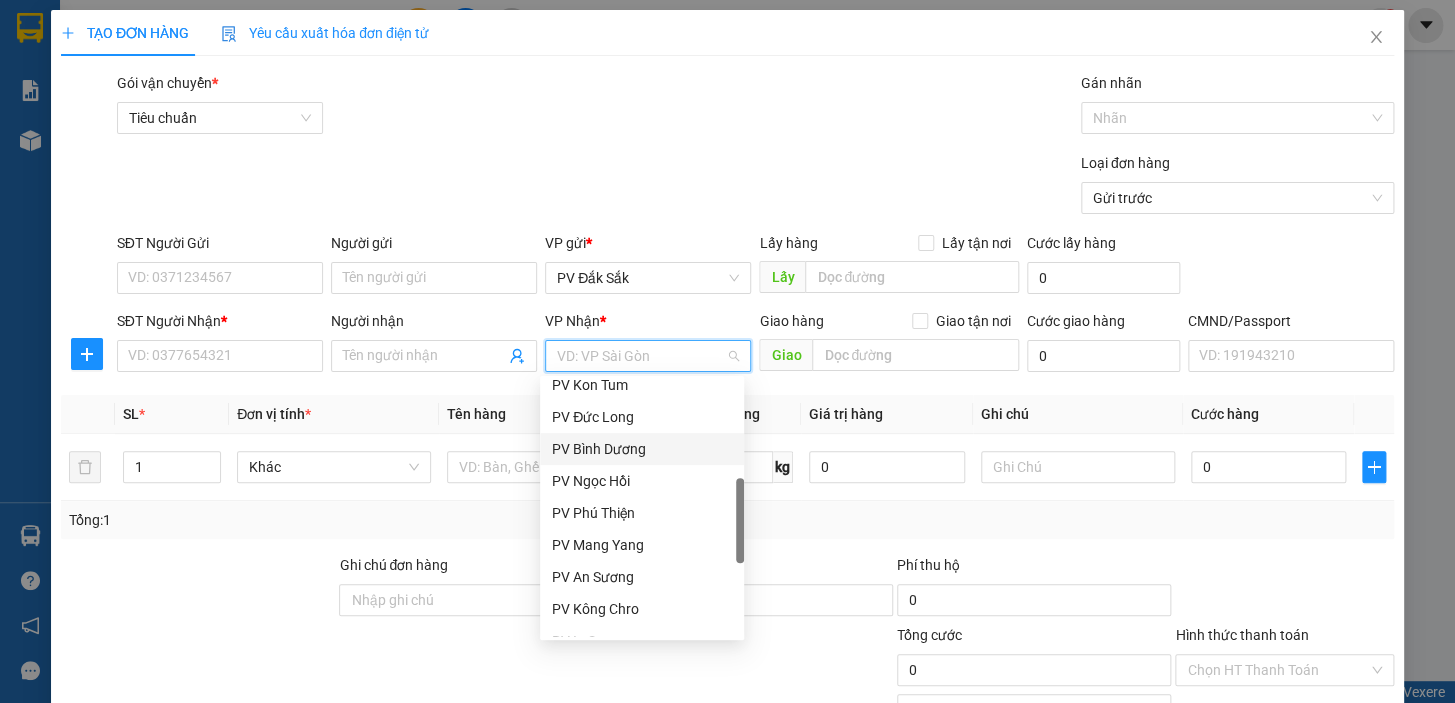 scroll, scrollTop: 181, scrollLeft: 0, axis: vertical 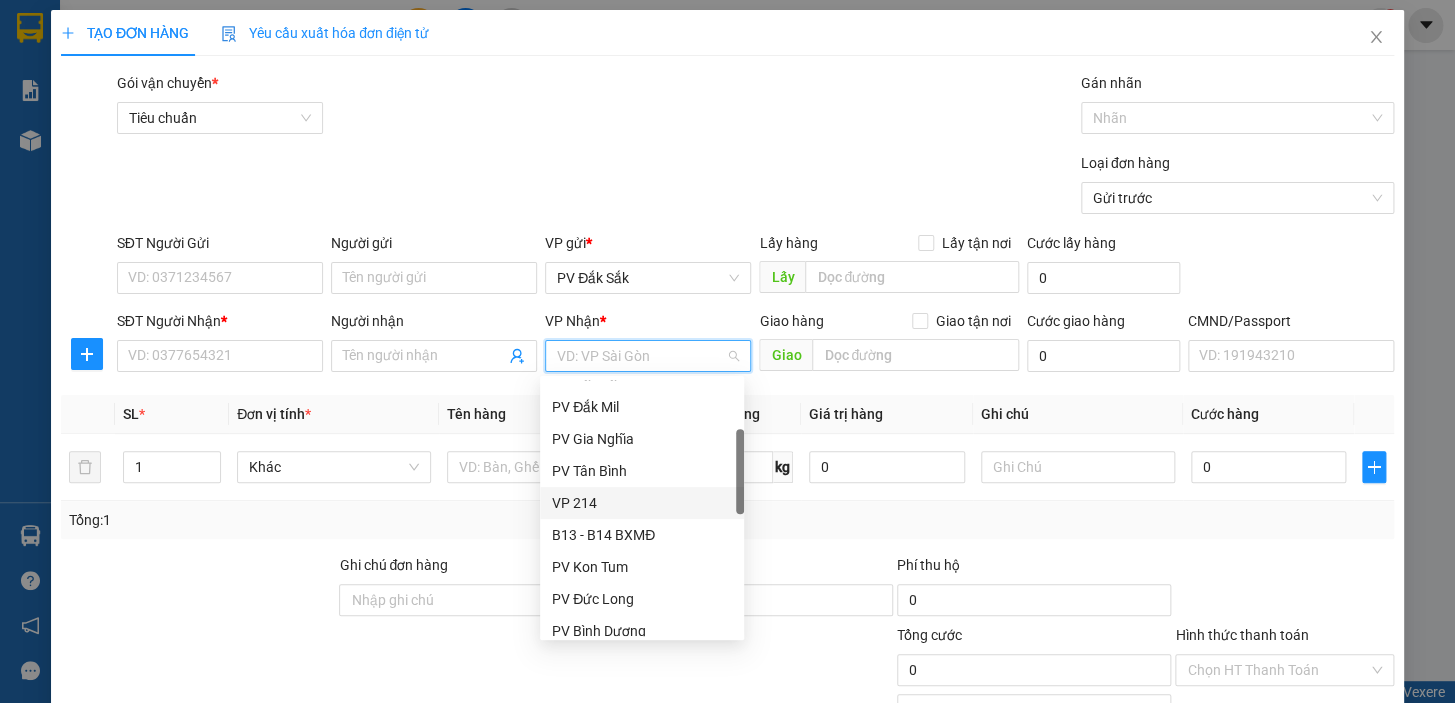click on "VP 214" at bounding box center [642, 503] 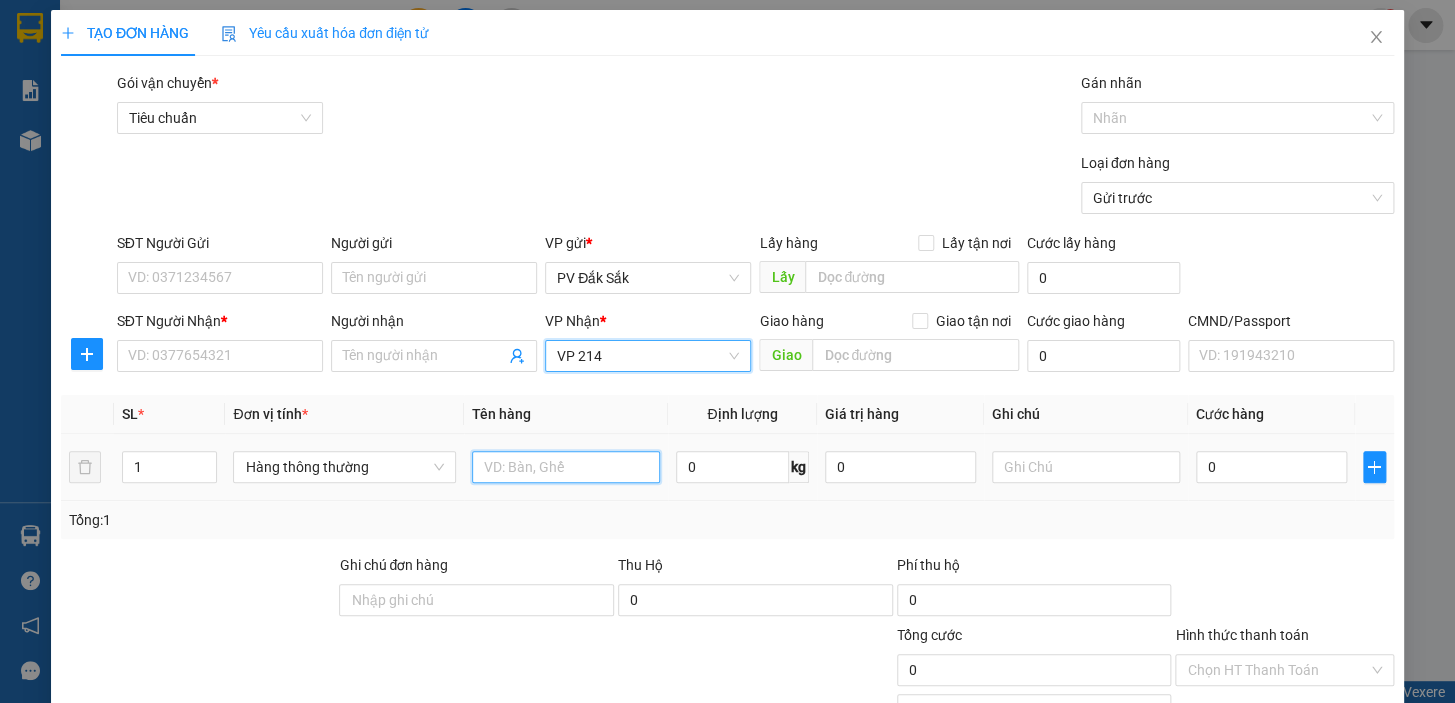 click at bounding box center [566, 467] 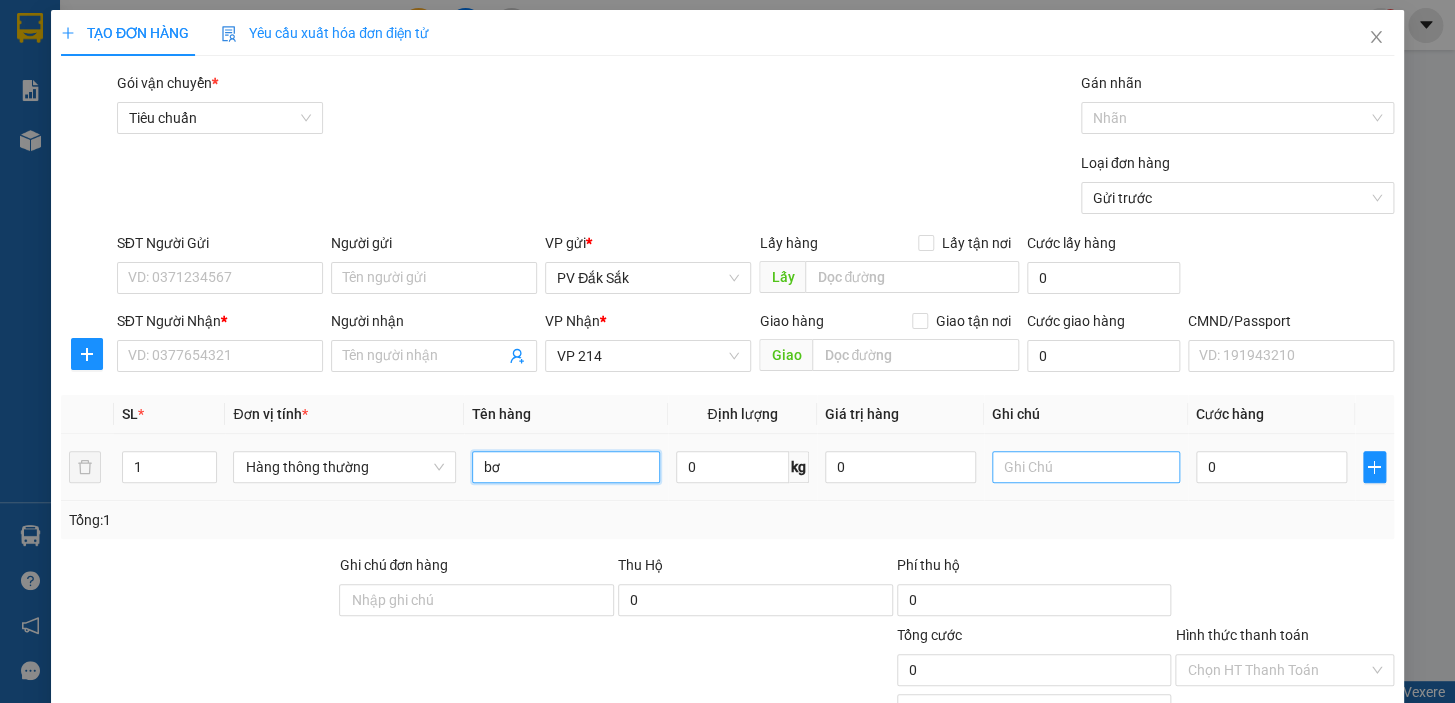 type on "bơ" 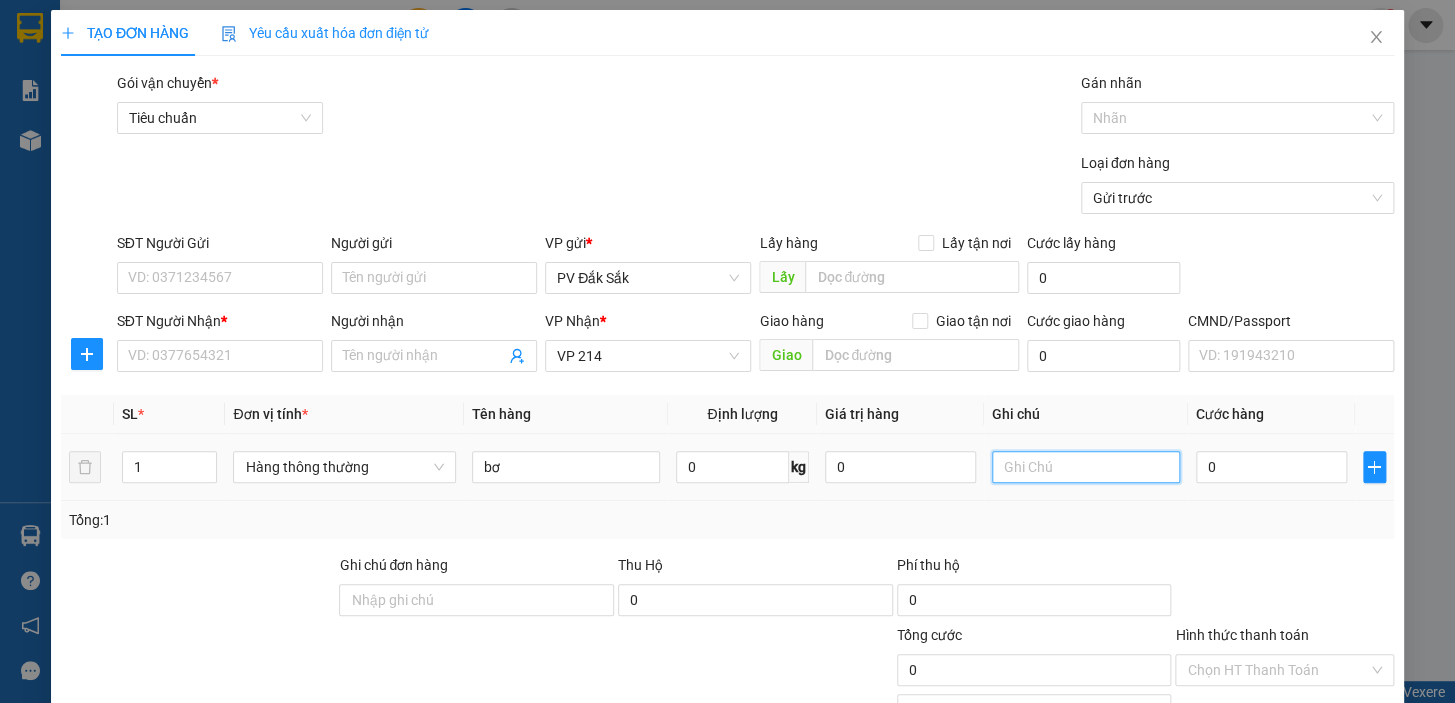 click at bounding box center (1086, 467) 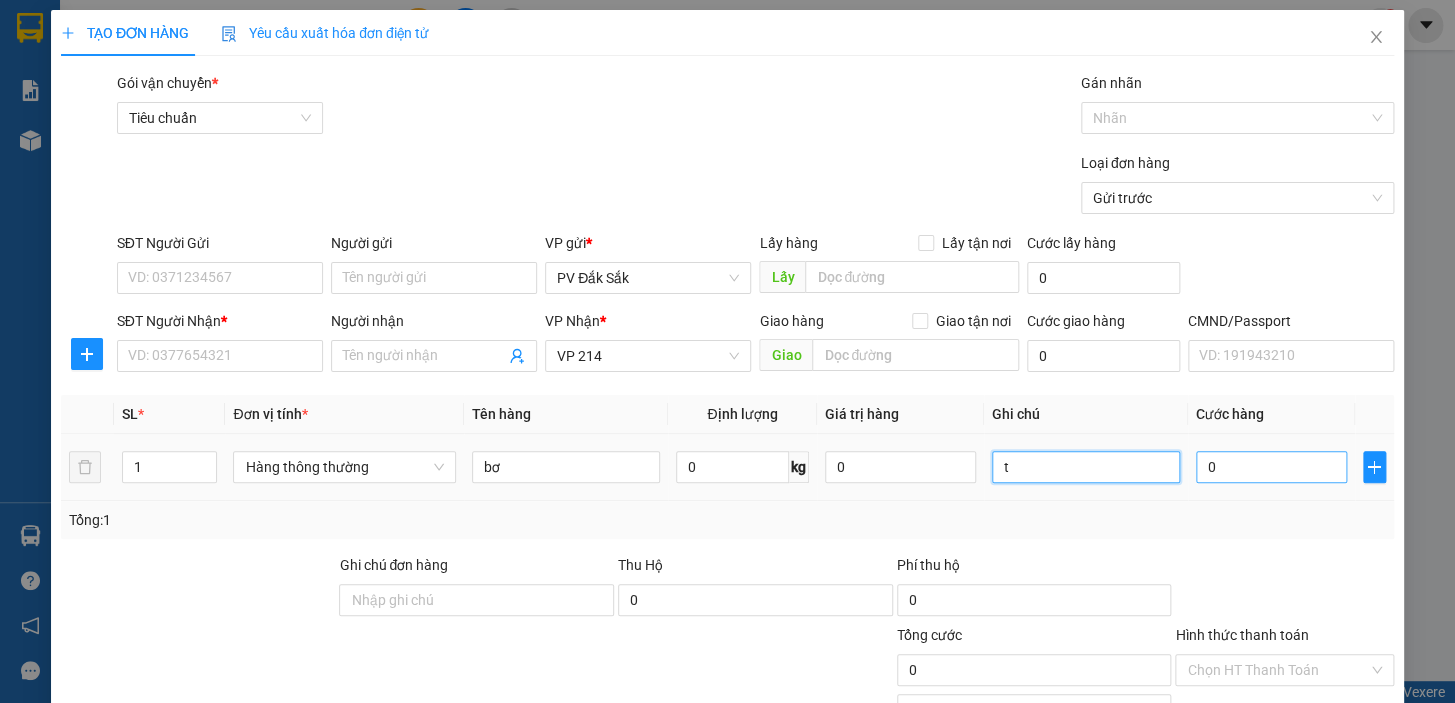 type on "t" 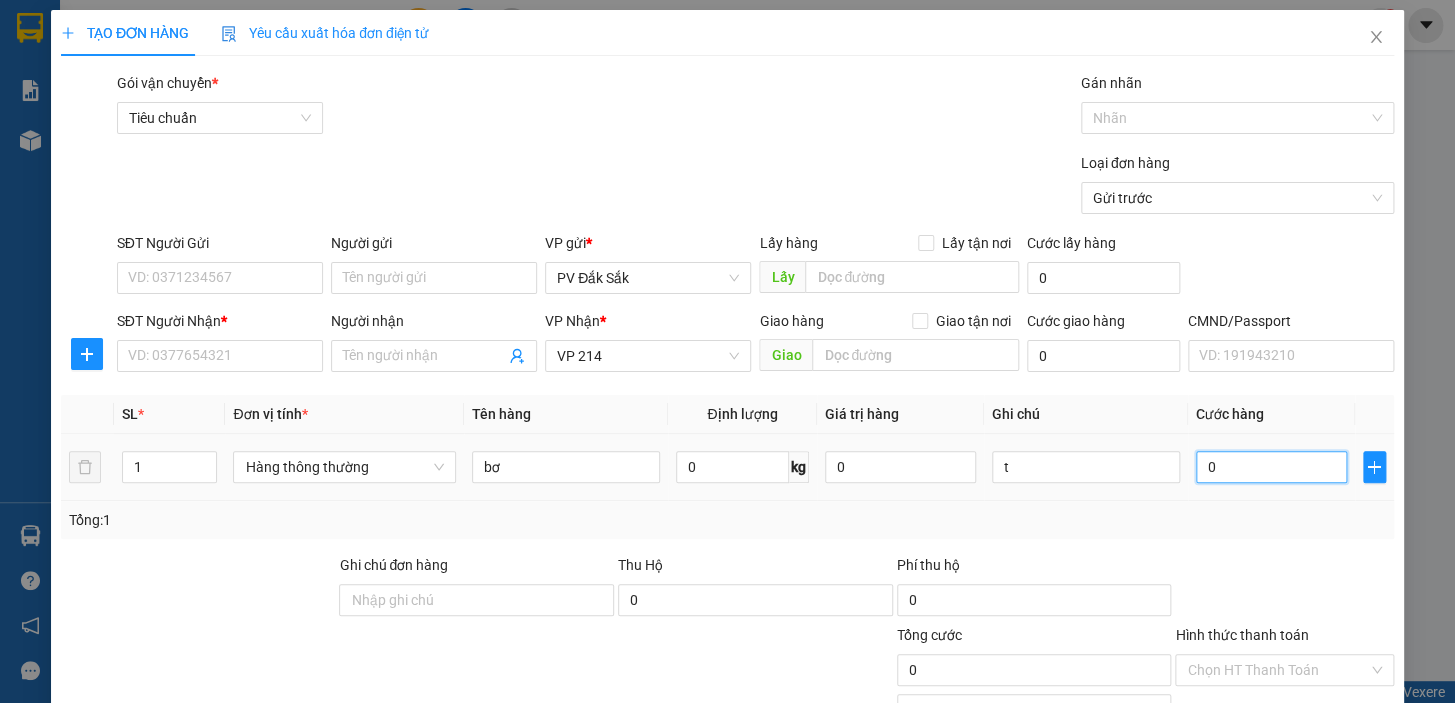 click on "0" at bounding box center (1271, 467) 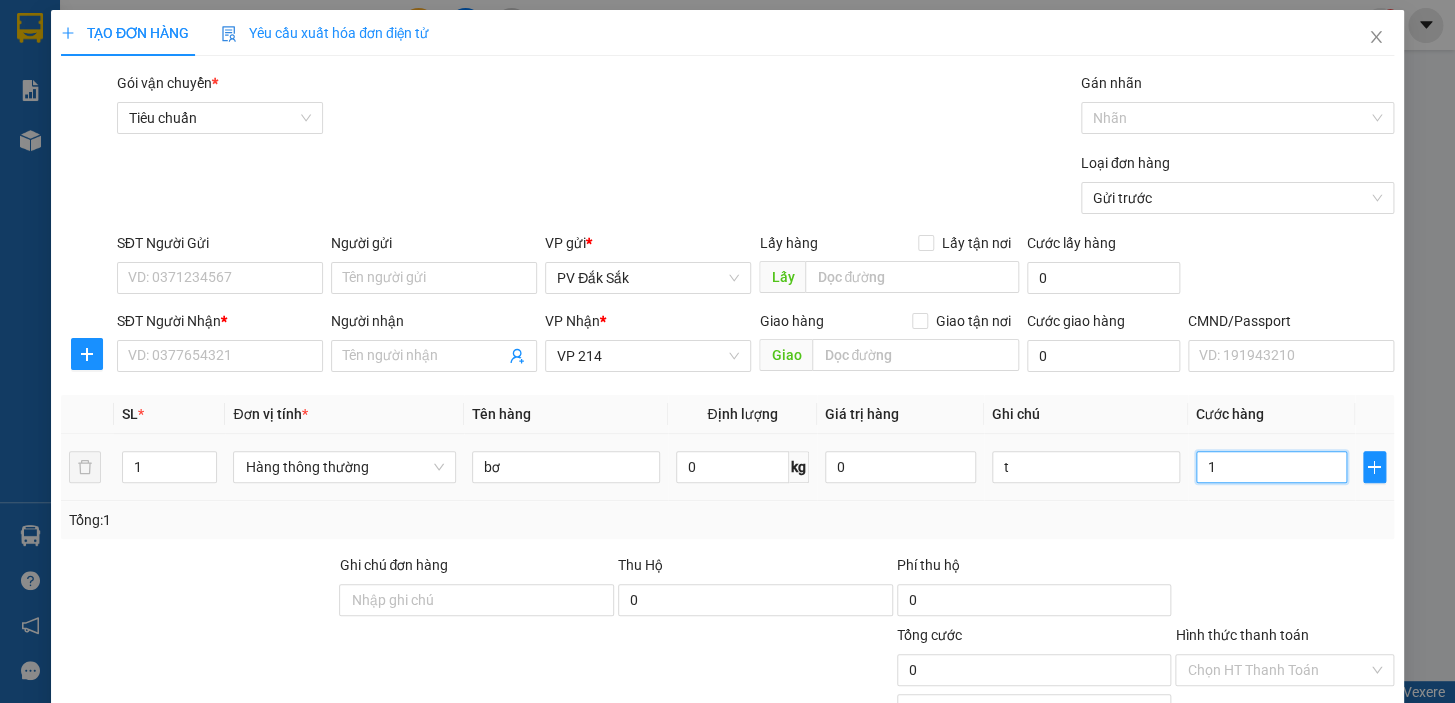 type on "1" 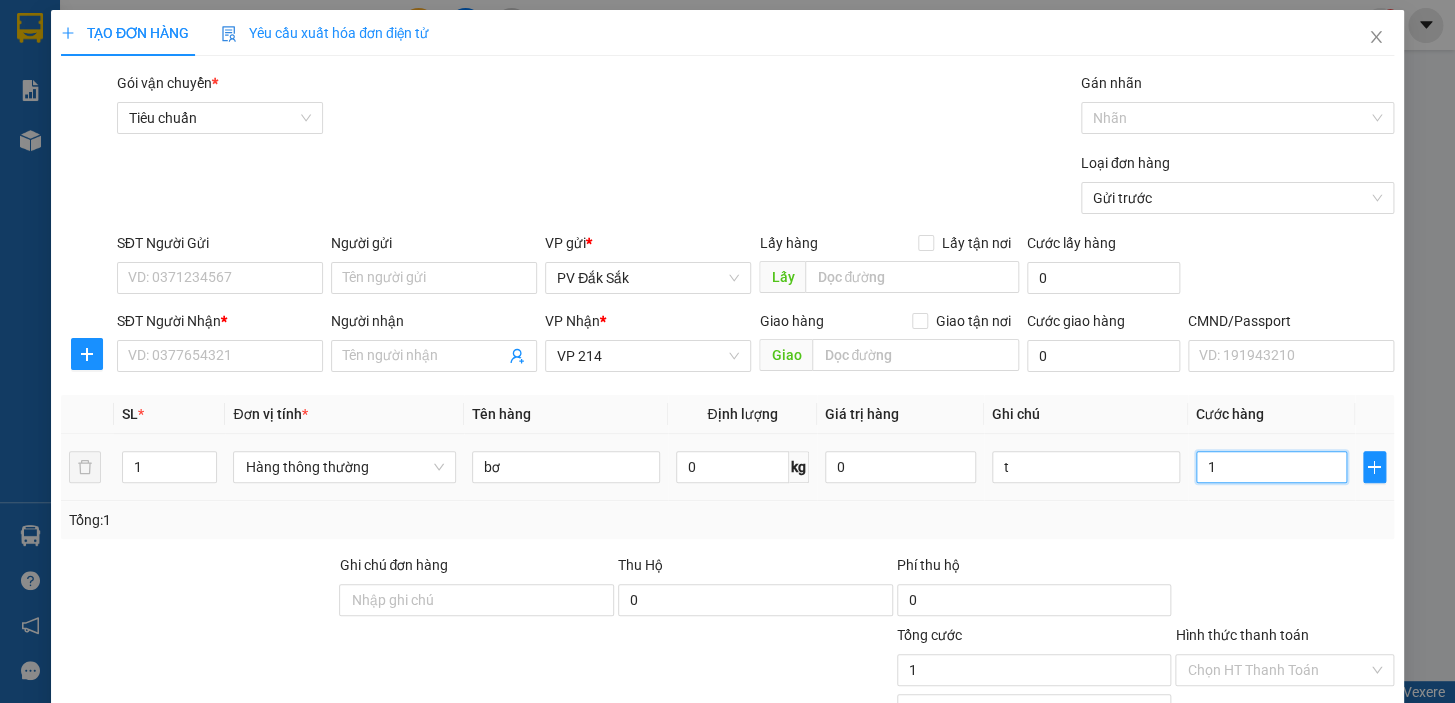 type on "10" 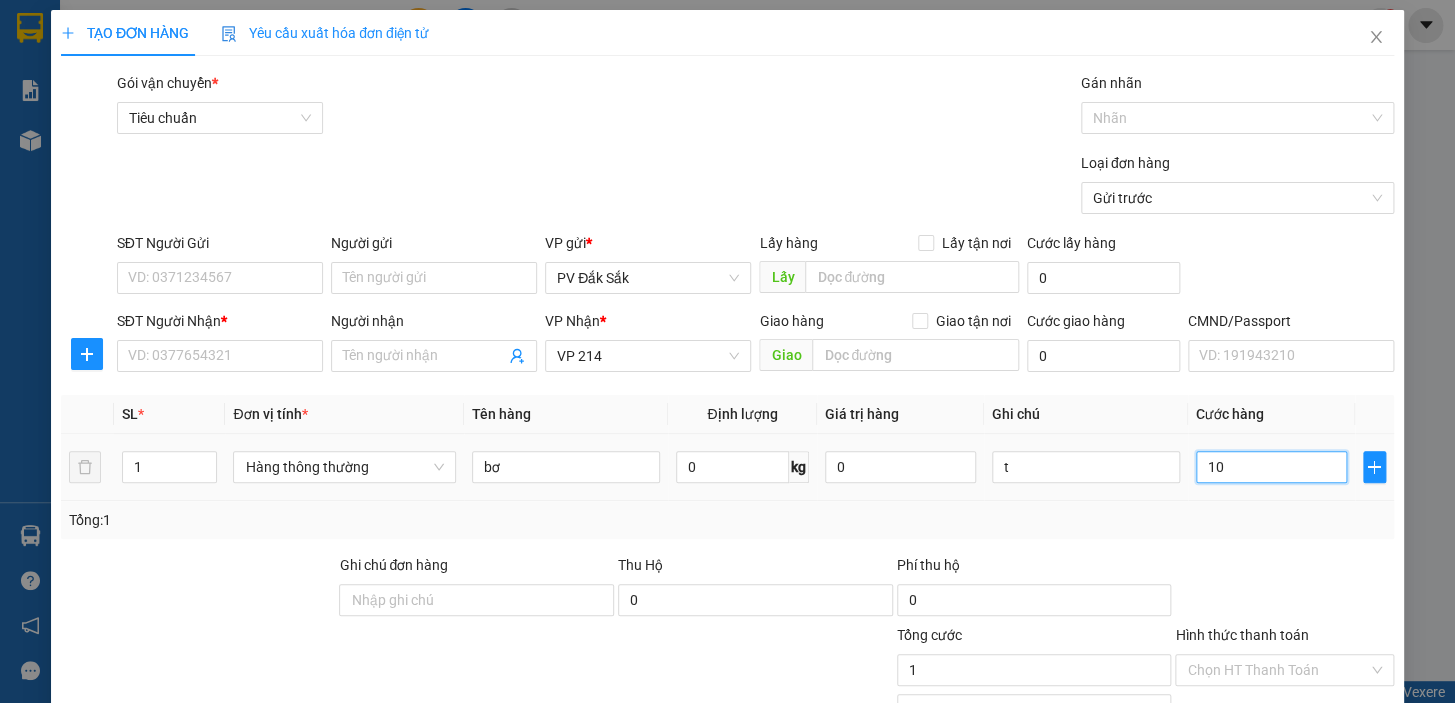 type on "10" 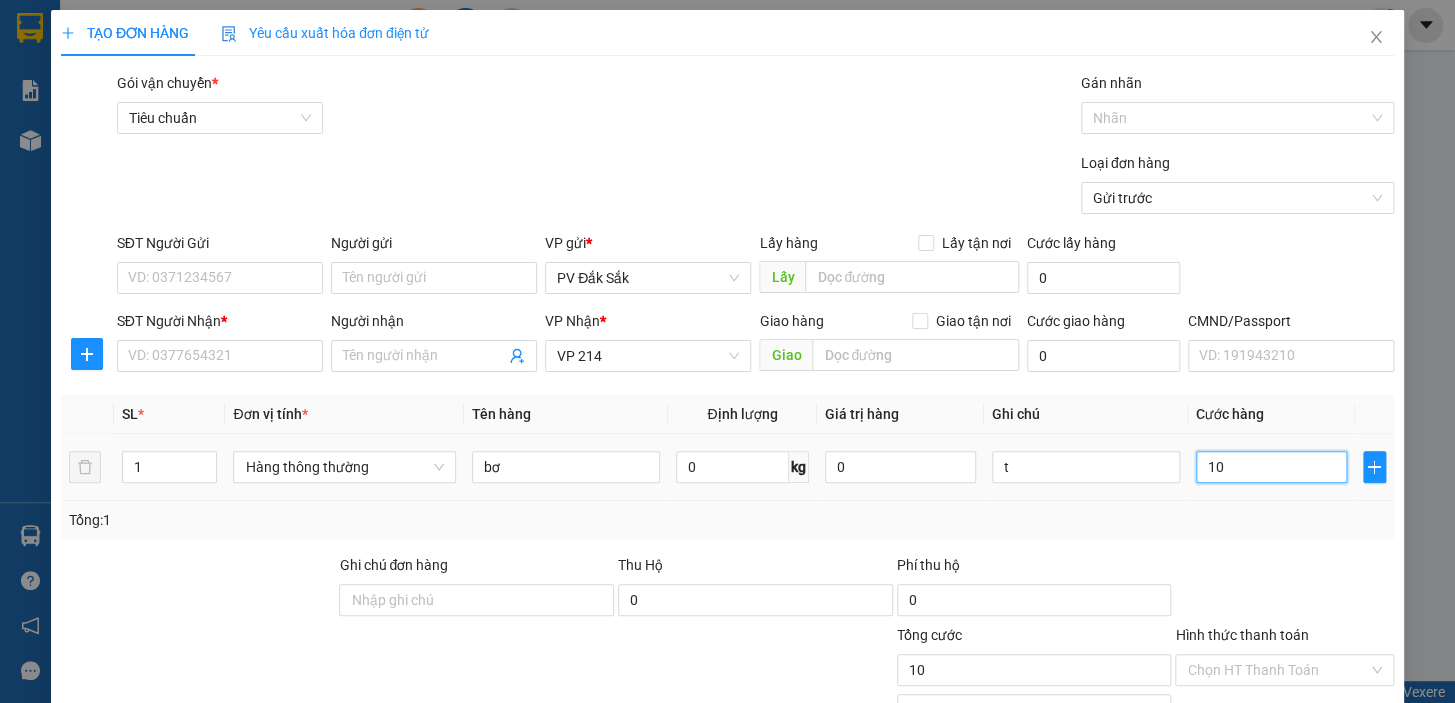 type on "100" 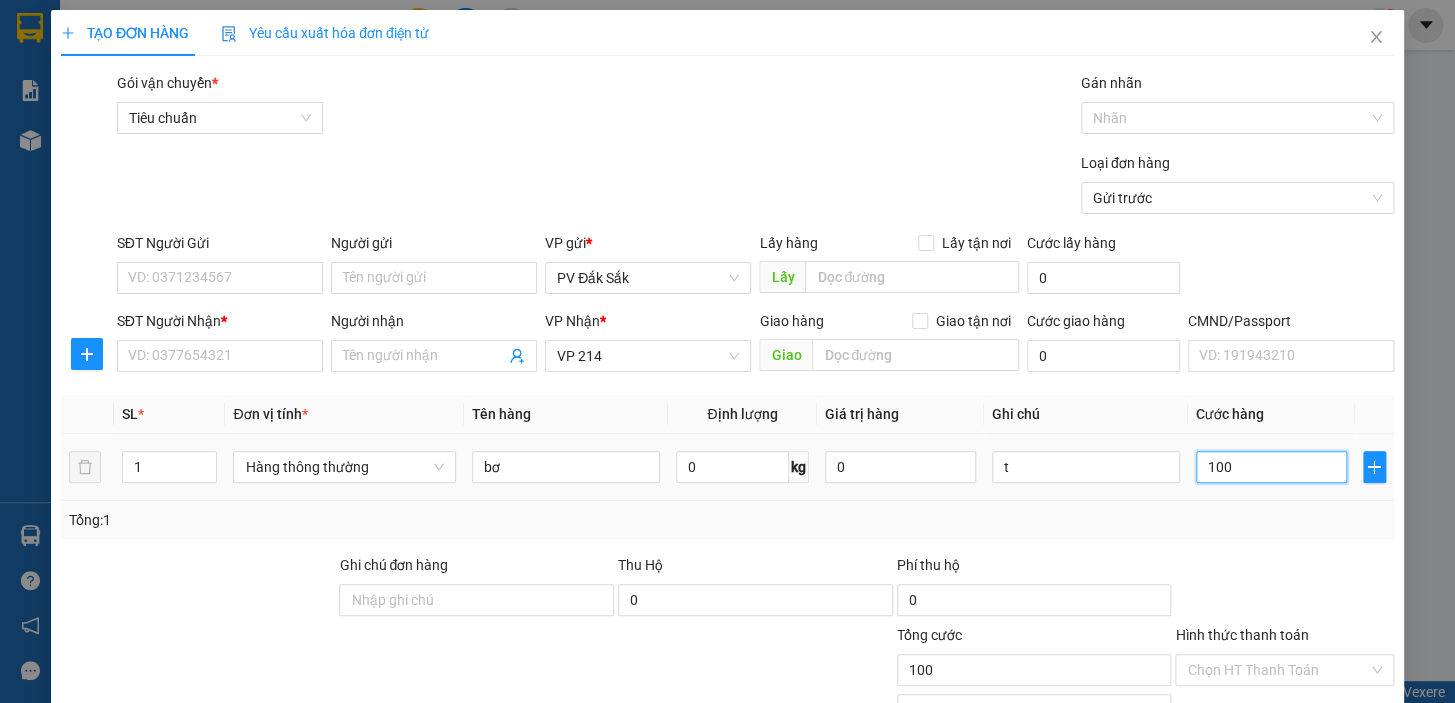 type on "1.000" 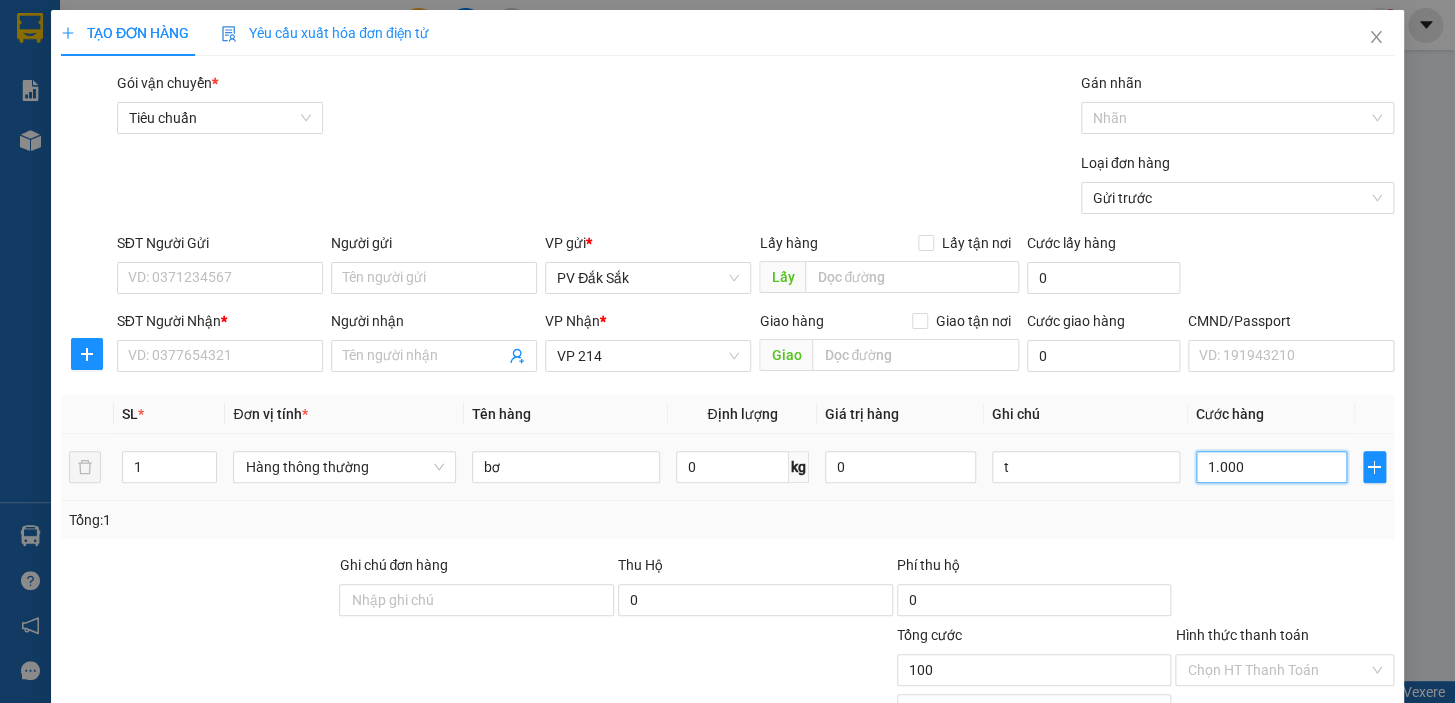 type on "1.000" 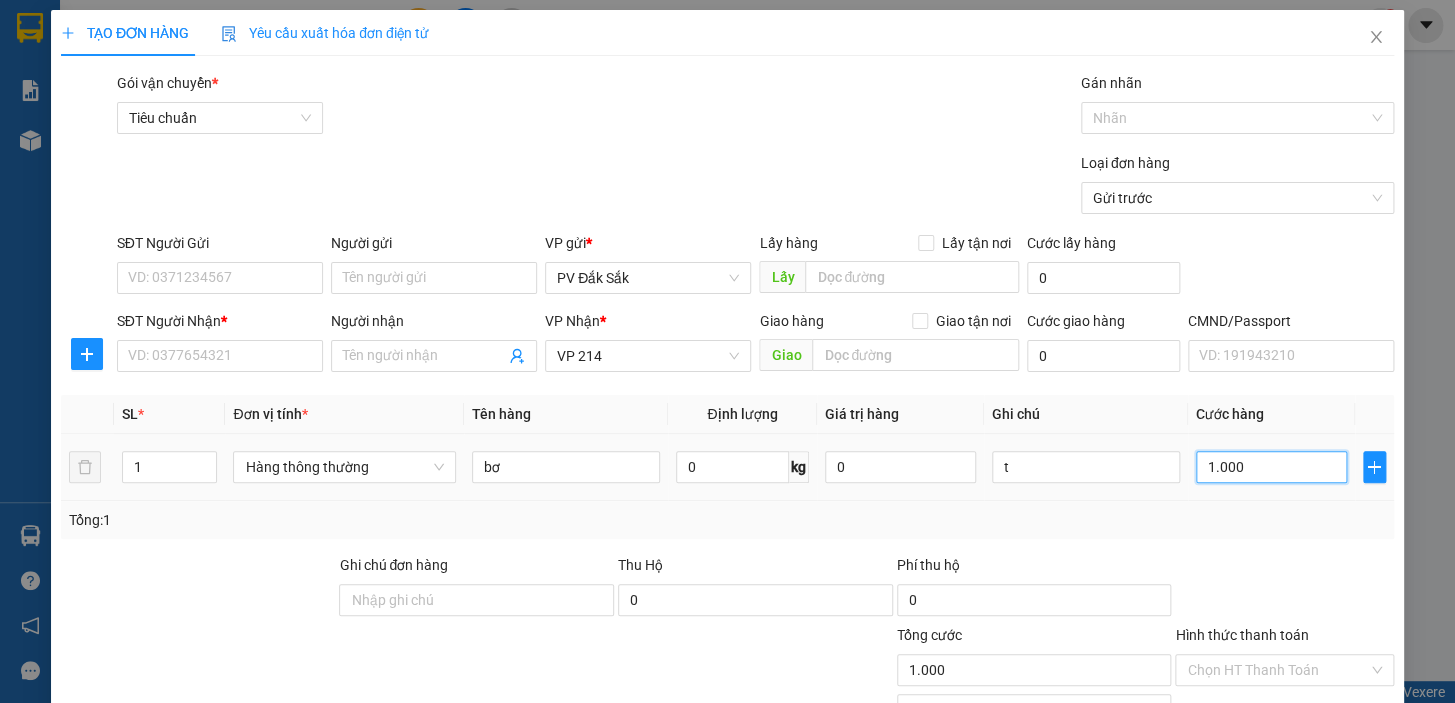 type on "10.000" 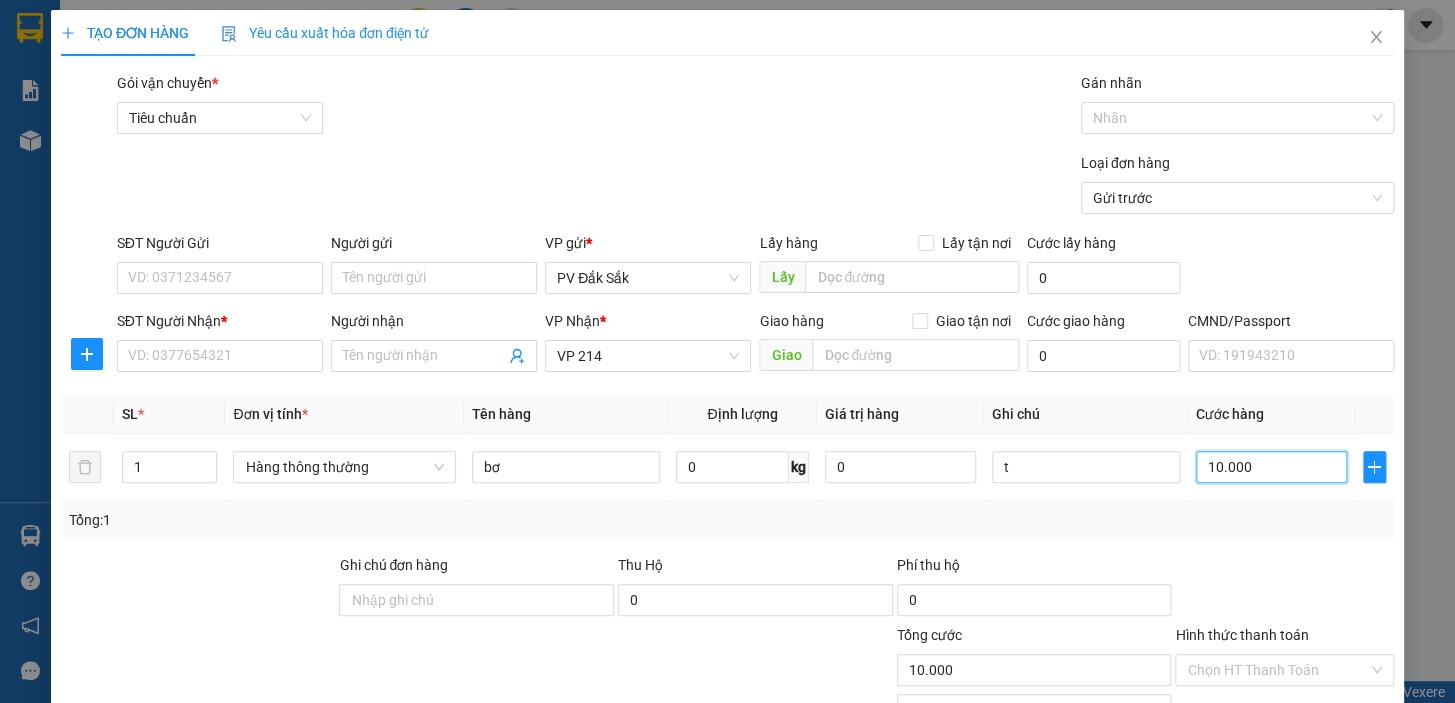 type on "100.000" 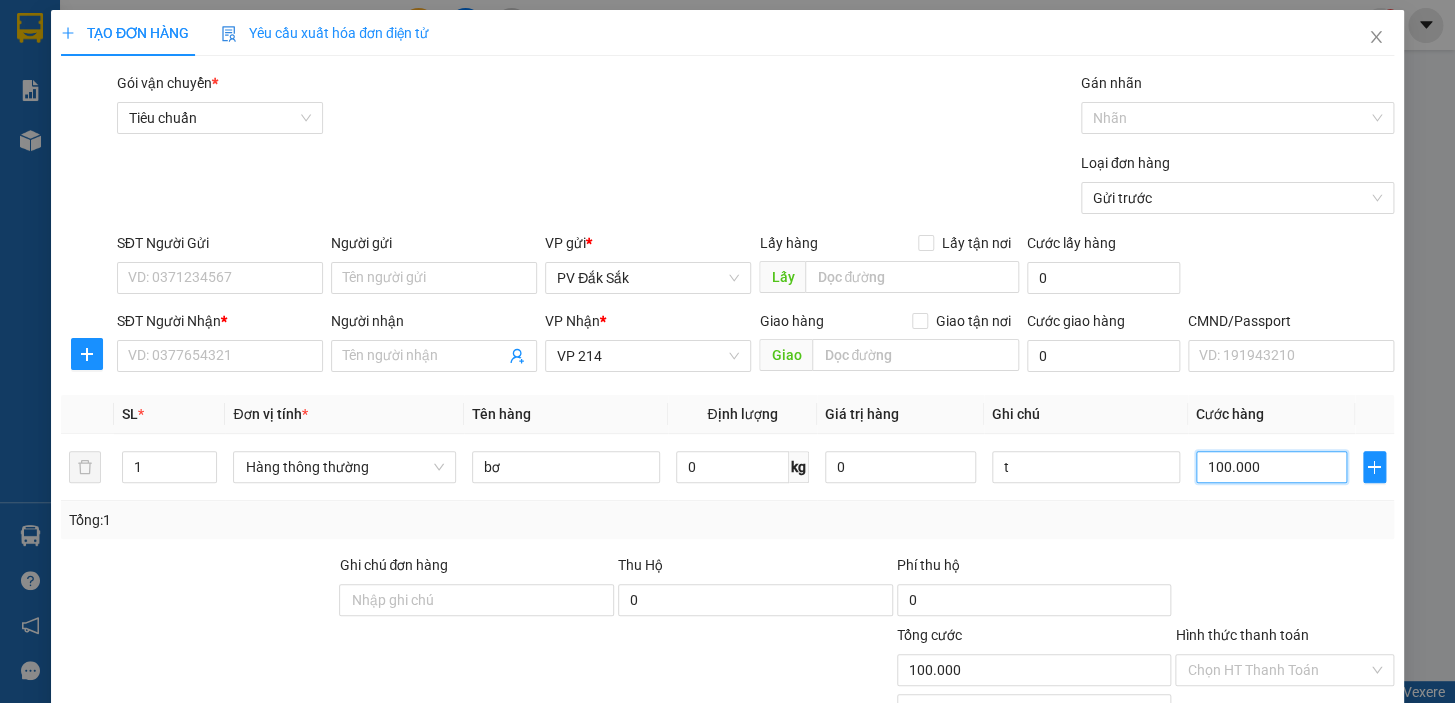 type on "10.000" 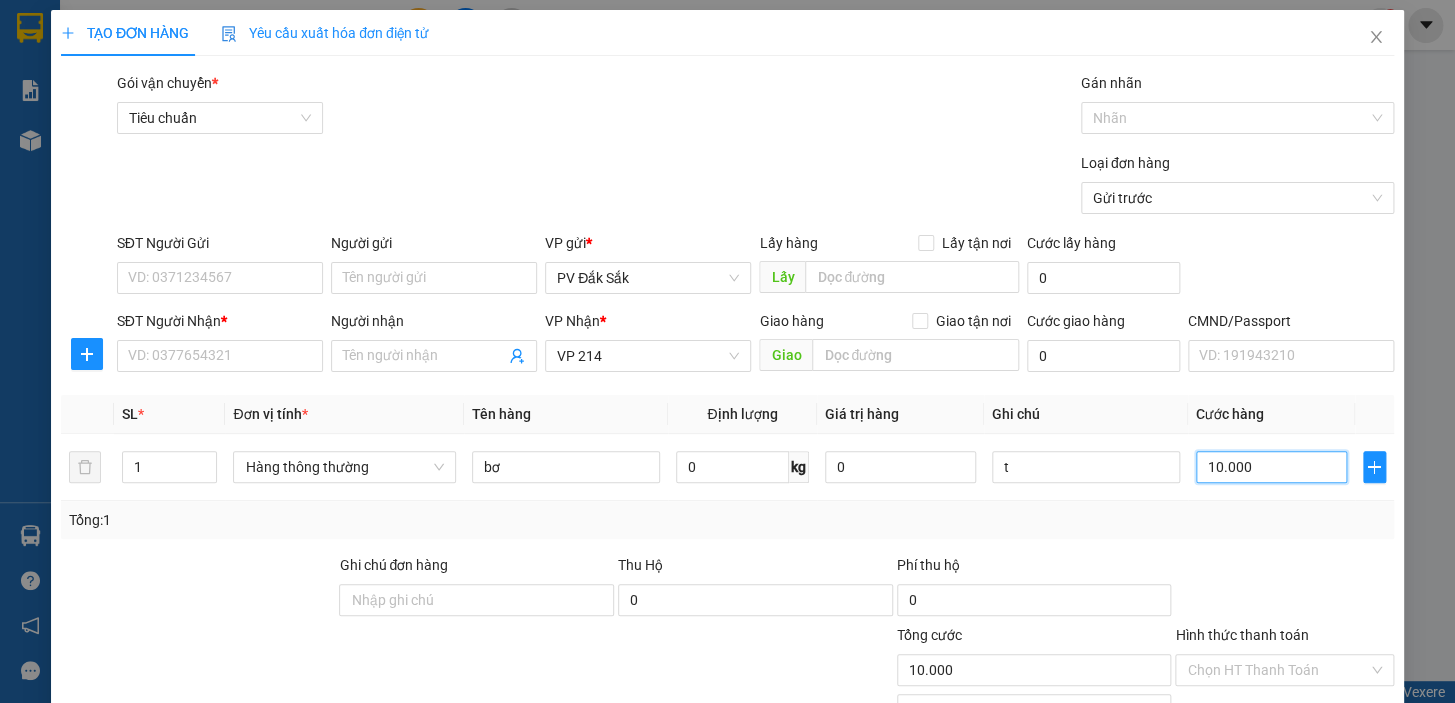 type on "1.000" 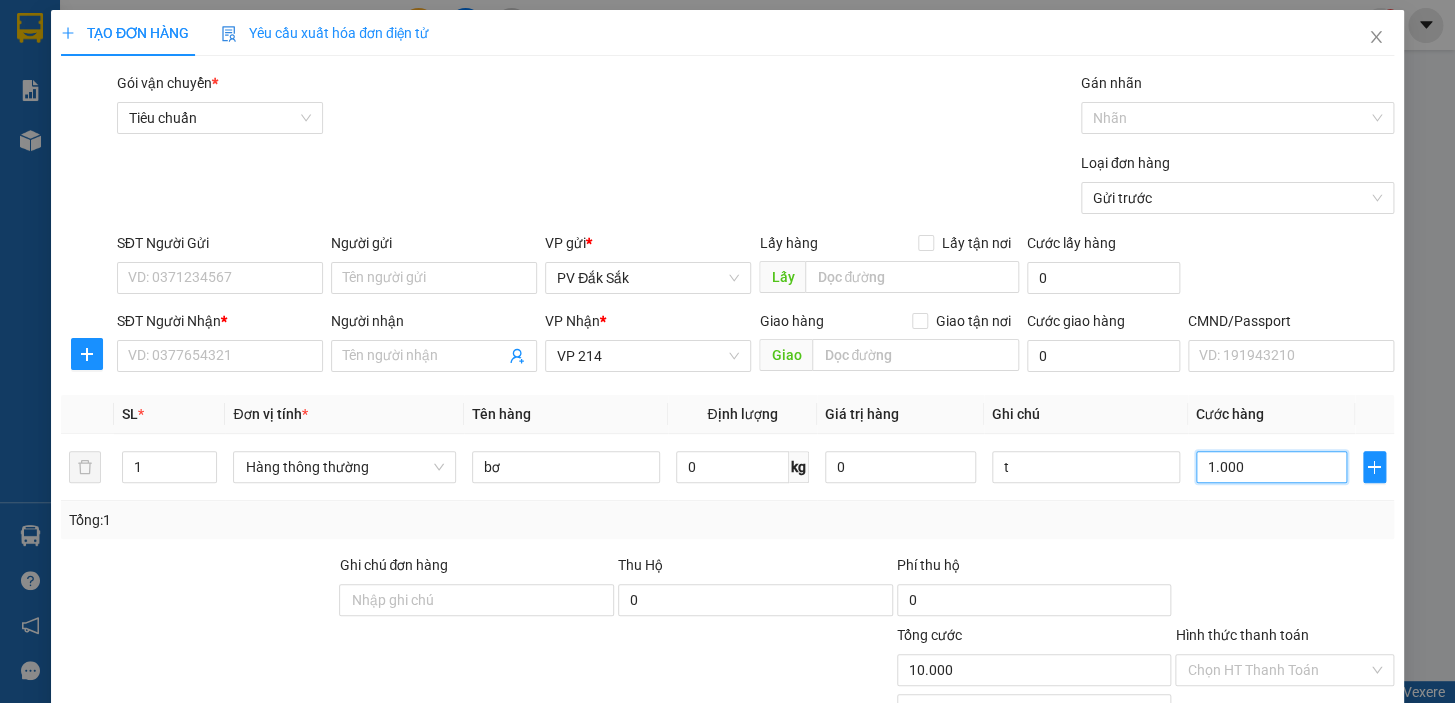 type on "1.000" 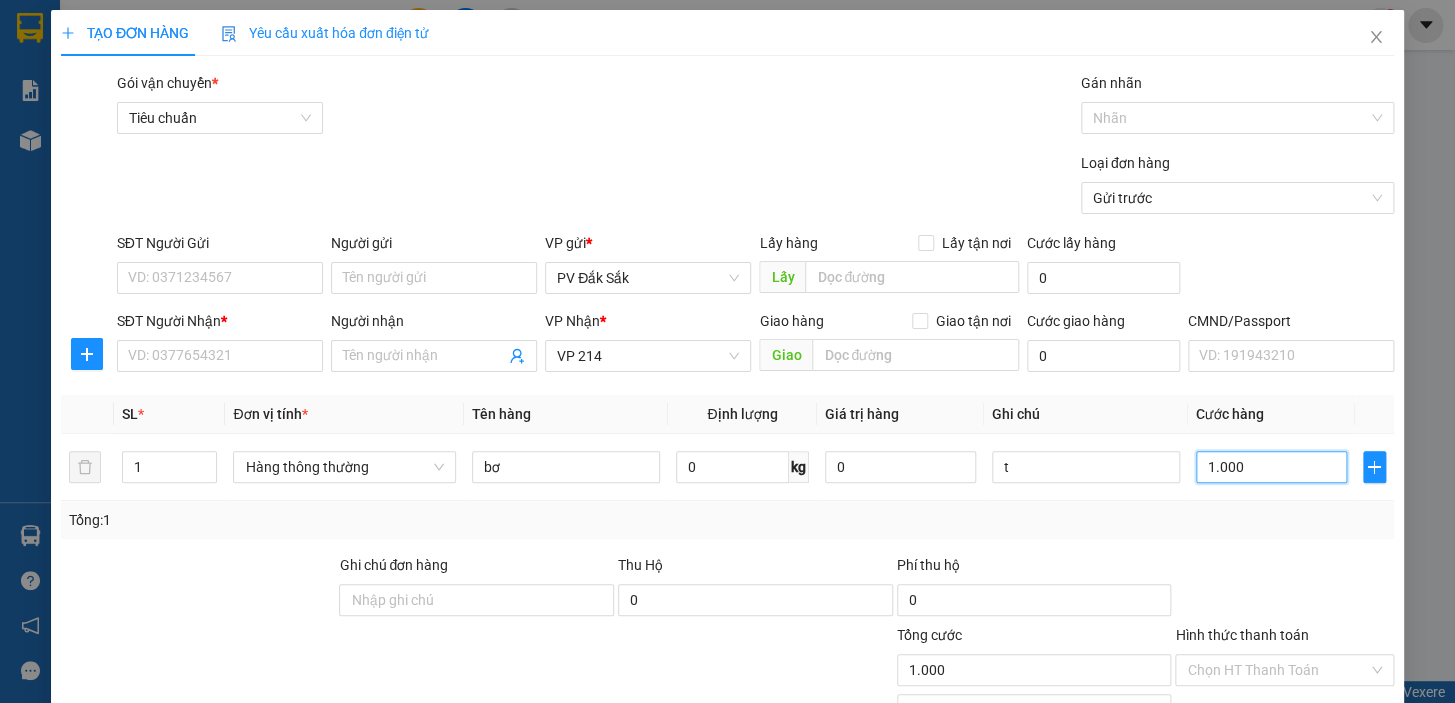 type on "100" 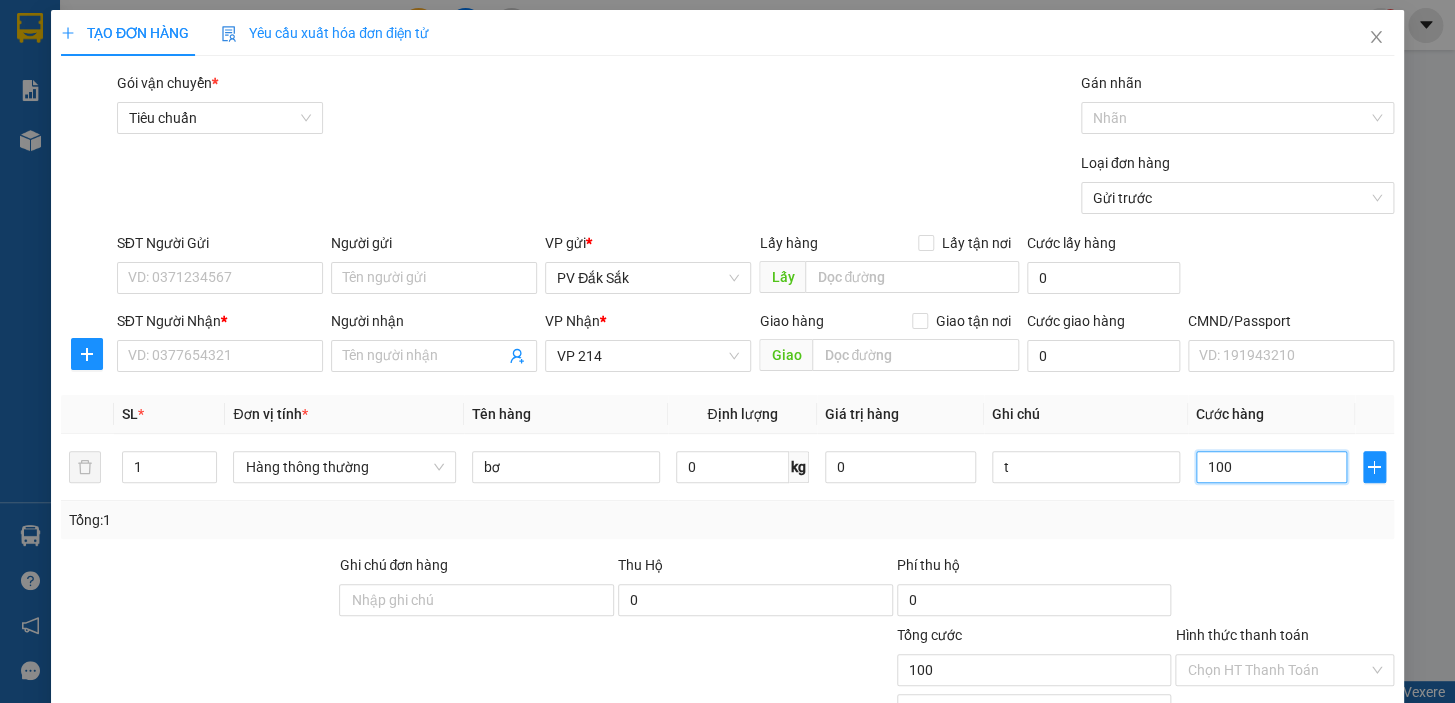 type on "10" 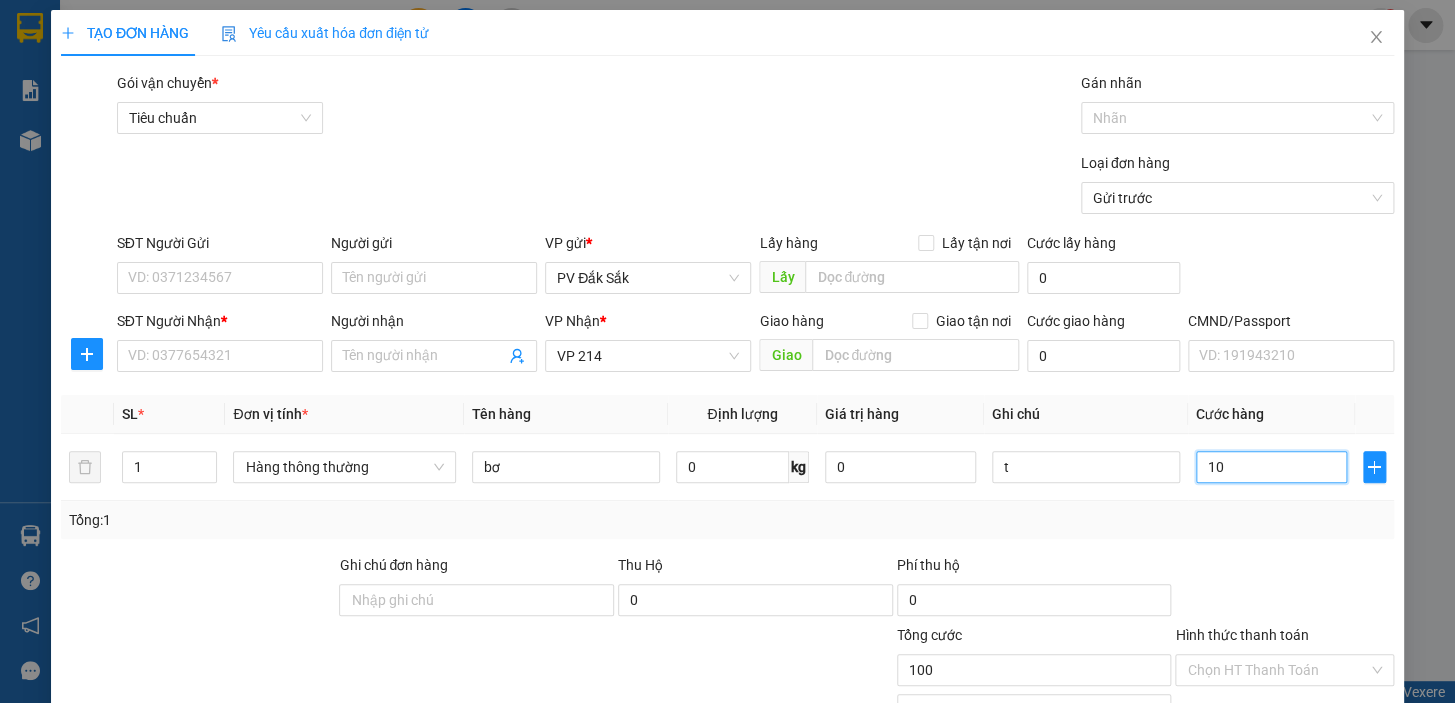 type on "10" 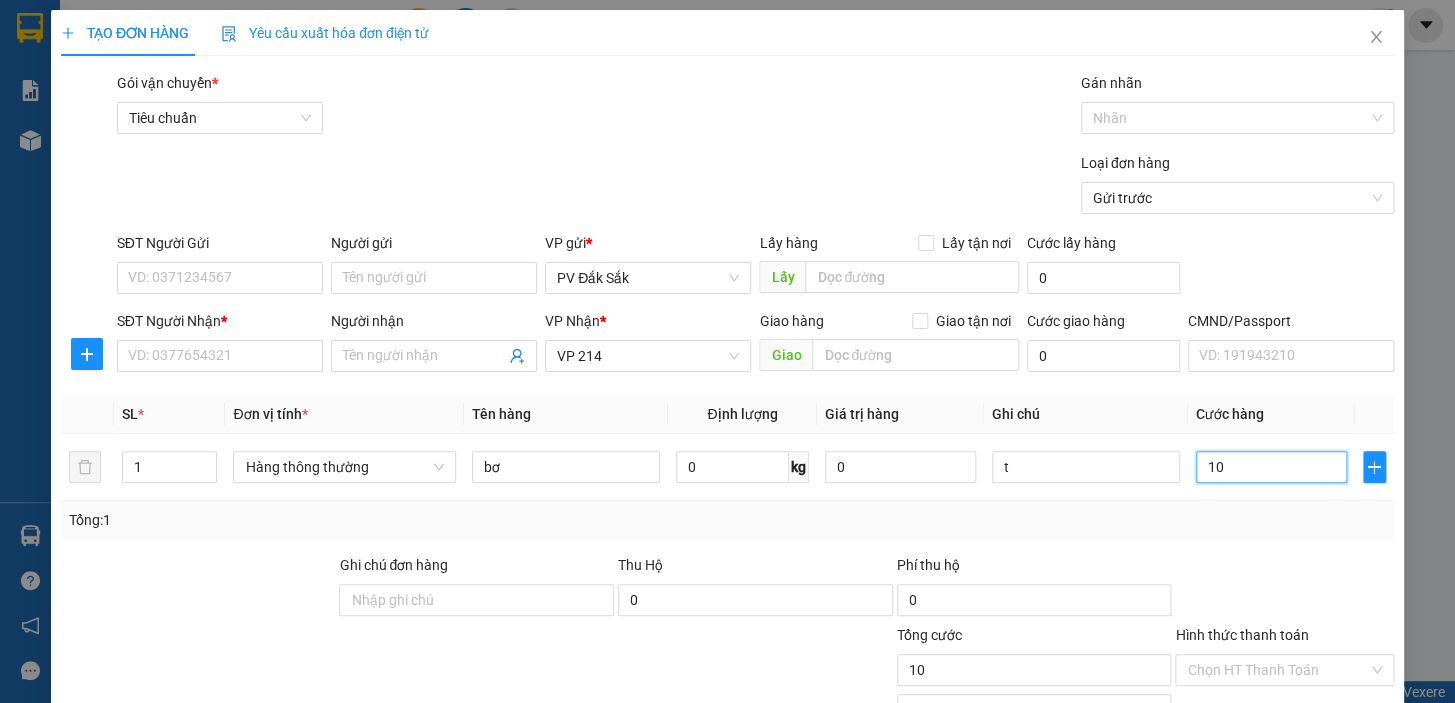 type on "1" 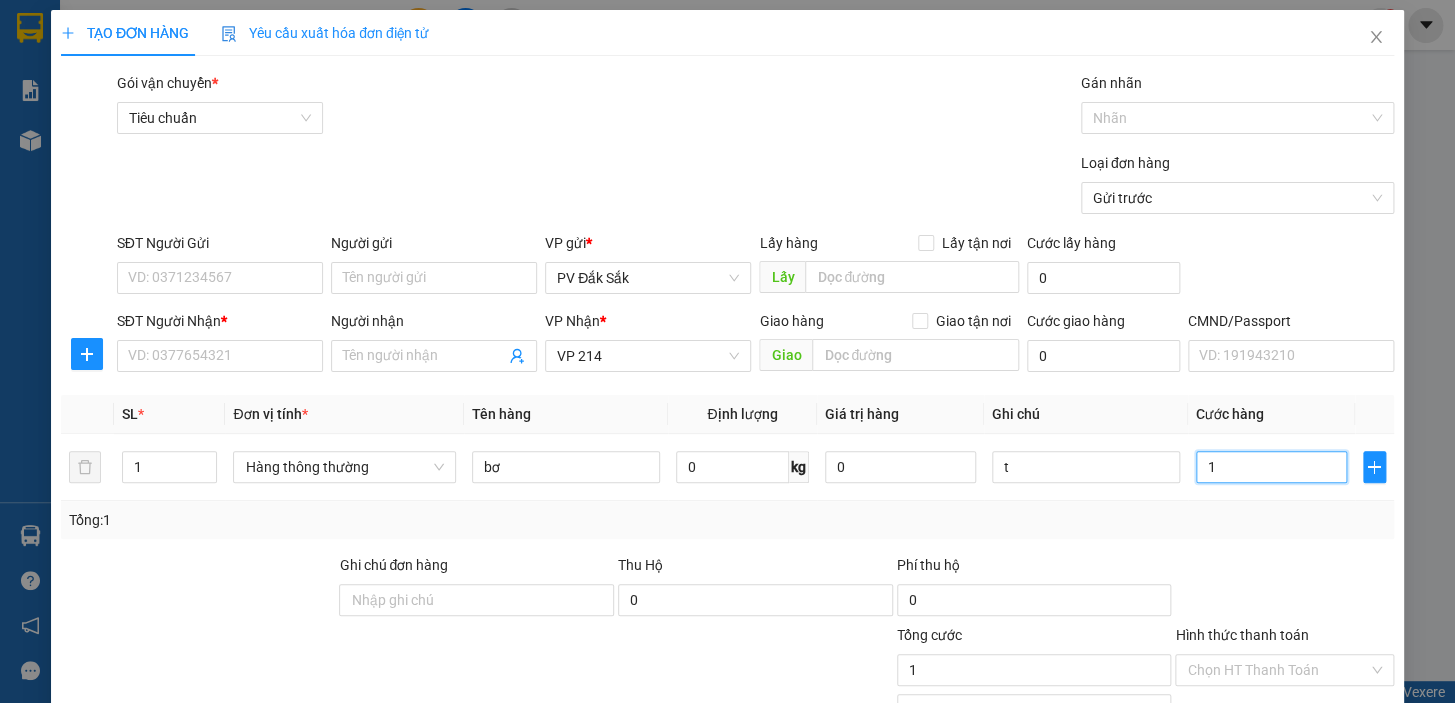 type on "0" 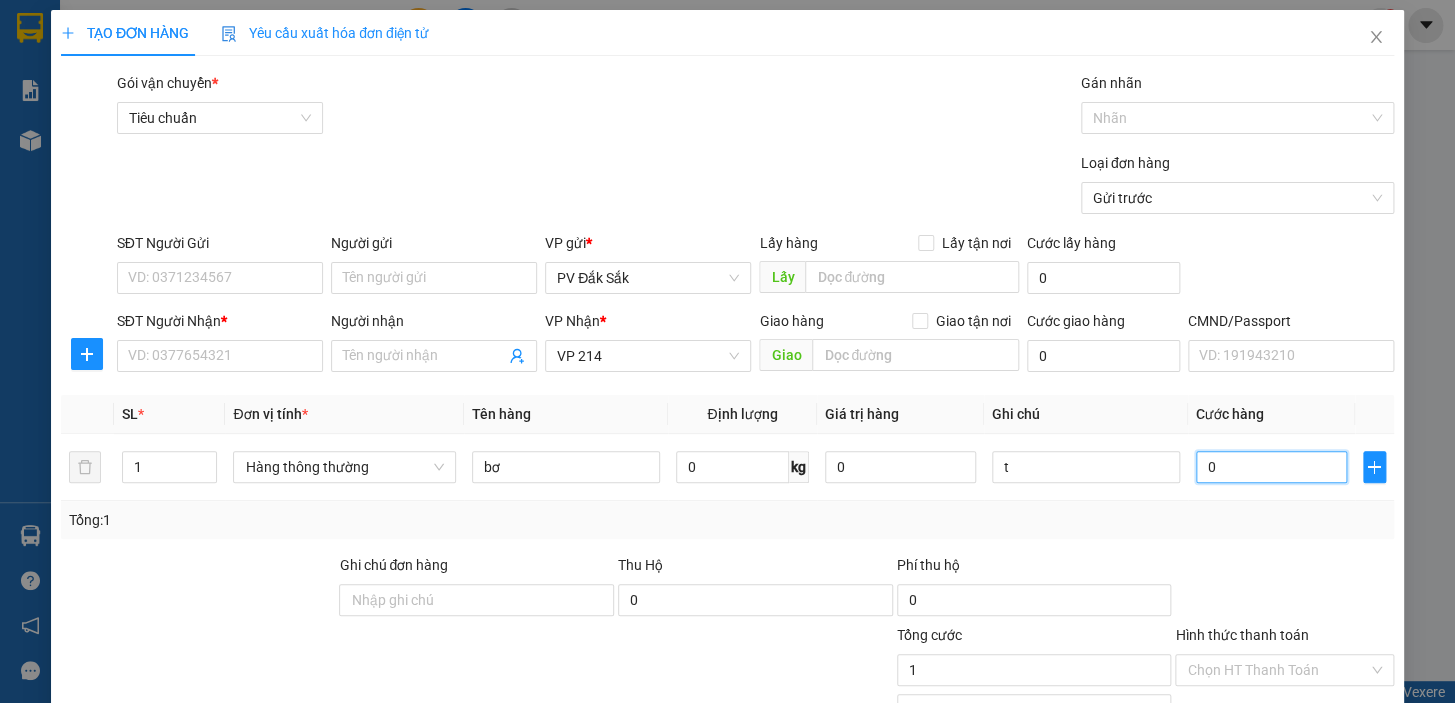 type on "0" 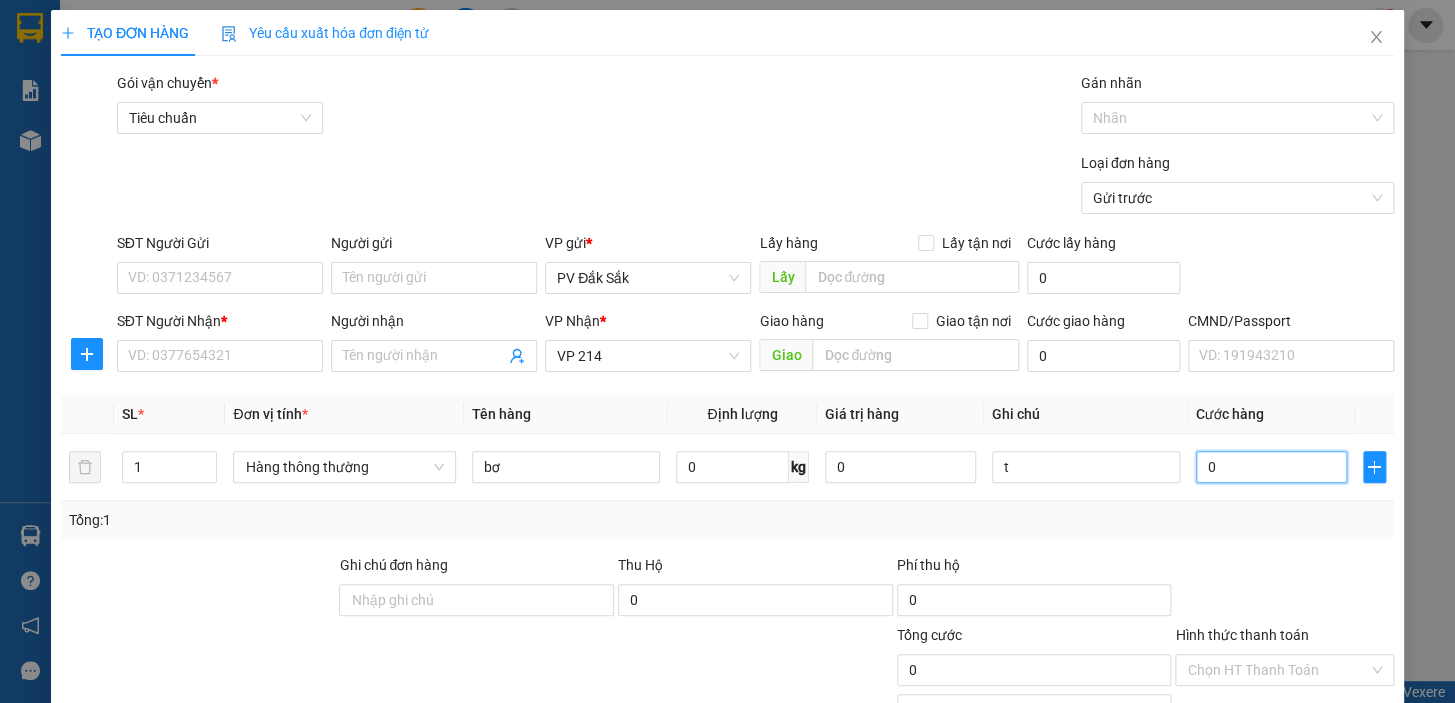 type on "01" 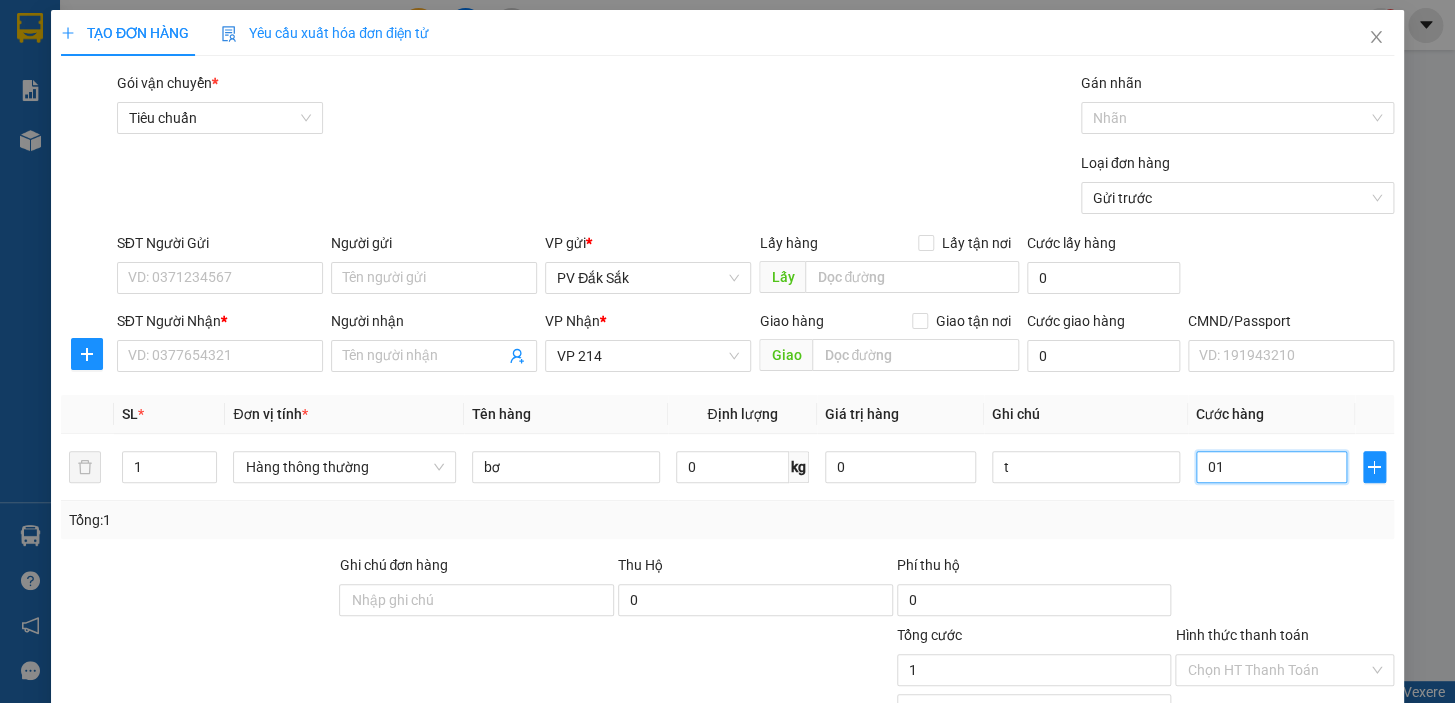 type on "011" 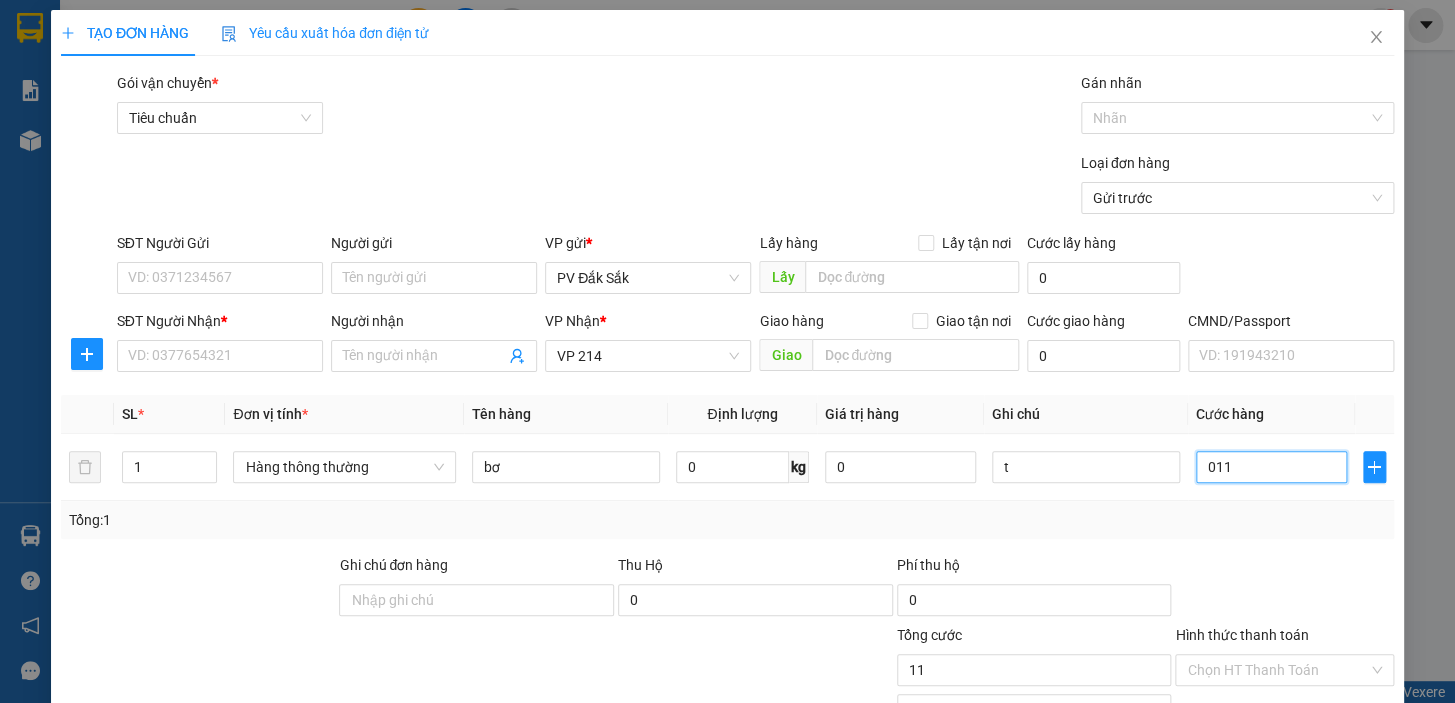 type on "01" 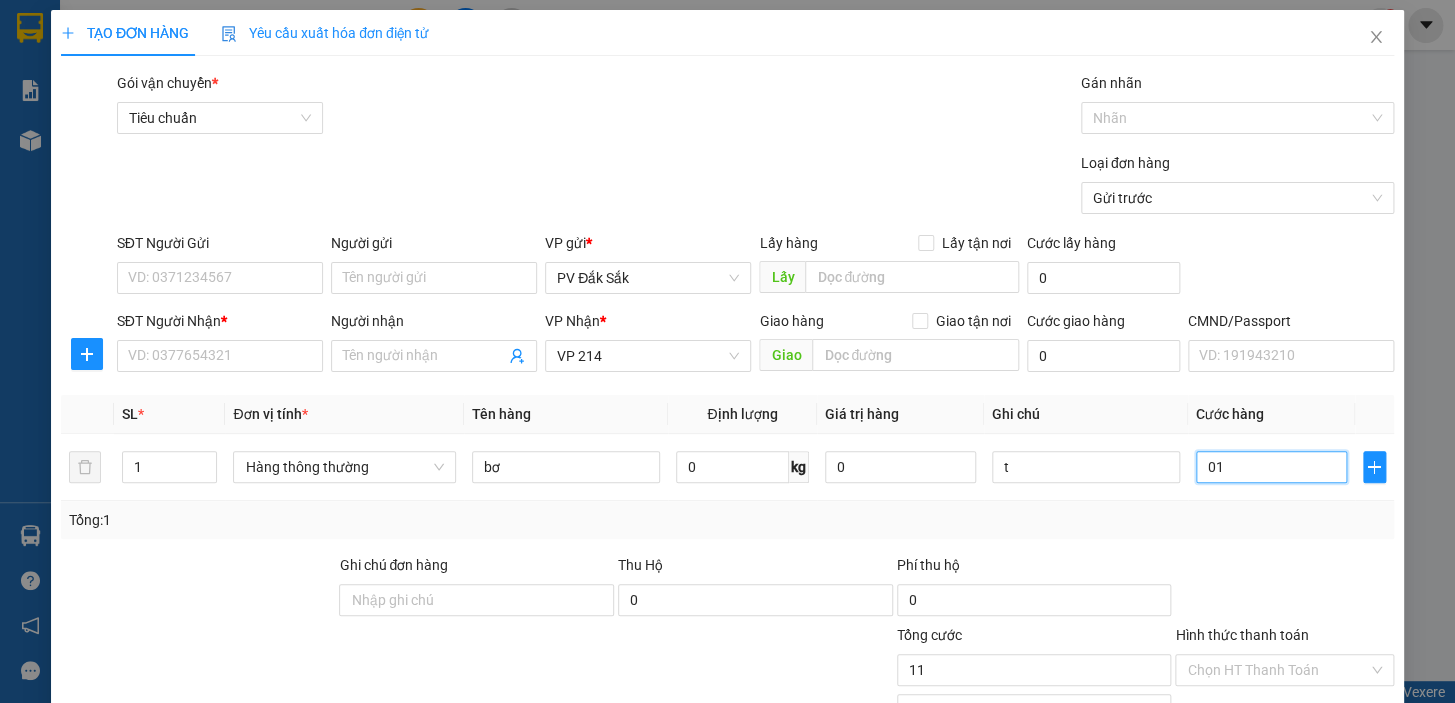 type on "1" 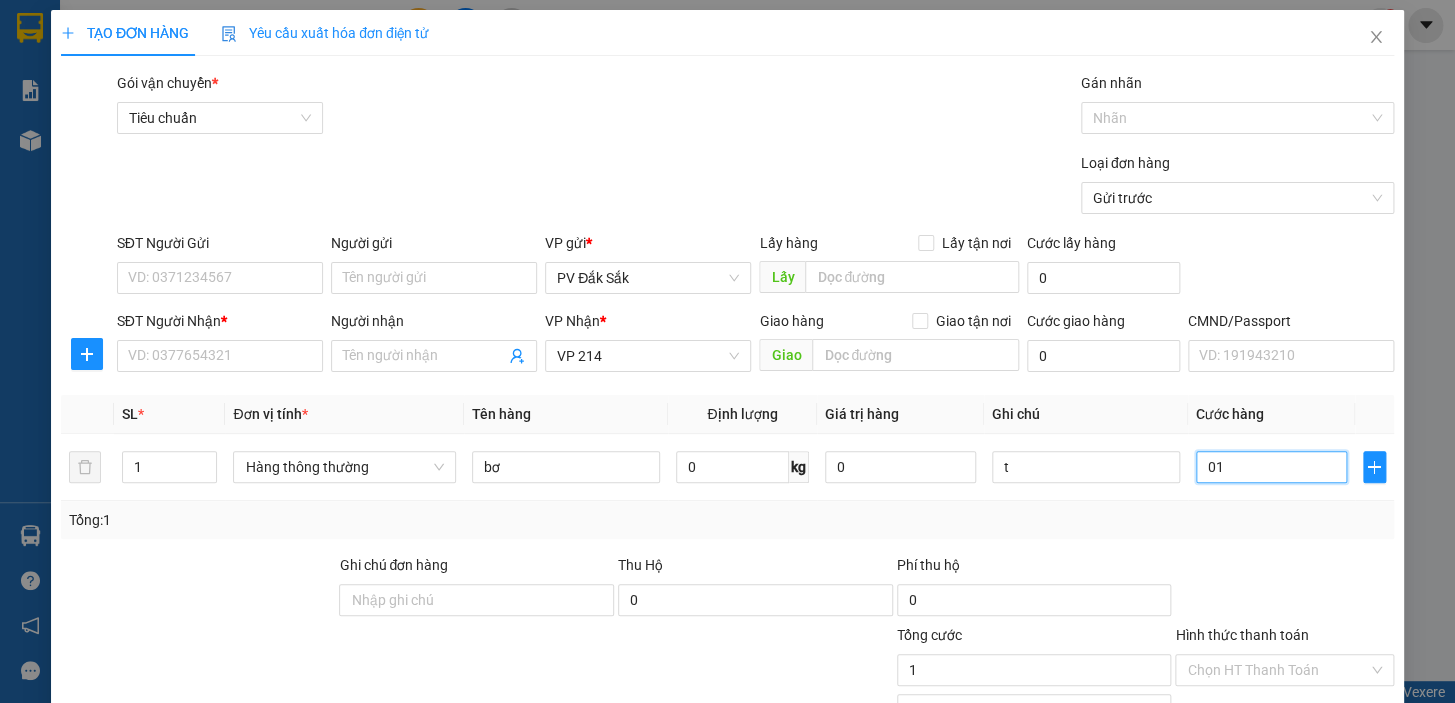 type on "0" 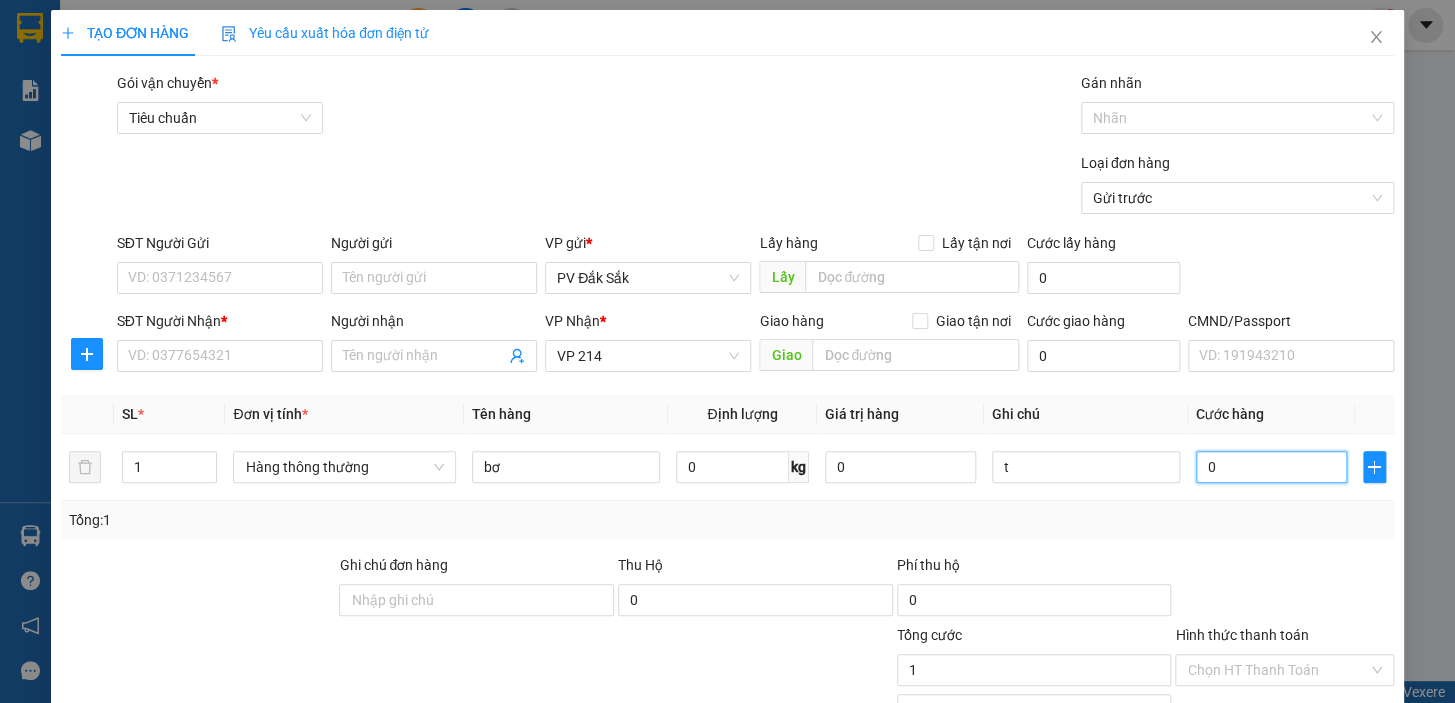 type on "0" 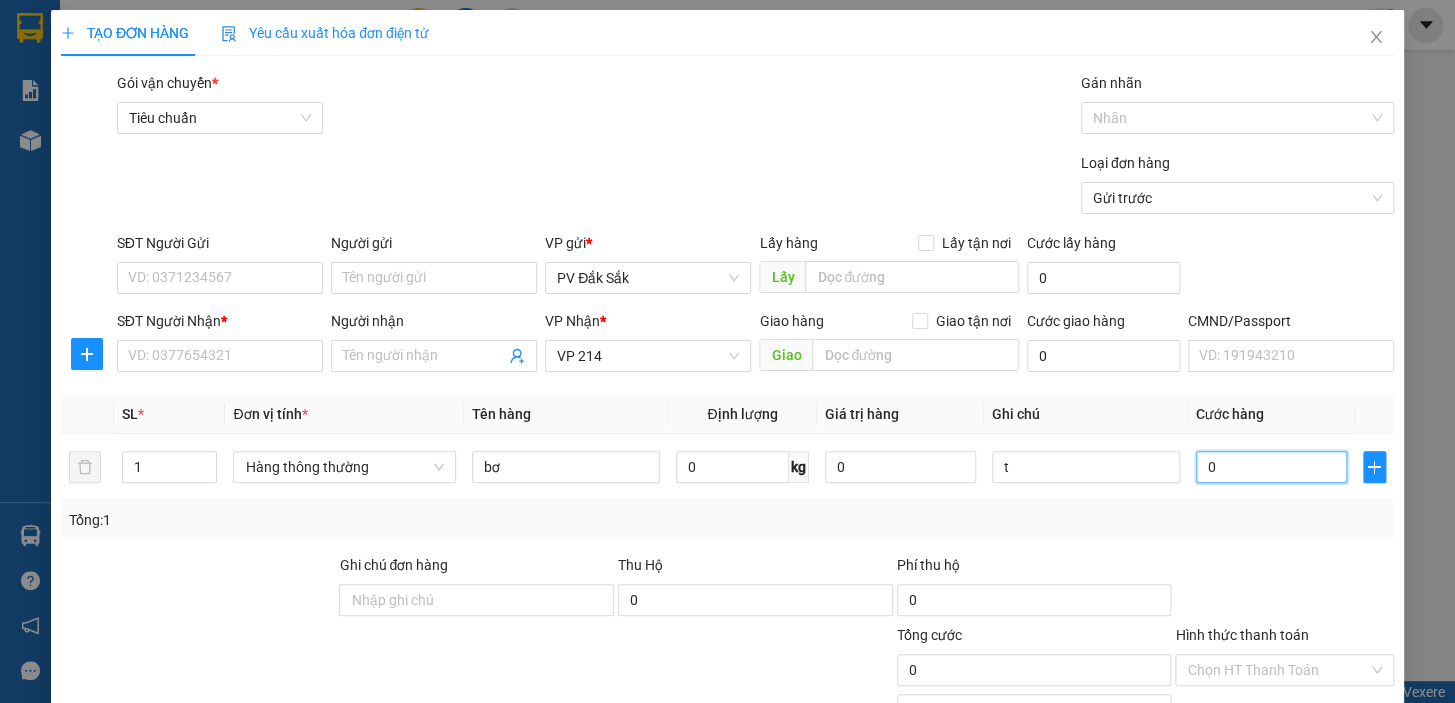 type on "0" 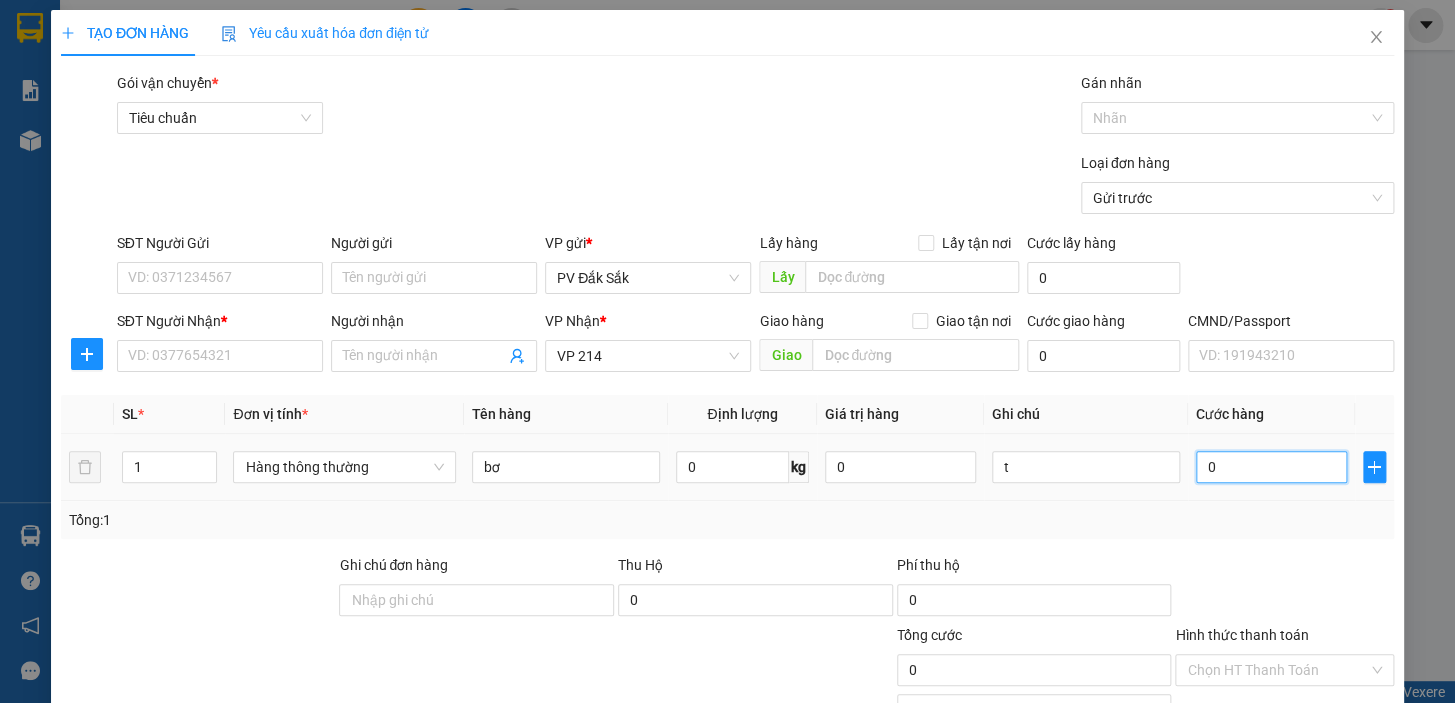 click on "0" at bounding box center [1271, 467] 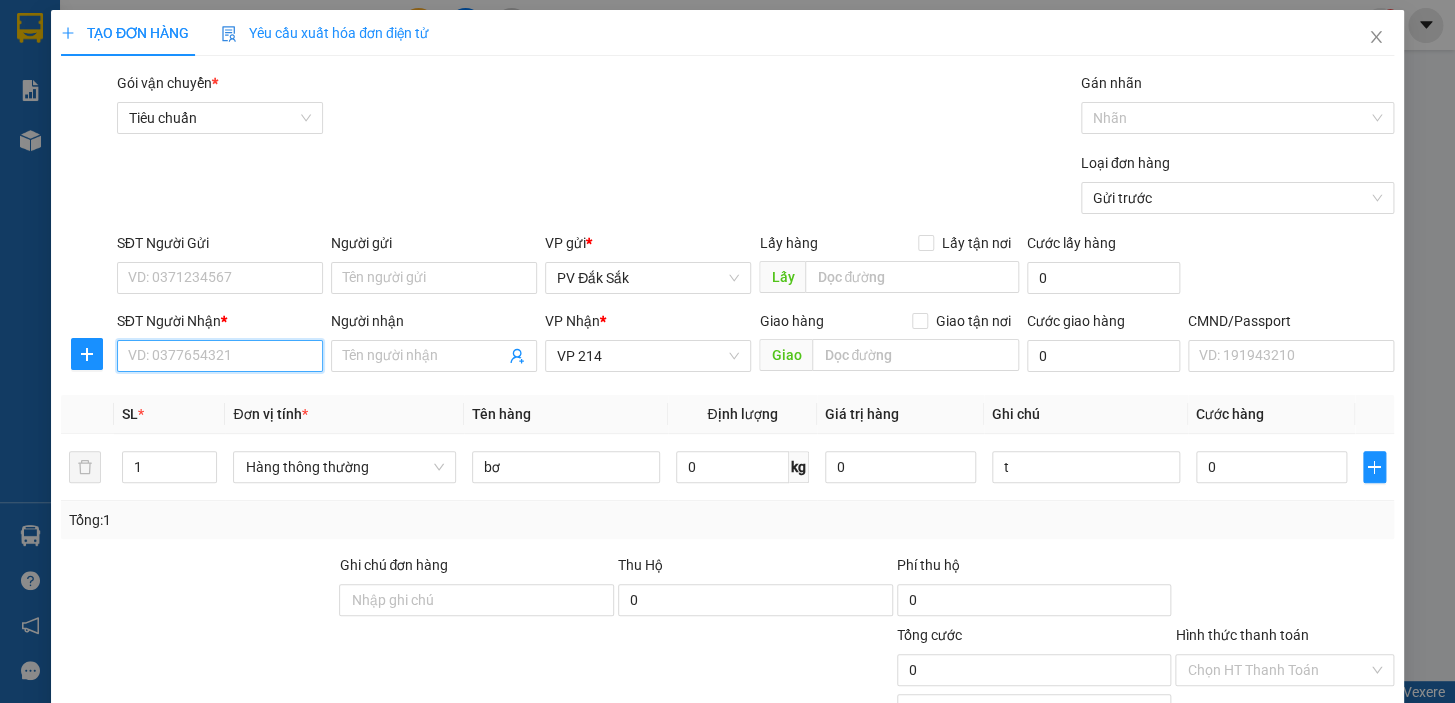click on "SĐT Người Nhận  *" at bounding box center [220, 356] 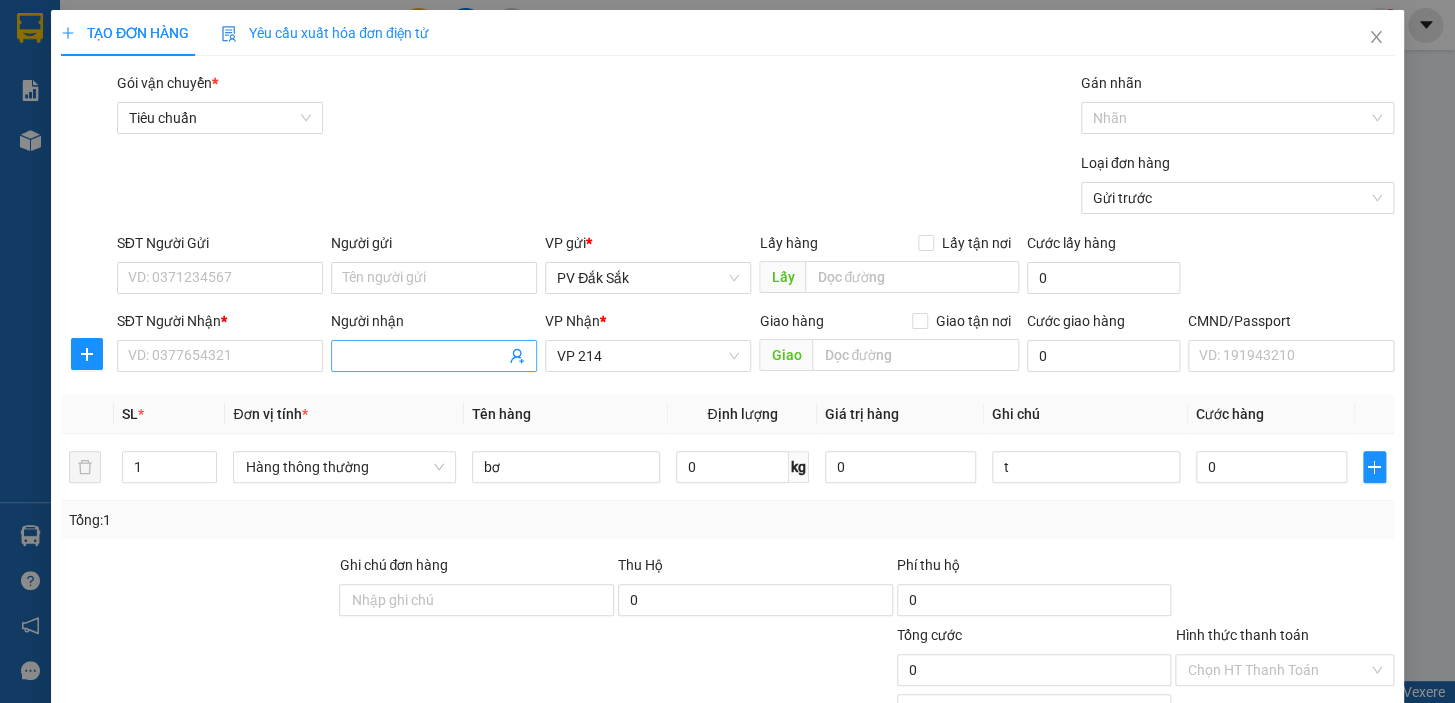 drag, startPoint x: 390, startPoint y: 360, endPoint x: 390, endPoint y: 348, distance: 12 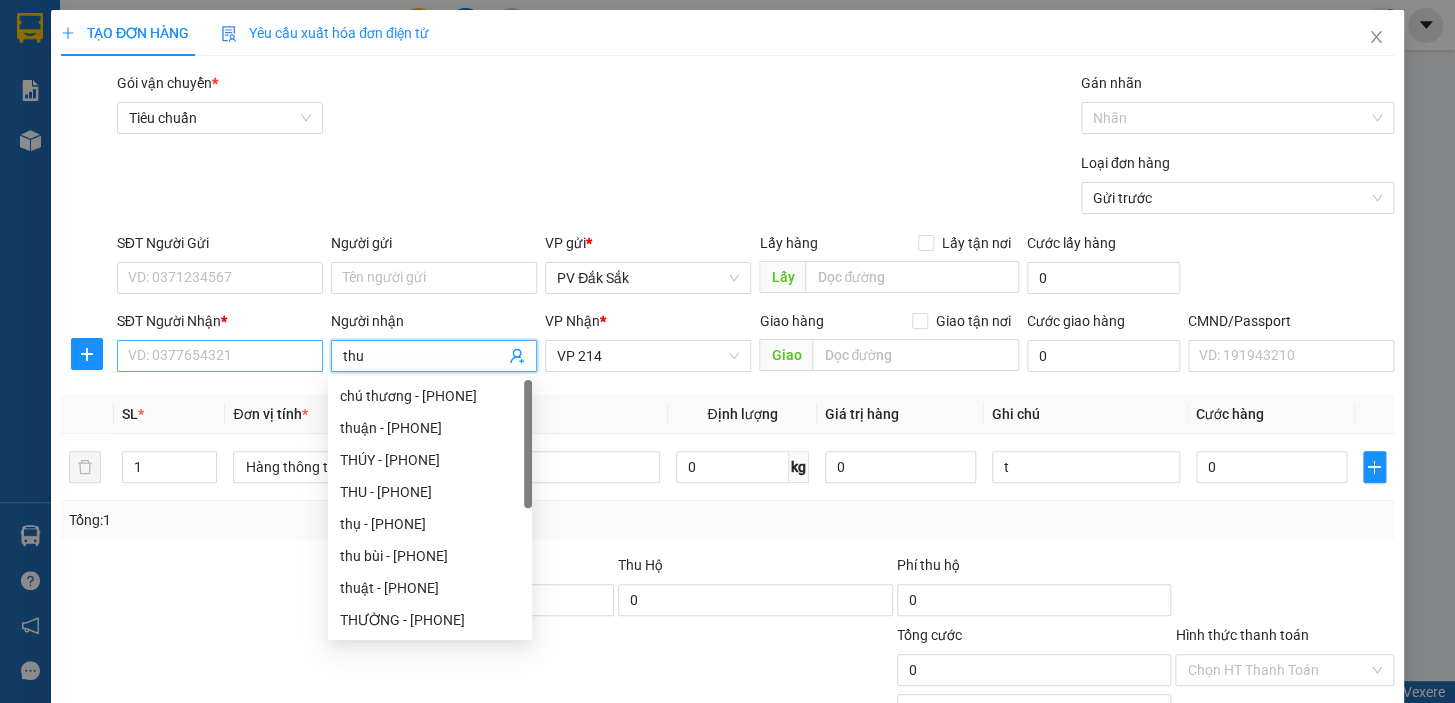 type on "thu" 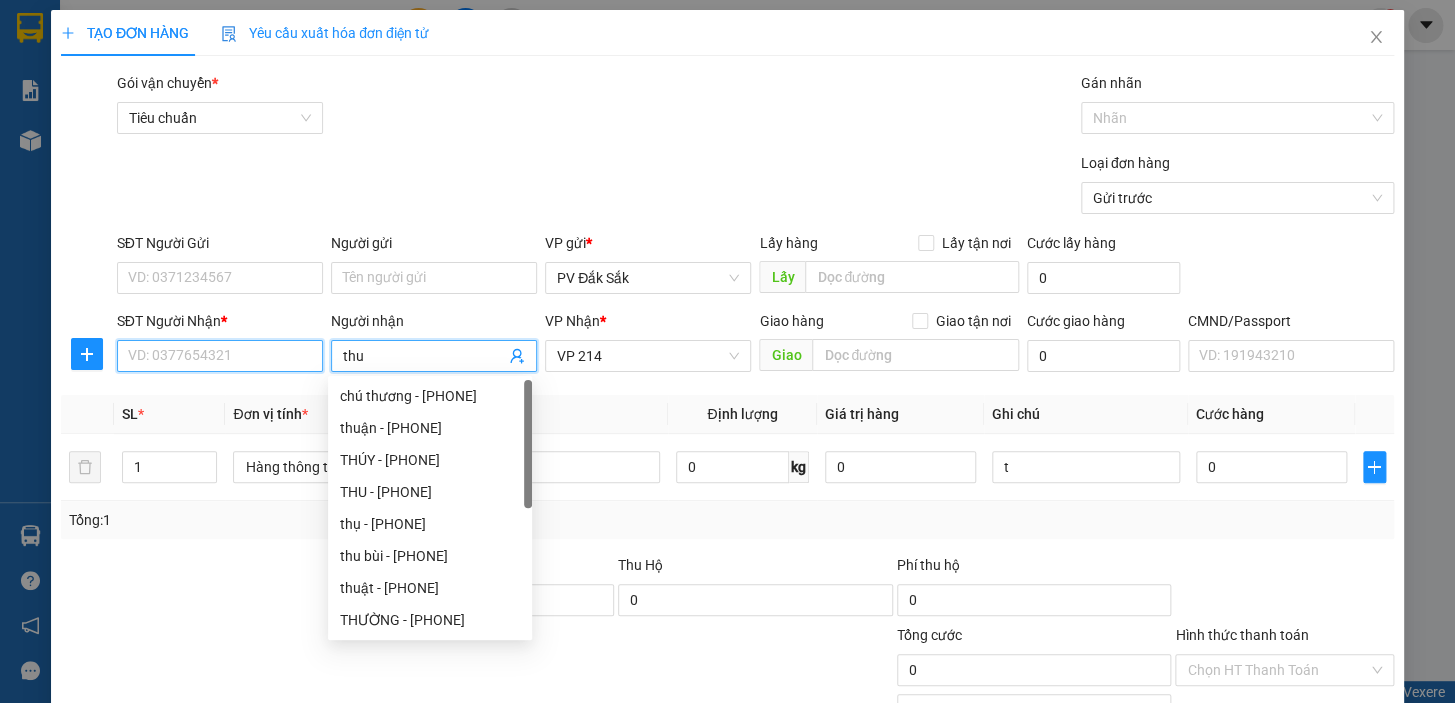 click on "SĐT Người Nhận  *" at bounding box center (220, 356) 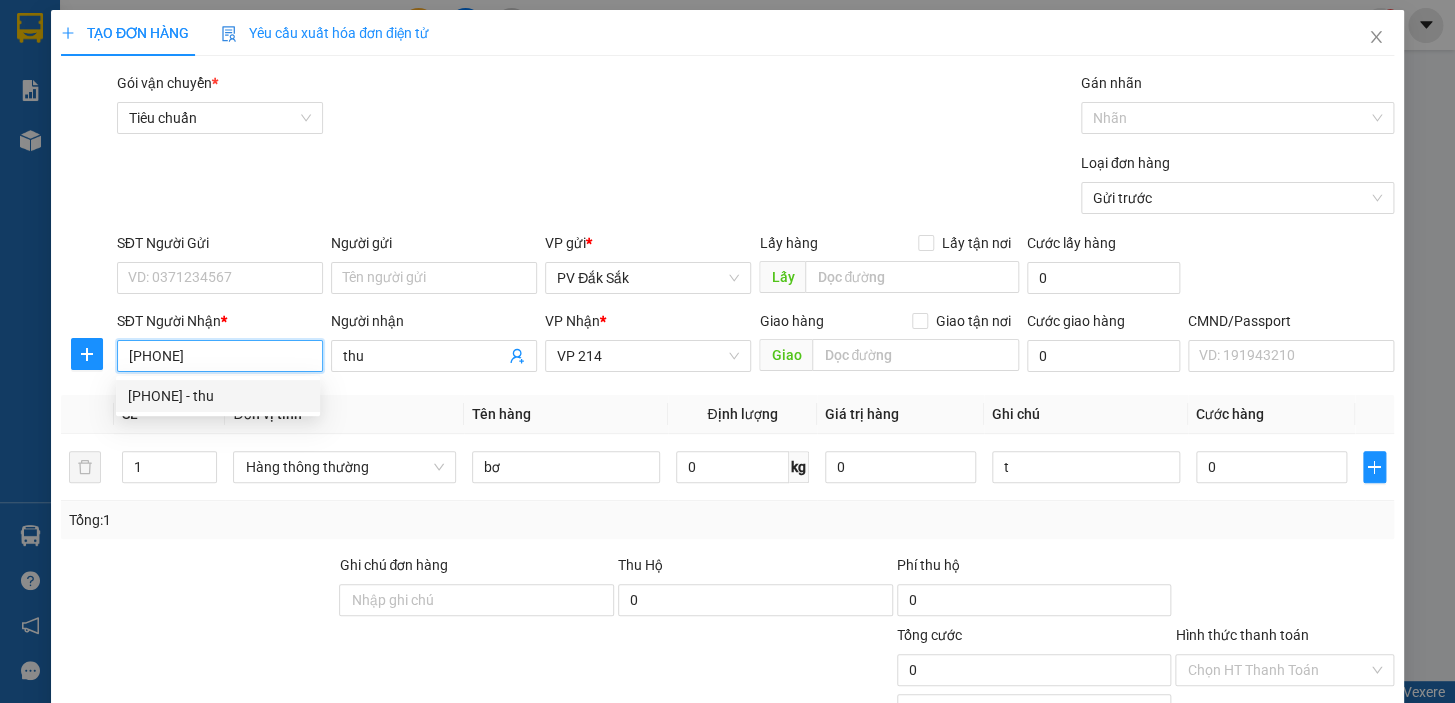 click on "0938068656 - thu" at bounding box center (218, 396) 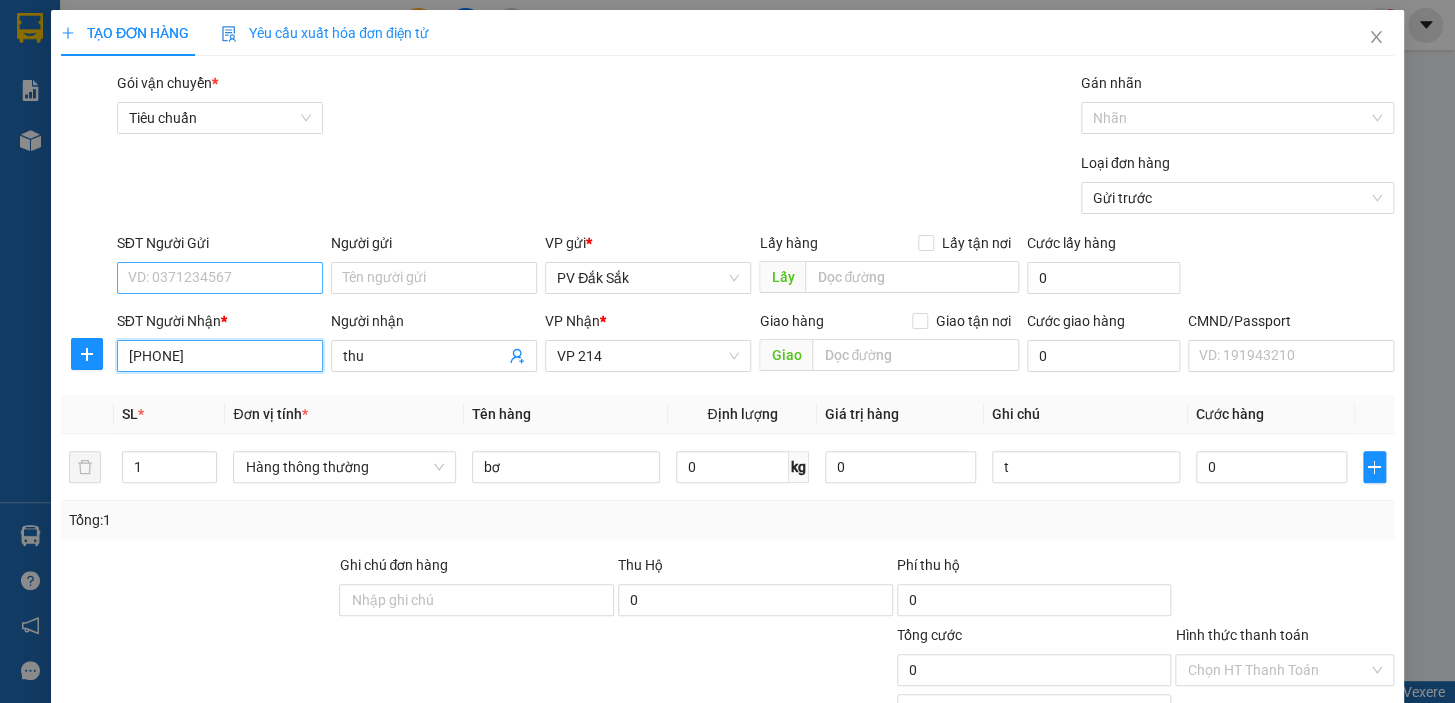 type on "0938068656" 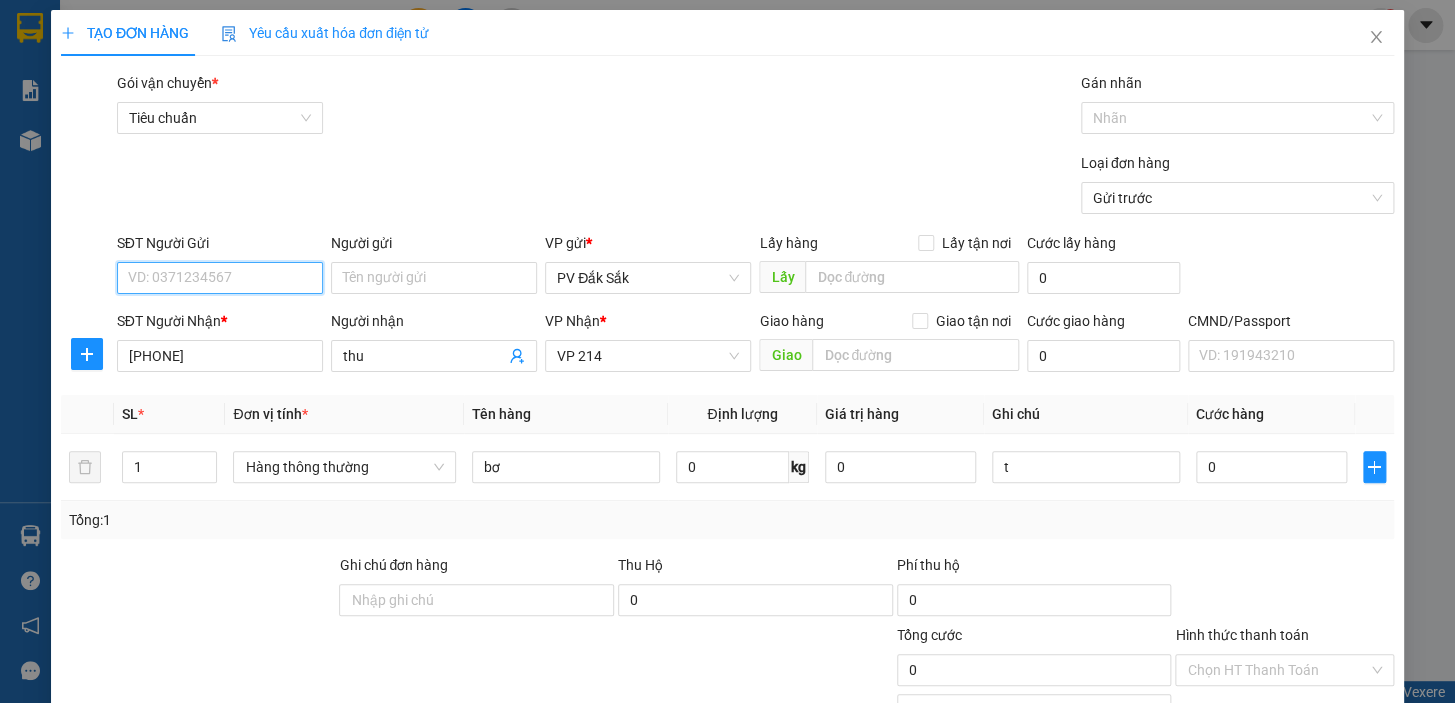 click on "SĐT Người Gửi" at bounding box center (220, 278) 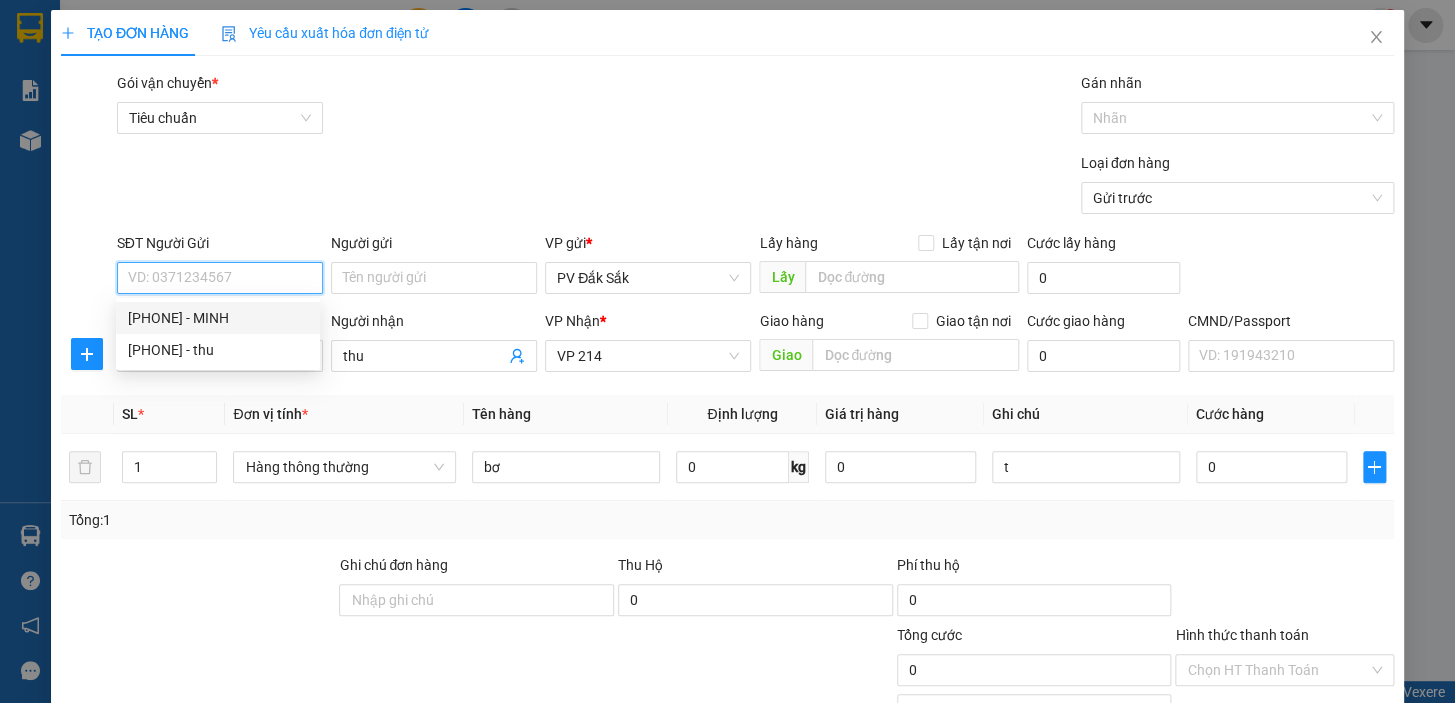 click on "0368304412 - MINH" at bounding box center (218, 318) 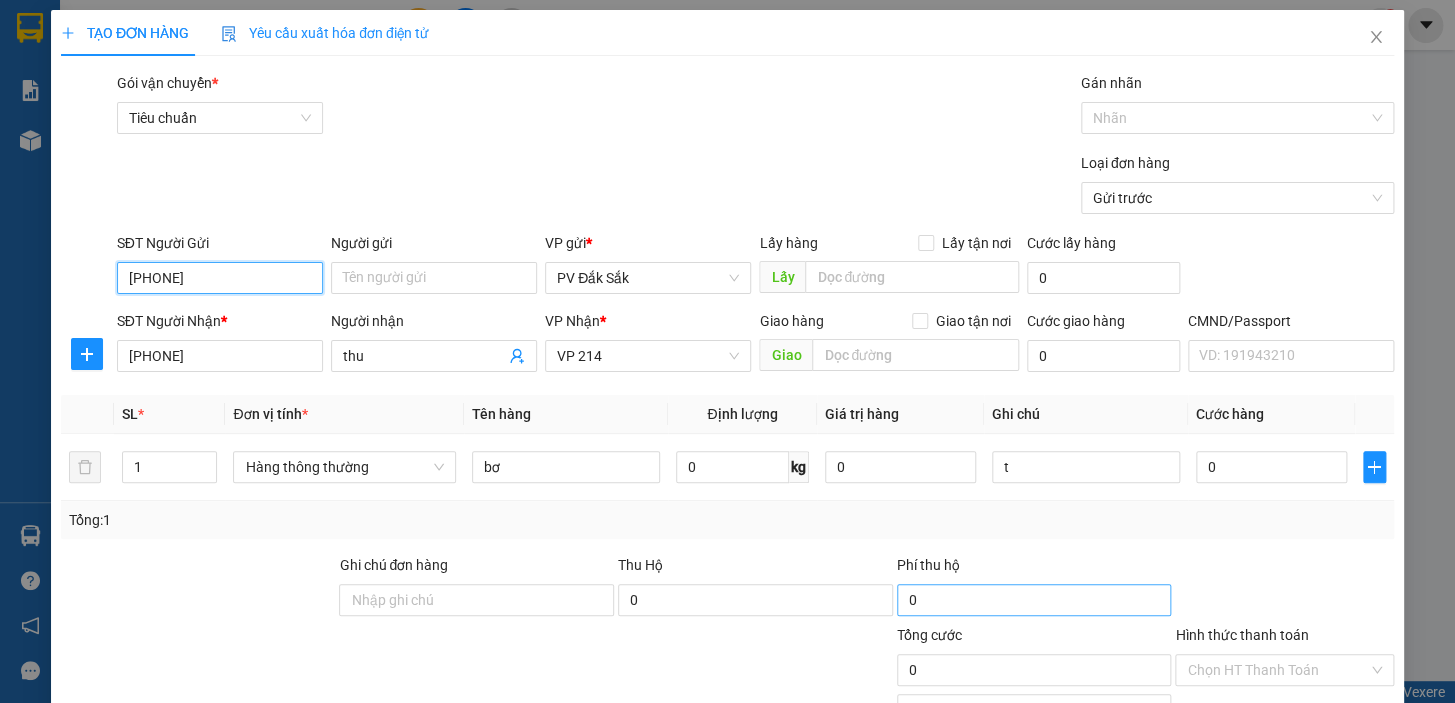 scroll, scrollTop: 181, scrollLeft: 0, axis: vertical 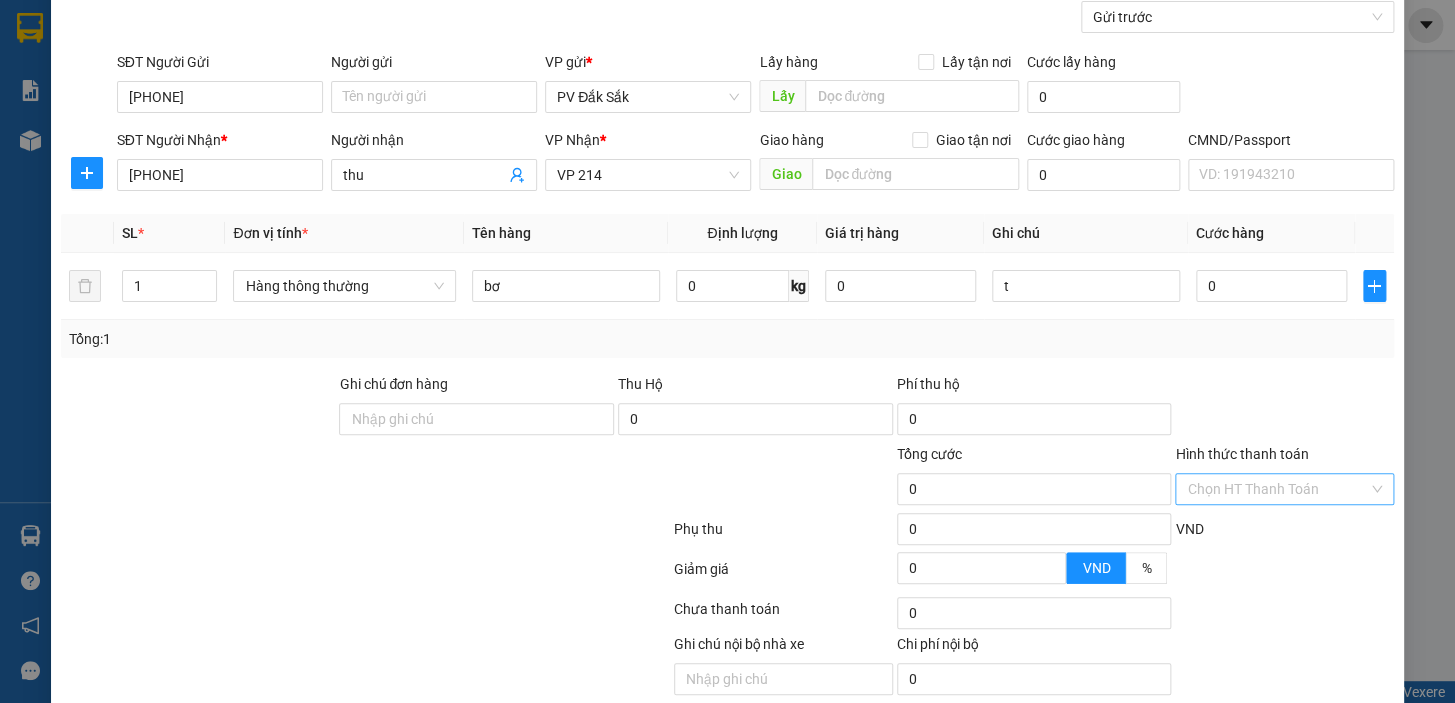 click on "Hình thức thanh toán" at bounding box center [1277, 489] 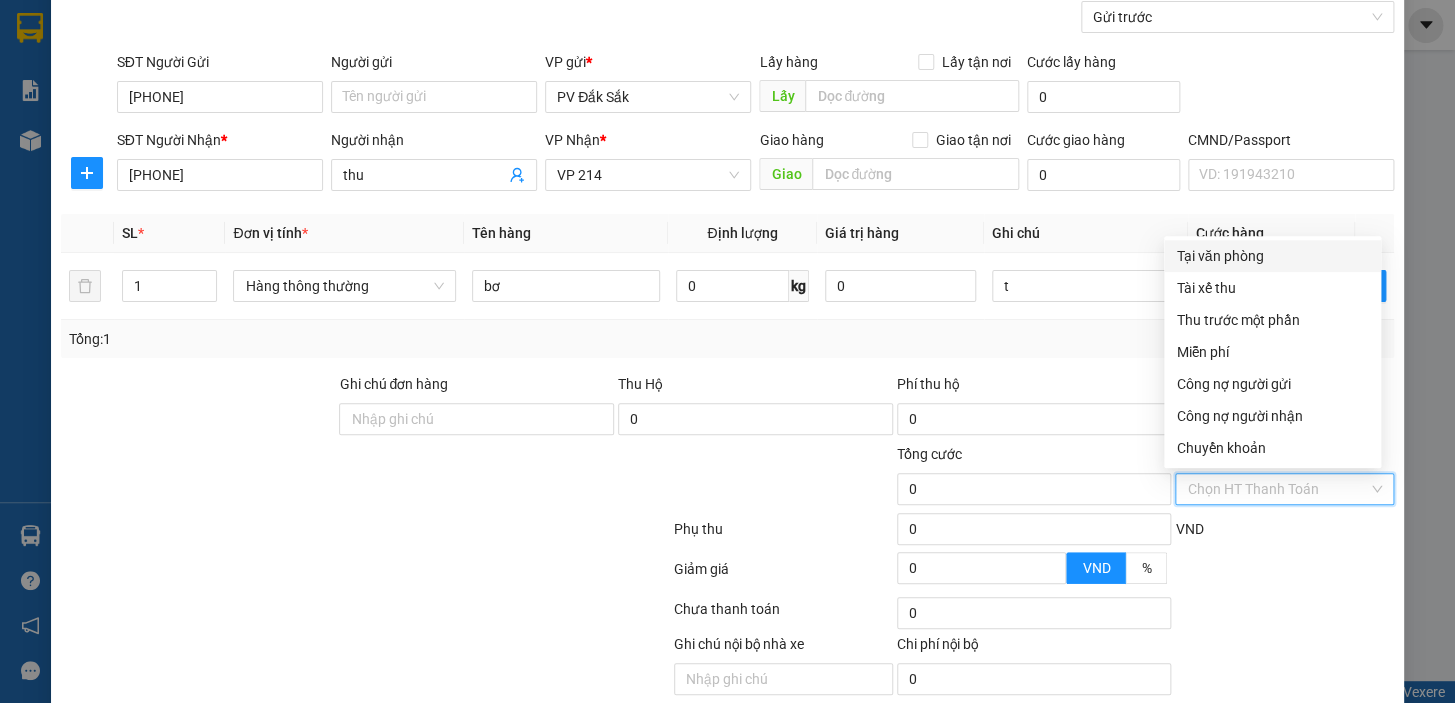 click on "Hình thức thanh toán" at bounding box center [1277, 489] 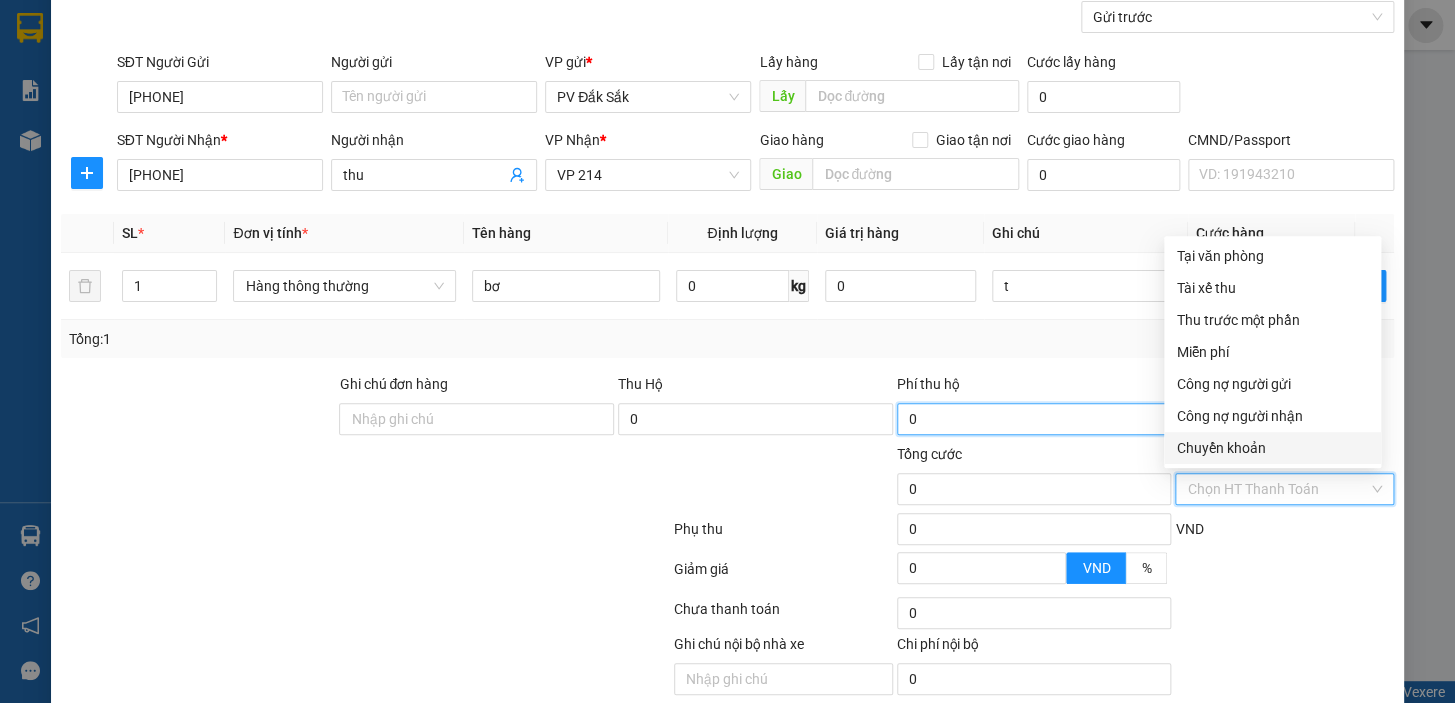 click on "0" at bounding box center [1034, 419] 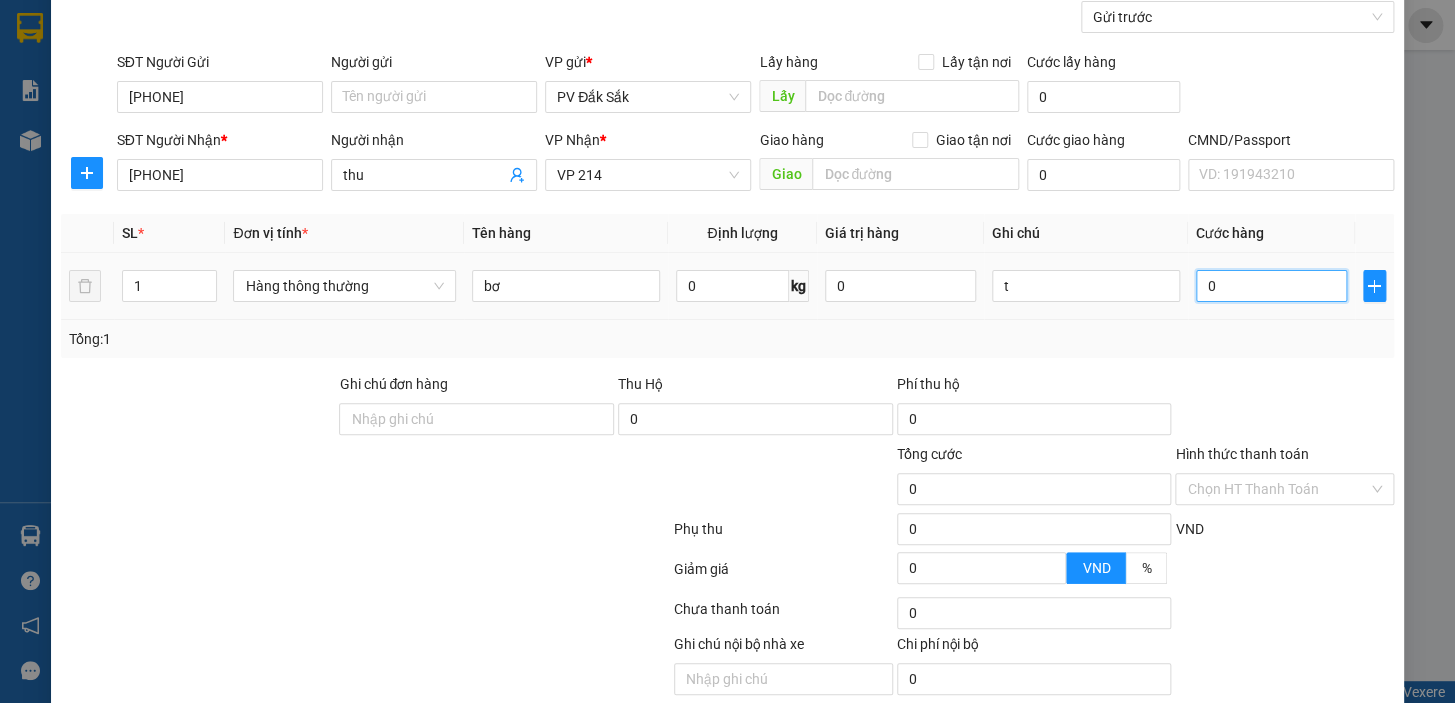 click on "0" at bounding box center (1271, 286) 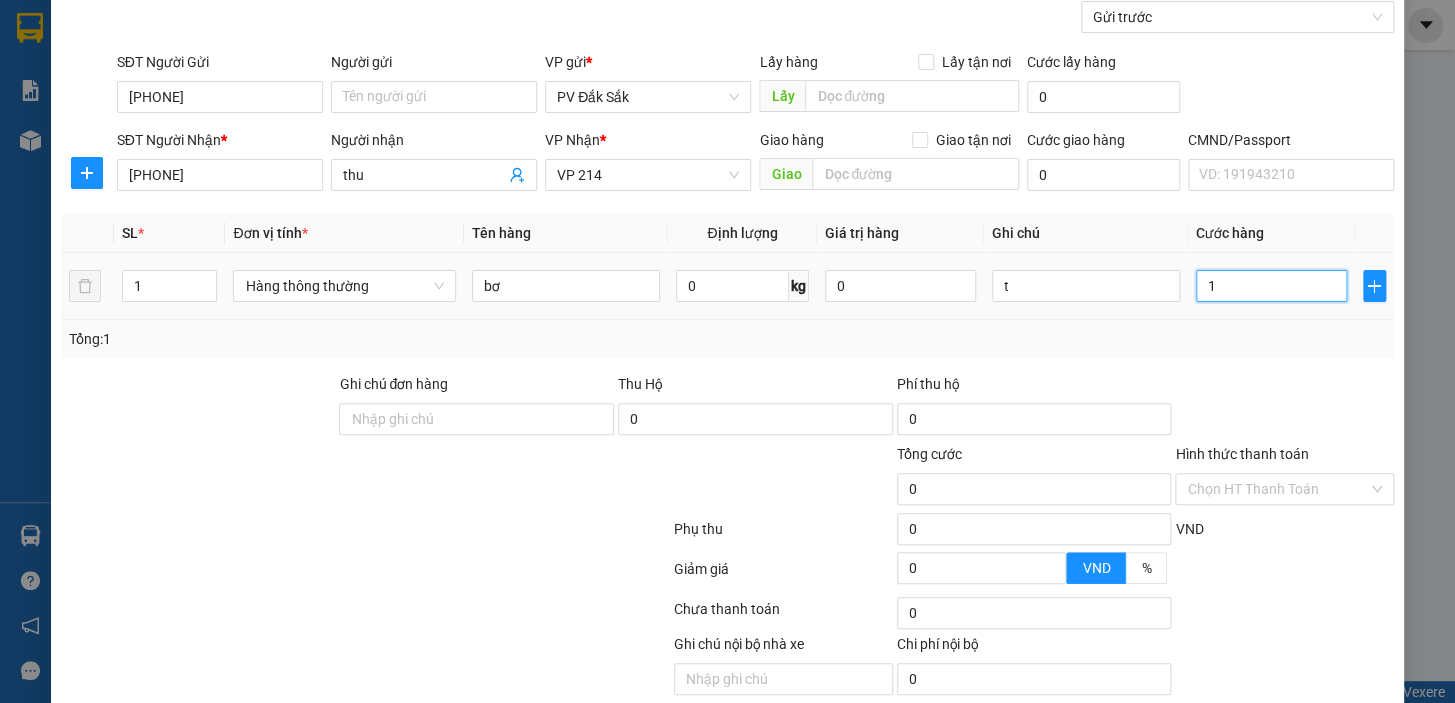 type on "1" 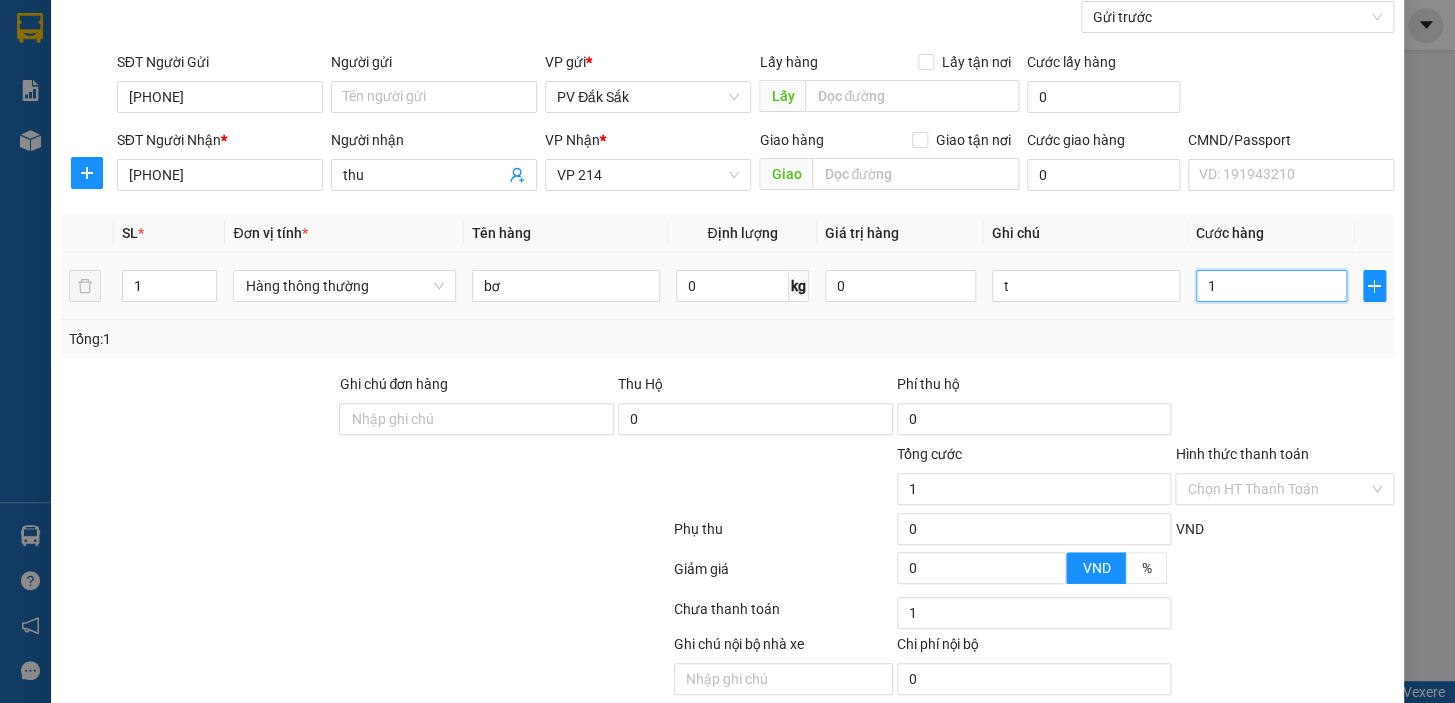 type on "11" 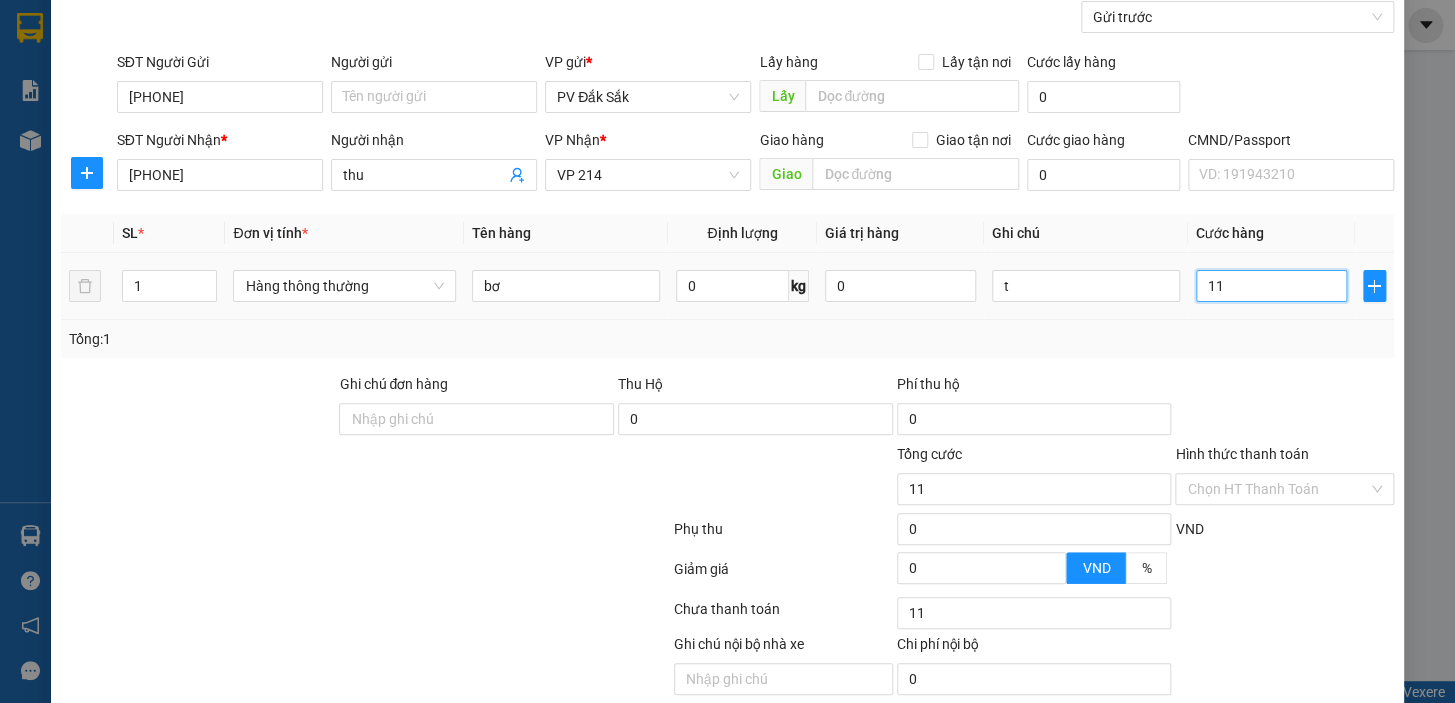 type on "111" 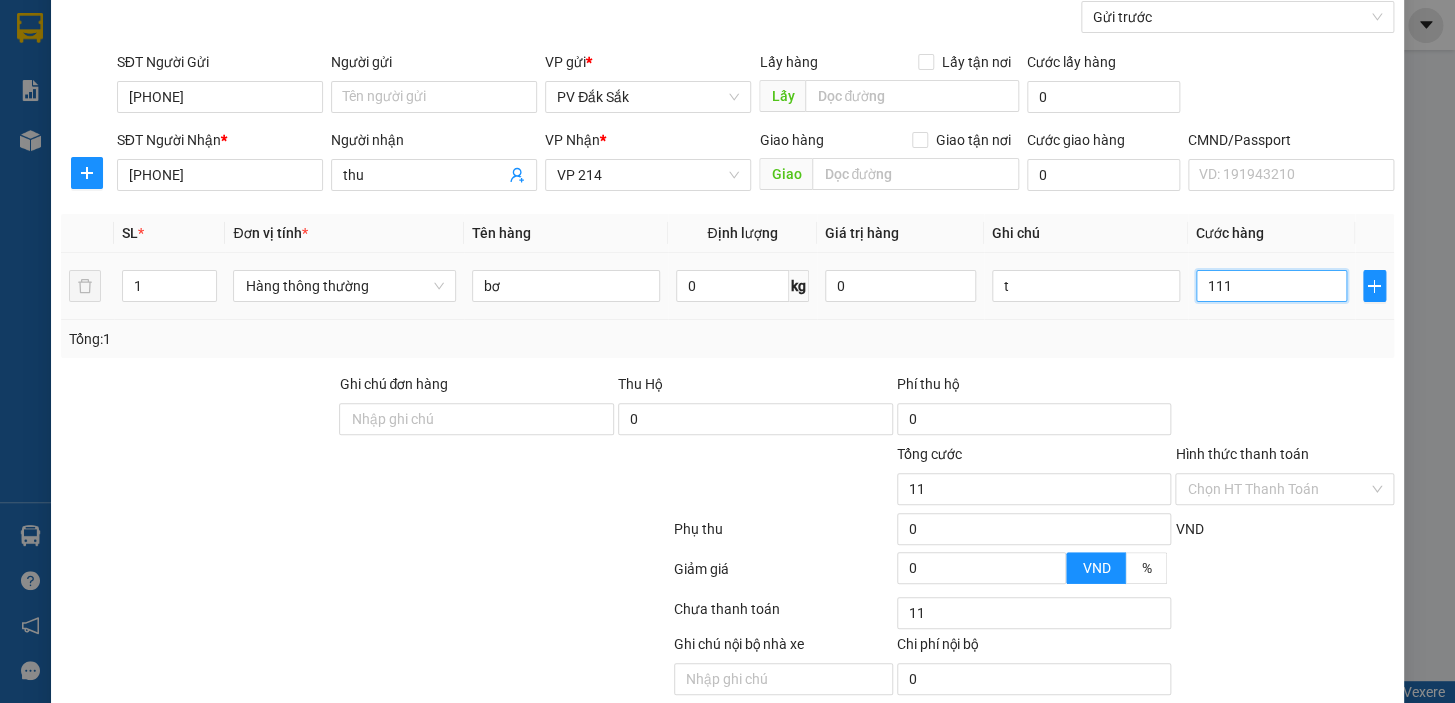 type on "111" 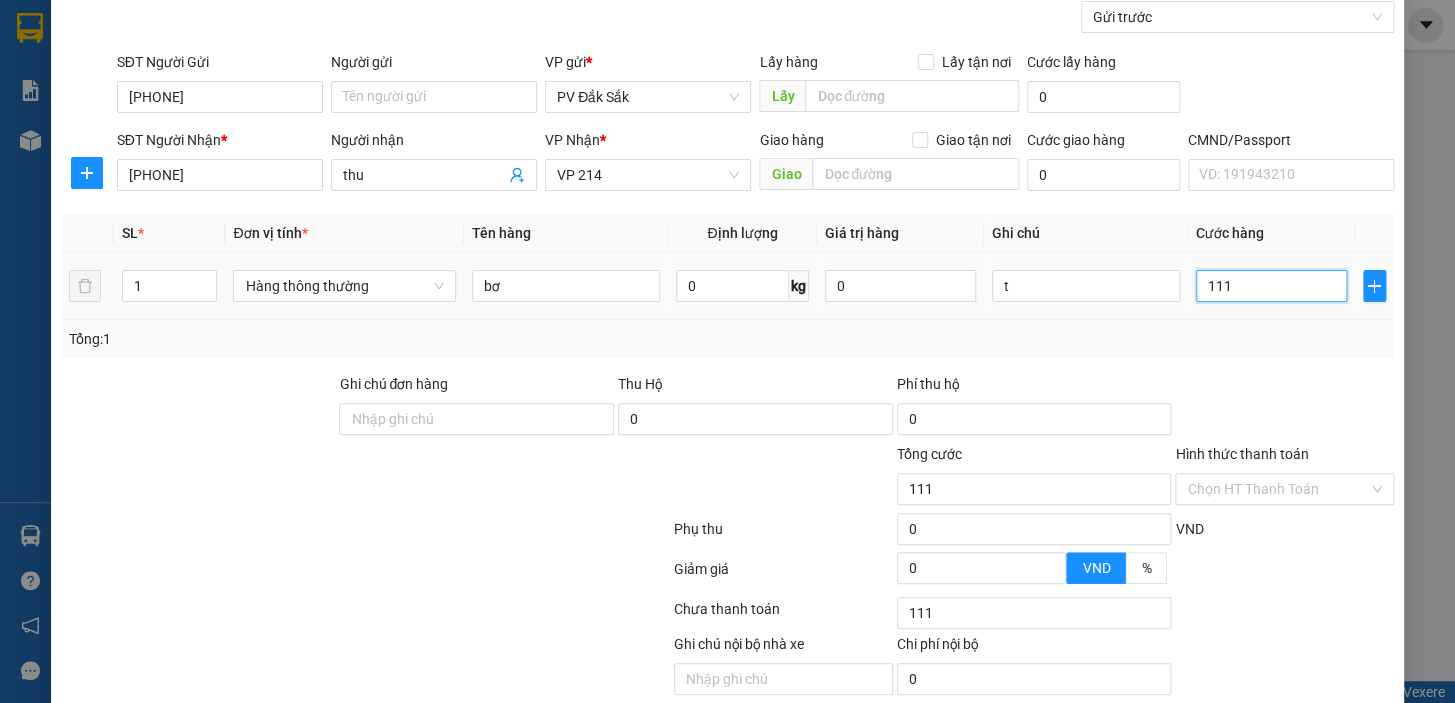 type on "1.110" 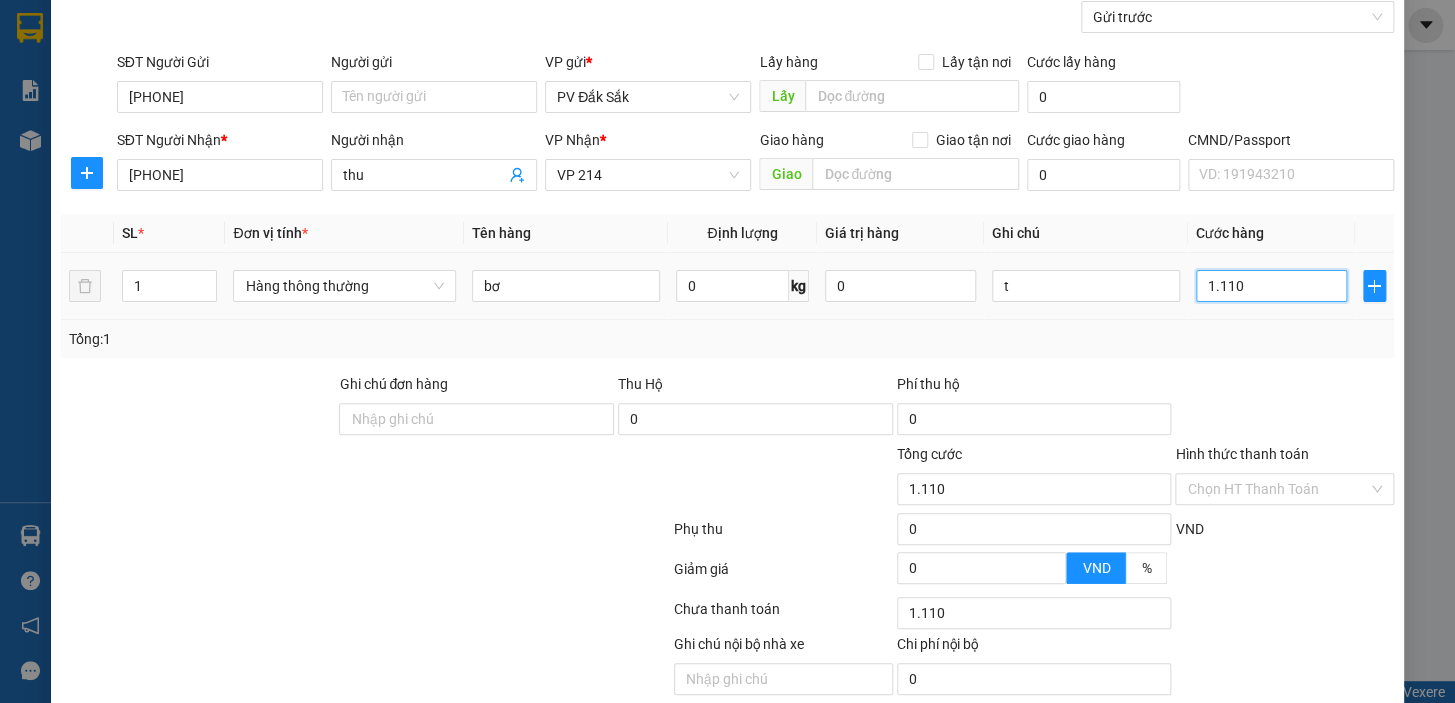 type on "111" 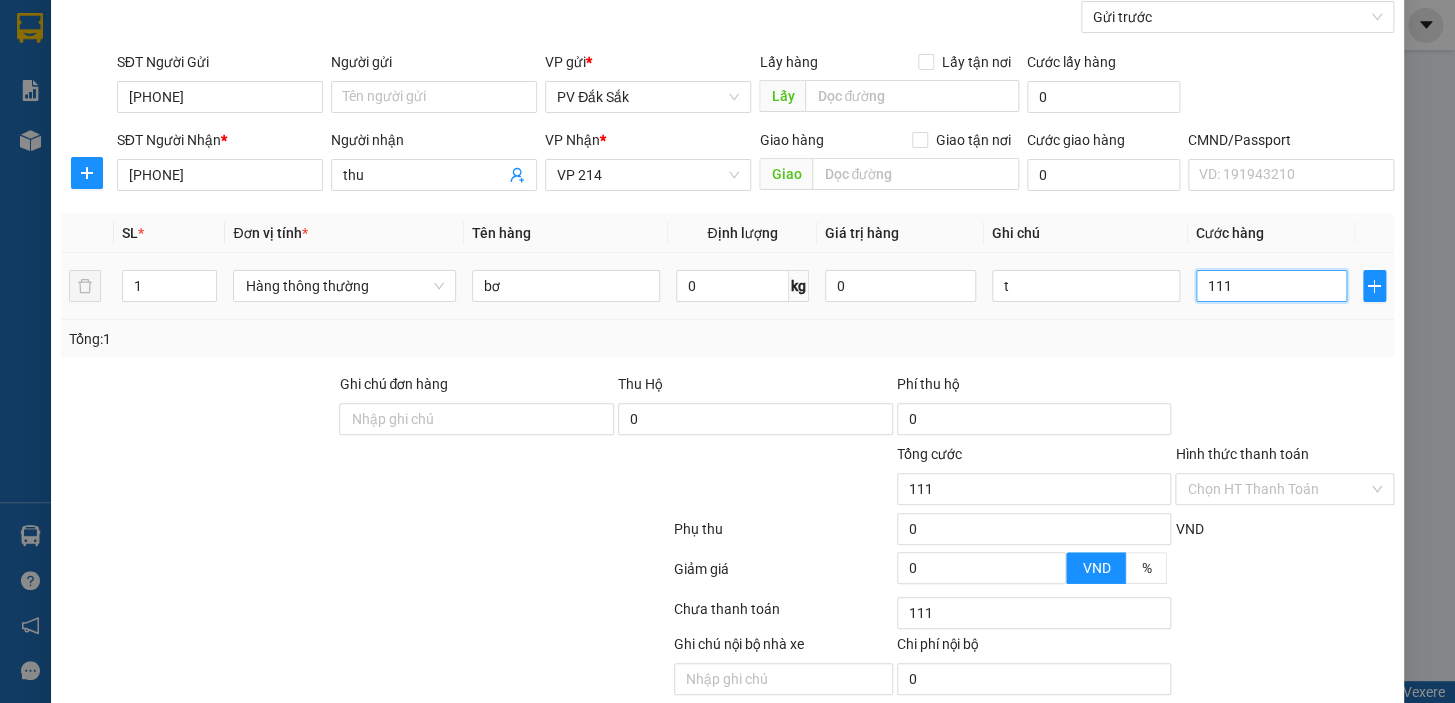 type on "11" 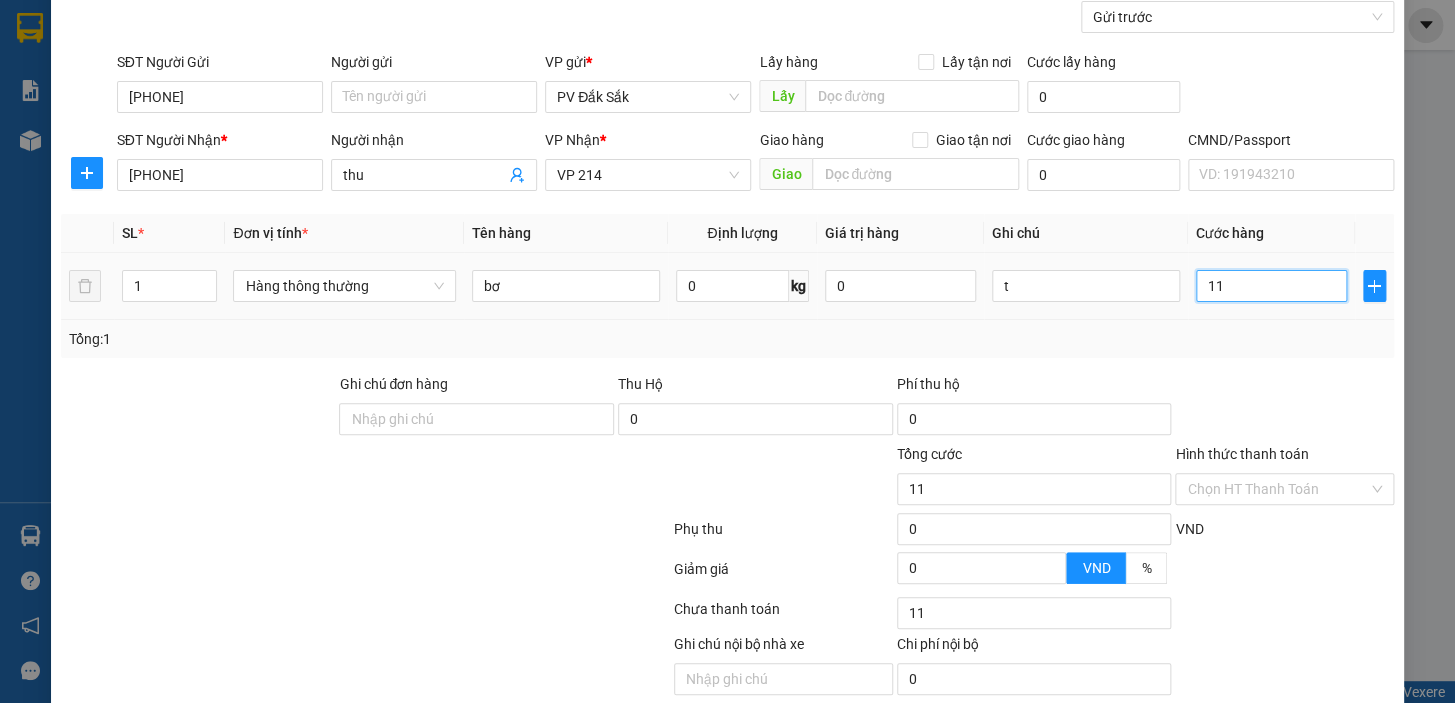 type on "110" 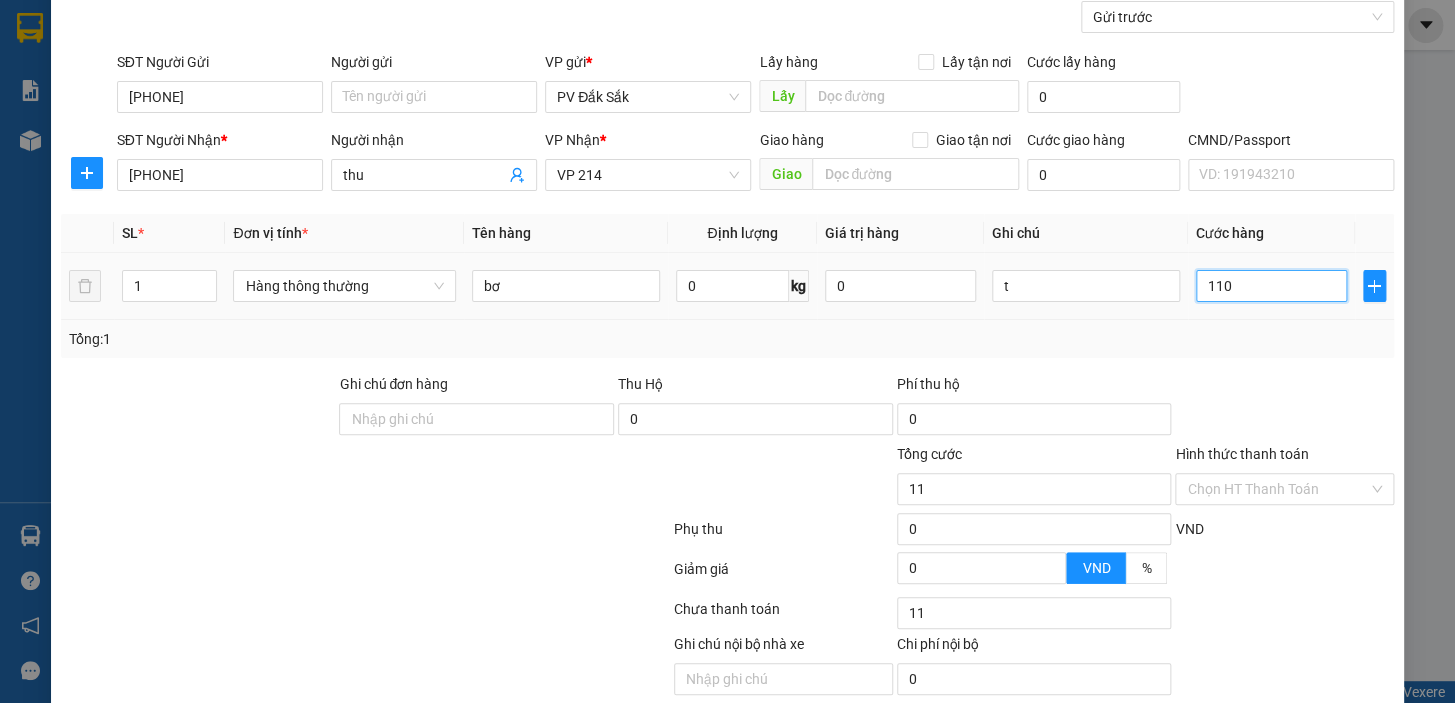 type on "110" 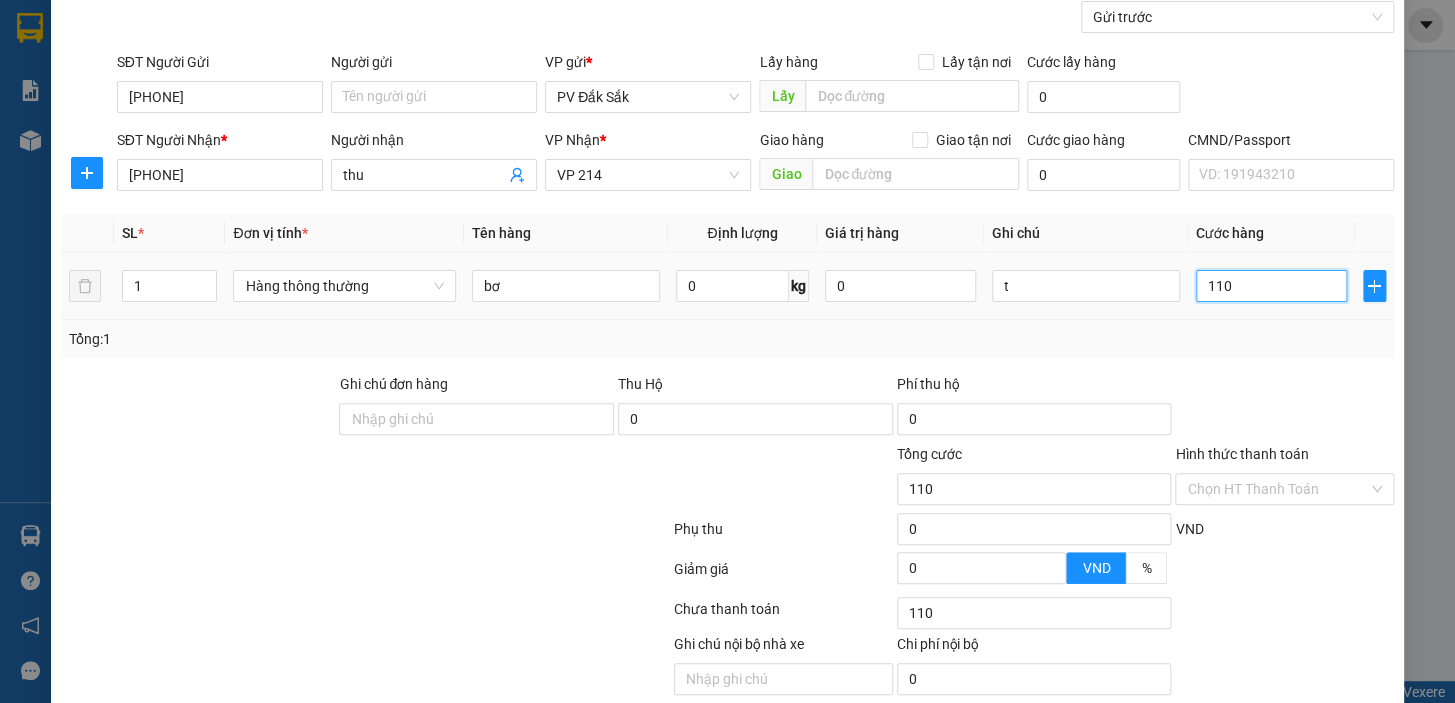 type on "1.100" 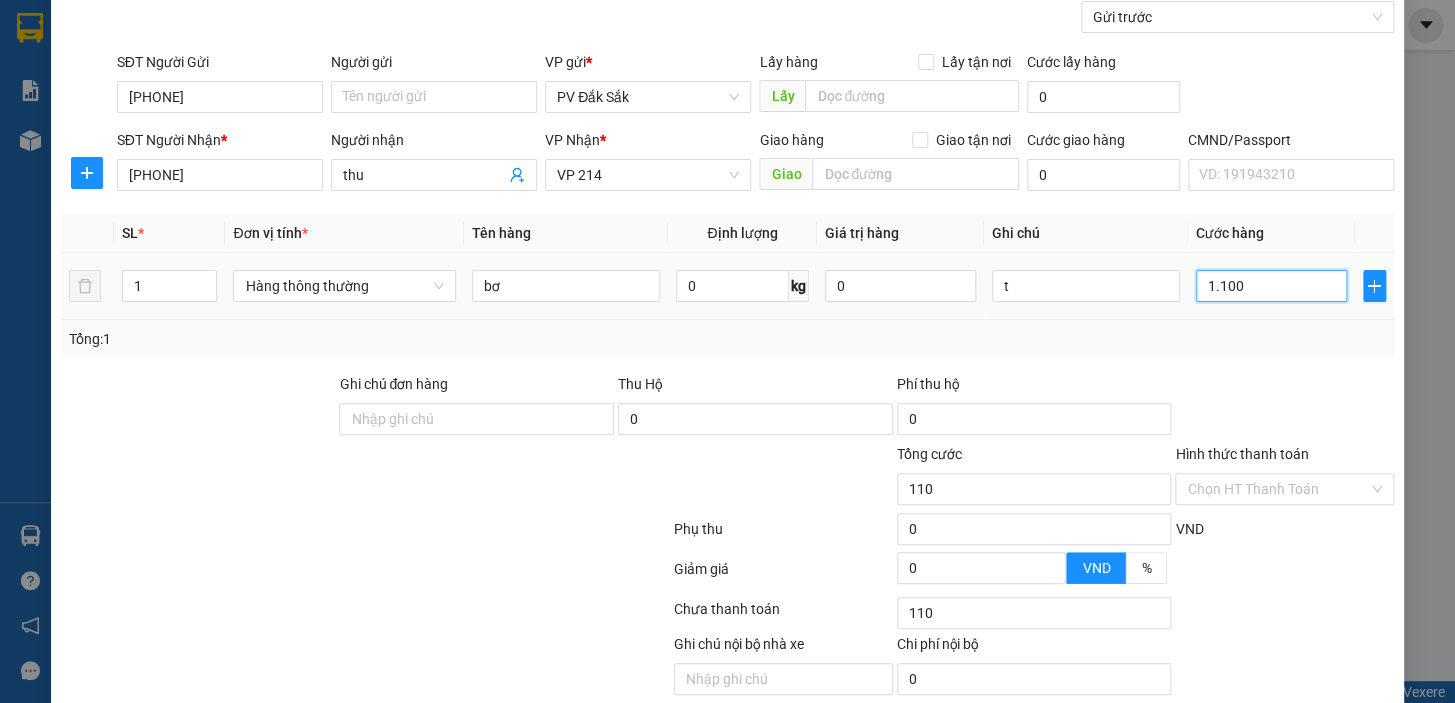type on "1.100" 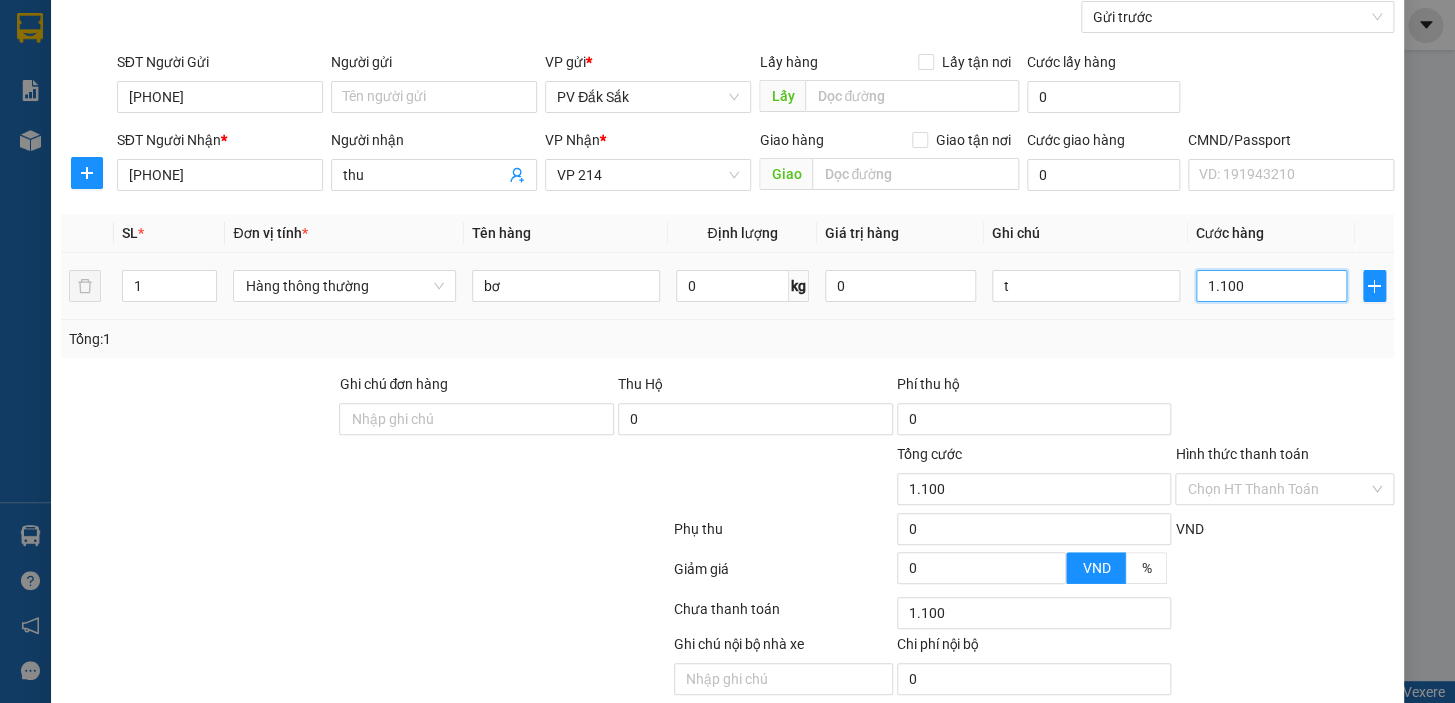 type on "11.000" 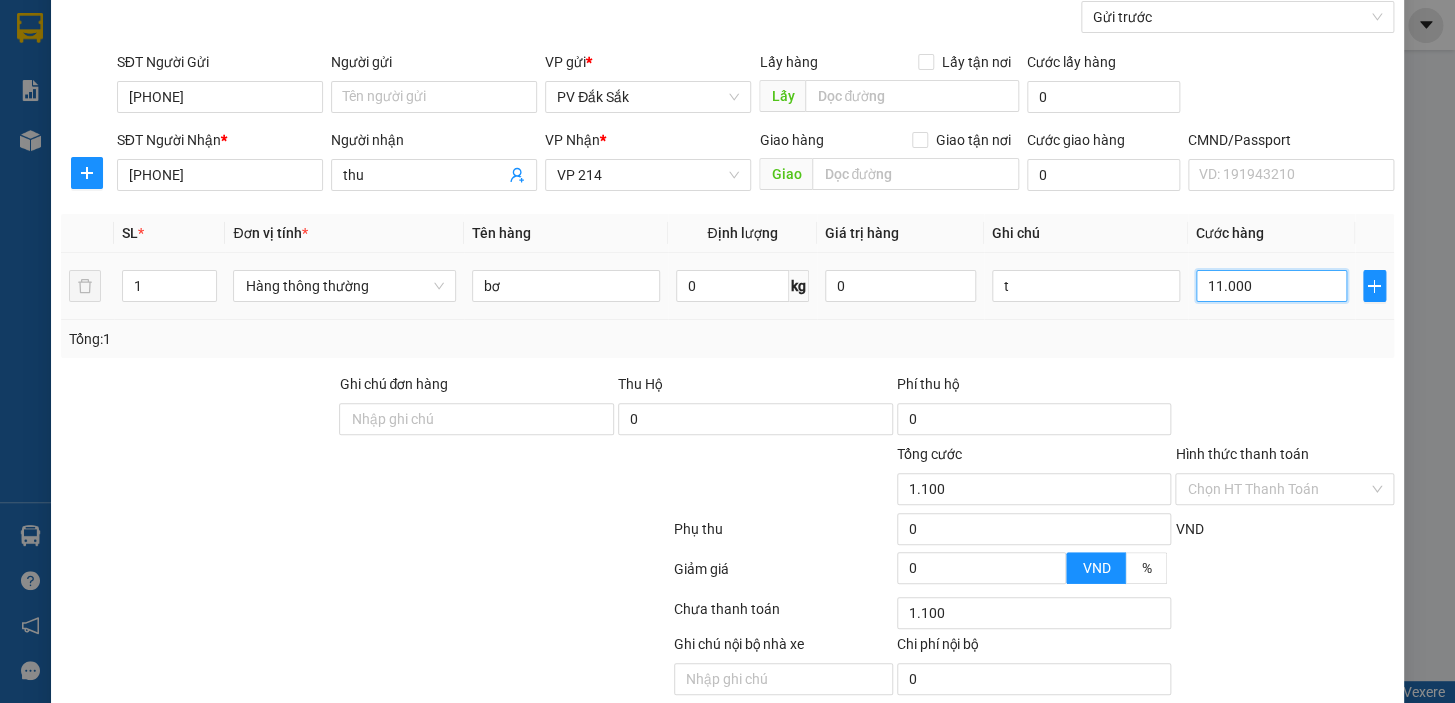 type on "11.000" 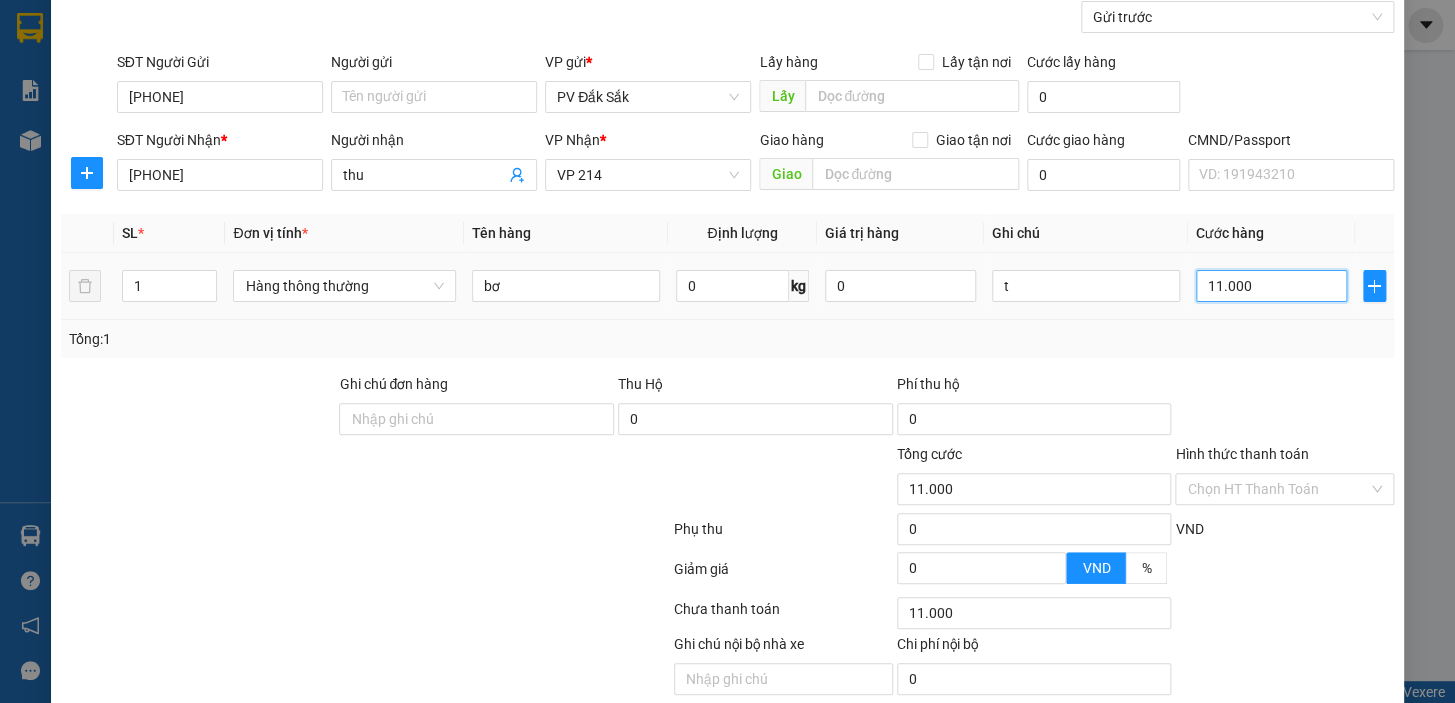 type on "110.000" 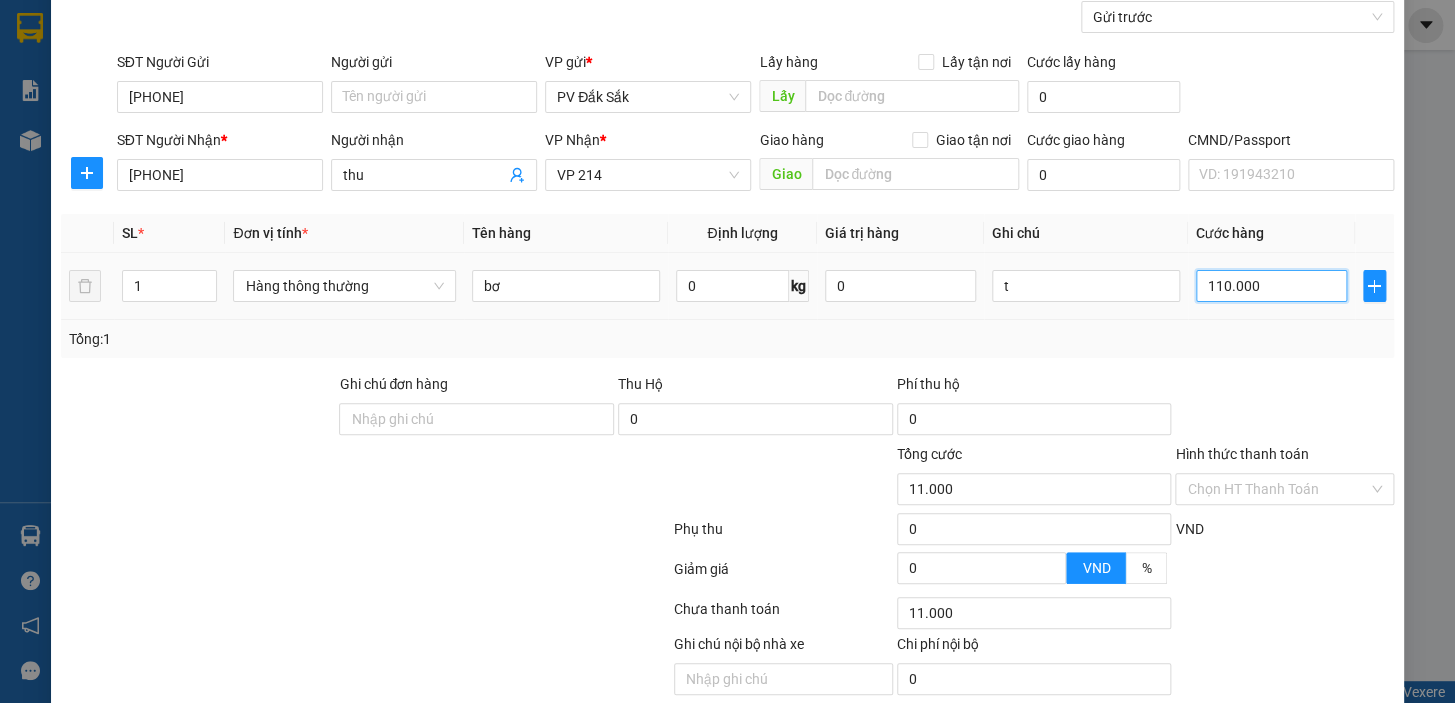 type on "110.000" 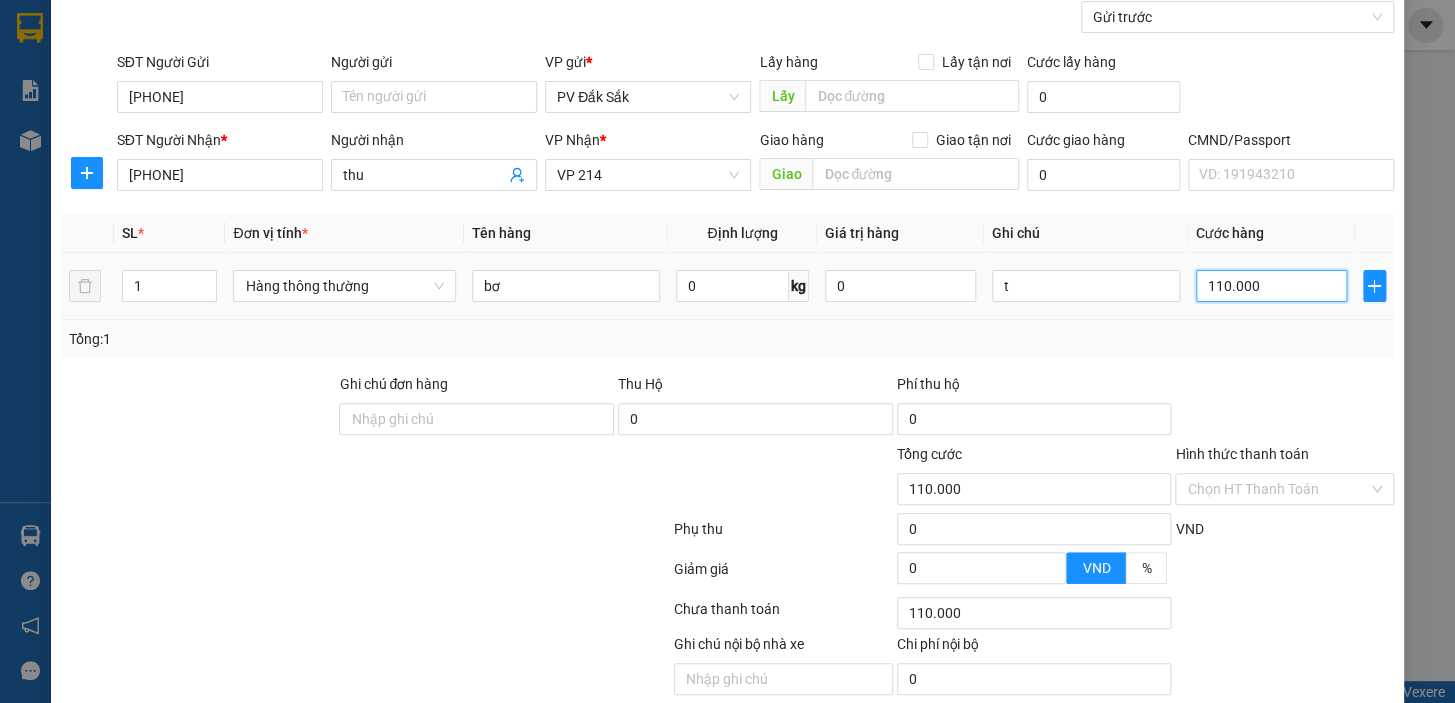 scroll, scrollTop: 258, scrollLeft: 0, axis: vertical 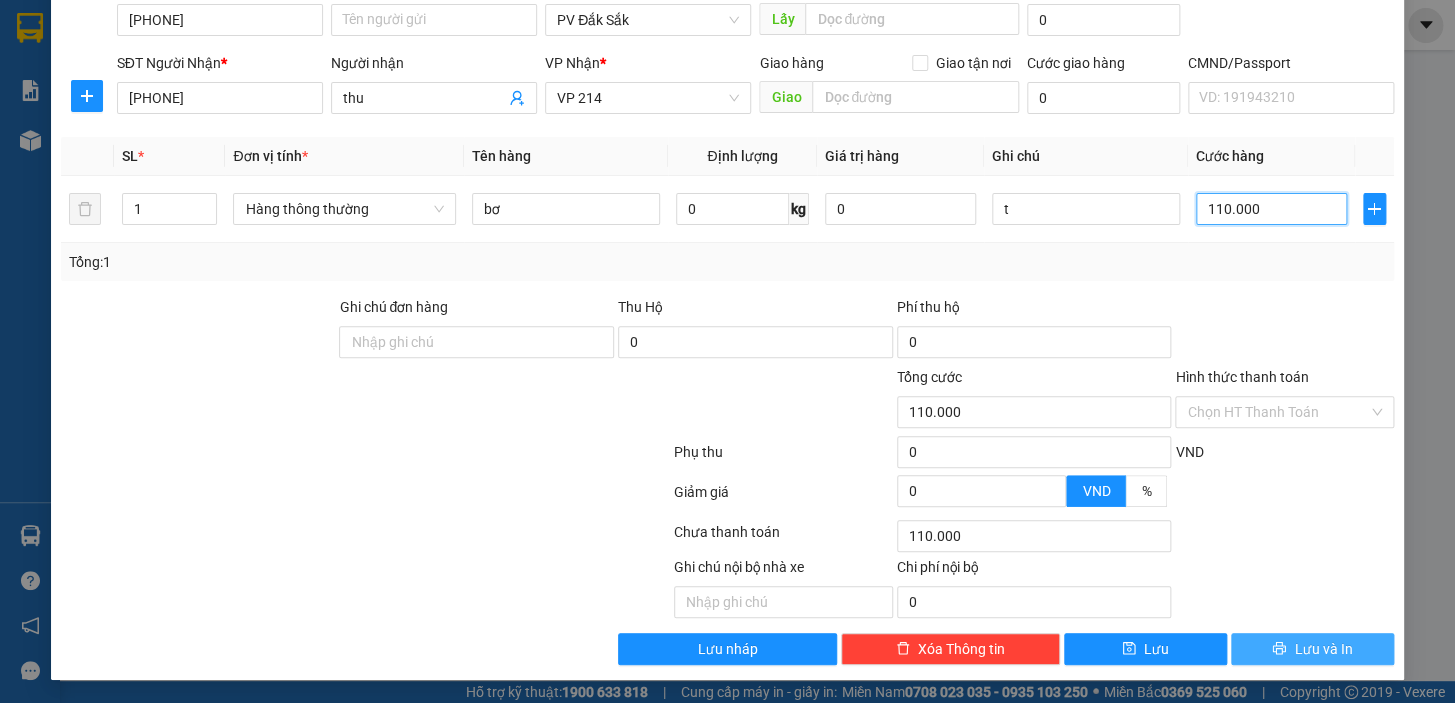 type on "110.000" 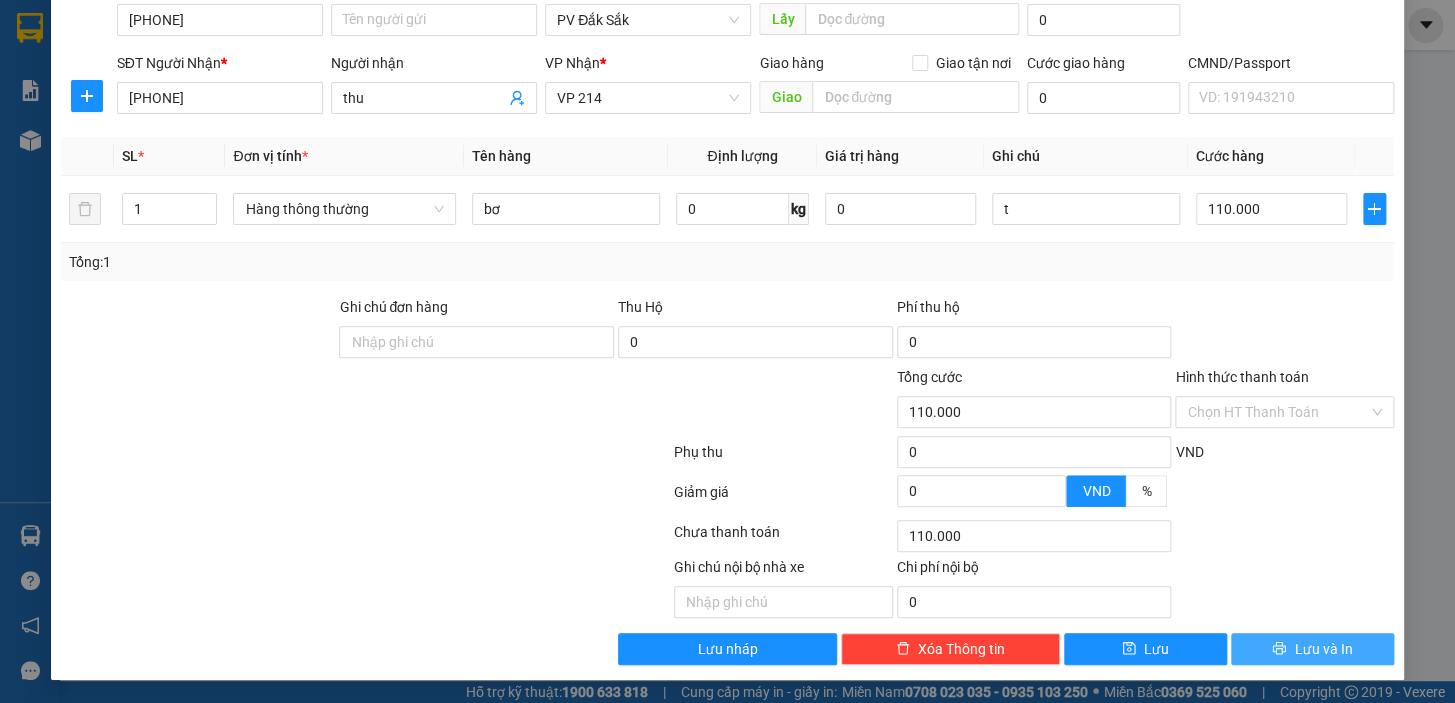 click on "Lưu và In" at bounding box center [1323, 649] 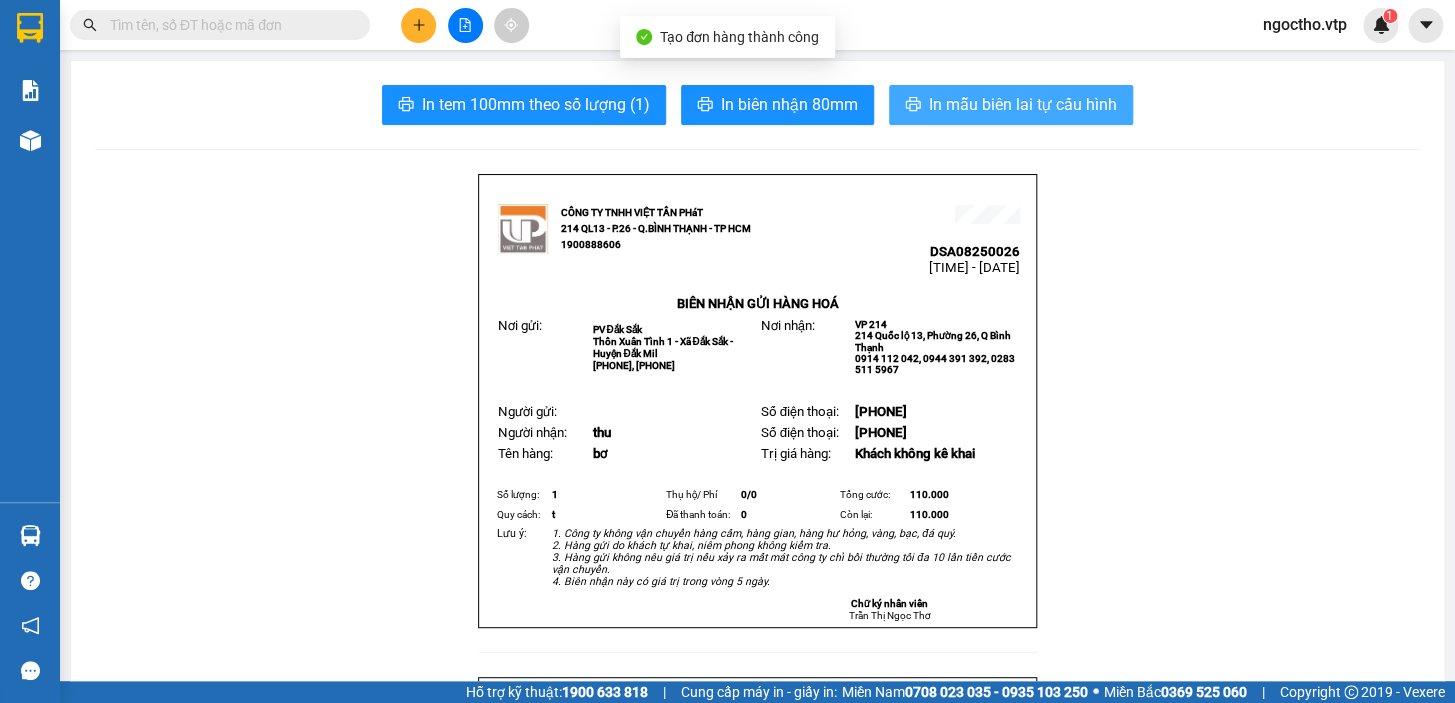 click on "In mẫu biên lai tự cấu hình" at bounding box center [1023, 104] 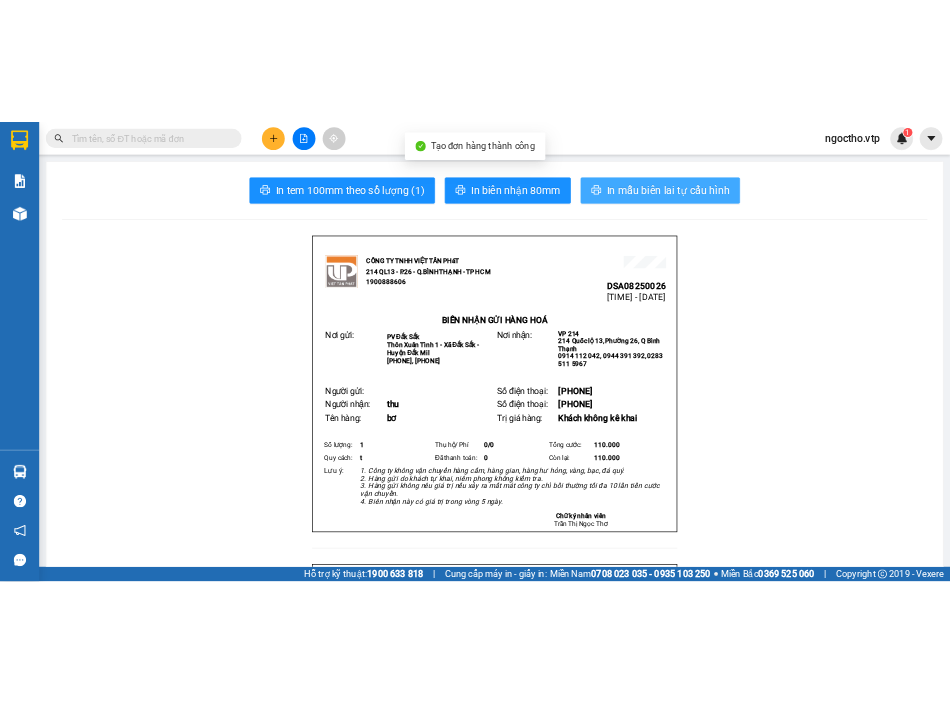 scroll, scrollTop: 0, scrollLeft: 0, axis: both 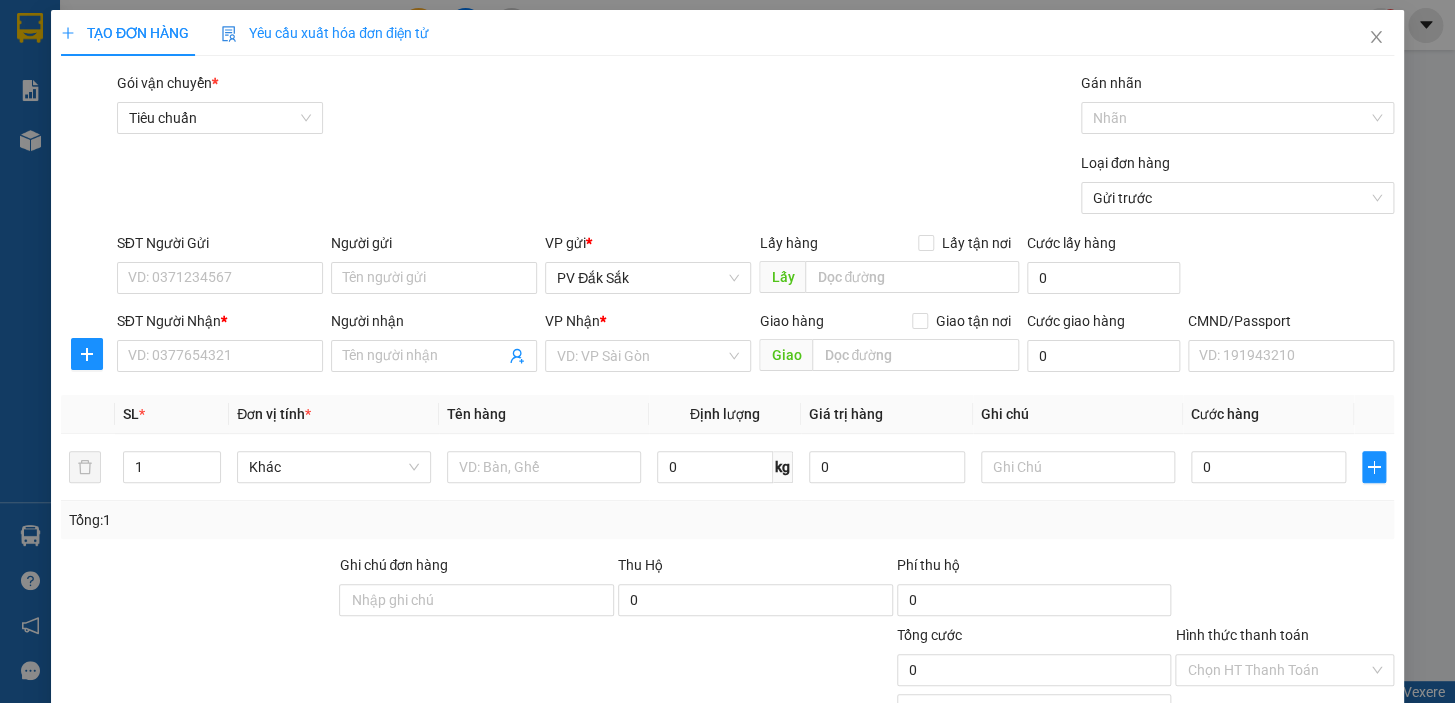 click on "VP Nhận" at bounding box center (572, 321) 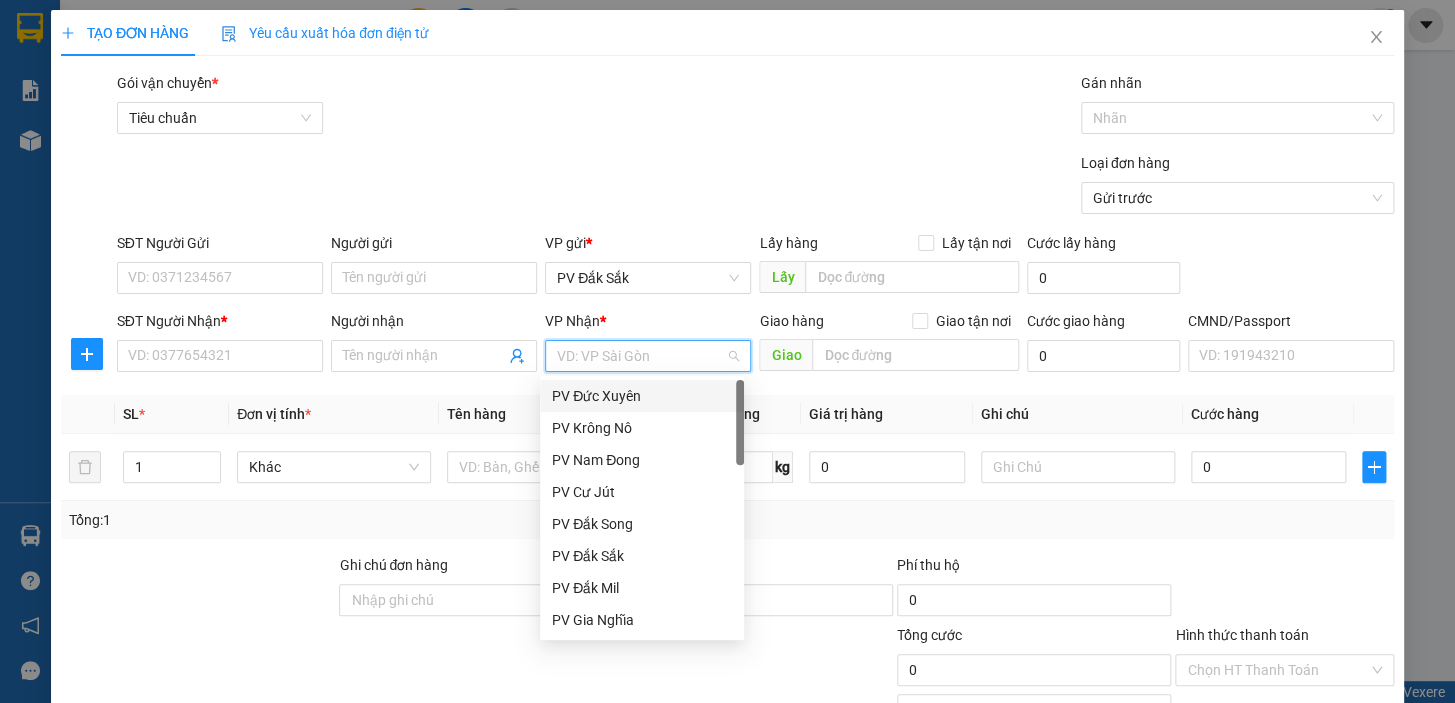 click at bounding box center [641, 356] 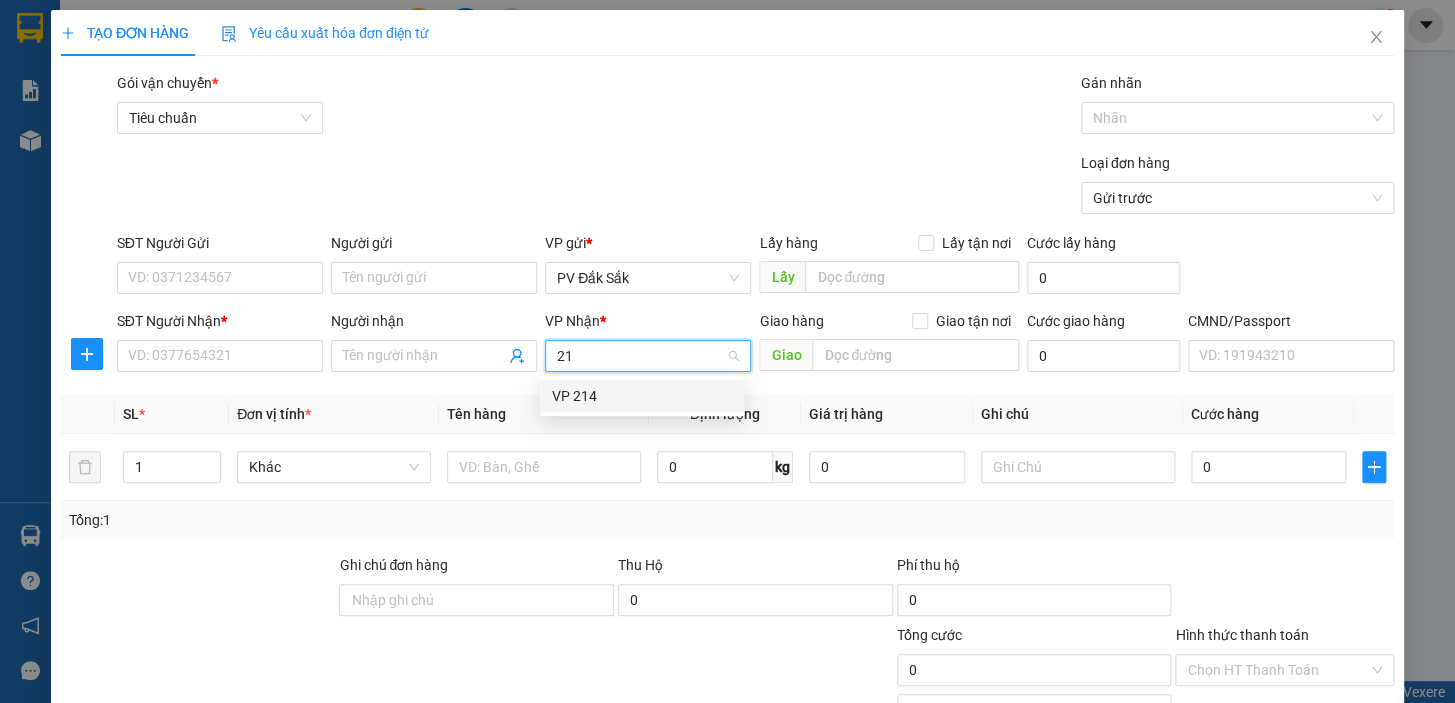 type on "214" 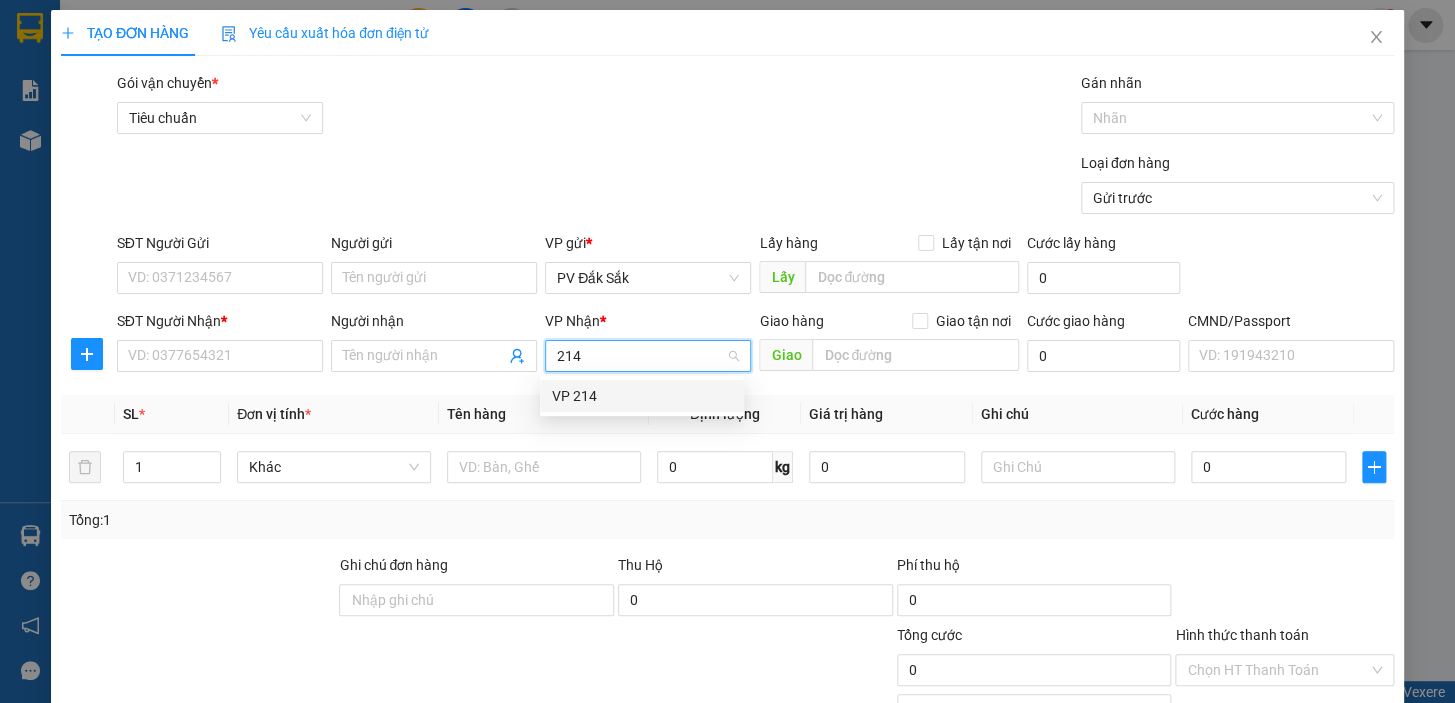 type 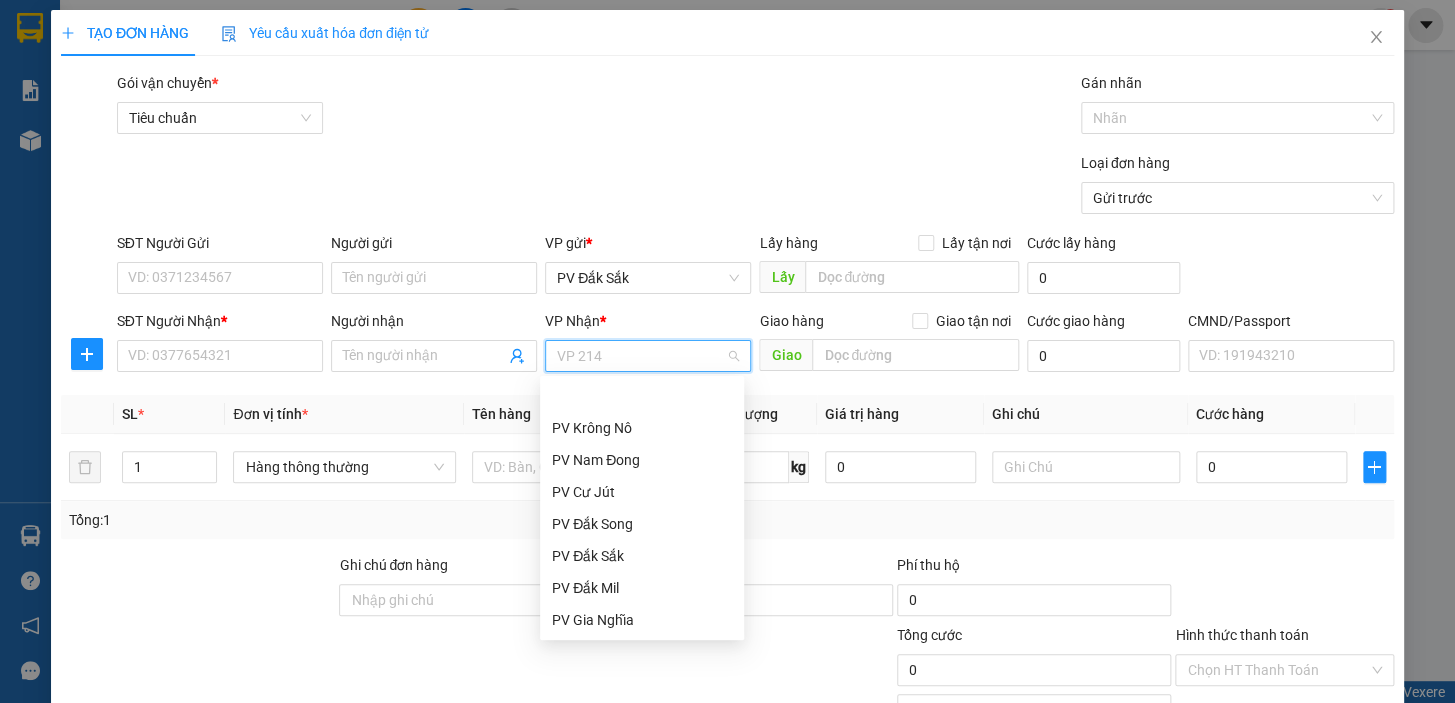 click on "VP 214" at bounding box center [642, 684] 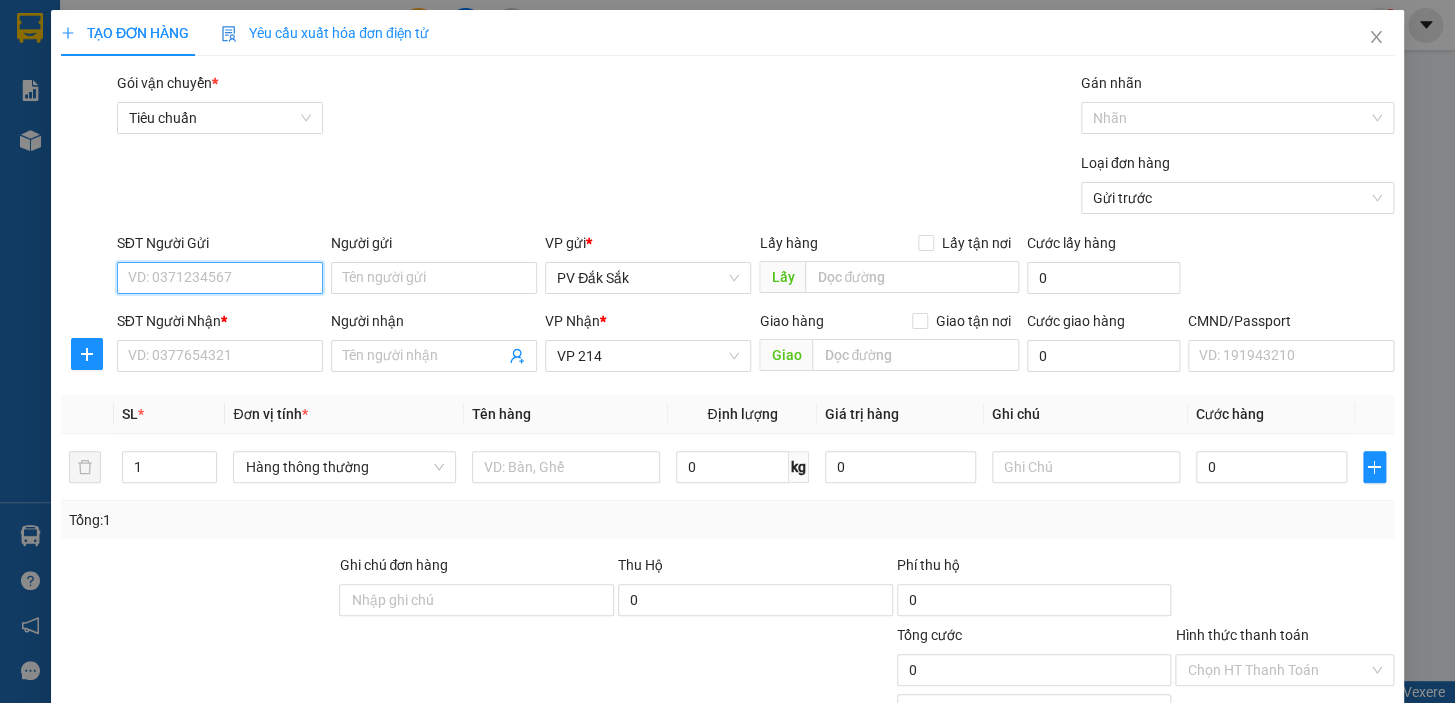 click on "SĐT Người Gửi" at bounding box center (220, 278) 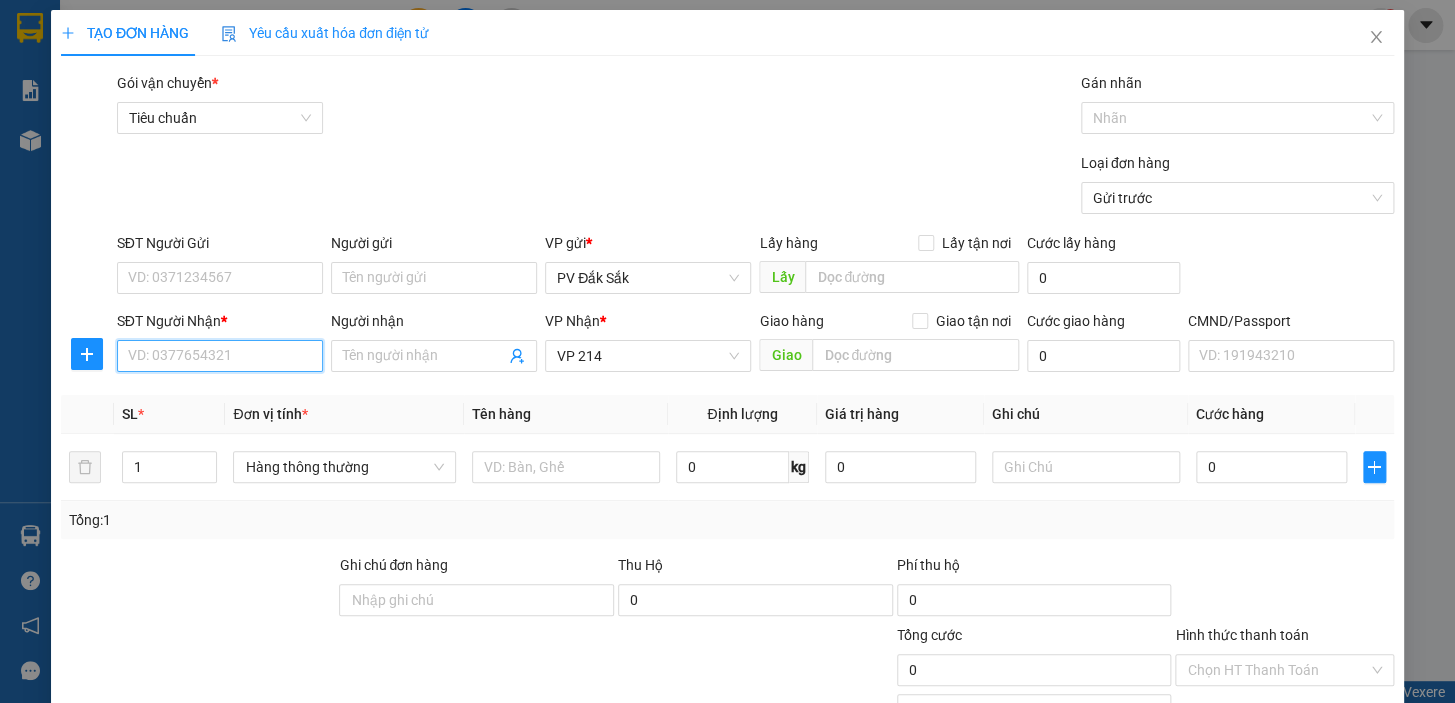 click on "SĐT Người Nhận  *" at bounding box center [220, 356] 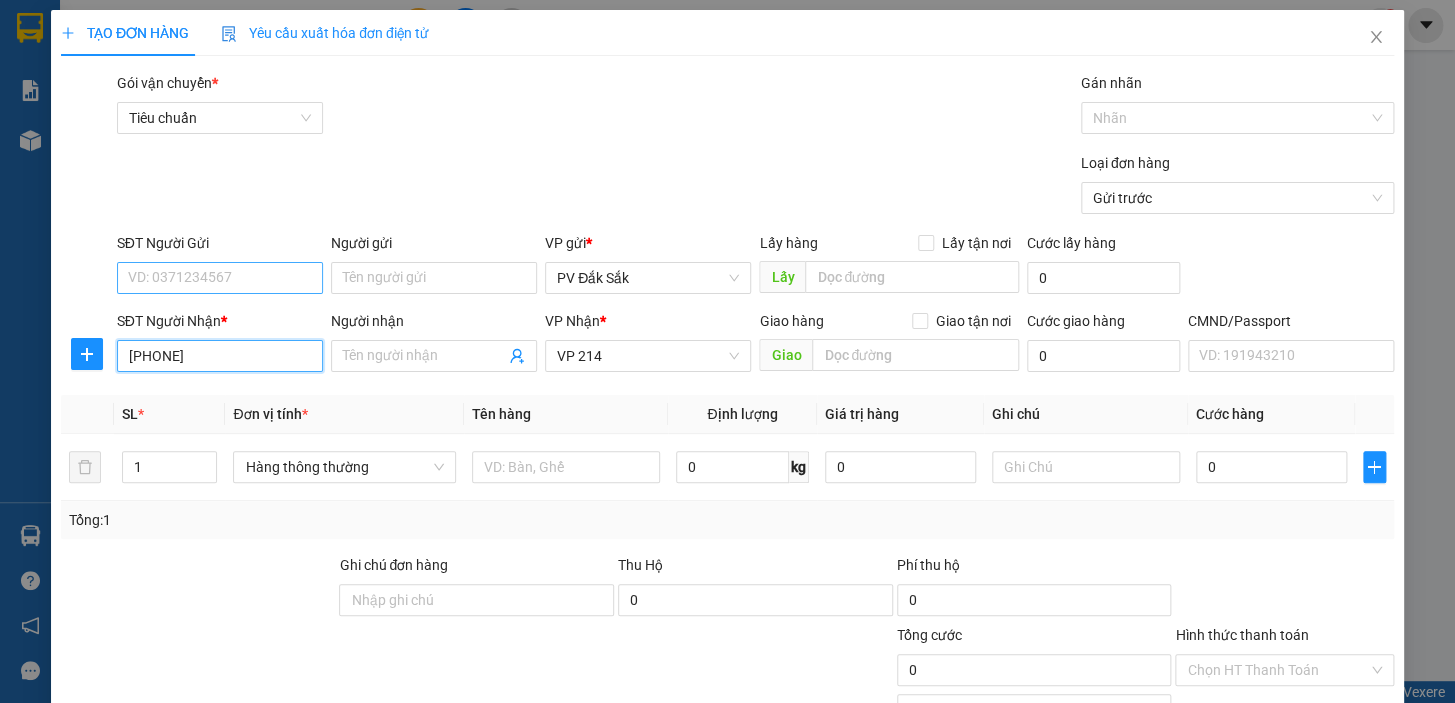 type on "0386587926" 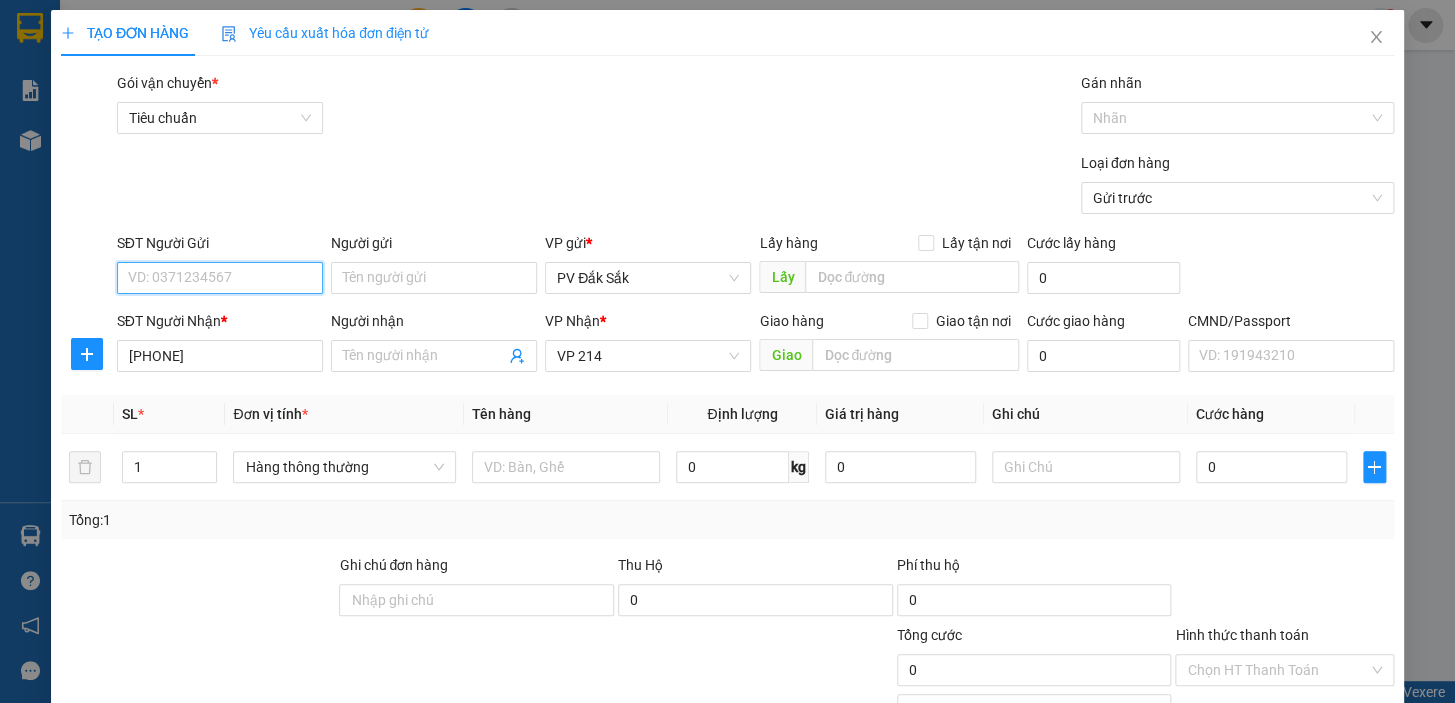 click on "SĐT Người Gửi" at bounding box center [220, 278] 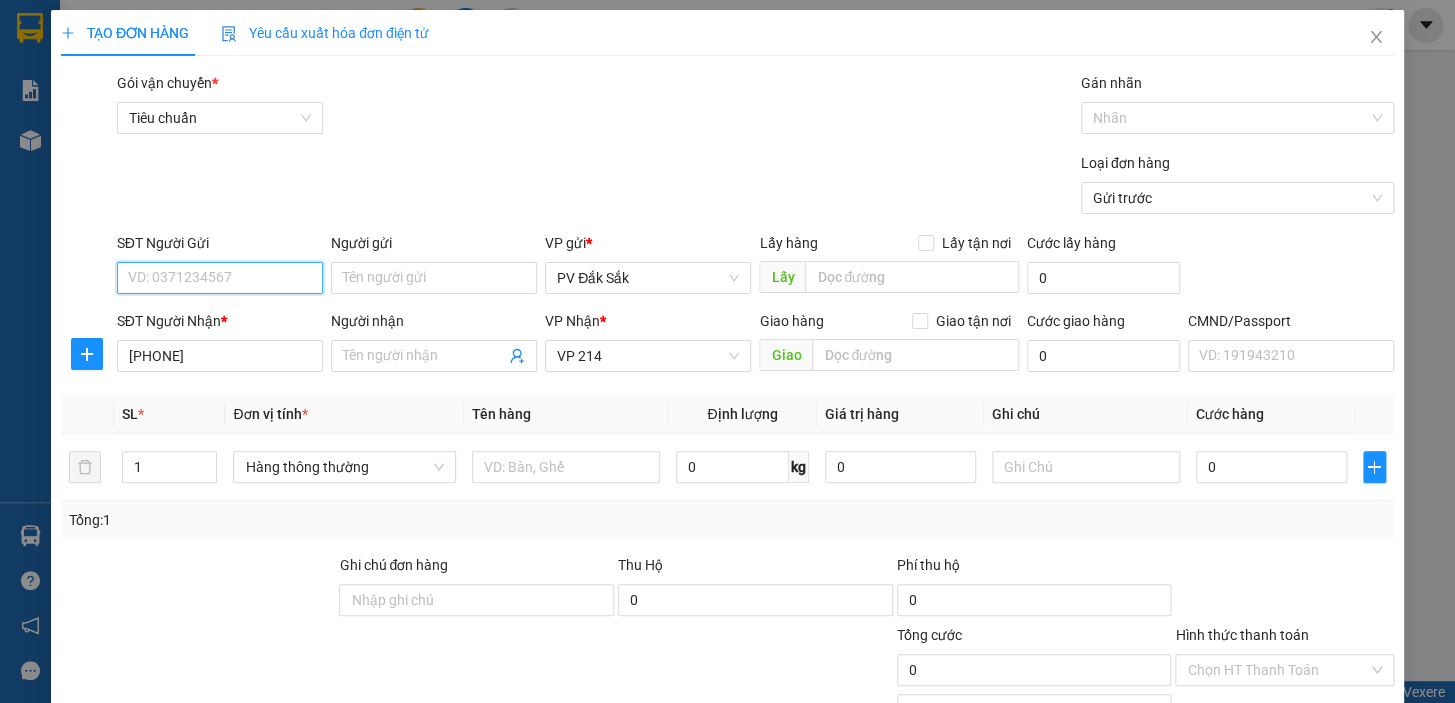 click on "SĐT Người Gửi" at bounding box center (220, 278) 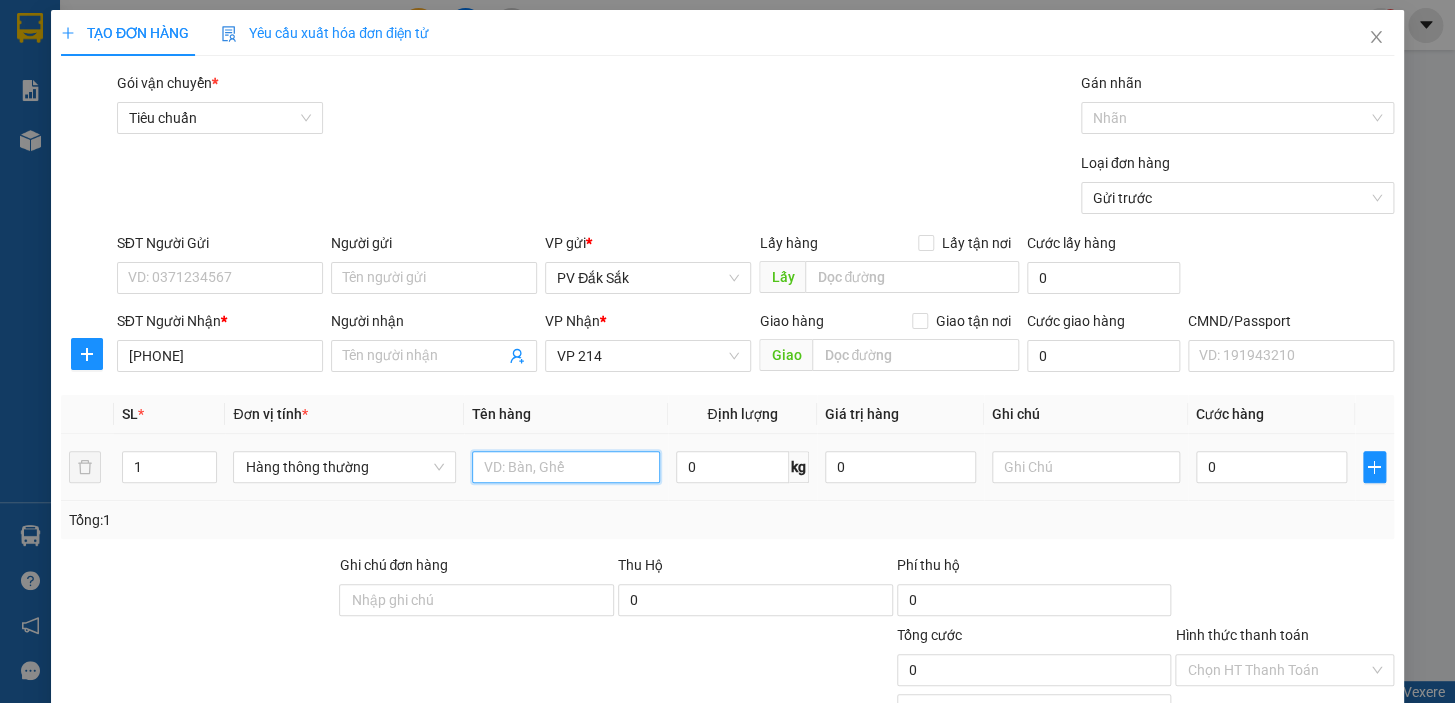 click at bounding box center (566, 467) 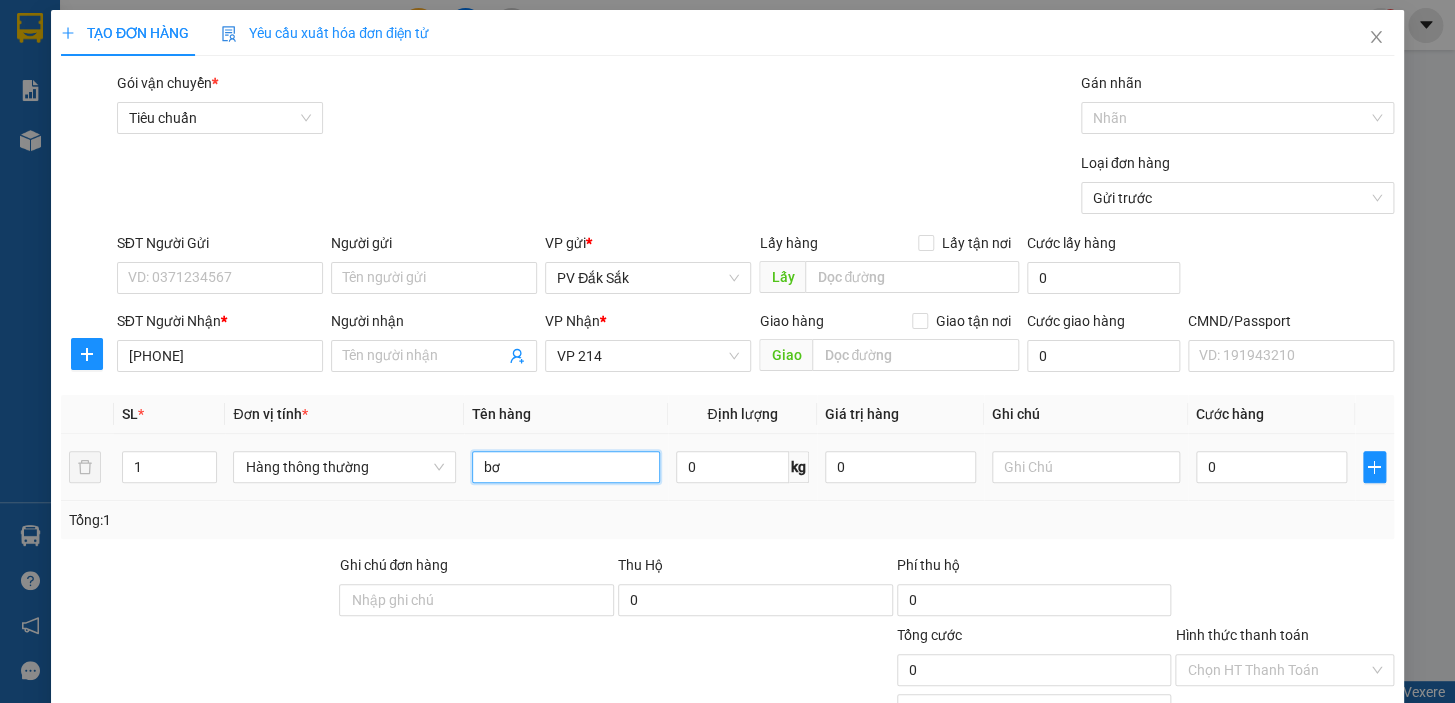 type on "b" 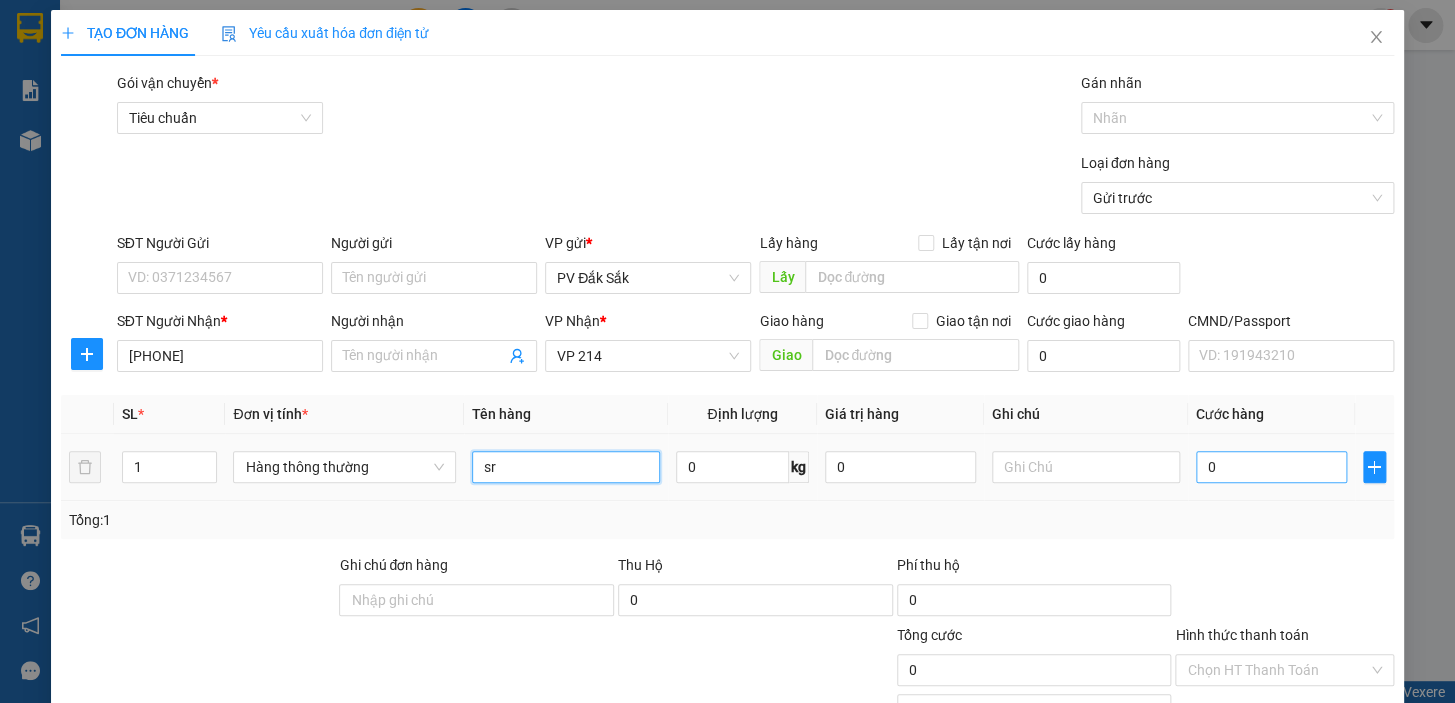 type on "sr" 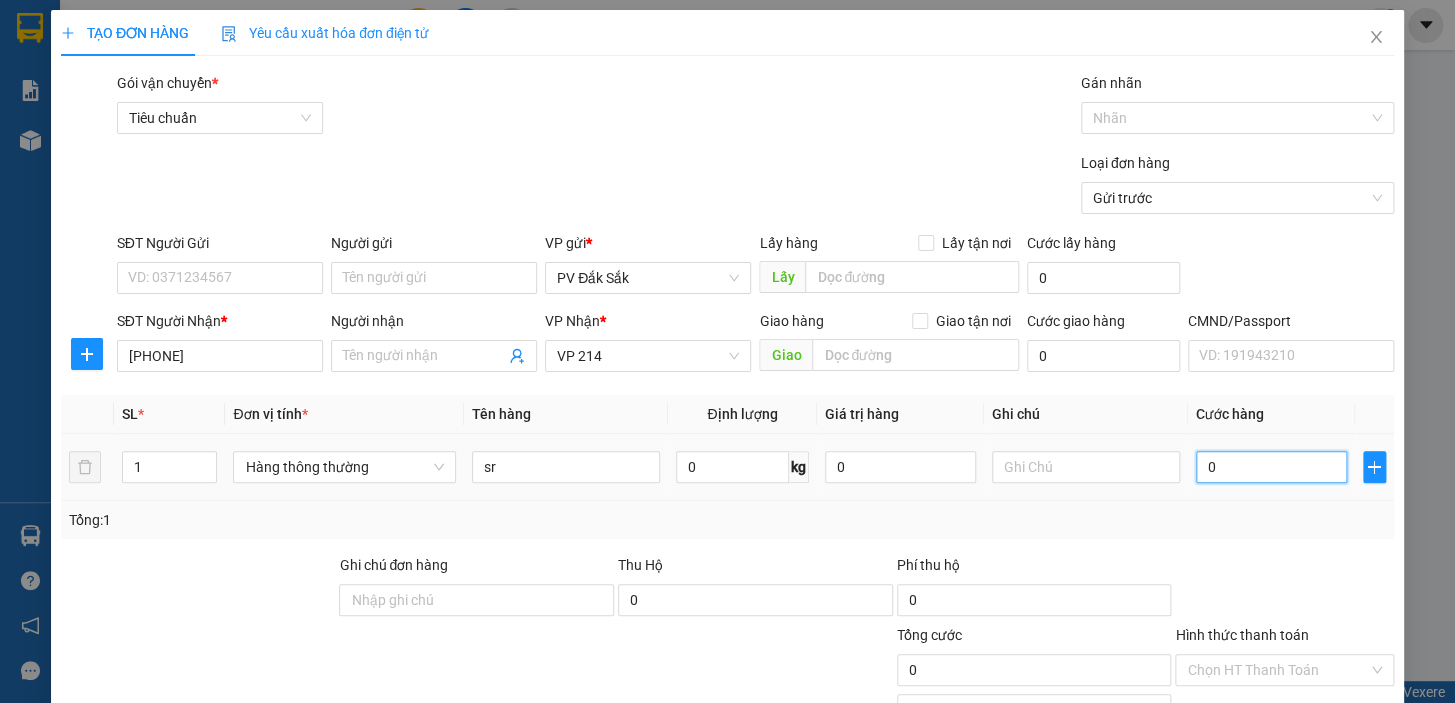click on "0" at bounding box center (1271, 467) 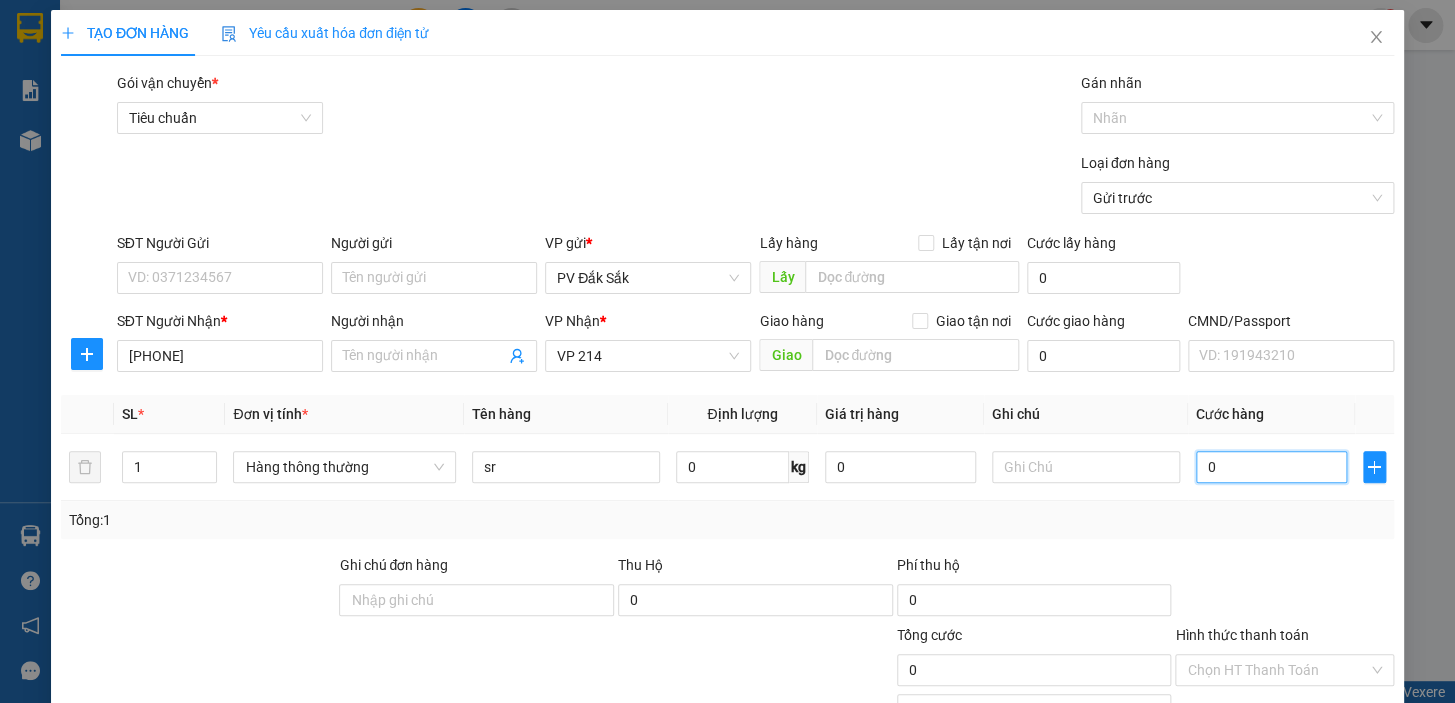 type on "5" 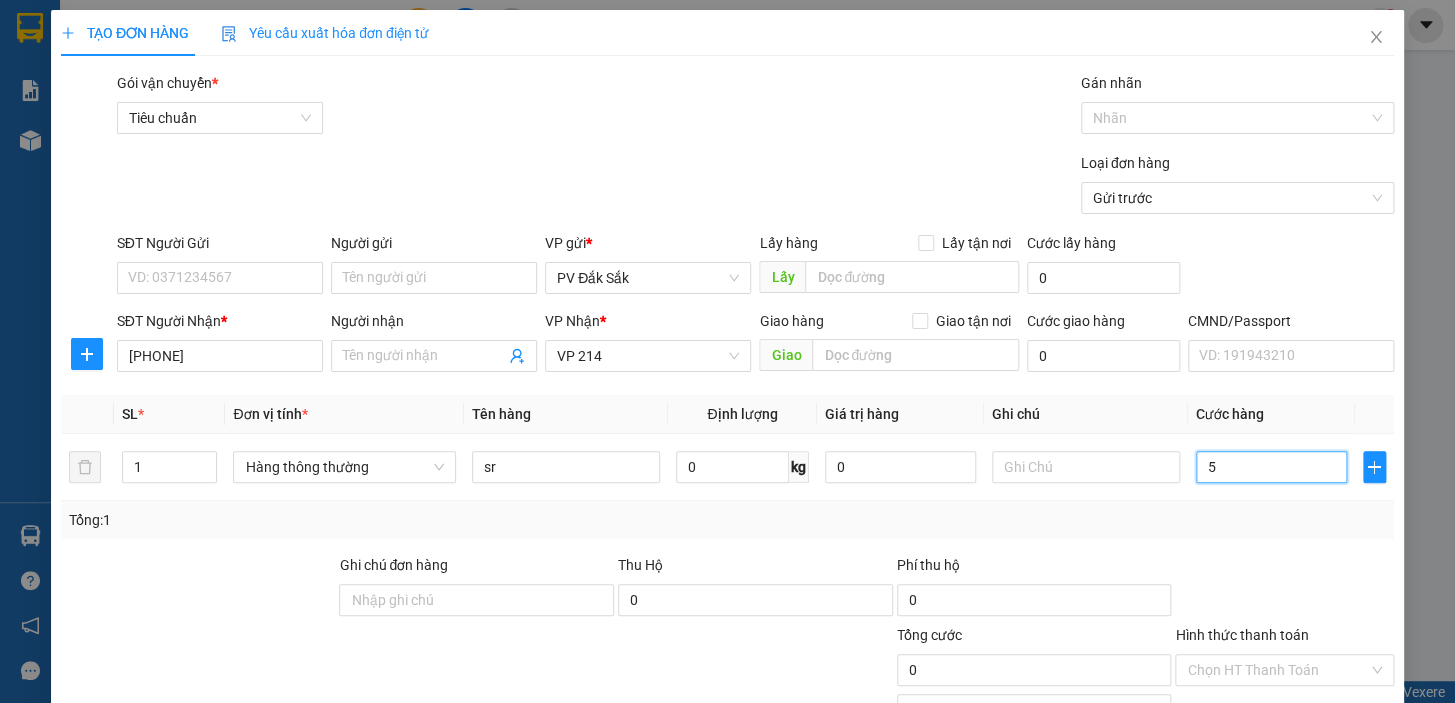 type on "5" 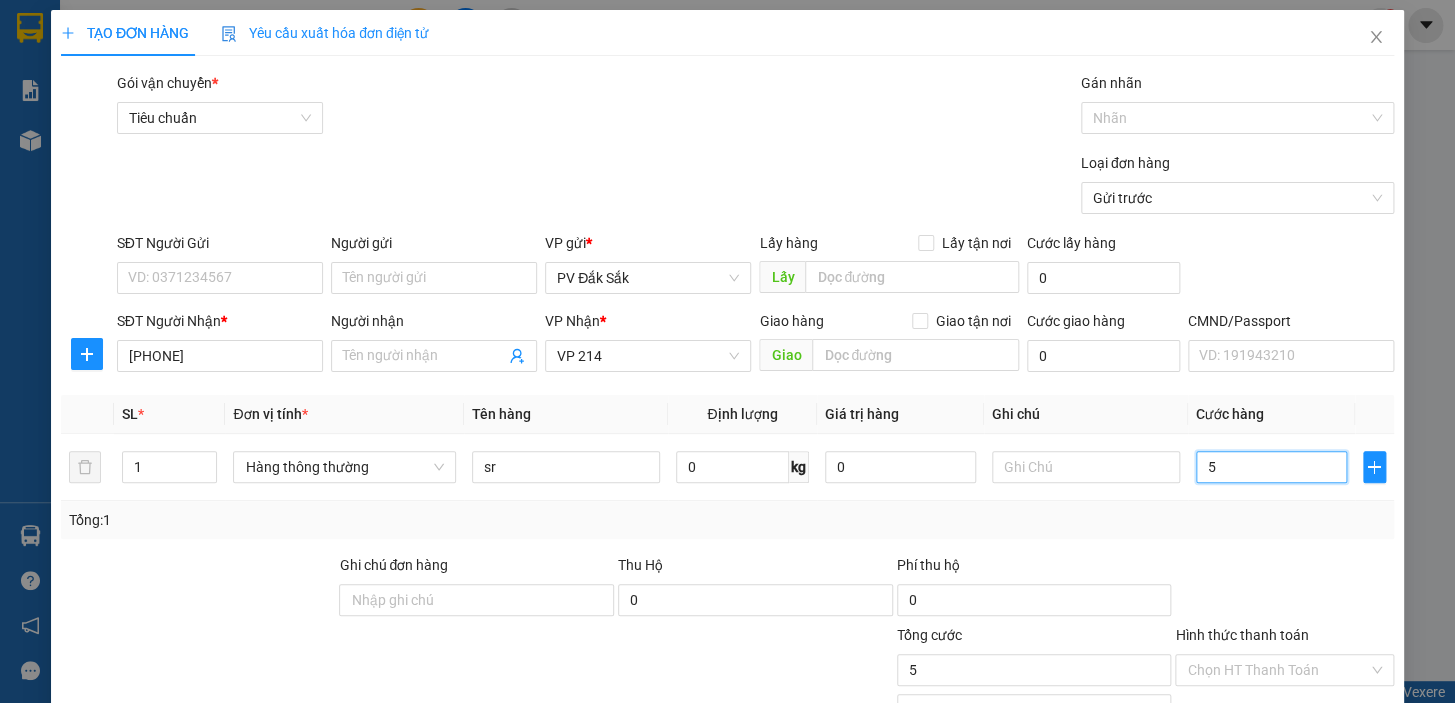 type on "50" 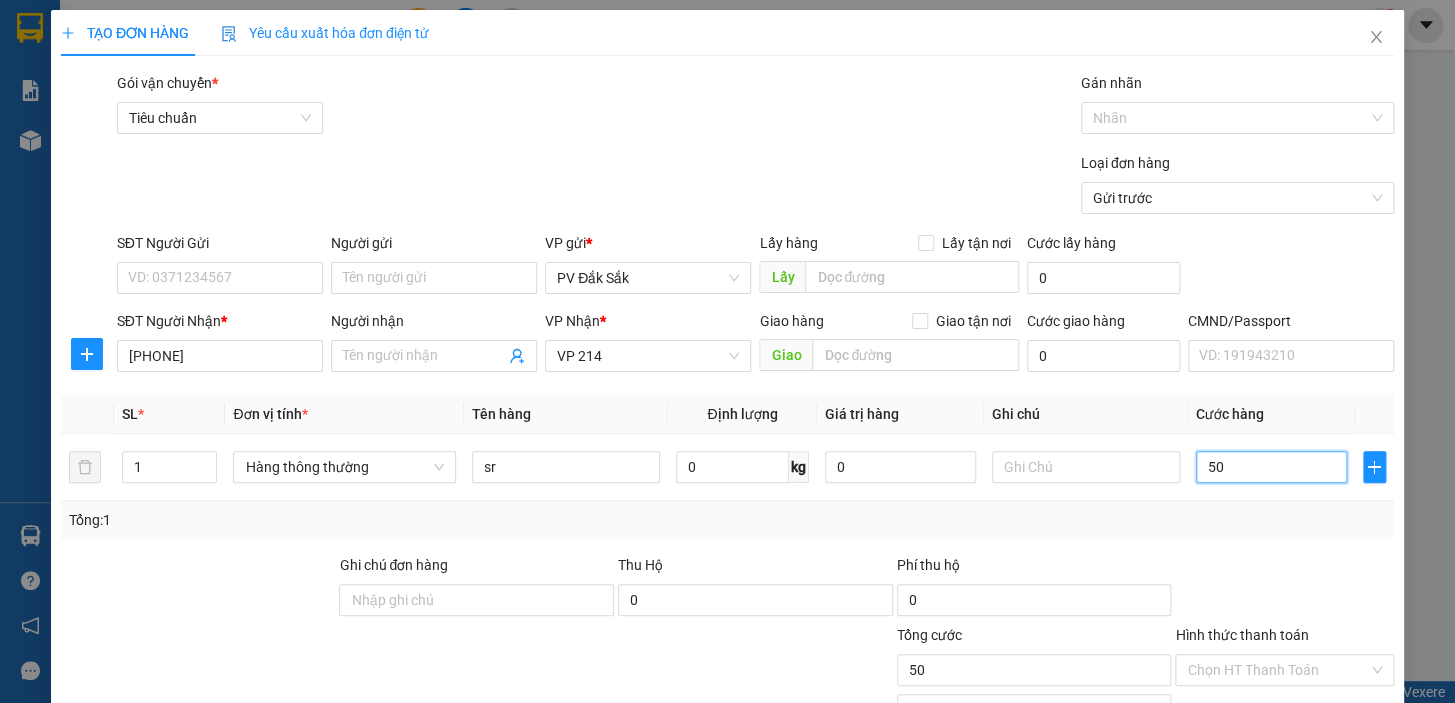 type on "500" 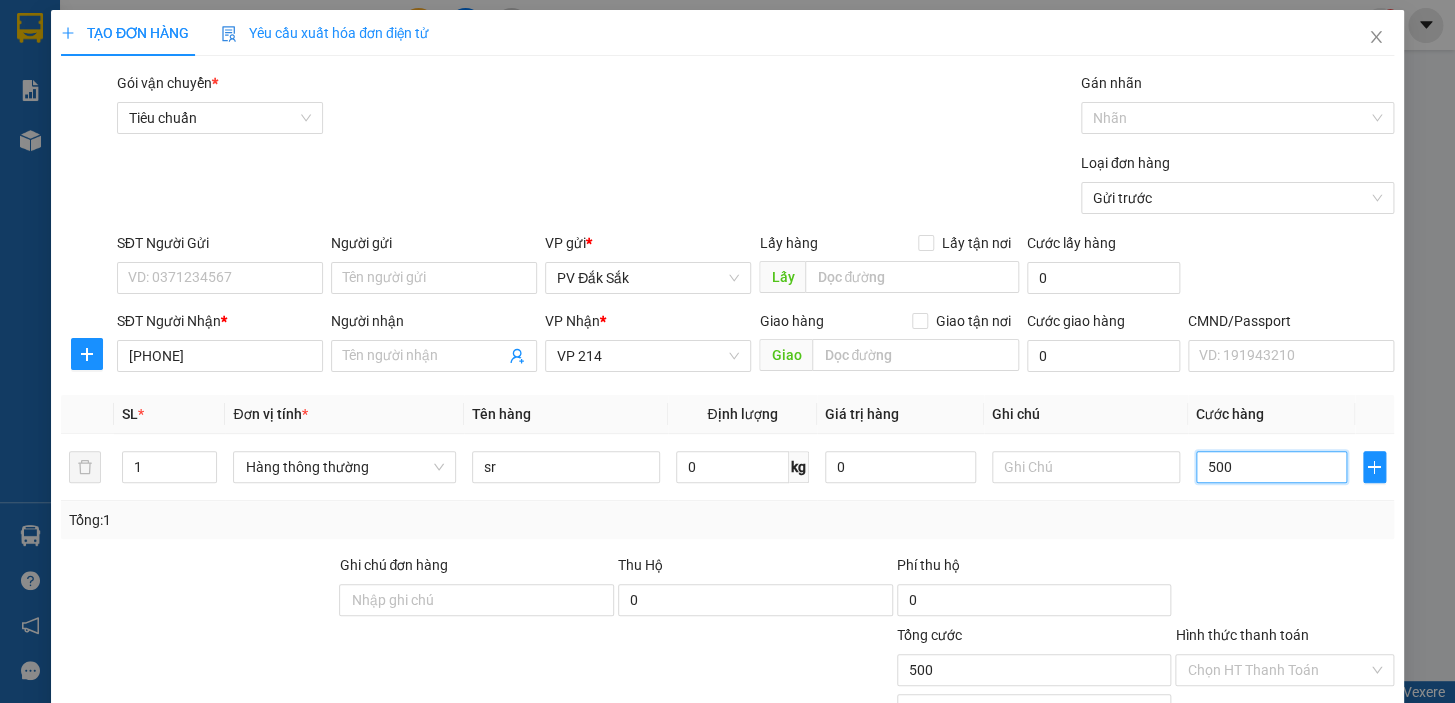 type on "5.000" 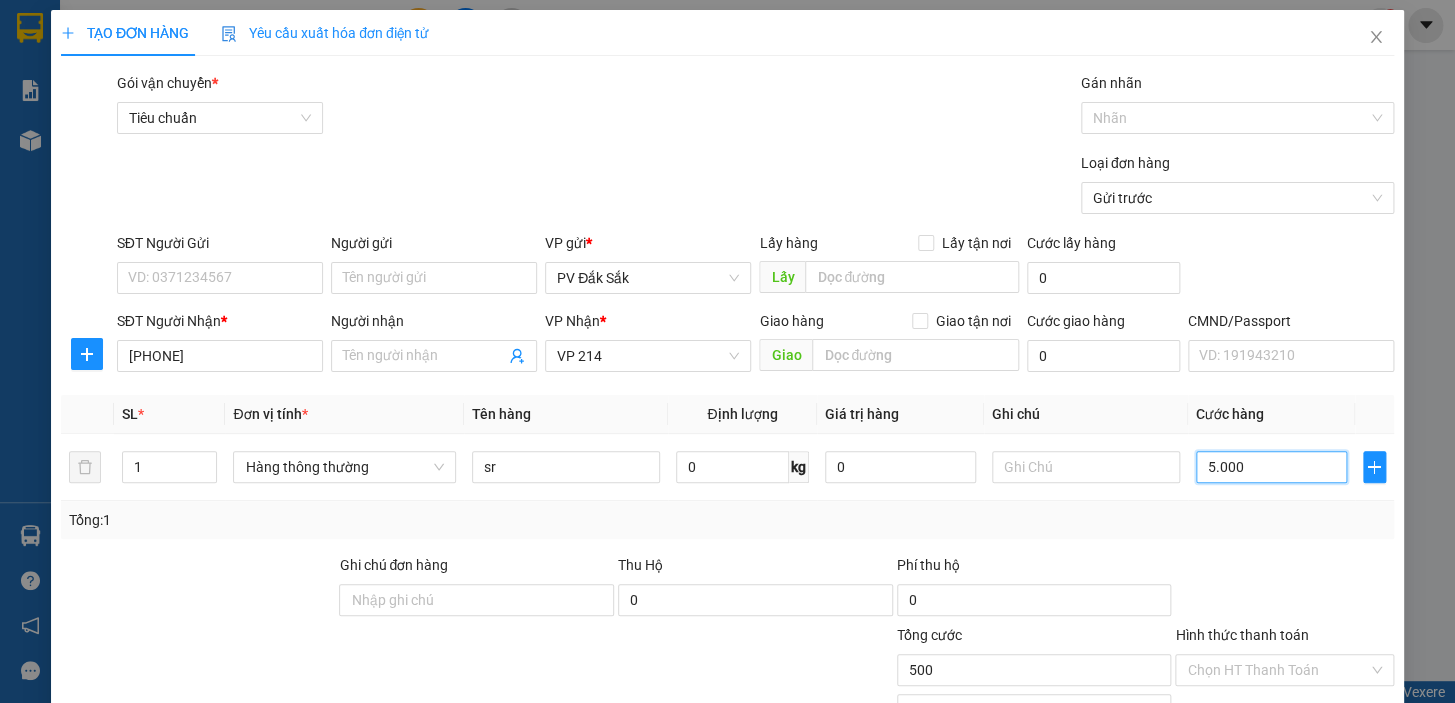 type on "5.000" 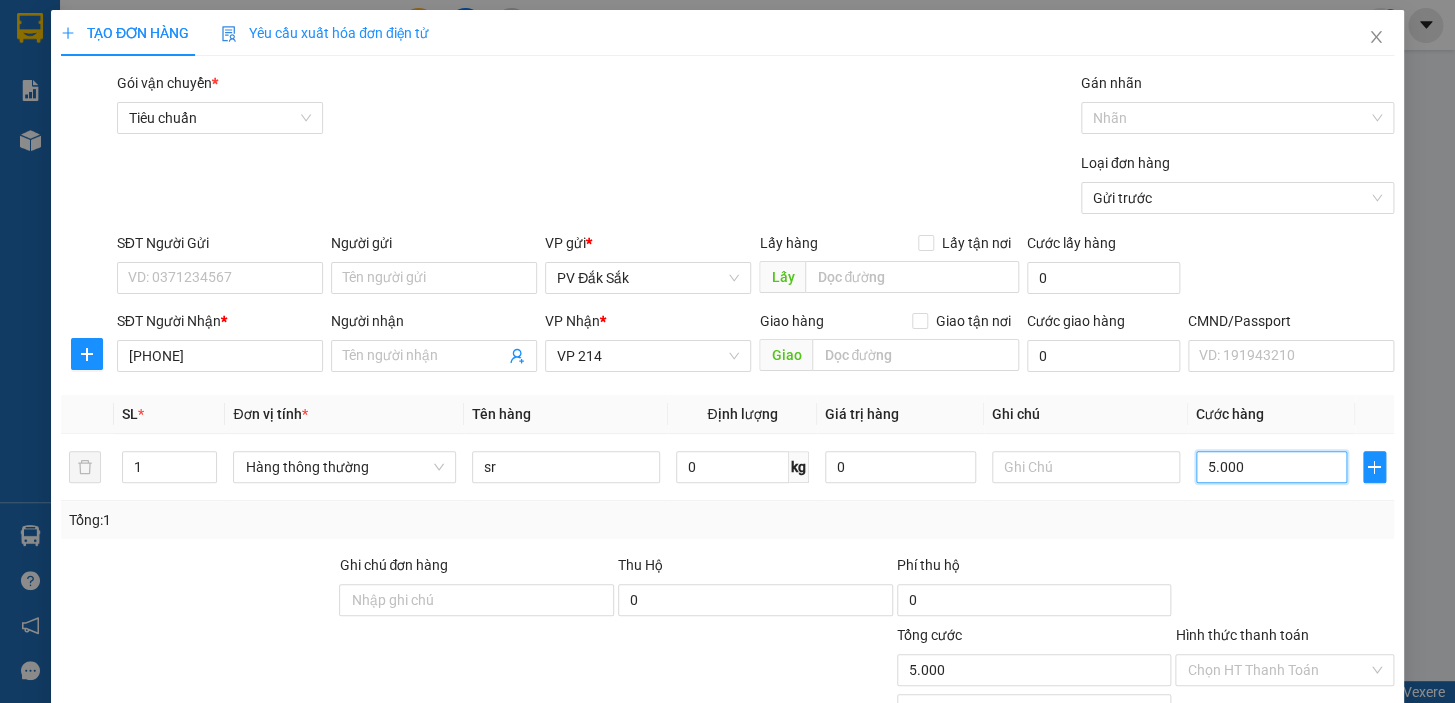 type on "50.000" 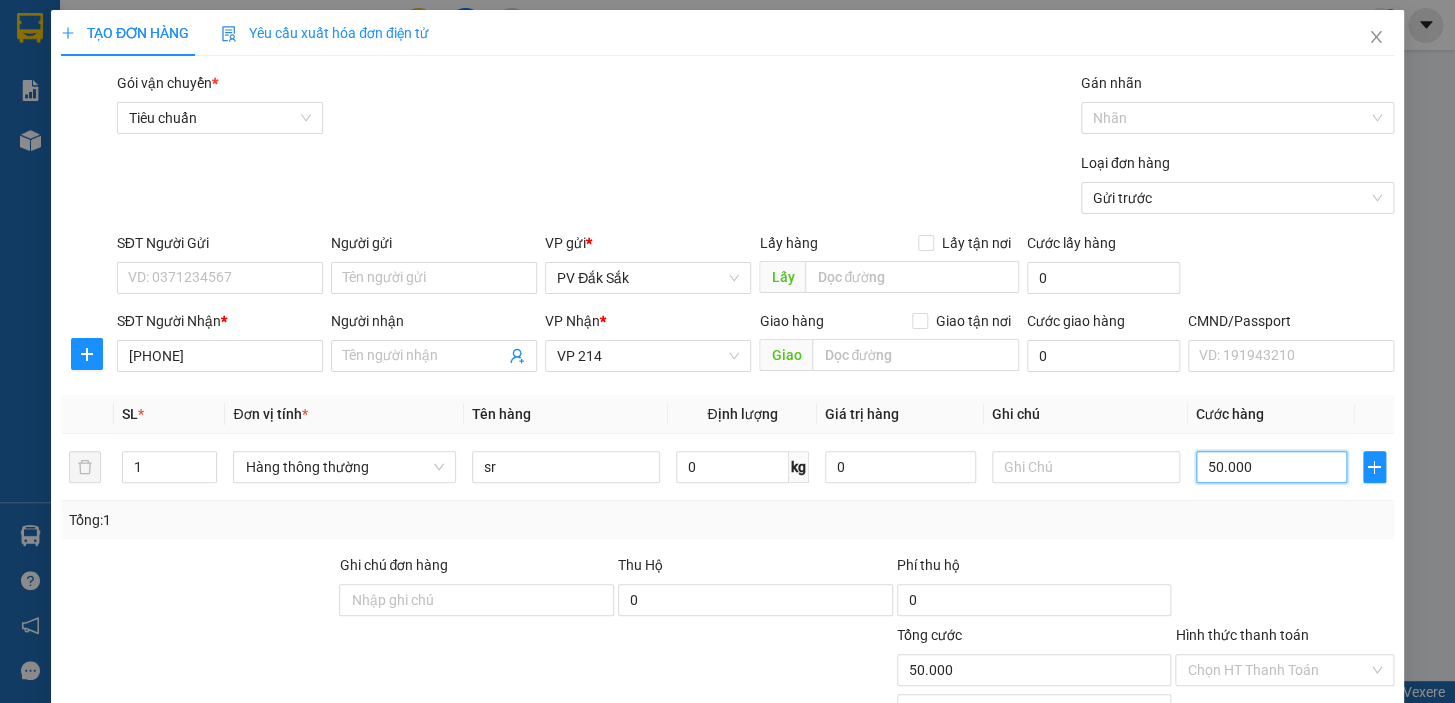 type on "500.000" 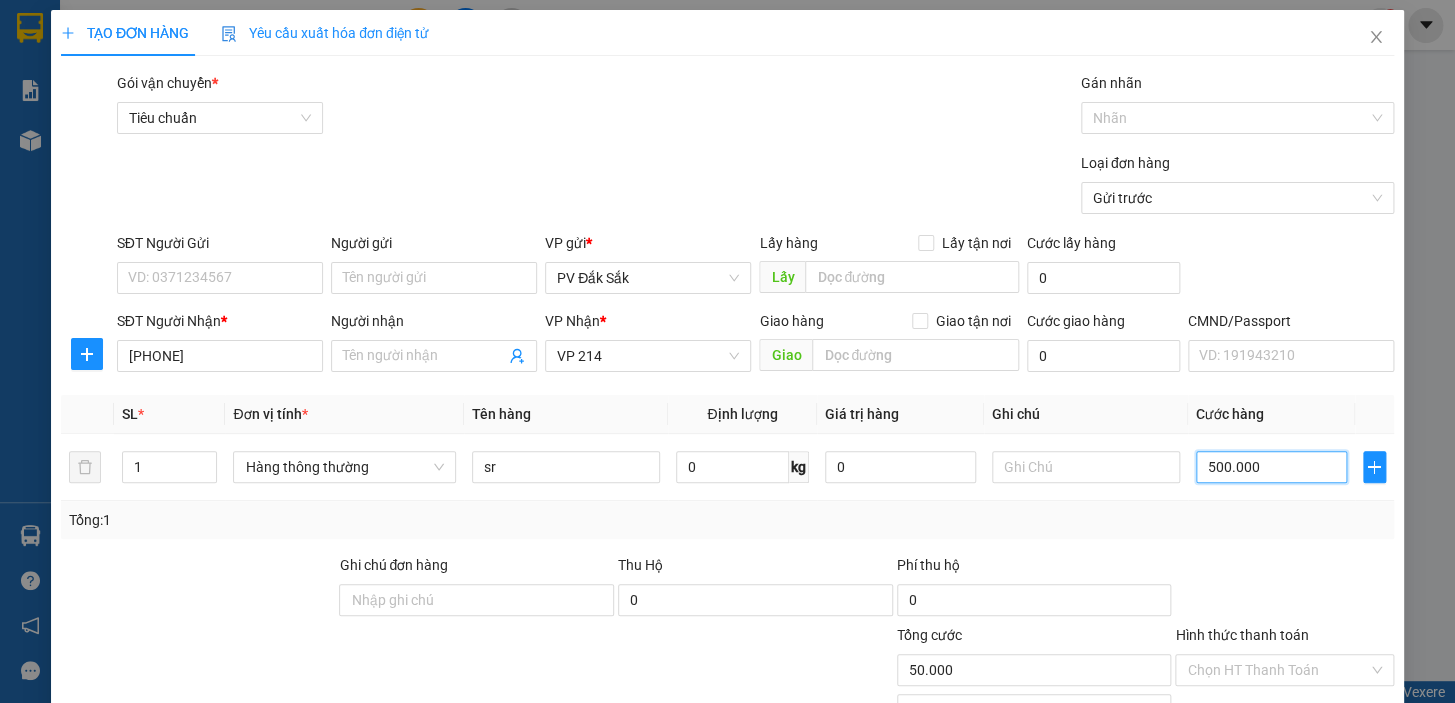 type on "500.000" 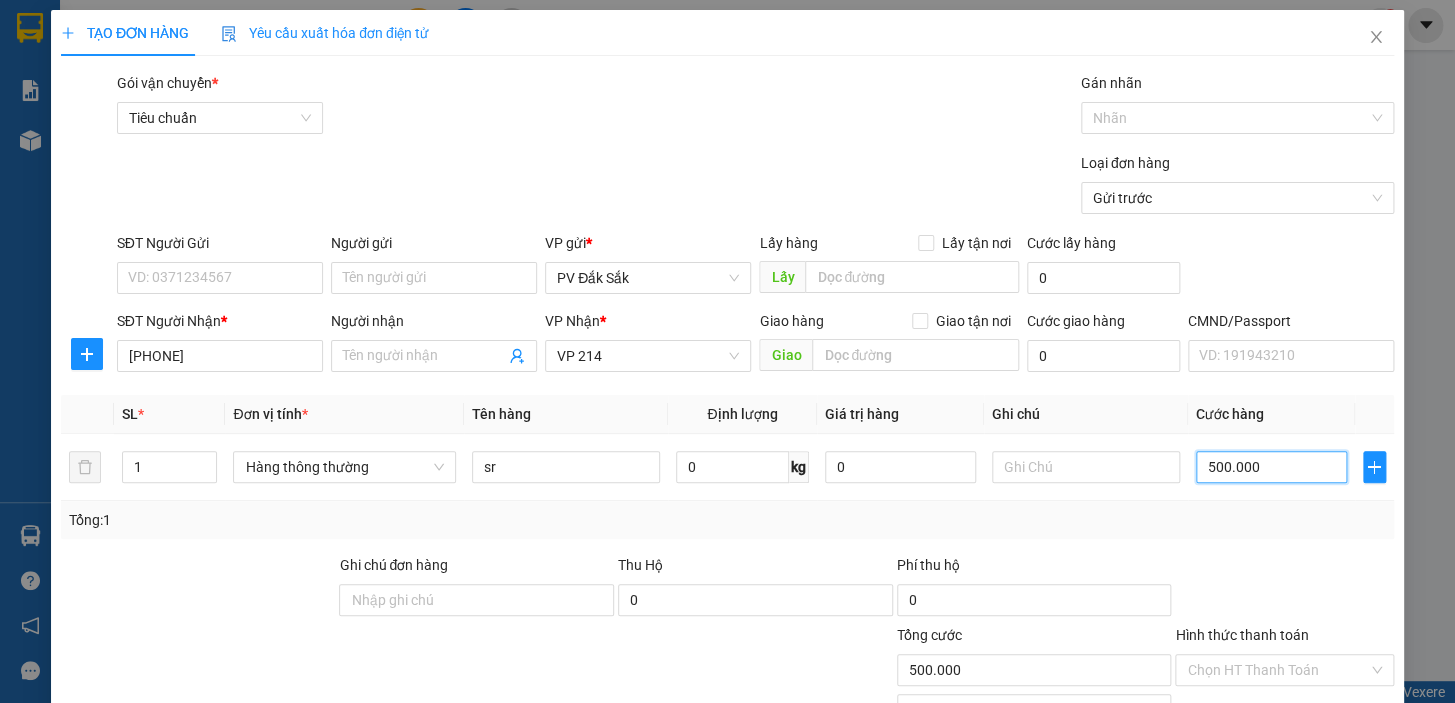 type on "500.000" 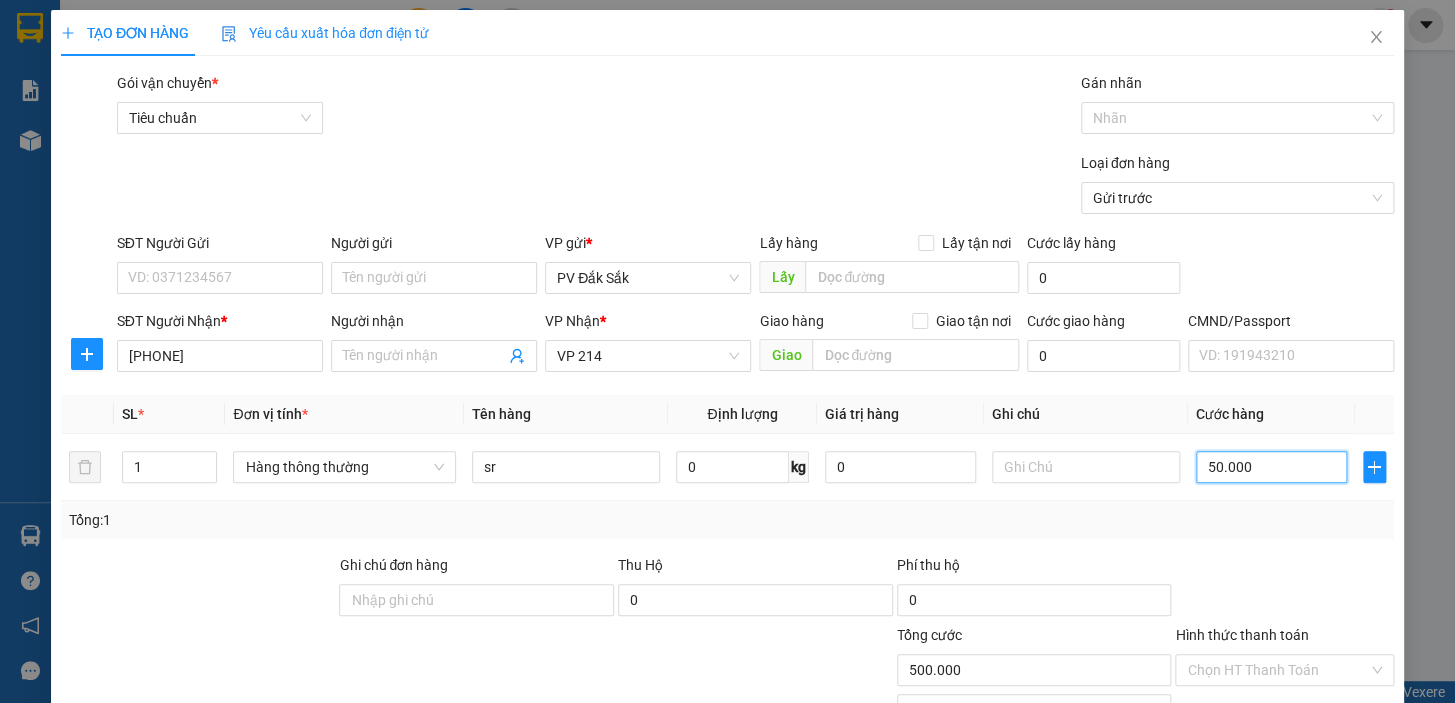 type on "50.000" 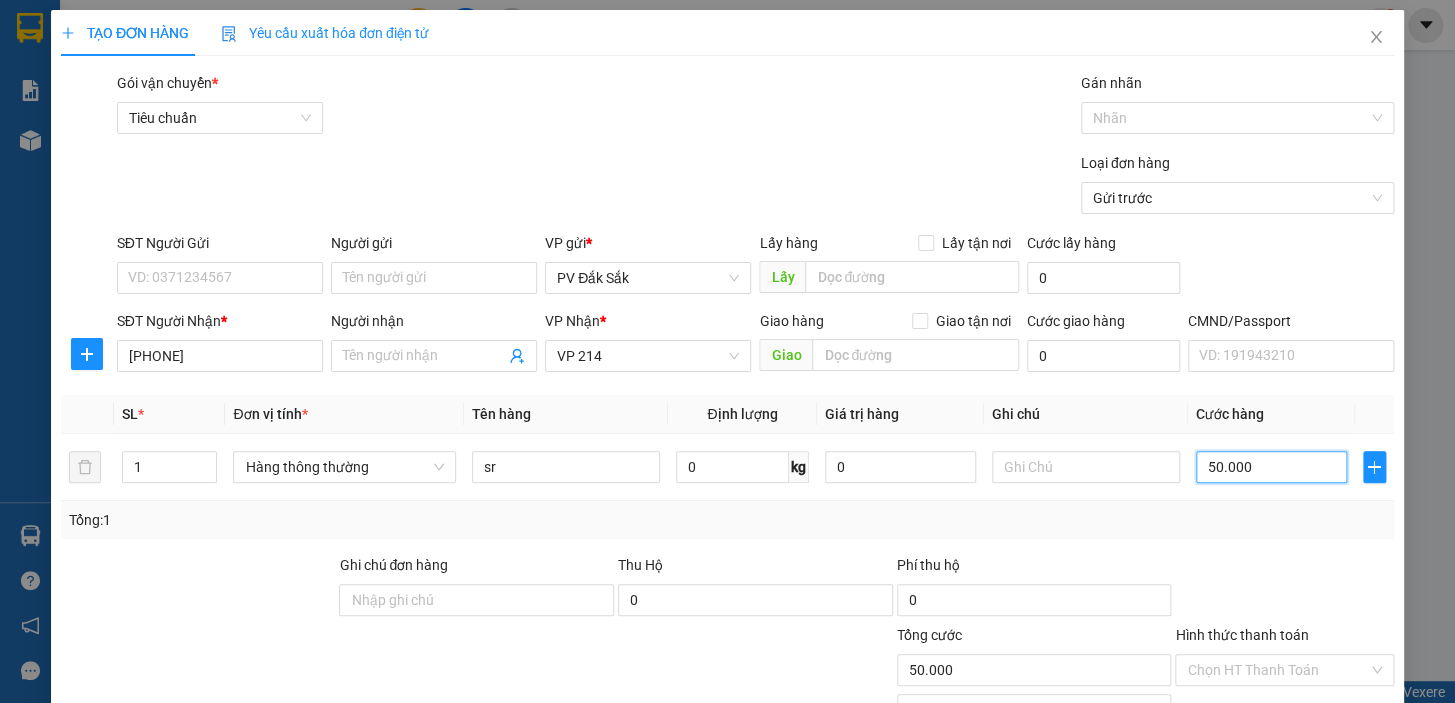 type on "50.000" 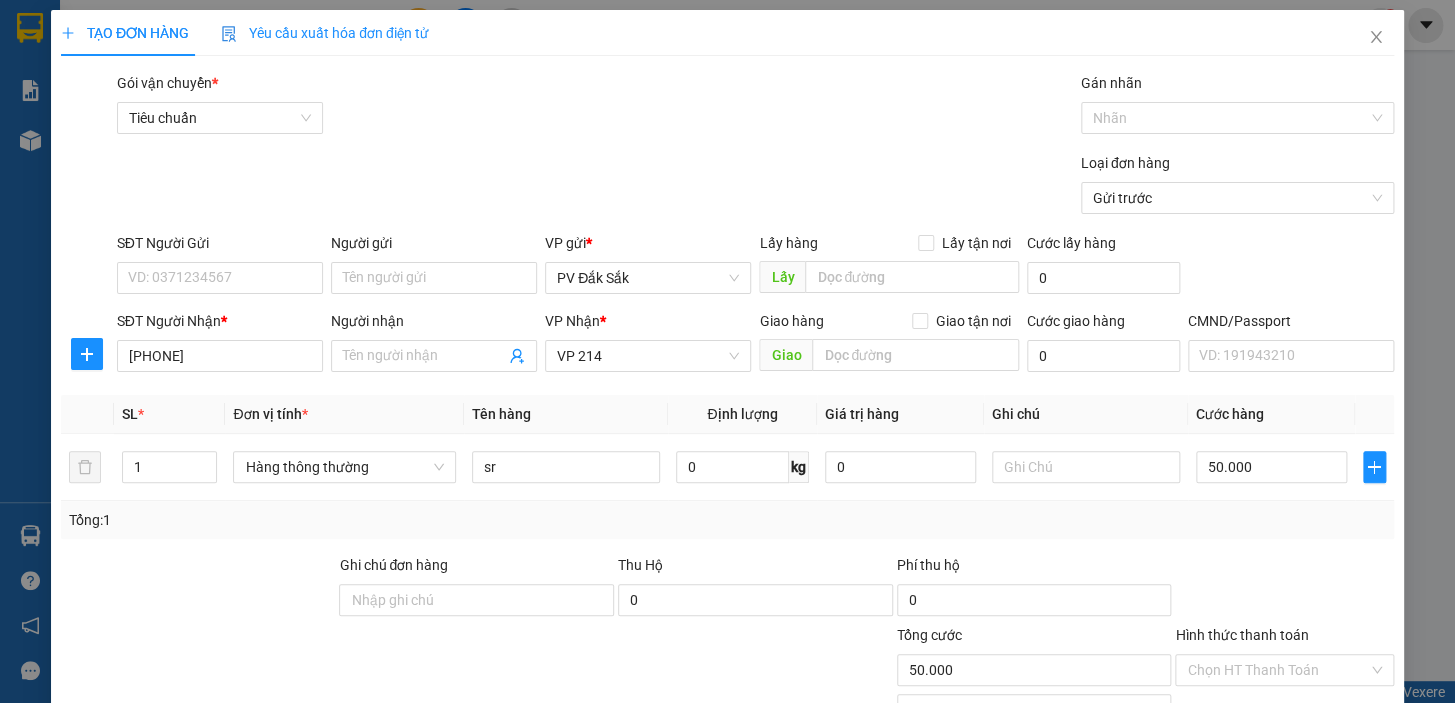 click on "Hình thức thanh toán" at bounding box center [1241, 635] 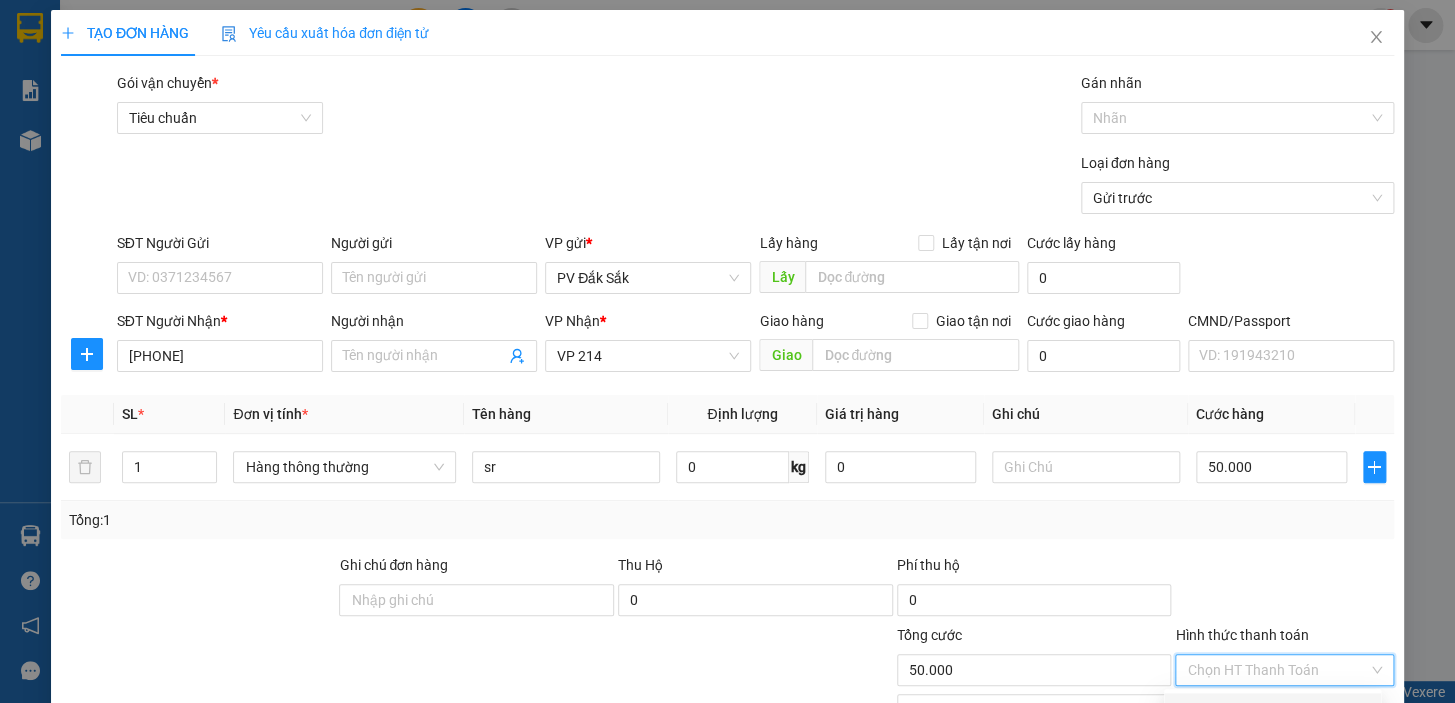 click on "Tại văn phòng" at bounding box center [1272, 709] 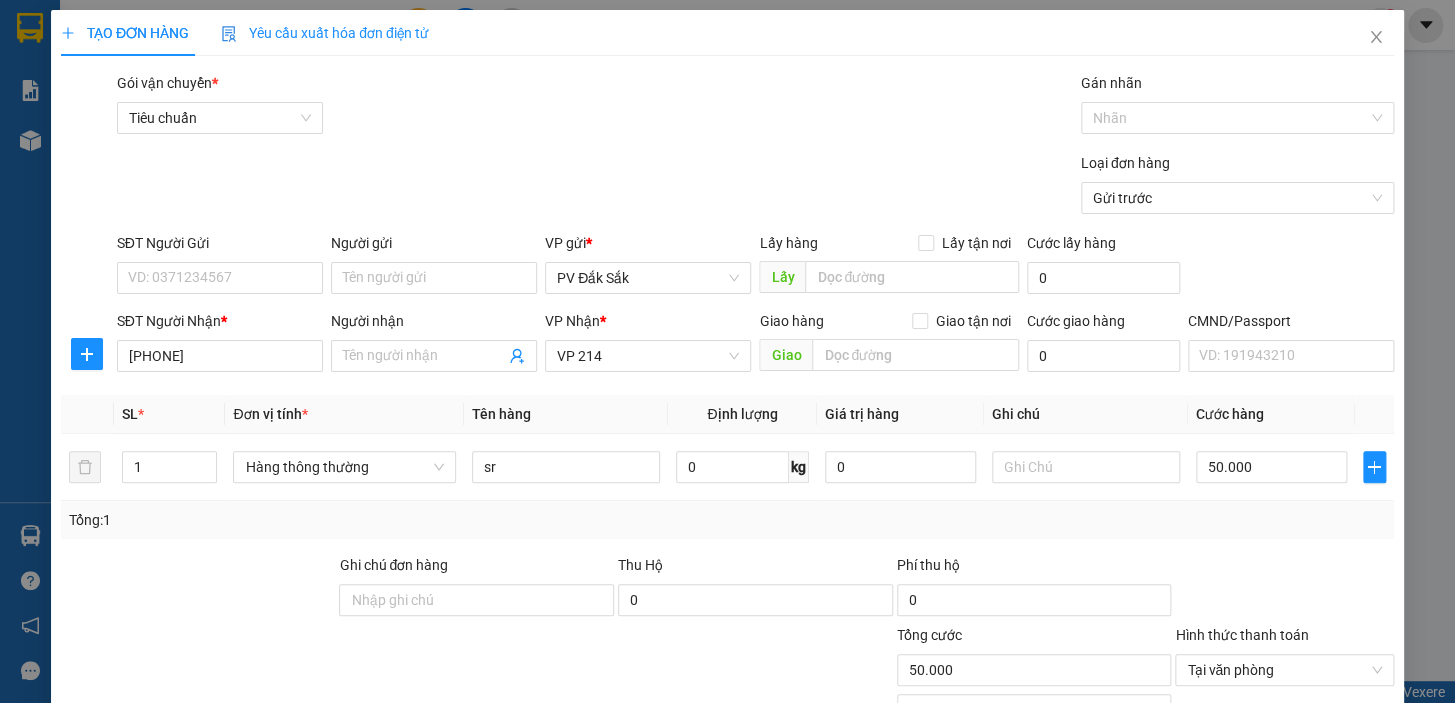drag, startPoint x: 1302, startPoint y: 644, endPoint x: 1373, endPoint y: 665, distance: 74.04053 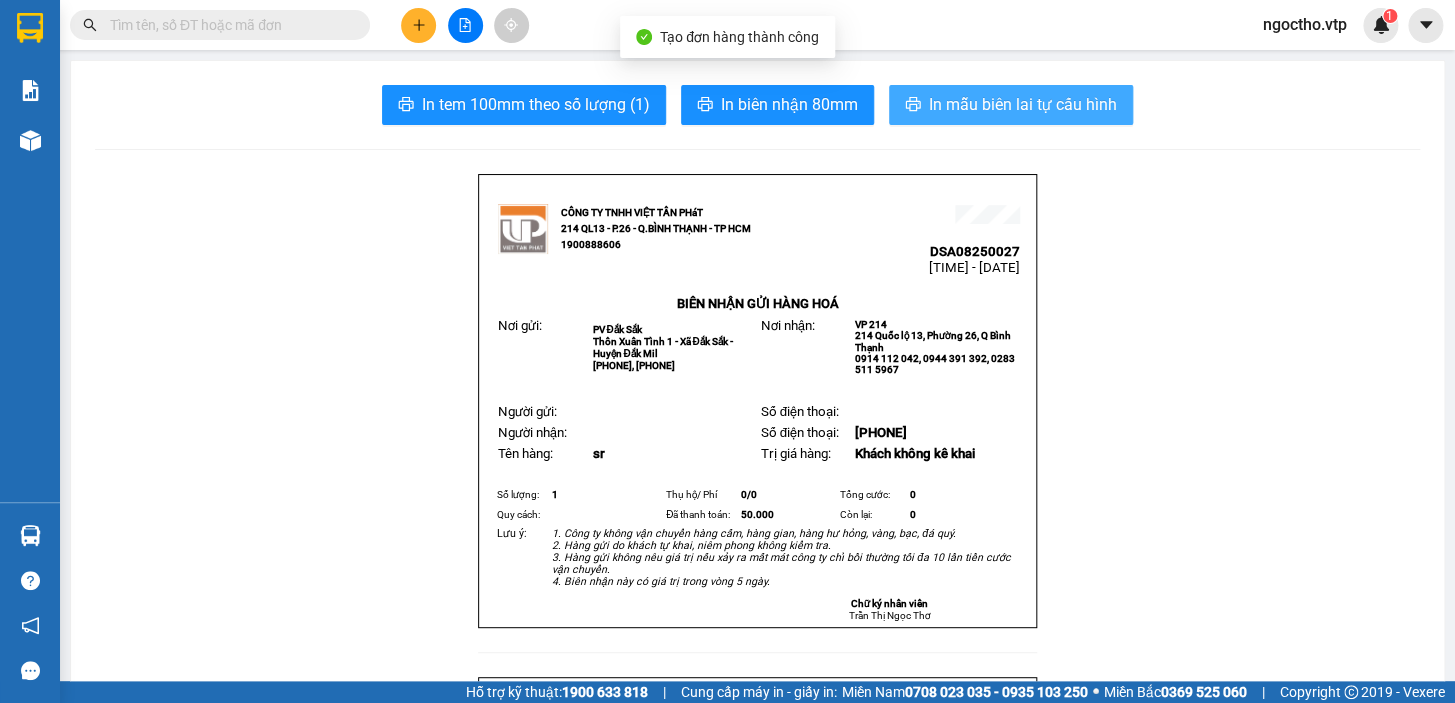 click on "In mẫu biên lai tự cấu hình" at bounding box center (1023, 104) 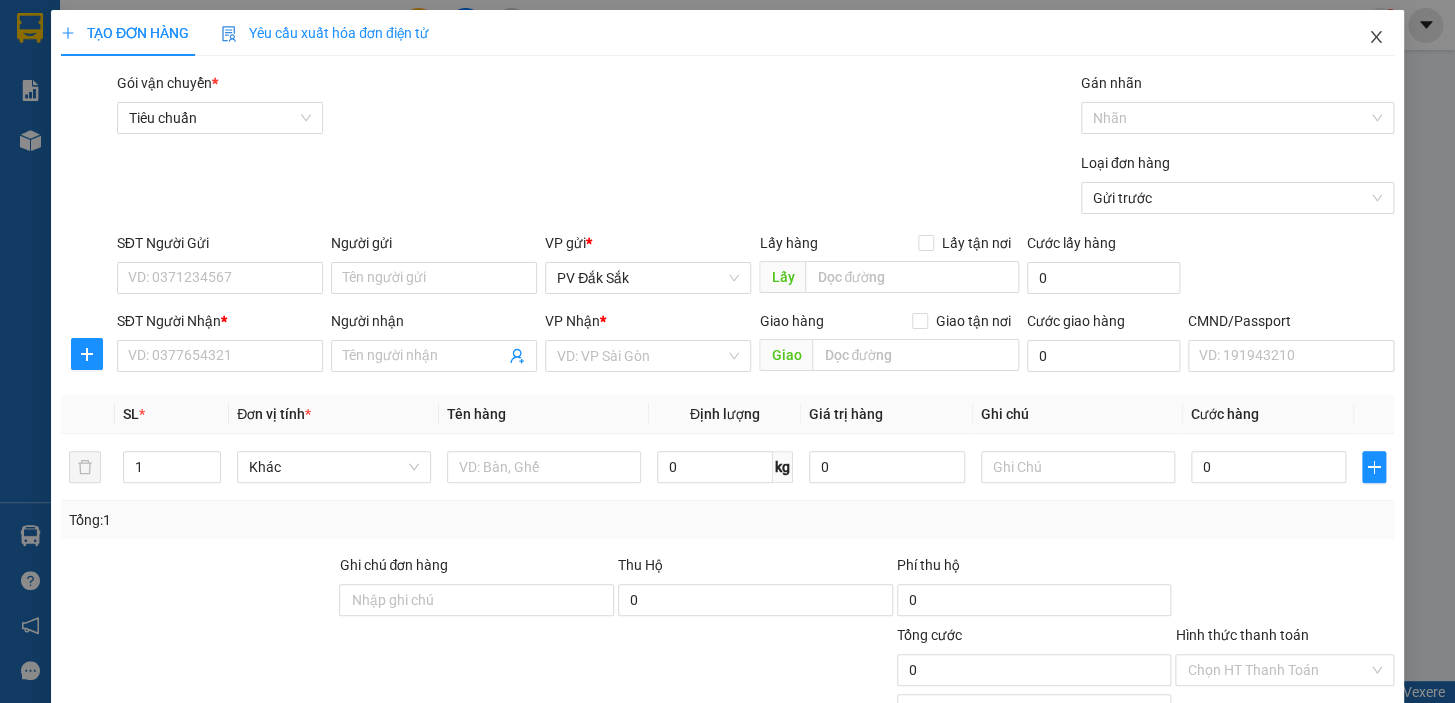 drag, startPoint x: 1365, startPoint y: 39, endPoint x: 1134, endPoint y: 0, distance: 234.26907 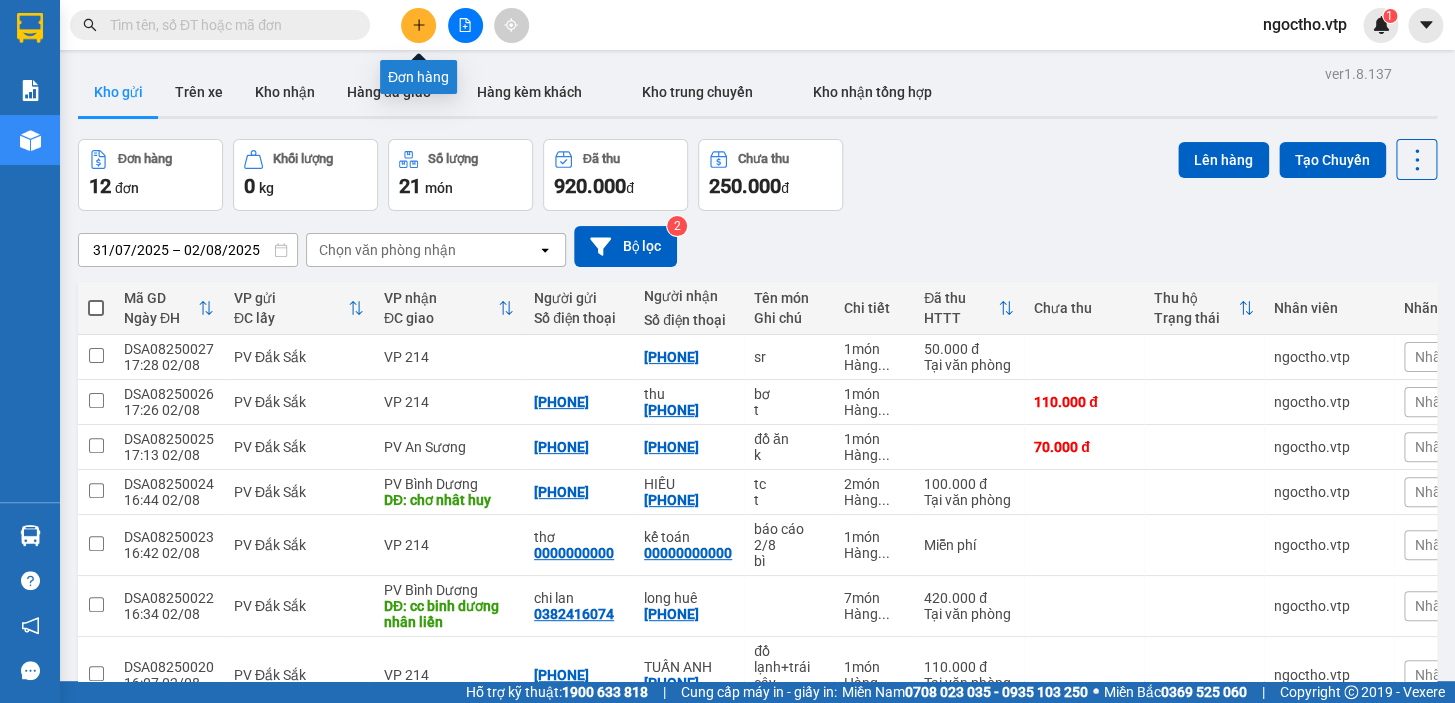 click at bounding box center (418, 25) 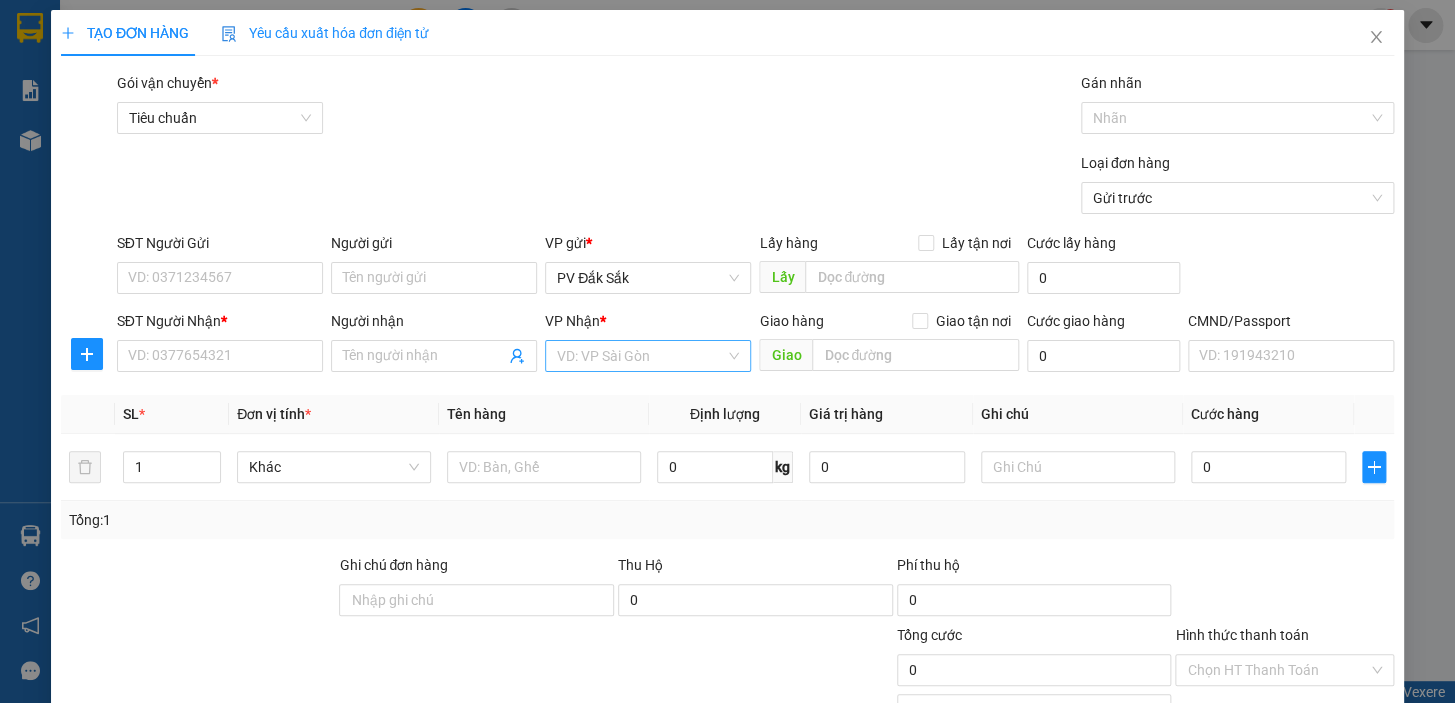 drag, startPoint x: 590, startPoint y: 376, endPoint x: 603, endPoint y: 368, distance: 15.264338 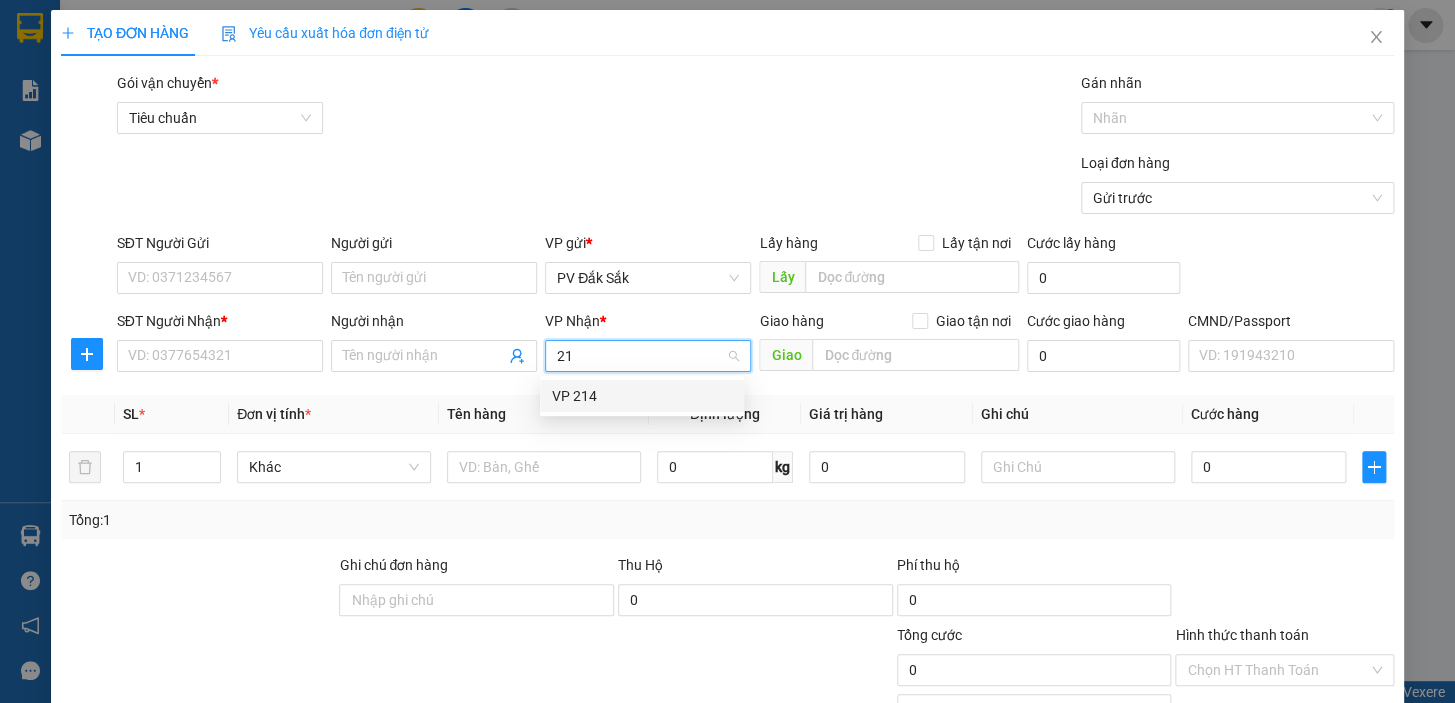type on "214" 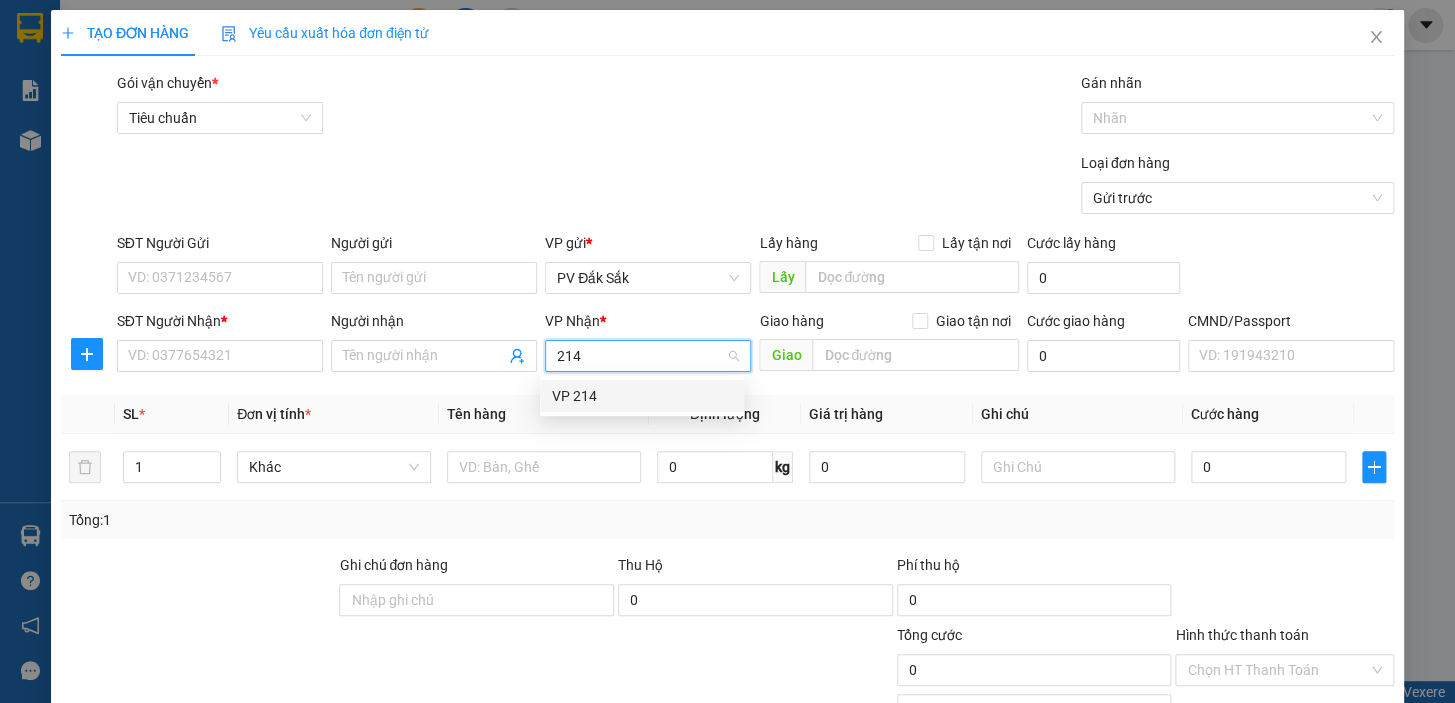 click on "VP 214" at bounding box center (642, 396) 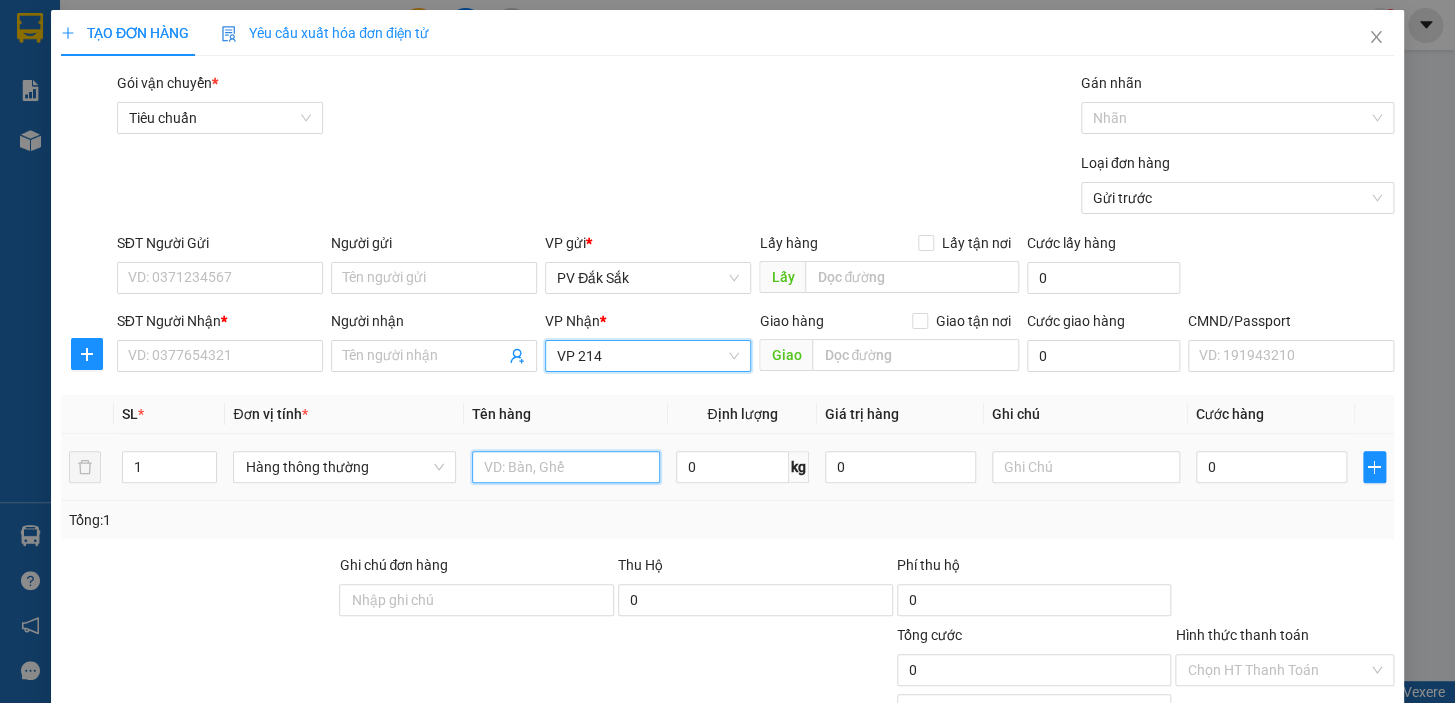 drag, startPoint x: 496, startPoint y: 395, endPoint x: 513, endPoint y: 368, distance: 31.906113 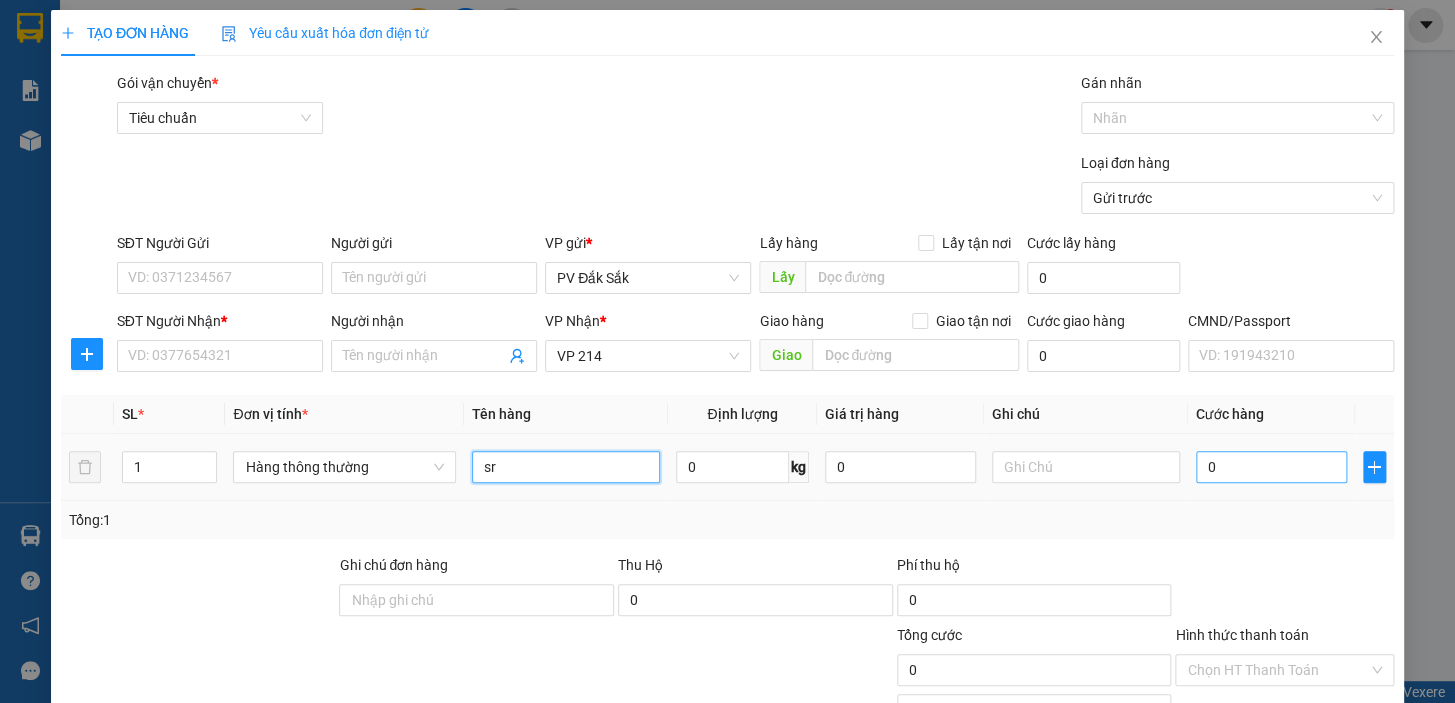 type on "sr" 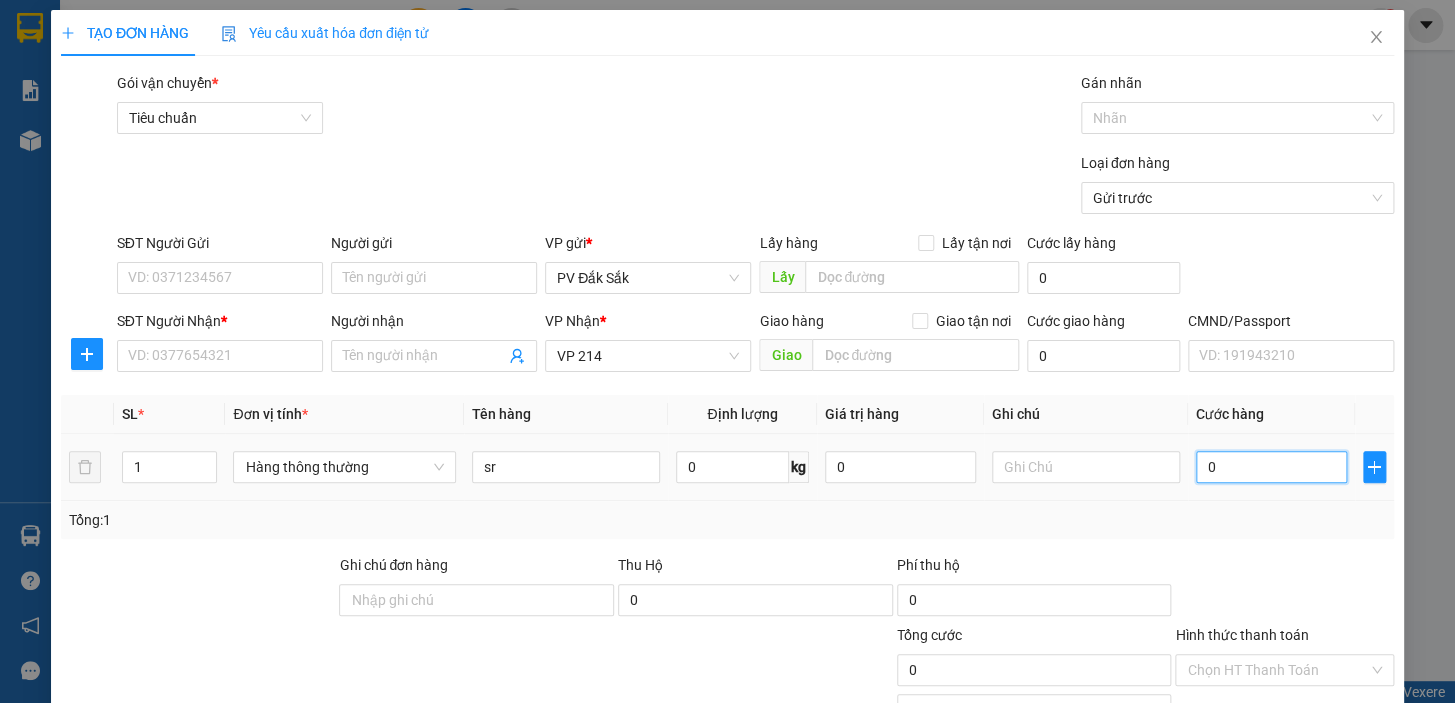 click on "0" at bounding box center (1271, 467) 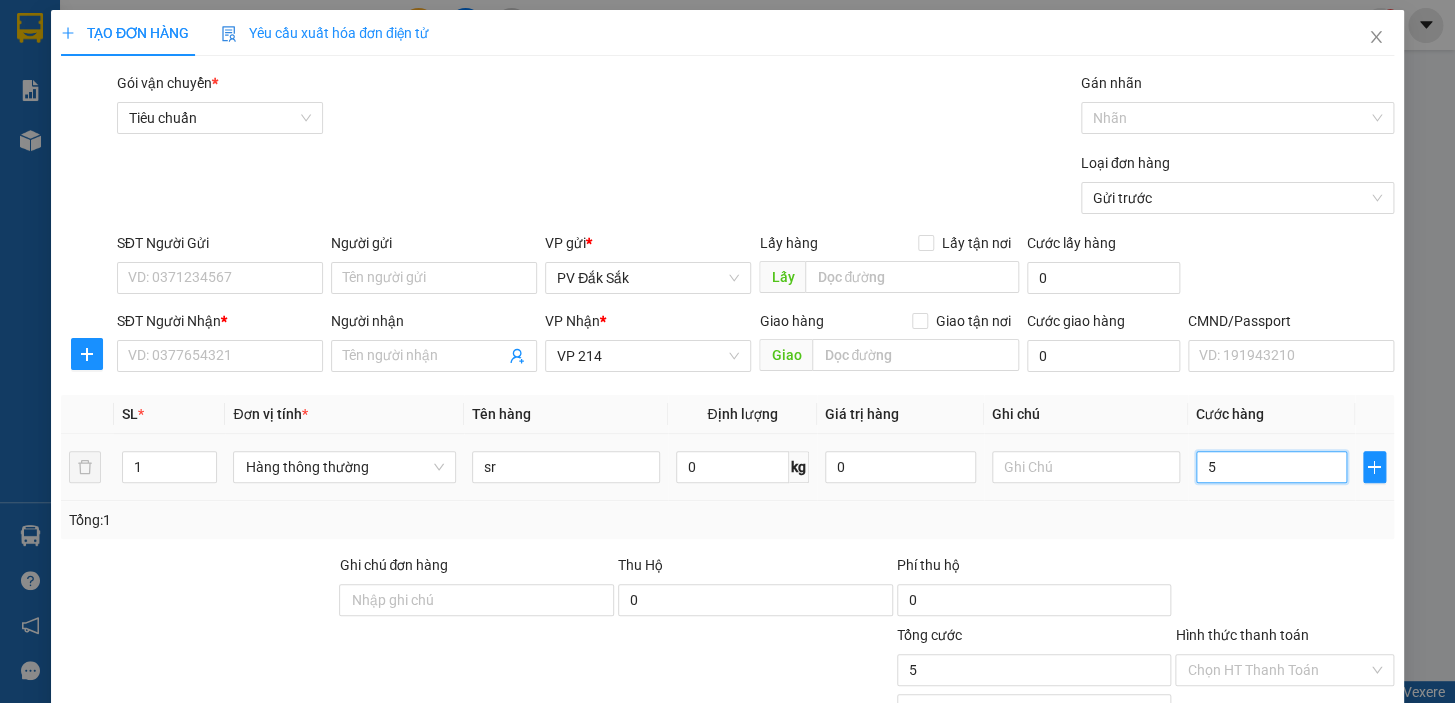 type on "50" 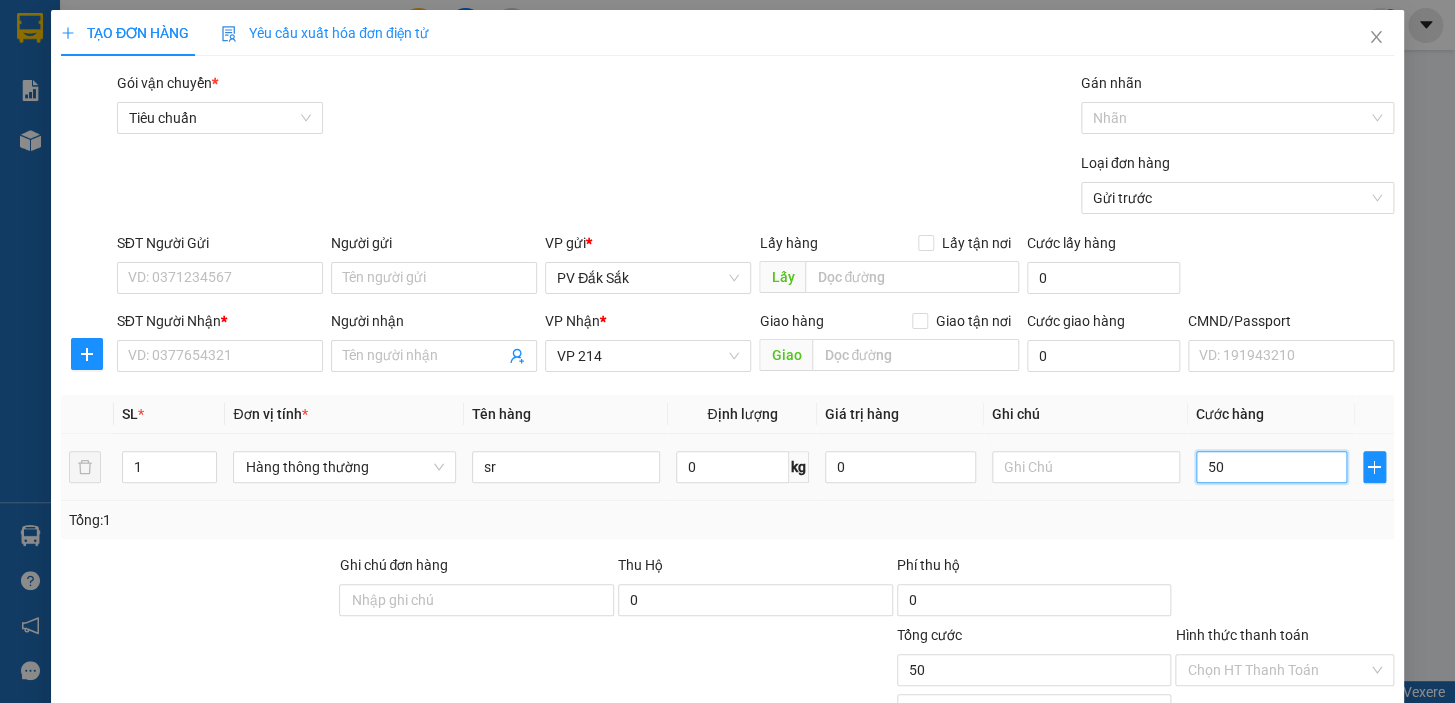 type on "500" 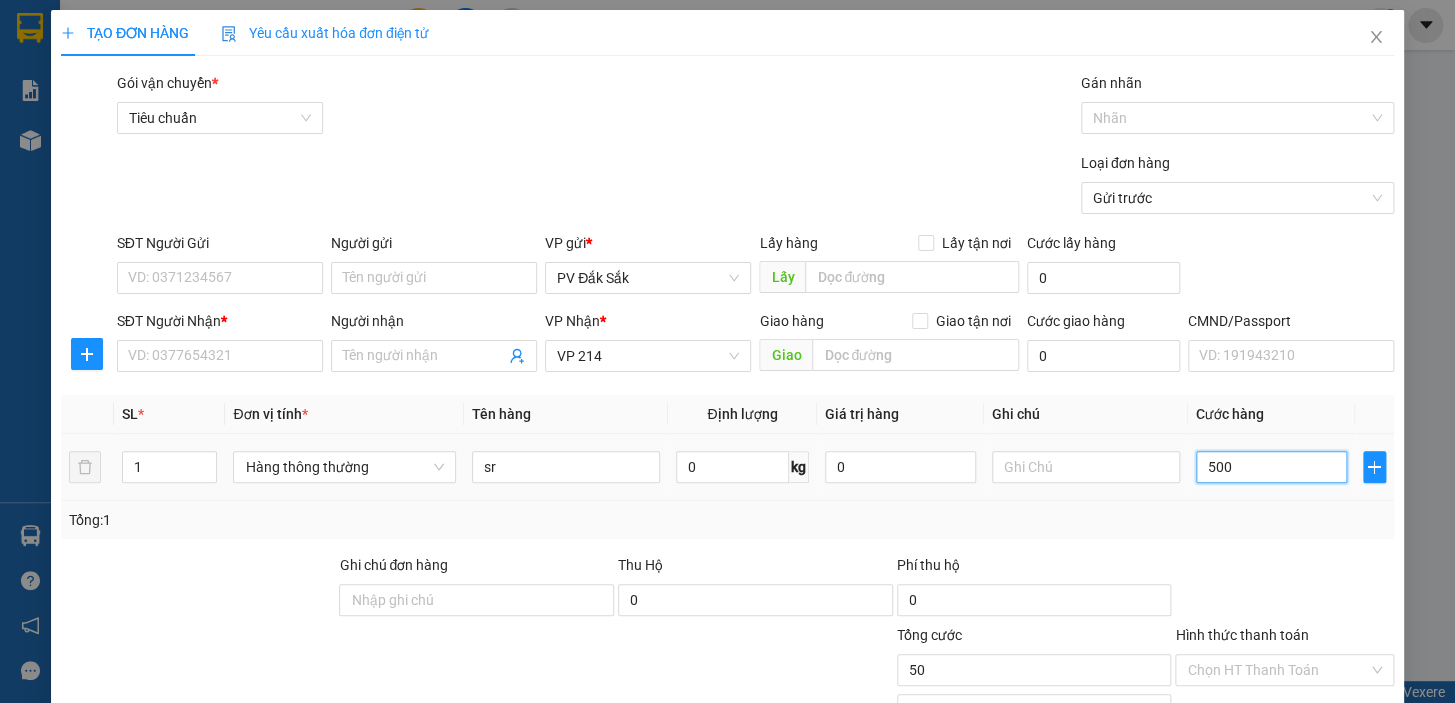 type on "500" 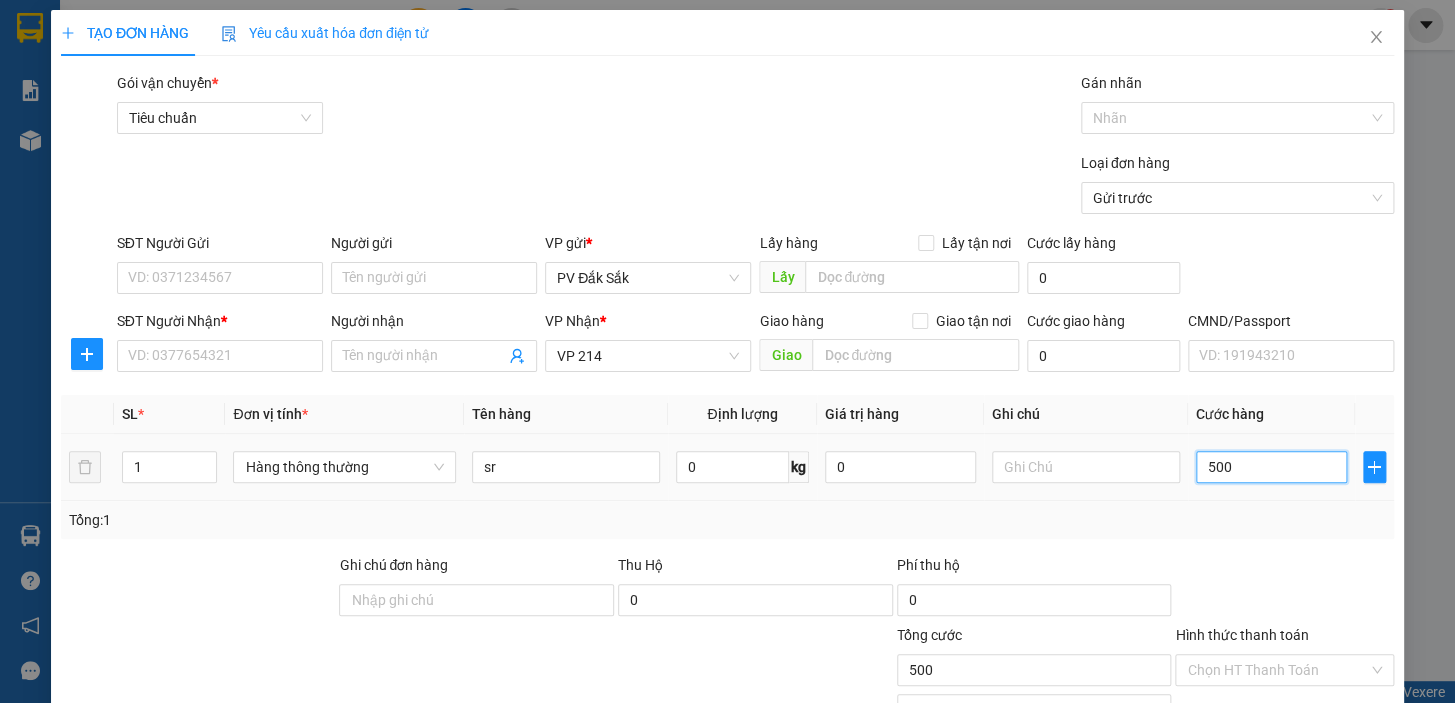 type on "5.000" 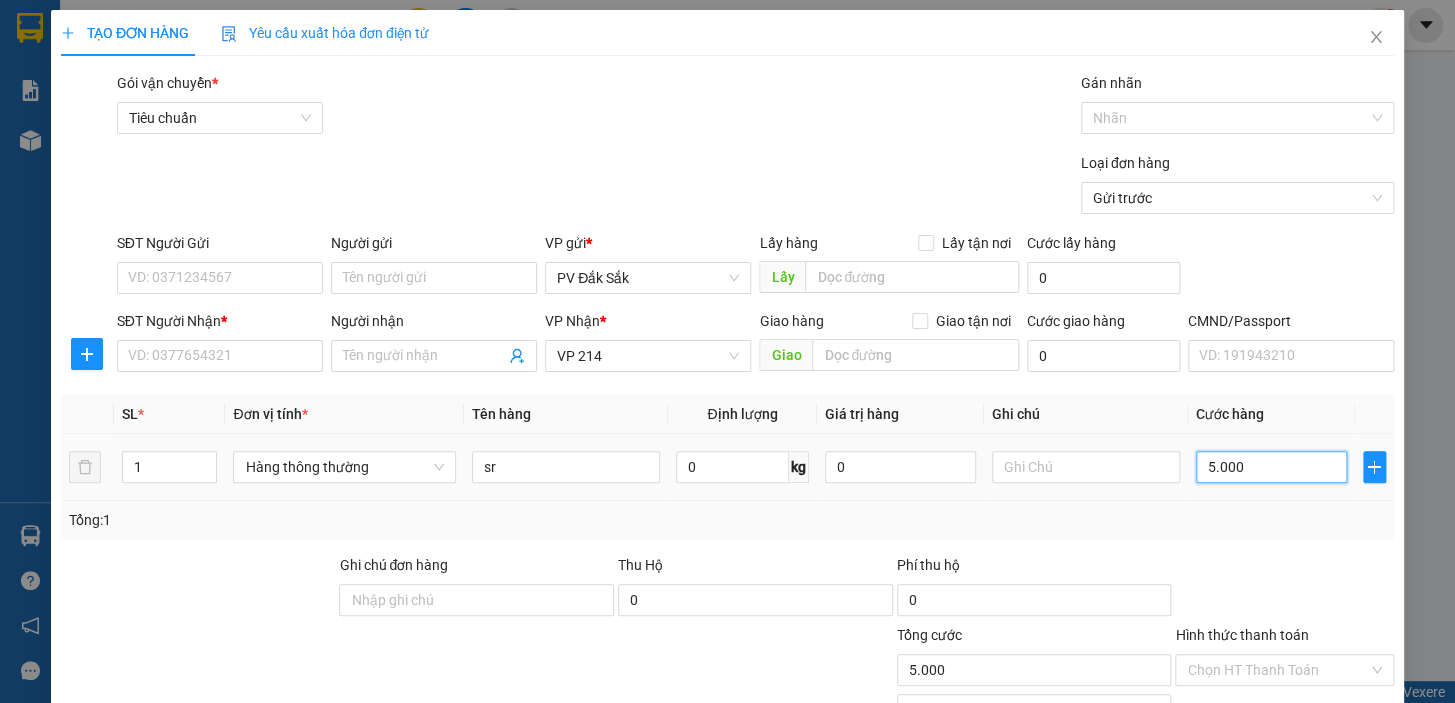 type on "50.000" 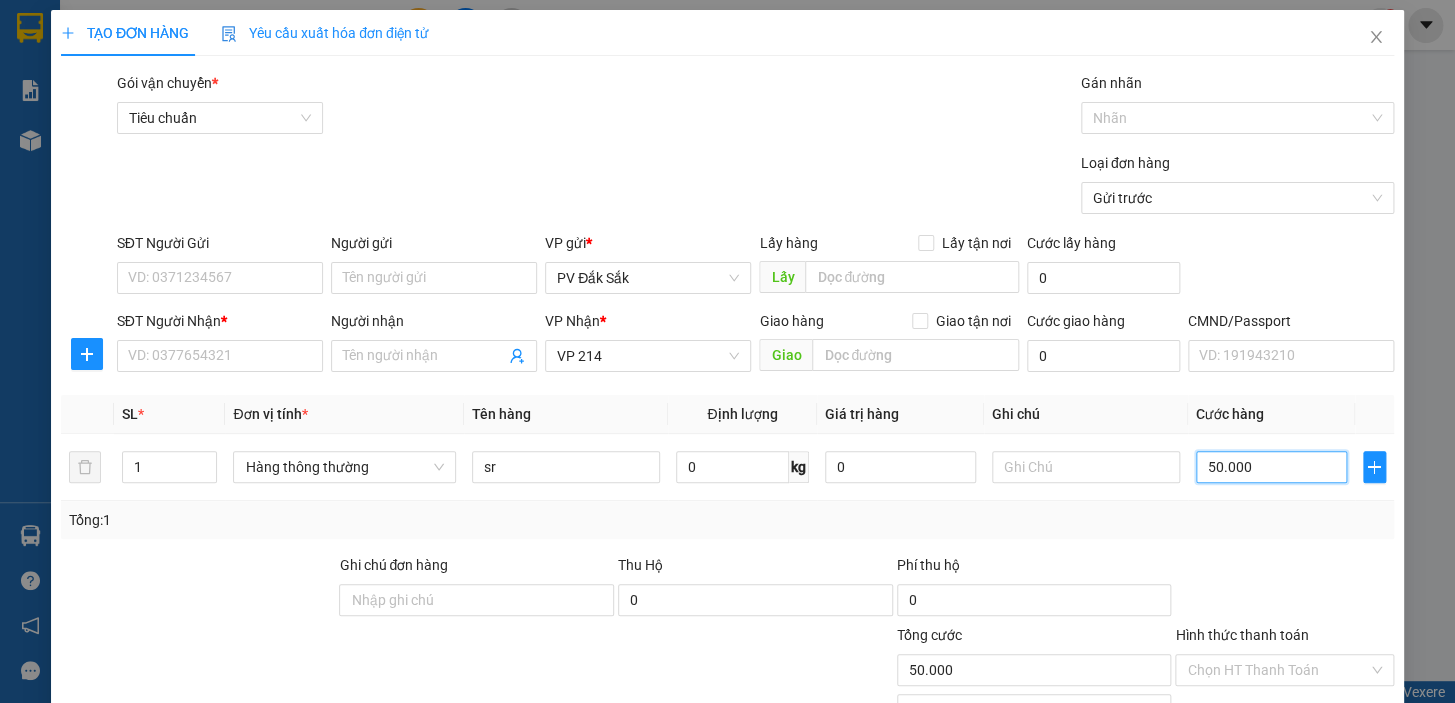 type on "50.000" 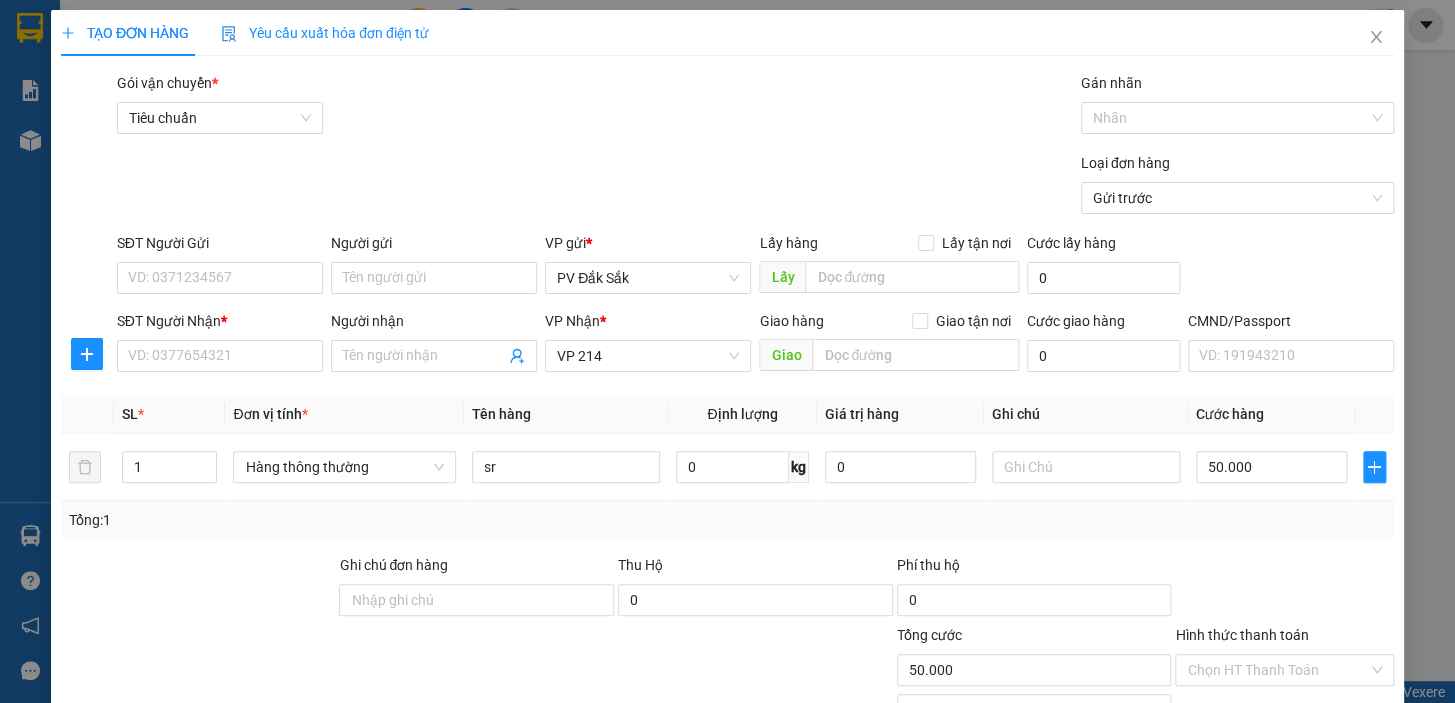 click at bounding box center (560, 659) 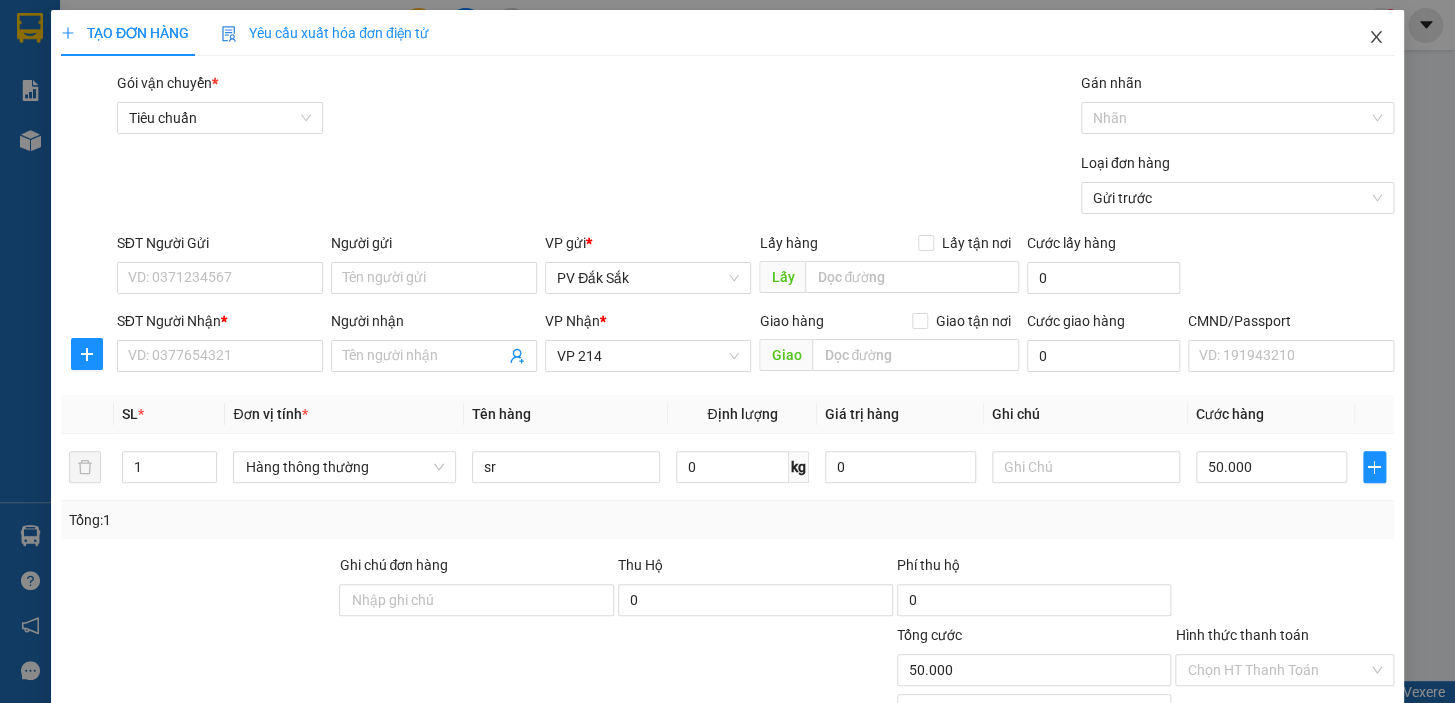 click 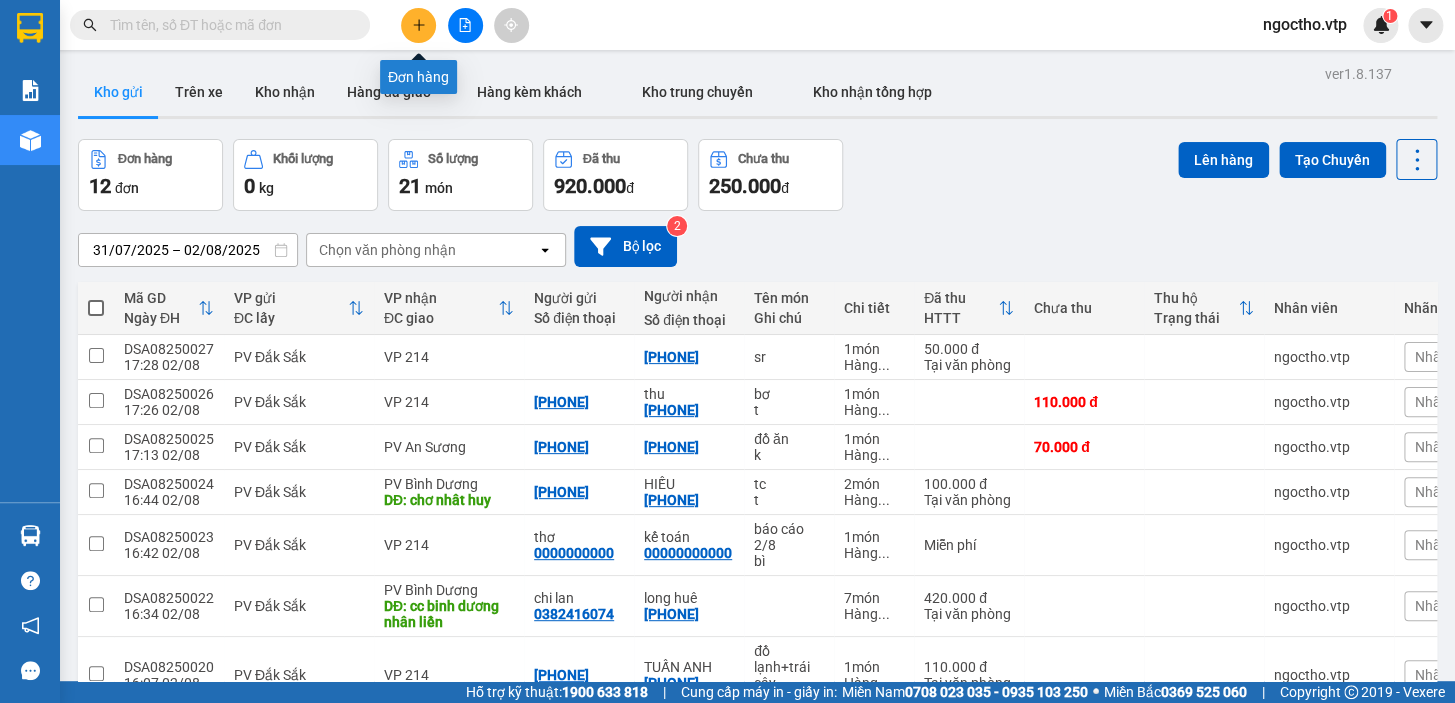 click at bounding box center [418, 25] 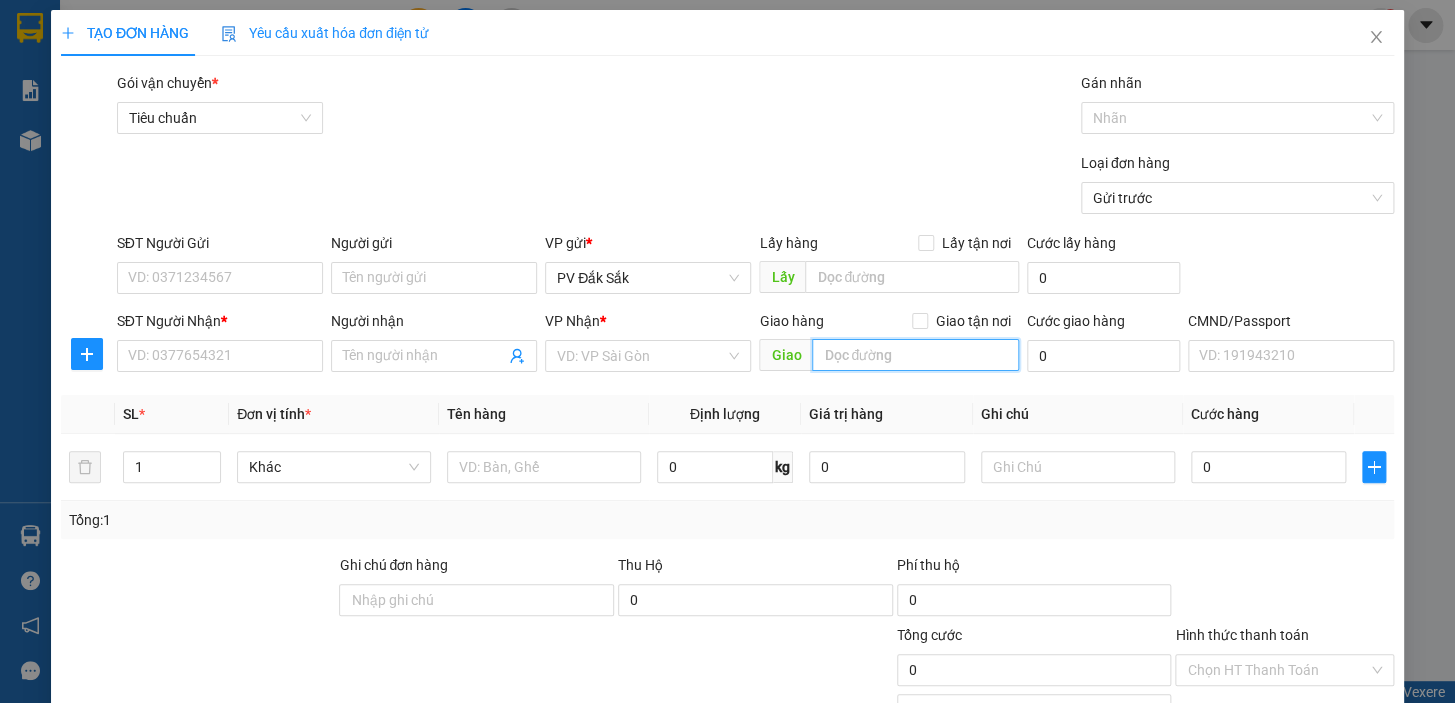 drag, startPoint x: 840, startPoint y: 369, endPoint x: 842, endPoint y: 353, distance: 16.124516 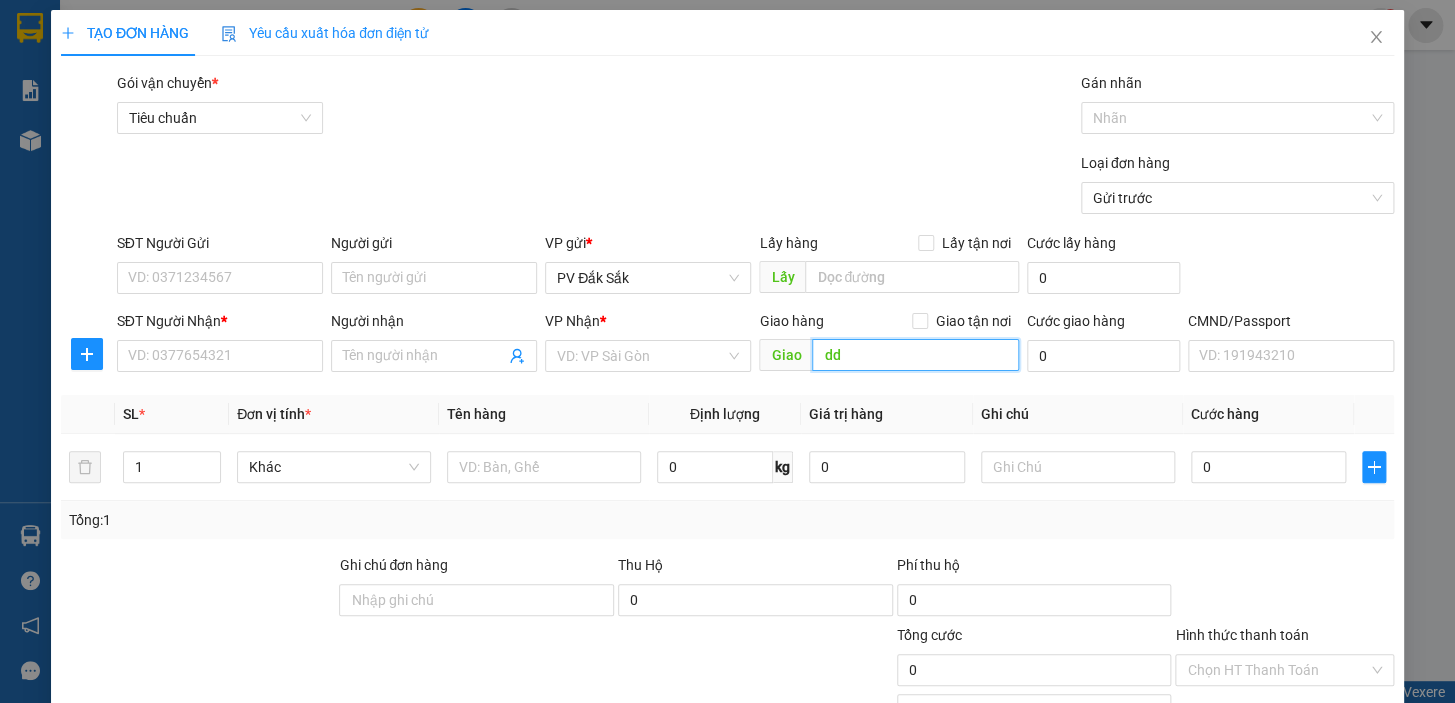 type on "d" 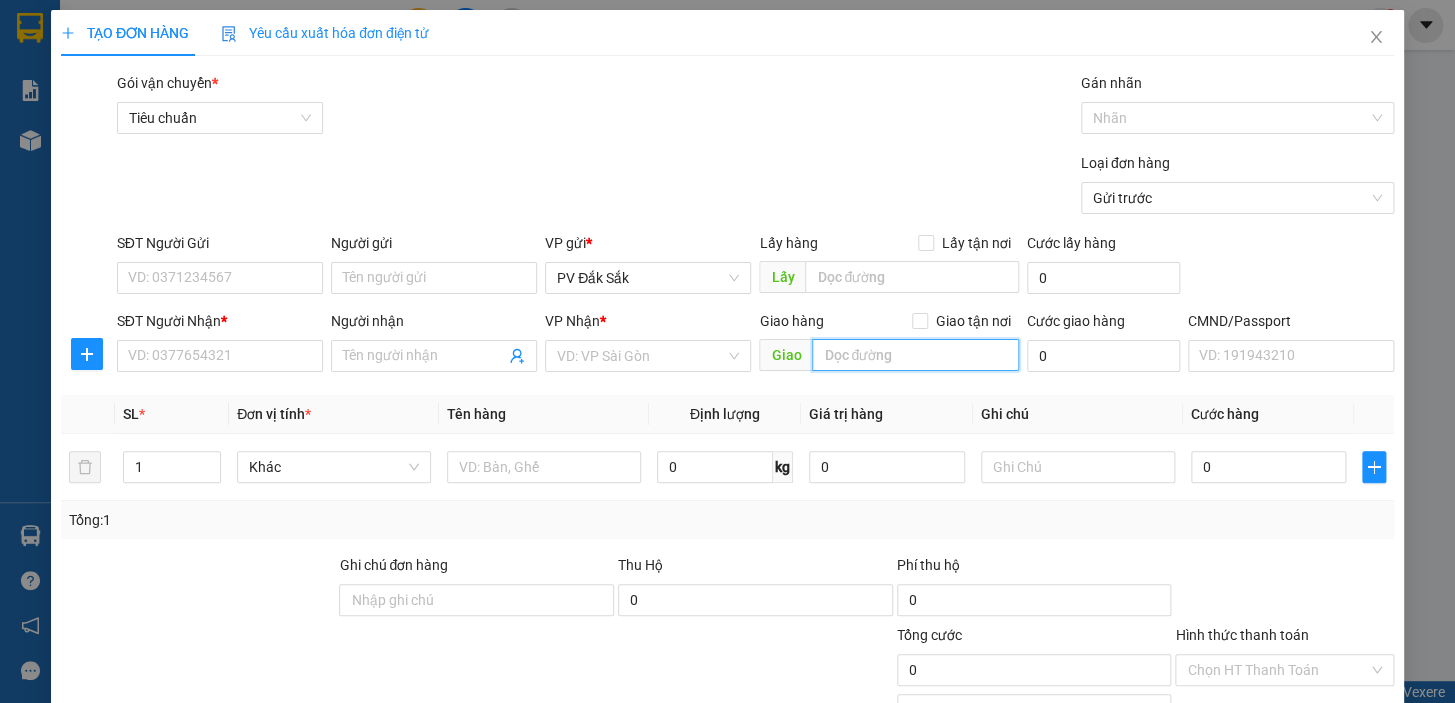 type on "d" 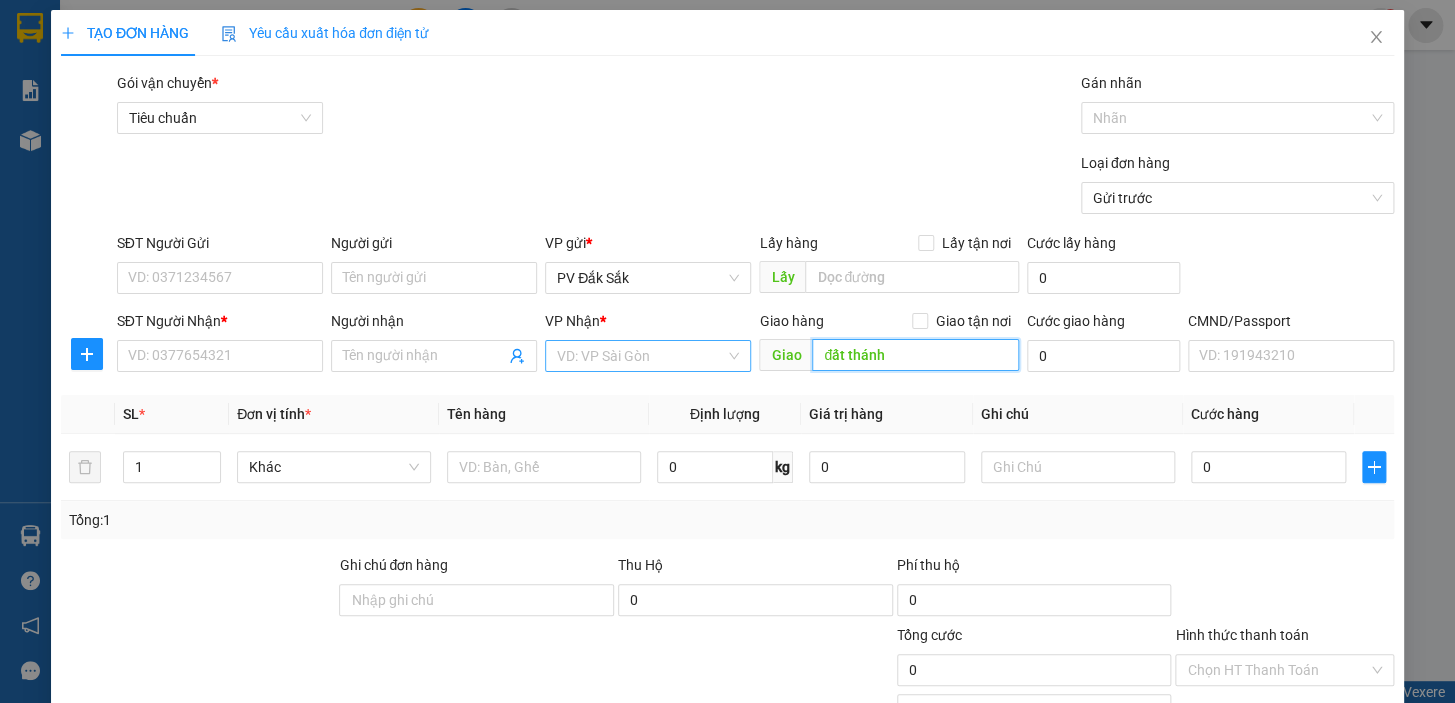 click on "VD: VP Sài Gòn" at bounding box center [648, 356] 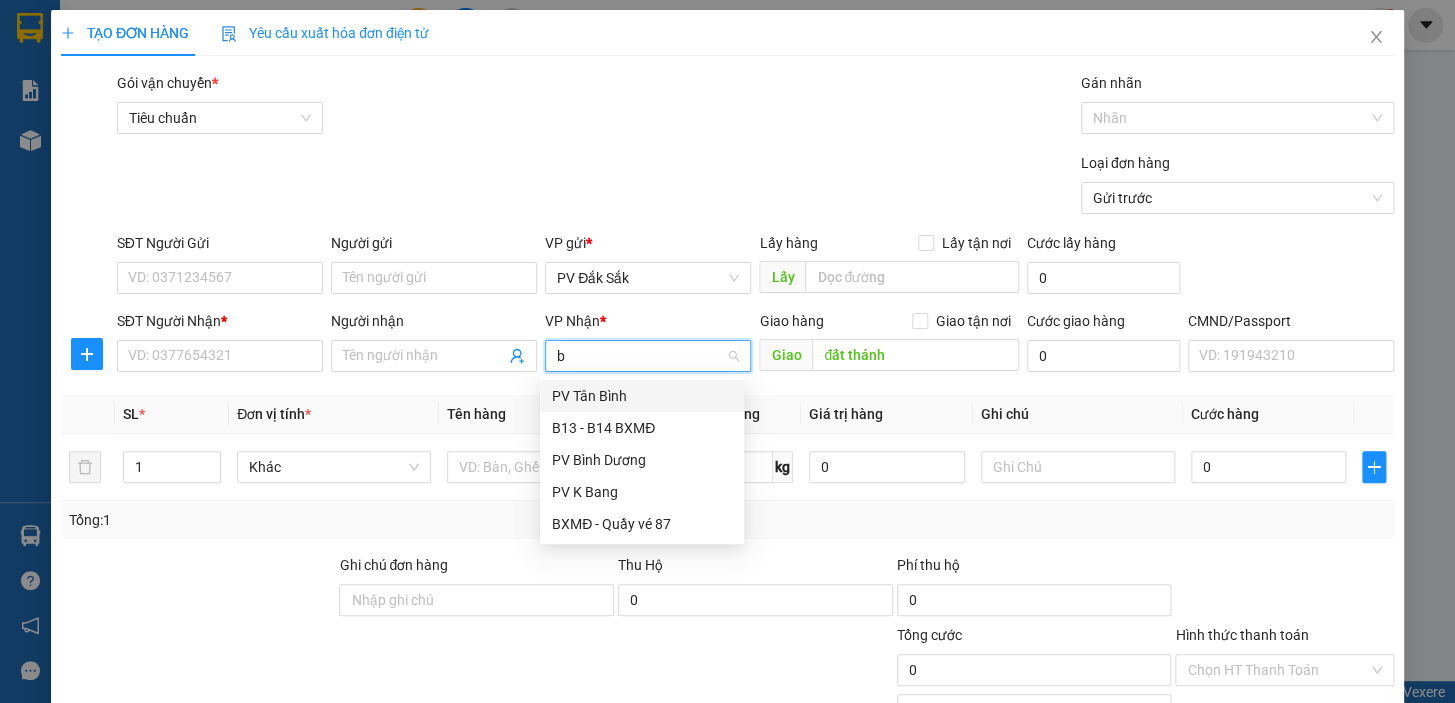 type on "bi" 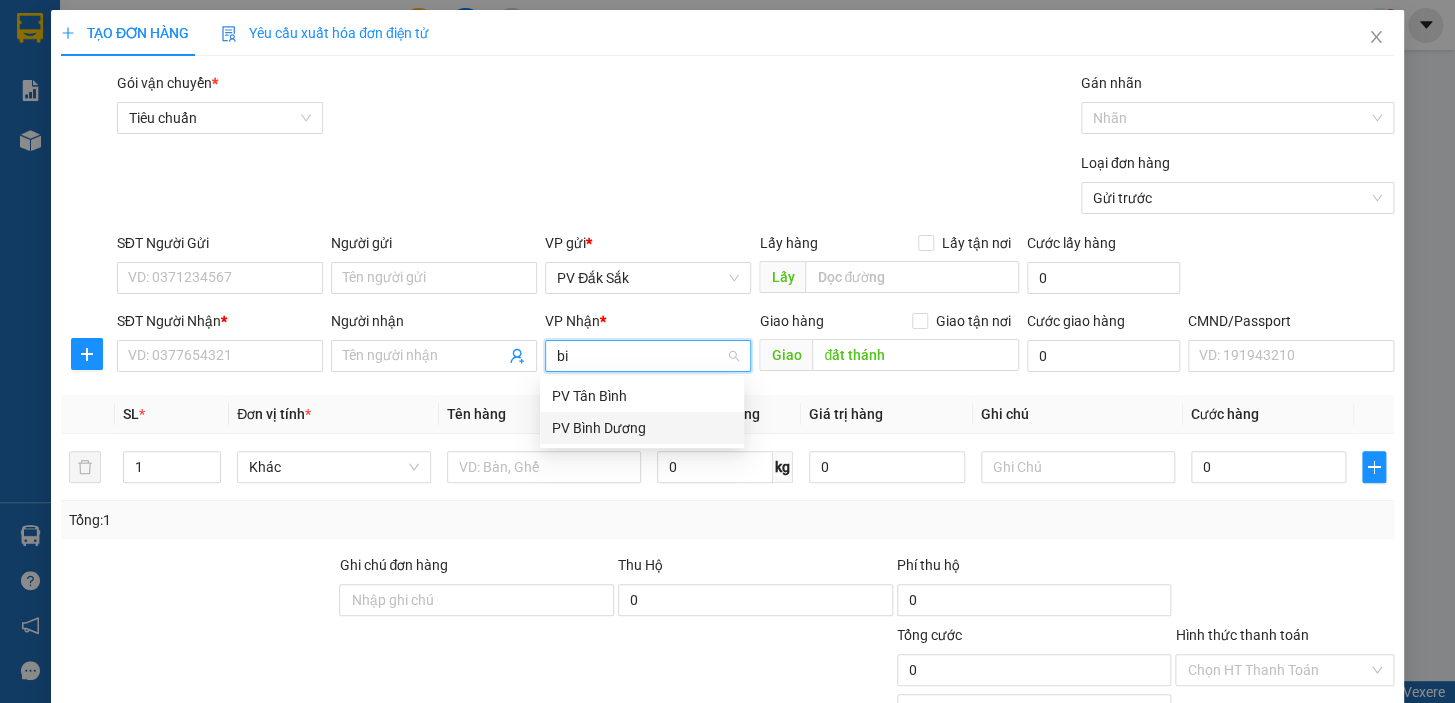 click on "PV Bình Dương" at bounding box center (642, 428) 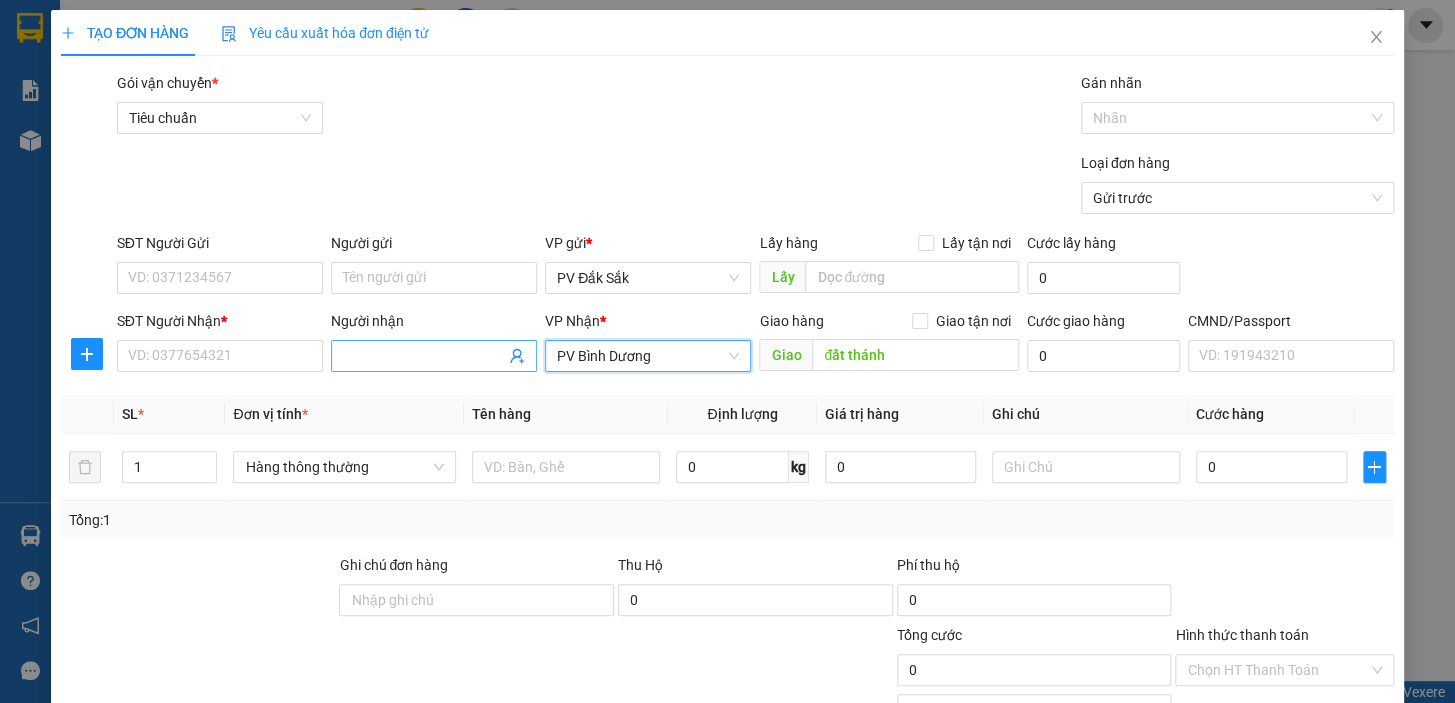 click on "Người nhận" at bounding box center (424, 356) 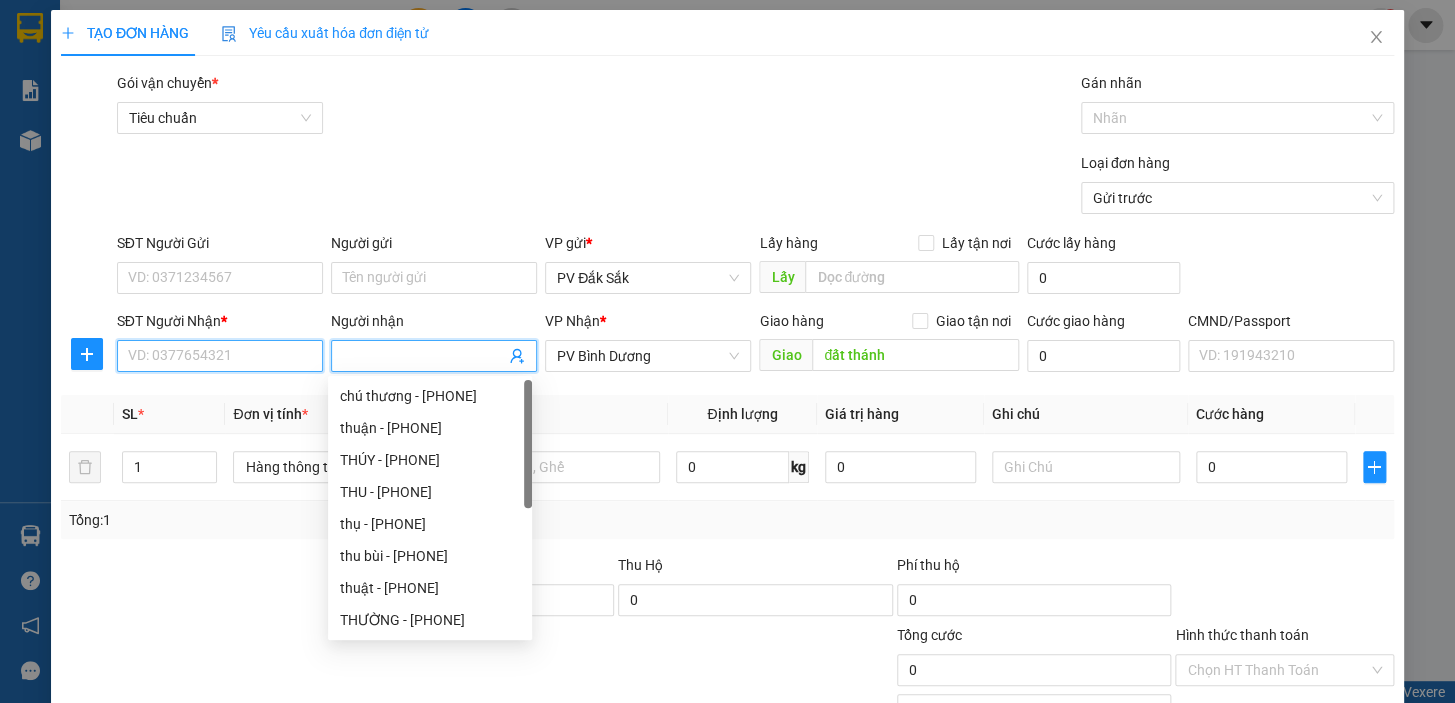 click on "SĐT Người Nhận  *" at bounding box center [220, 356] 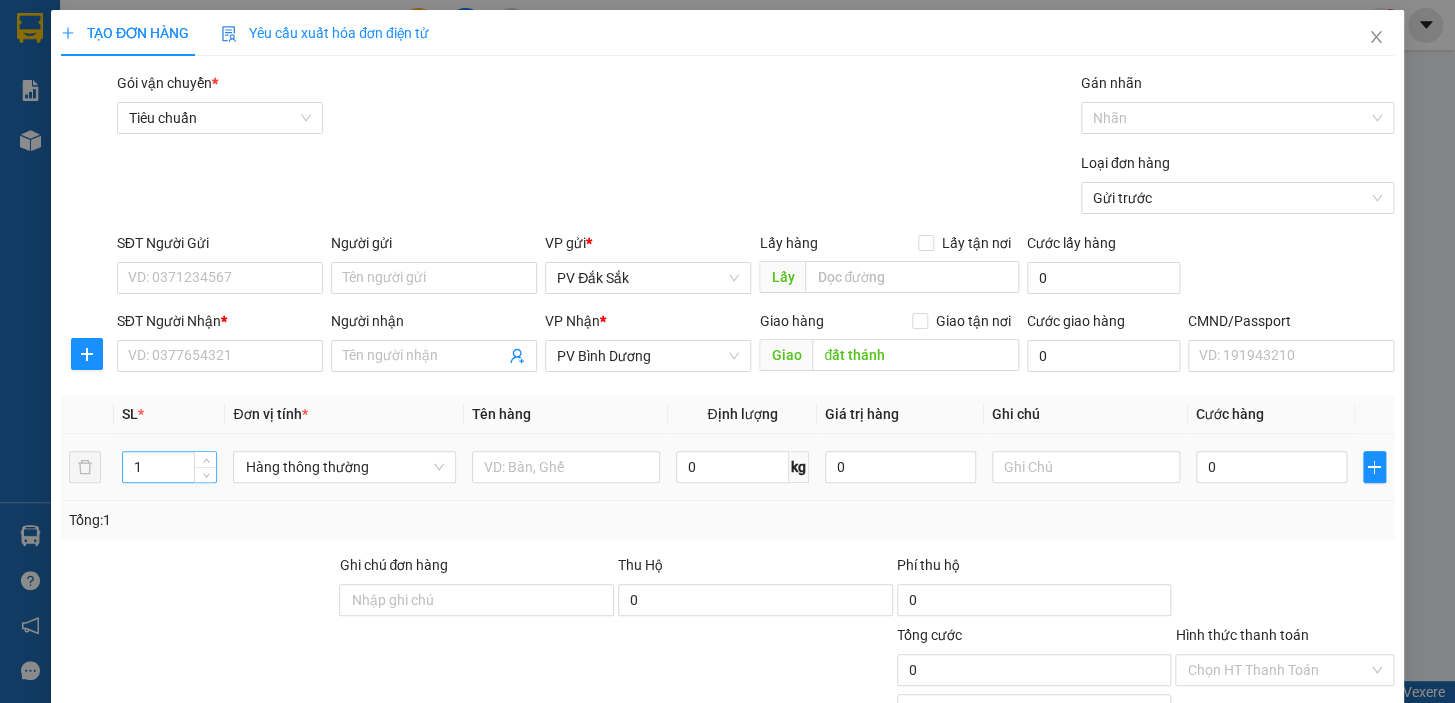 click on "1" at bounding box center [169, 467] 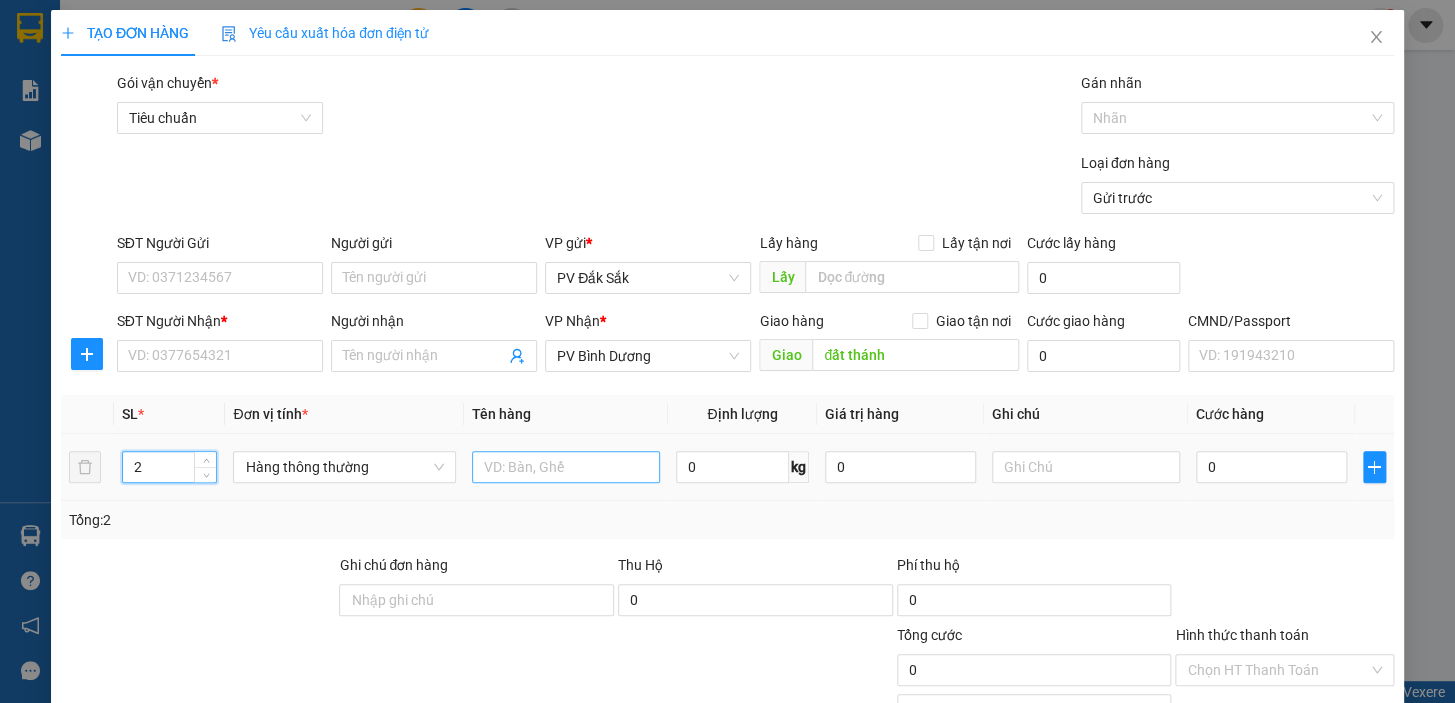 type on "2" 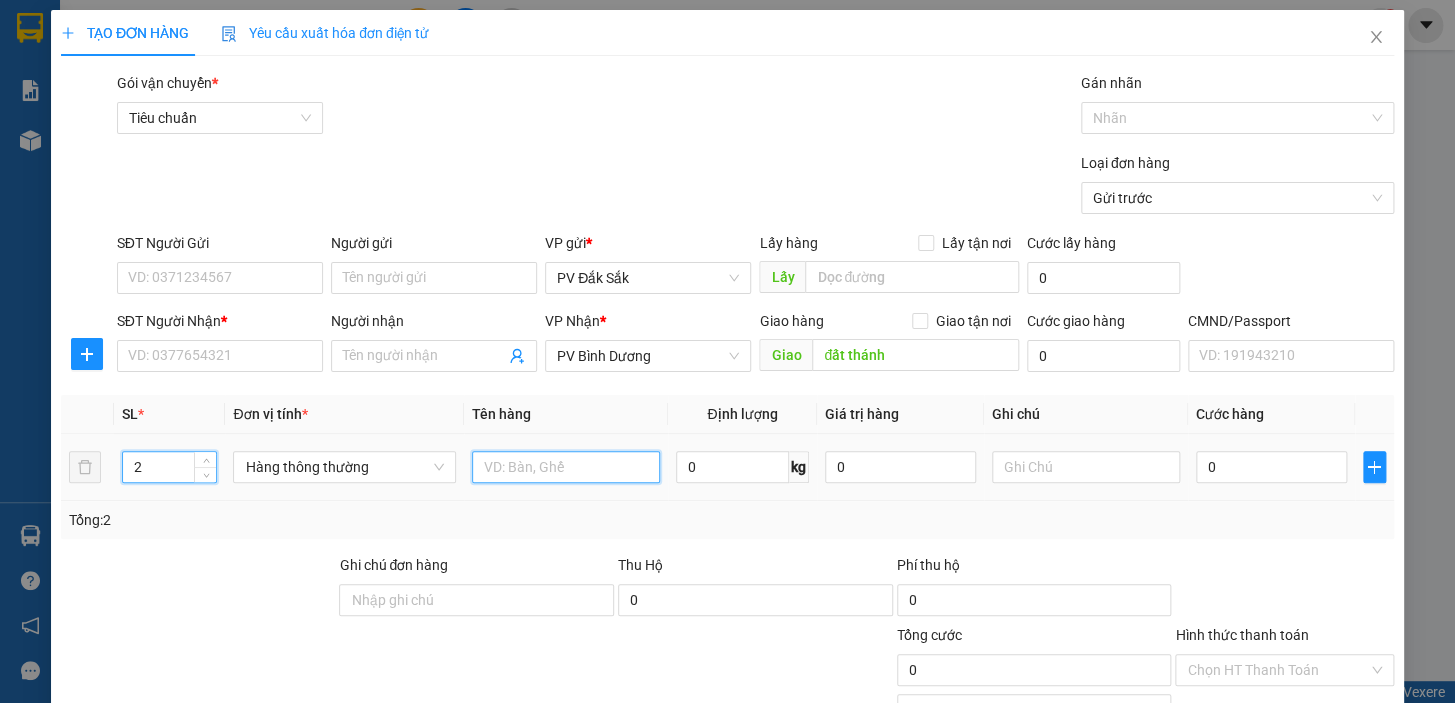 click at bounding box center (566, 467) 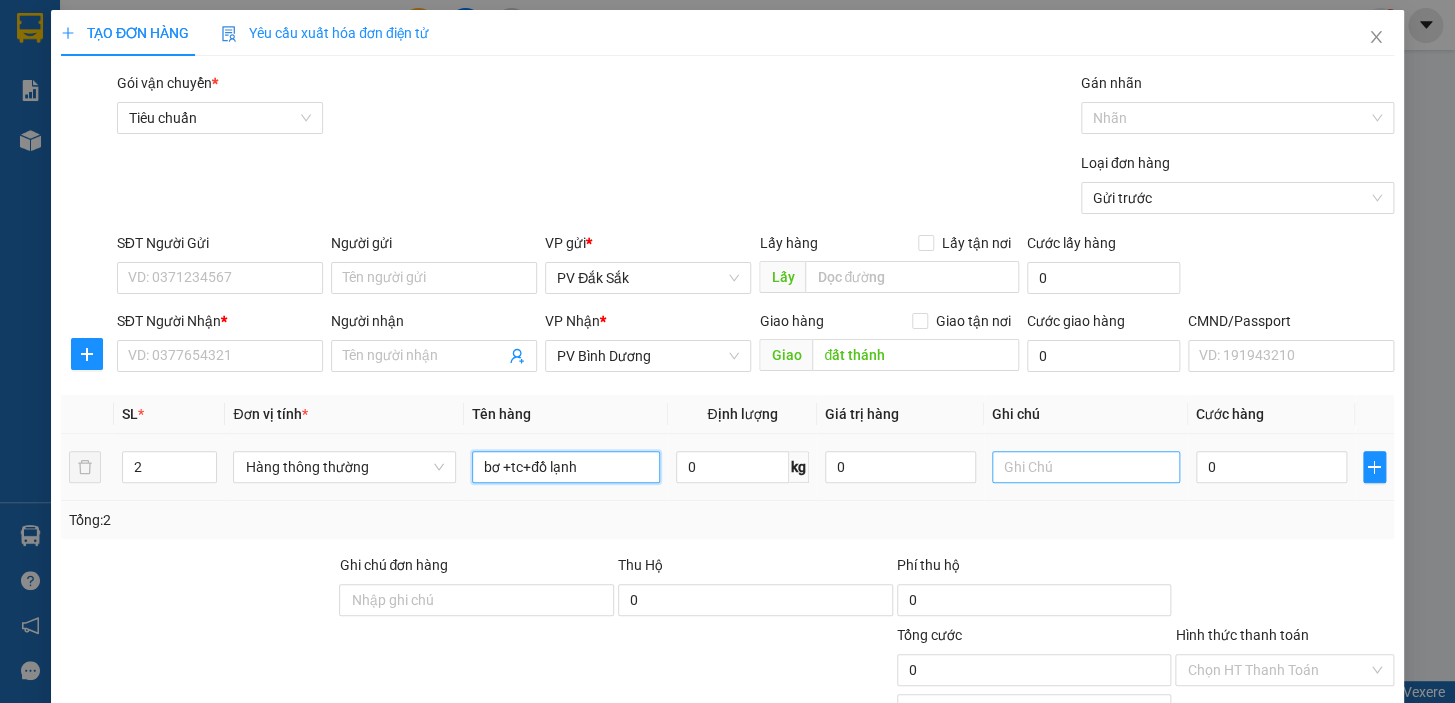 type on "bơ +tc+đồ lạnh" 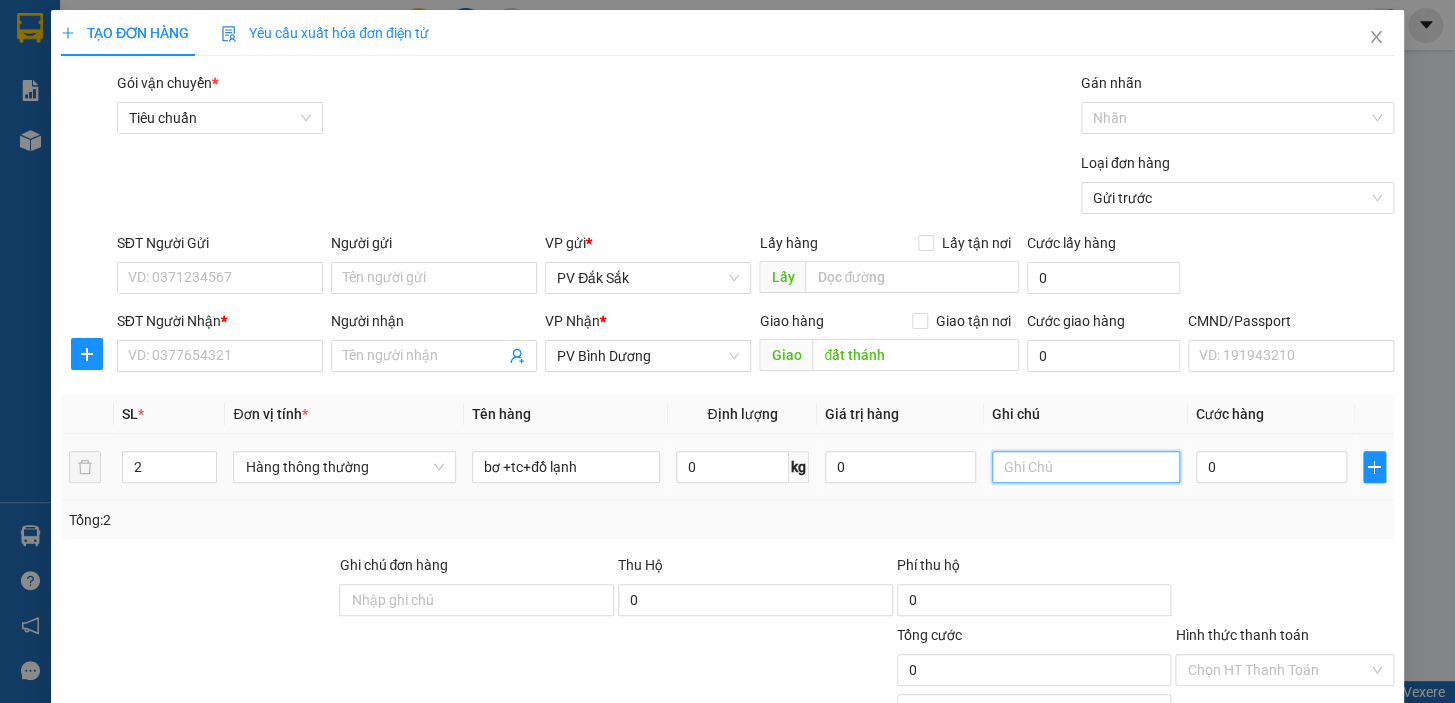 click at bounding box center [1086, 467] 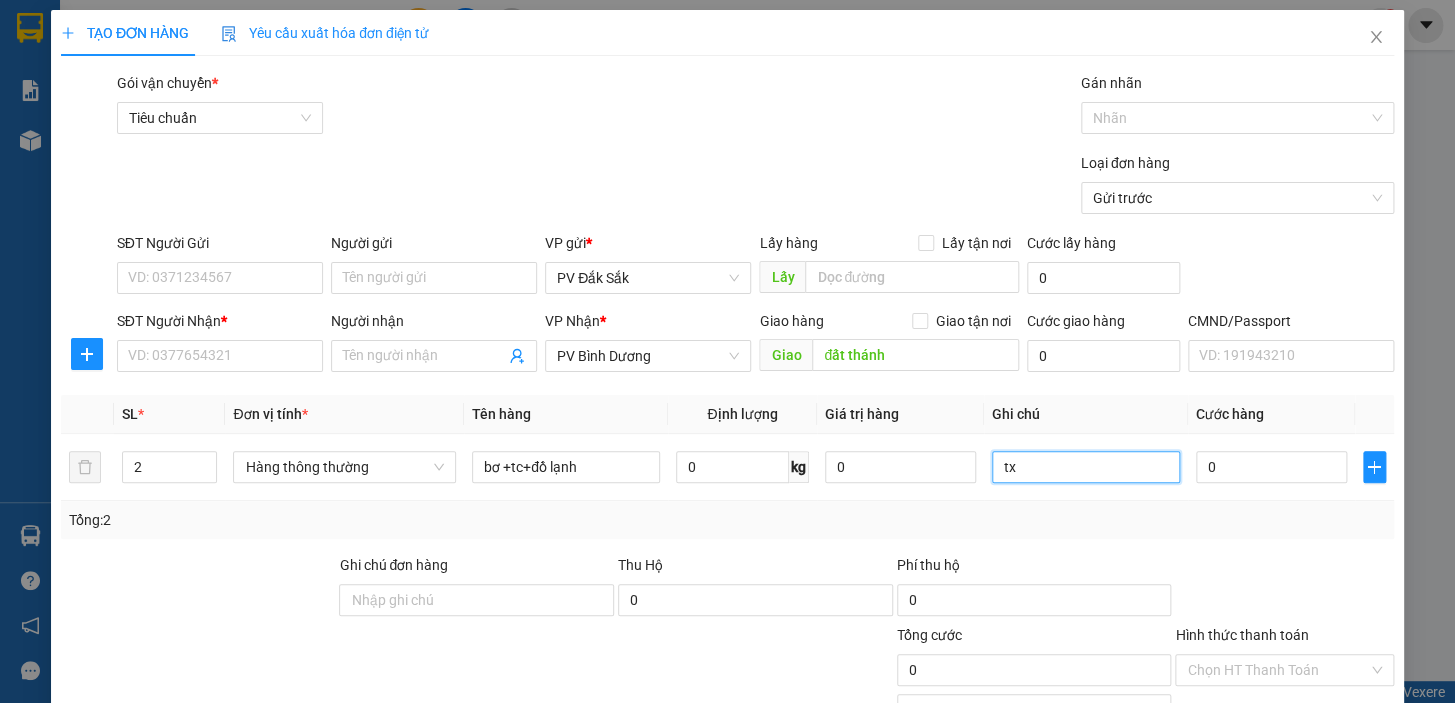 type on "t" 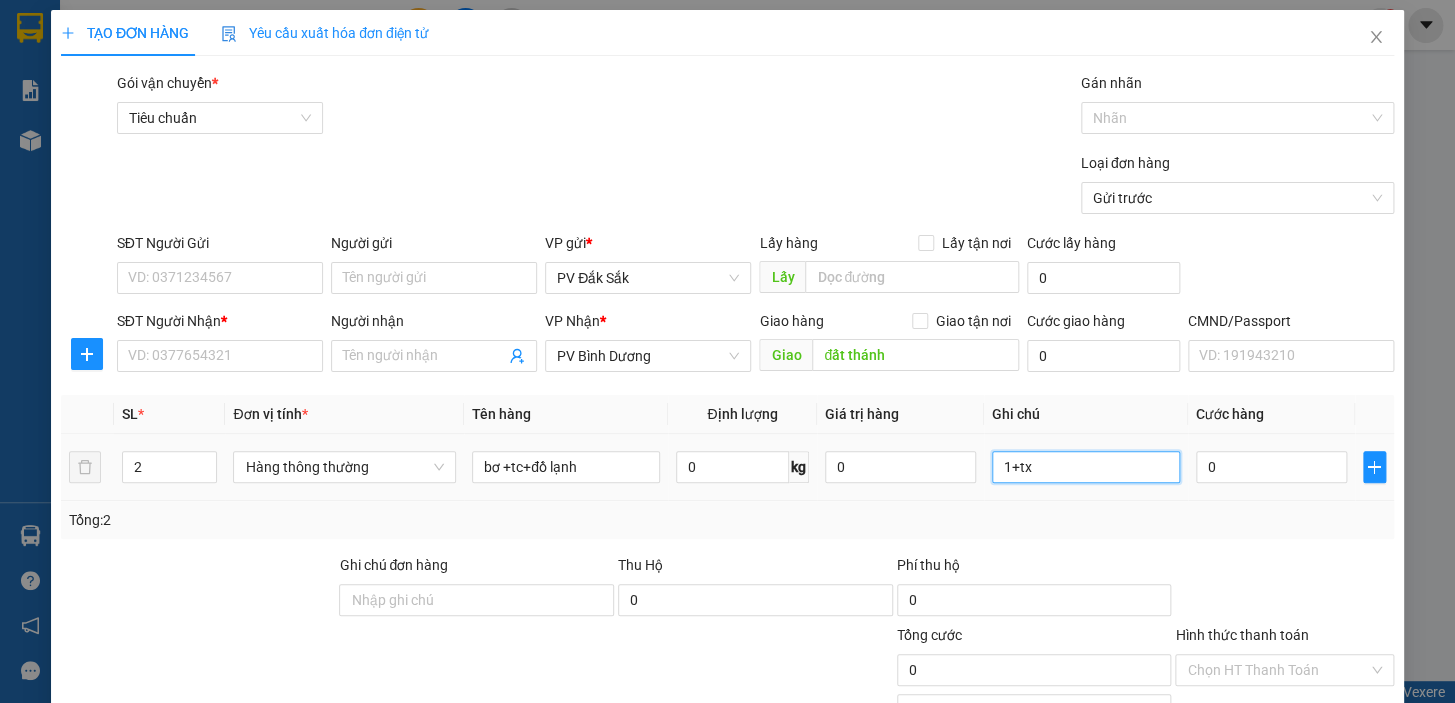 type on "1+tx" 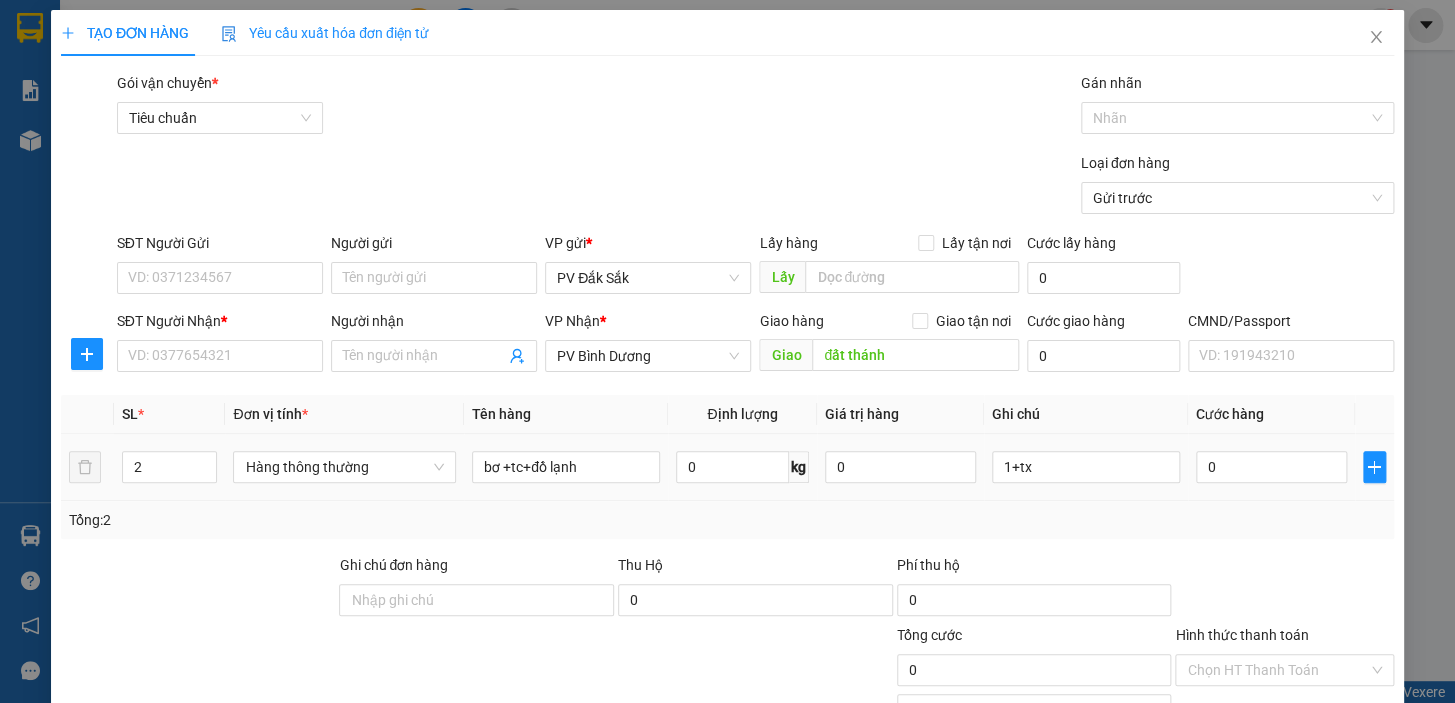 click on "0" at bounding box center [1271, 467] 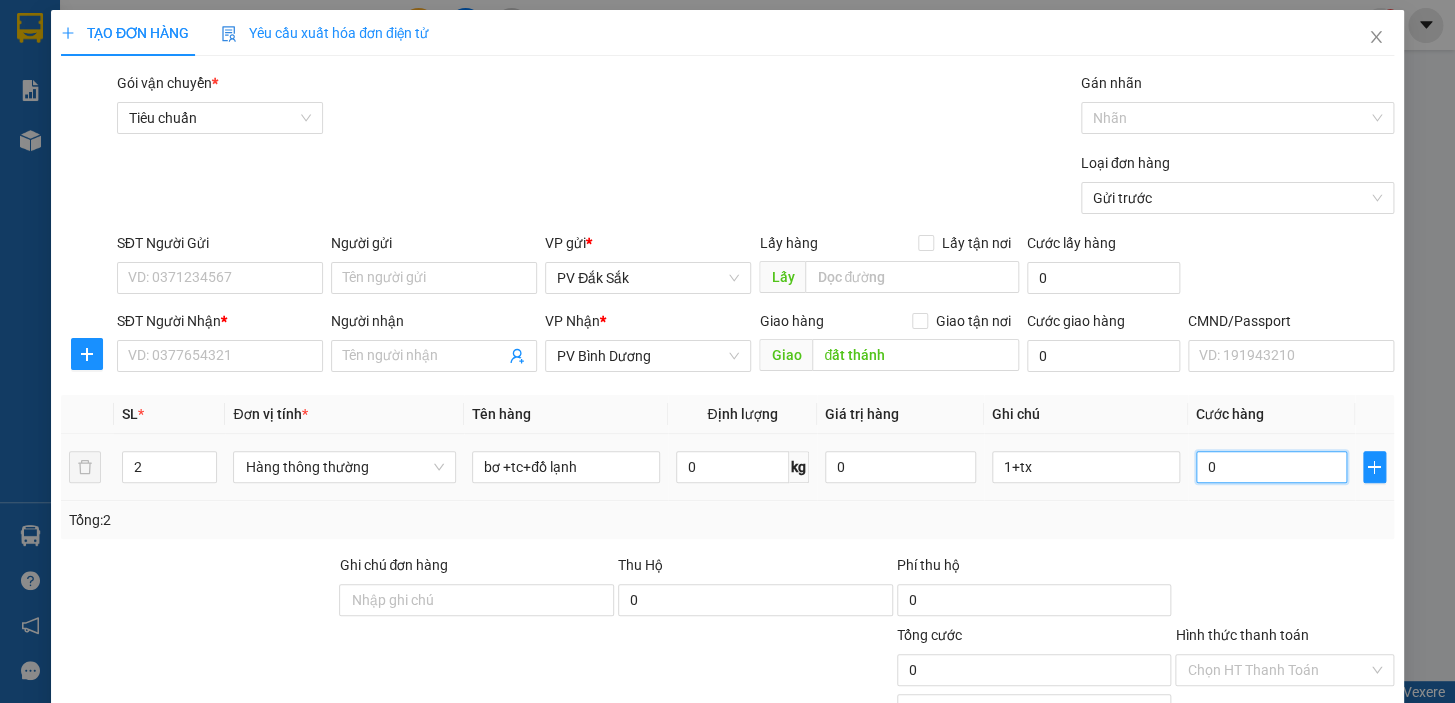 click on "0" at bounding box center [1271, 467] 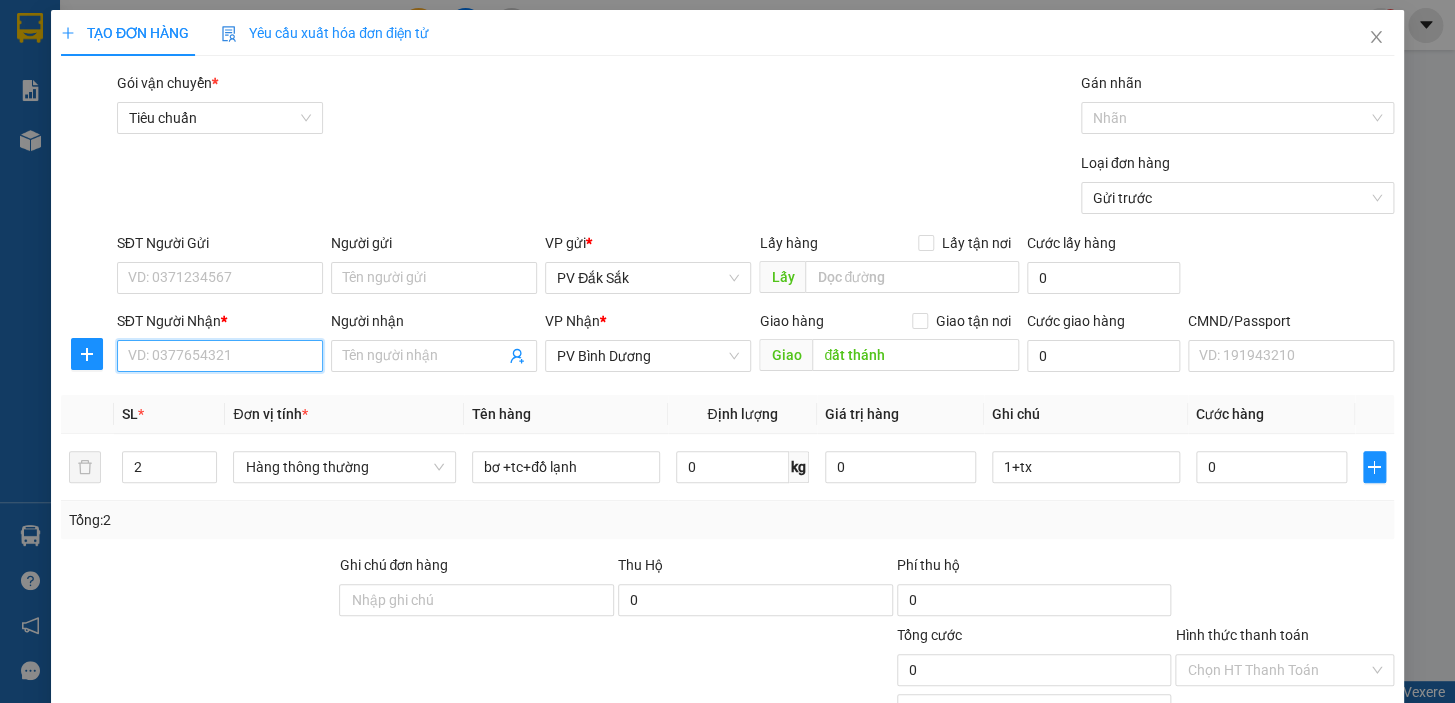 click on "SĐT Người Nhận  *" at bounding box center [220, 356] 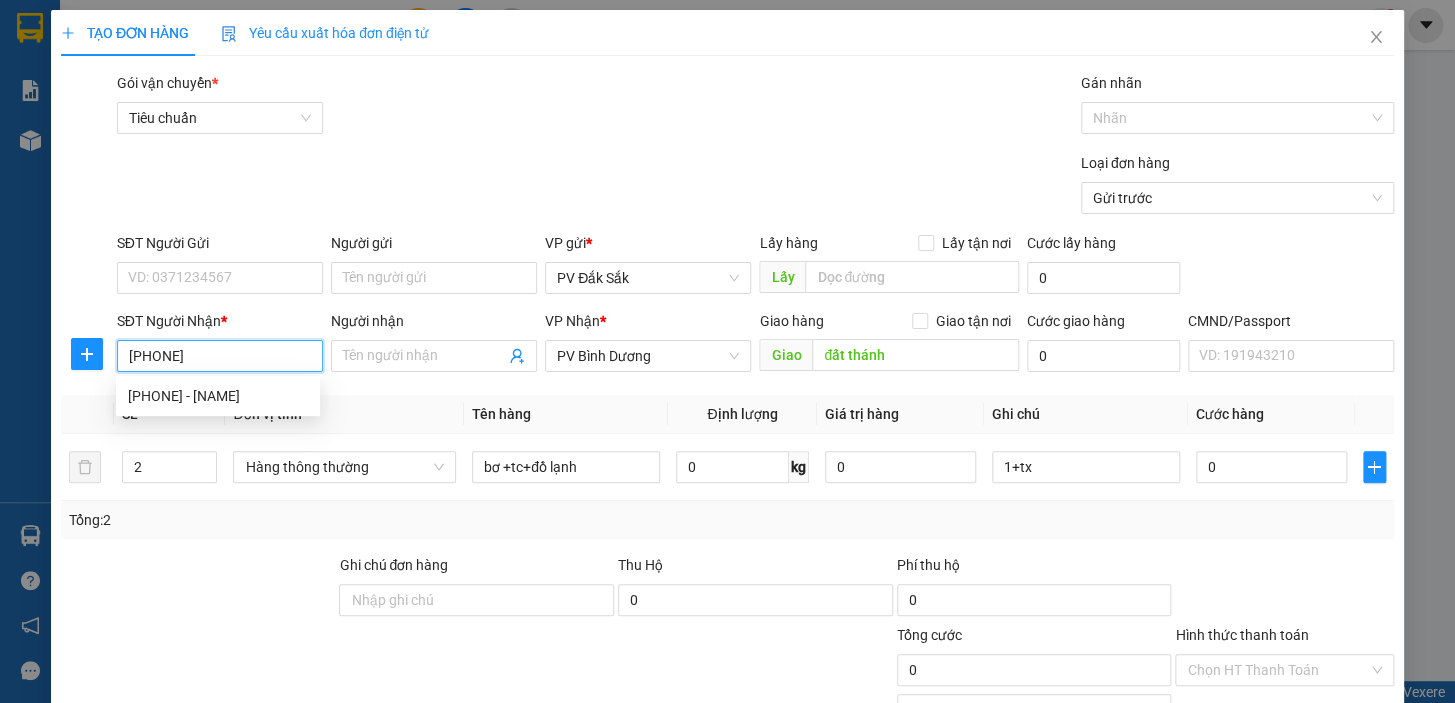 type on "0357672141" 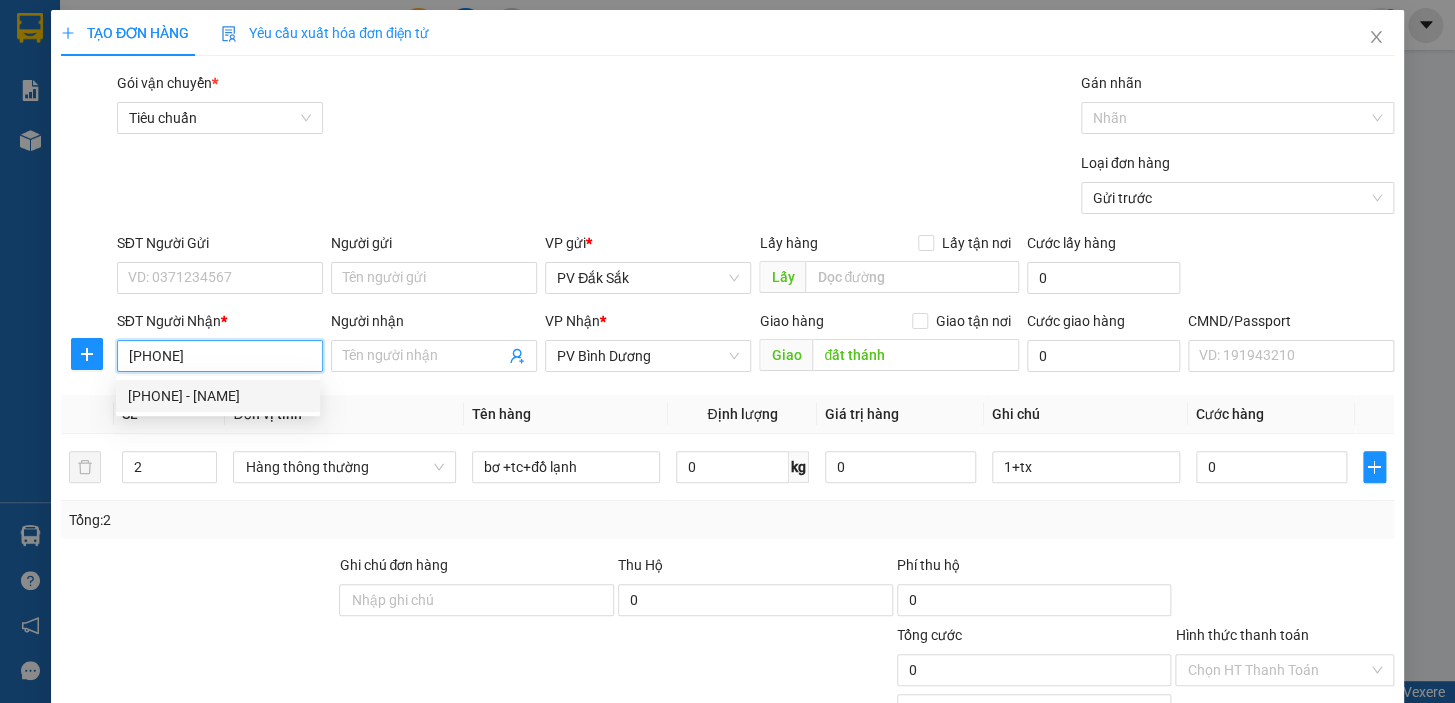 click on "0357672141 - THÙY" at bounding box center (218, 396) 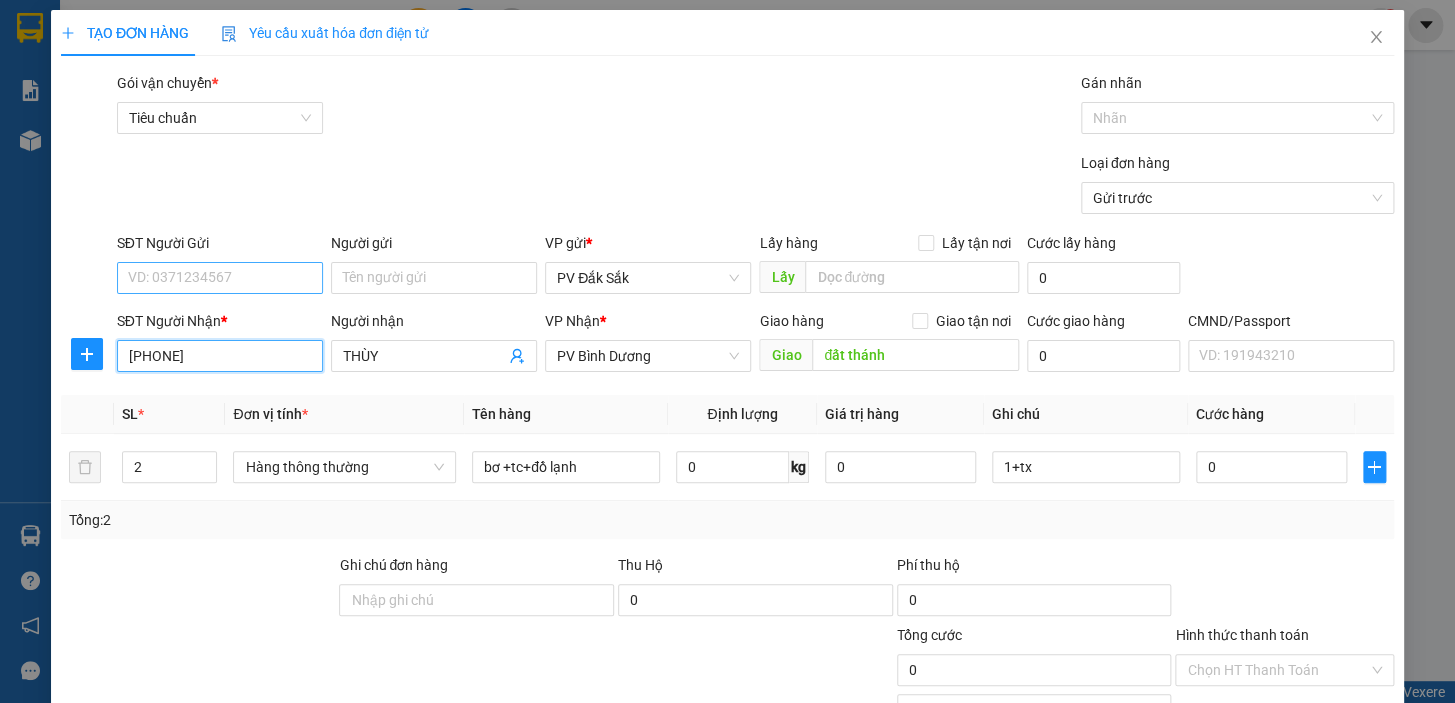 type on "0357672141" 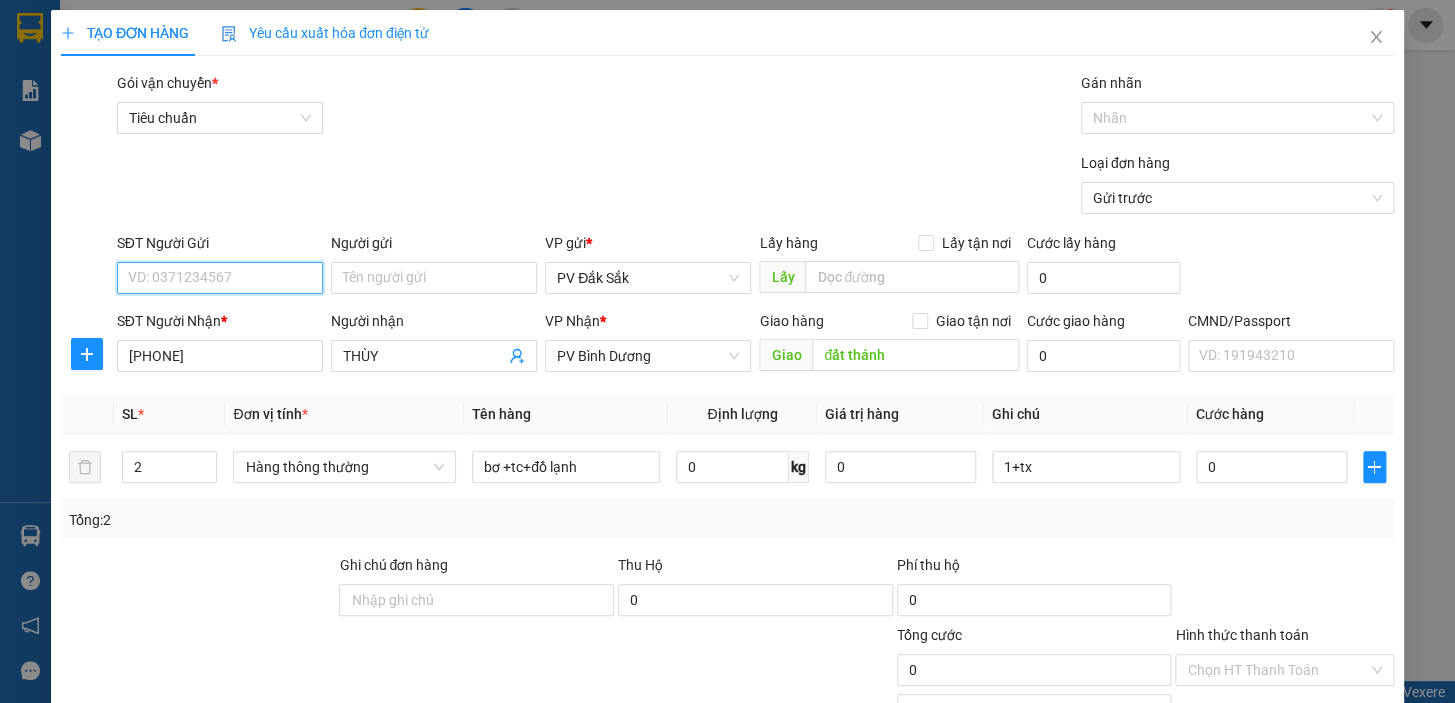 click on "SĐT Người Gửi" at bounding box center (220, 278) 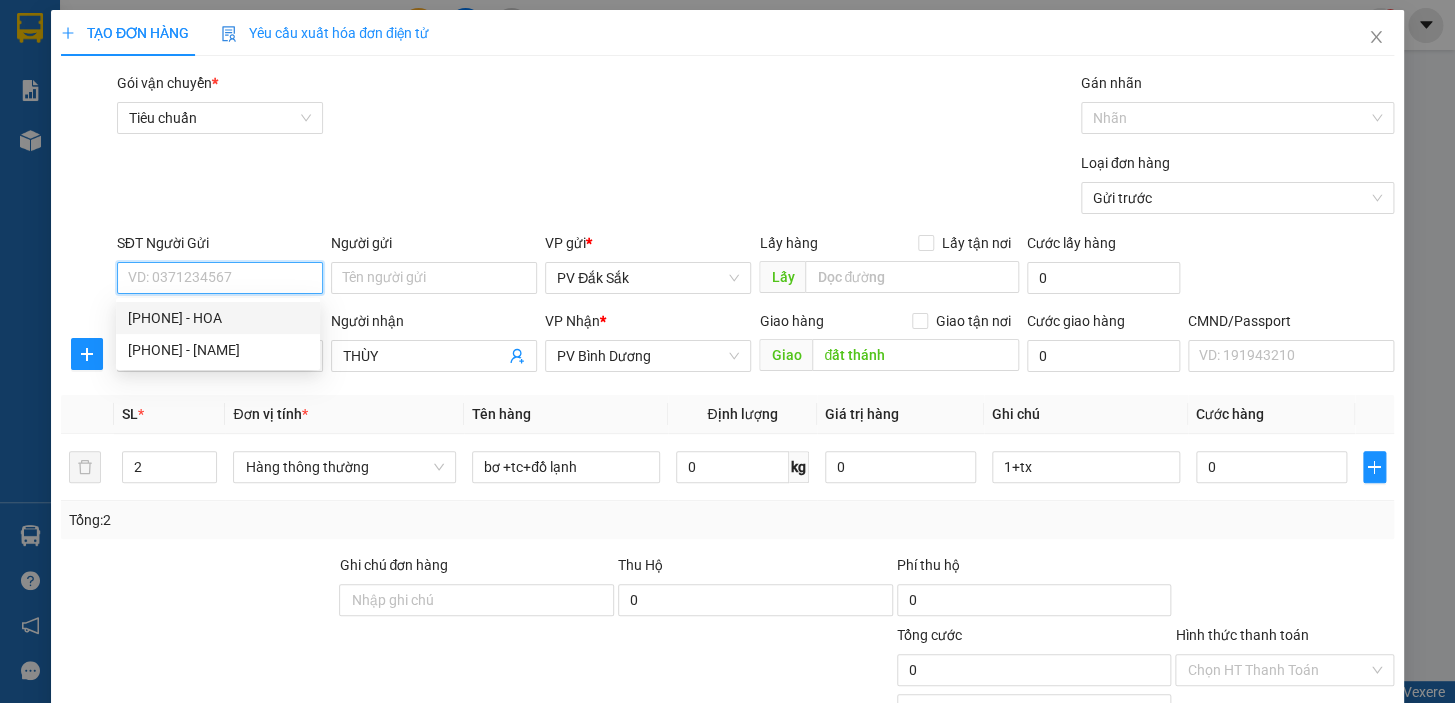 click on "0982172450 - HOA" at bounding box center (218, 318) 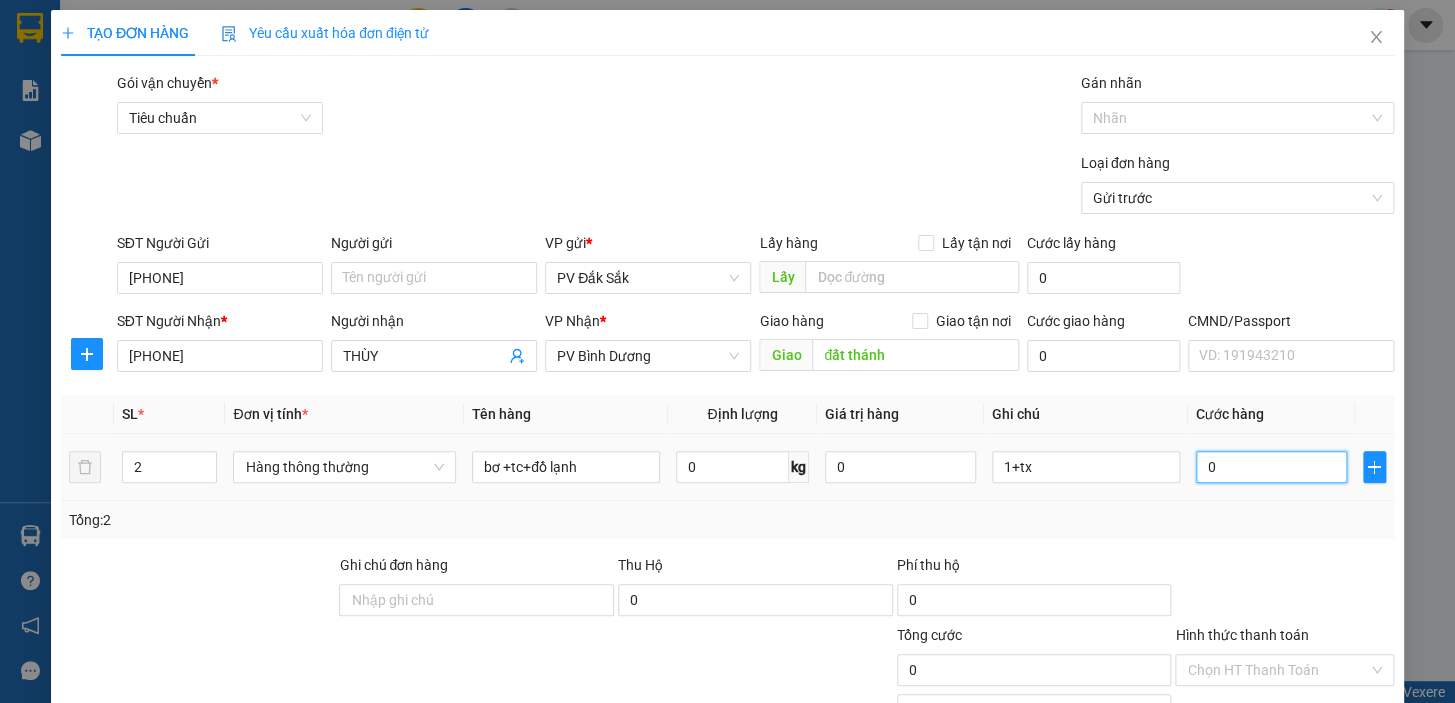 click on "0" at bounding box center (1271, 467) 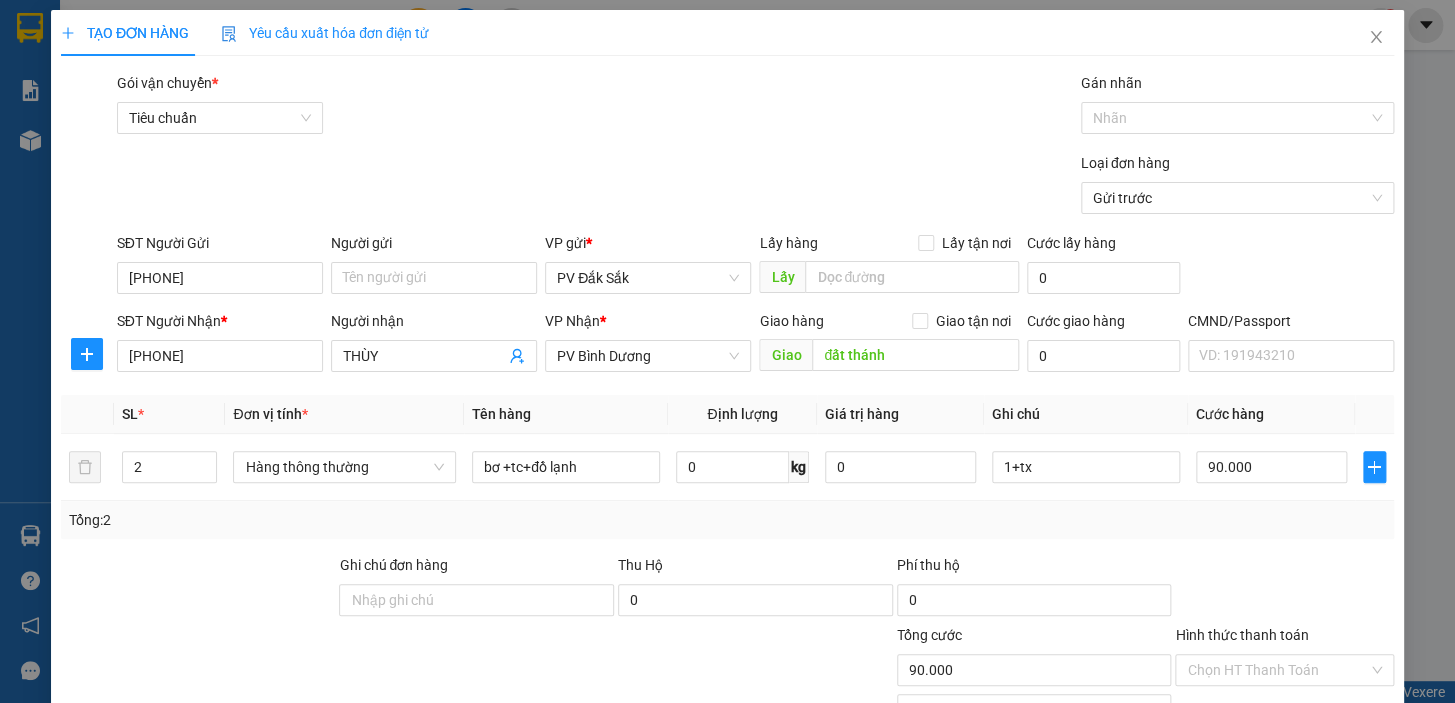click on "Lưu và In" at bounding box center (1323, 907) 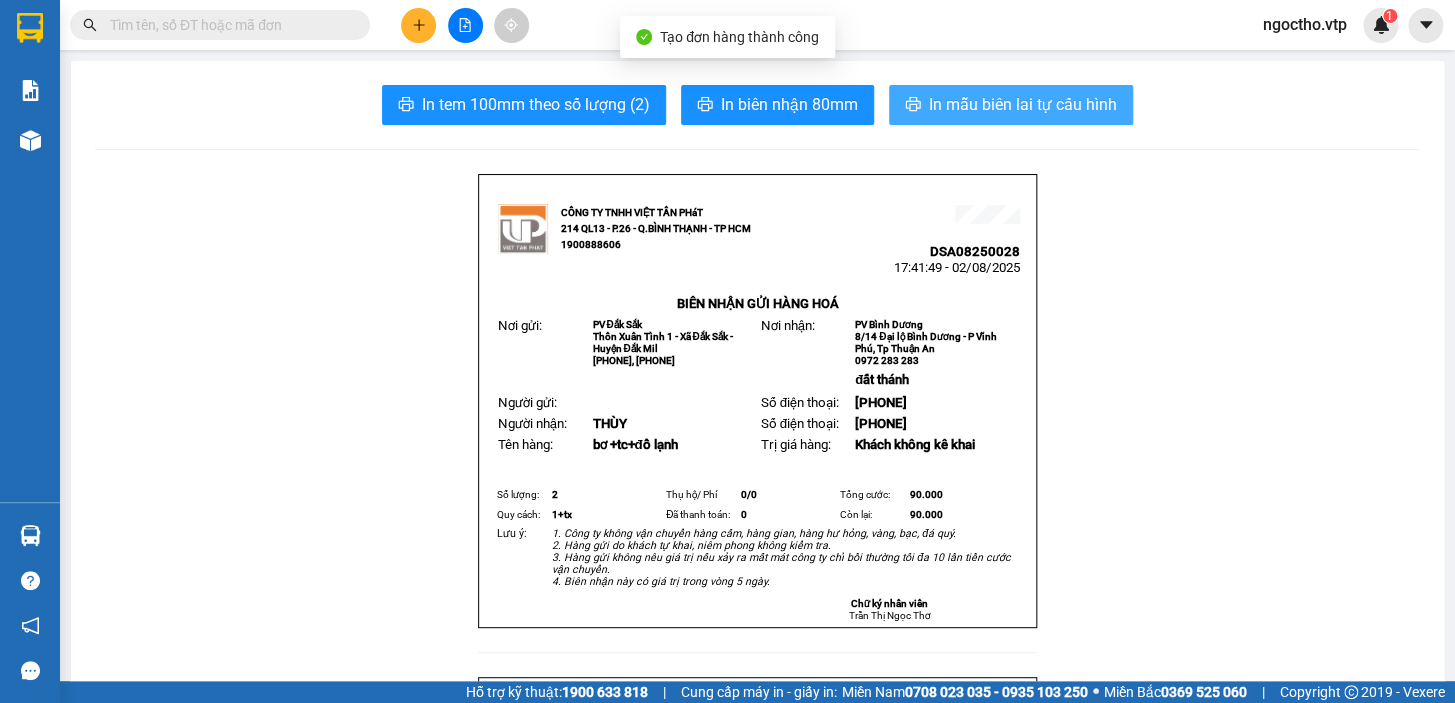 click on "In mẫu biên lai tự cấu hình" at bounding box center [1023, 104] 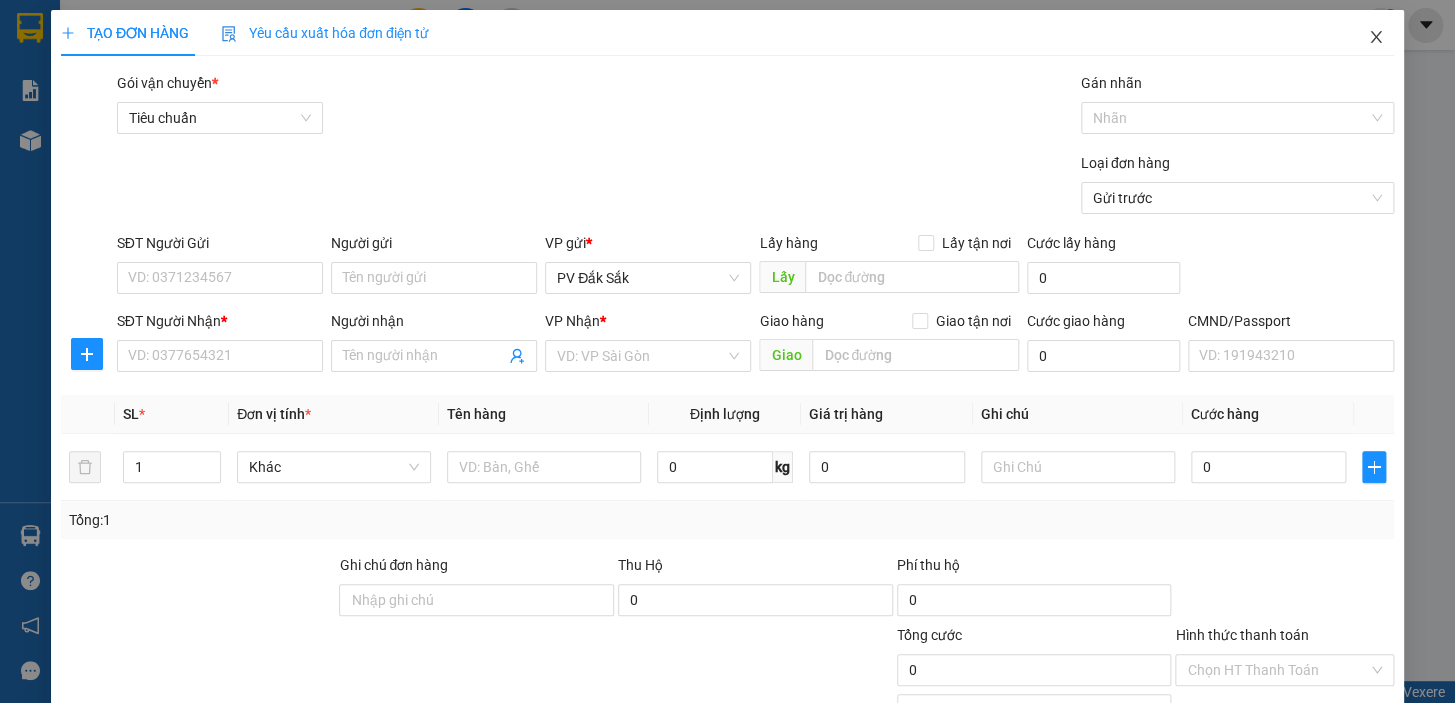 click 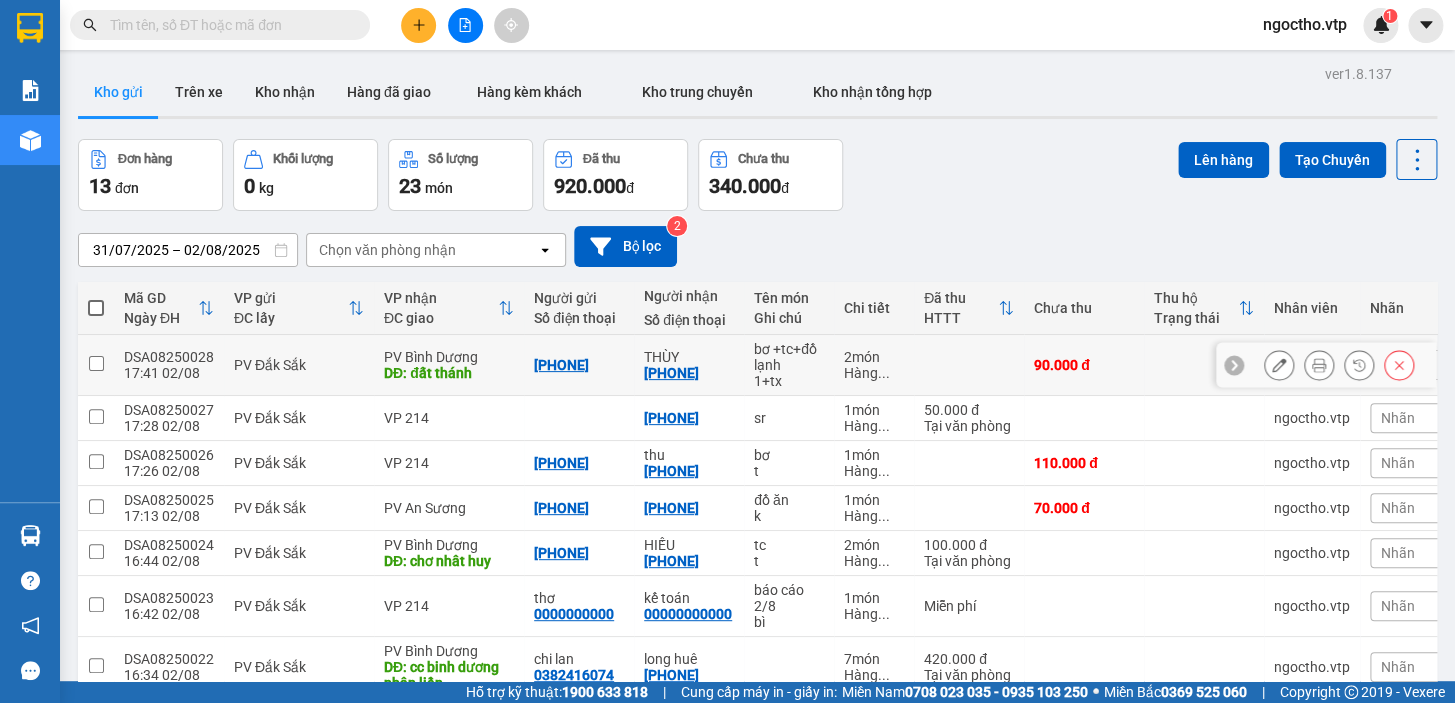 click at bounding box center (1339, 365) 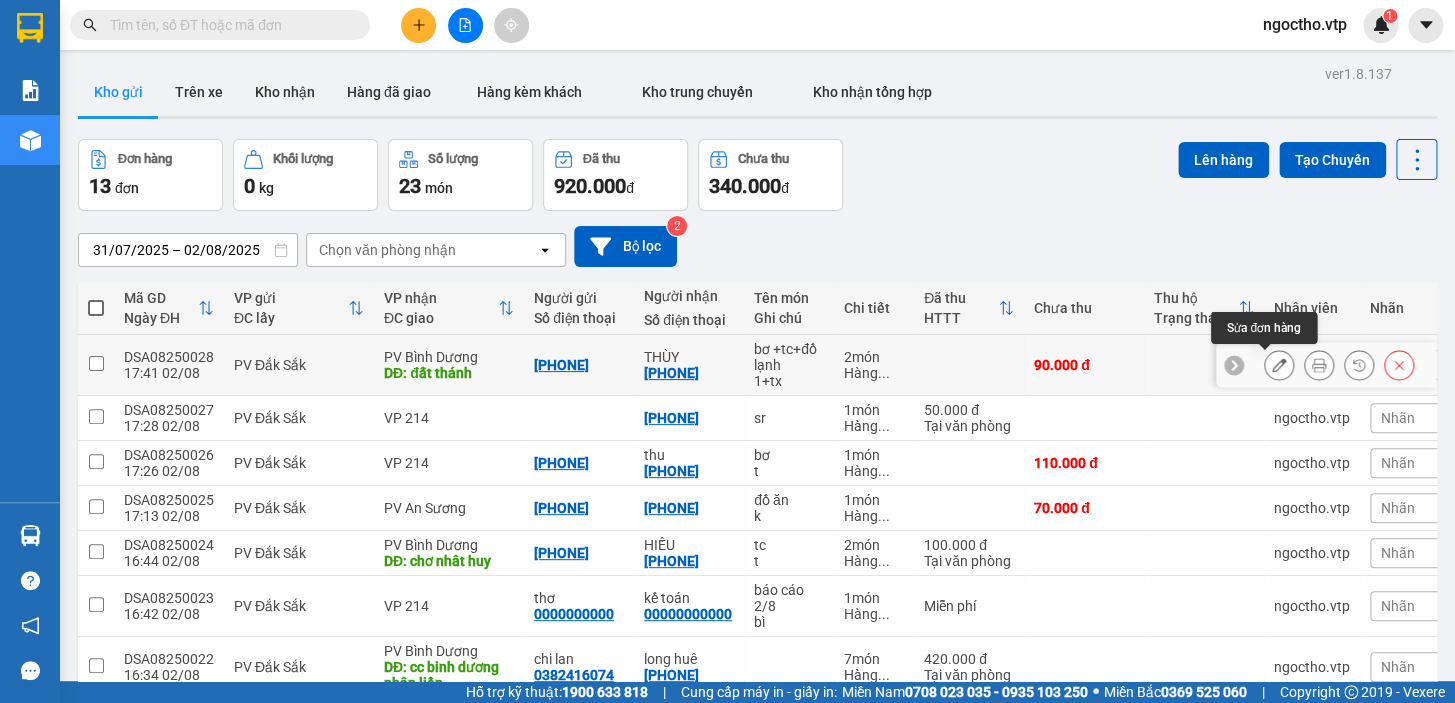 click 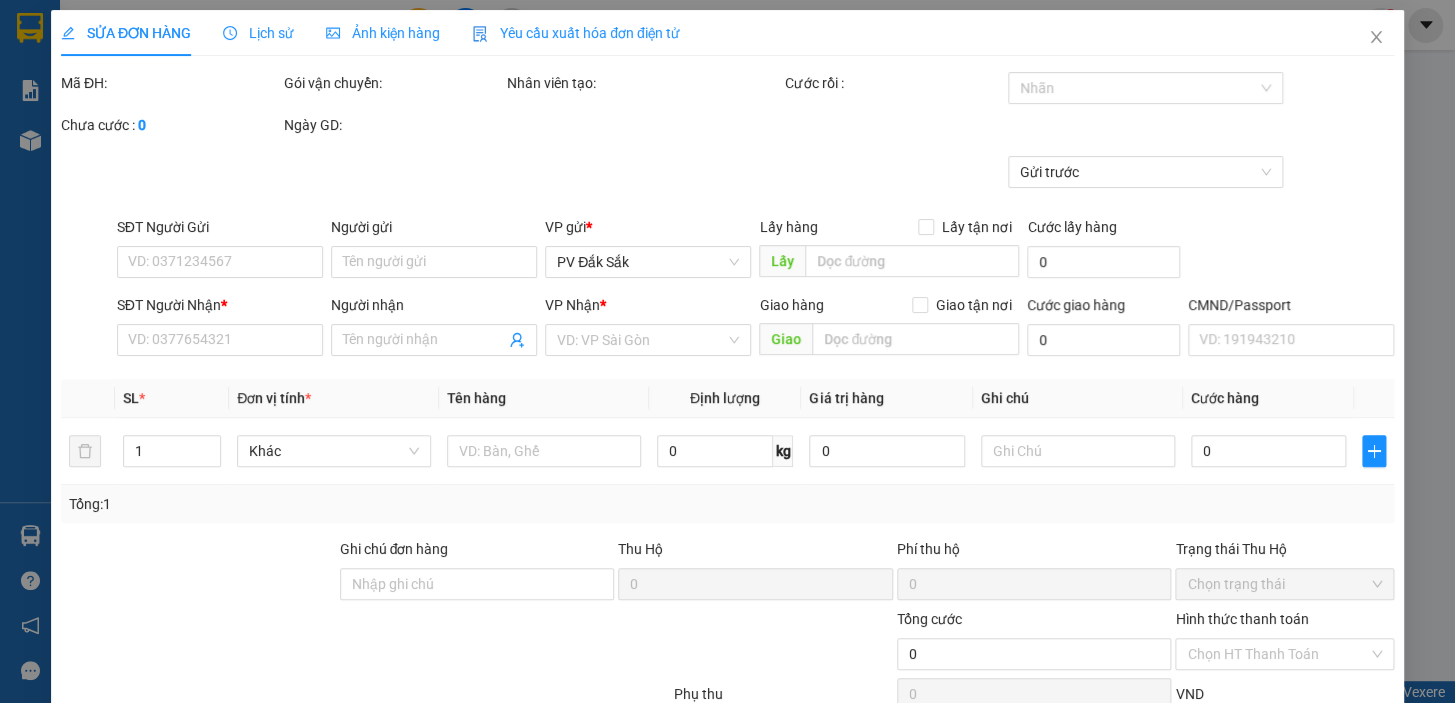 type on "0982172450" 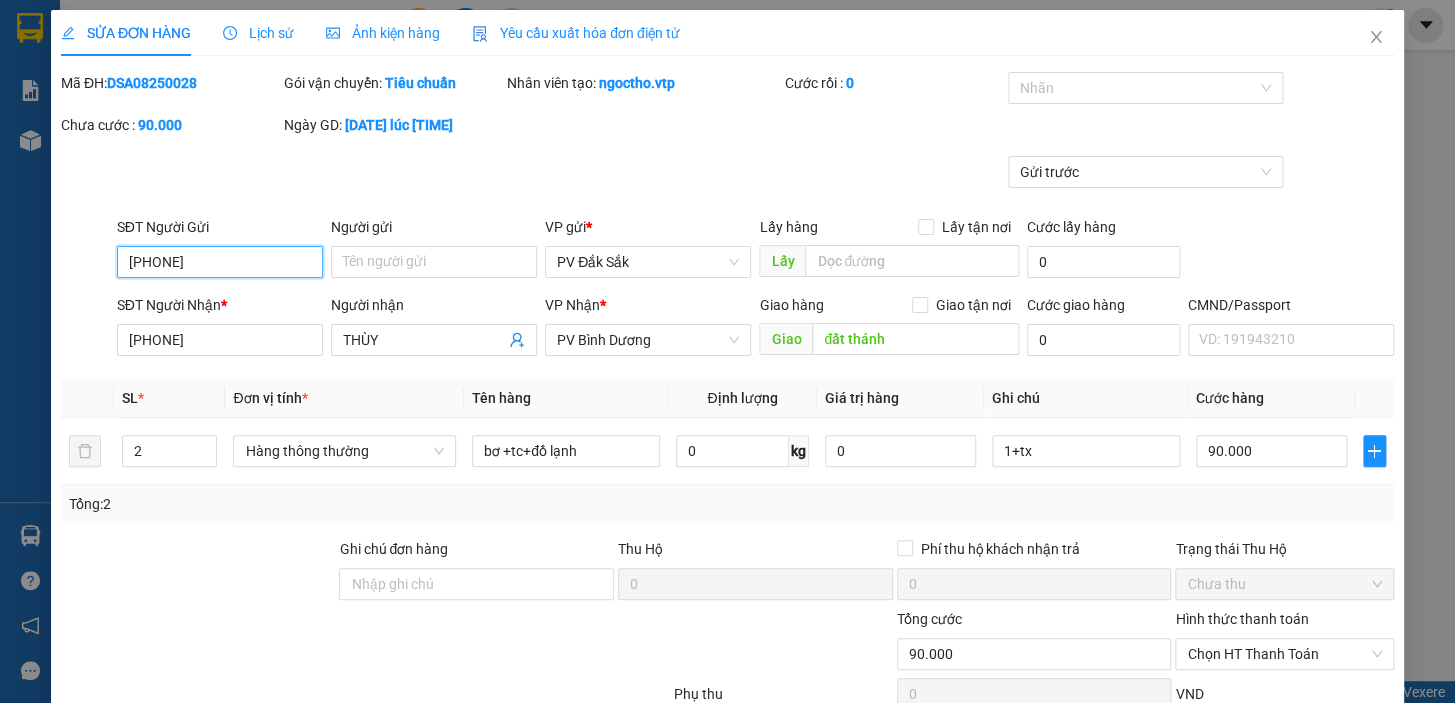 drag, startPoint x: 248, startPoint y: 259, endPoint x: 0, endPoint y: 262, distance: 248.01814 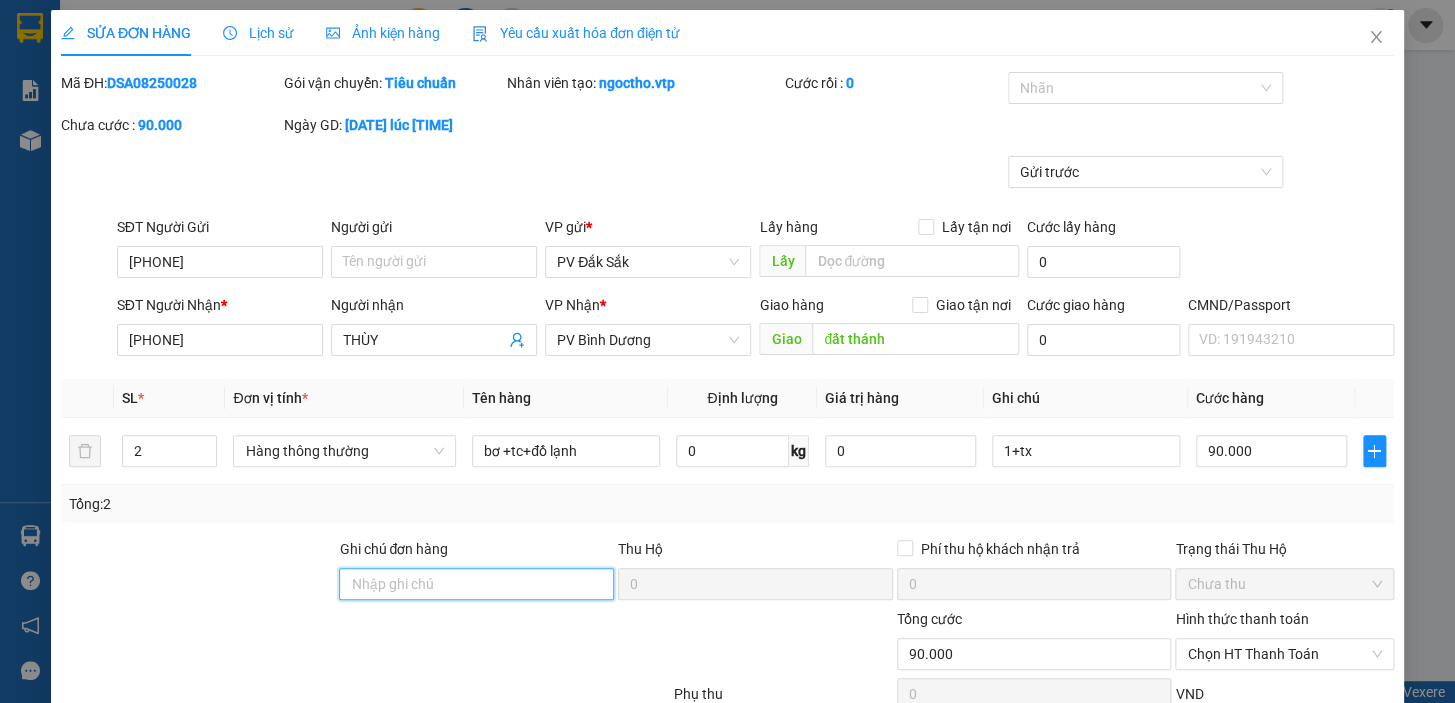 click on "Ghi chú đơn hàng" at bounding box center [476, 584] 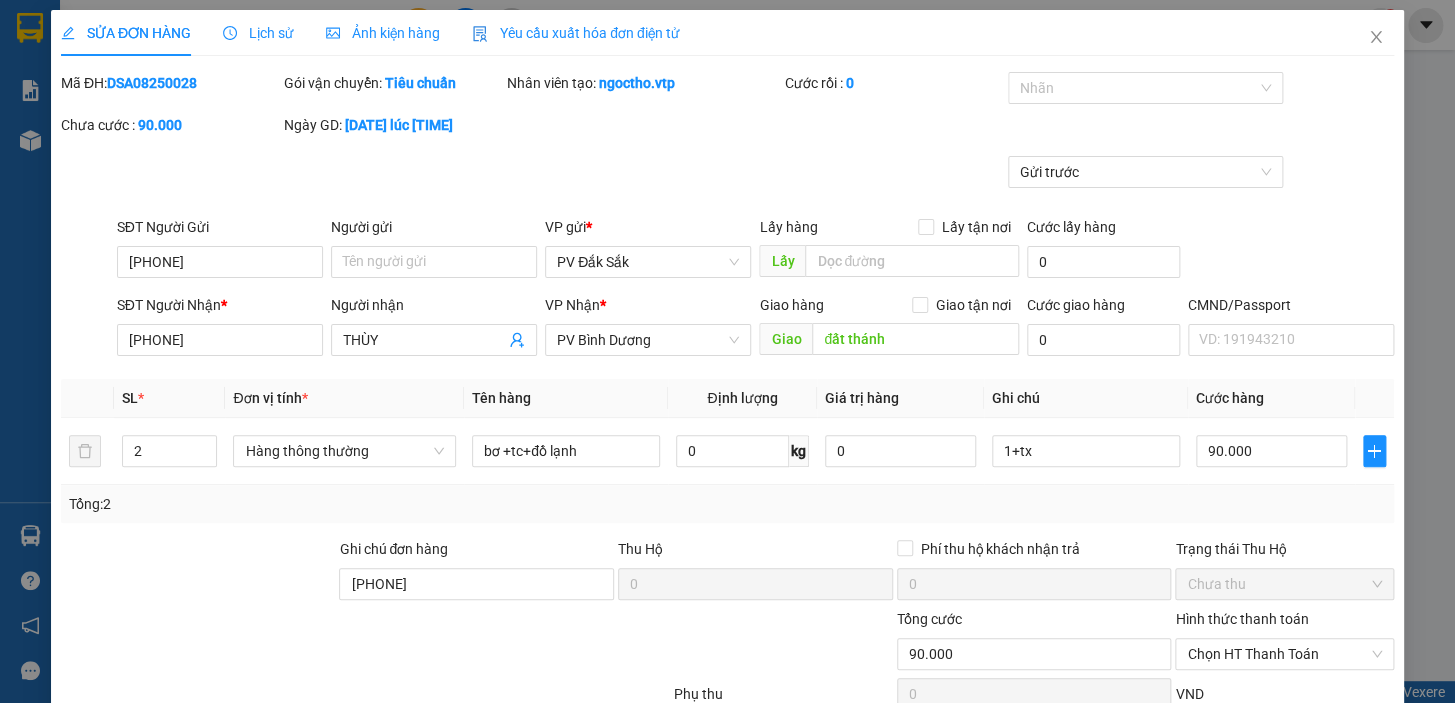 click on "Lưu thay đổi" at bounding box center (1156, 892) 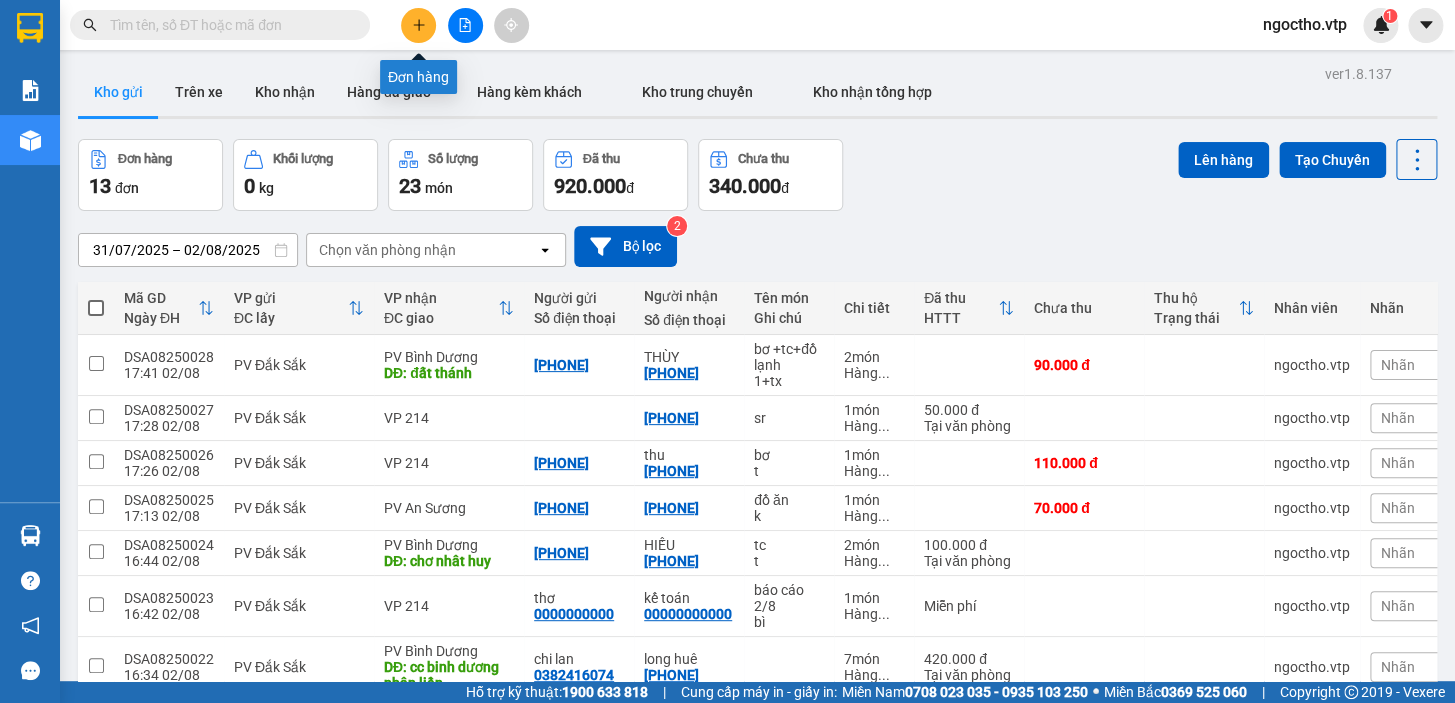 click 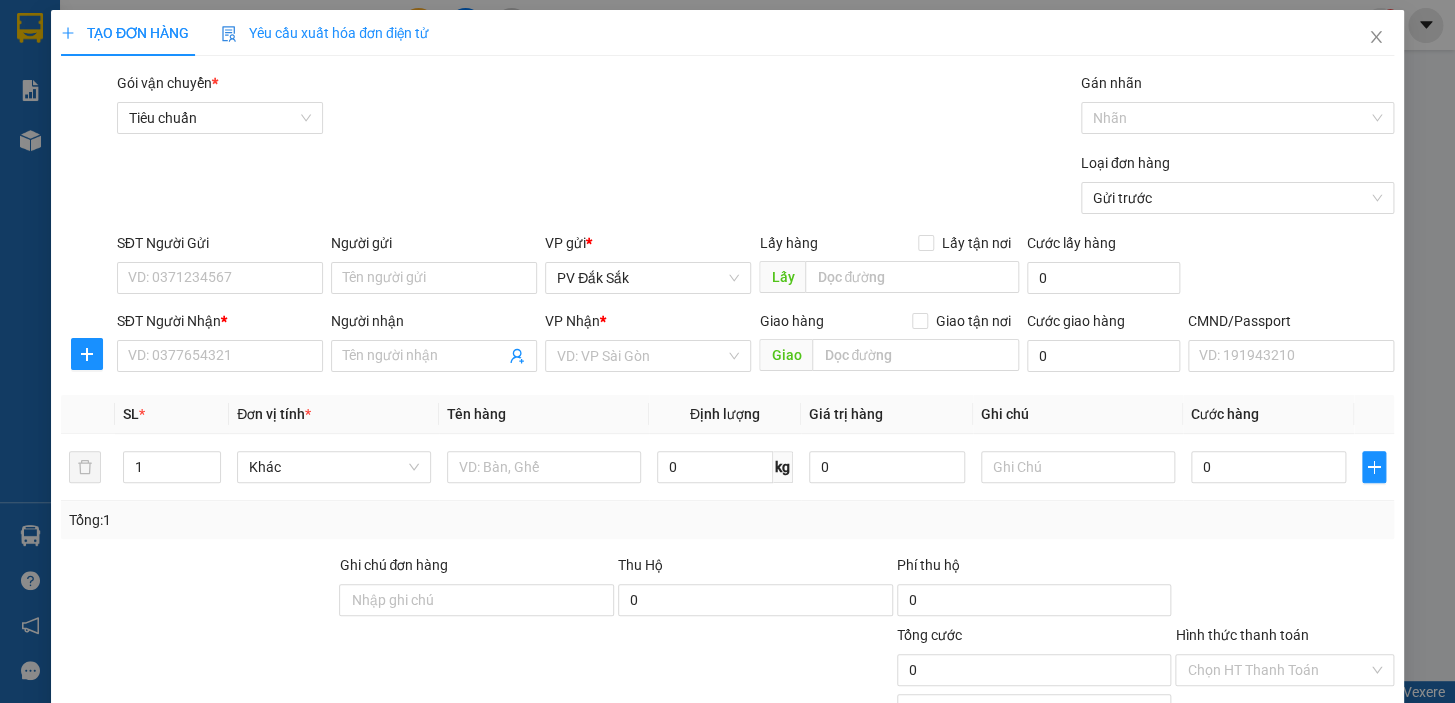 click on "VP Nhận  *" at bounding box center [648, 325] 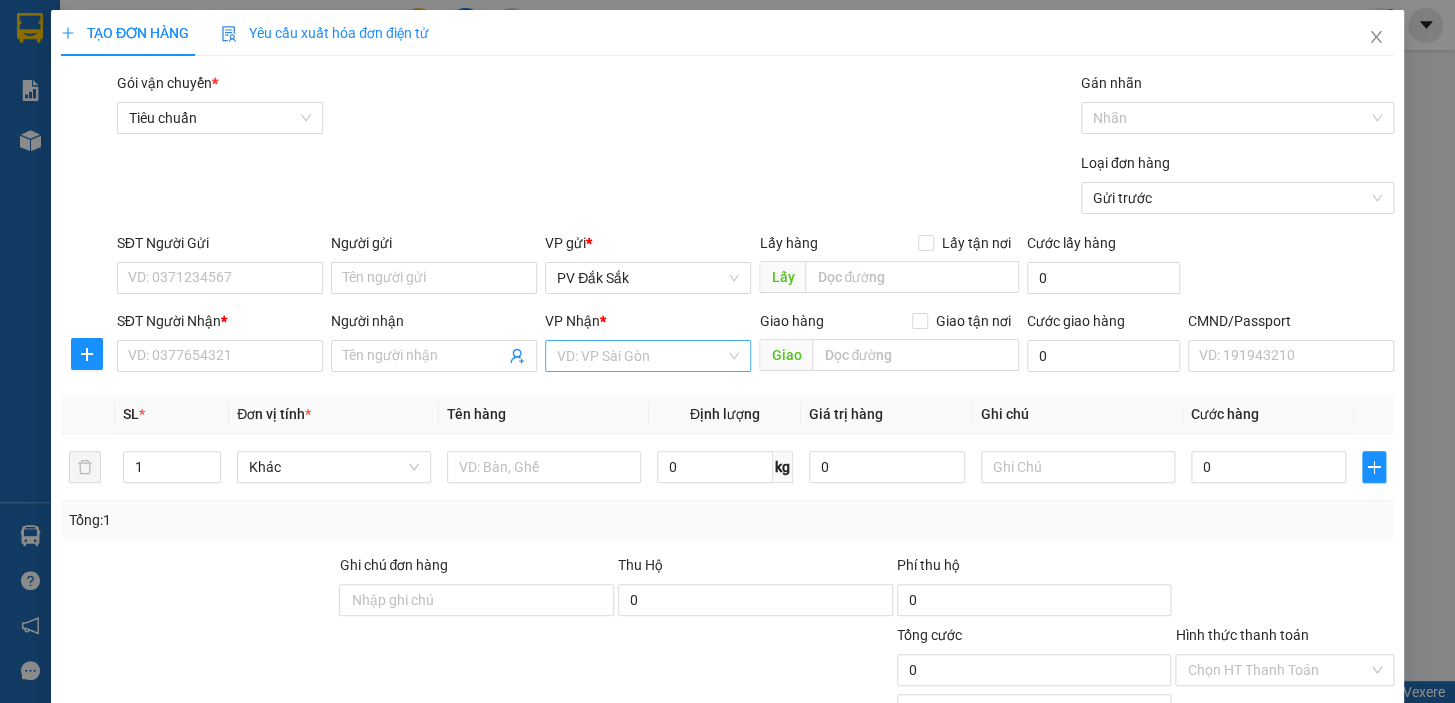 click at bounding box center (641, 356) 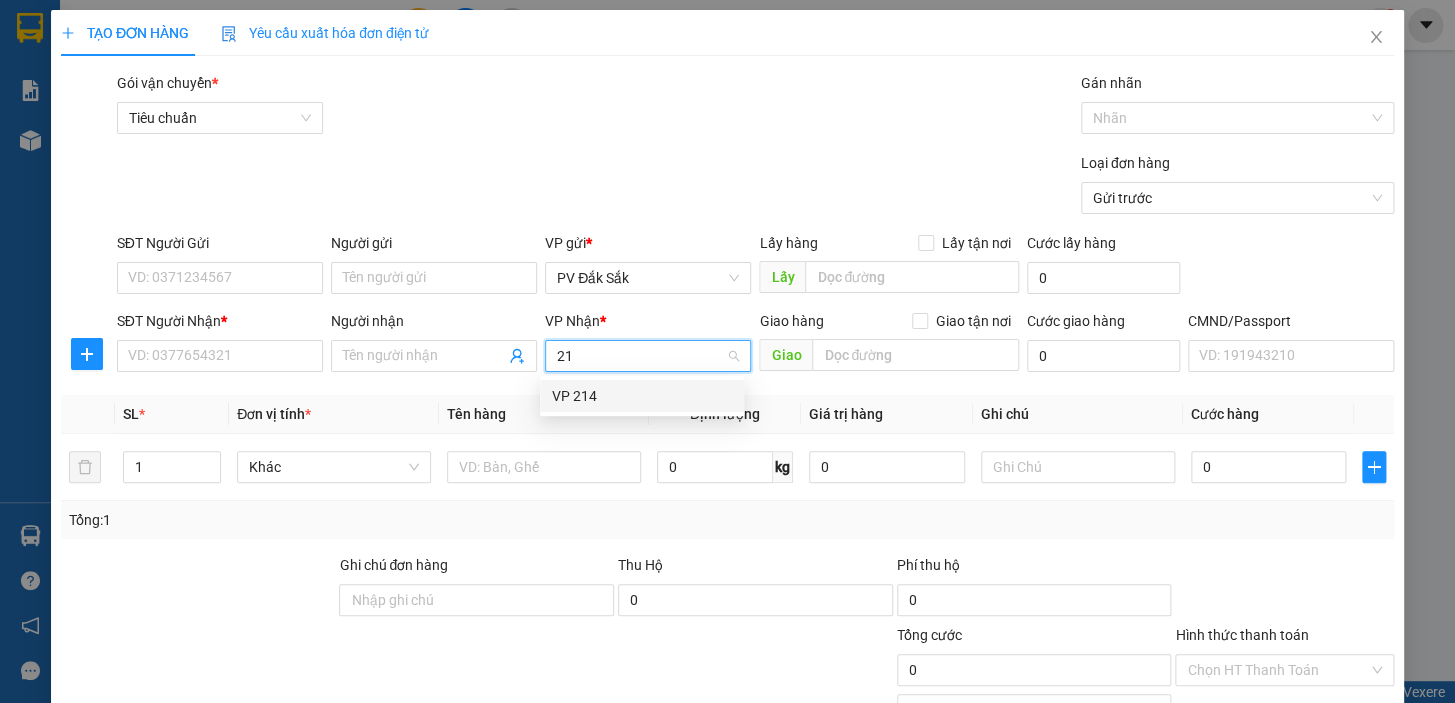 type on "214" 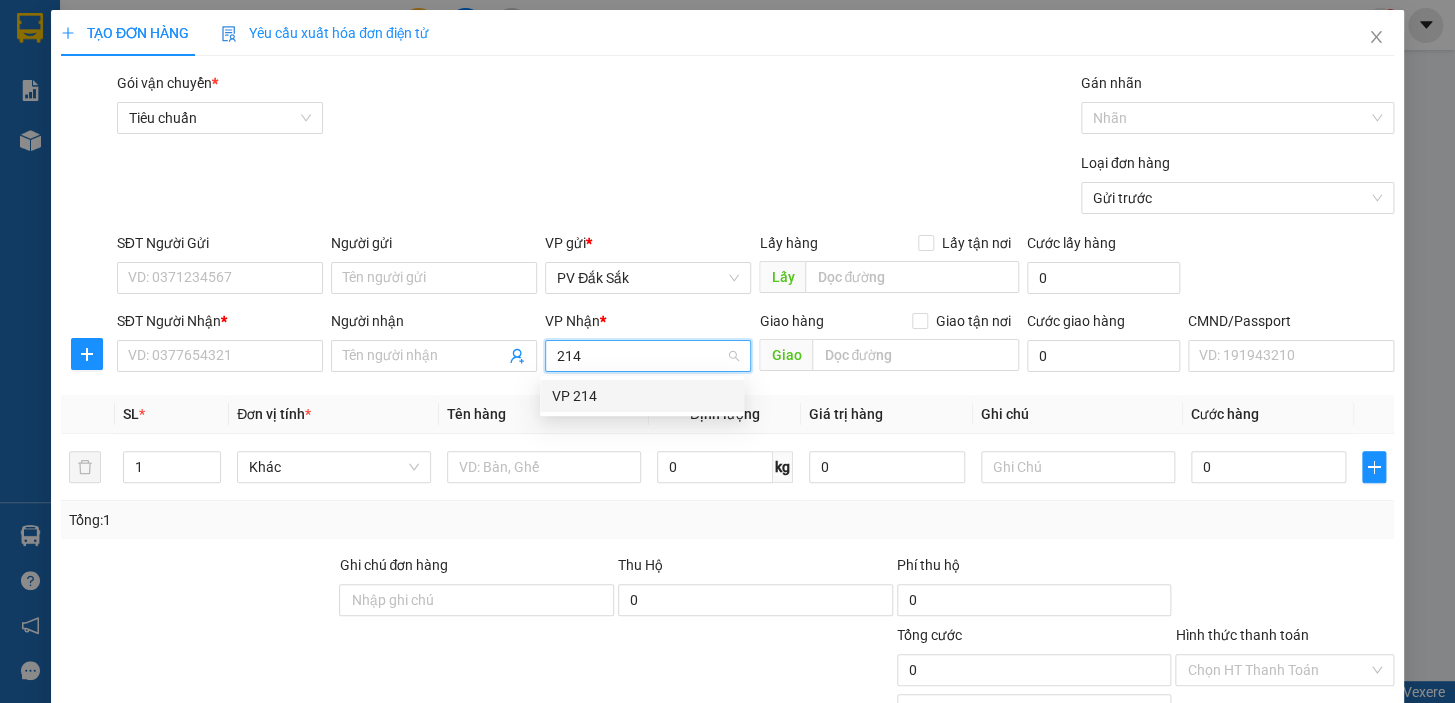 click on "VP 214" at bounding box center (642, 396) 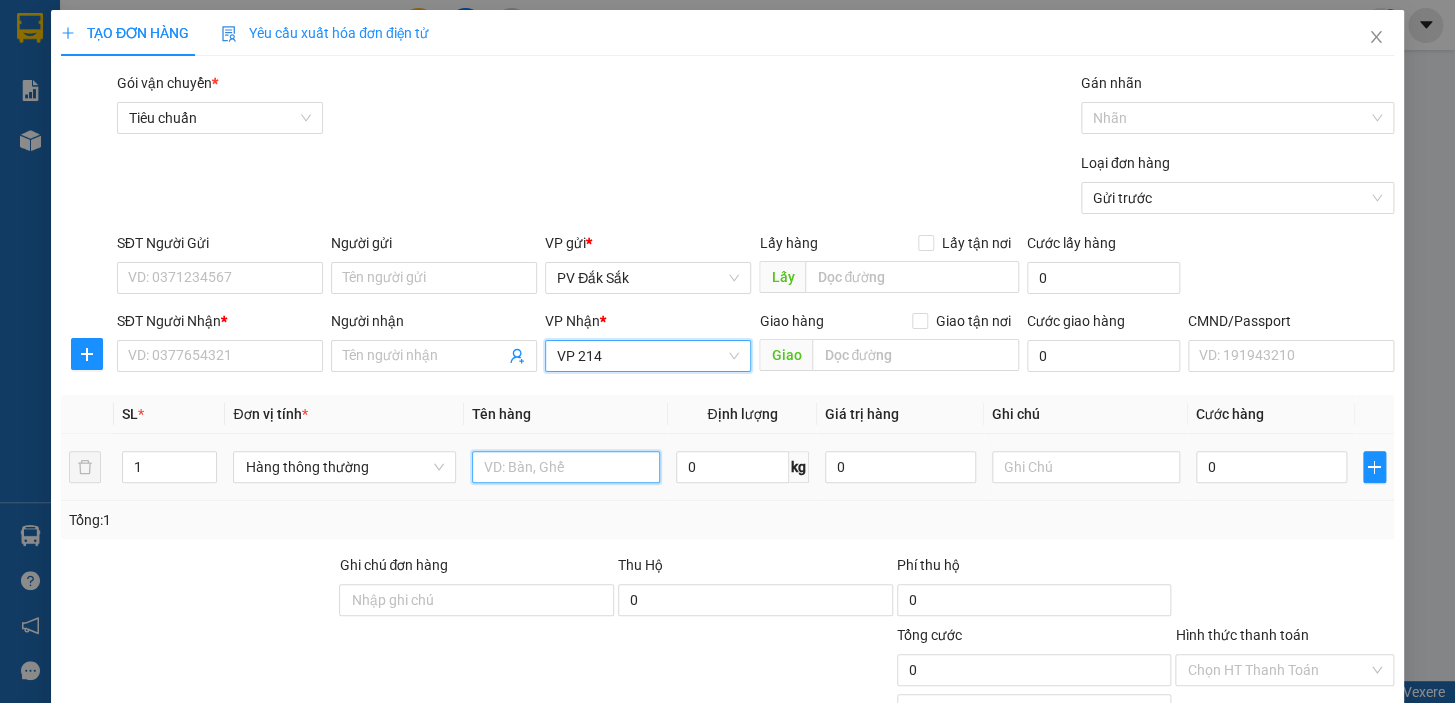 click at bounding box center [566, 467] 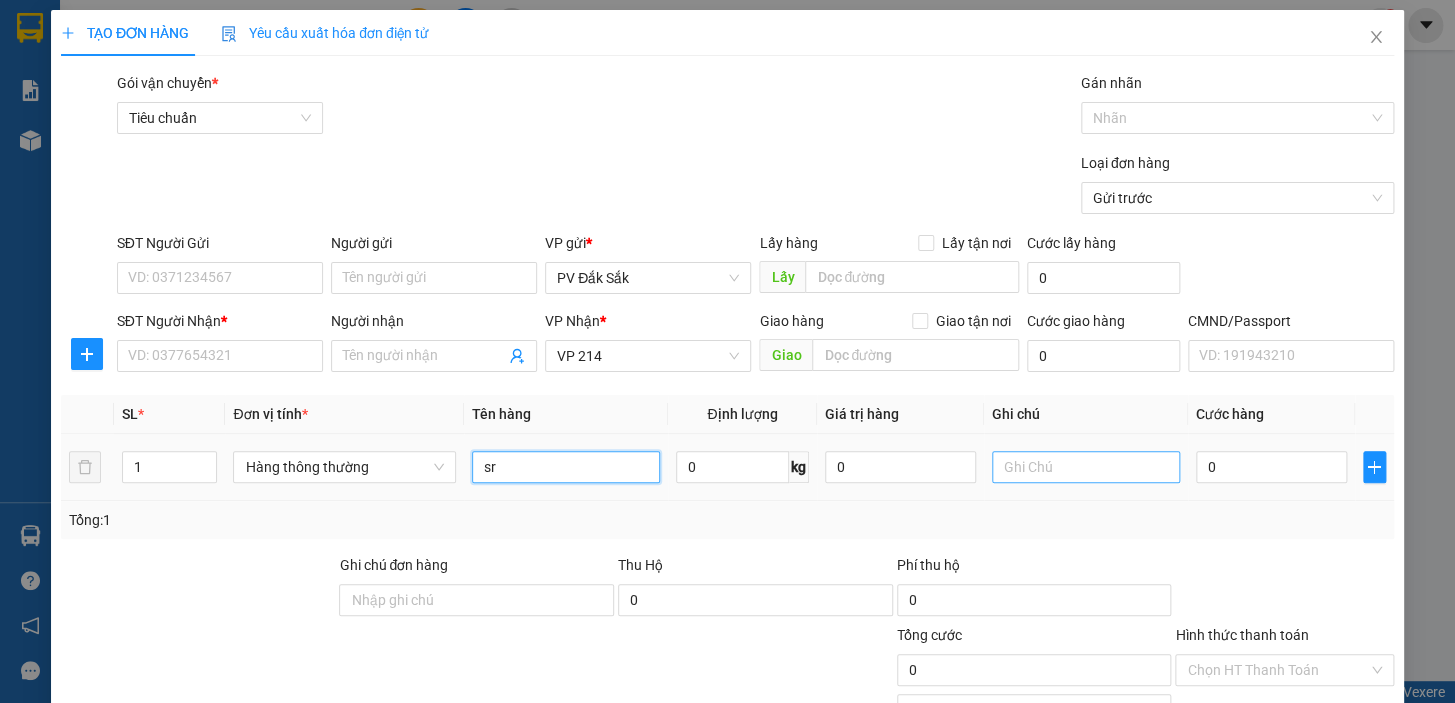type on "sr" 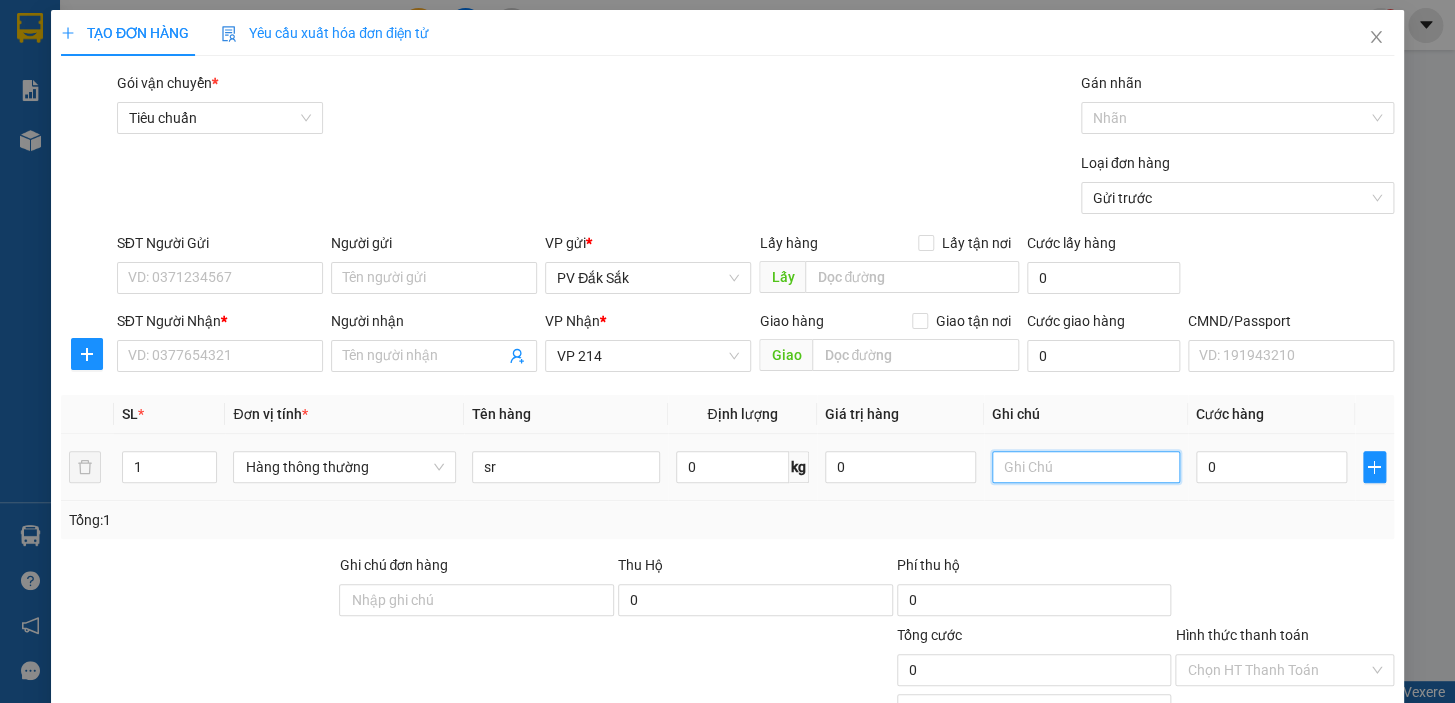 click at bounding box center (1086, 467) 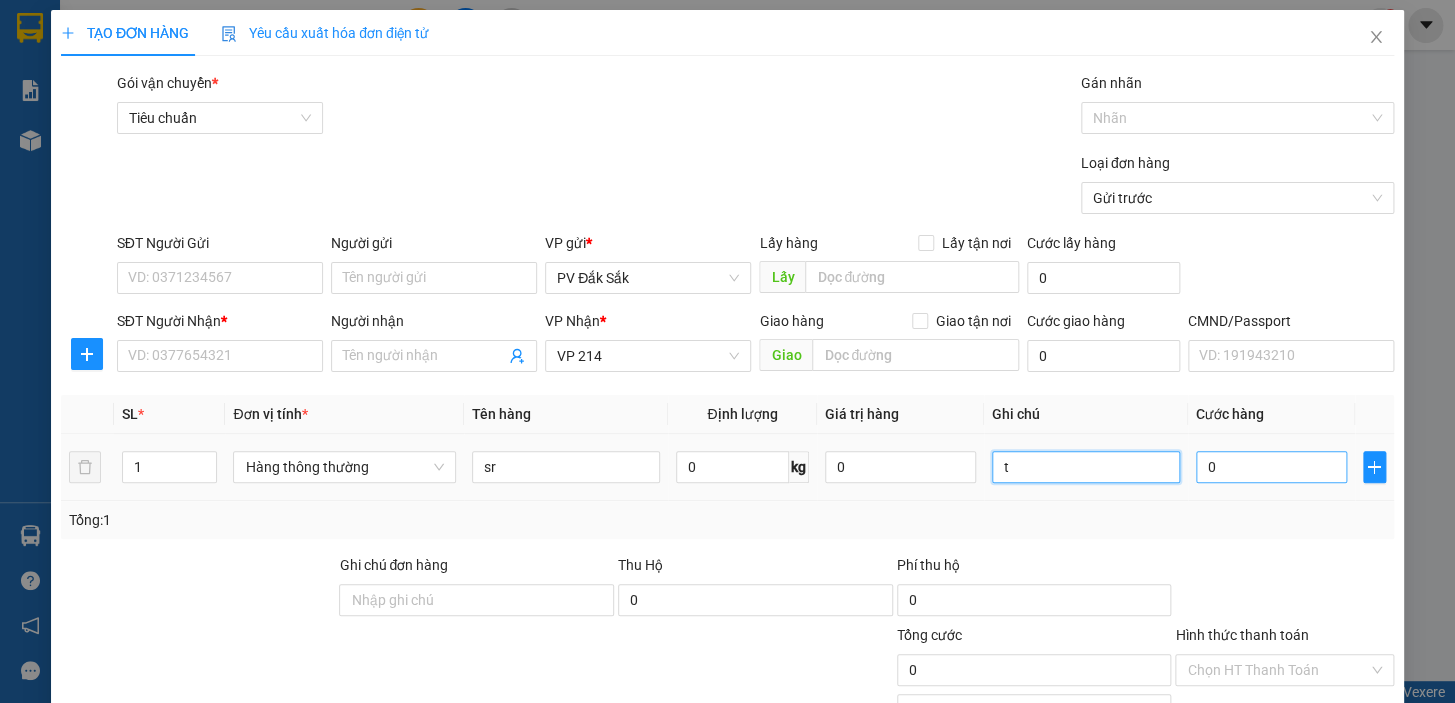 type on "t" 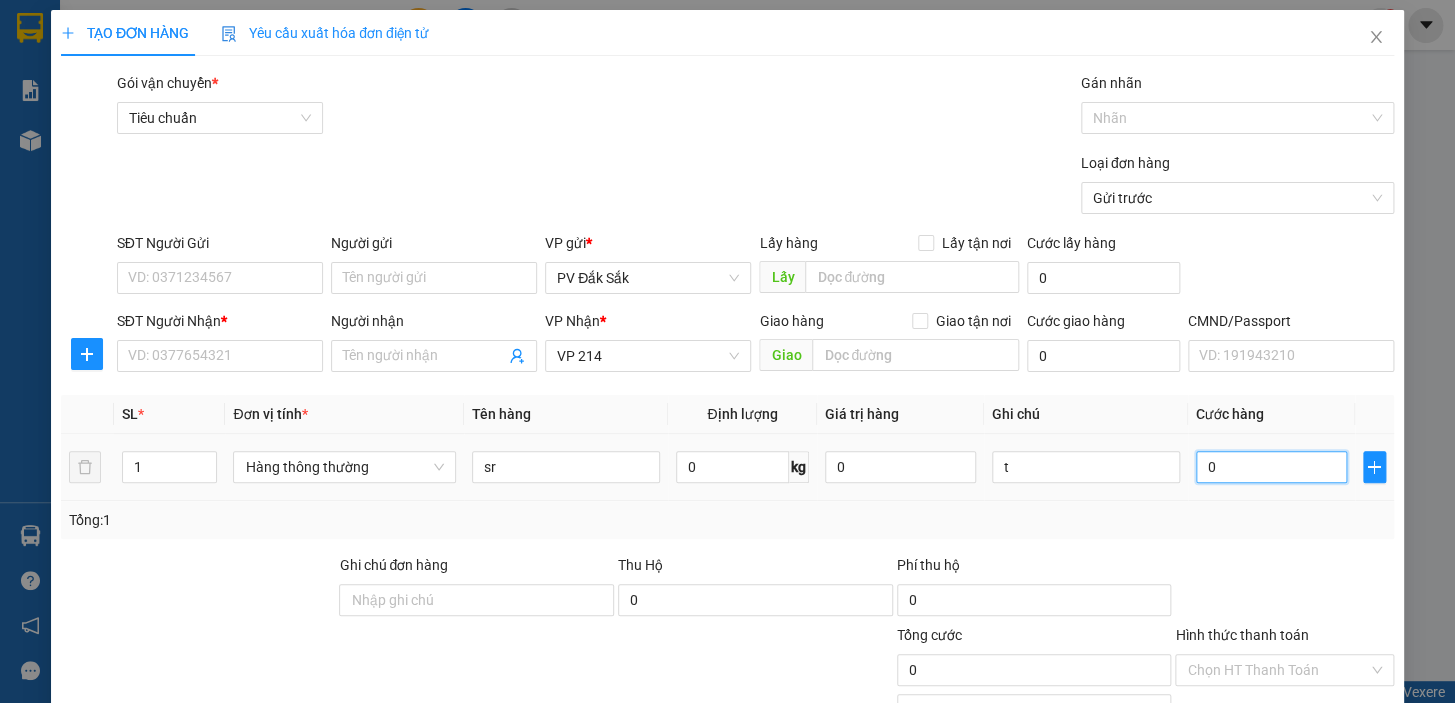 click on "0" at bounding box center (1271, 467) 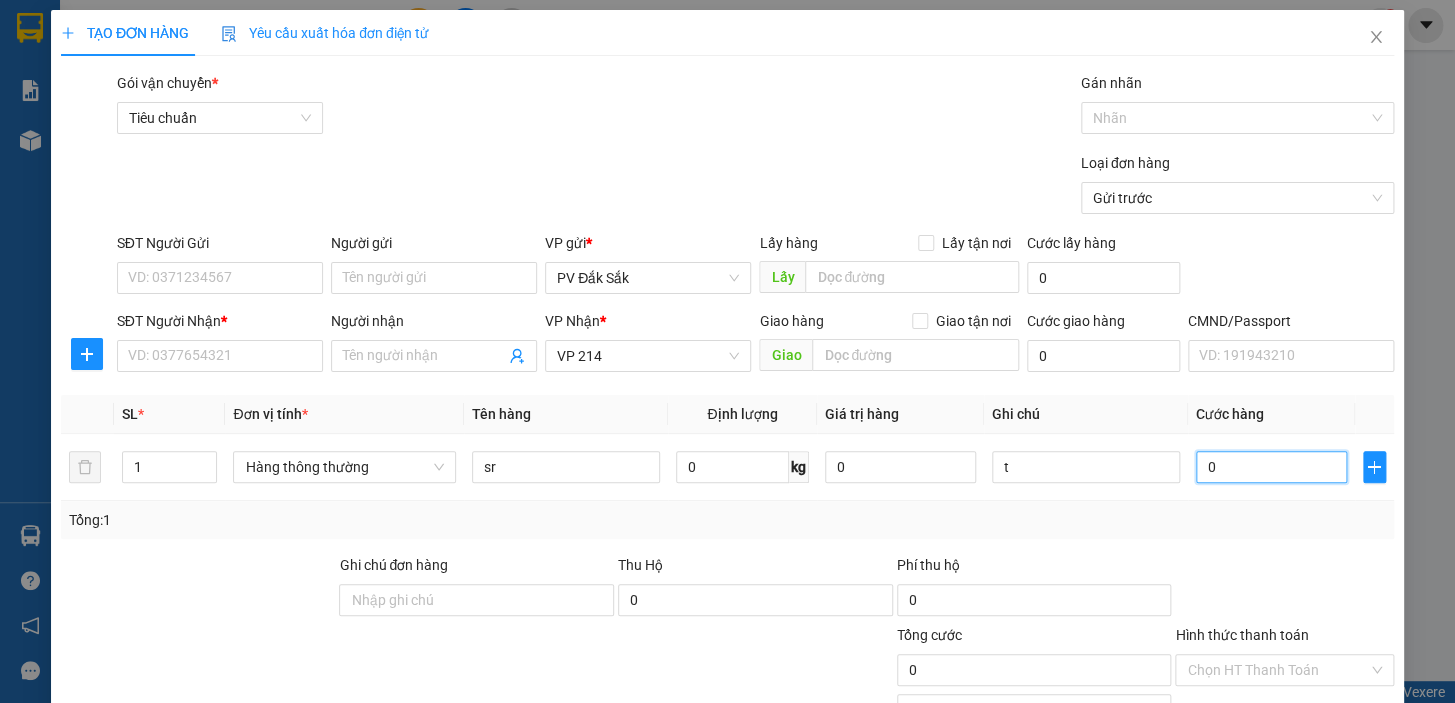 type on "5" 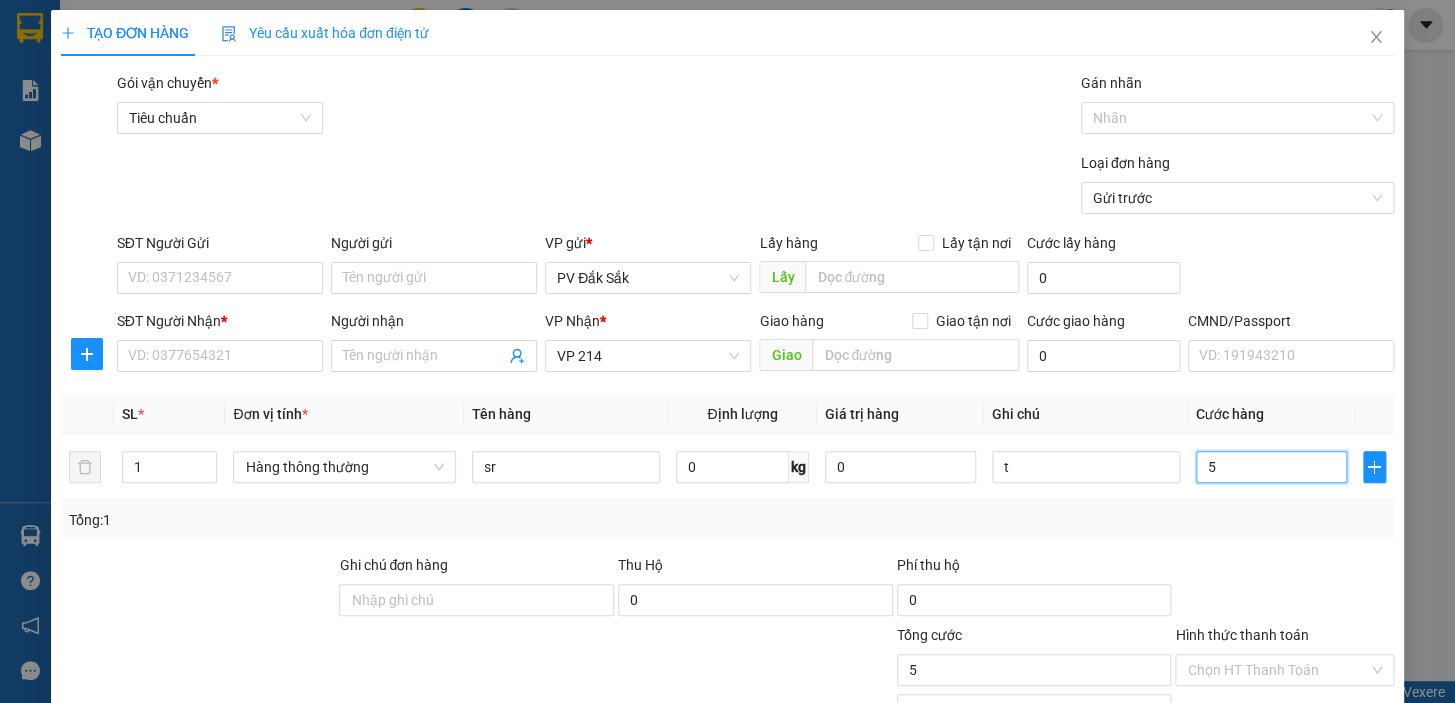 type on "50" 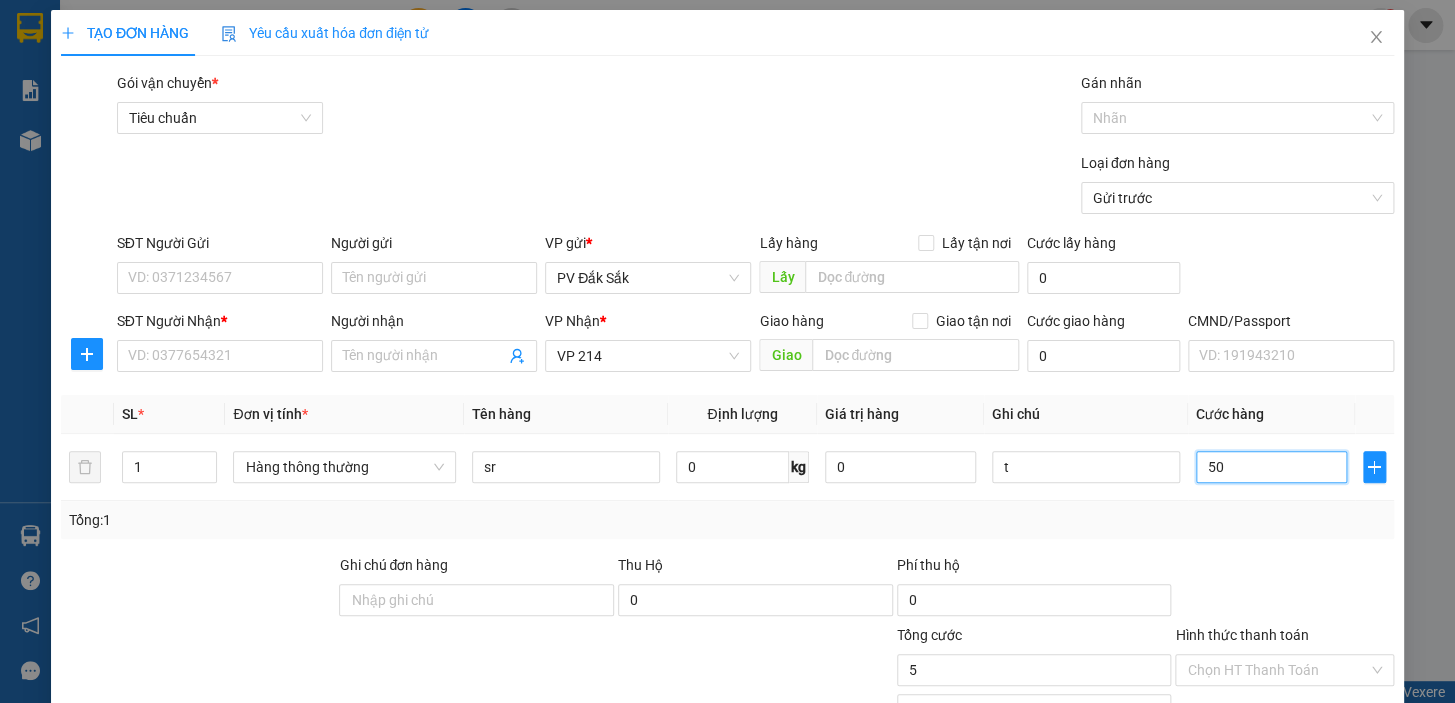 type on "50" 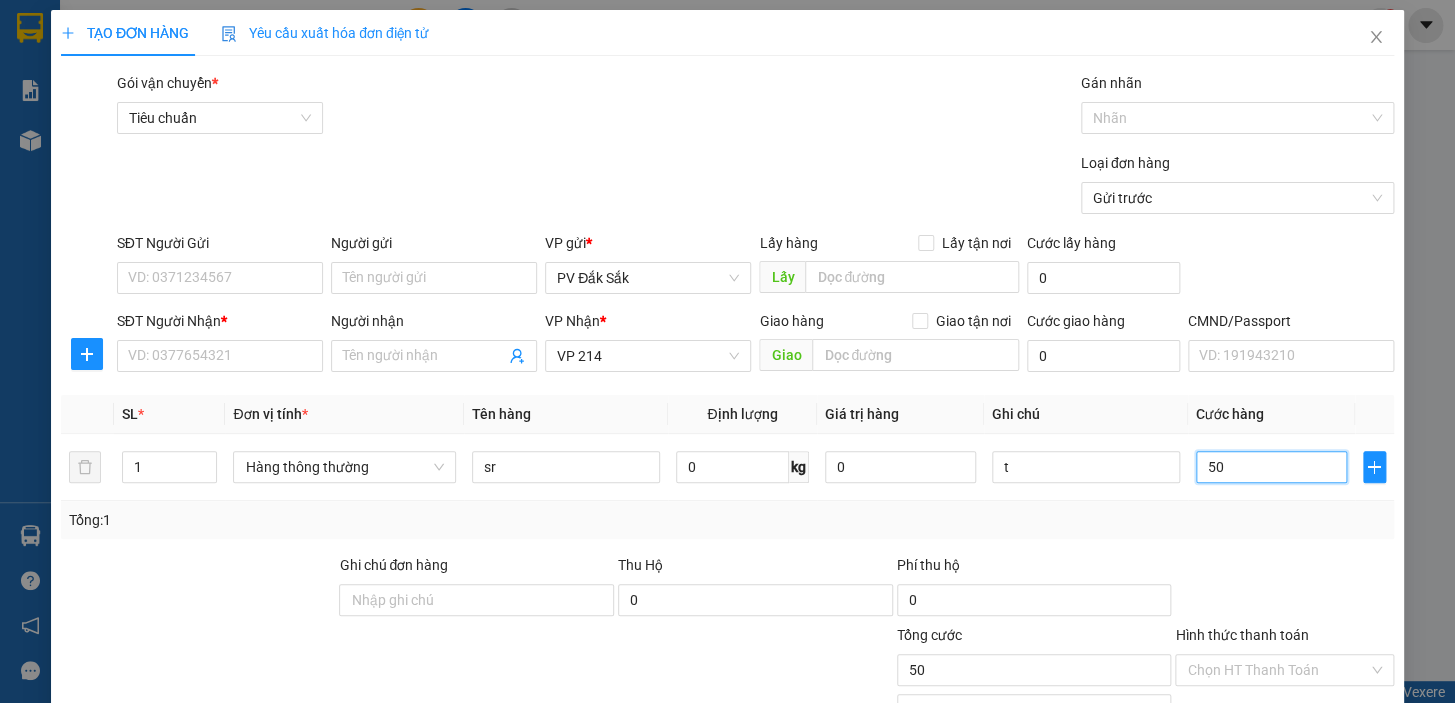 type on "500" 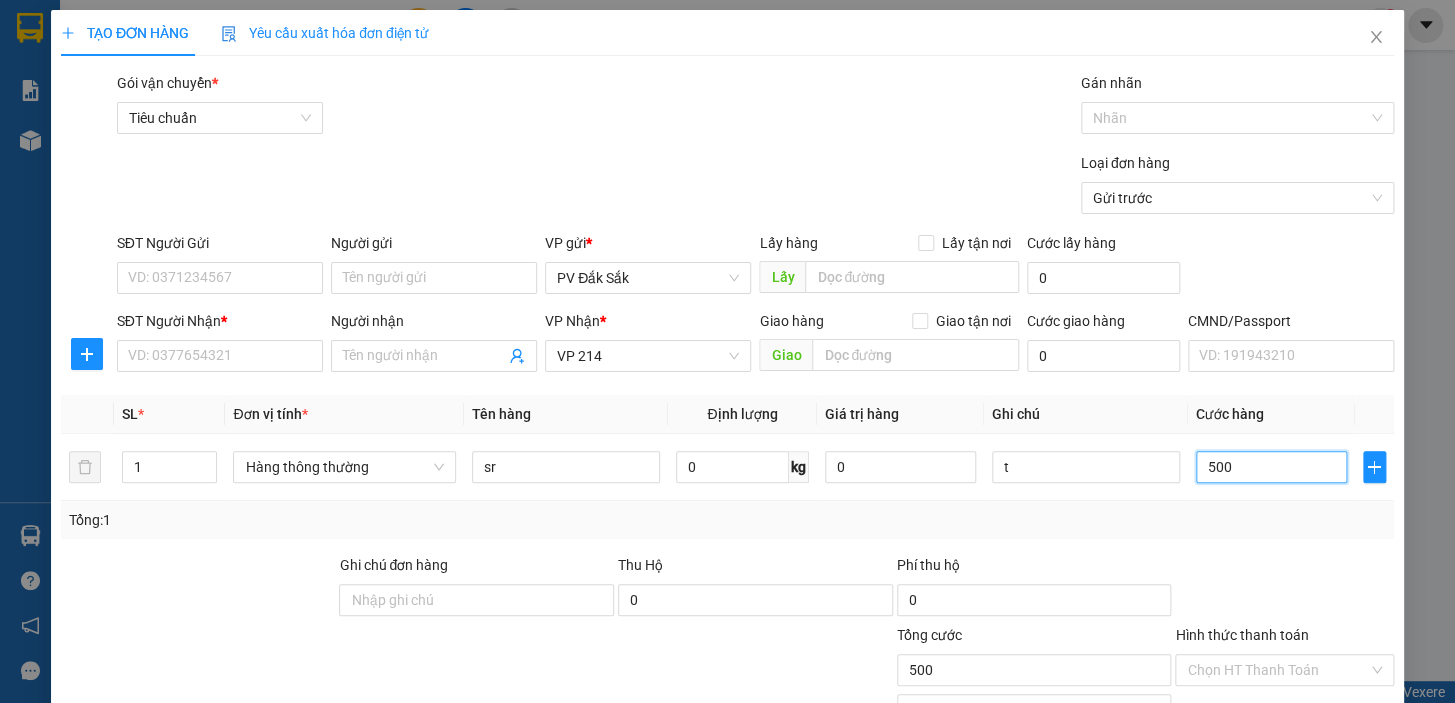 type on "5.000" 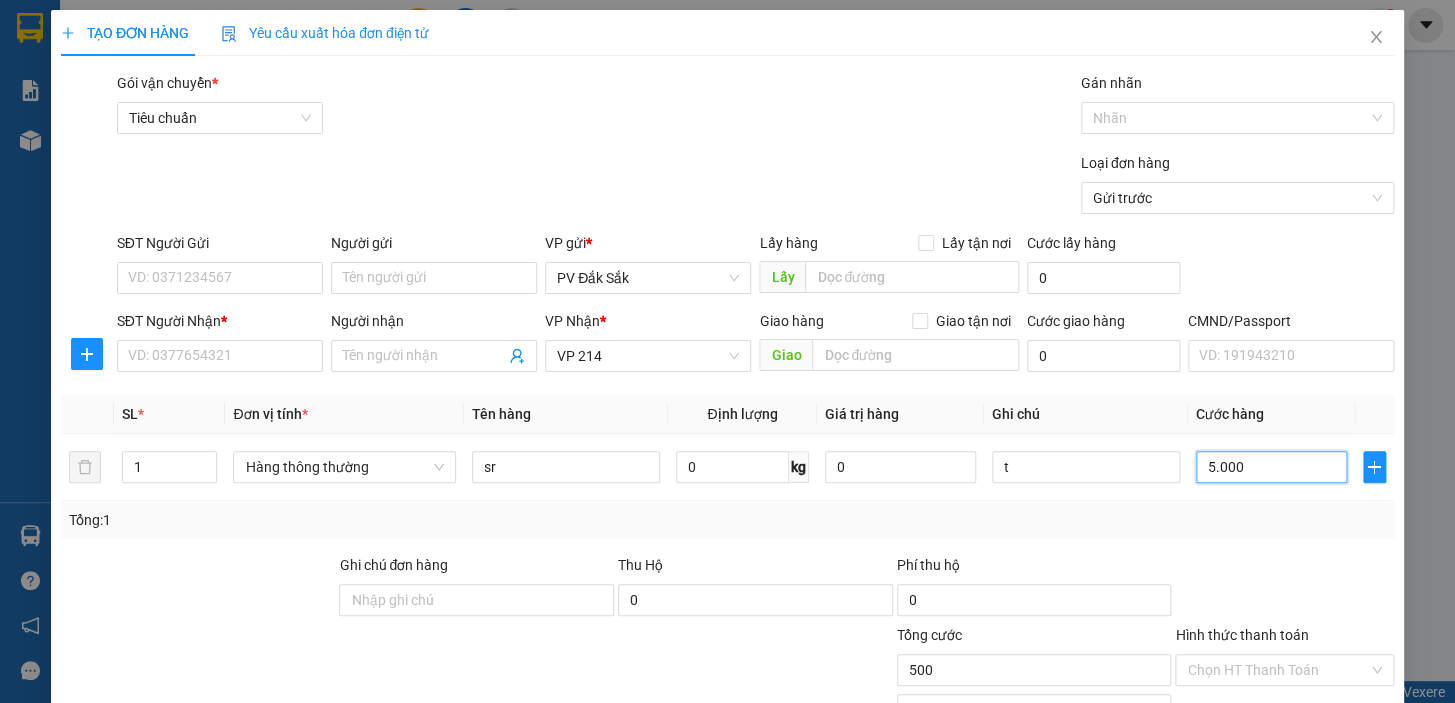 type on "5.000" 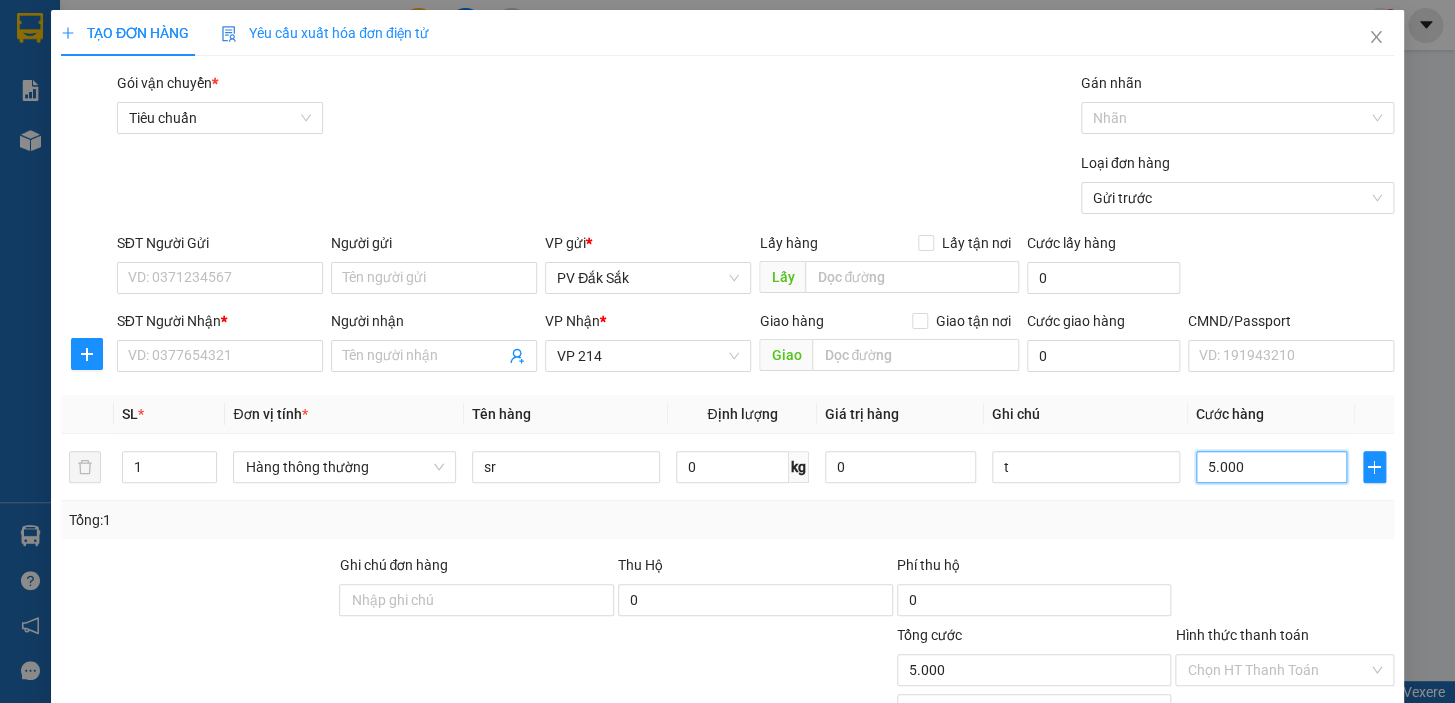 type on "50.000" 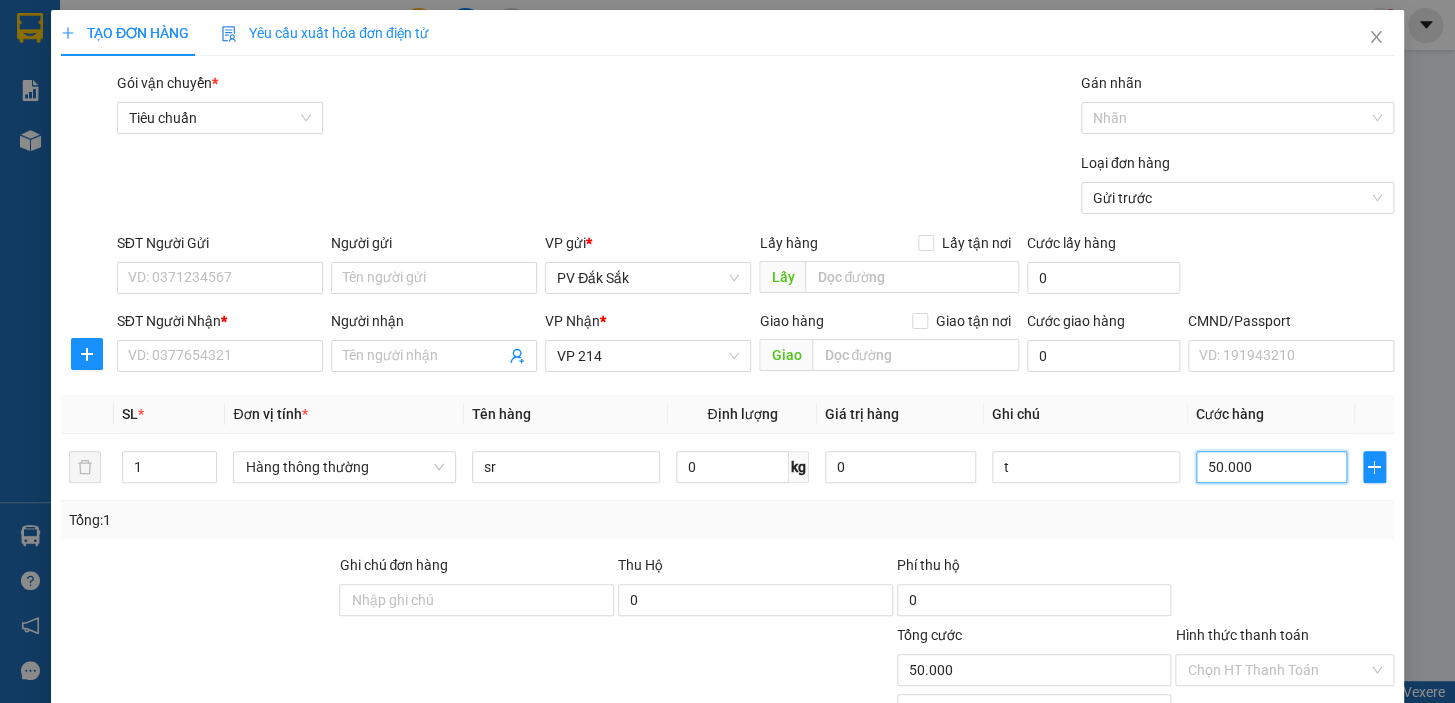 type on "50.000" 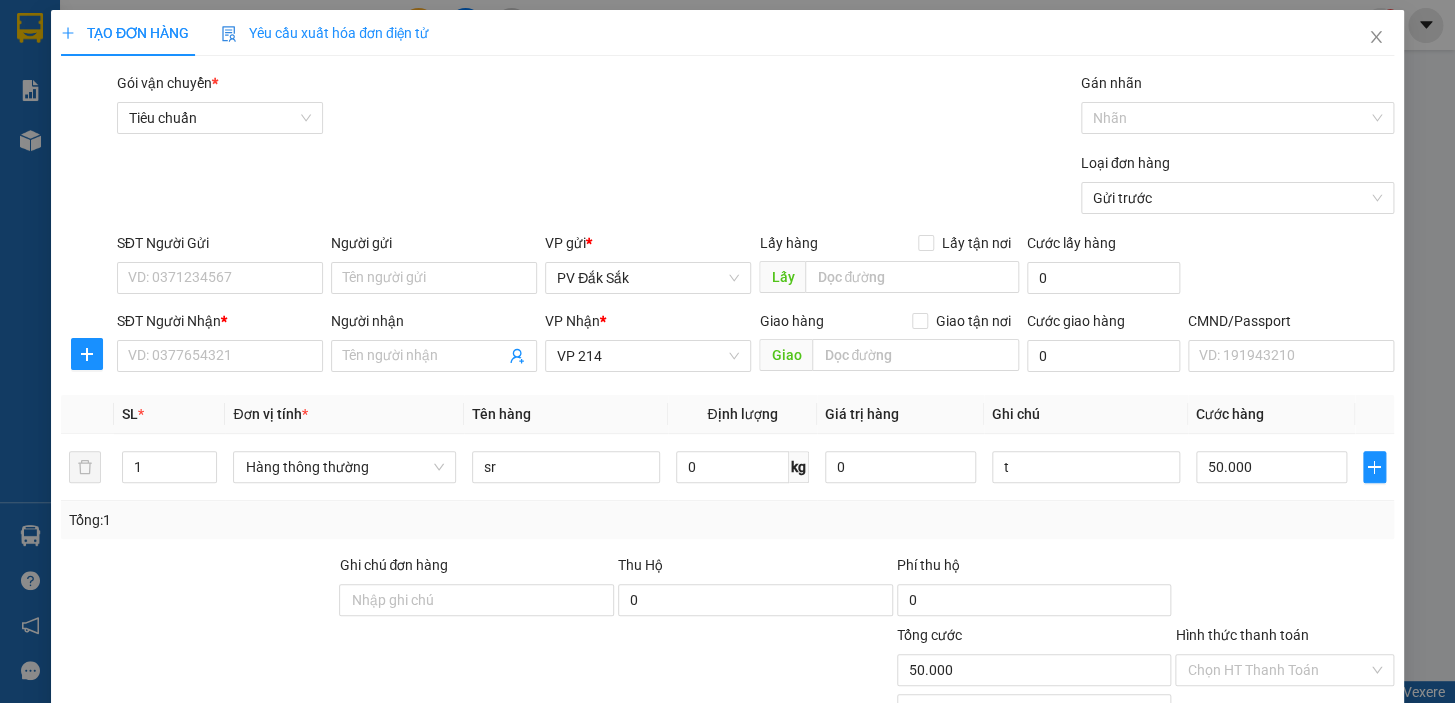 click on "SĐT Người Nhận  *" at bounding box center [220, 325] 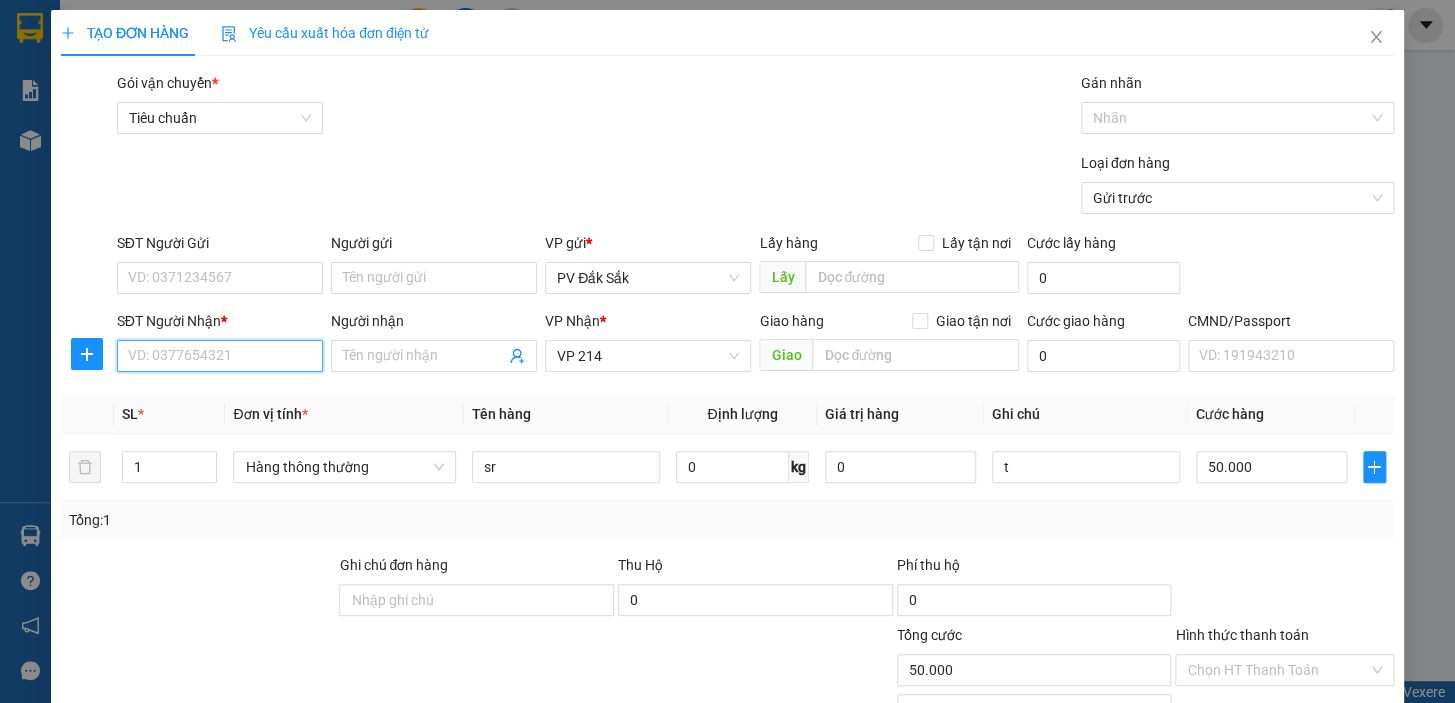 click on "SĐT Người Nhận  *" at bounding box center [220, 356] 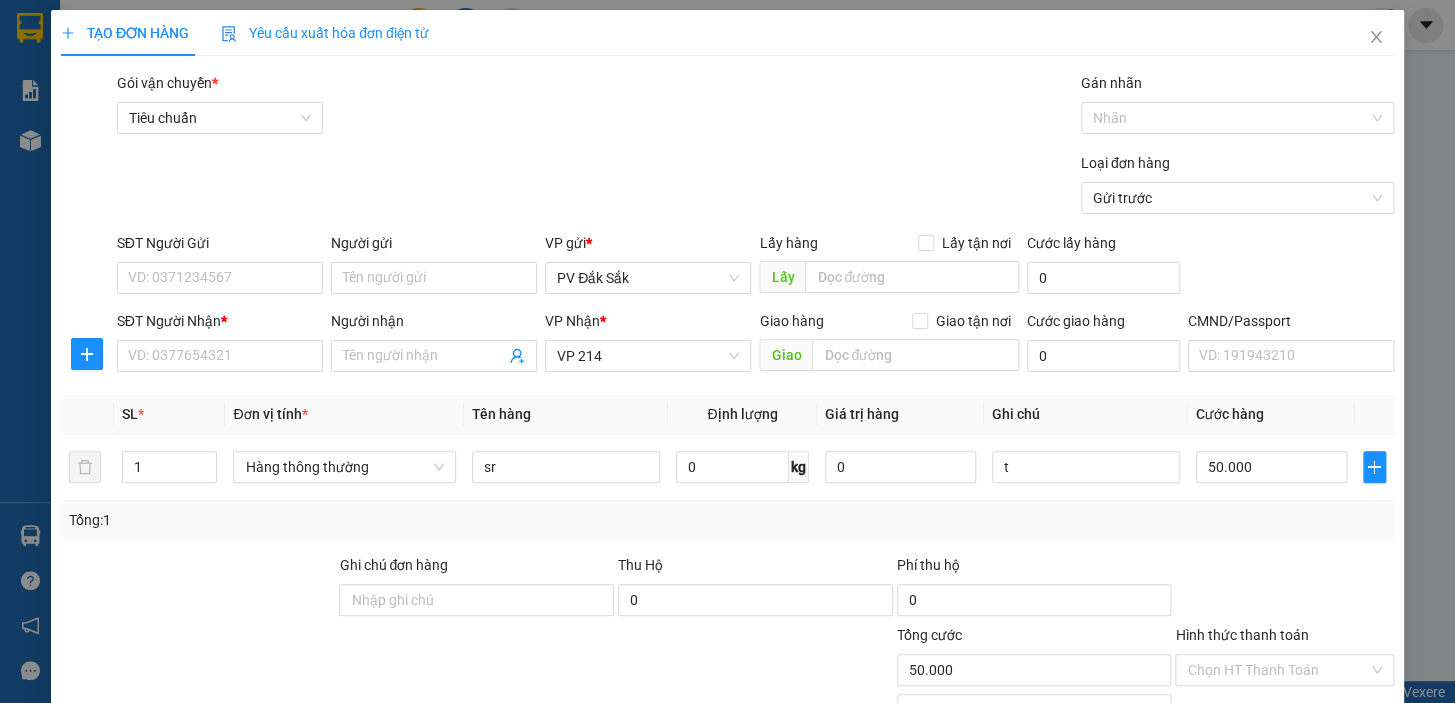 click on "SĐT Người Nhận  * VD: 0377654321" at bounding box center [220, 345] 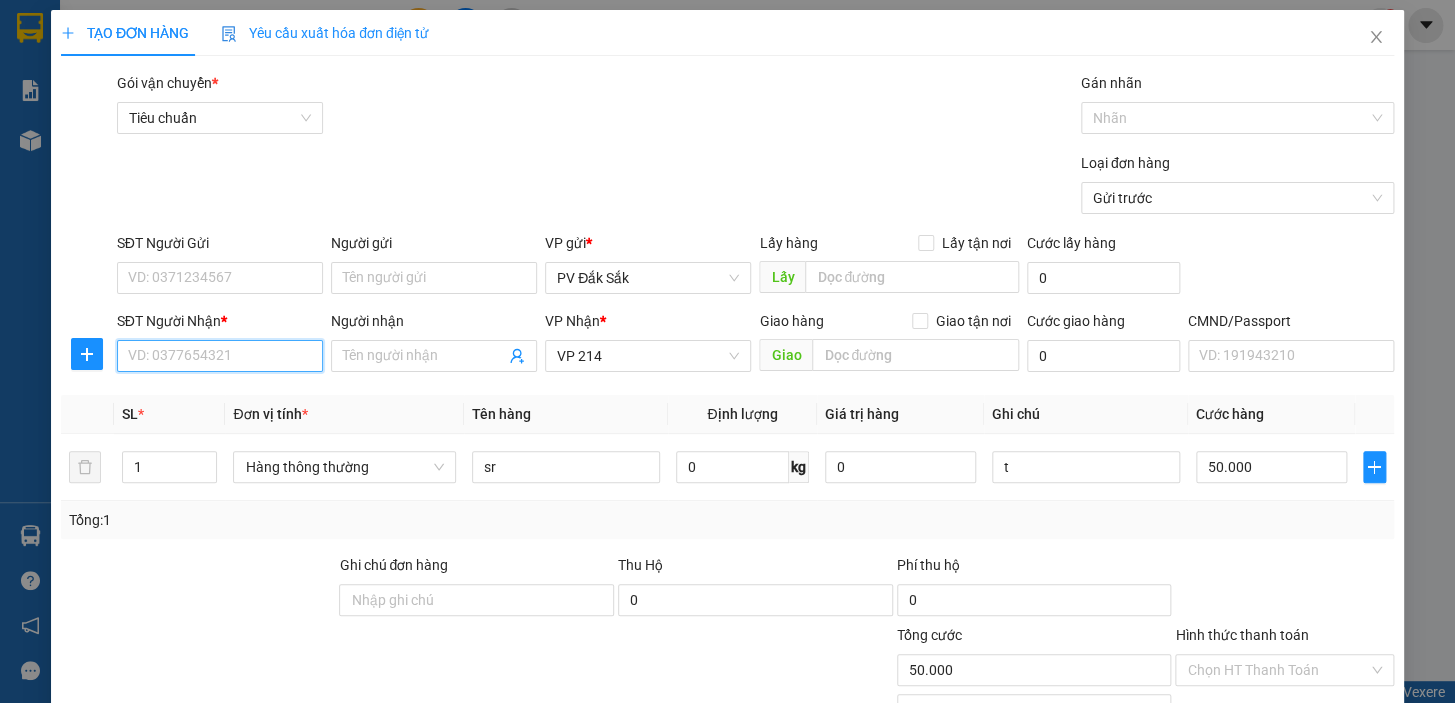 click on "SĐT Người Nhận  *" at bounding box center [220, 356] 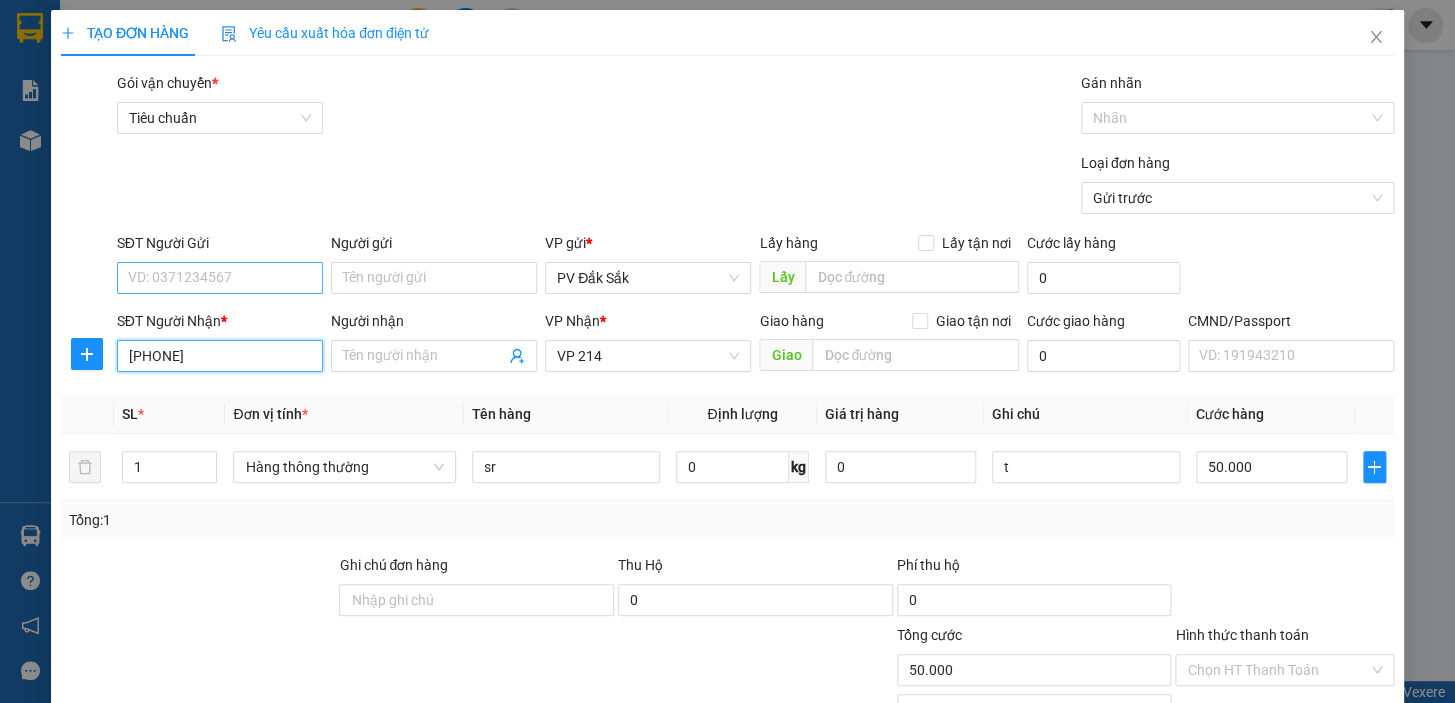 type on "0356743584" 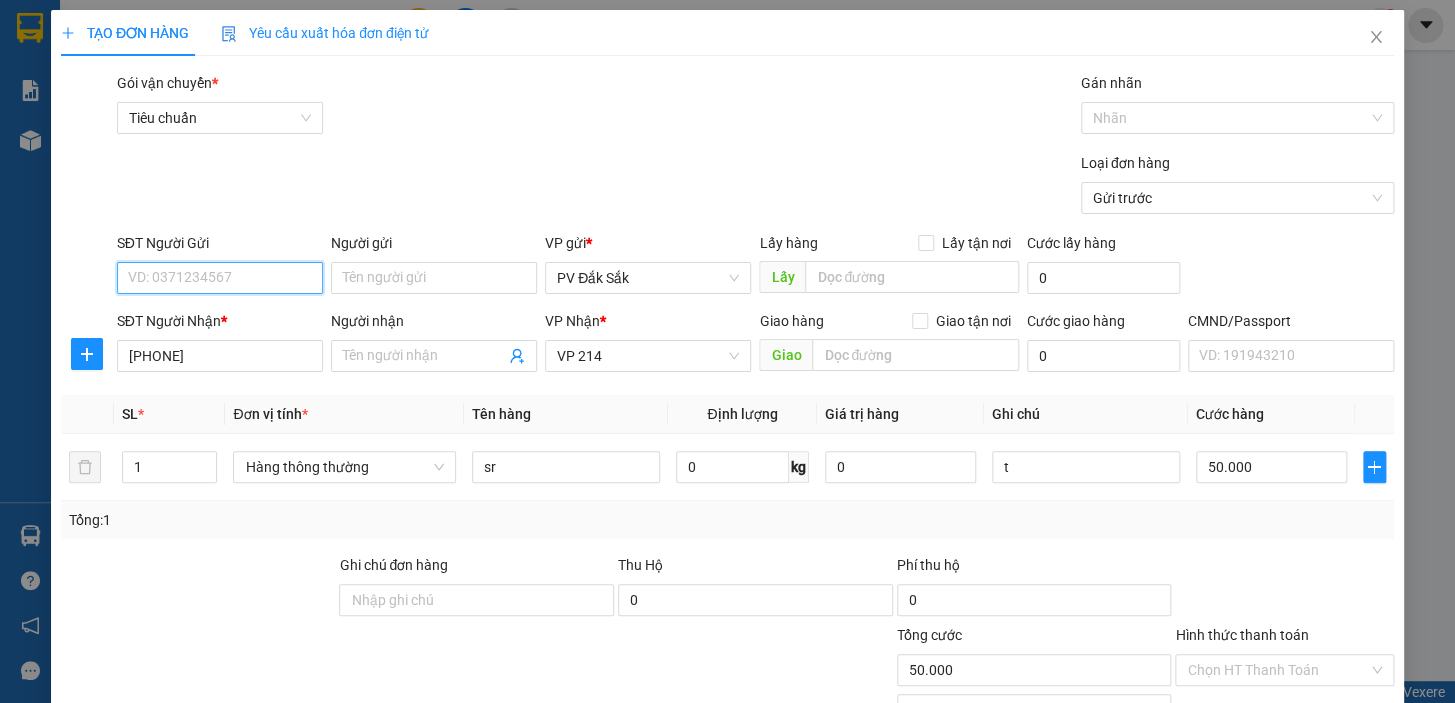 click on "SĐT Người Gửi" at bounding box center [220, 278] 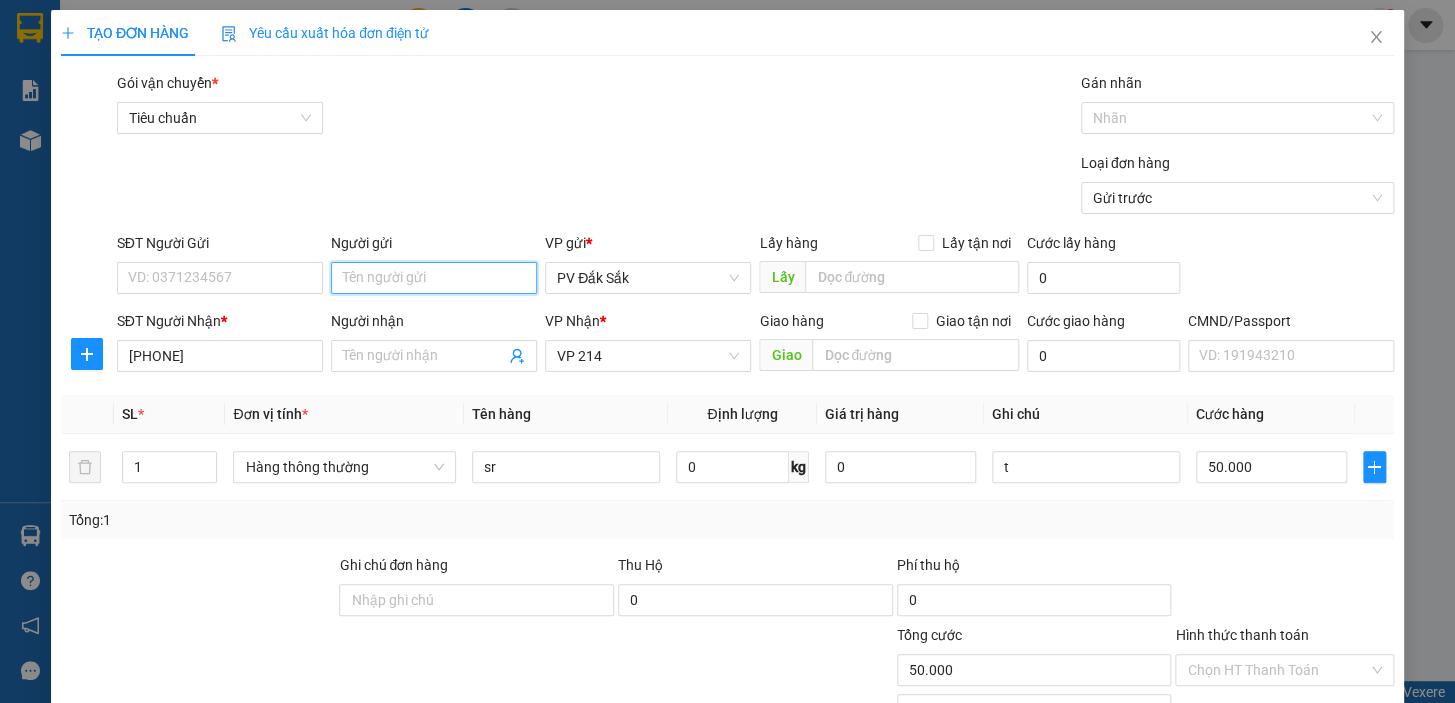 click on "Người gửi" at bounding box center (434, 278) 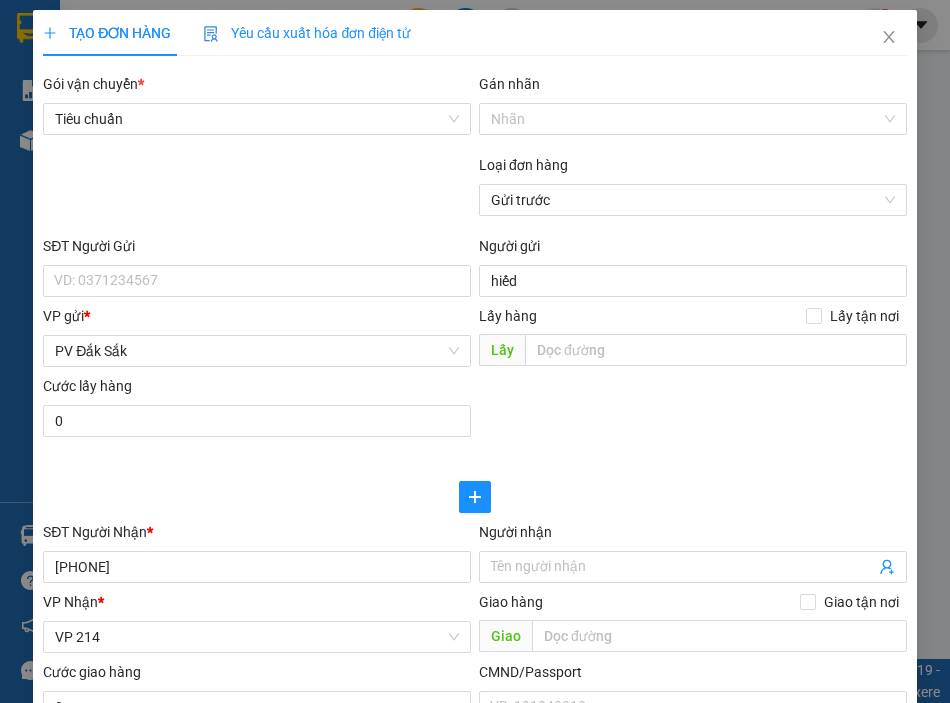 scroll, scrollTop: 0, scrollLeft: 0, axis: both 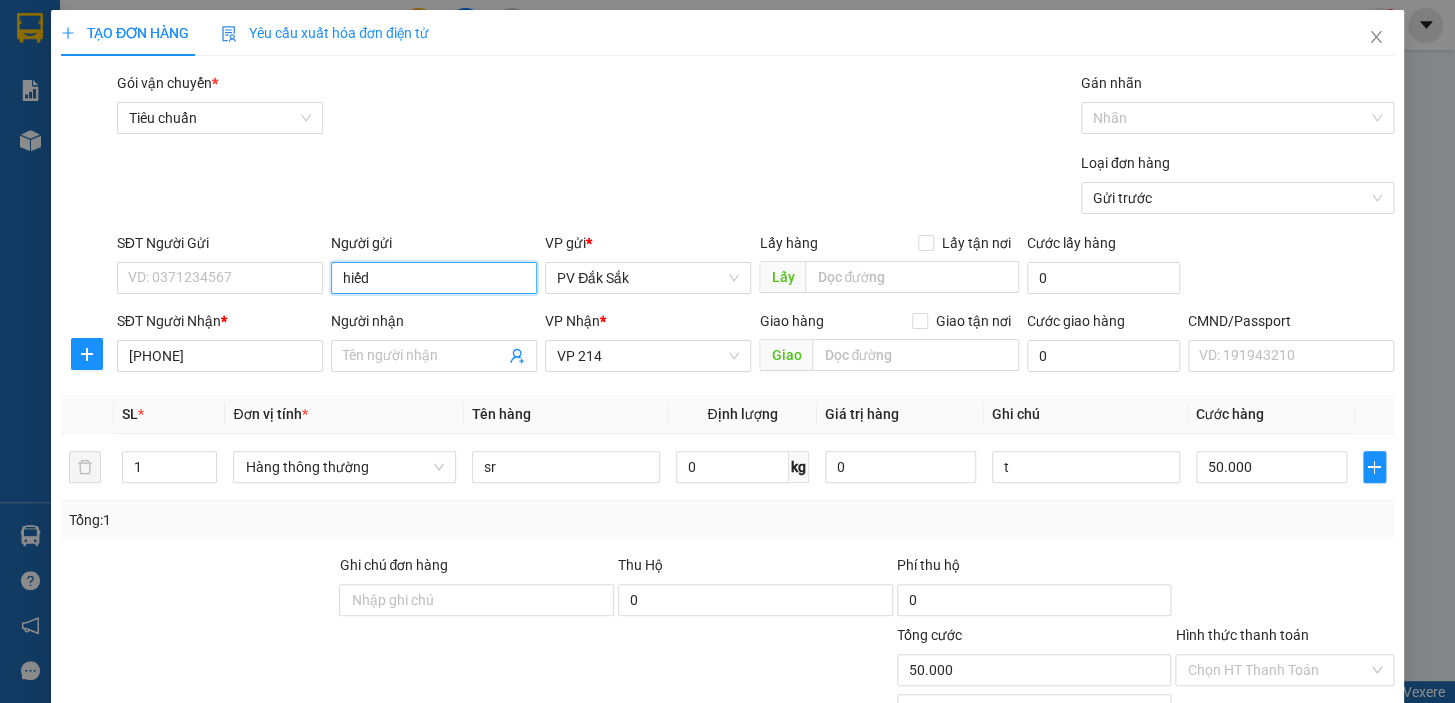 click on "hiếd" at bounding box center (434, 278) 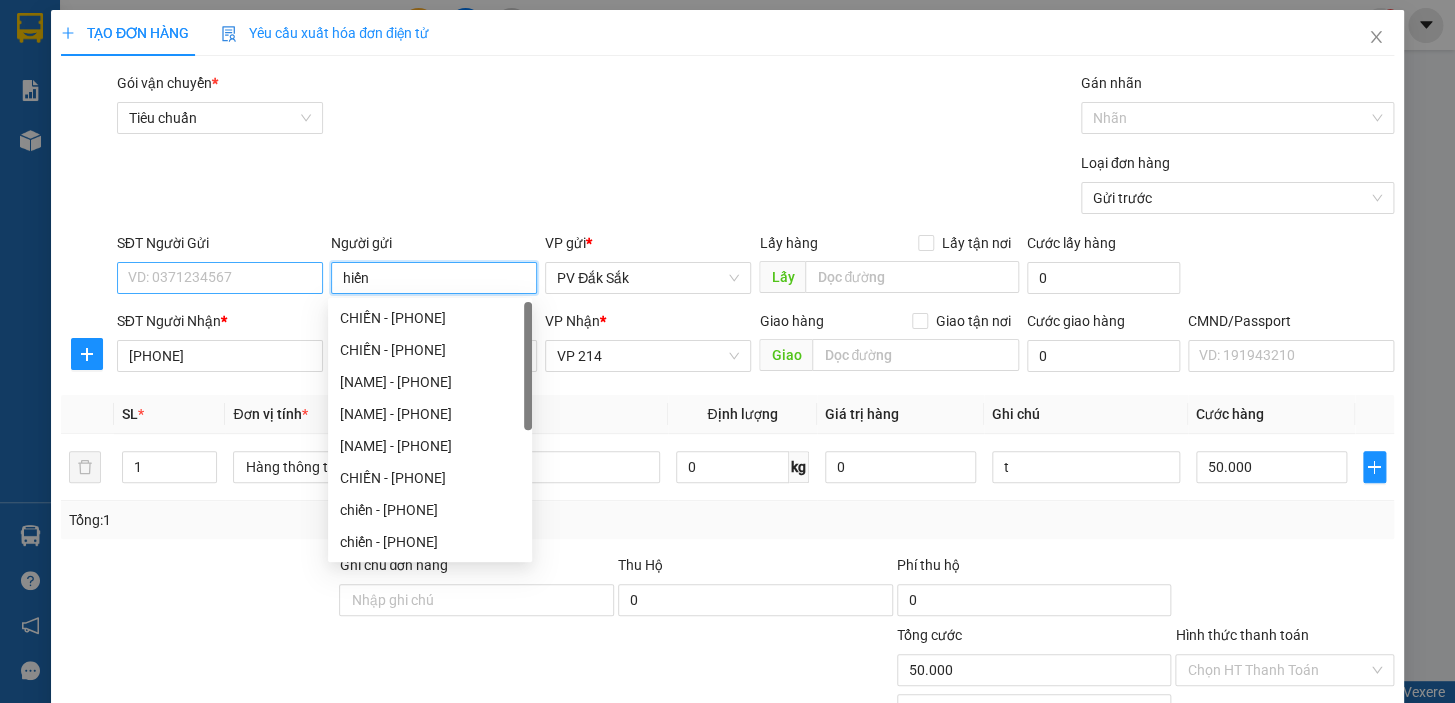 type on "hiến" 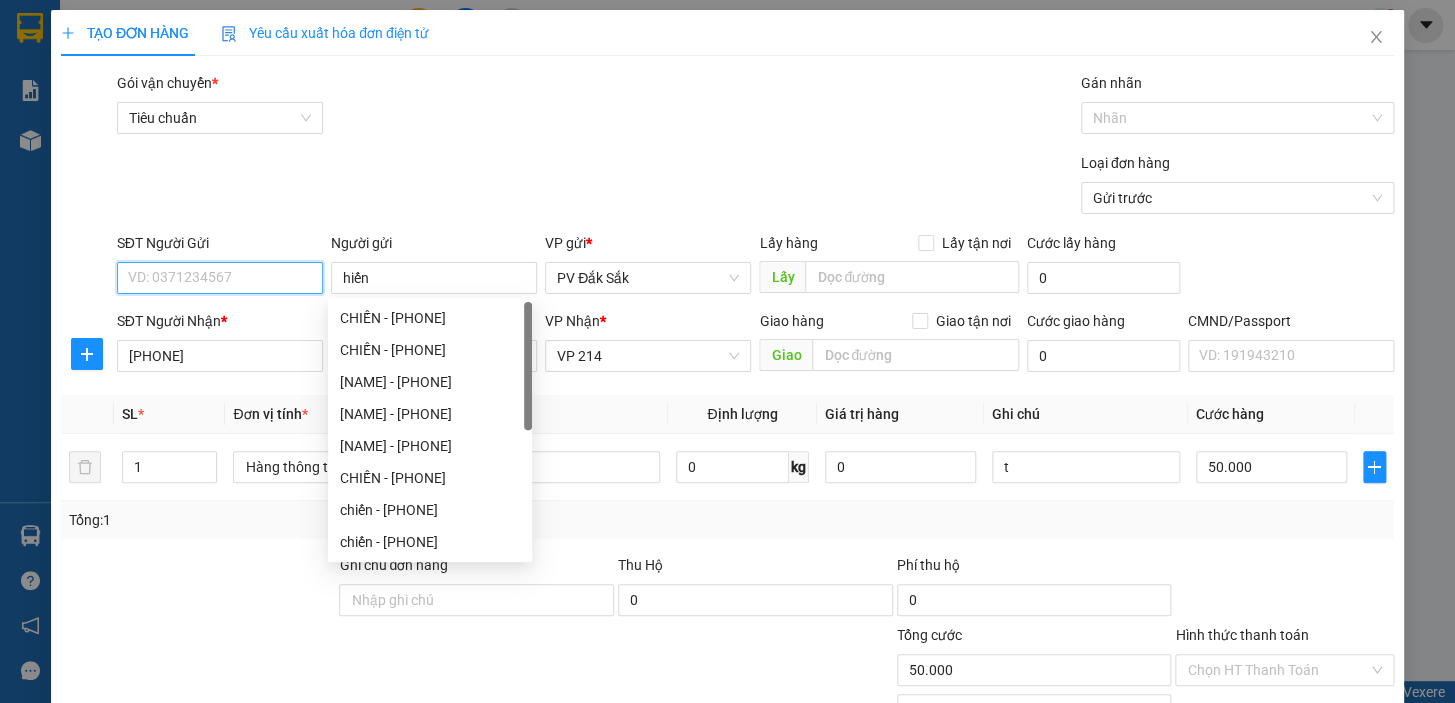 click on "SĐT Người Gửi" at bounding box center [220, 278] 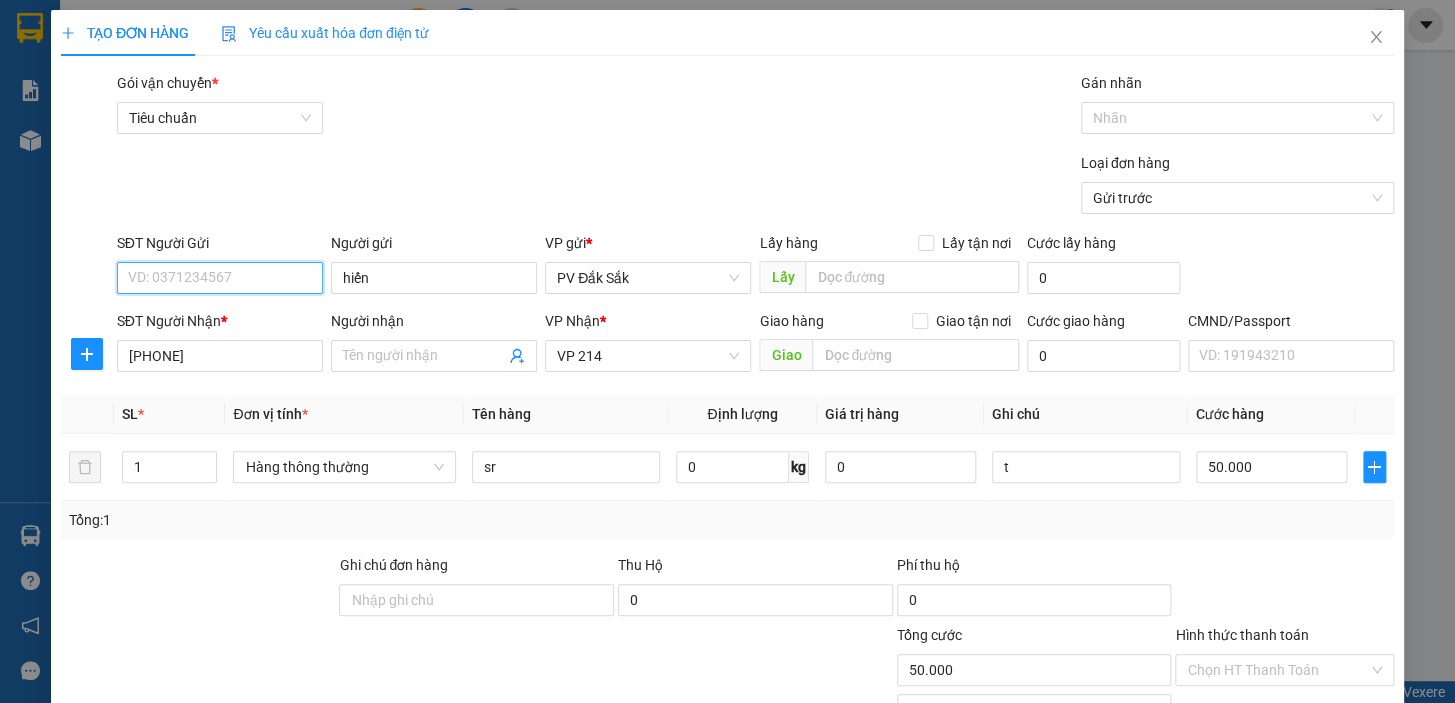 click on "SĐT Người Gửi" at bounding box center [220, 278] 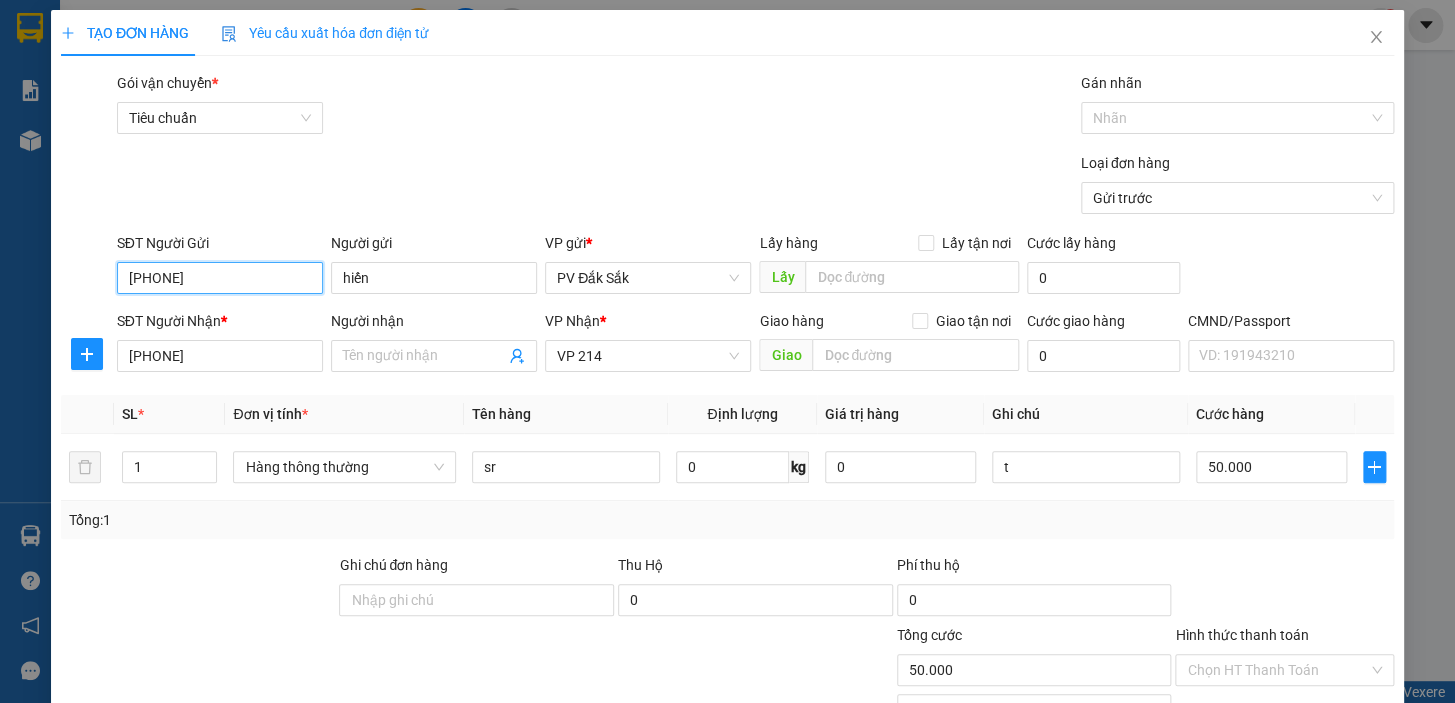 click on "08434501718" at bounding box center (220, 278) 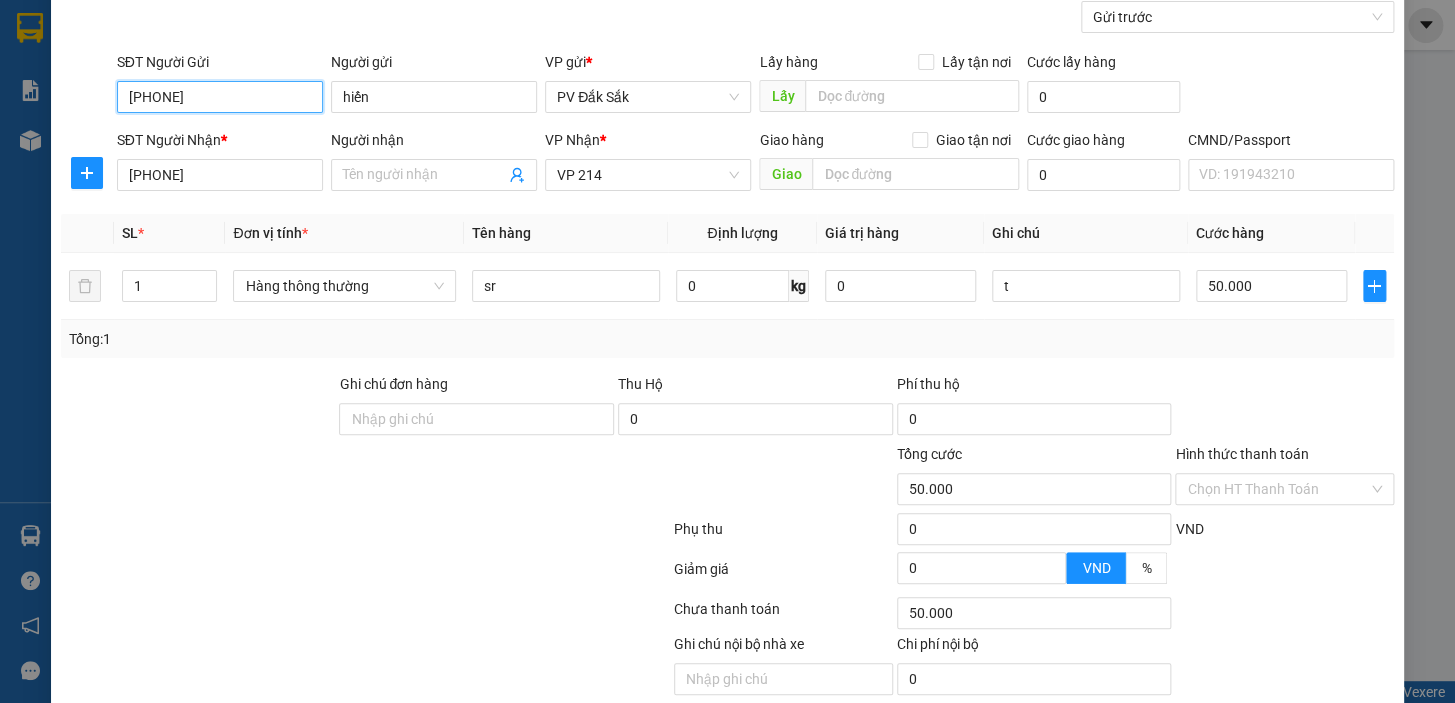 scroll, scrollTop: 258, scrollLeft: 0, axis: vertical 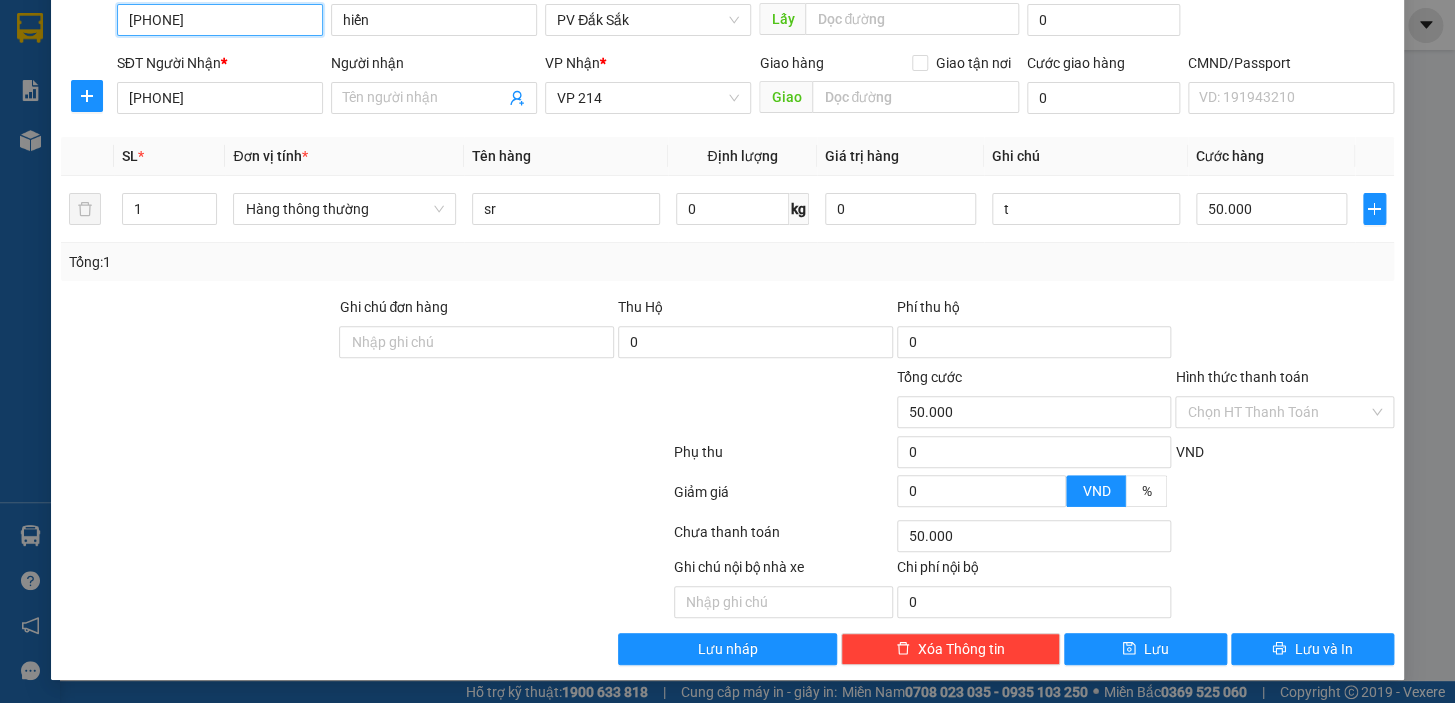 type 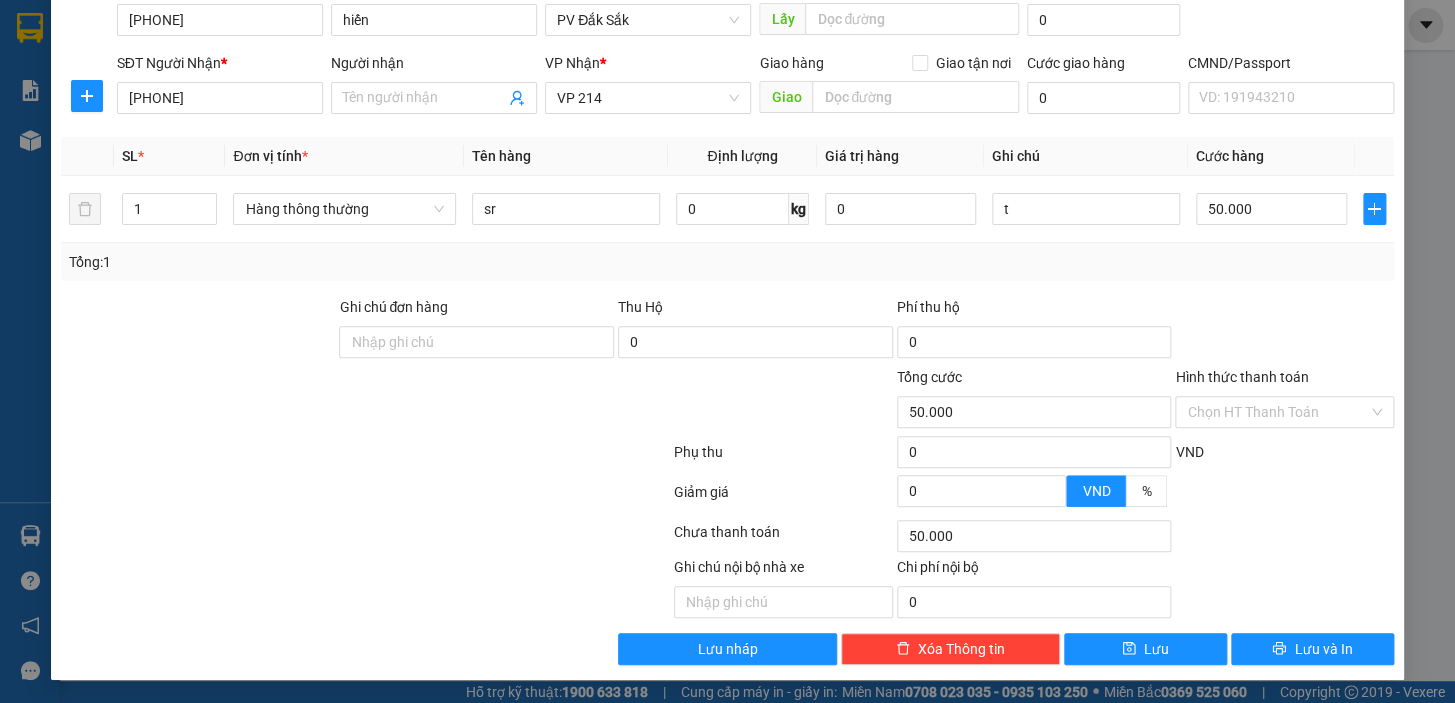 click on "Hình thức thanh toán" at bounding box center (1241, 377) 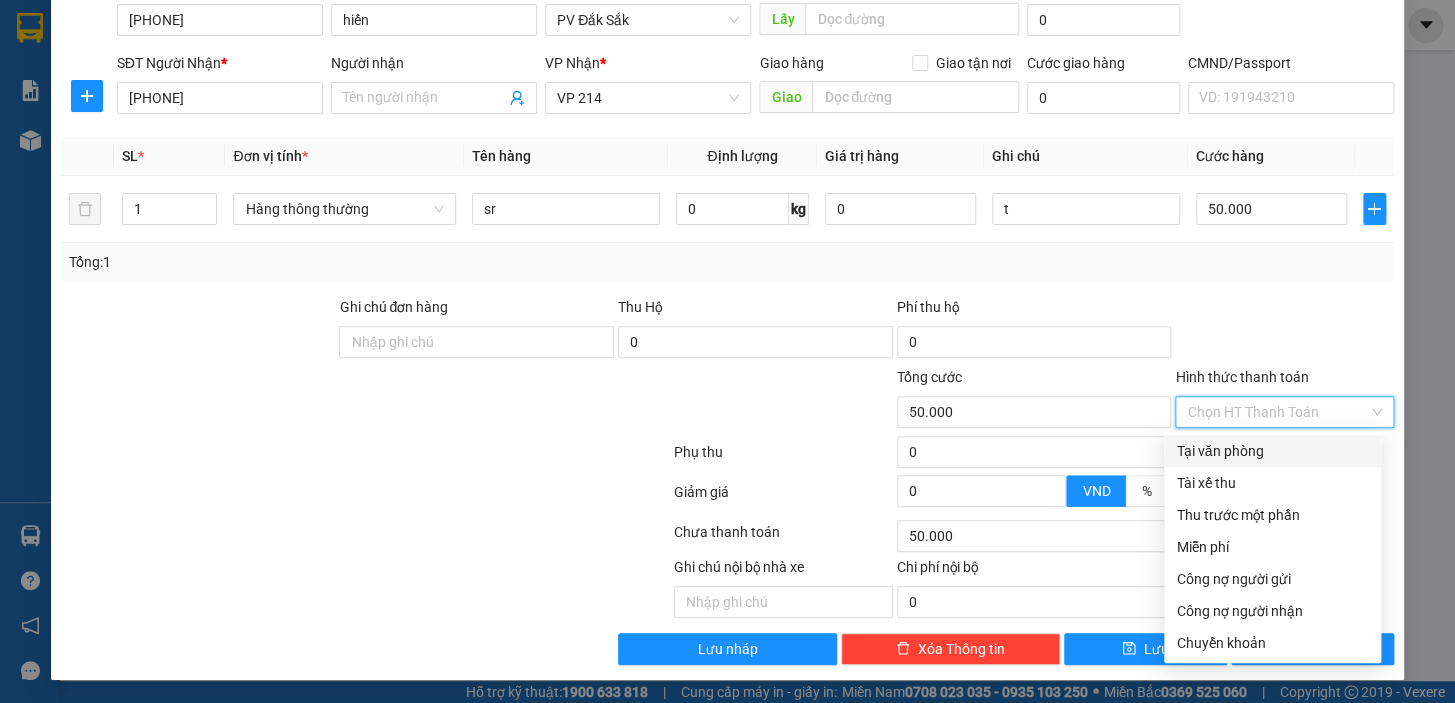 click on "Tại văn phòng" at bounding box center [1272, 451] 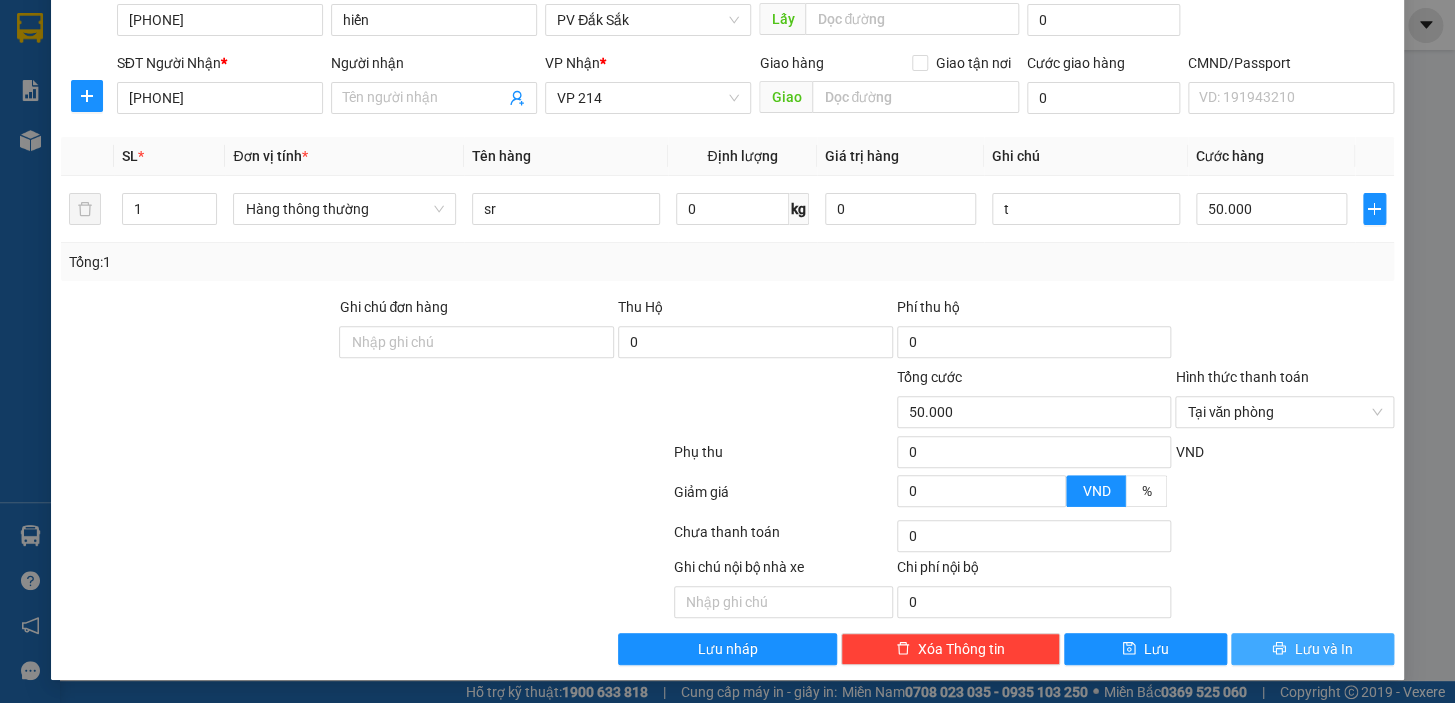 drag, startPoint x: 1298, startPoint y: 648, endPoint x: 1330, endPoint y: 646, distance: 32.06244 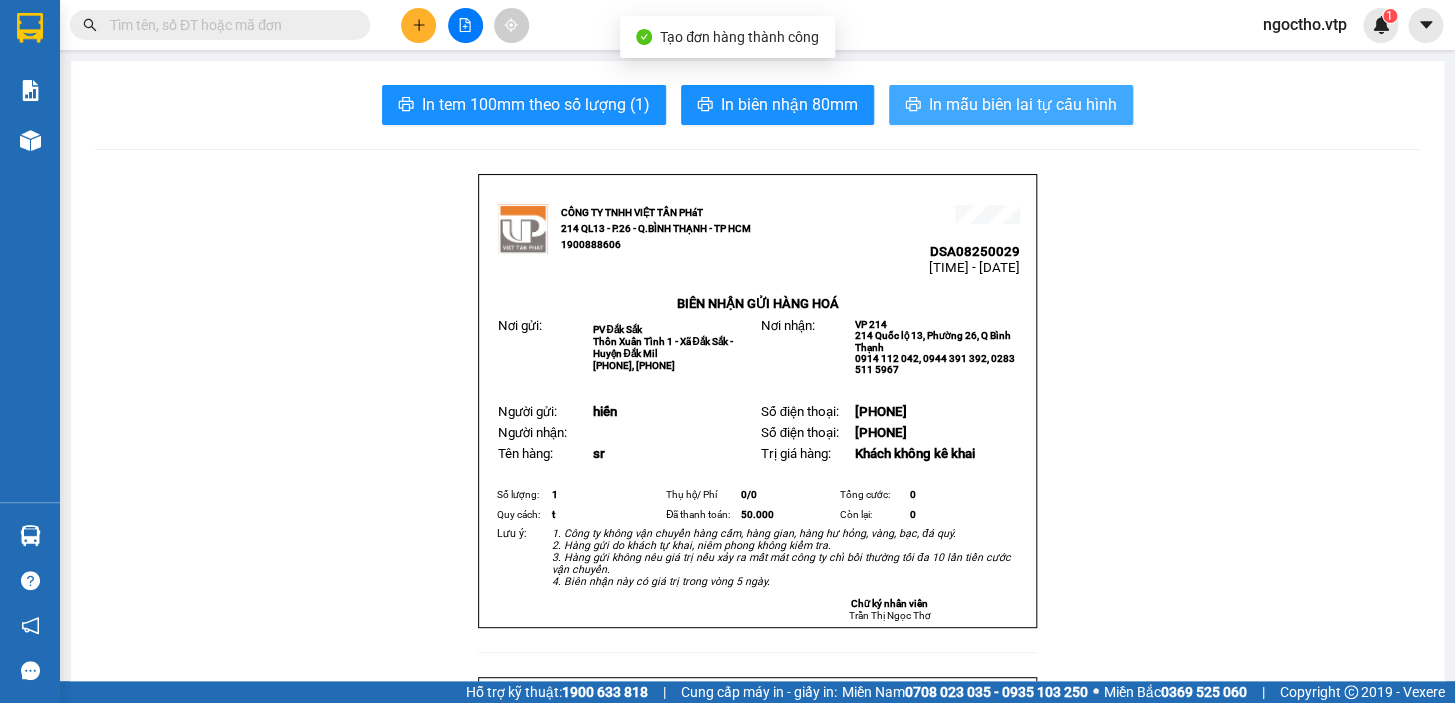 click on "In mẫu biên lai tự cấu hình" at bounding box center [1023, 104] 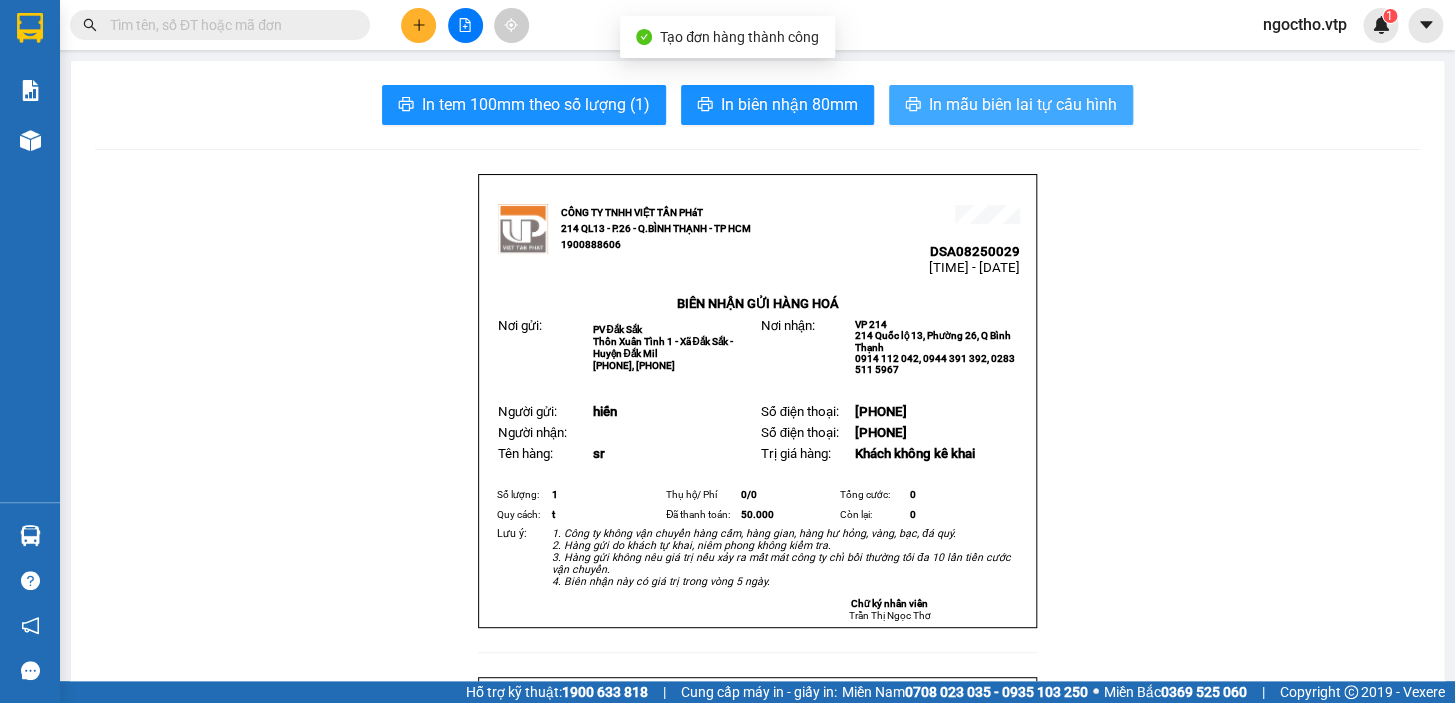 scroll, scrollTop: 0, scrollLeft: 0, axis: both 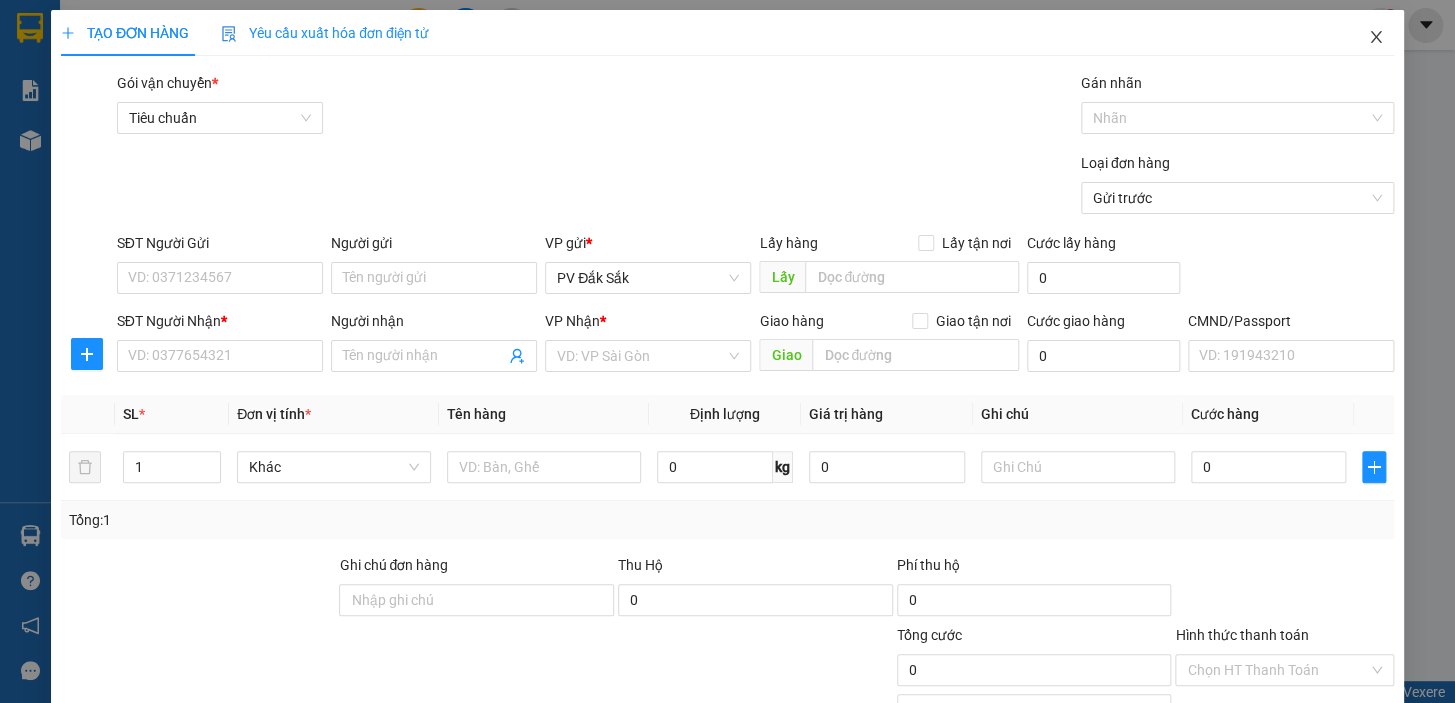 click 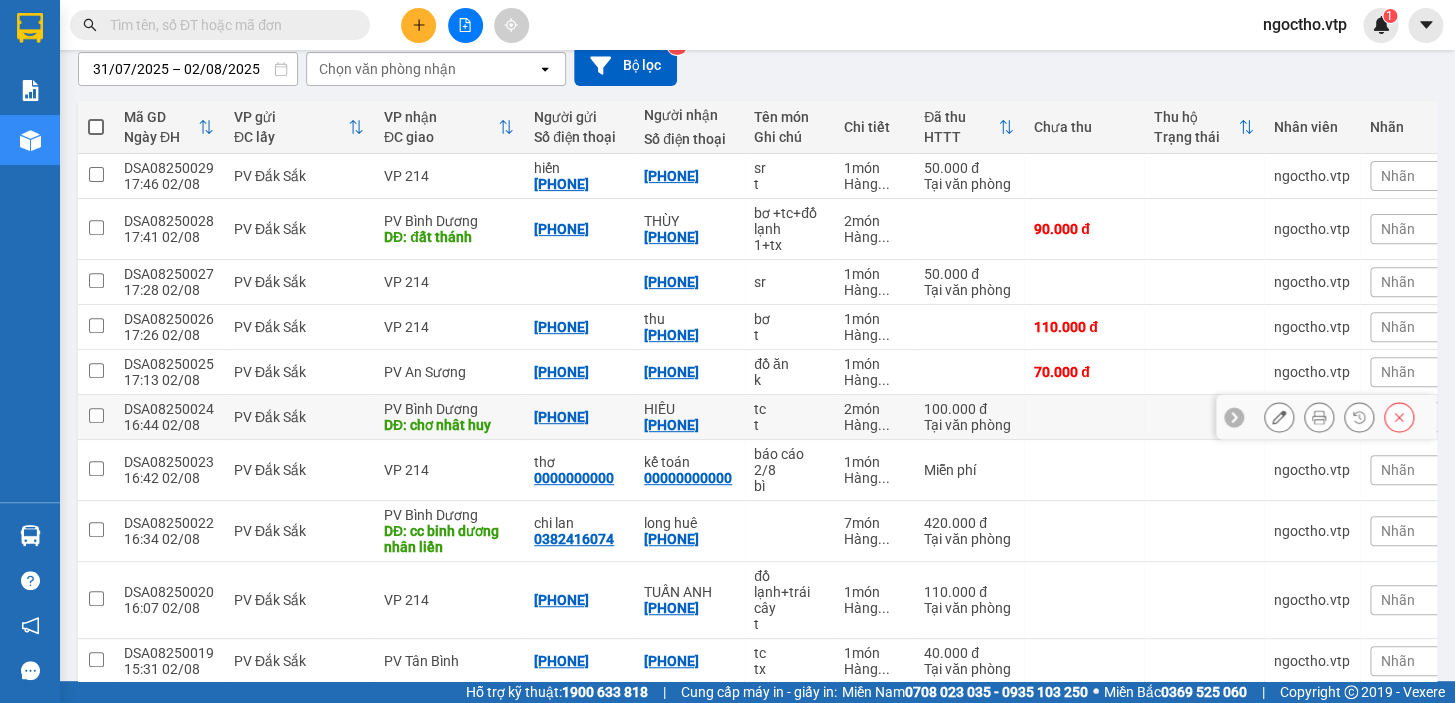 scroll, scrollTop: 271, scrollLeft: 0, axis: vertical 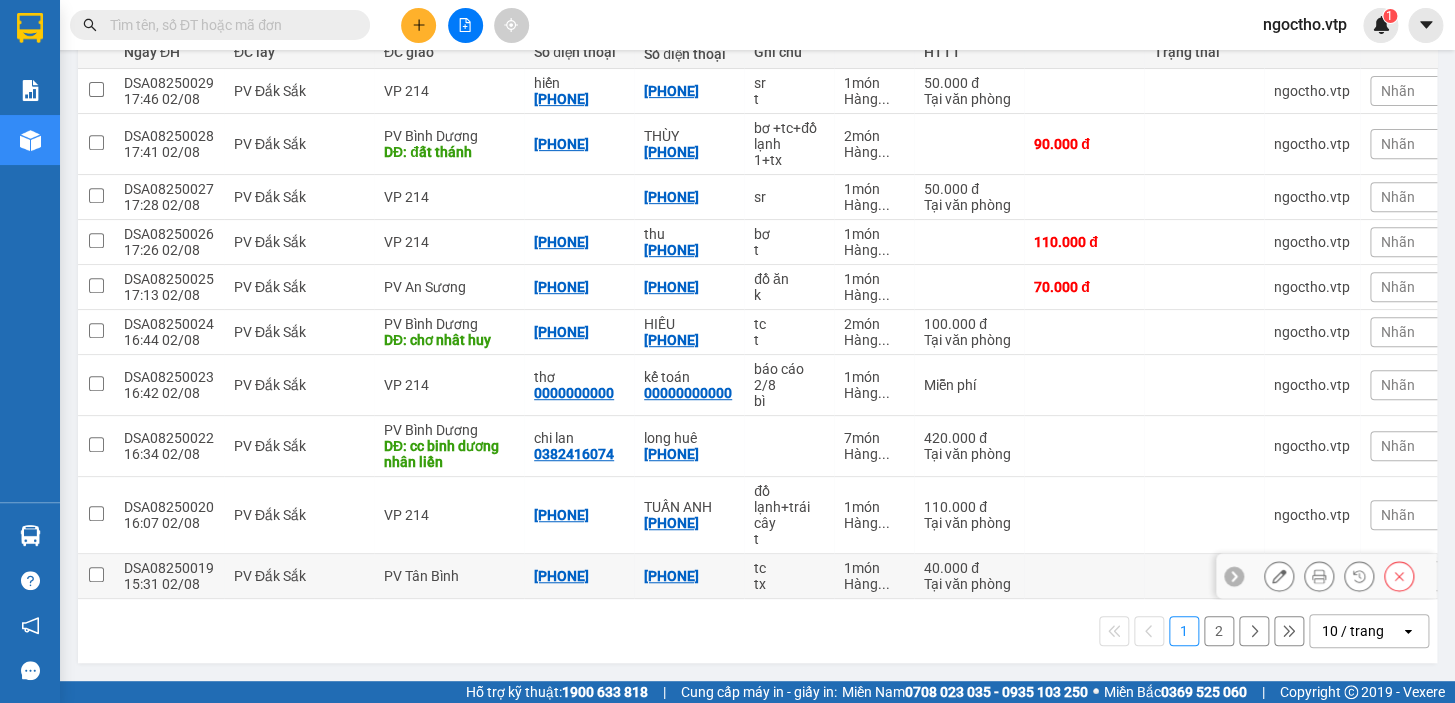 click at bounding box center (96, 574) 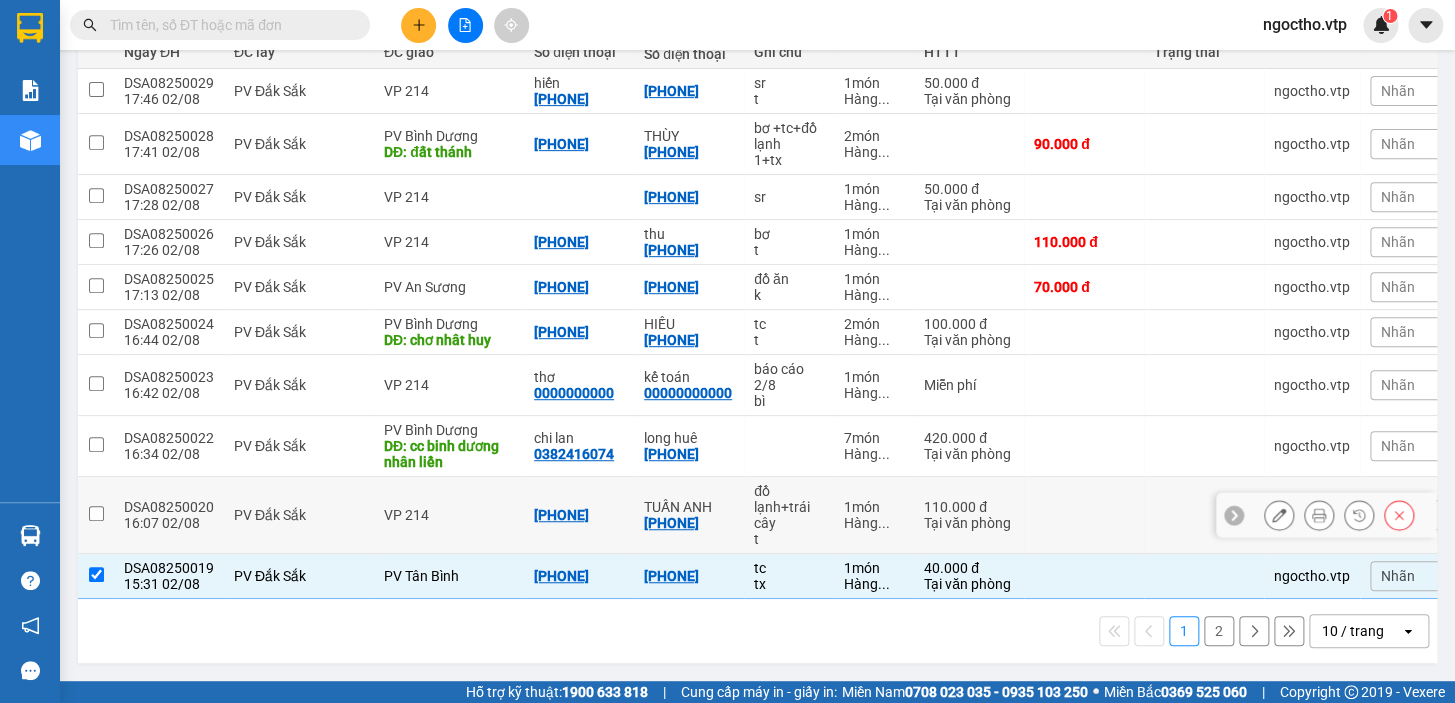 click at bounding box center (96, 515) 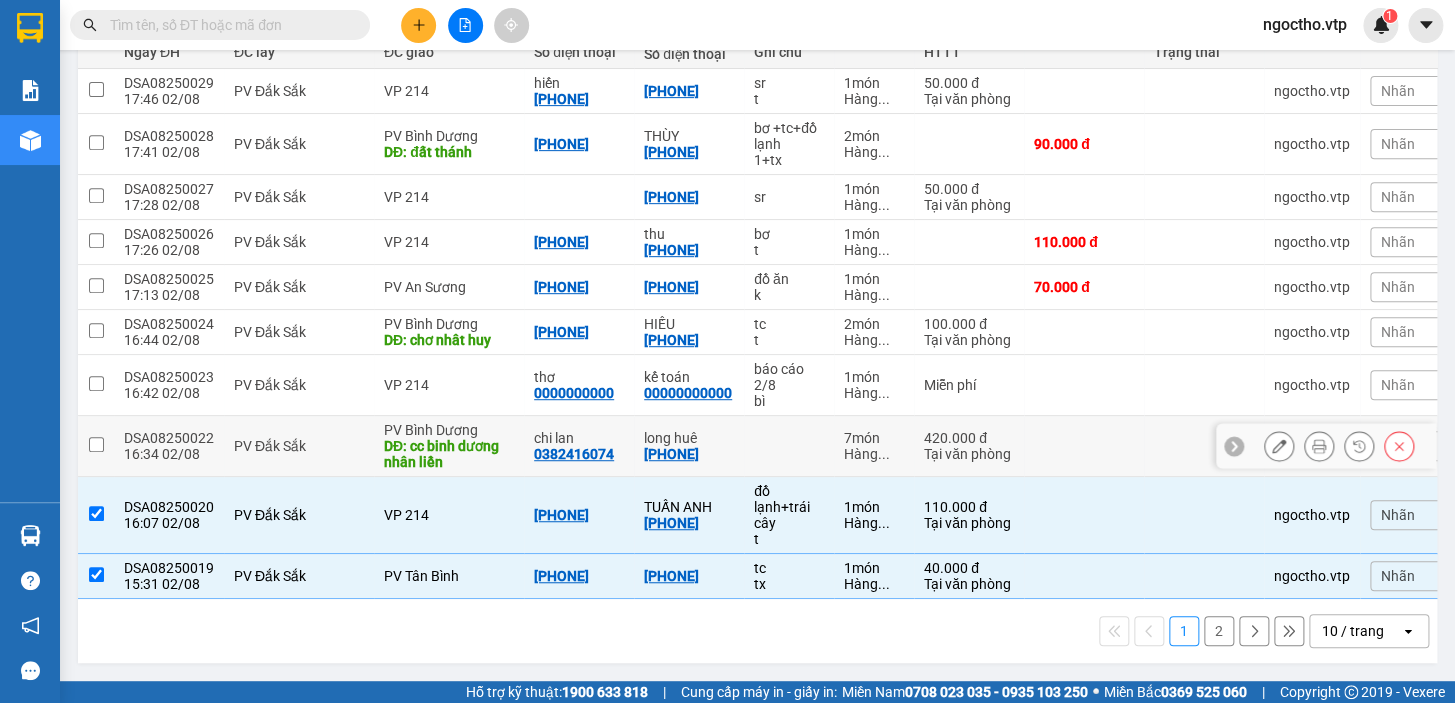 click at bounding box center (96, 444) 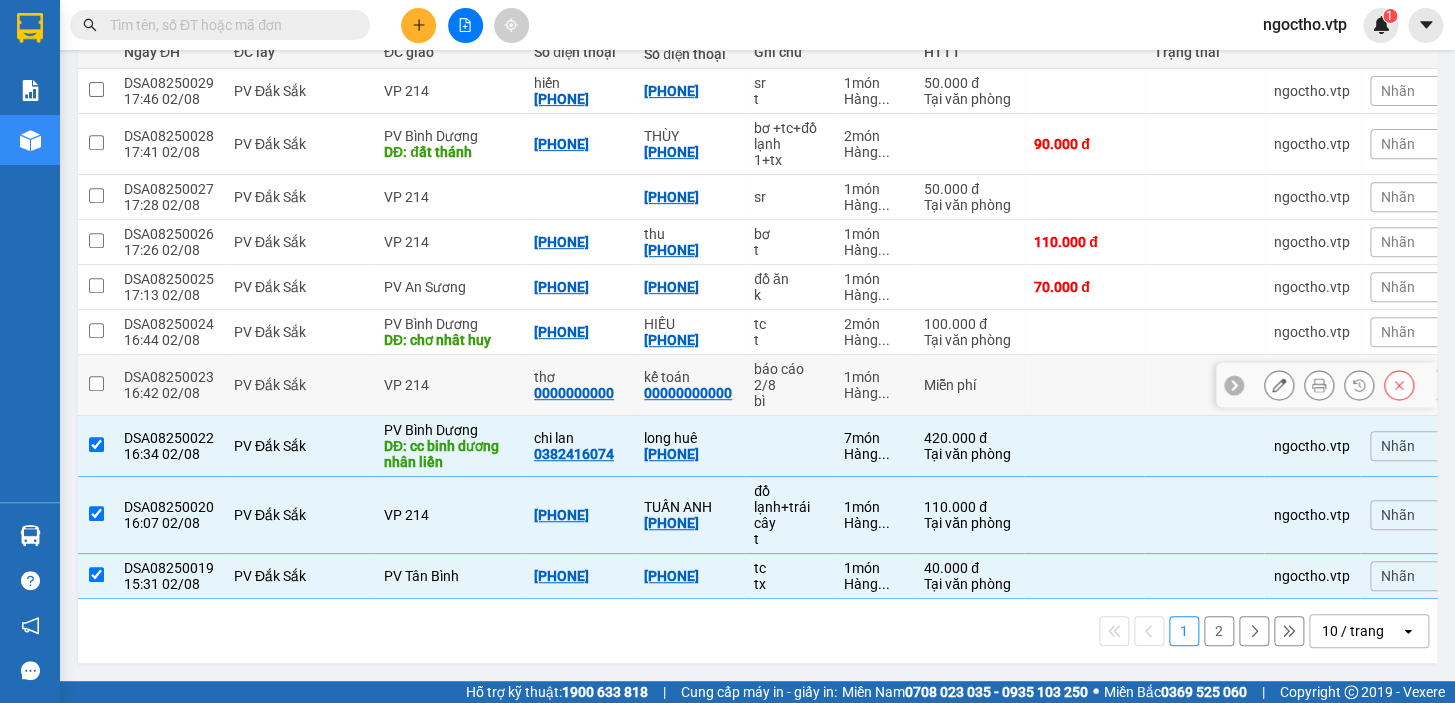 click at bounding box center (96, 383) 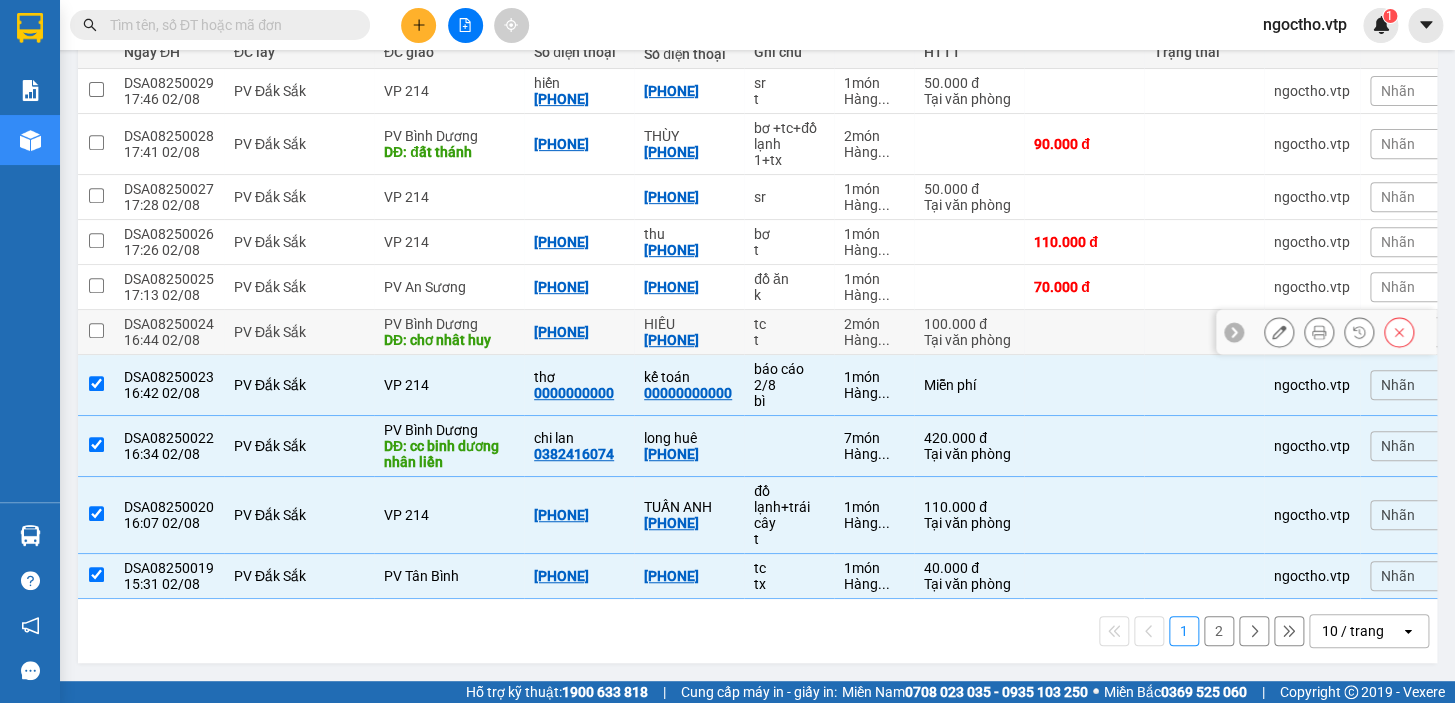 click at bounding box center (96, 330) 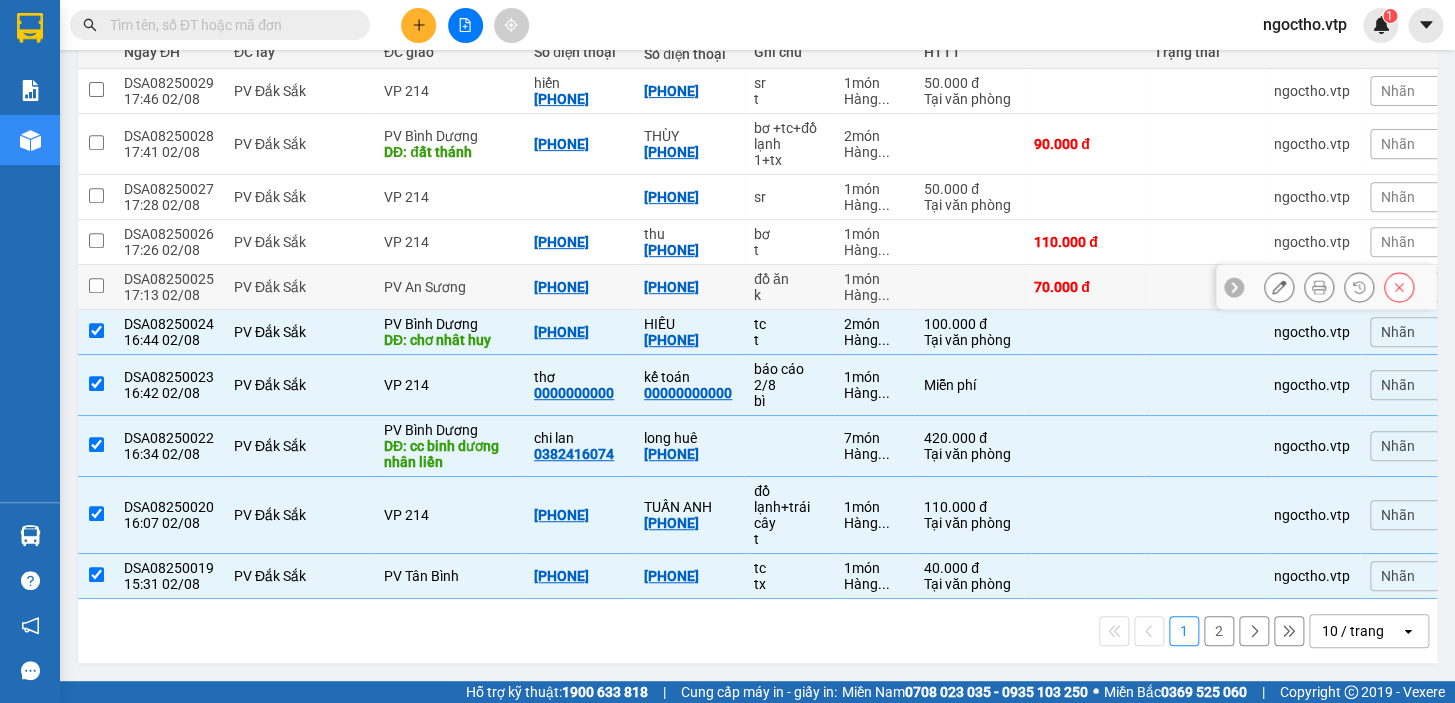 click at bounding box center (96, 285) 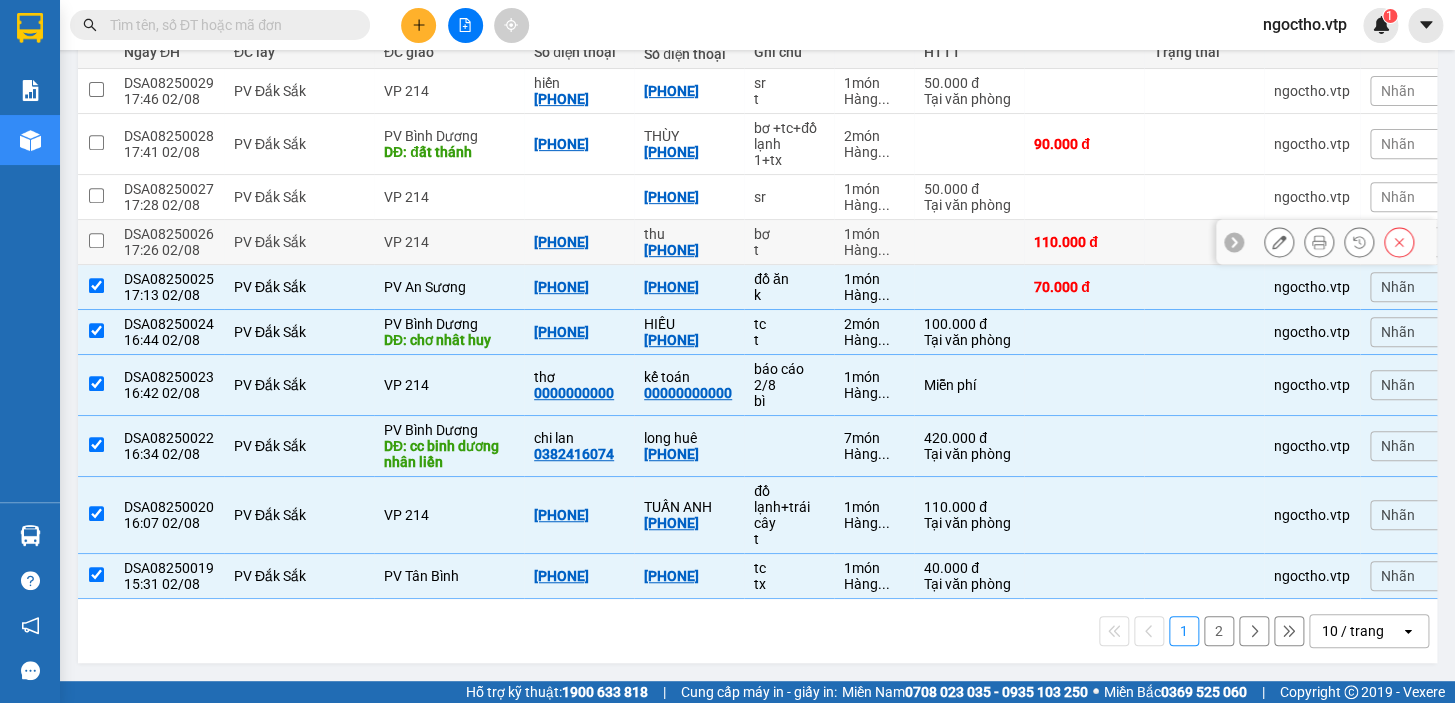 click at bounding box center [96, 240] 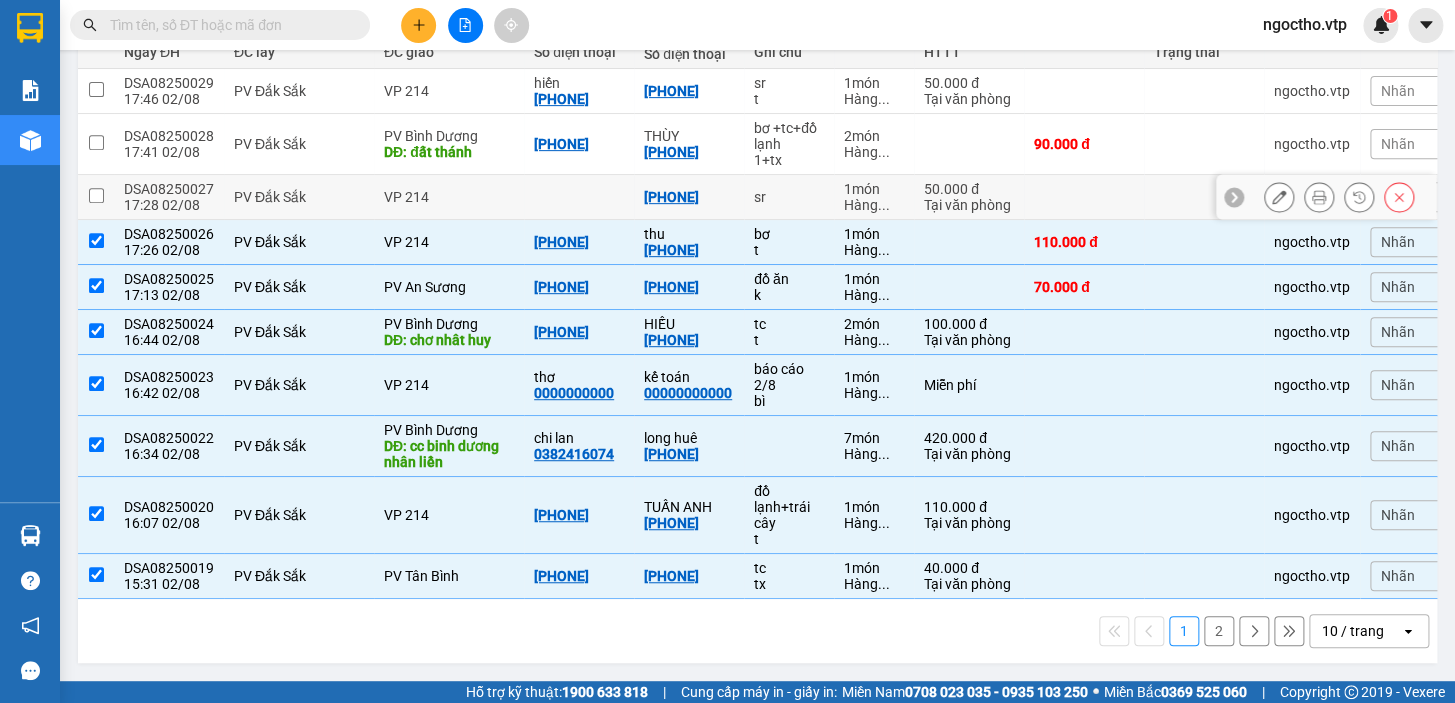 click at bounding box center (96, 195) 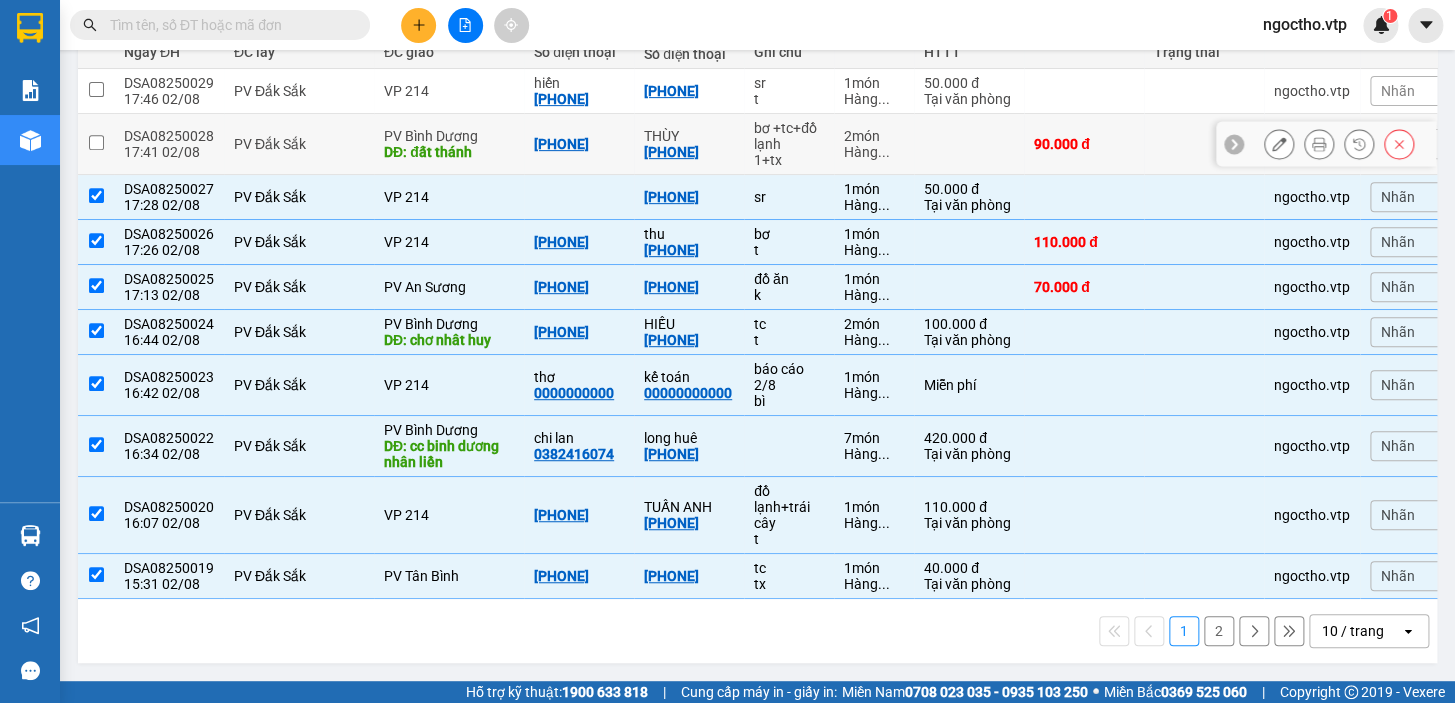 click at bounding box center [96, 144] 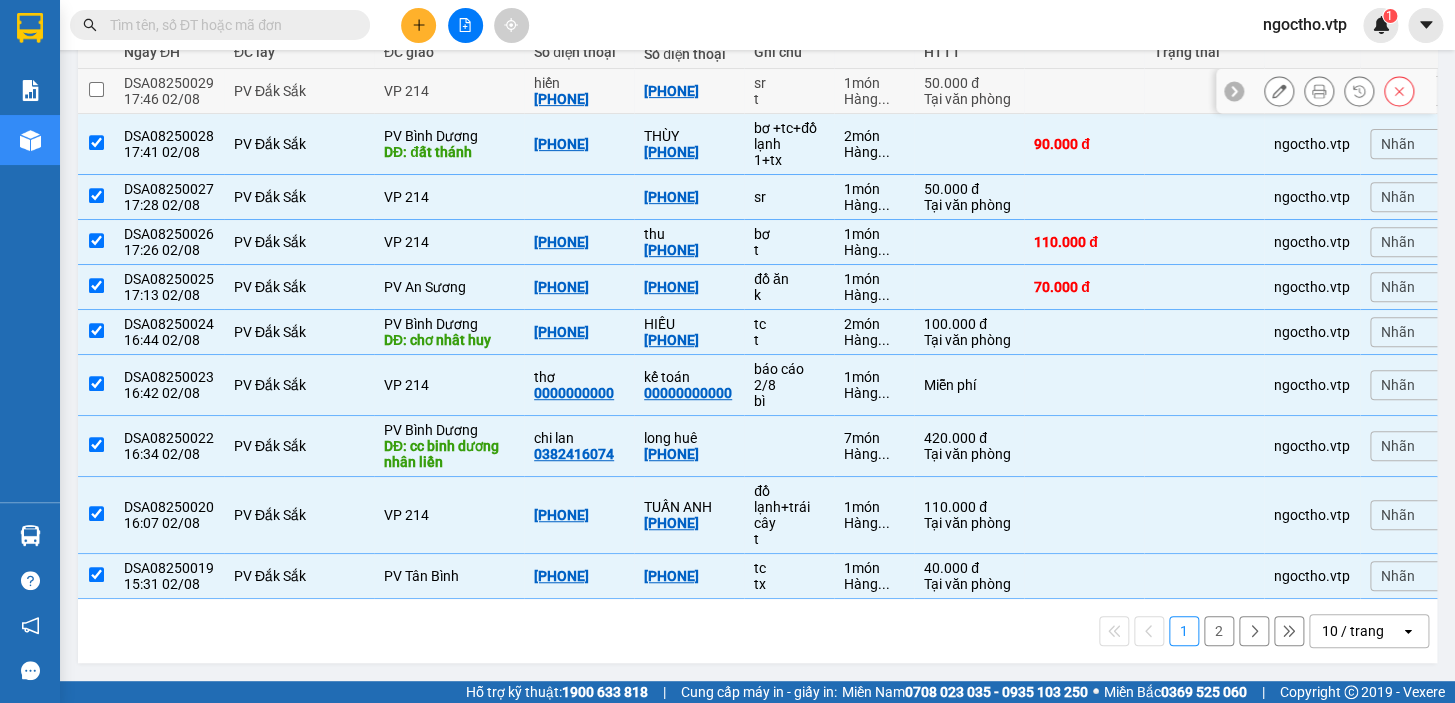 click at bounding box center (96, 91) 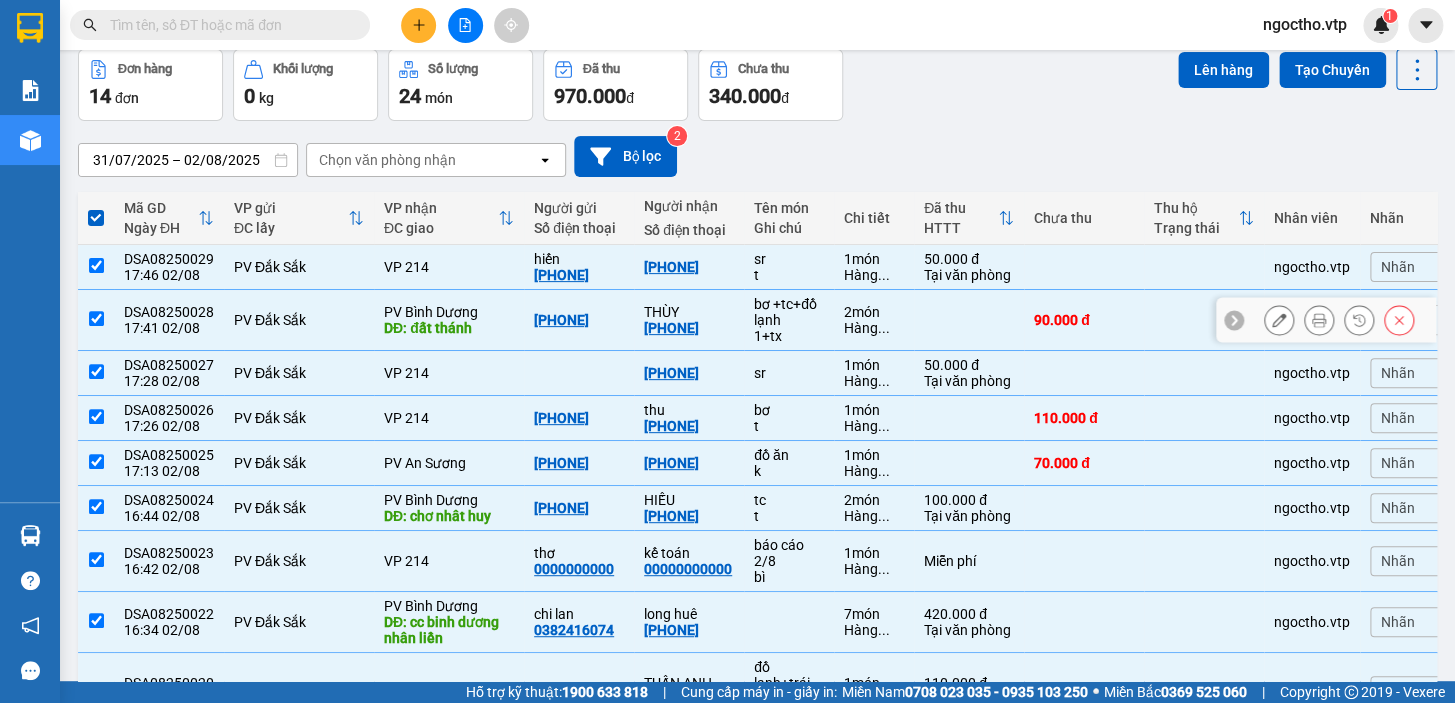 scroll, scrollTop: 0, scrollLeft: 0, axis: both 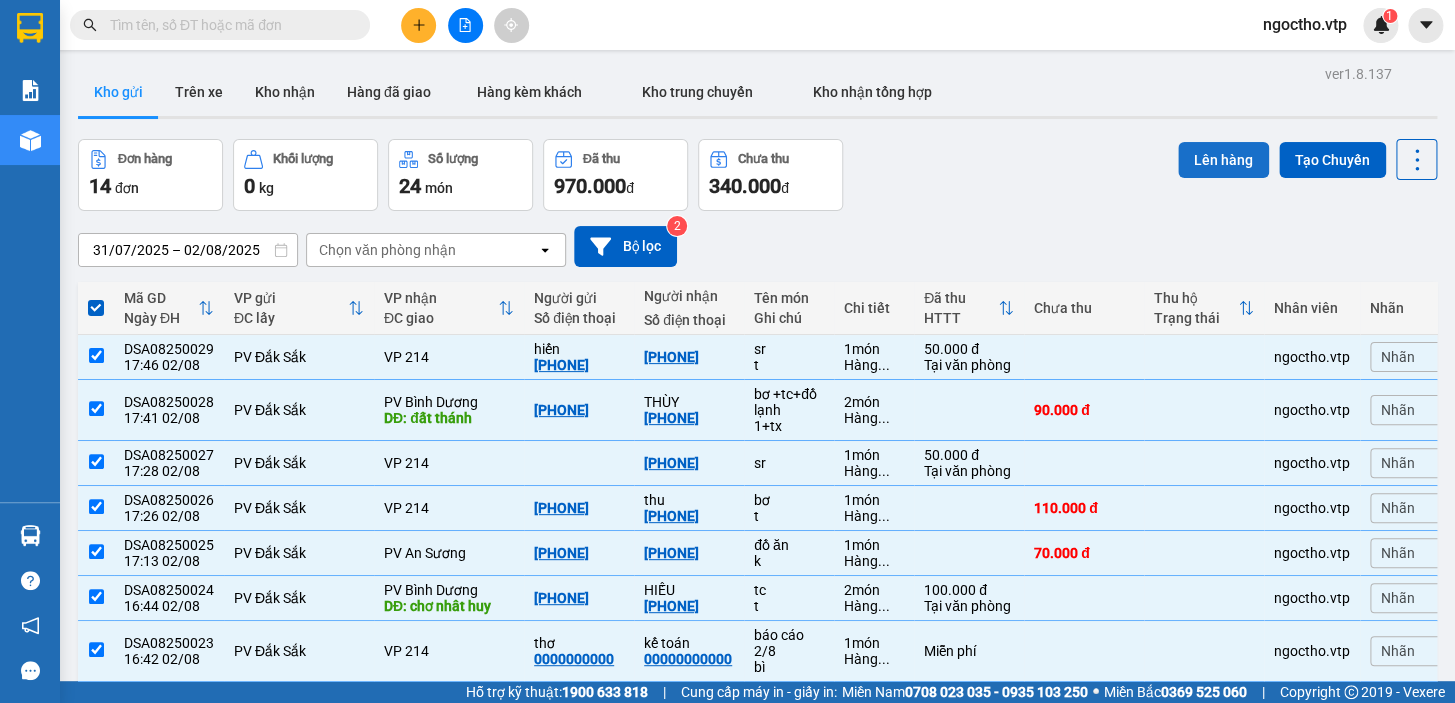 click on "Lên hàng" at bounding box center [1223, 160] 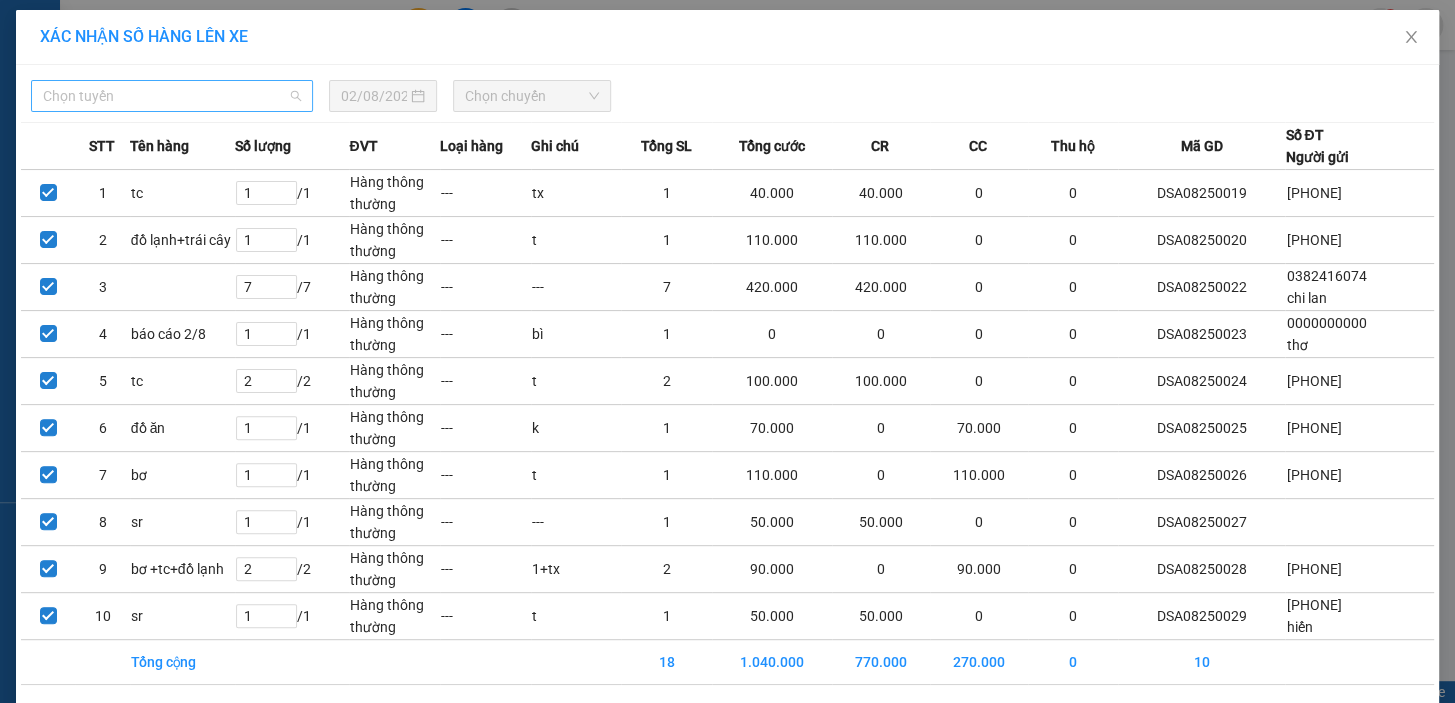 click on "Chọn tuyến" at bounding box center [172, 96] 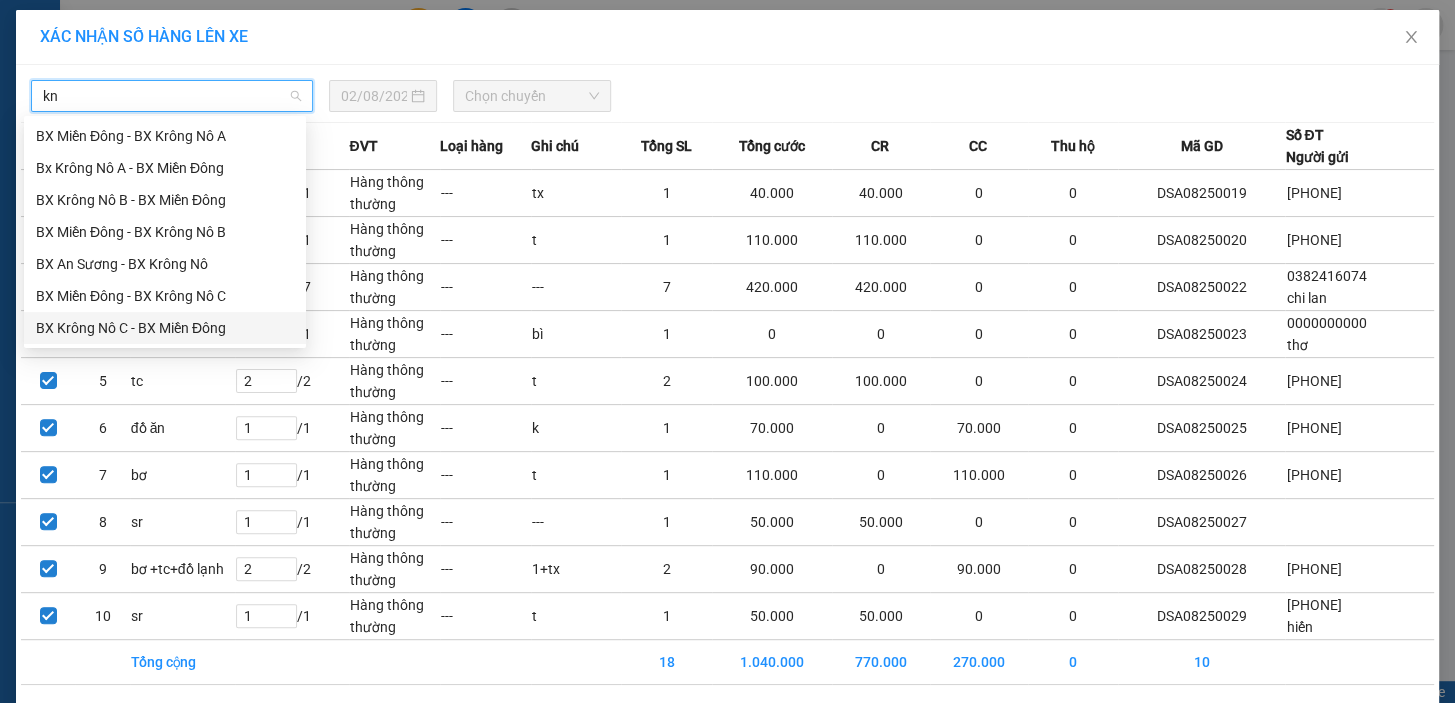 click on "BX Krông Nô C - BX Miền Đông" at bounding box center (165, 328) 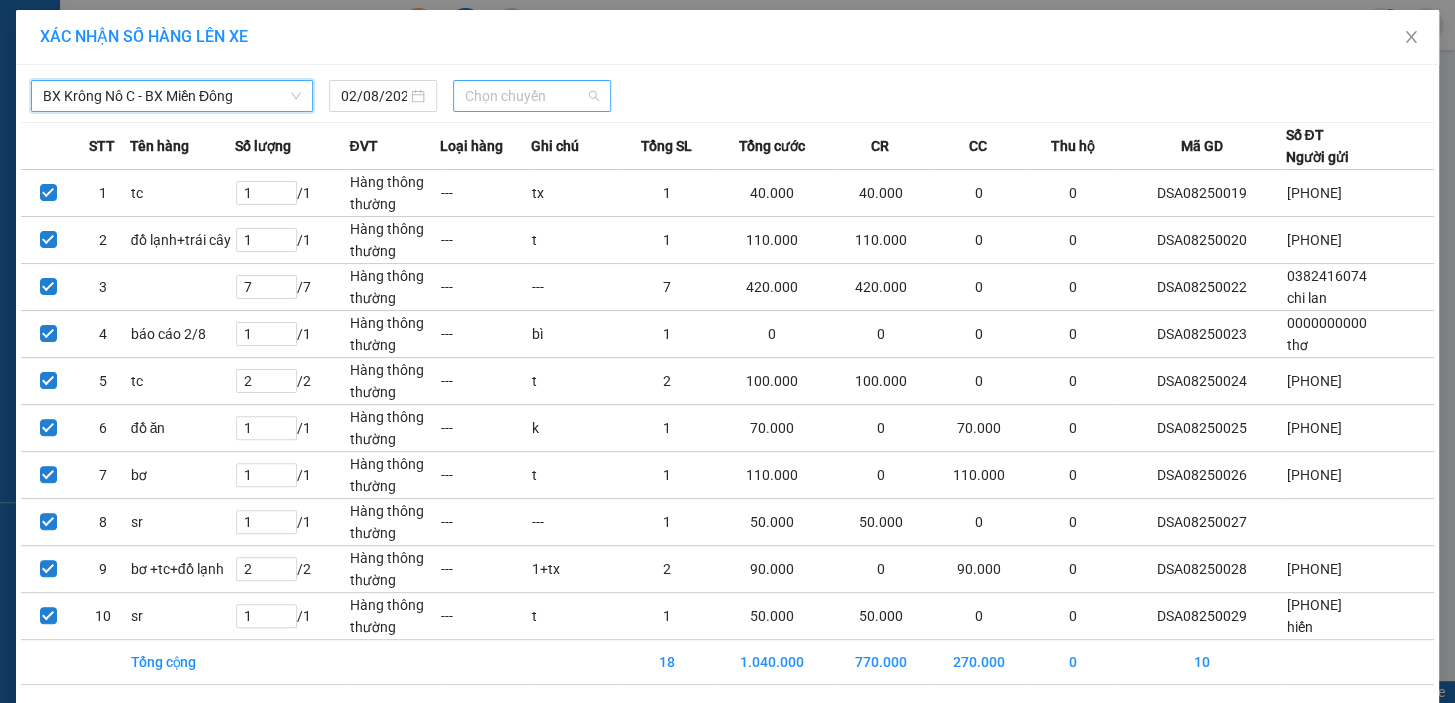 click on "Chọn chuyến" at bounding box center (532, 96) 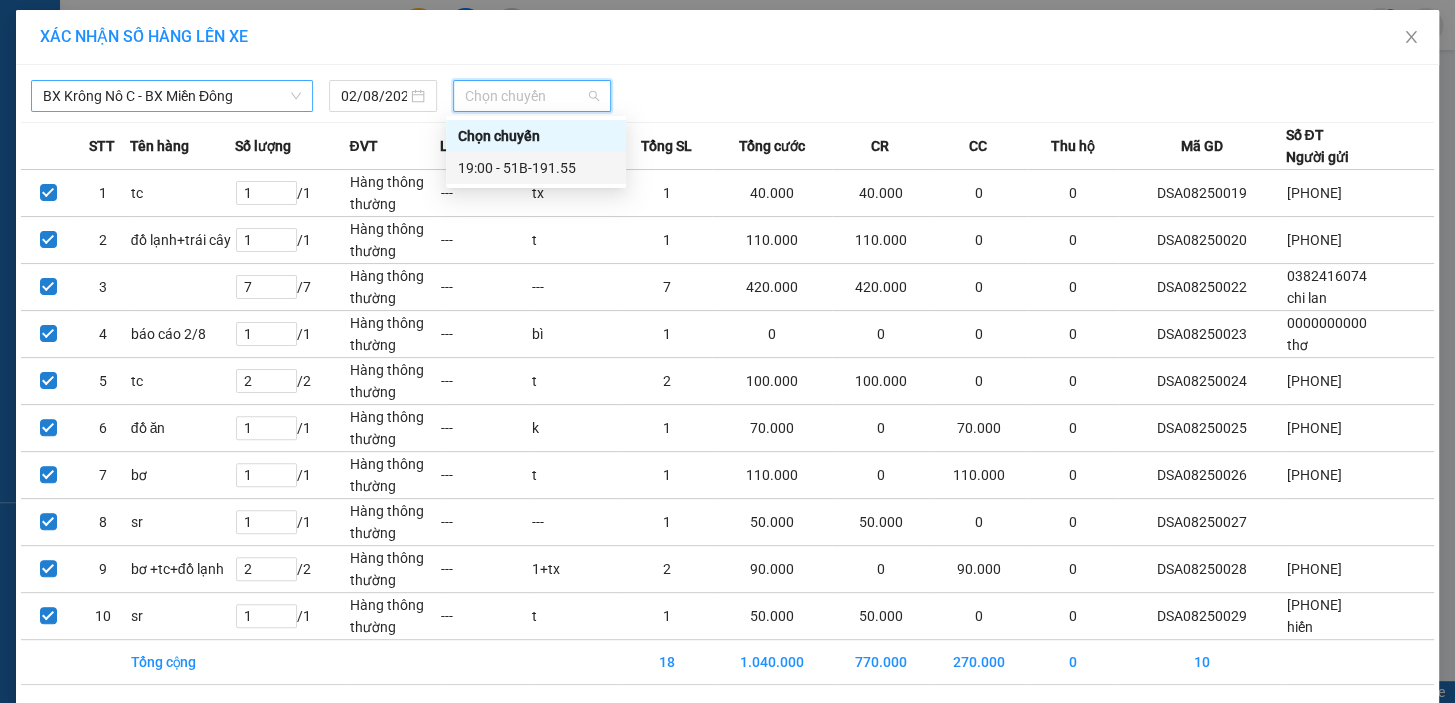 click on "19:00     - 51B-191.55" at bounding box center [536, 168] 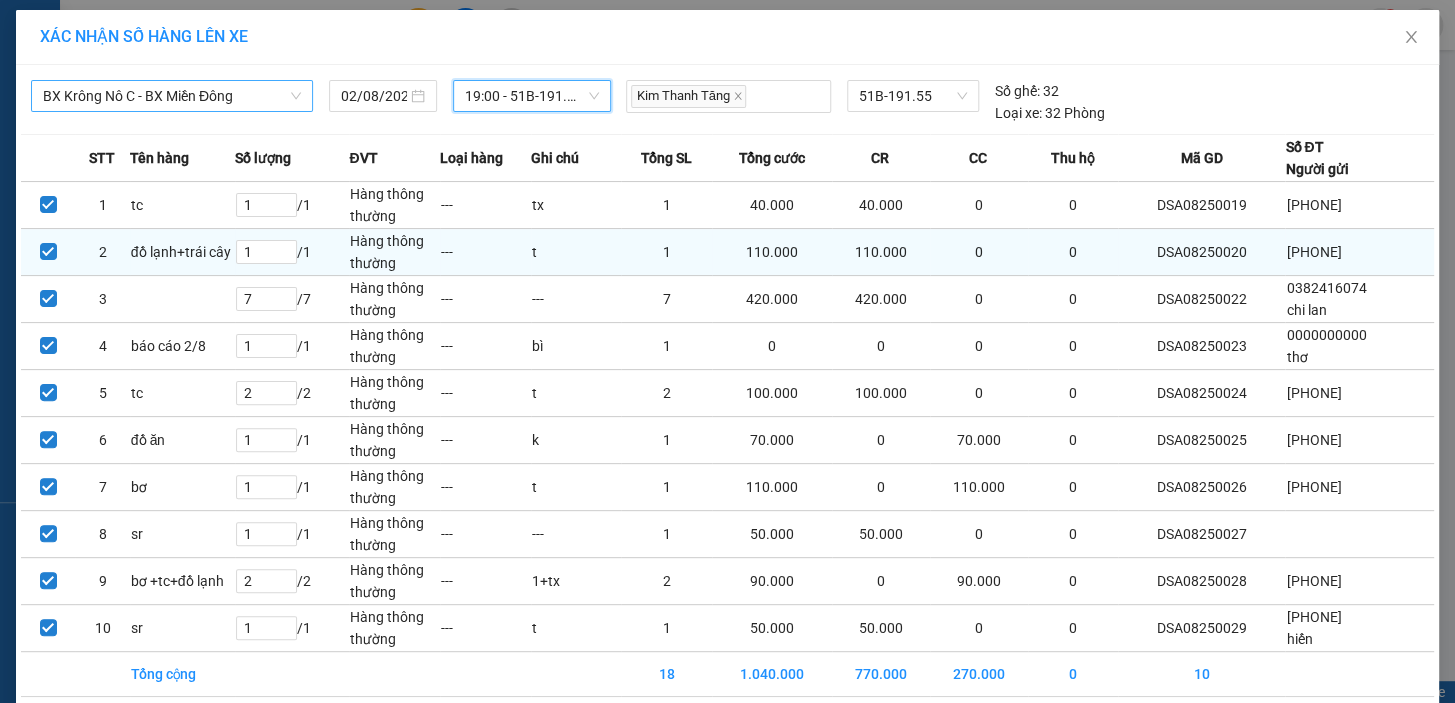 scroll, scrollTop: 83, scrollLeft: 0, axis: vertical 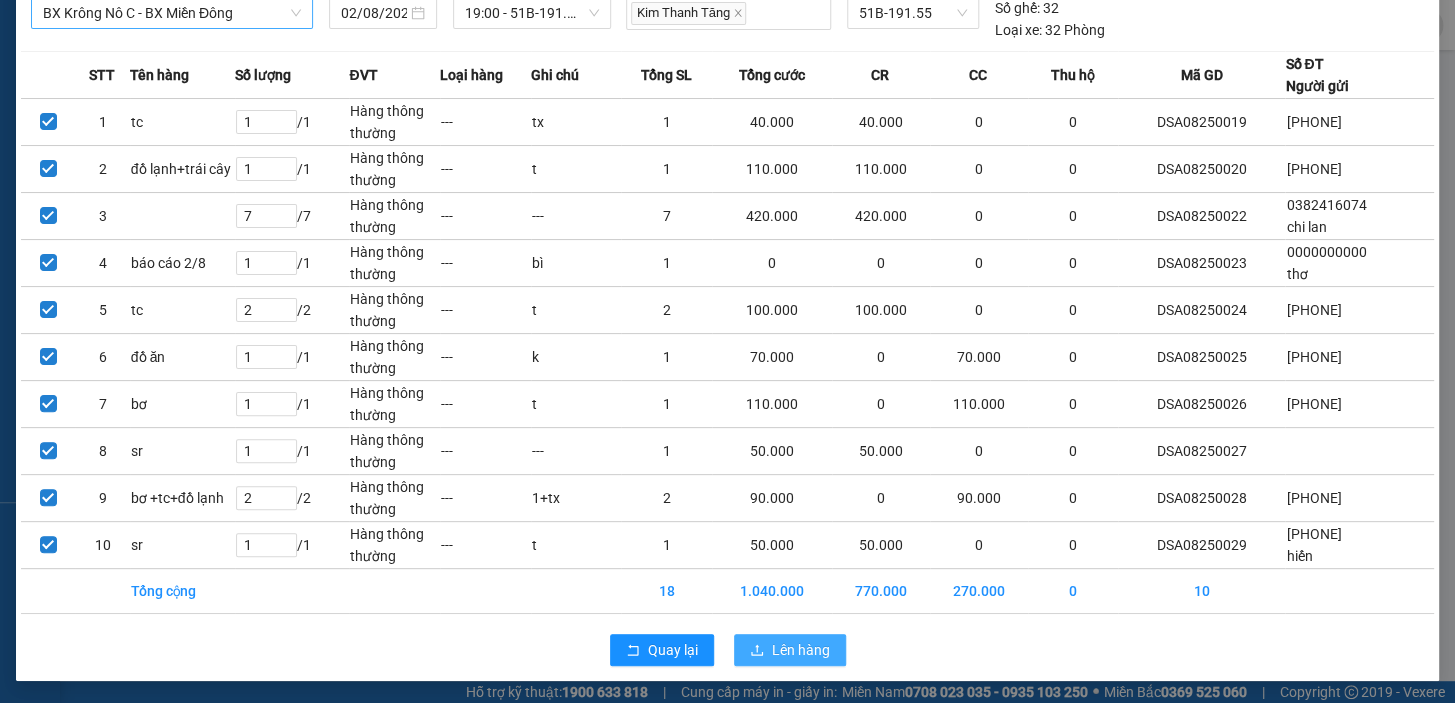click on "Lên hàng" at bounding box center [801, 650] 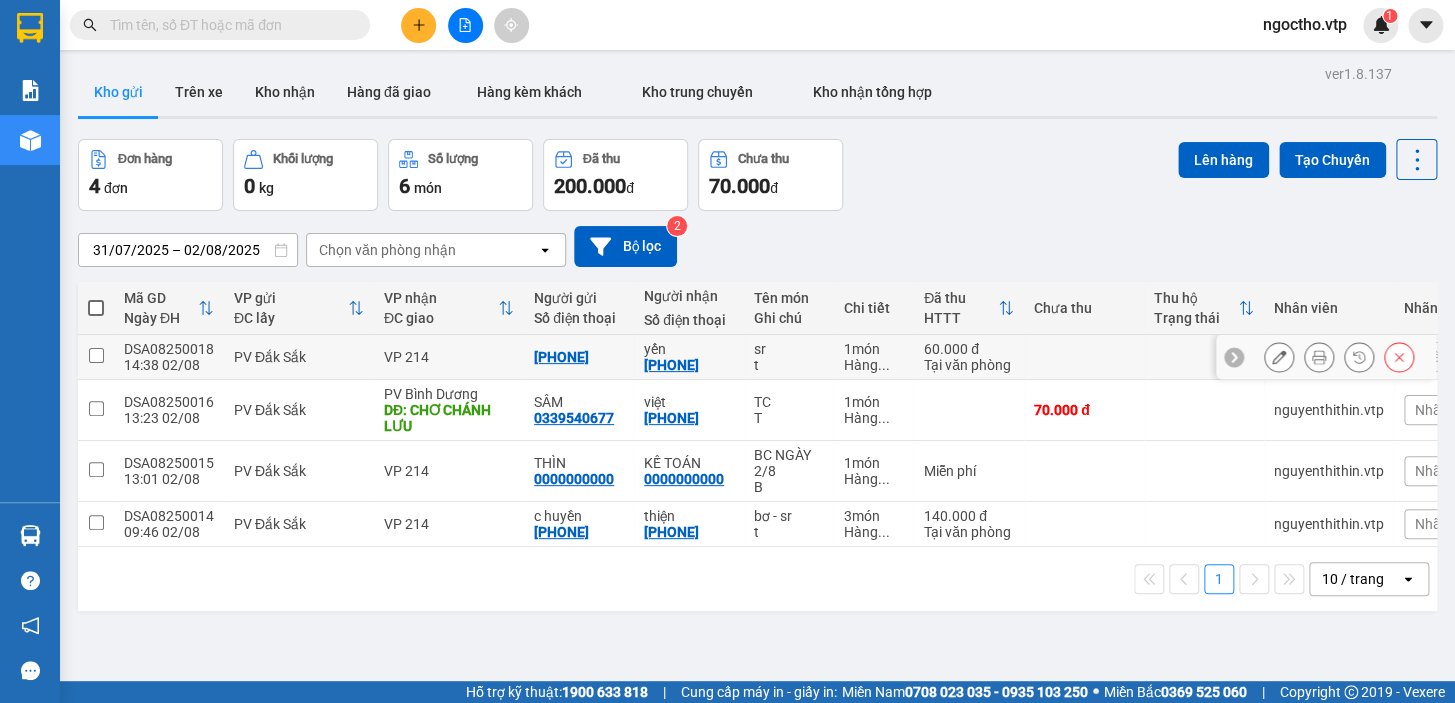 click at bounding box center [96, 357] 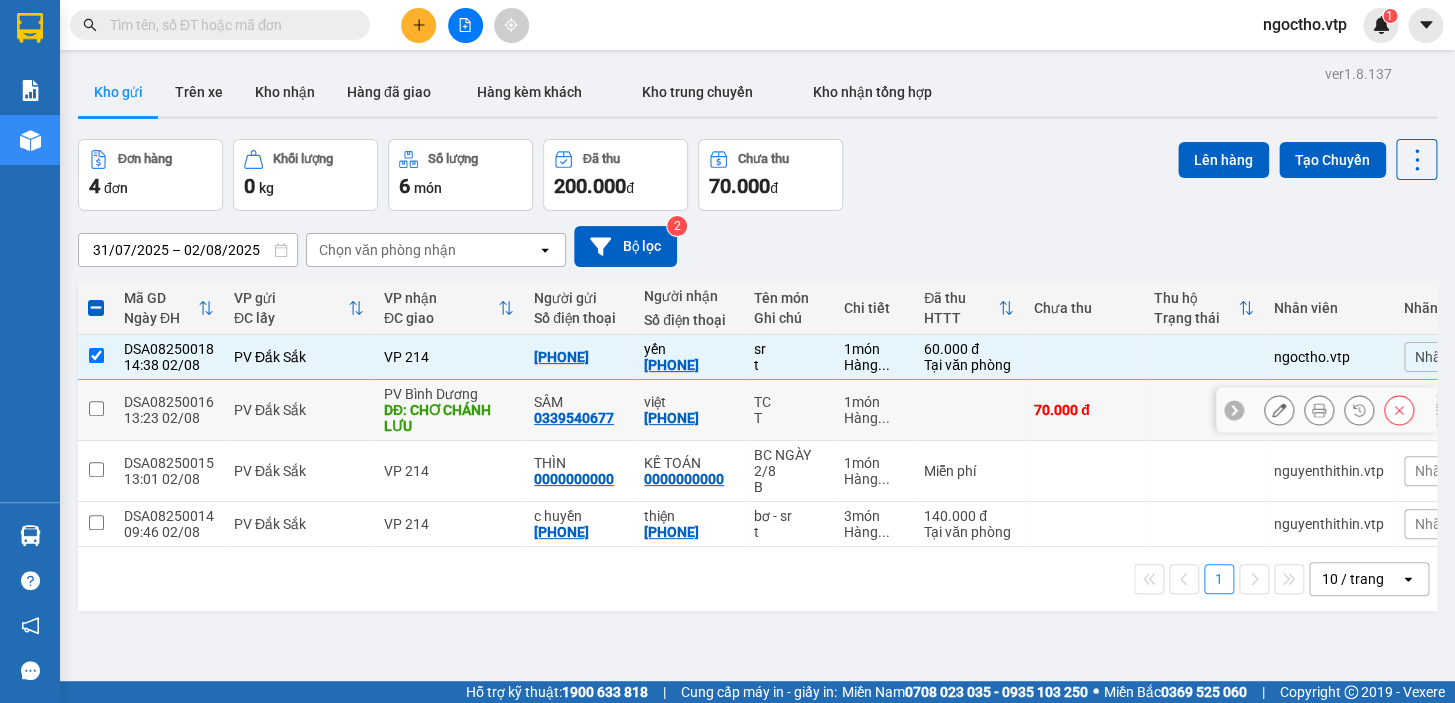 click at bounding box center [96, 410] 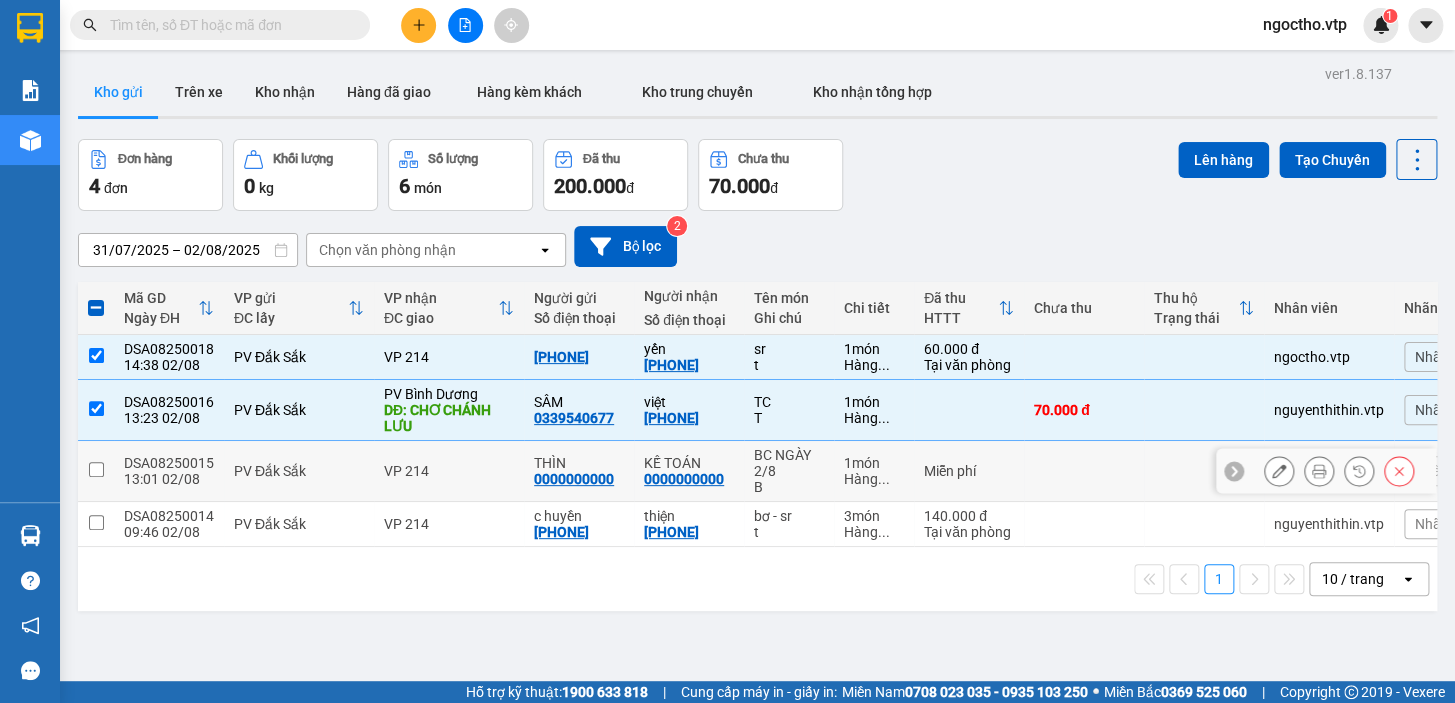 drag, startPoint x: 100, startPoint y: 458, endPoint x: 105, endPoint y: 494, distance: 36.345562 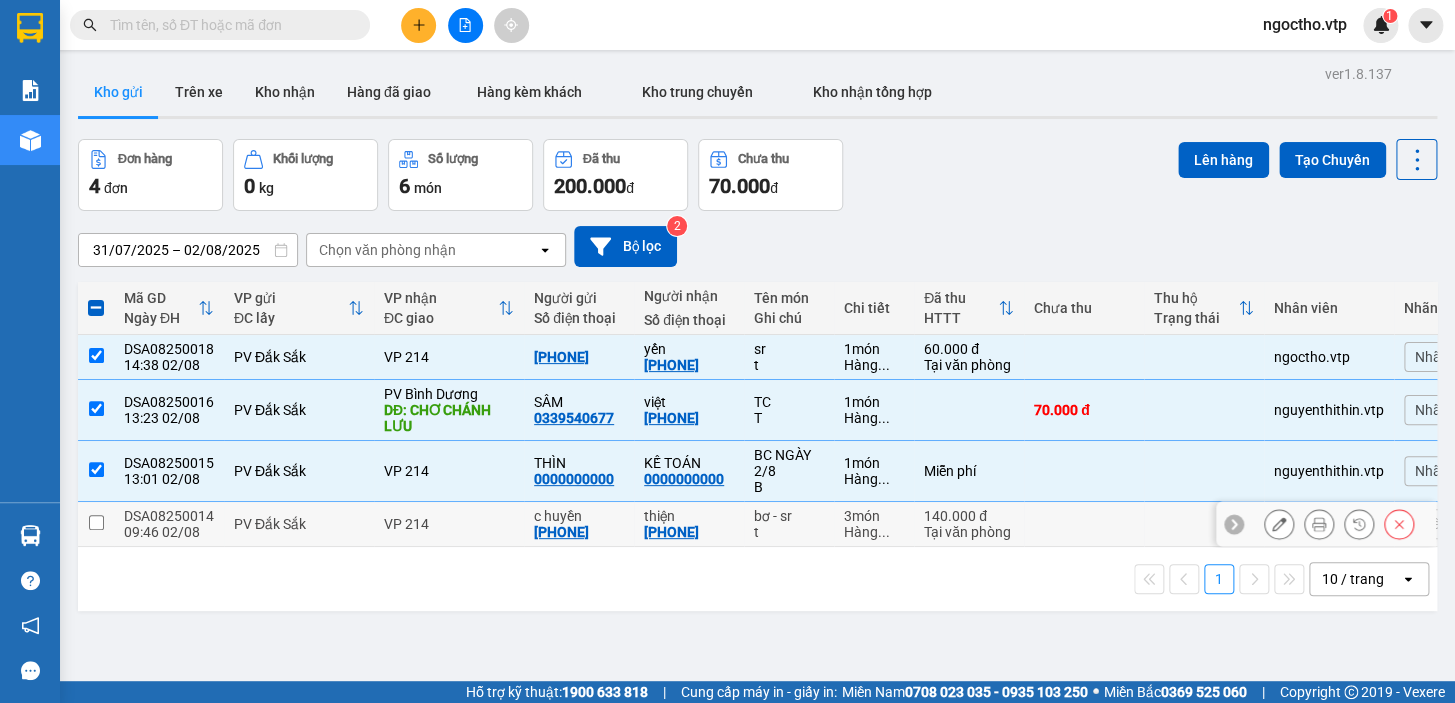 drag, startPoint x: 98, startPoint y: 520, endPoint x: 116, endPoint y: 520, distance: 18 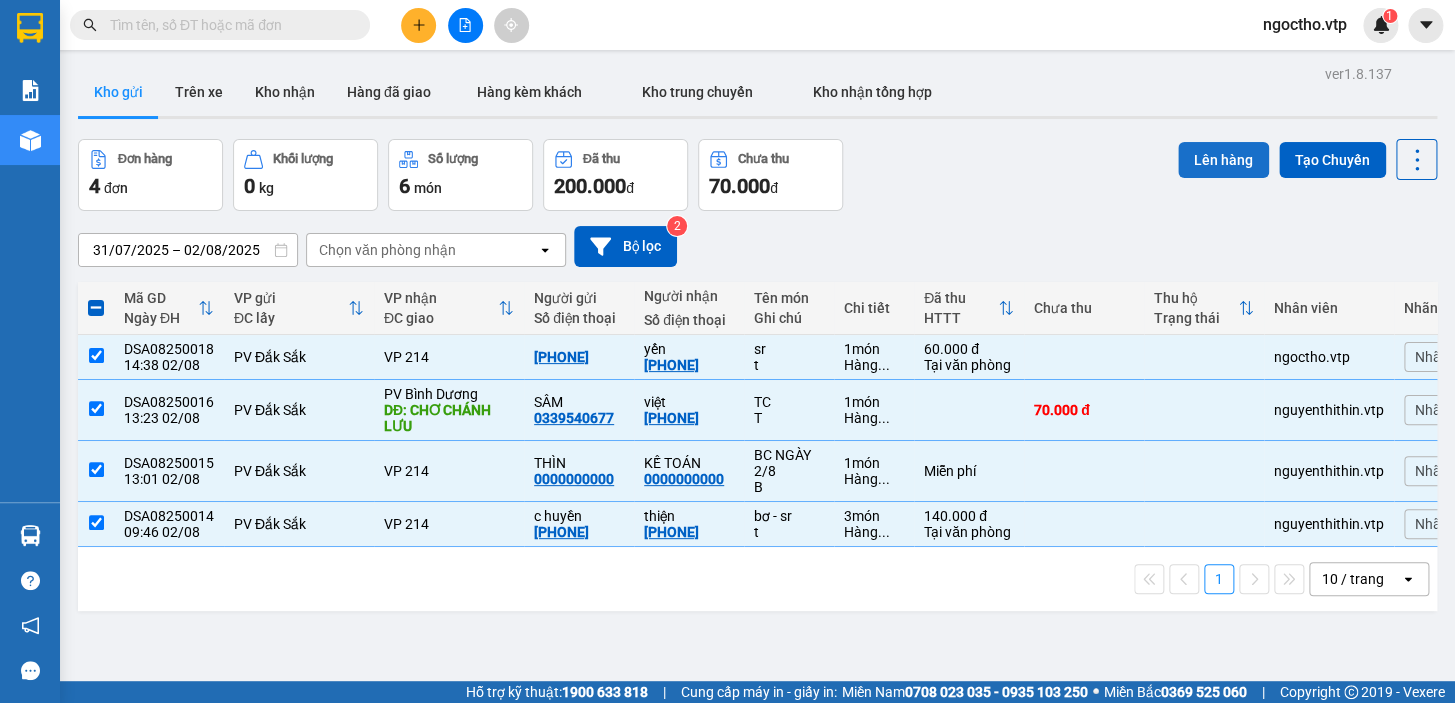 click on "Lên hàng" at bounding box center (1223, 160) 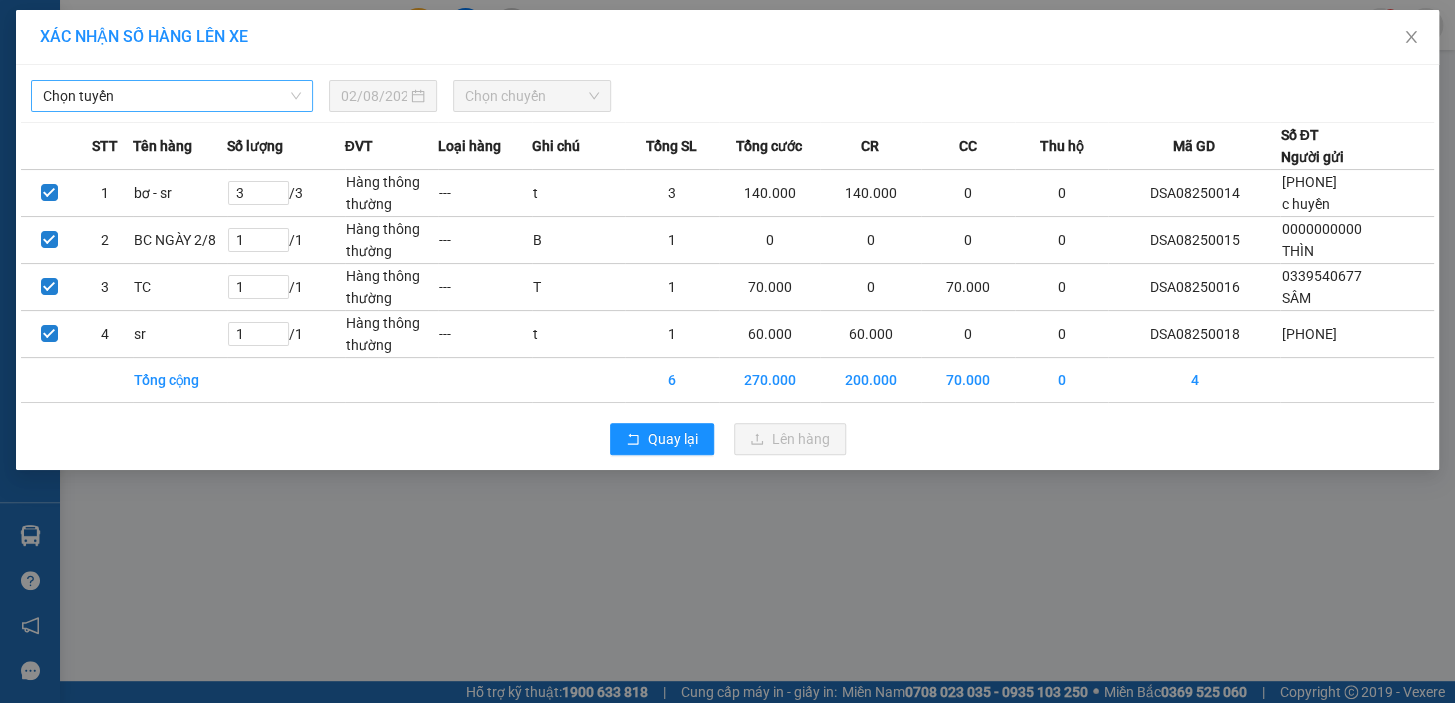 click on "Chọn tuyến" at bounding box center (172, 96) 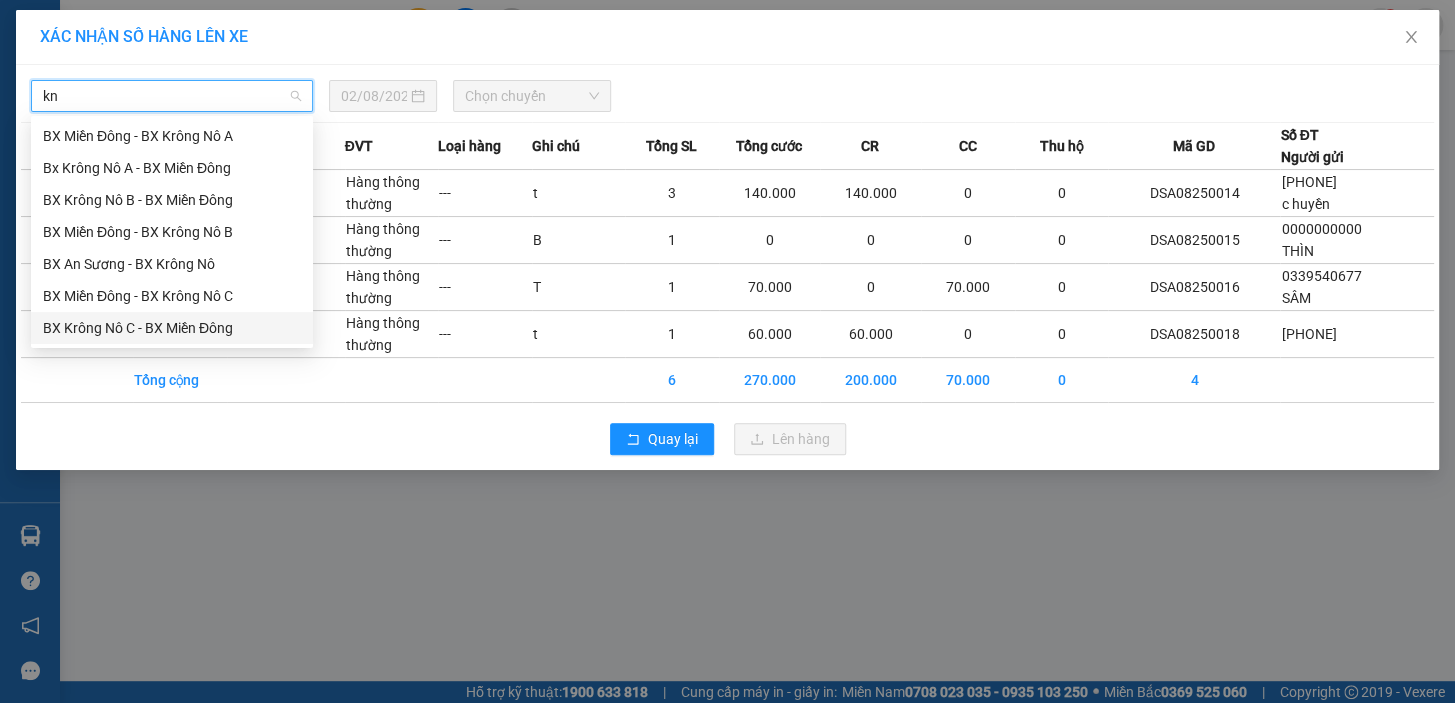 click on "BX Krông Nô C - BX Miền Đông" at bounding box center (172, 328) 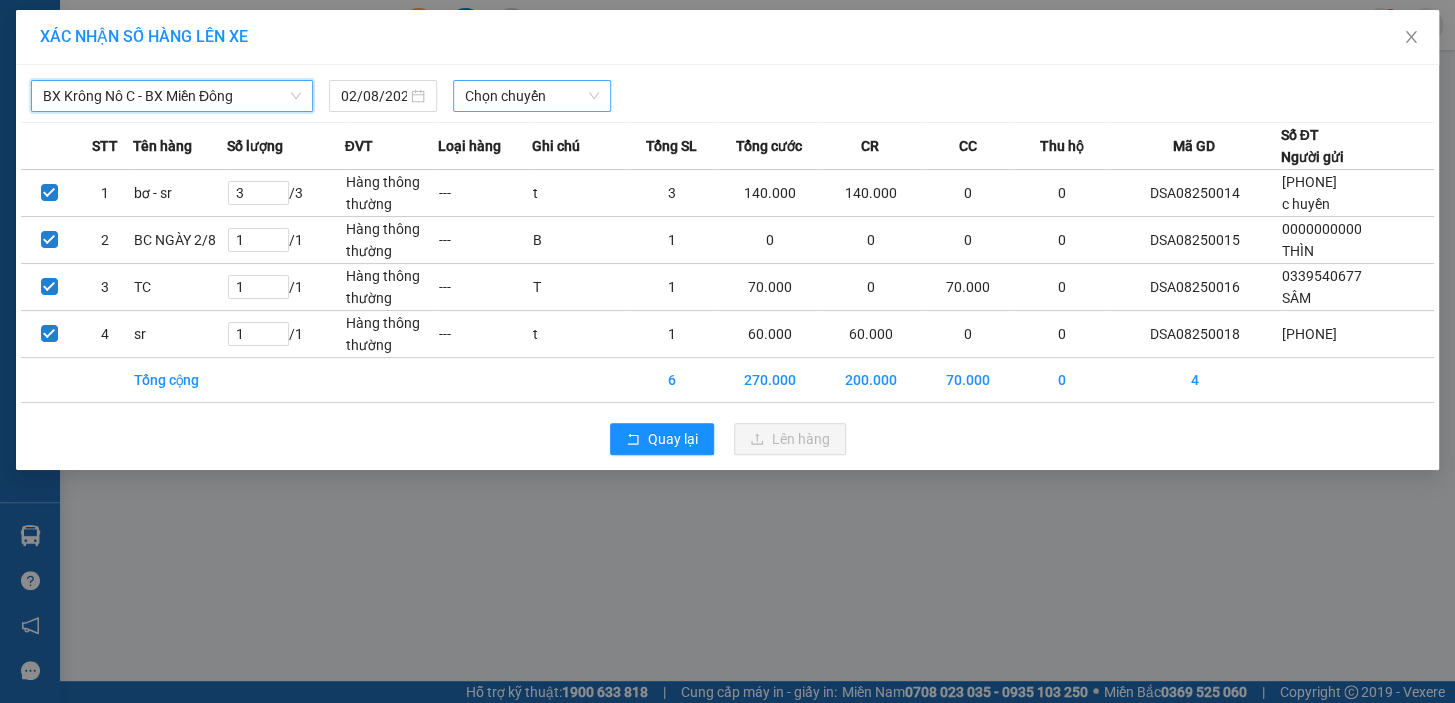 click on "Chọn chuyến" at bounding box center (532, 96) 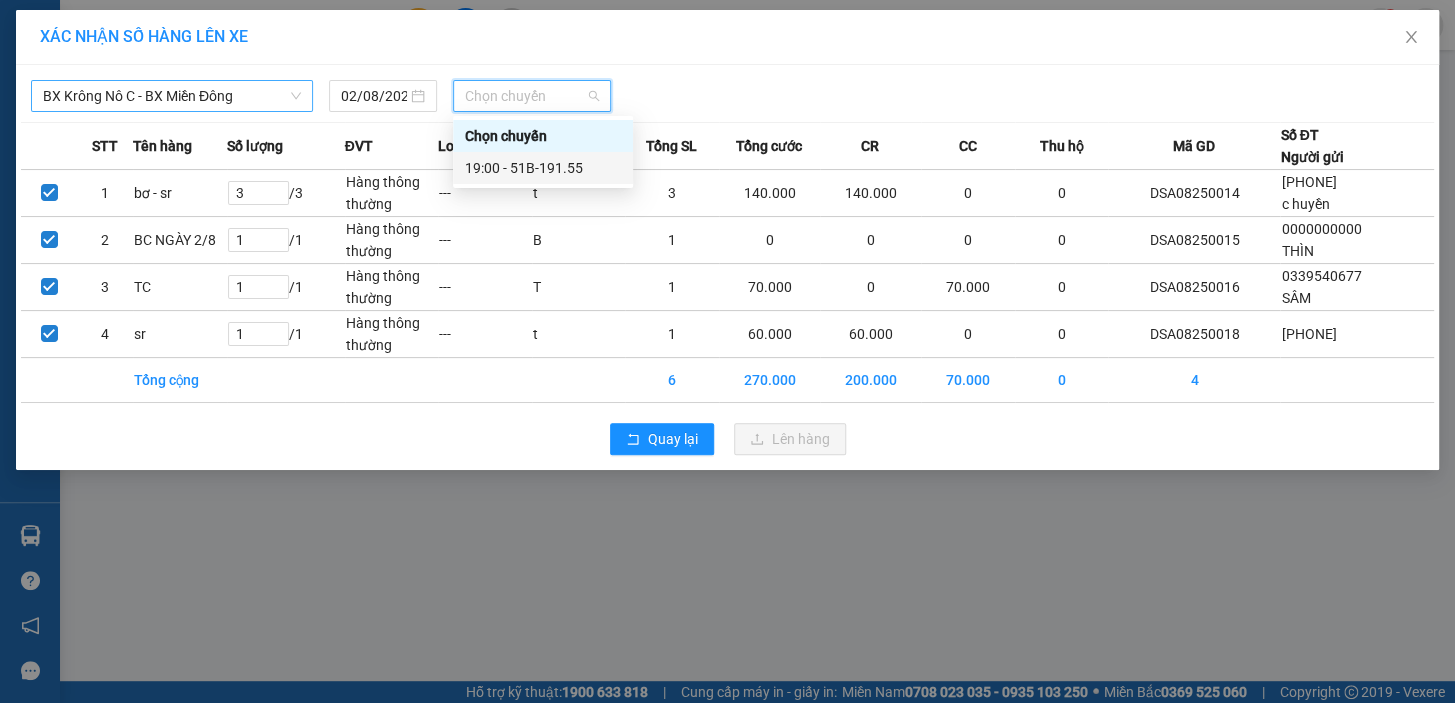 click on "19:00     - 51B-191.55" at bounding box center (543, 168) 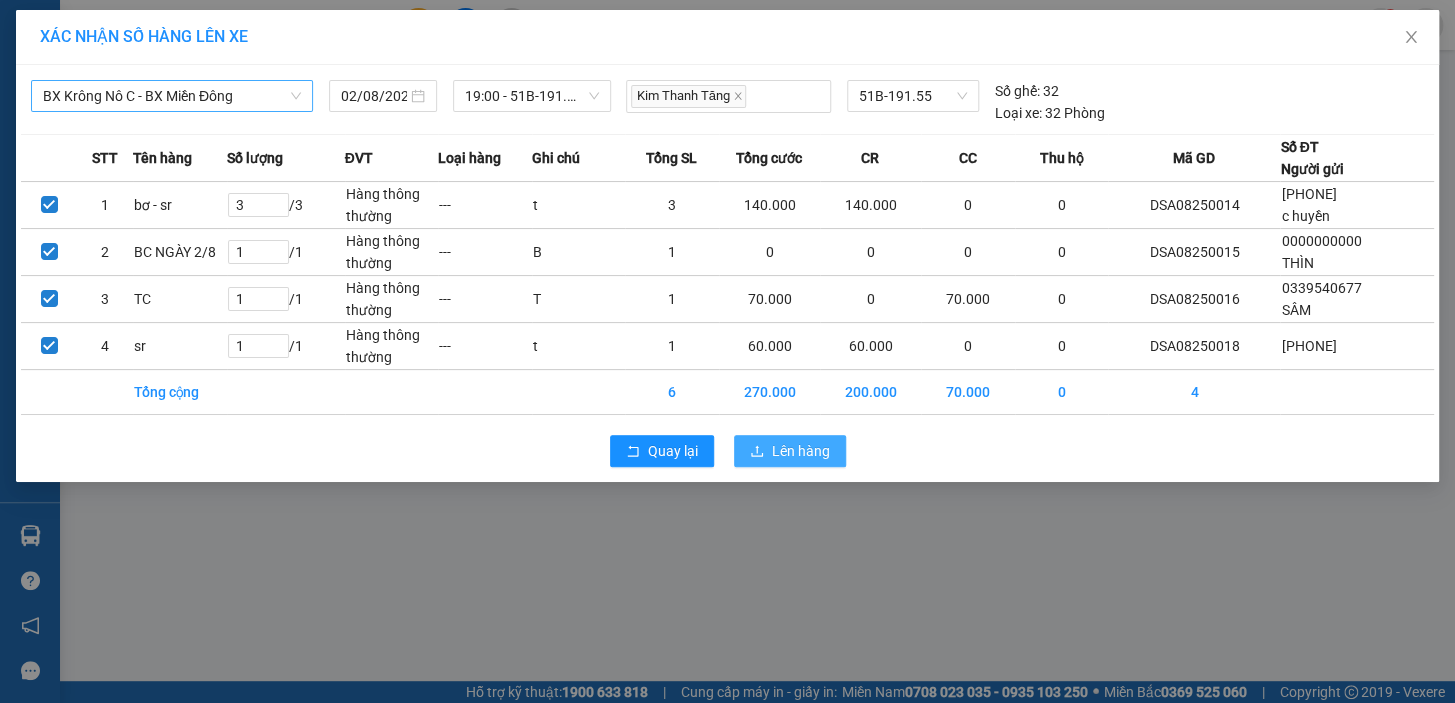 click on "Lên hàng" at bounding box center [790, 451] 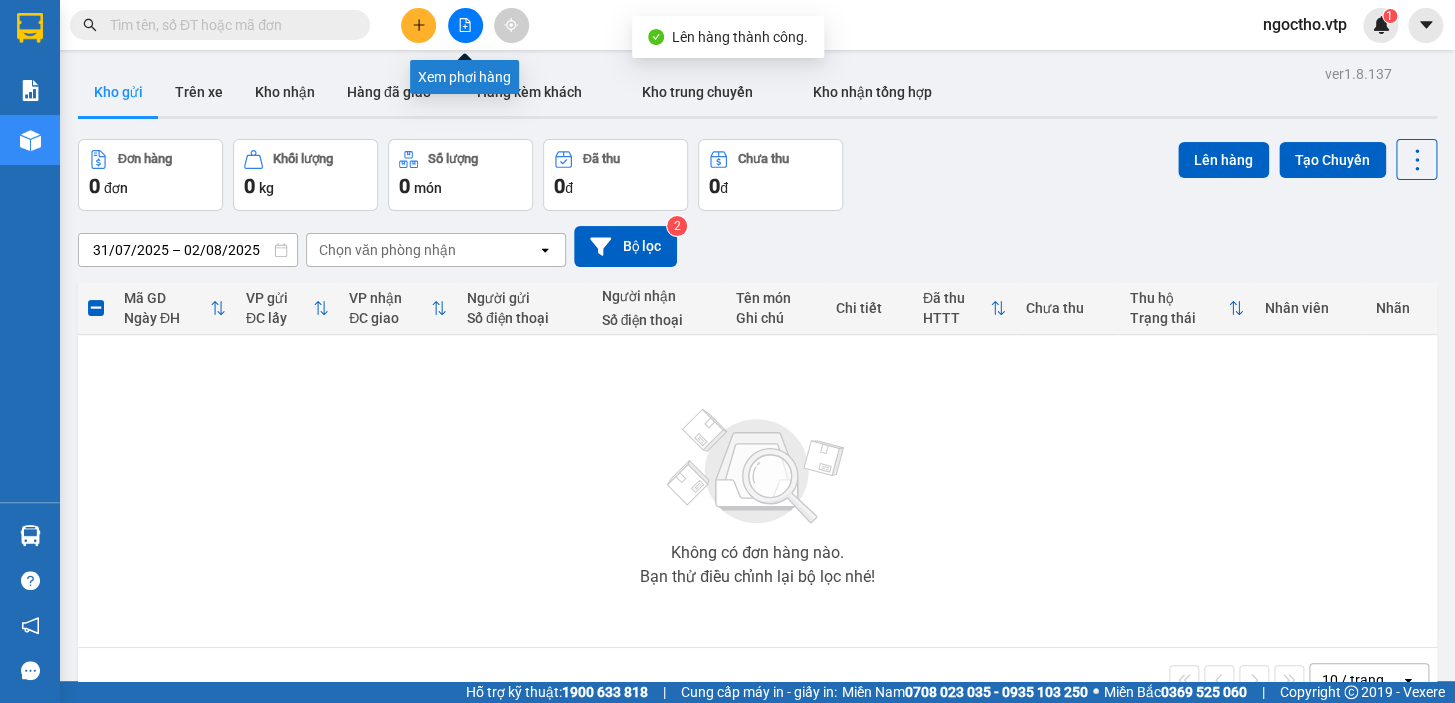 click at bounding box center [465, 25] 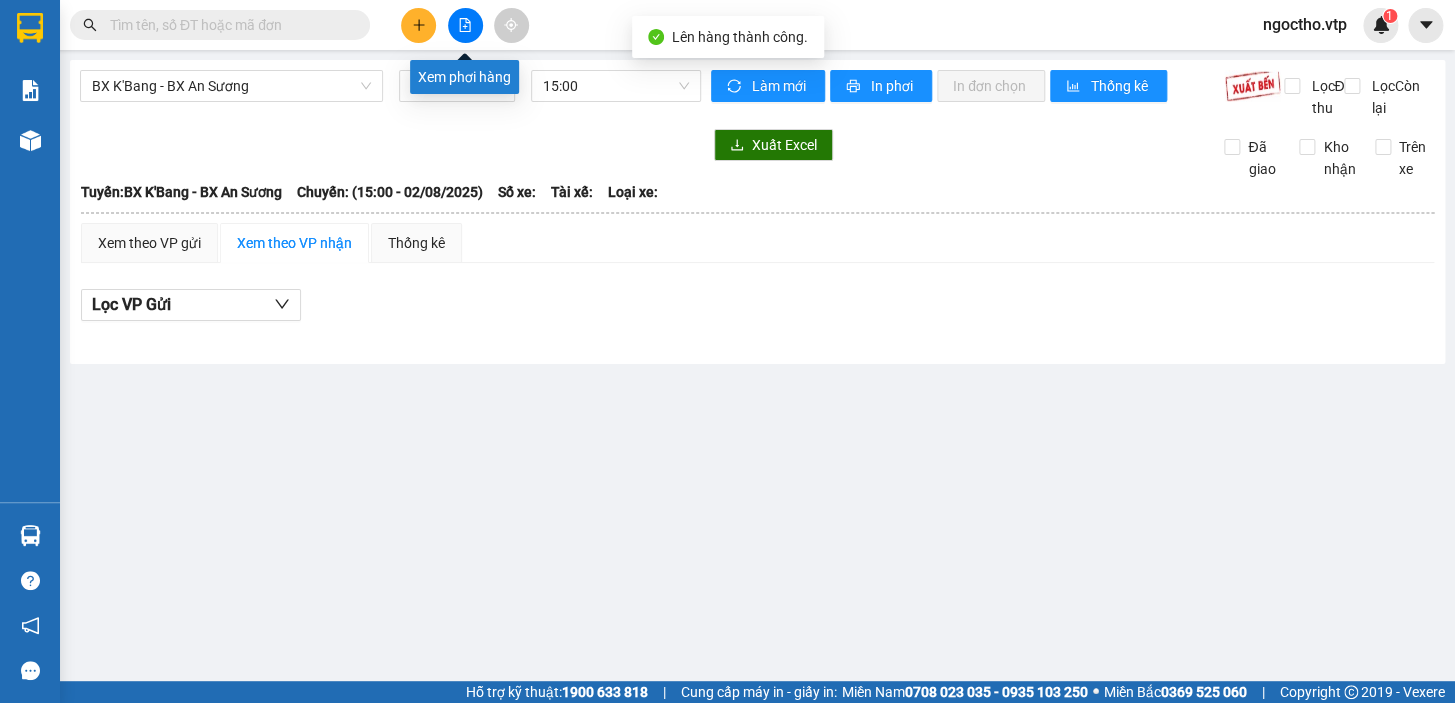 click at bounding box center (465, 25) 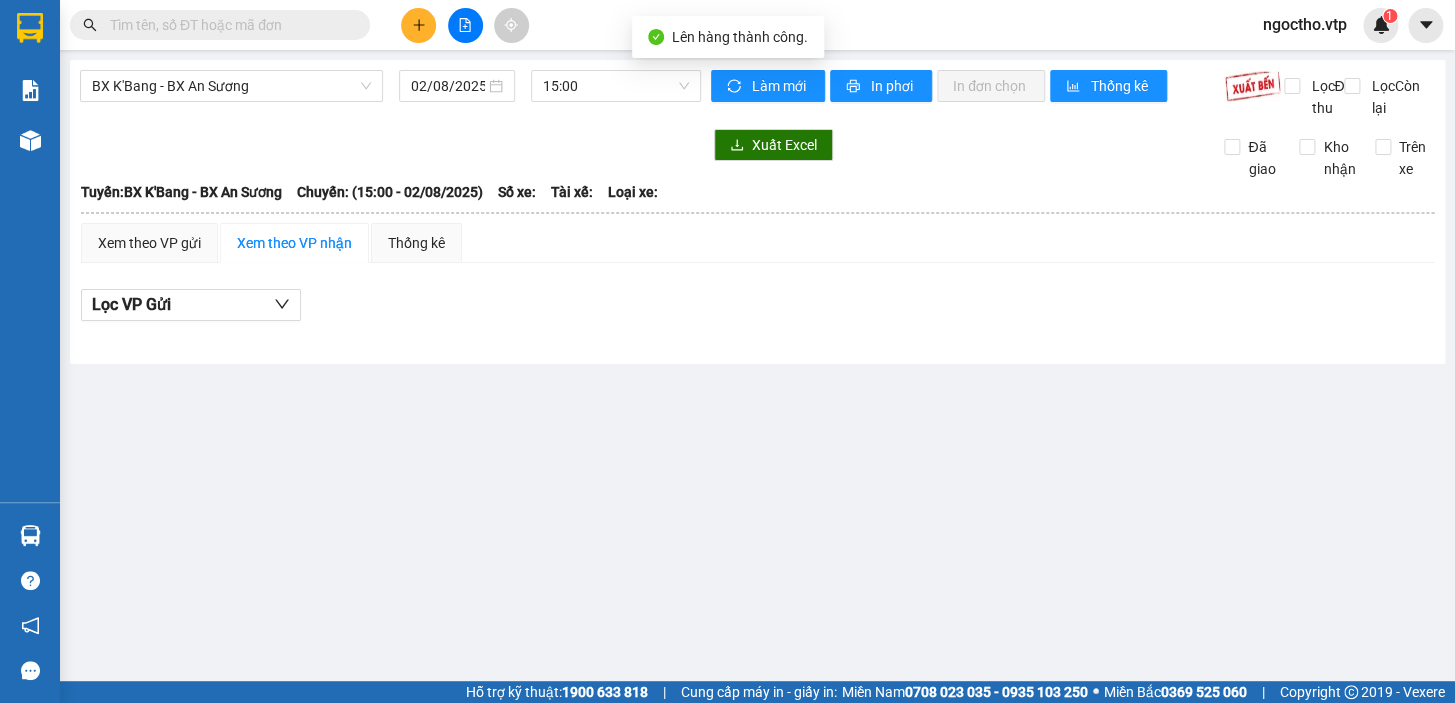 click 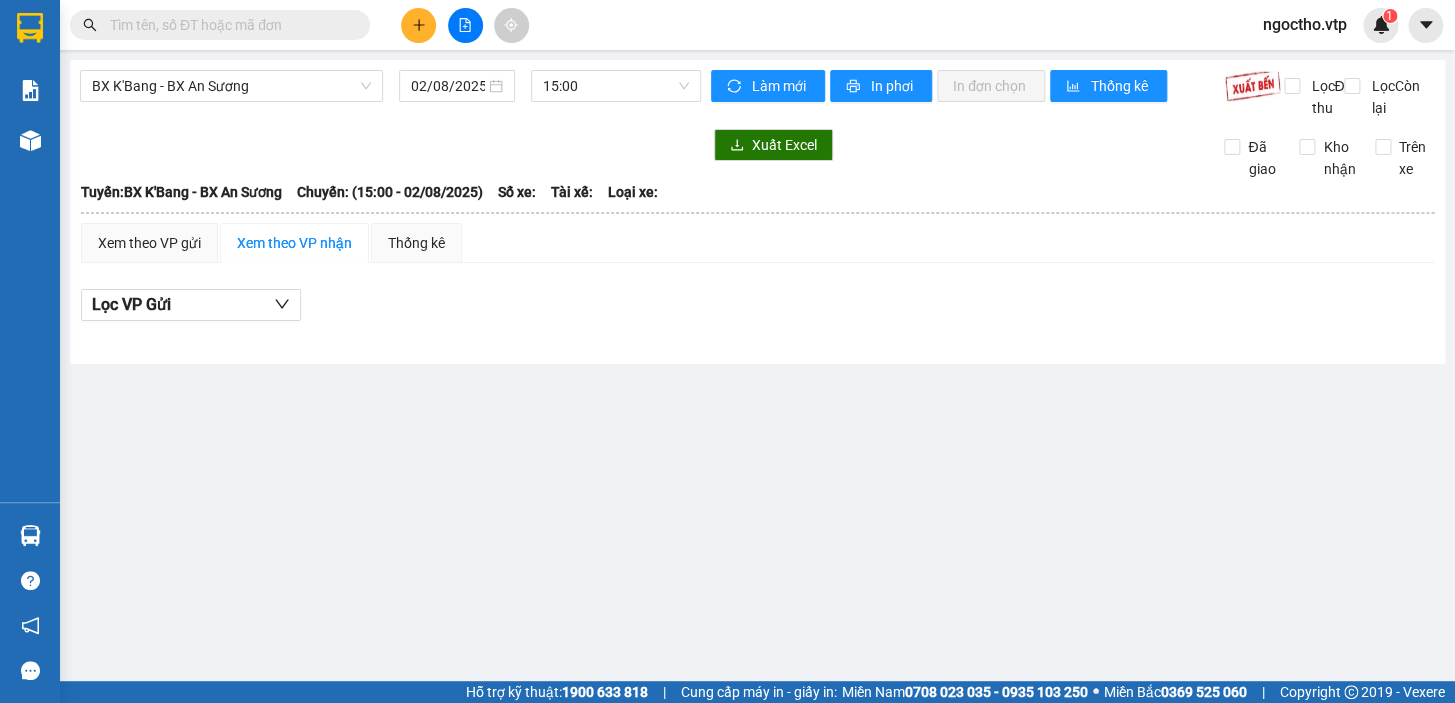 click 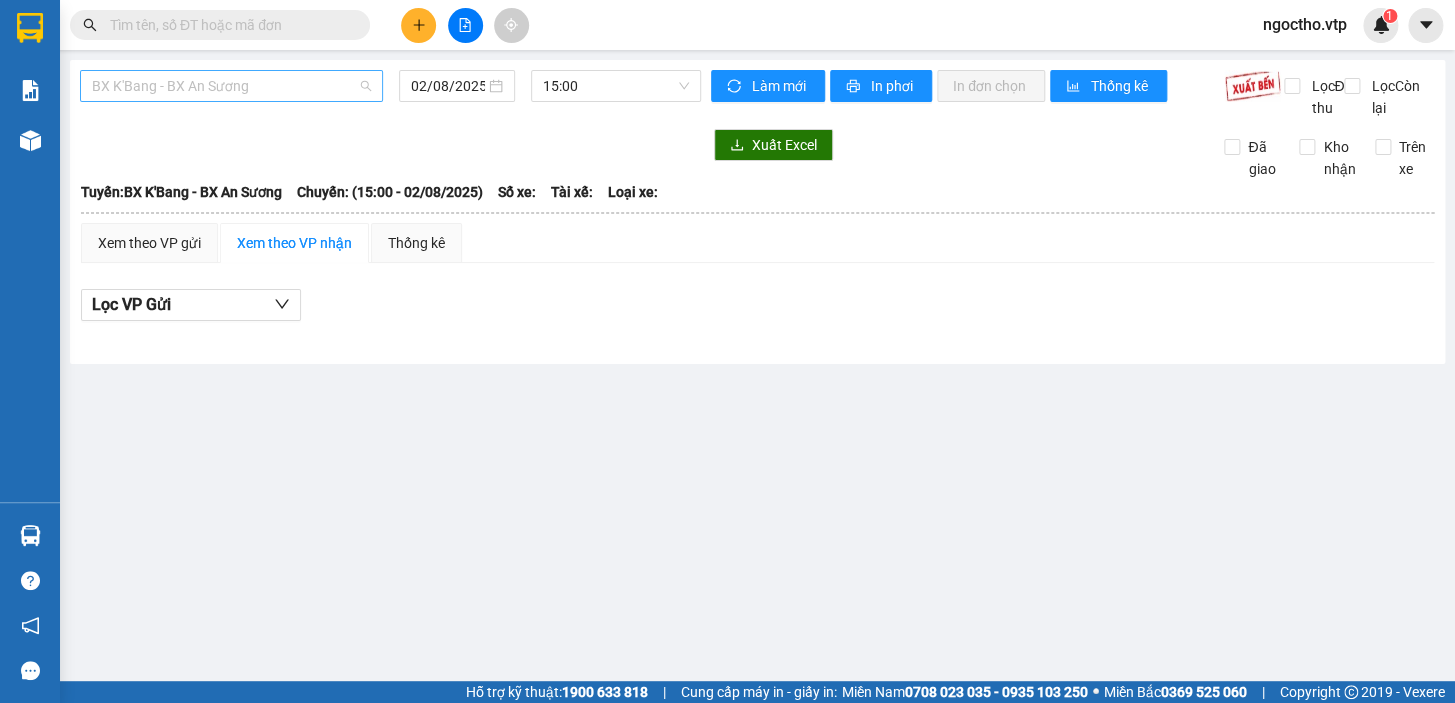 click on "BX K'Bang - BX An Sương" at bounding box center (231, 86) 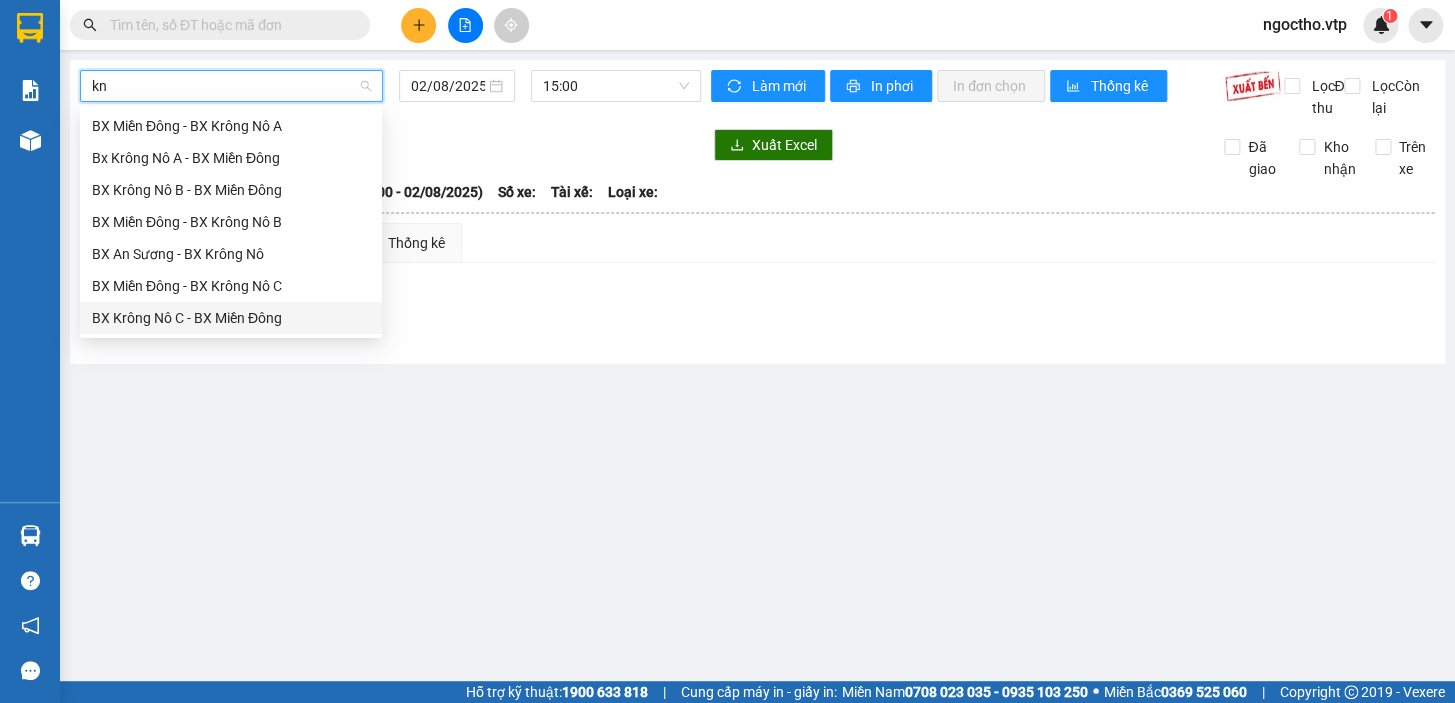 click on "BX Krông Nô C - BX Miền Đông" at bounding box center [231, 318] 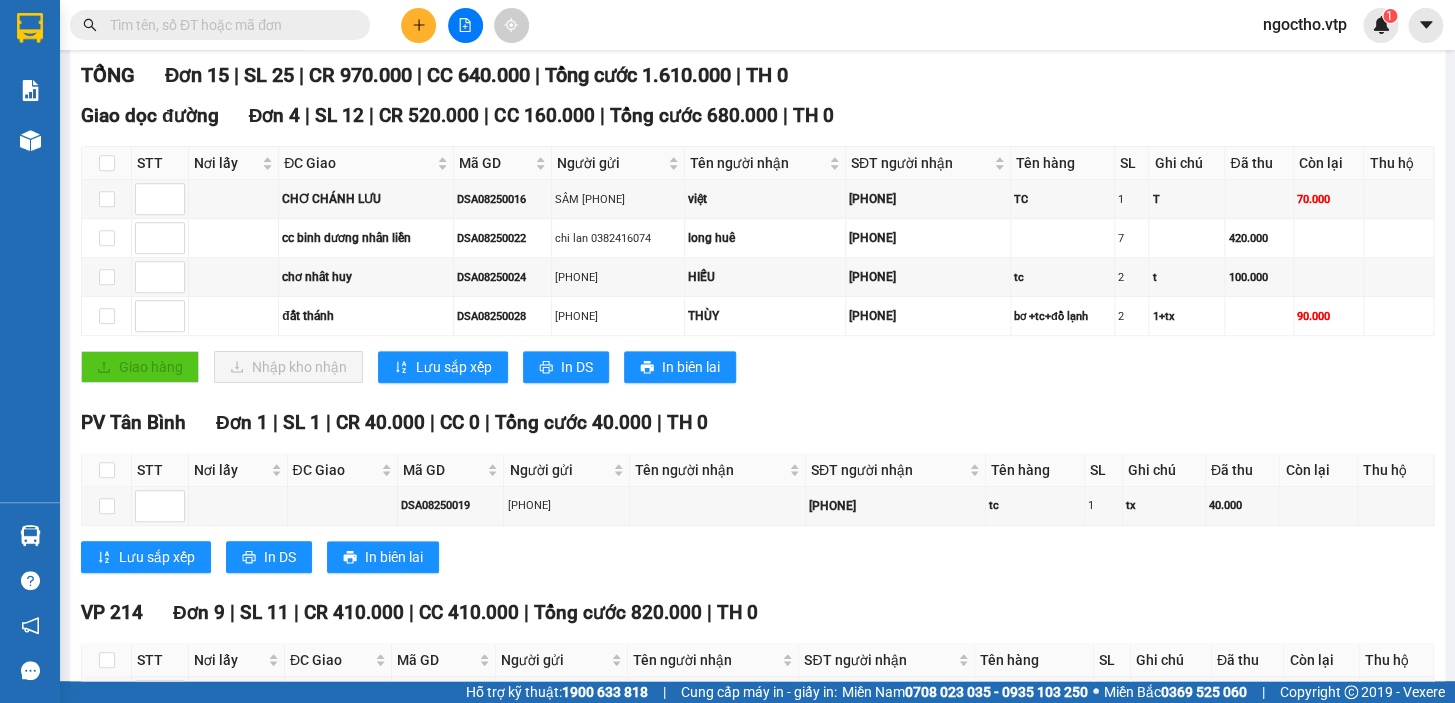 scroll, scrollTop: 0, scrollLeft: 0, axis: both 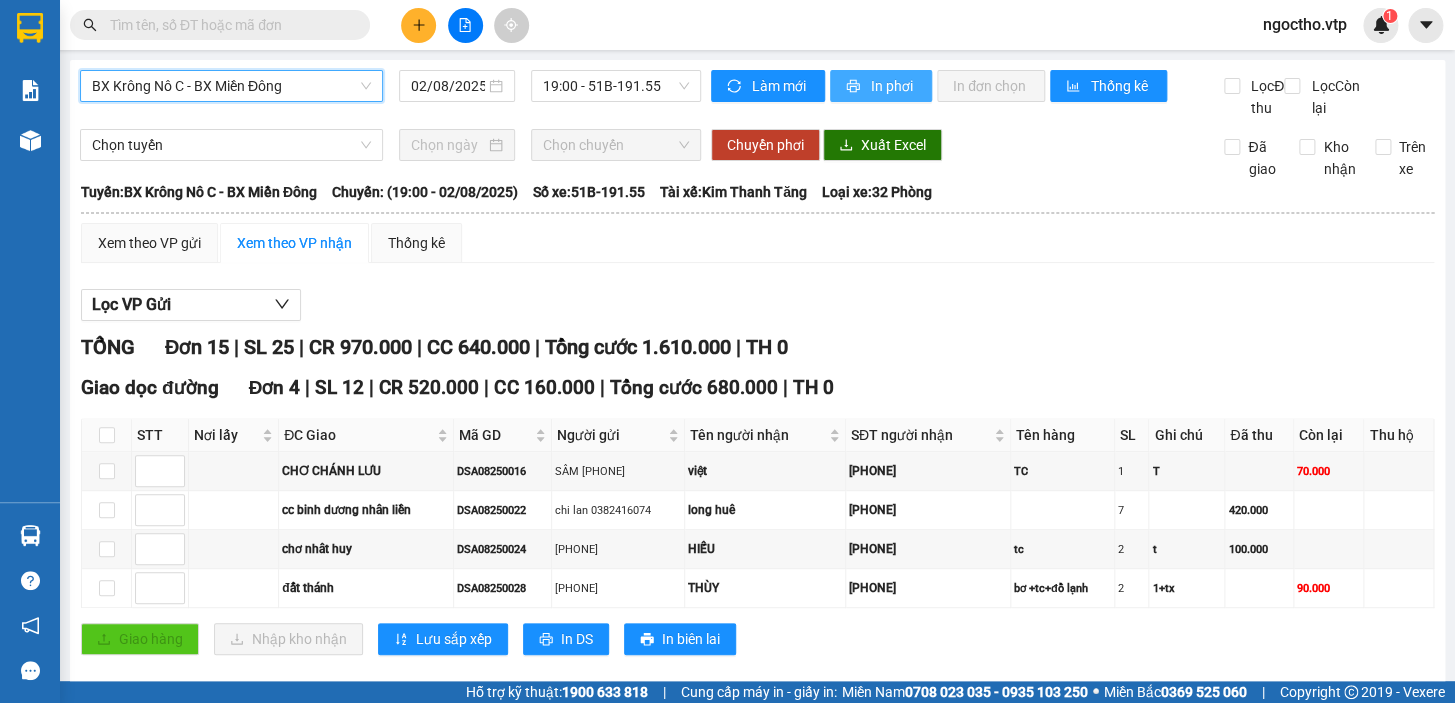click on "In phơi" at bounding box center [893, 86] 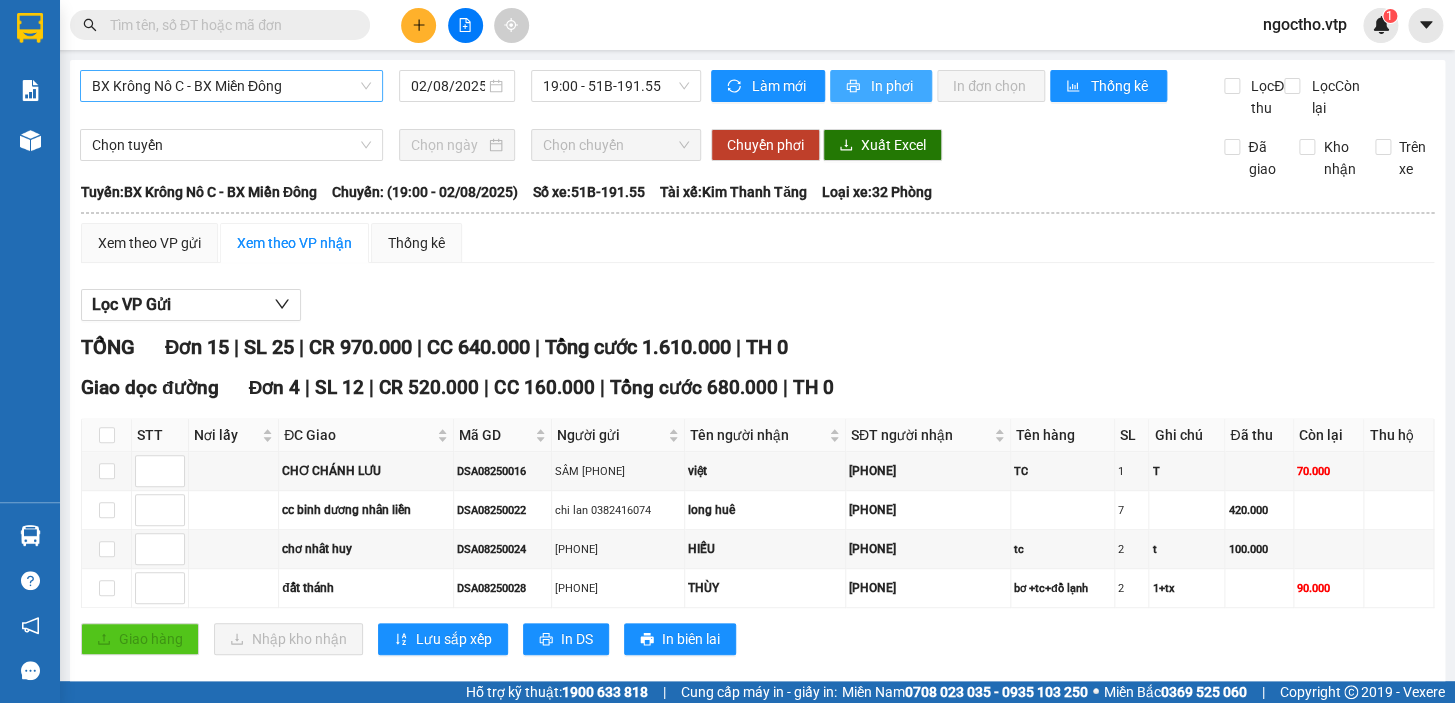 scroll, scrollTop: 0, scrollLeft: 0, axis: both 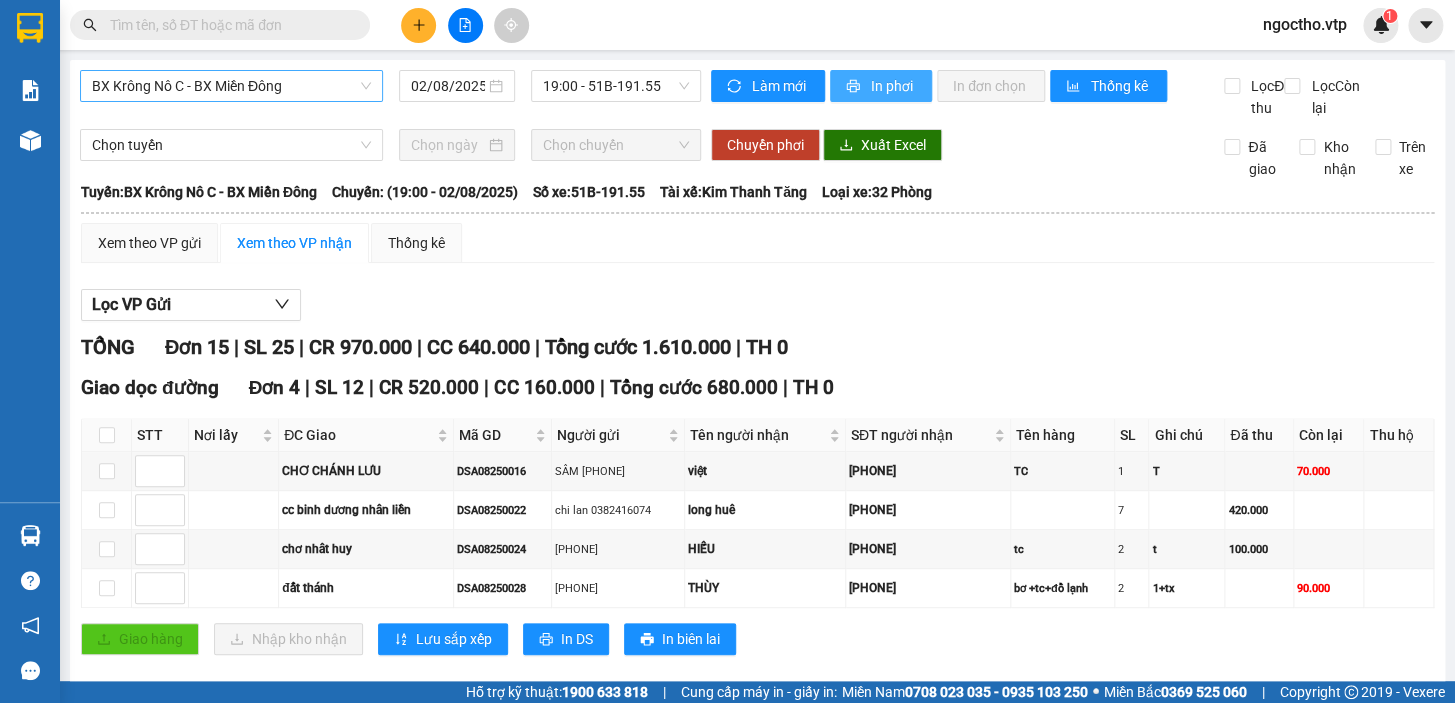 click on "In phơi" at bounding box center (893, 86) 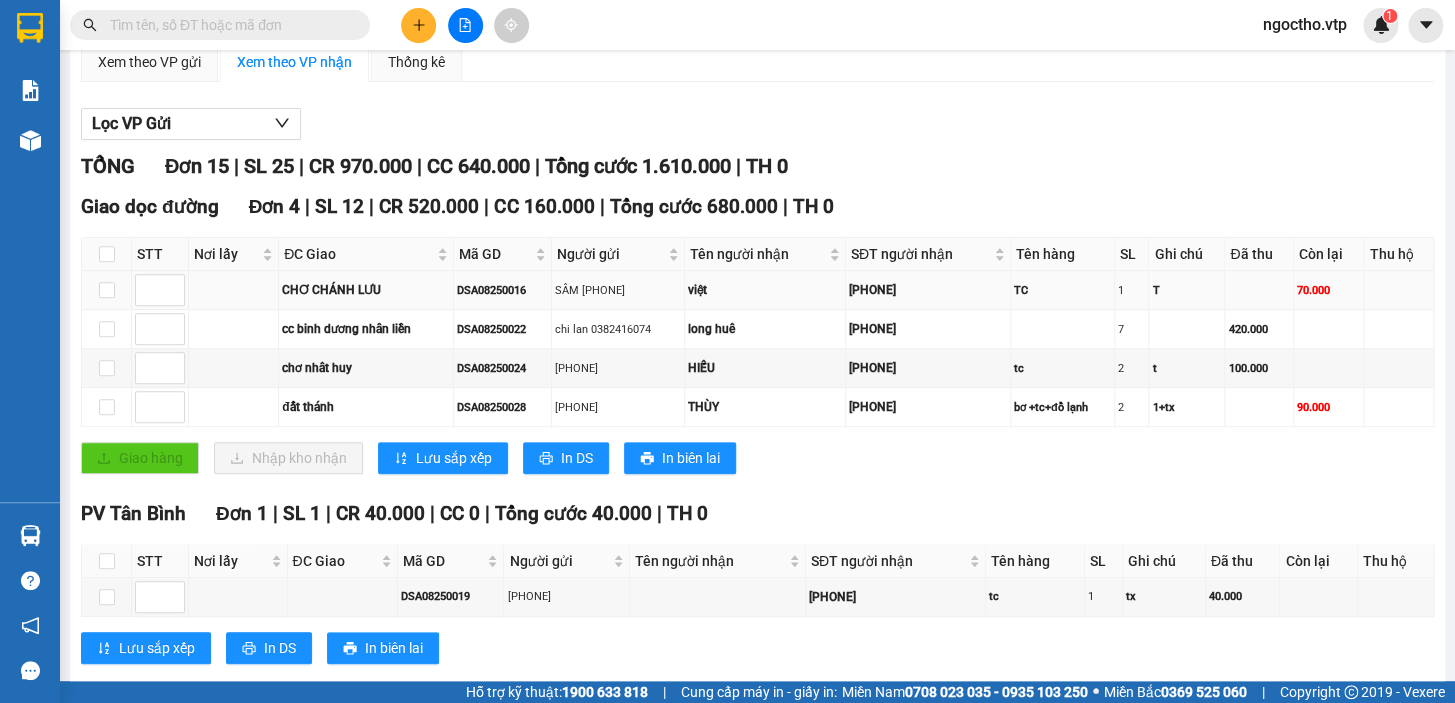 scroll, scrollTop: 0, scrollLeft: 0, axis: both 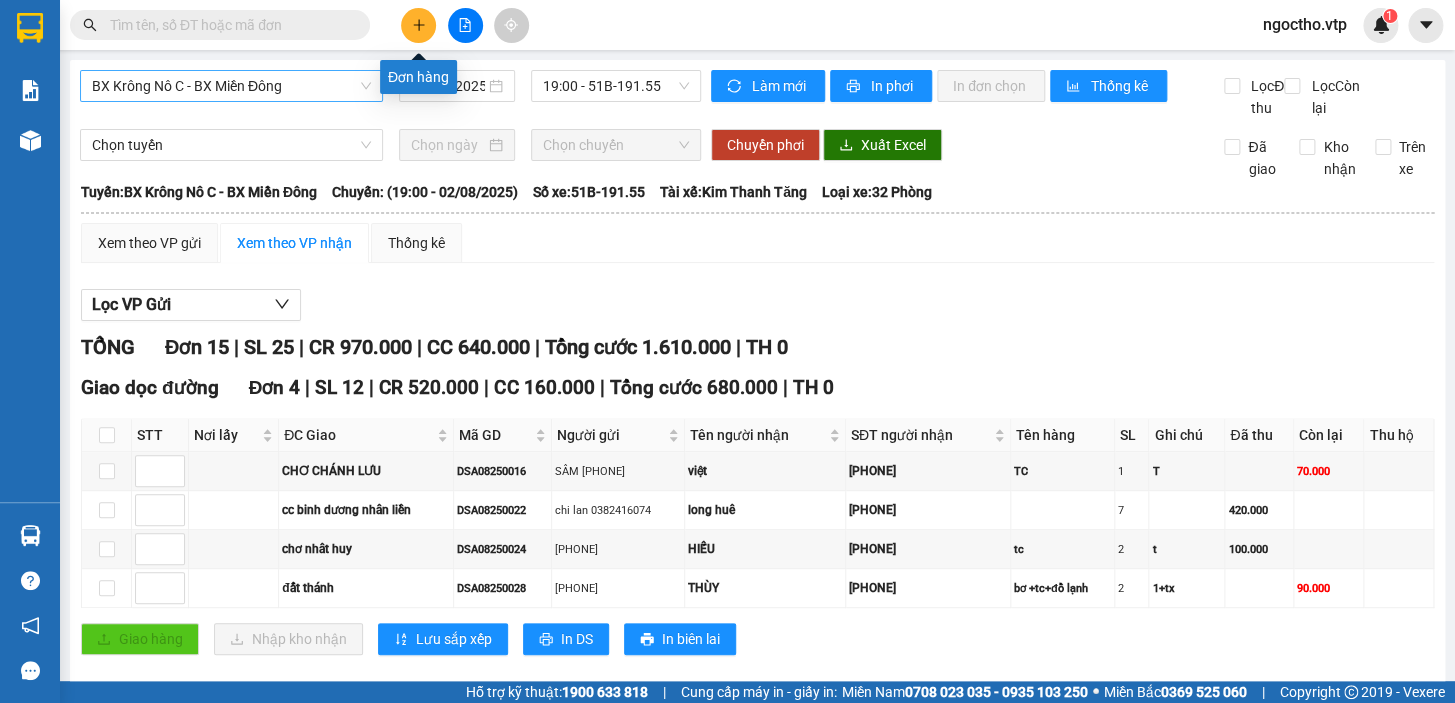 click at bounding box center [418, 25] 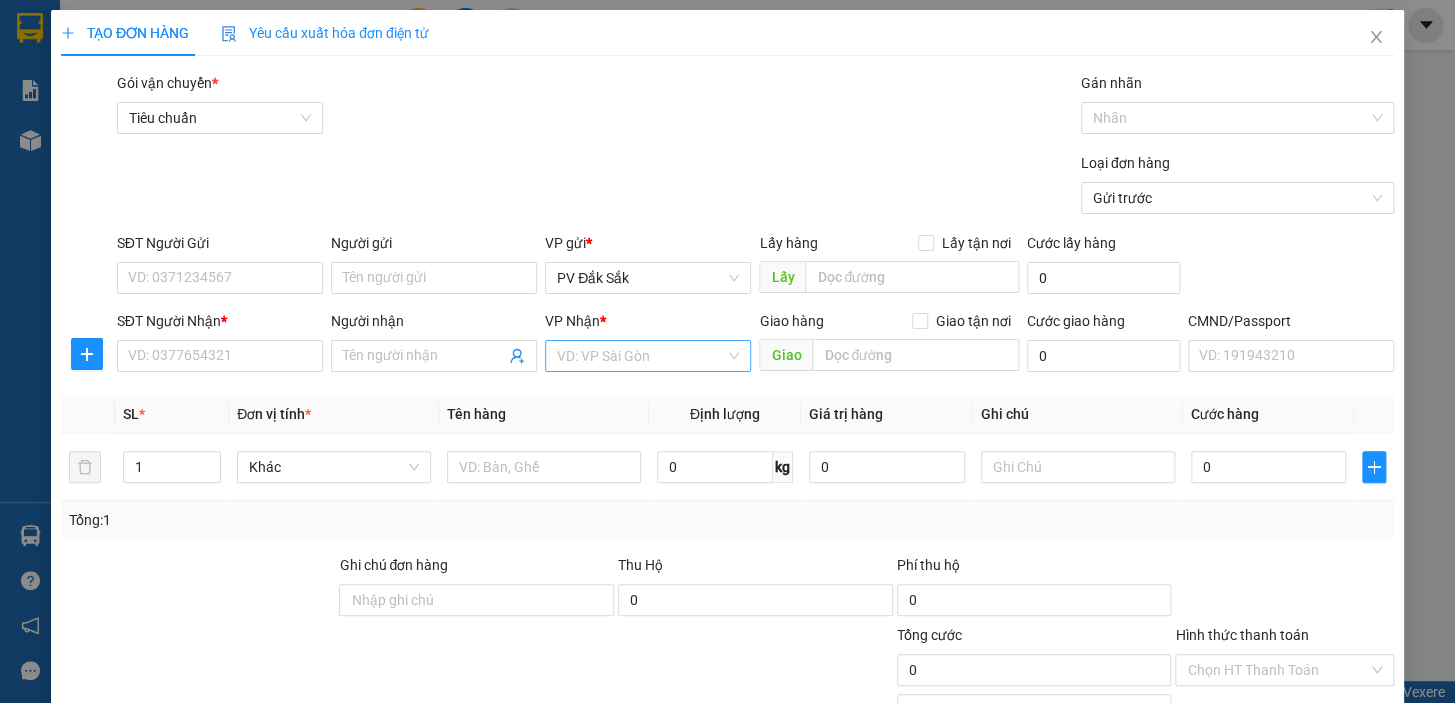 drag, startPoint x: 566, startPoint y: 347, endPoint x: 553, endPoint y: 348, distance: 13.038404 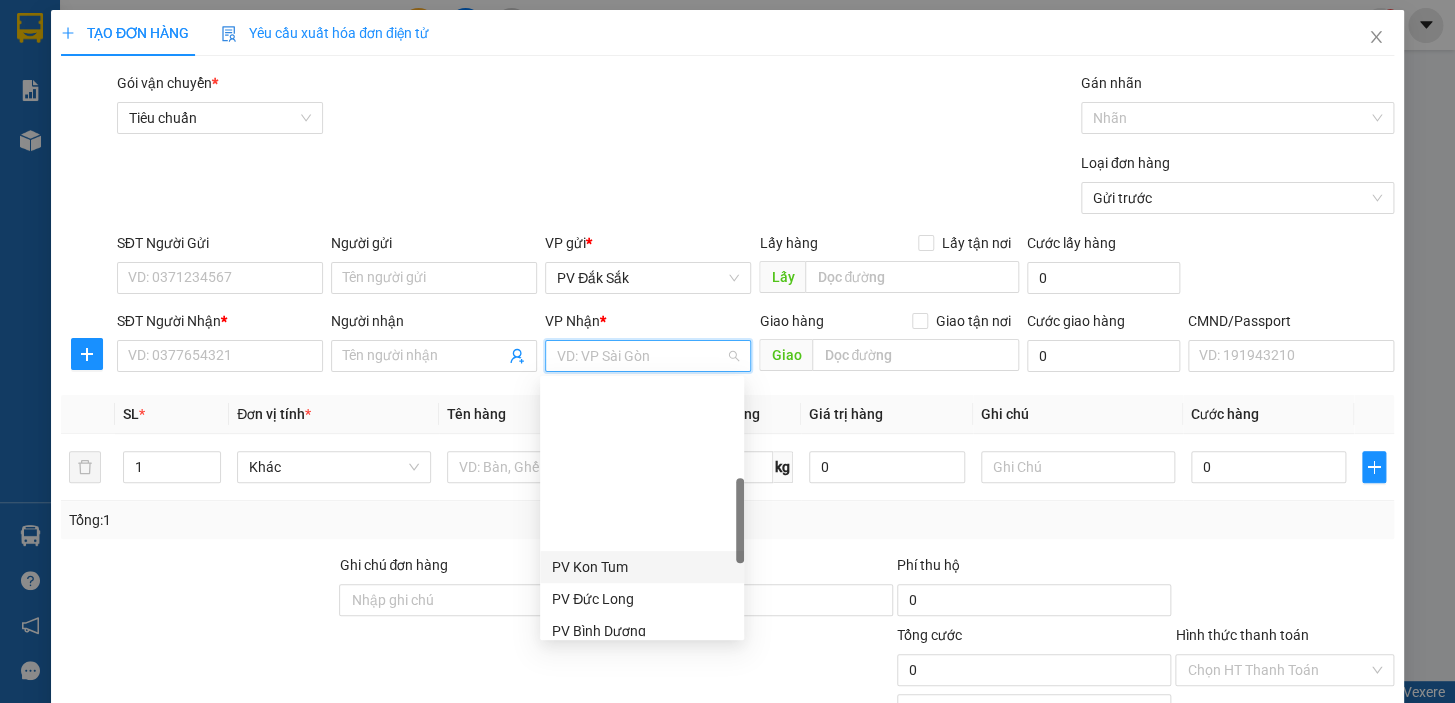 scroll, scrollTop: 363, scrollLeft: 0, axis: vertical 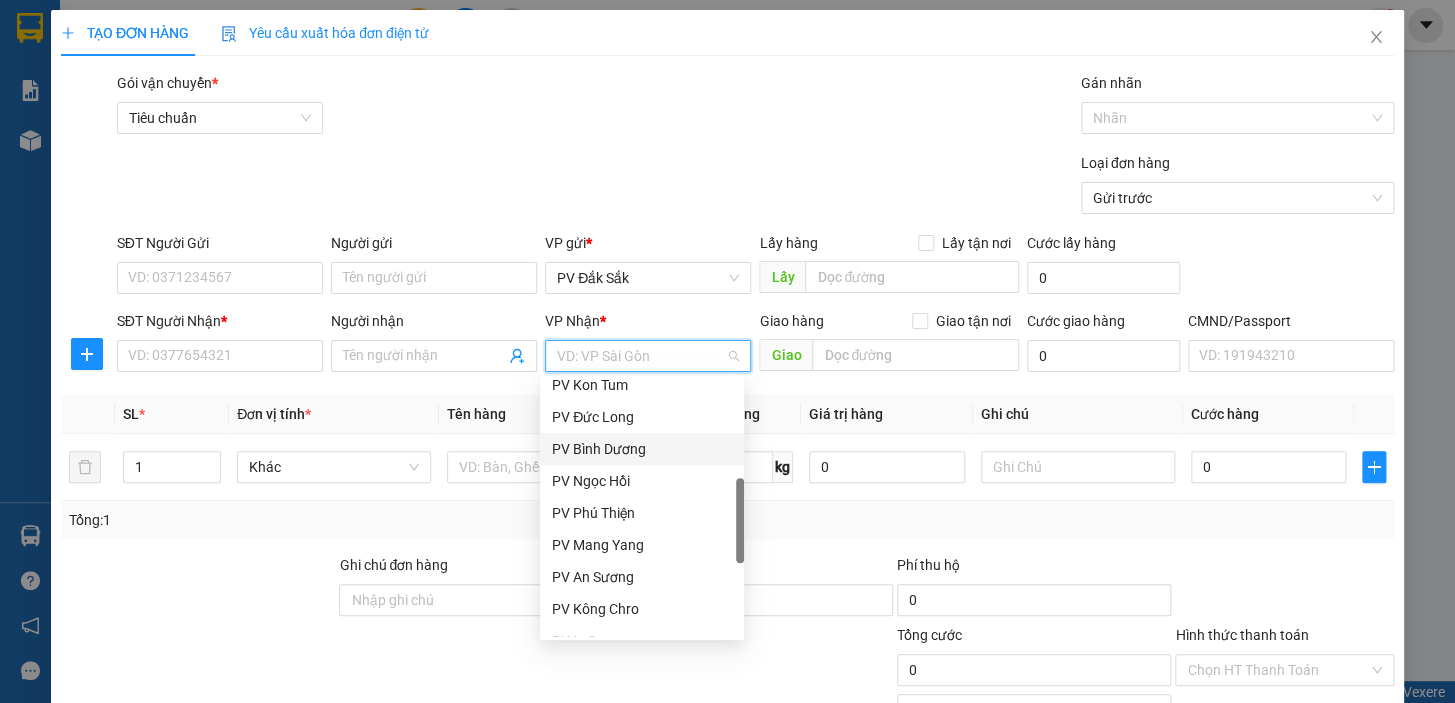 click on "PV Bình Dương" at bounding box center (642, 449) 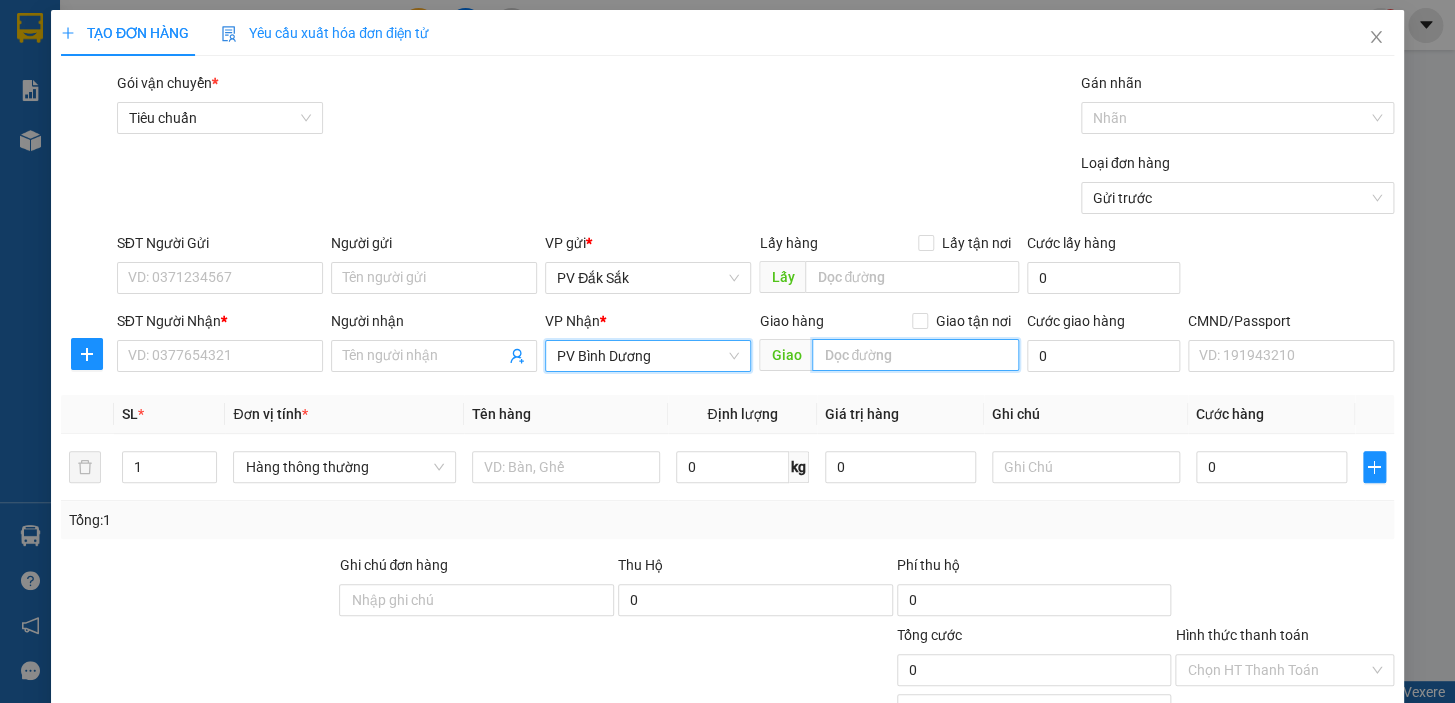 click at bounding box center [915, 355] 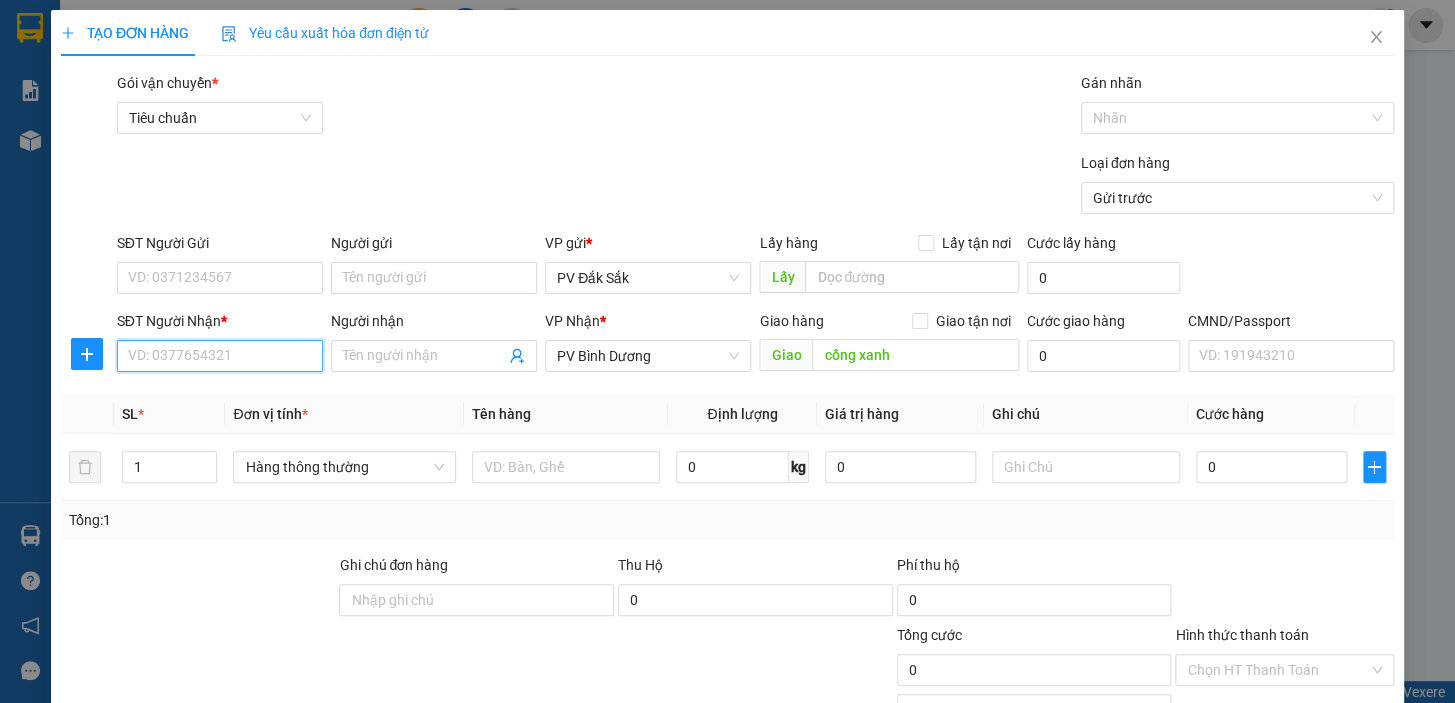click on "SĐT Người Nhận  *" at bounding box center [220, 356] 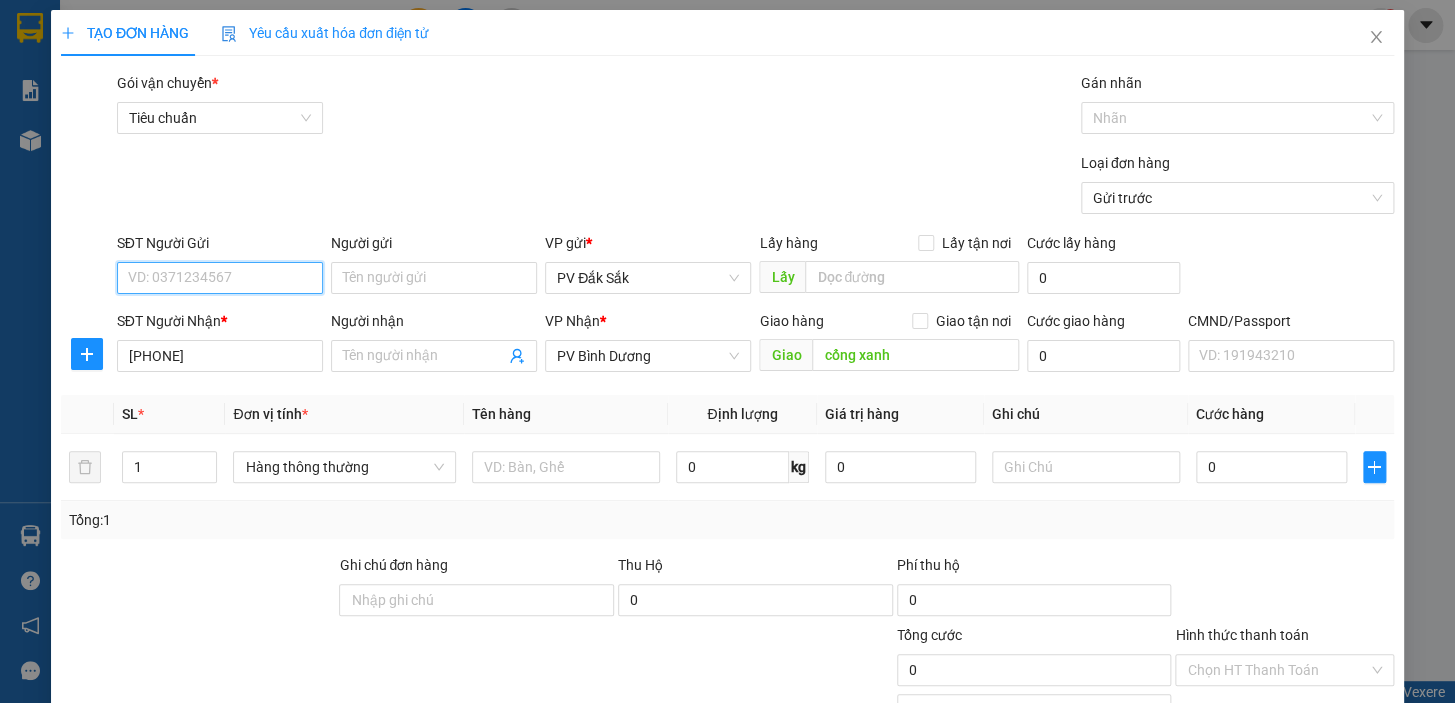click on "SĐT Người Gửi" at bounding box center [220, 278] 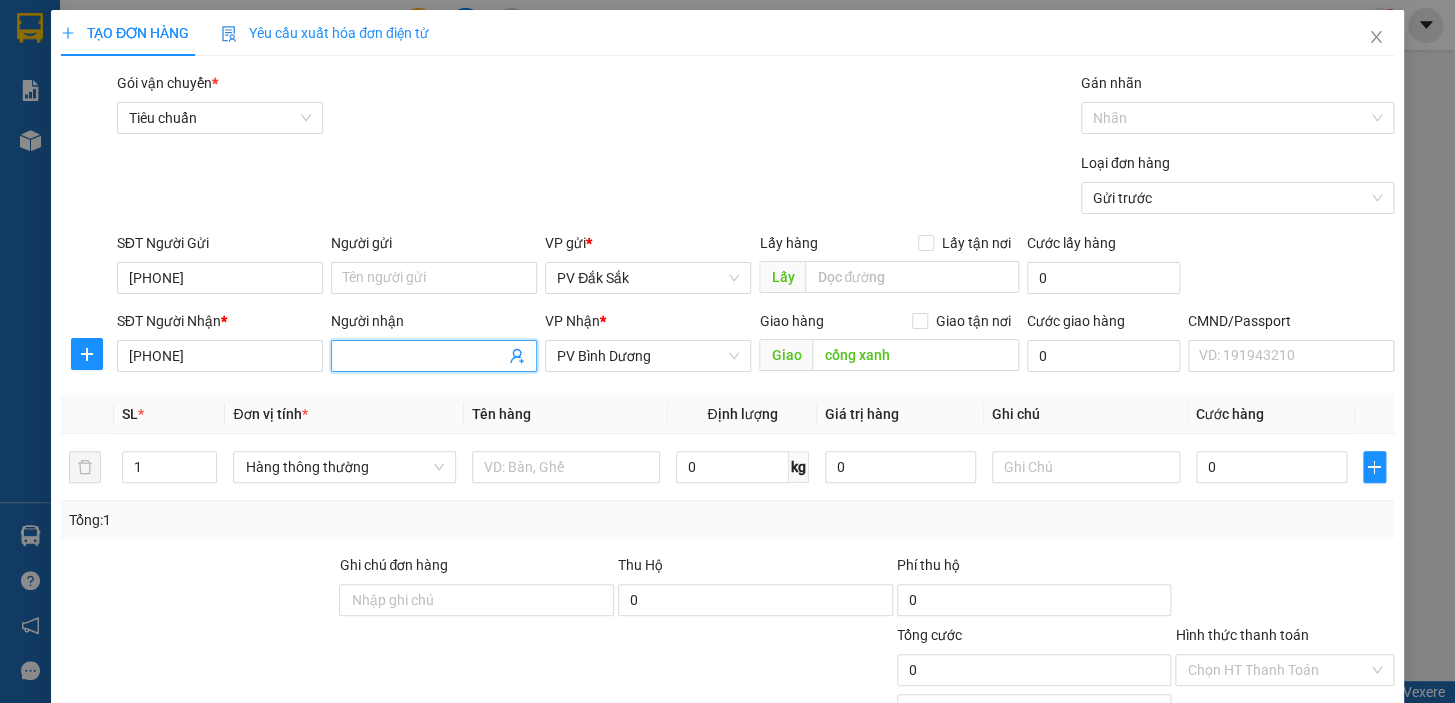click on "Người nhận" at bounding box center (424, 356) 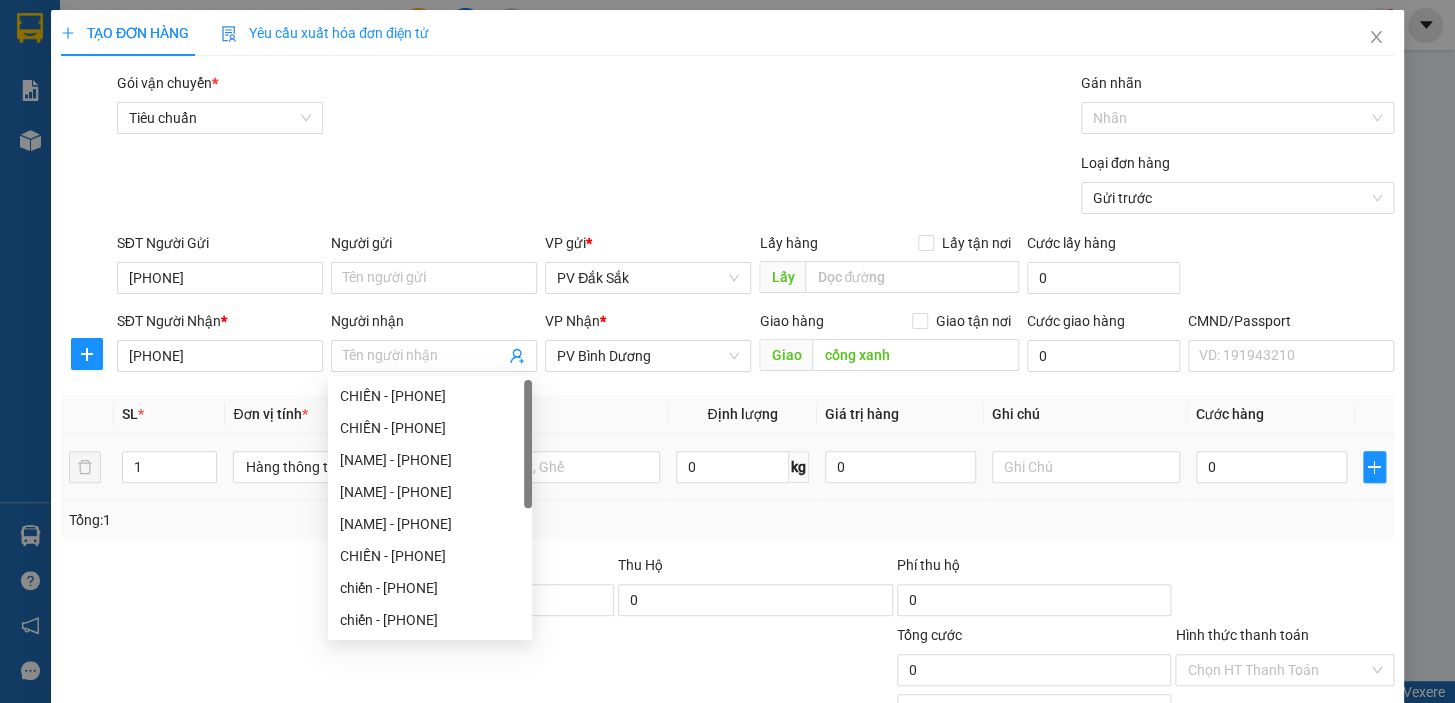 click on "0" at bounding box center [900, 467] 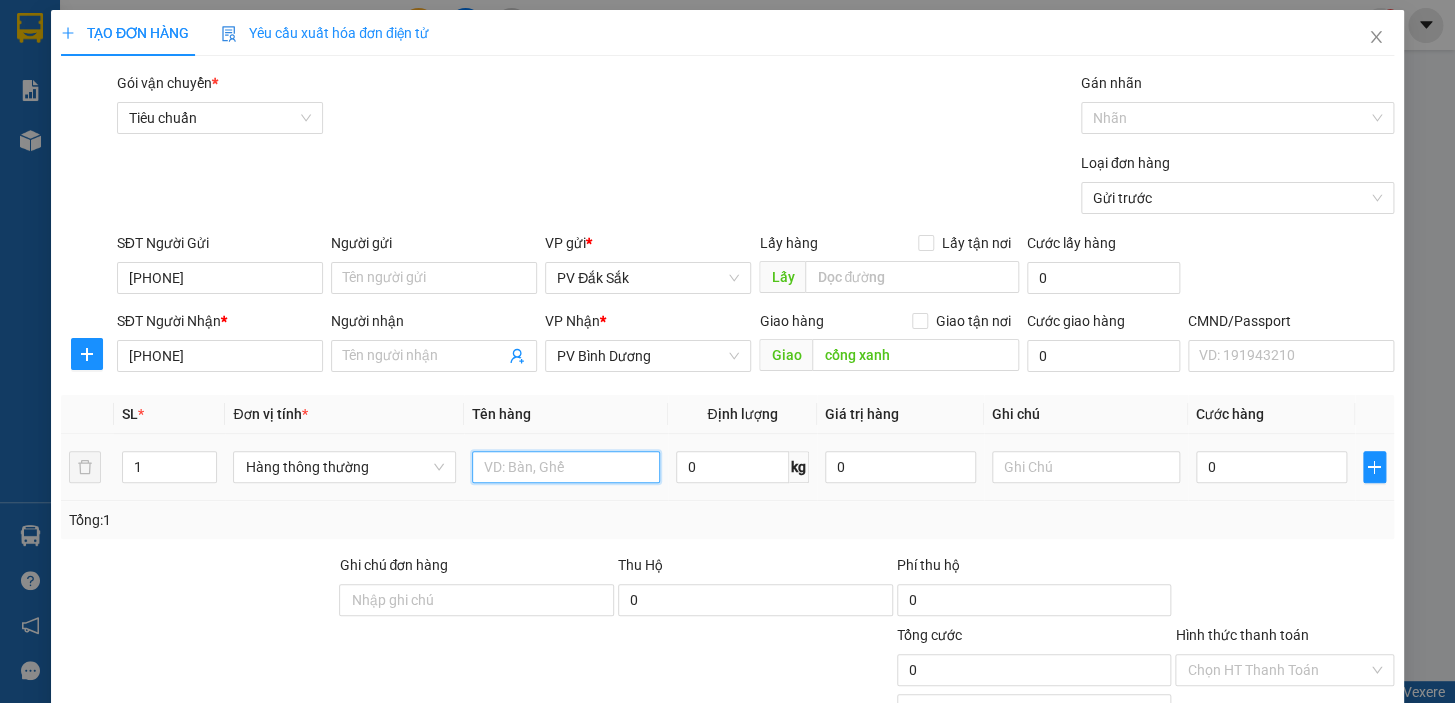 click at bounding box center (566, 467) 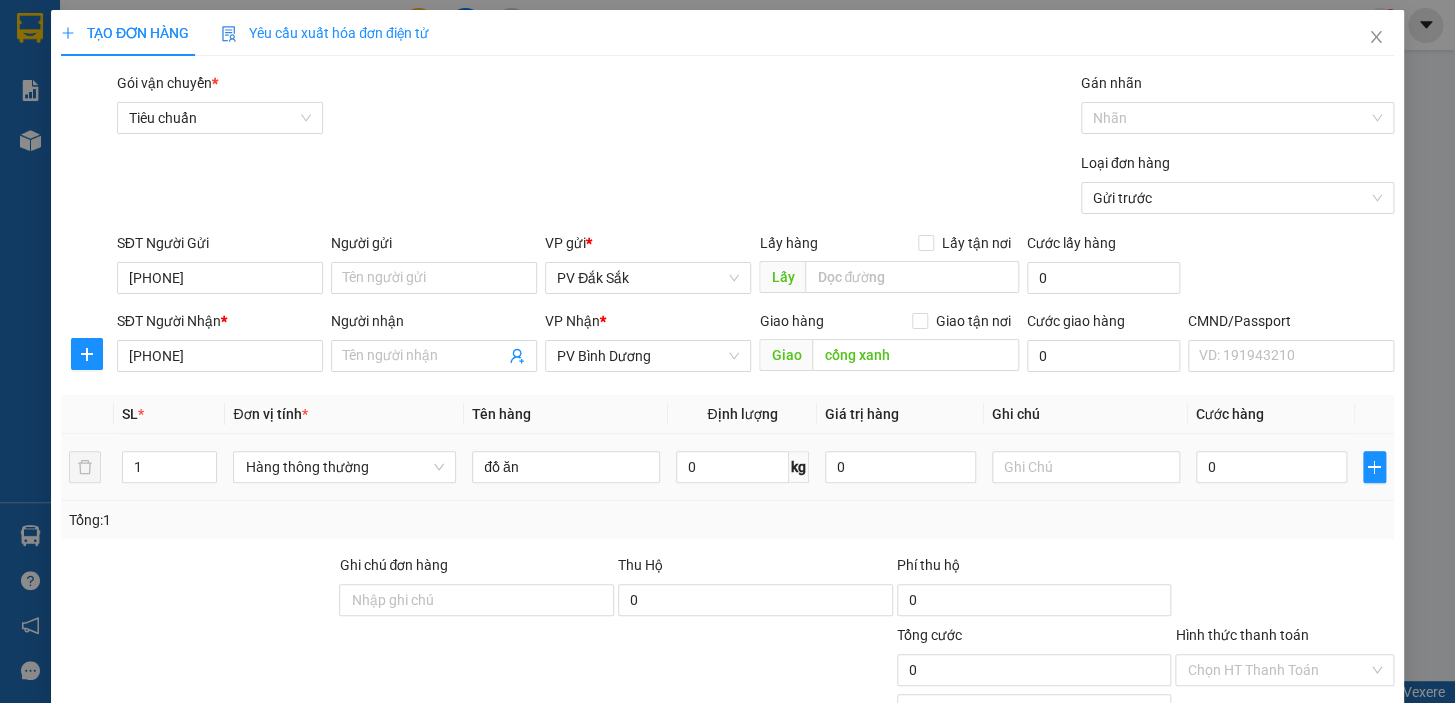 click on "0" at bounding box center [1271, 467] 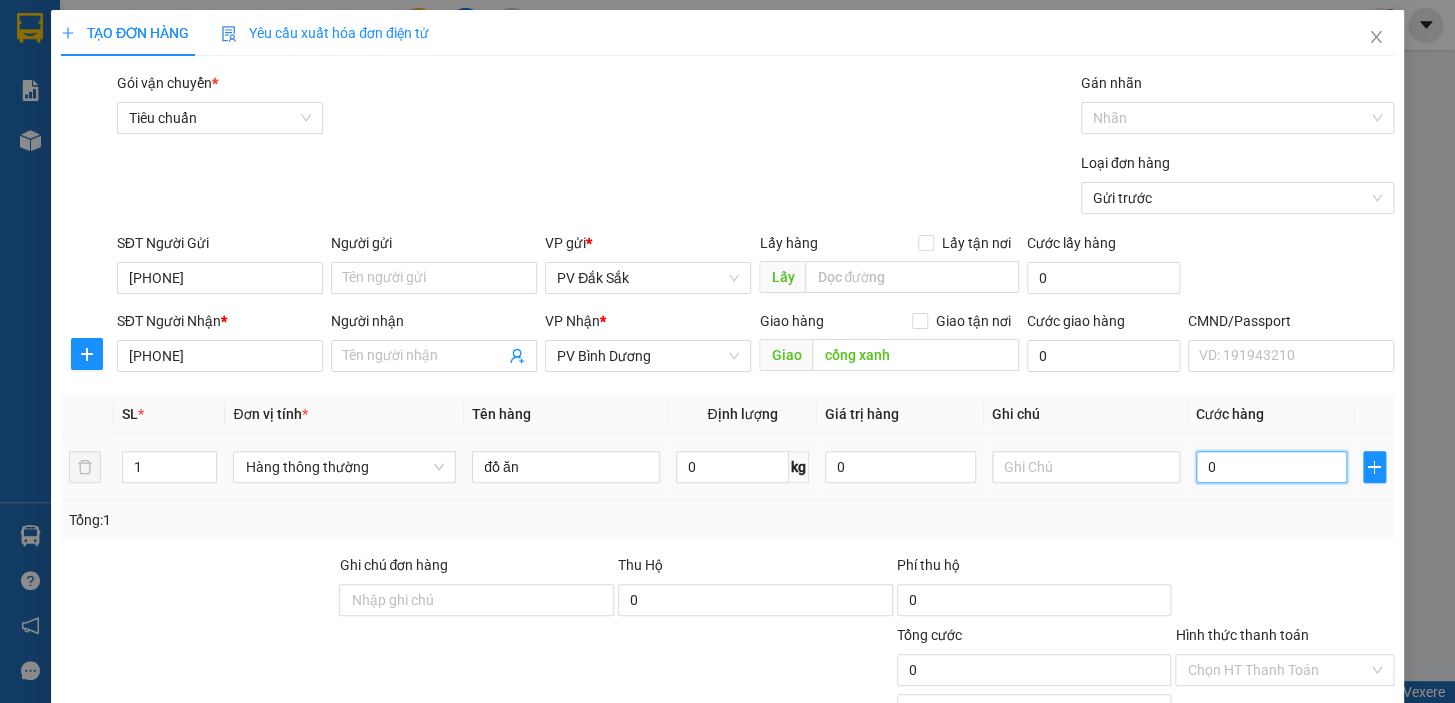 click on "0" at bounding box center [1271, 467] 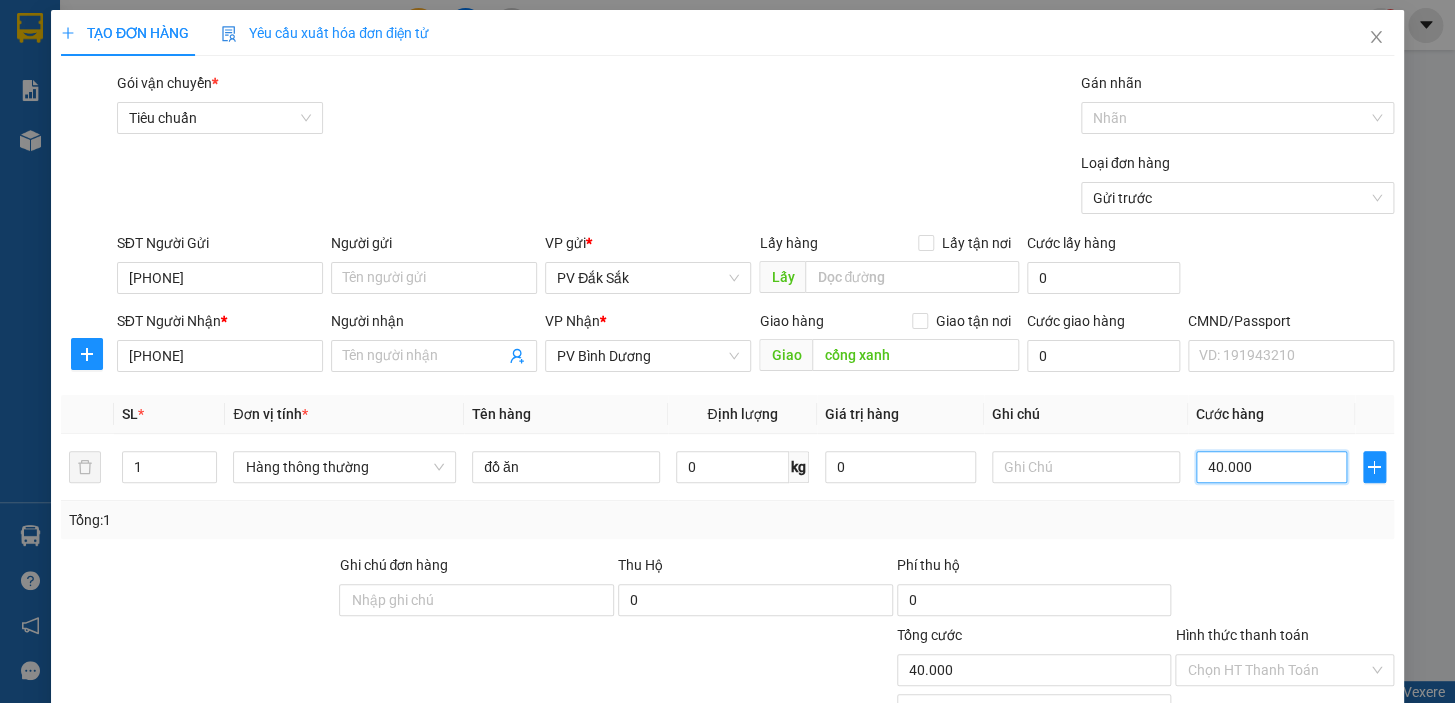 scroll, scrollTop: 258, scrollLeft: 0, axis: vertical 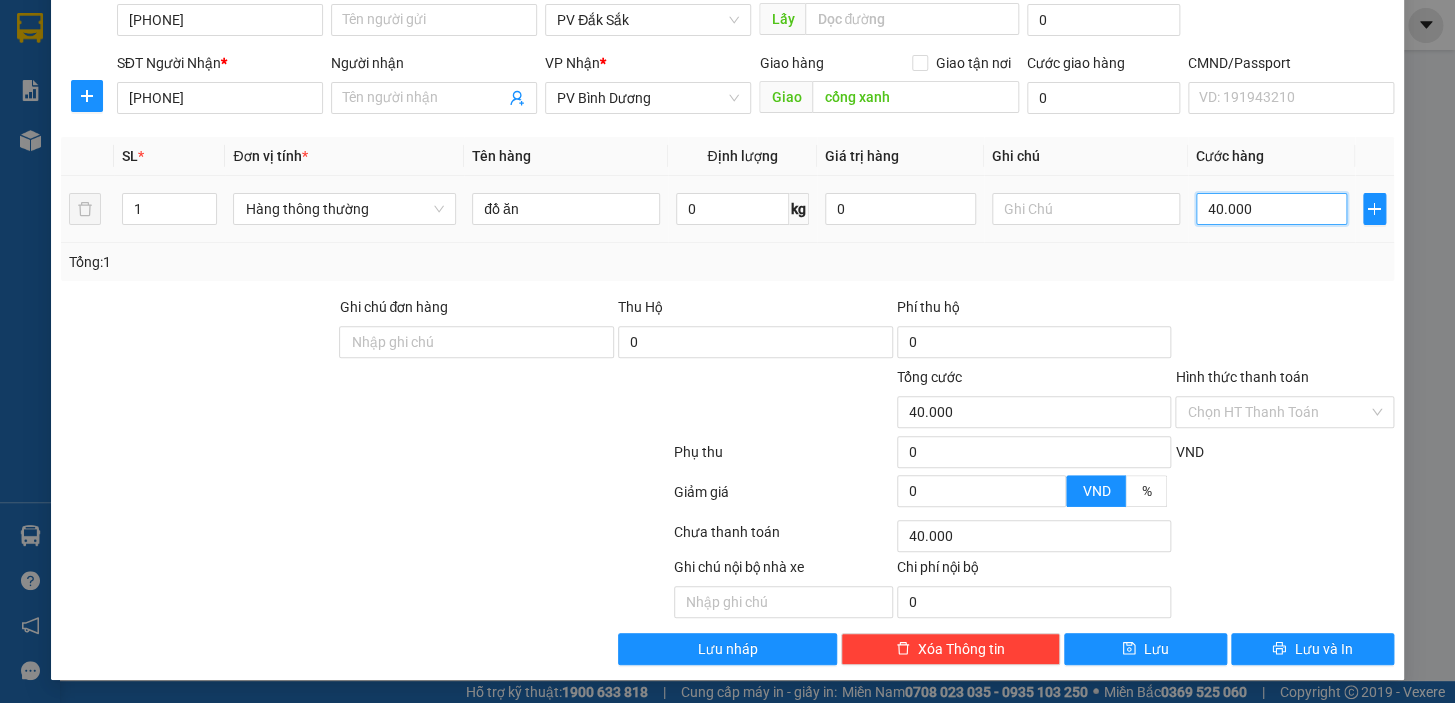 click on "40.000" at bounding box center [1271, 209] 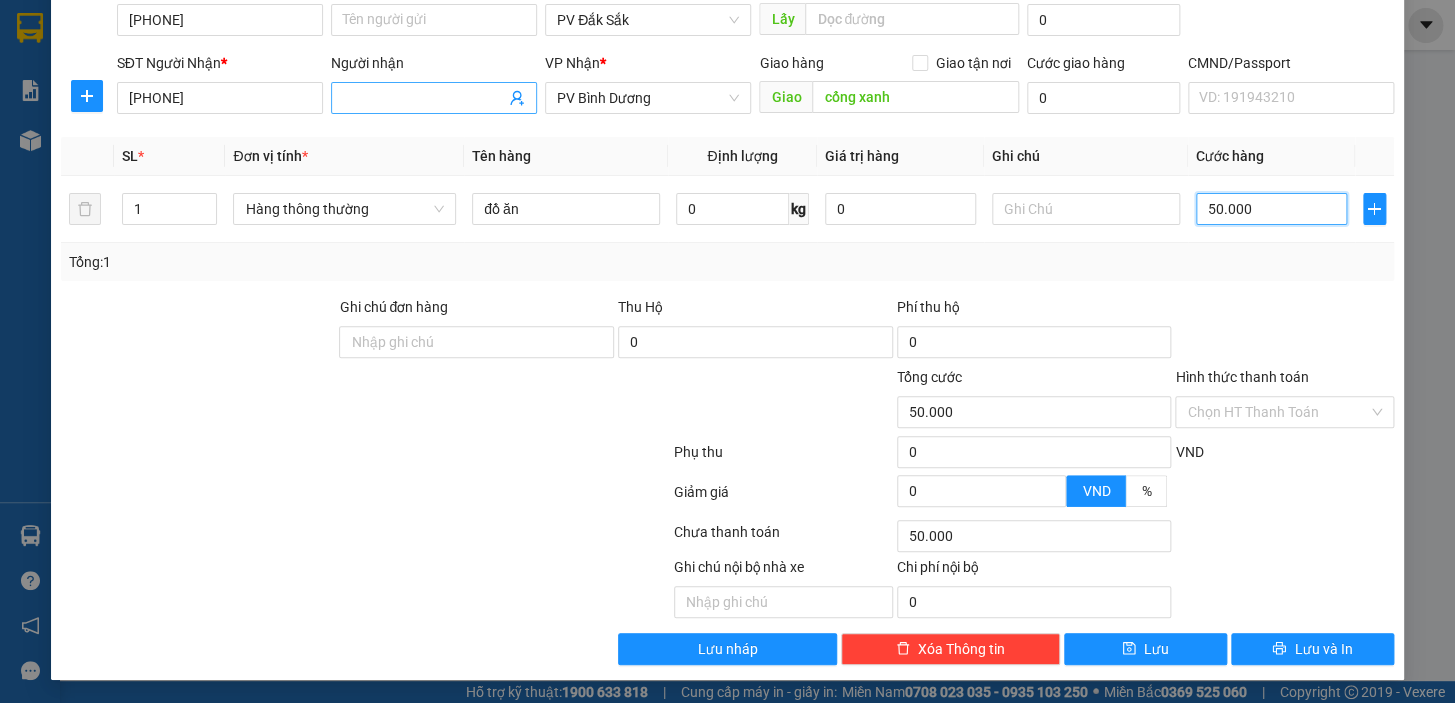 scroll, scrollTop: 0, scrollLeft: 0, axis: both 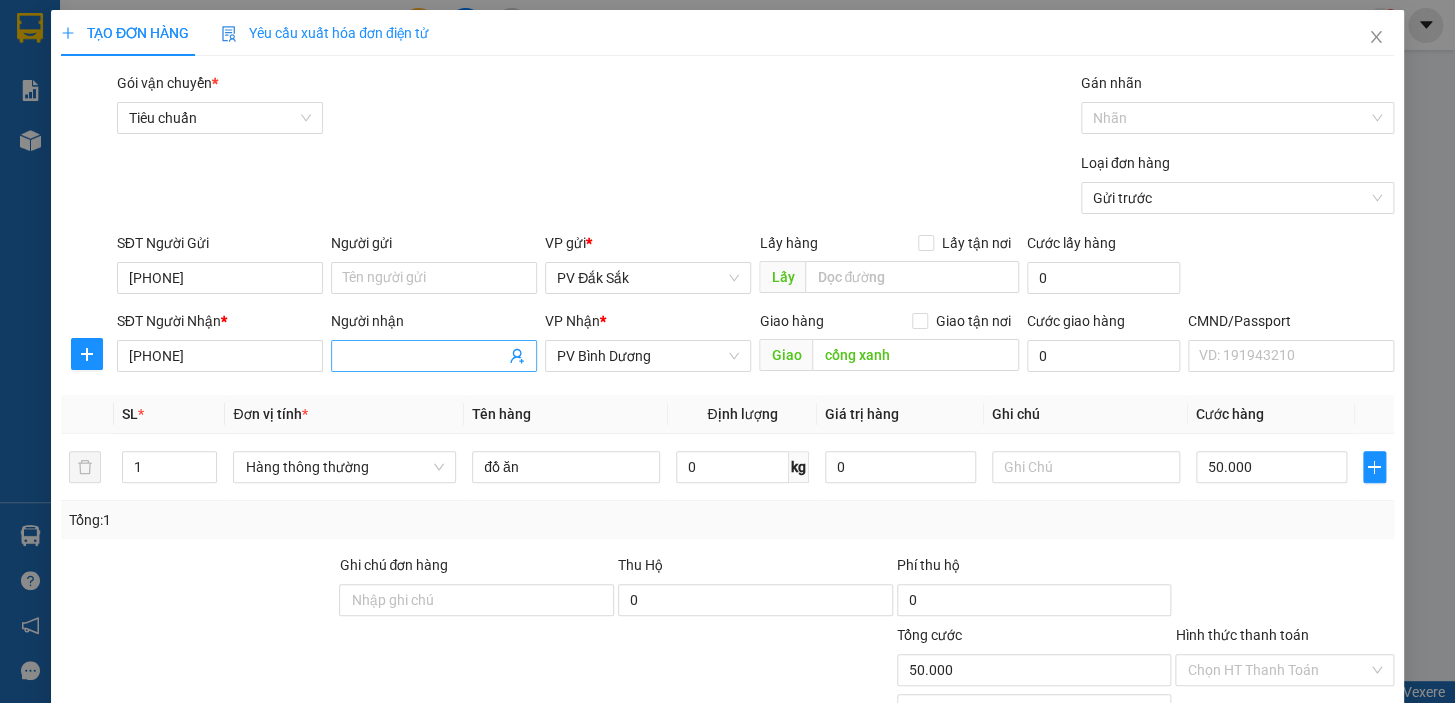 click at bounding box center [434, 356] 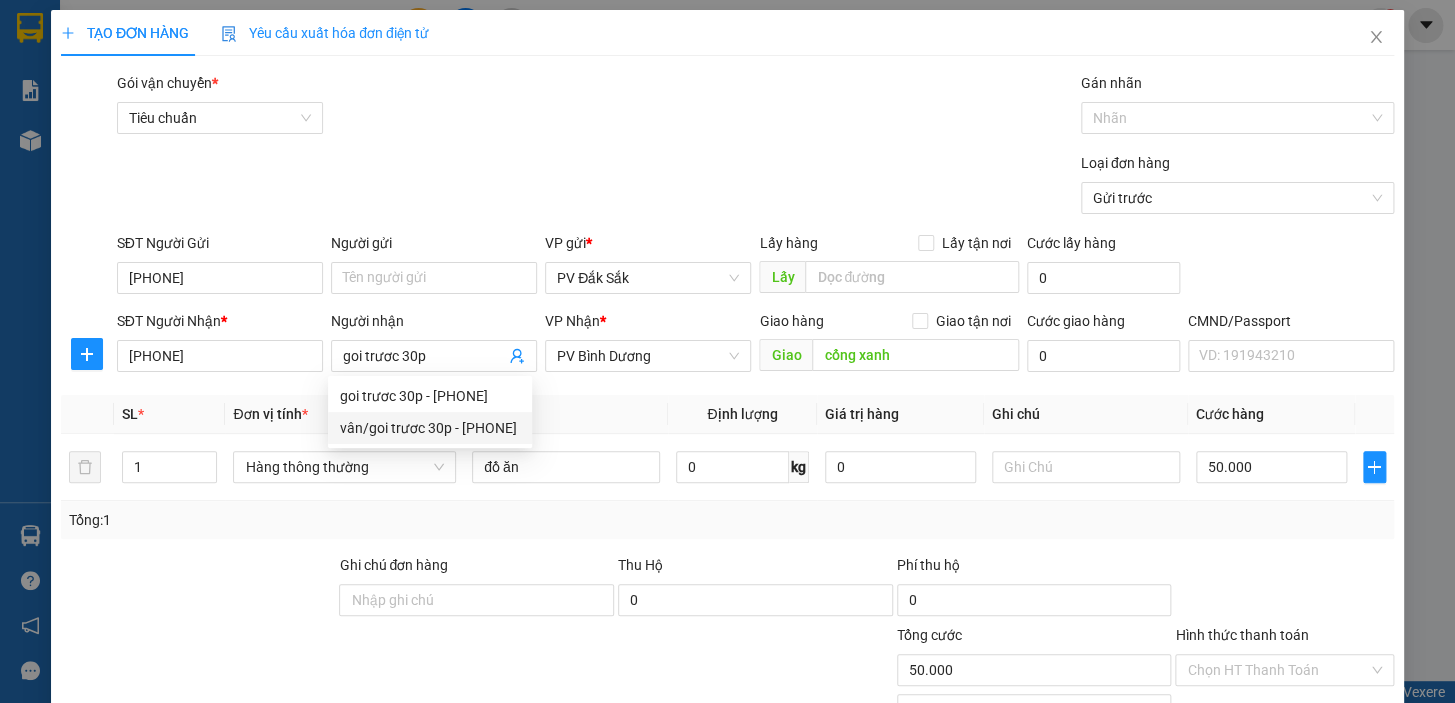 drag, startPoint x: 454, startPoint y: 514, endPoint x: 401, endPoint y: 516, distance: 53.037724 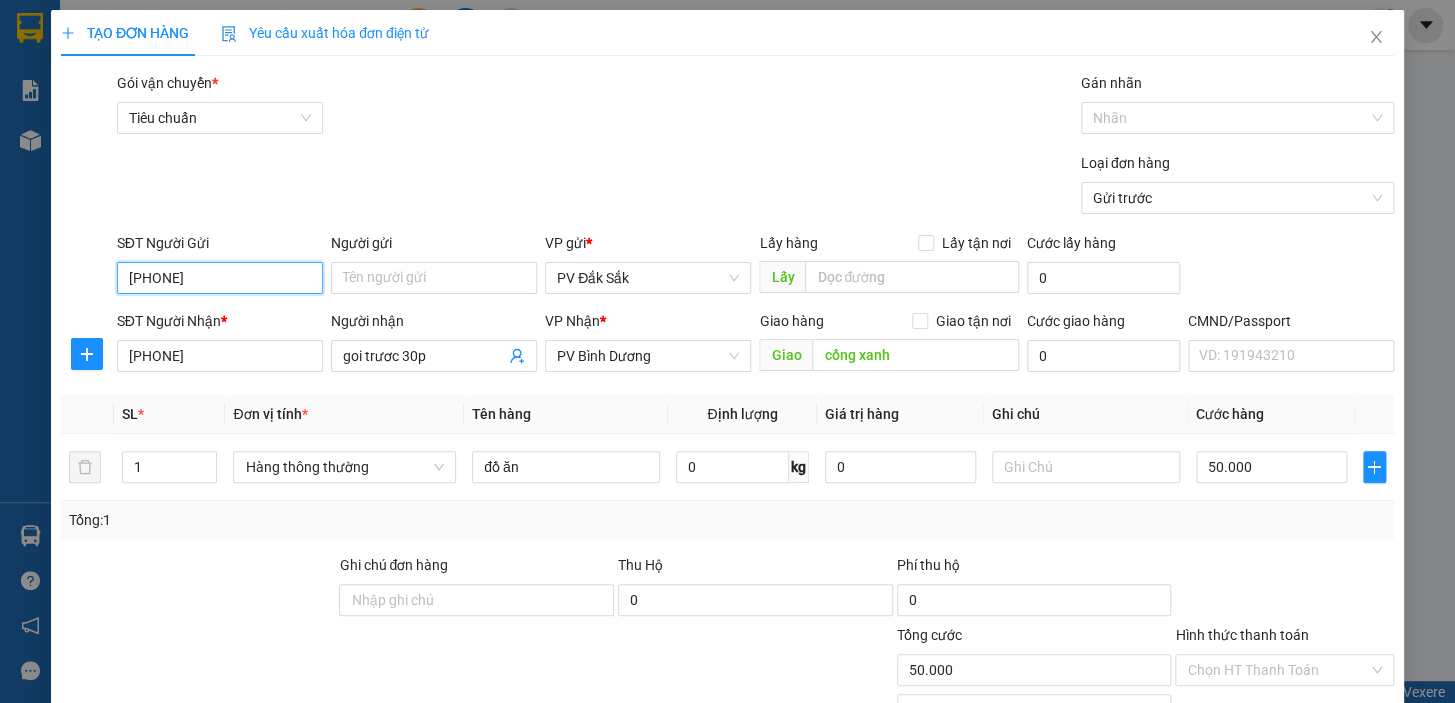 drag, startPoint x: 225, startPoint y: 280, endPoint x: 0, endPoint y: 243, distance: 228.02193 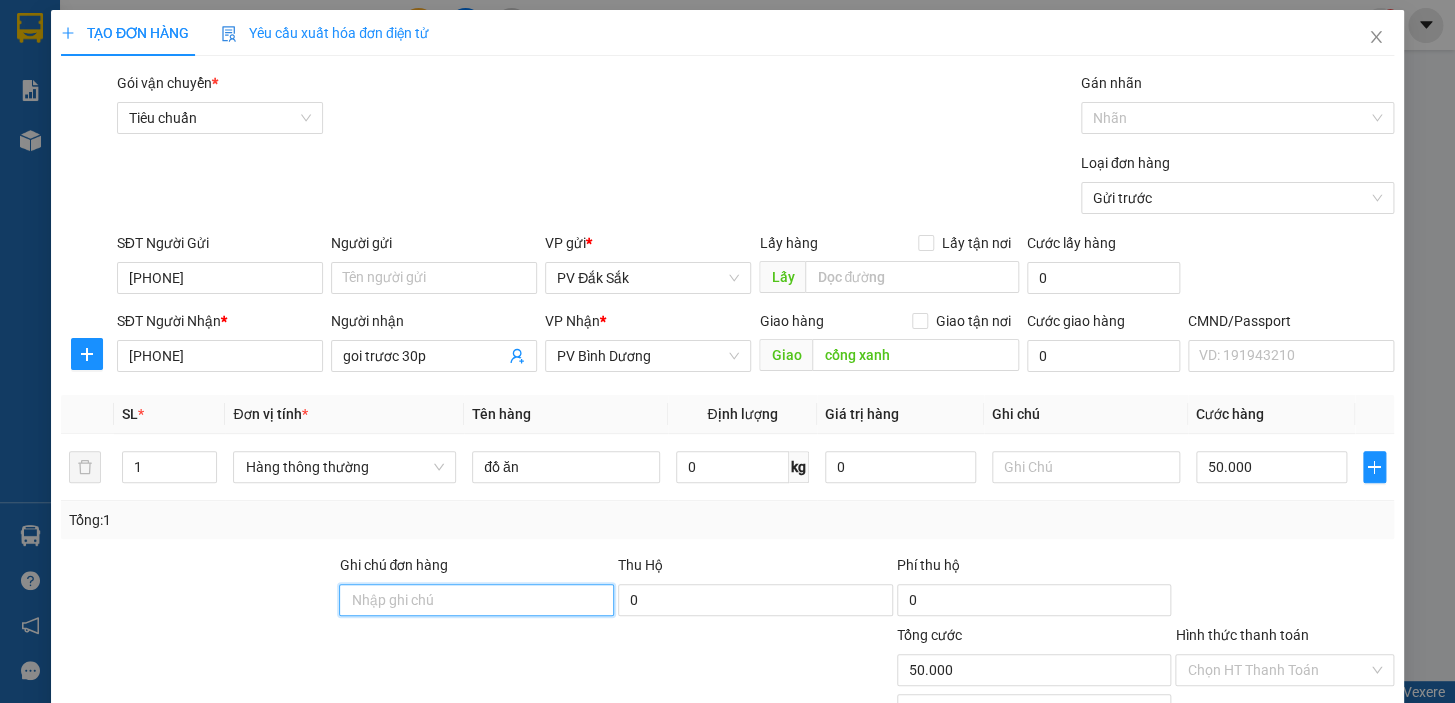 click on "Ghi chú đơn hàng" at bounding box center [476, 600] 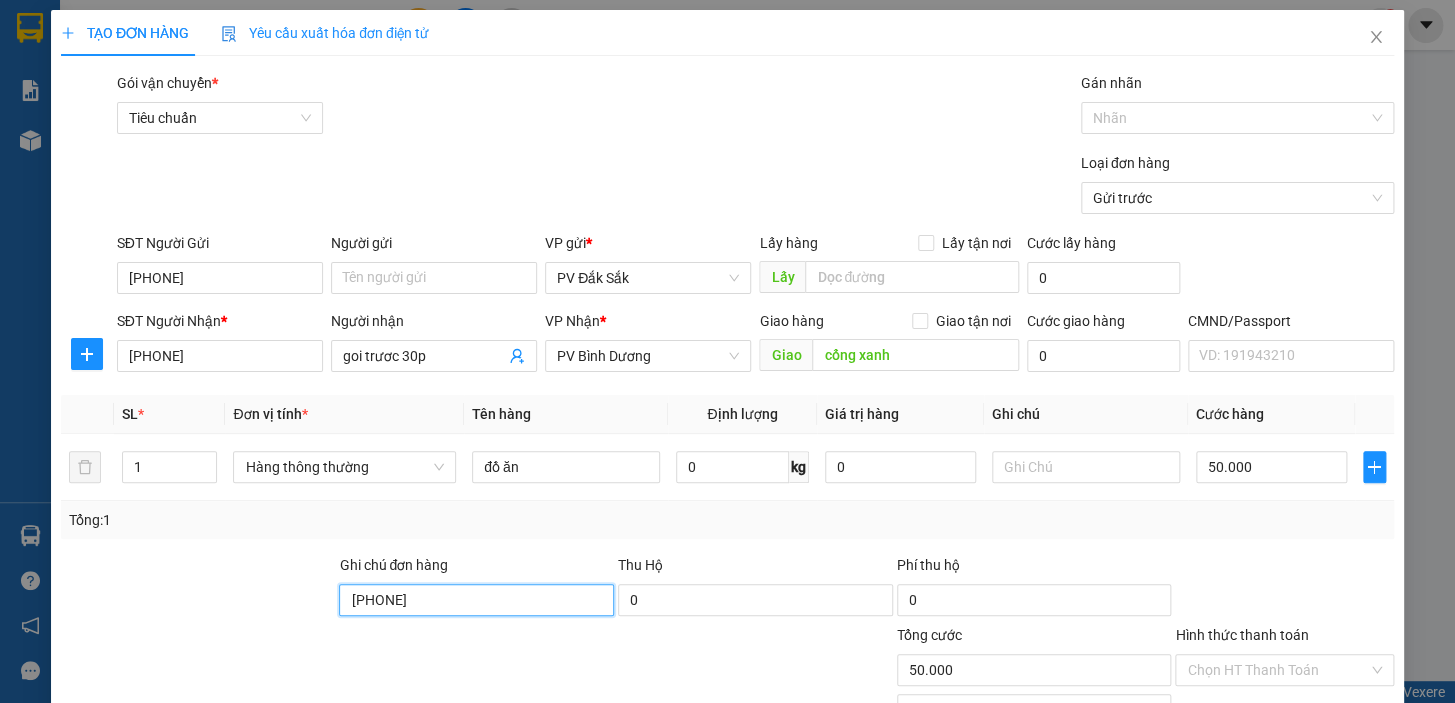 scroll, scrollTop: 258, scrollLeft: 0, axis: vertical 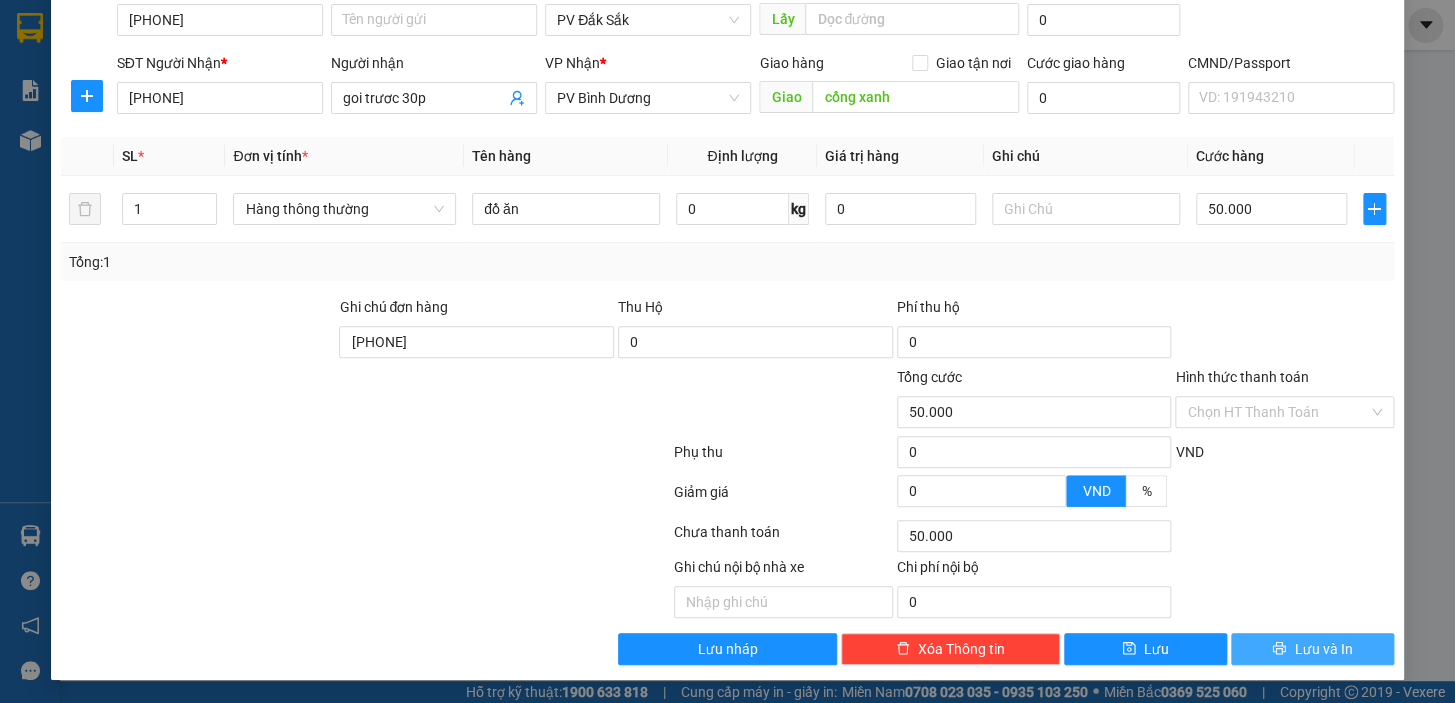 click on "Lưu và In" at bounding box center [1323, 649] 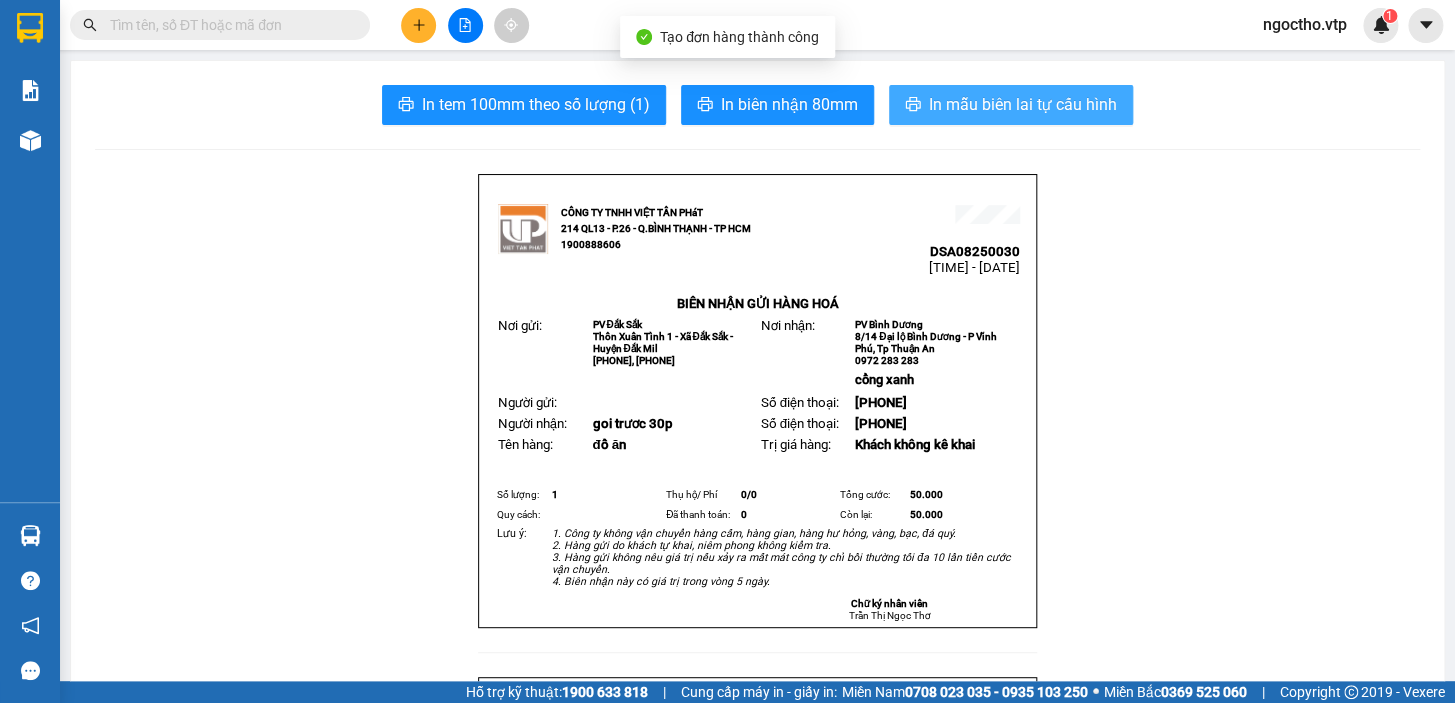 click on "In mẫu biên lai tự cấu hình" at bounding box center (1023, 104) 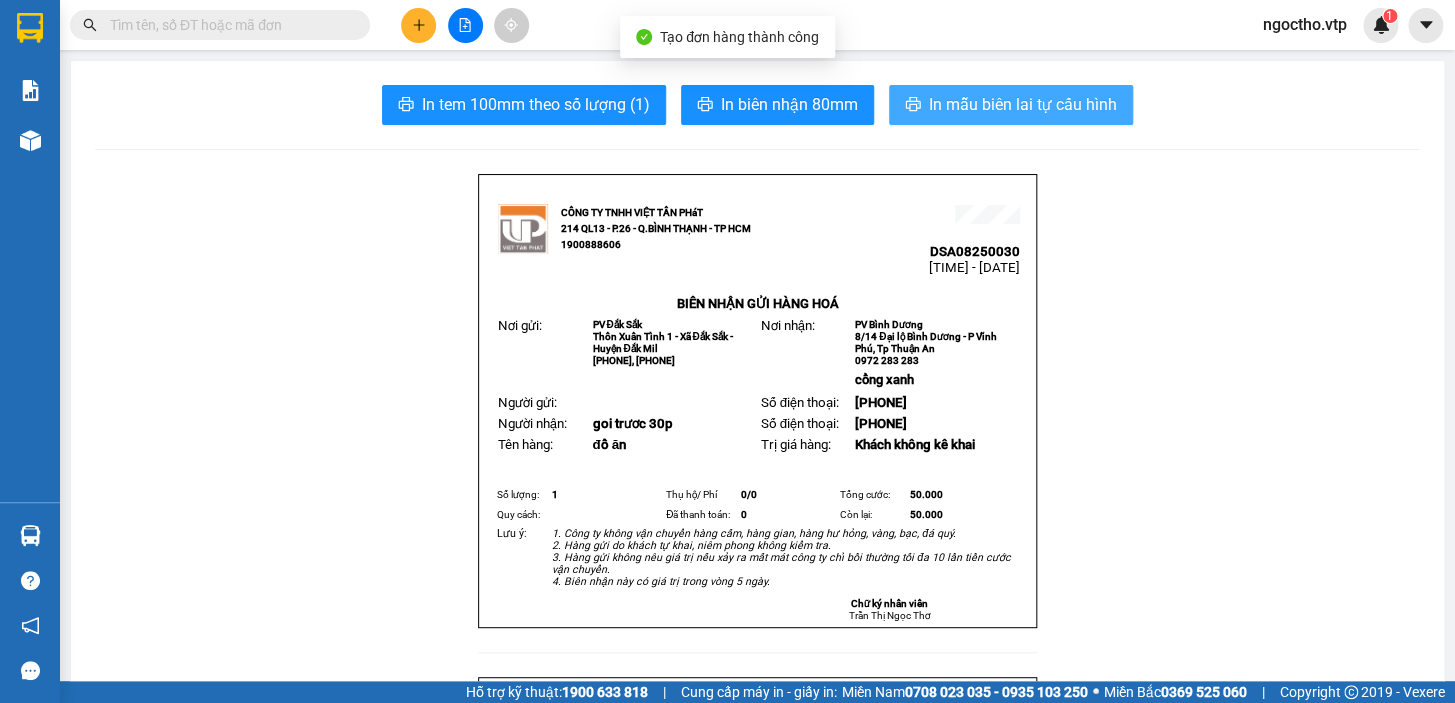 scroll, scrollTop: 0, scrollLeft: 0, axis: both 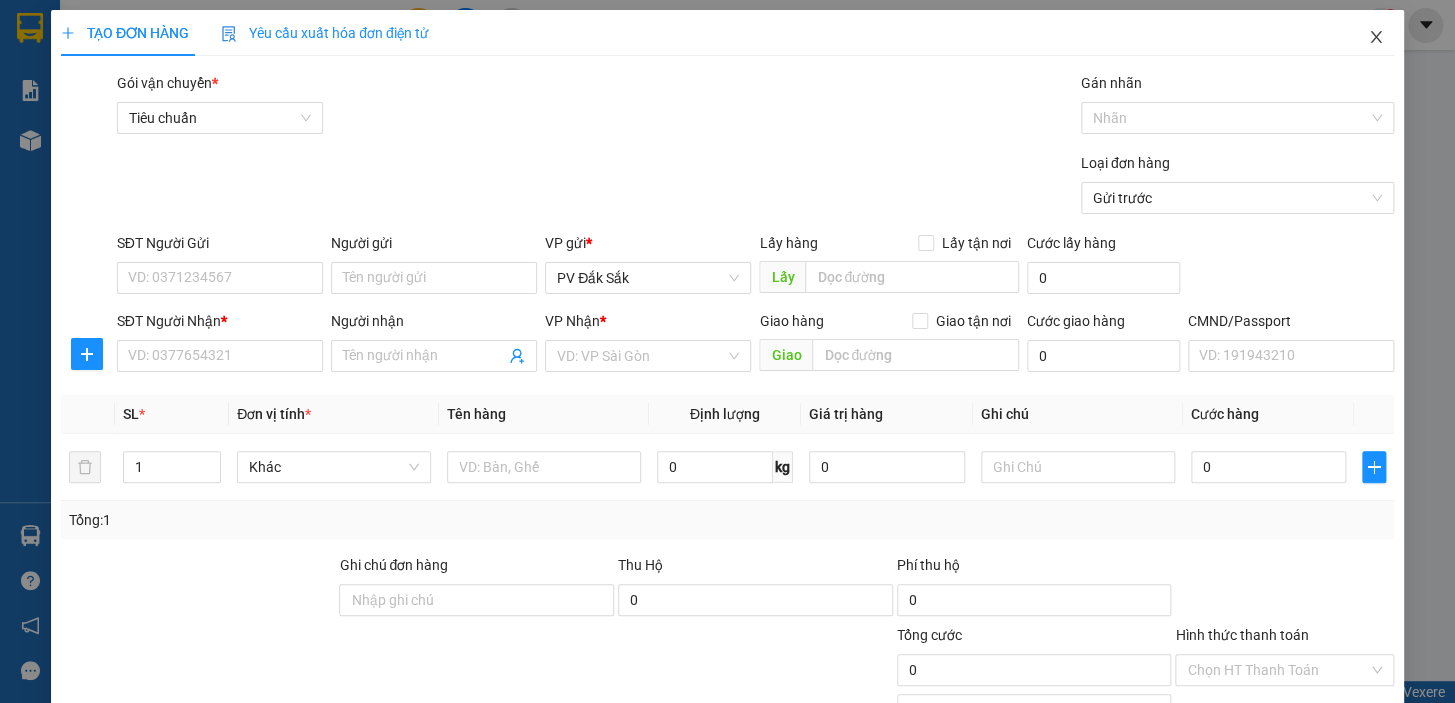 click 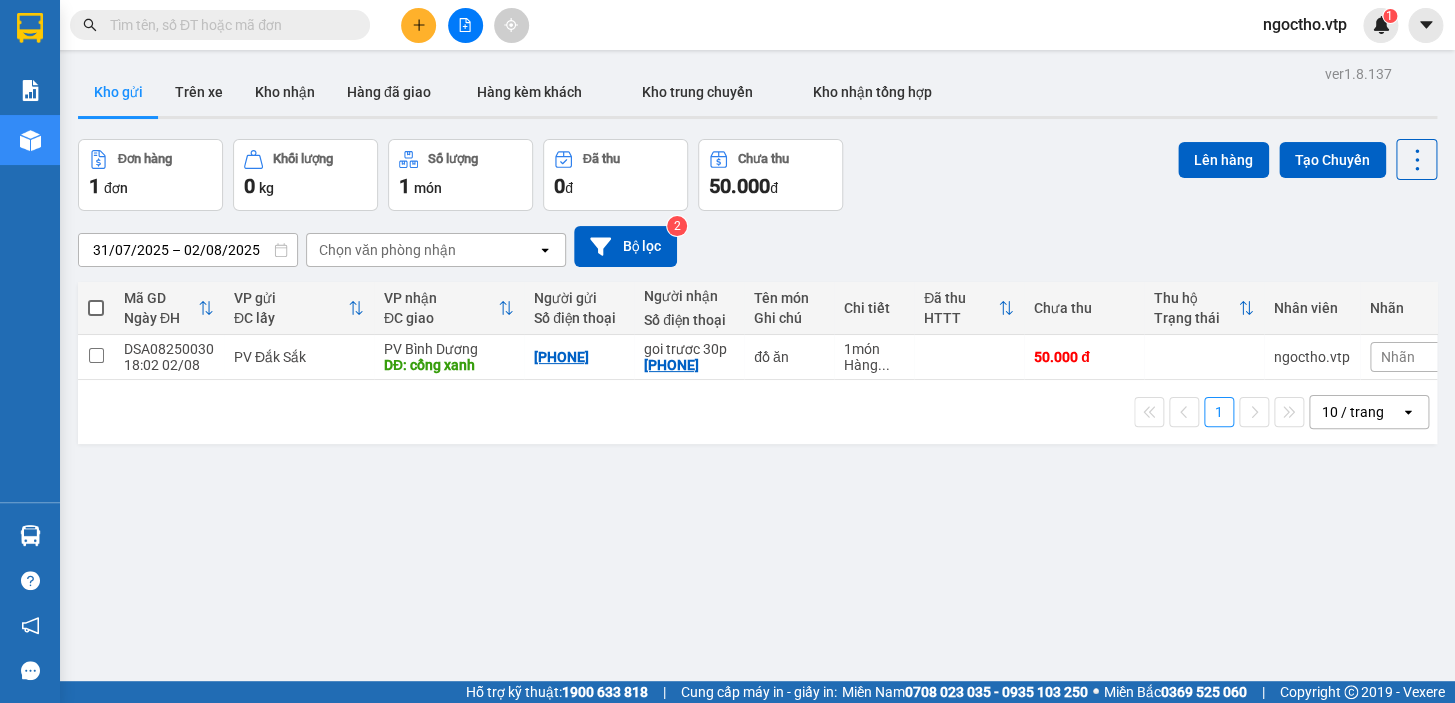 click on "ver  1.8.137 Kho gửi Trên xe Kho nhận Hàng đã giao Hàng kèm khách Kho trung chuyển Kho nhận tổng hợp Đơn hàng 1 đơn Khối lượng 0 kg Số lượng 1 món Đã thu 0  đ Chưa thu 50.000  đ Lên hàng Tạo Chuyến 31/07/2025 – 02/08/2025 Press the down arrow key to interact with the calendar and select a date. Press the escape button to close the calendar. Selected date range is from 31/07/2025 to 02/08/2025. Chọn văn phòng nhận open Bộ lọc 2 Mã GD Ngày ĐH VP gửi ĐC lấy VP nhận ĐC giao Người gửi Số điện thoại Người nhận Số điện thoại Tên món Ghi chú Chi tiết Đã thu HTTT Chưa thu Thu hộ Trạng thái Nhân viên Nhãn DSA08250030 18:02 02/08 PV Đắk Sắk PV Bình Dương DĐ: cổng xanh 0343323458 goi trươc 30p 0965858943 đồ ăn 1  món Hàng ... 50.000 đ ngoctho.vtp Nhãn 1 10 / trang open Đang tải dữ liệu" at bounding box center [757, 411] 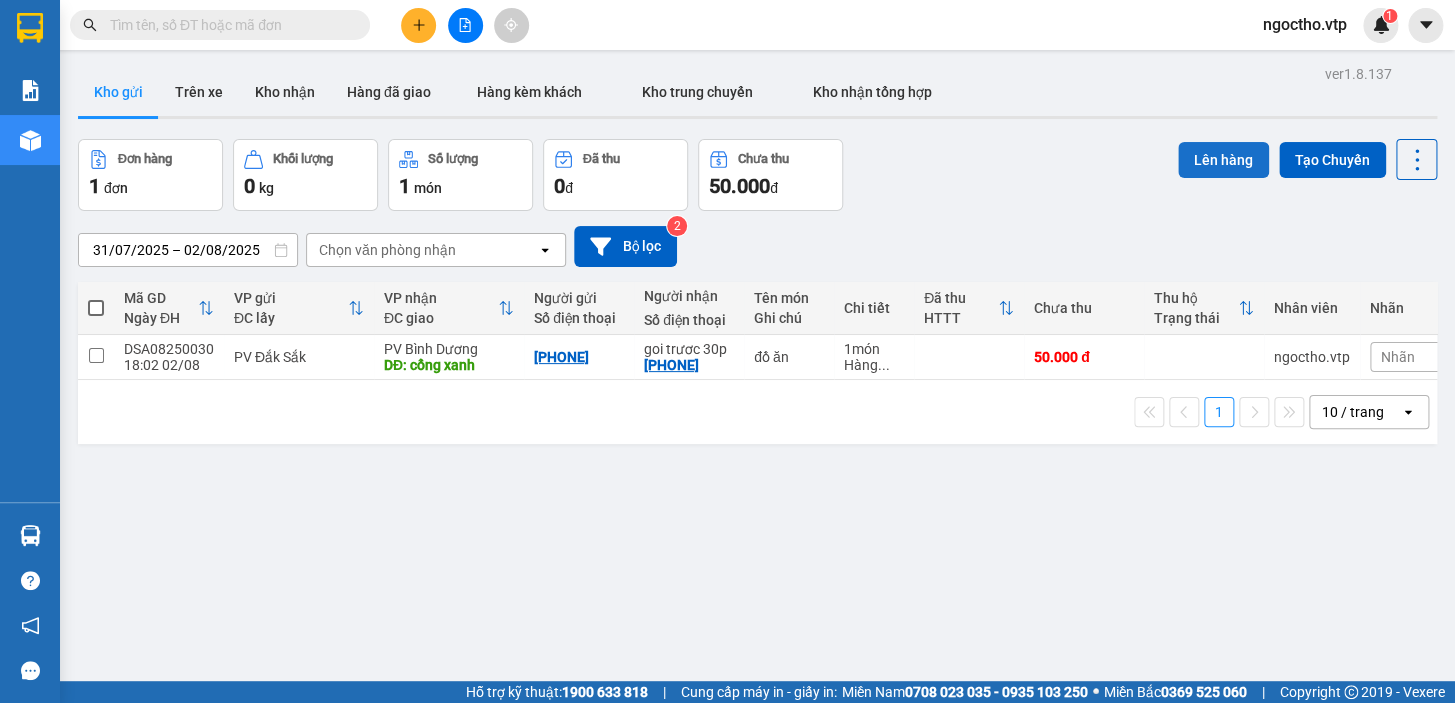 click on "Lên hàng" at bounding box center (1223, 160) 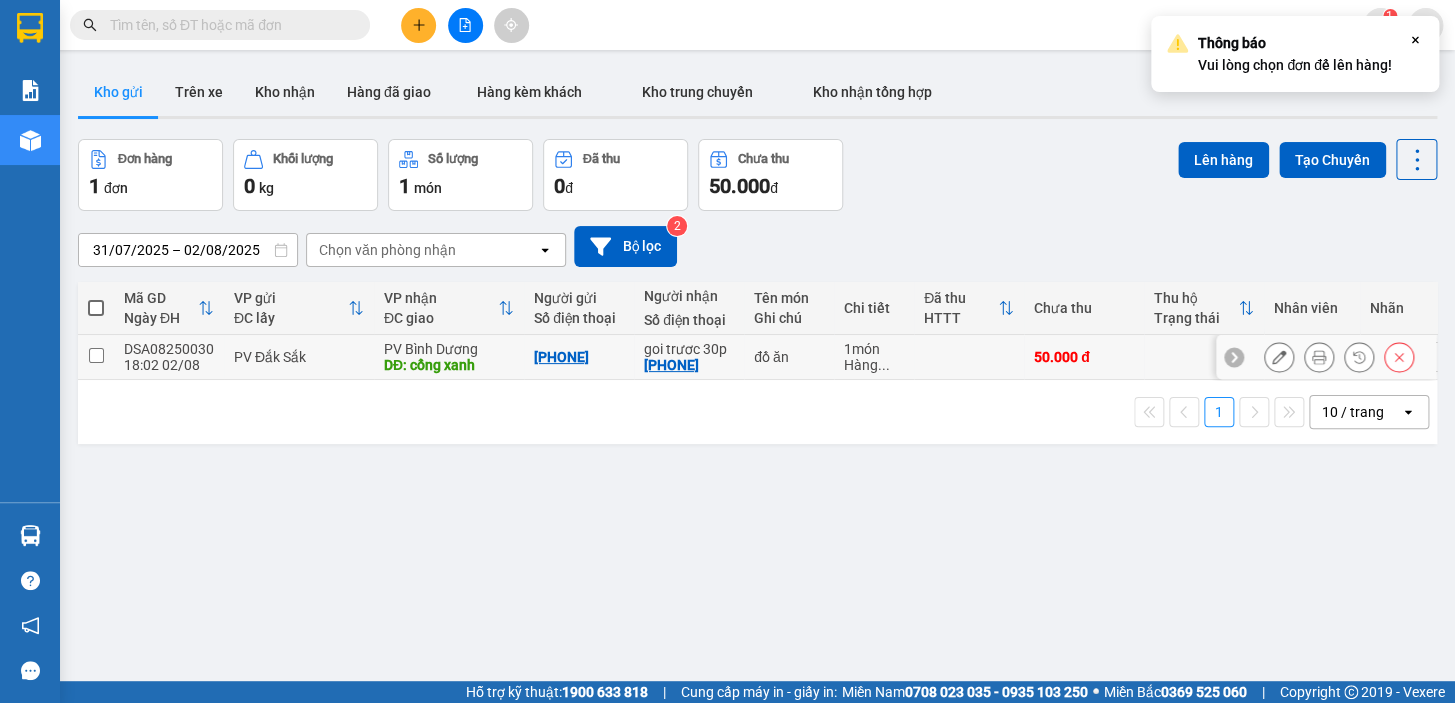 click at bounding box center [96, 357] 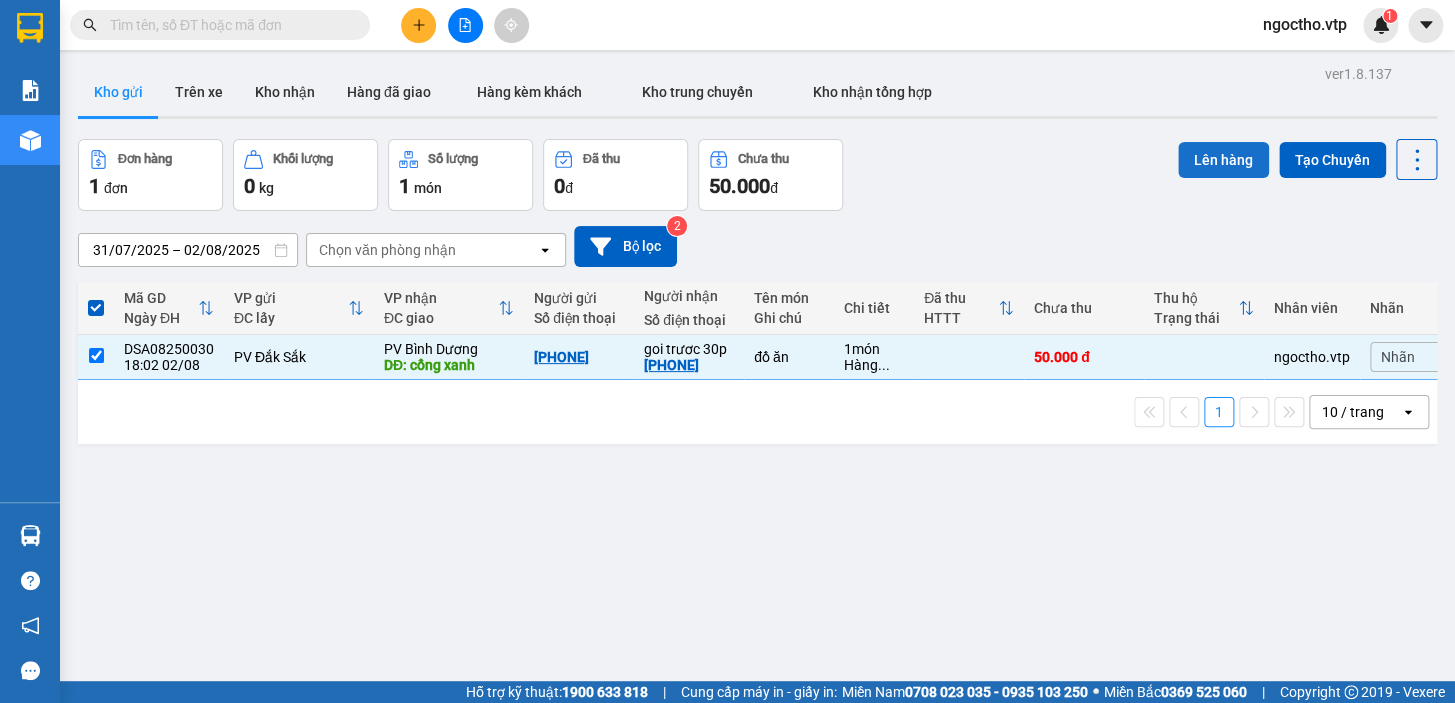 click on "Lên hàng" at bounding box center (1223, 160) 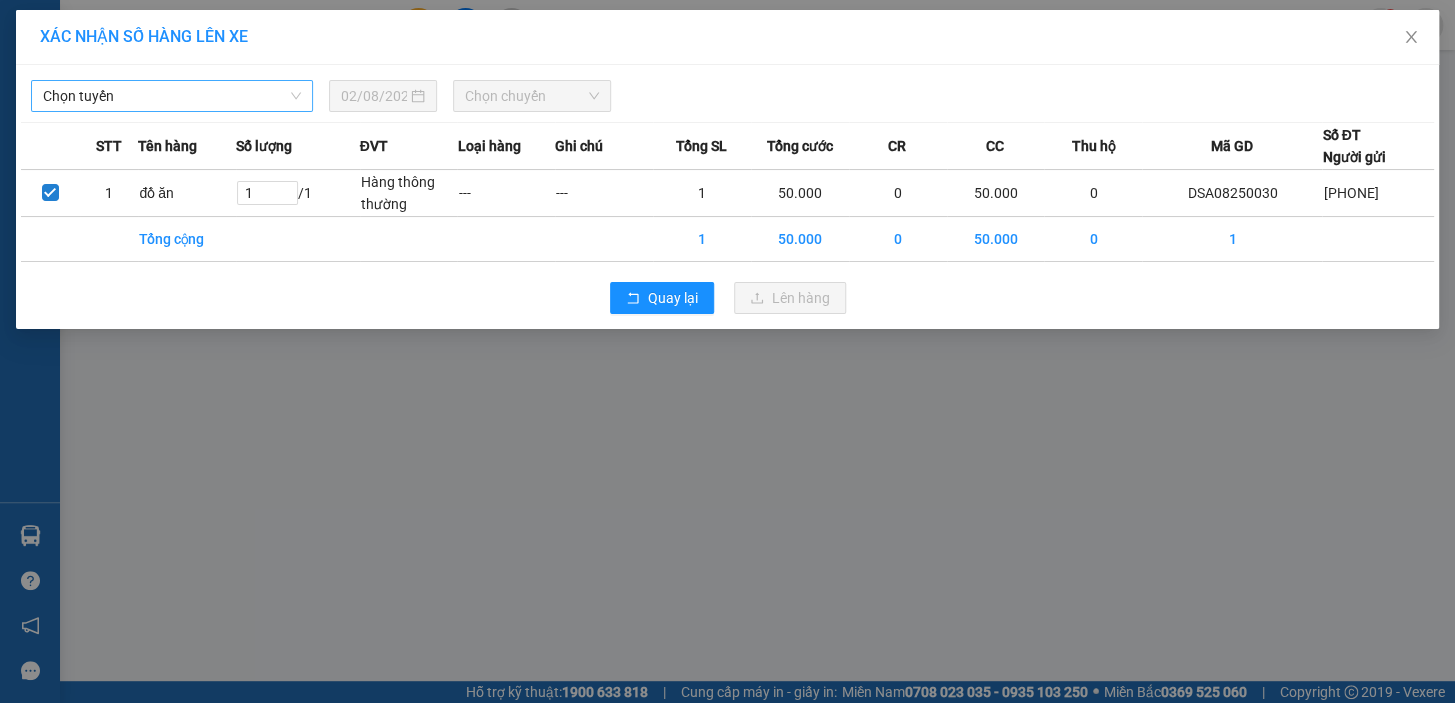 click on "Chọn tuyến" at bounding box center (172, 96) 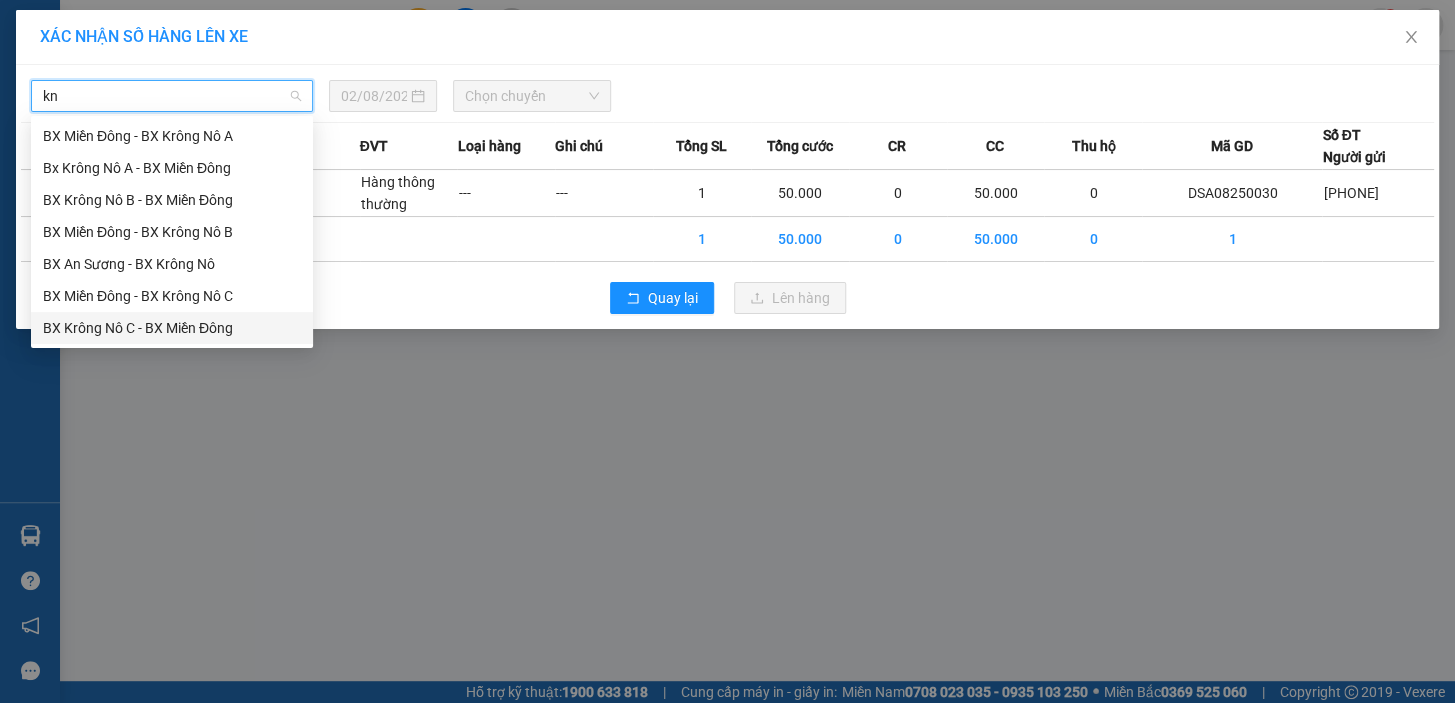 click on "BX Krông Nô C - BX Miền Đông" at bounding box center (172, 328) 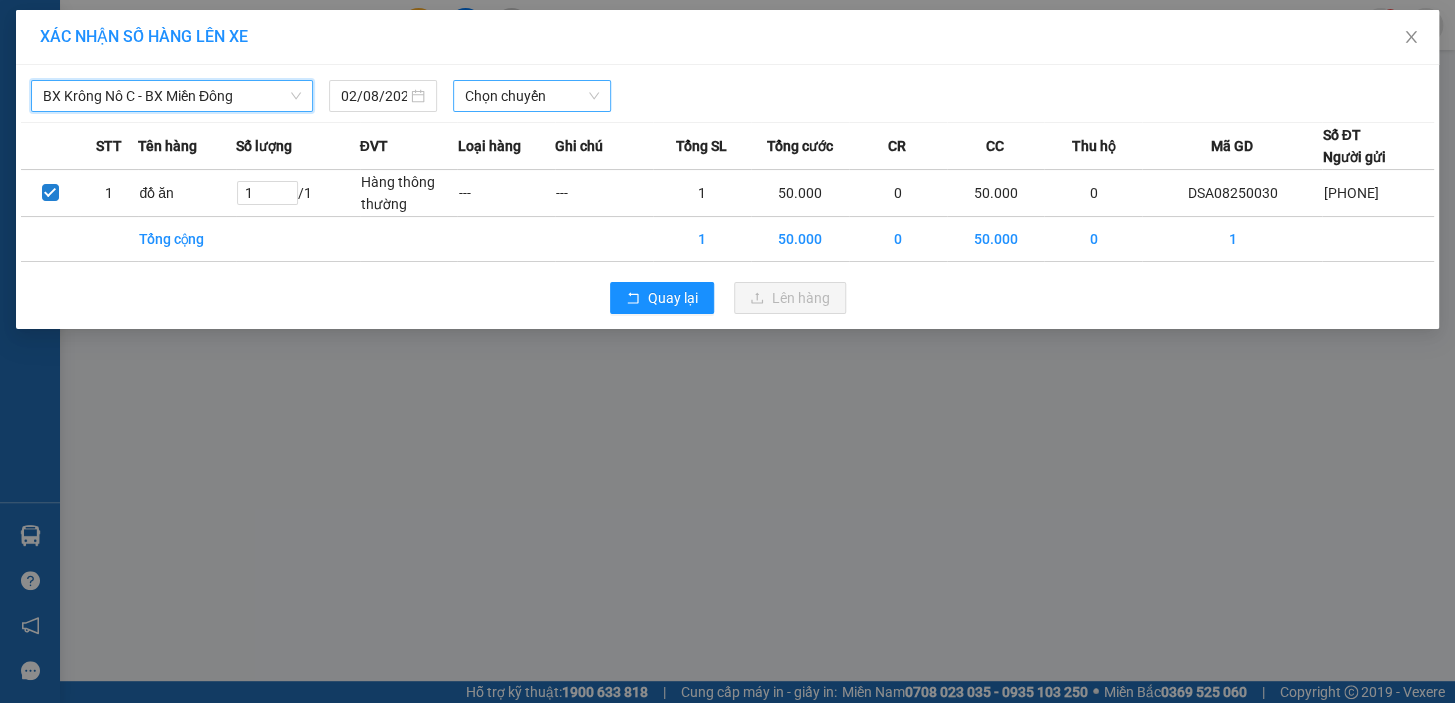 click on "Chọn chuyến" at bounding box center [532, 96] 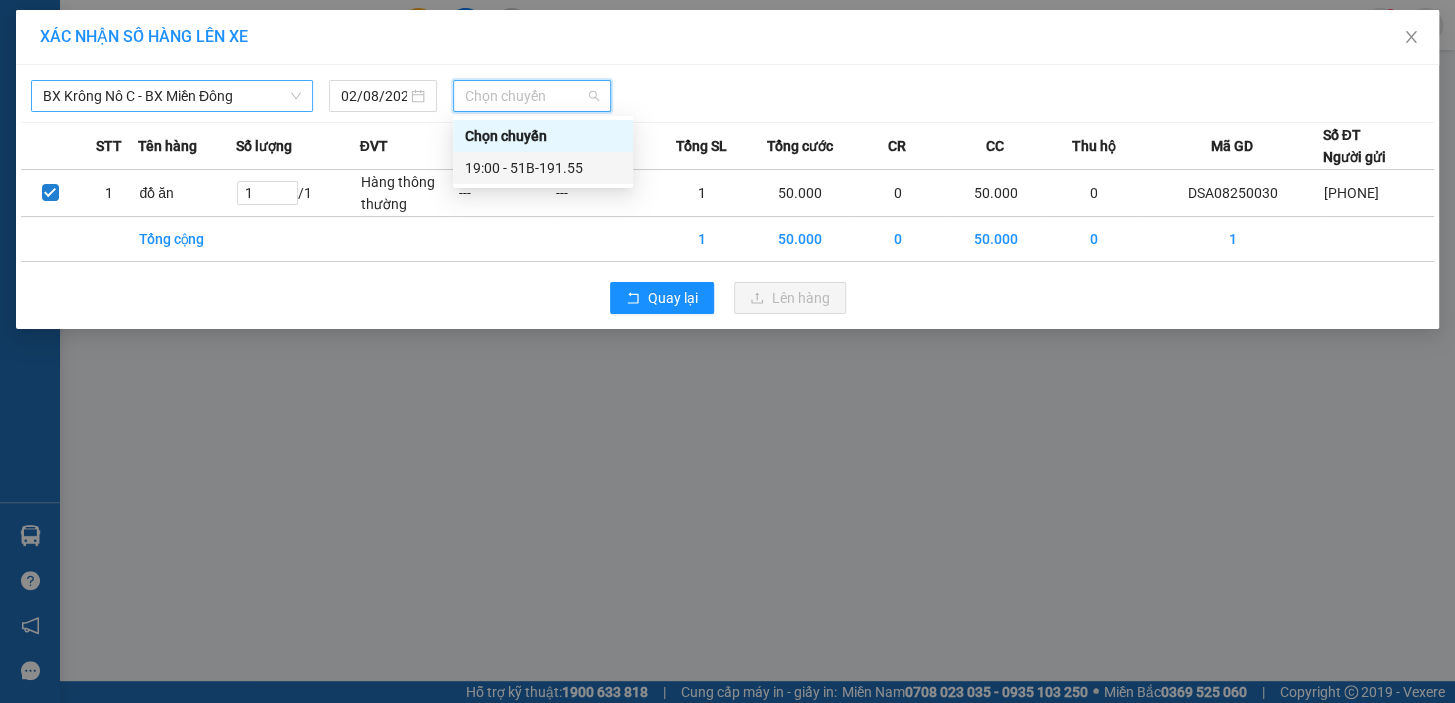 click on "19:00     - 51B-191.55" at bounding box center [543, 168] 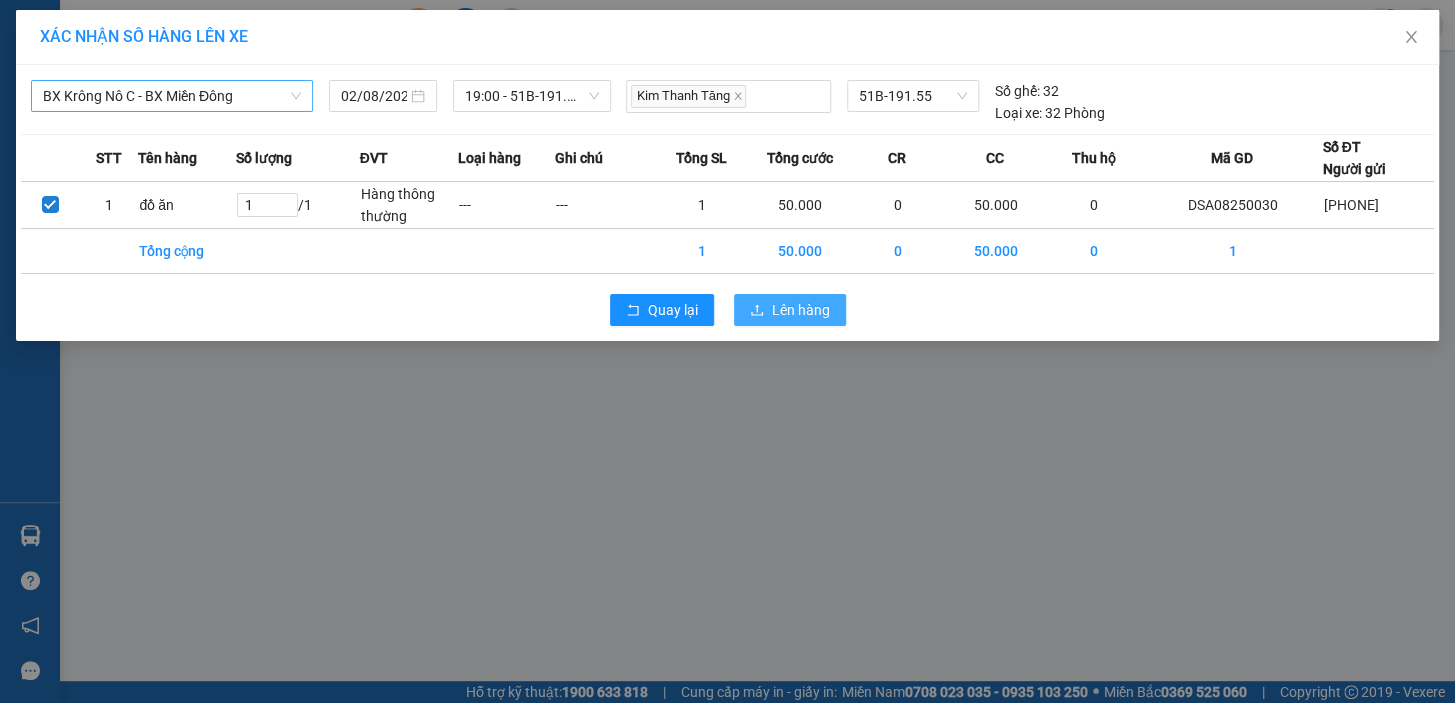 click on "Lên hàng" at bounding box center [801, 310] 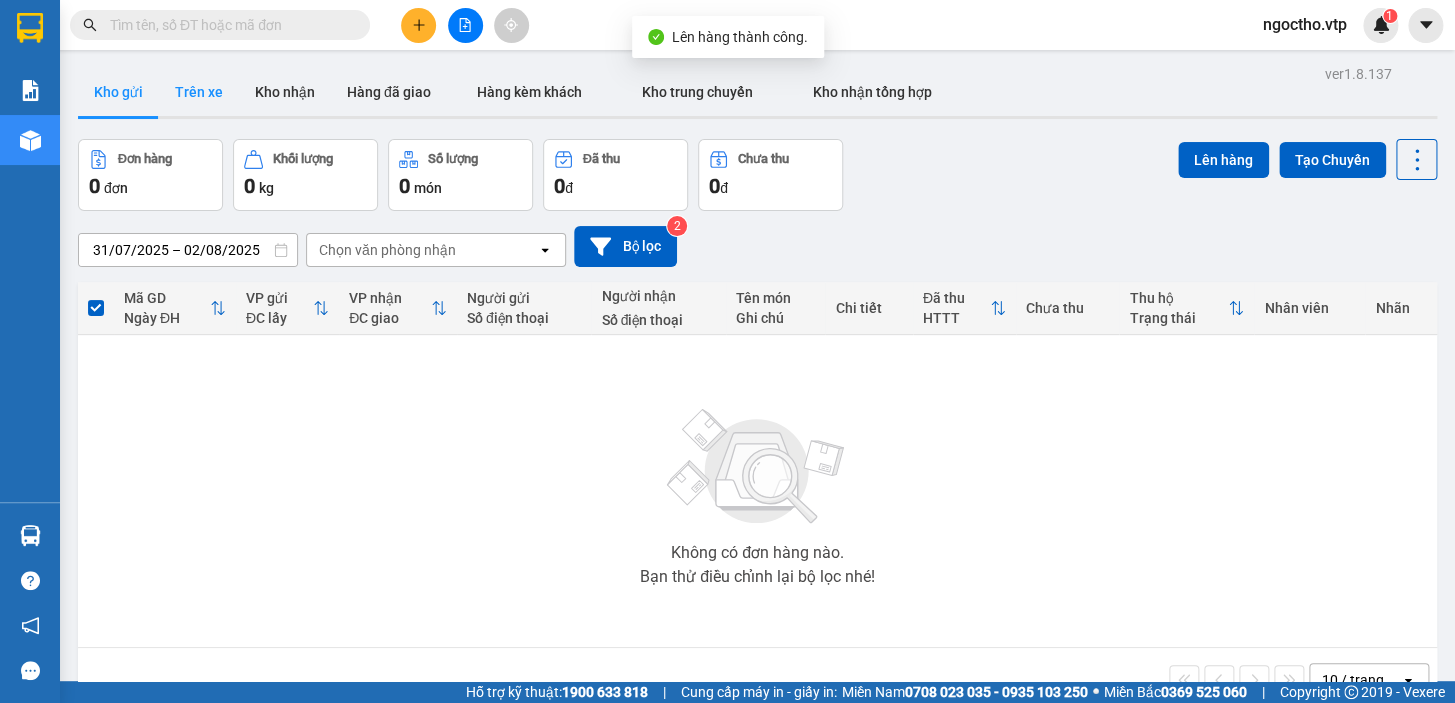 click on "Trên xe" at bounding box center [199, 92] 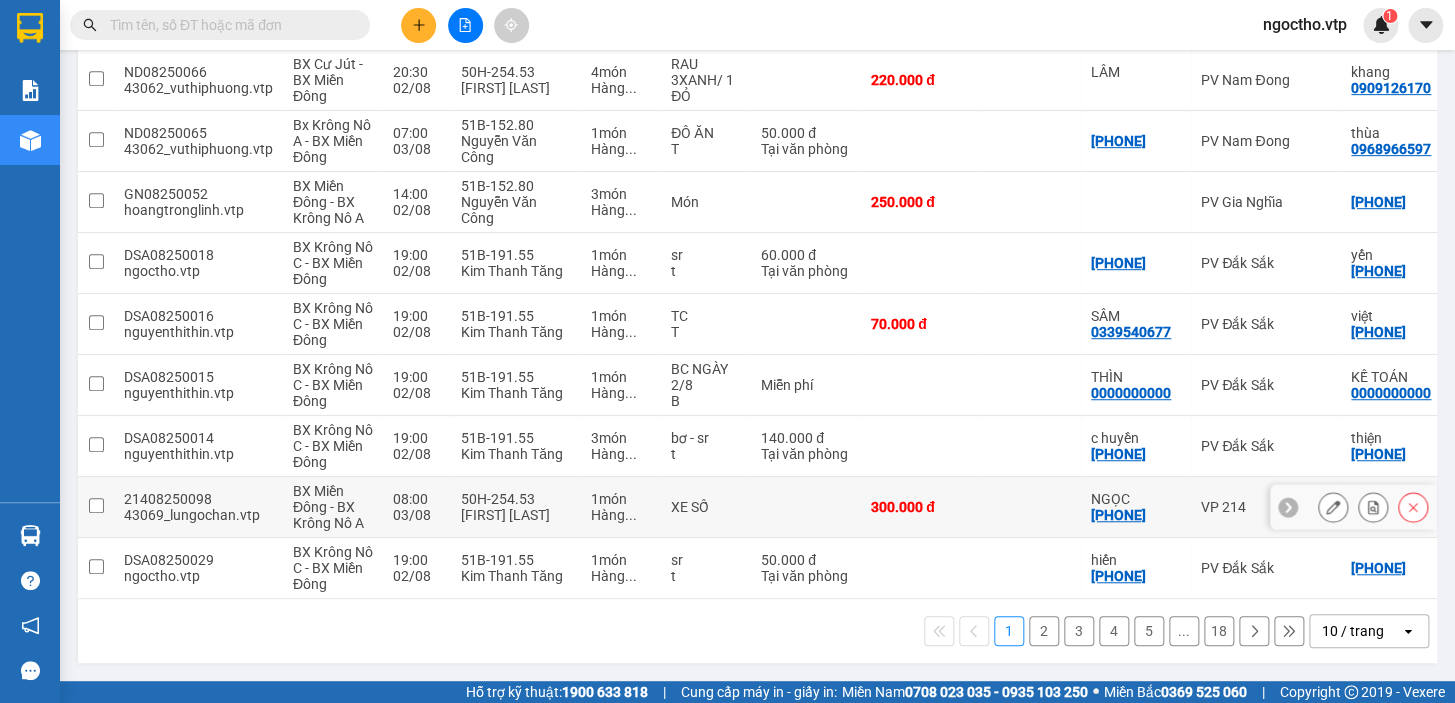 scroll, scrollTop: 79, scrollLeft: 0, axis: vertical 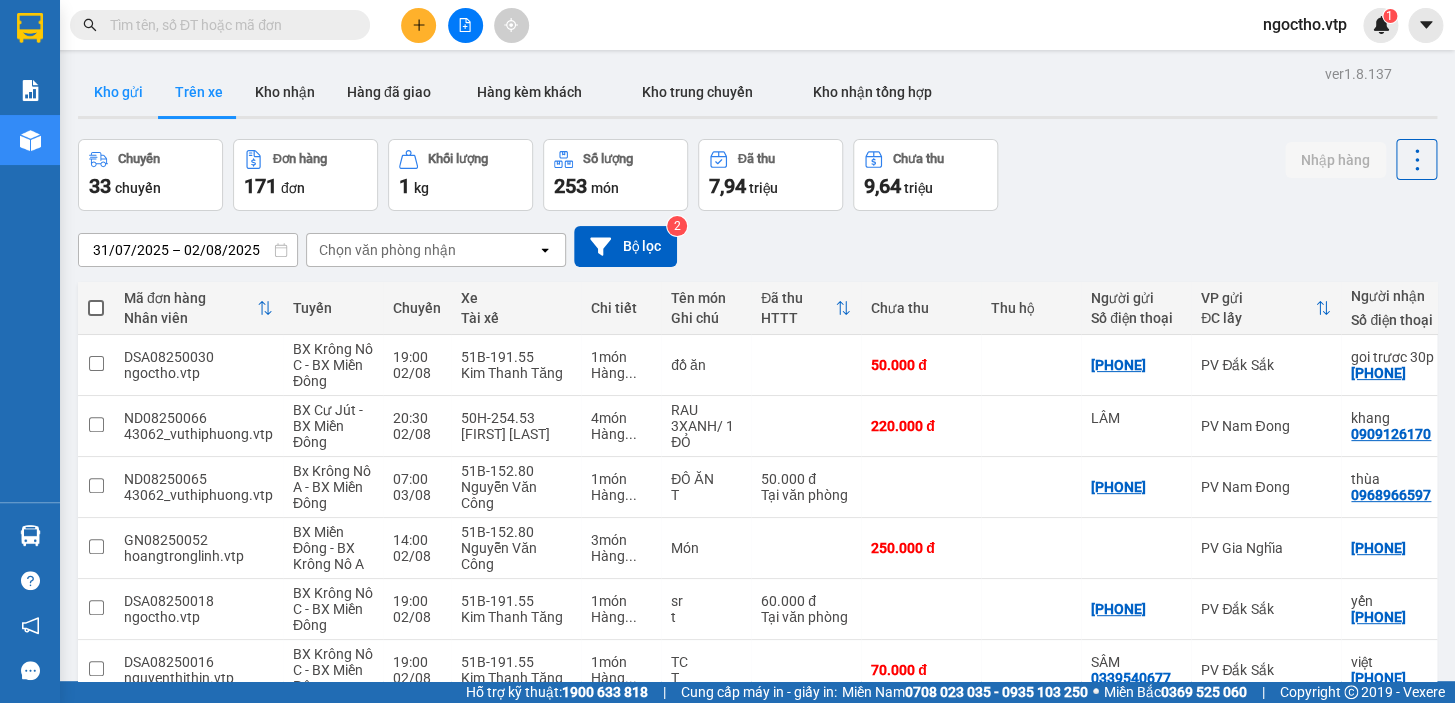 click on "Kho gửi" at bounding box center [118, 92] 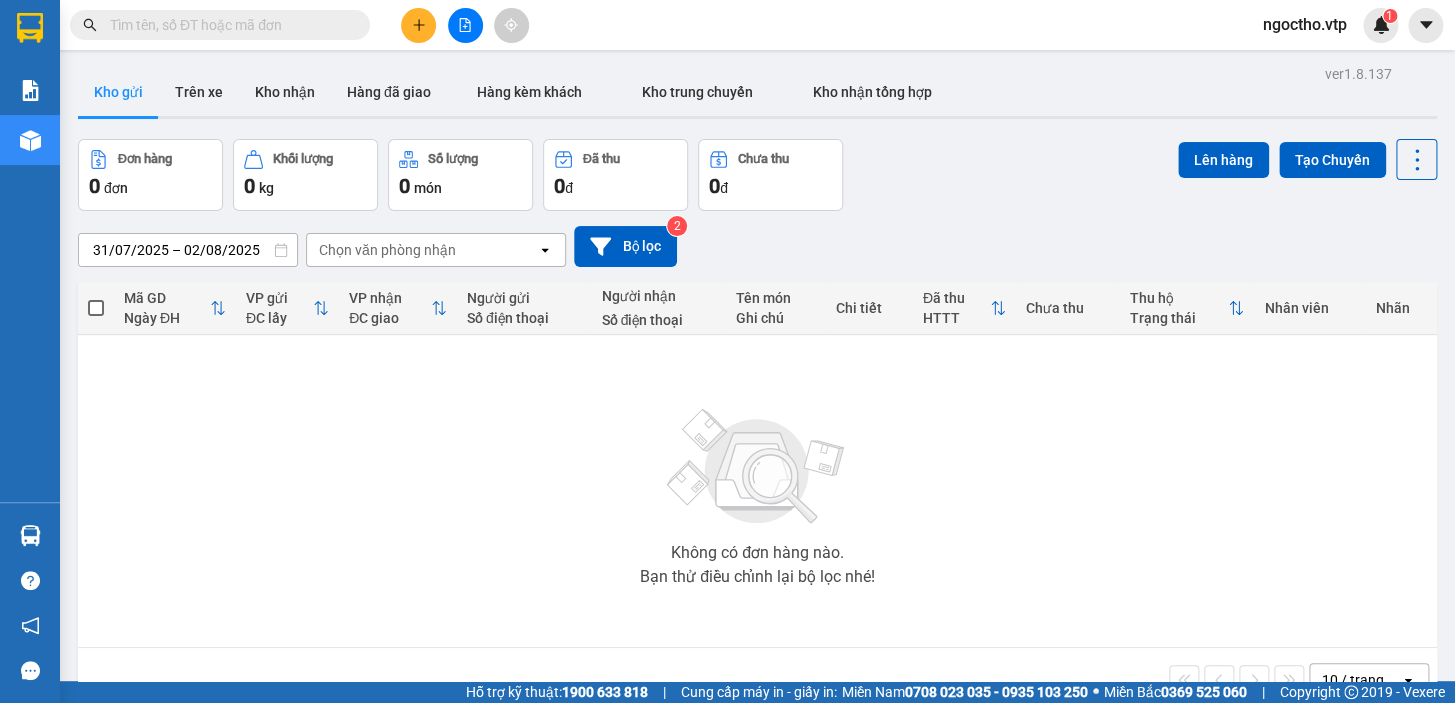 scroll, scrollTop: 91, scrollLeft: 0, axis: vertical 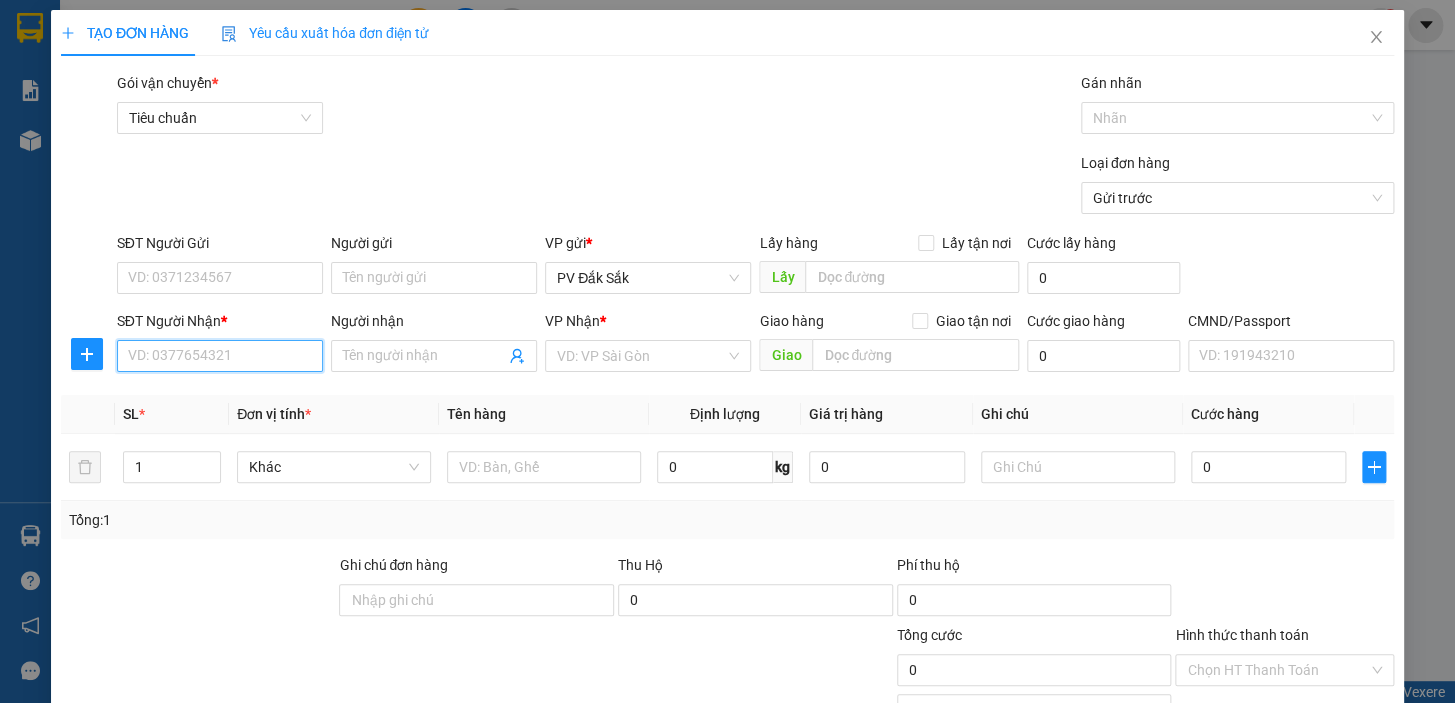 click on "SĐT Người Nhận  *" at bounding box center [220, 356] 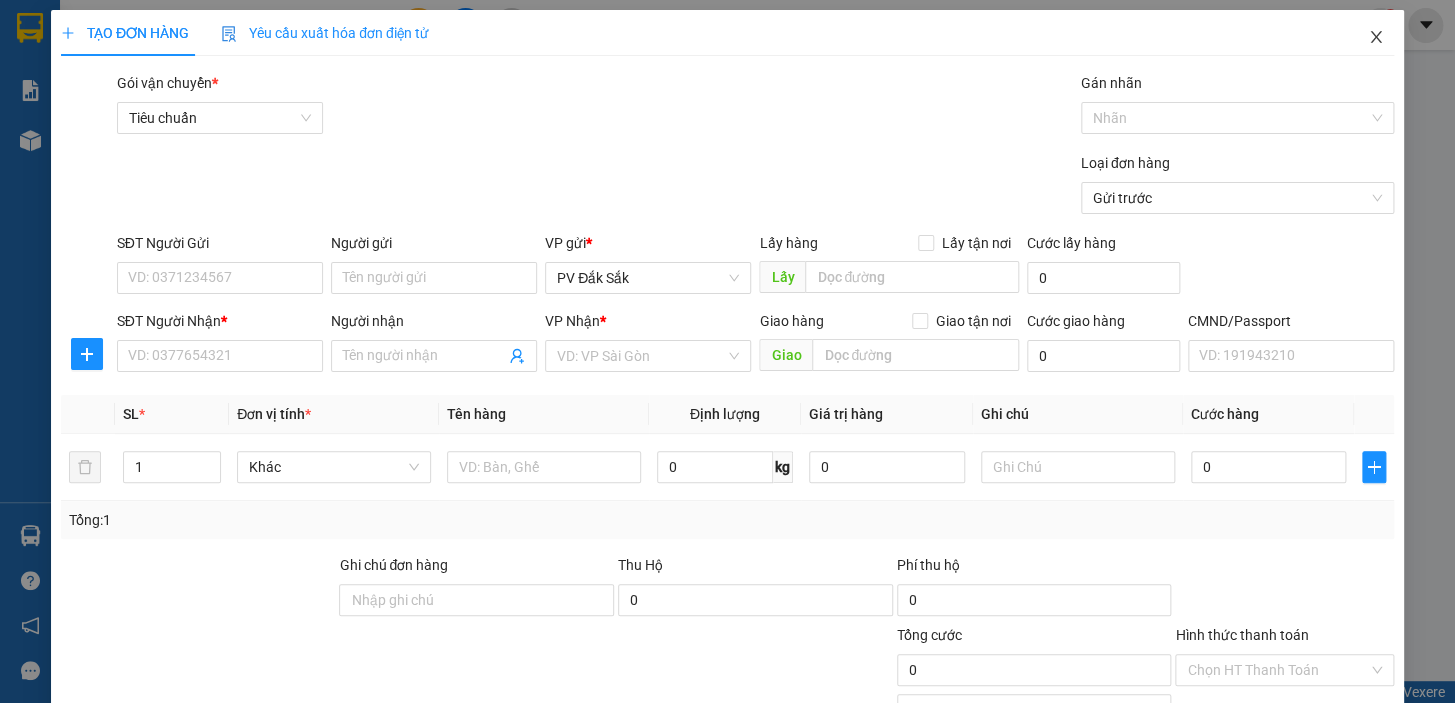 click 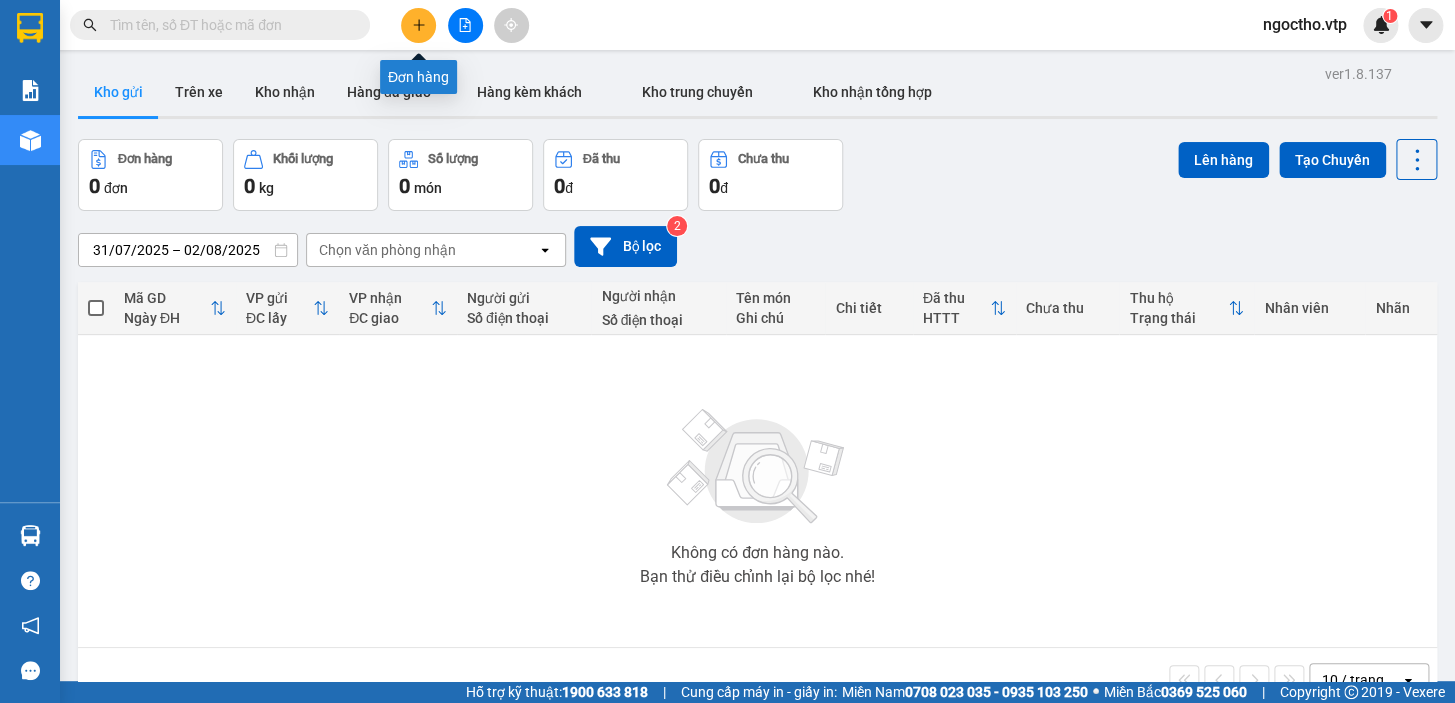 click 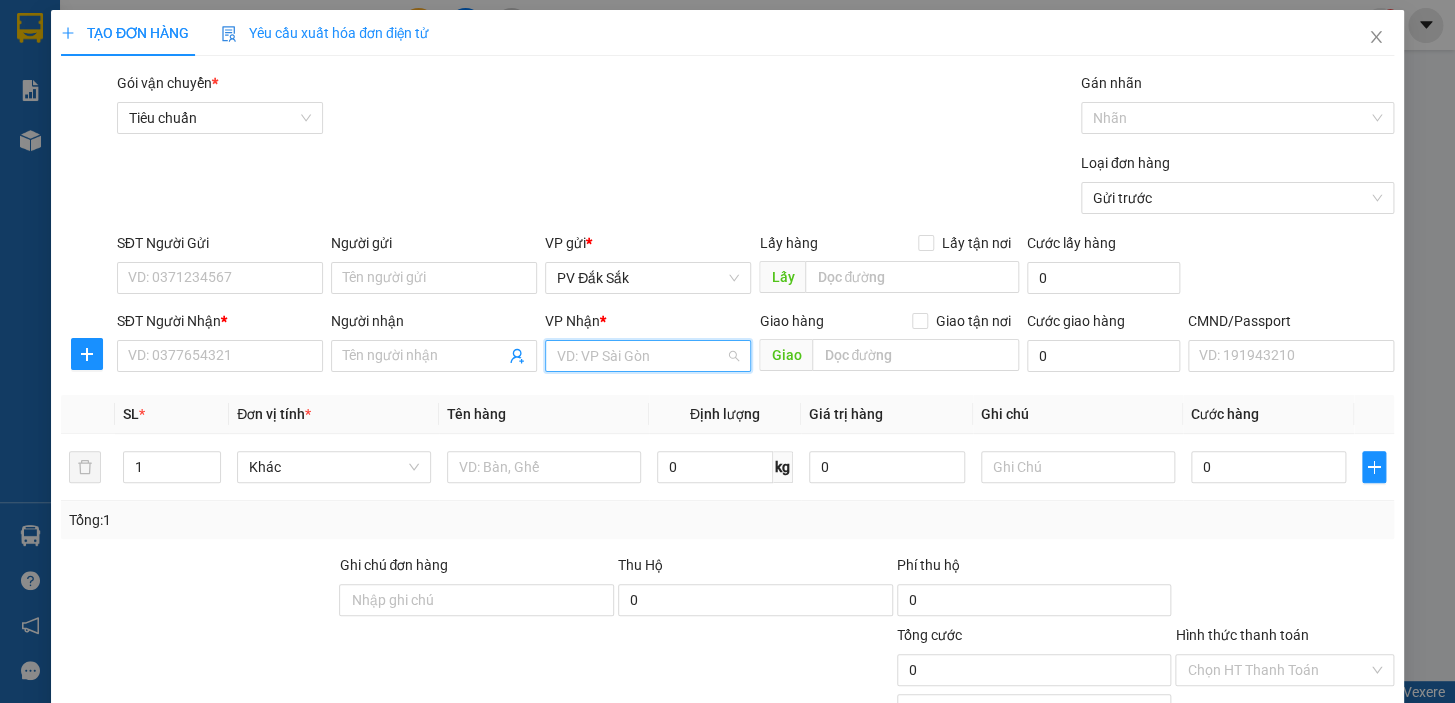 click at bounding box center [641, 356] 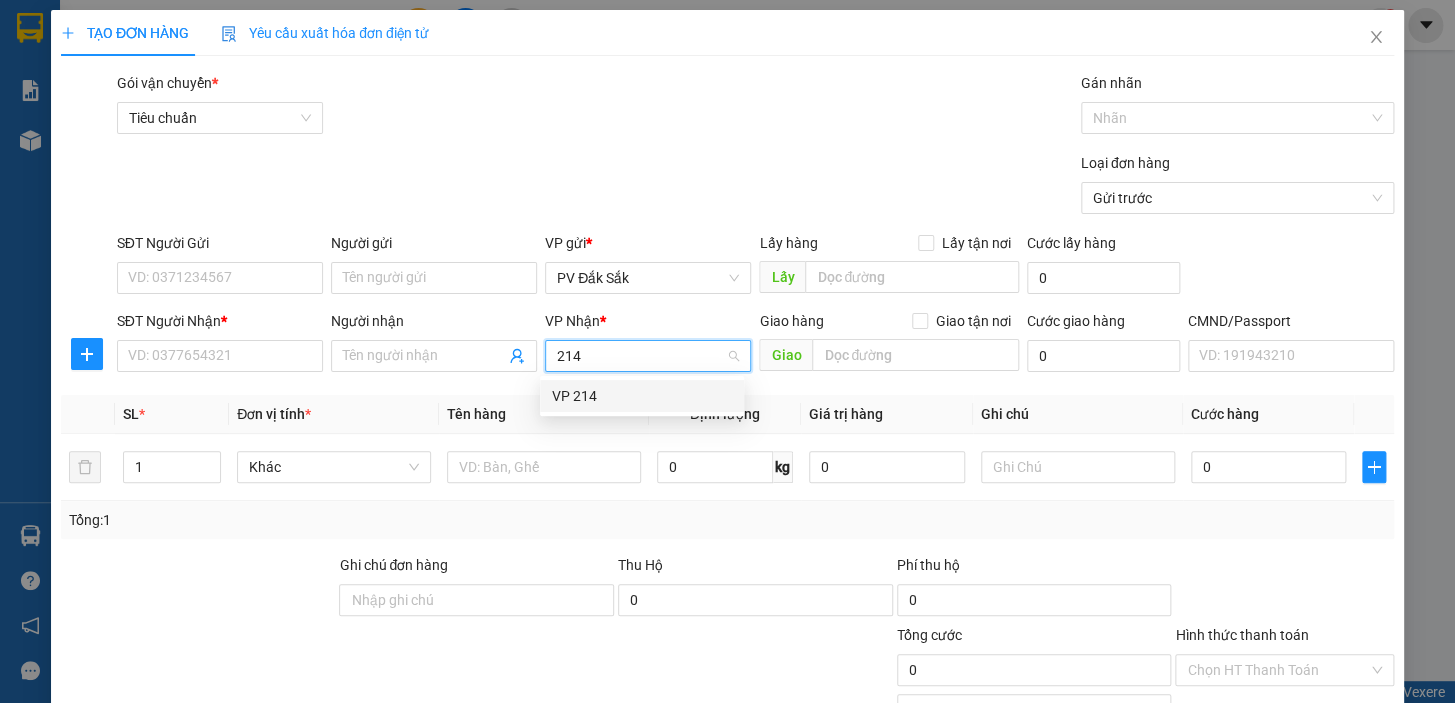 click on "VP 214" at bounding box center [642, 396] 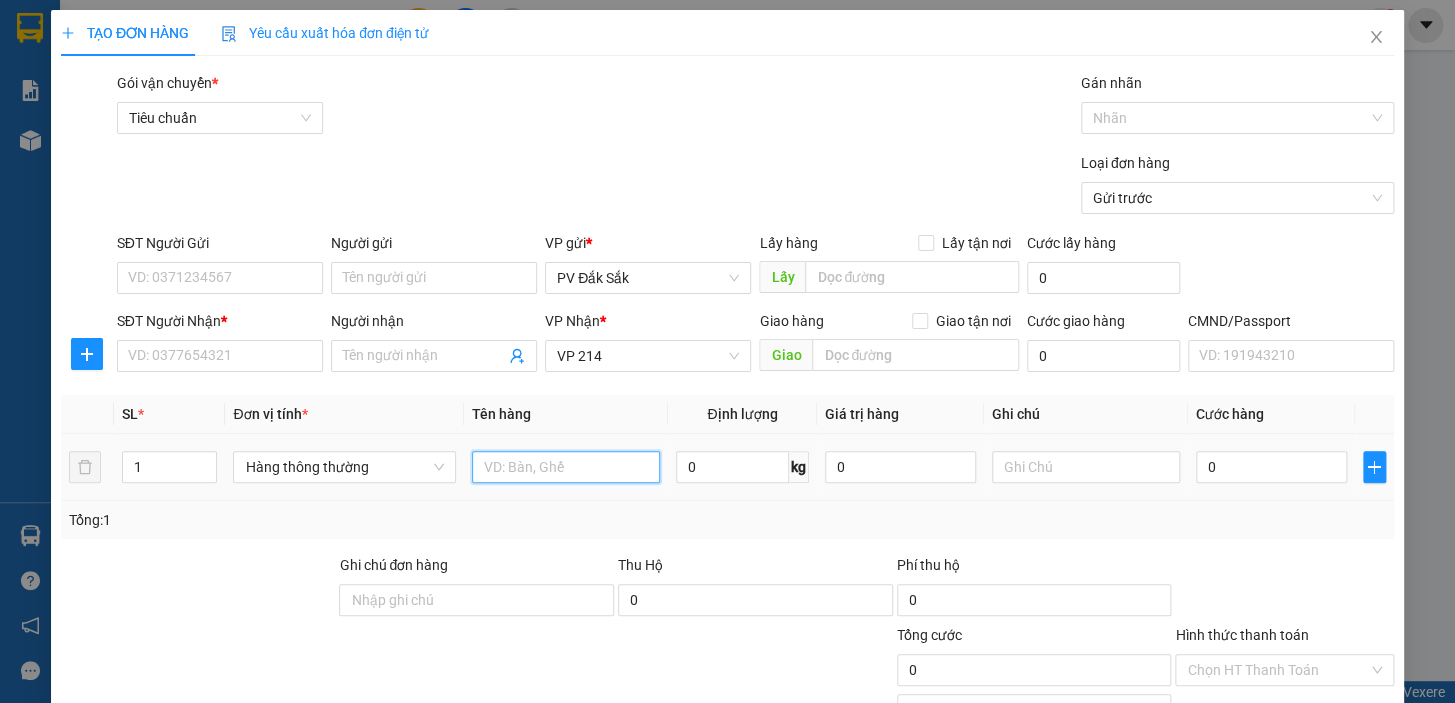 click at bounding box center [566, 467] 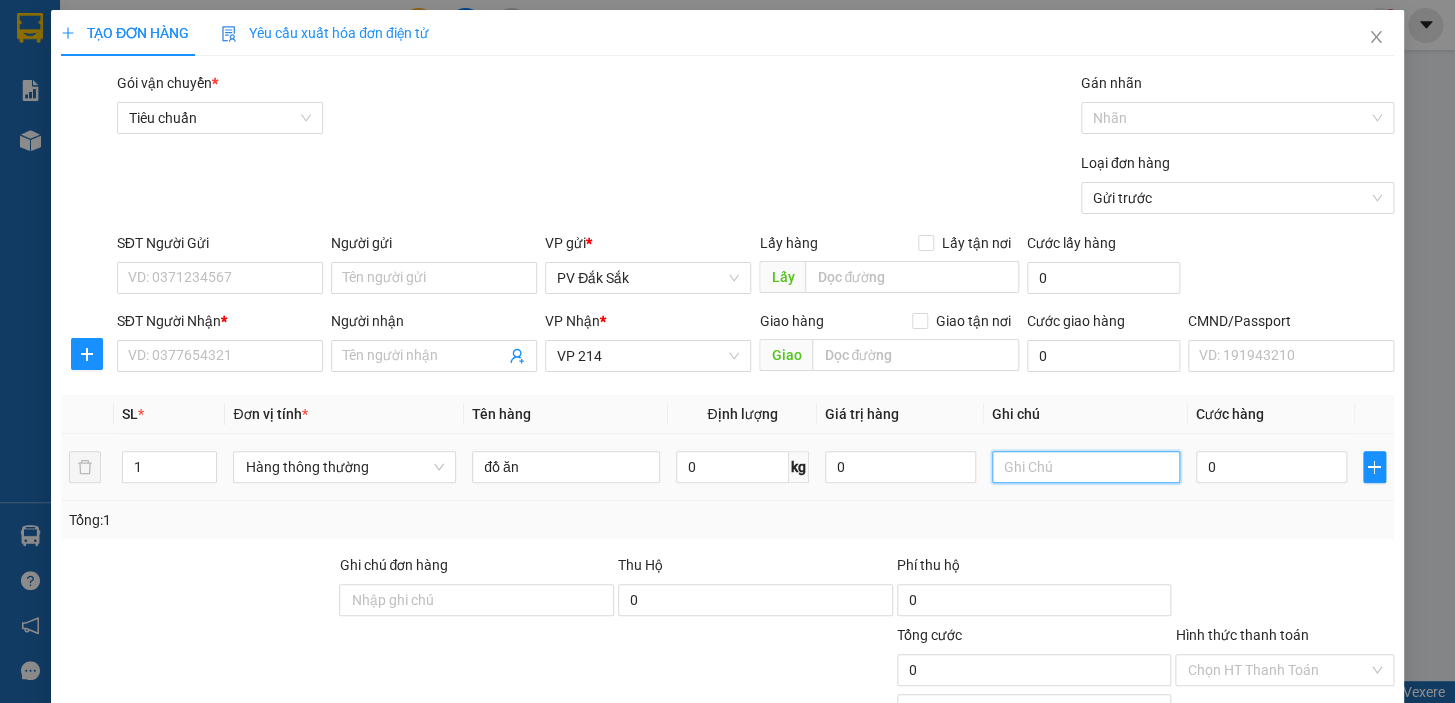 click at bounding box center (1086, 467) 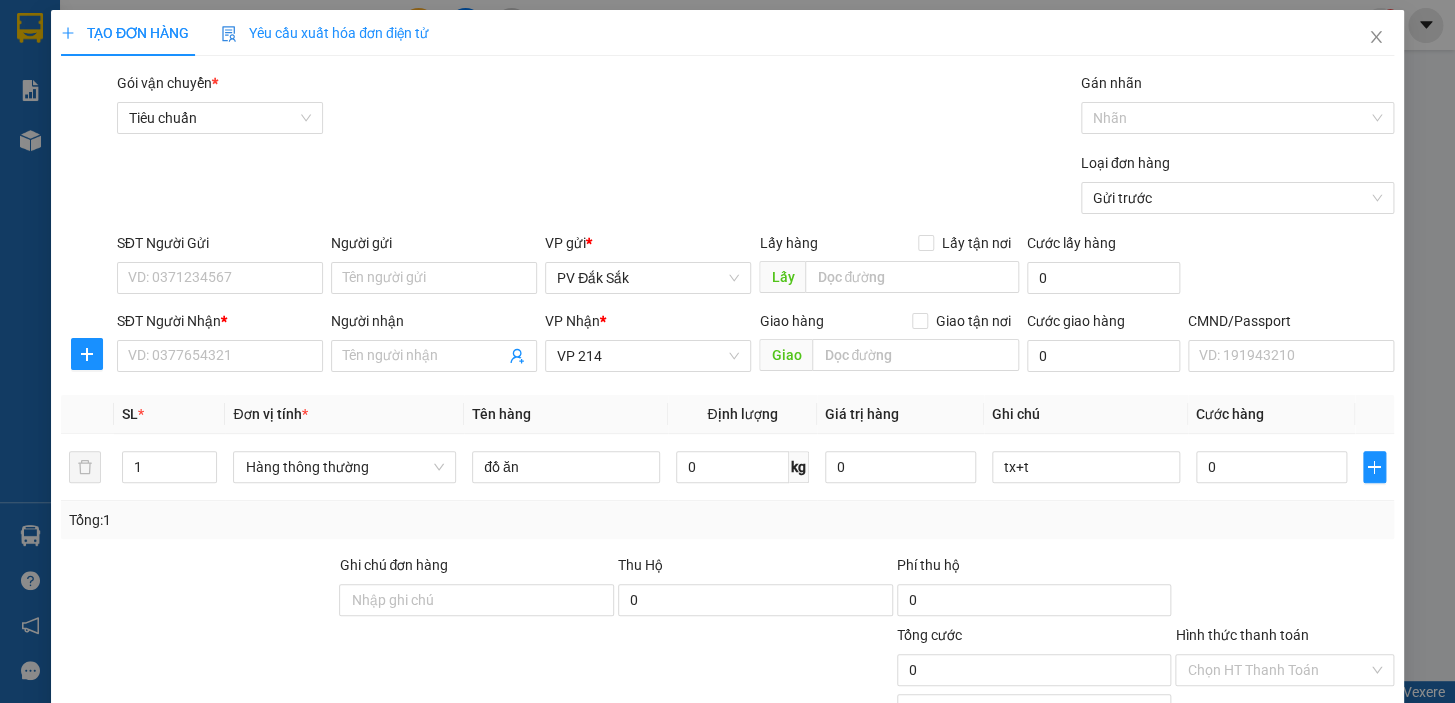 click on "SĐT Người Nhận  * VD: 0377654321" at bounding box center [220, 345] 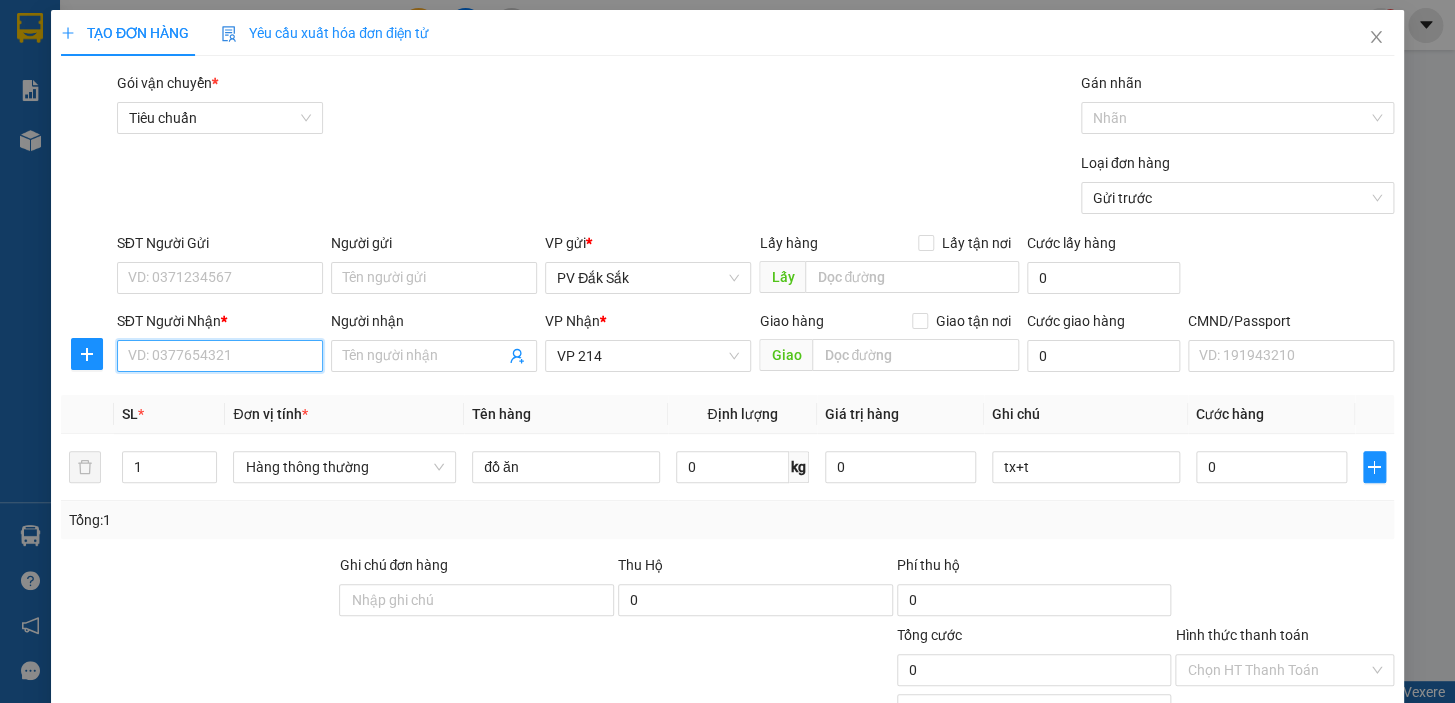 click on "SĐT Người Nhận  *" at bounding box center [220, 356] 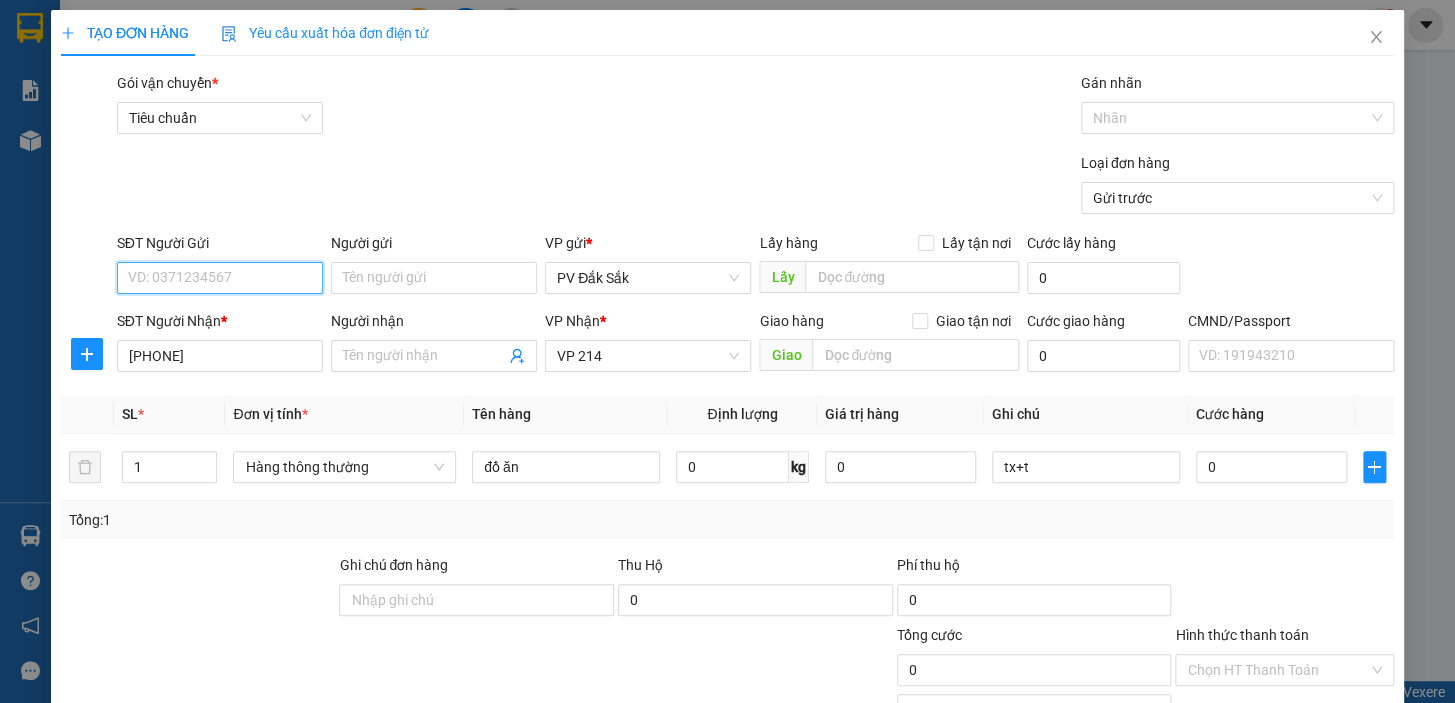 click on "SĐT Người Gửi" at bounding box center (220, 278) 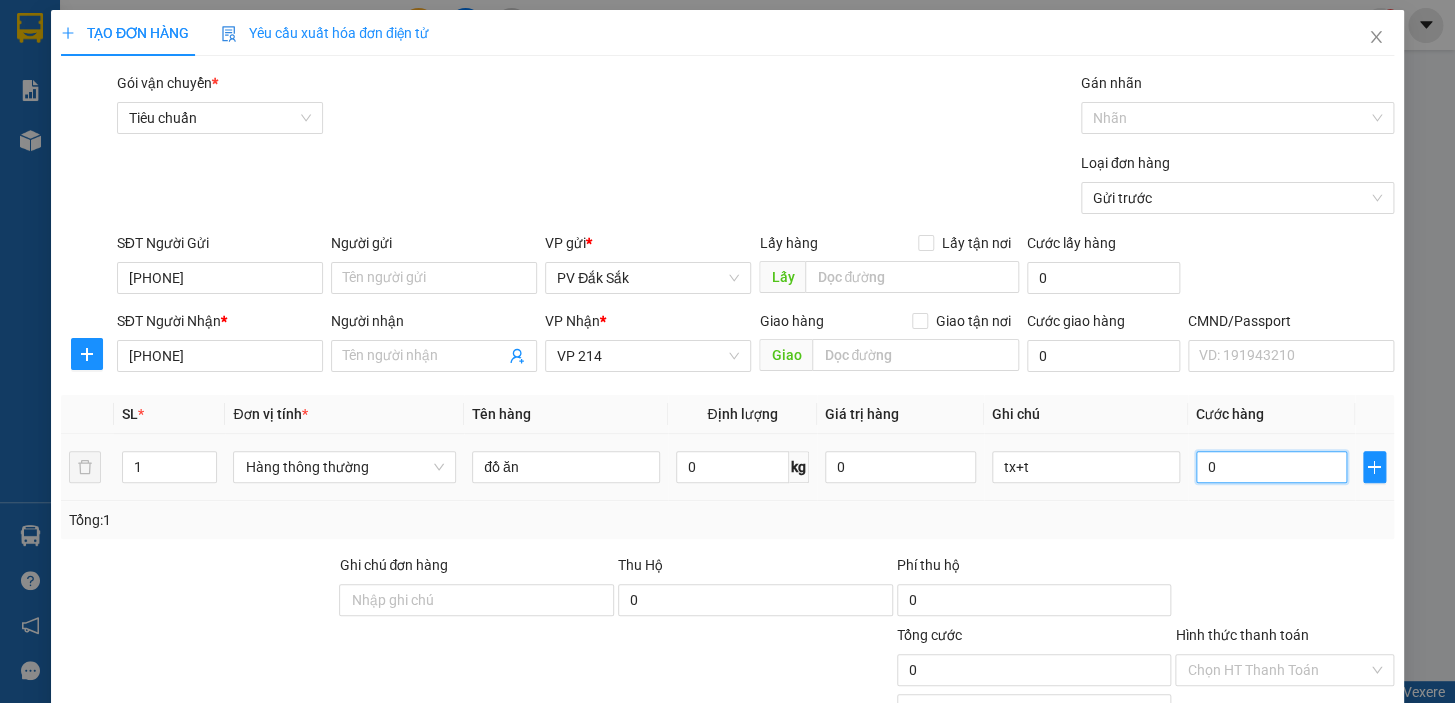 click on "0" at bounding box center [1271, 467] 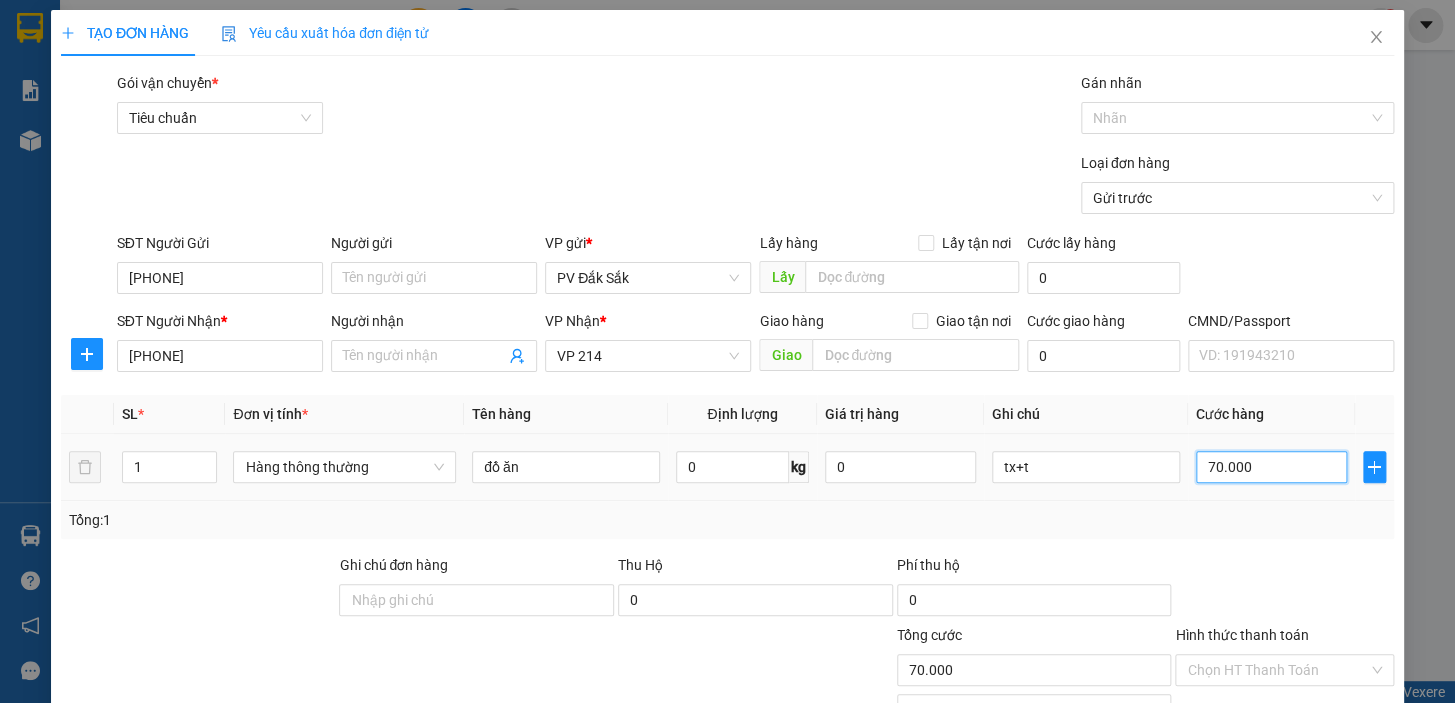 click on "70.000" at bounding box center [1271, 467] 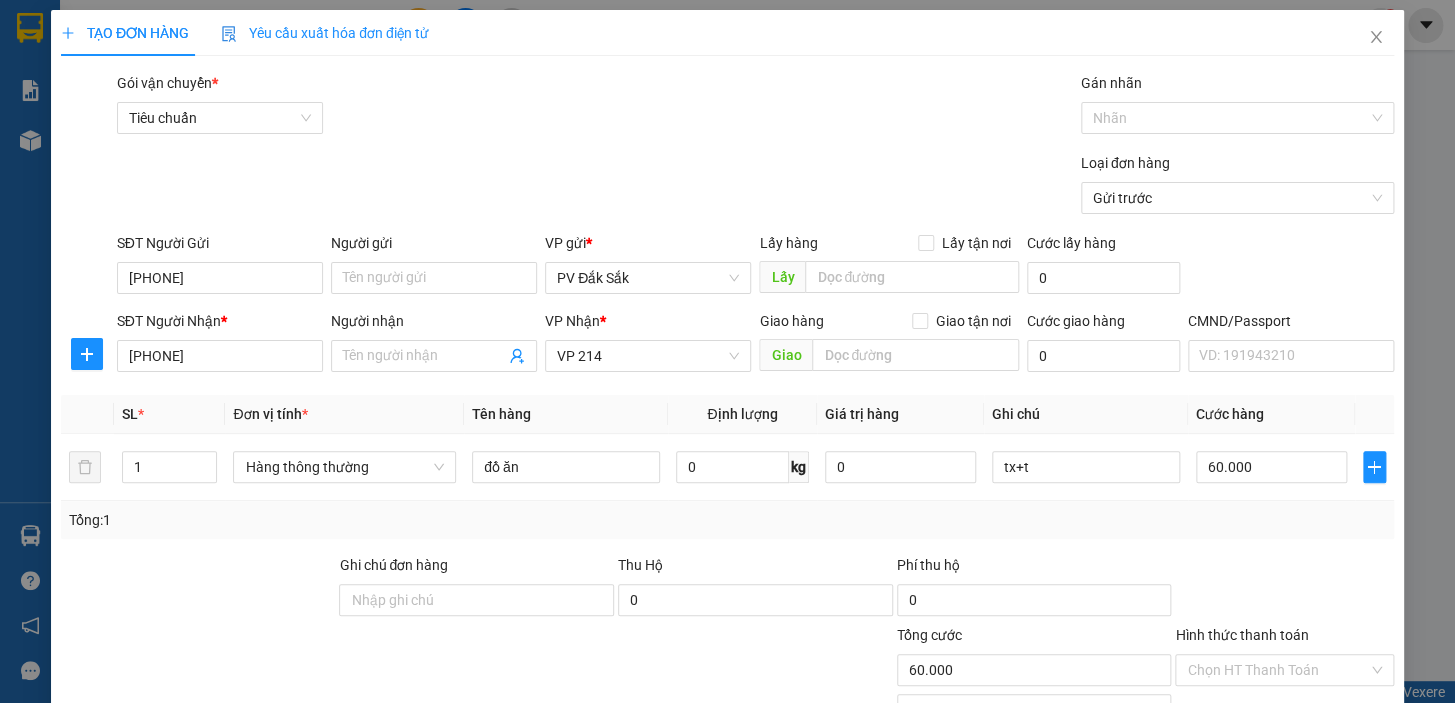 click on "Hình thức thanh toán" at bounding box center [1241, 635] 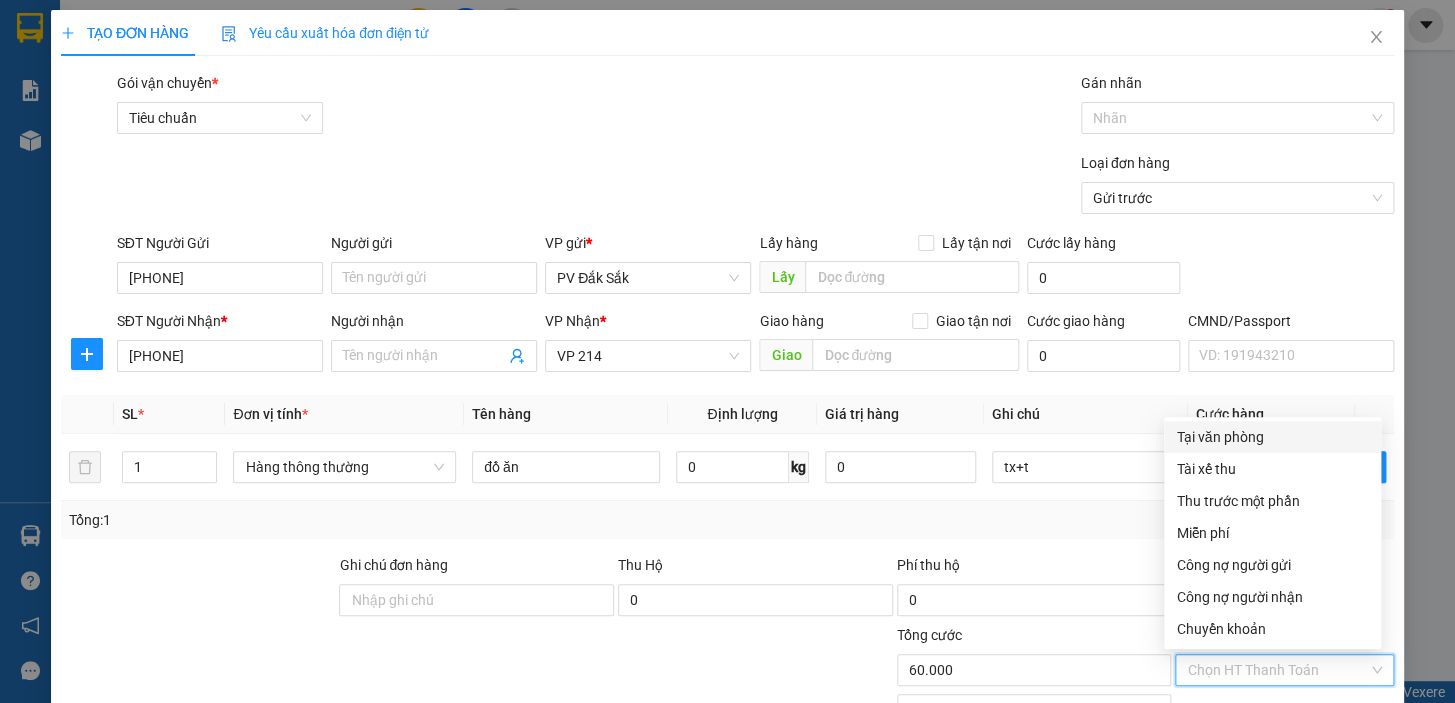 click on "Tại văn phòng" at bounding box center [1272, 437] 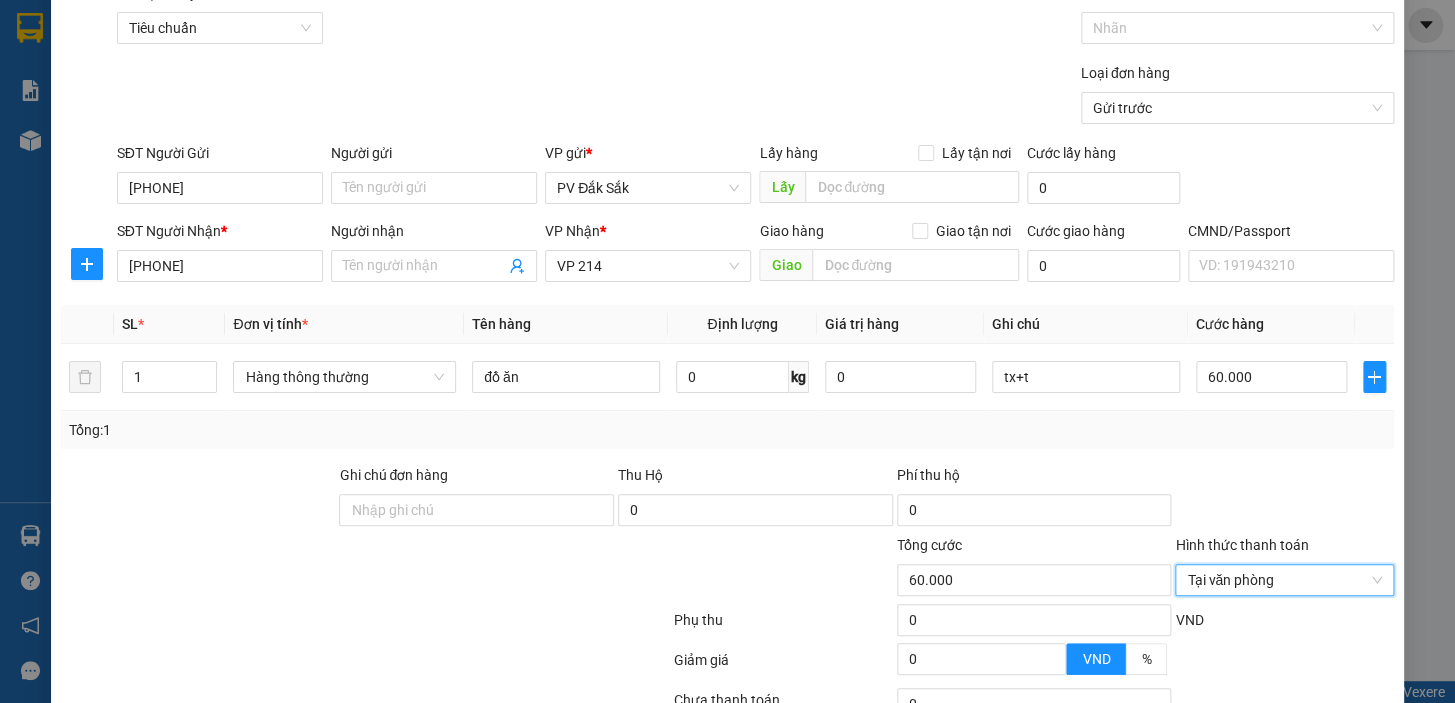 scroll, scrollTop: 258, scrollLeft: 0, axis: vertical 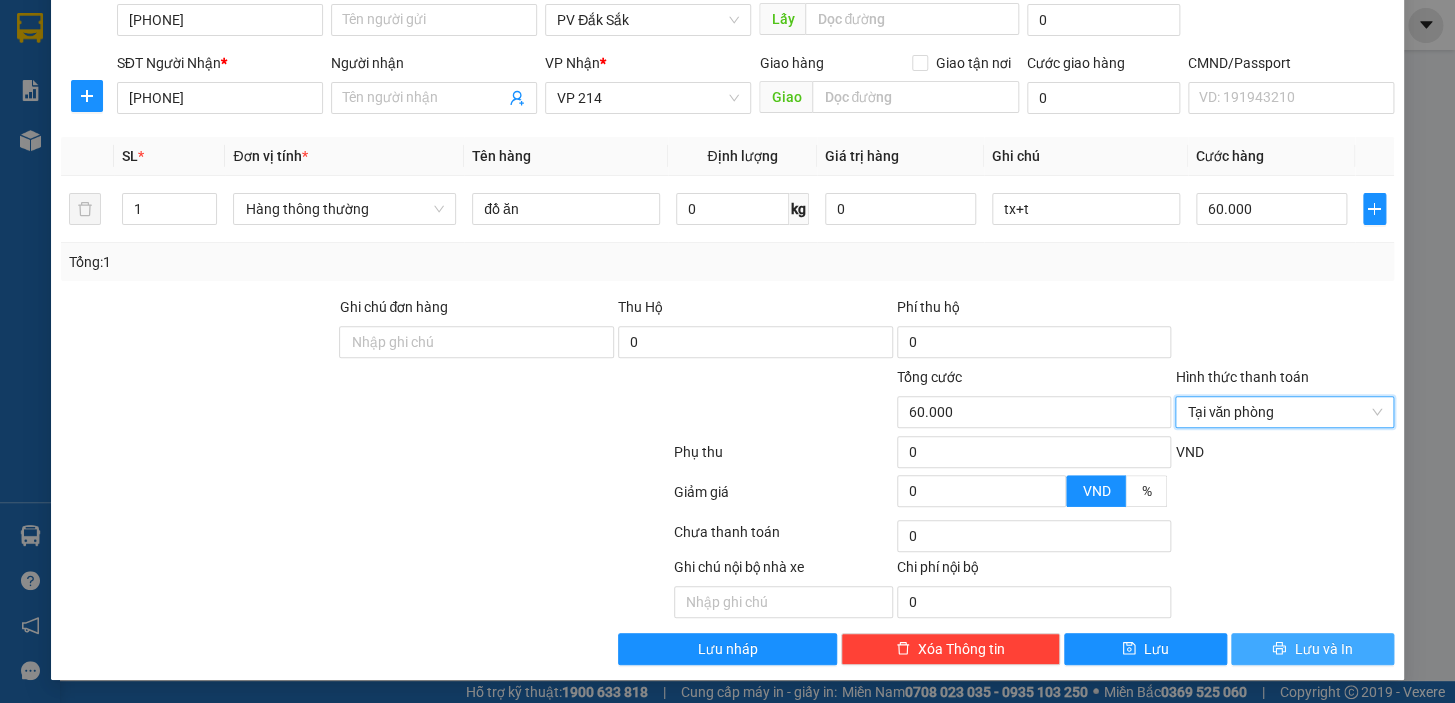 drag, startPoint x: 1279, startPoint y: 637, endPoint x: 1301, endPoint y: 652, distance: 26.627054 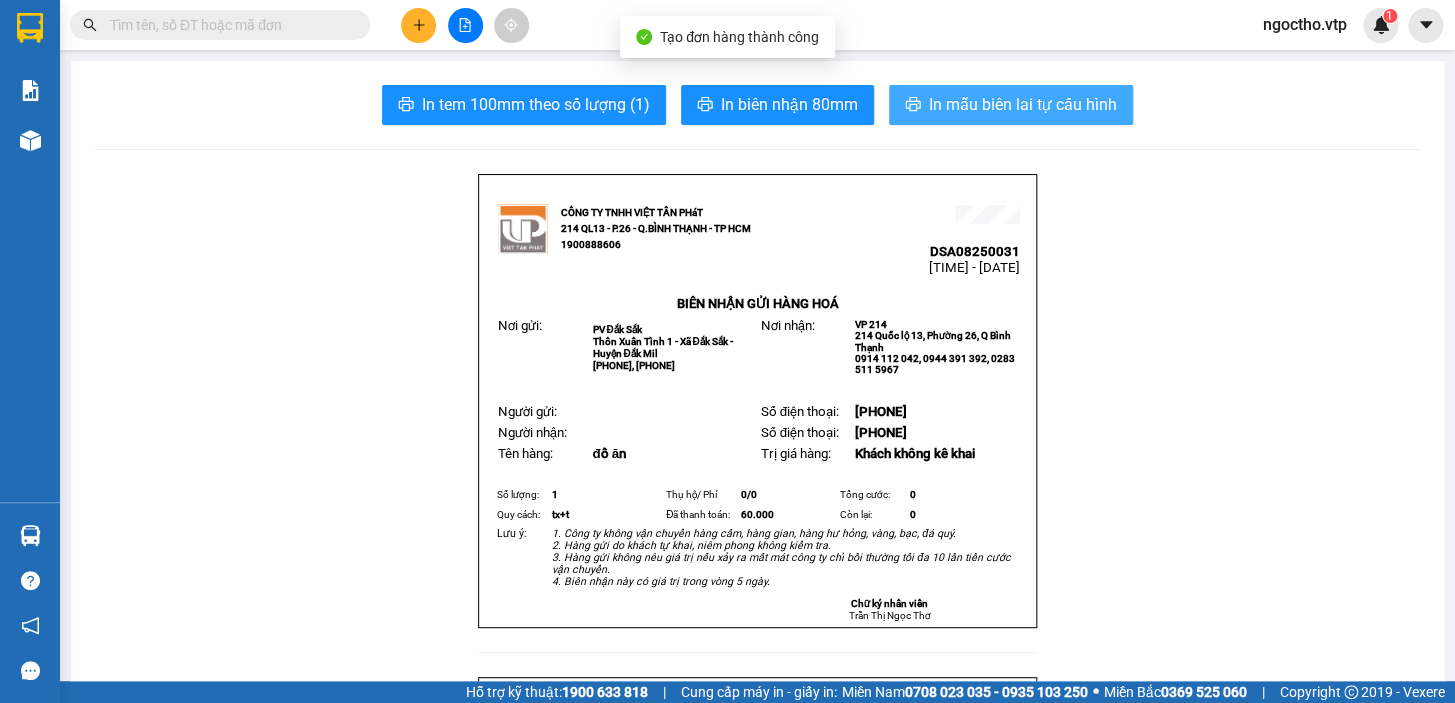 click on "In mẫu biên lai tự cấu hình" at bounding box center [1023, 104] 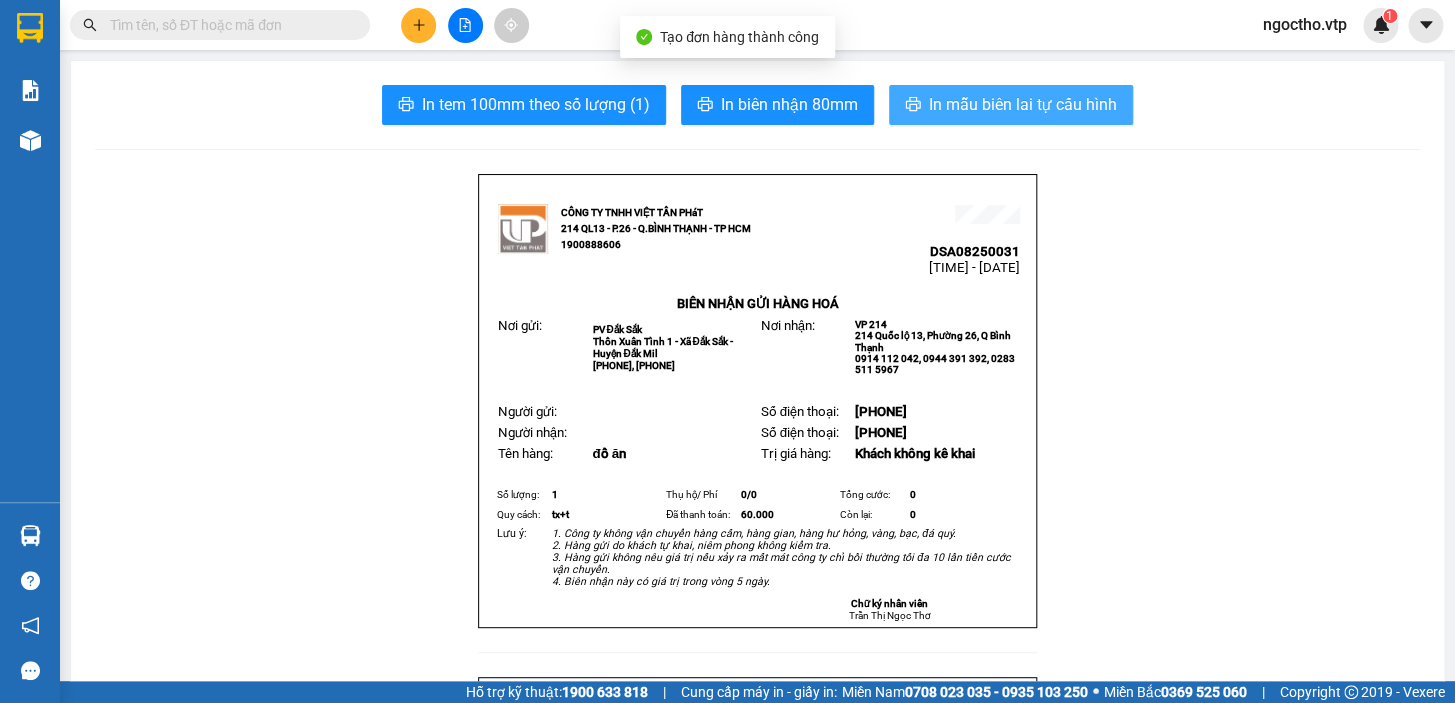 scroll, scrollTop: 0, scrollLeft: 0, axis: both 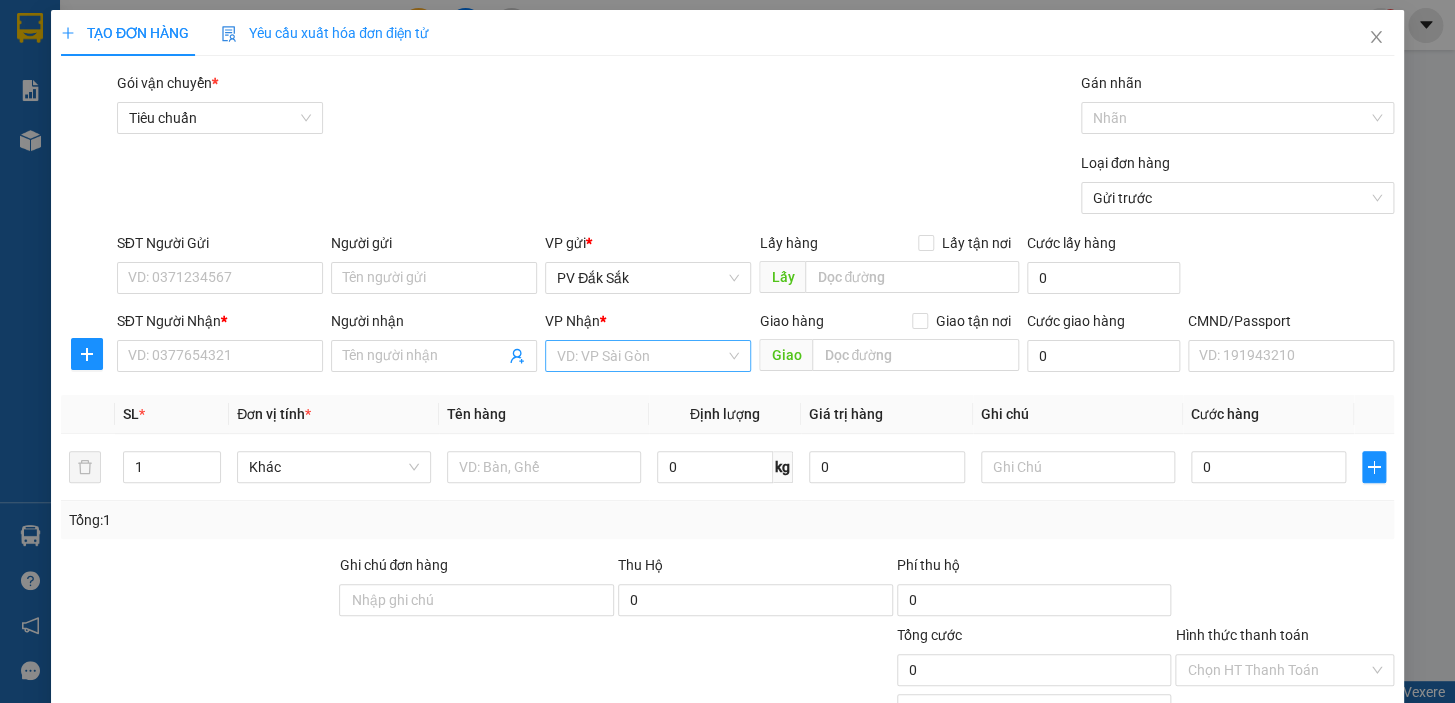 click at bounding box center [641, 356] 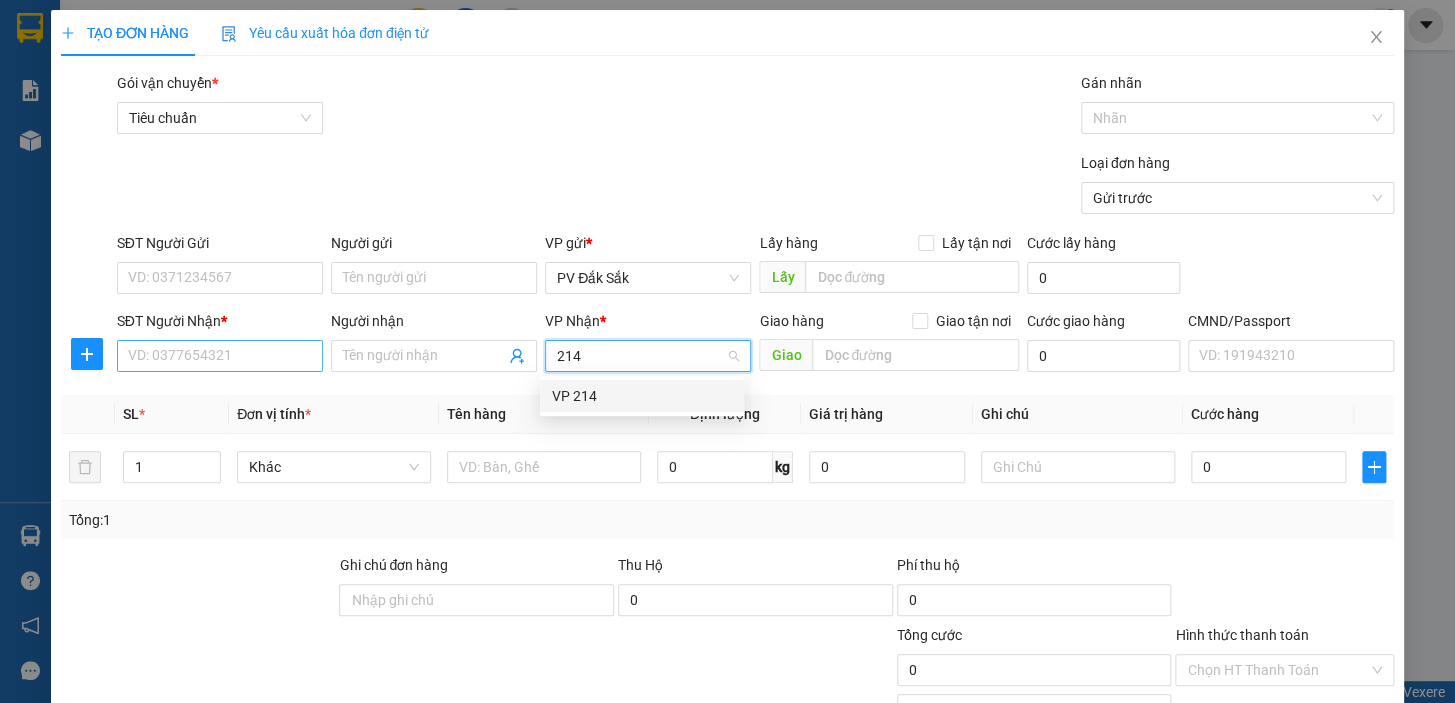 drag, startPoint x: 591, startPoint y: 356, endPoint x: 248, endPoint y: 343, distance: 343.24628 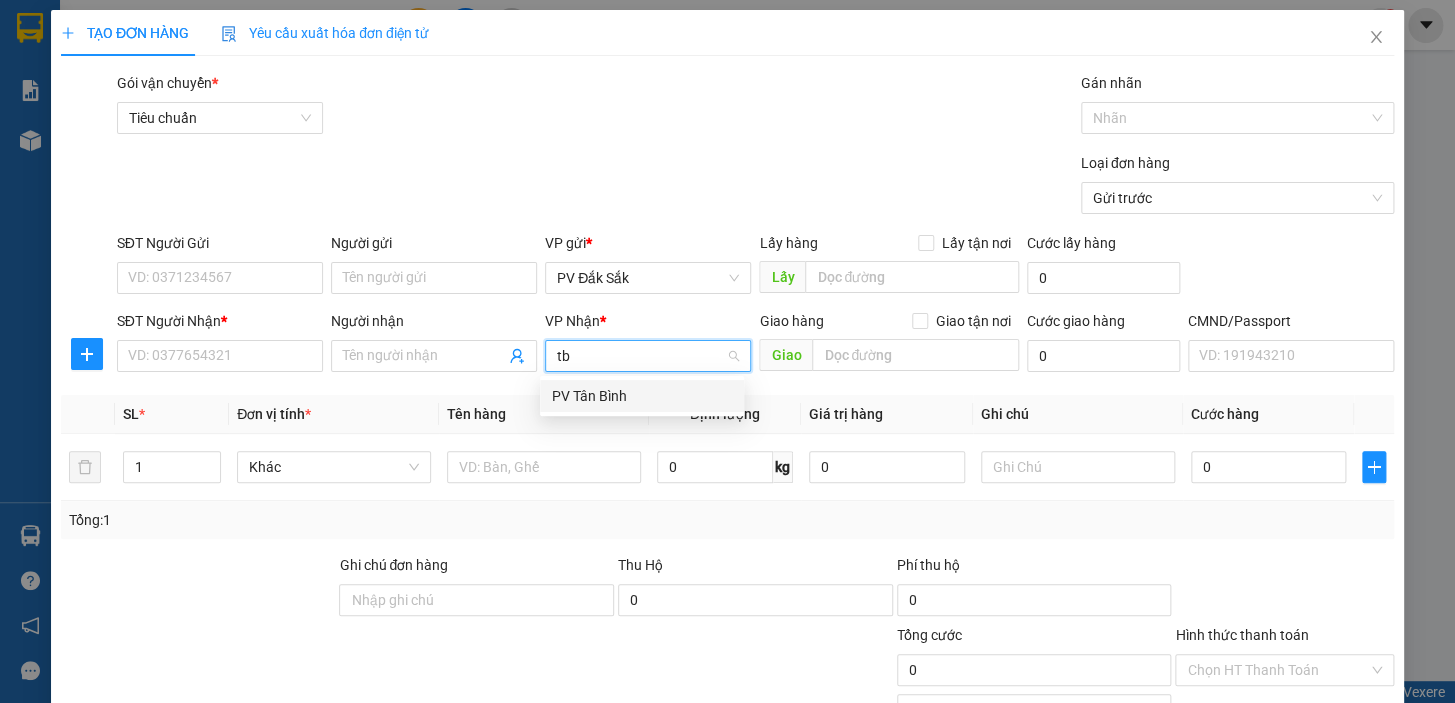 click on "PV Tân Bình" at bounding box center (642, 396) 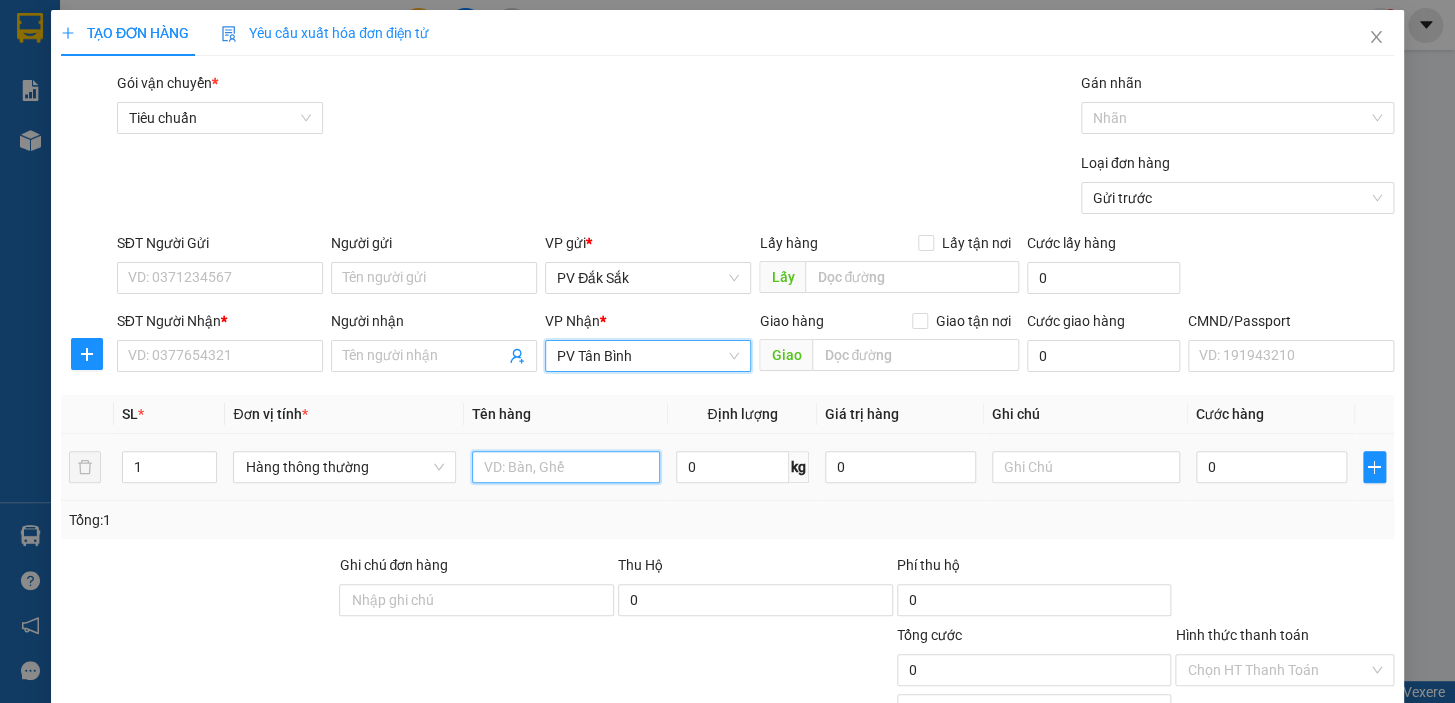 click at bounding box center [566, 467] 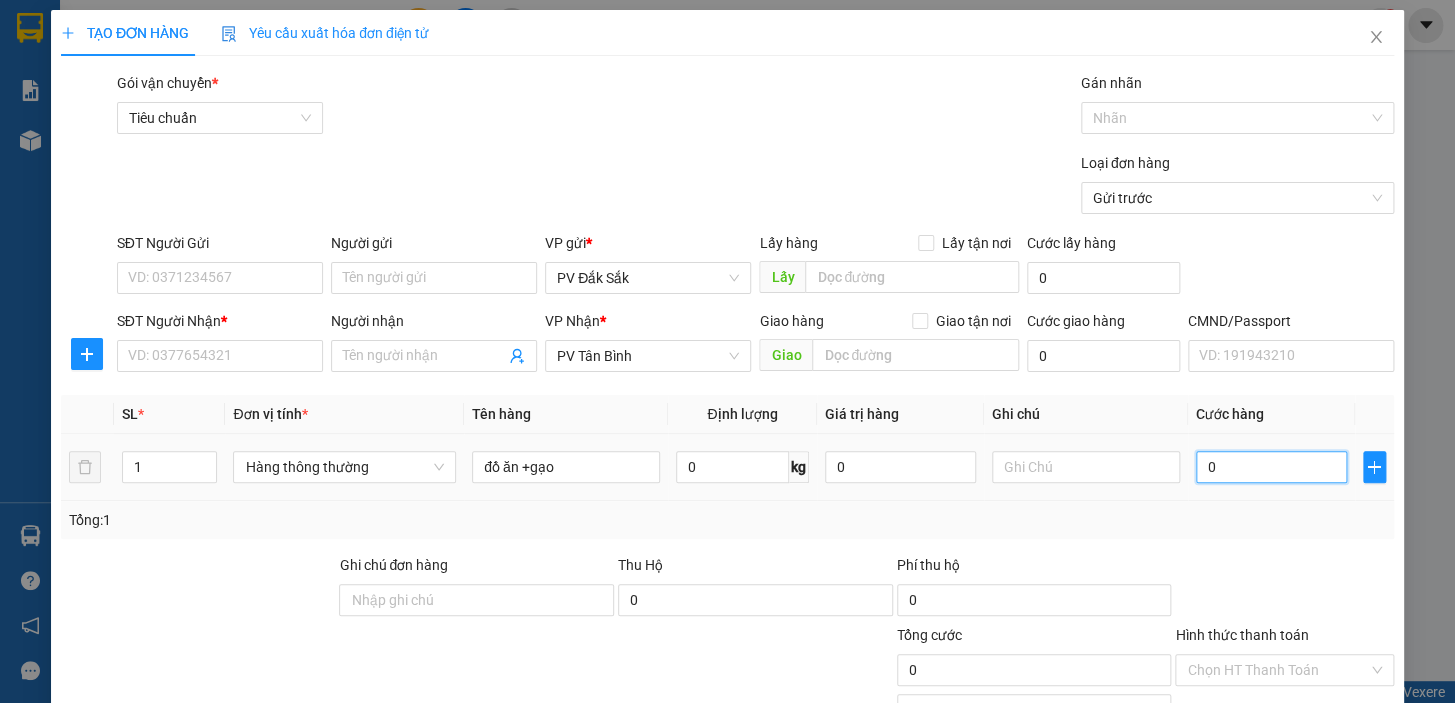 click on "0" at bounding box center [1271, 467] 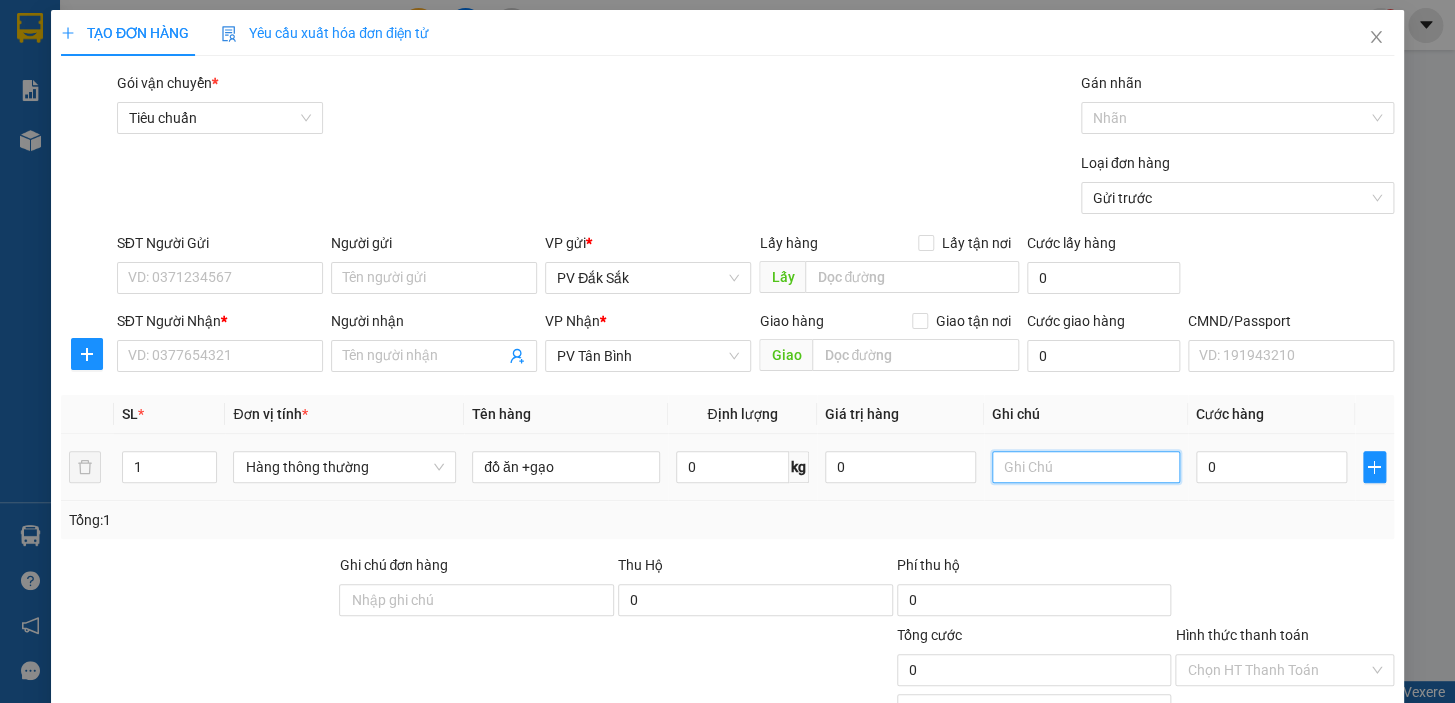 click at bounding box center [1086, 467] 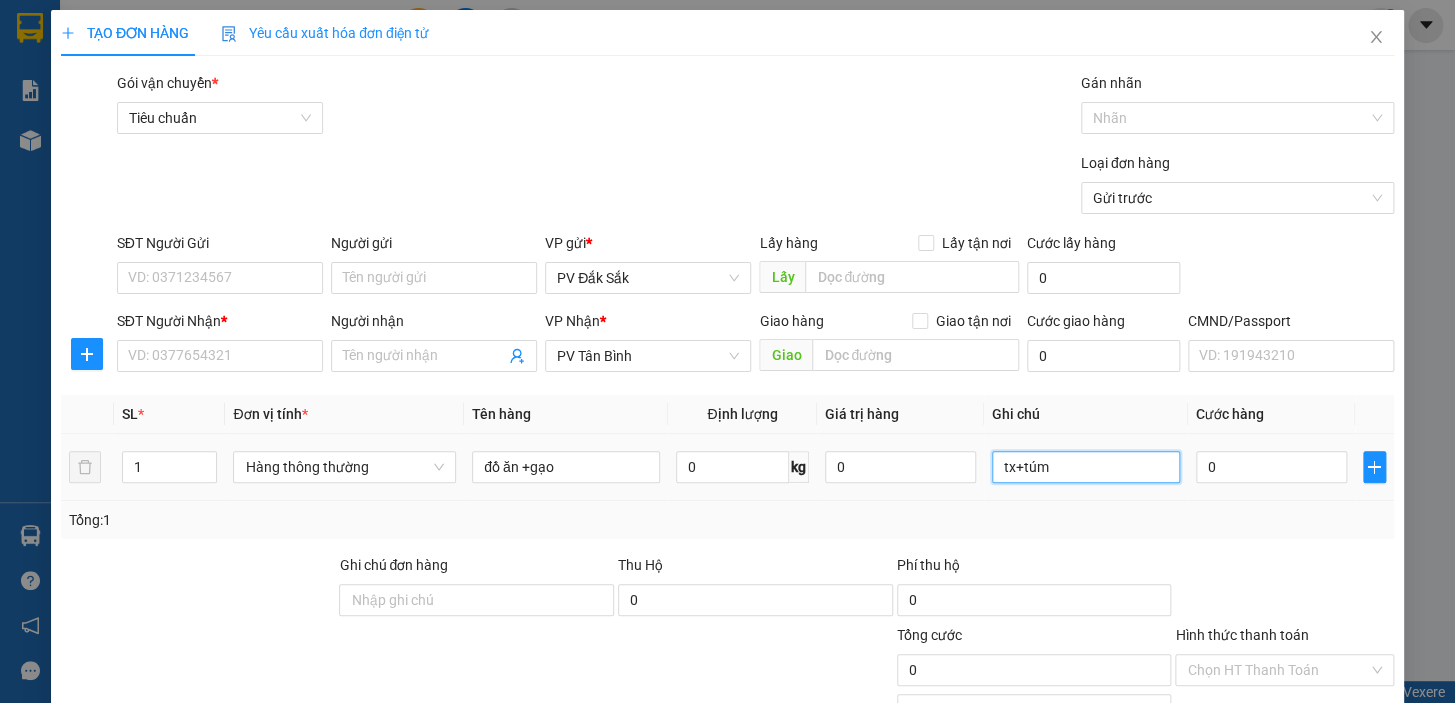scroll, scrollTop: 181, scrollLeft: 0, axis: vertical 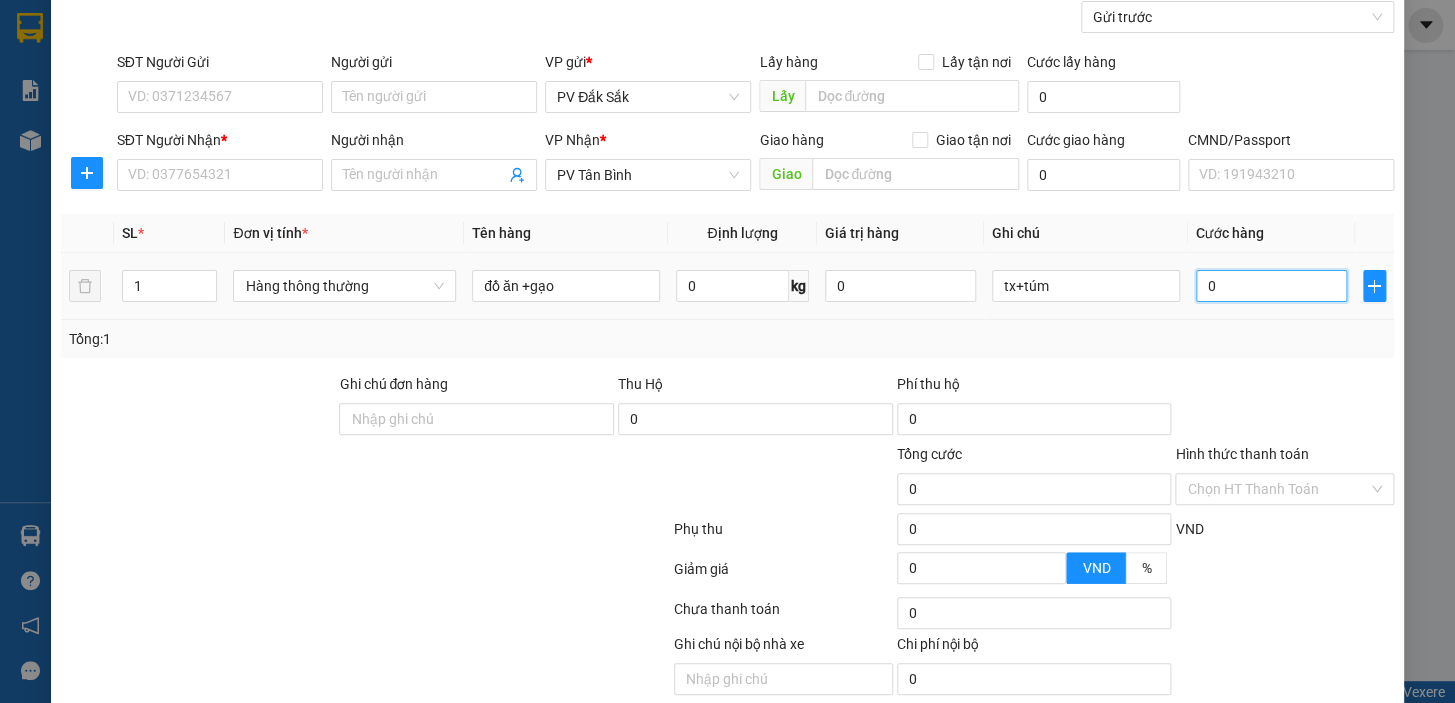 click on "0" at bounding box center (1271, 286) 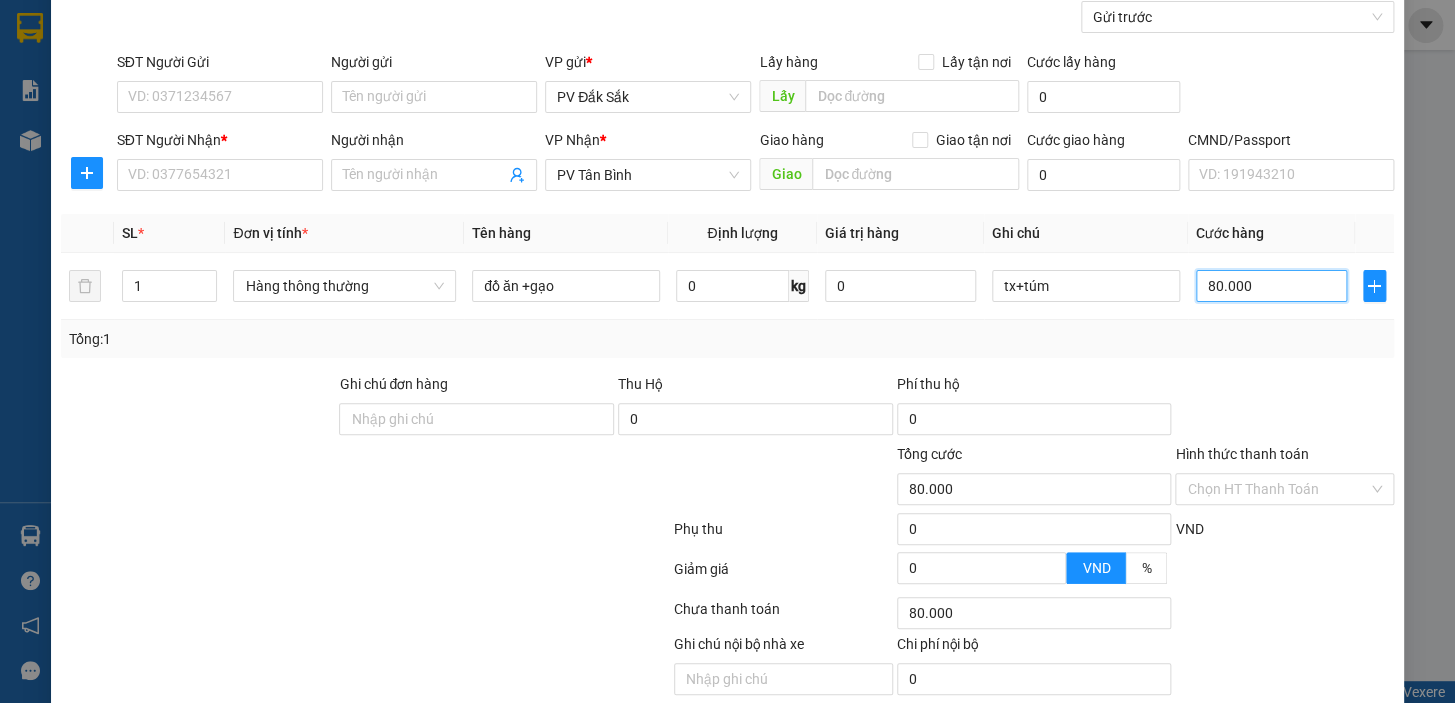 scroll, scrollTop: 0, scrollLeft: 0, axis: both 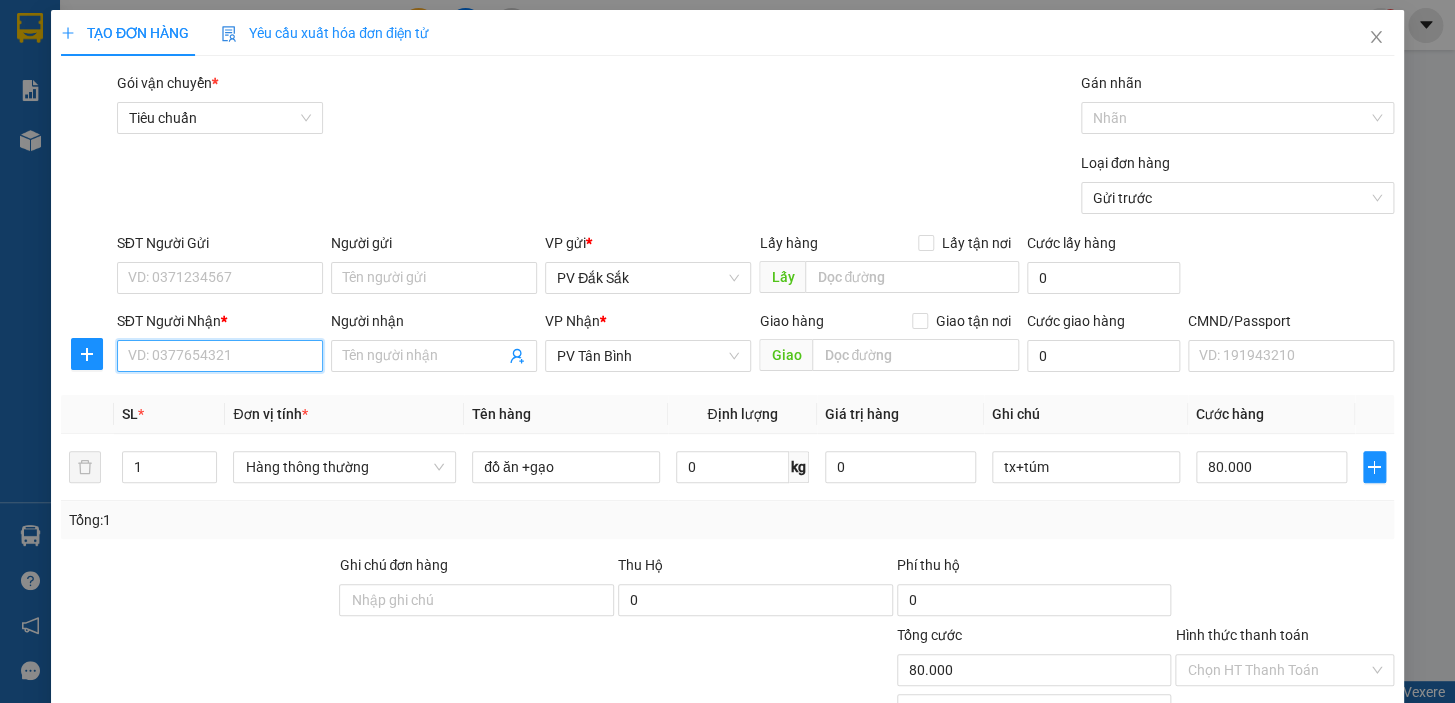 click on "SĐT Người Nhận  *" at bounding box center [220, 356] 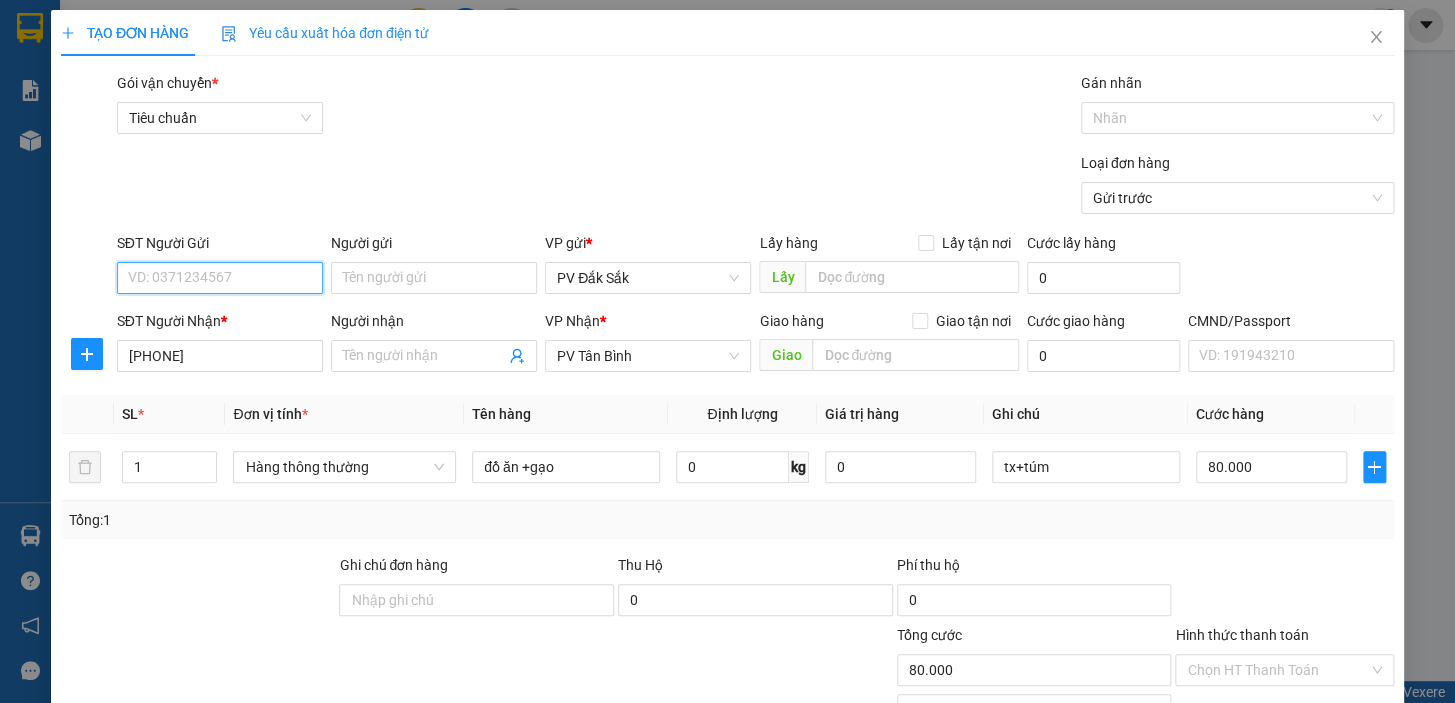 click on "SĐT Người Gửi" at bounding box center (220, 278) 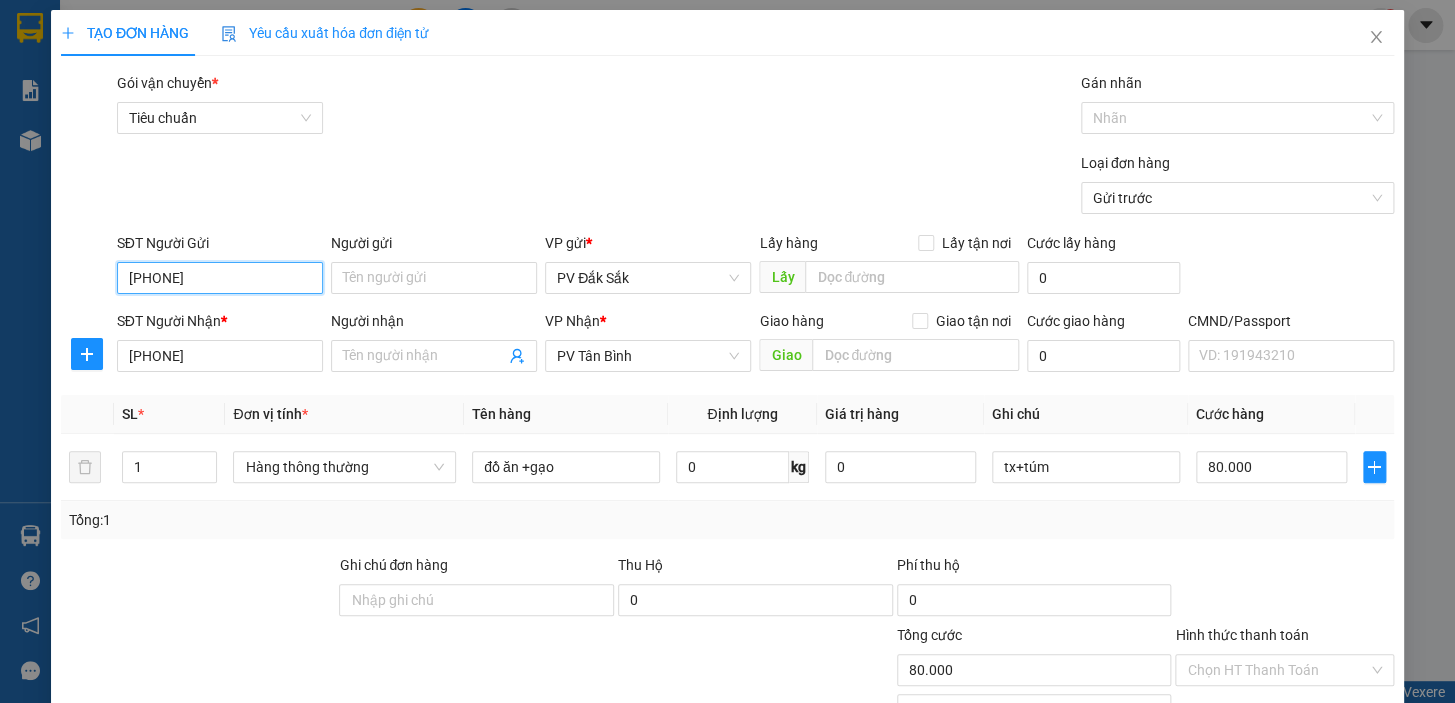 scroll, scrollTop: 258, scrollLeft: 0, axis: vertical 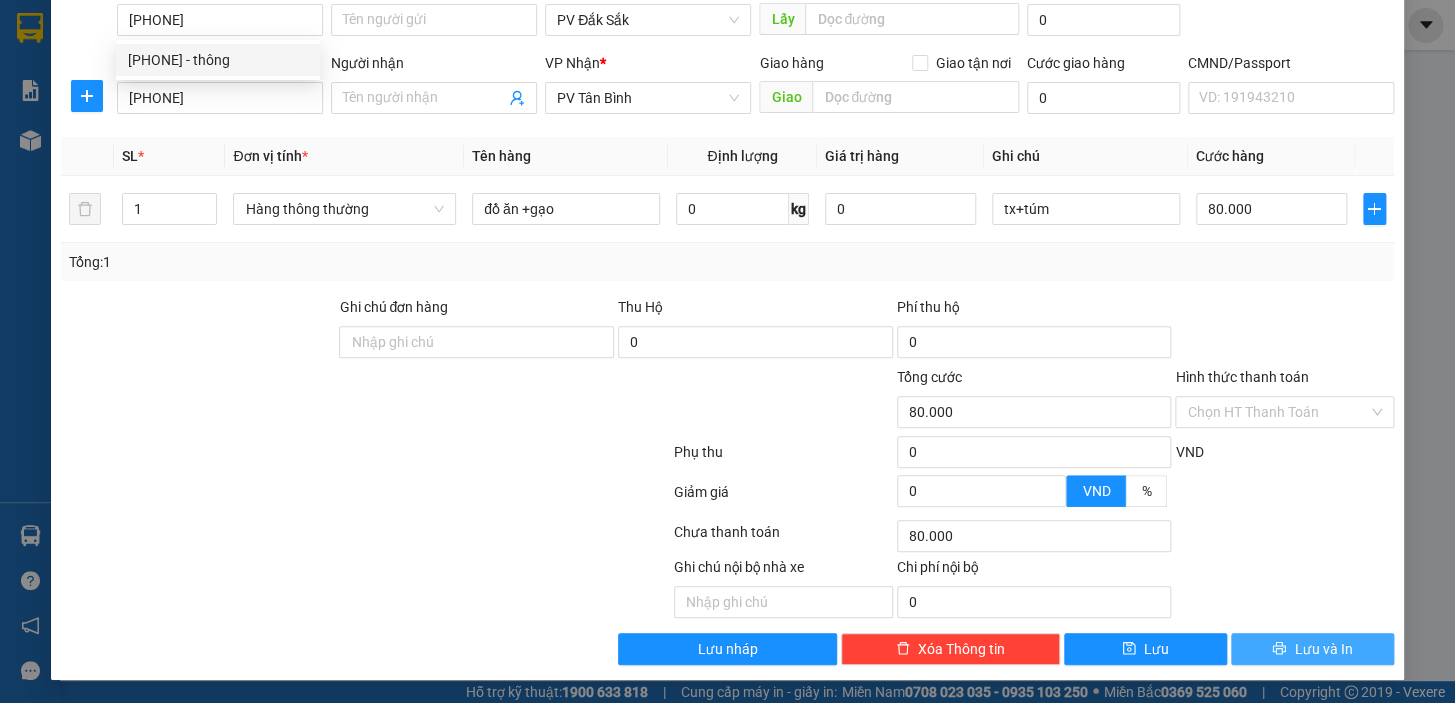 click on "Lưu và In" at bounding box center [1323, 649] 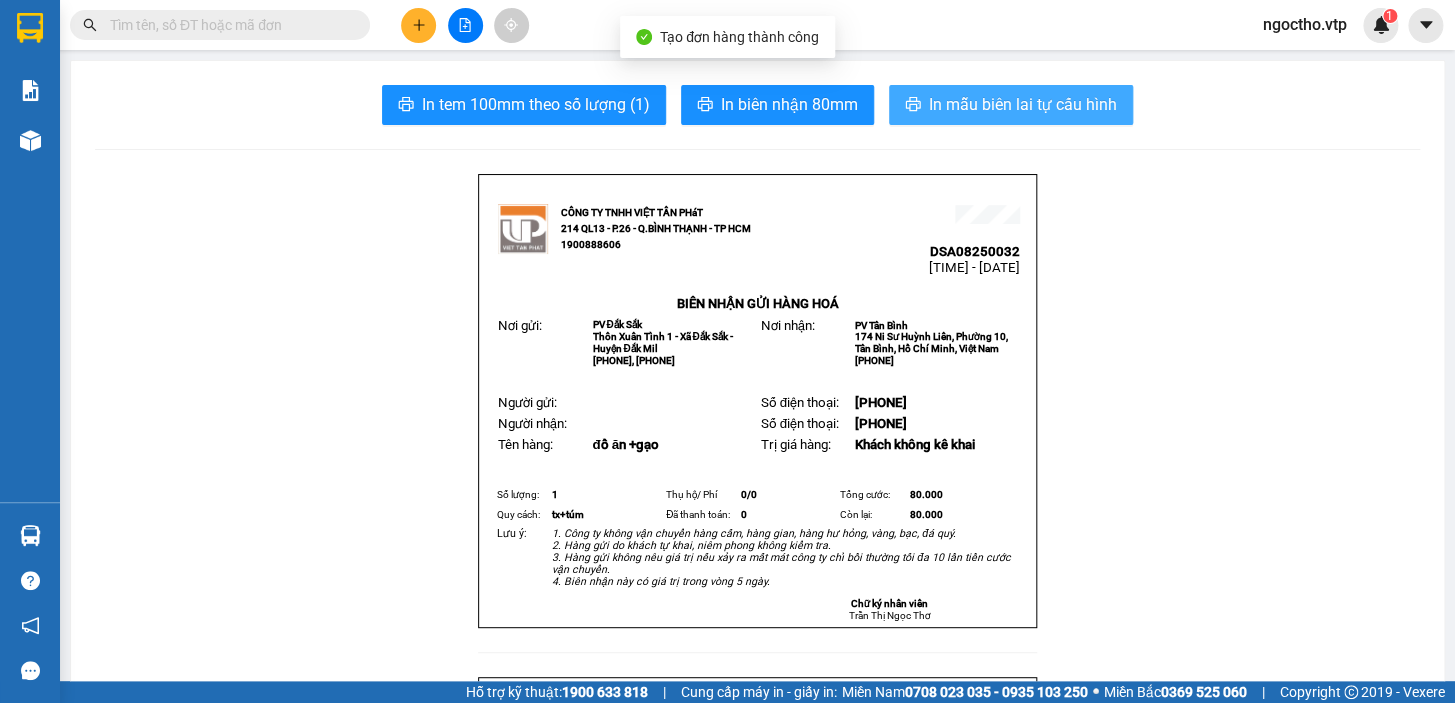 click on "In mẫu biên lai tự cấu hình" at bounding box center [1023, 104] 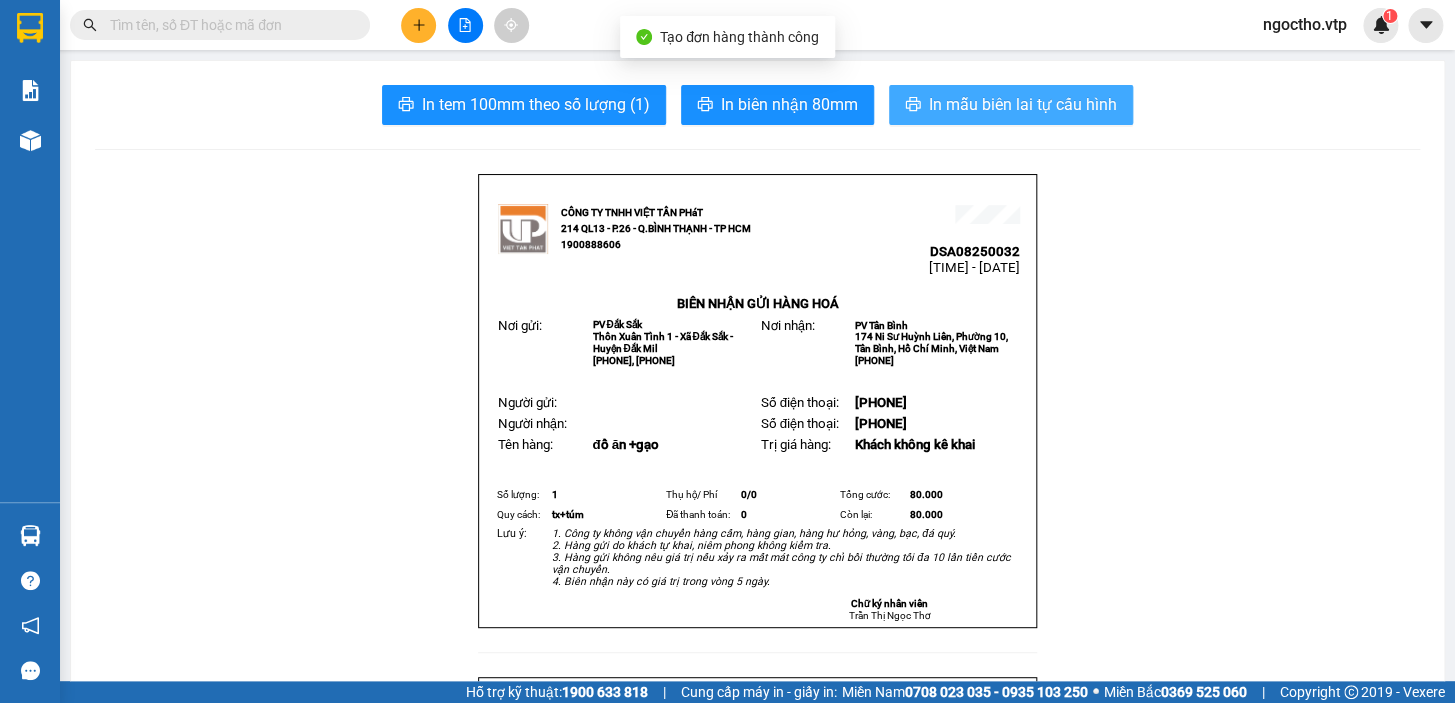 scroll, scrollTop: 0, scrollLeft: 0, axis: both 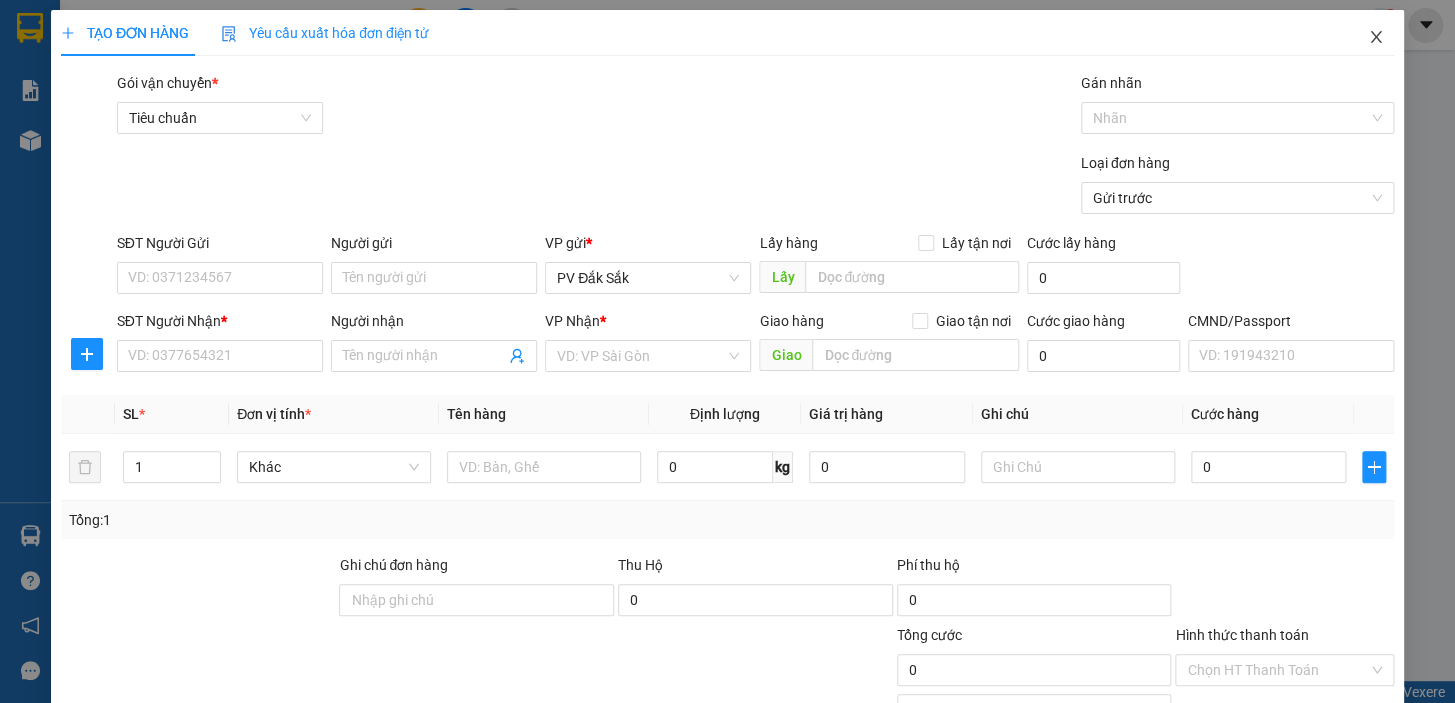 click 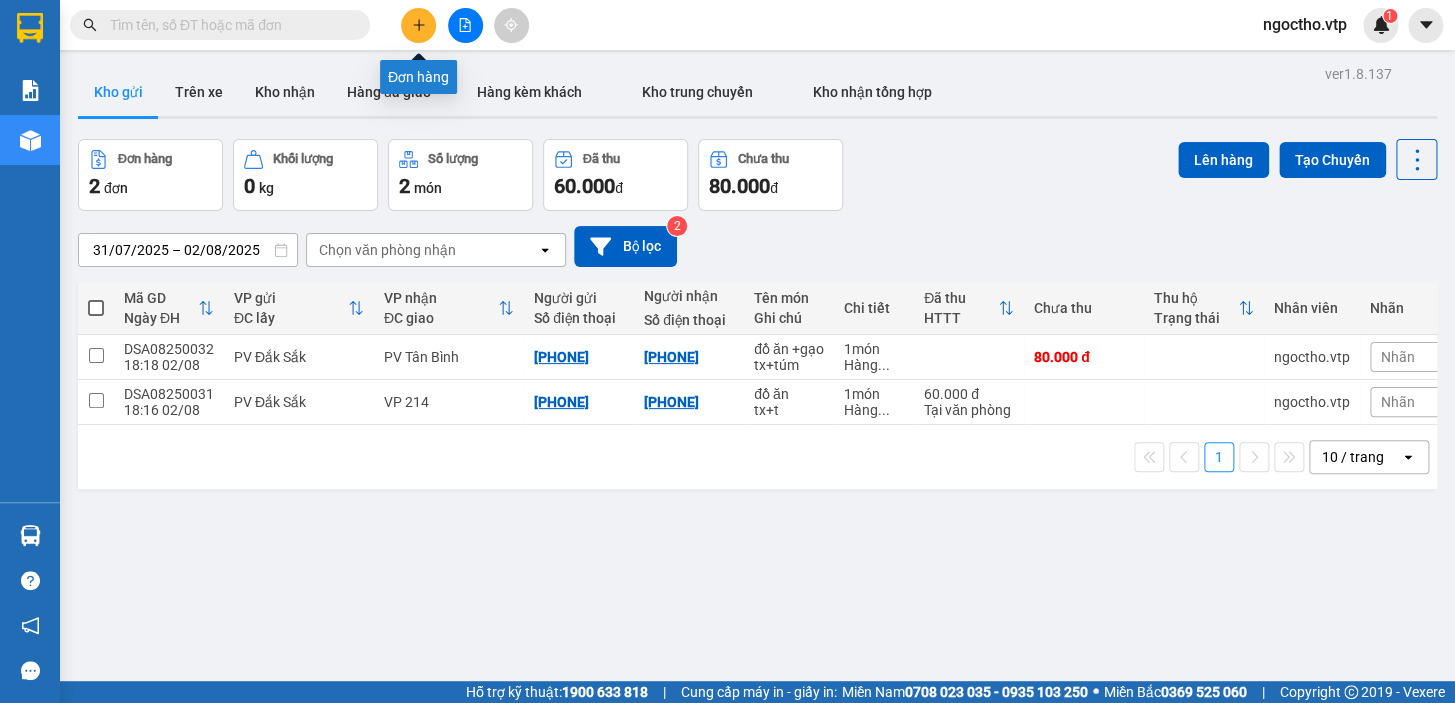 click at bounding box center [418, 25] 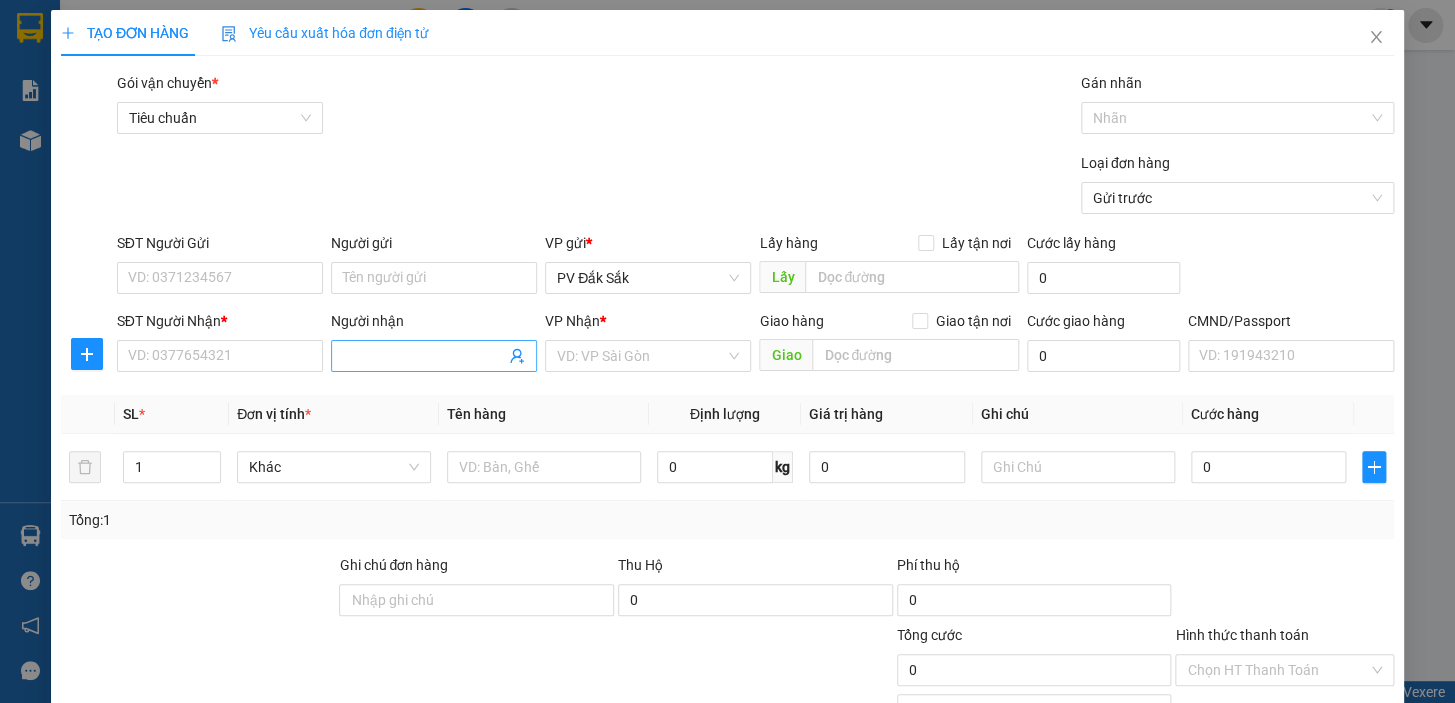 click on "Người nhận" at bounding box center [424, 356] 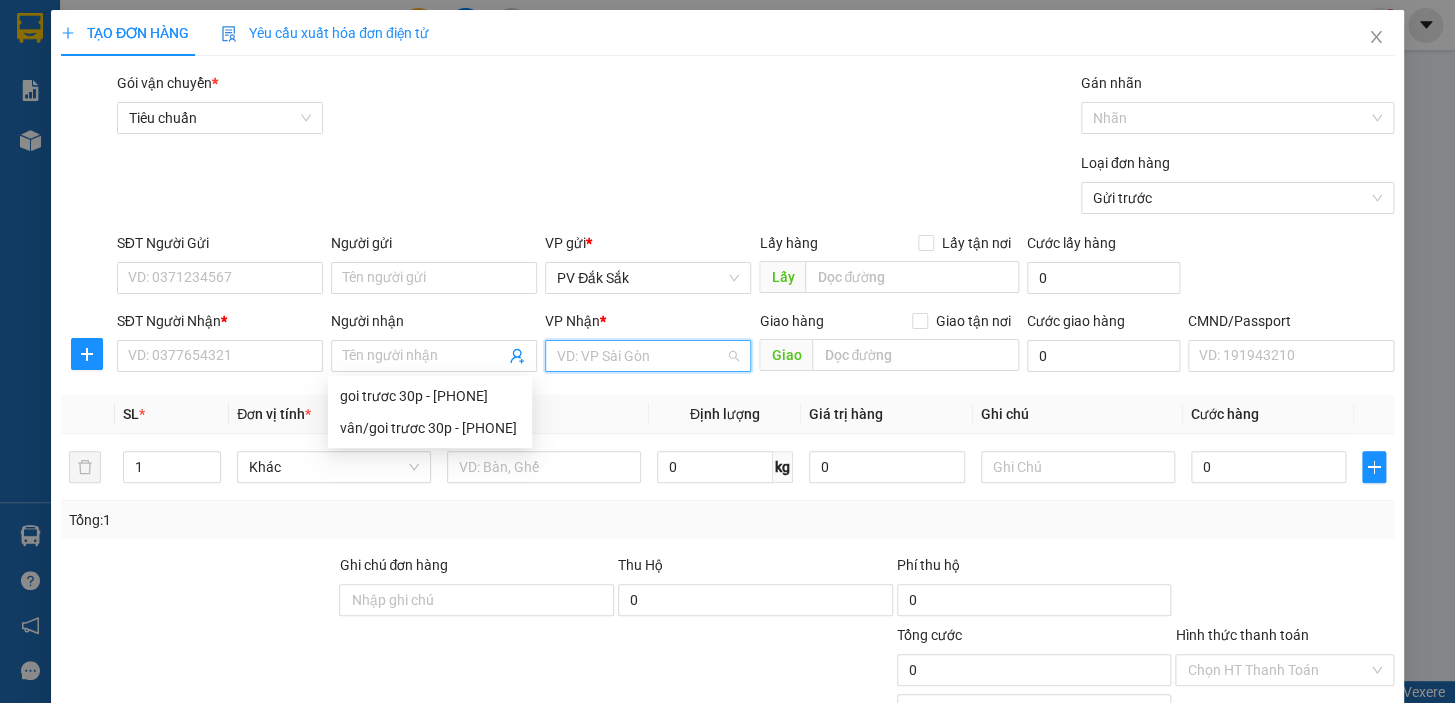 click at bounding box center [641, 356] 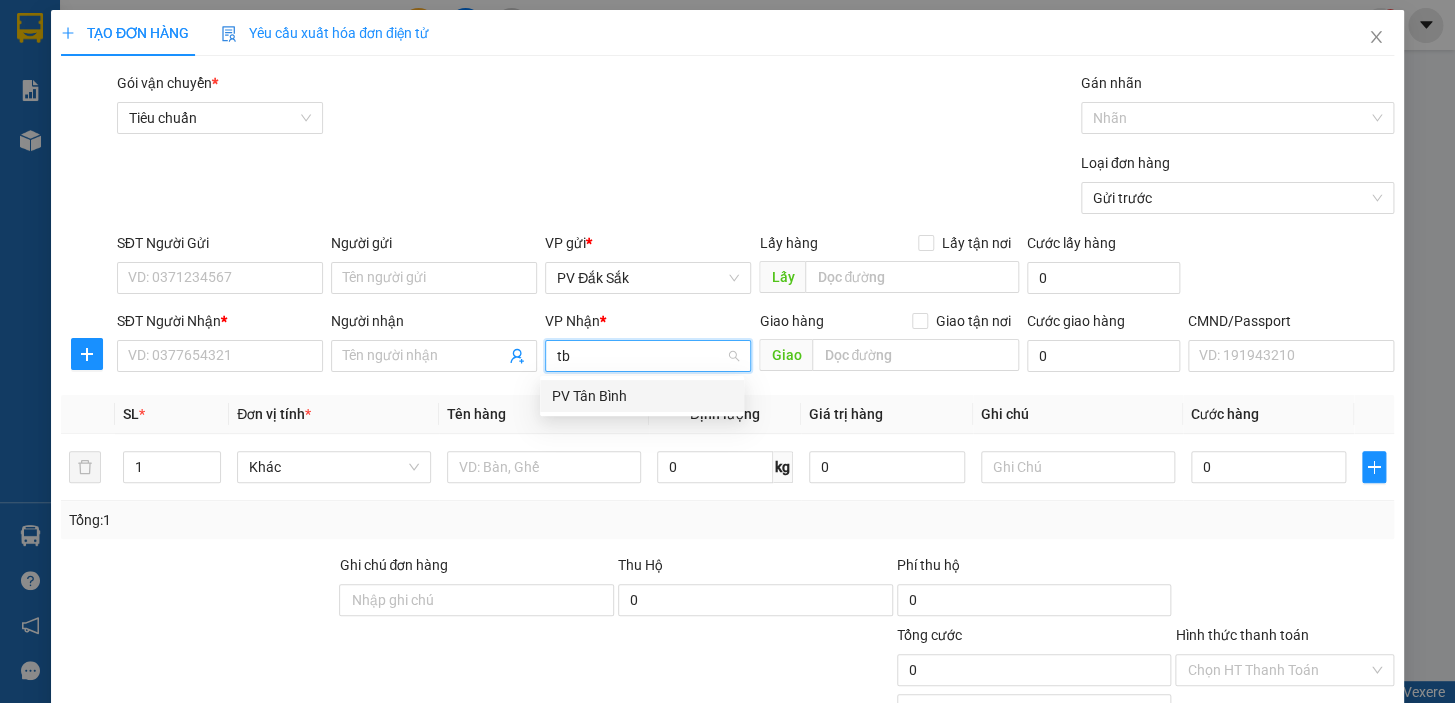 click on "PV Tân Bình" at bounding box center [642, 396] 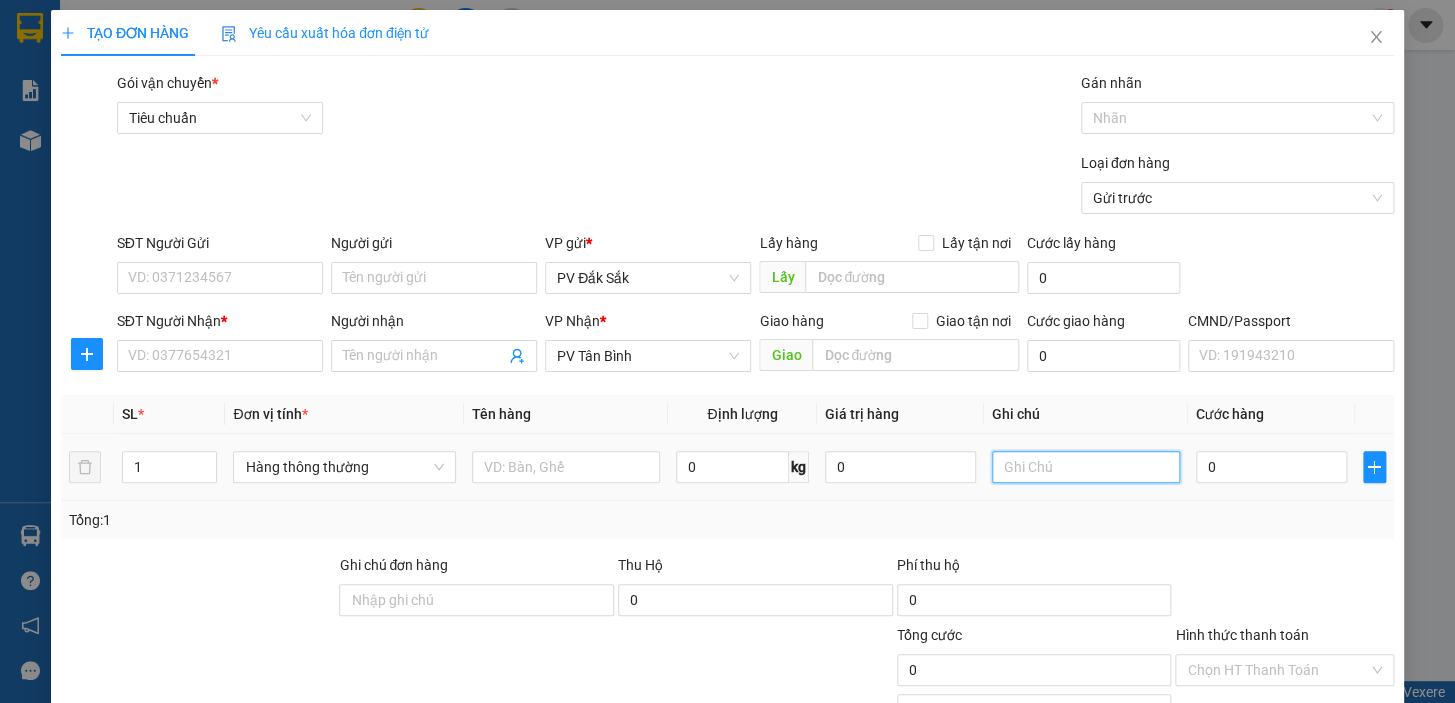 click at bounding box center [1086, 467] 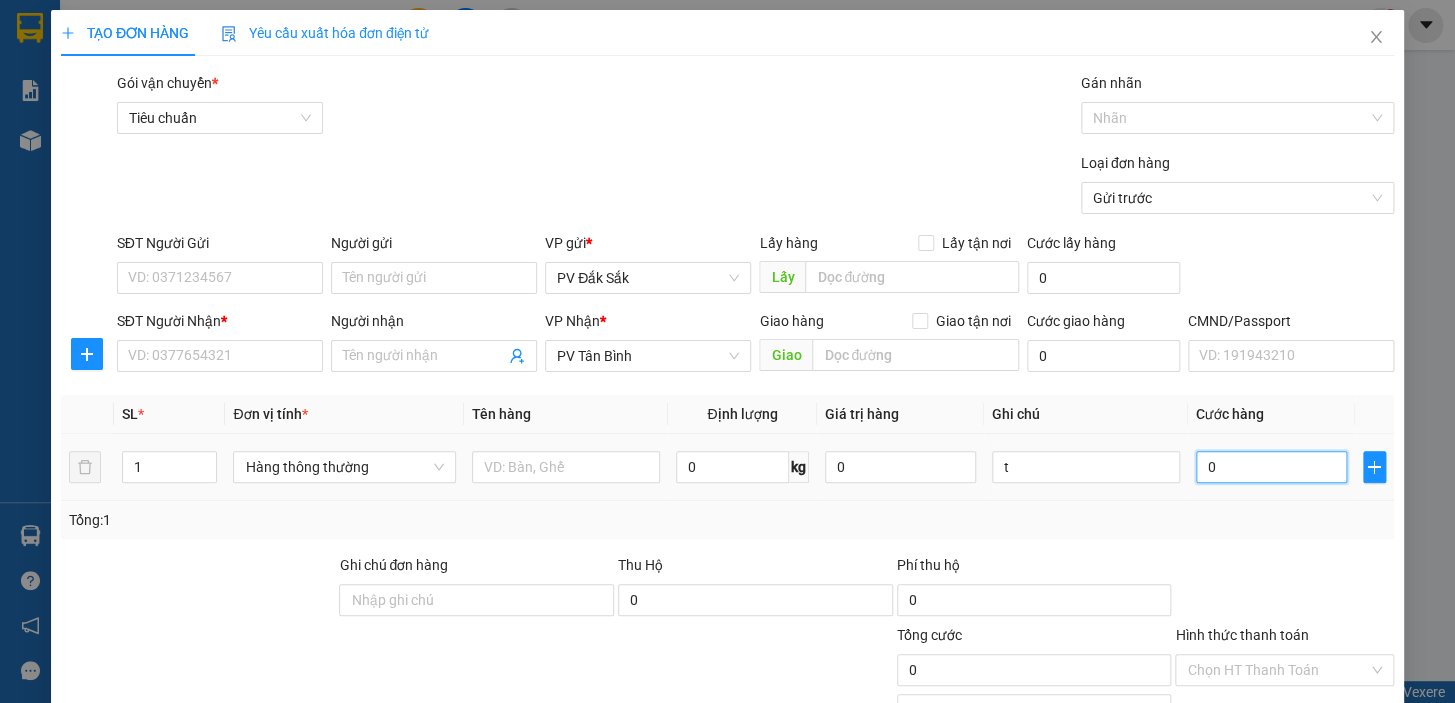 click on "0" at bounding box center (1271, 467) 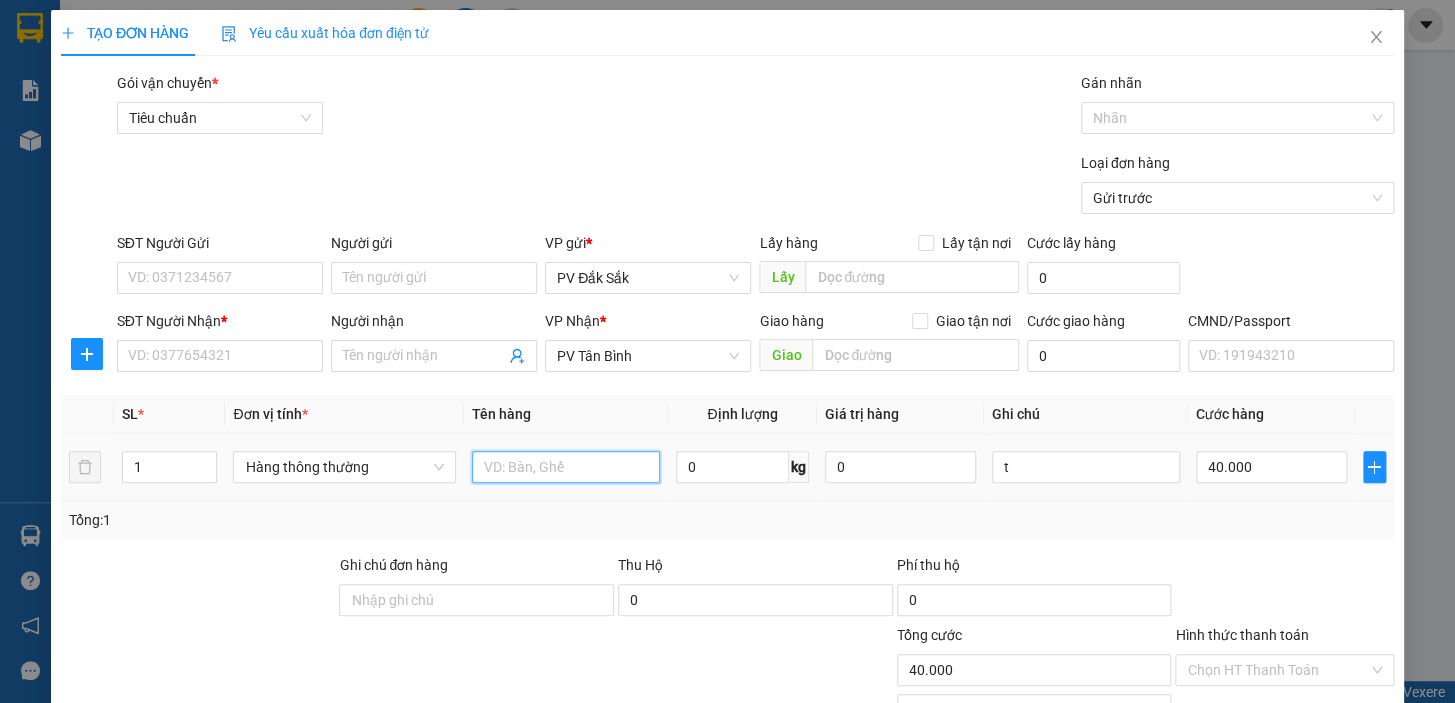 click at bounding box center (566, 467) 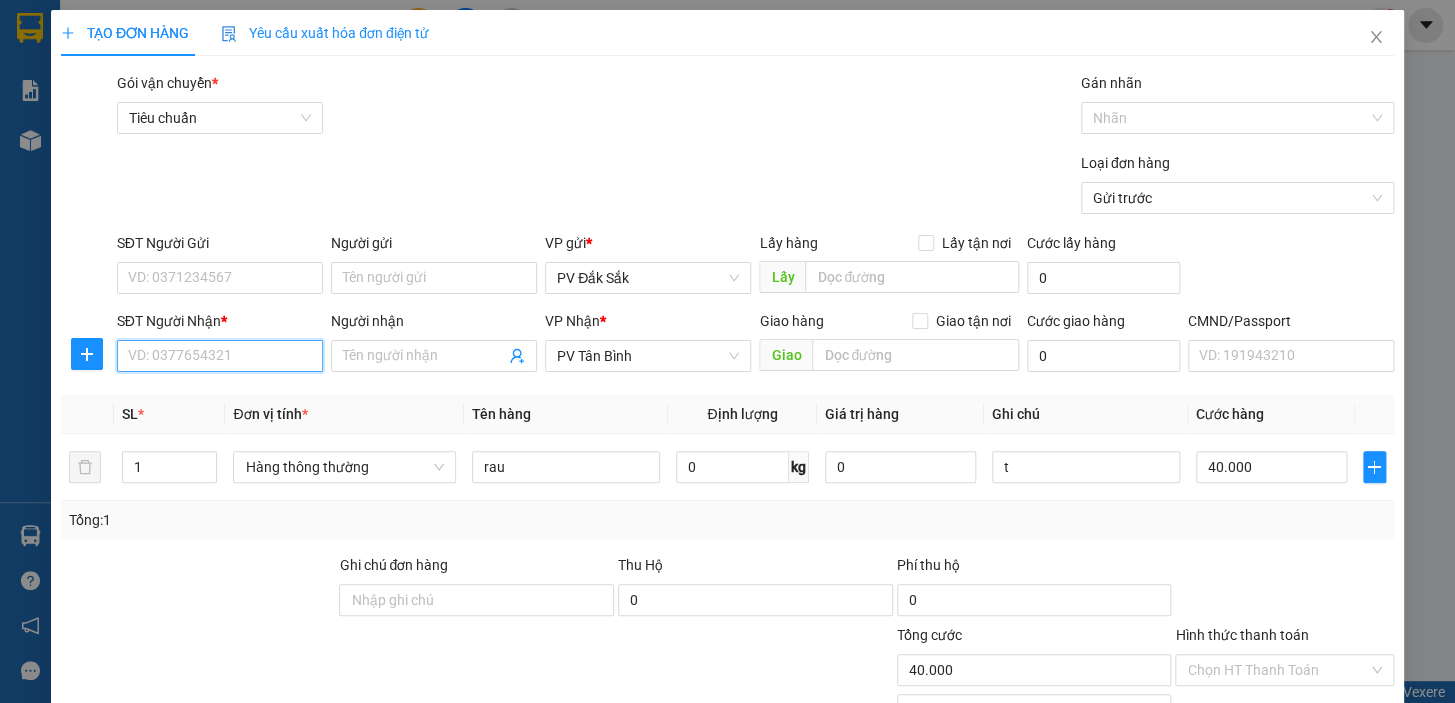 click on "SĐT Người Nhận  *" at bounding box center [220, 356] 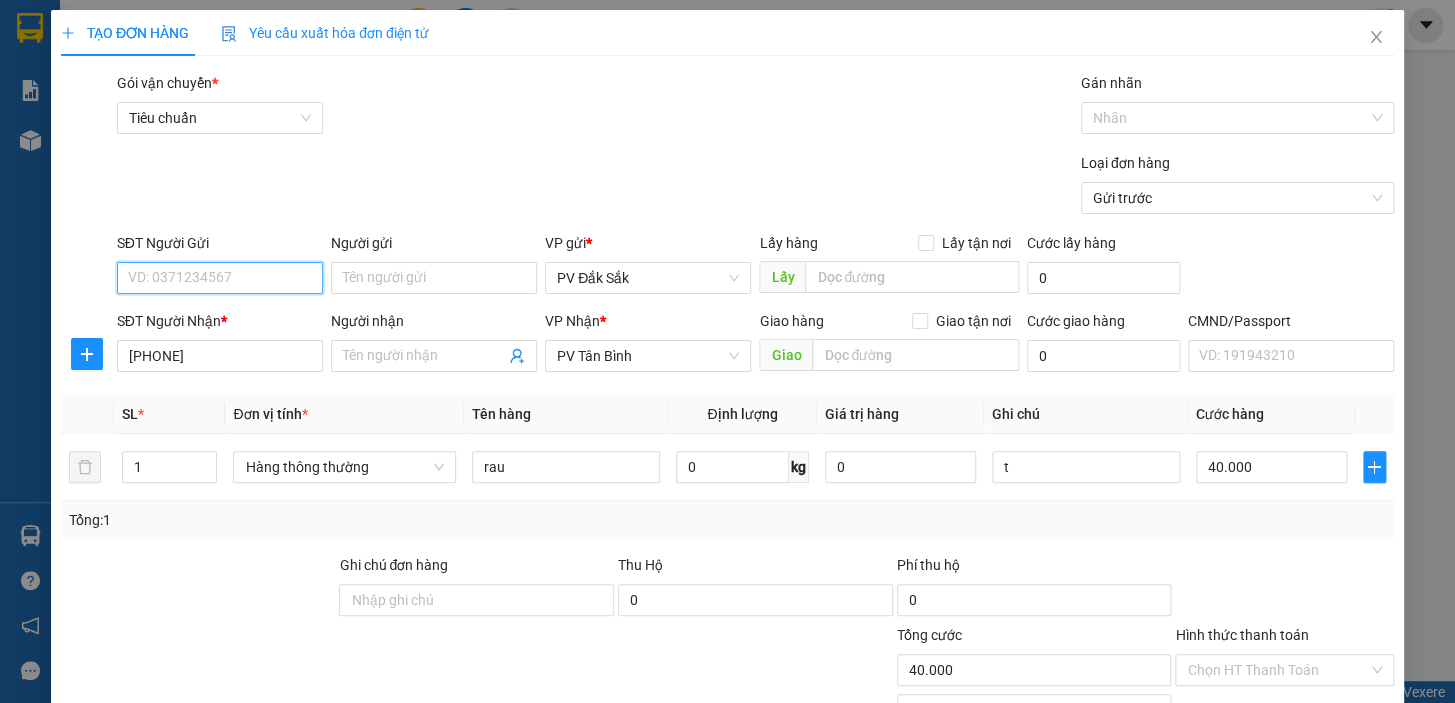 click on "SĐT Người Gửi" at bounding box center (220, 278) 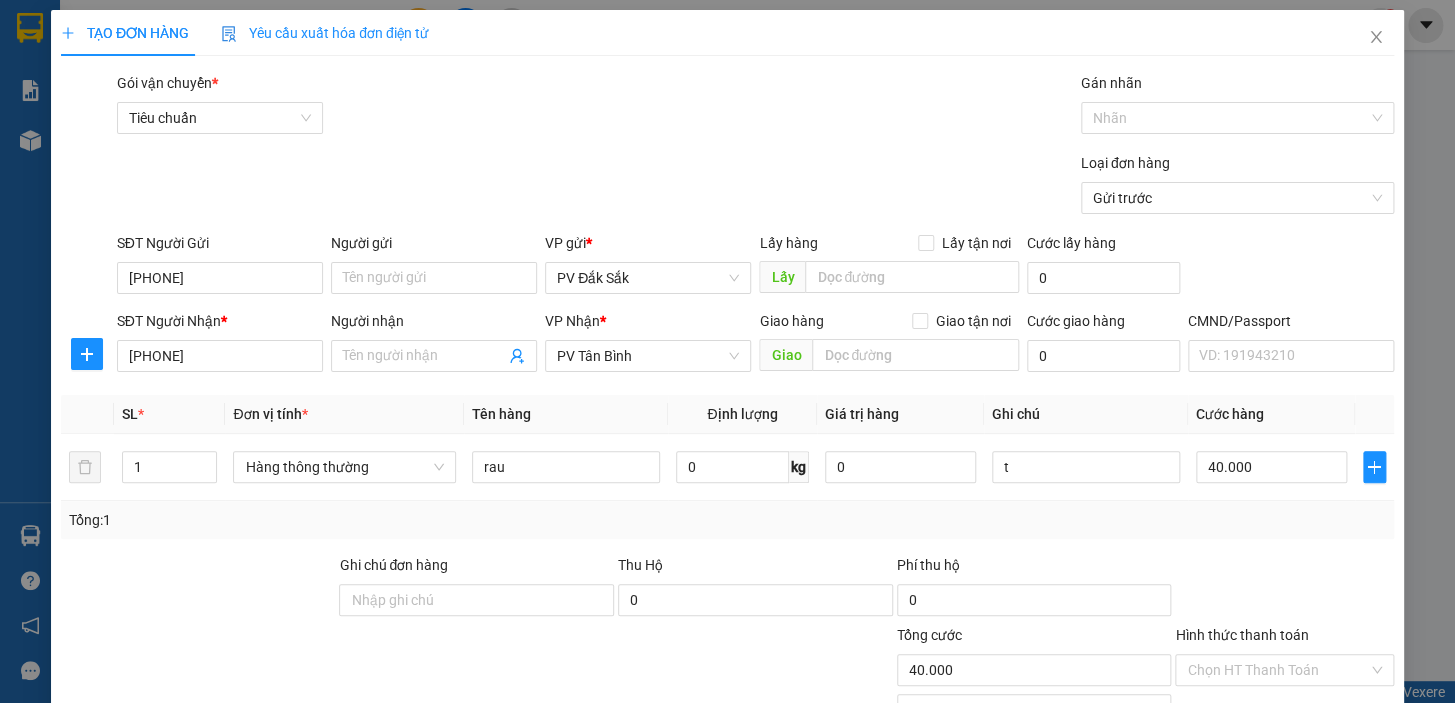 click on "Hình thức thanh toán" at bounding box center (1241, 635) 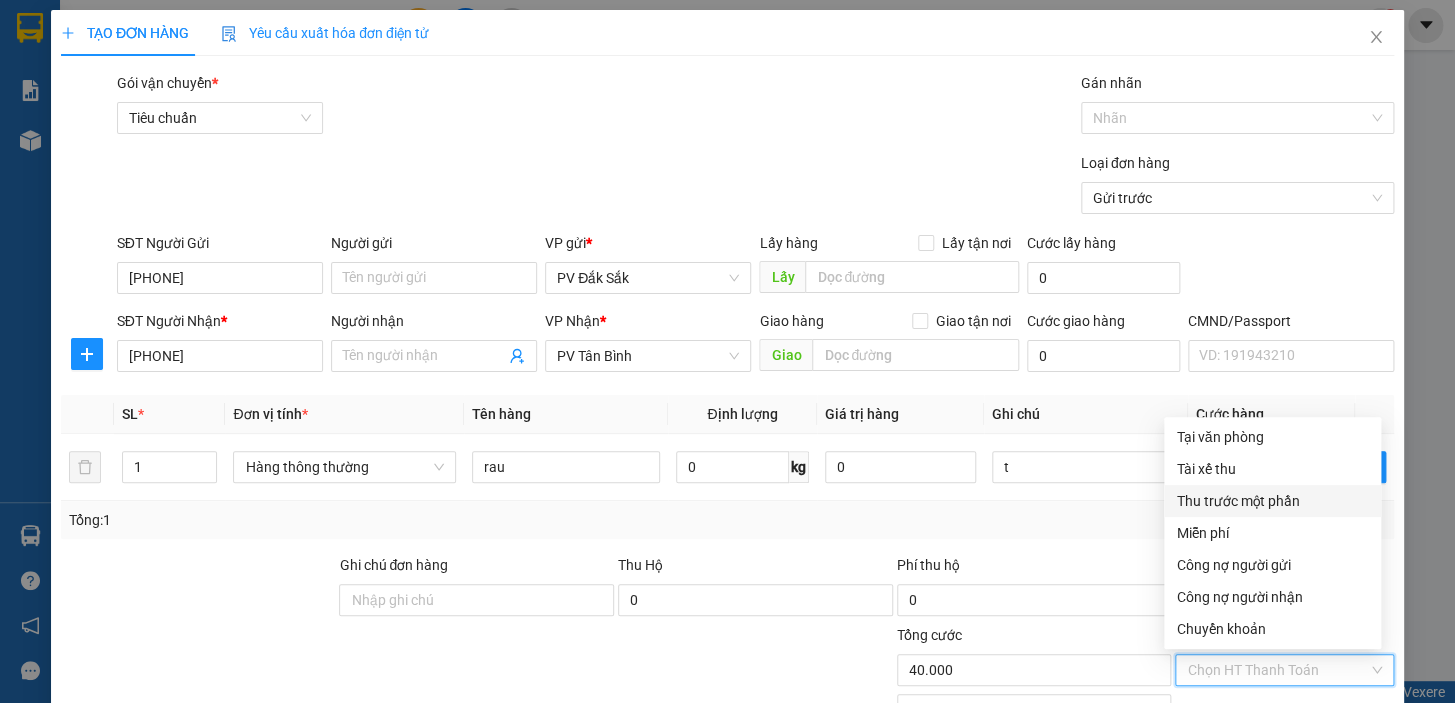 scroll, scrollTop: 181, scrollLeft: 0, axis: vertical 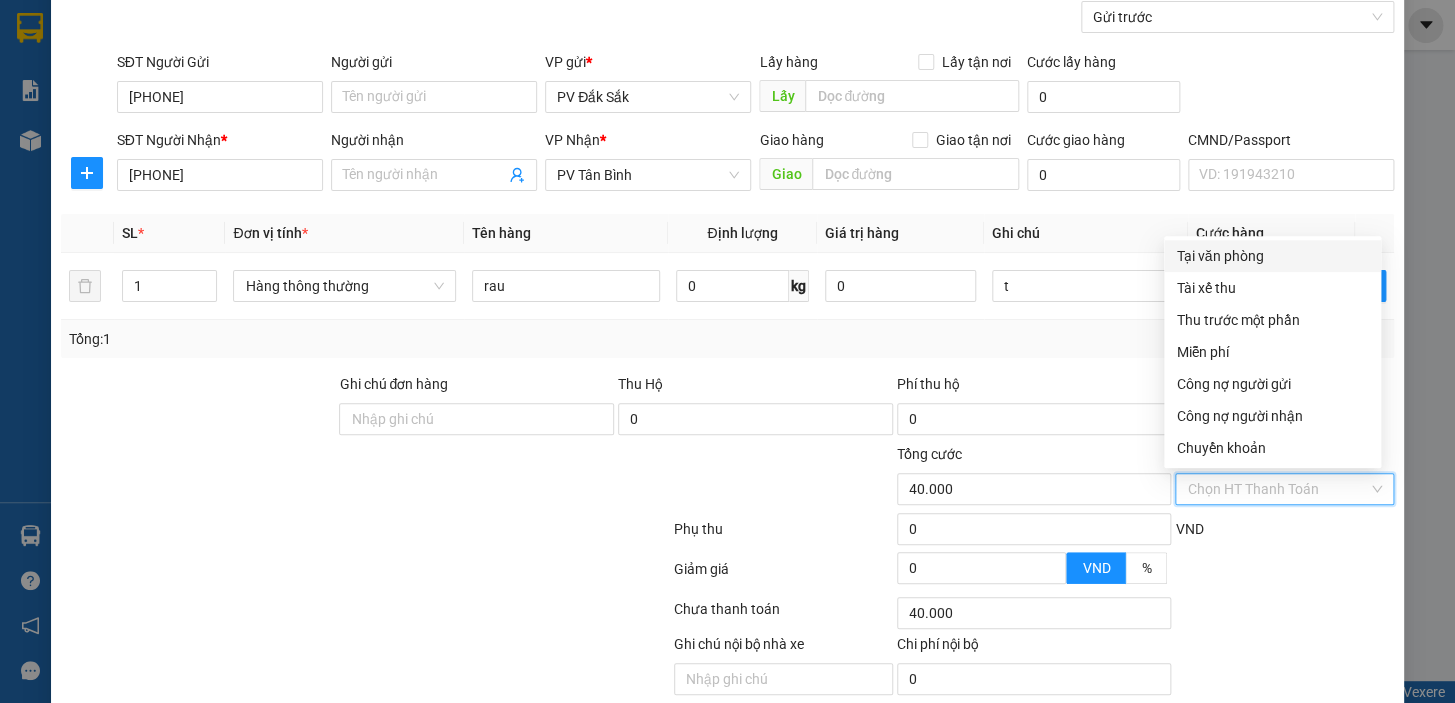 click on "Tại văn phòng" at bounding box center (1272, 256) 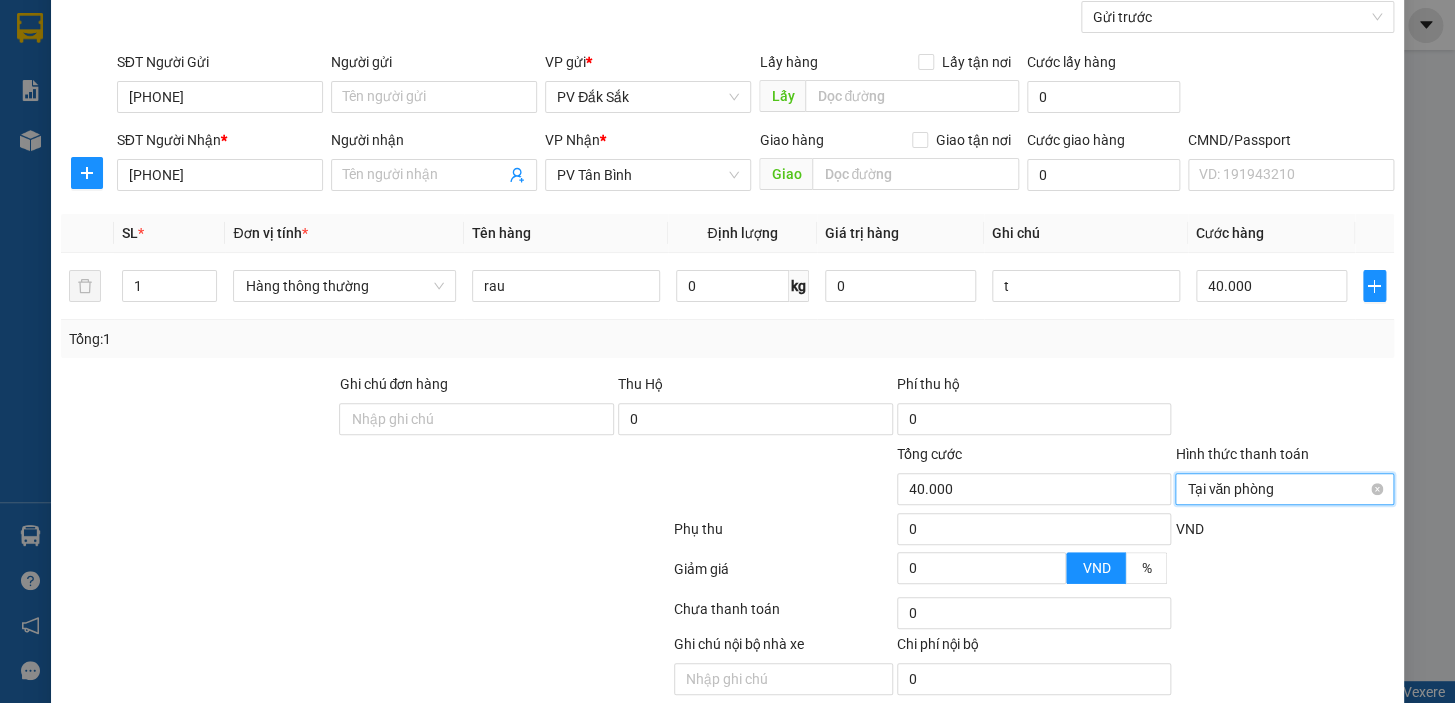 scroll, scrollTop: 258, scrollLeft: 0, axis: vertical 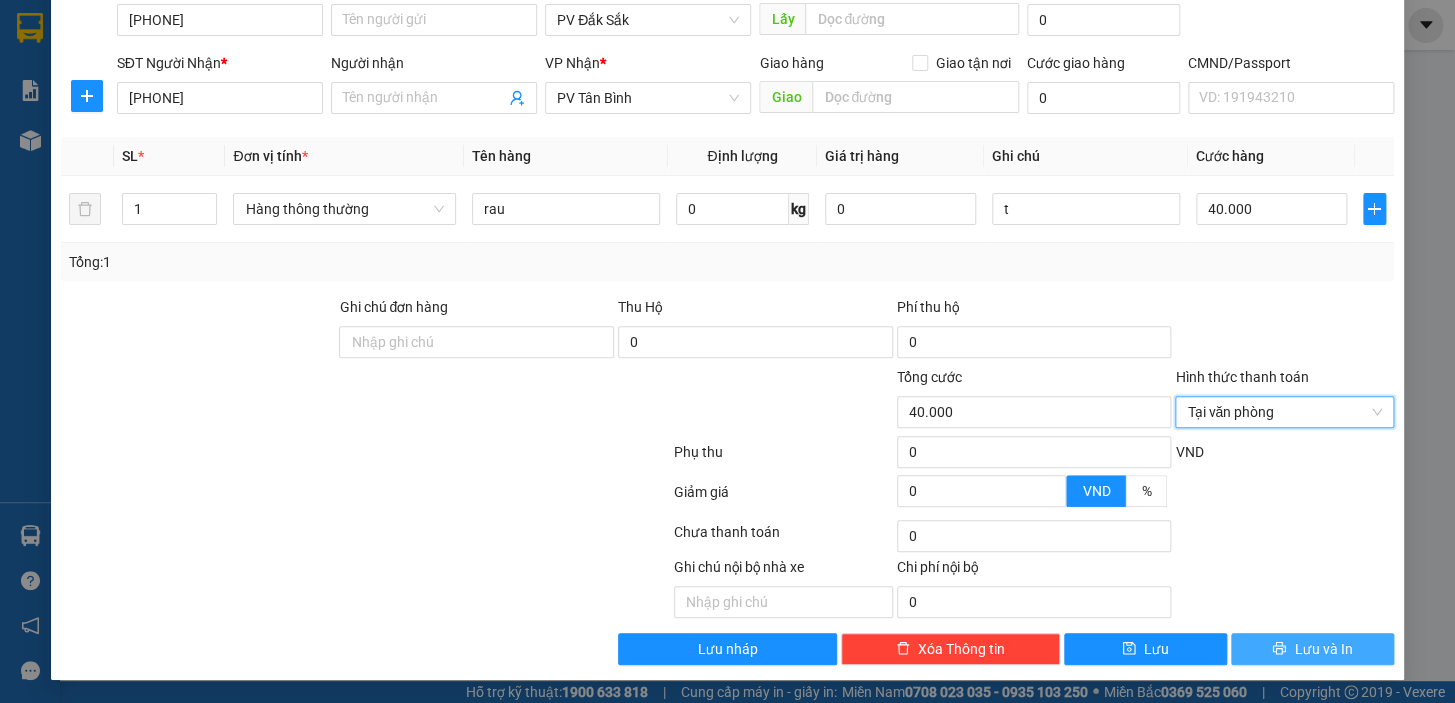 click on "Lưu và In" at bounding box center (1323, 649) 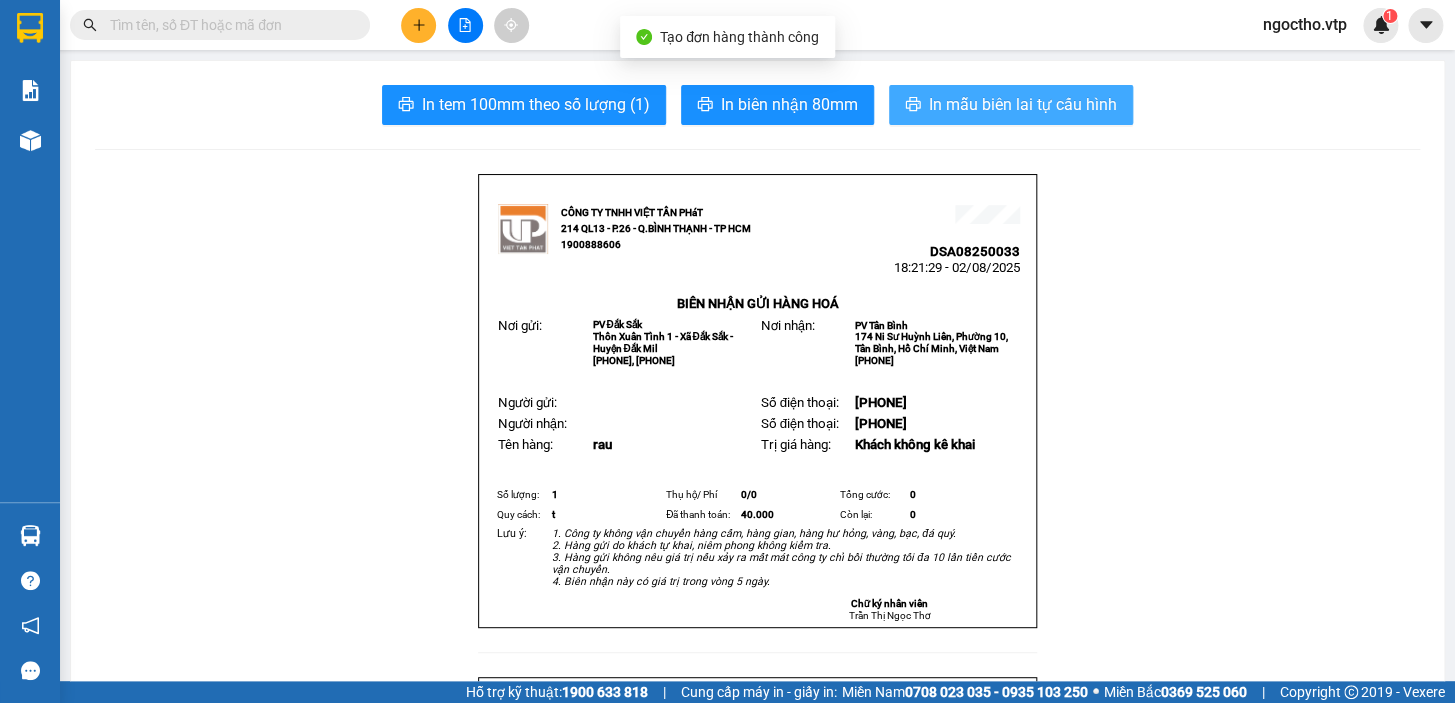 click on "In mẫu biên lai tự cấu hình" at bounding box center (1023, 104) 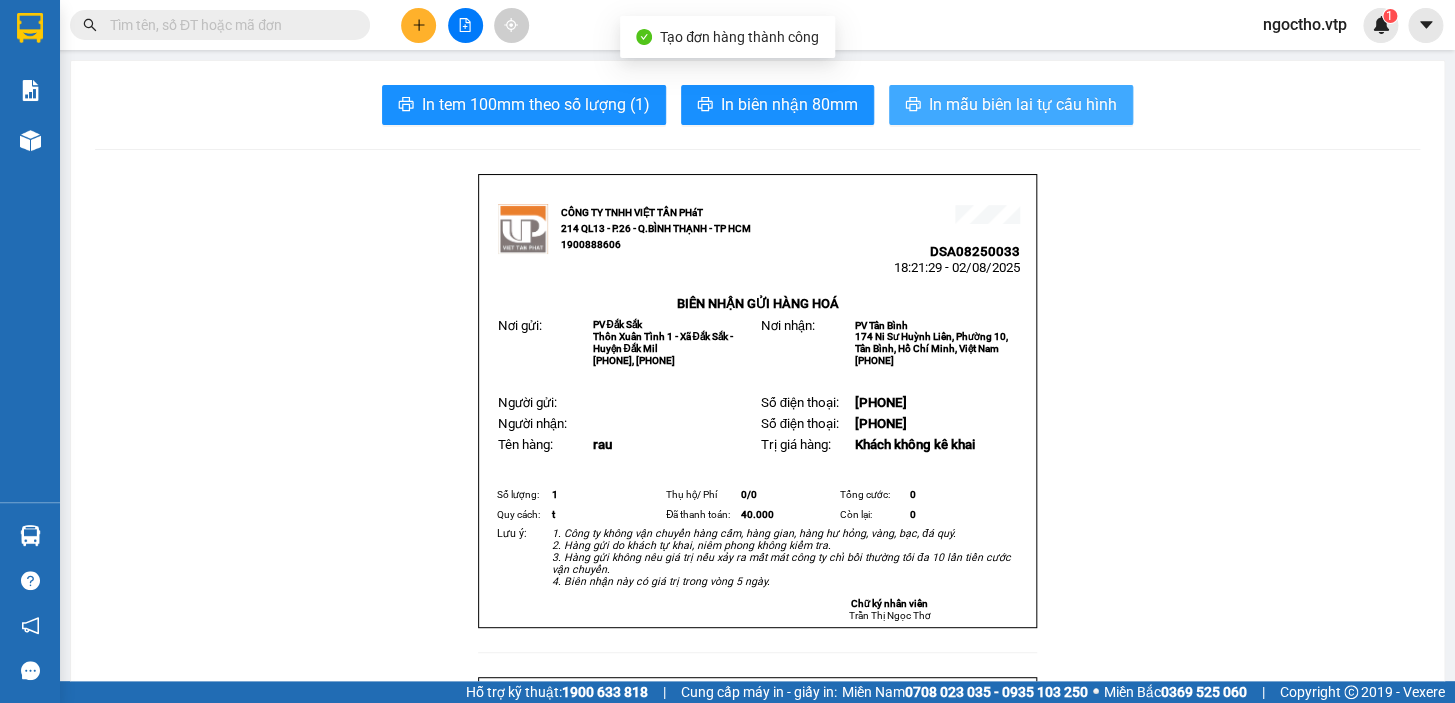 scroll, scrollTop: 0, scrollLeft: 0, axis: both 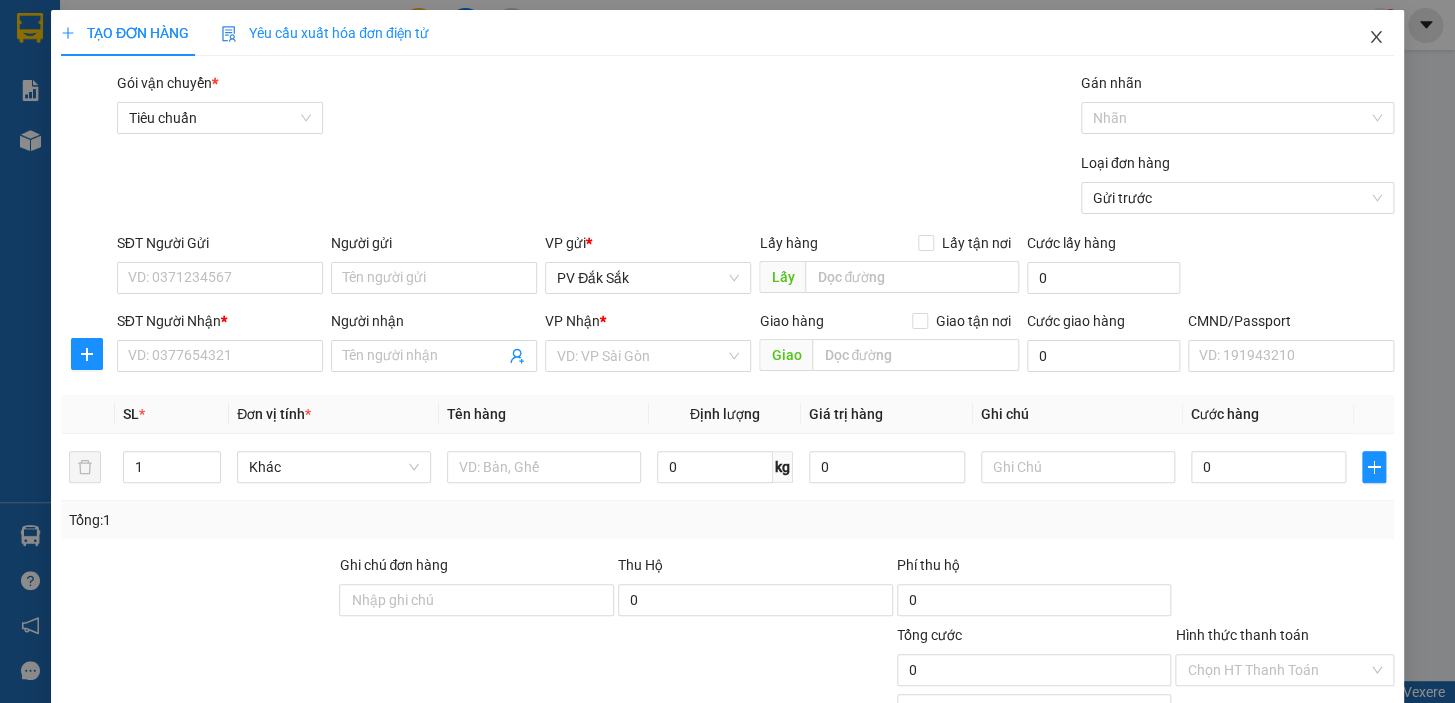 click 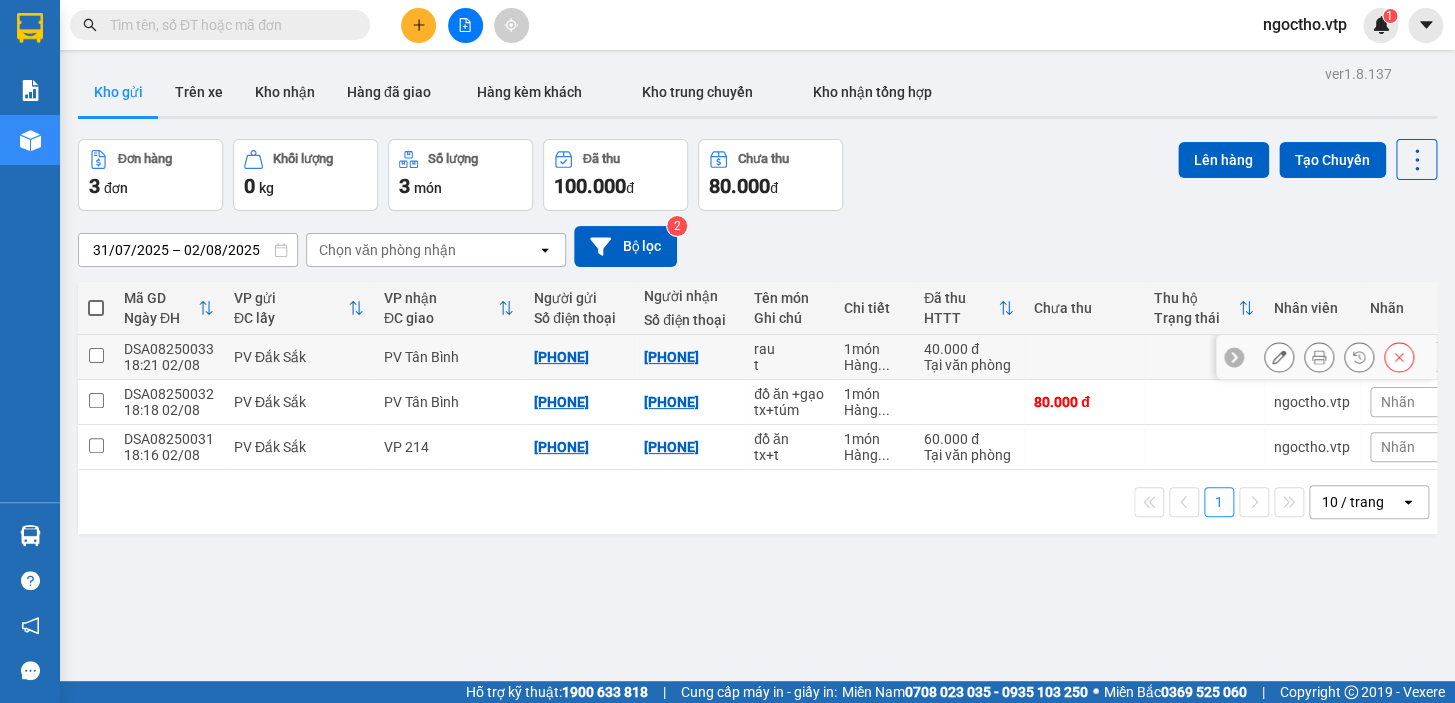 click at bounding box center [96, 355] 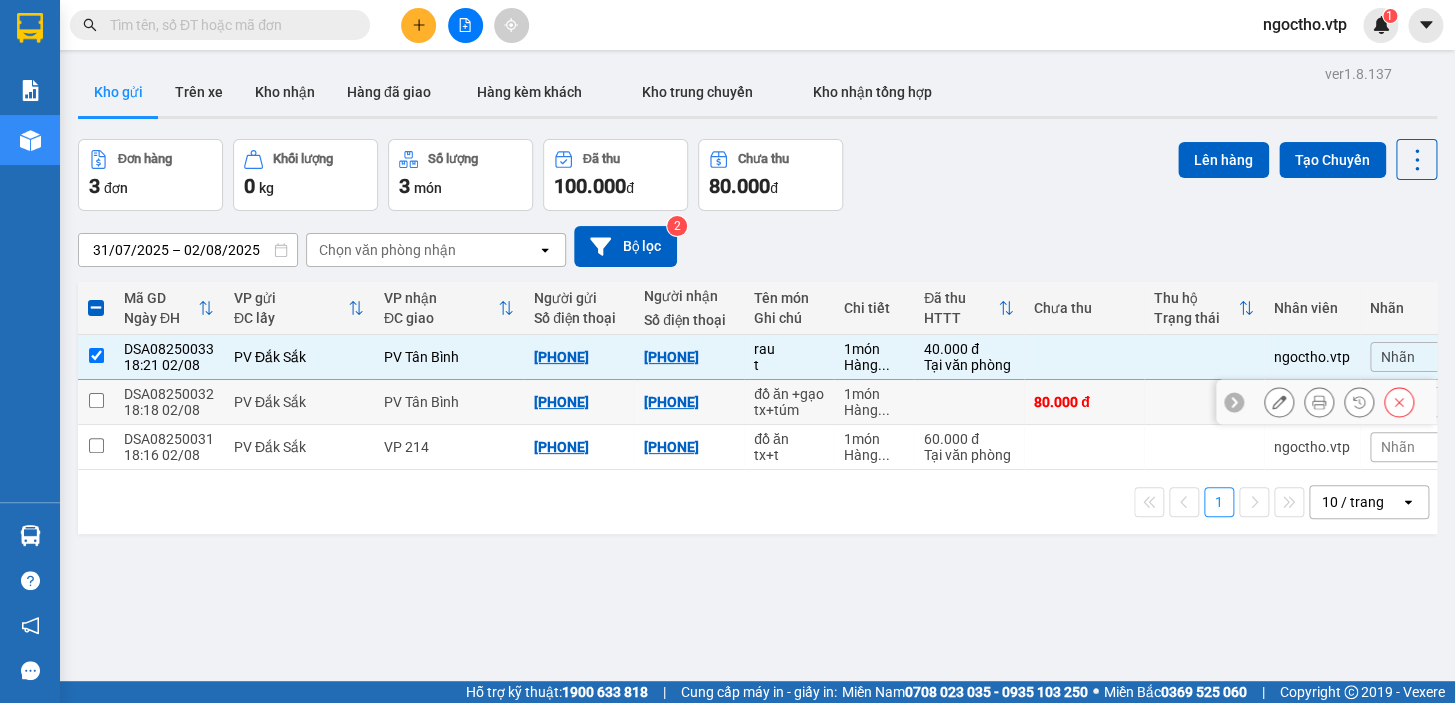 drag, startPoint x: 96, startPoint y: 406, endPoint x: 99, endPoint y: 418, distance: 12.369317 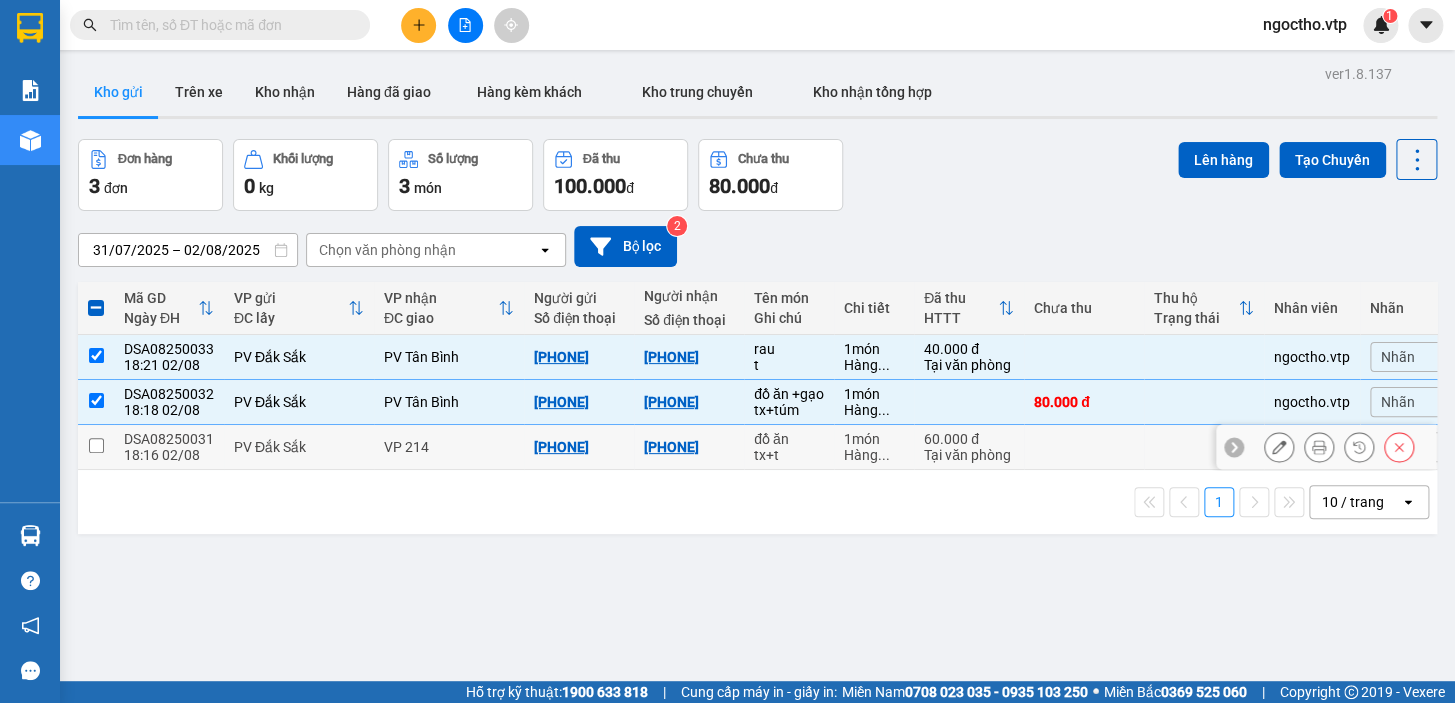 click at bounding box center [96, 447] 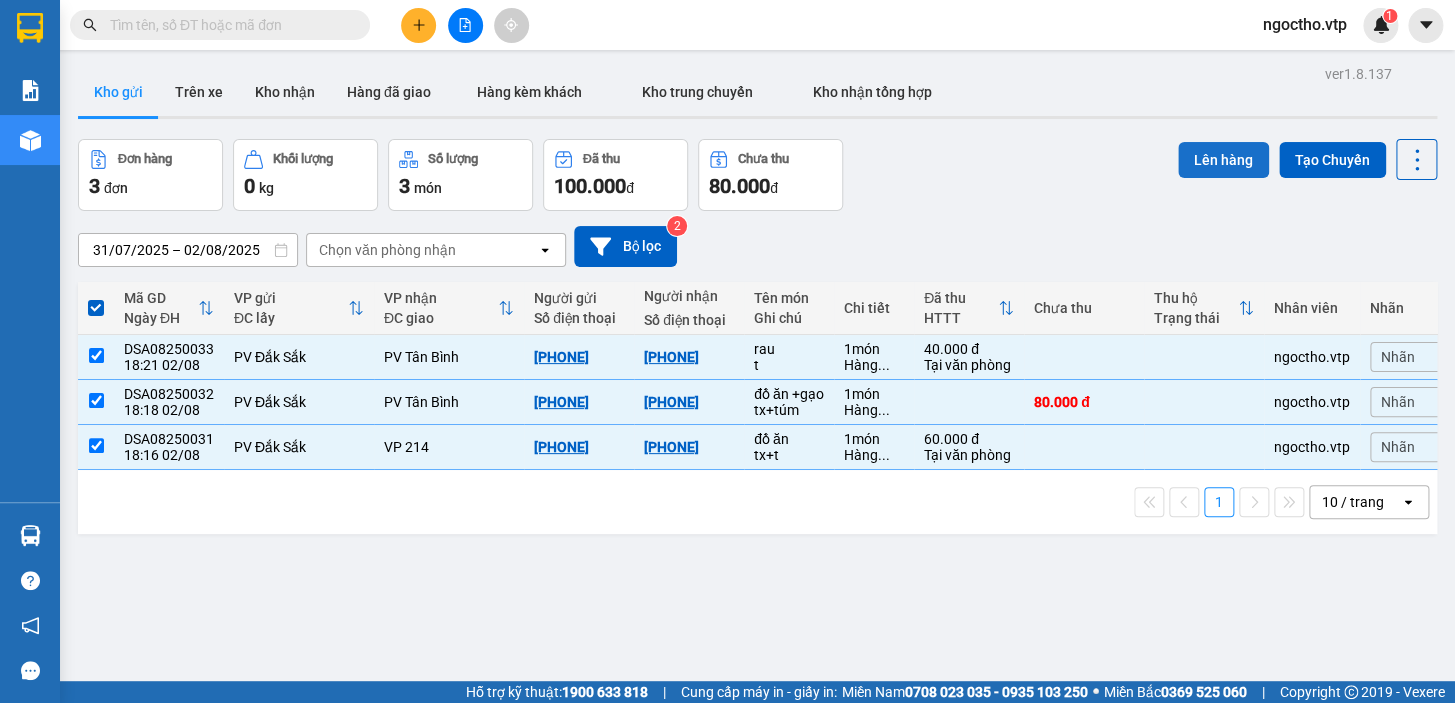 click on "Lên hàng" at bounding box center [1223, 160] 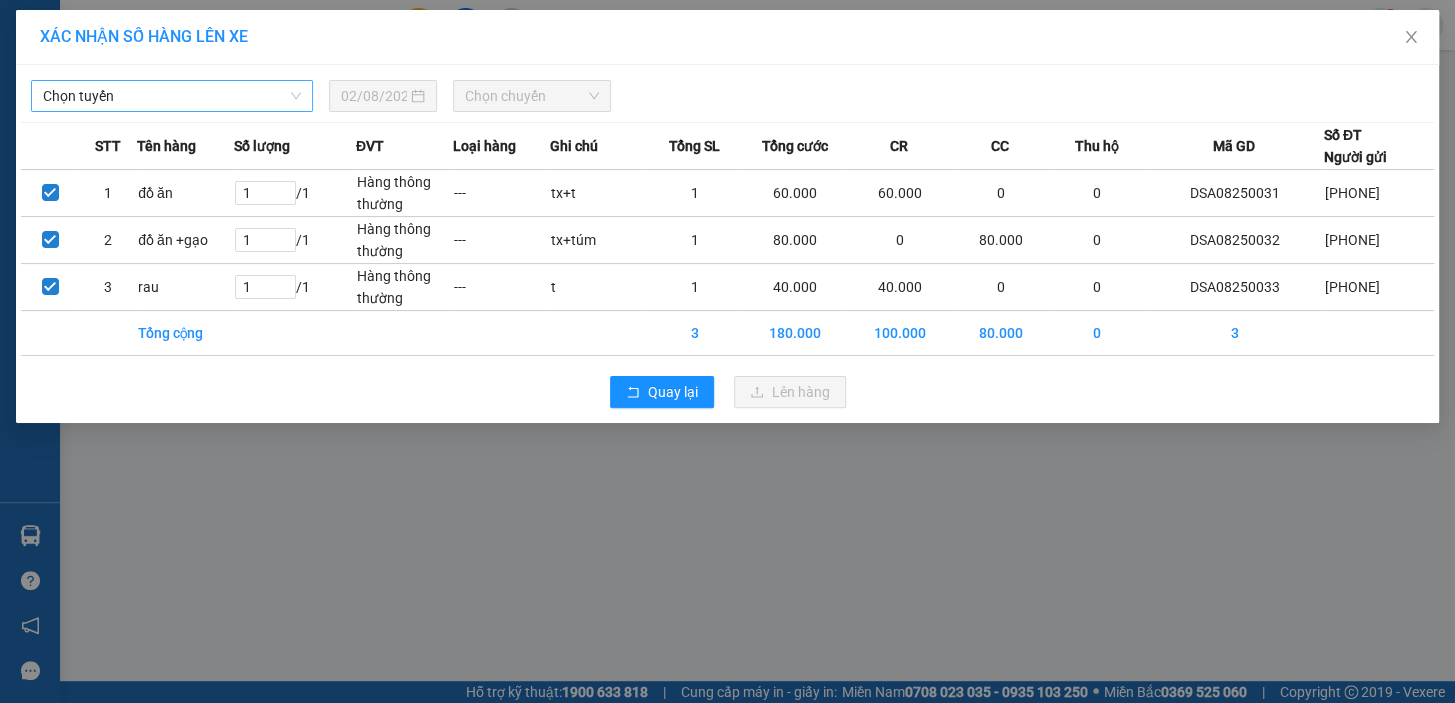 click on "Chọn tuyến" at bounding box center [172, 96] 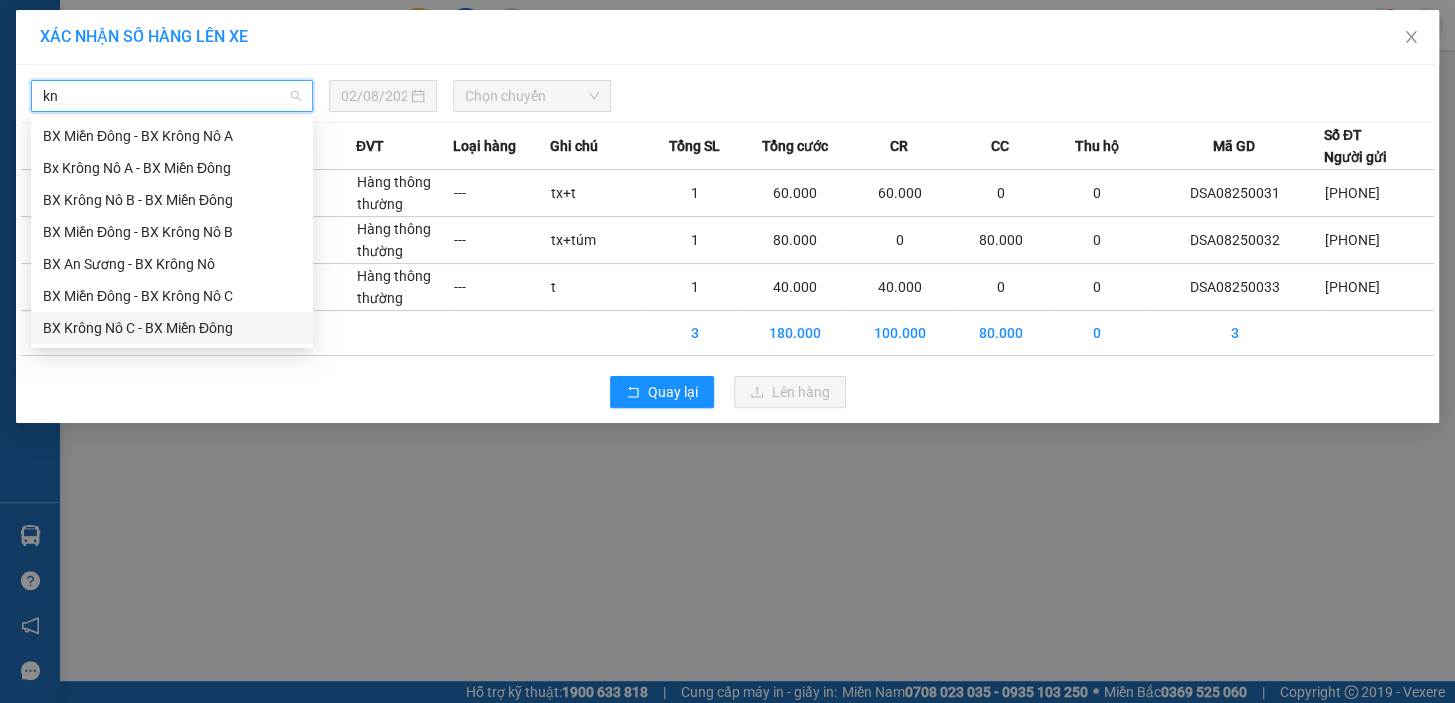 click on "BX Krông Nô C - BX Miền Đông" at bounding box center (172, 328) 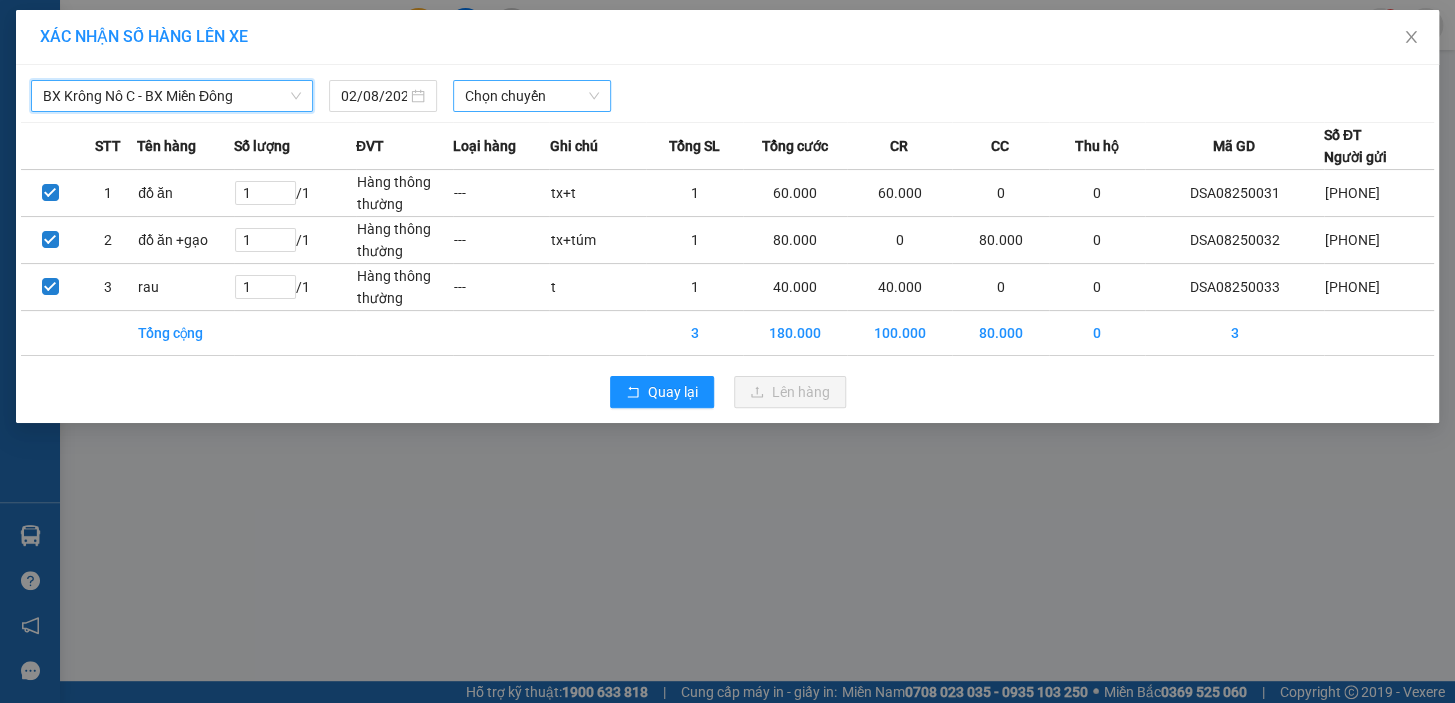 click on "Chọn chuyến" at bounding box center [532, 96] 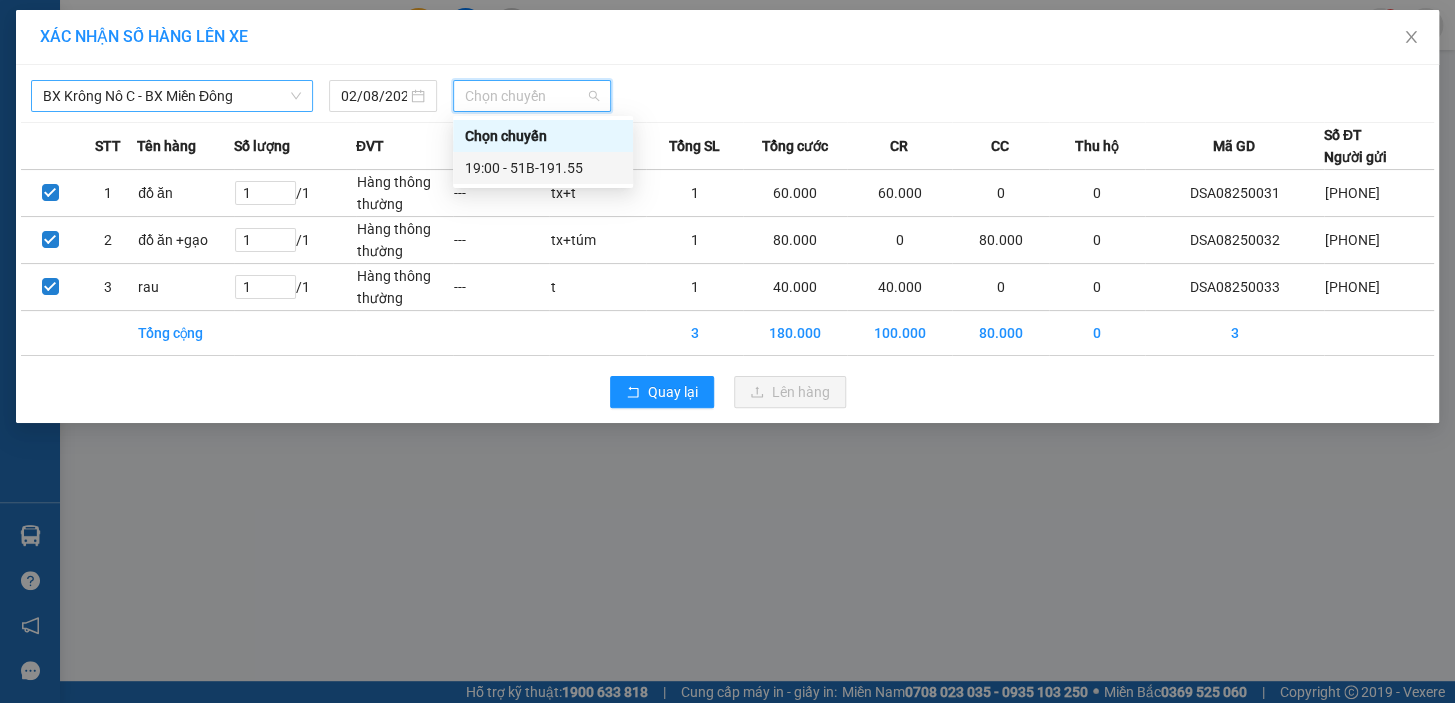 click on "19:00     - 51B-191.55" at bounding box center (543, 168) 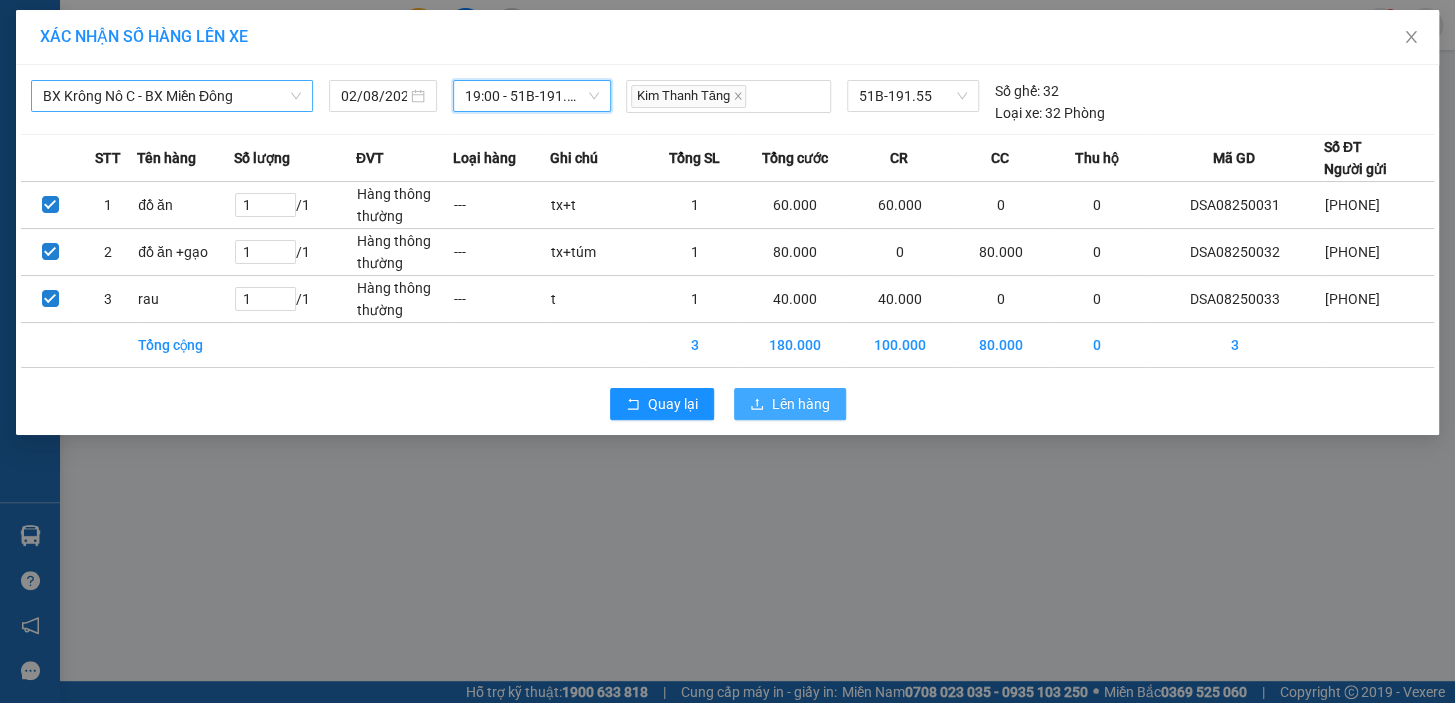 click on "Lên hàng" at bounding box center [801, 404] 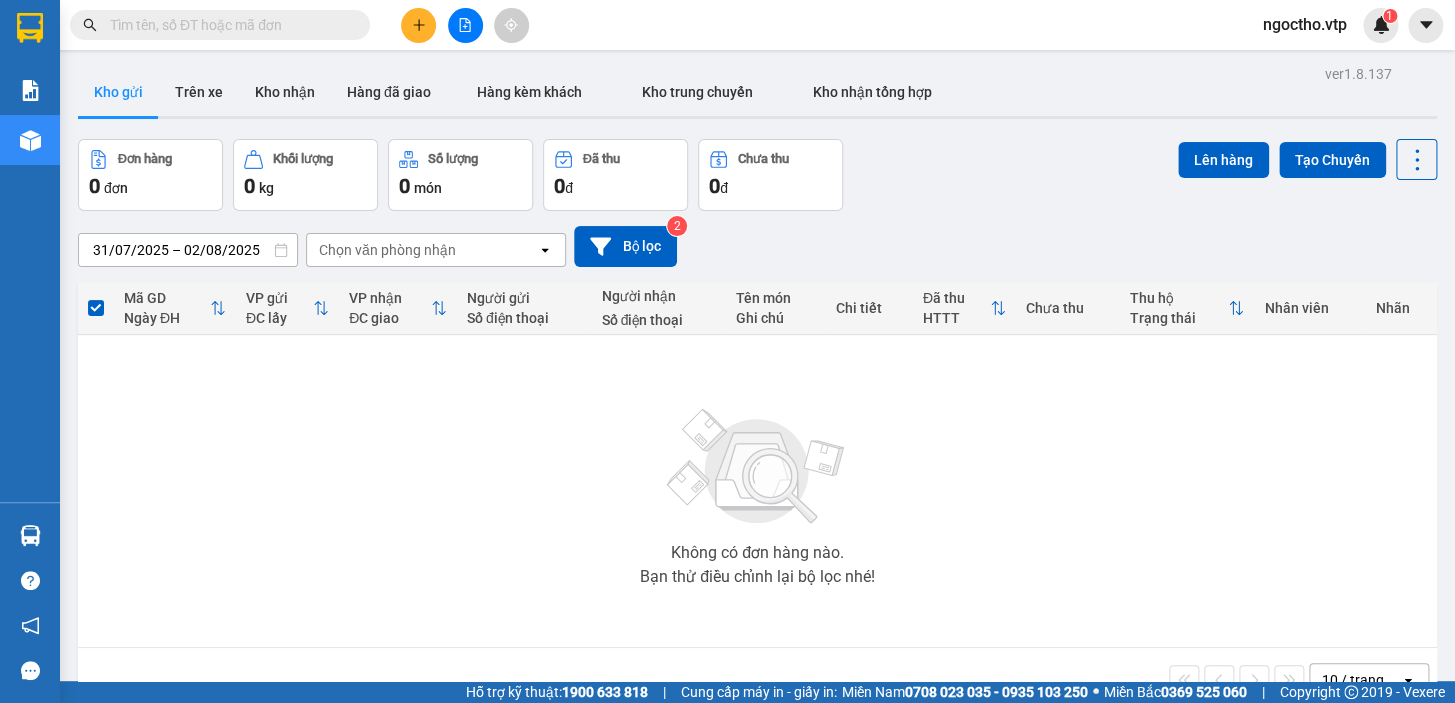 click at bounding box center (228, 25) 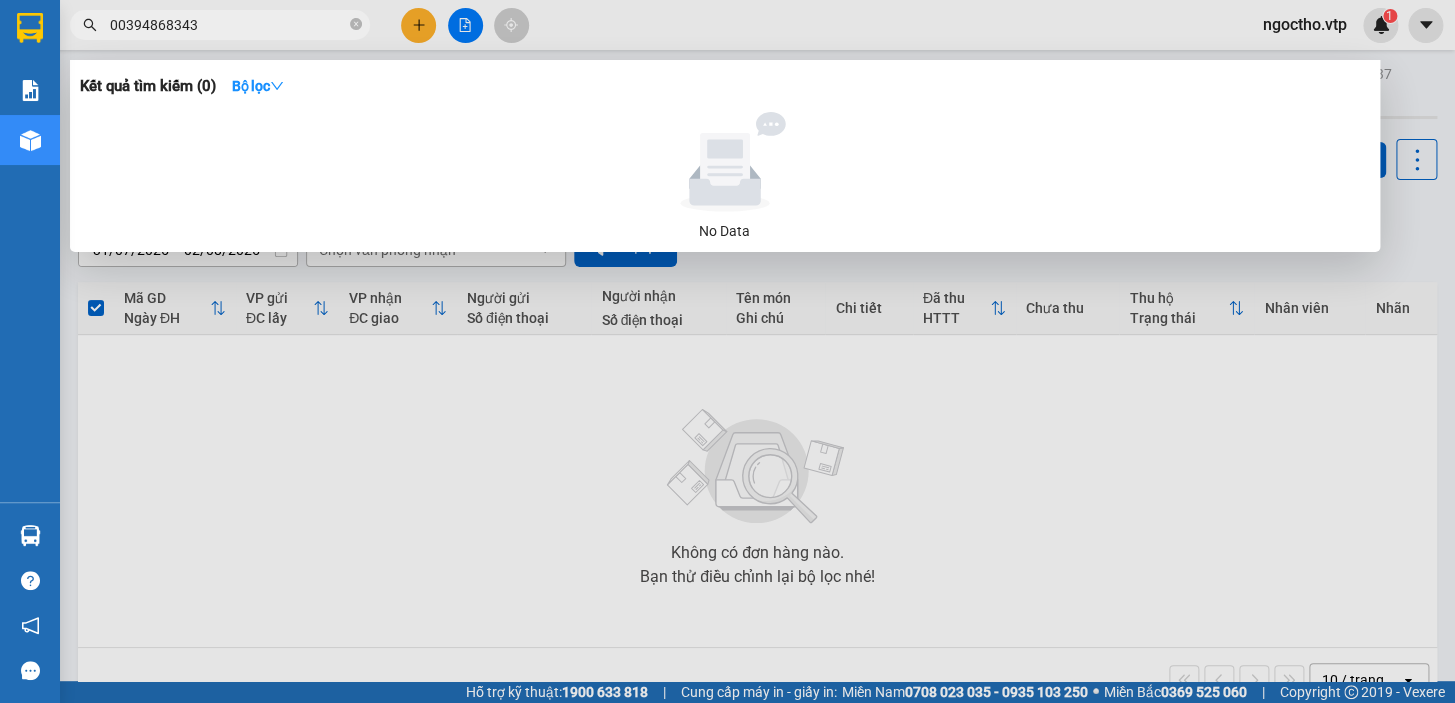 click on "00394868343" at bounding box center (228, 25) 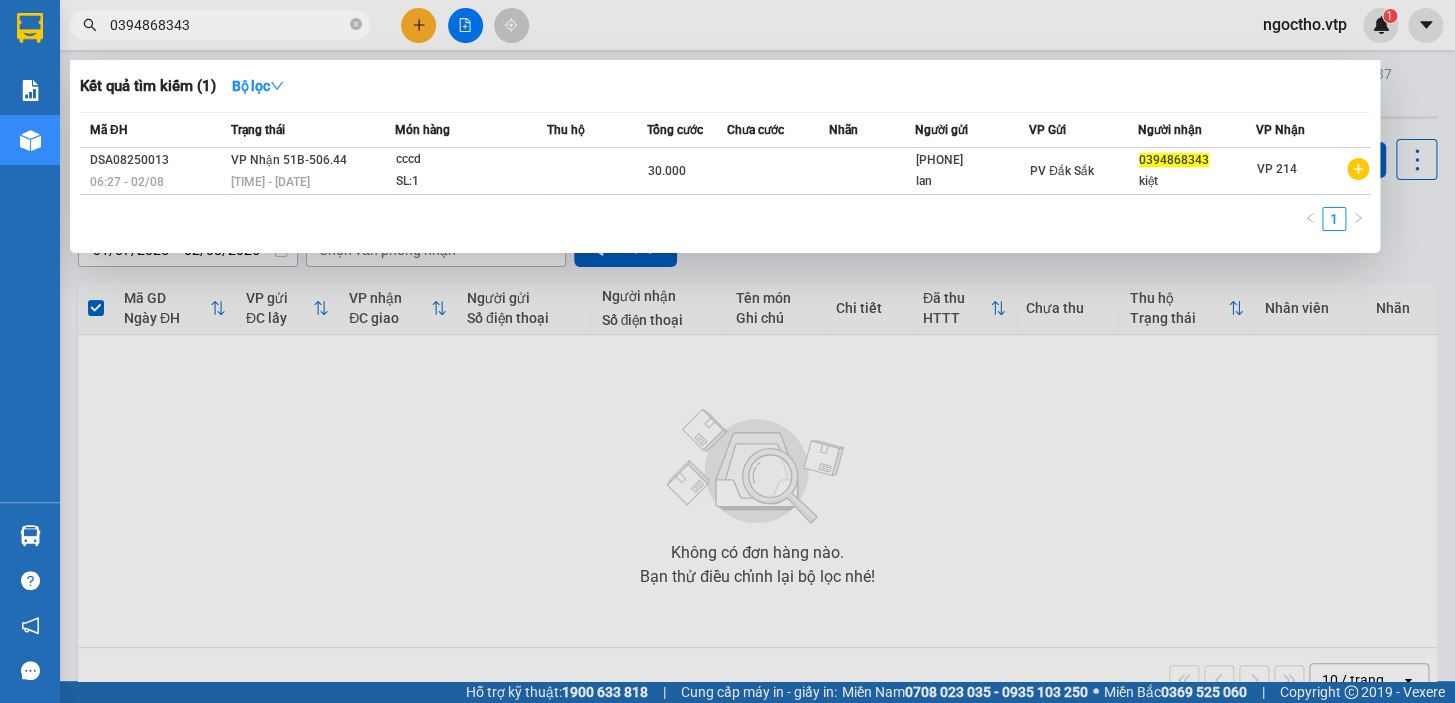 click on "Thu hộ" at bounding box center [596, 130] 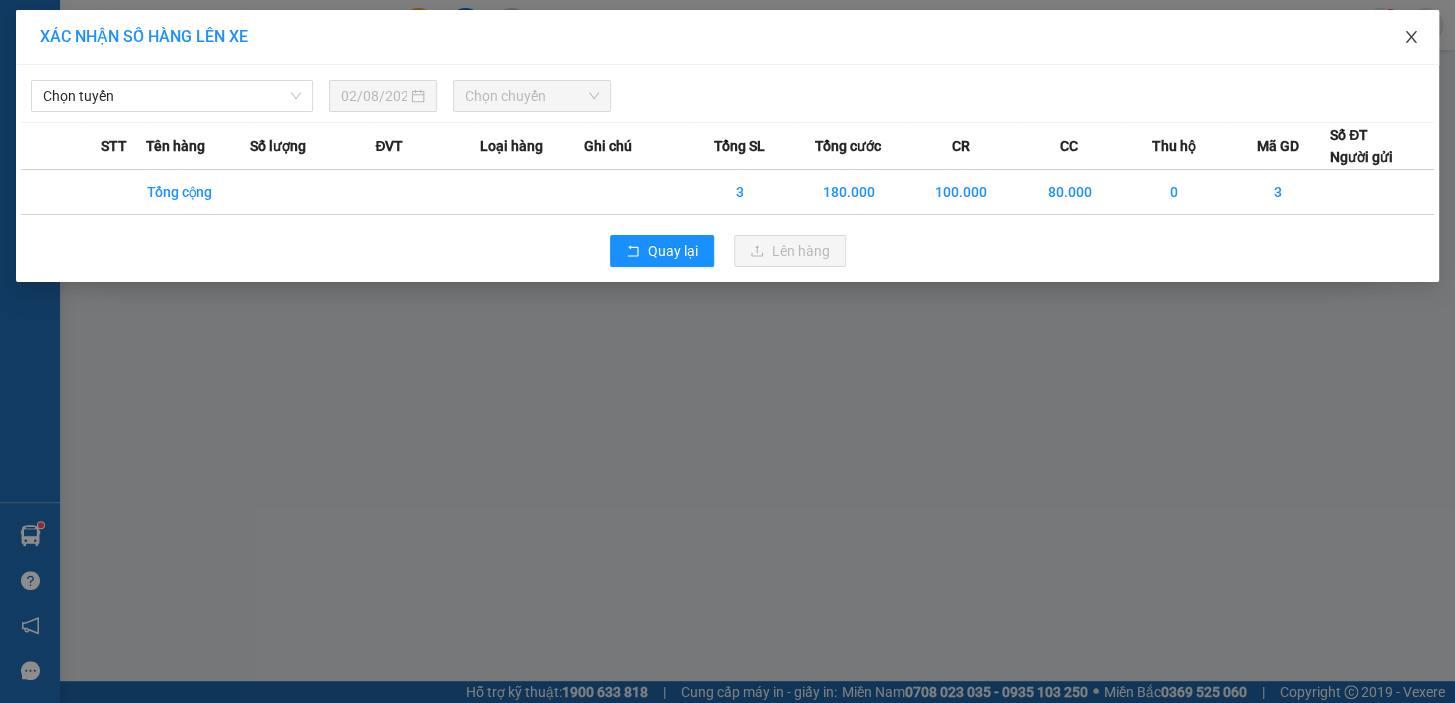 click 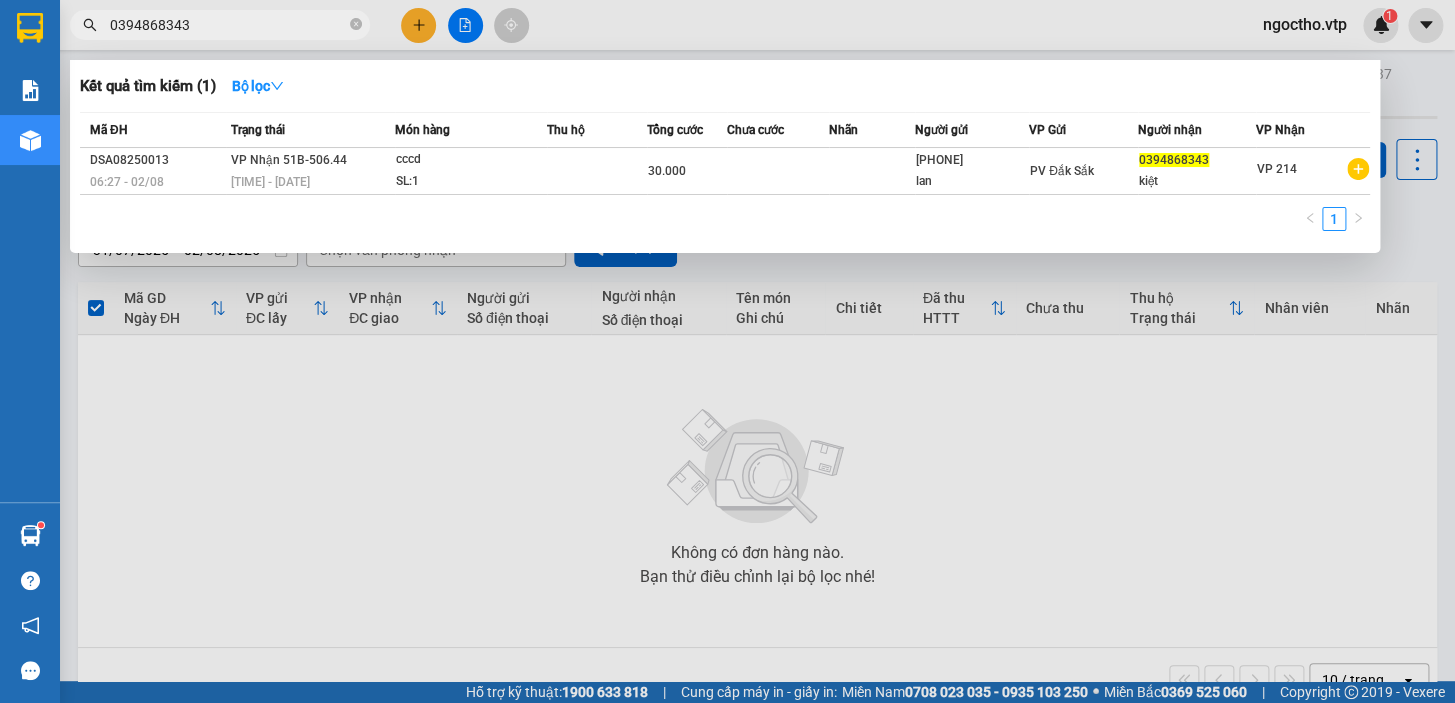 drag, startPoint x: 231, startPoint y: 438, endPoint x: 267, endPoint y: 425, distance: 38.27532 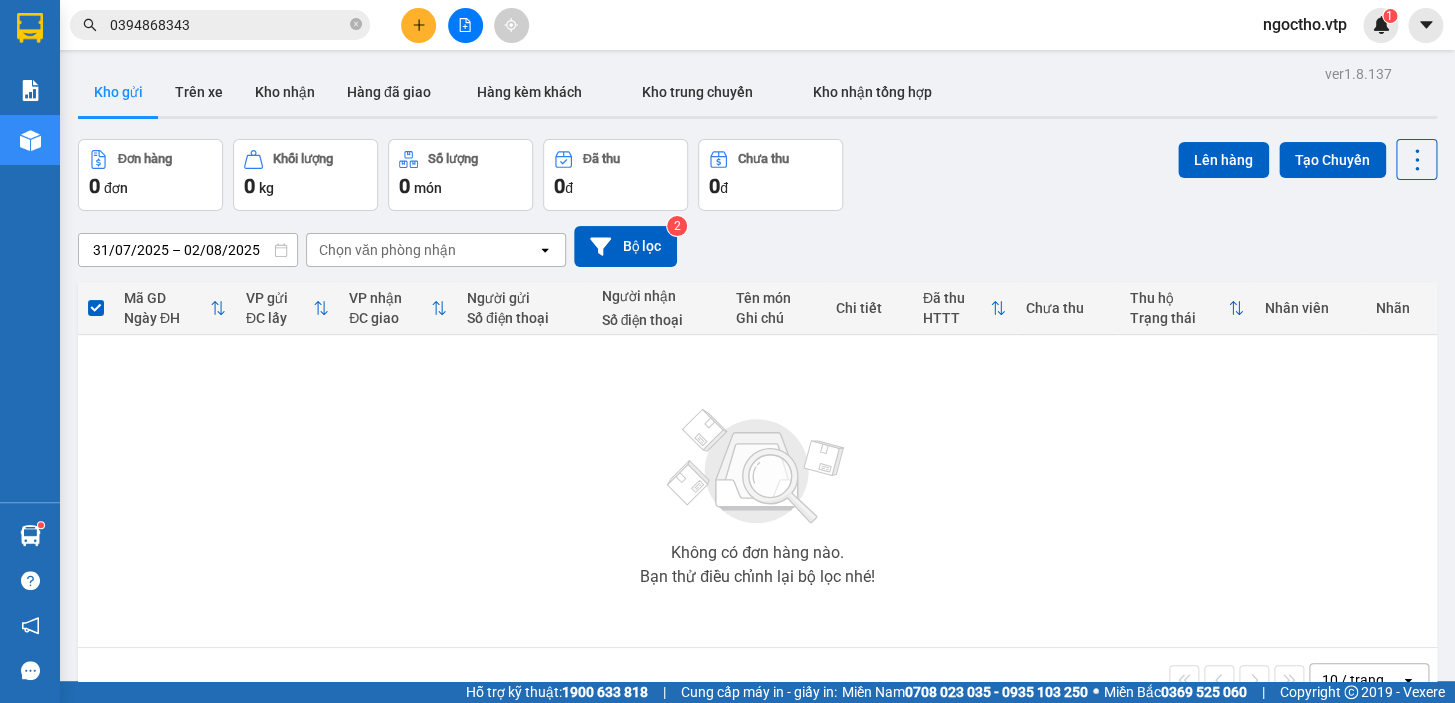 click on "Kho gửi" at bounding box center [118, 92] 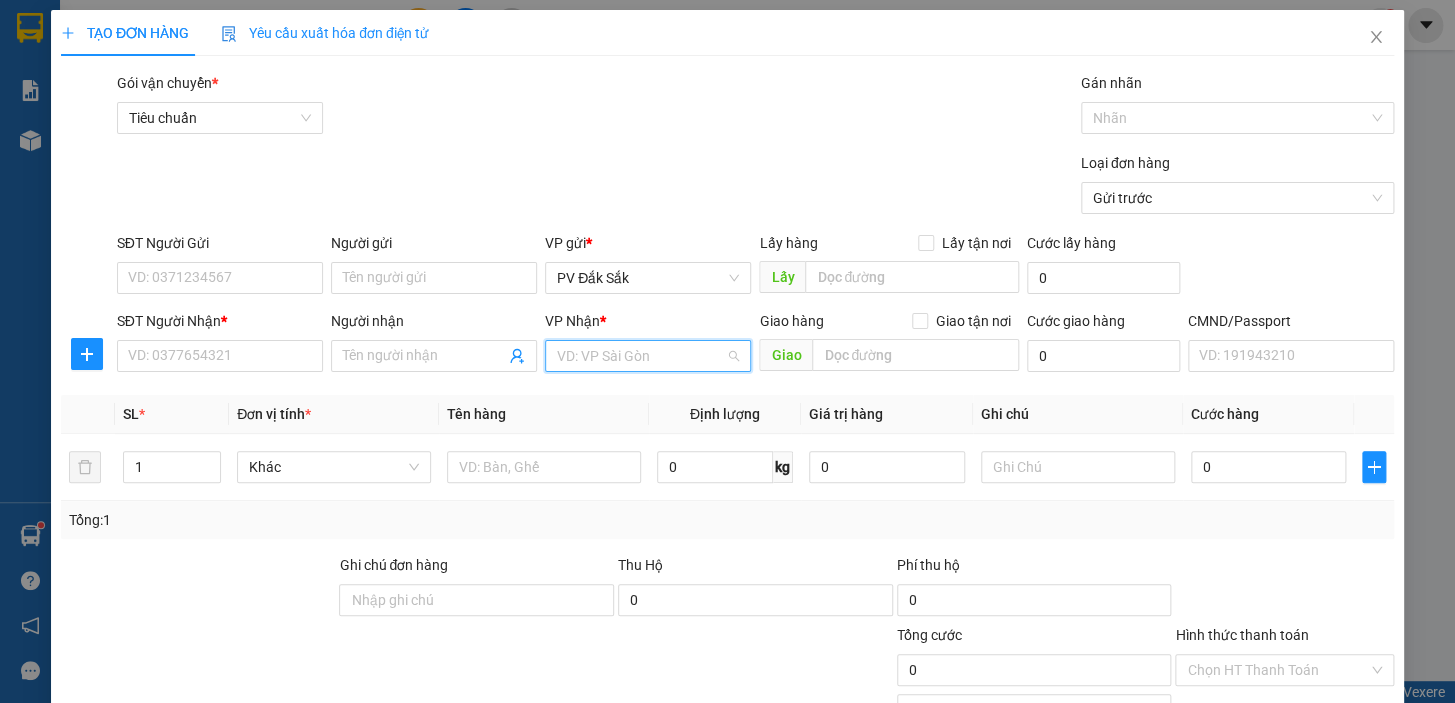 click at bounding box center (641, 356) 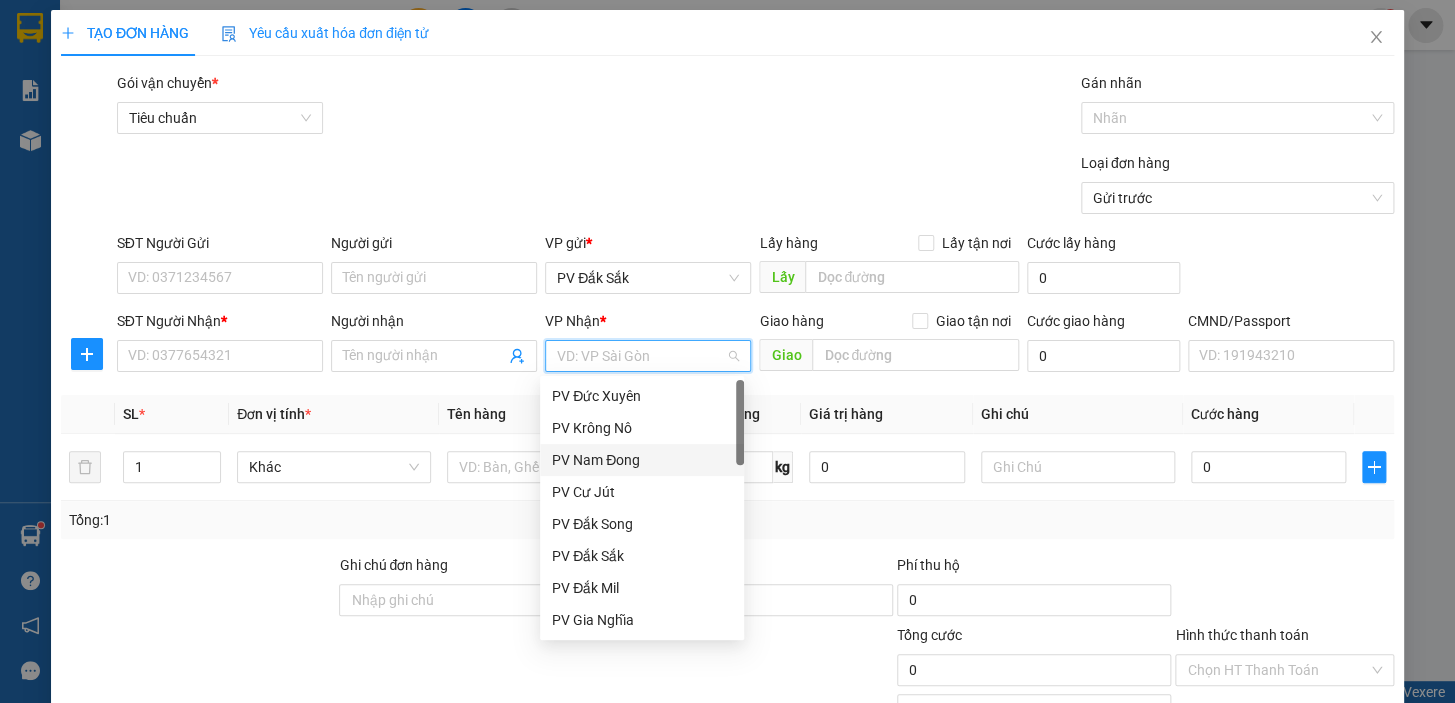 scroll, scrollTop: 272, scrollLeft: 0, axis: vertical 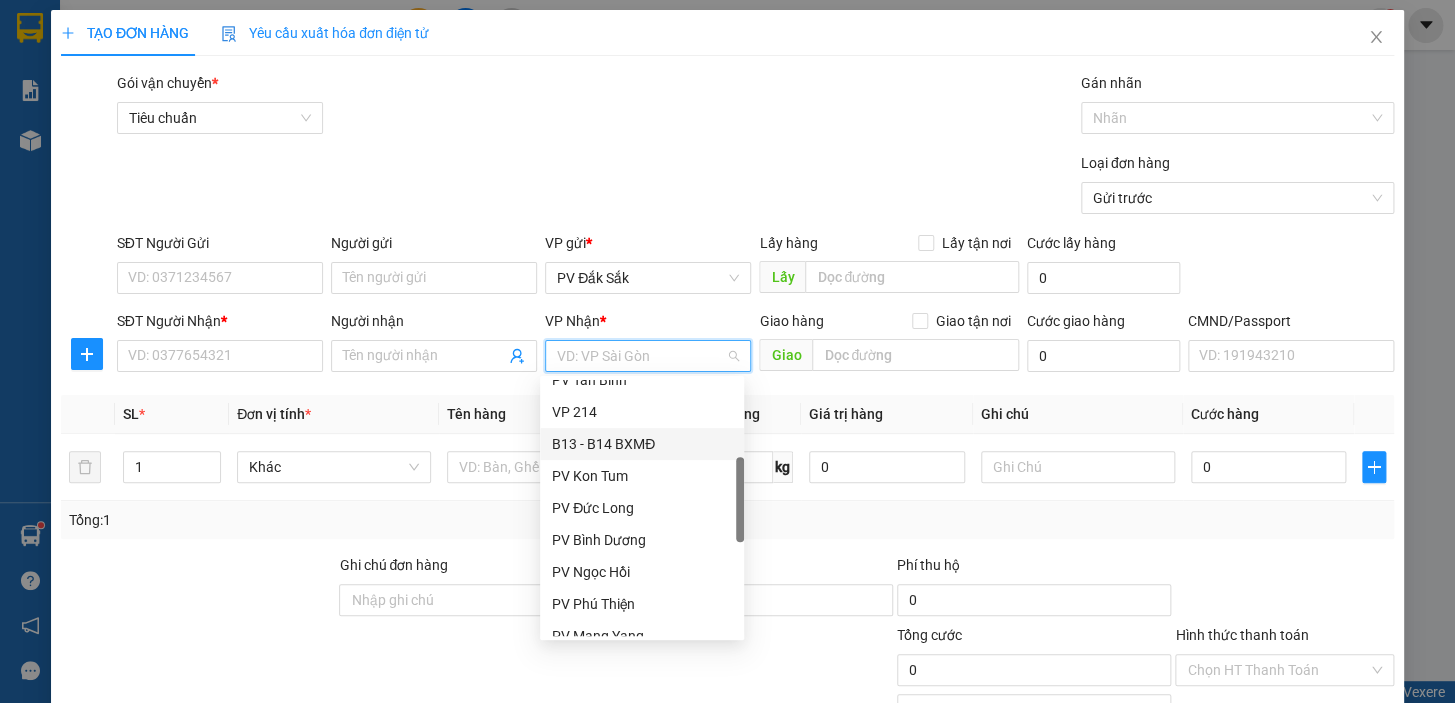 click on "VP 214" at bounding box center (642, 412) 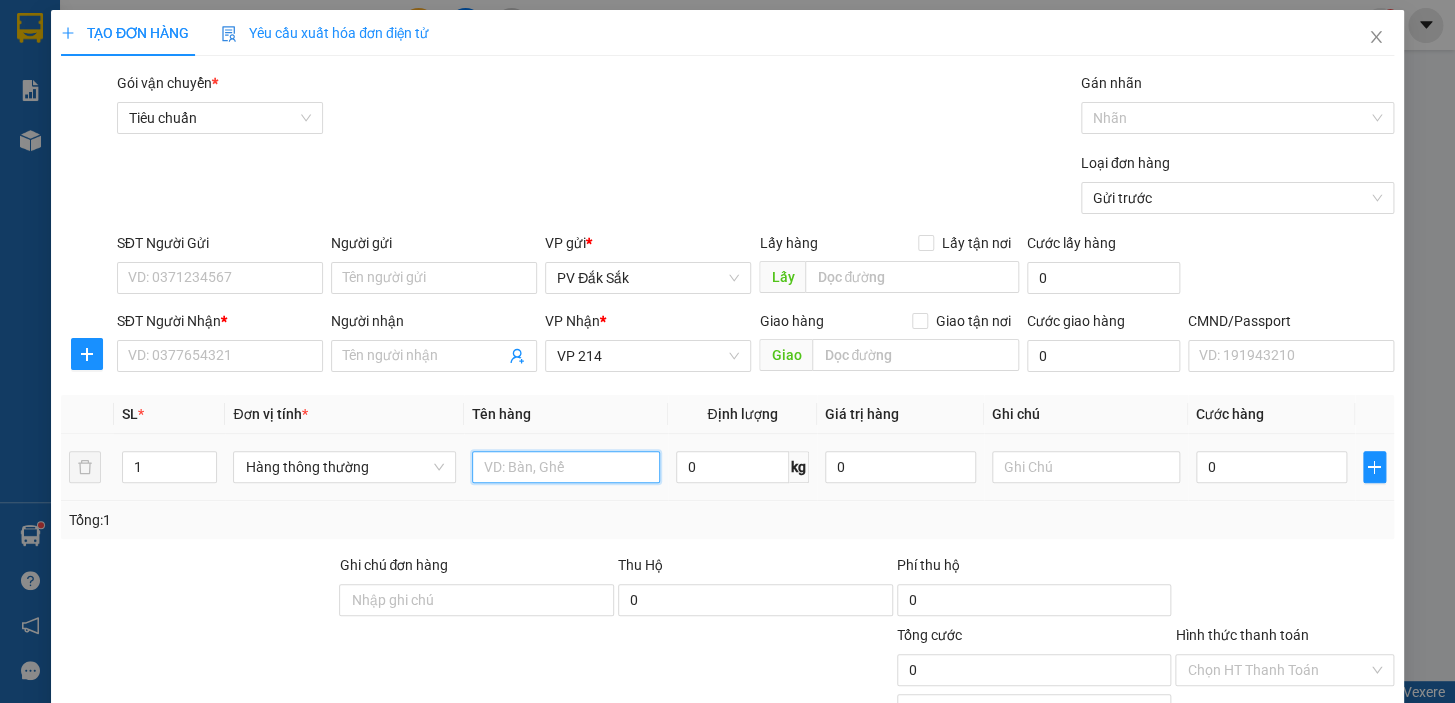 click at bounding box center (566, 467) 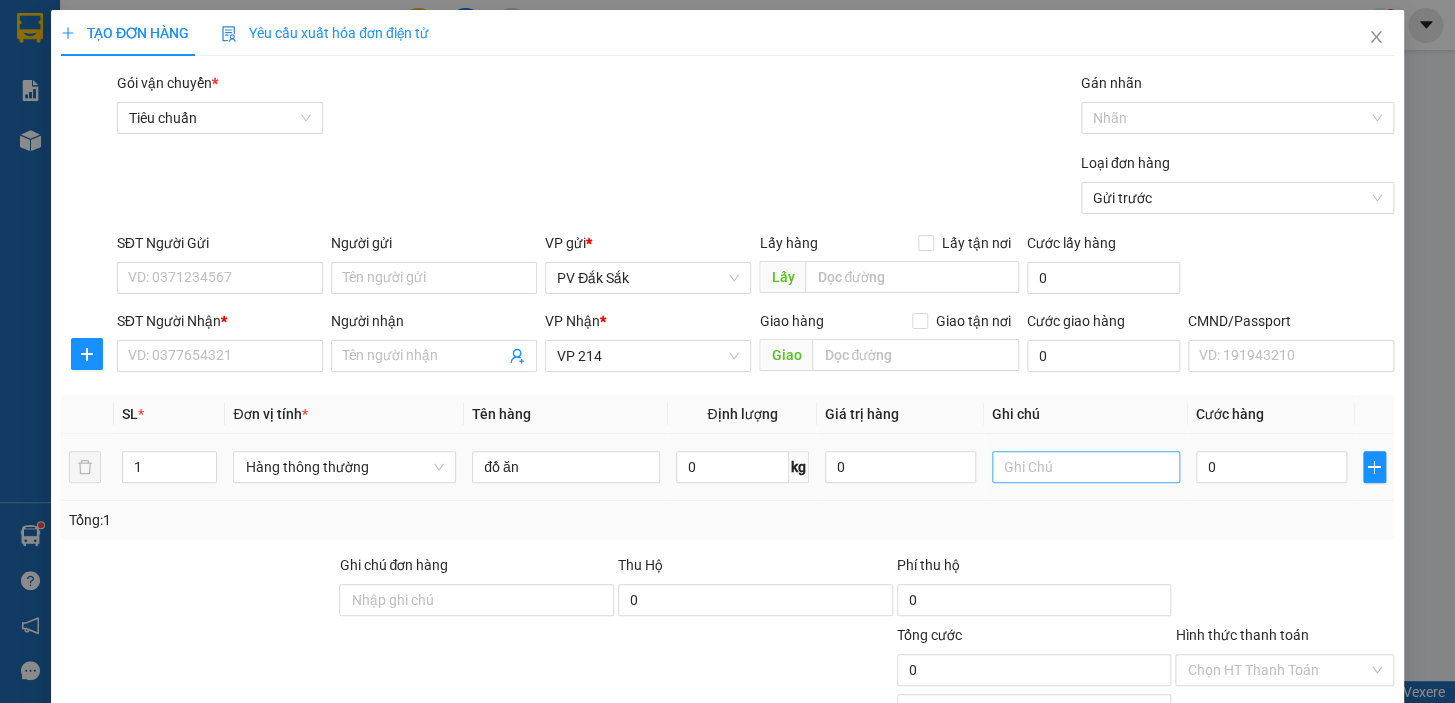 click at bounding box center [1086, 467] 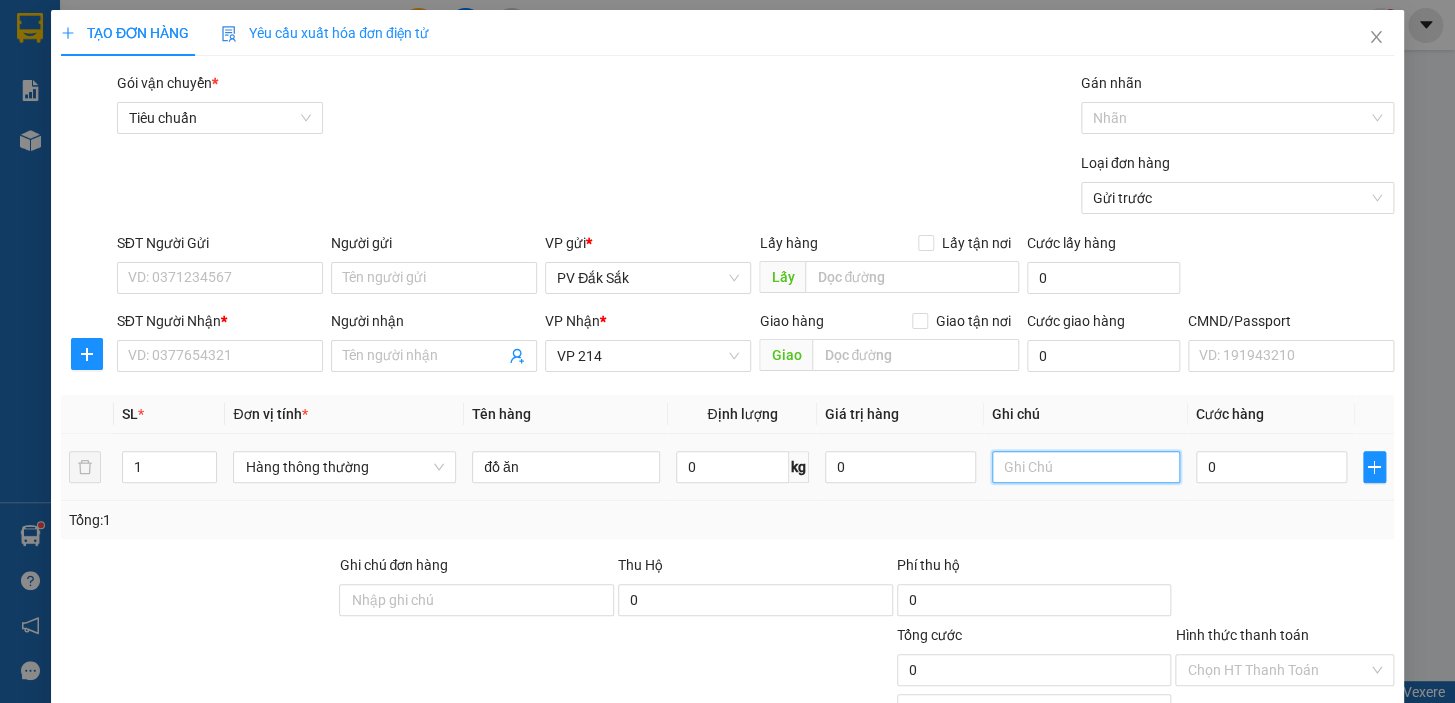 drag, startPoint x: 1022, startPoint y: 452, endPoint x: 1020, endPoint y: 464, distance: 12.165525 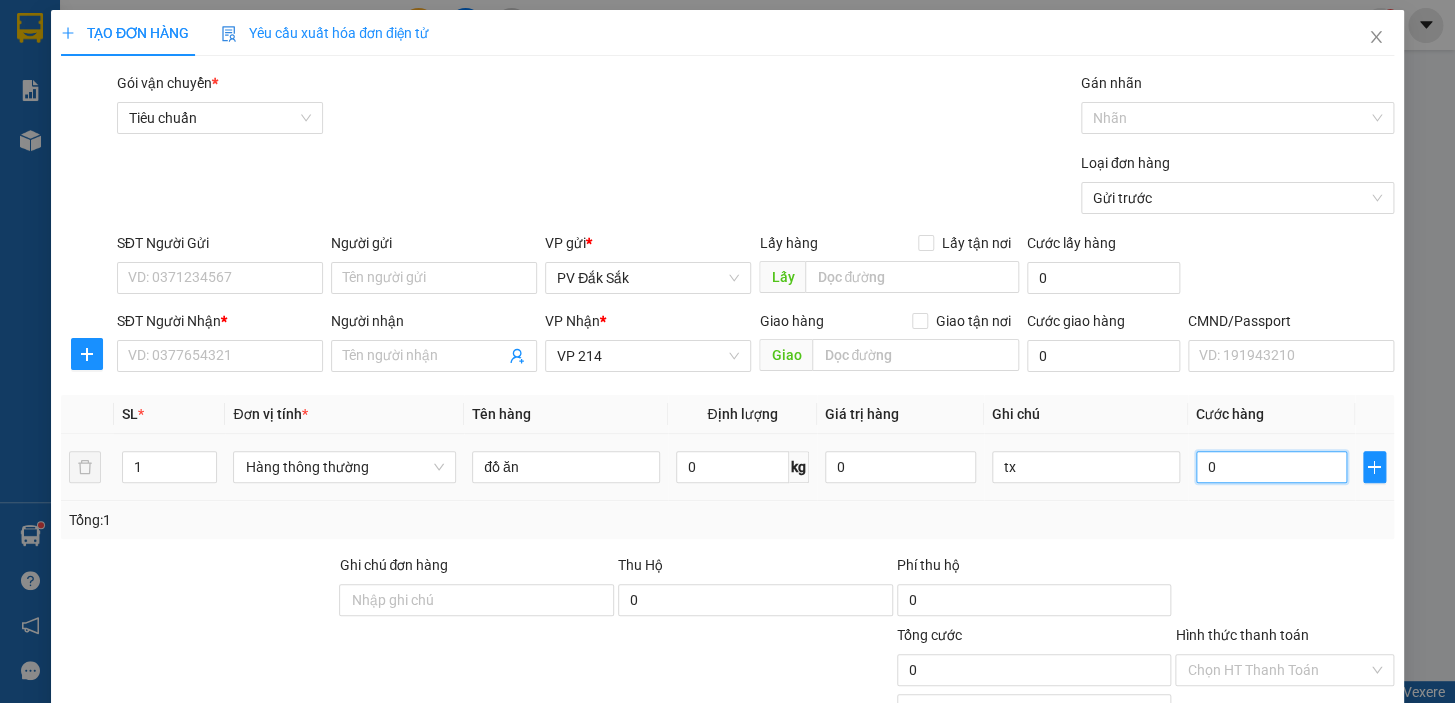 click on "0" at bounding box center [1271, 467] 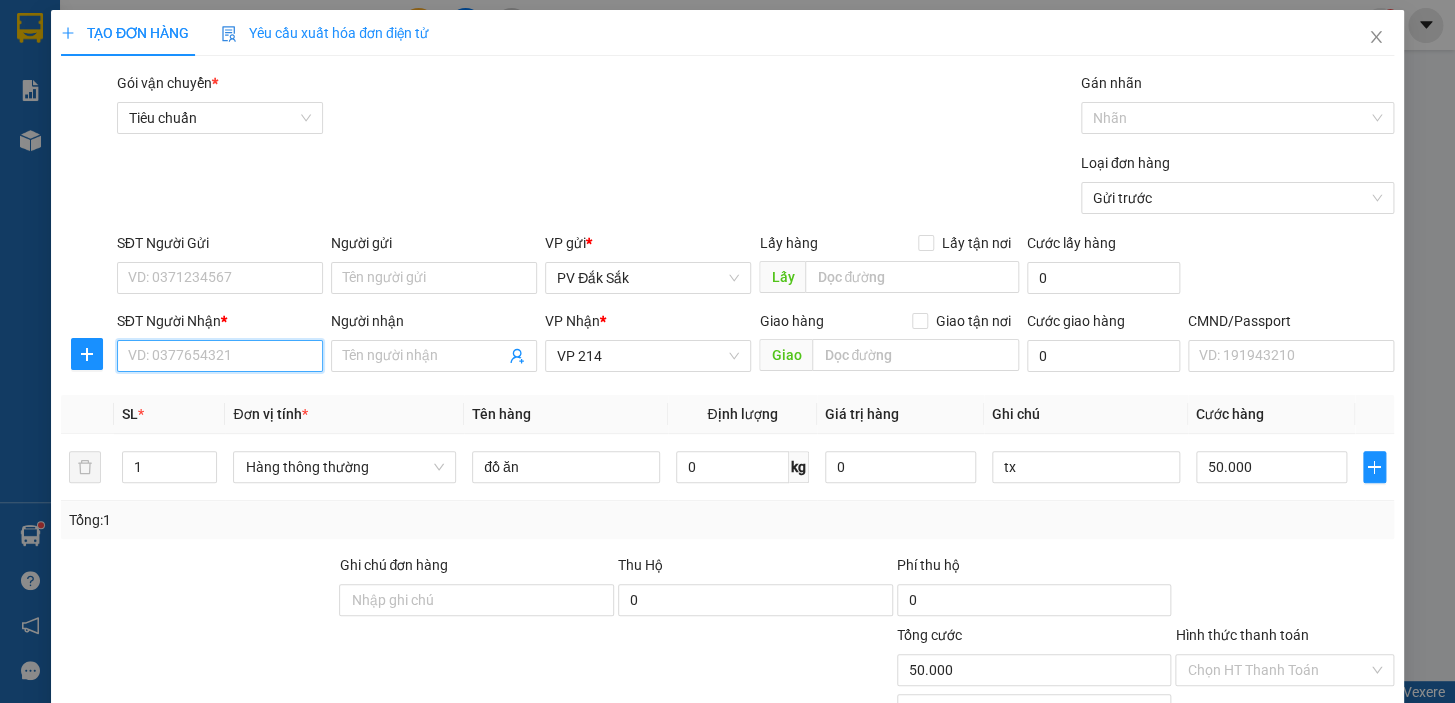 click on "SĐT Người Nhận  *" at bounding box center [220, 356] 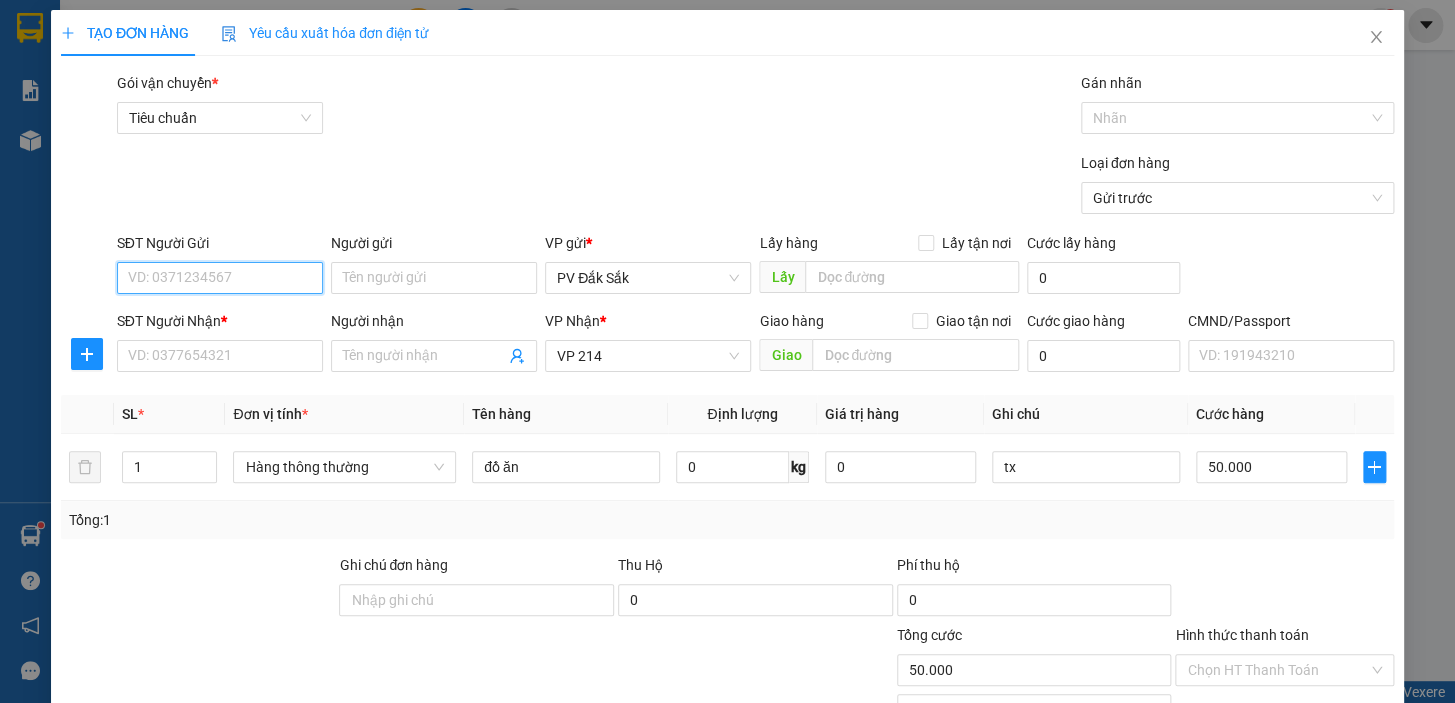 click on "SĐT Người Gửi" at bounding box center [220, 278] 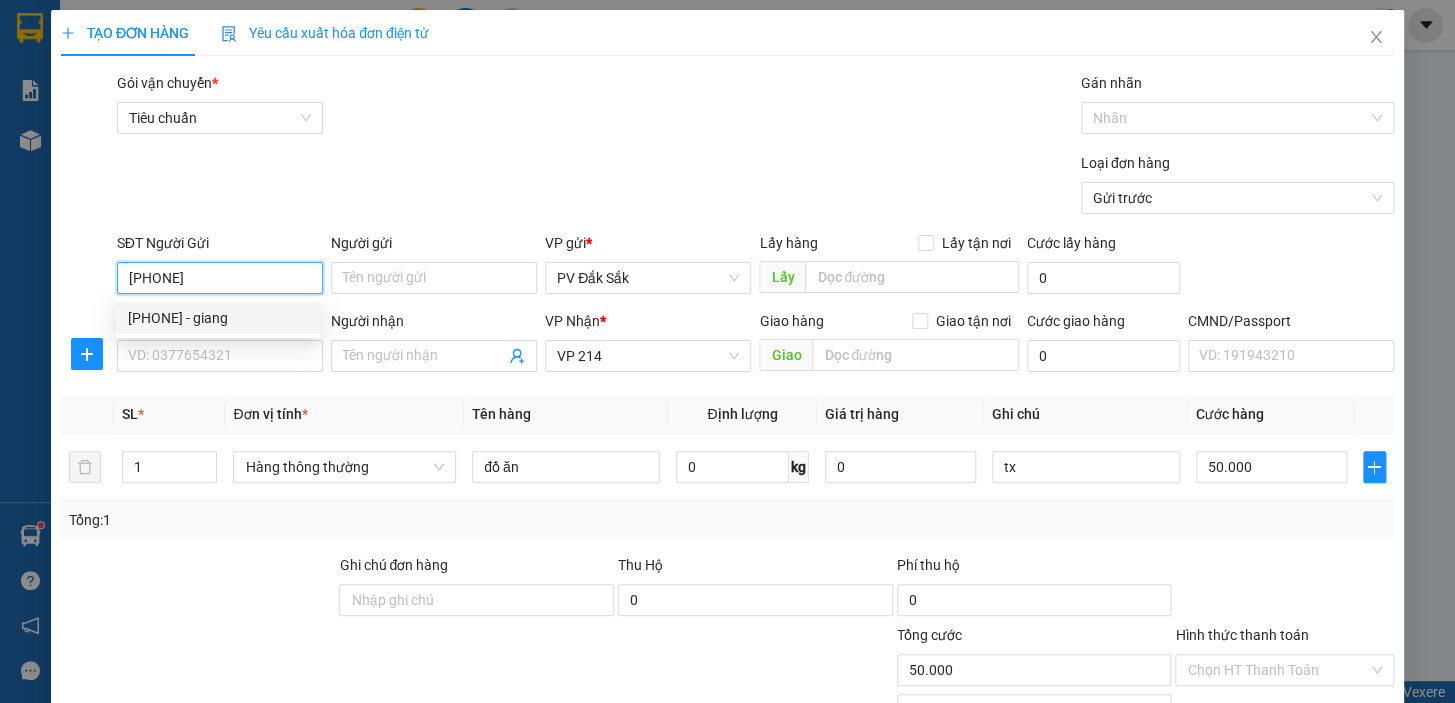 click on "0977496839 - giang" at bounding box center (218, 318) 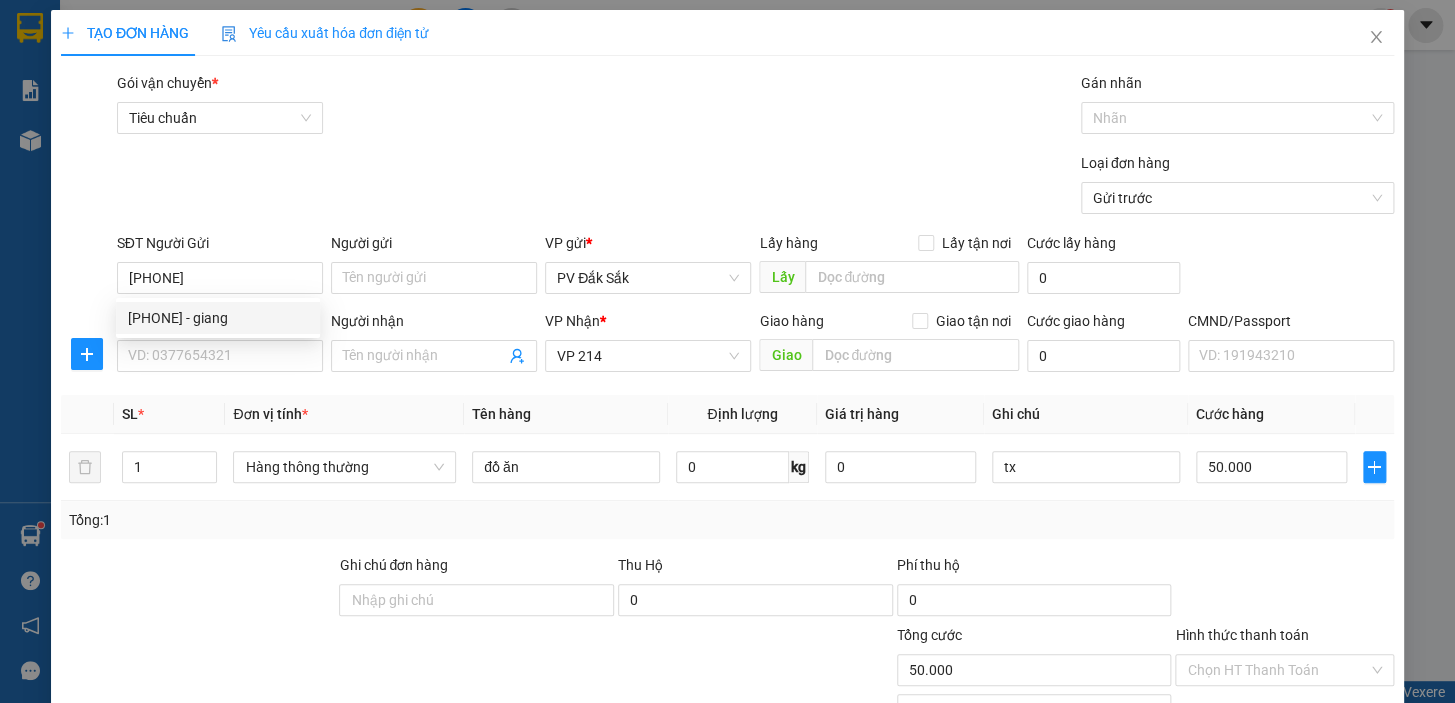 click on "SĐT Người Gửi 0977496839 0977496839 Người gửi Tên người gửi VP gửi  * PV Đắk Sắk Lấy hàng Lấy tận nơi Lấy Cước lấy hàng 0 SĐT Người Nhận  * VD: 0377654321 Người nhận Tên người nhận VP Nhận  * VP 214 Giao hàng Giao tận nơi Giao Cước giao hàng 0 CMND/Passport VD: 191943210" at bounding box center [727, 306] 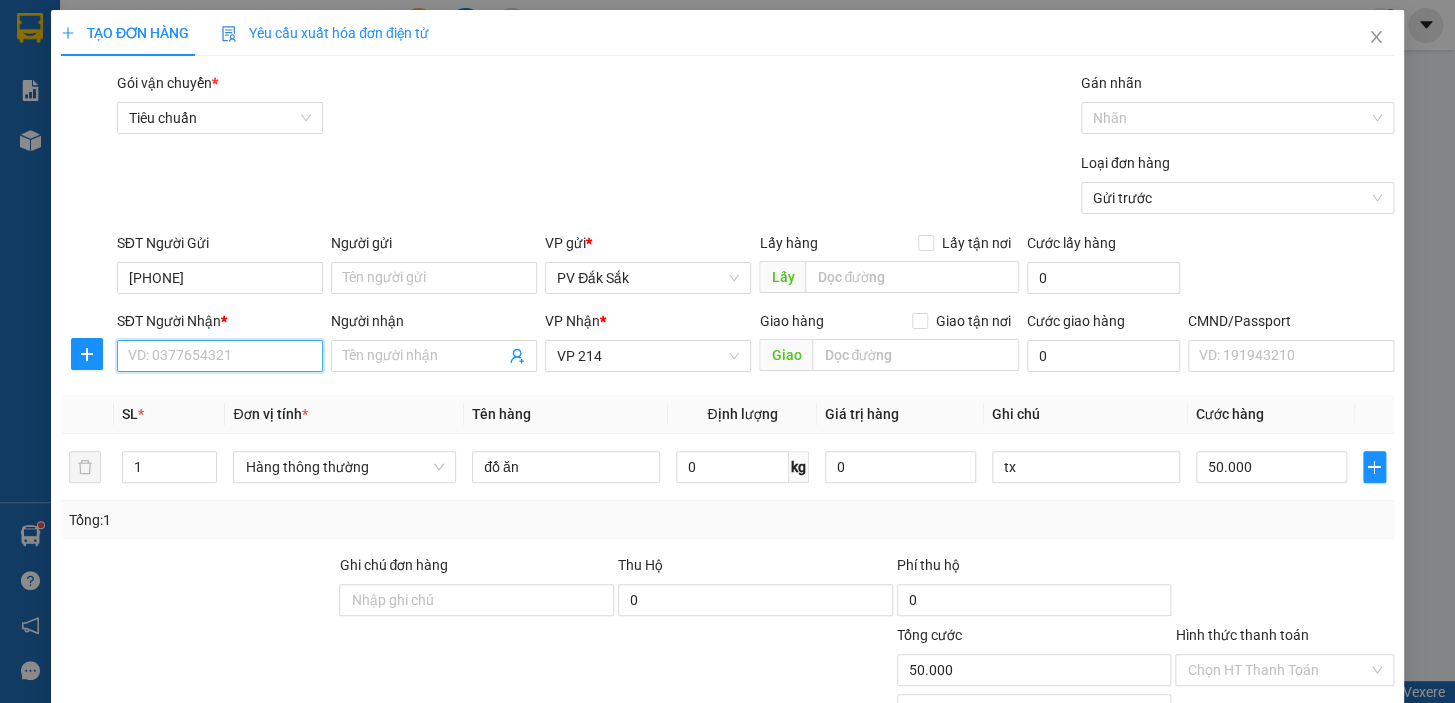 click on "SĐT Người Nhận  *" at bounding box center [220, 356] 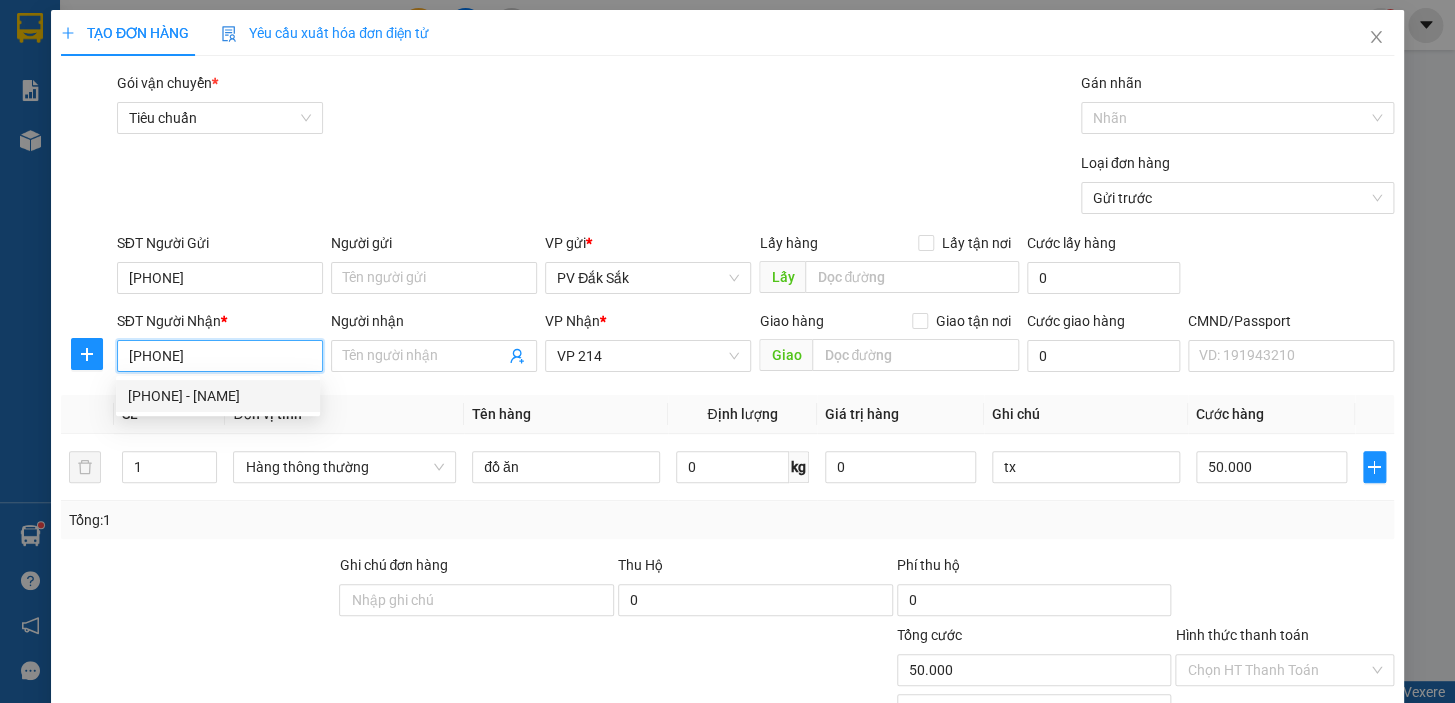 click on "0328213691 - hùng" at bounding box center [218, 396] 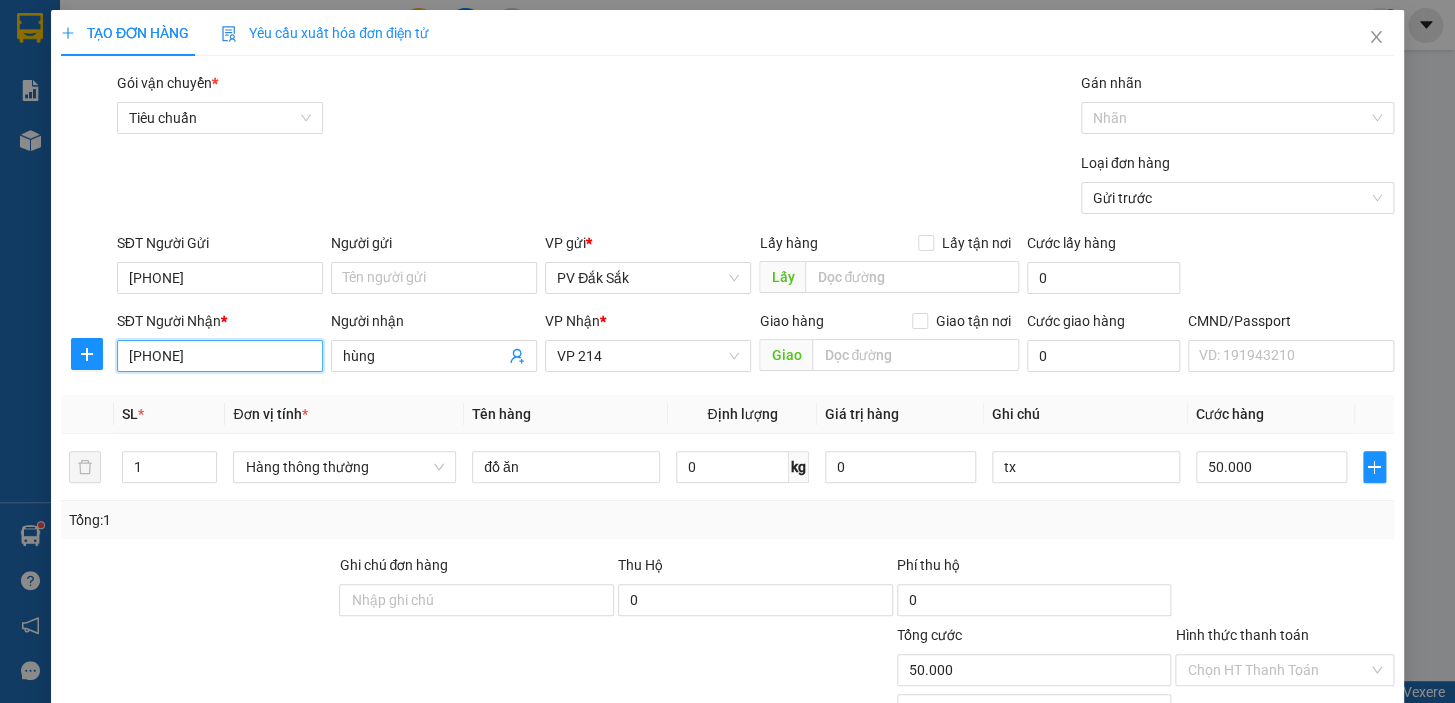 scroll, scrollTop: 181, scrollLeft: 0, axis: vertical 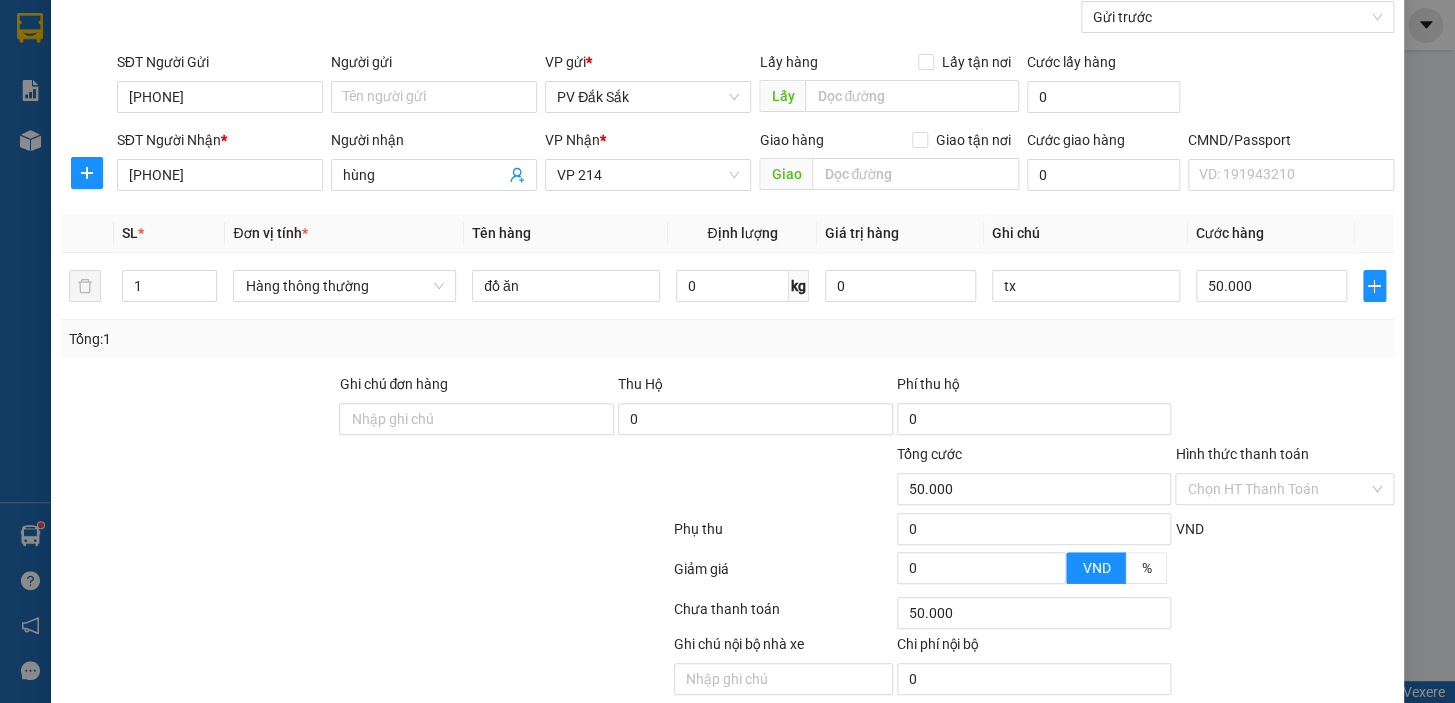 click on "Hình thức thanh toán" at bounding box center [1284, 458] 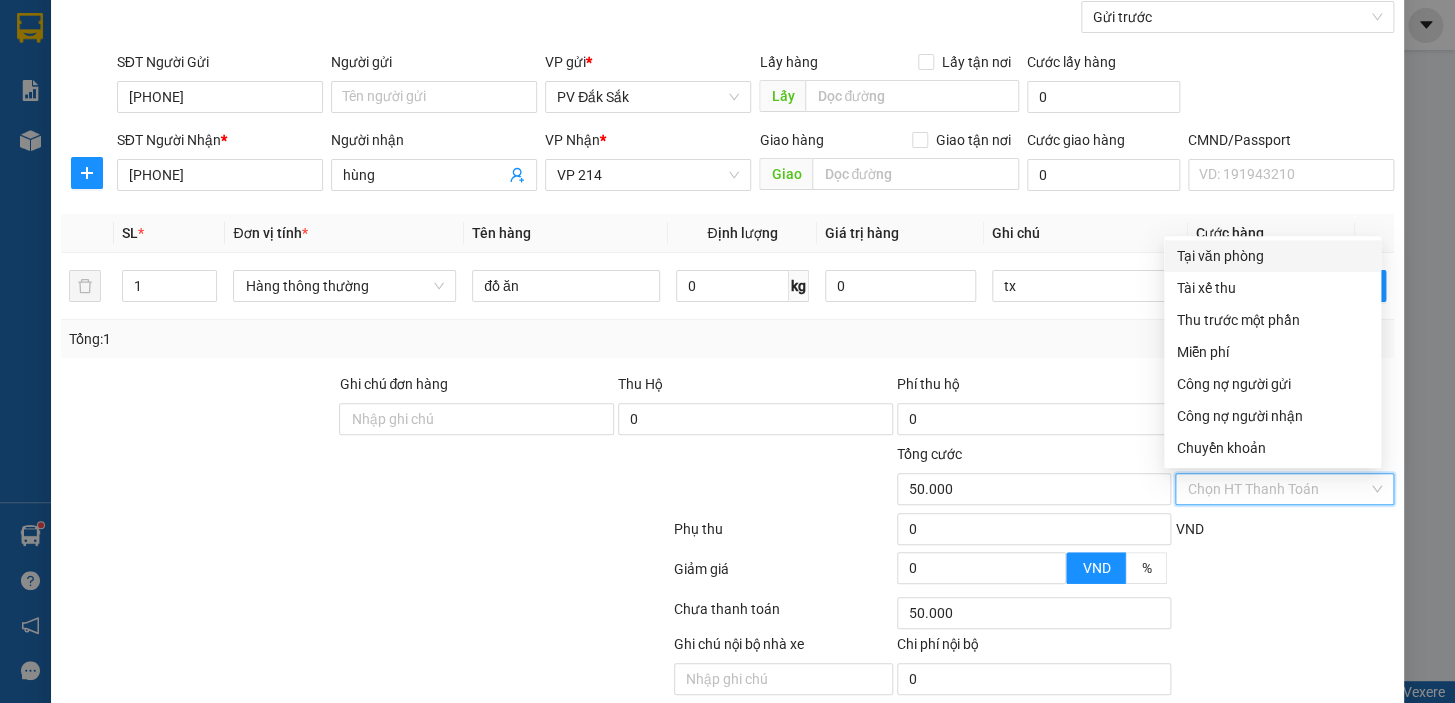 click on "Tại văn phòng" at bounding box center (1272, 256) 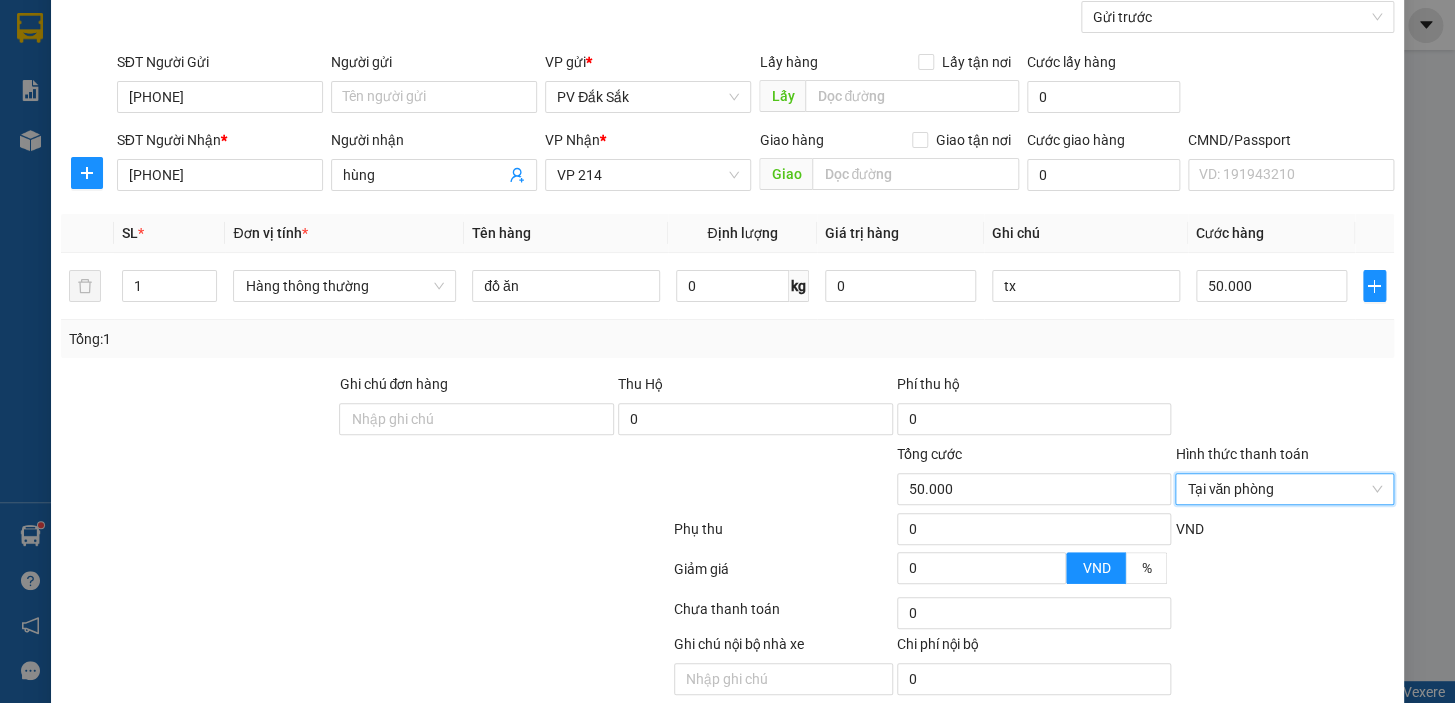 scroll, scrollTop: 258, scrollLeft: 0, axis: vertical 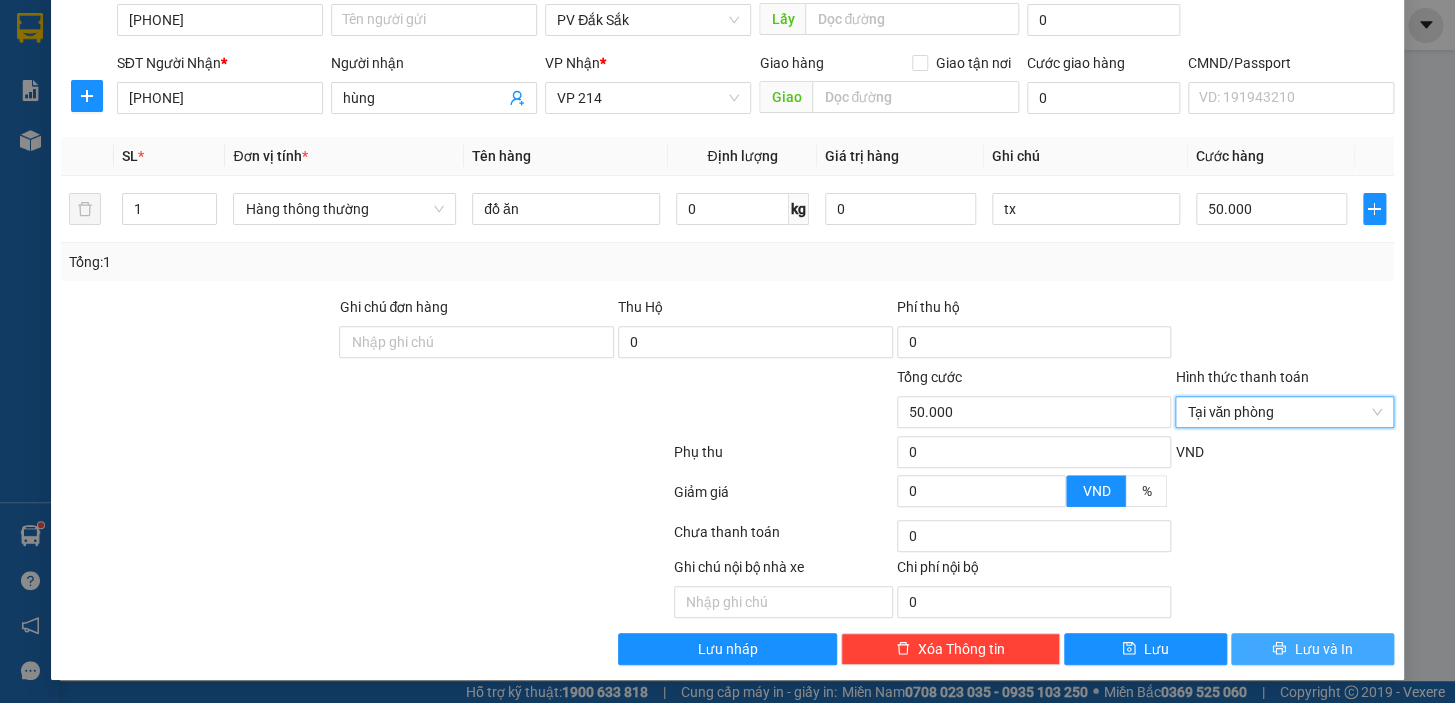 drag, startPoint x: 1282, startPoint y: 645, endPoint x: 1353, endPoint y: 676, distance: 77.47257 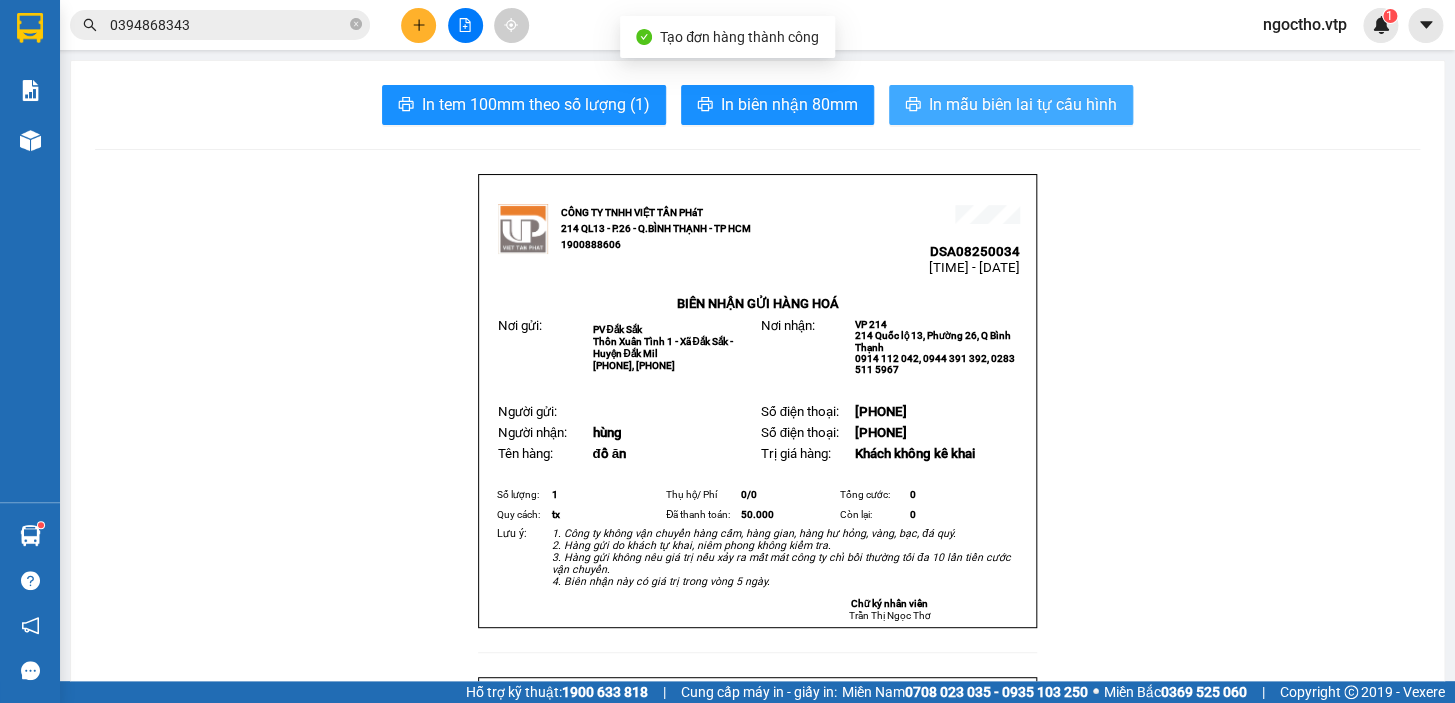 click on "In mẫu biên lai tự cấu hình" at bounding box center (1023, 104) 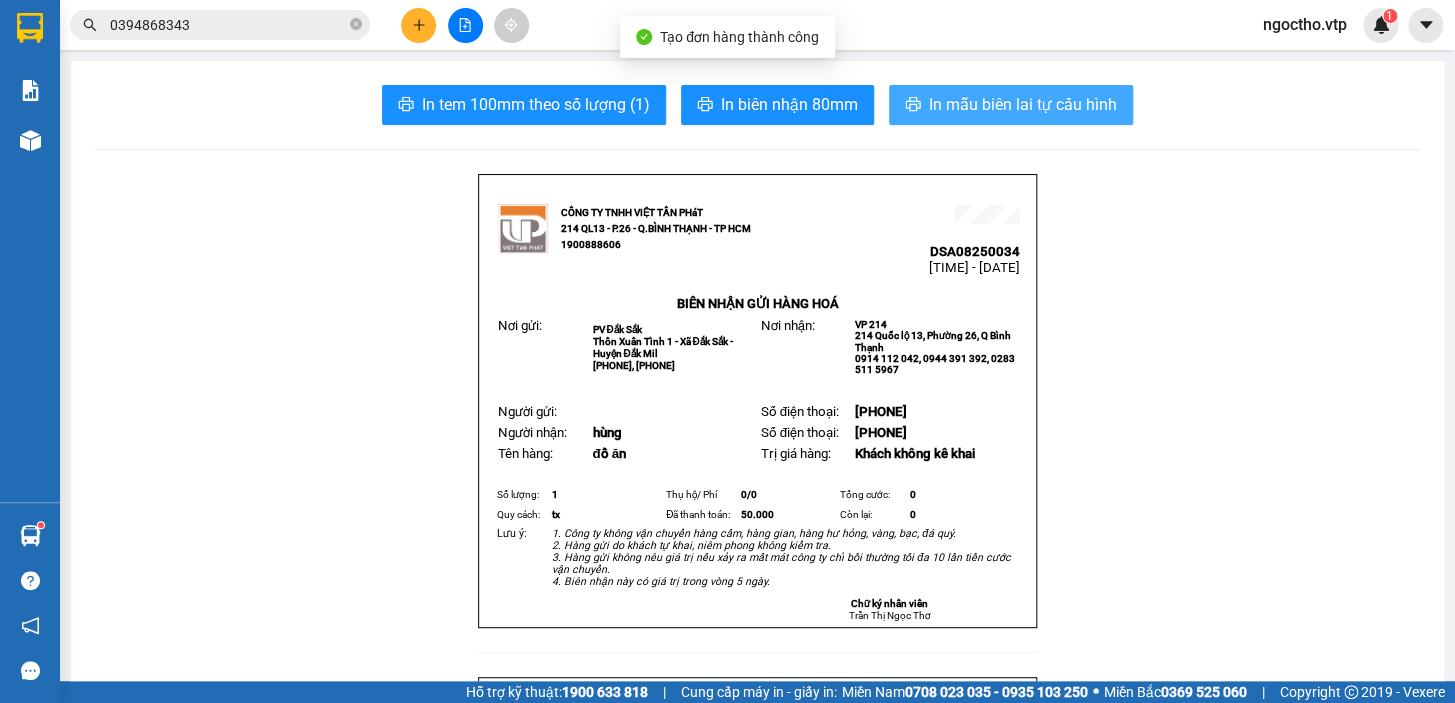 scroll, scrollTop: 0, scrollLeft: 0, axis: both 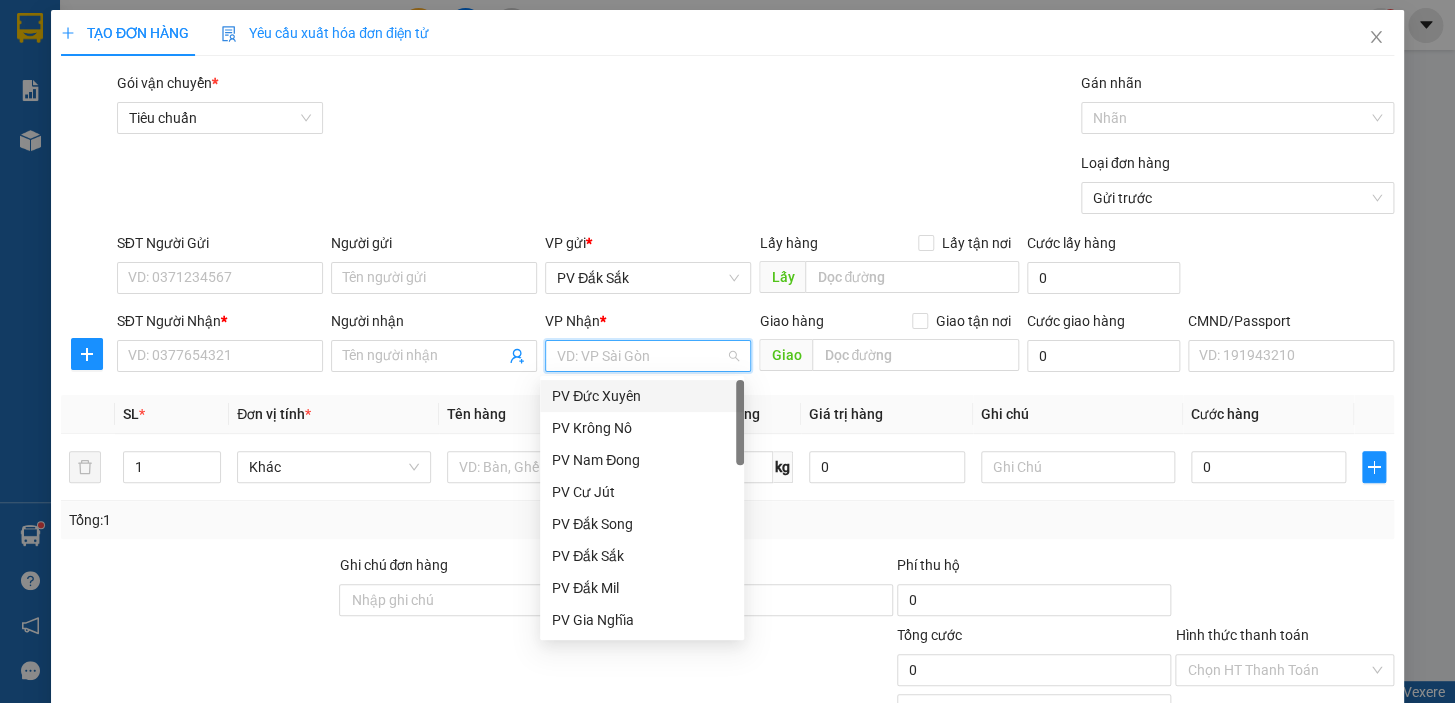 drag, startPoint x: 566, startPoint y: 342, endPoint x: 580, endPoint y: 327, distance: 20.518284 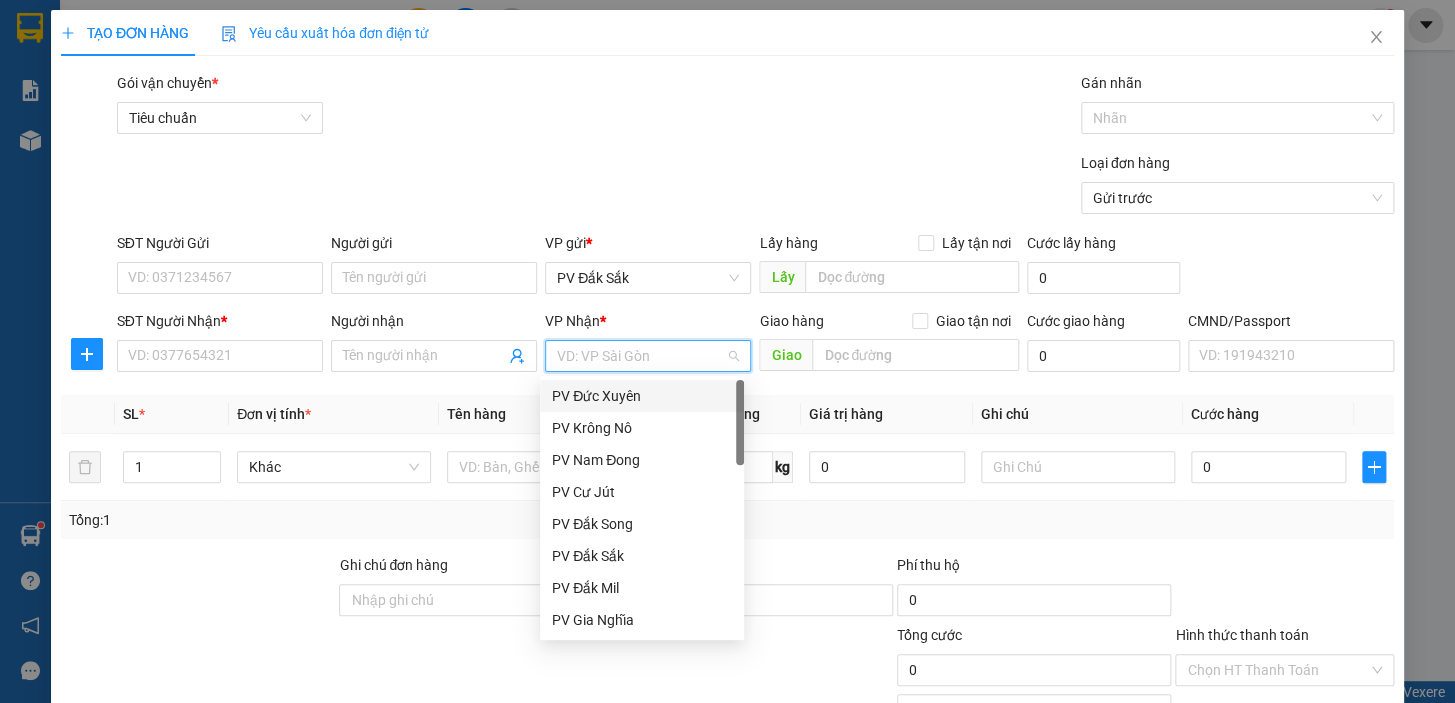 click on "VP Nhận" at bounding box center [572, 321] 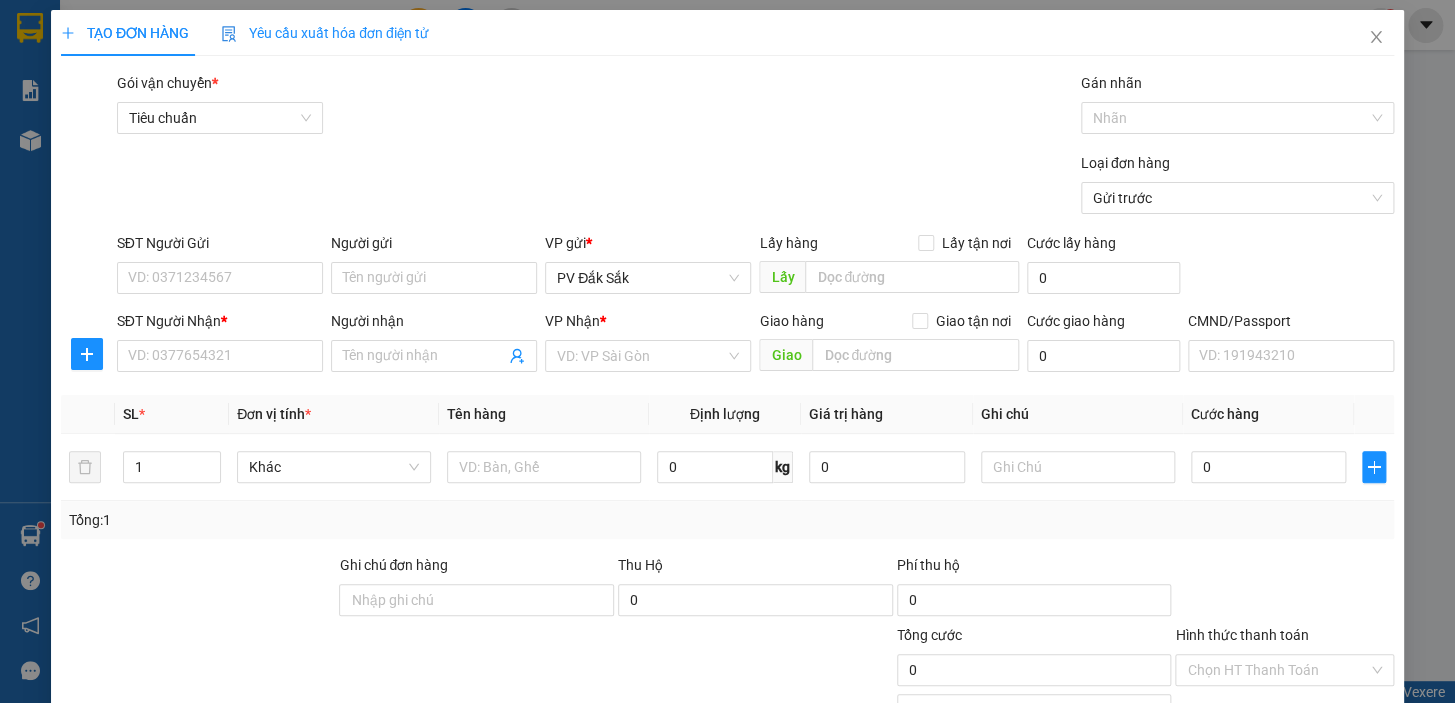 click on "VP Nhận" at bounding box center (572, 321) 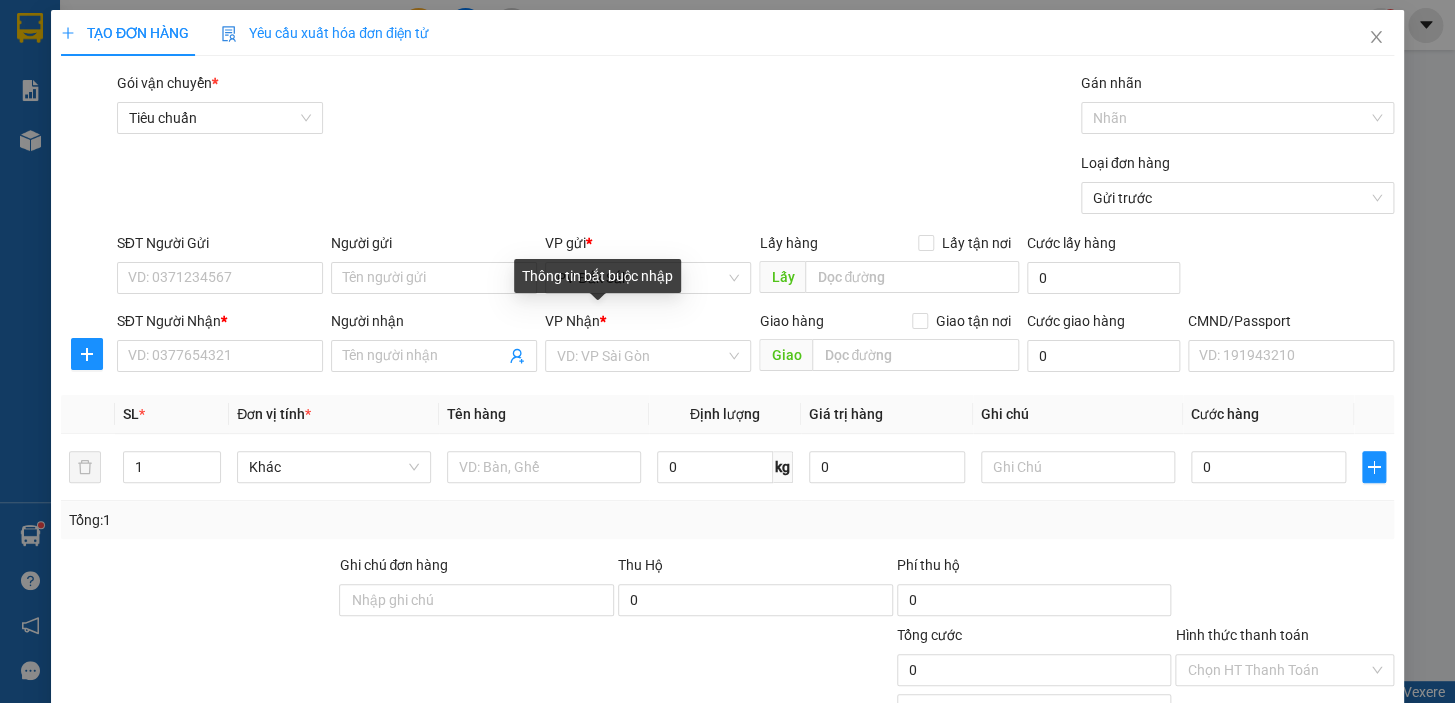 click on "*" at bounding box center [603, 321] 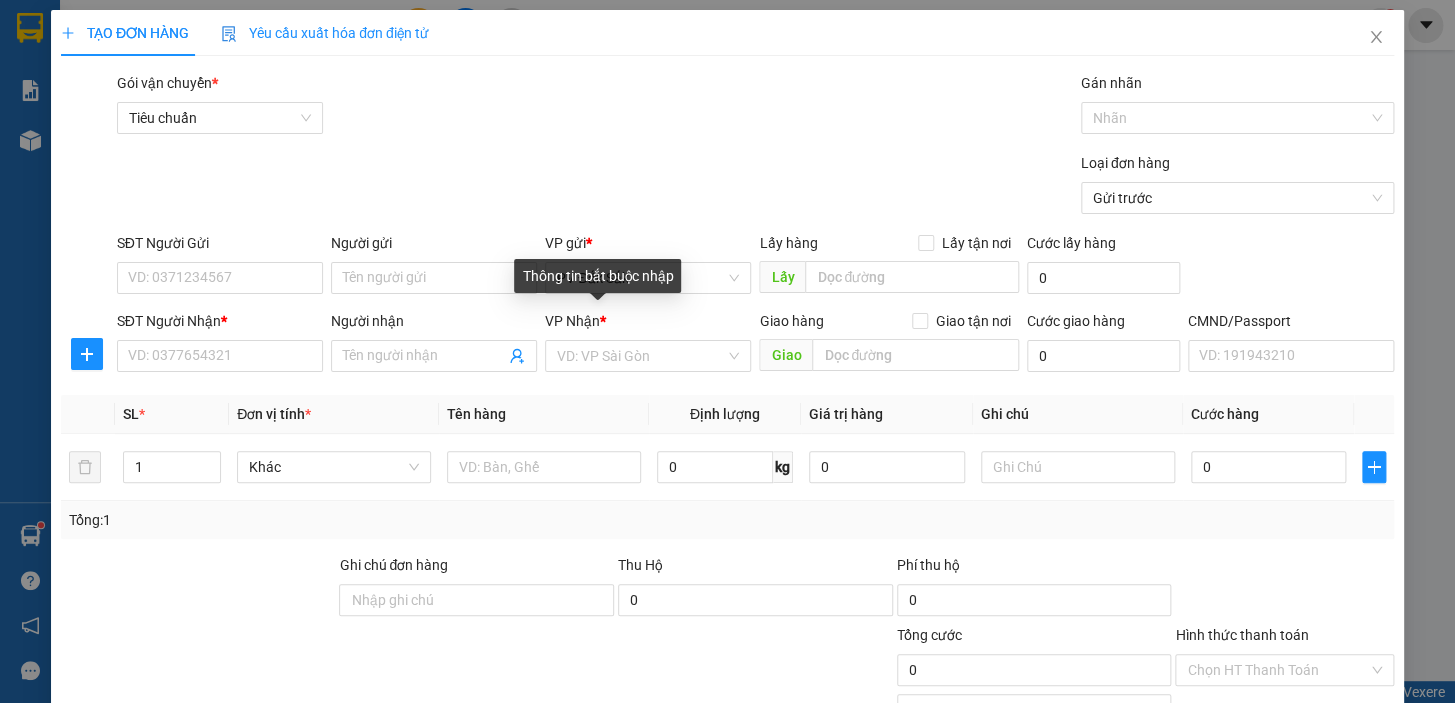click on "*" at bounding box center [603, 321] 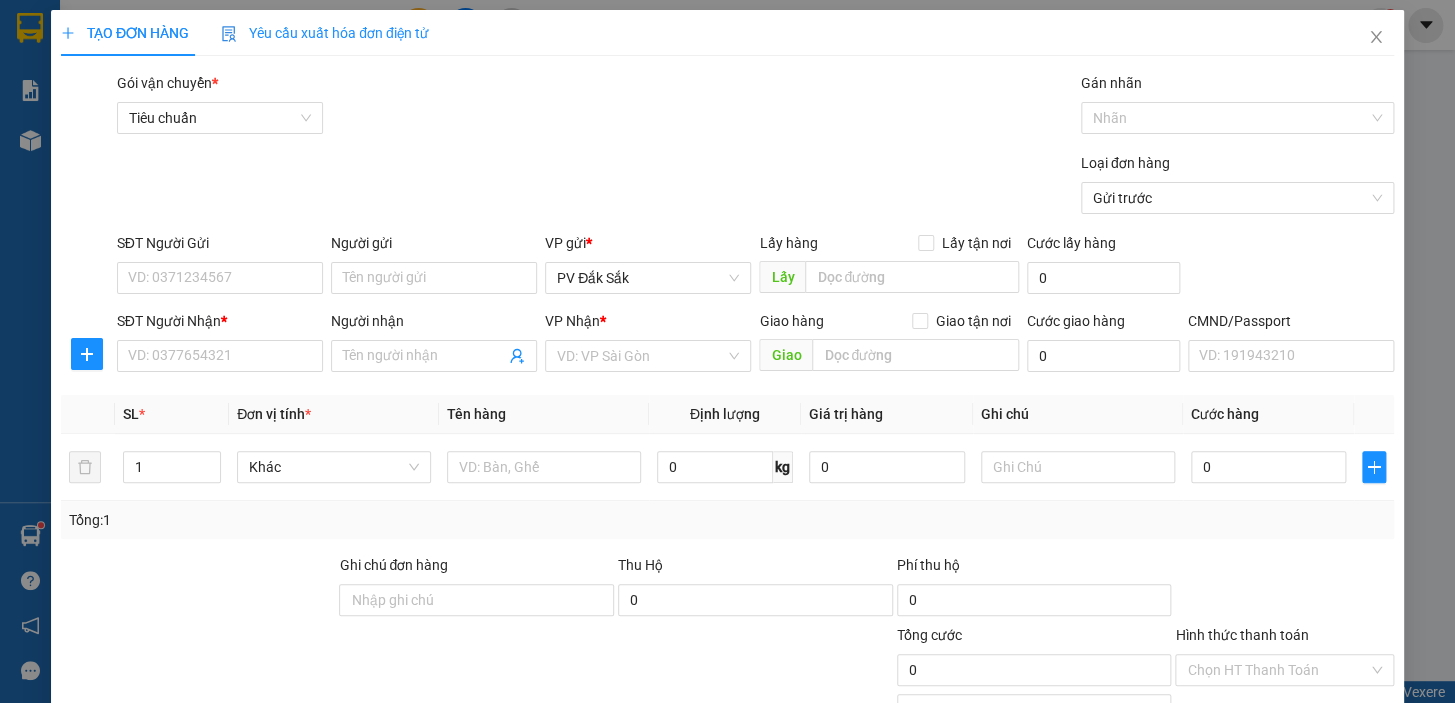 click on "VP Nhận" at bounding box center [572, 321] 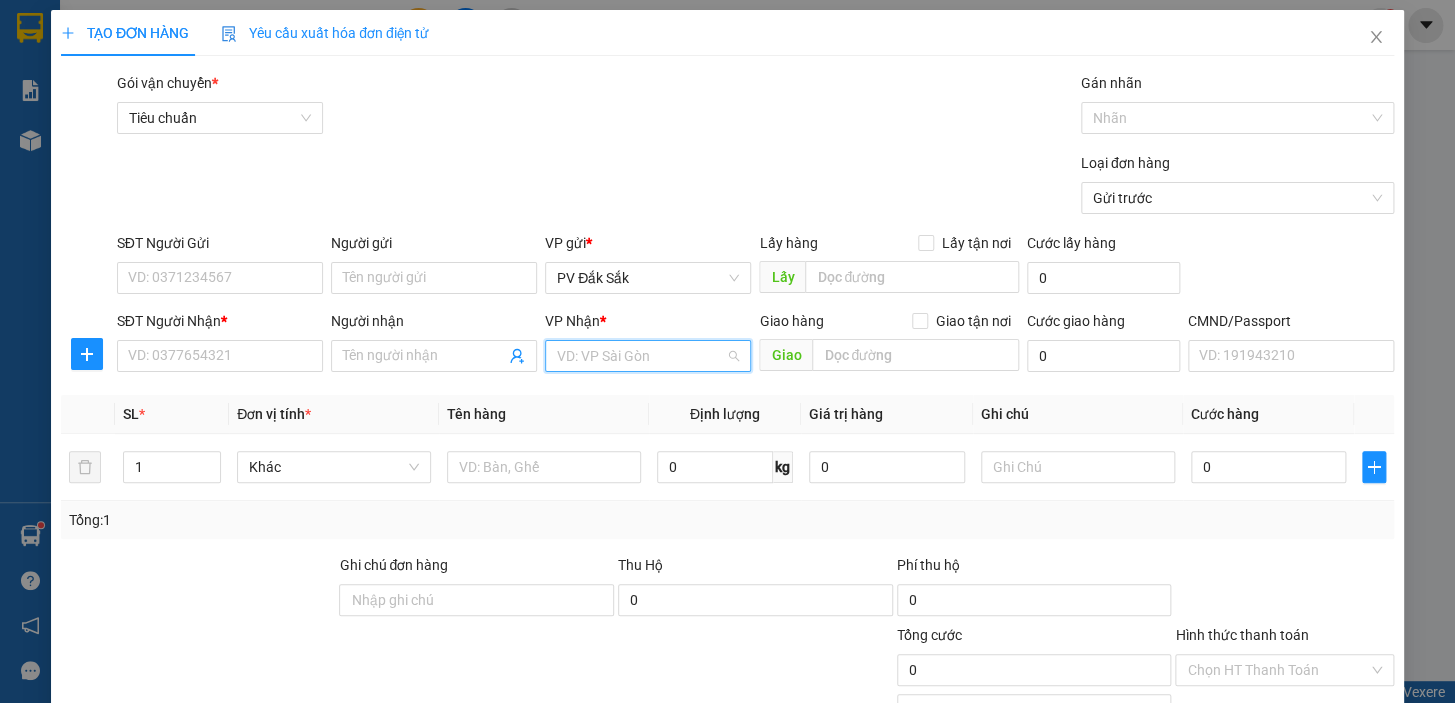 click at bounding box center (641, 356) 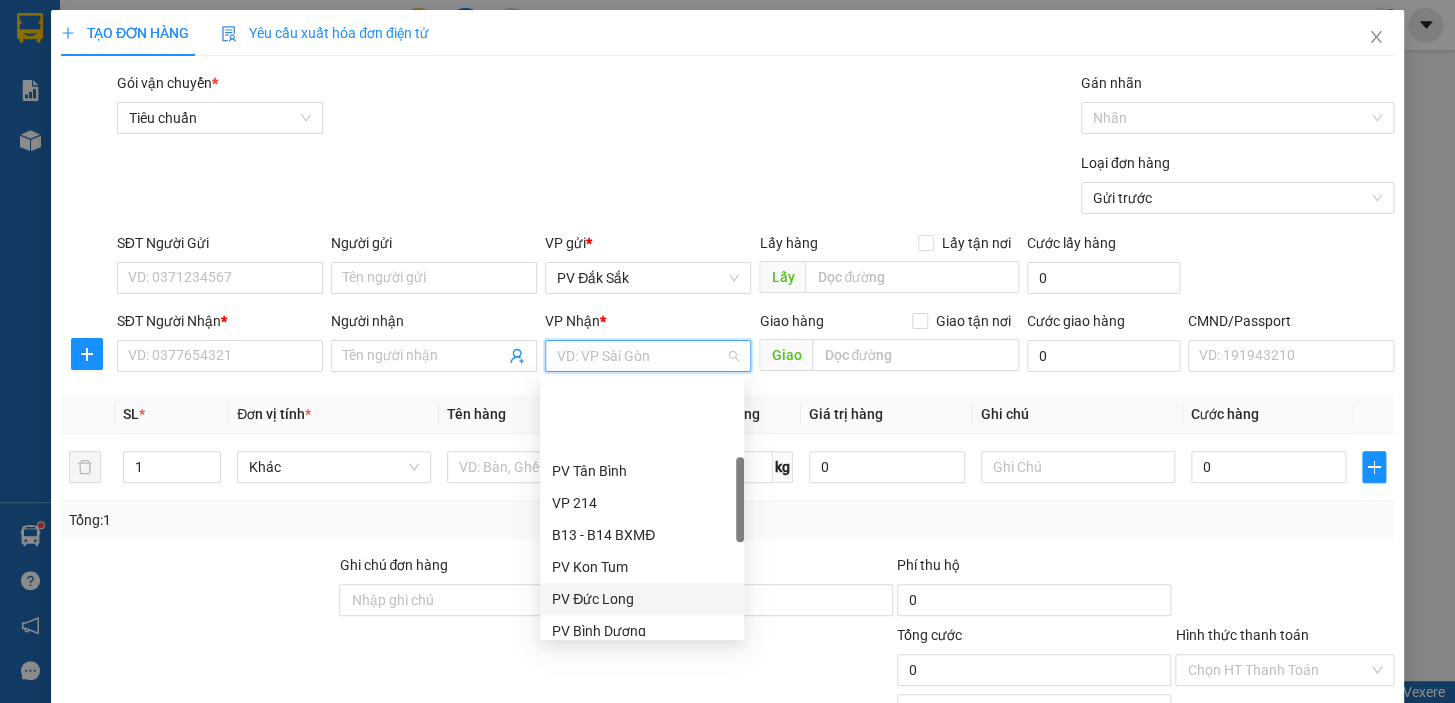 scroll, scrollTop: 363, scrollLeft: 0, axis: vertical 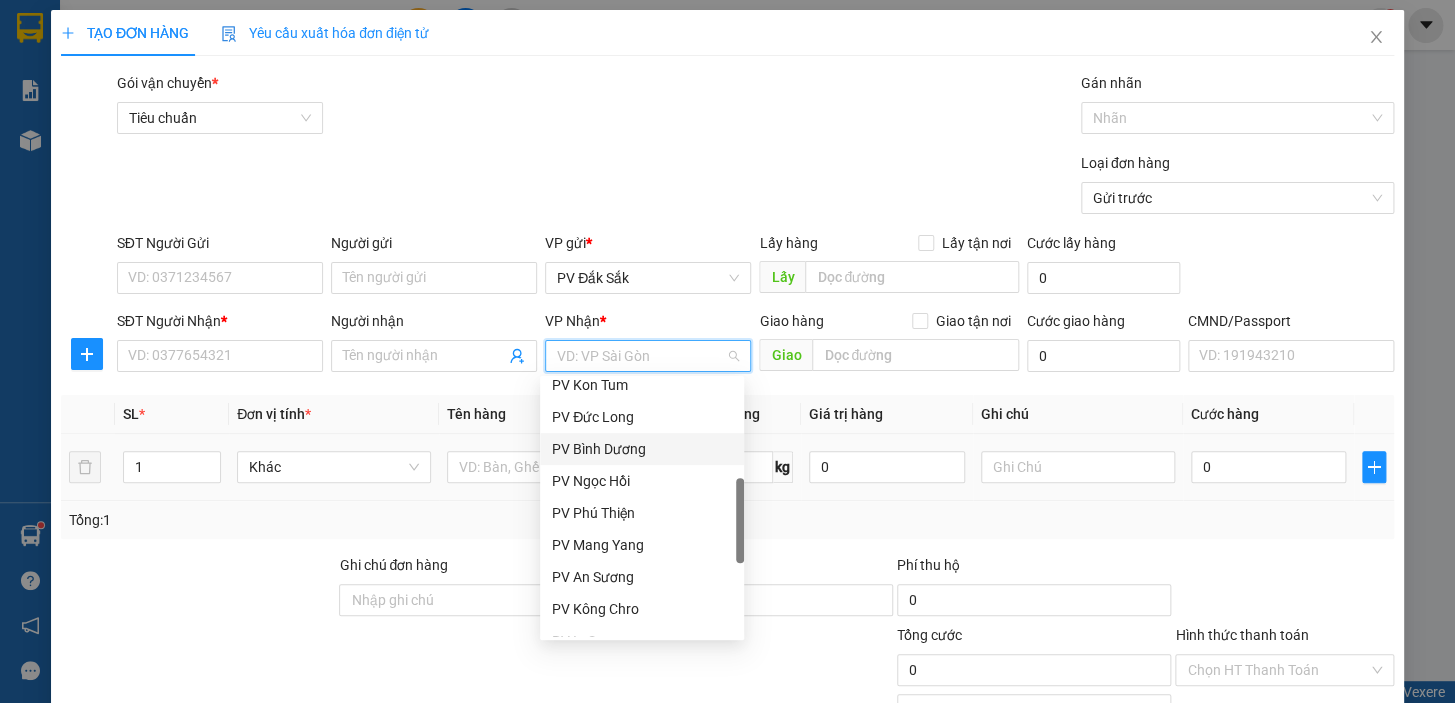 click on "PV Bình Dương" at bounding box center (642, 449) 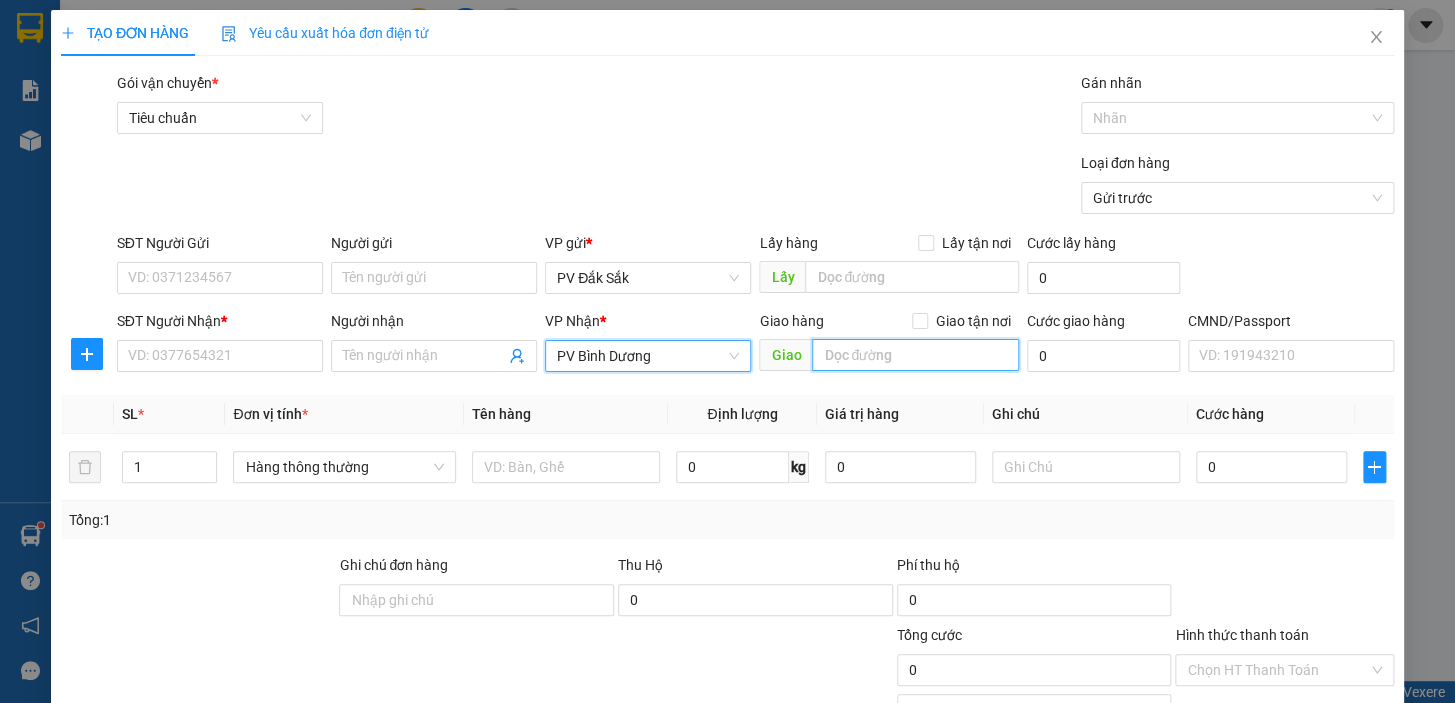 click at bounding box center [915, 355] 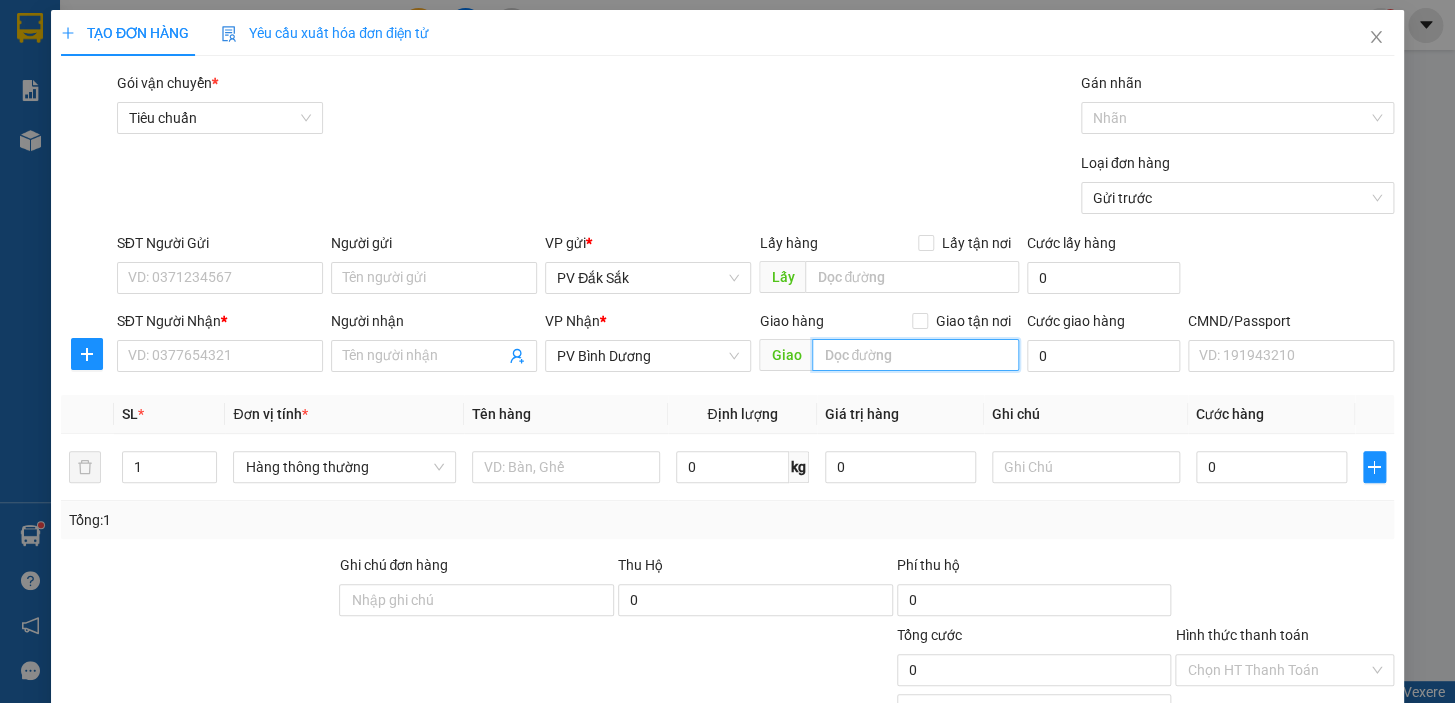 scroll, scrollTop: 181, scrollLeft: 0, axis: vertical 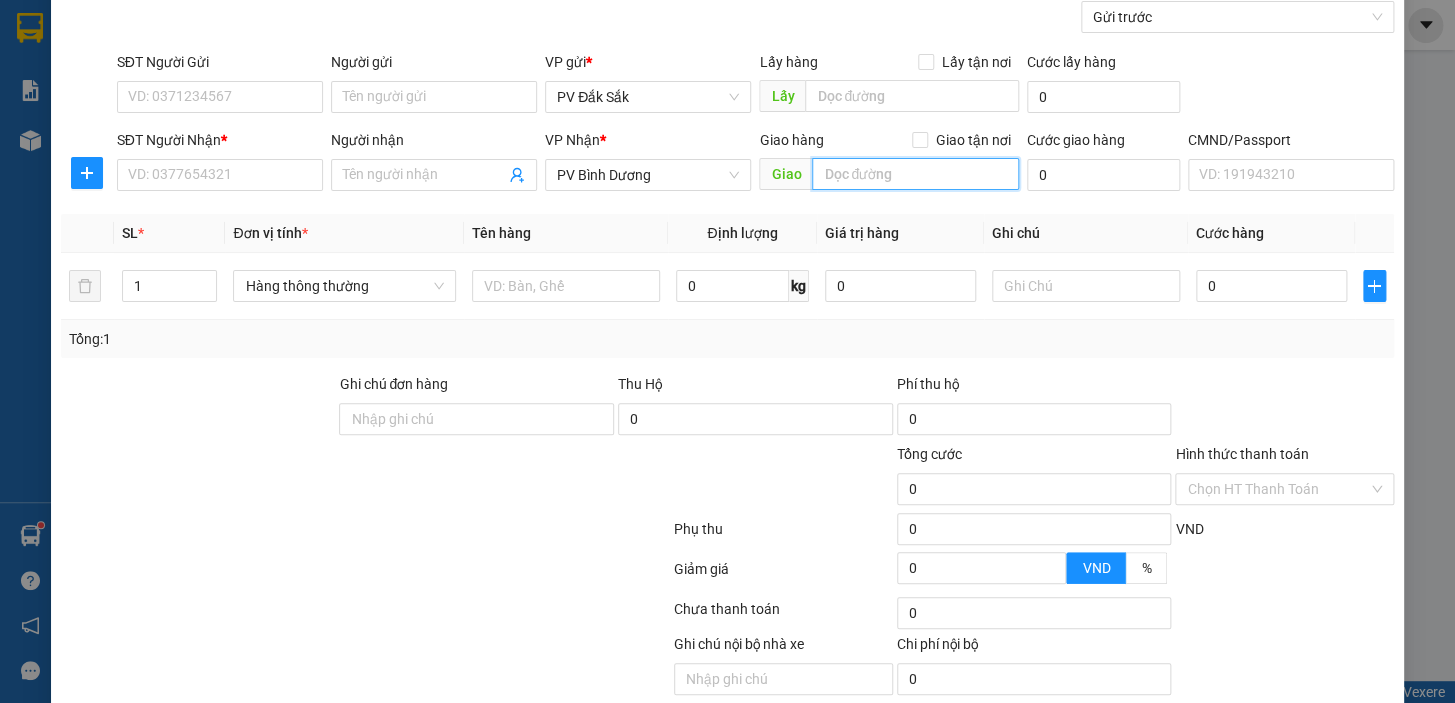 click at bounding box center [915, 174] 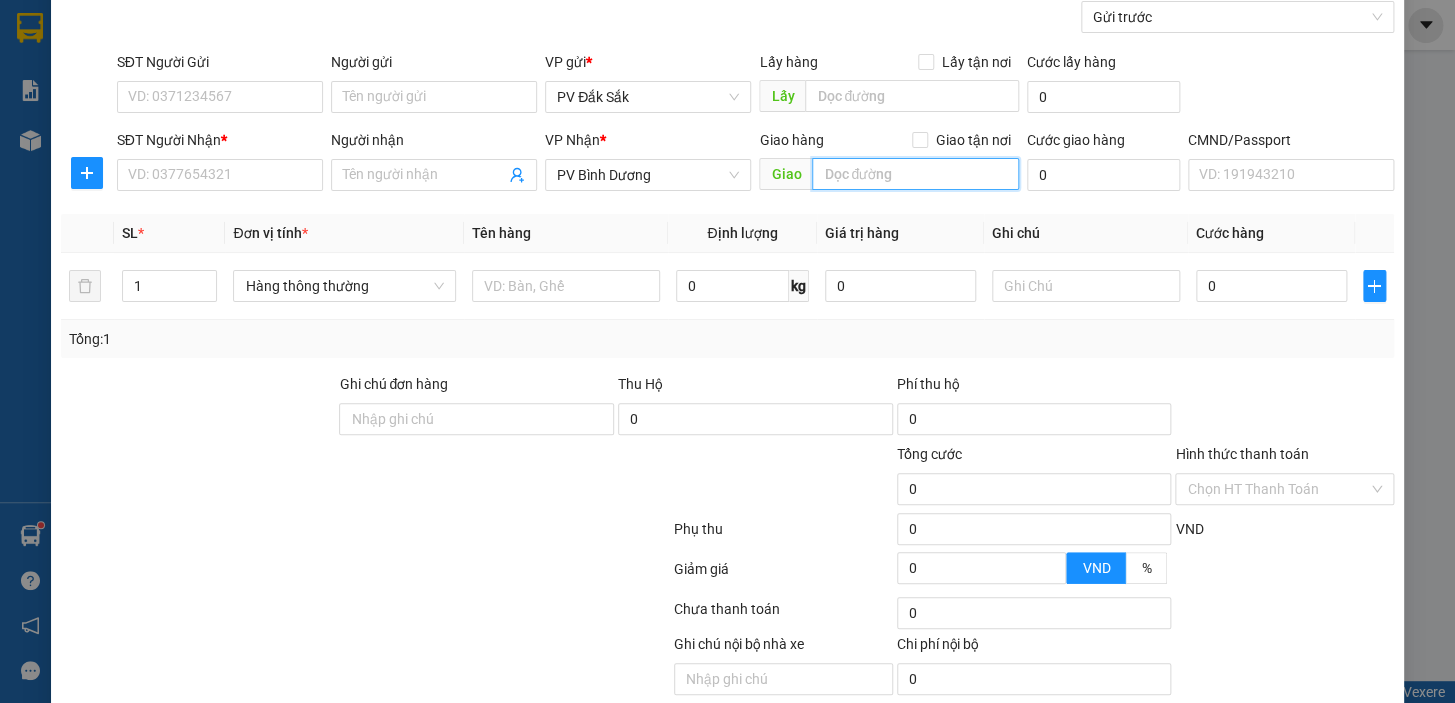 click at bounding box center (915, 174) 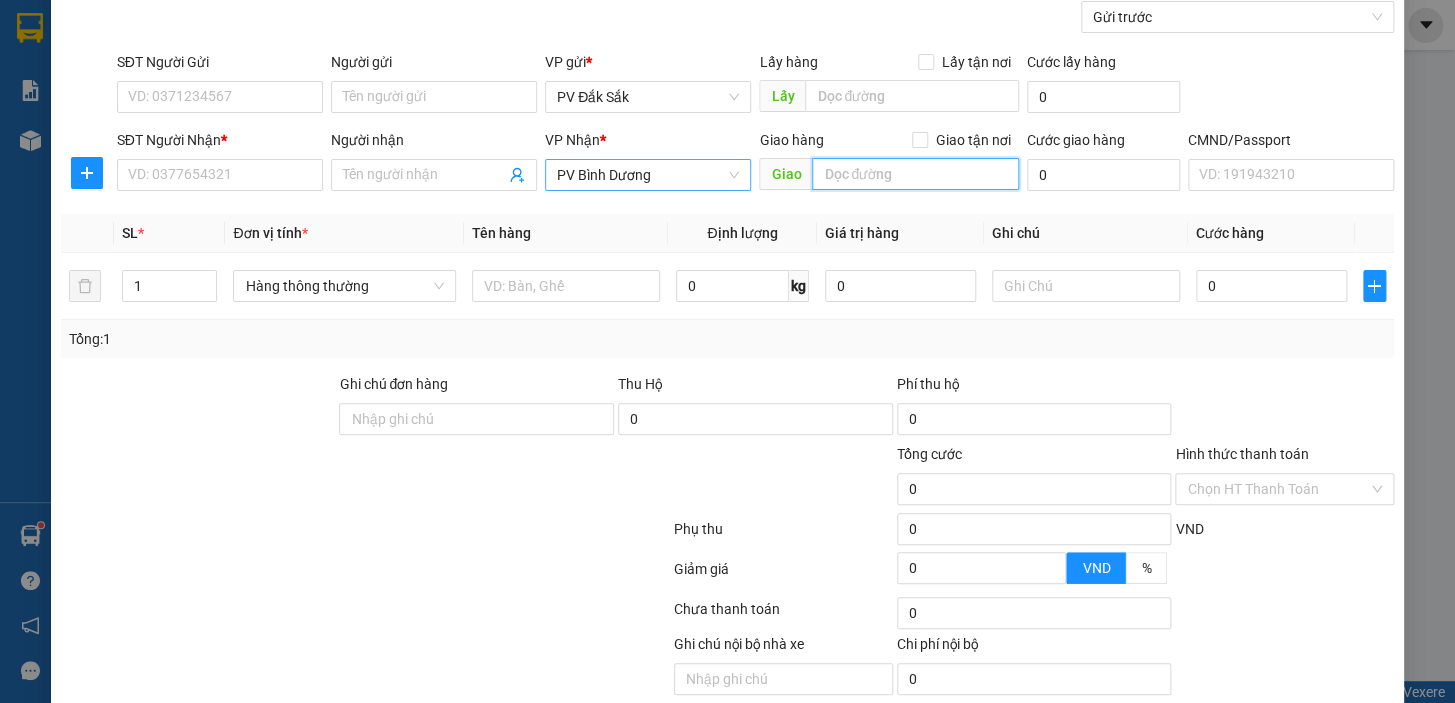 click on "PV Bình Dương" at bounding box center (648, 175) 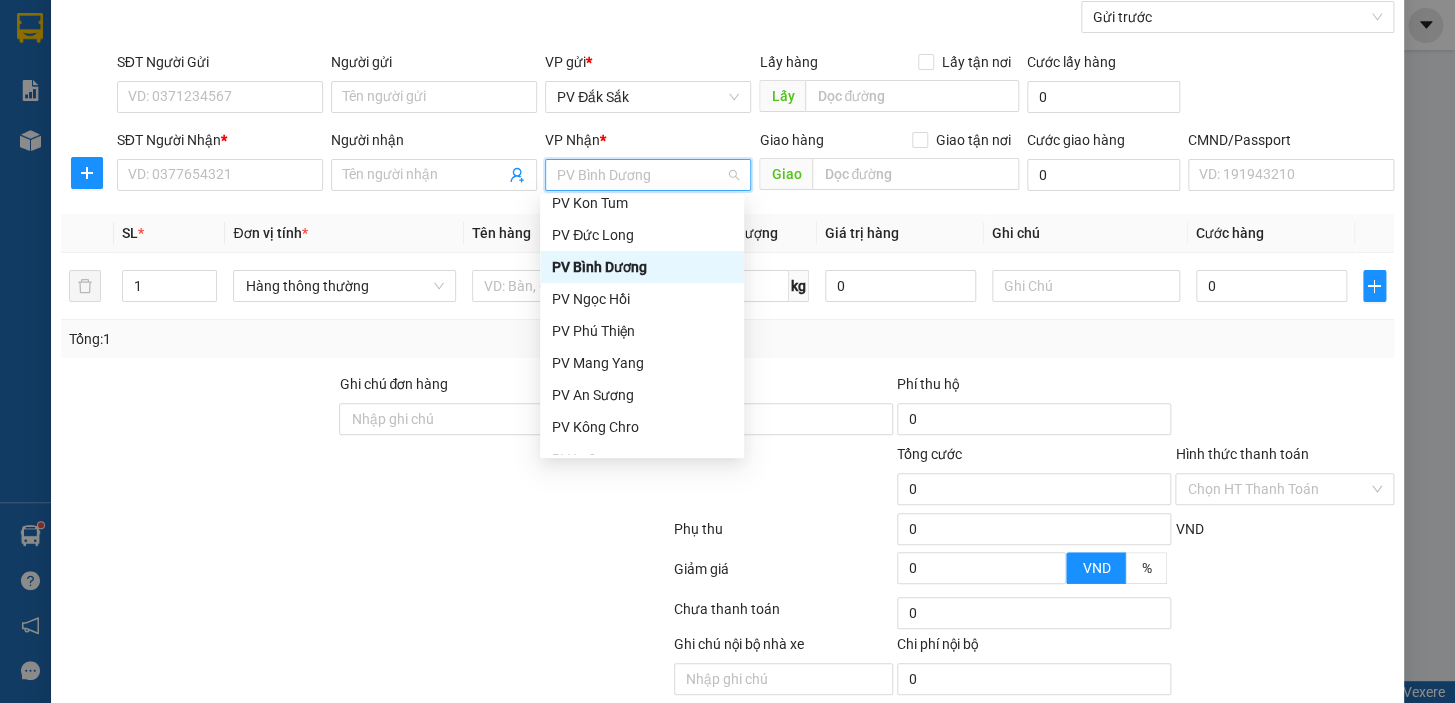 click on "PV Bình Dương" at bounding box center (642, 267) 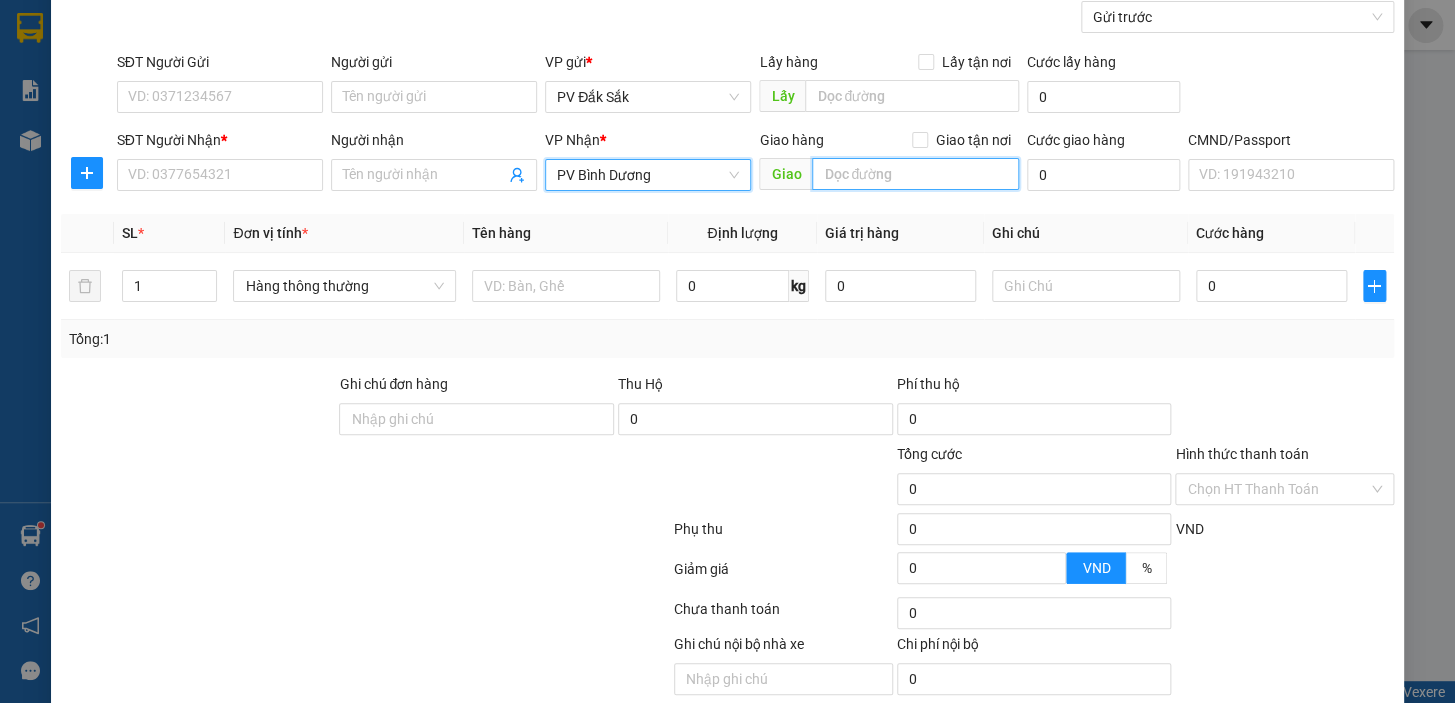 click at bounding box center (915, 174) 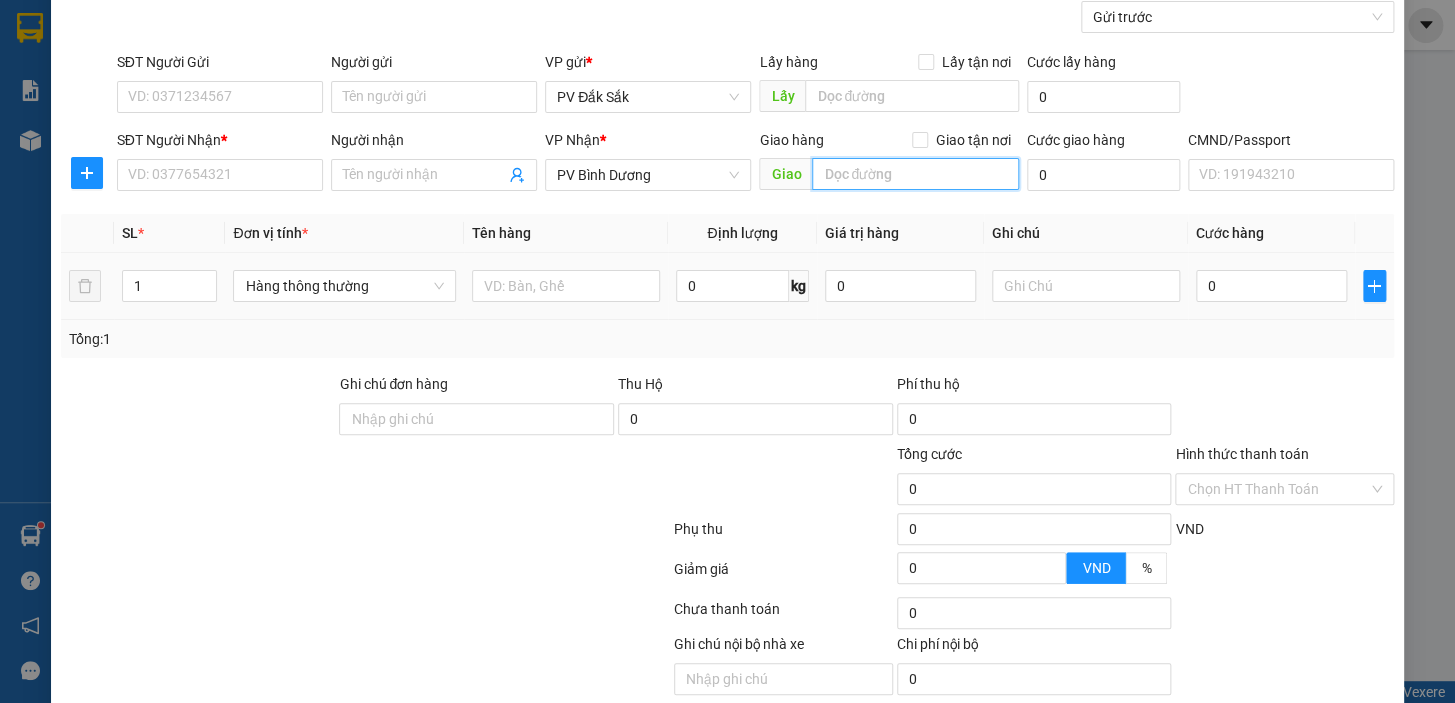 scroll, scrollTop: 0, scrollLeft: 0, axis: both 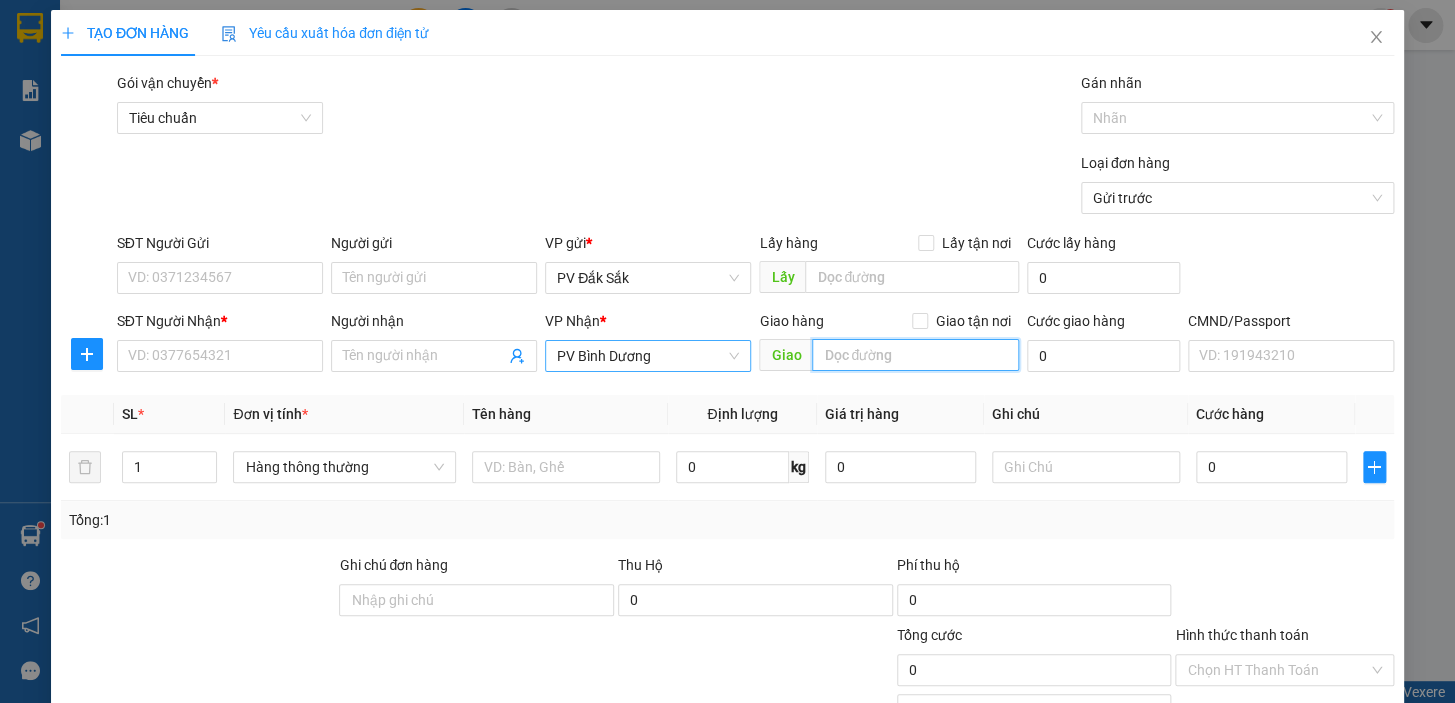 click on "PV Bình Dương" at bounding box center (648, 356) 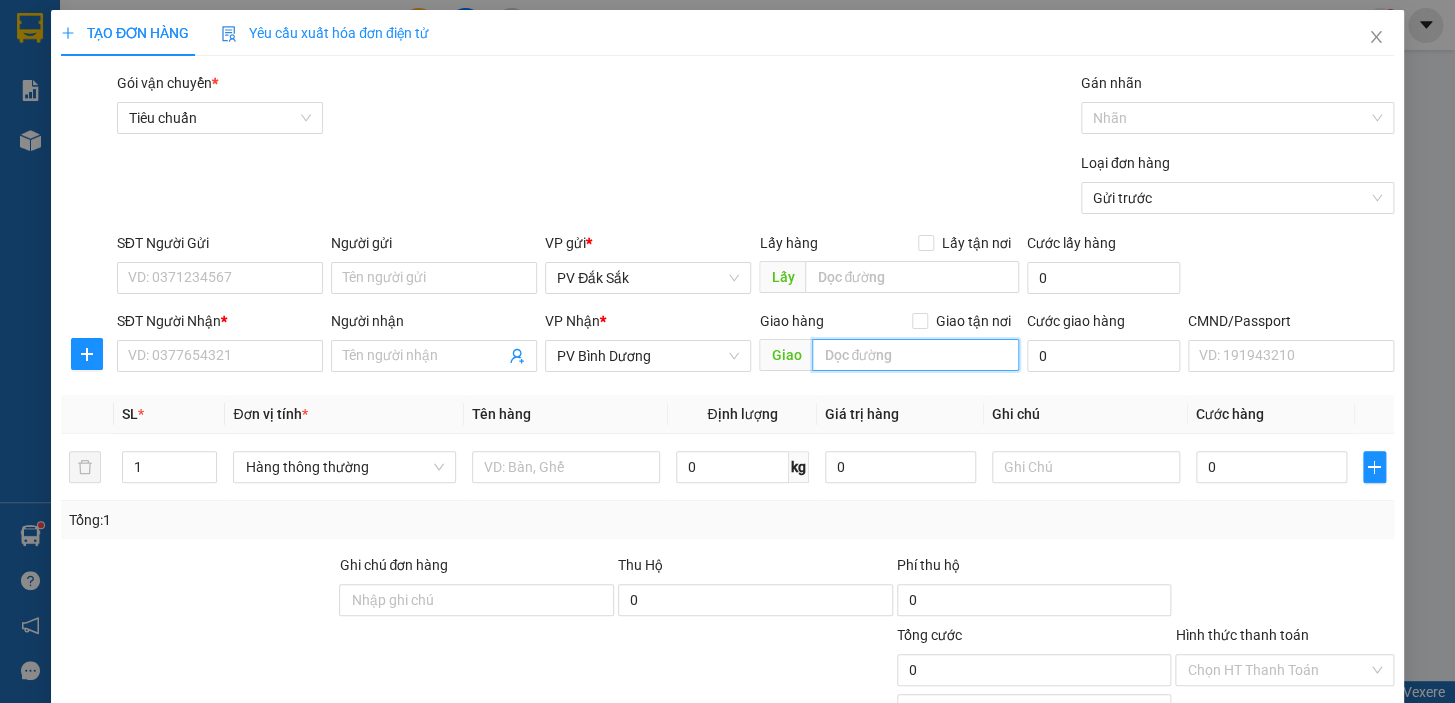 drag, startPoint x: 869, startPoint y: 363, endPoint x: 872, endPoint y: 352, distance: 11.401754 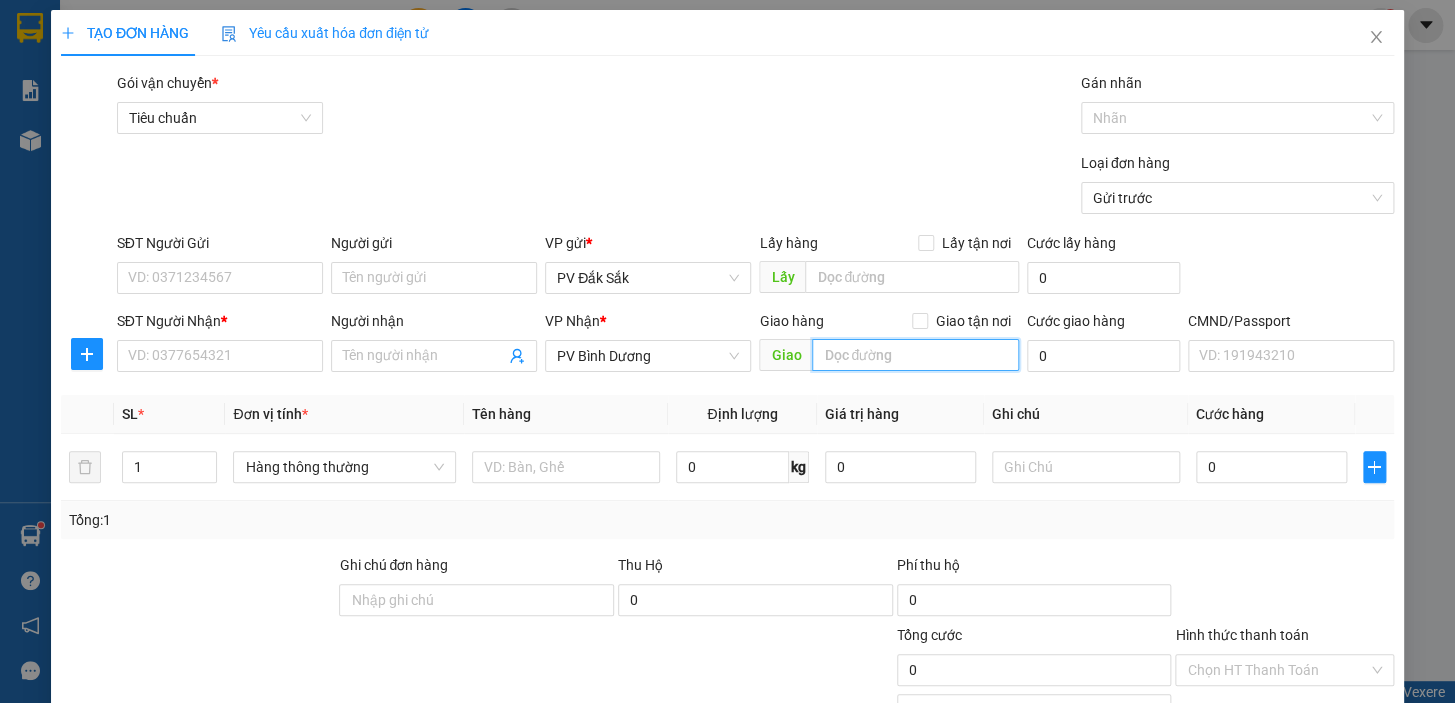 click at bounding box center (915, 355) 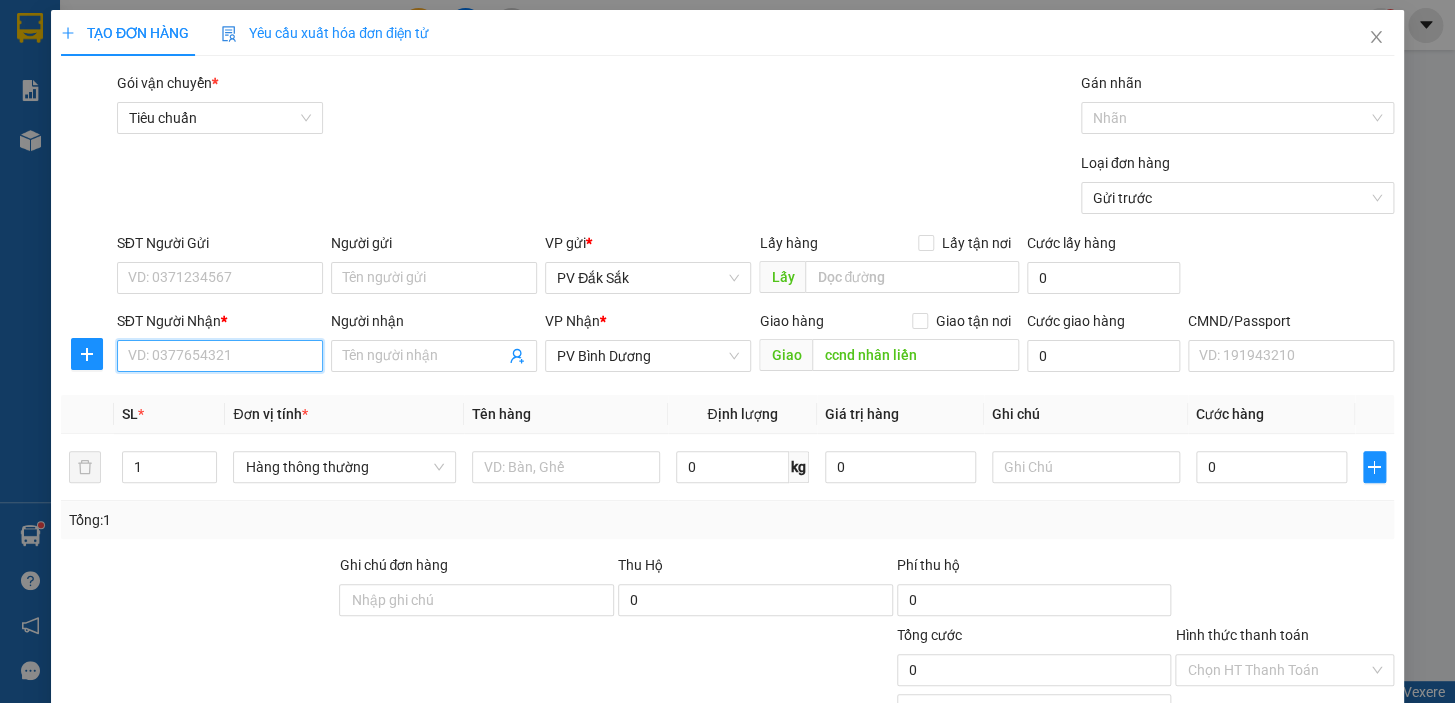 click on "SĐT Người Nhận  *" at bounding box center [220, 356] 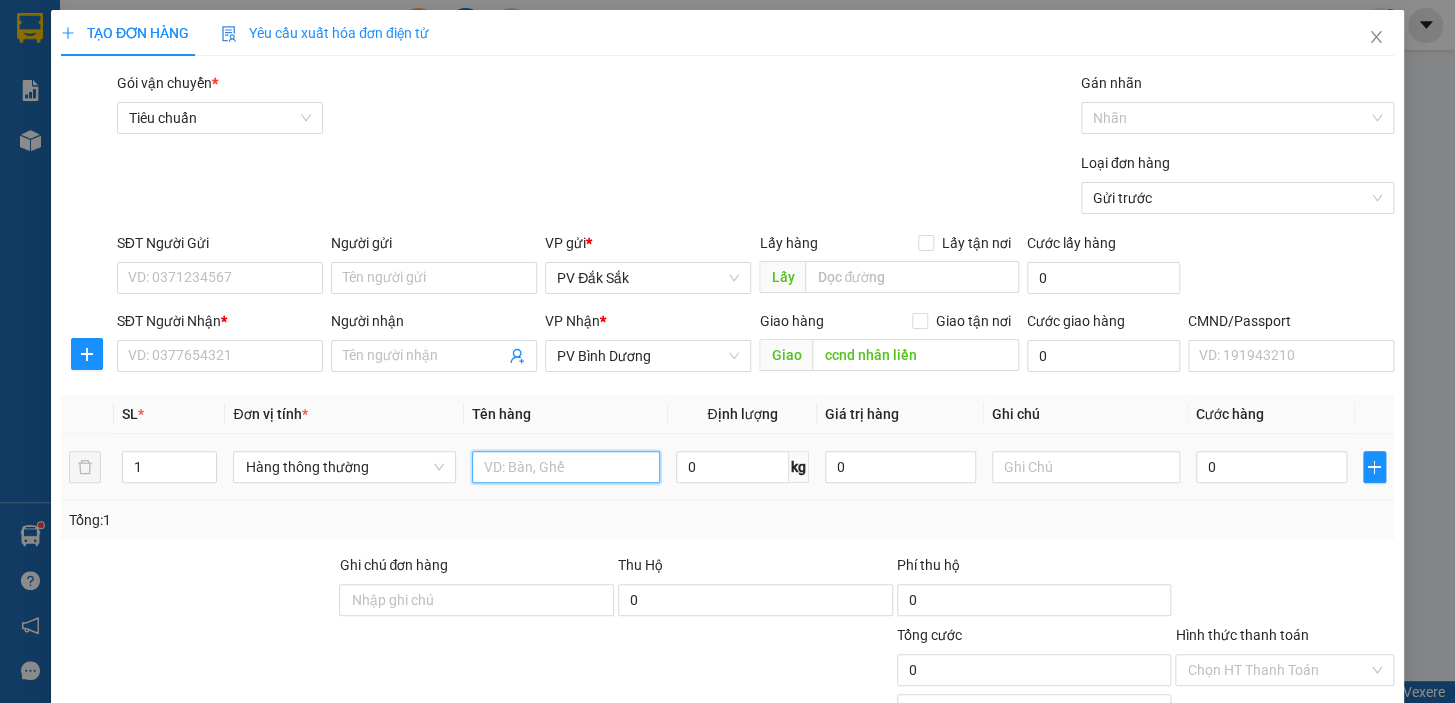 click at bounding box center [566, 467] 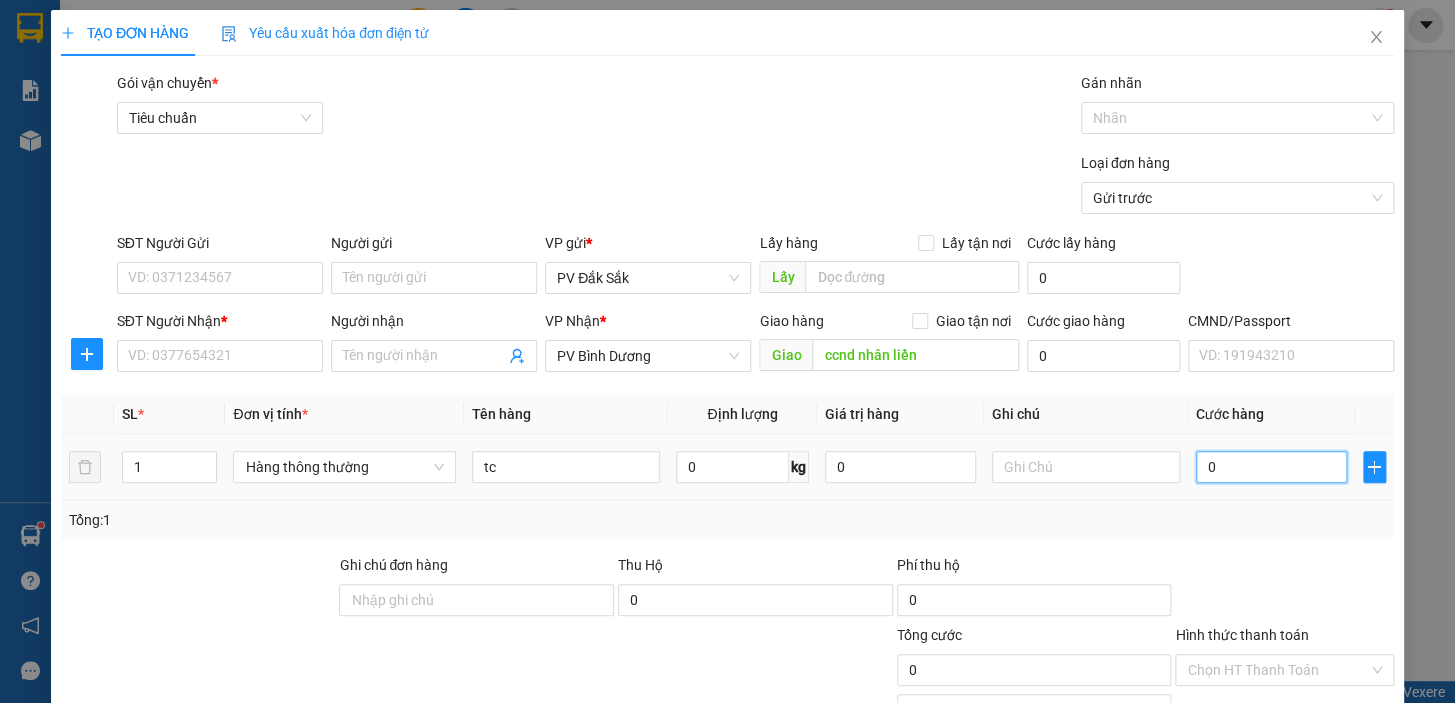 click on "0" at bounding box center [1271, 467] 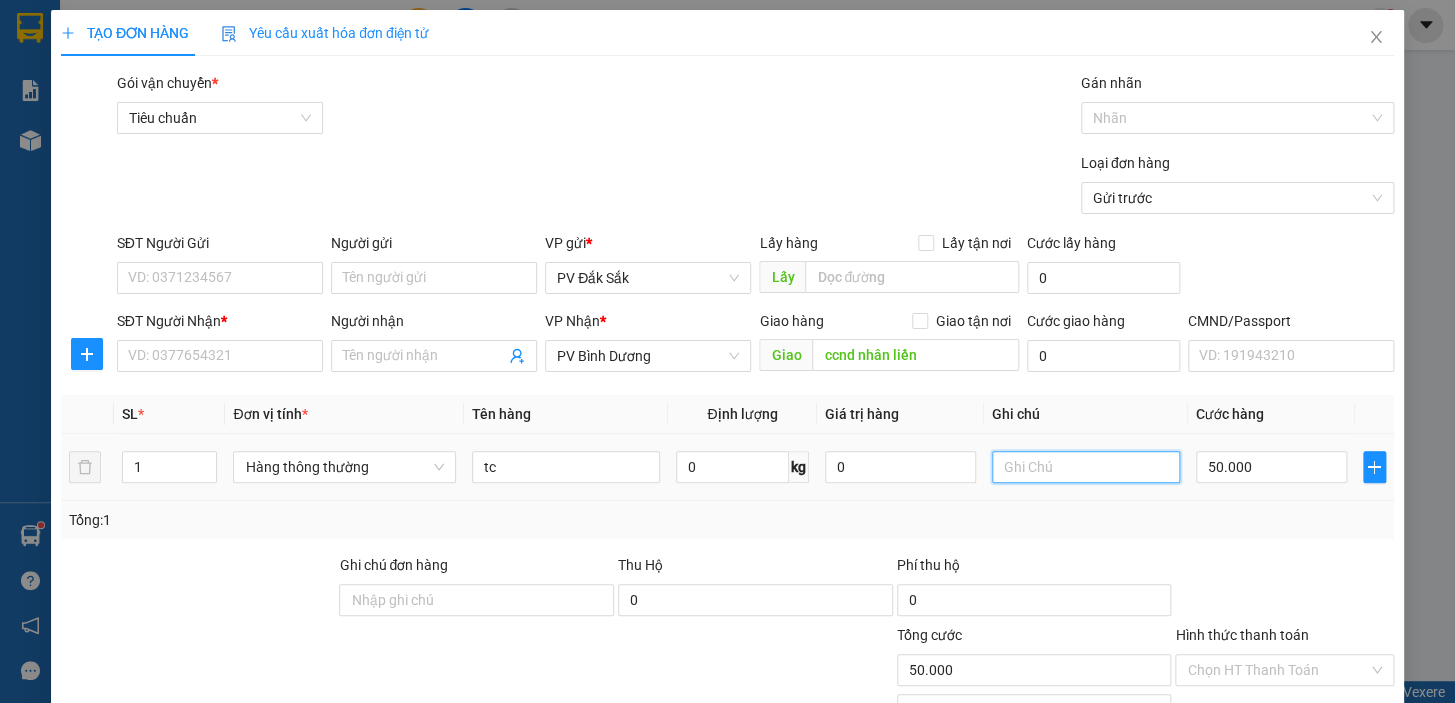 click at bounding box center [1086, 467] 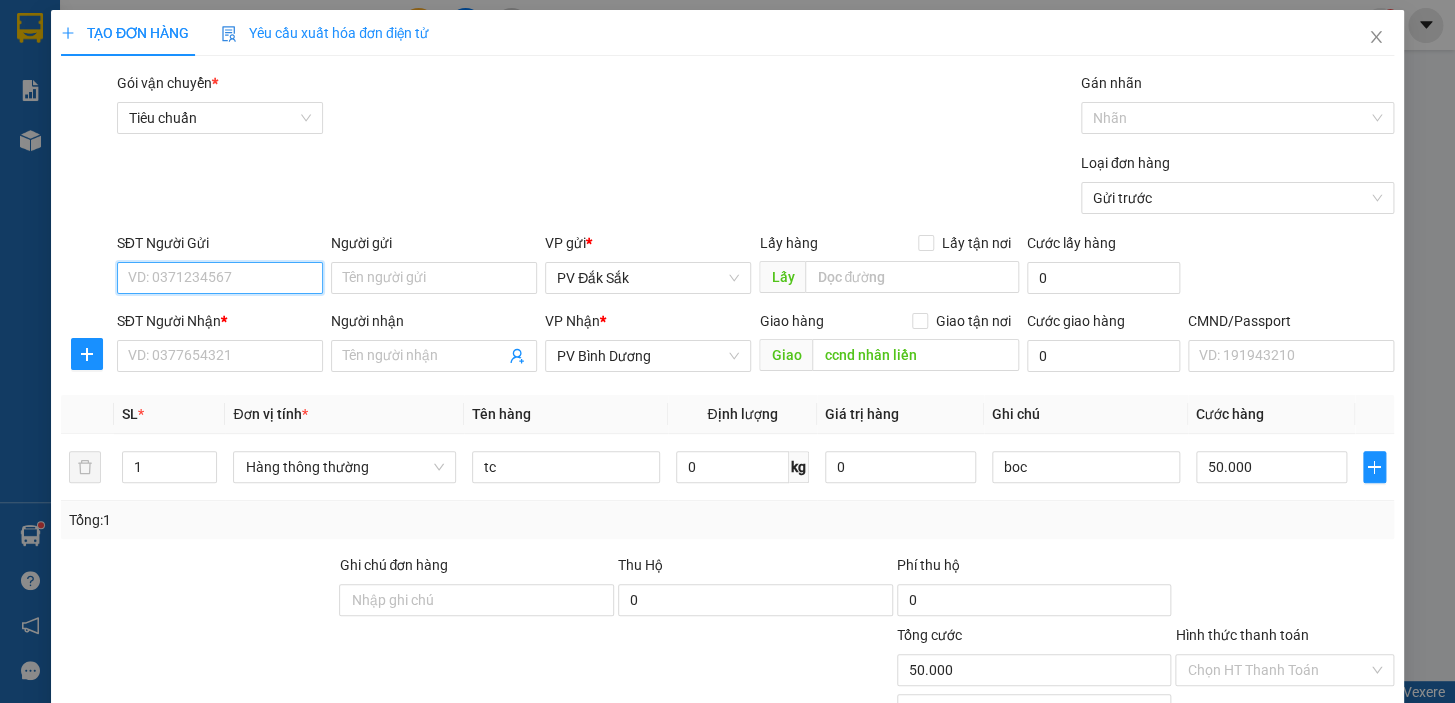 click on "SĐT Người Gửi" at bounding box center [220, 278] 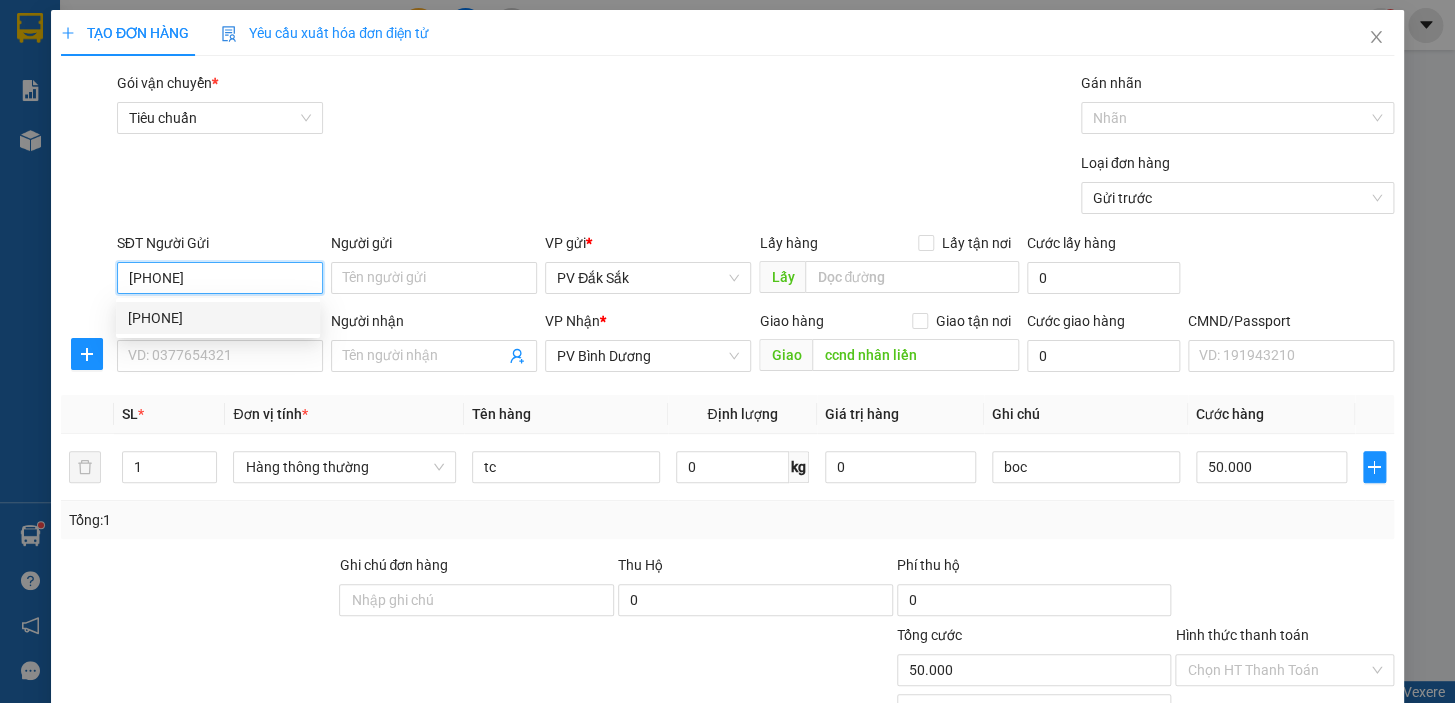 click on "0986679844" at bounding box center [218, 318] 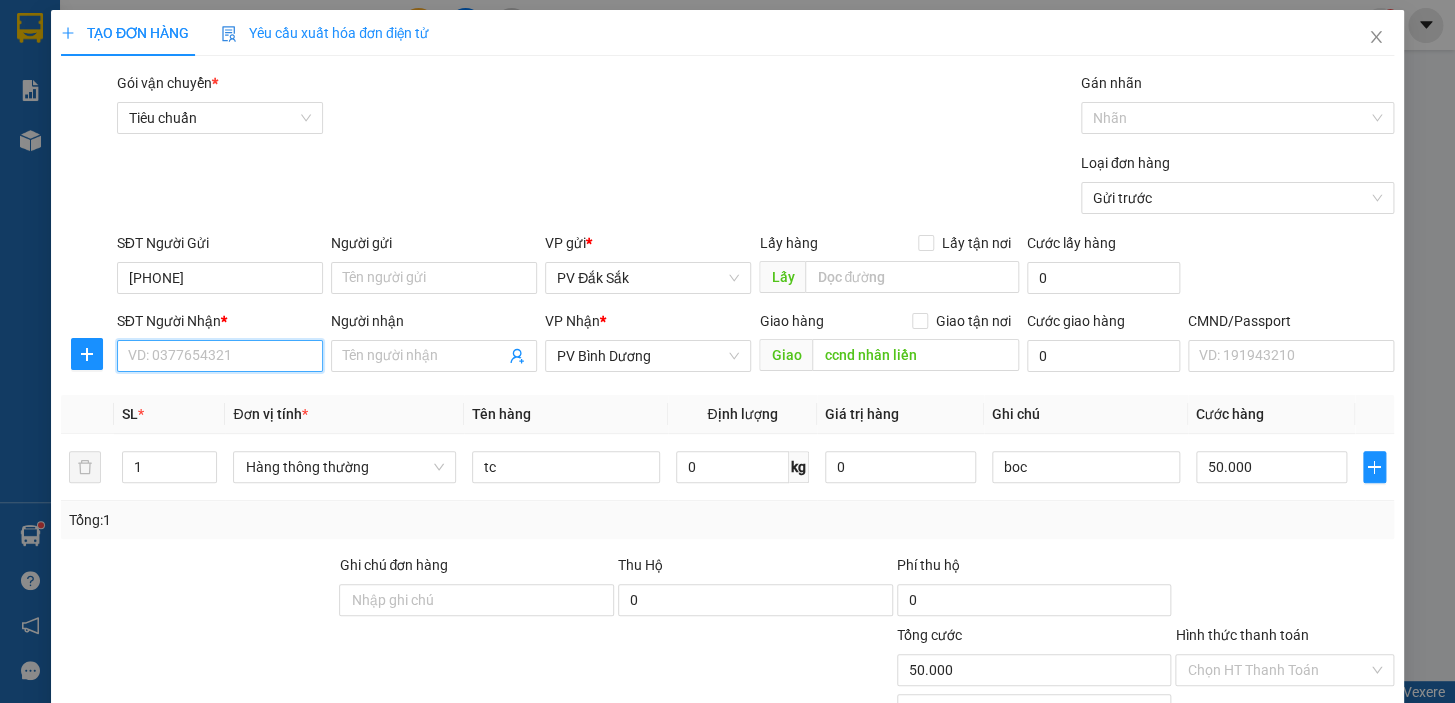click on "SĐT Người Nhận  *" at bounding box center [220, 356] 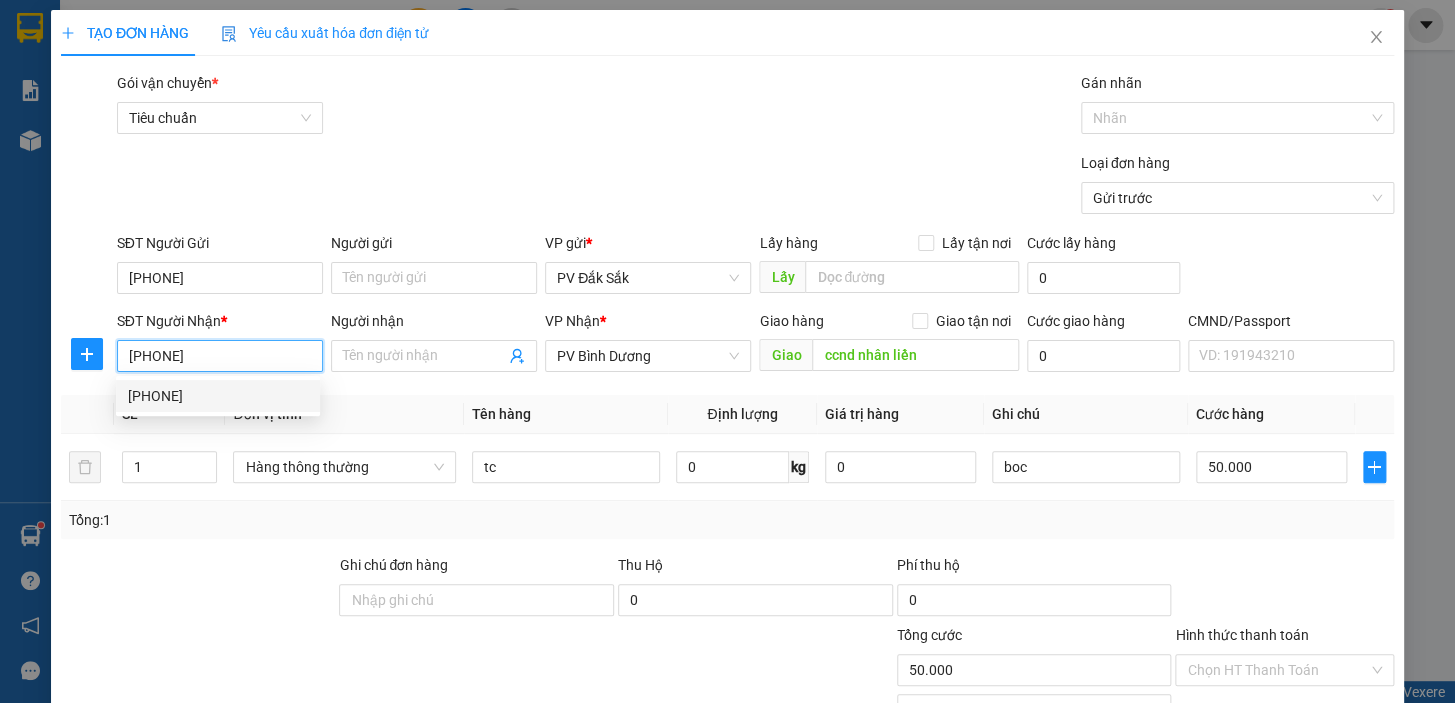 scroll, scrollTop: 181, scrollLeft: 0, axis: vertical 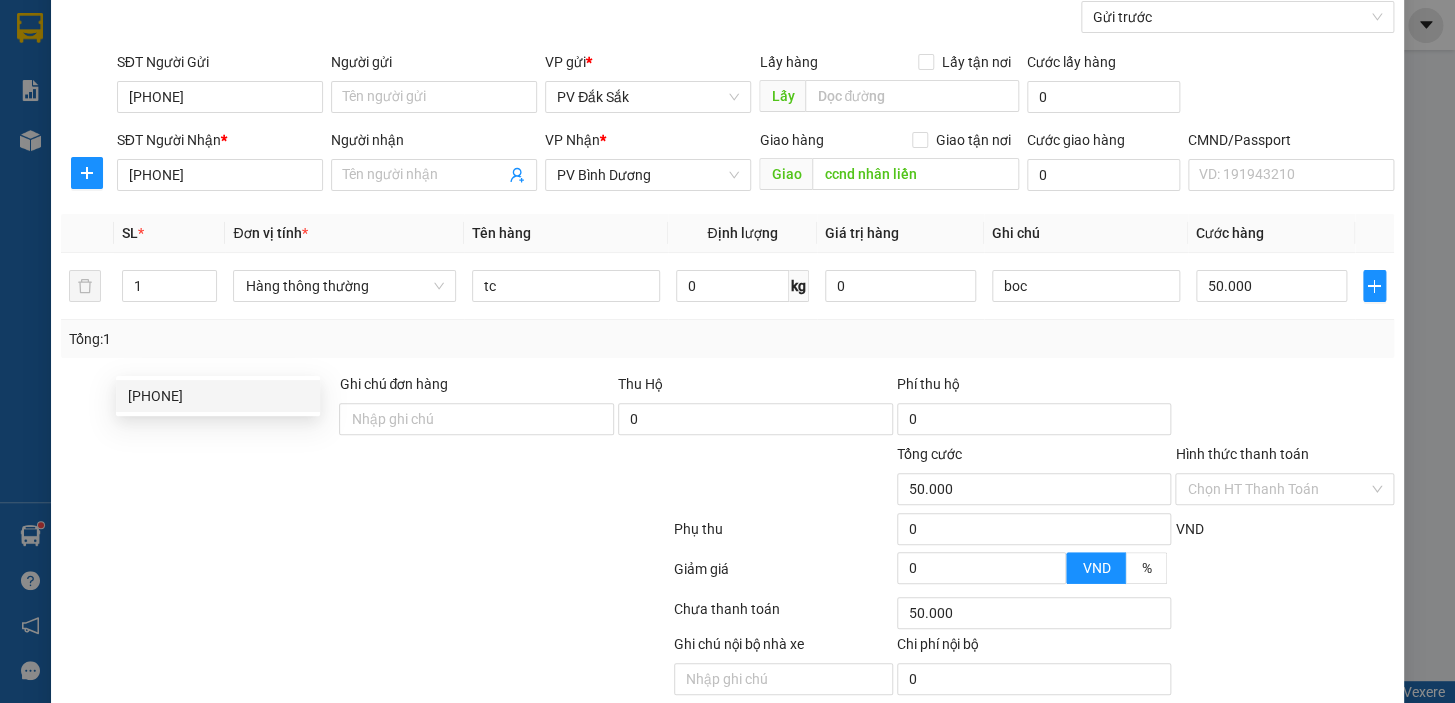 click on "Hình thức thanh toán" at bounding box center [1284, 458] 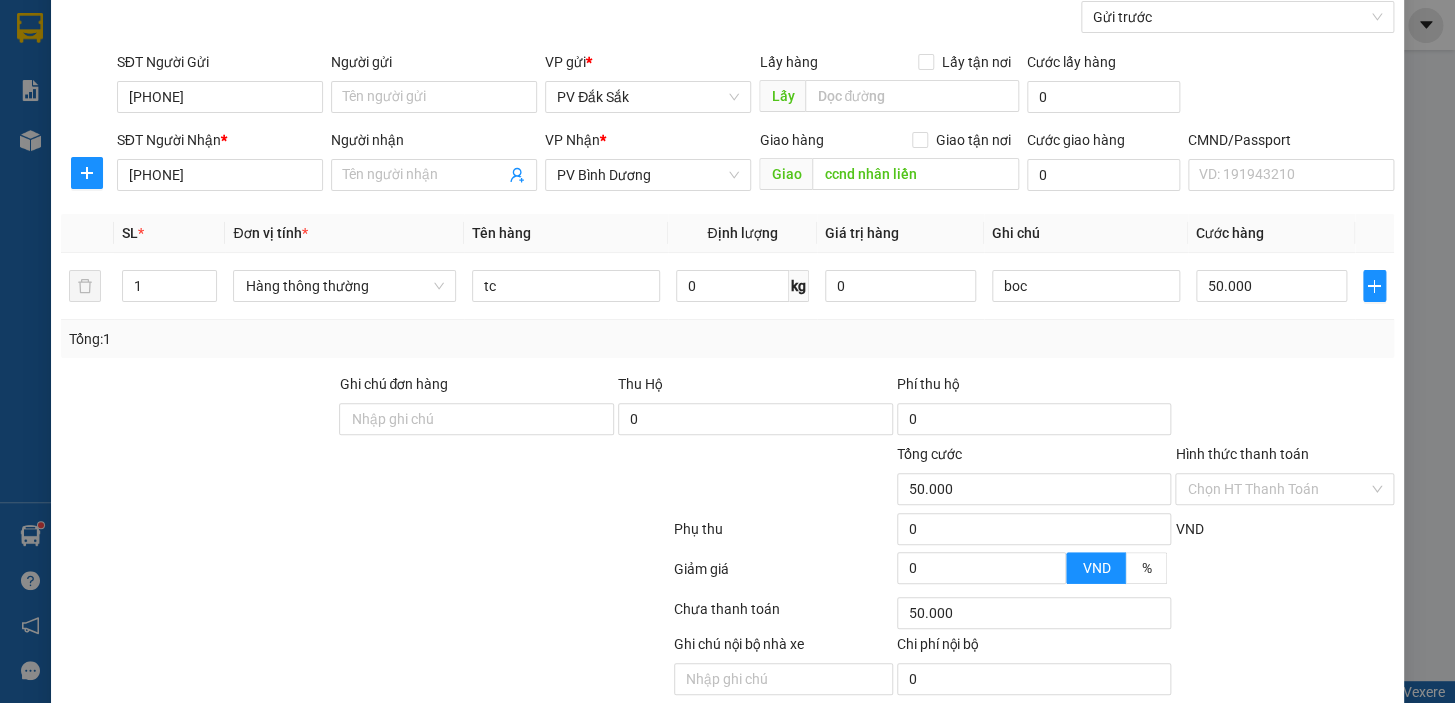scroll, scrollTop: 258, scrollLeft: 0, axis: vertical 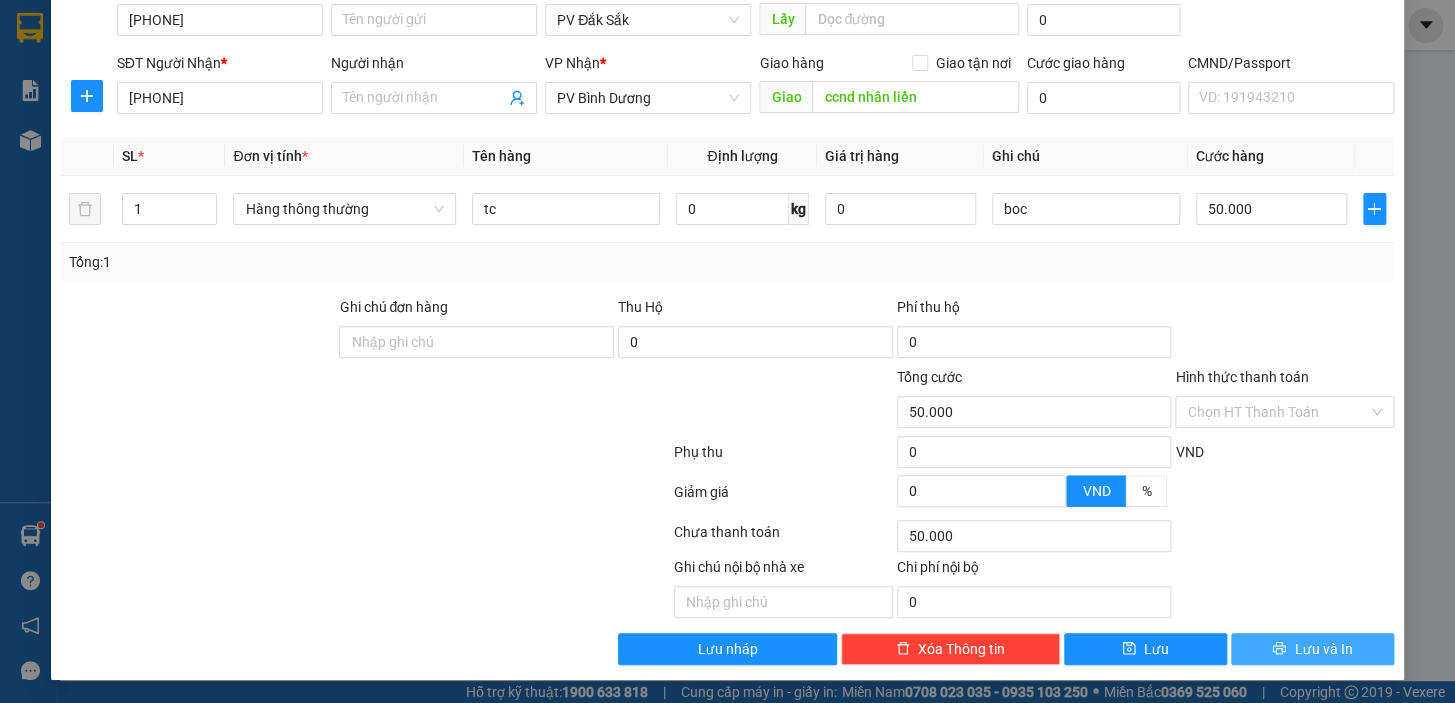 click on "Lưu và In" at bounding box center (1323, 649) 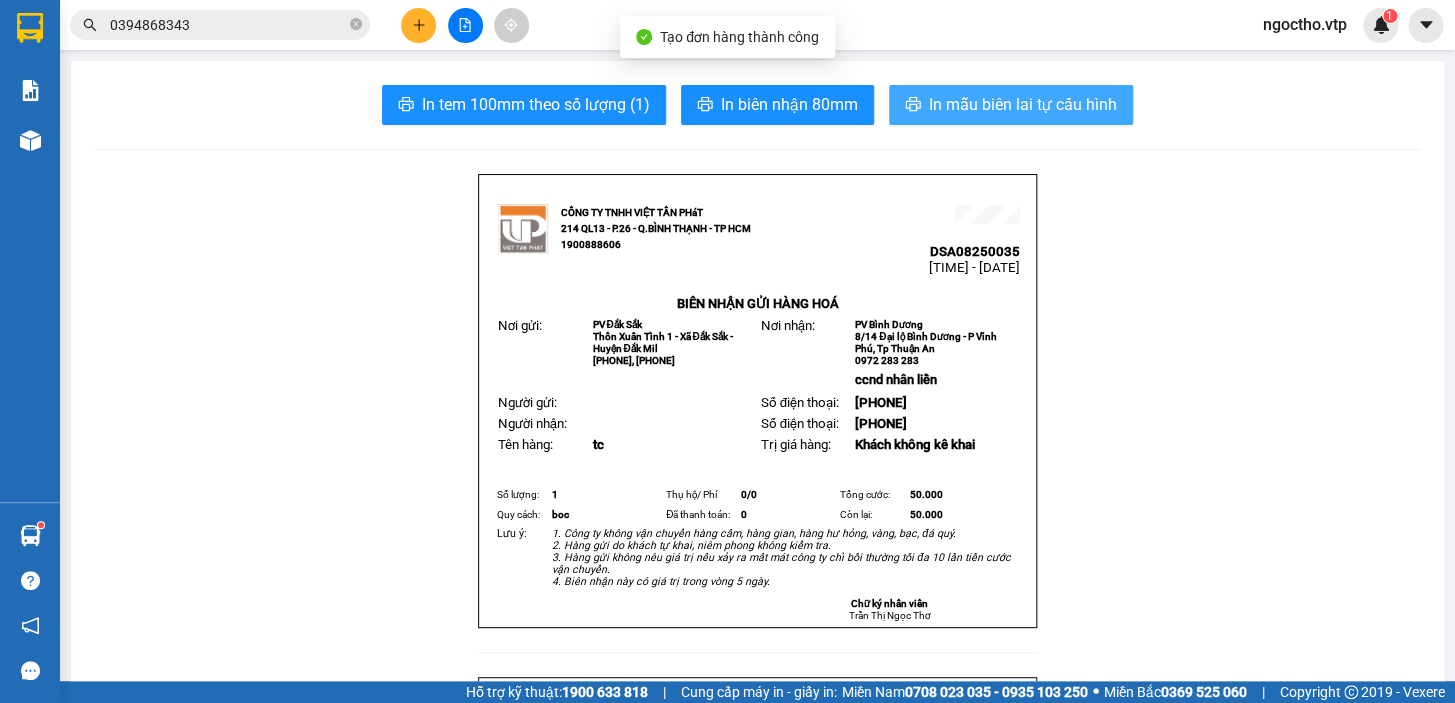click on "In mẫu biên lai tự cấu hình" at bounding box center [1023, 104] 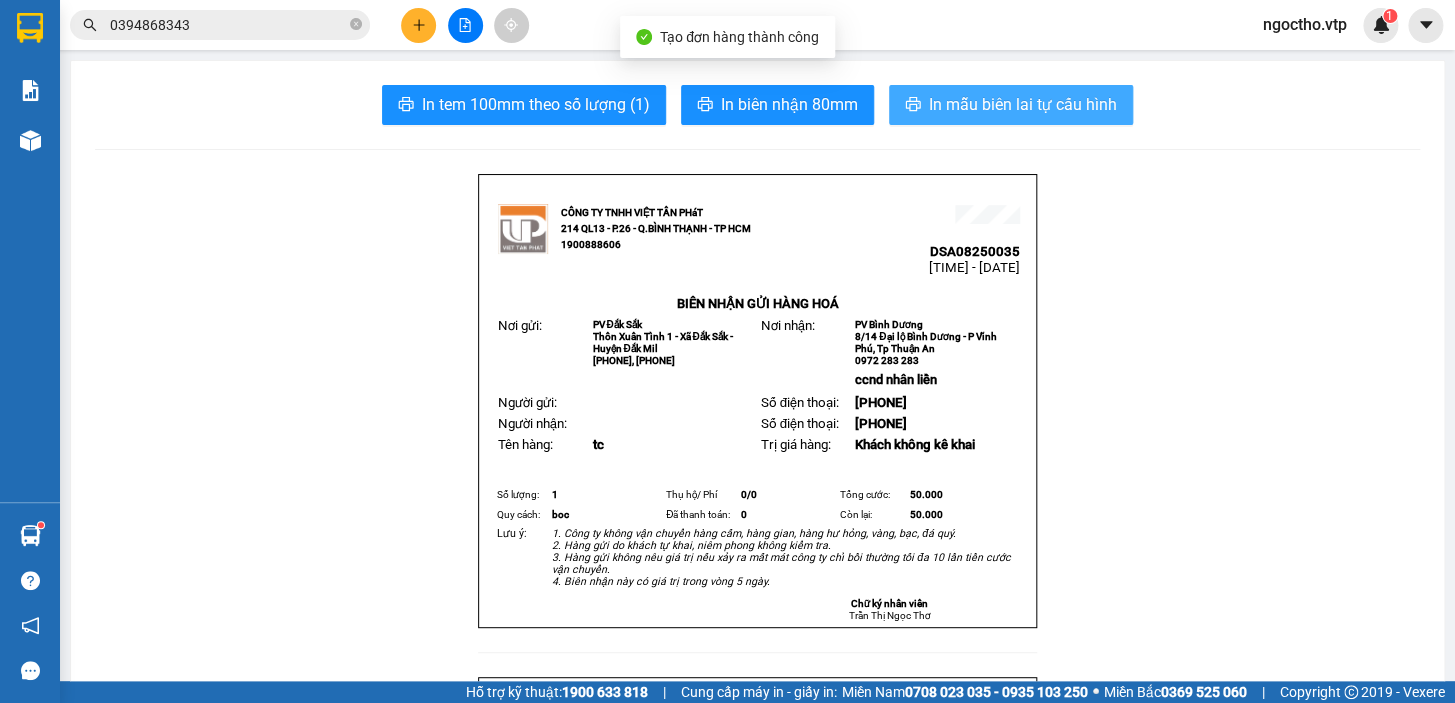 scroll, scrollTop: 0, scrollLeft: 0, axis: both 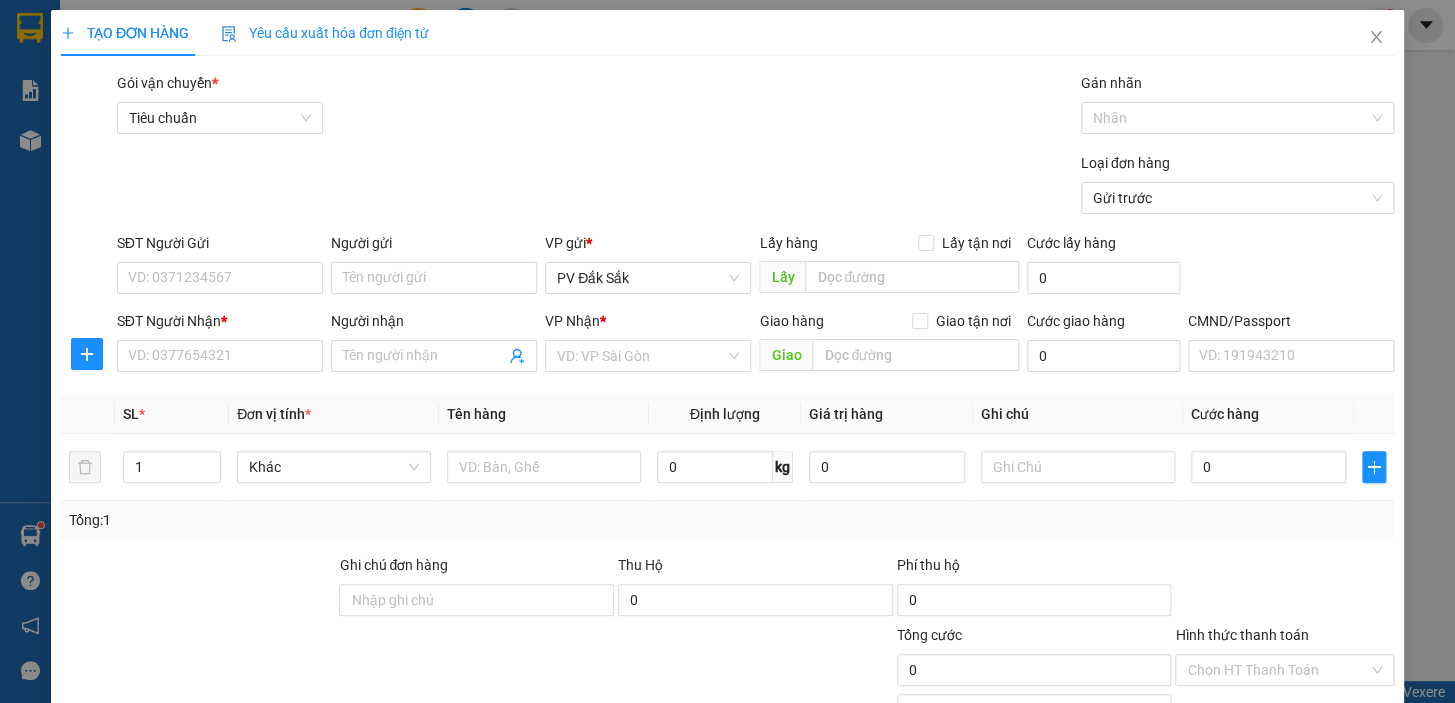 click on "Tên hàng" at bounding box center [544, 414] 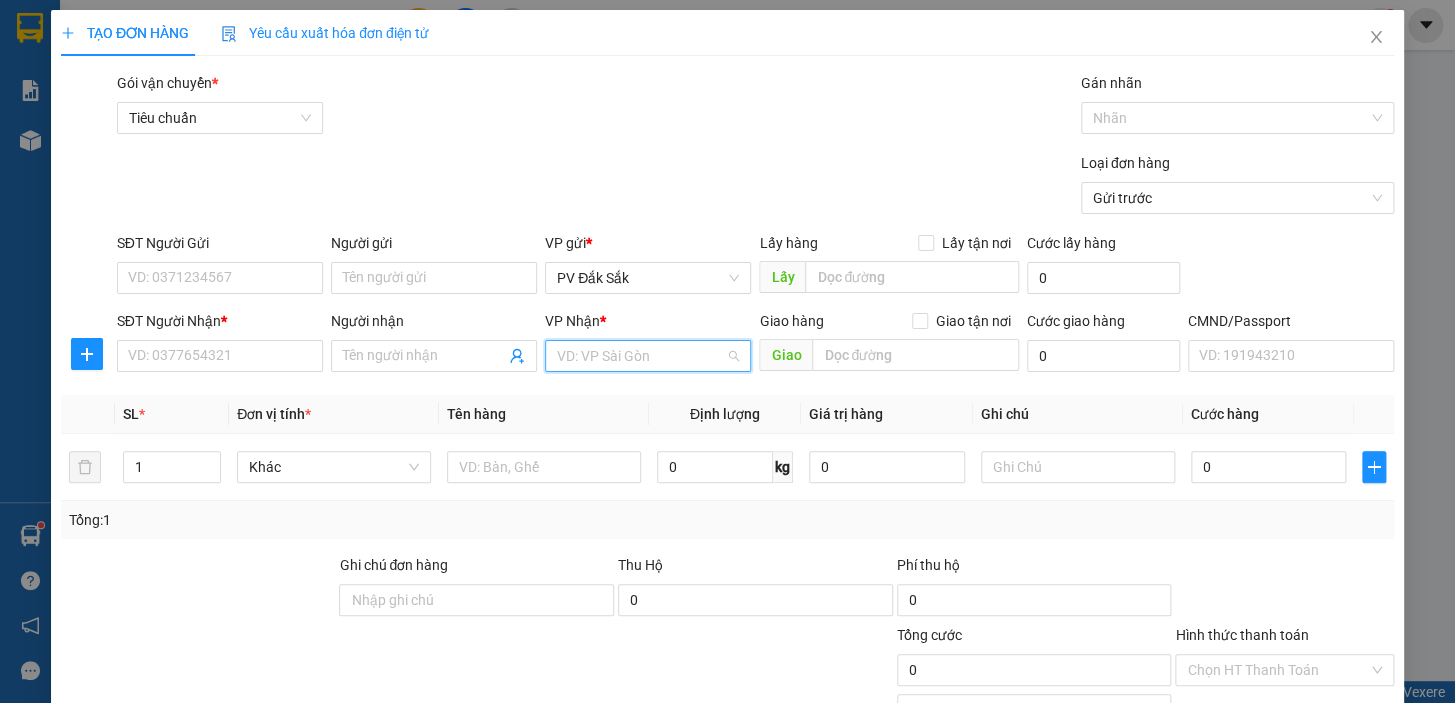 click at bounding box center [641, 356] 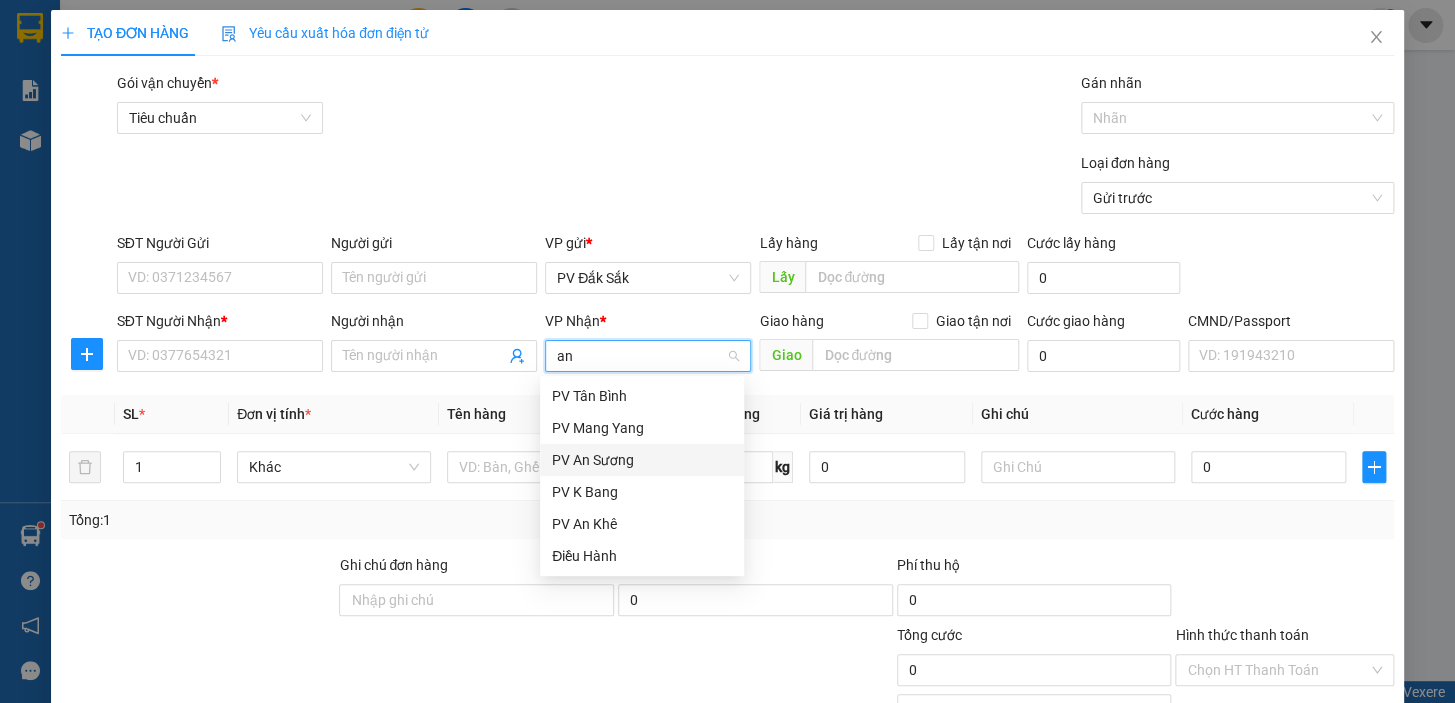 click on "PV An Sương" at bounding box center (642, 460) 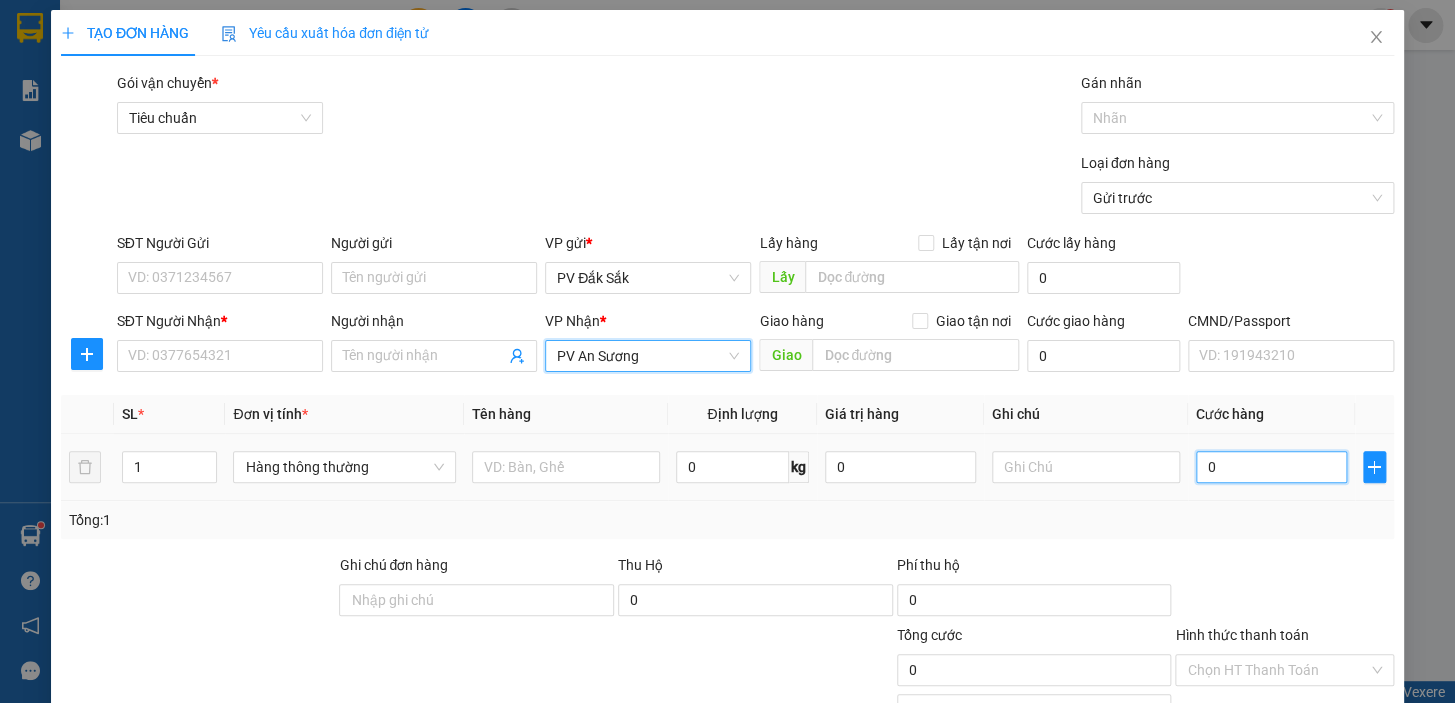 click on "0" at bounding box center (1271, 467) 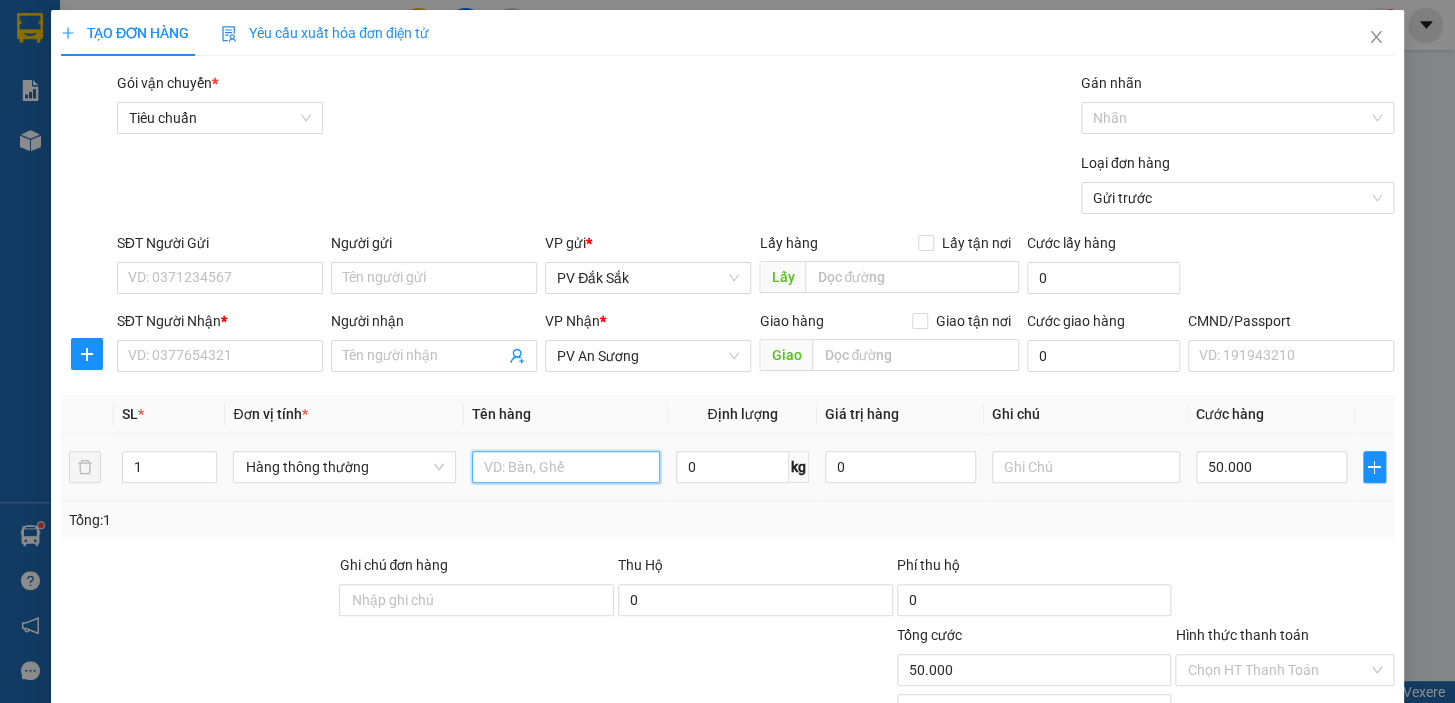 drag, startPoint x: 473, startPoint y: 476, endPoint x: 465, endPoint y: 461, distance: 17 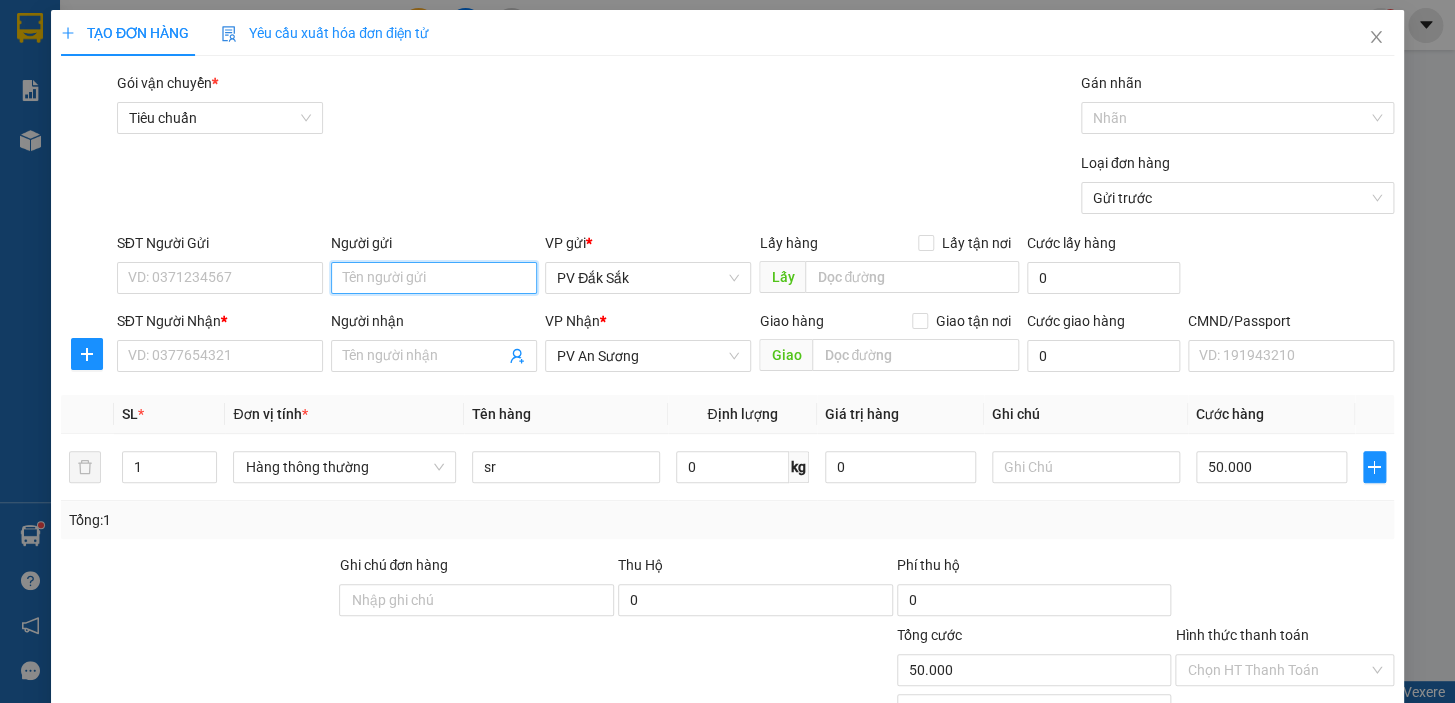 click on "Người gửi" at bounding box center [434, 278] 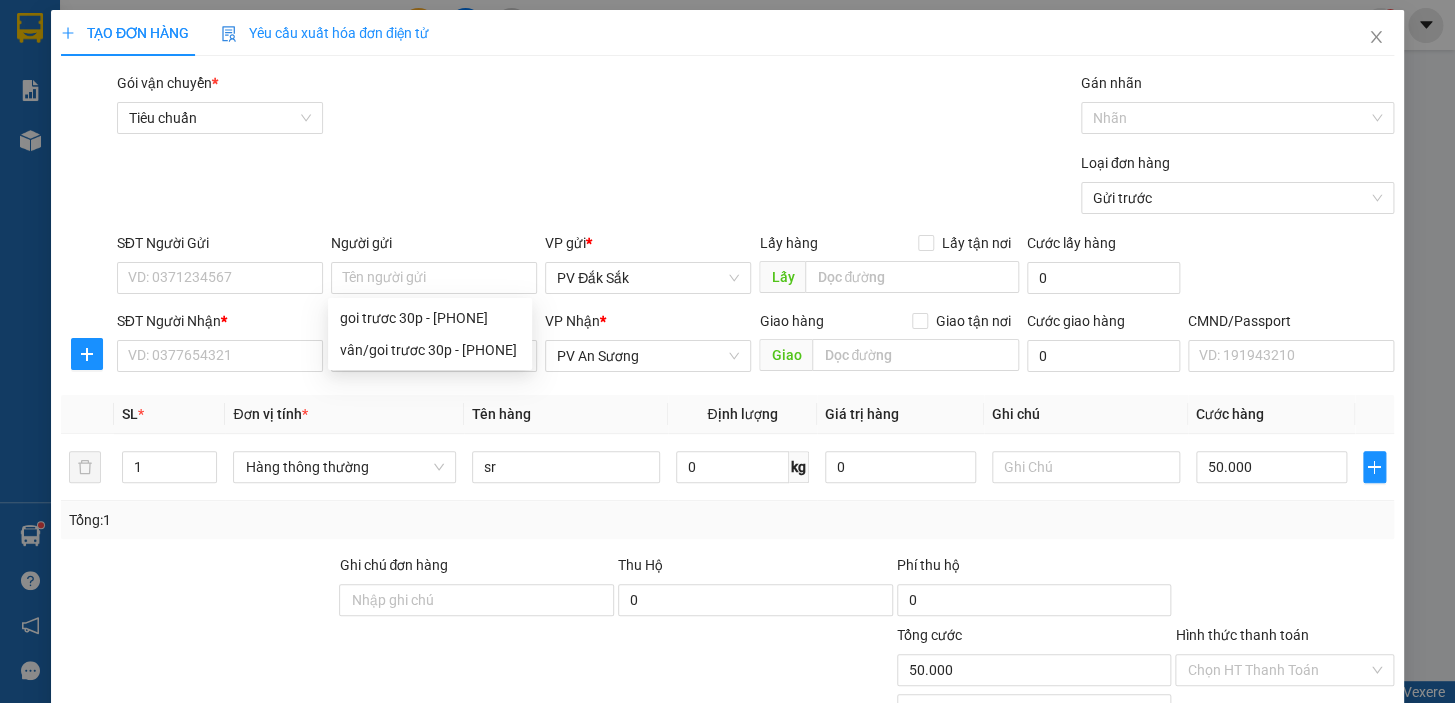 click on "SĐT Người Nhận  * VD: 0377654321" at bounding box center [220, 345] 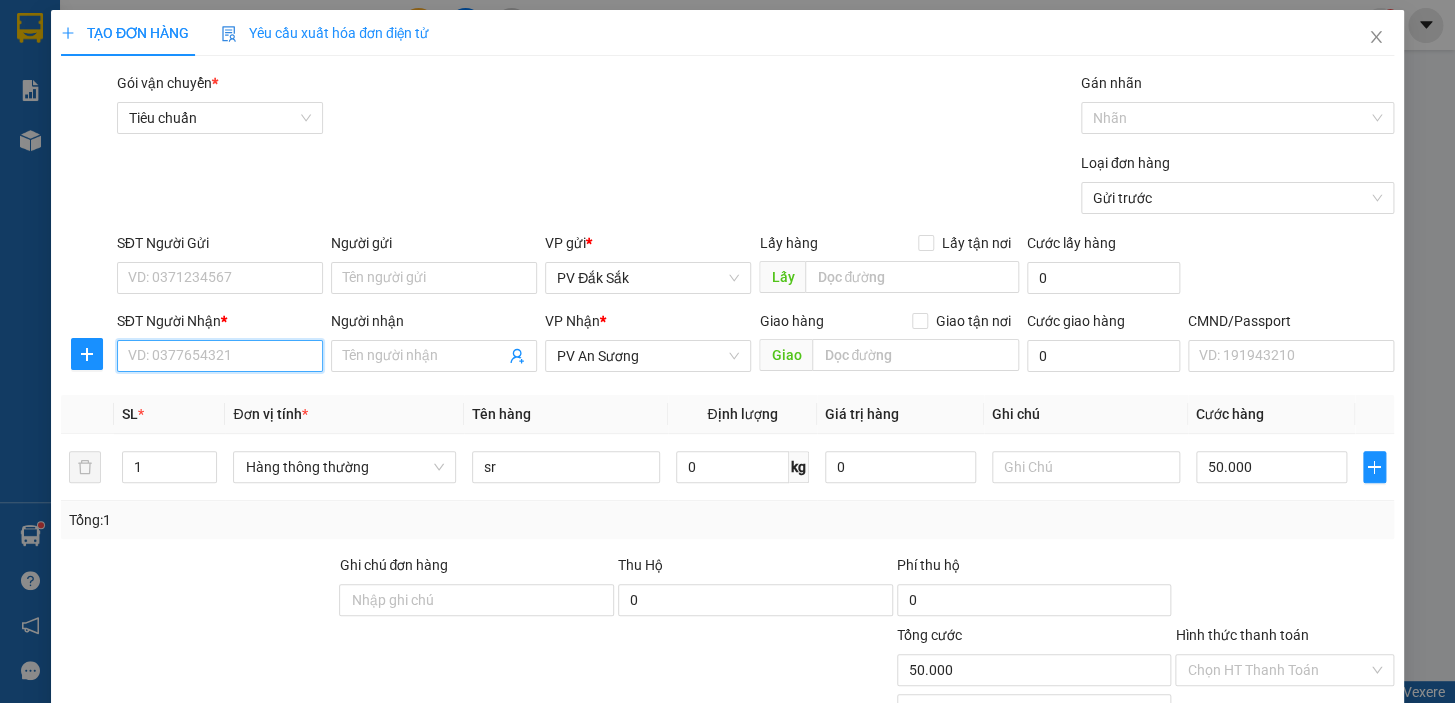 click on "SĐT Người Nhận  *" at bounding box center [220, 356] 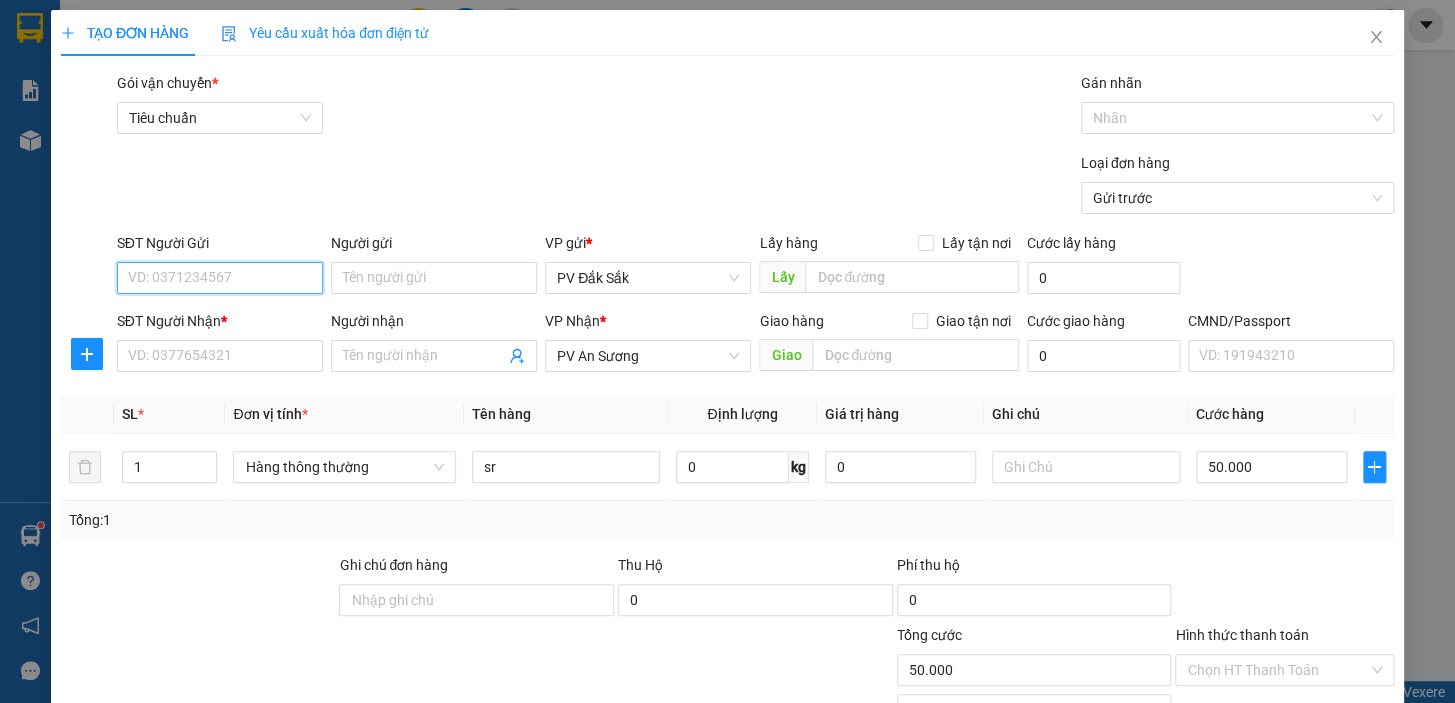 click on "SĐT Người Gửi" at bounding box center [220, 278] 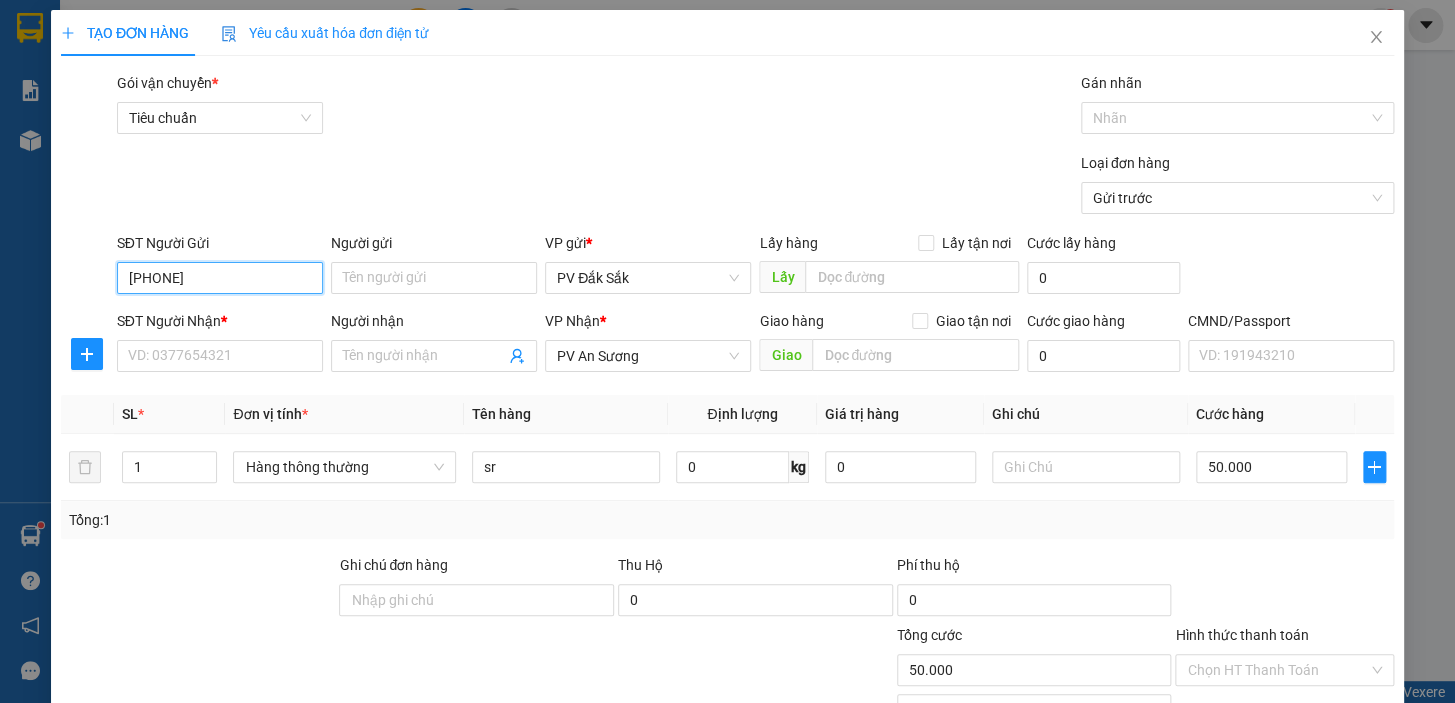 click on "098679844" at bounding box center (220, 278) 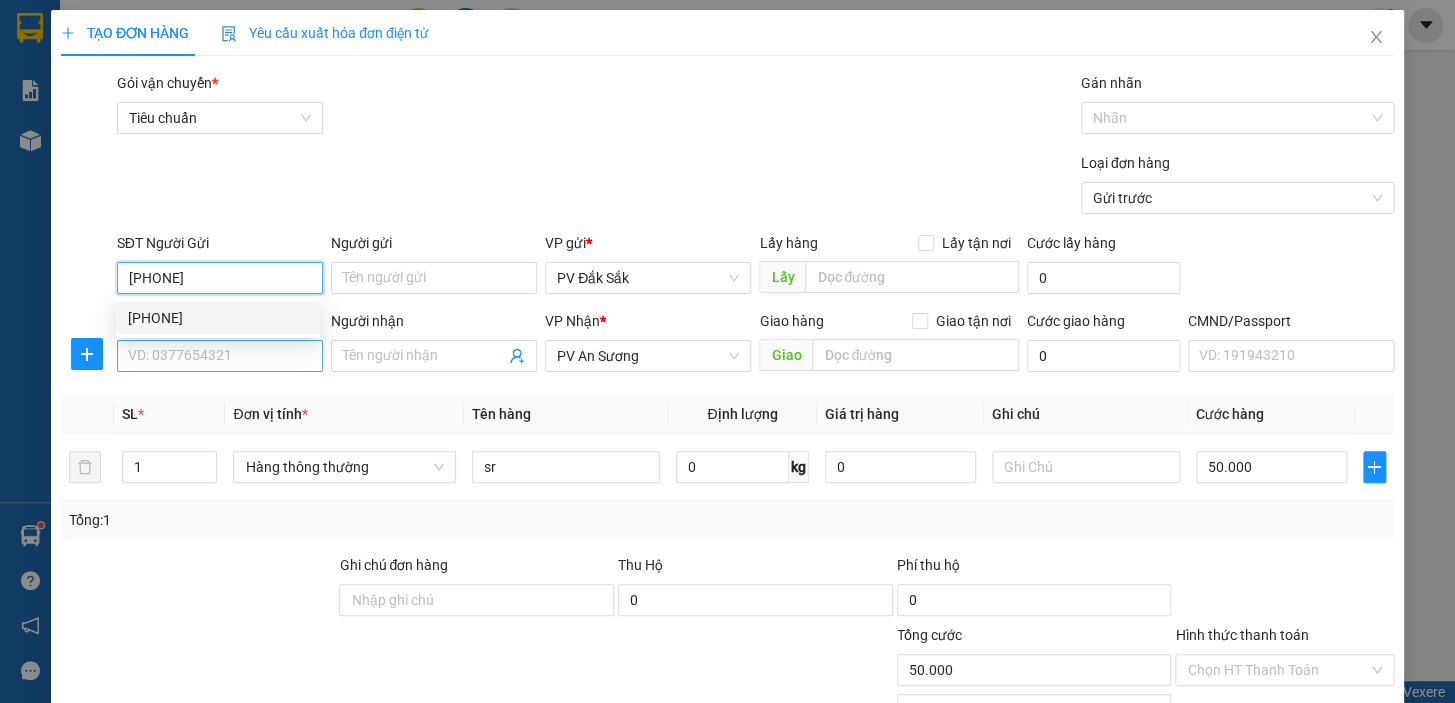 drag, startPoint x: 152, startPoint y: 322, endPoint x: 164, endPoint y: 348, distance: 28.635643 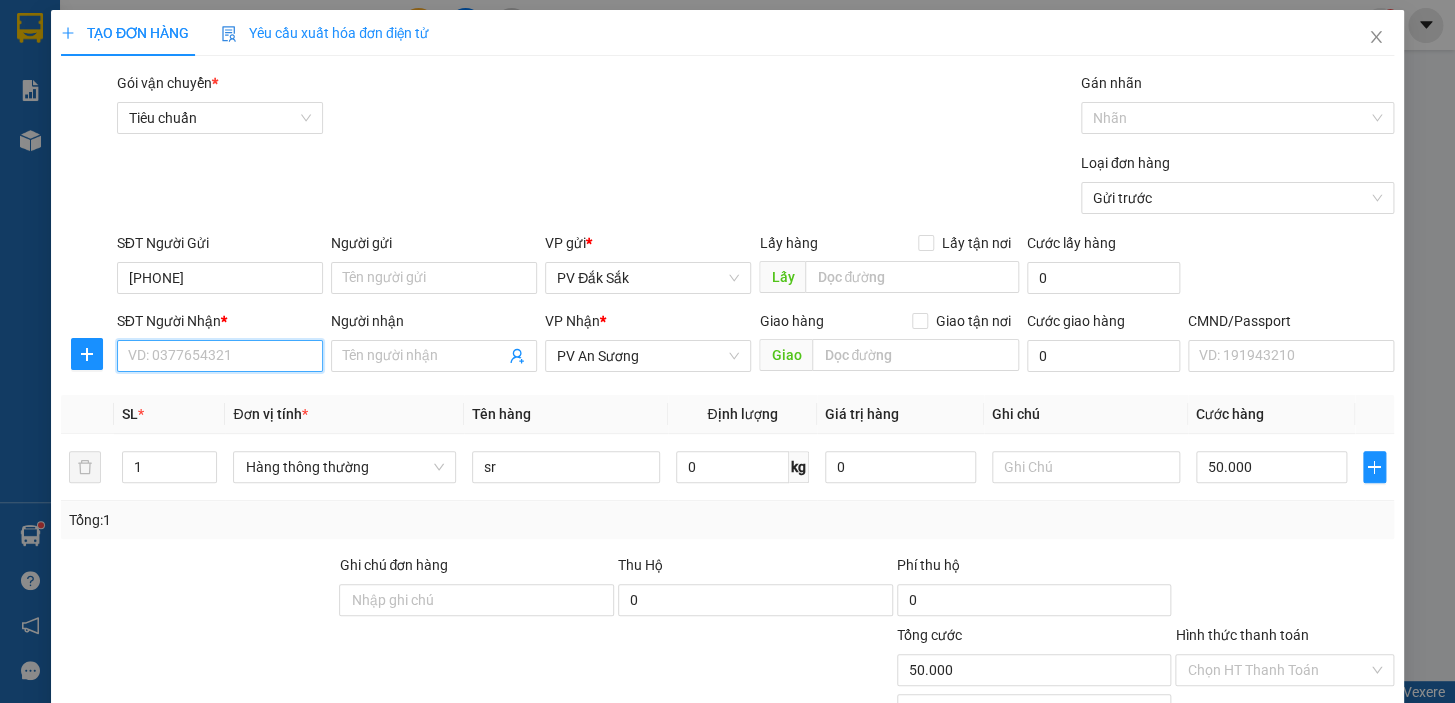 click on "SĐT Người Nhận  *" at bounding box center (220, 356) 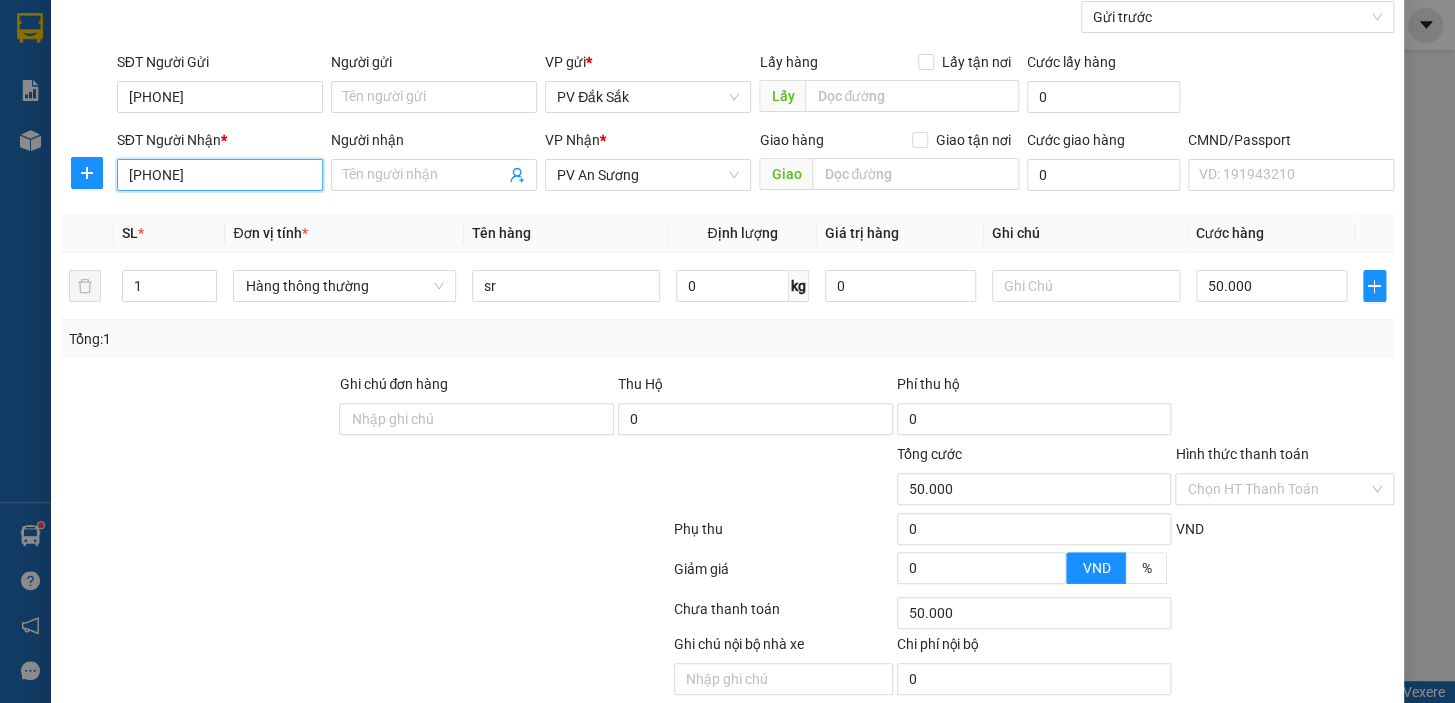 scroll, scrollTop: 258, scrollLeft: 0, axis: vertical 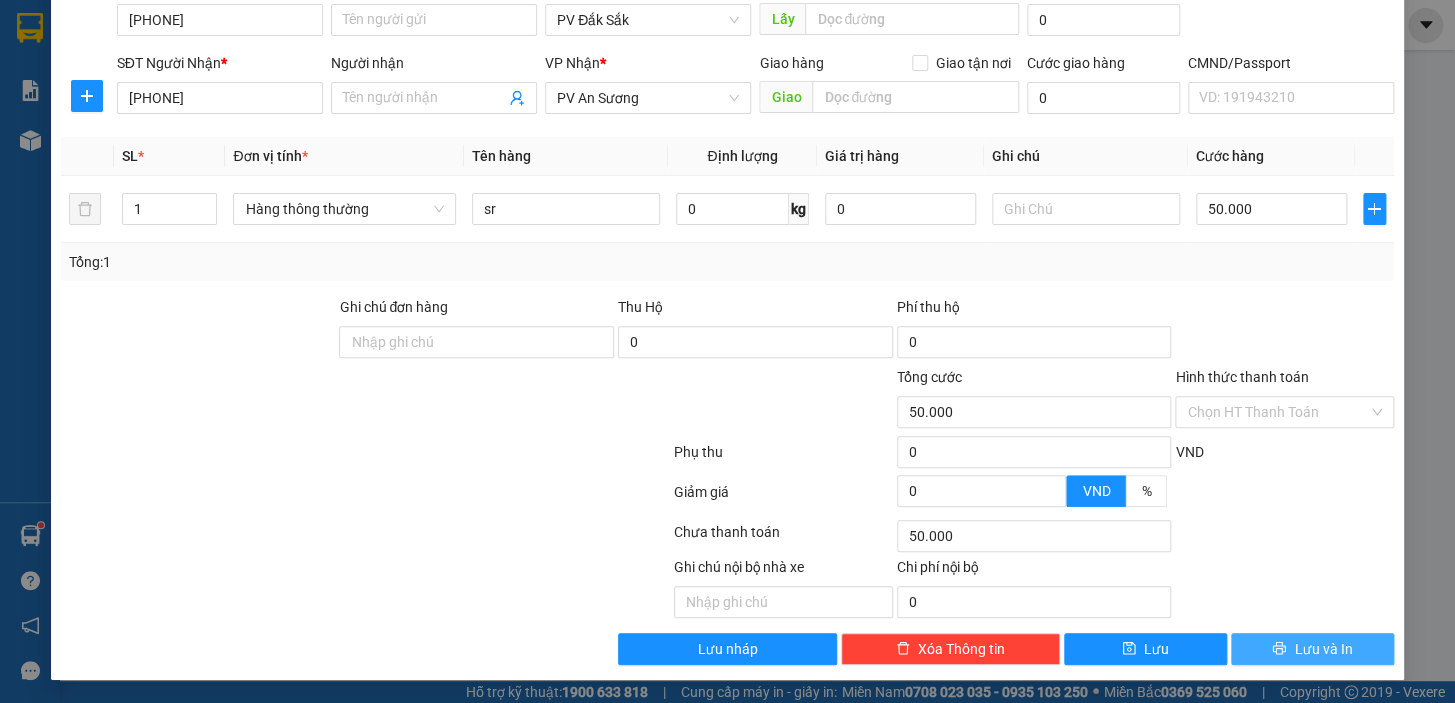 click on "Lưu và In" at bounding box center (1323, 649) 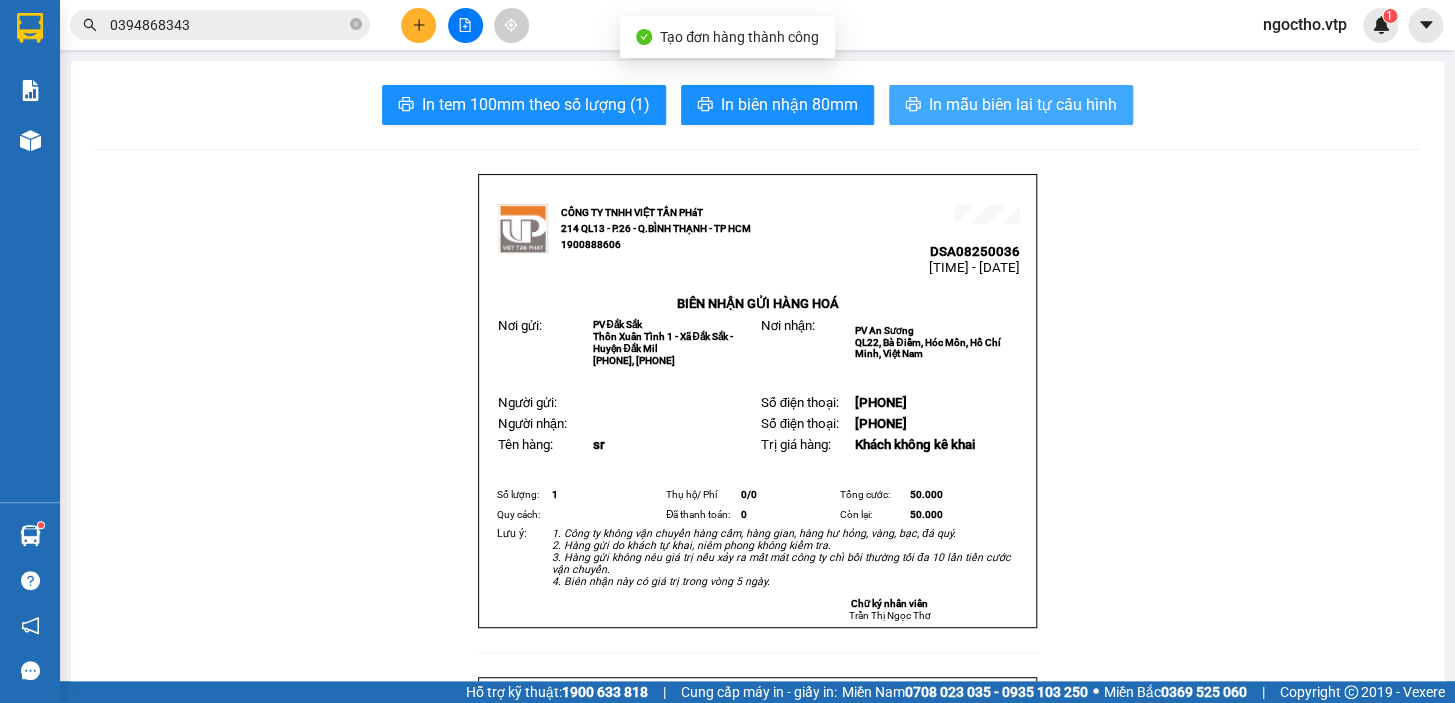 click on "In mẫu biên lai tự cấu hình" at bounding box center (1011, 105) 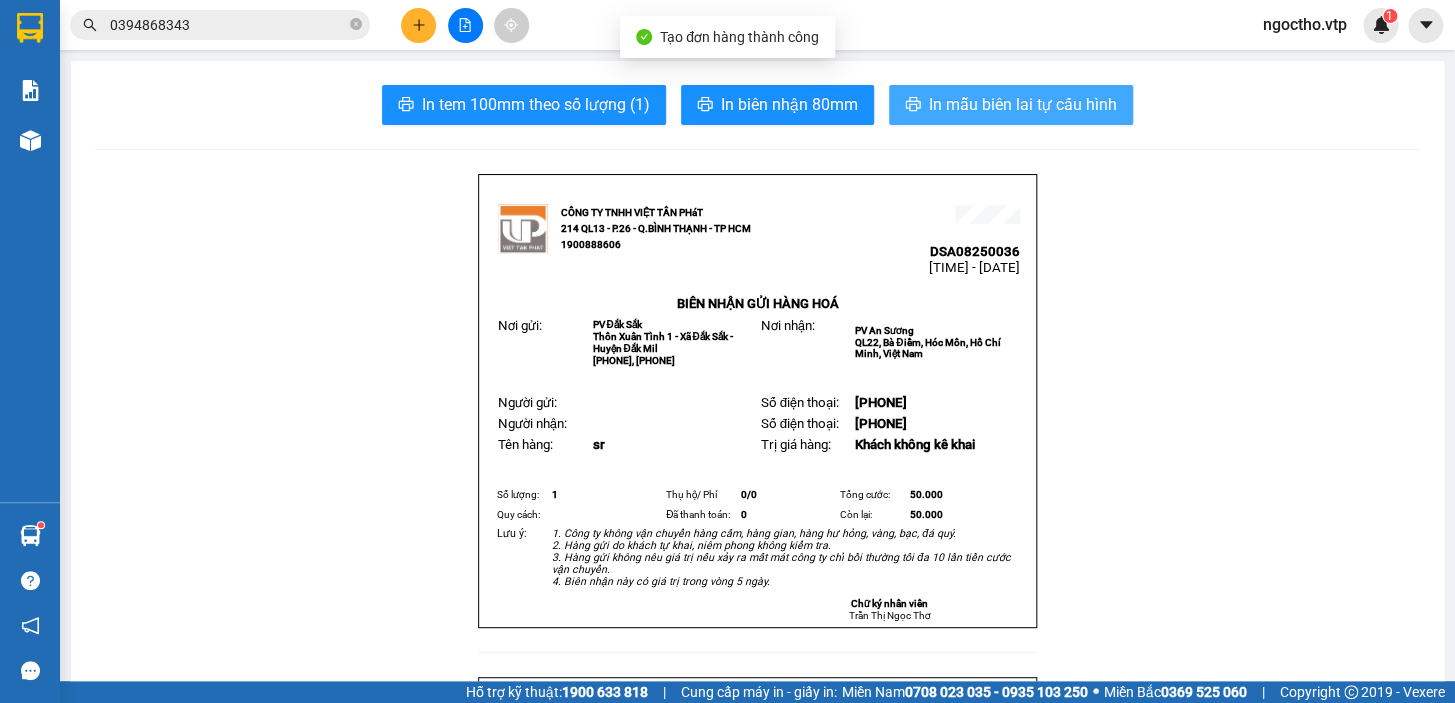 scroll, scrollTop: 0, scrollLeft: 0, axis: both 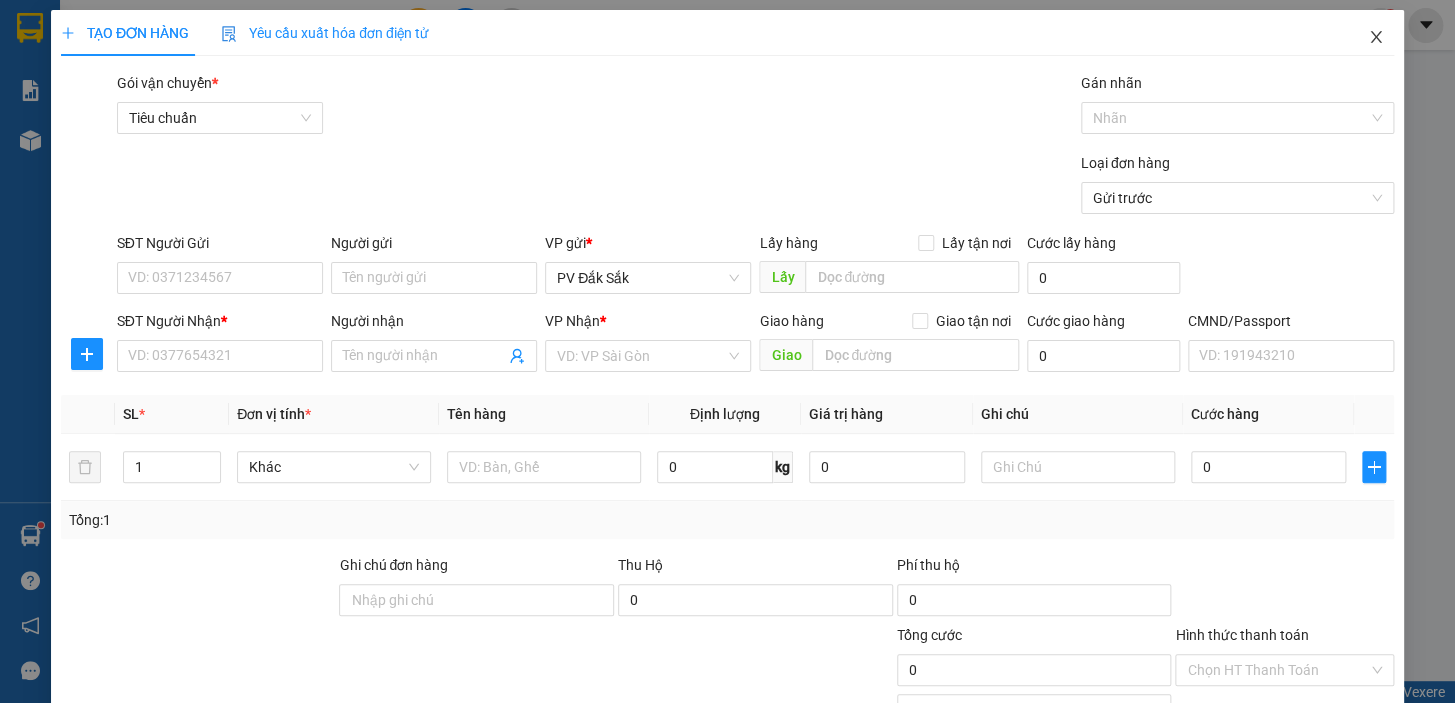 click 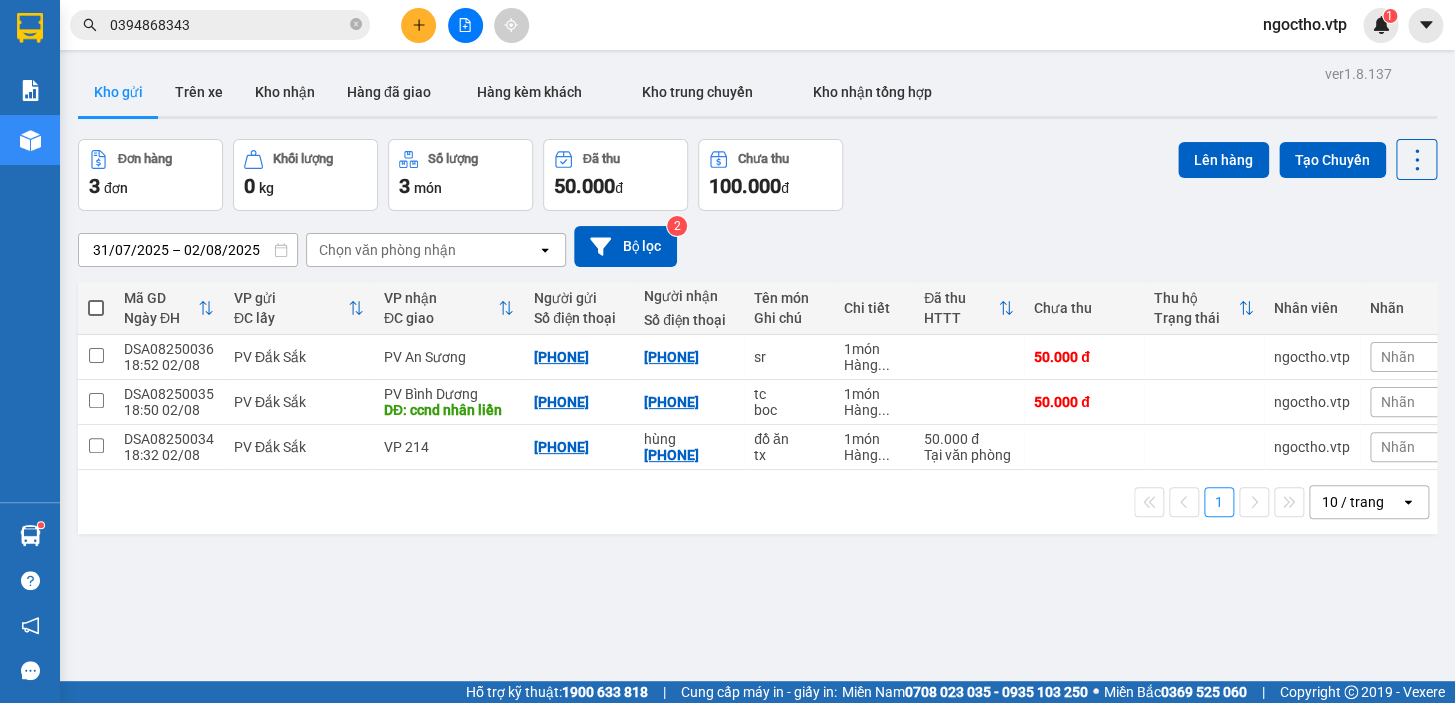 click on "ver  1.8.137 Kho gửi Trên xe Kho nhận Hàng đã giao Hàng kèm khách Kho trung chuyển Kho nhận tổng hợp Đơn hàng 3 đơn Khối lượng 0 kg Số lượng 3 món Đã thu 50.000  đ Chưa thu 100.000  đ Lên hàng Tạo Chuyến 31/07/2025 – 02/08/2025 Press the down arrow key to interact with the calendar and select a date. Press the escape button to close the calendar. Selected date range is from 31/07/2025 to 02/08/2025. Chọn văn phòng nhận open Bộ lọc 2 Mã GD Ngày ĐH VP gửi ĐC lấy VP nhận ĐC giao Người gửi Số điện thoại Người nhận Số điện thoại Tên món Ghi chú Chi tiết Đã thu HTTT Chưa thu Thu hộ Trạng thái Nhân viên Nhãn DSA08250036 18:52 02/08 PV Đắk Sắk PV An Sương 0986679844 0975885648 sr 1  món Hàng ... 50.000 đ ngoctho.vtp Nhãn DSA08250035 18:50 02/08 PV Đắk Sắk PV Bình Dương DĐ: ccnd nhân liền 0986679844 0989491307 tc boc 1  món Hàng ... 50.000 đ ngoctho.vtp Nhãn DSA08250034 18:32 02/08 tx" at bounding box center [757, 411] 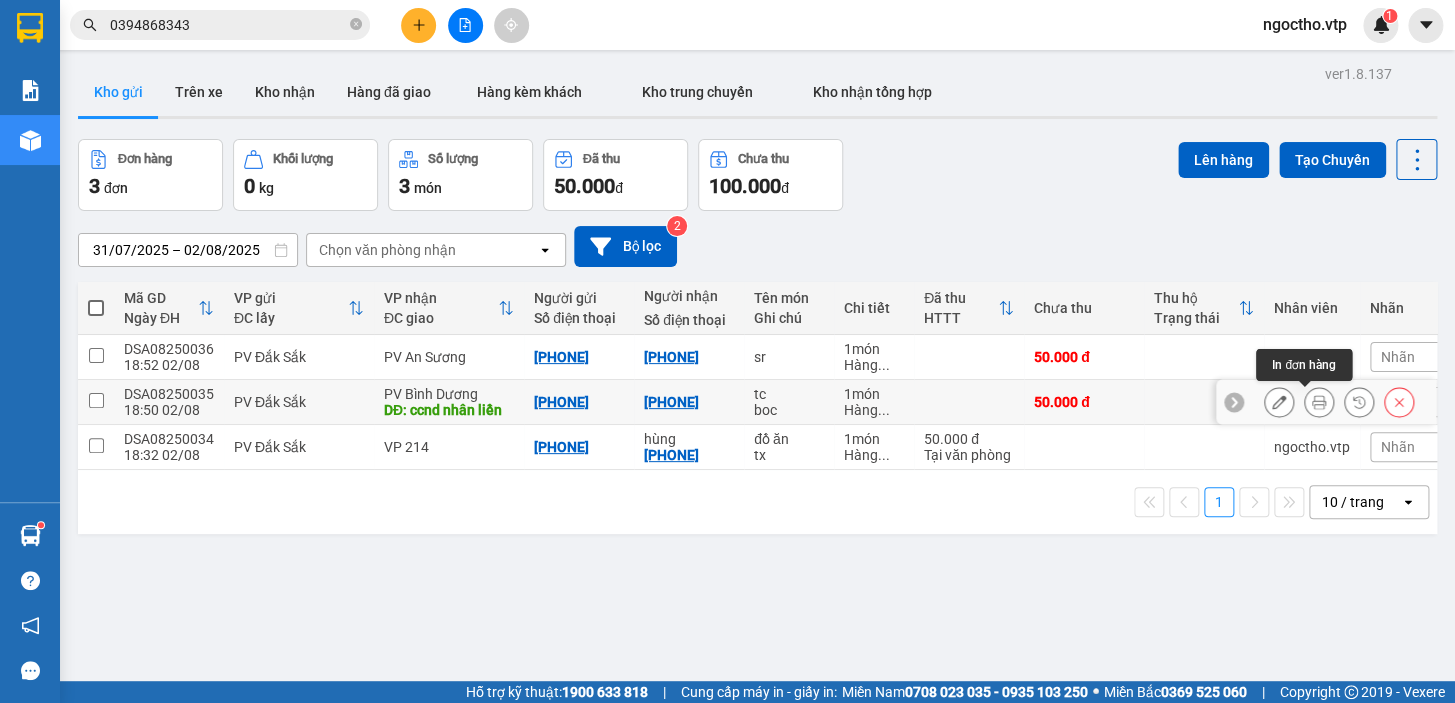 click 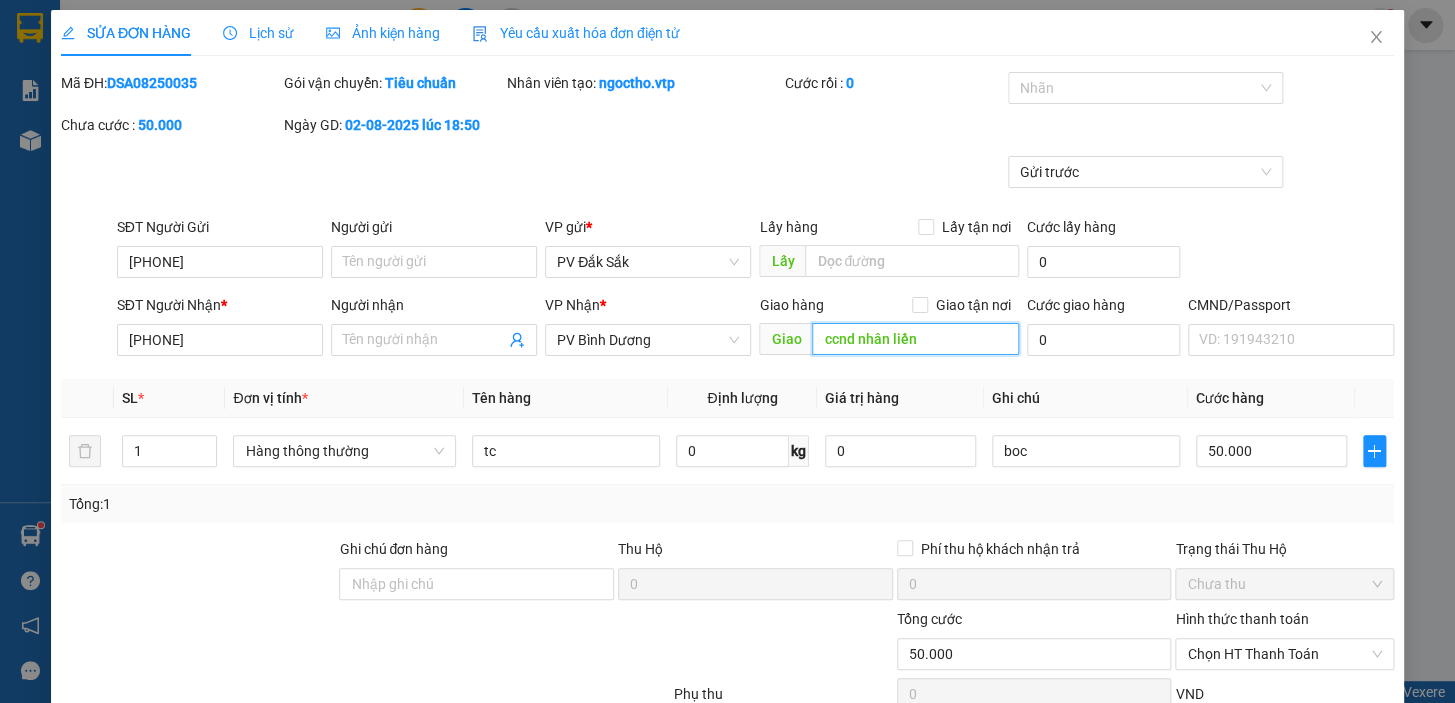 drag, startPoint x: 836, startPoint y: 339, endPoint x: 873, endPoint y: 342, distance: 37.12142 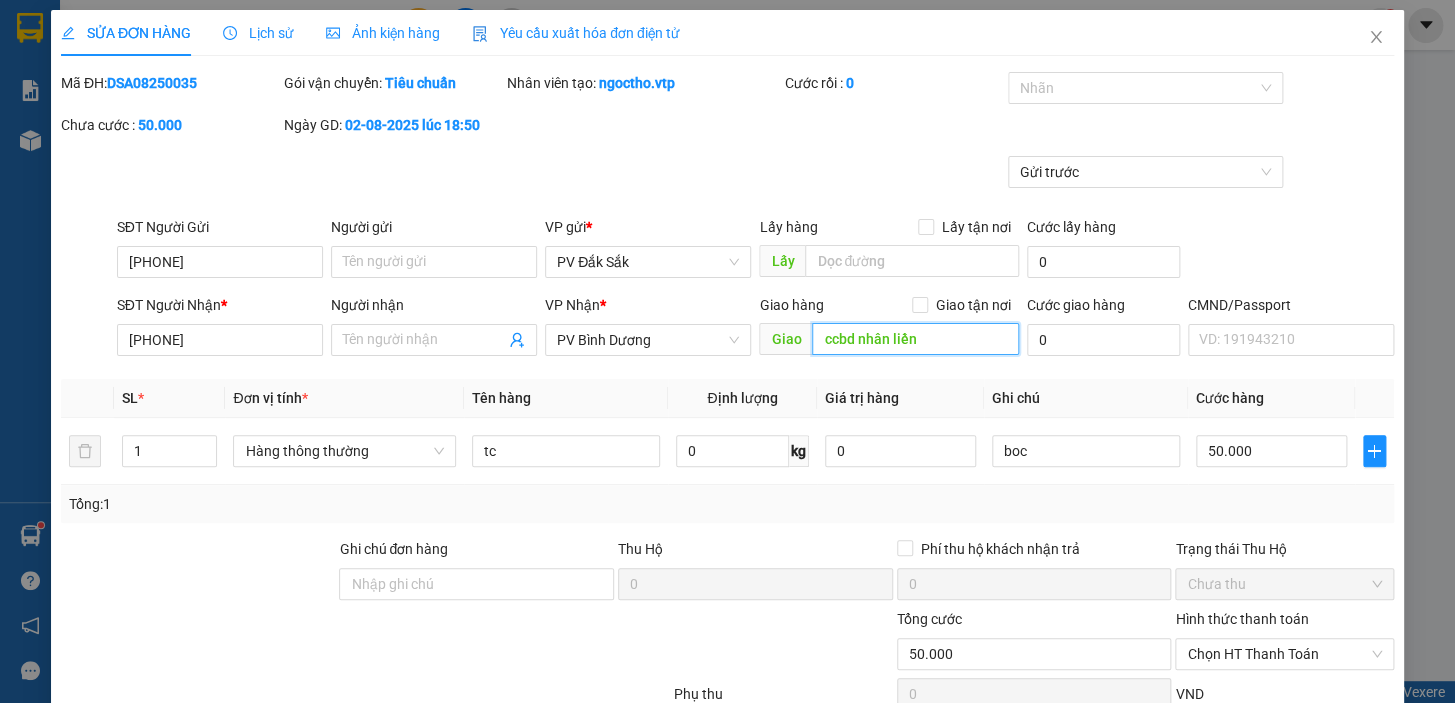 scroll, scrollTop: 242, scrollLeft: 0, axis: vertical 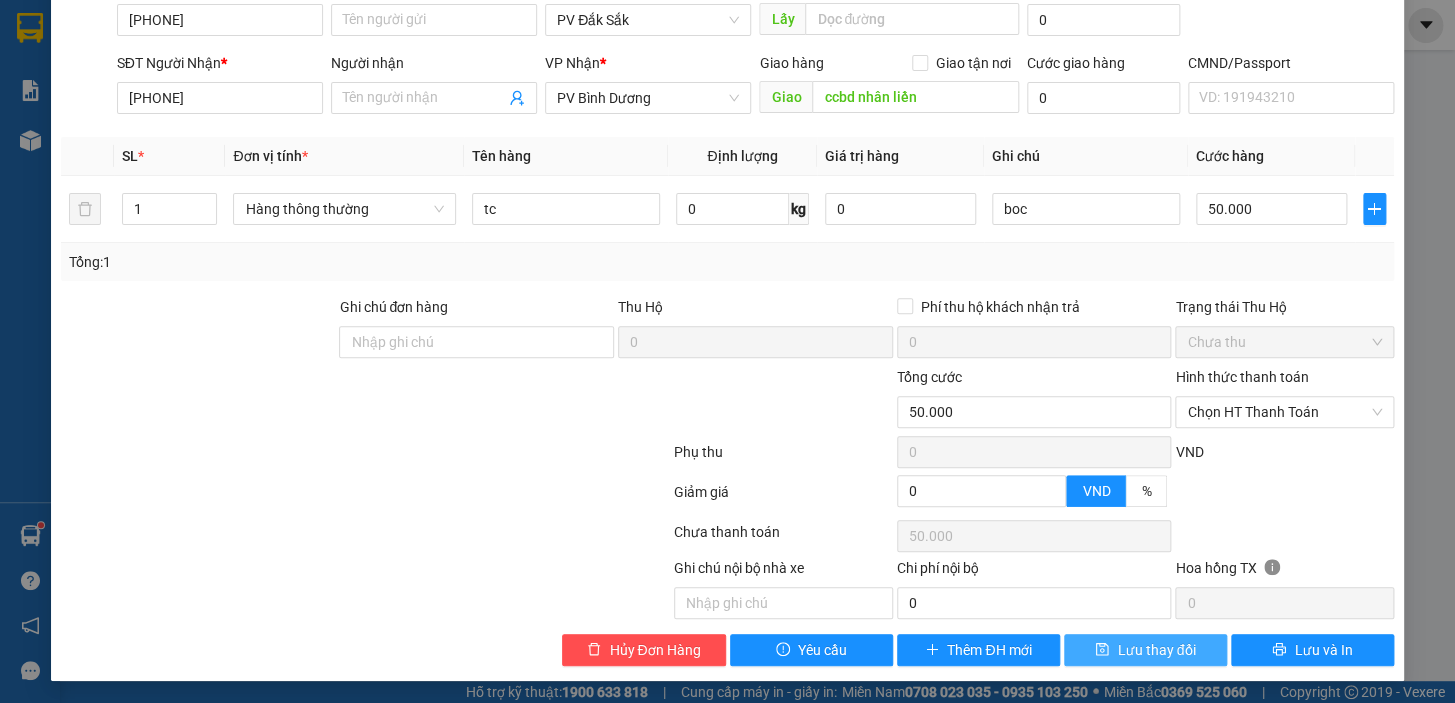drag, startPoint x: 1119, startPoint y: 660, endPoint x: 1112, endPoint y: 648, distance: 13.892444 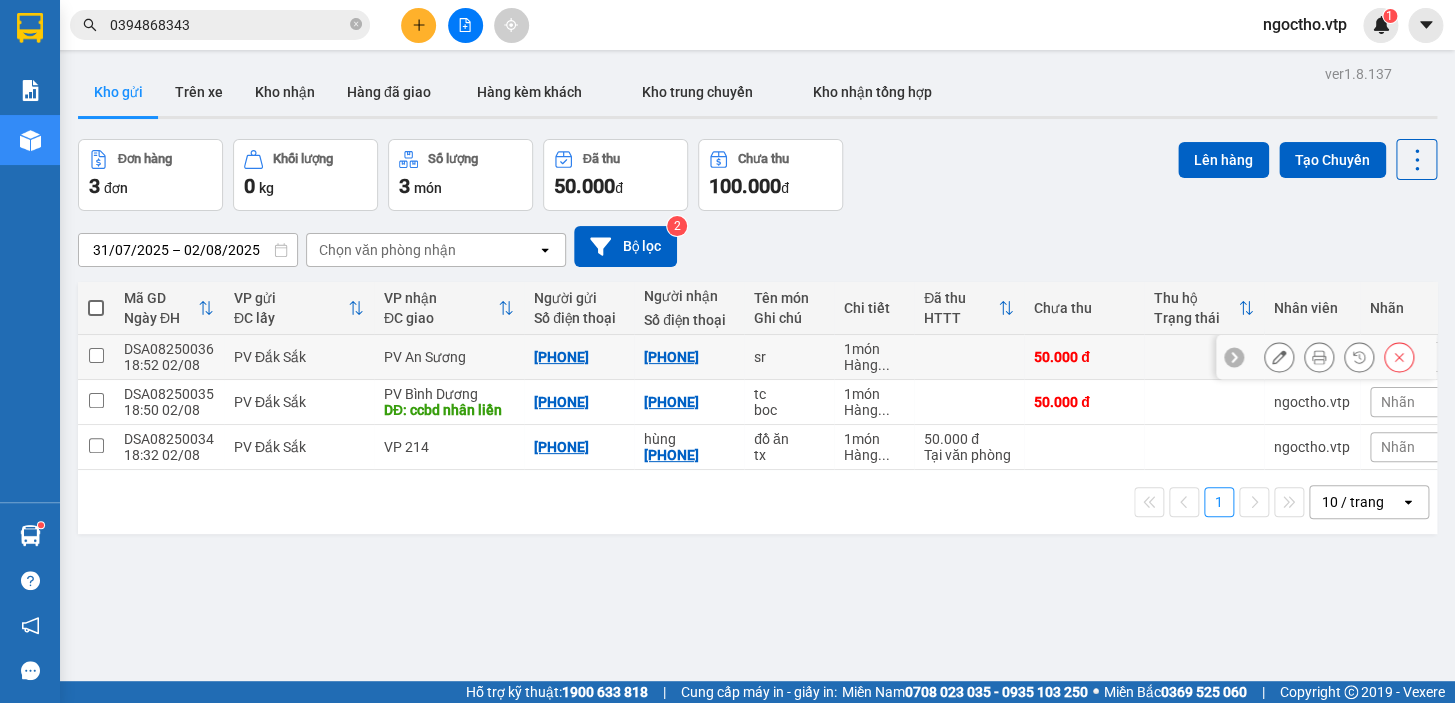 click at bounding box center (96, 355) 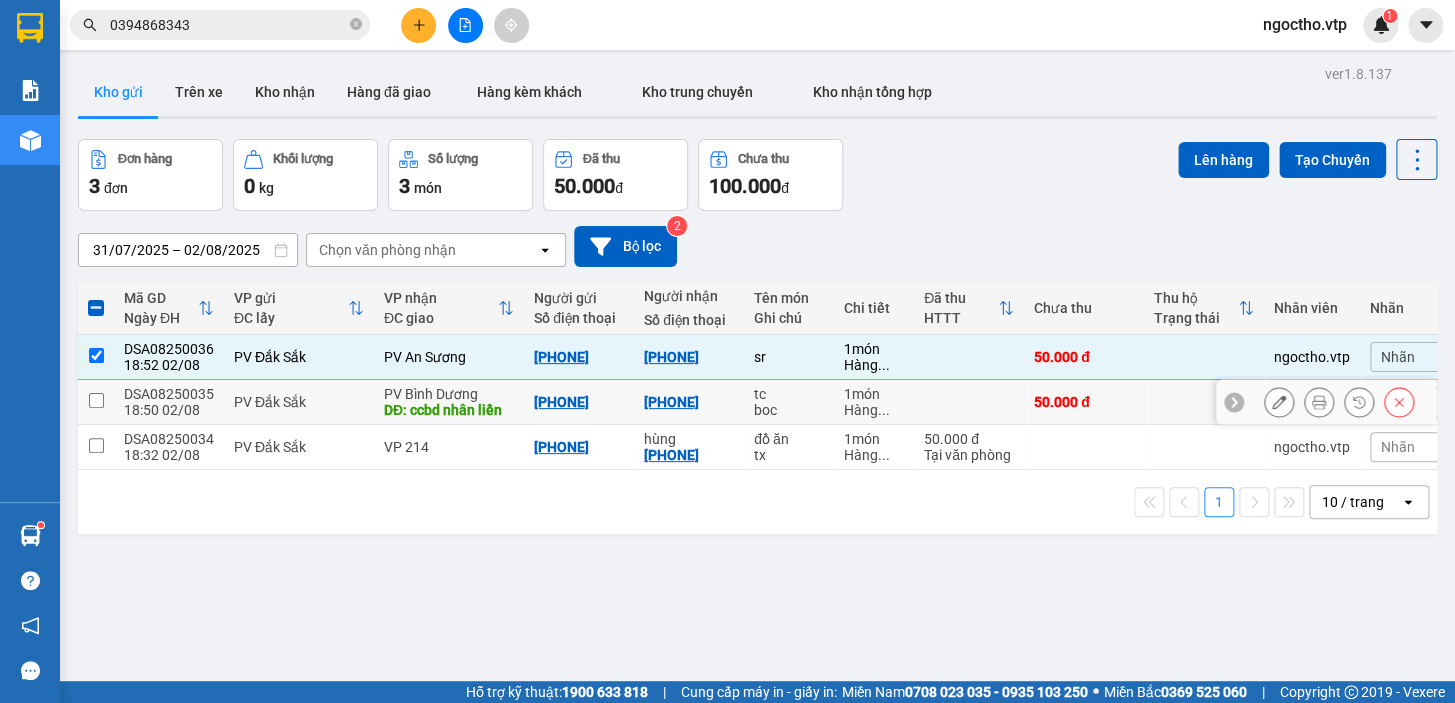 drag, startPoint x: 90, startPoint y: 396, endPoint x: 103, endPoint y: 413, distance: 21.400934 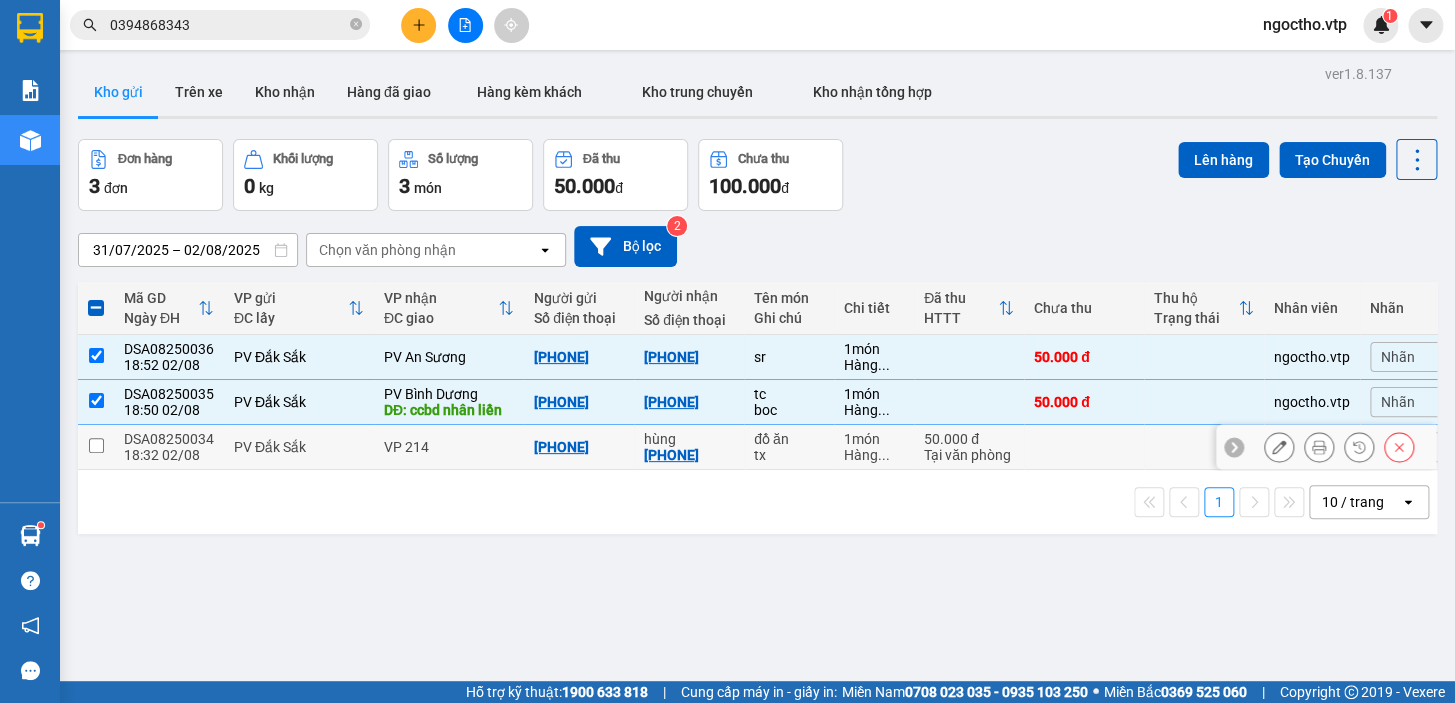click at bounding box center (96, 445) 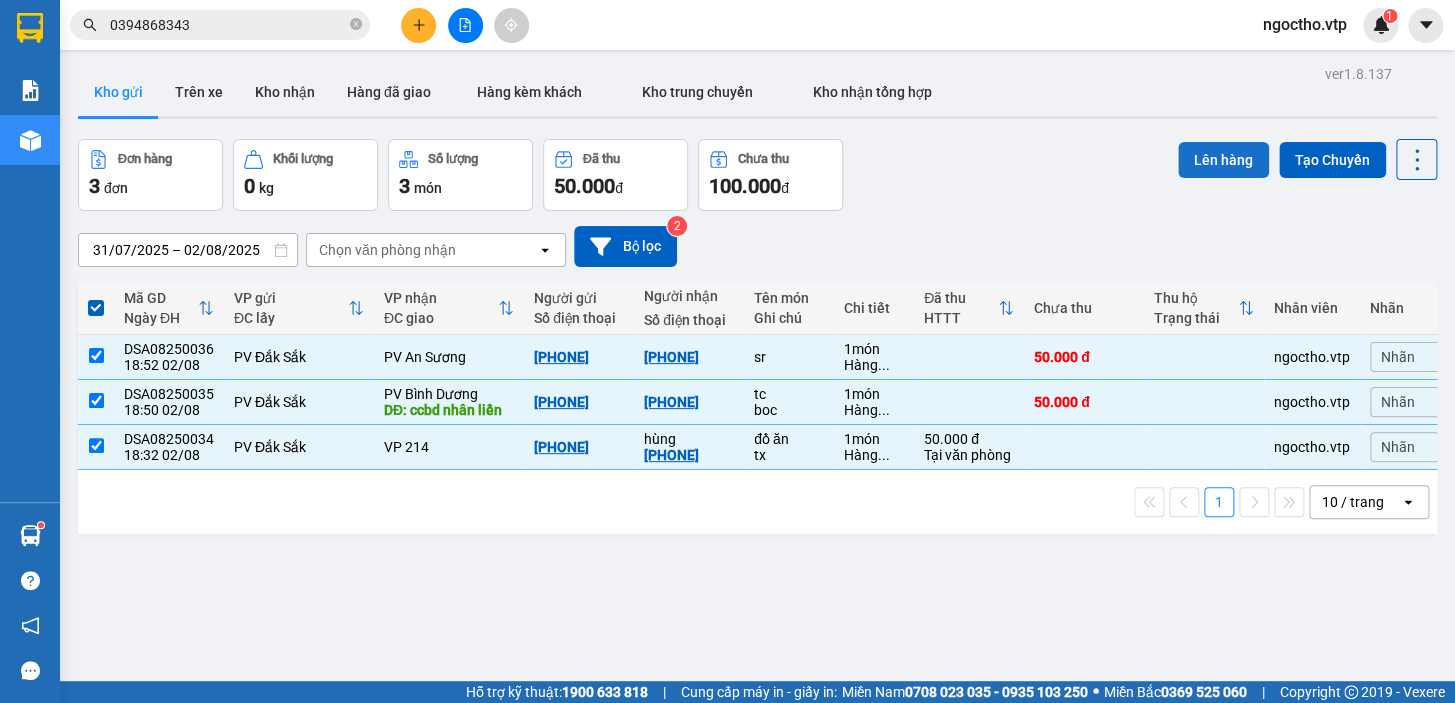 click on "Lên hàng" at bounding box center [1223, 160] 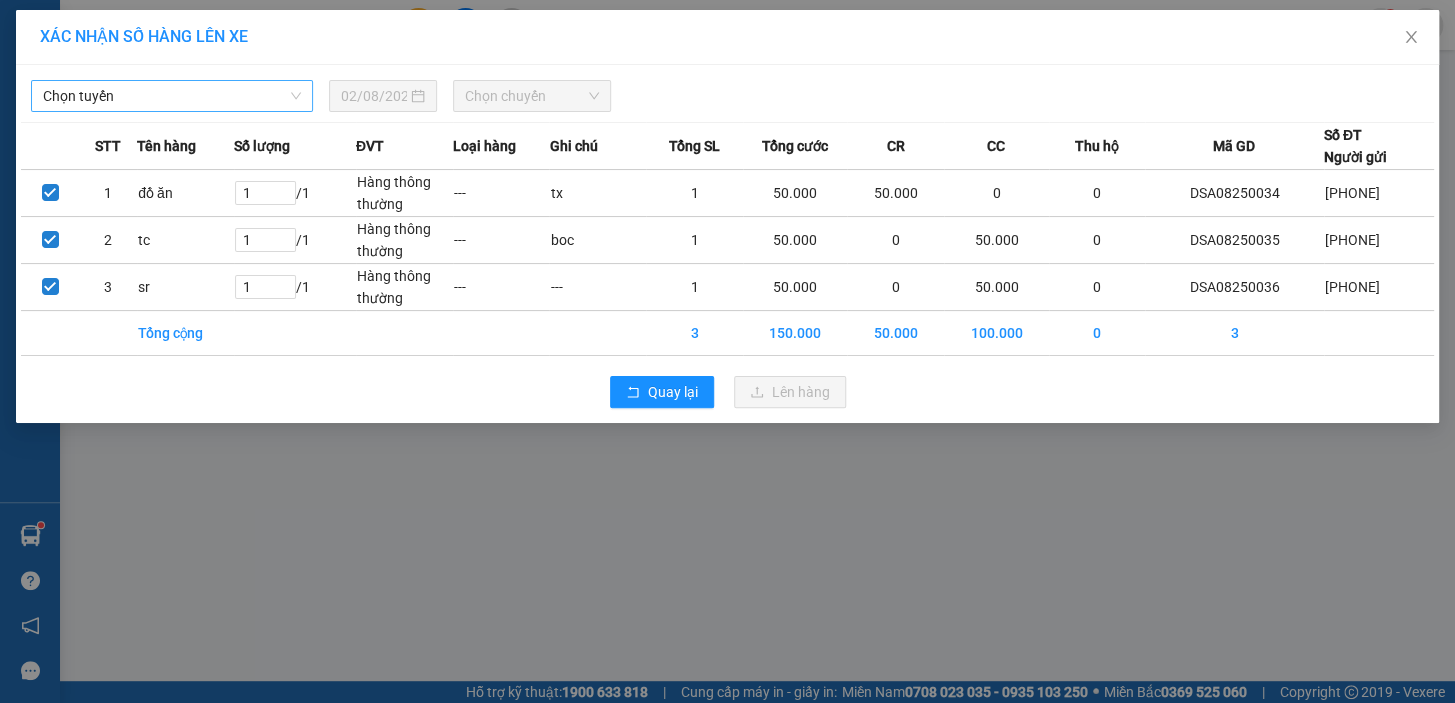 click on "Chọn tuyến" at bounding box center (172, 96) 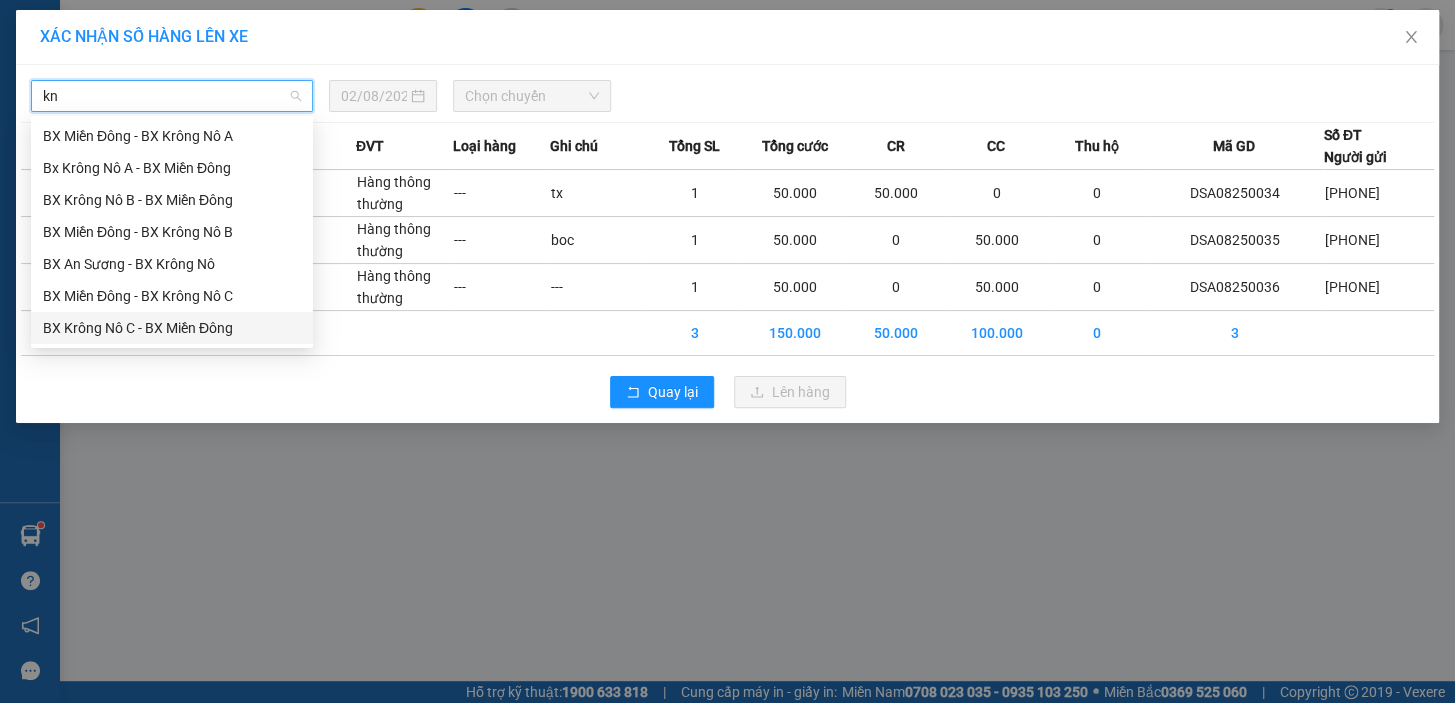 click on "BX Krông Nô C - BX Miền Đông" at bounding box center [172, 328] 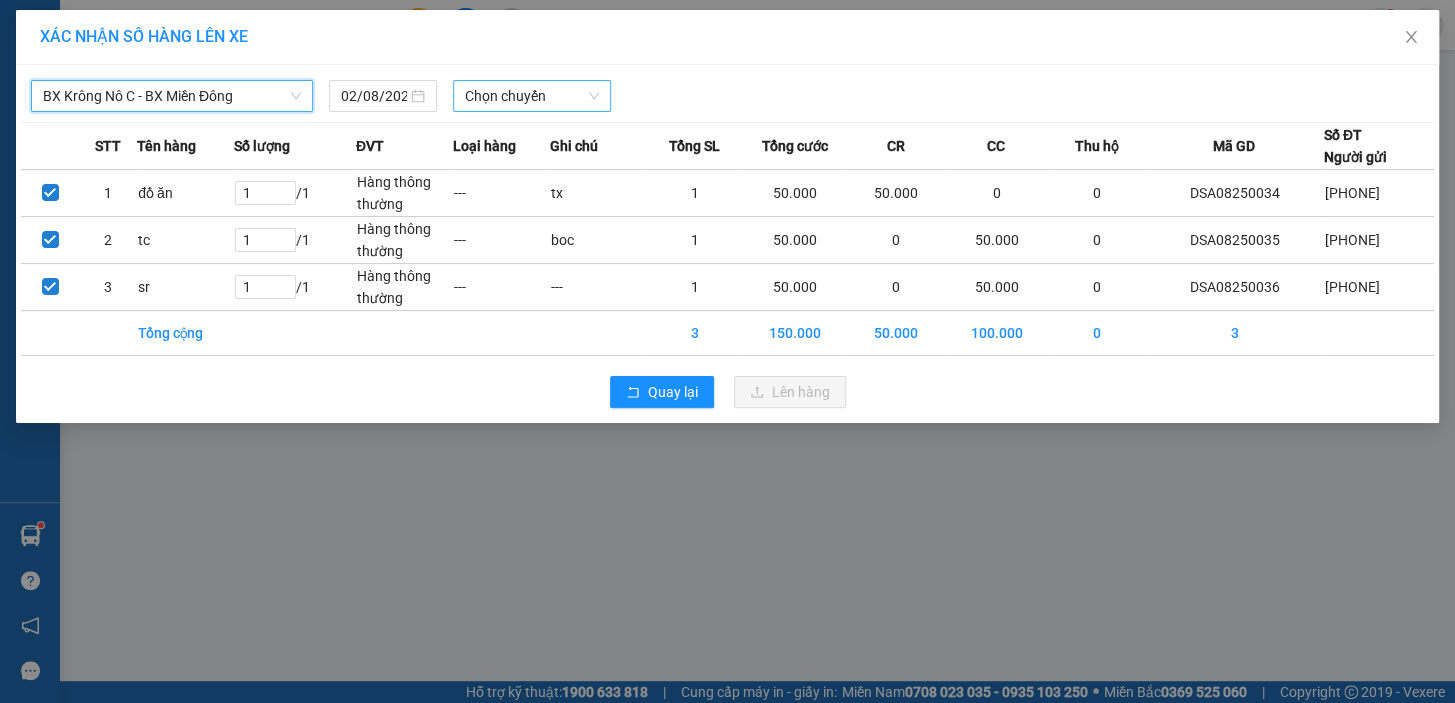 click on "Chọn chuyến" at bounding box center (532, 96) 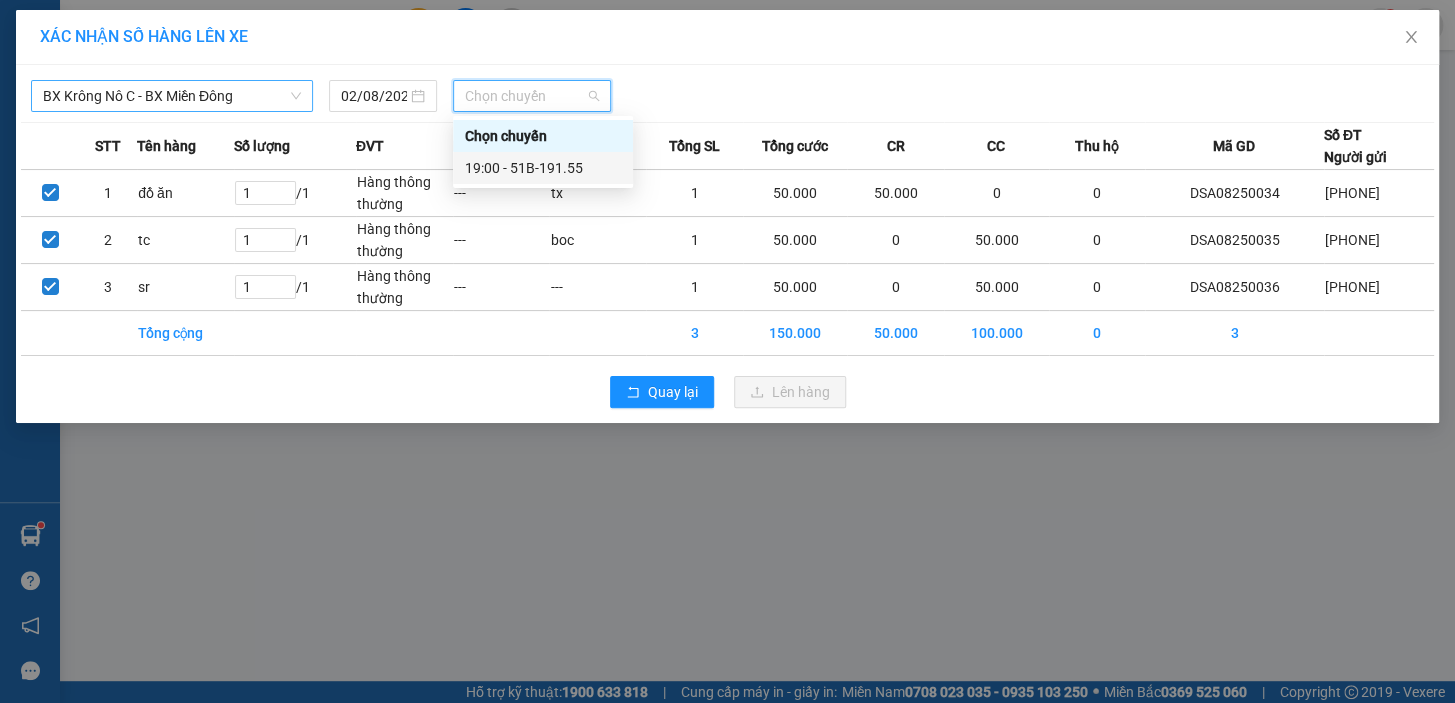 click on "19:00     - 51B-191.55" at bounding box center (543, 168) 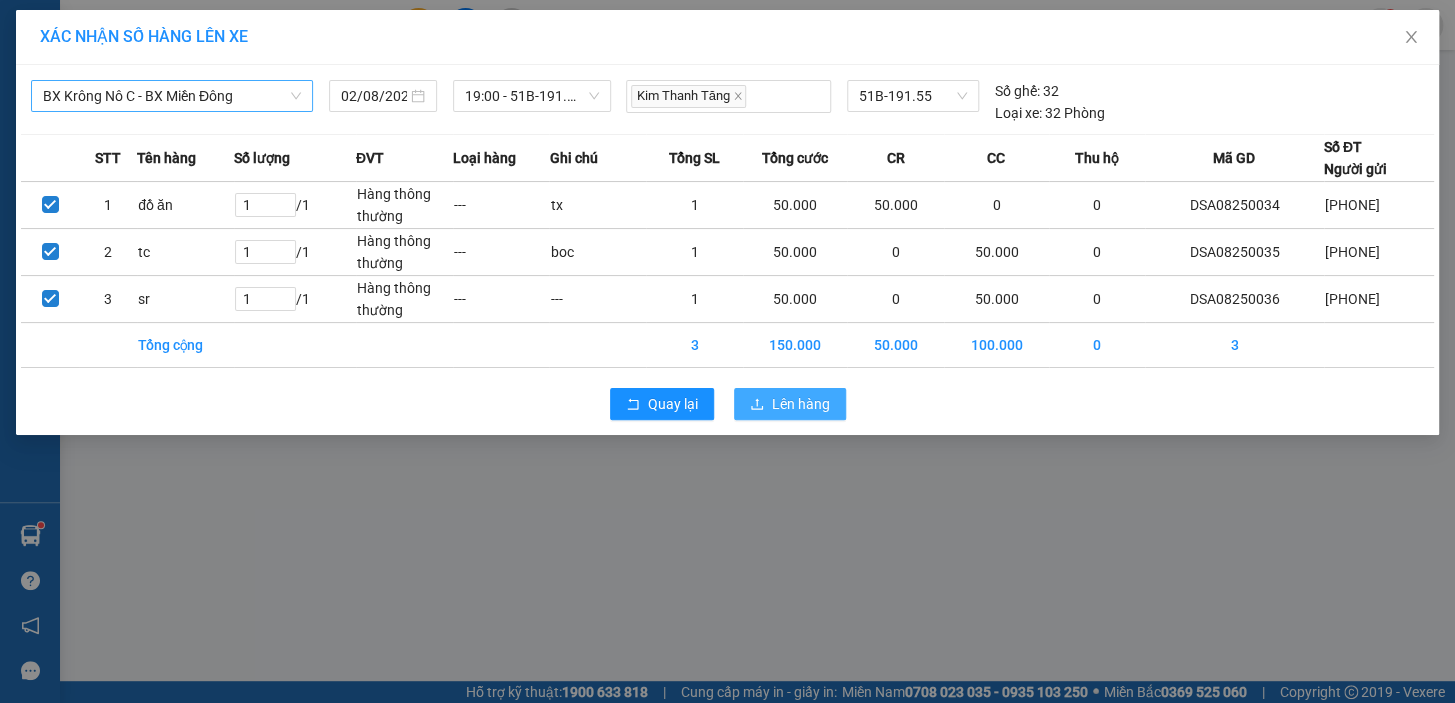 click on "Lên hàng" at bounding box center [801, 404] 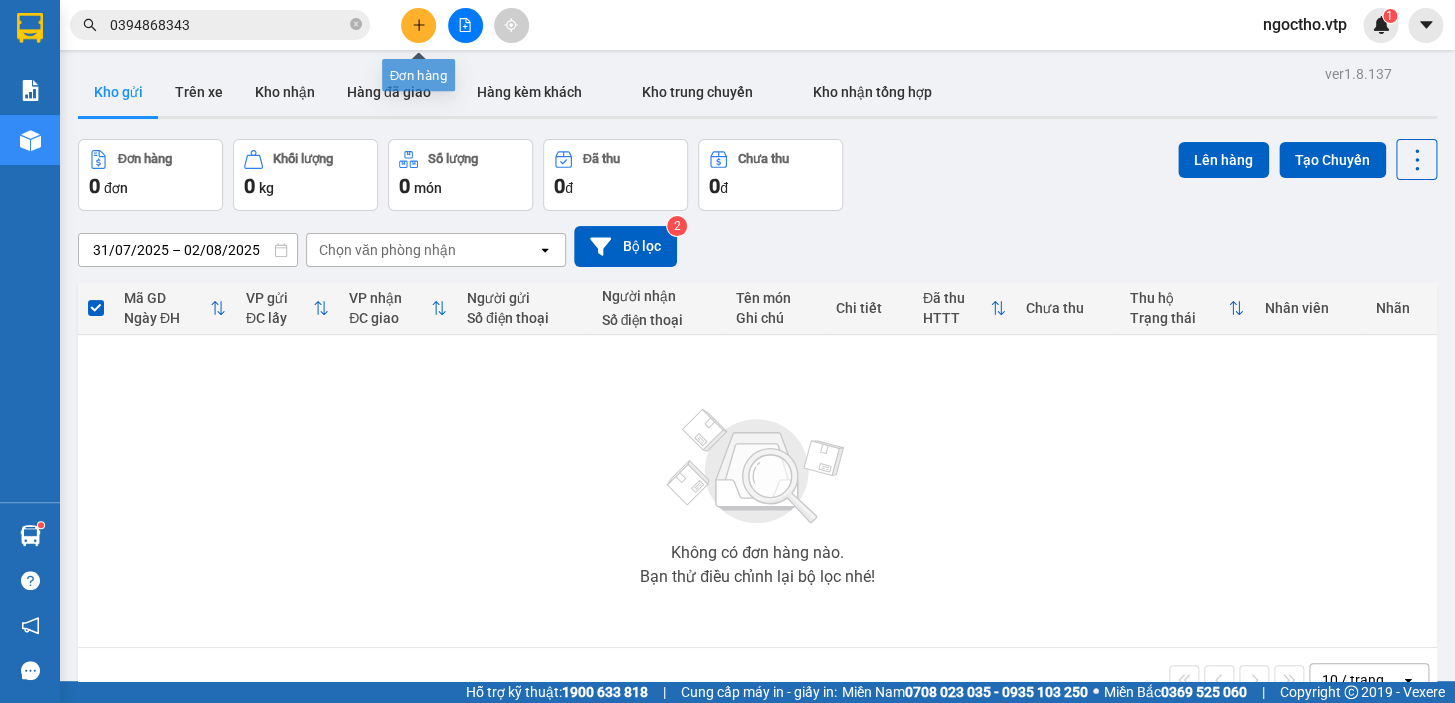 click 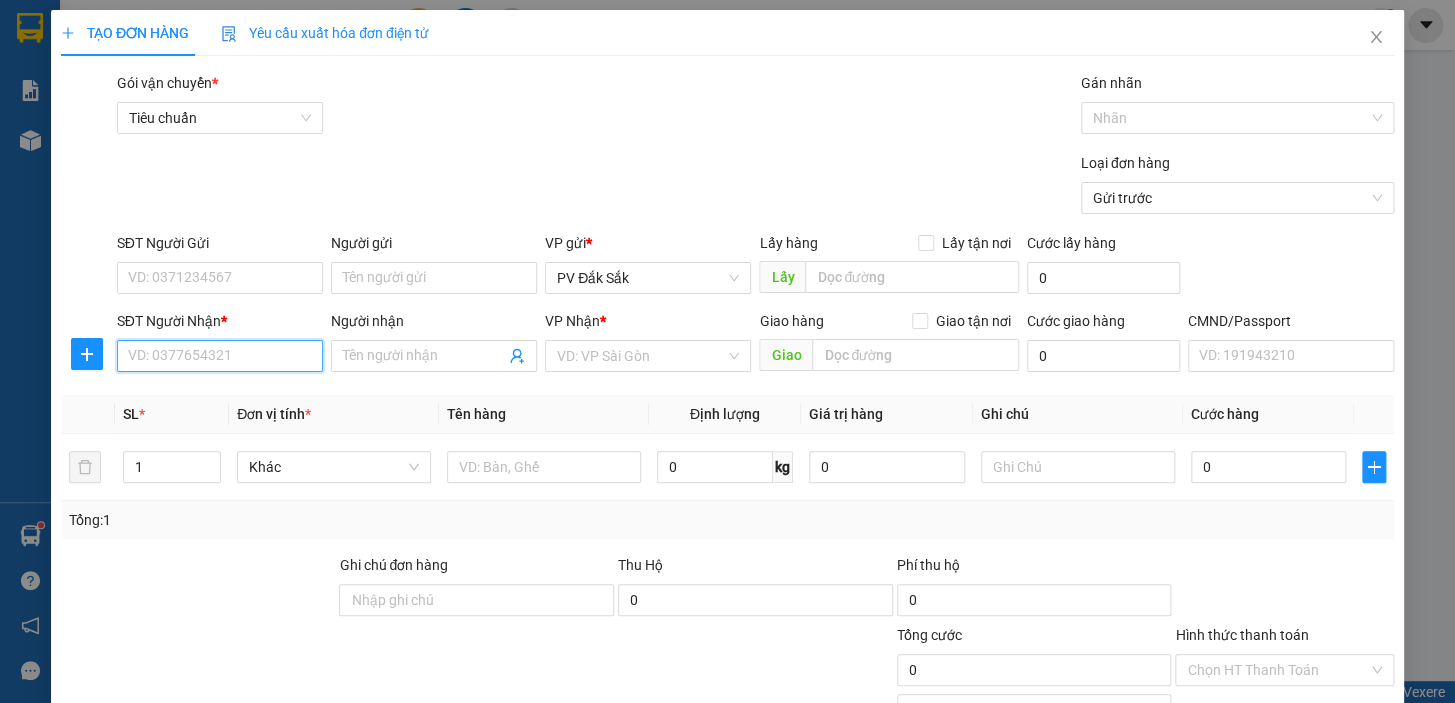 click on "SĐT Người Nhận  *" at bounding box center (220, 356) 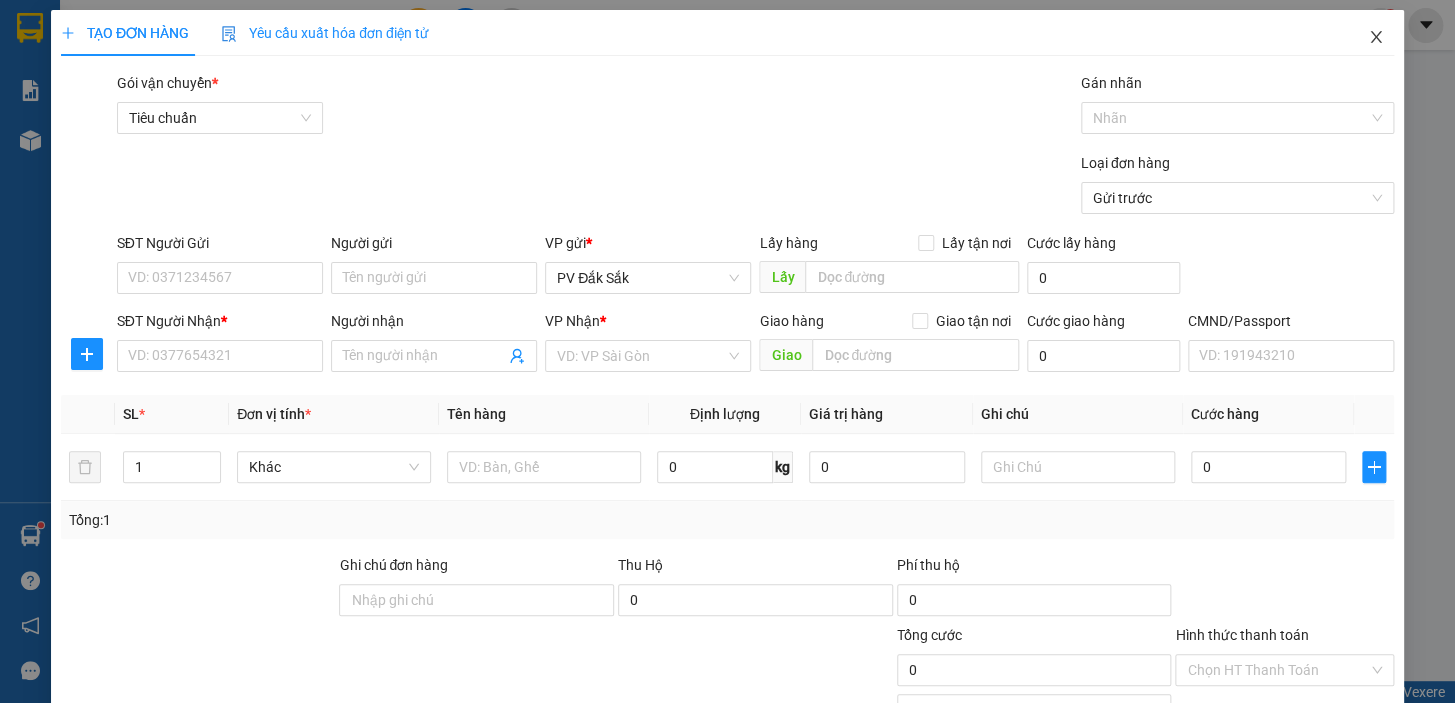 click 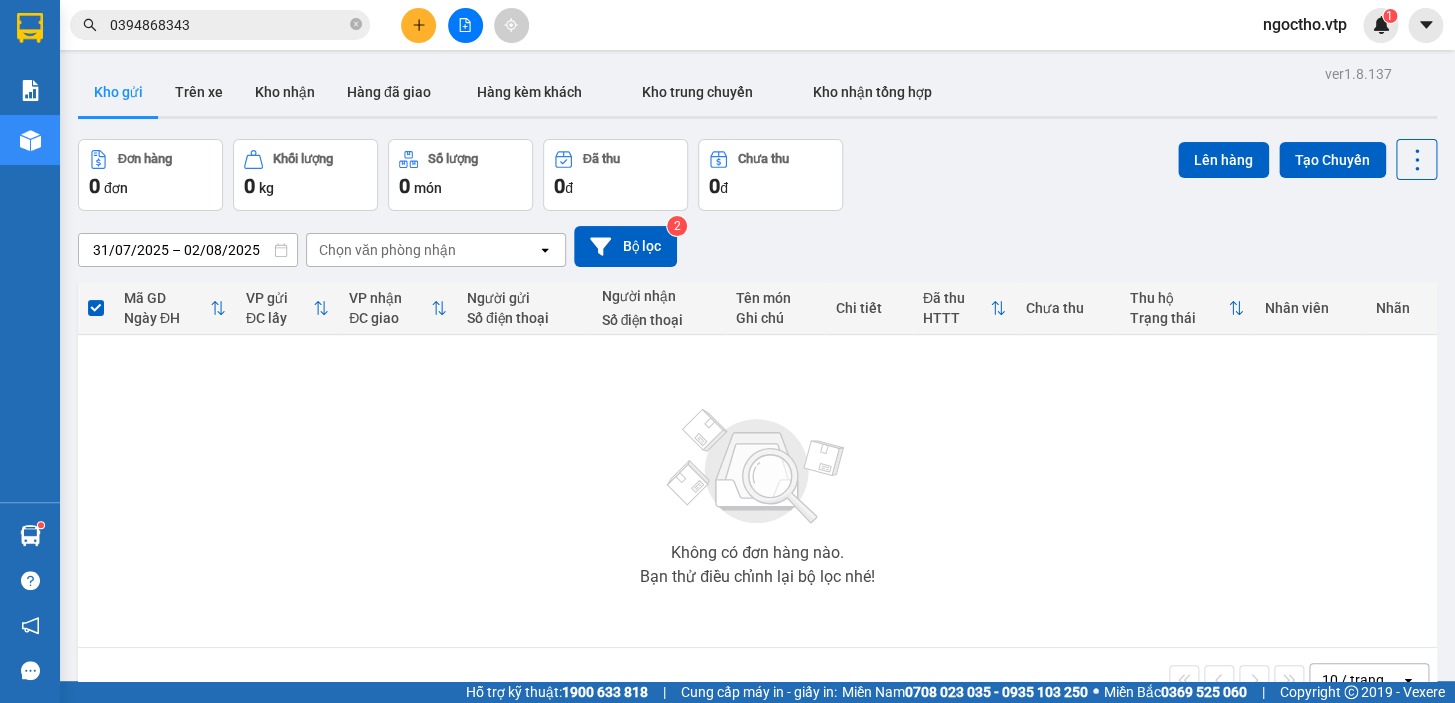 click 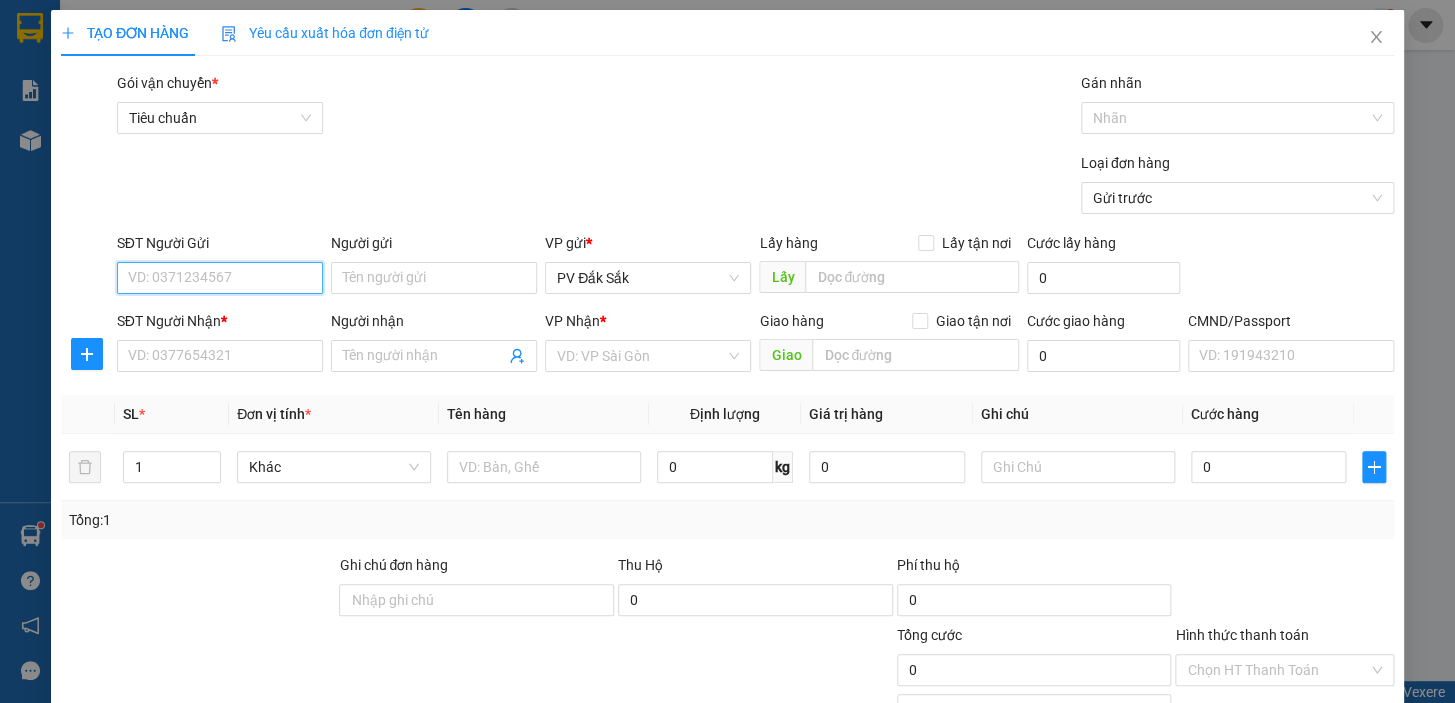 click on "SĐT Người Gửi" at bounding box center (220, 278) 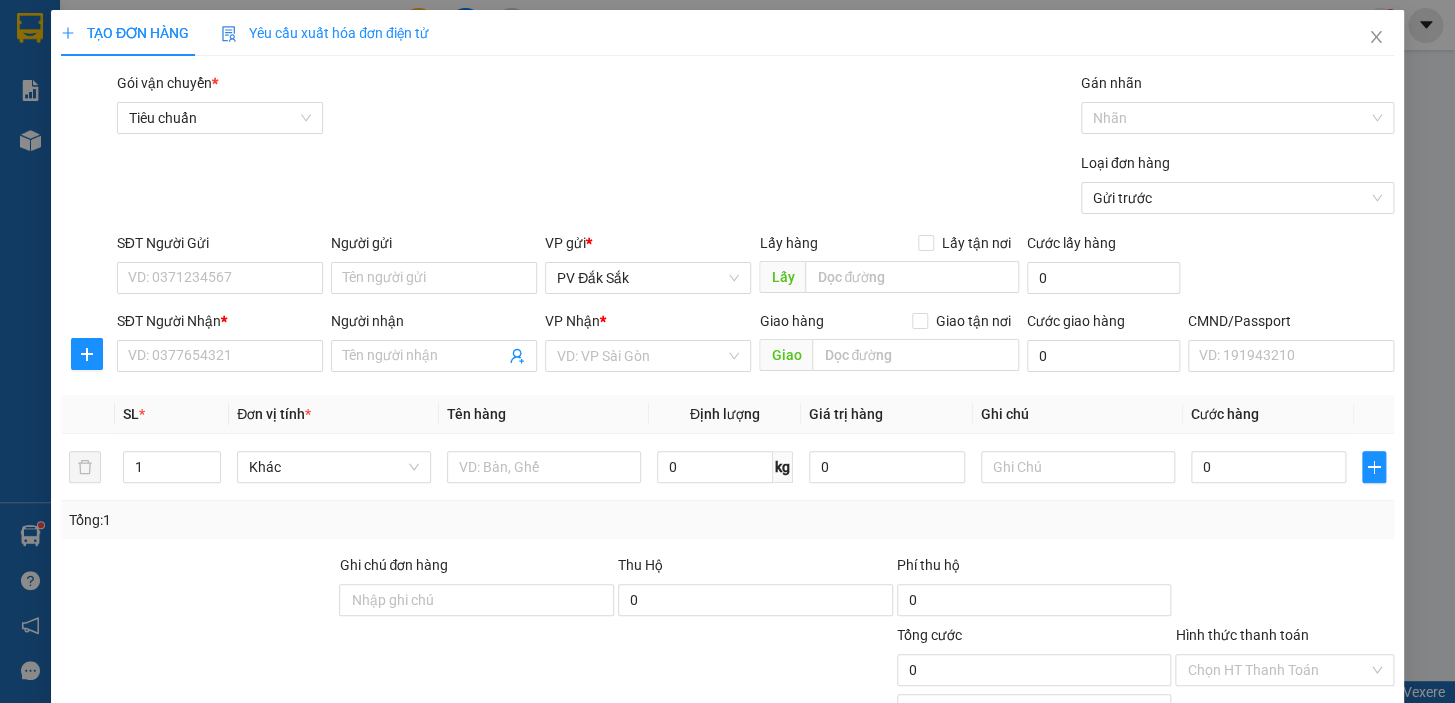 click on "VP Nhận  * VD: VP Sài Gòn" at bounding box center (648, 345) 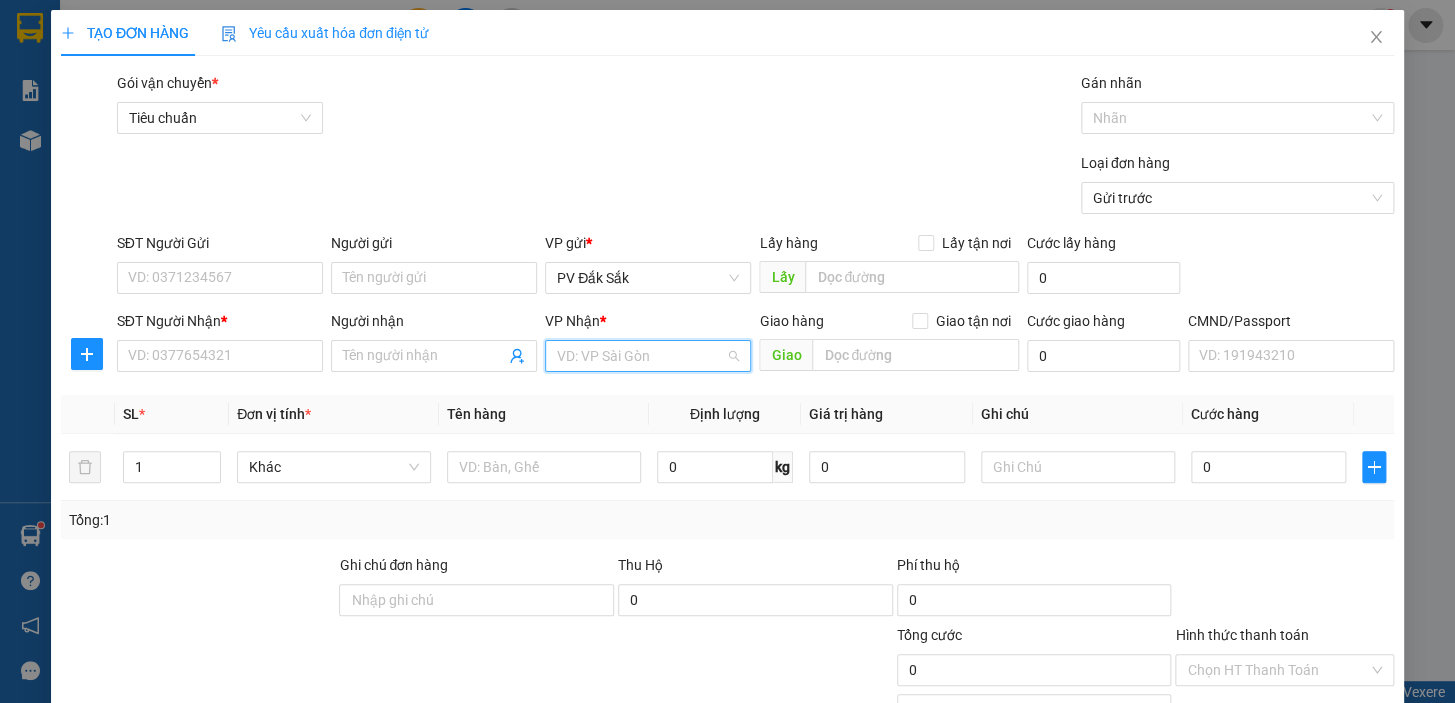 click at bounding box center [641, 356] 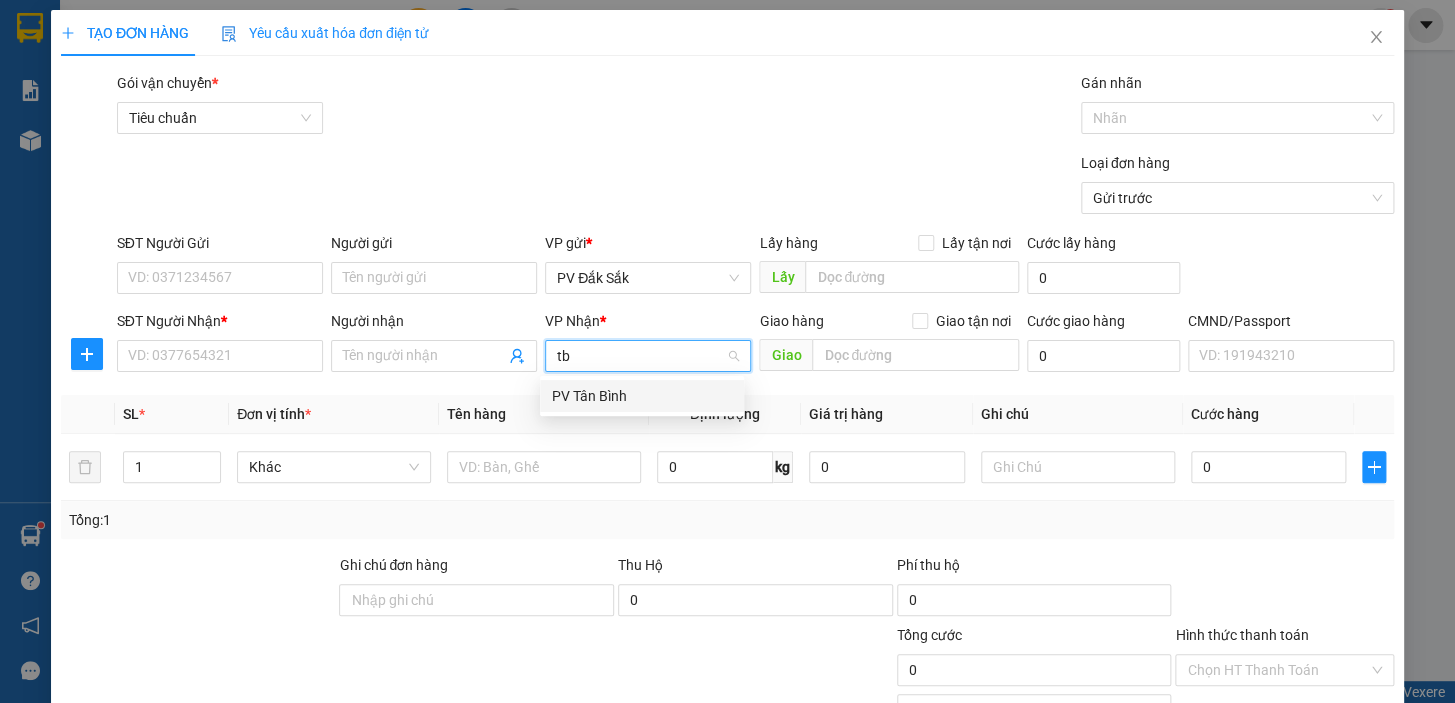click on "PV Tân Bình" at bounding box center [642, 396] 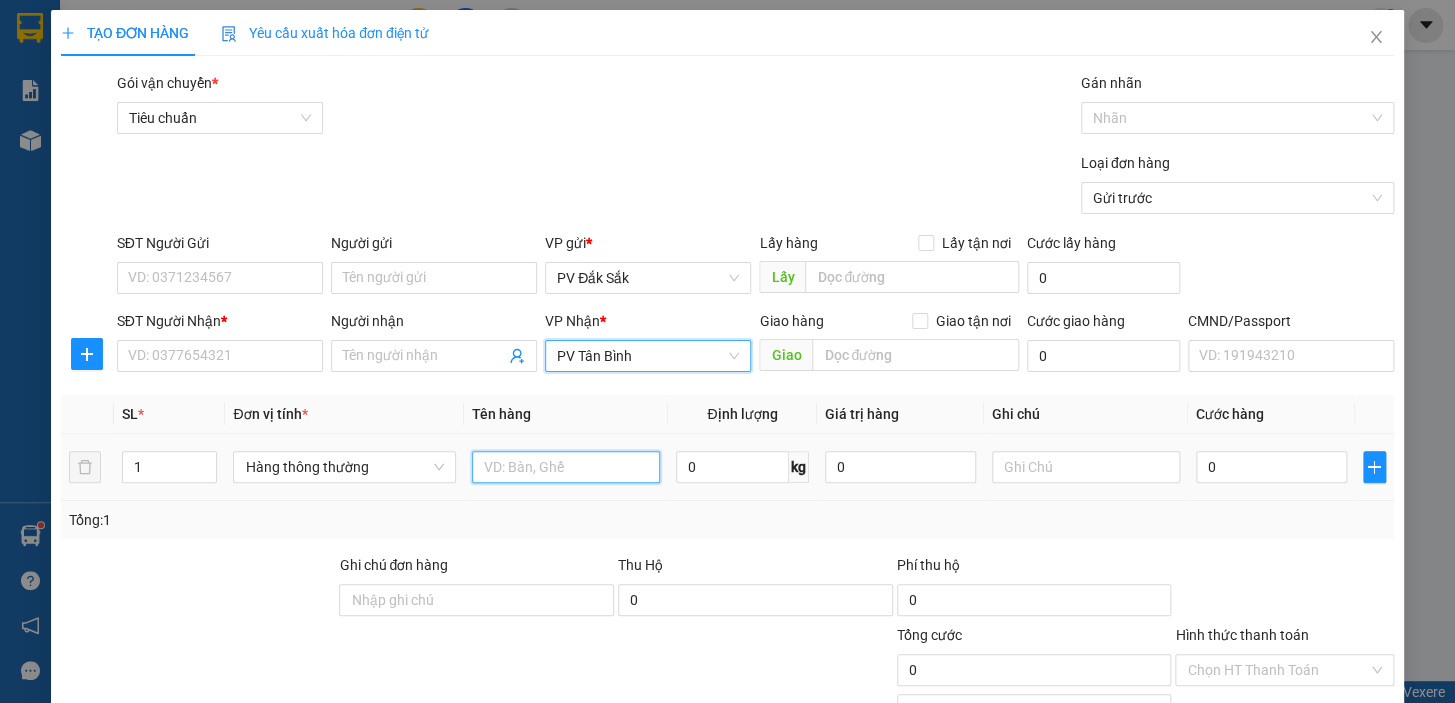 click at bounding box center (566, 467) 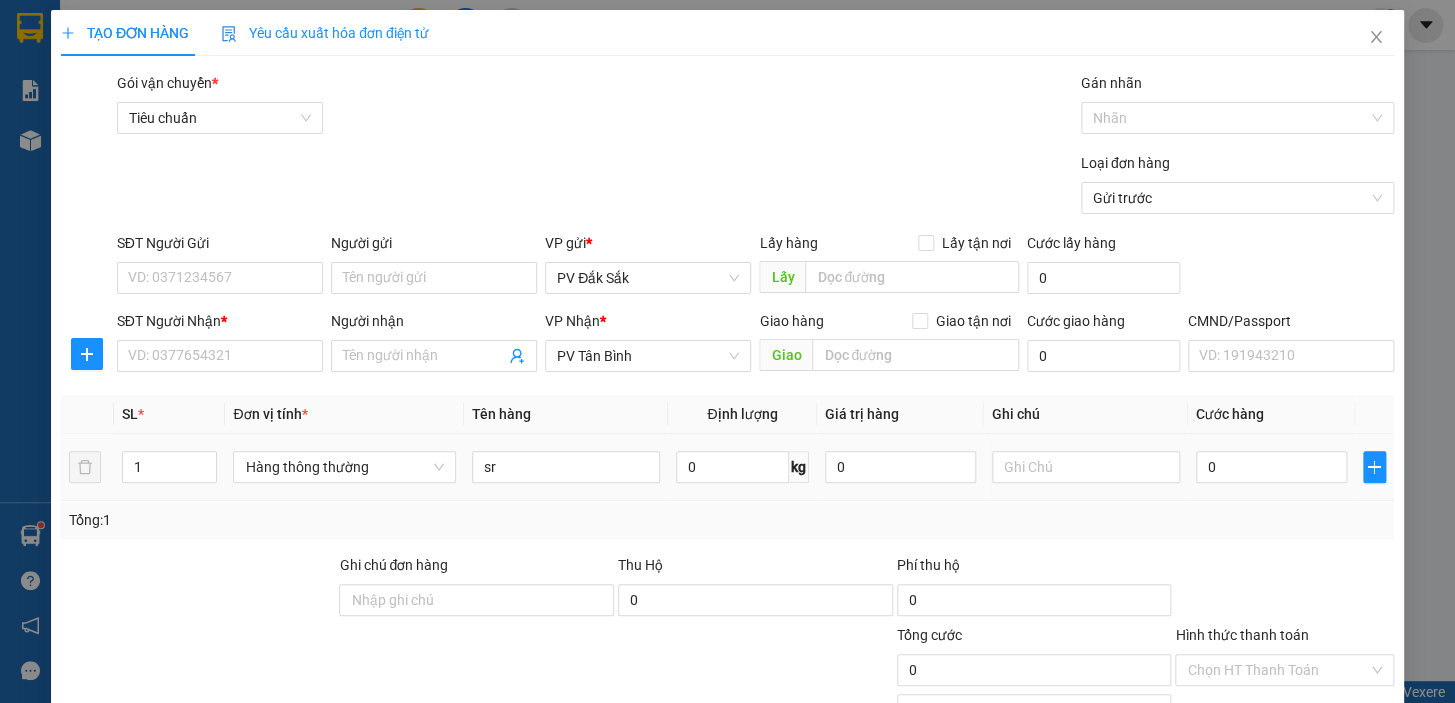 click at bounding box center (1086, 467) 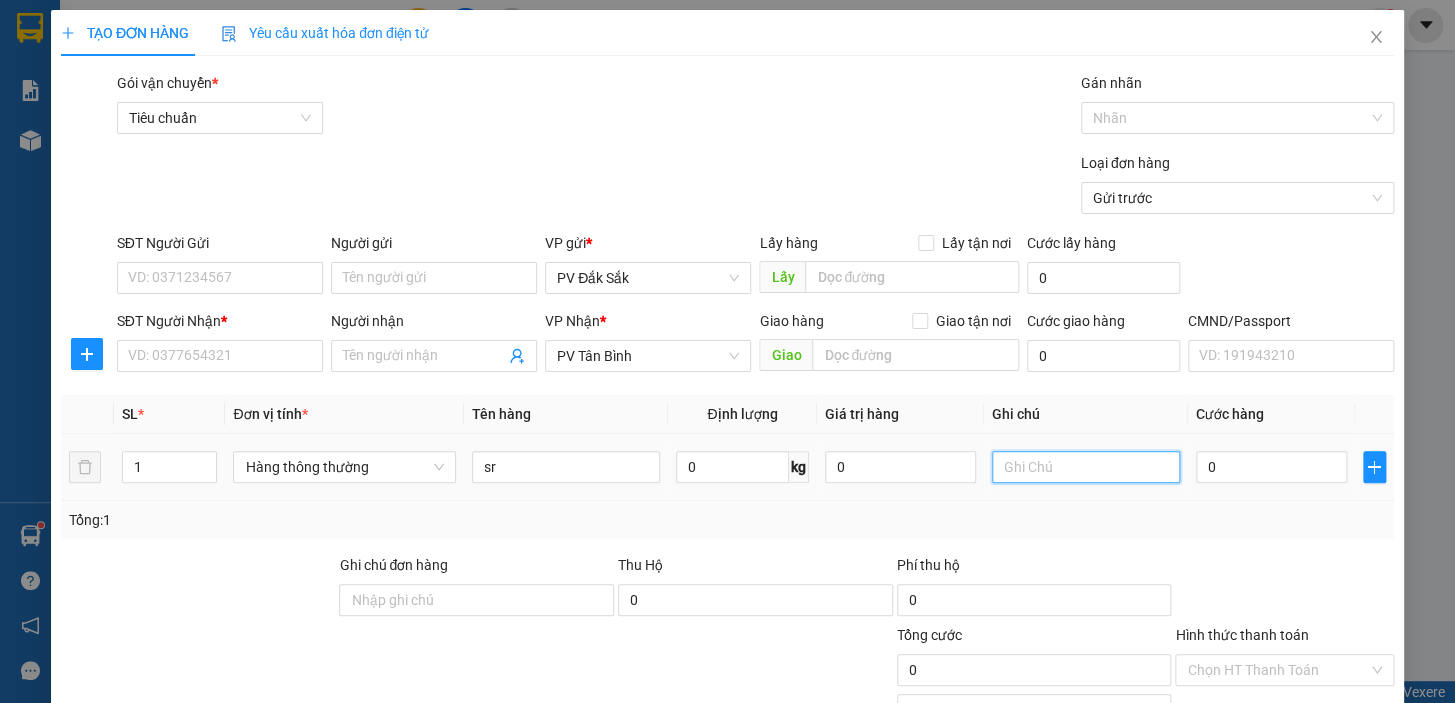click at bounding box center (1086, 467) 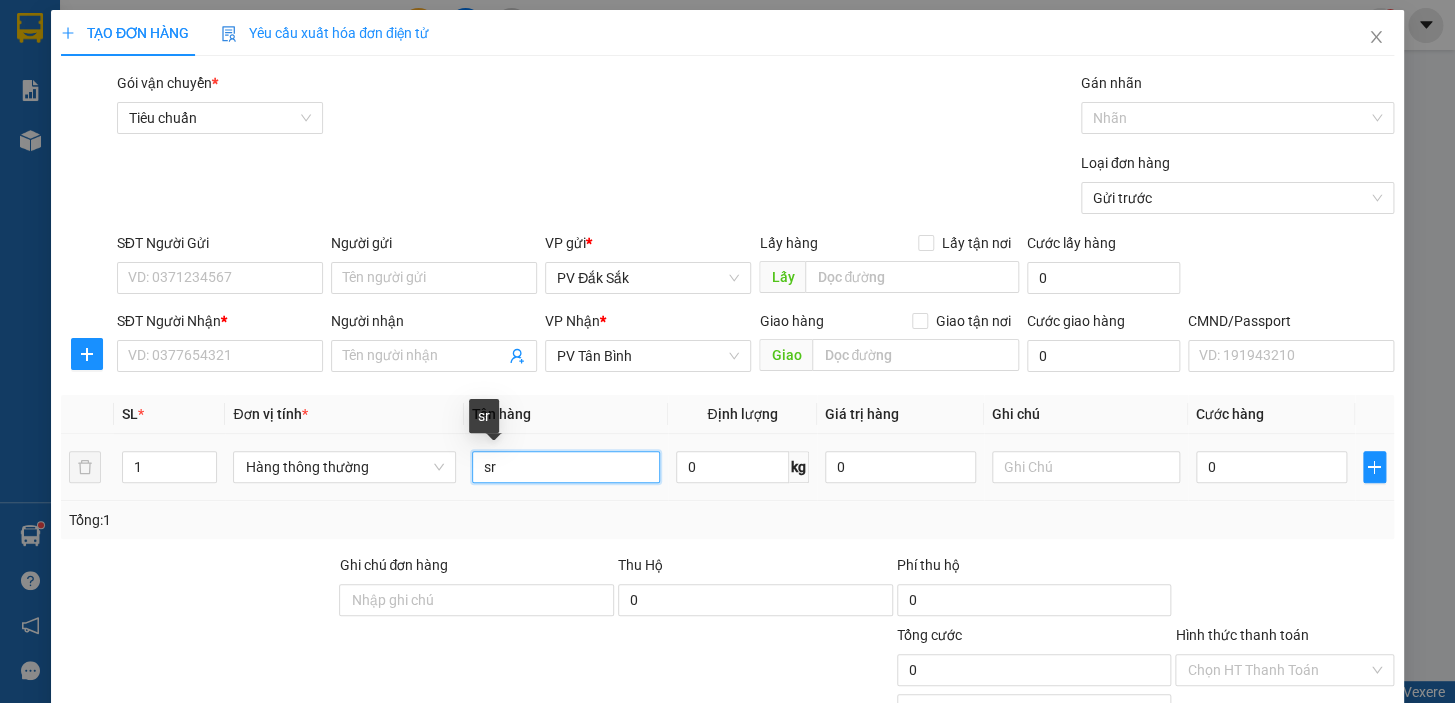 drag, startPoint x: 540, startPoint y: 471, endPoint x: 150, endPoint y: 486, distance: 390.28836 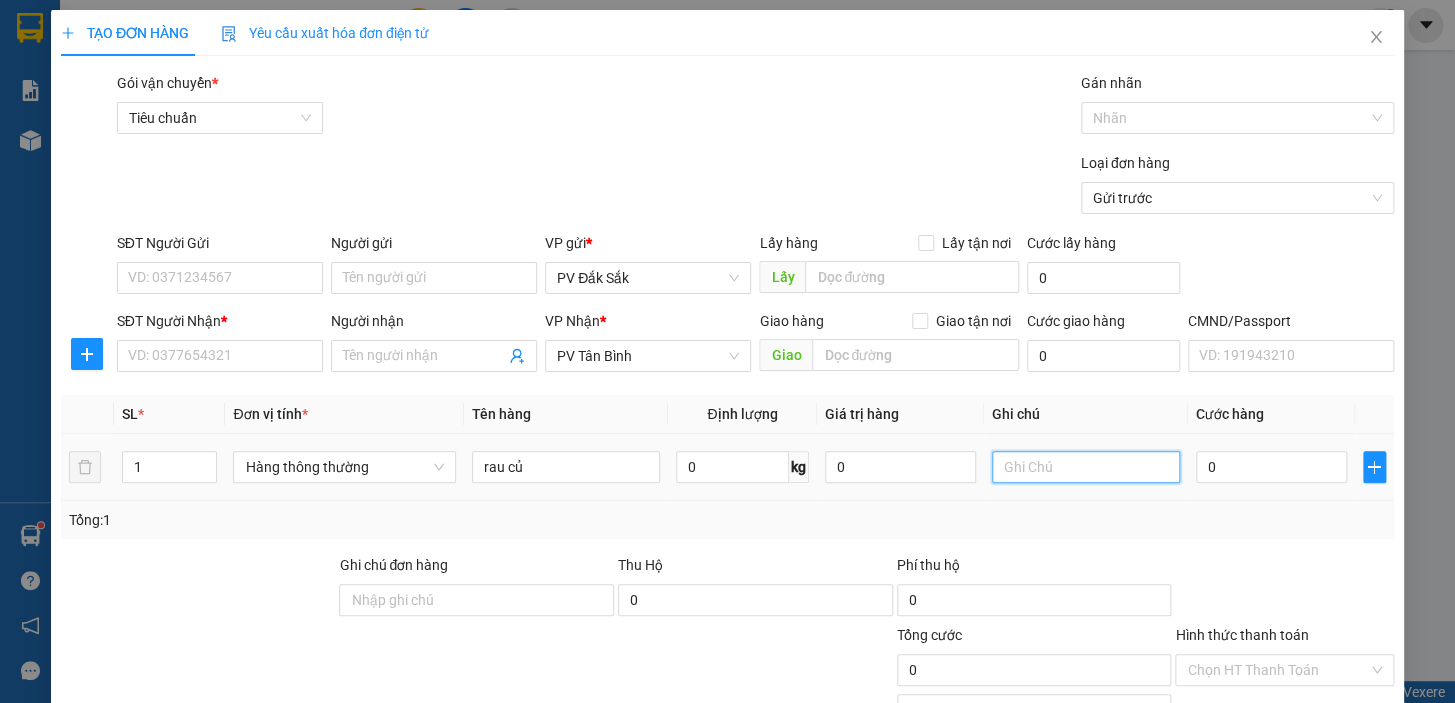 click at bounding box center (1086, 467) 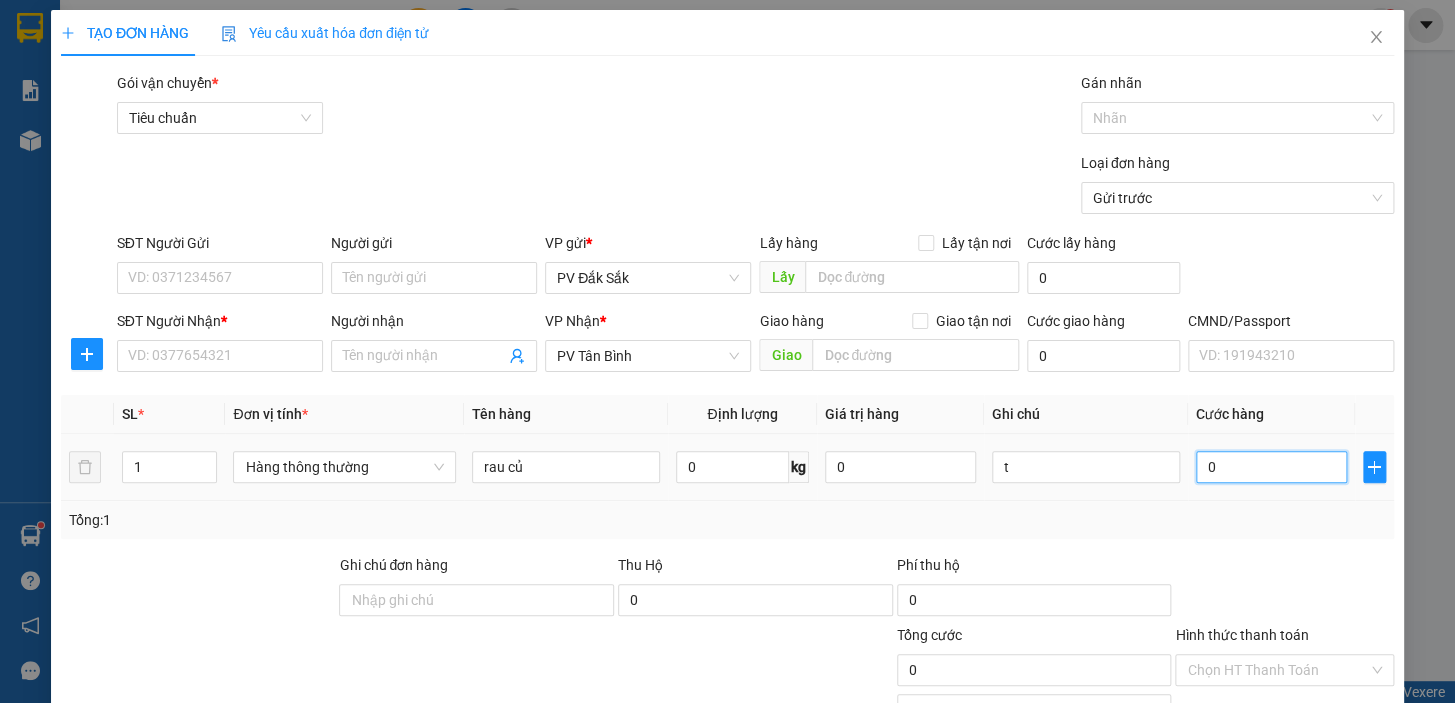 click on "0" at bounding box center [1271, 467] 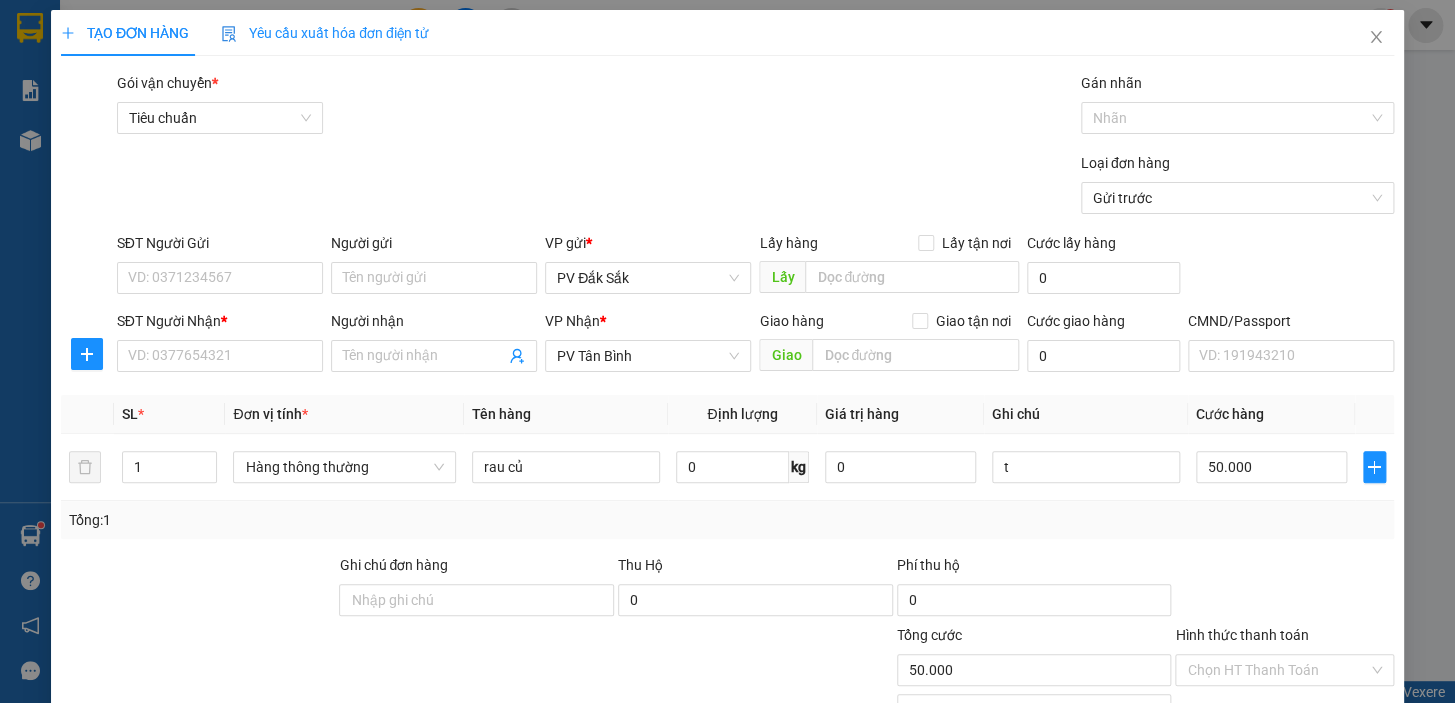 click on "SĐT Người Nhận  *" at bounding box center [220, 325] 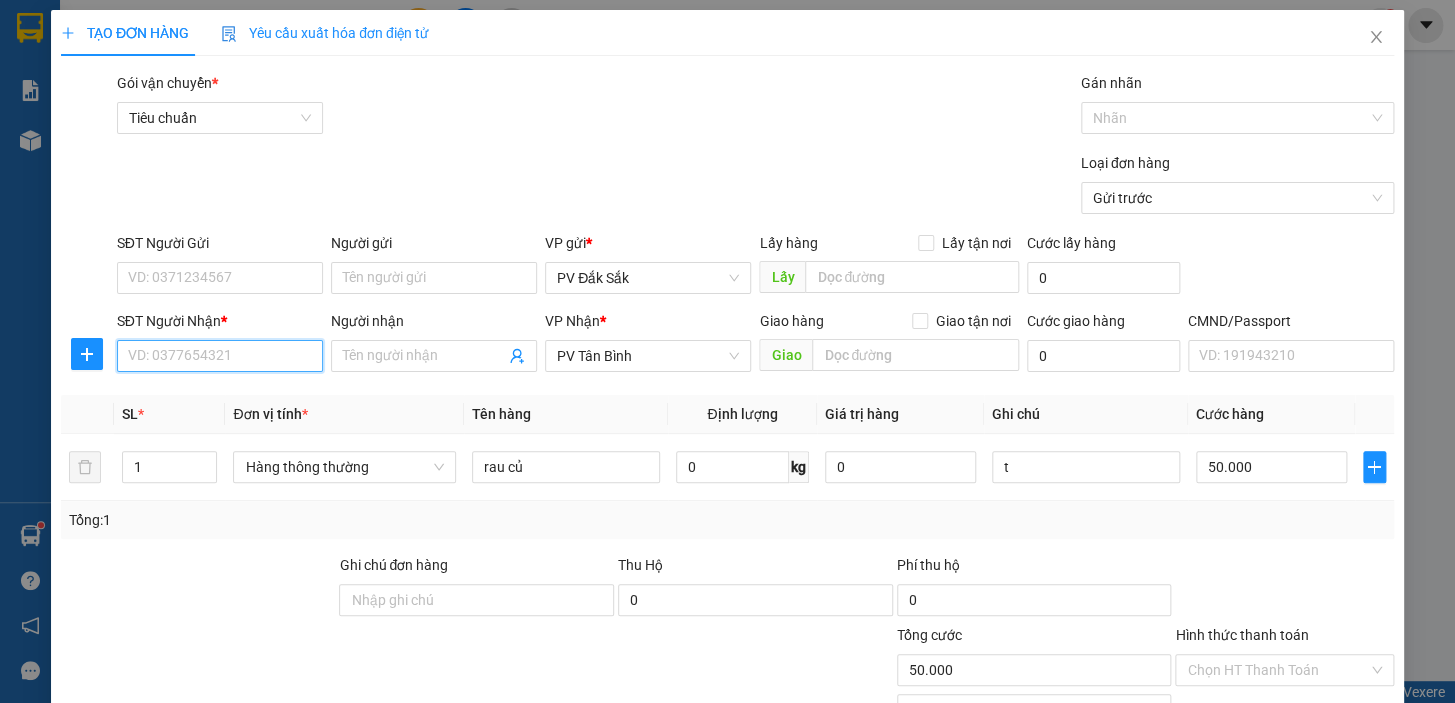 click on "SĐT Người Nhận  *" at bounding box center (220, 356) 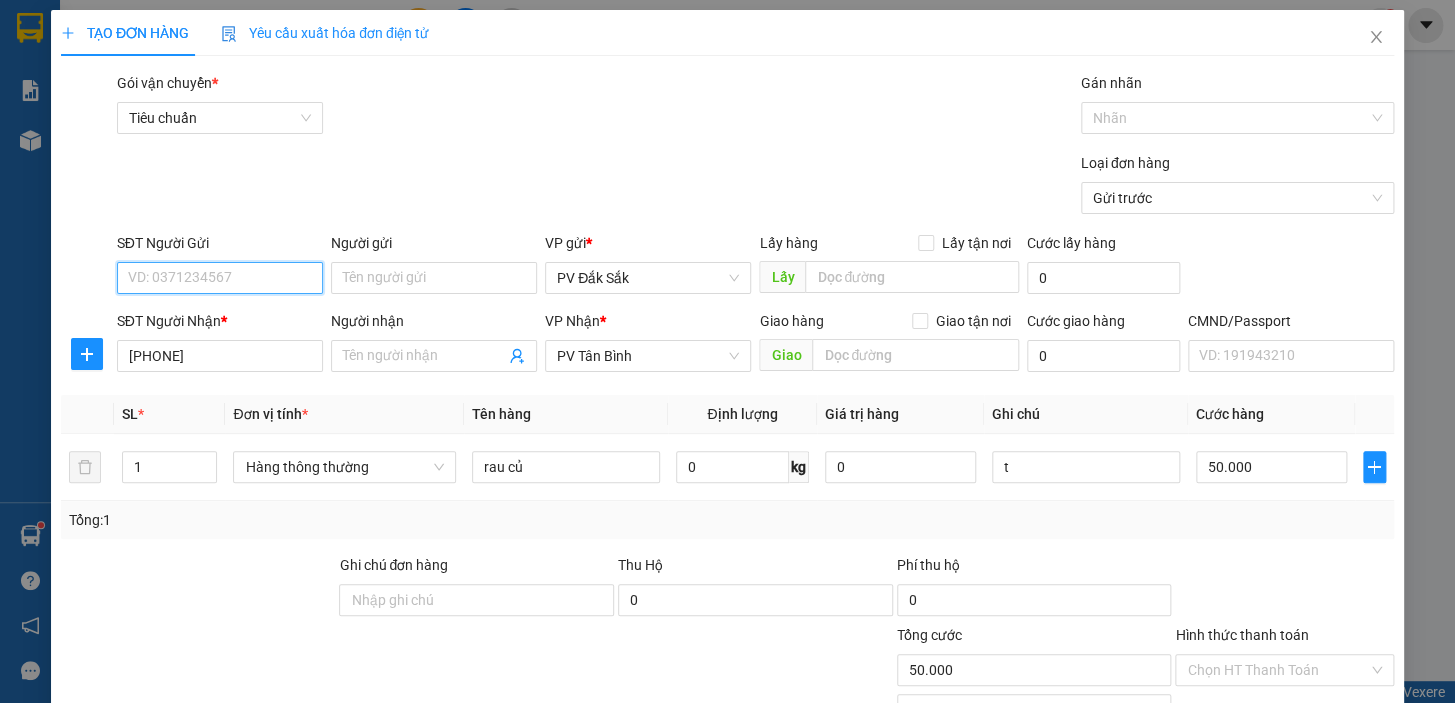 click on "SĐT Người Gửi" at bounding box center (220, 278) 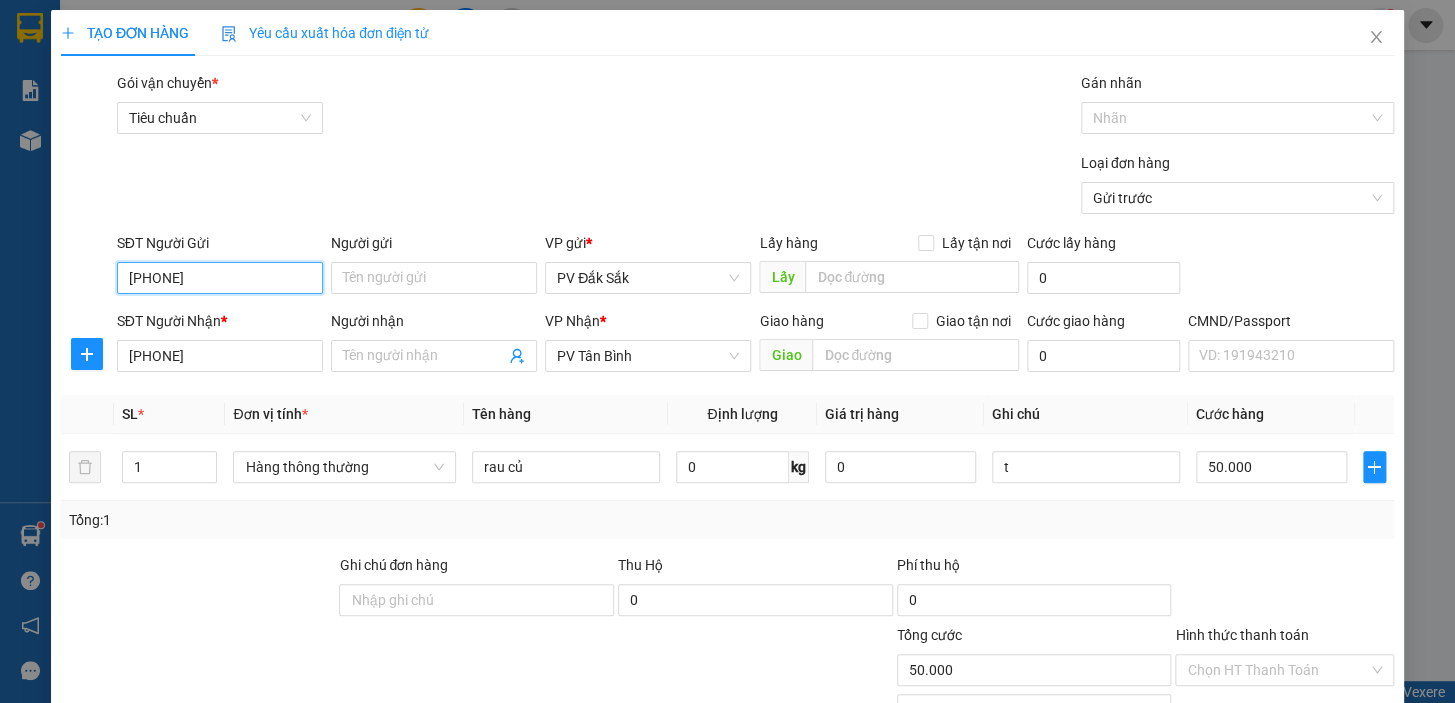 click on "0979223715" at bounding box center (220, 278) 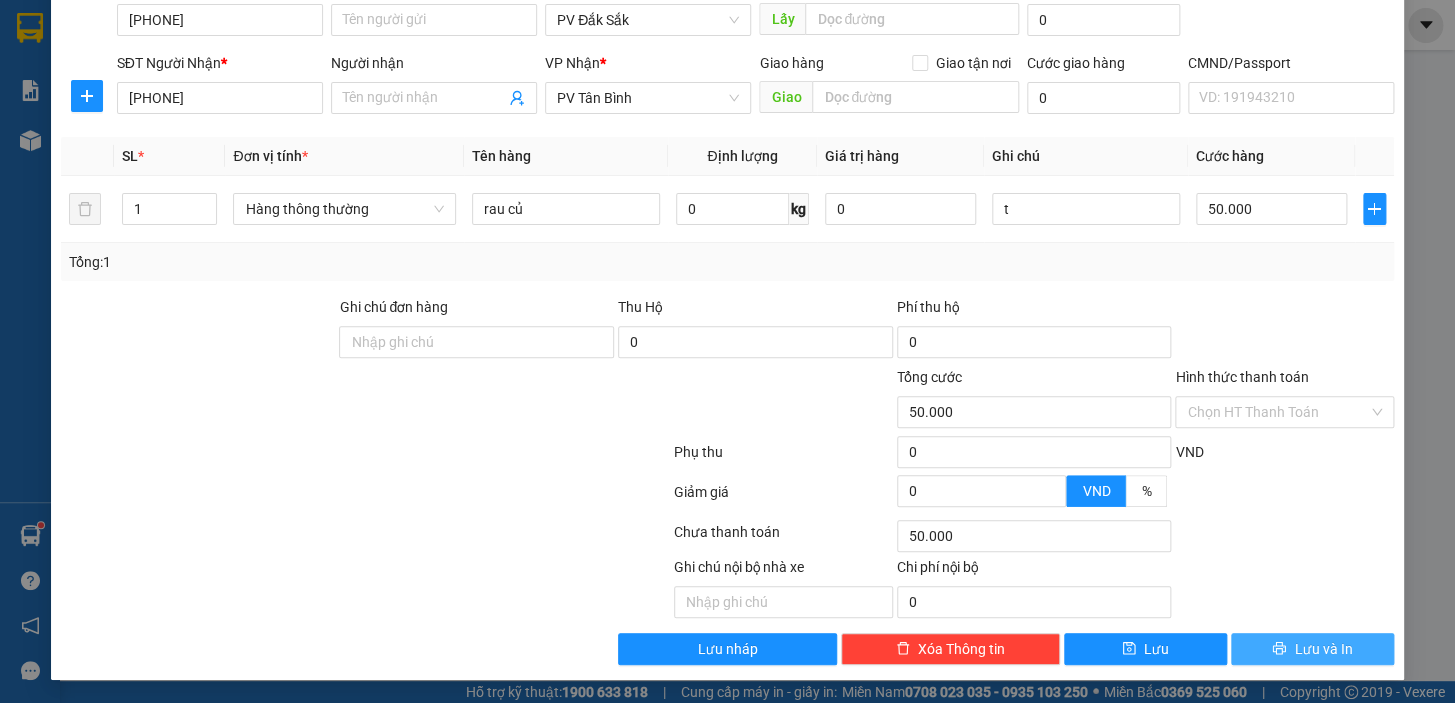 click on "Lưu và In" at bounding box center [1323, 649] 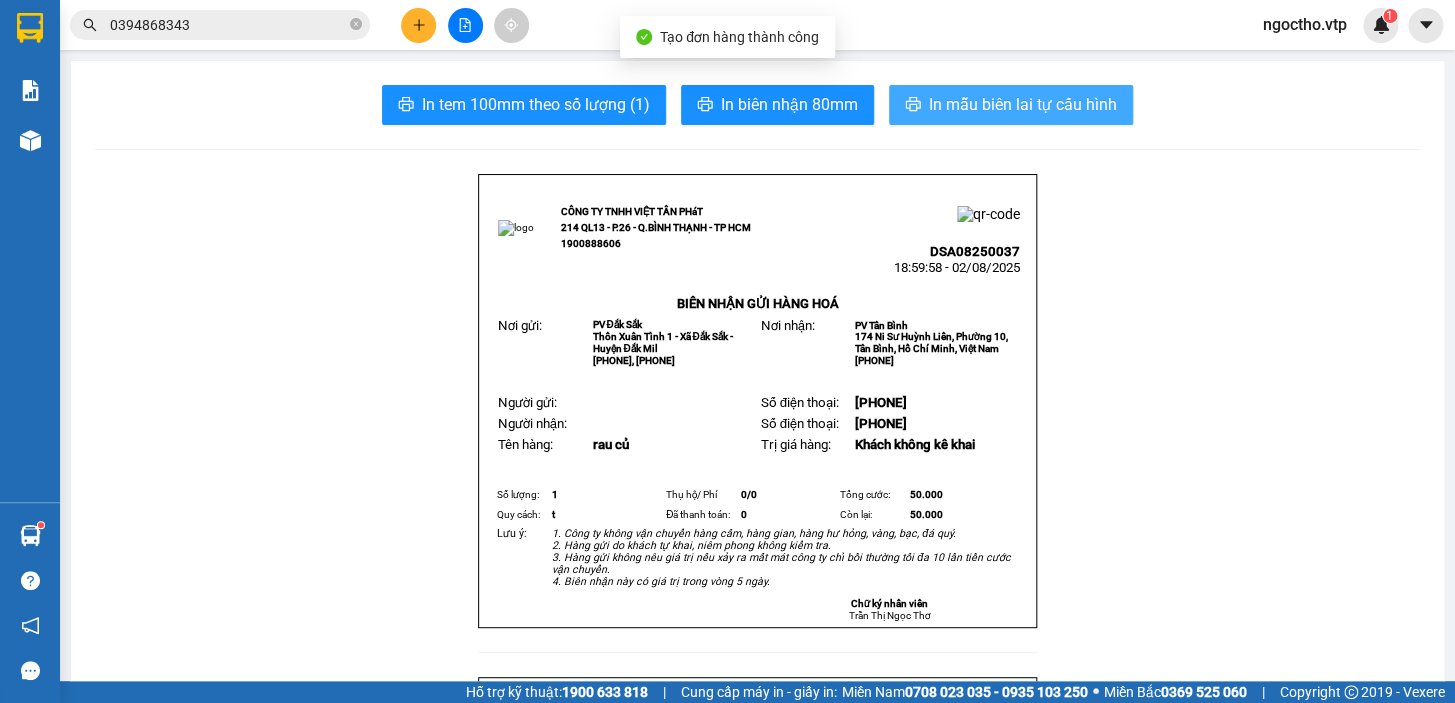 click on "In mẫu biên lai tự cấu hình" at bounding box center [1023, 104] 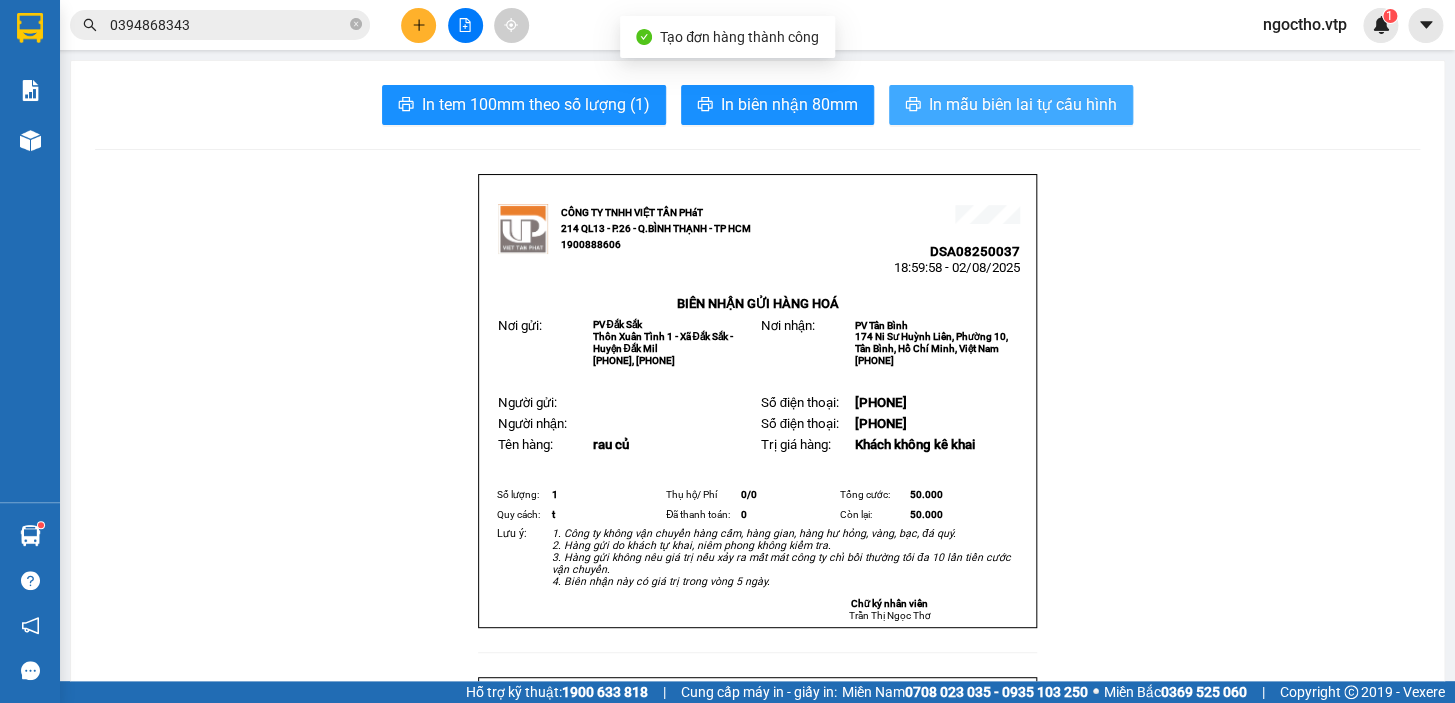 scroll, scrollTop: 0, scrollLeft: 0, axis: both 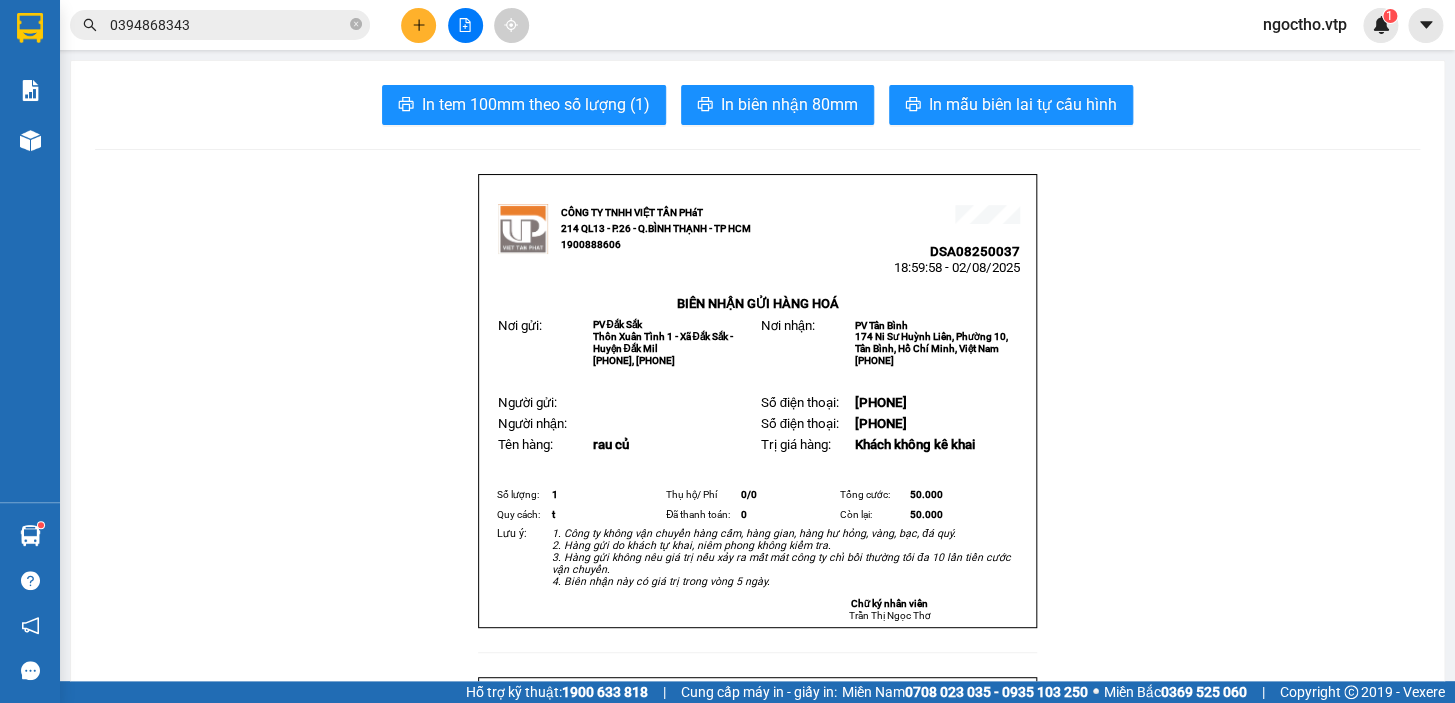 click on "CÔNG TY TNHH VIỆT TÂN PHáT  214 QL13 - P.26 - Q.BÌNH THẠNH - TP HCM  1900888606
DSA08250037 18:59:58 - 02/08/2025
BIÊN NHẬN GỬI HÀNG HOÁ
Nơi gửi:
PV Đắk Sắk
Thôn Xuân Tình 1 - Xã Đắk Sắk - Huyện Đắk Mil
0967 580 580, 0944391392
Nơi nhận:
PV Tân Bình
174 Ni Sư Huỳnh Liên, Phường 10, Tân Bình, Hồ Chí Minh, Việt Nam
0943 134 393
Người gửi:
Số điện thoại:
0979223745
Người nhận:
Số điện thoại:
0979512483
Tên hàng:
rau củ
Trị giá hàng:
Khách không kê khai
Số lượng:
1
Thụ hộ/ Phí
0/  0
Tổng cước:
50.000
Quy cách:
t
Đã thanh toán:
0
Còn lại:
50.000
Lưu ý:
1. Công ty không vận chuyển hàng cấm, hàng gian, hàng hư hỏng, vàng, bạc, đá quý." at bounding box center (757, 1346) 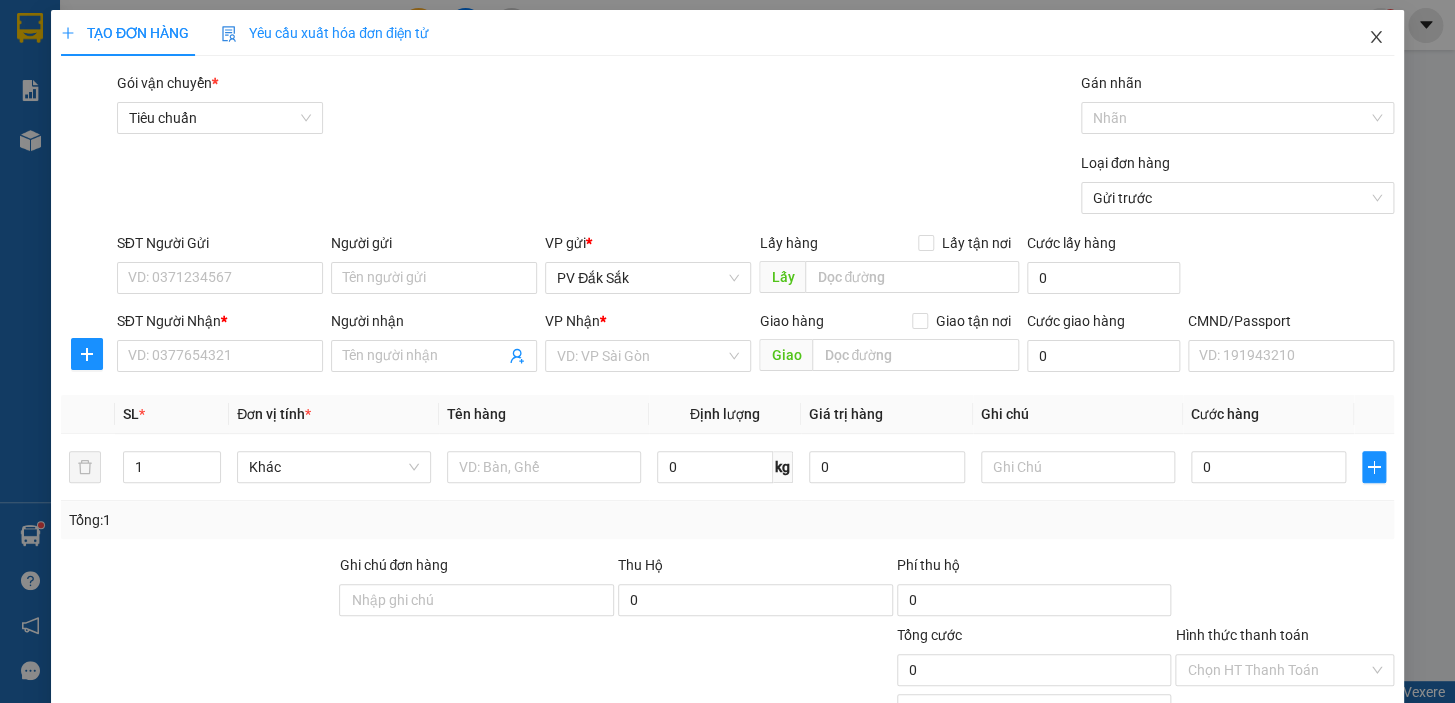 click 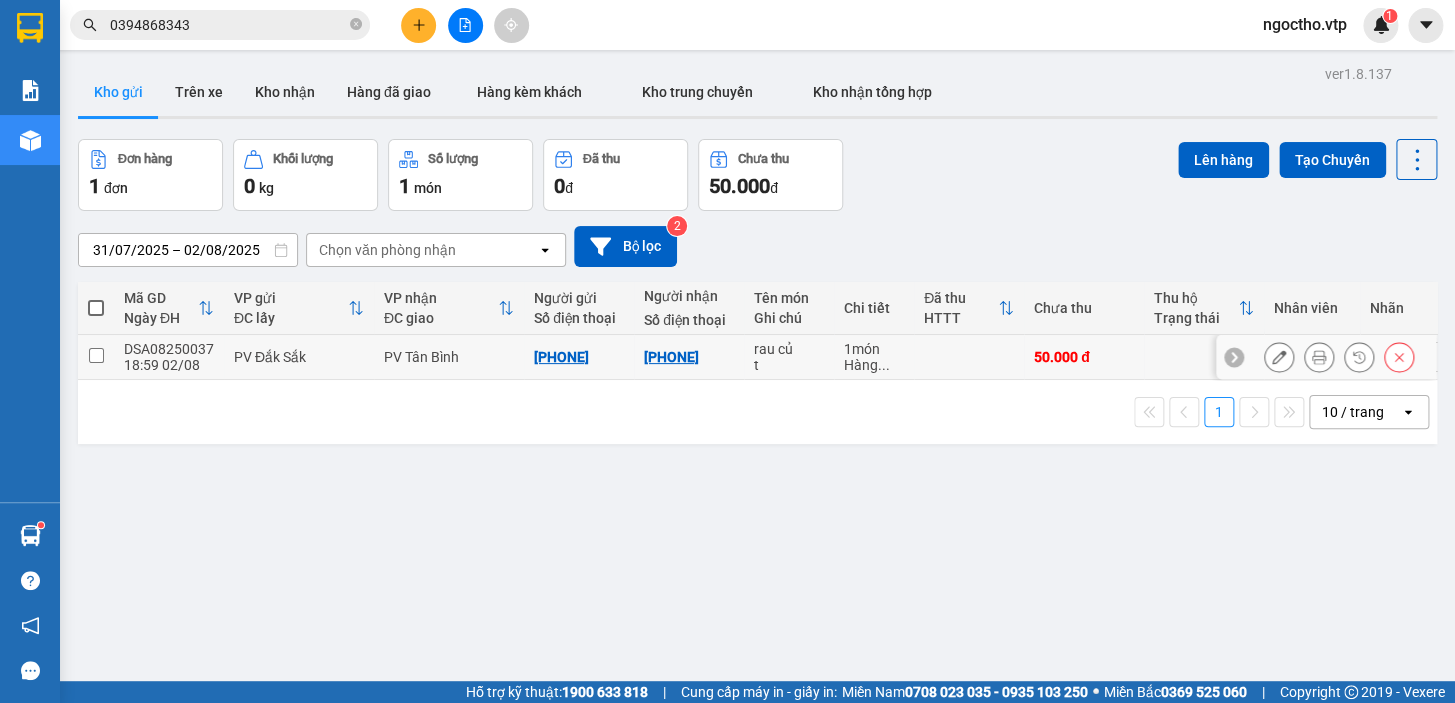 click at bounding box center [96, 355] 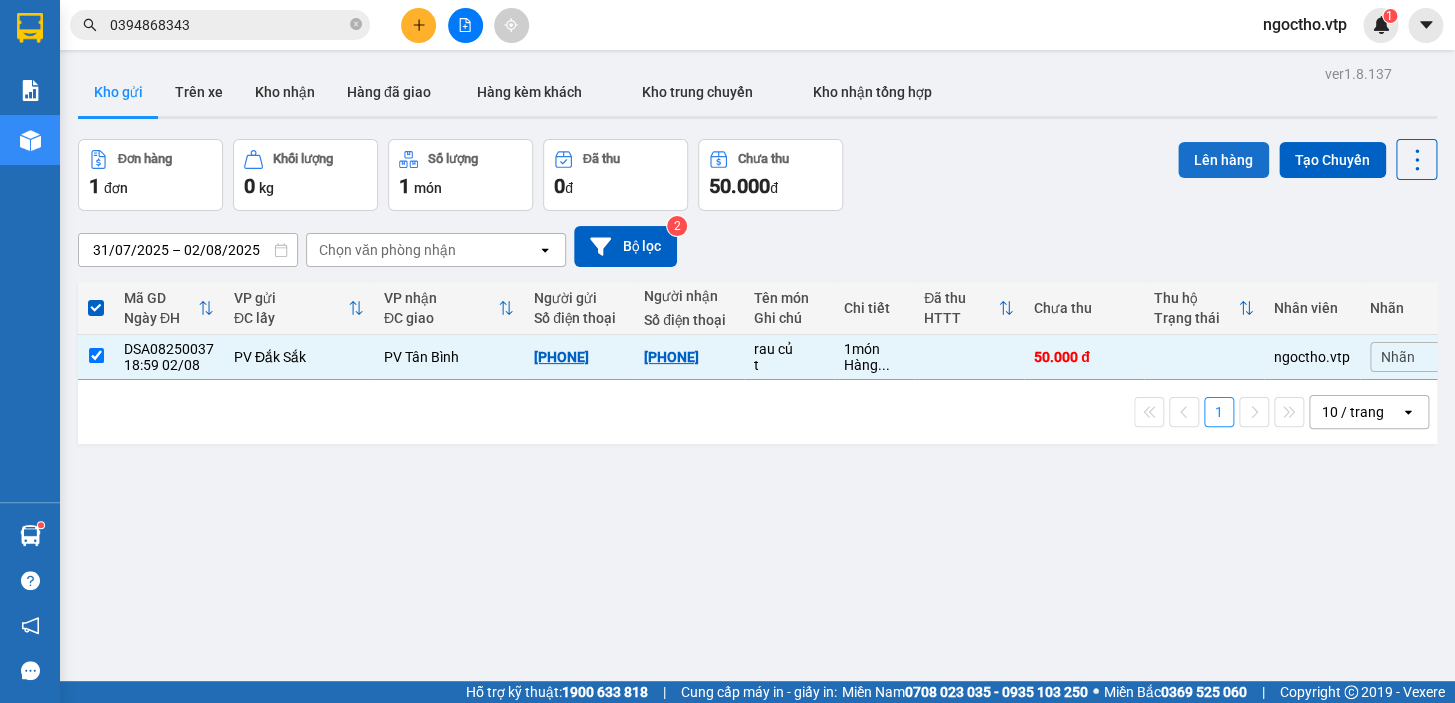 click on "Lên hàng" at bounding box center (1223, 160) 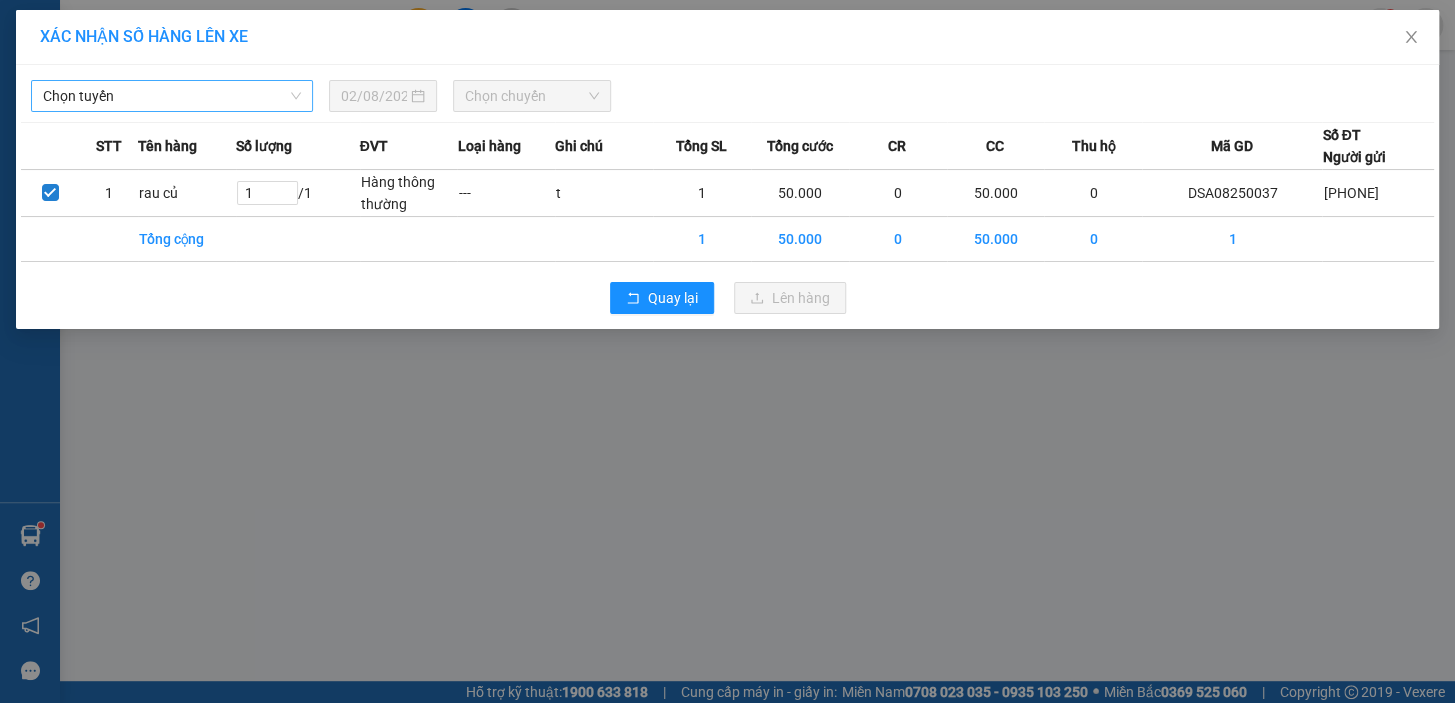 click on "Chọn tuyến" at bounding box center (172, 96) 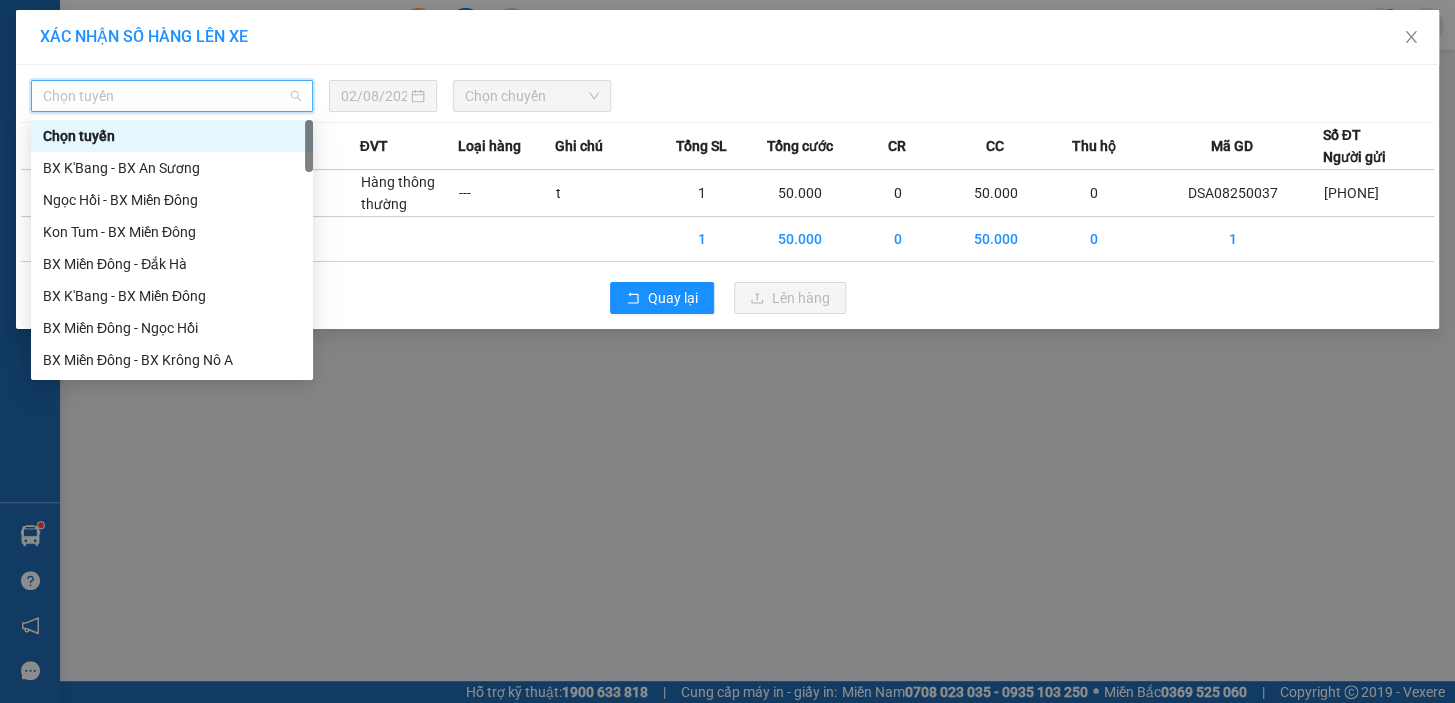 click on "02/08/2025" at bounding box center [383, 96] 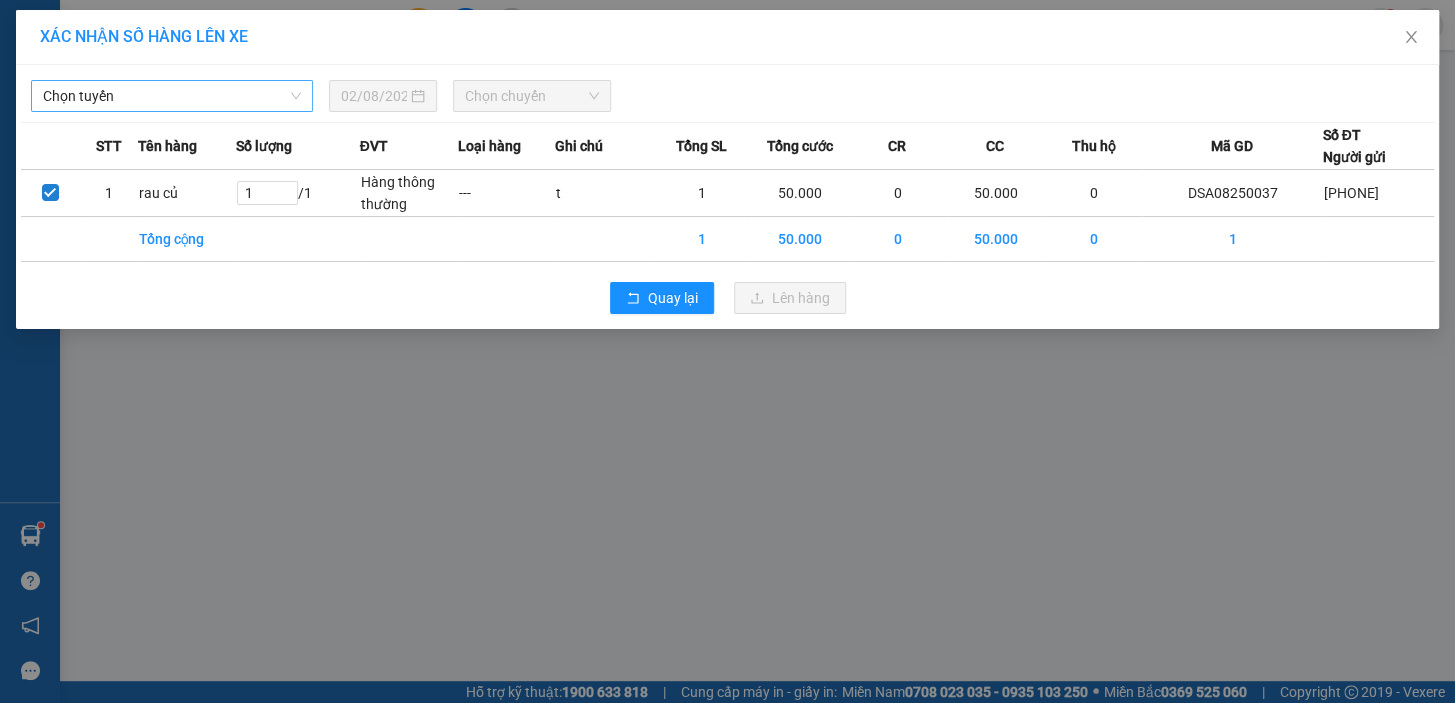 click on "Chọn tuyến" at bounding box center [172, 96] 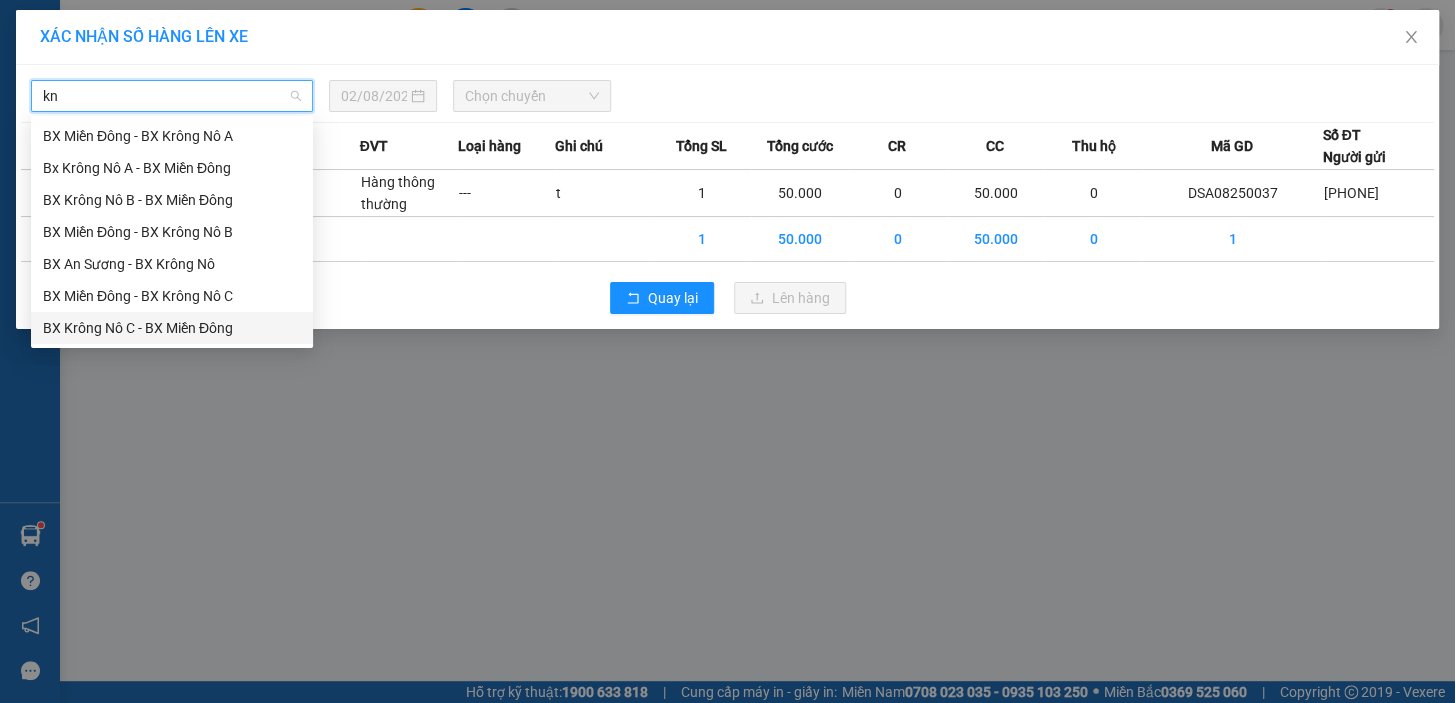 click on "BX Krông Nô C - BX Miền Đông" at bounding box center [172, 328] 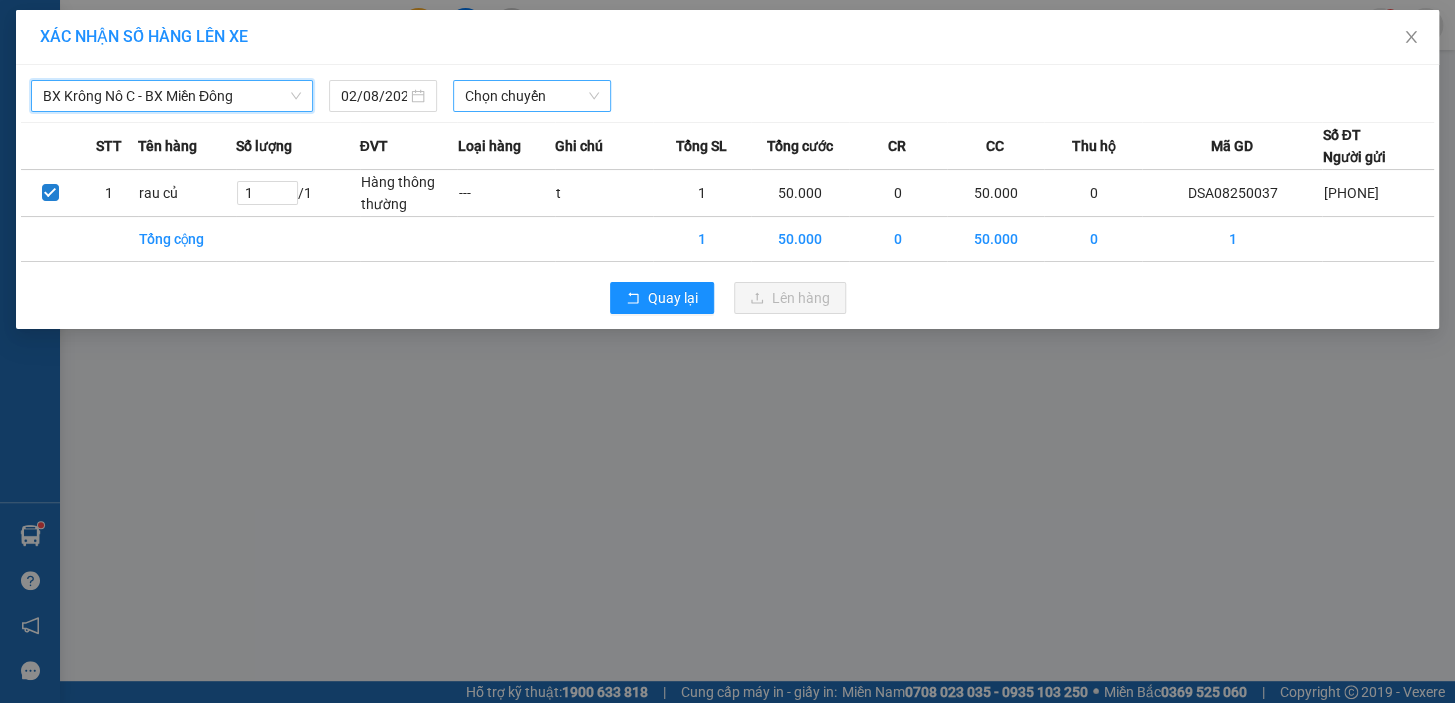 click on "Chọn chuyến" at bounding box center [532, 96] 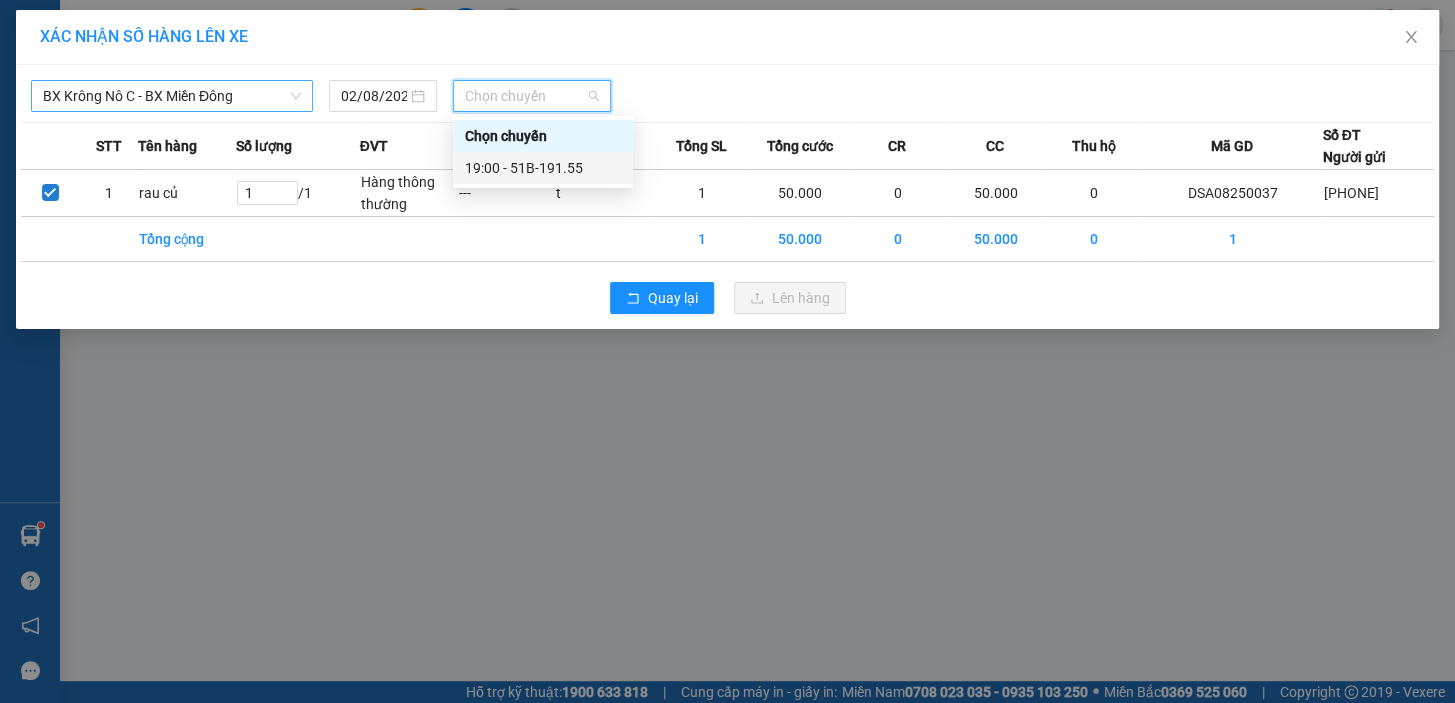 click on "19:00     - 51B-191.55" at bounding box center [543, 168] 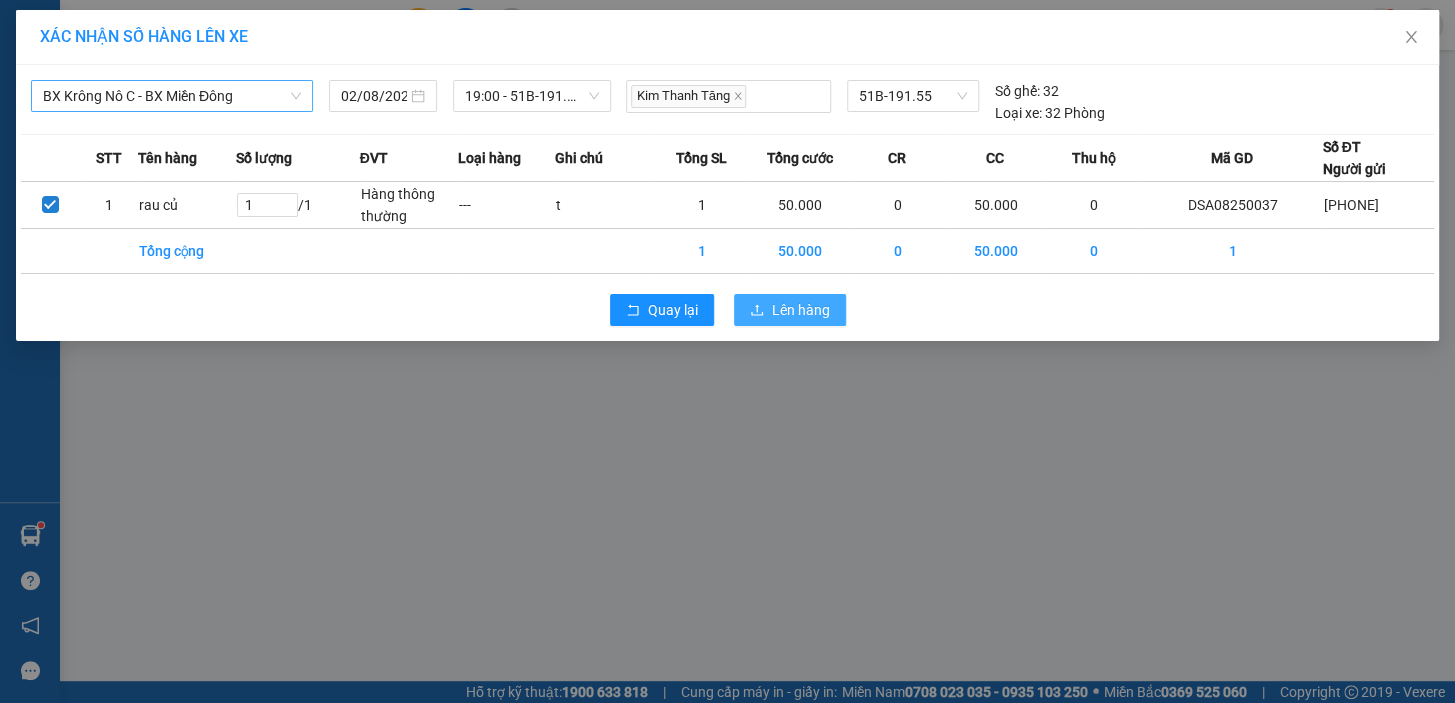 click on "Lên hàng" at bounding box center [801, 310] 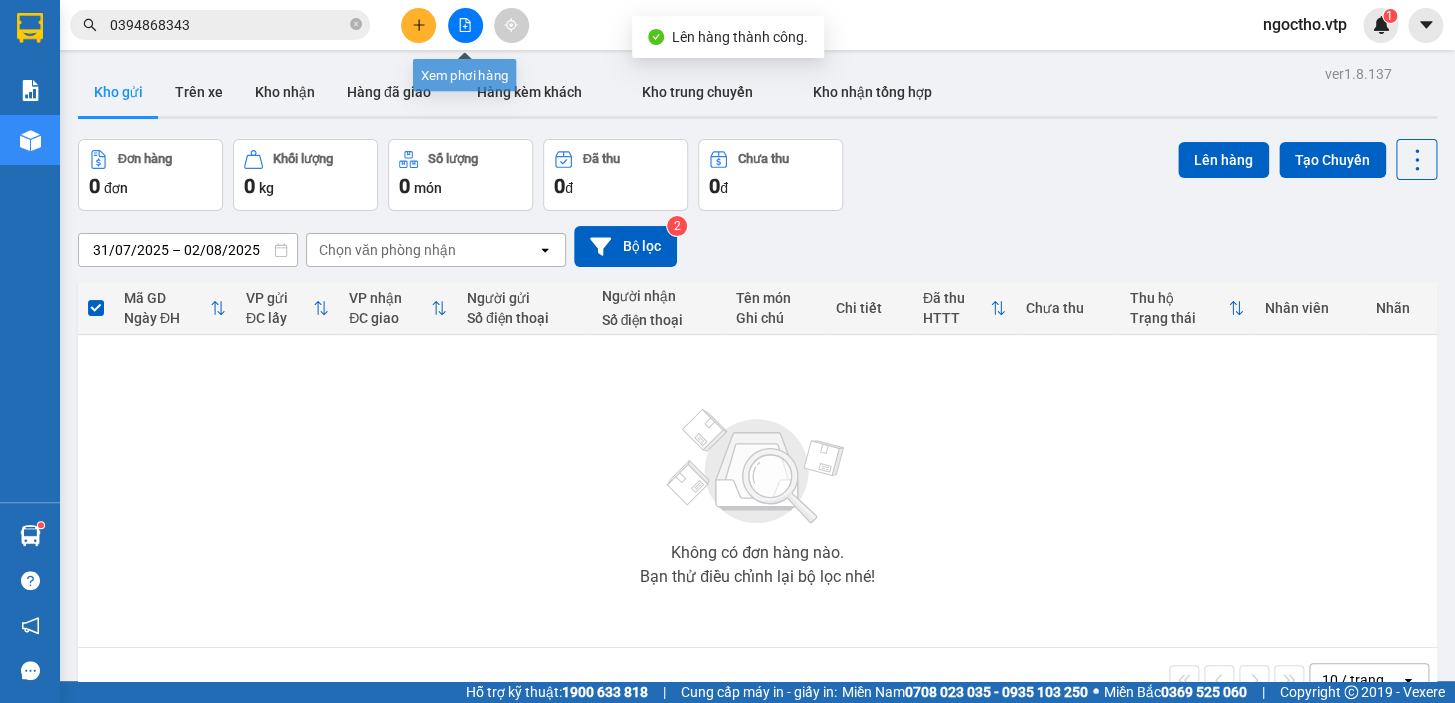 click 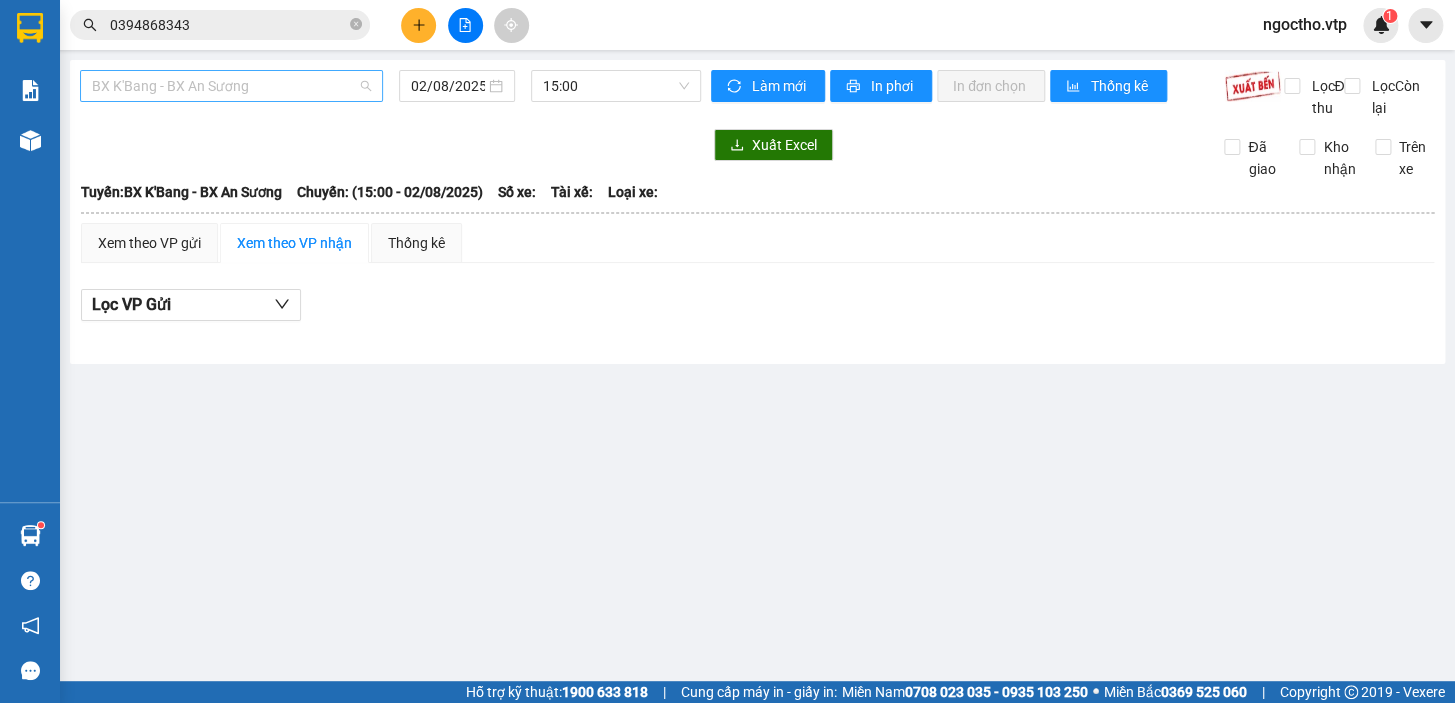 click on "BX K'Bang - BX An Sương" at bounding box center (231, 86) 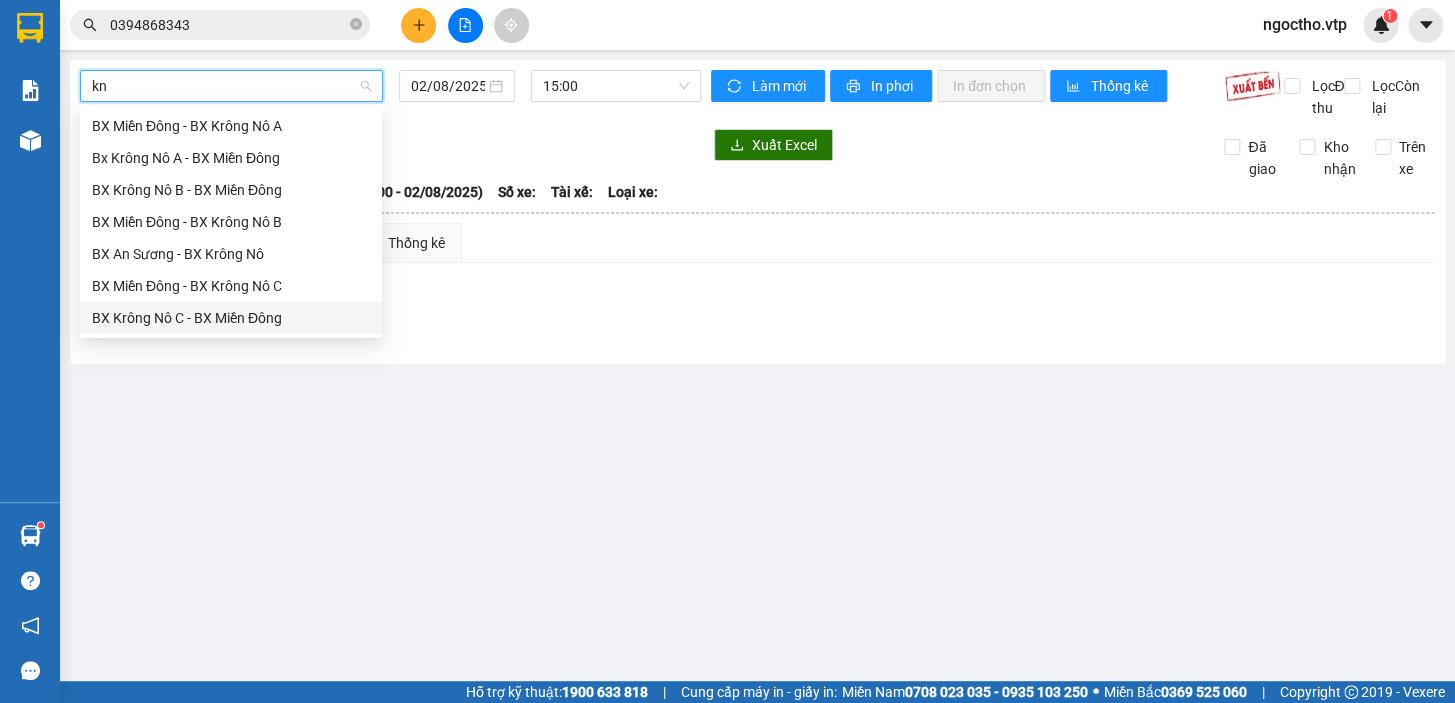 click on "BX Krông Nô C - BX Miền Đông" at bounding box center [231, 318] 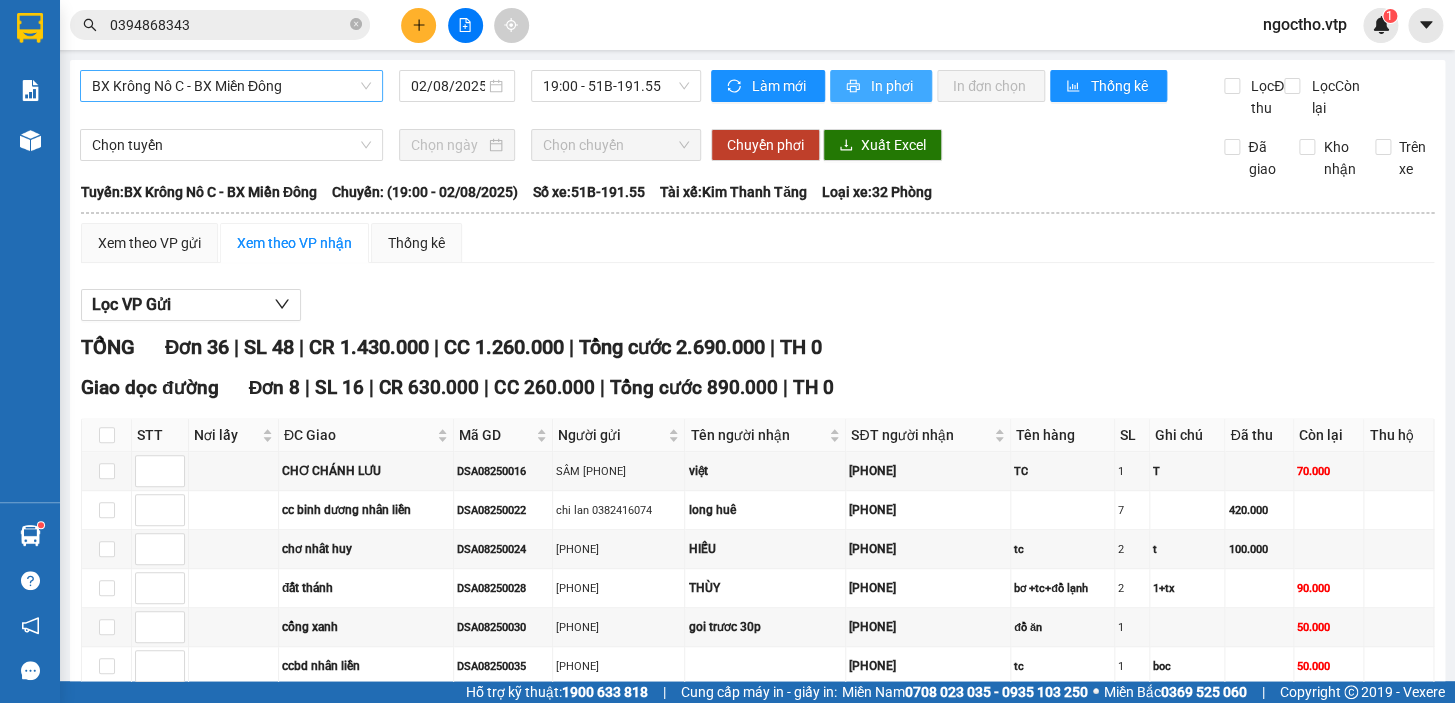 click on "In phơi" at bounding box center [893, 86] 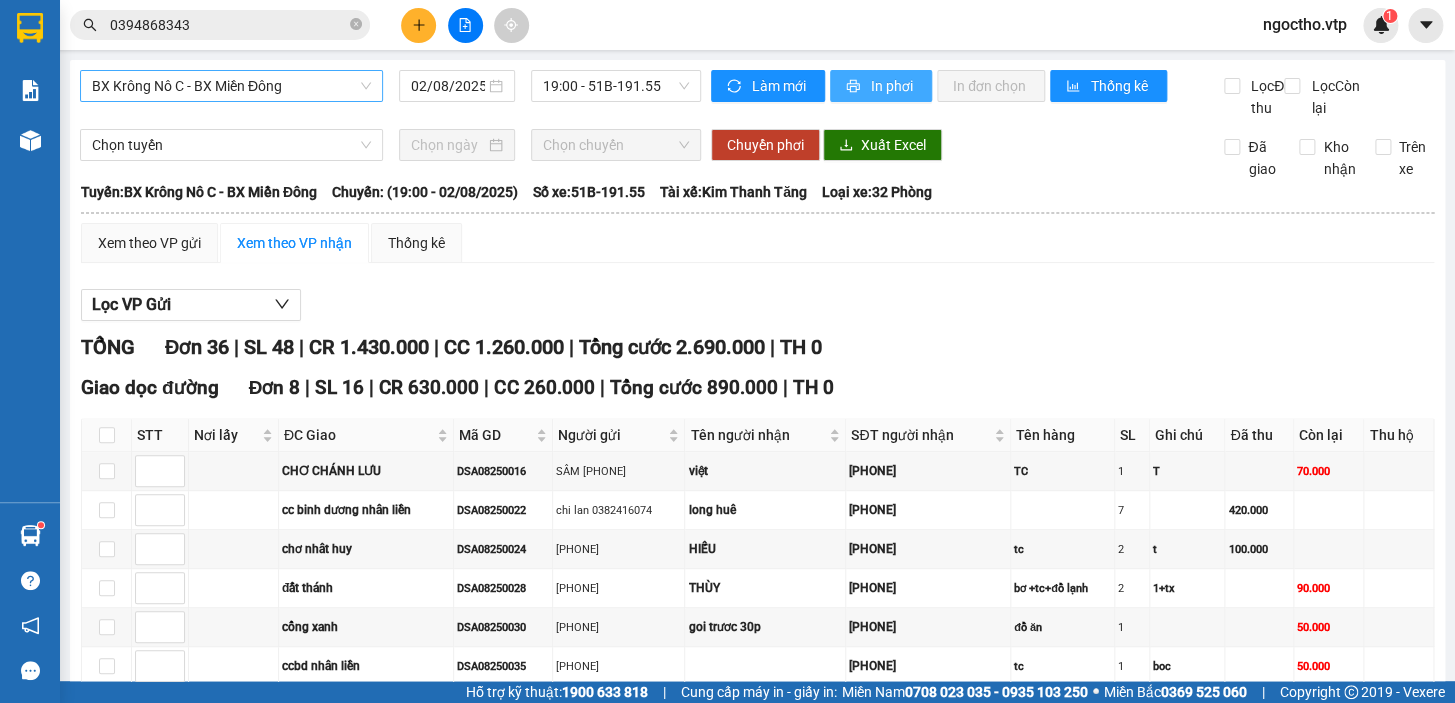 scroll, scrollTop: 0, scrollLeft: 0, axis: both 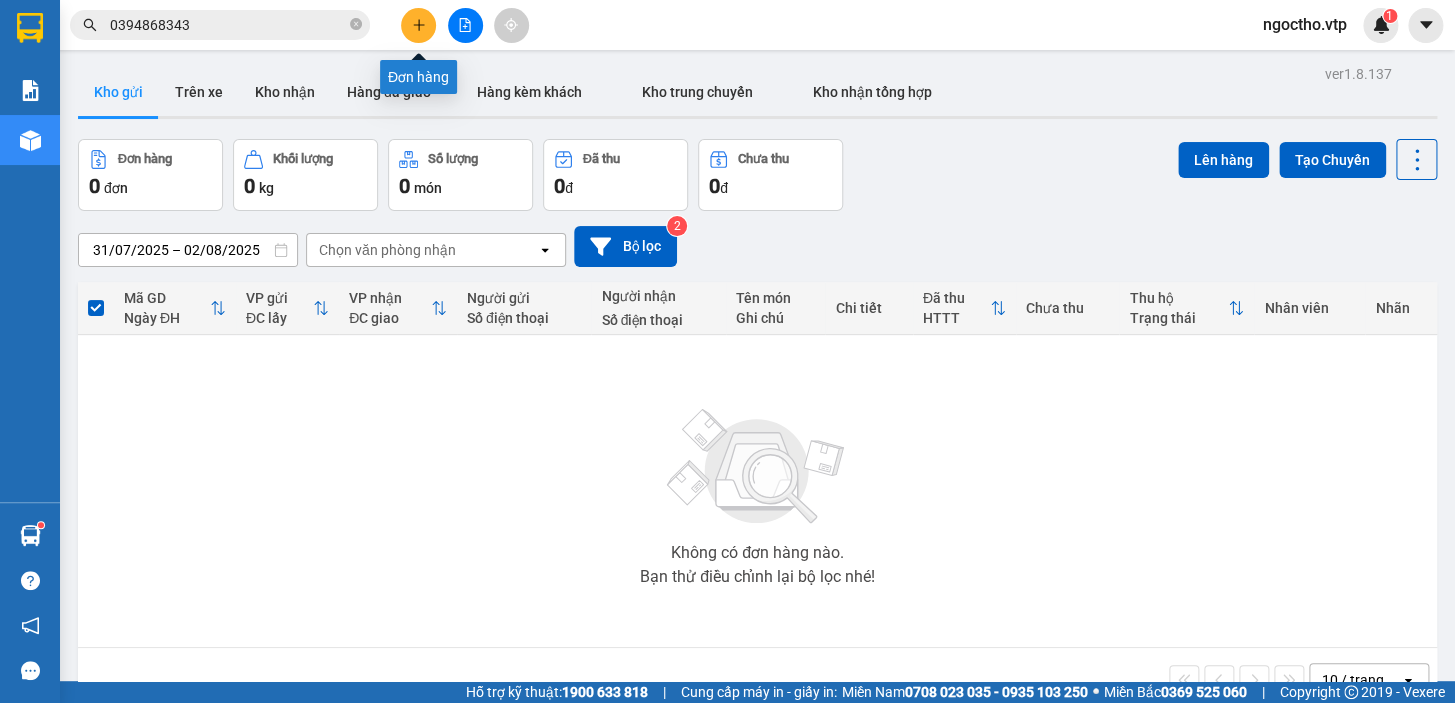 click at bounding box center (418, 25) 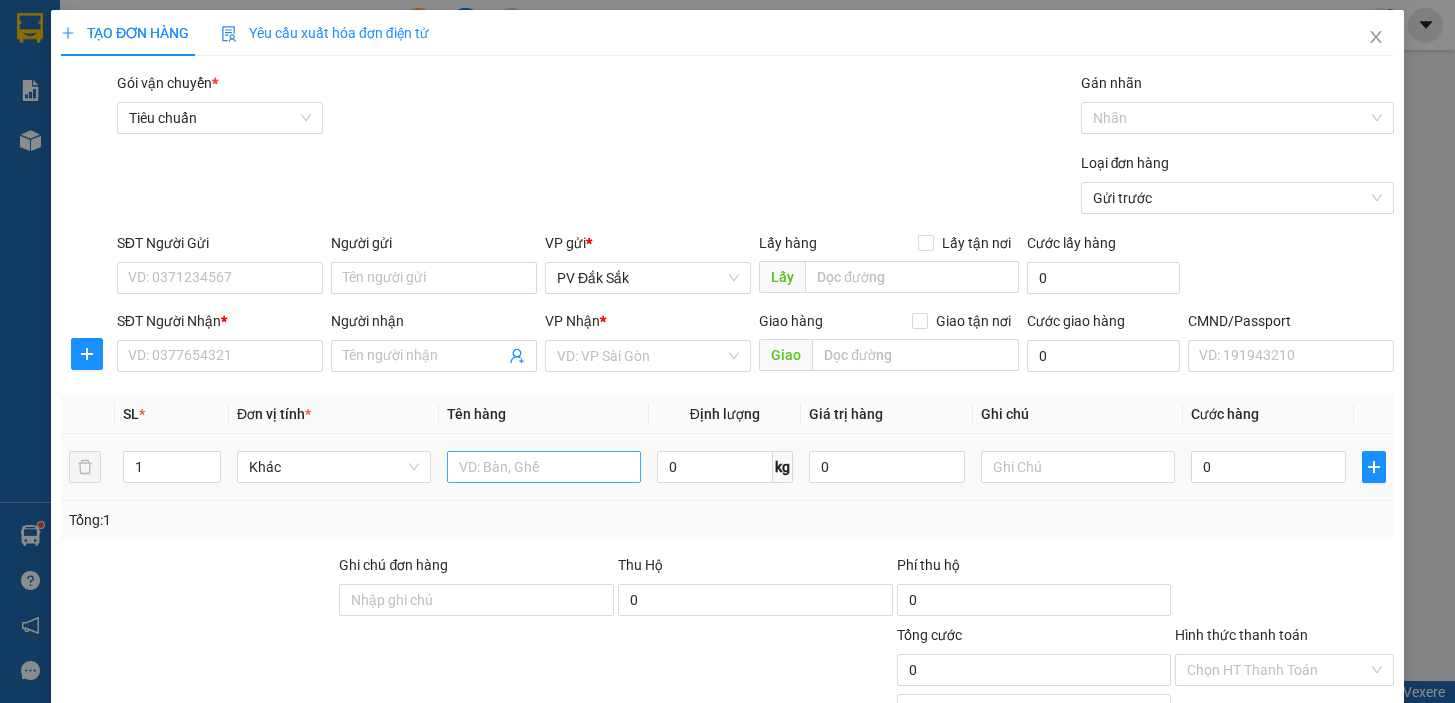 scroll, scrollTop: 0, scrollLeft: 0, axis: both 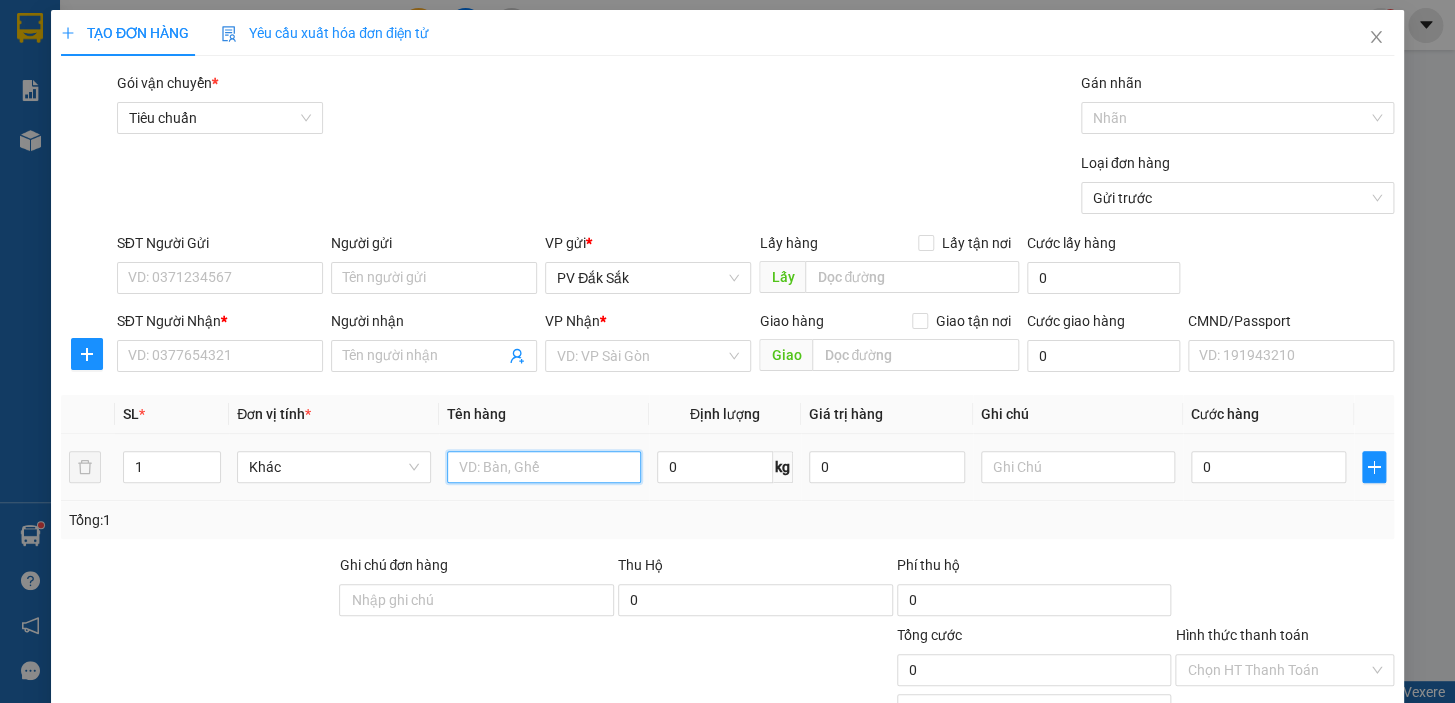 click at bounding box center (544, 467) 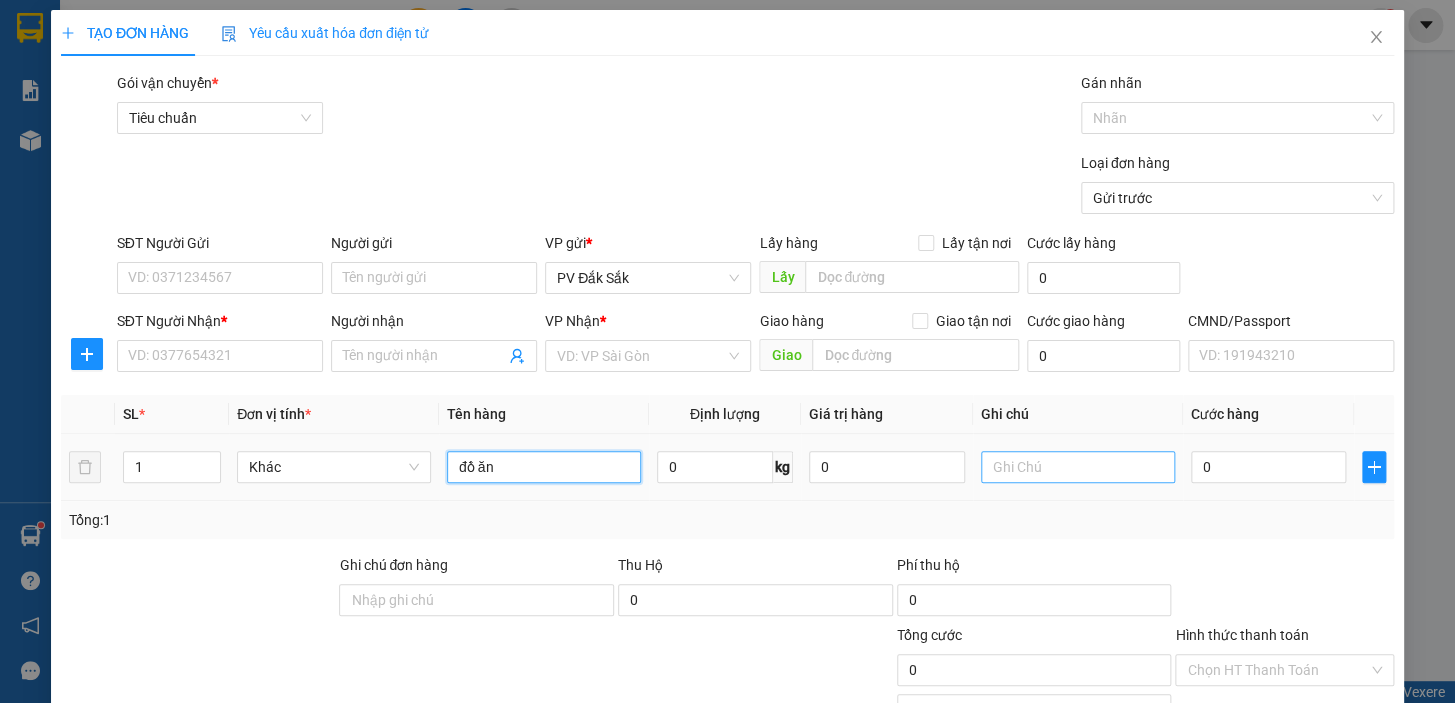 type on "đồ ăn" 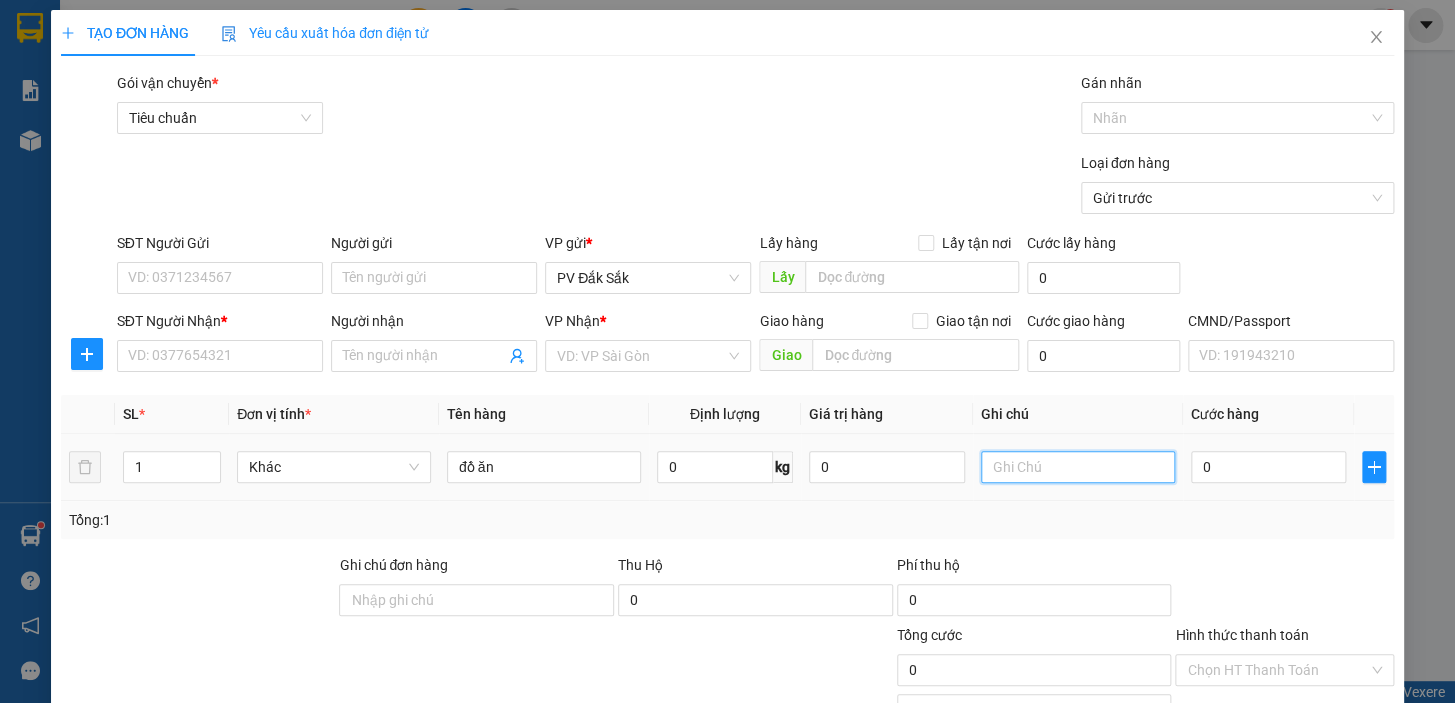 click at bounding box center (1078, 467) 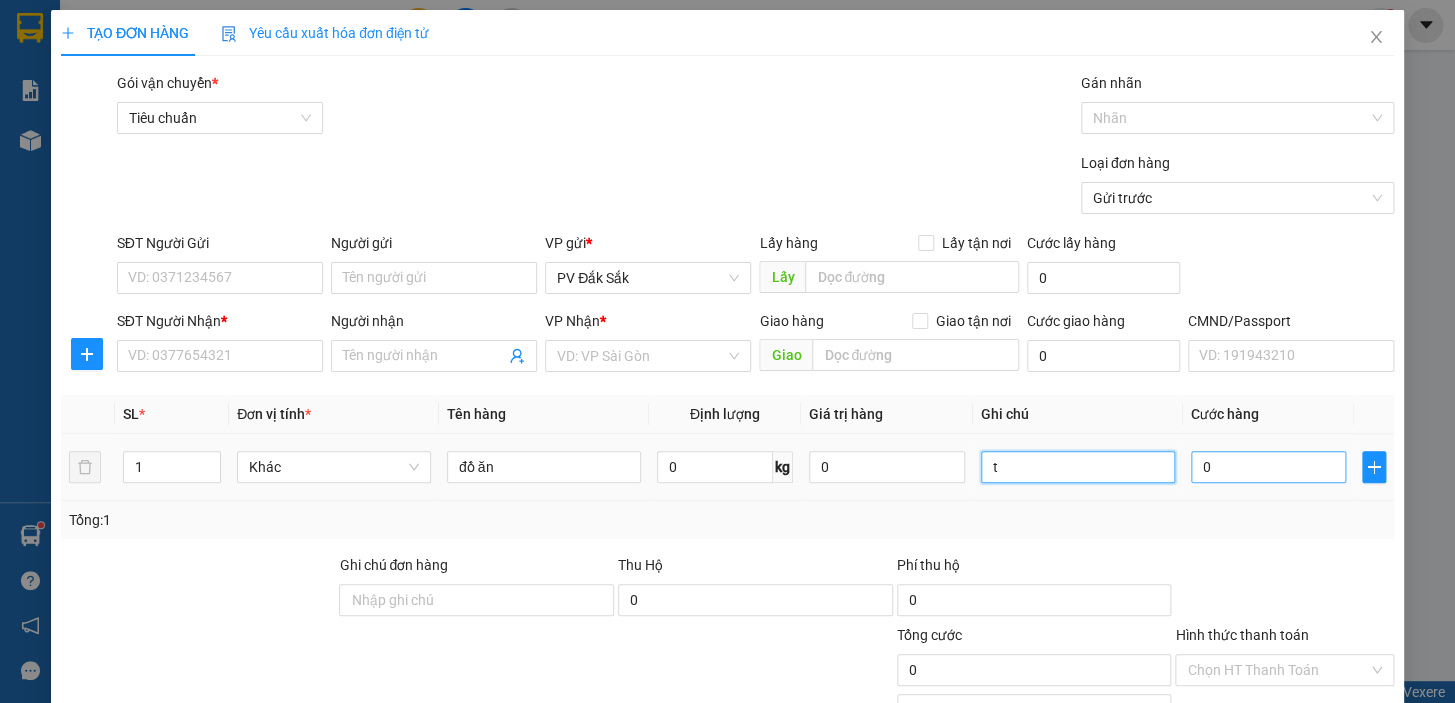 type on "t" 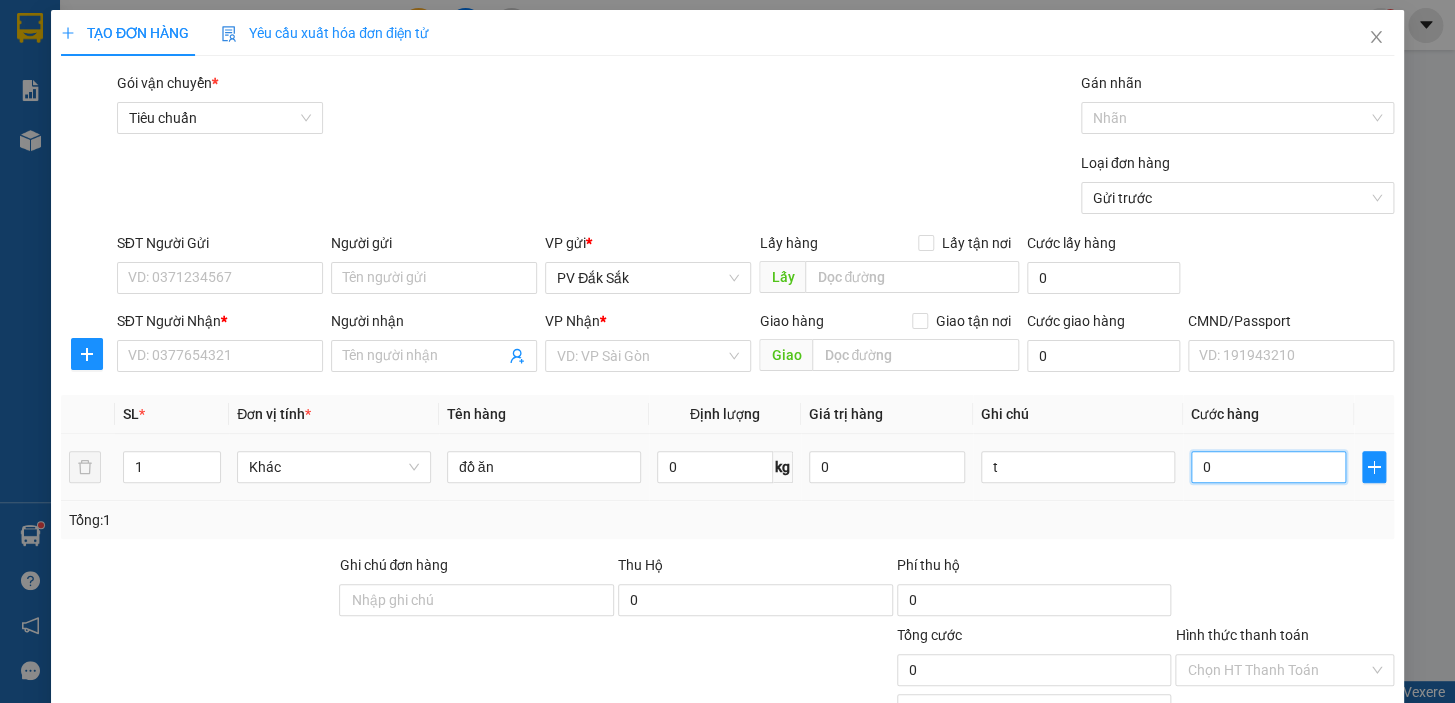 click on "0" at bounding box center [1269, 467] 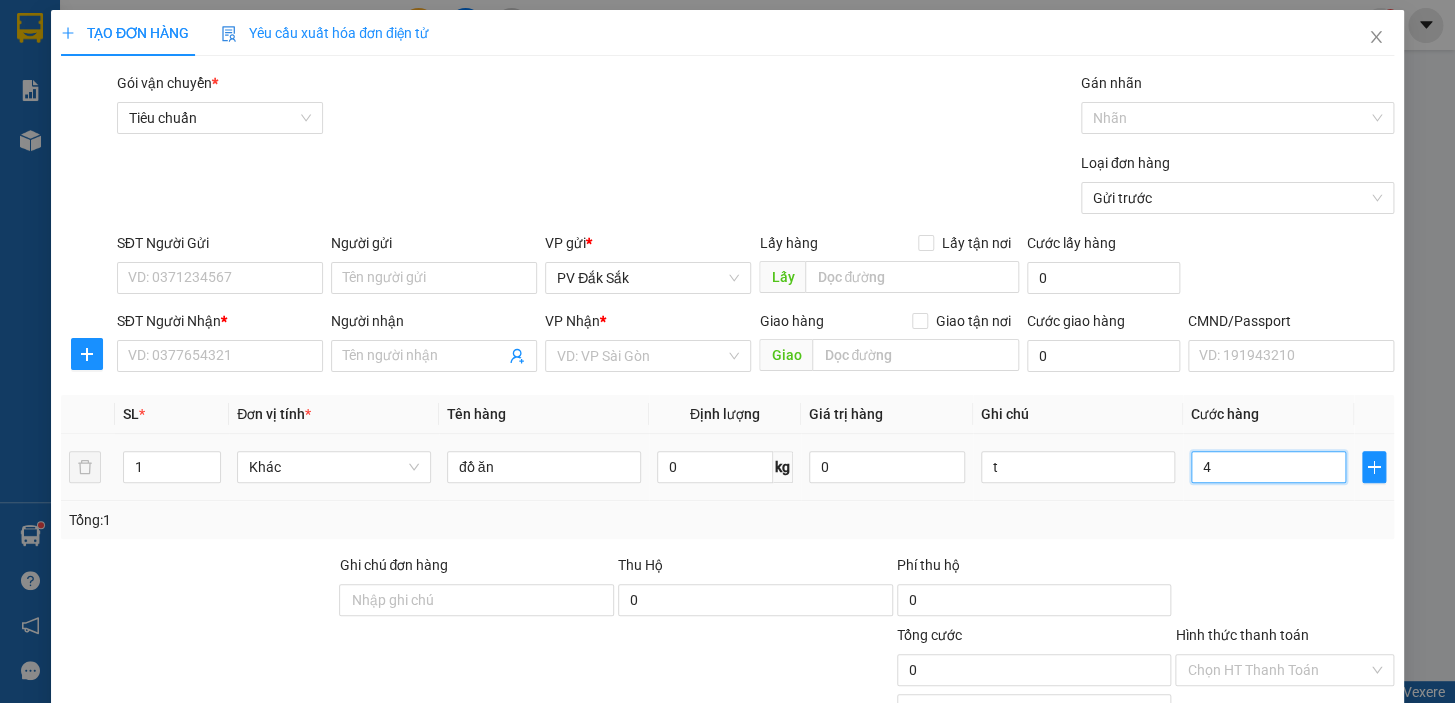 type on "4" 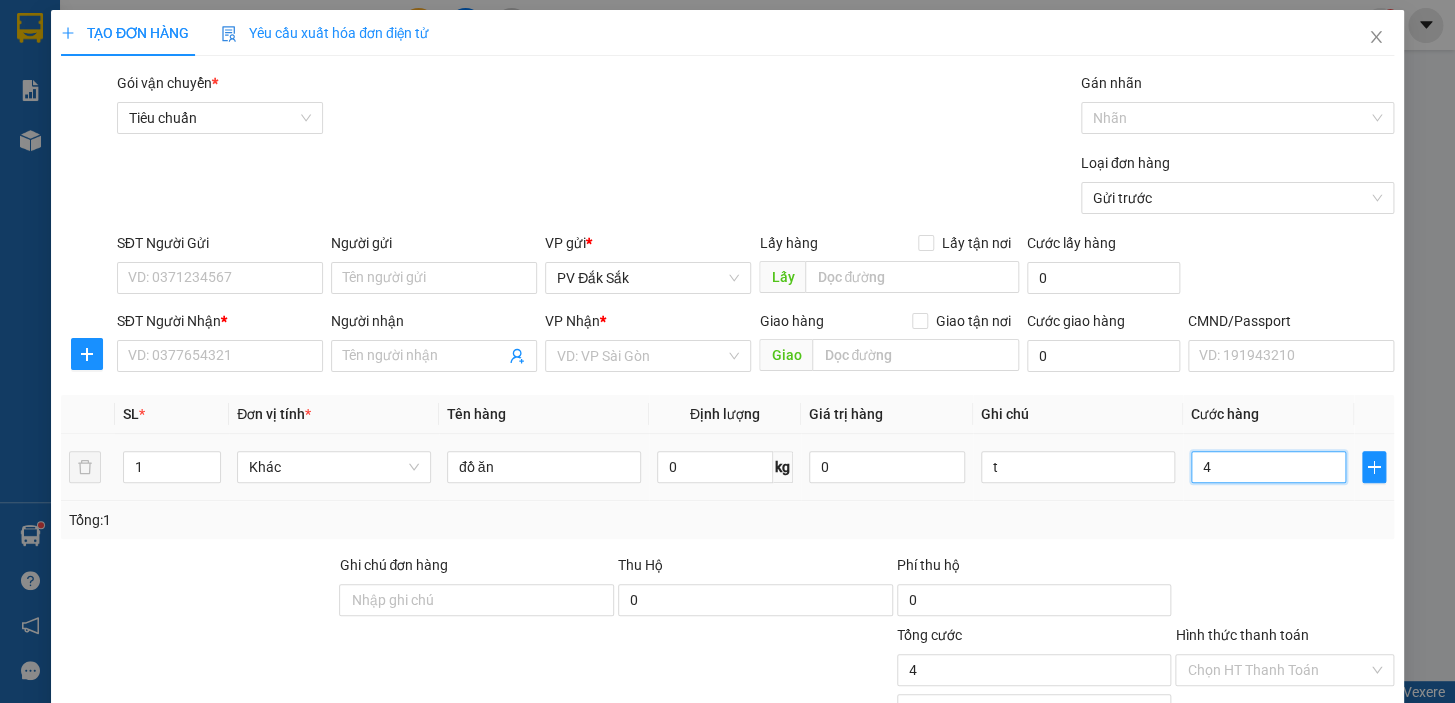 type on "40" 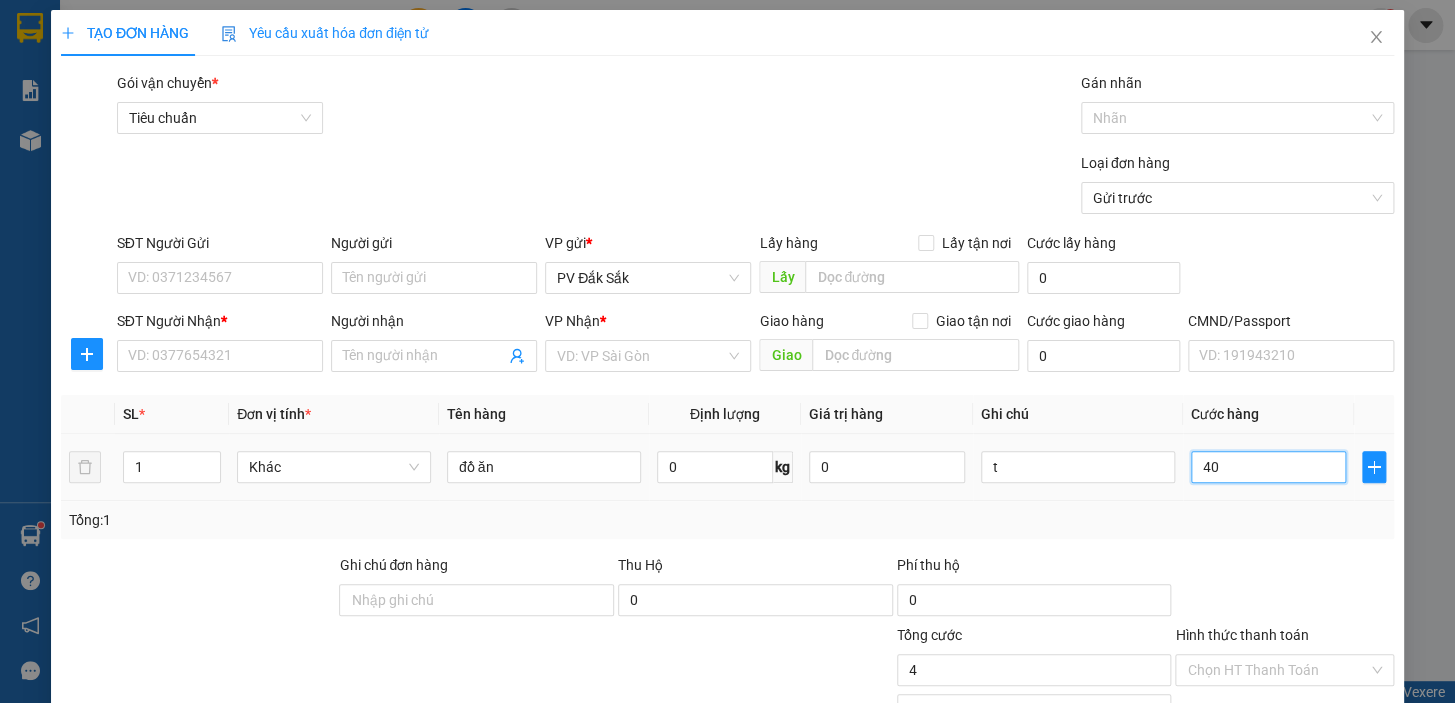 type on "40" 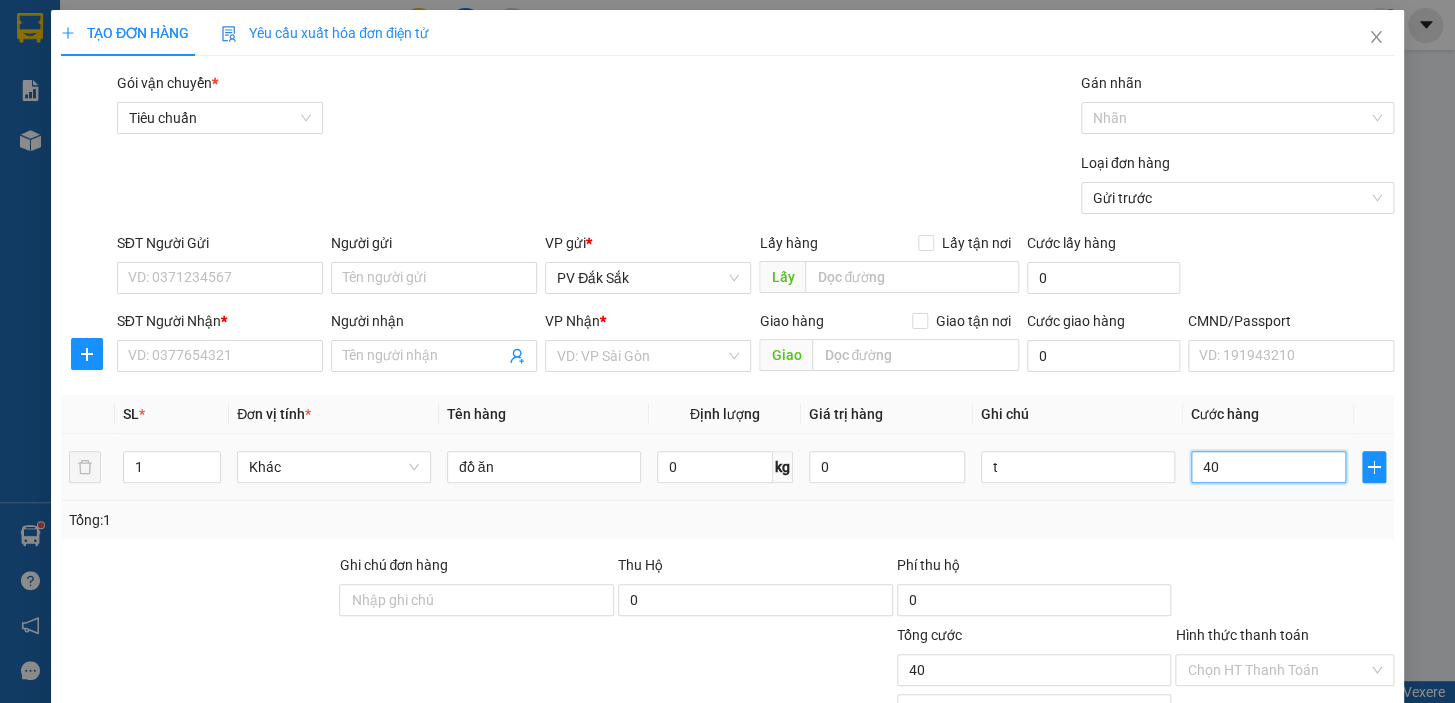 type on "400" 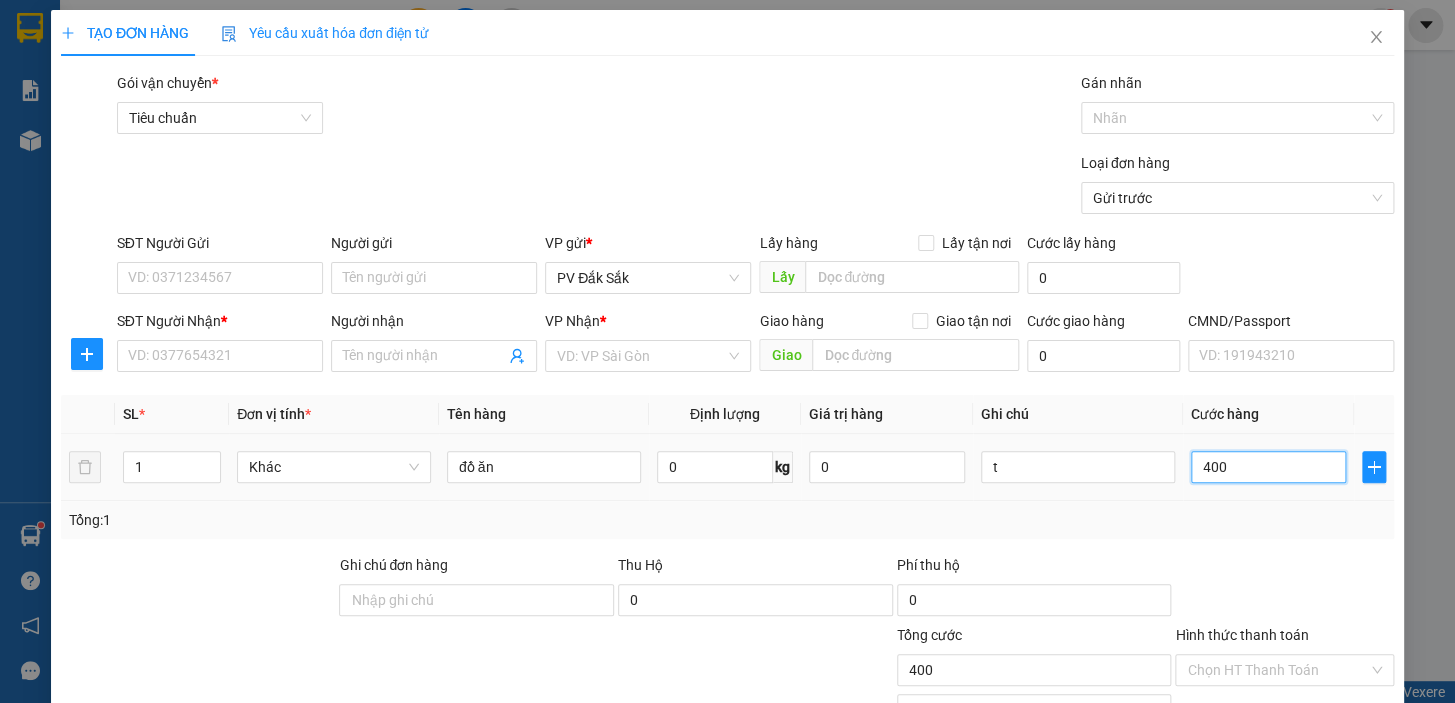type on "4.000" 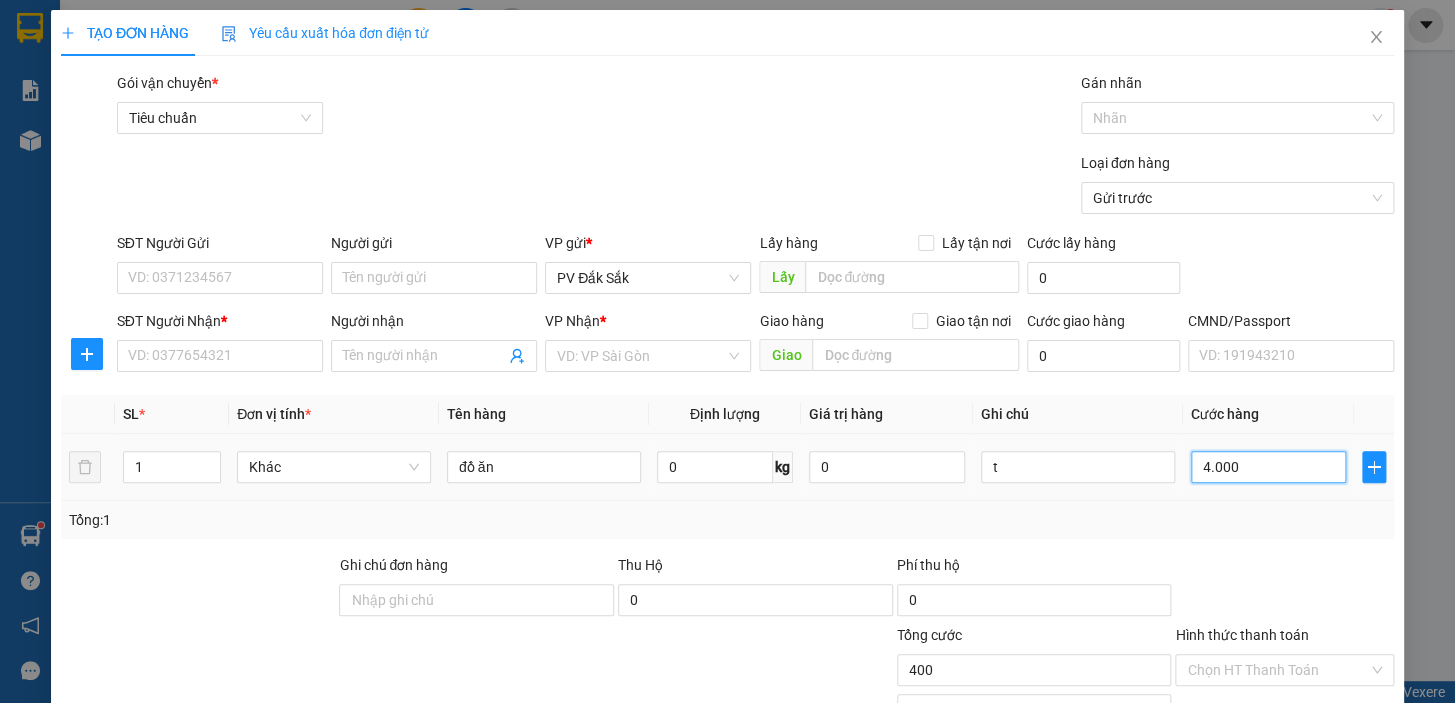 type on "4.000" 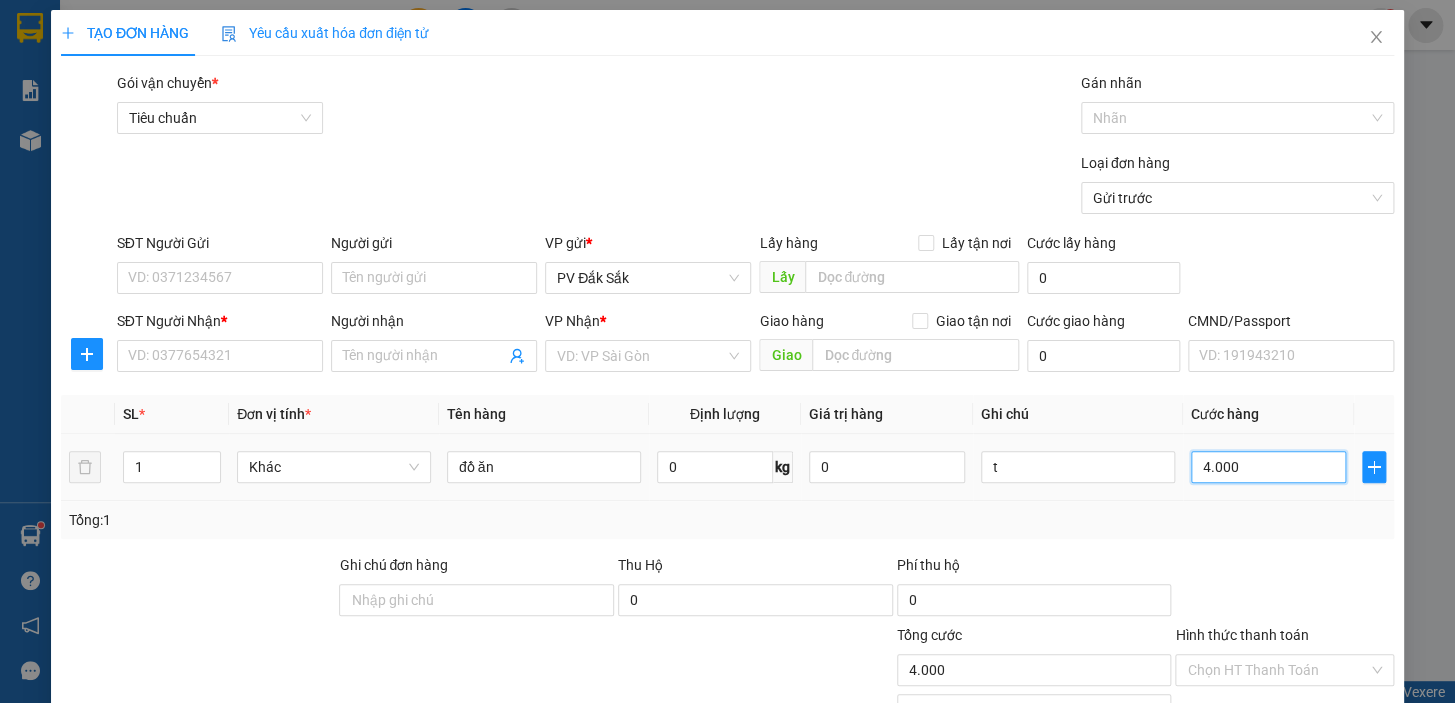 type on "40.000" 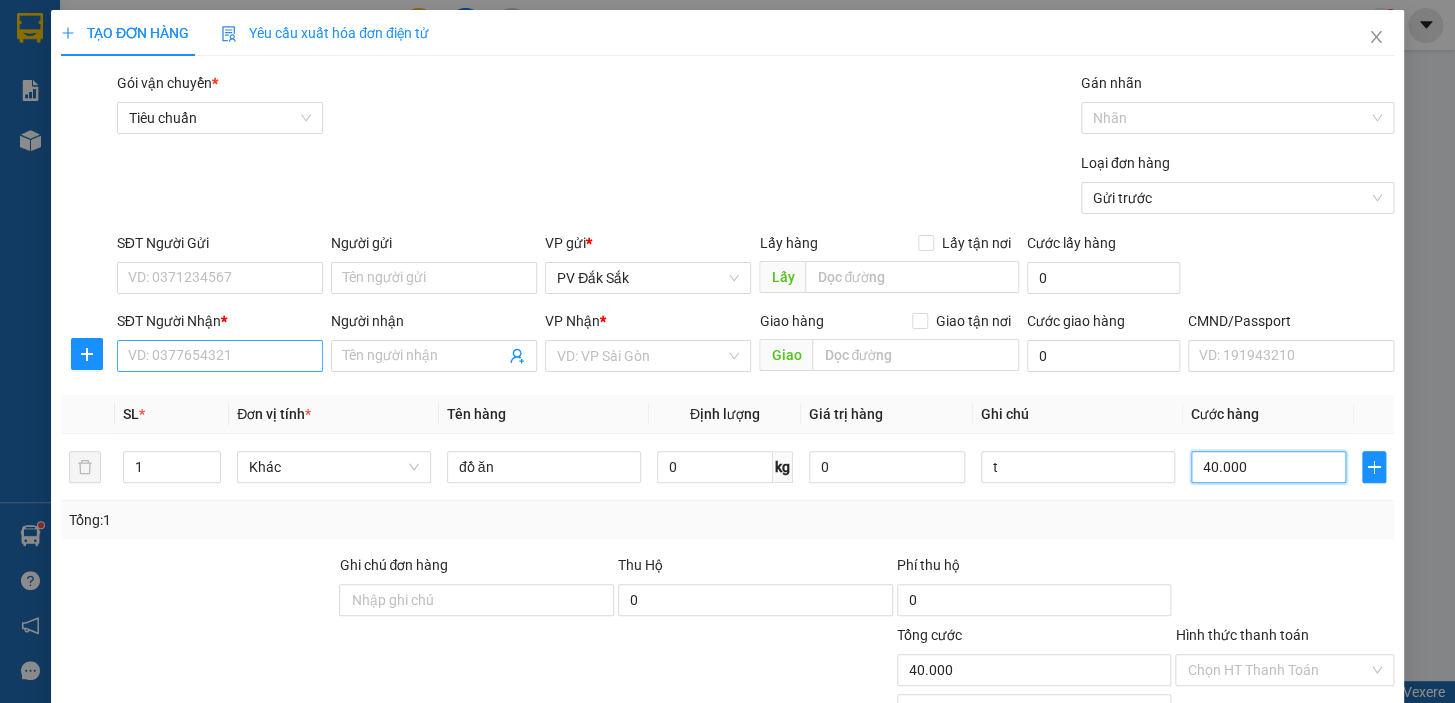 type on "40.000" 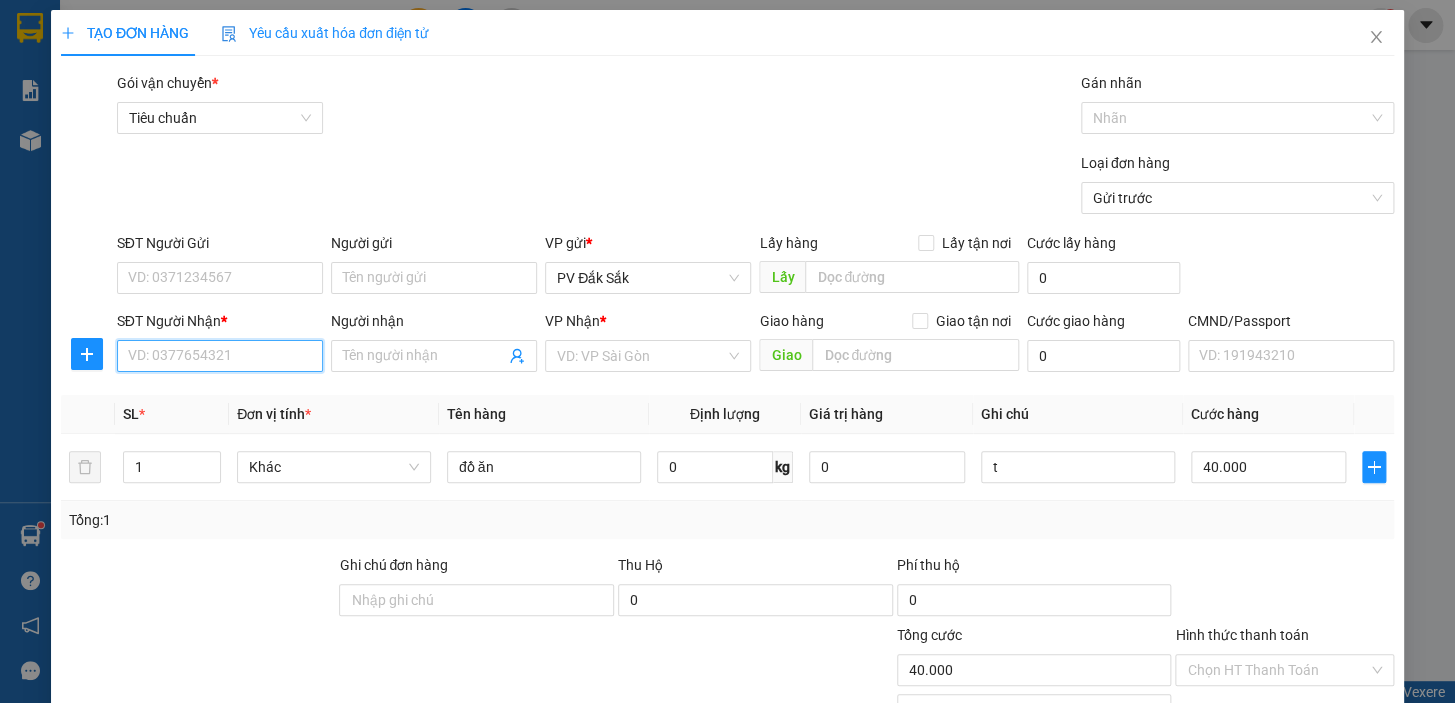 click on "SĐT Người Nhận  *" at bounding box center (220, 356) 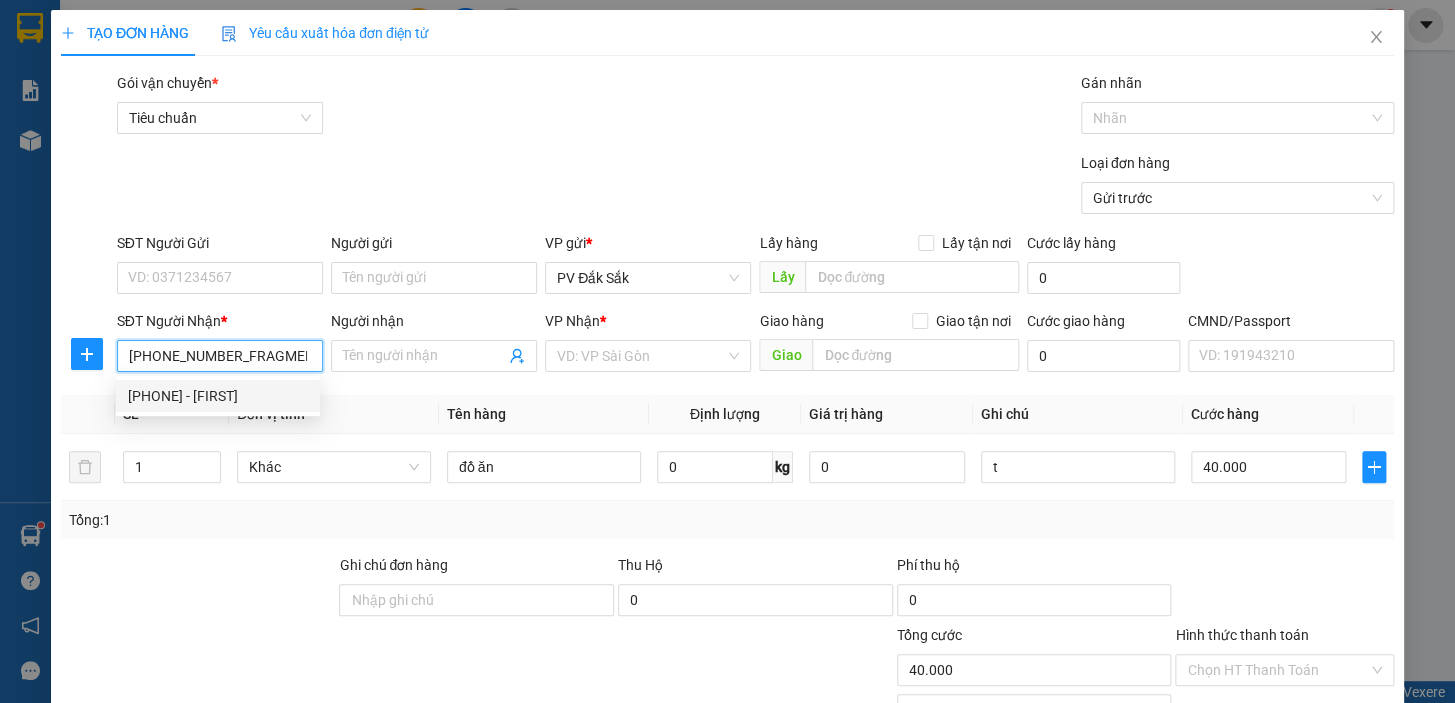 click on "0766299995 - PHÚC" at bounding box center (218, 396) 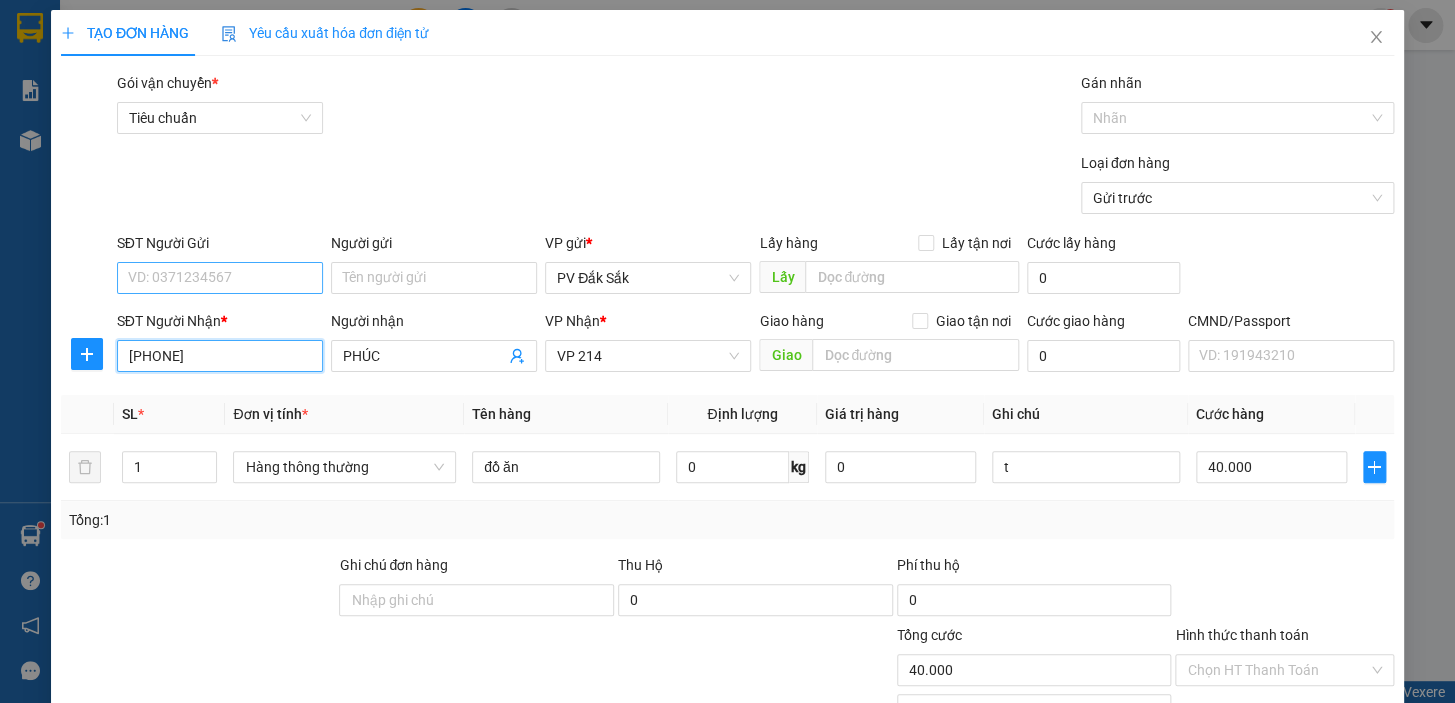 type on "0766299995" 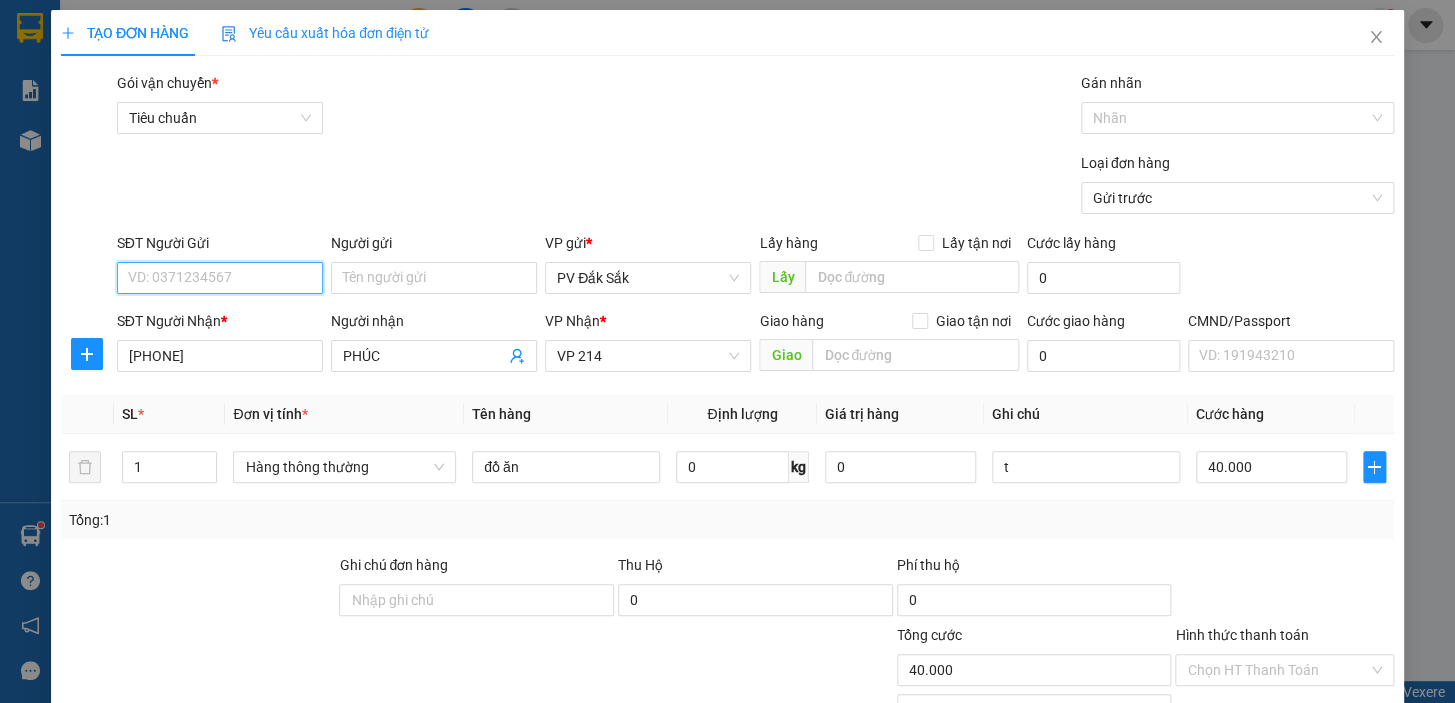 click on "SĐT Người Gửi" at bounding box center [220, 278] 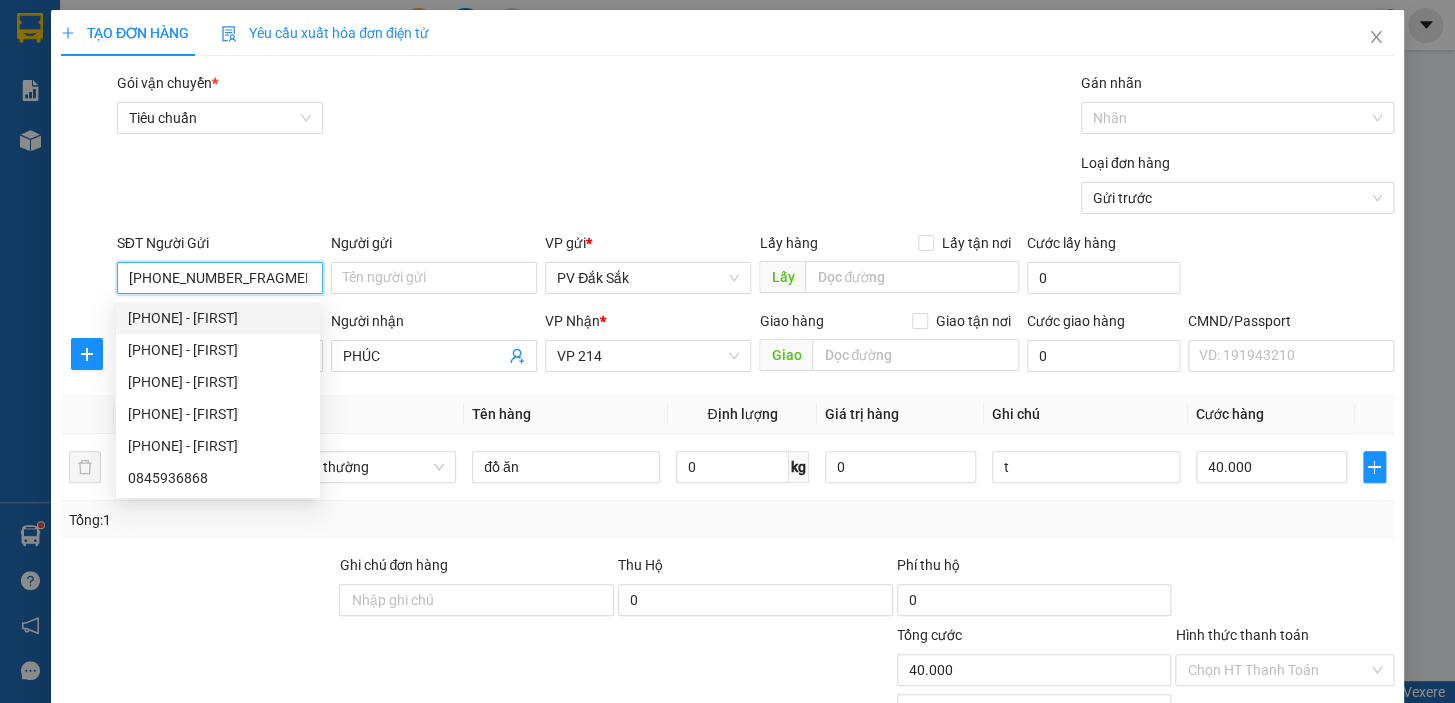click on "0845" at bounding box center (220, 278) 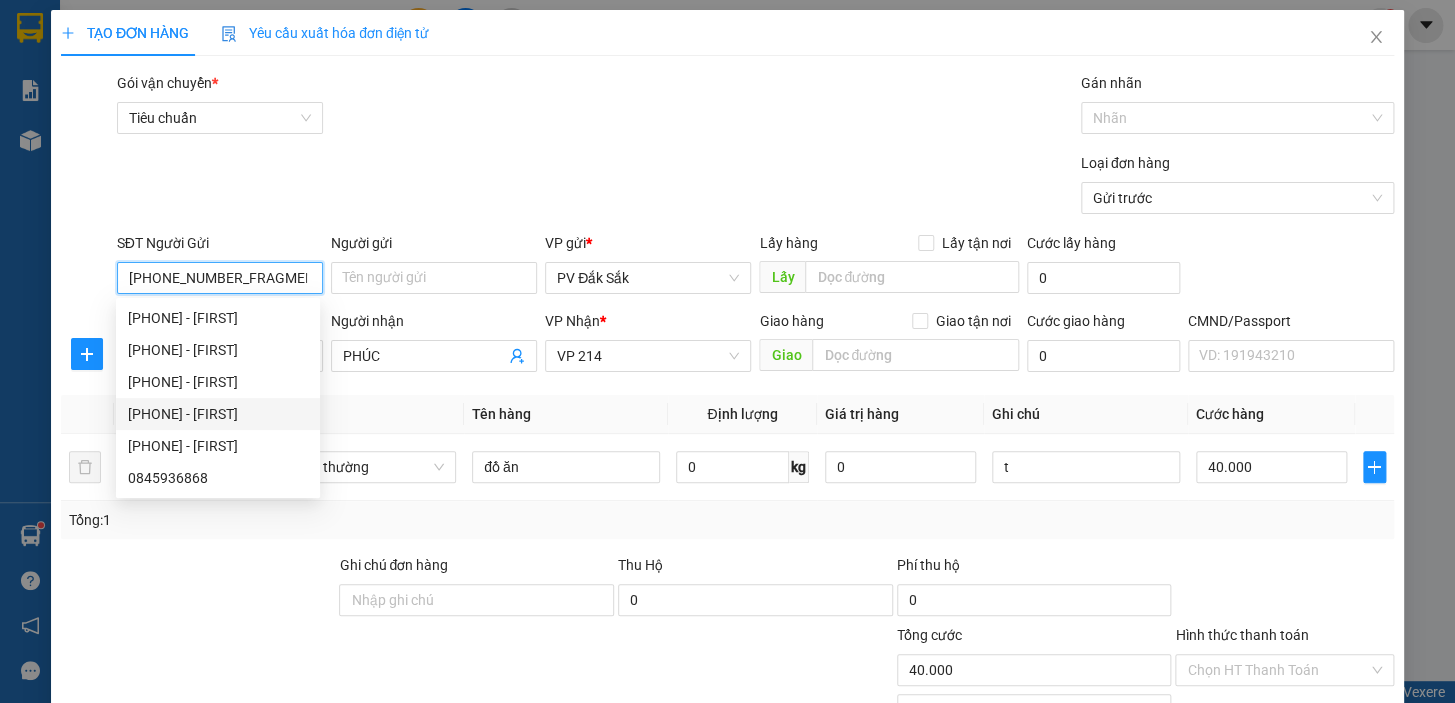 click on "0845575475 - HUY" at bounding box center (218, 414) 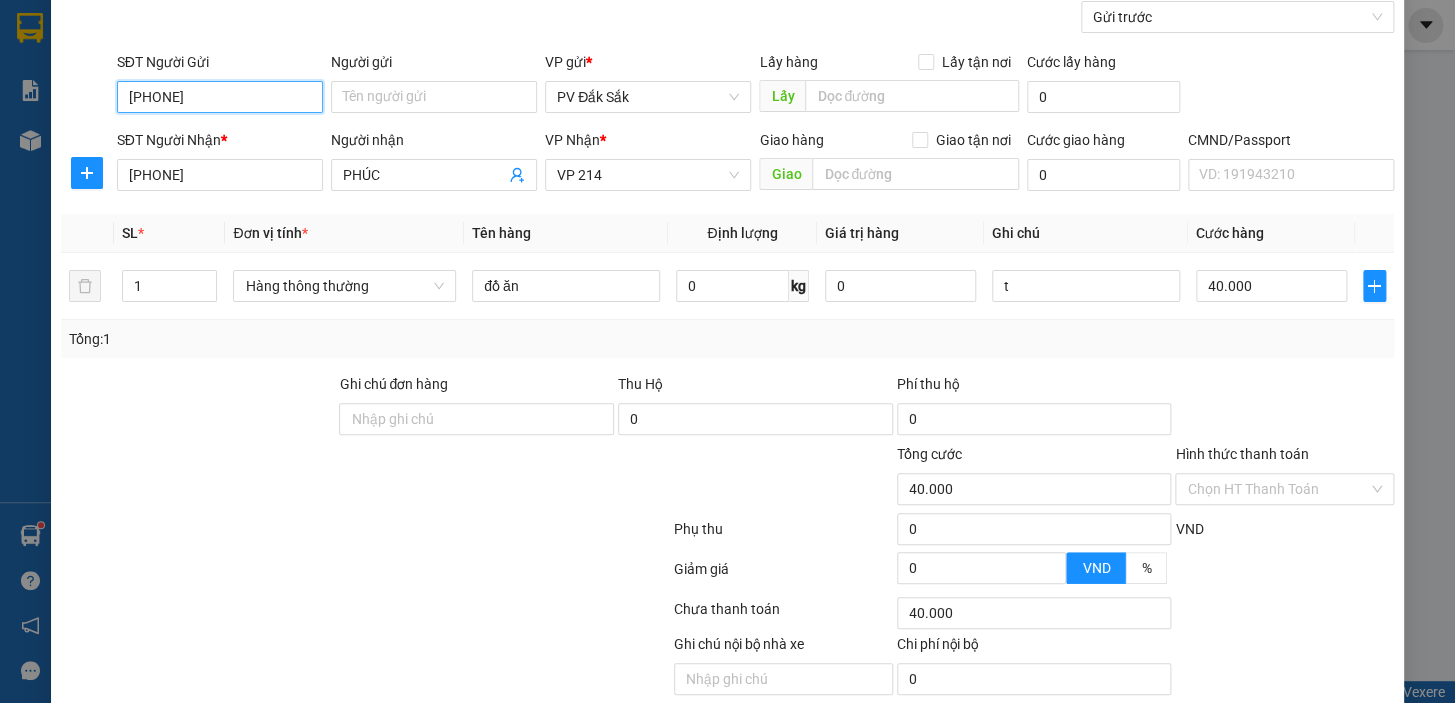 scroll, scrollTop: 258, scrollLeft: 0, axis: vertical 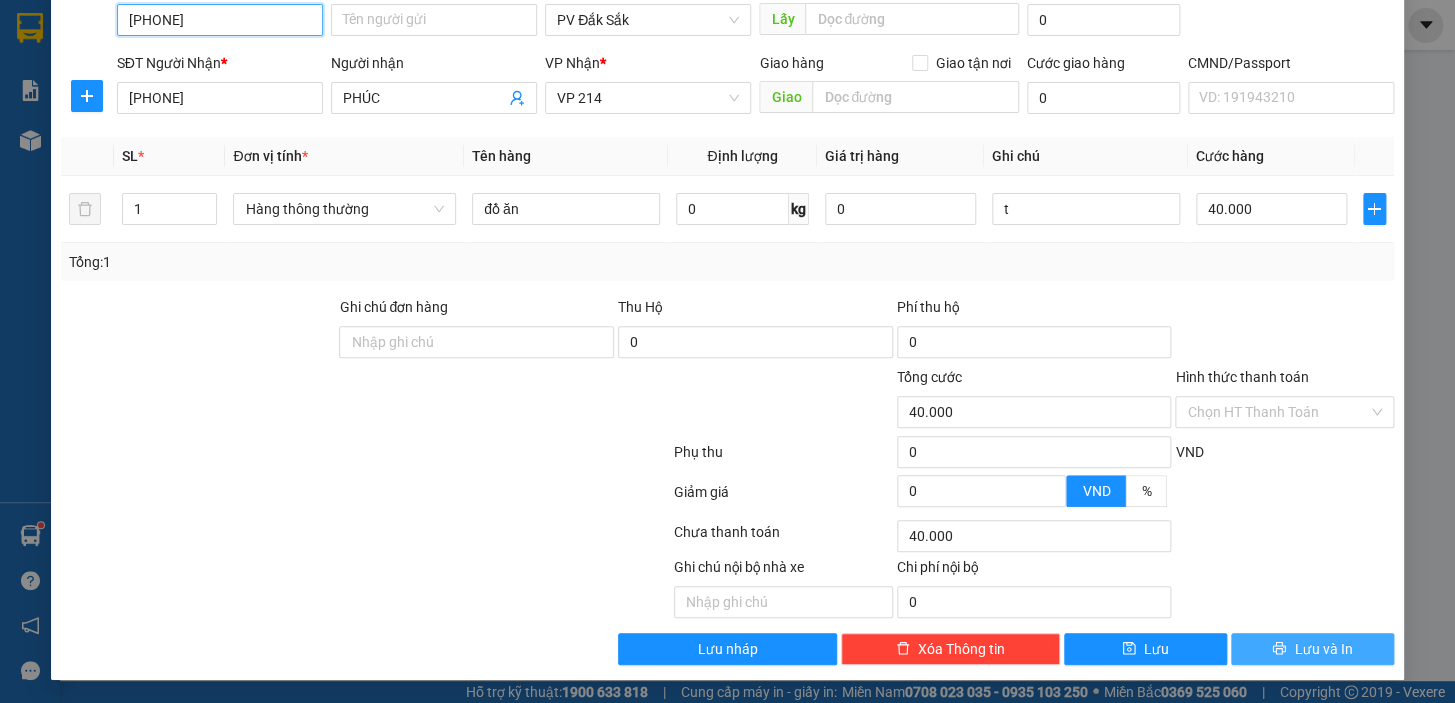 type on "0845575475" 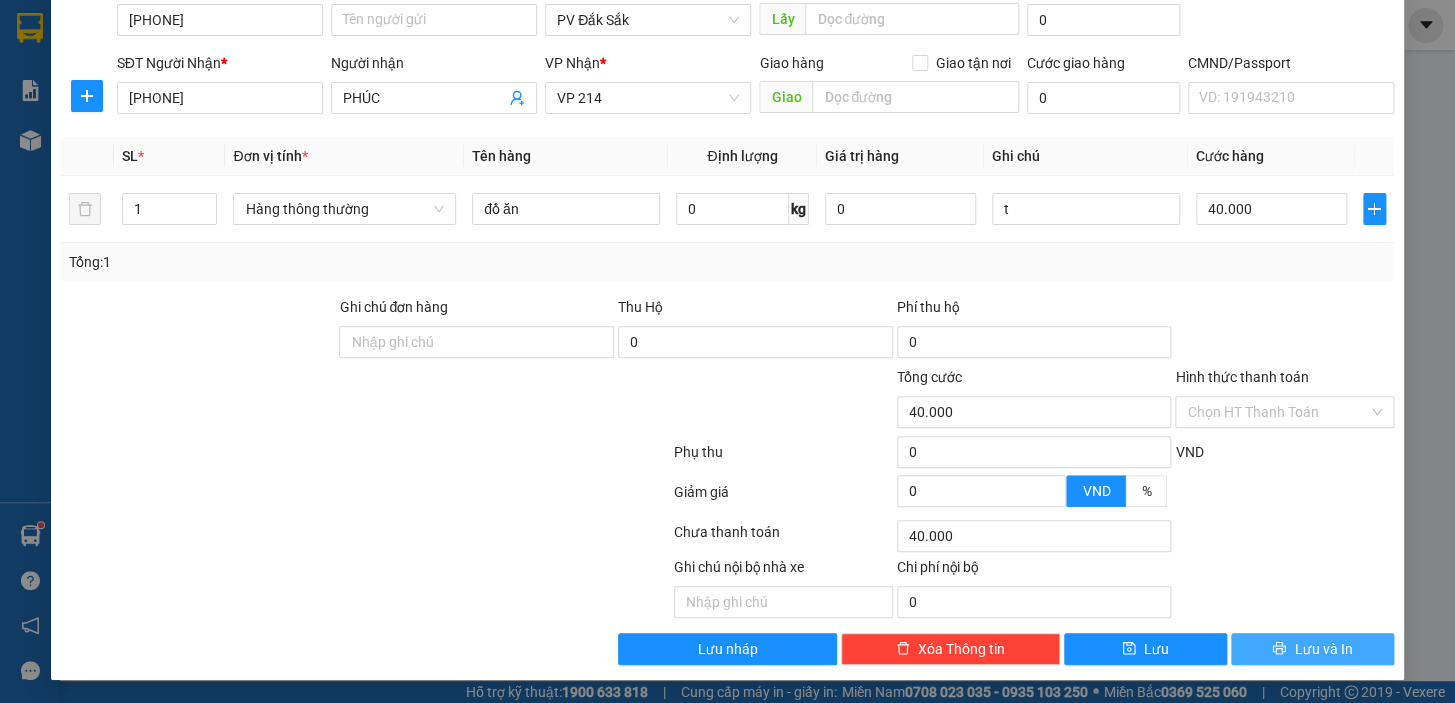 click on "Lưu và In" at bounding box center (1323, 649) 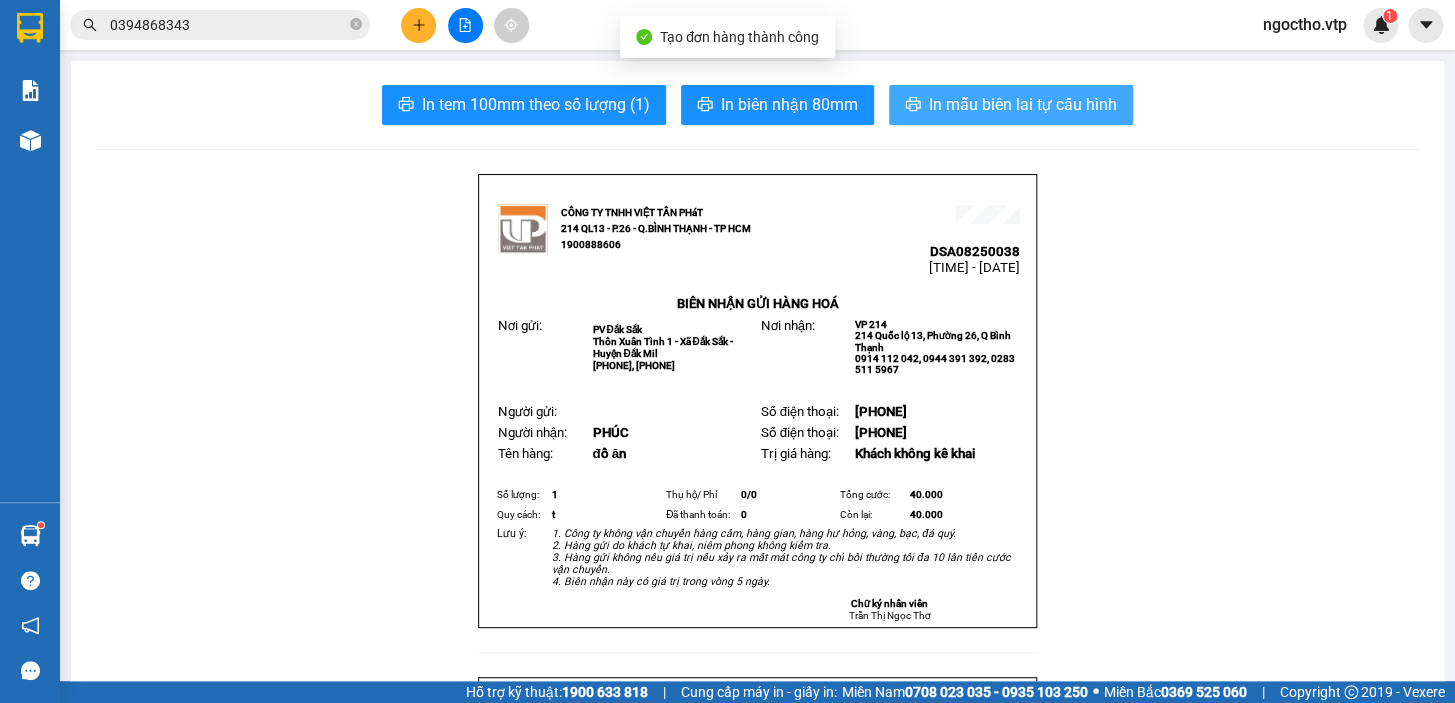 click on "In mẫu biên lai tự cấu hình" at bounding box center [1023, 104] 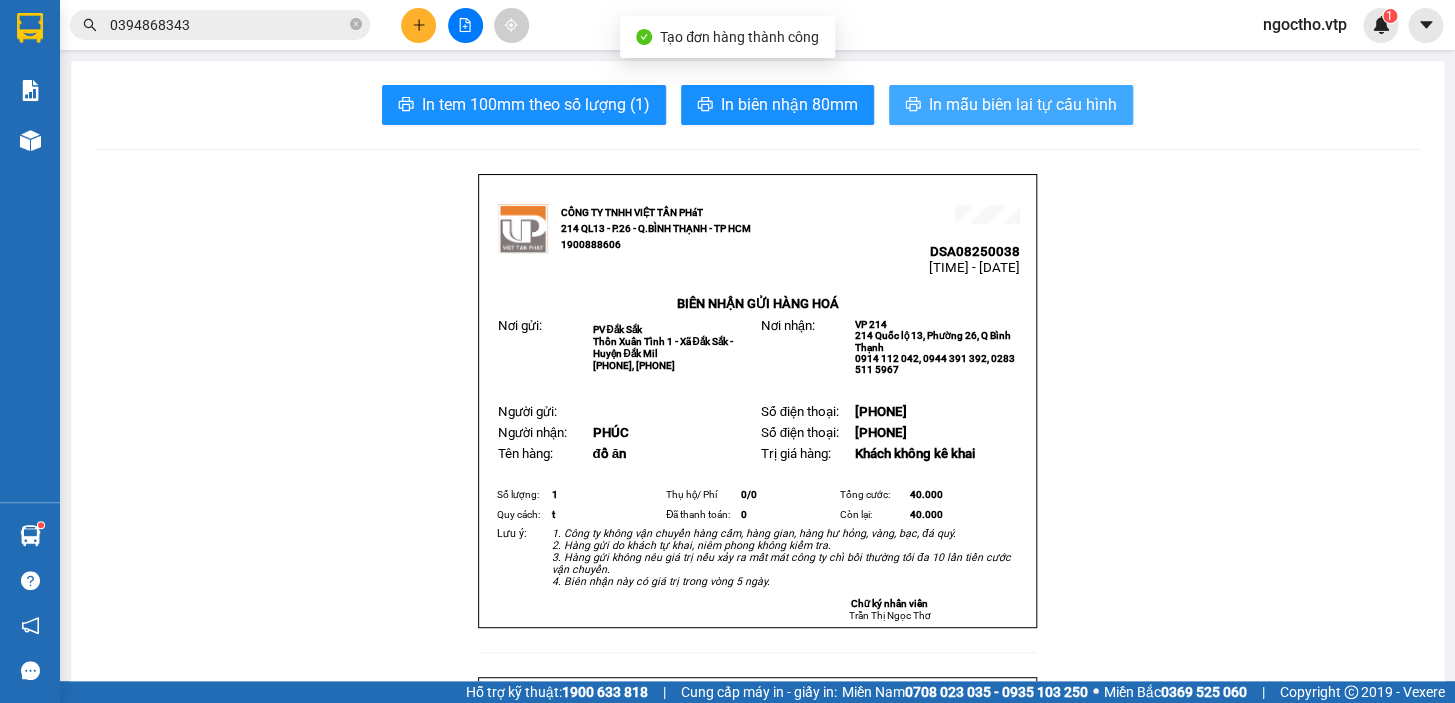 scroll, scrollTop: 0, scrollLeft: 0, axis: both 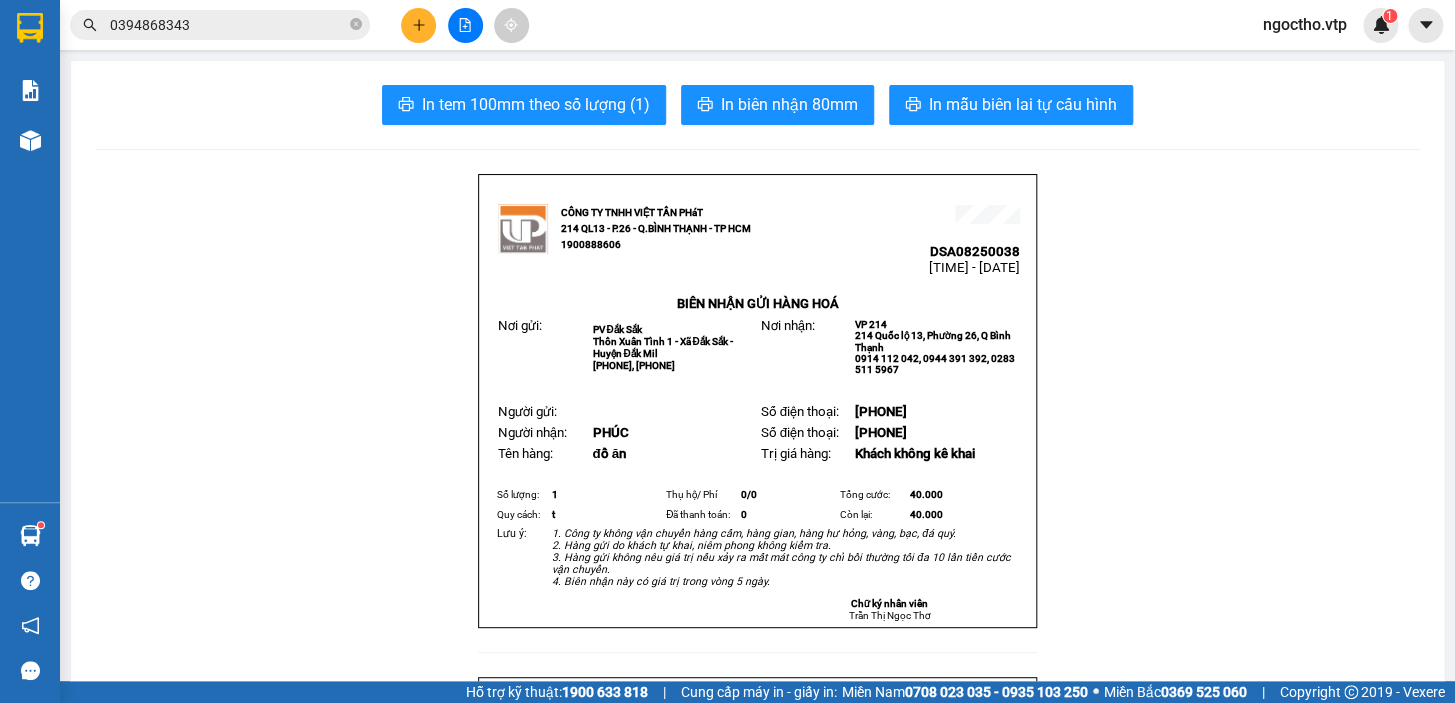 drag, startPoint x: 255, startPoint y: 307, endPoint x: 272, endPoint y: 249, distance: 60.440052 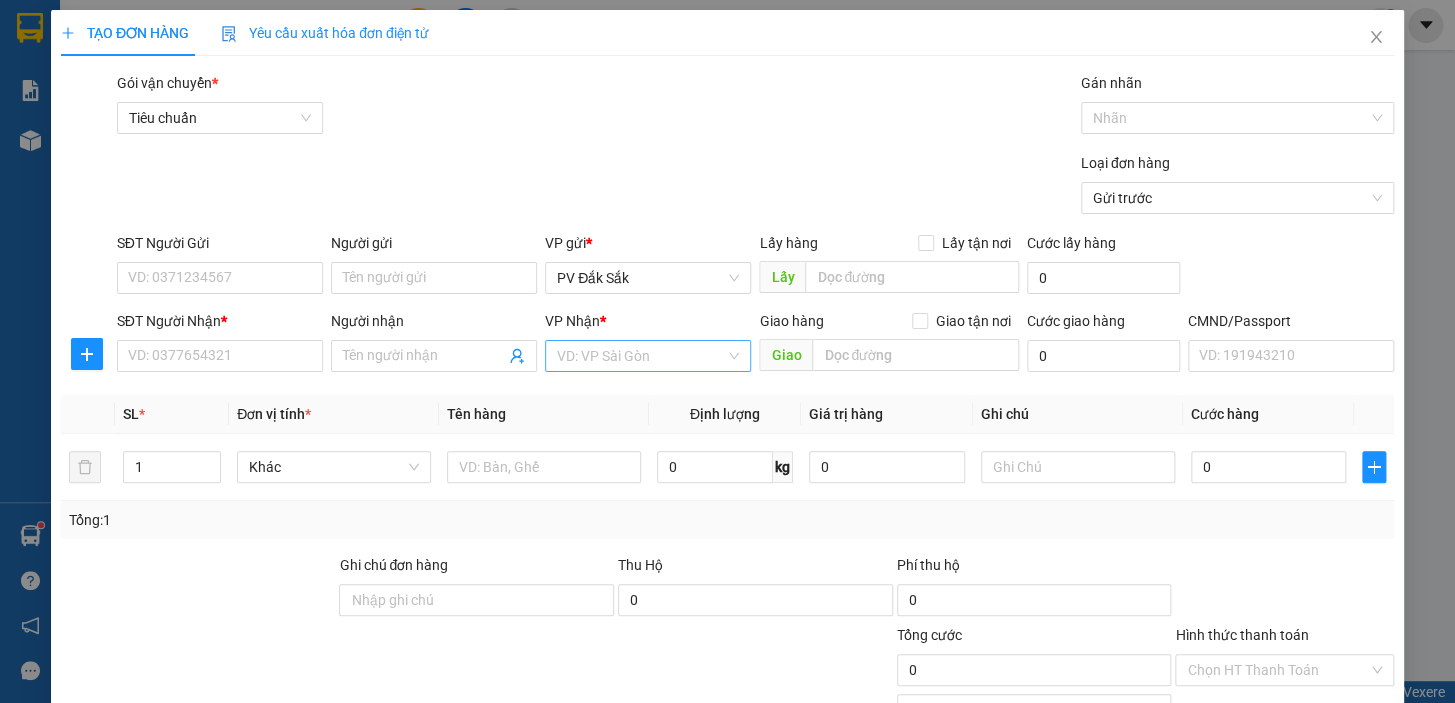 click at bounding box center (641, 356) 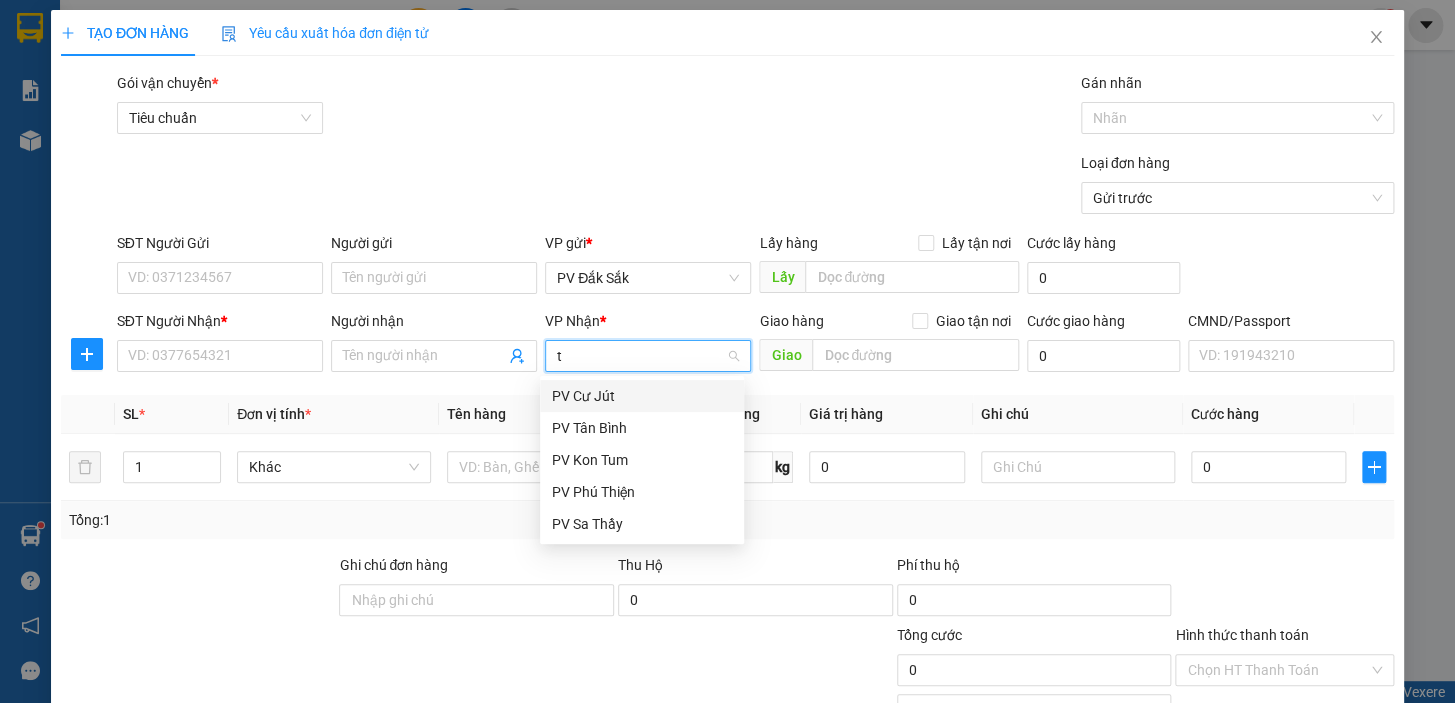 type on "tb" 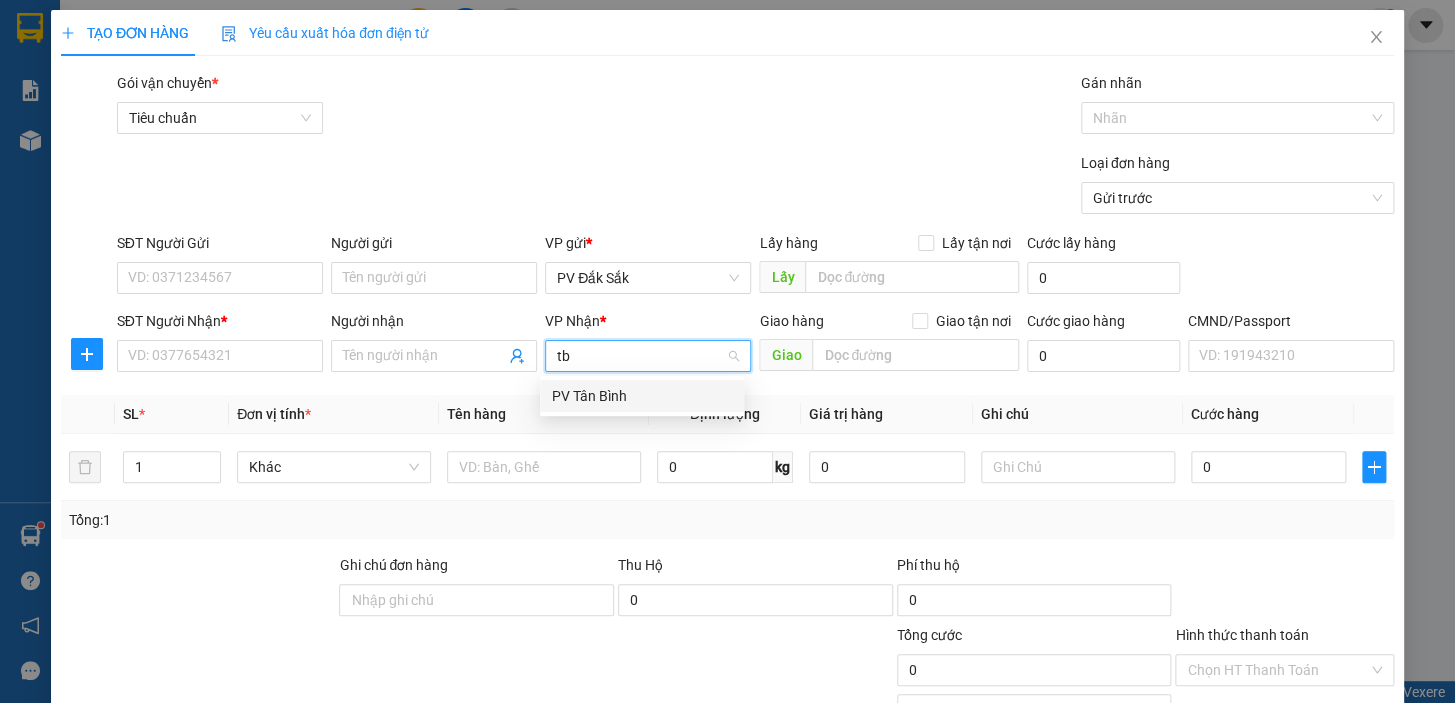 click on "PV Tân Bình" at bounding box center (642, 396) 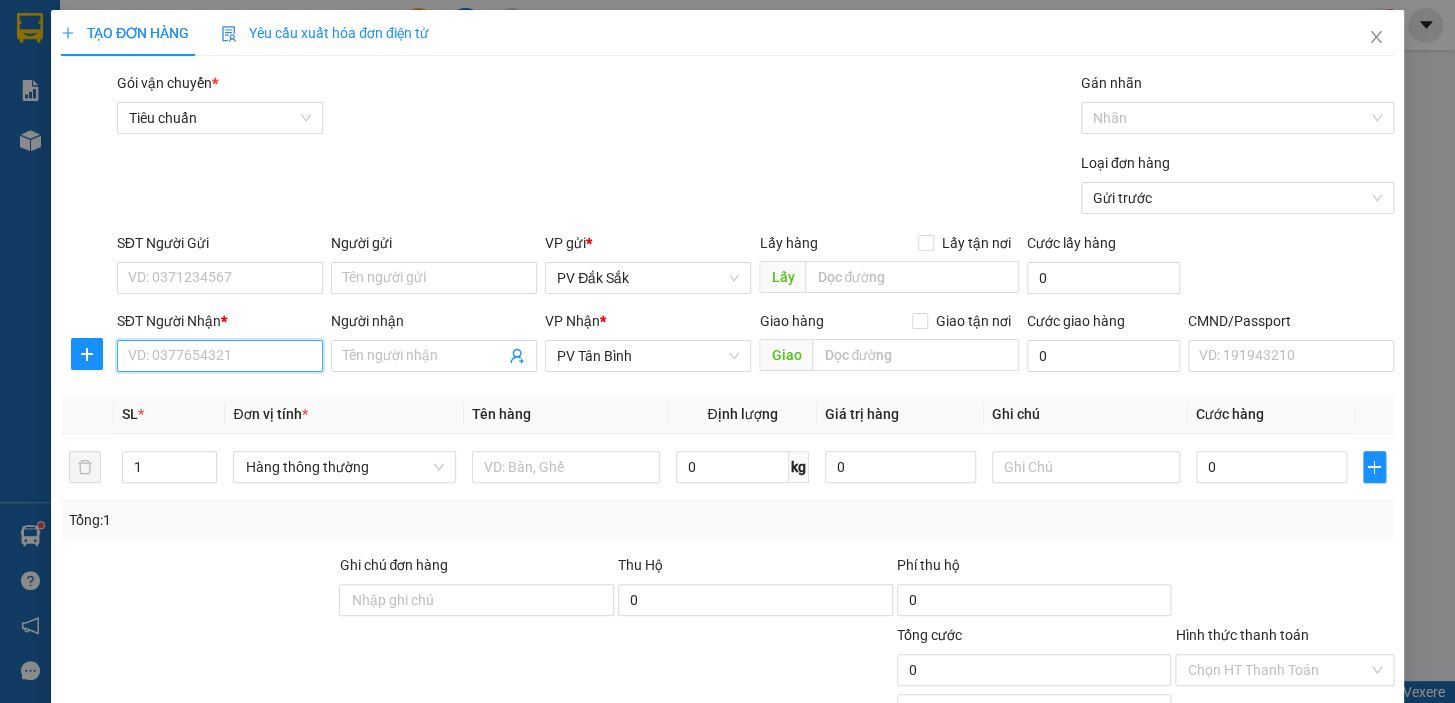 click on "SĐT Người Nhận  *" at bounding box center (220, 356) 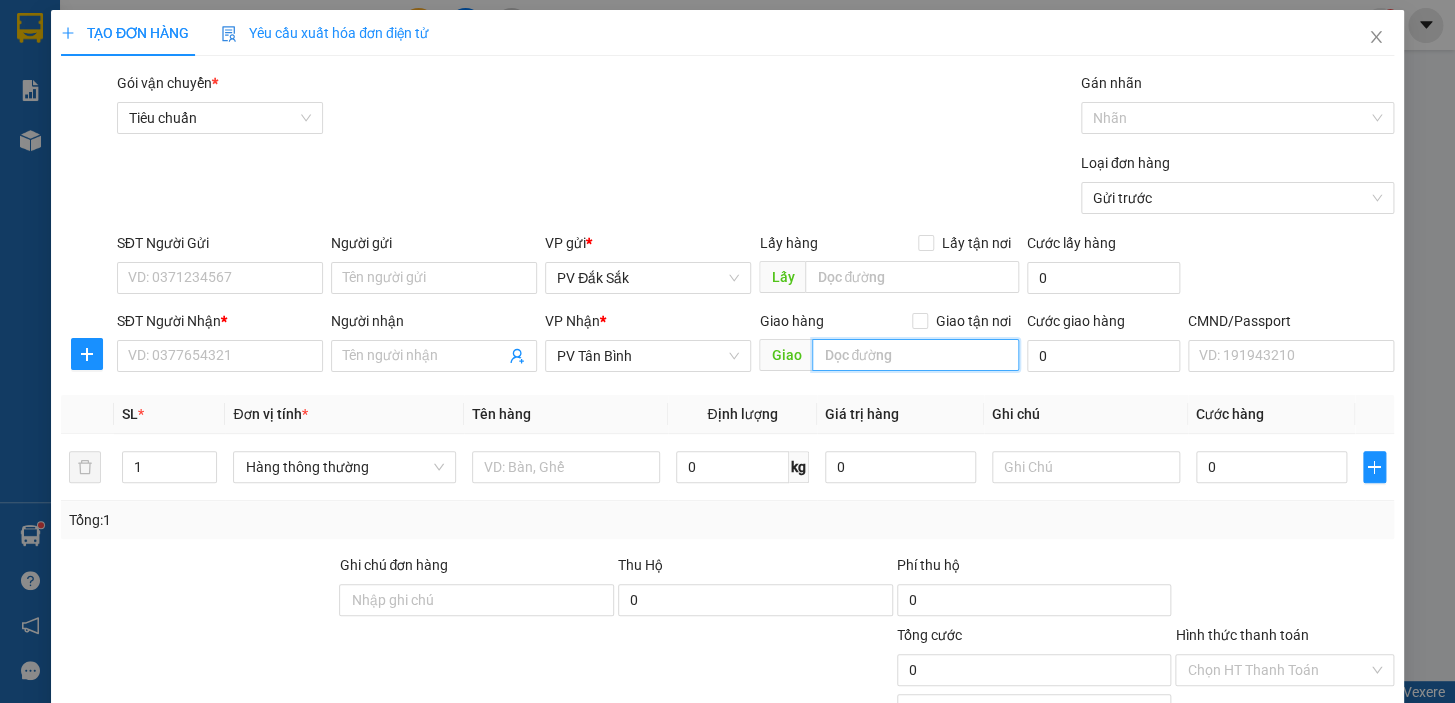 click at bounding box center [915, 355] 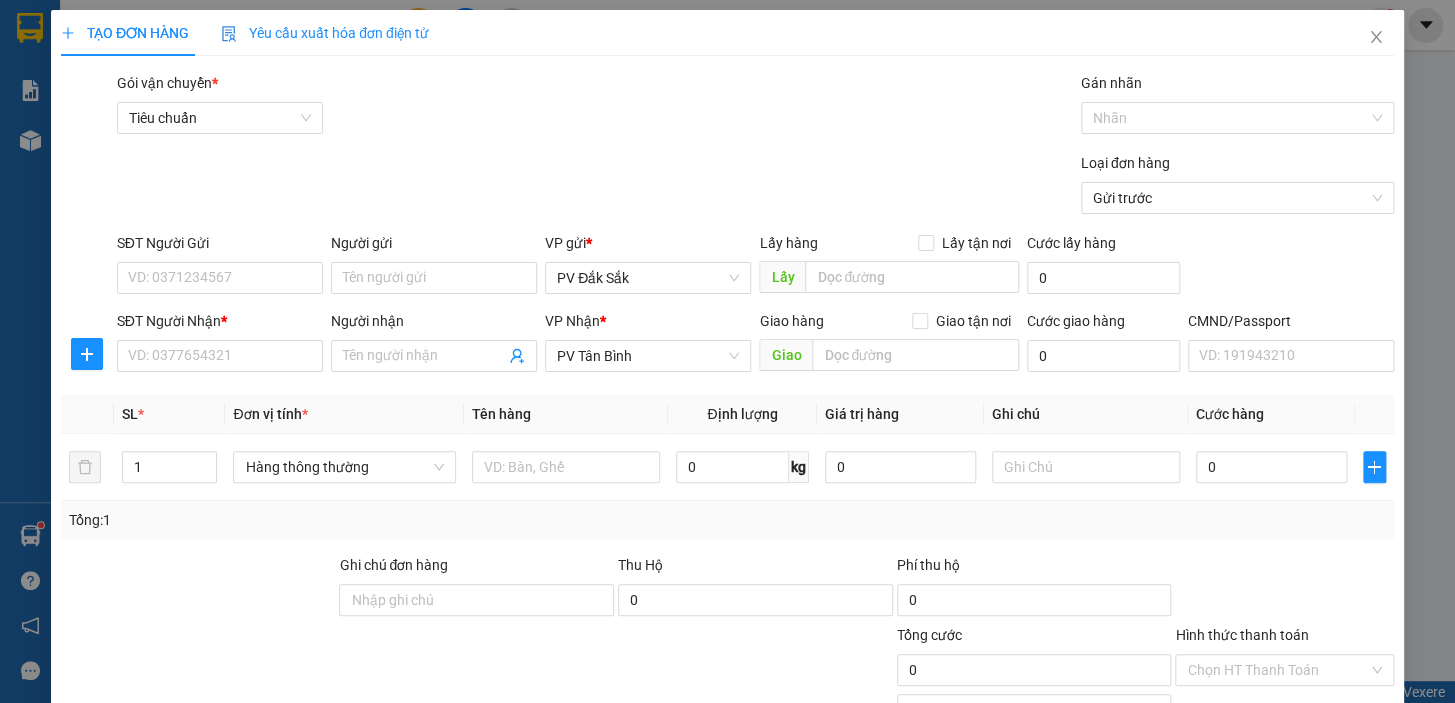 click on "VP Nhận  *" at bounding box center (648, 321) 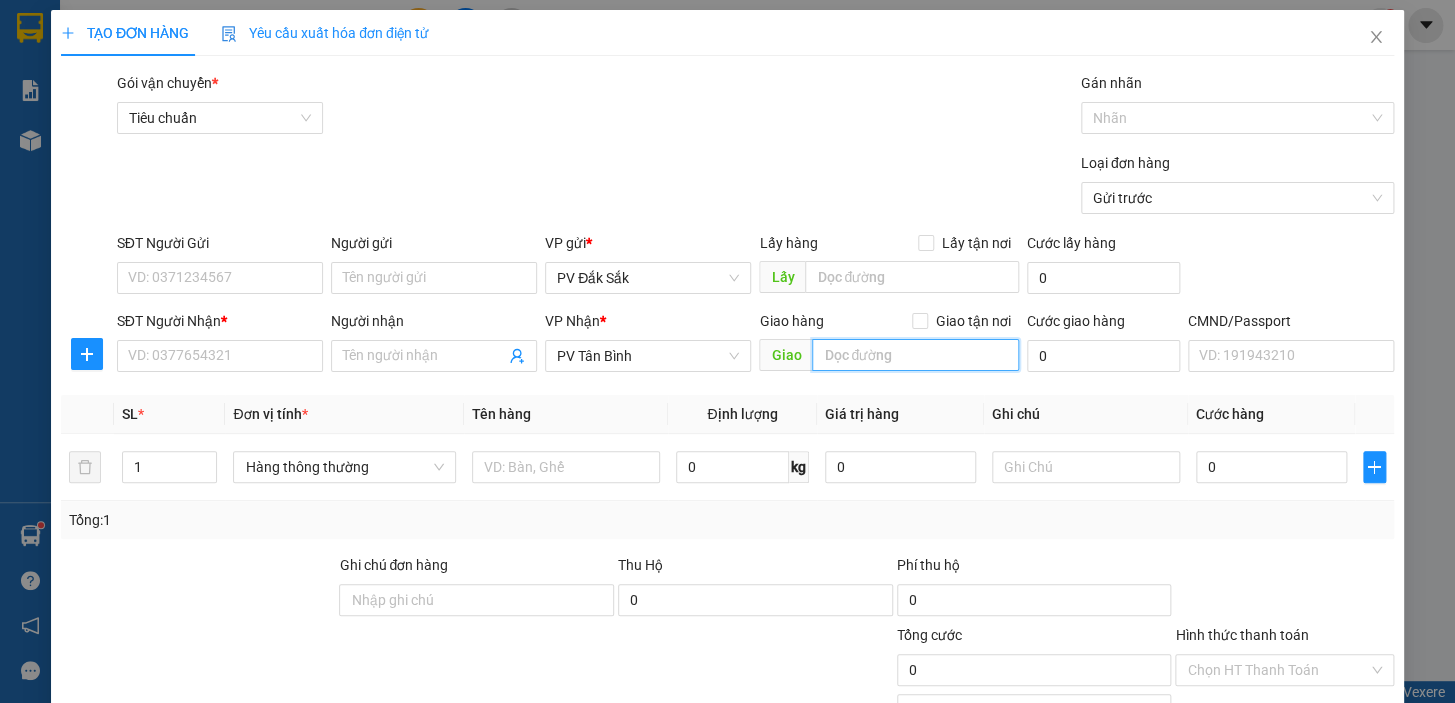 click at bounding box center (915, 355) 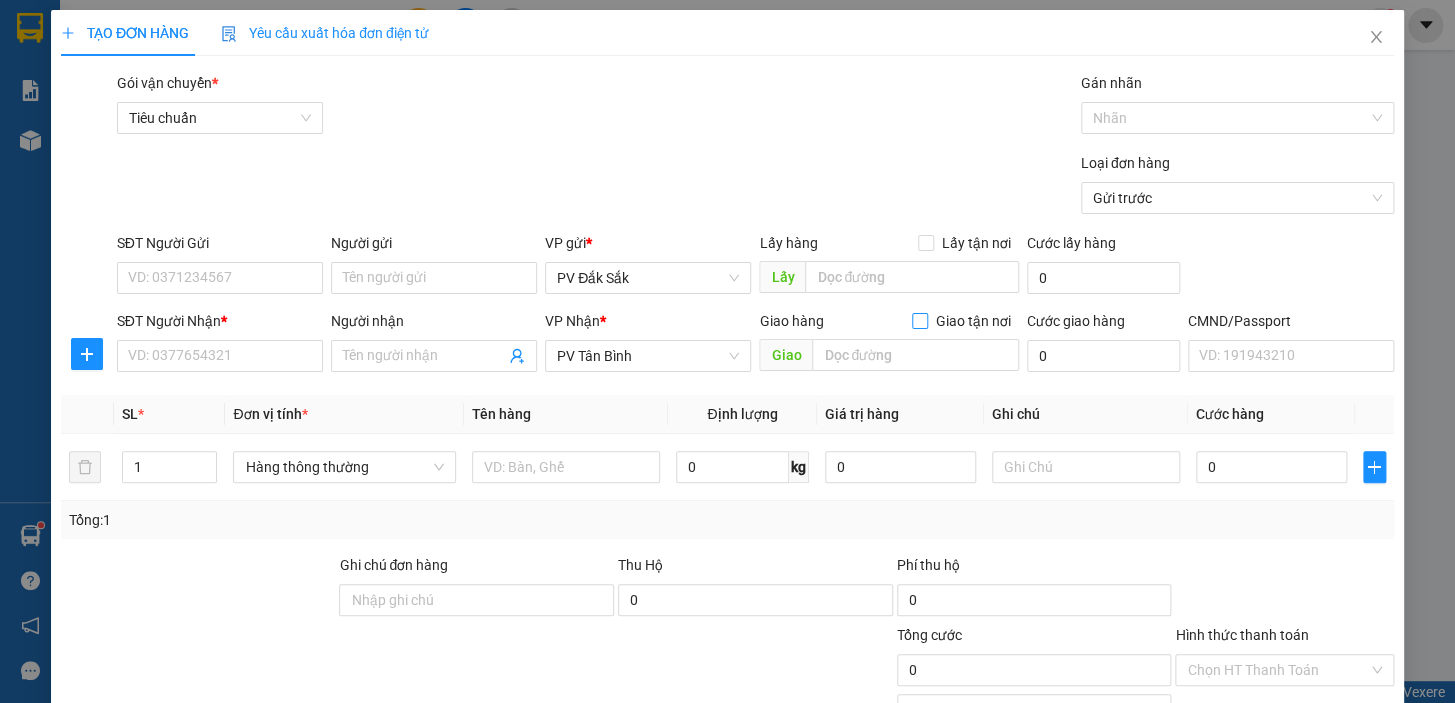 click on "Giao tận nơi" at bounding box center (919, 320) 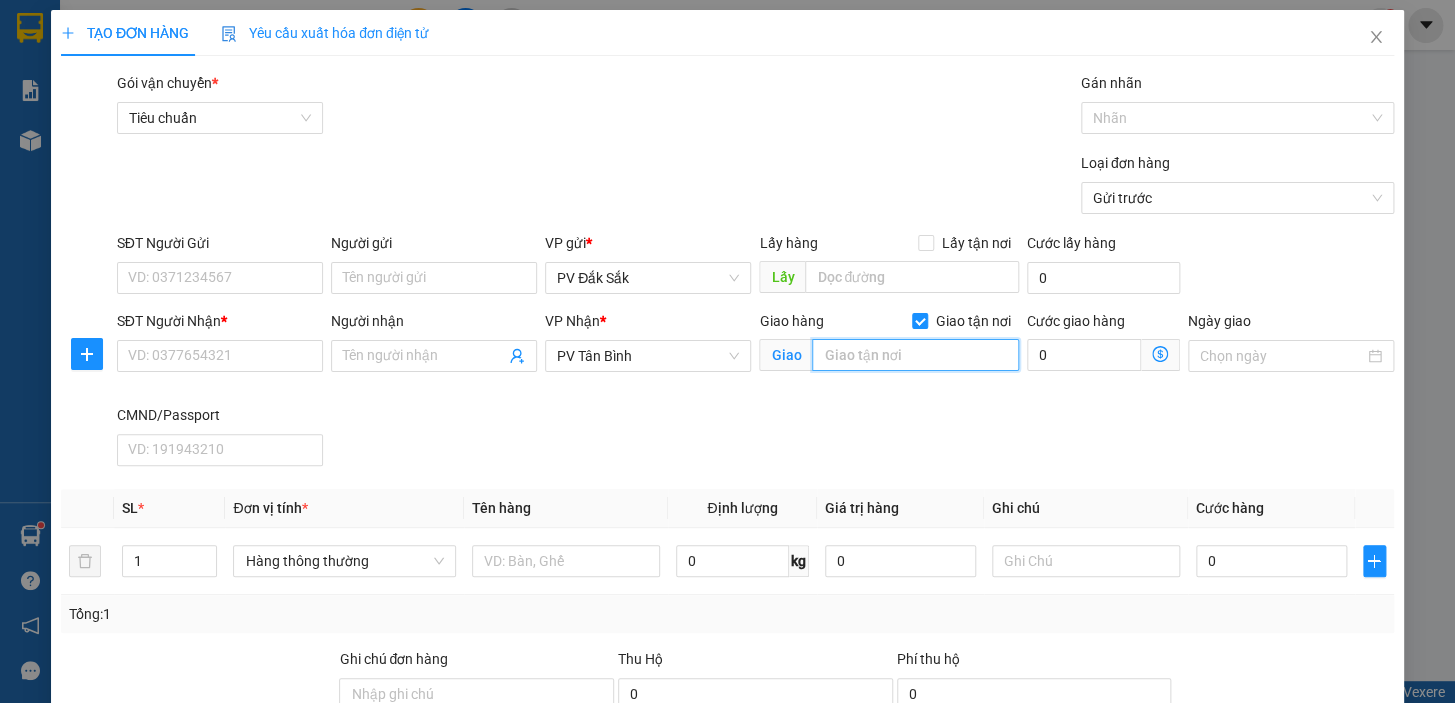 click at bounding box center [915, 355] 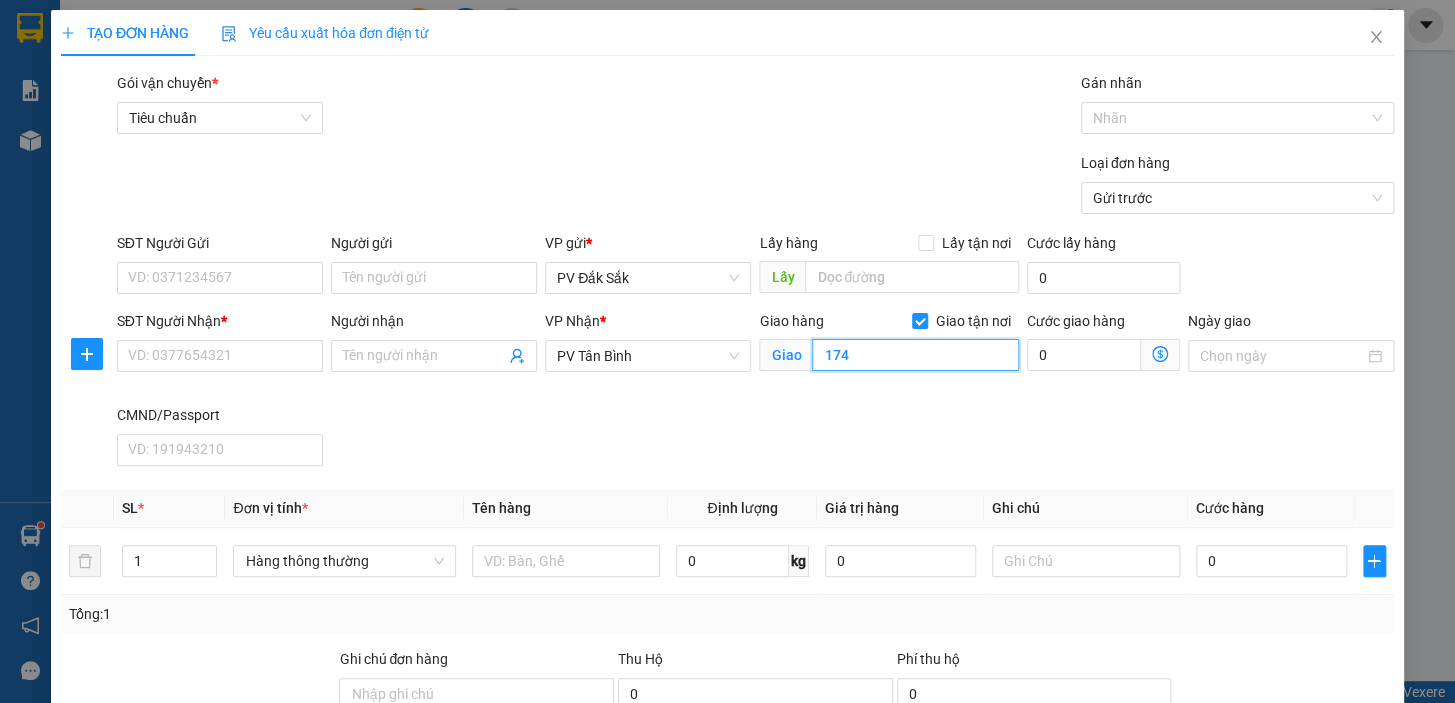 type on "174" 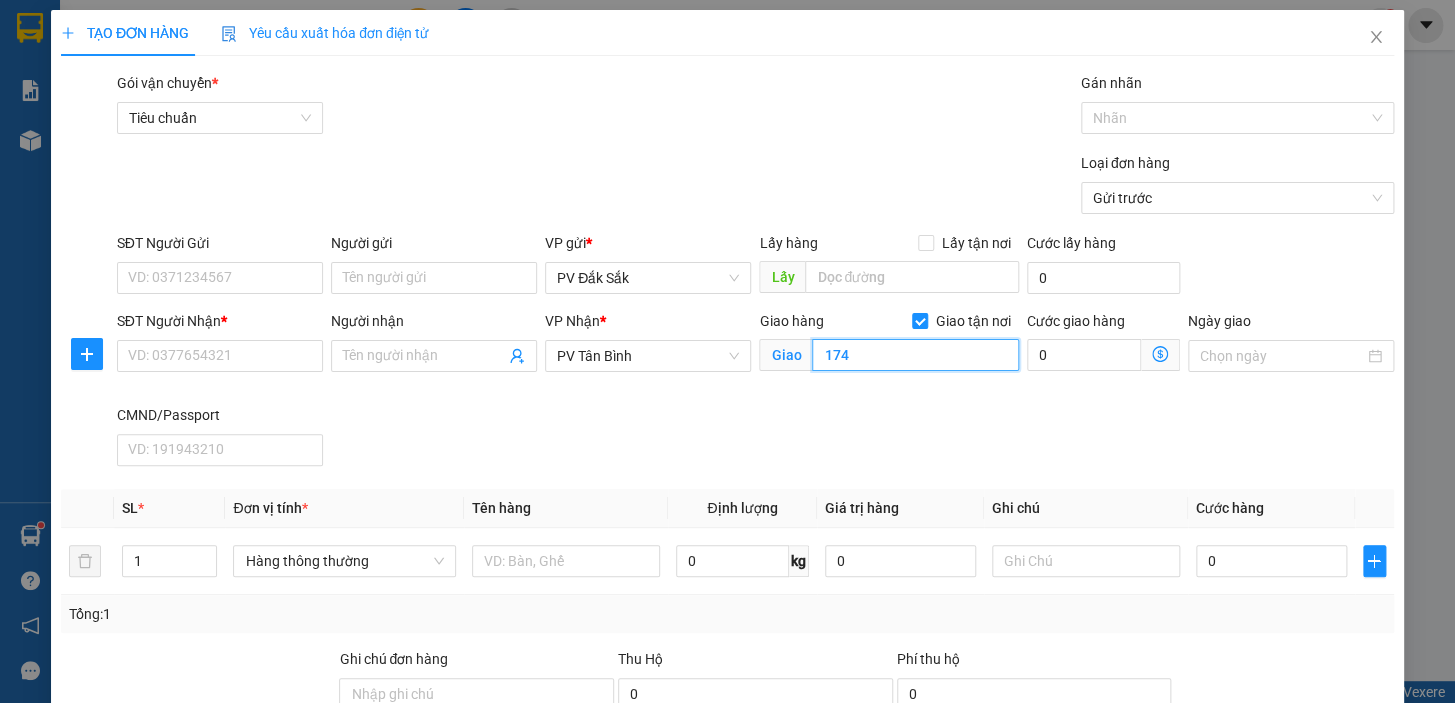 click on "Giao hàng Giao tận nơi Giao 174" at bounding box center (889, 357) 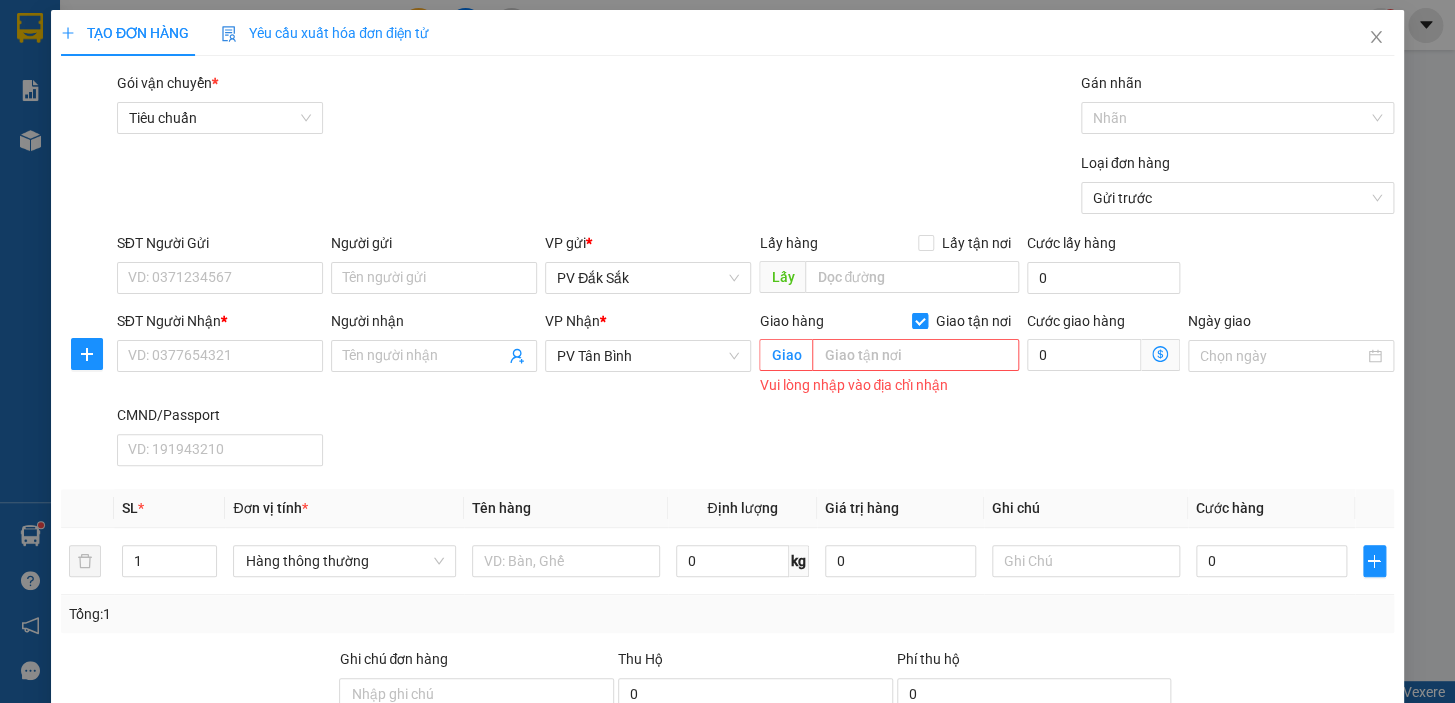 click at bounding box center (920, 321) 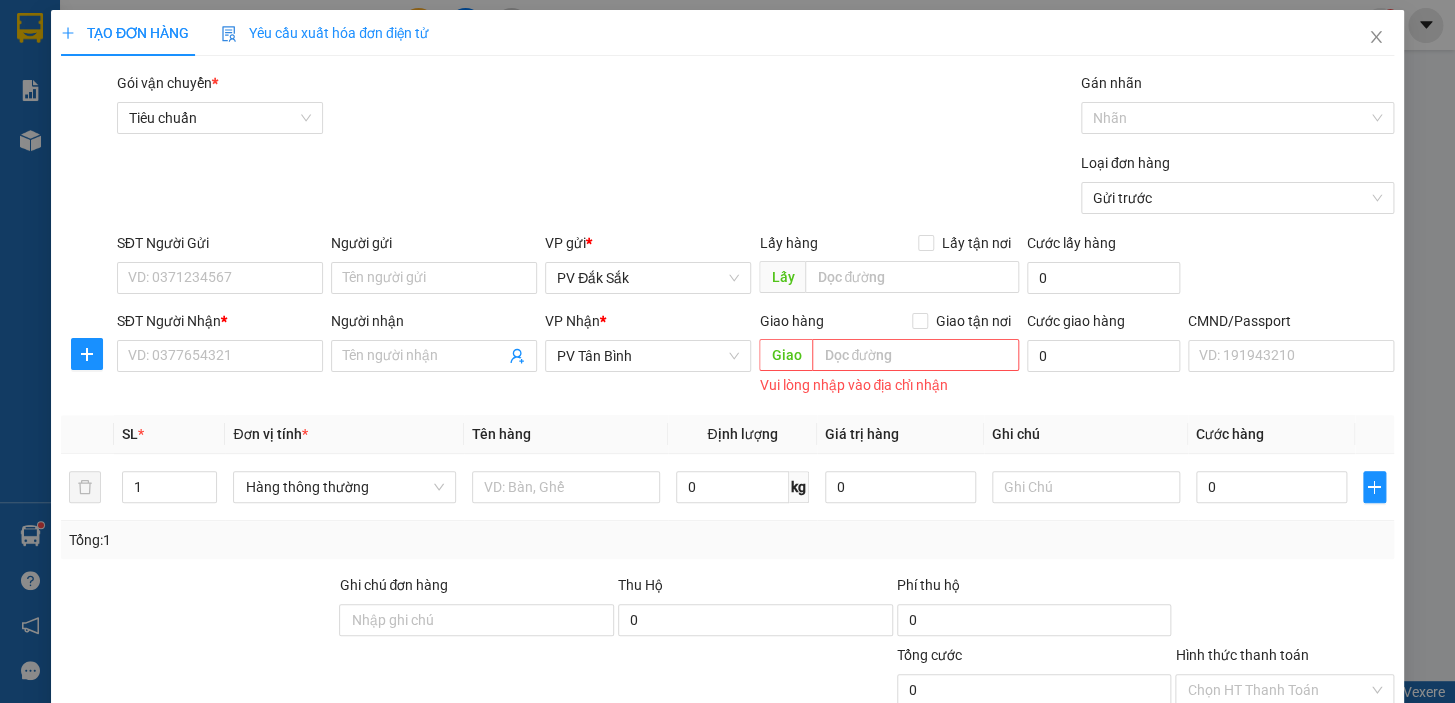 click on "Tên hàng" at bounding box center [566, 434] 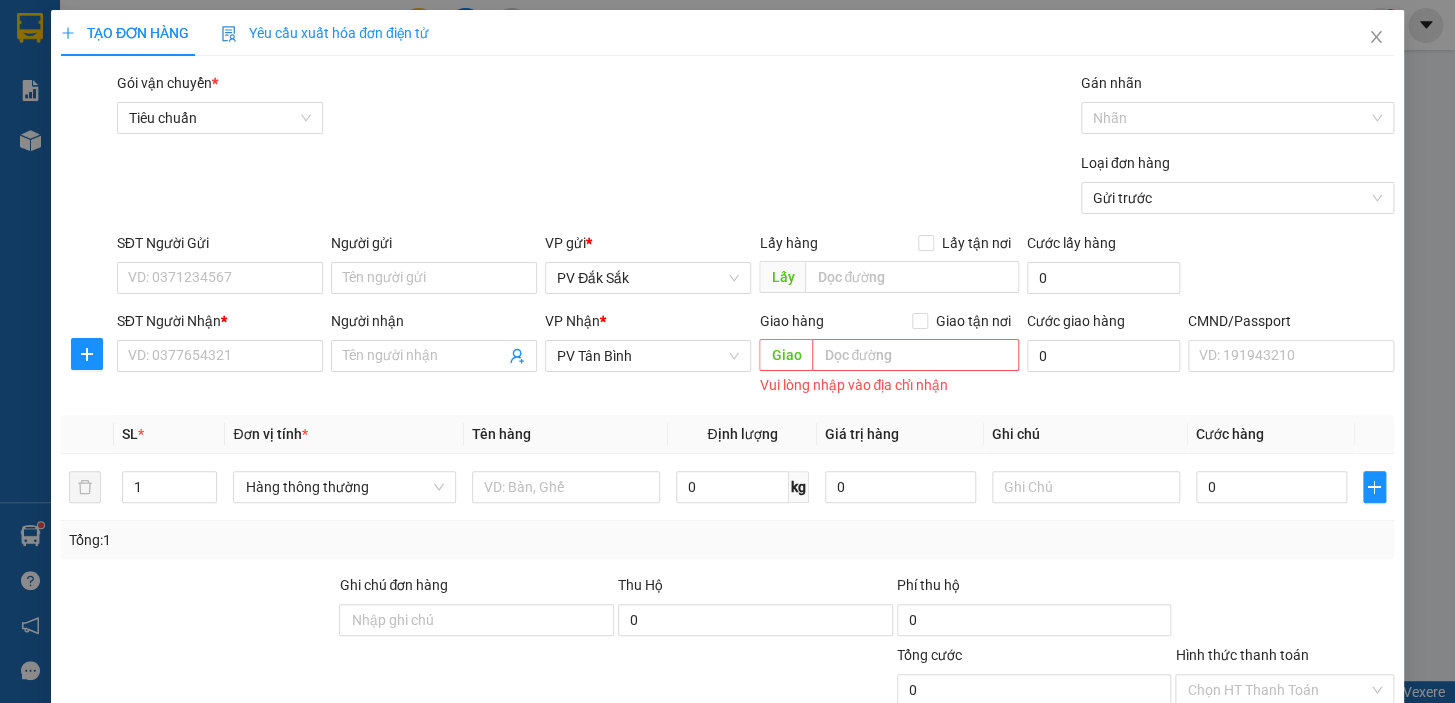 click on "SĐT Người Nhận  * VD: 0377654321" at bounding box center [220, 345] 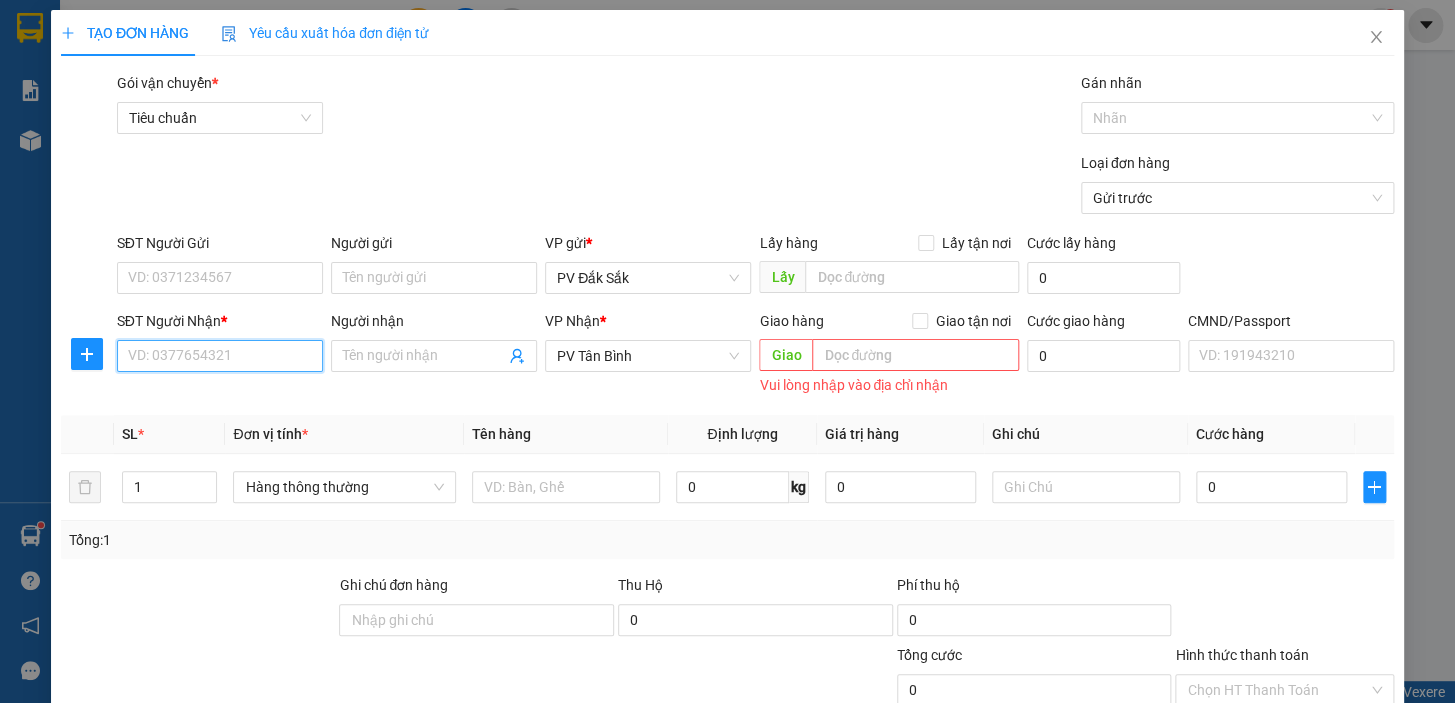 click on "SĐT Người Nhận  *" at bounding box center (220, 356) 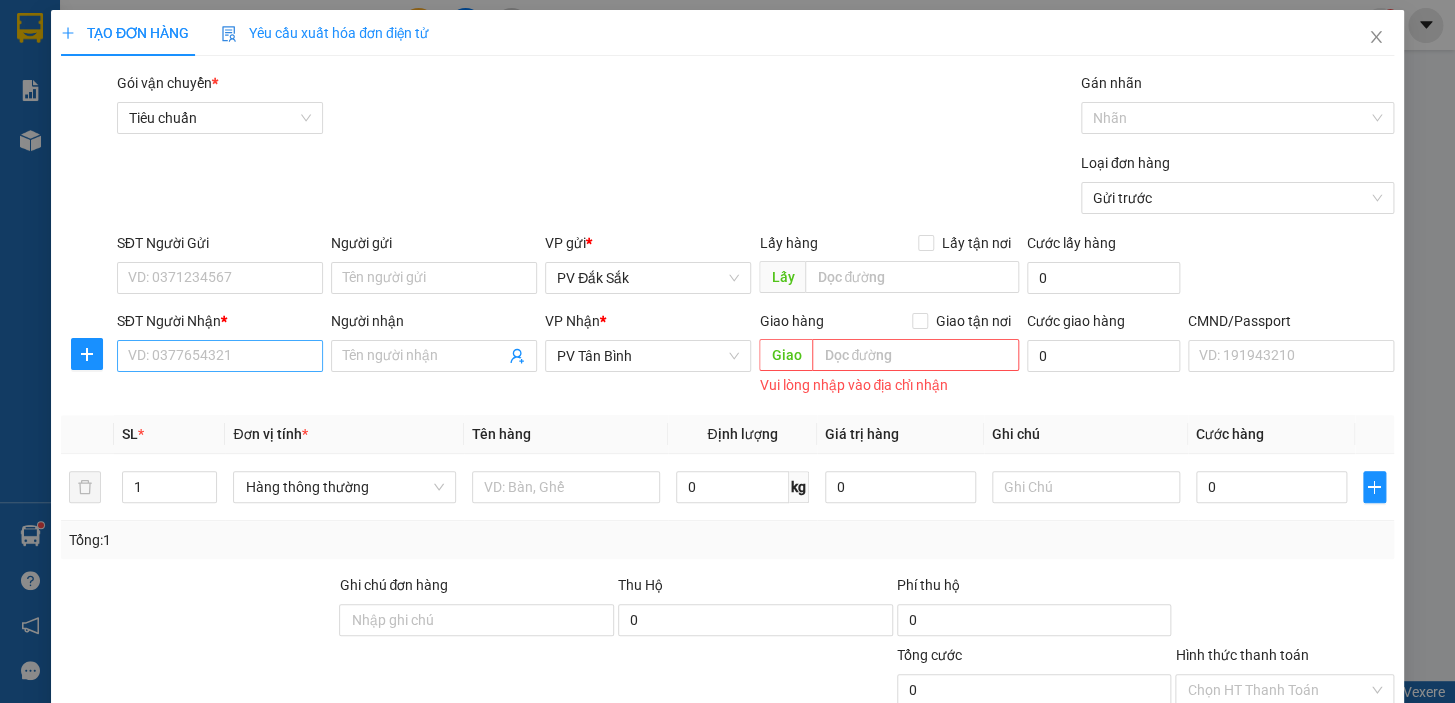 drag, startPoint x: 187, startPoint y: 333, endPoint x: 175, endPoint y: 370, distance: 38.8973 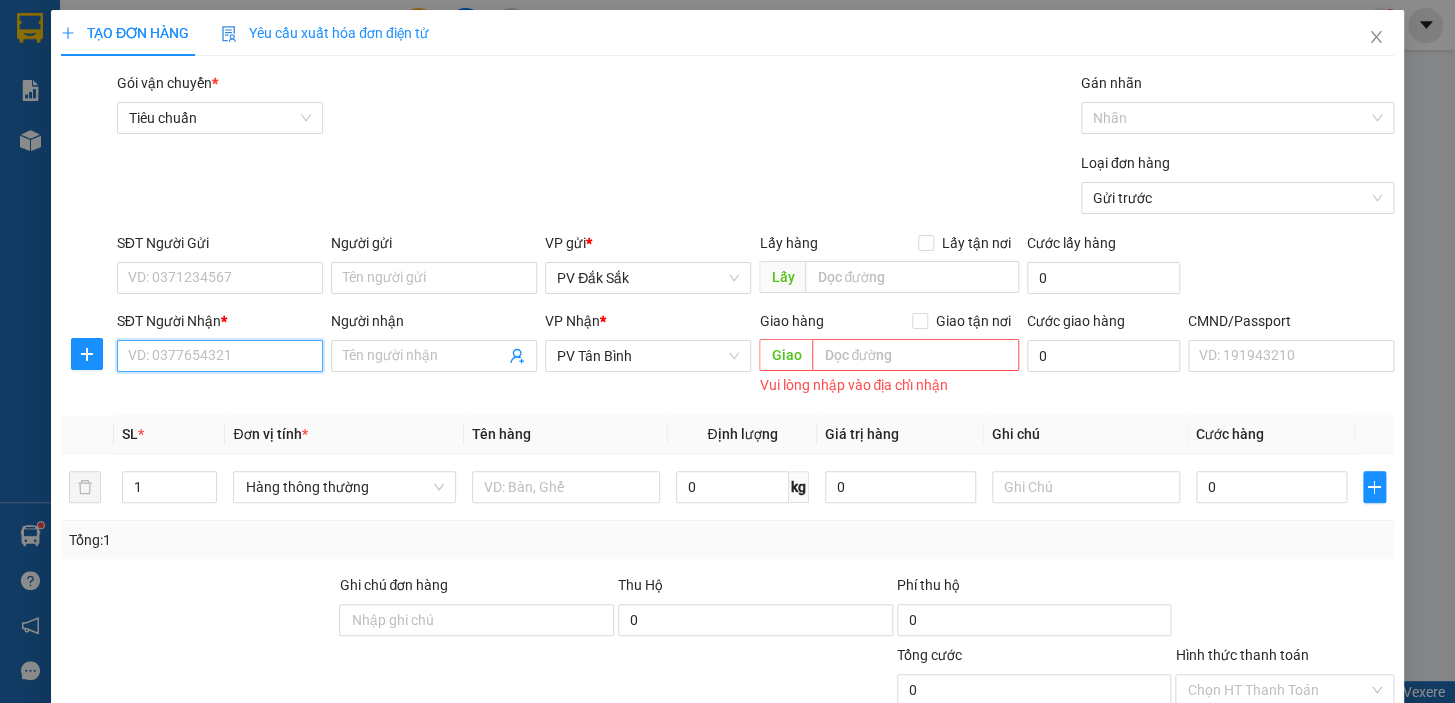 click on "SĐT Người Nhận  *" at bounding box center (220, 356) 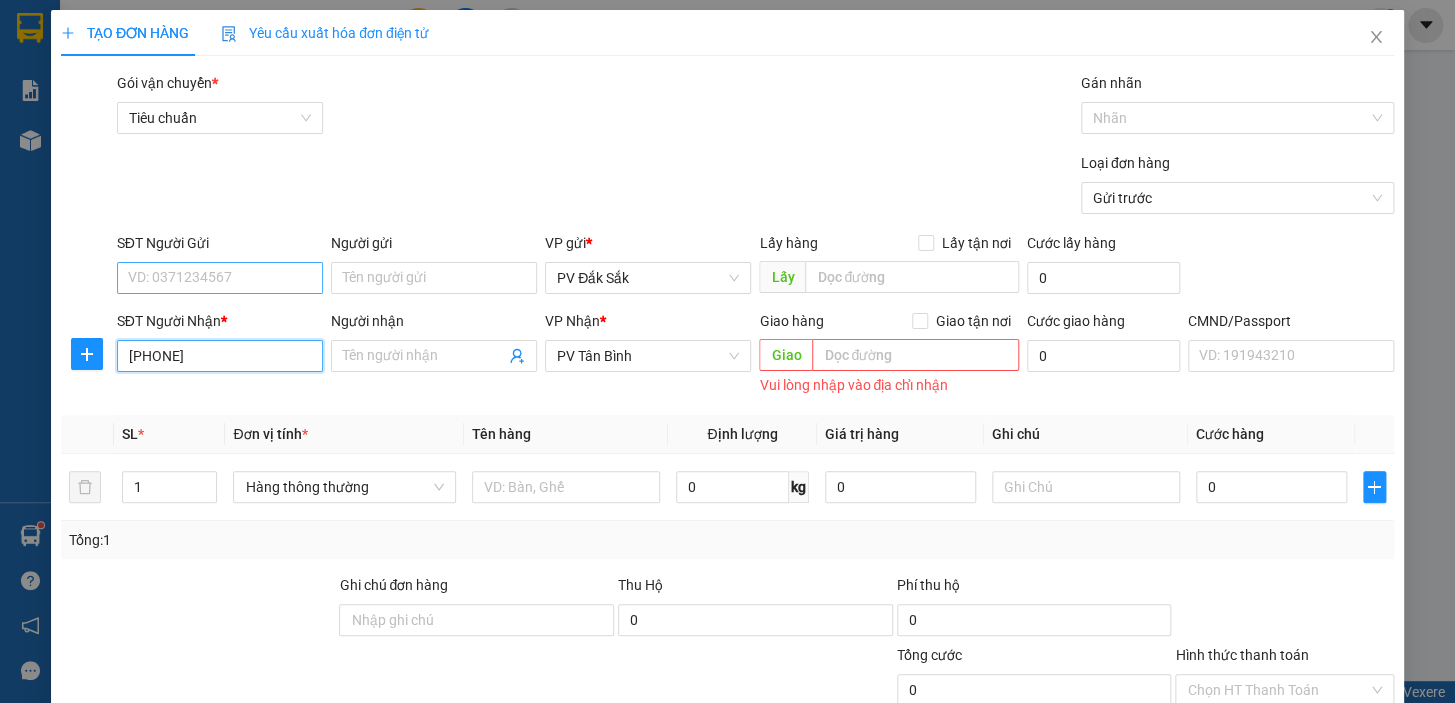 type on "0369009927" 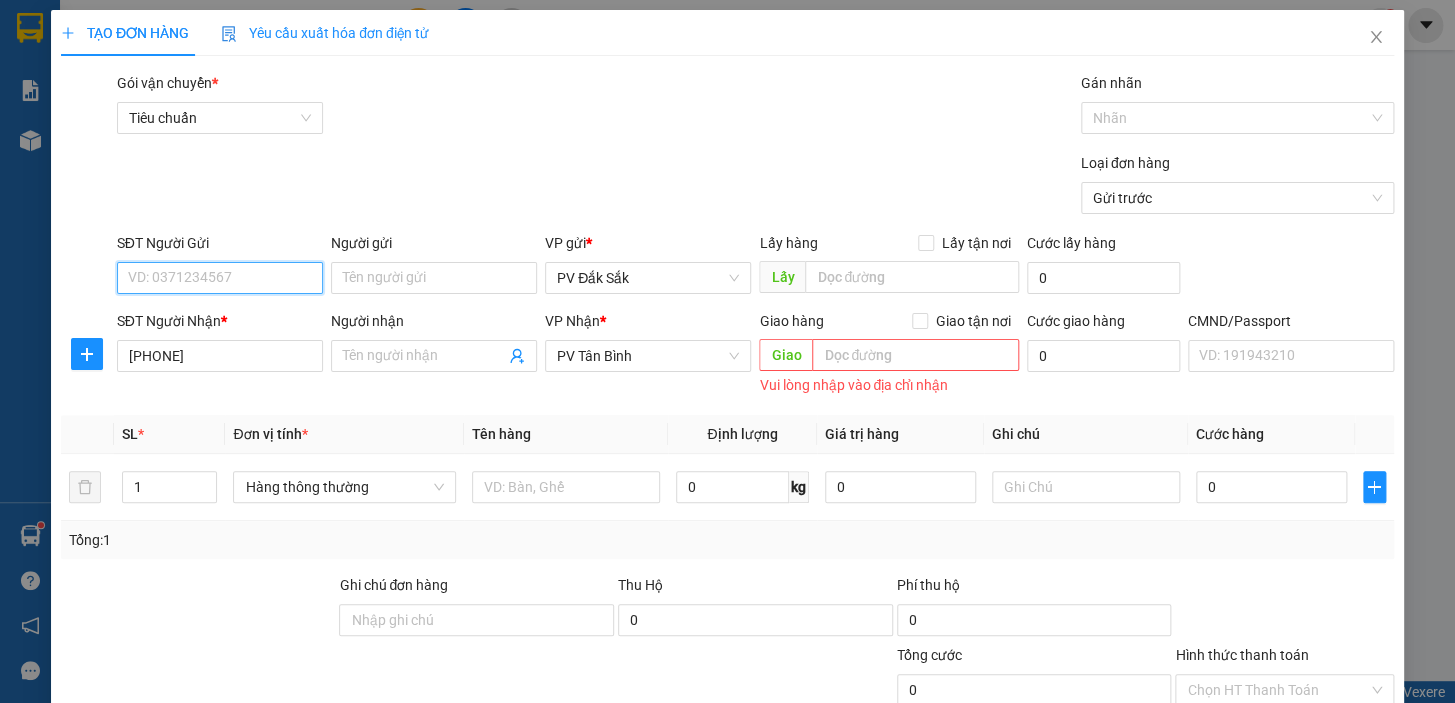 click on "SĐT Người Gửi" at bounding box center (220, 278) 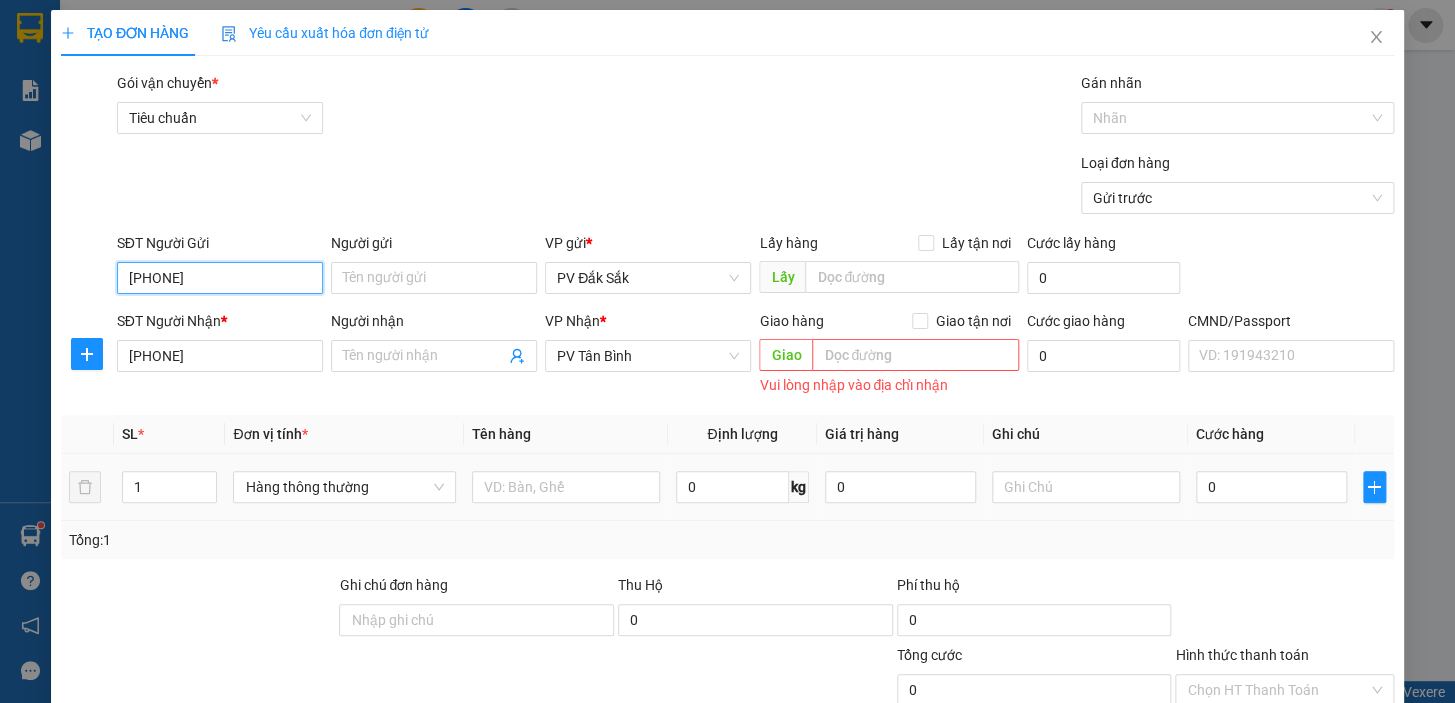 type on "0961935143" 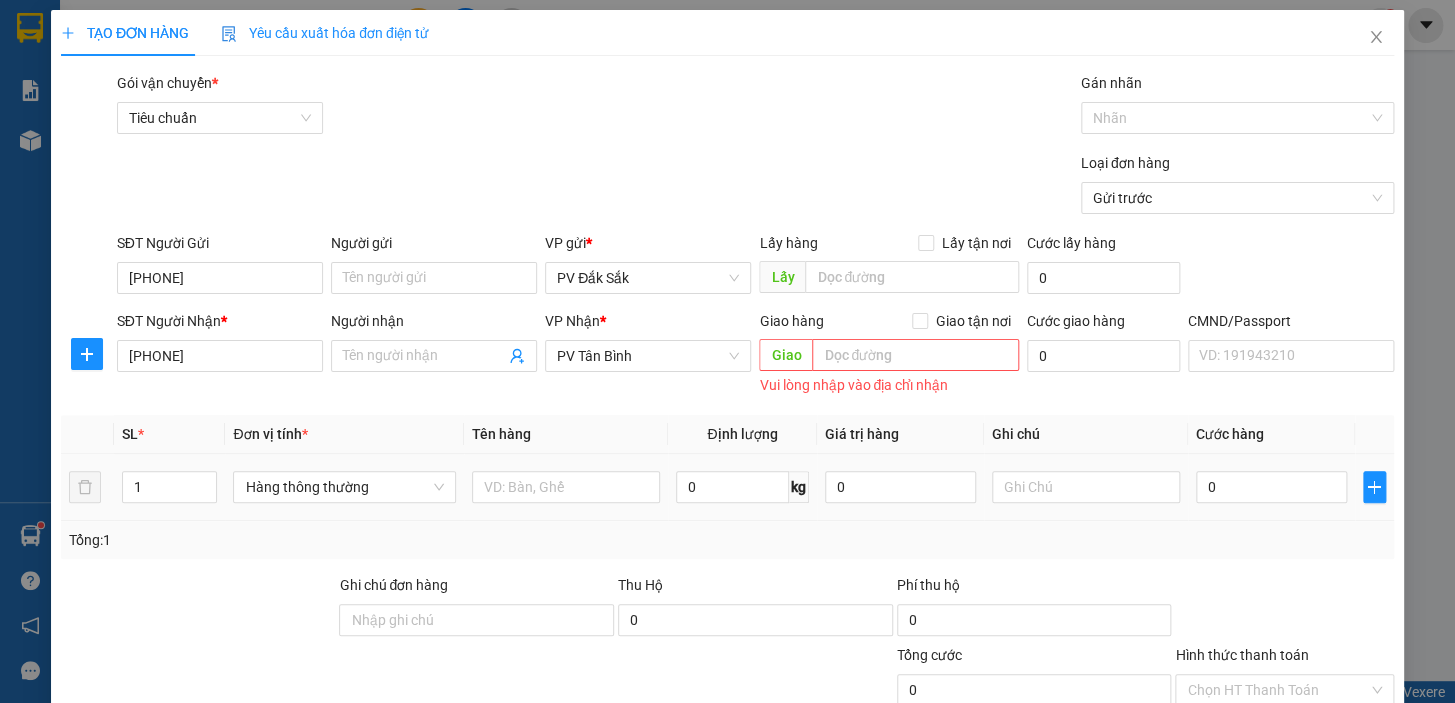 drag, startPoint x: 682, startPoint y: 507, endPoint x: 426, endPoint y: 434, distance: 266.2048 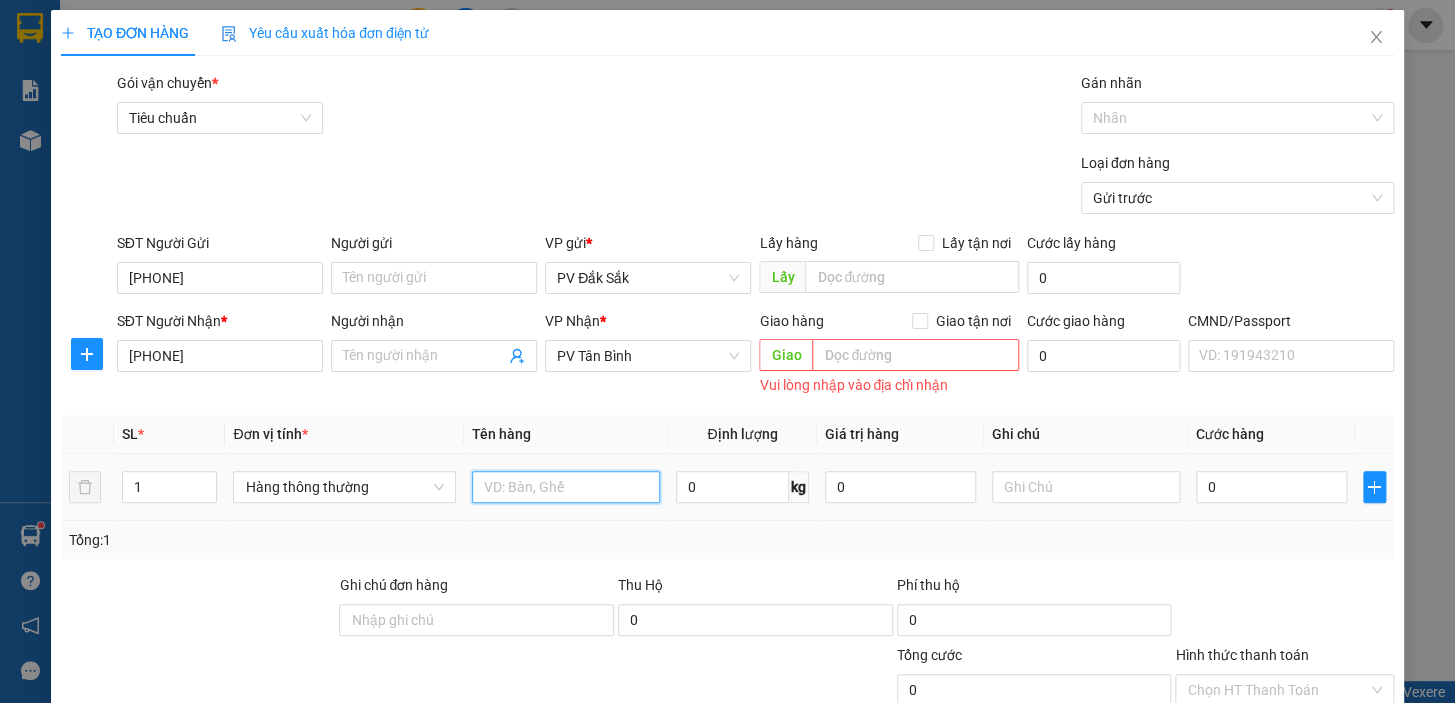 click at bounding box center (566, 487) 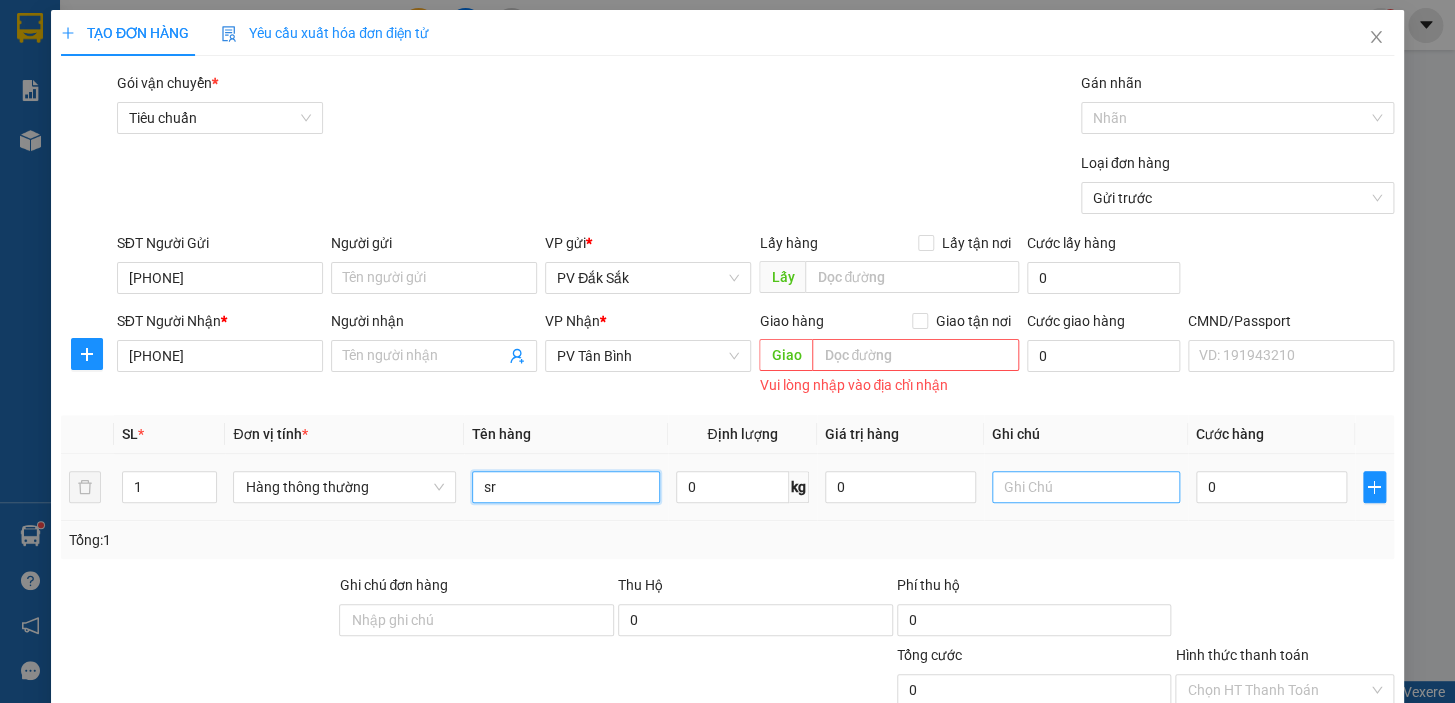 type on "sr" 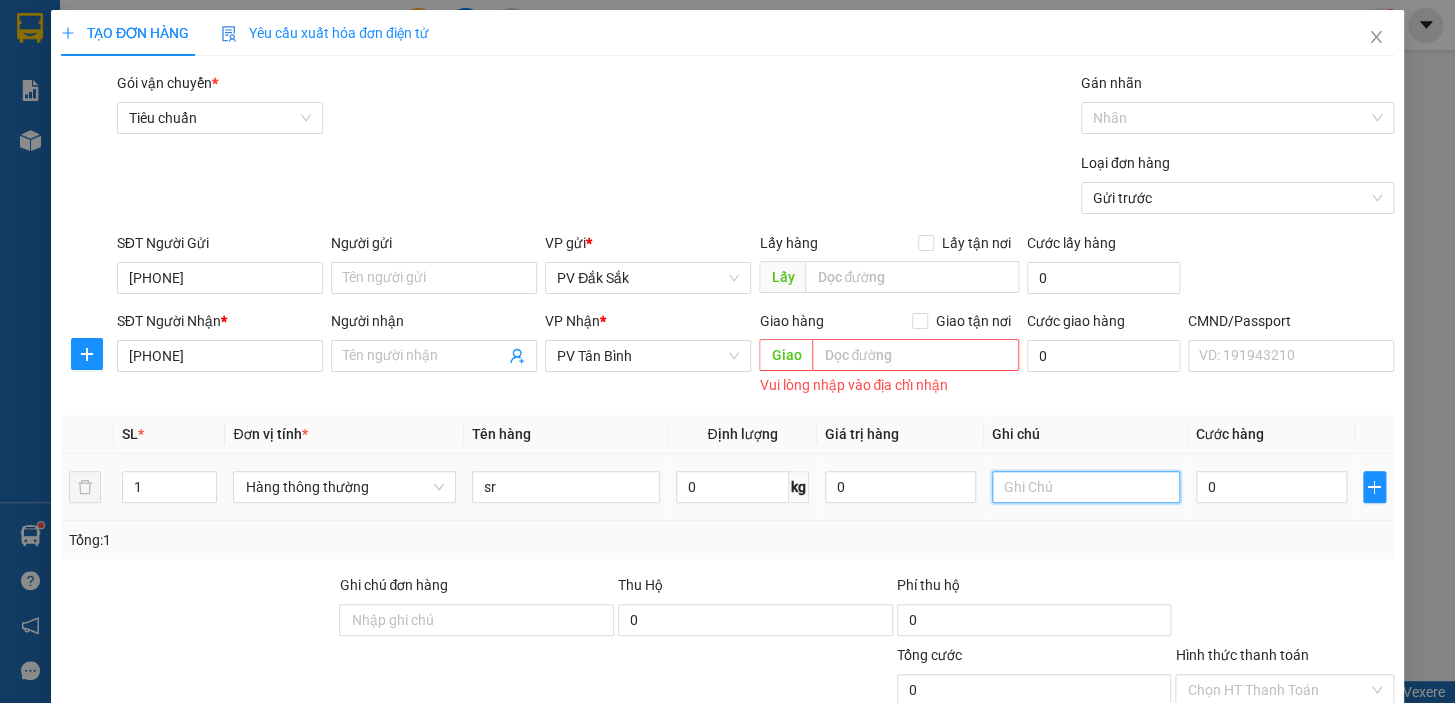 click at bounding box center (1086, 487) 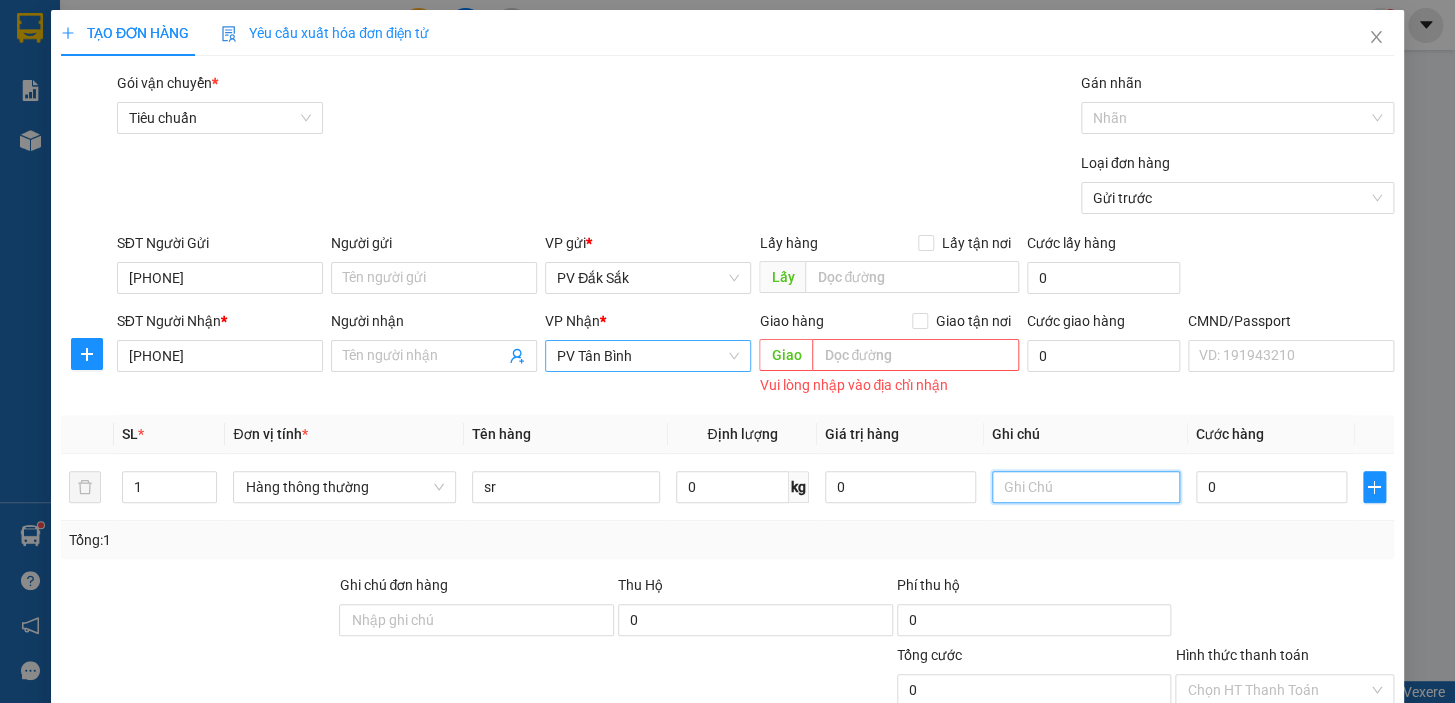click on "PV Tân Bình" at bounding box center [648, 356] 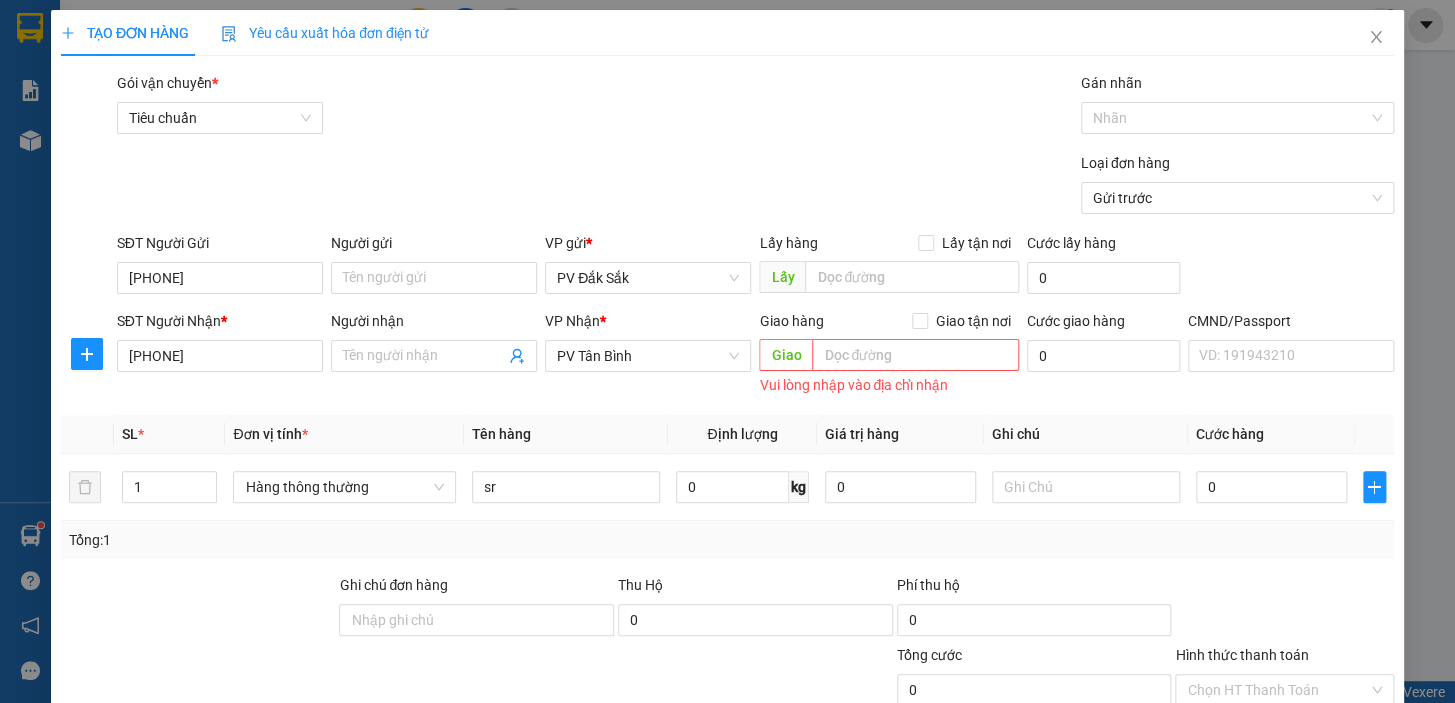 scroll, scrollTop: 31, scrollLeft: 0, axis: vertical 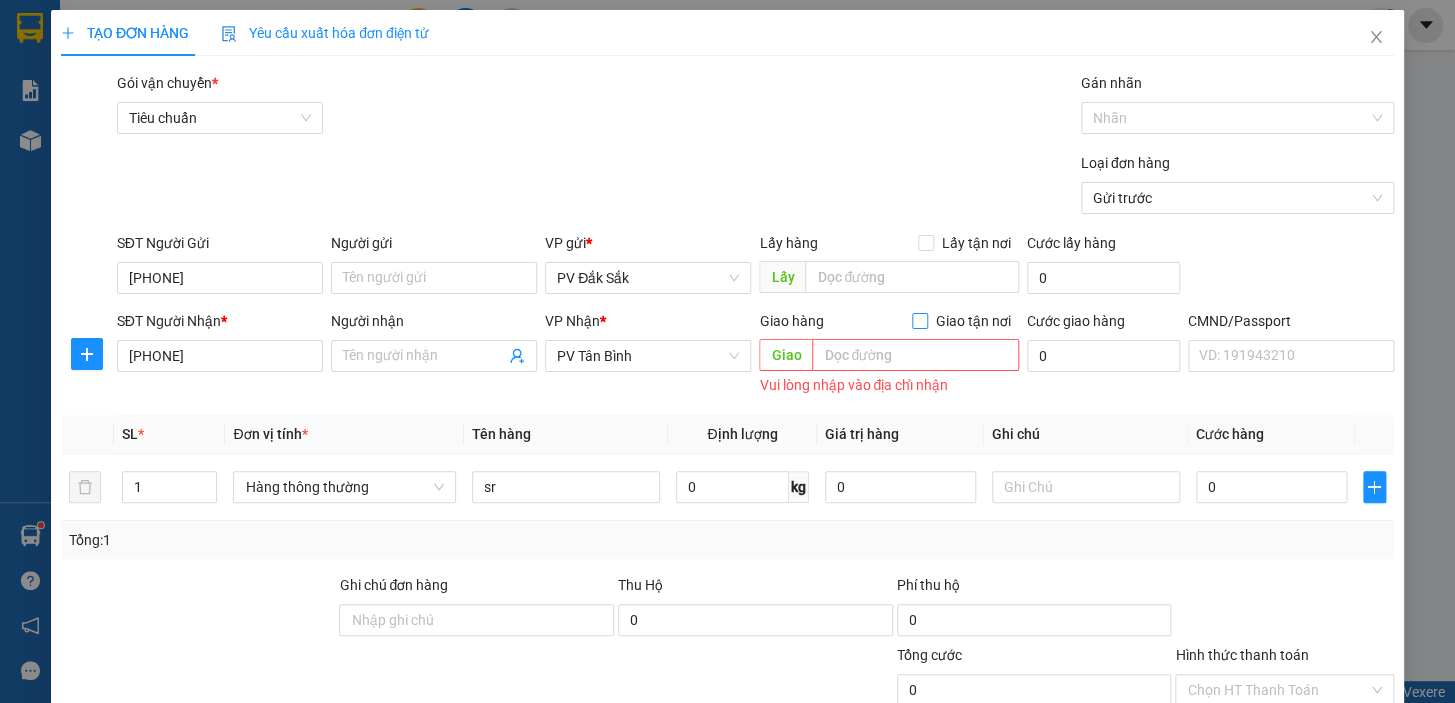 click on "Giao tận nơi" at bounding box center [919, 320] 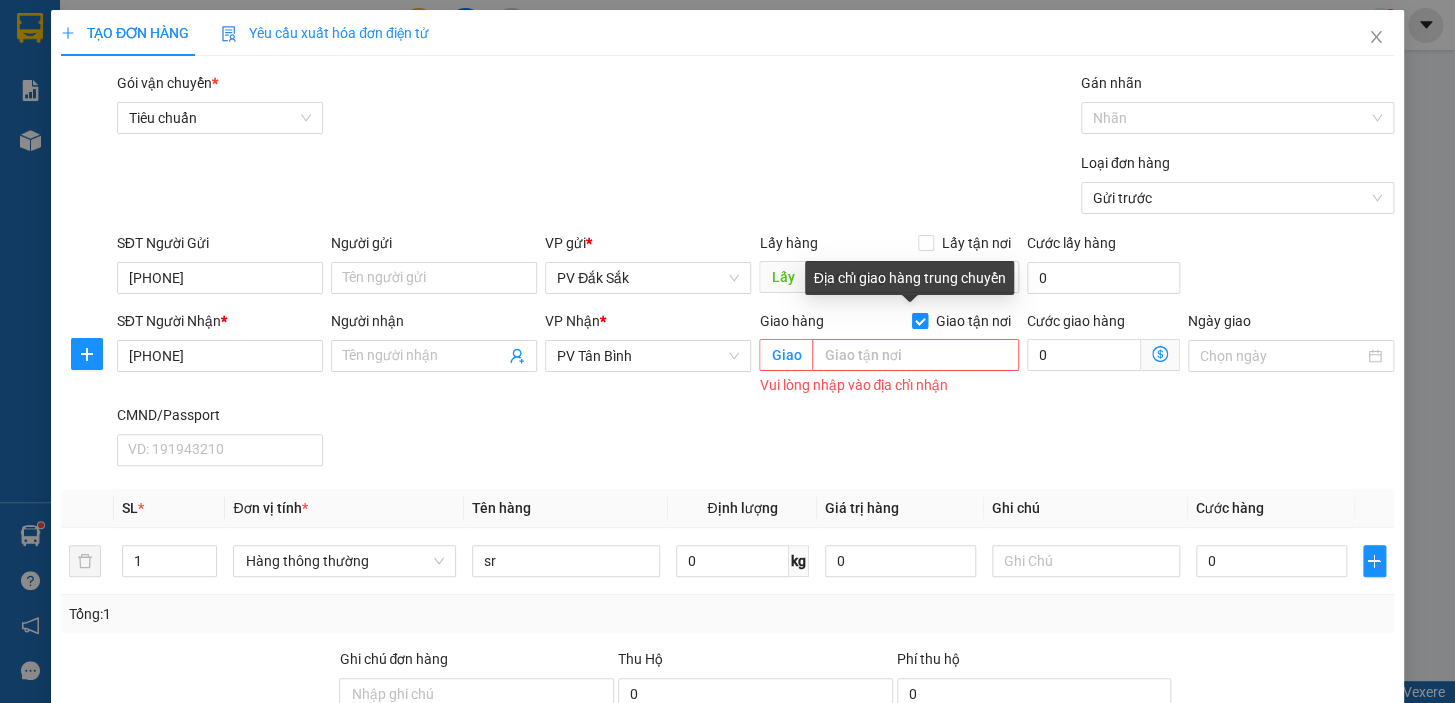 click on "Giao tận nơi" at bounding box center (919, 320) 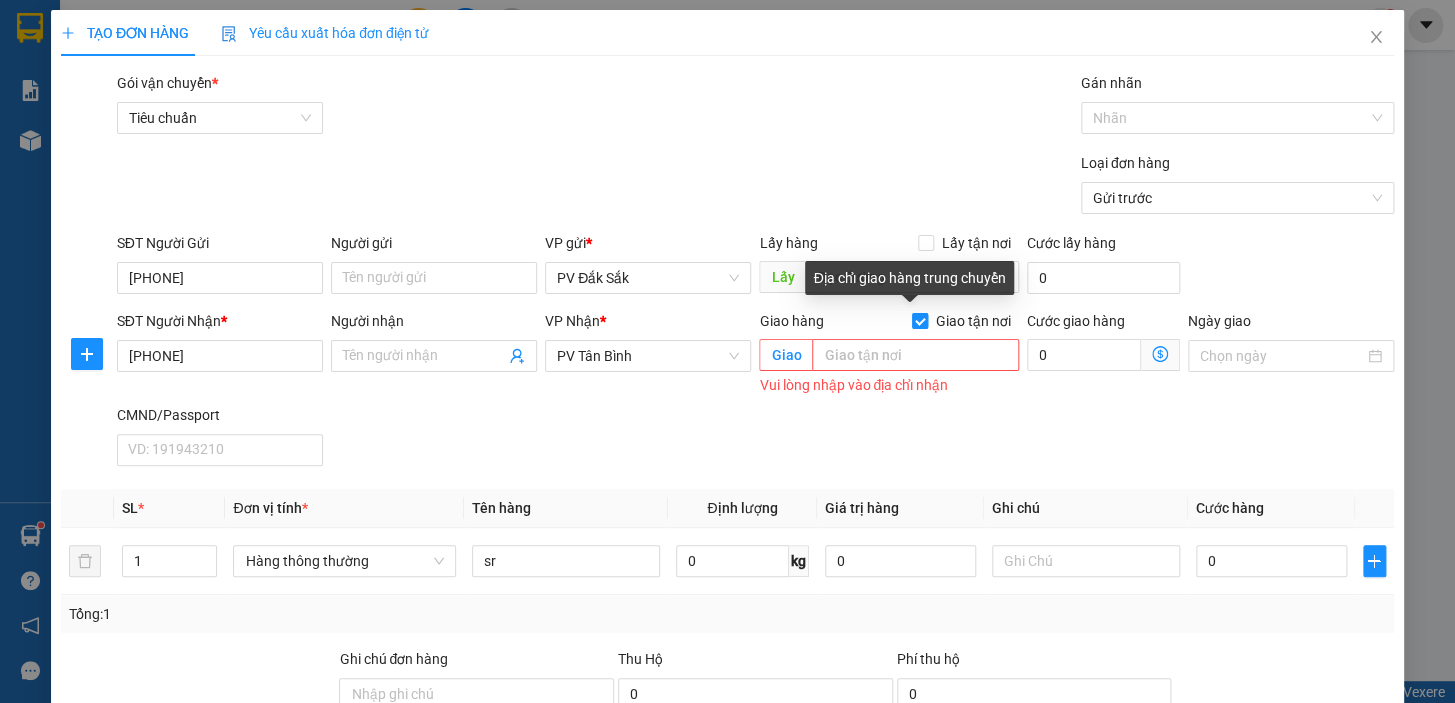 checkbox on "false" 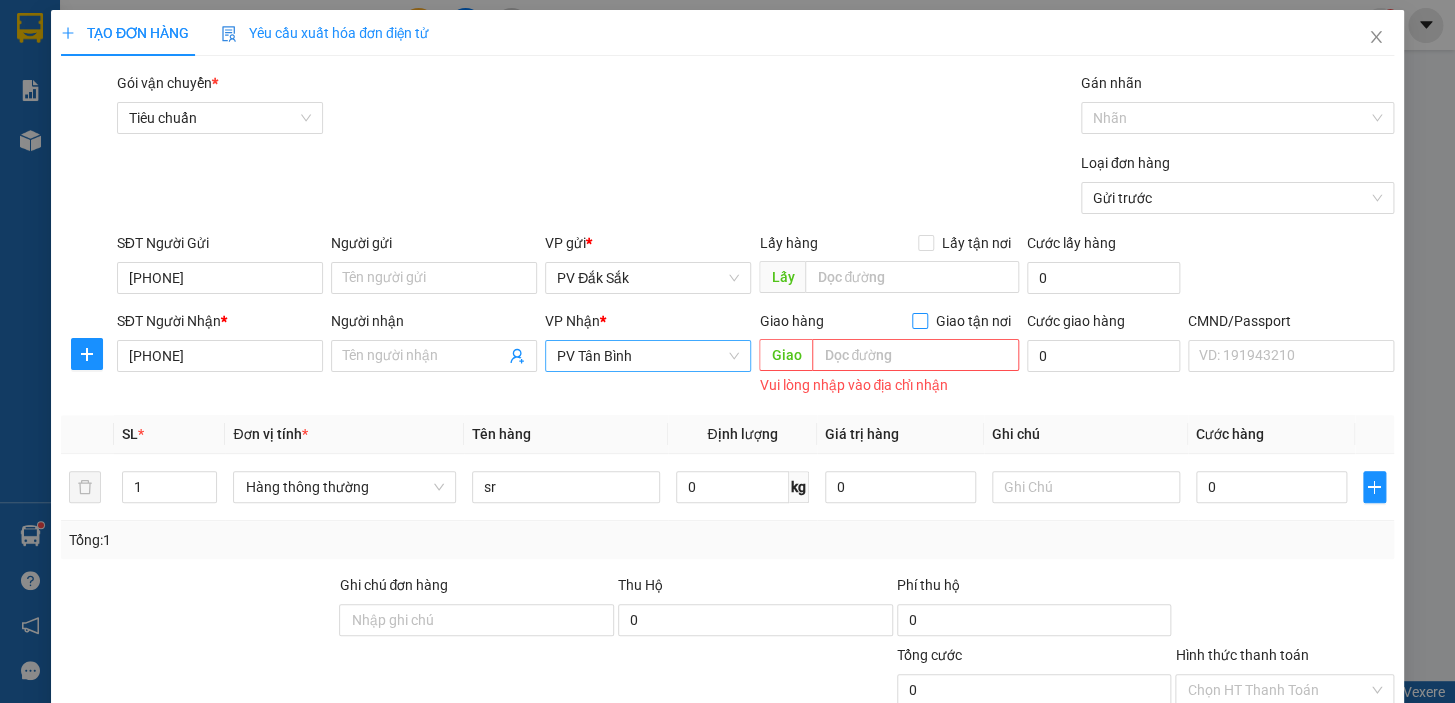 click on "PV Tân Bình" at bounding box center (648, 356) 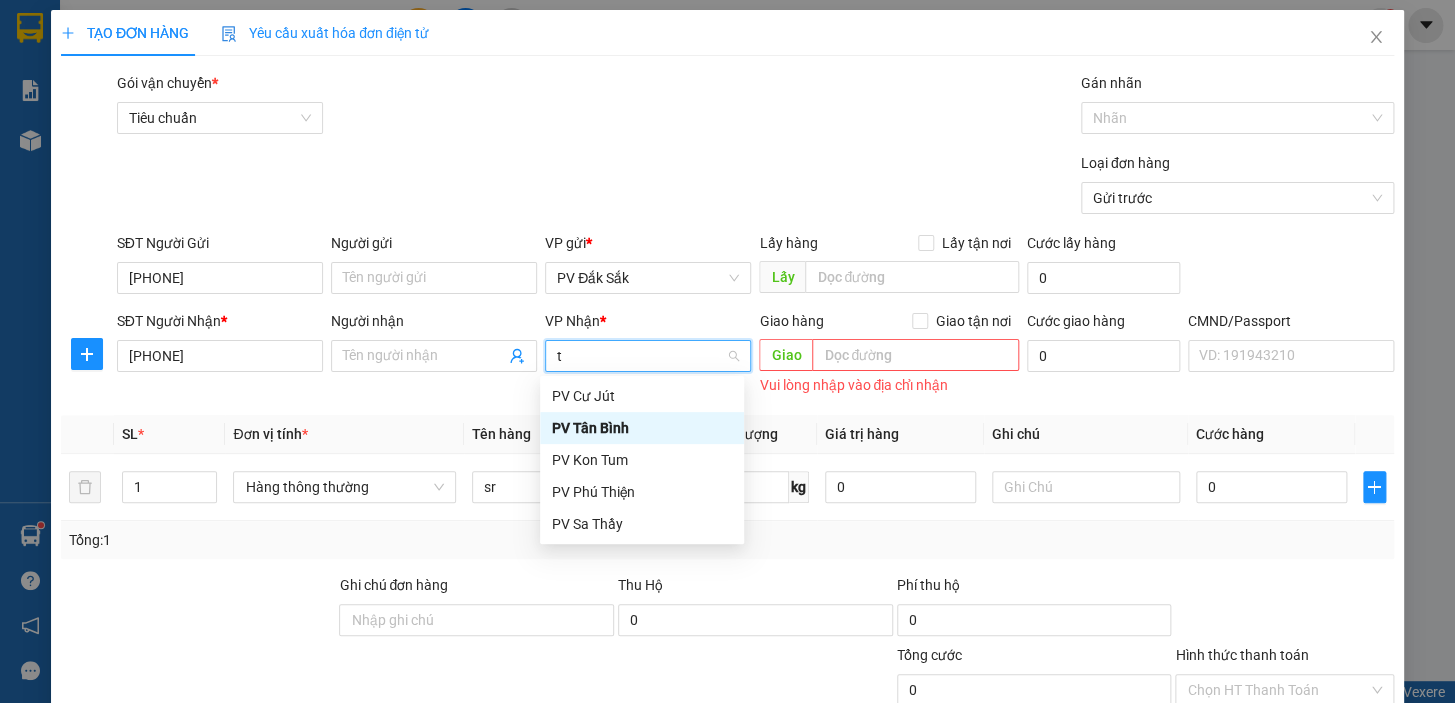 scroll, scrollTop: 0, scrollLeft: 0, axis: both 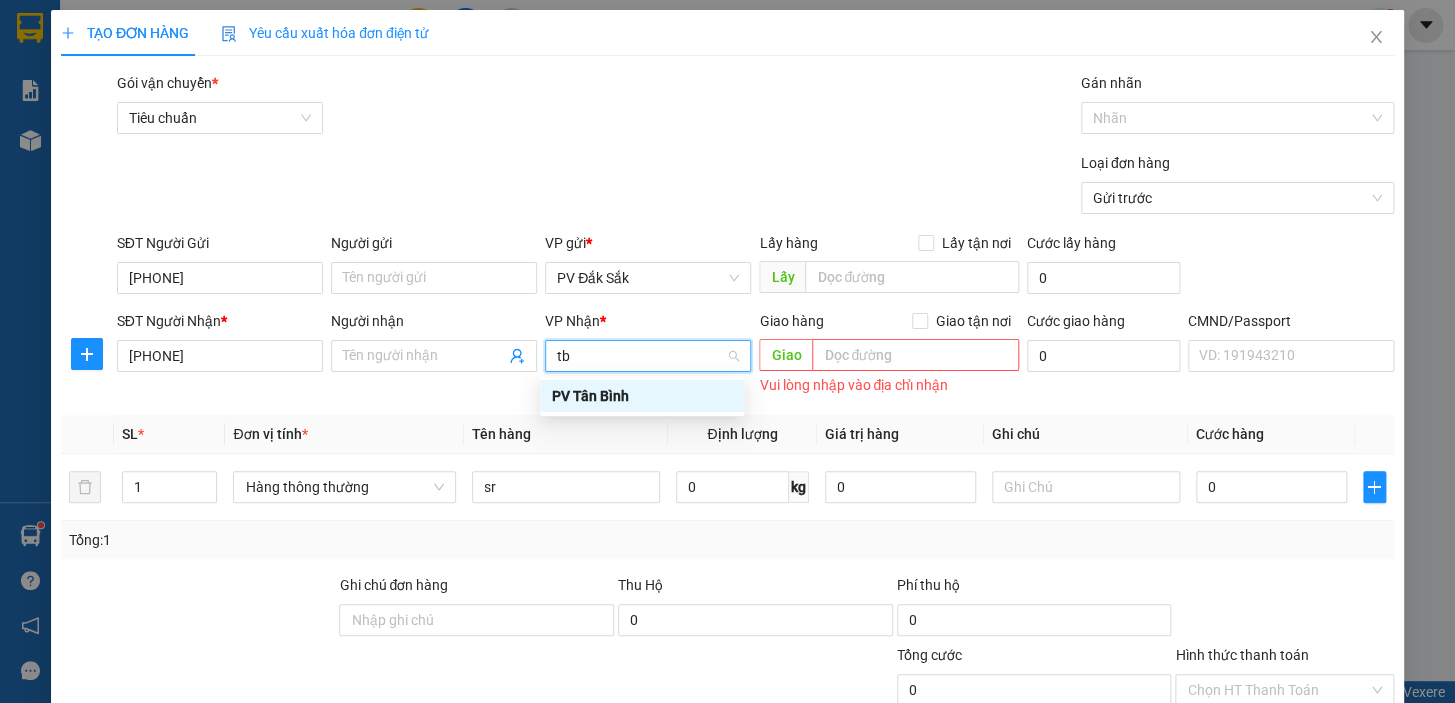 click on "PV Tân Bình" at bounding box center [642, 396] 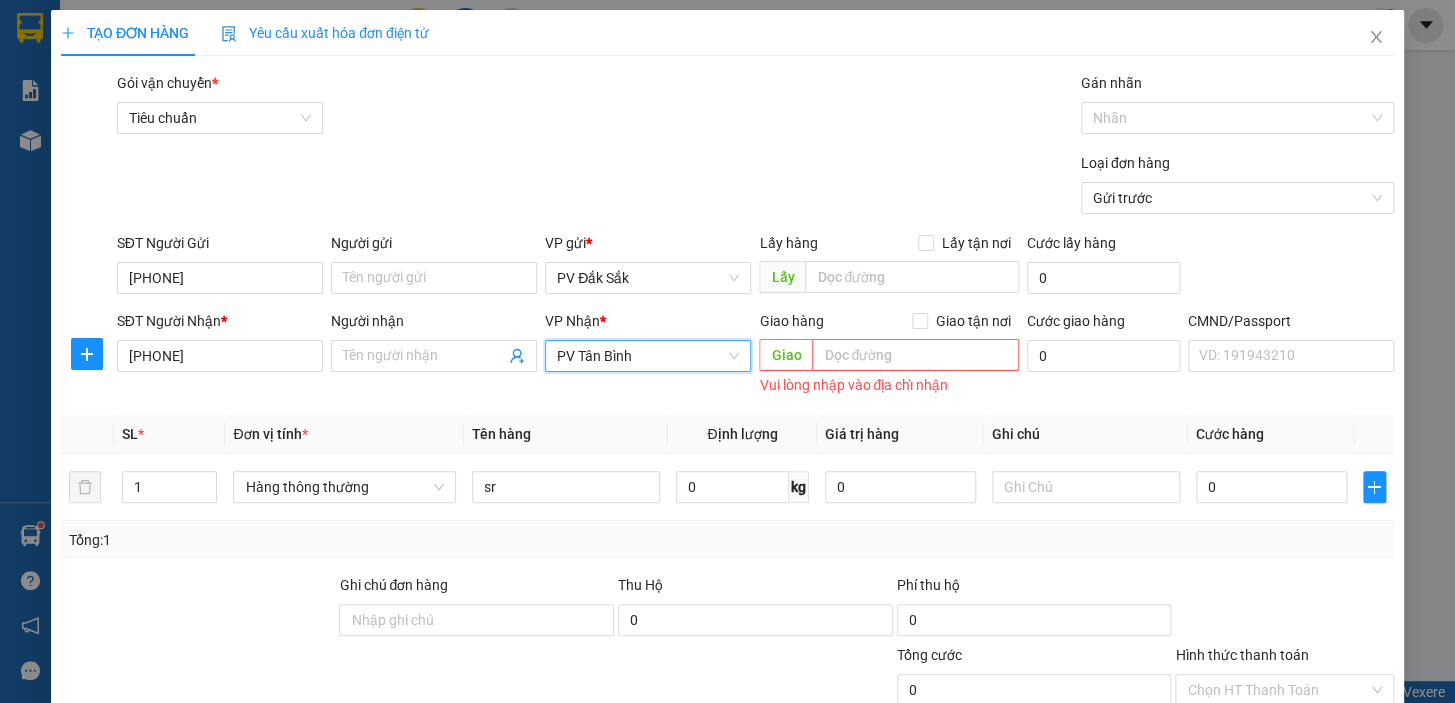 scroll, scrollTop: 181, scrollLeft: 0, axis: vertical 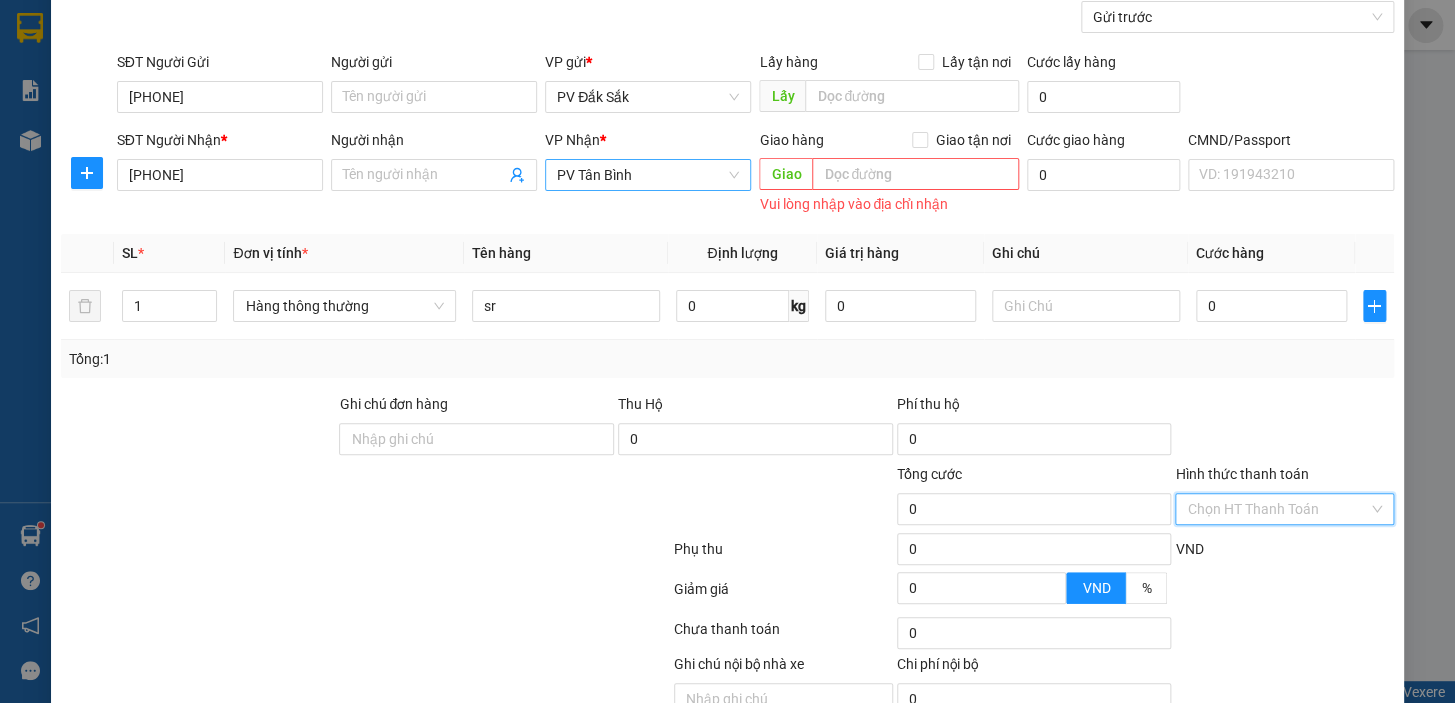click on "Hình thức thanh toán" at bounding box center [1277, 509] 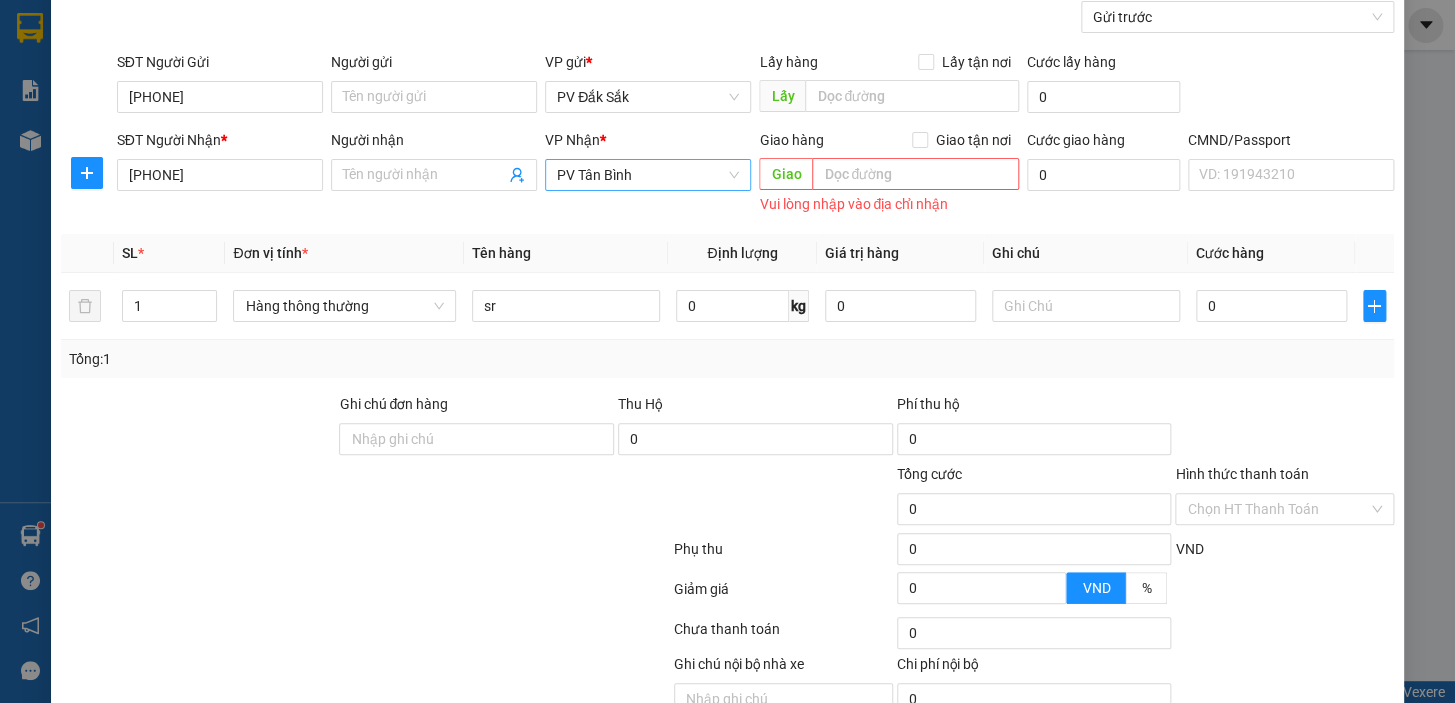 drag, startPoint x: 1042, startPoint y: 396, endPoint x: 1060, endPoint y: 379, distance: 24.758837 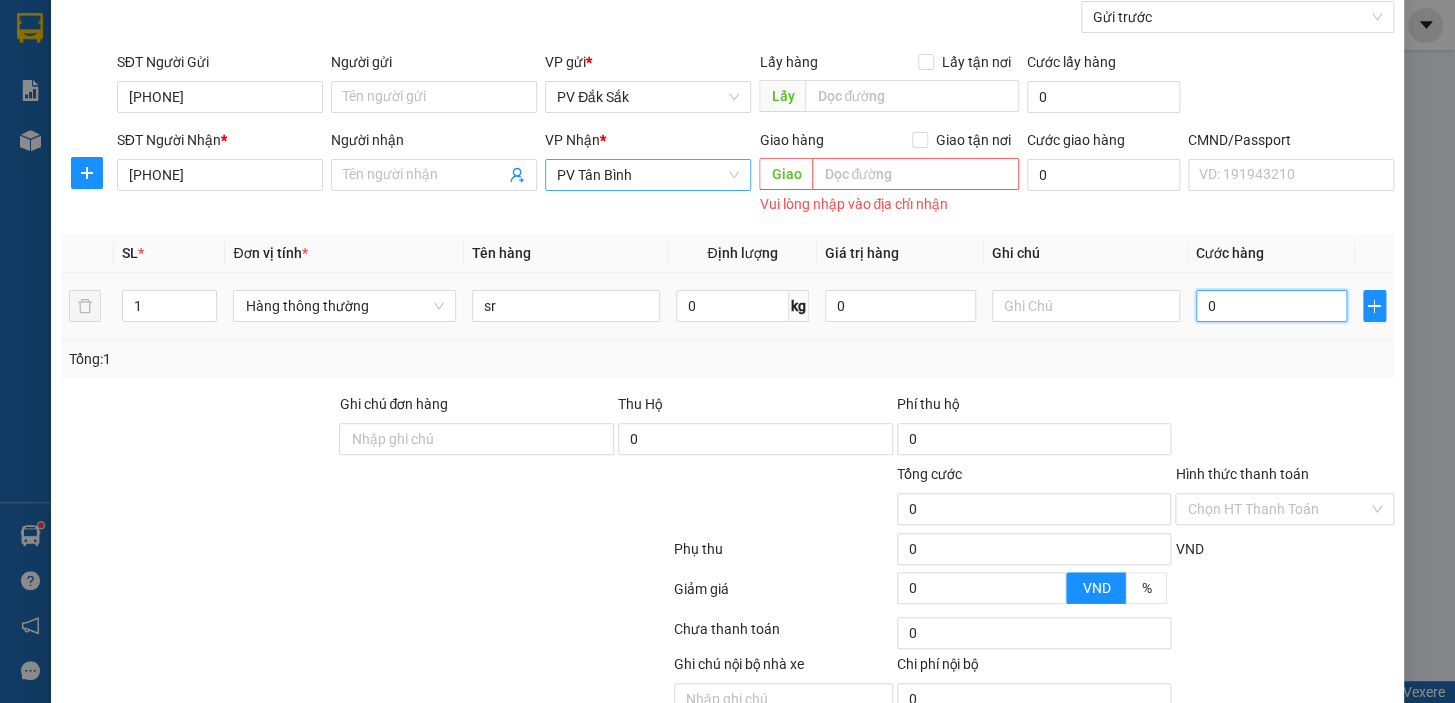 click on "0" at bounding box center [1271, 306] 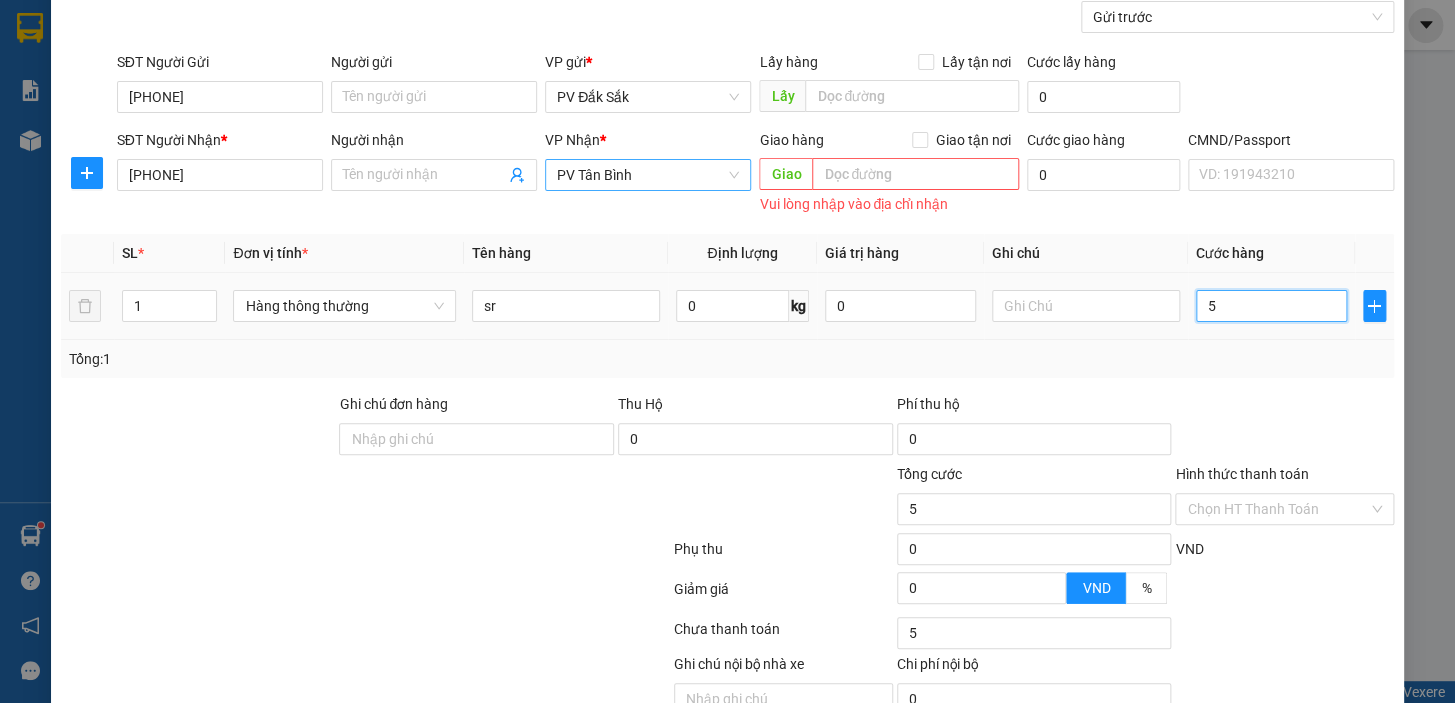 type on "50" 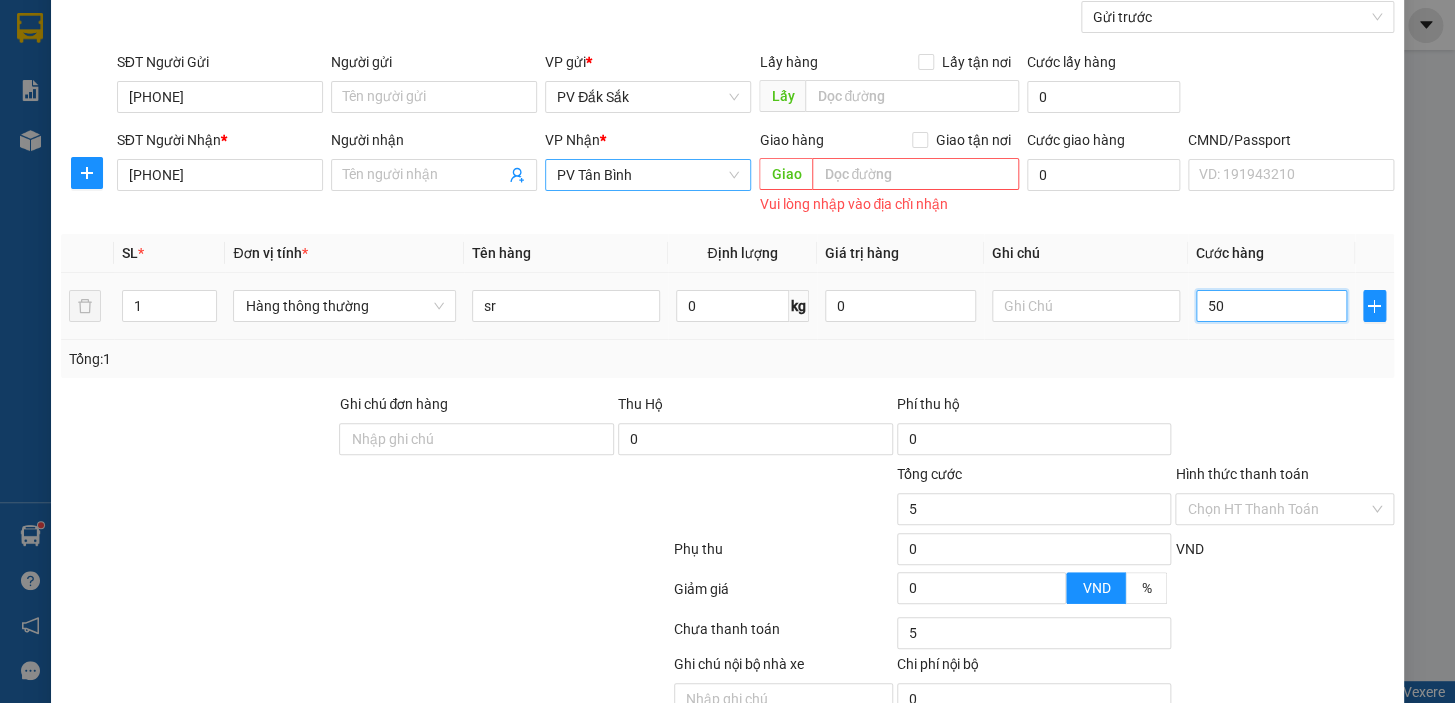type on "50" 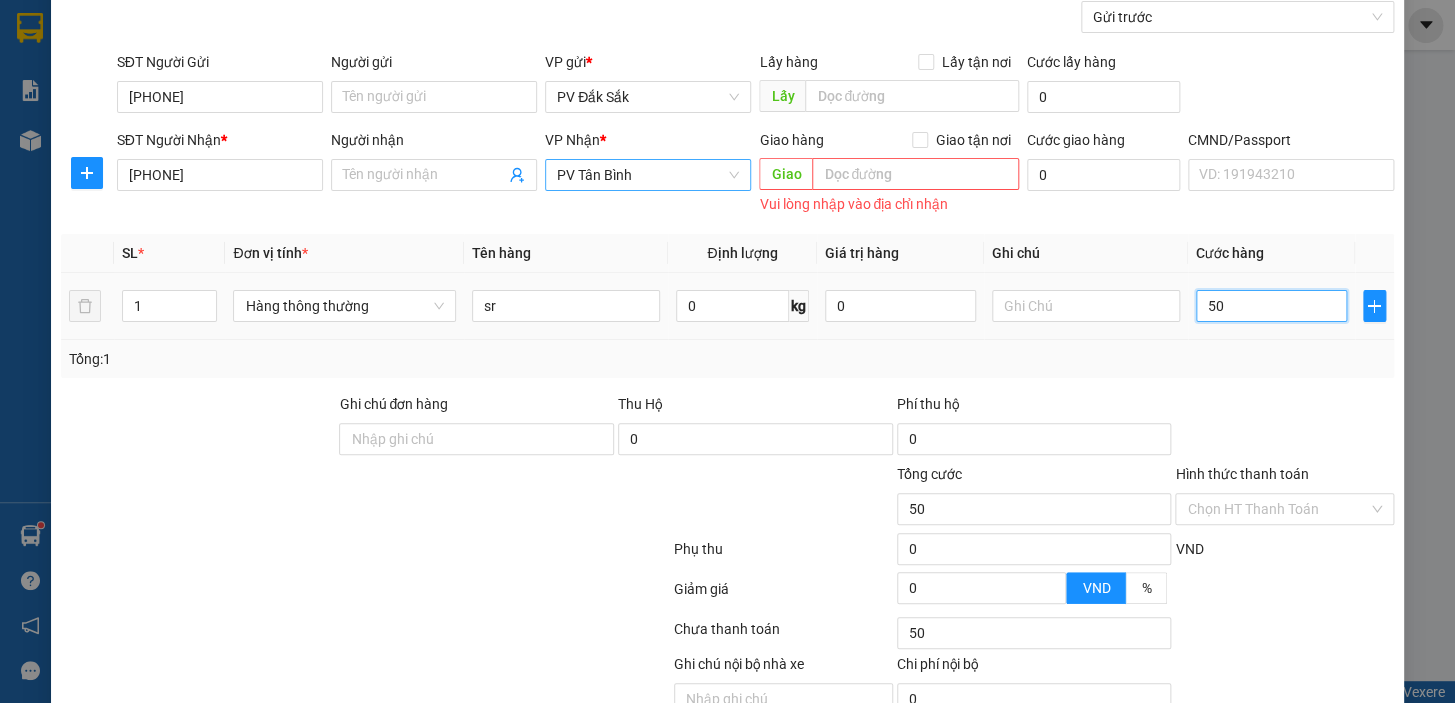 type on "500" 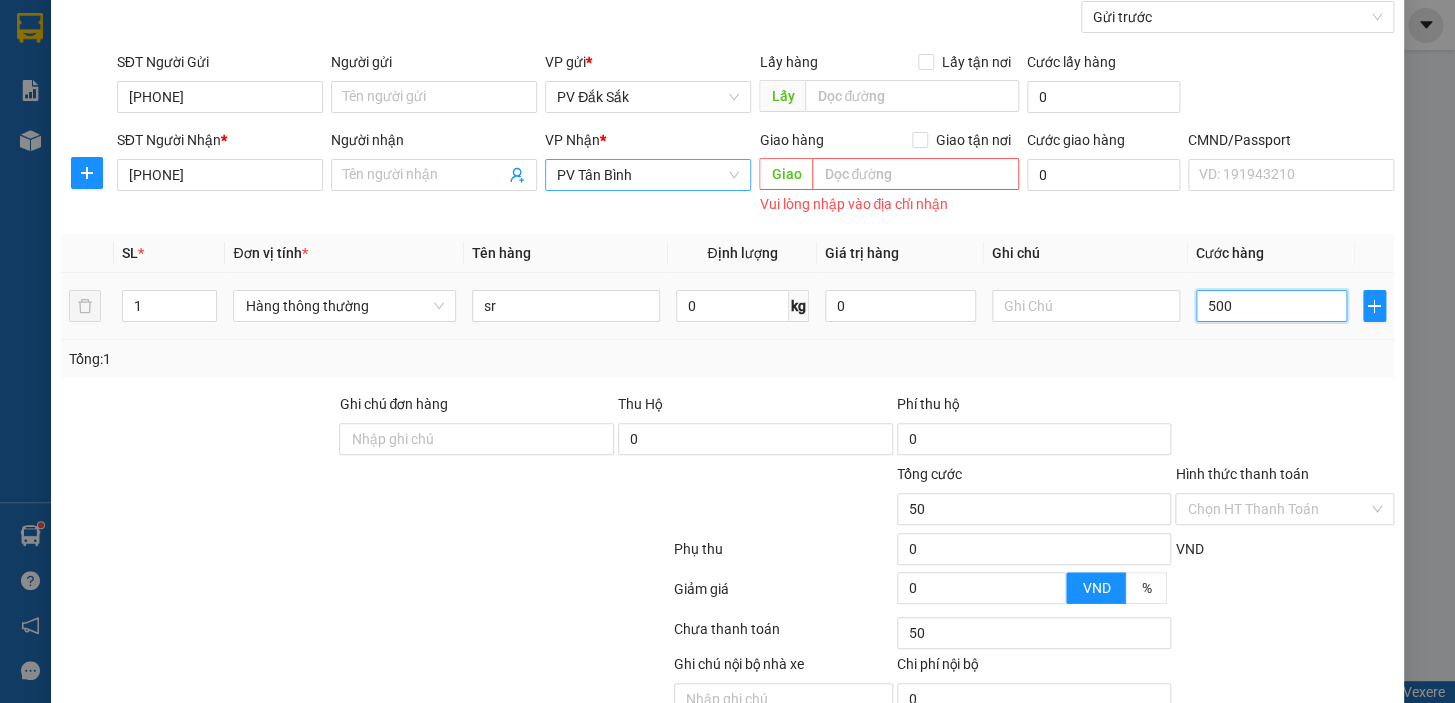 type on "500" 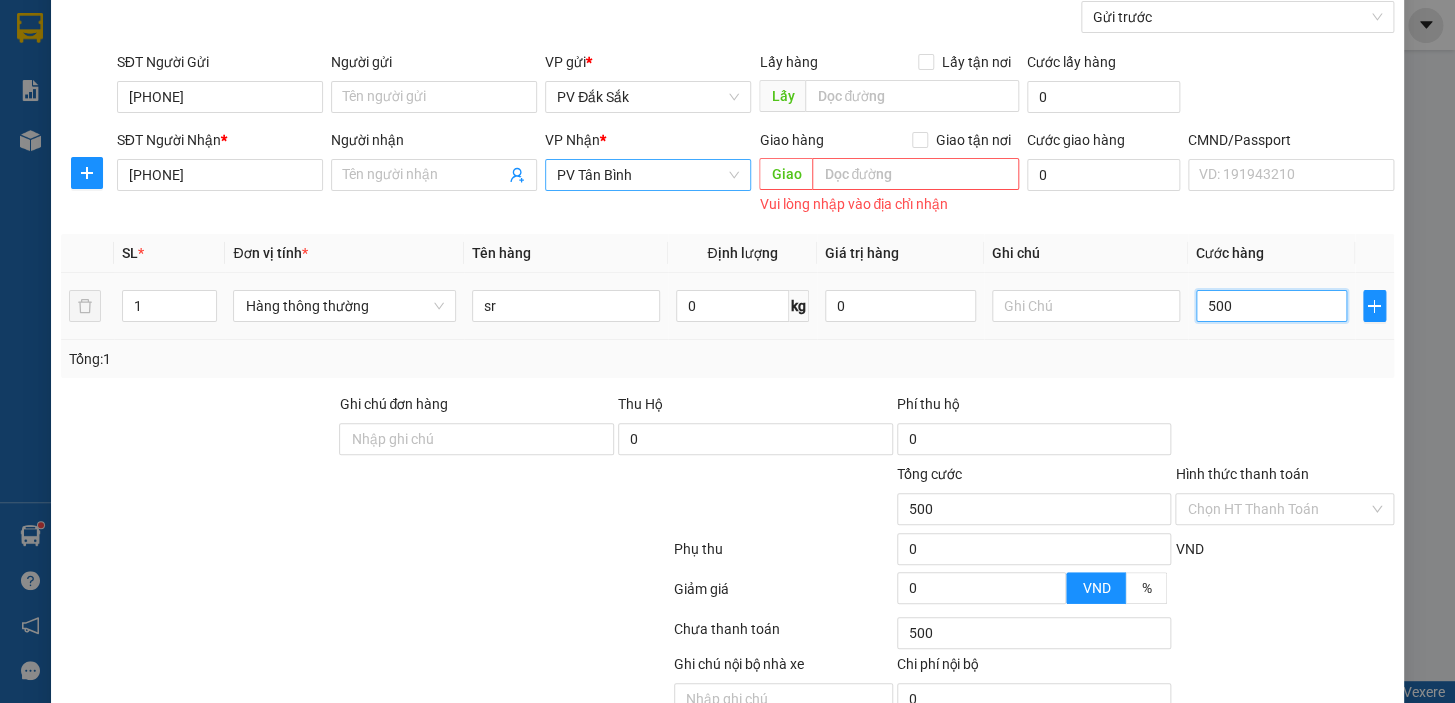 type on "5.000" 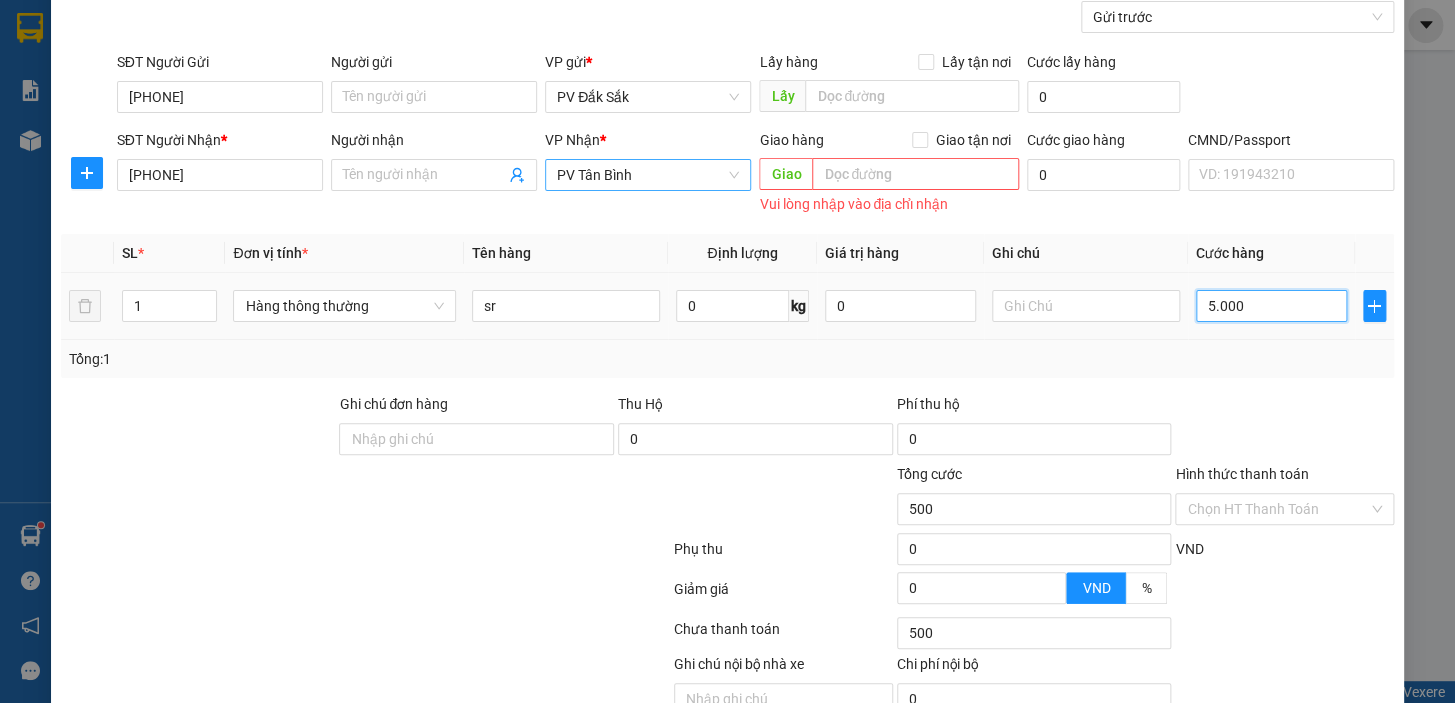 type on "5.000" 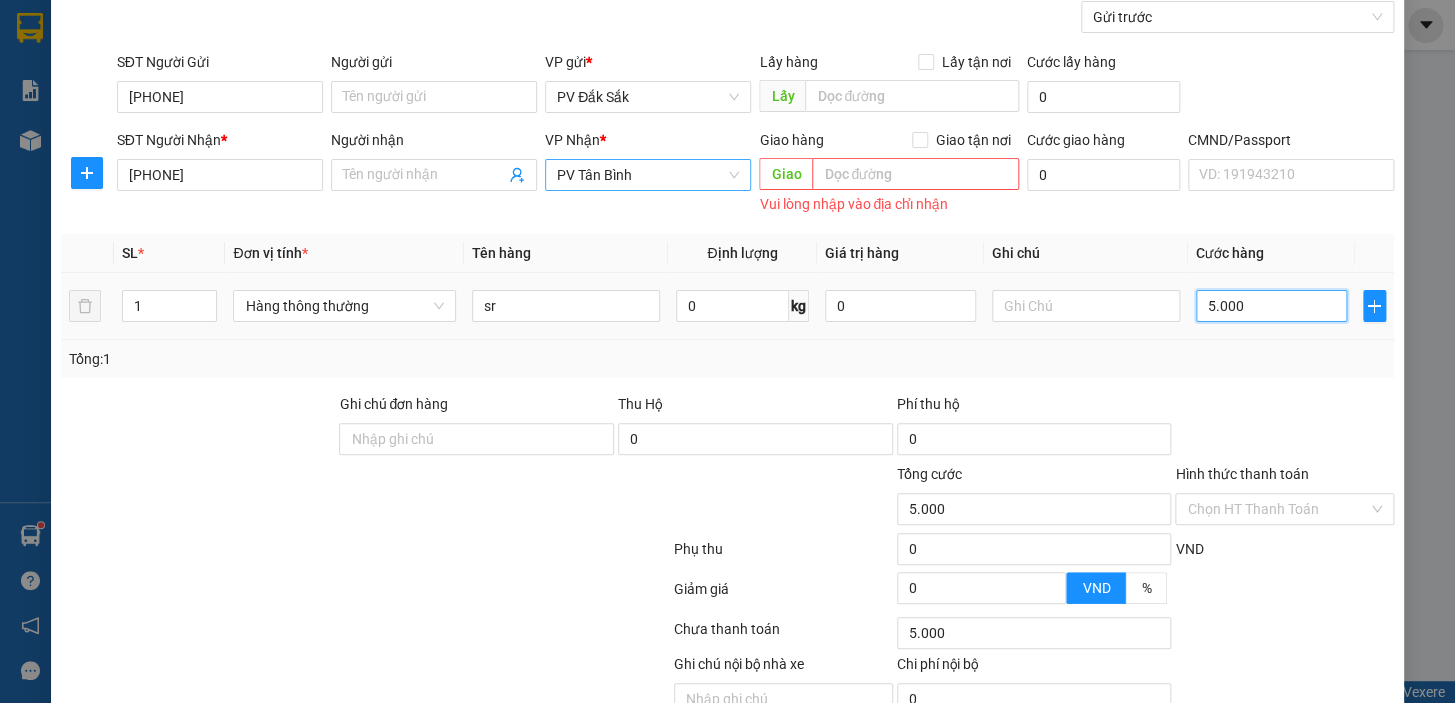 type on "50.000" 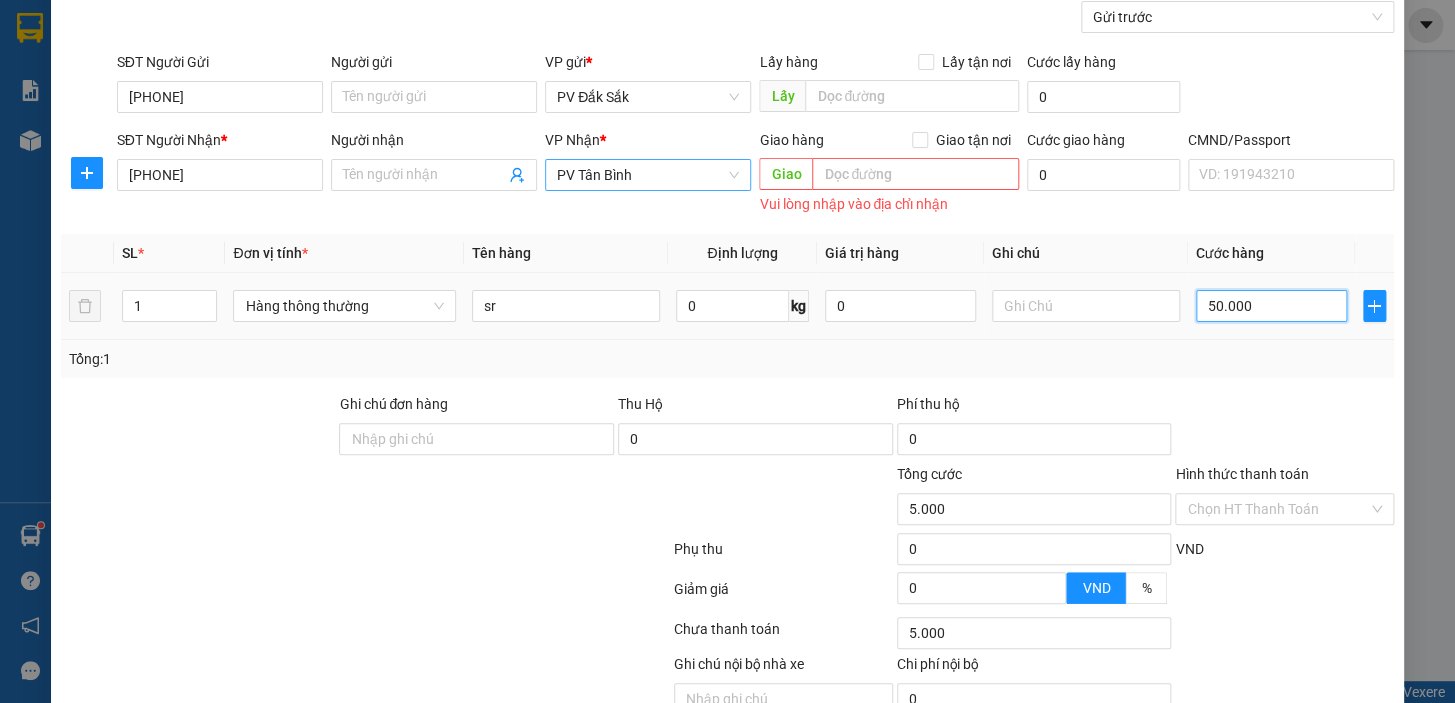 type on "50.000" 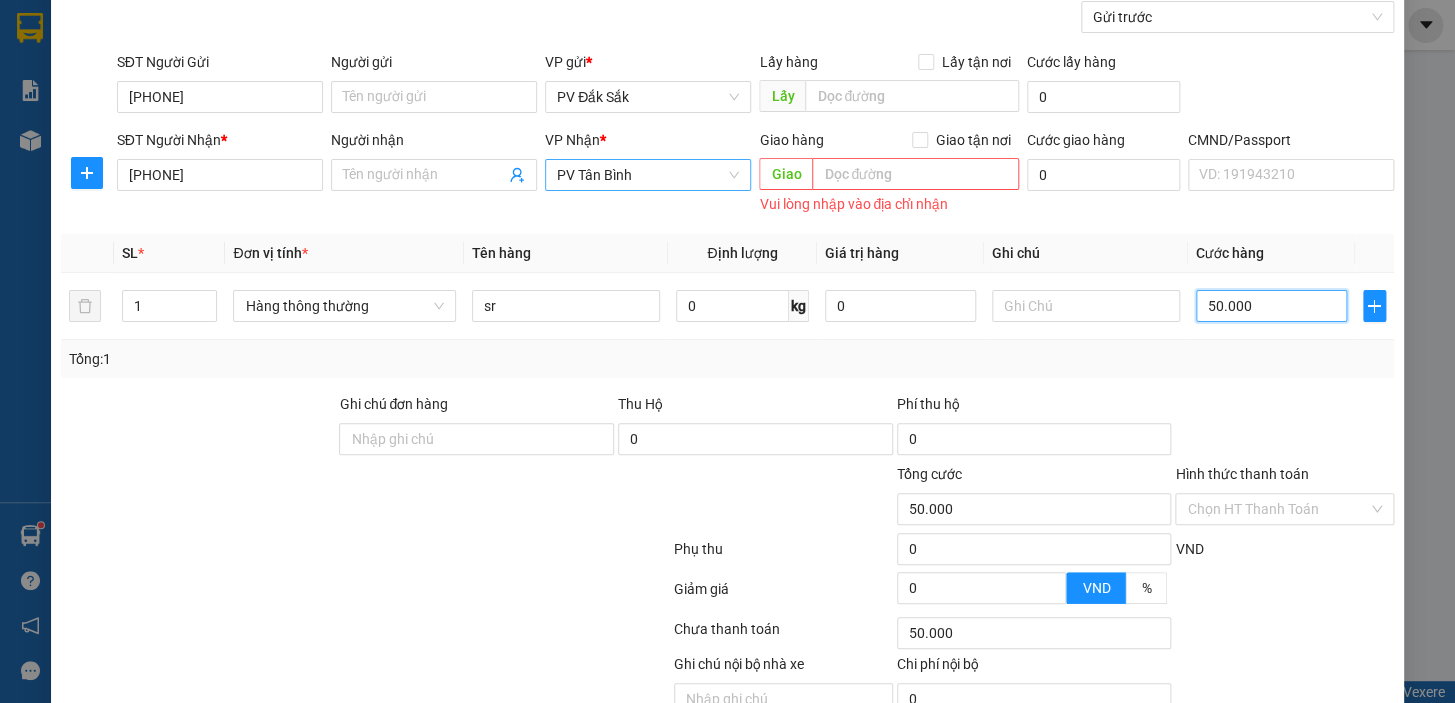 scroll, scrollTop: 277, scrollLeft: 0, axis: vertical 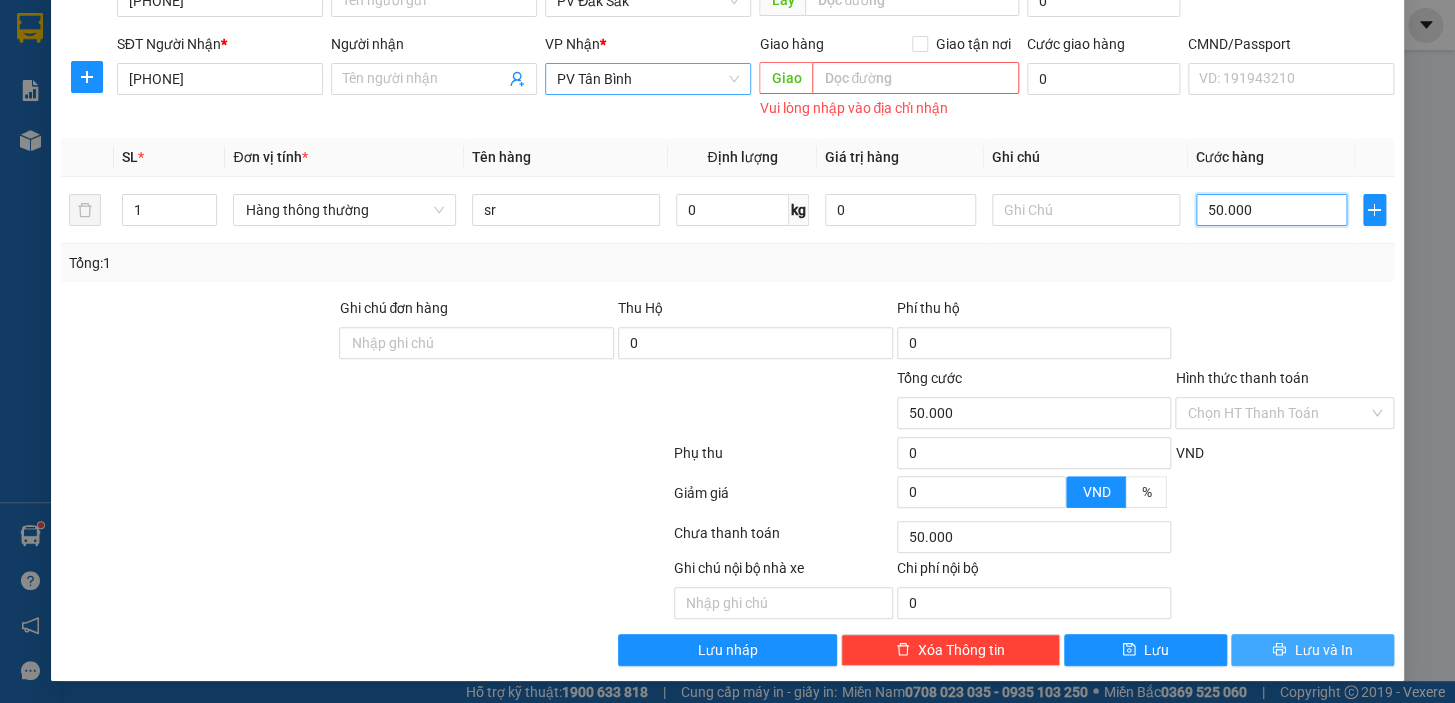 type on "50.000" 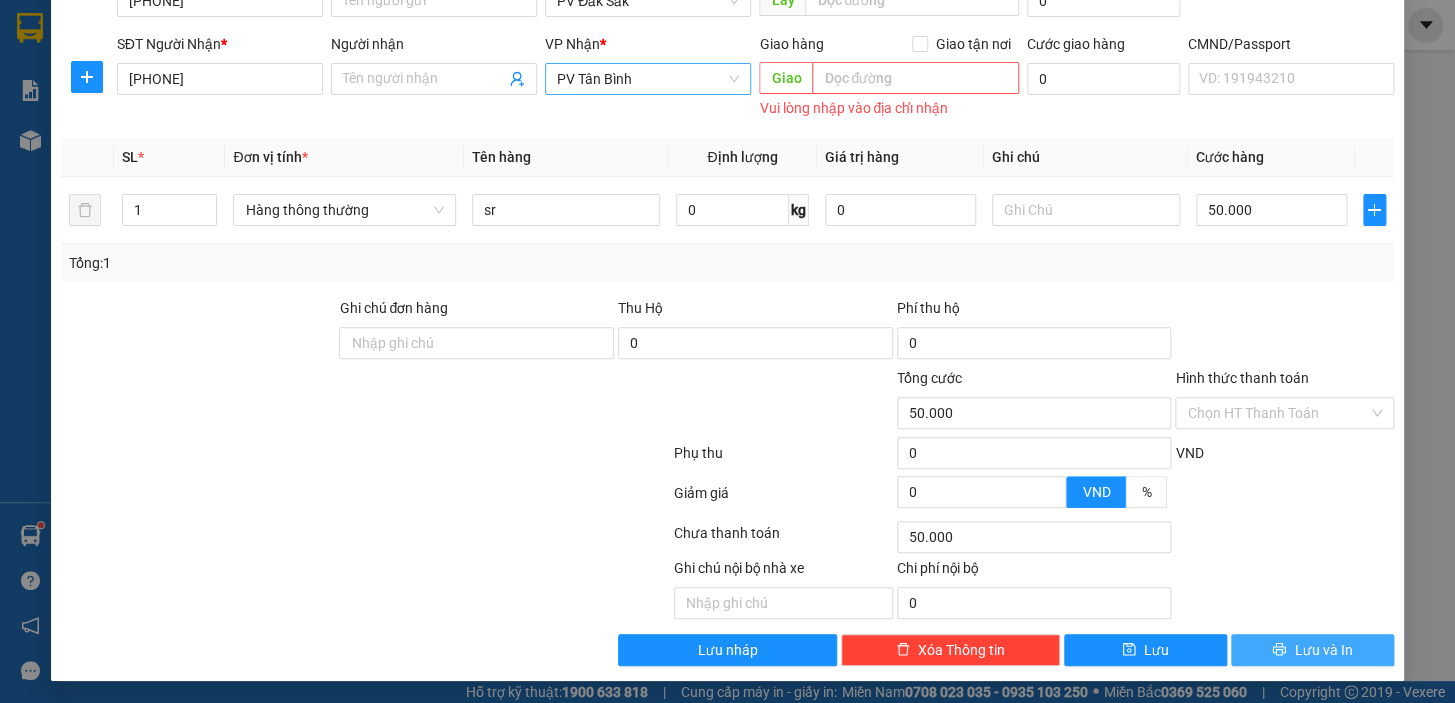 click on "Lưu và In" at bounding box center (1312, 650) 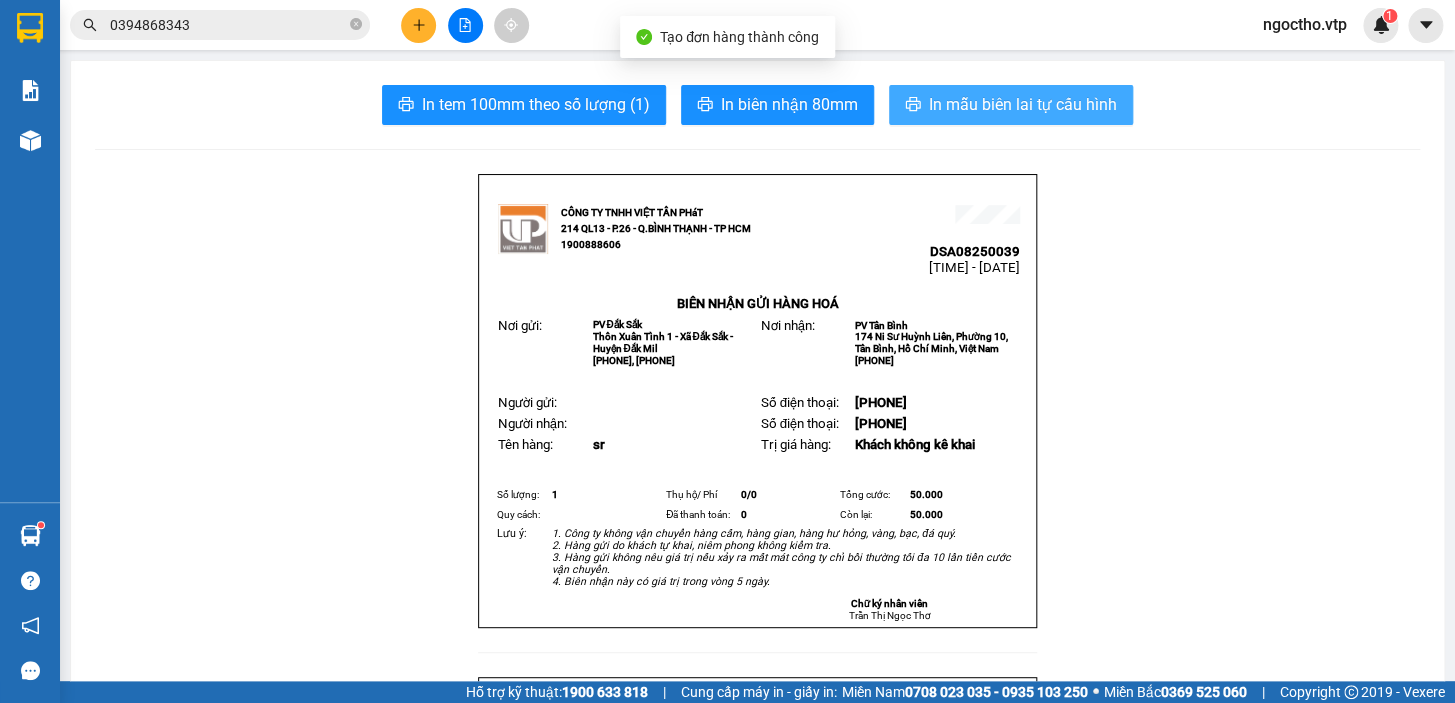 click on "In mẫu biên lai tự cấu hình" at bounding box center [1023, 104] 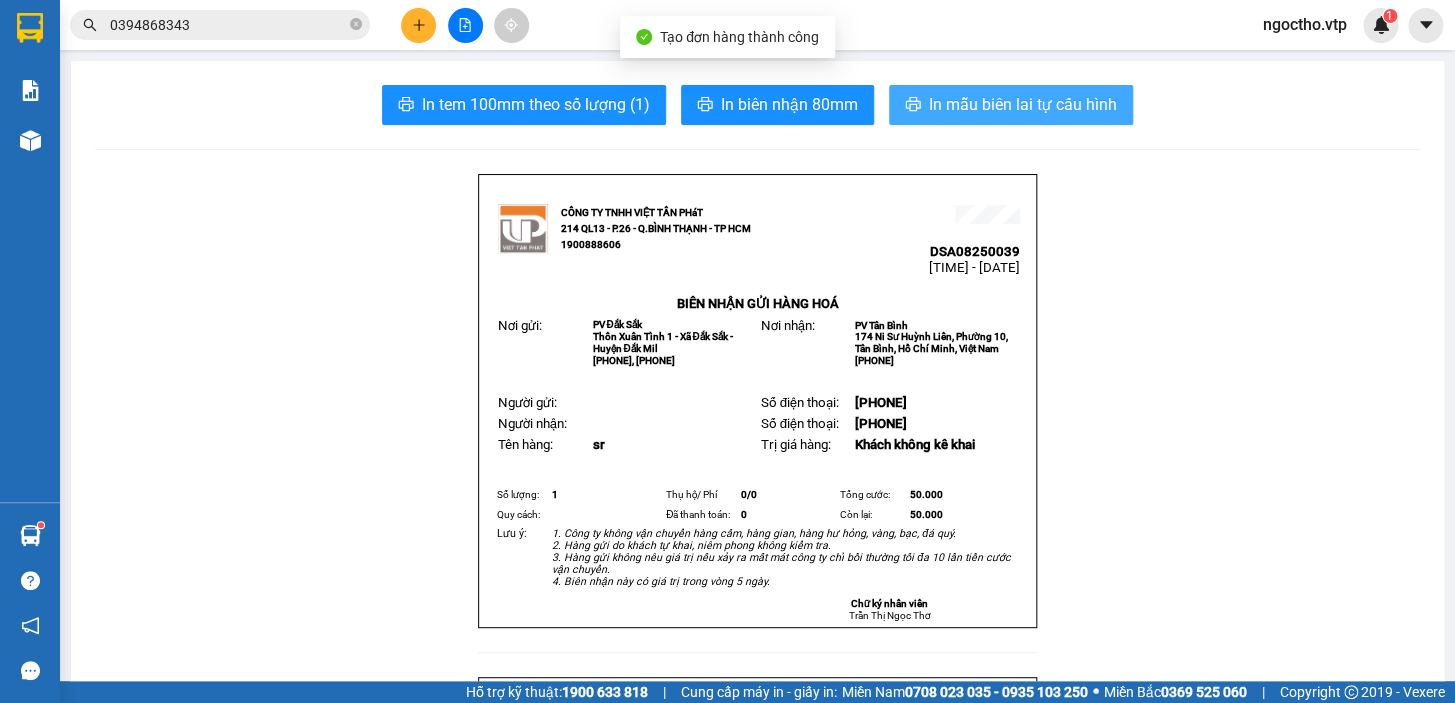 scroll, scrollTop: 0, scrollLeft: 0, axis: both 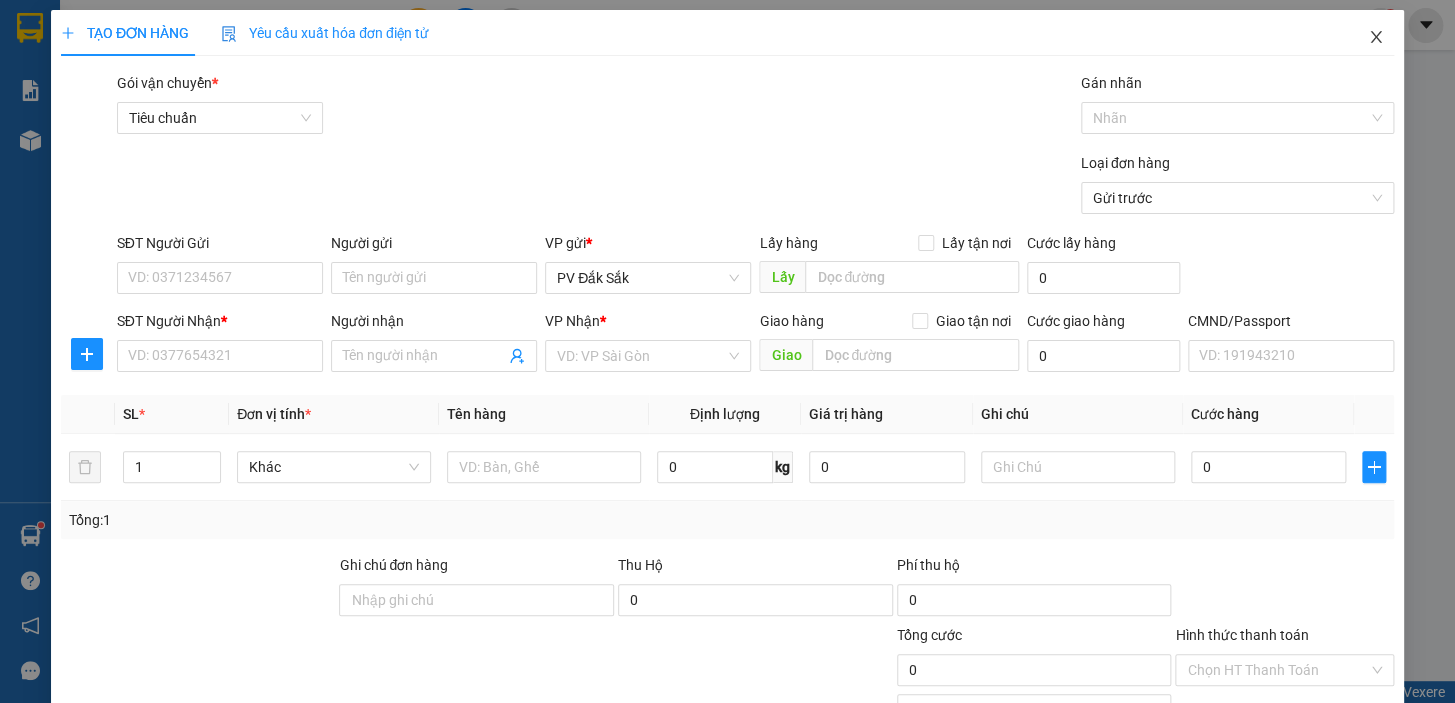 click 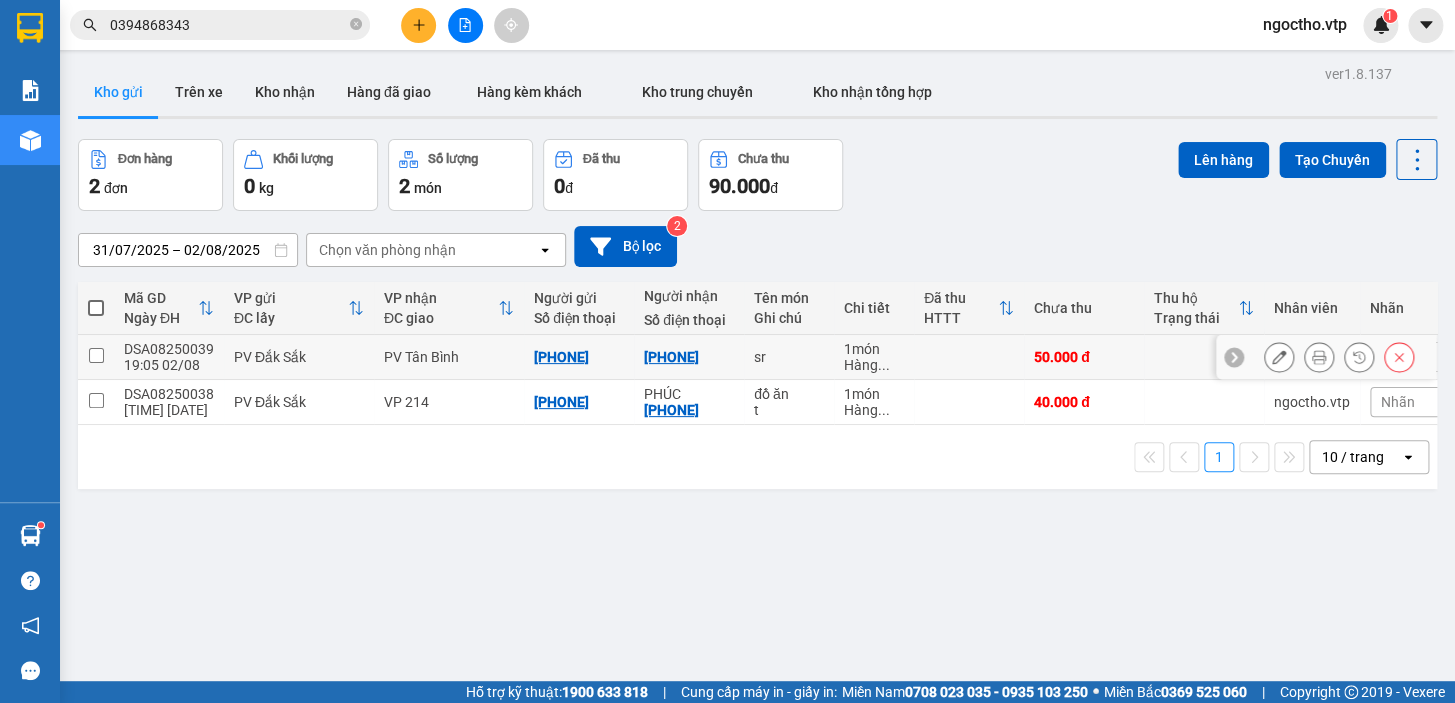 click at bounding box center [96, 355] 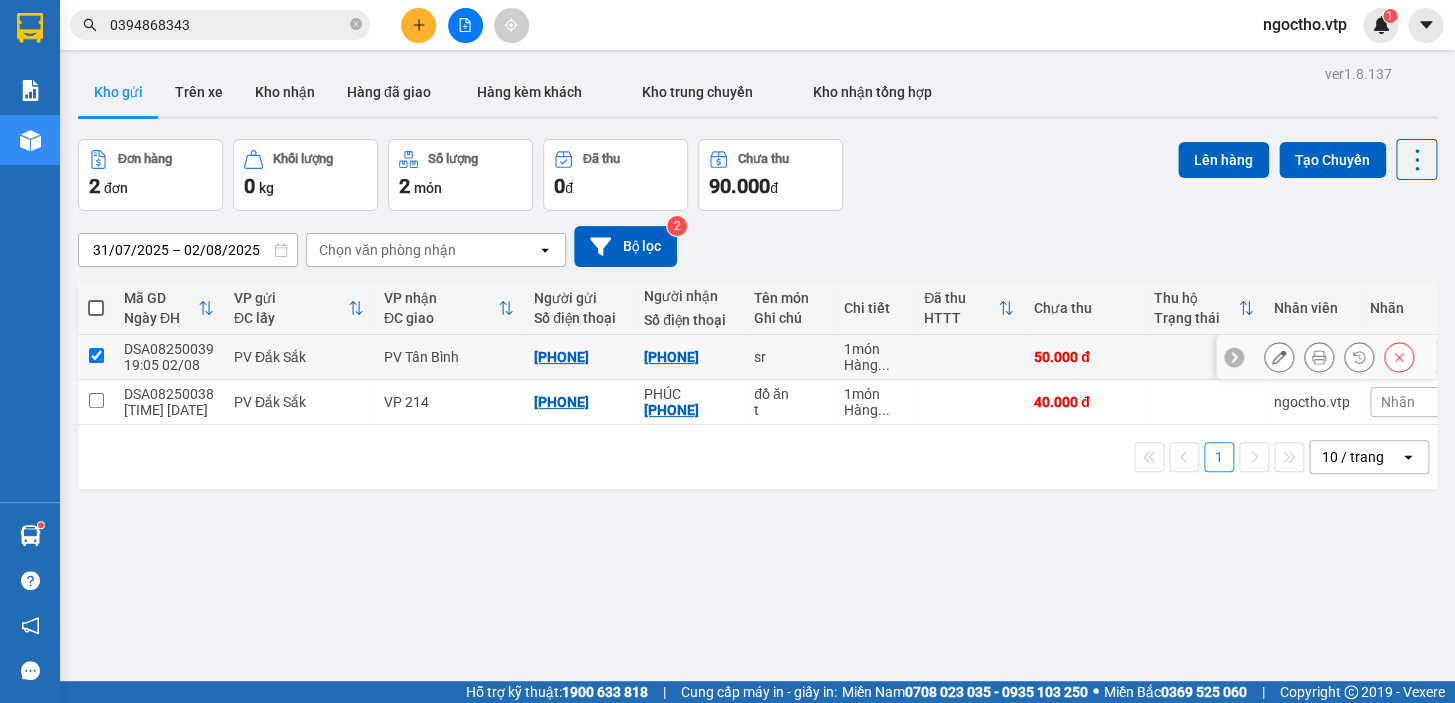 checkbox on "true" 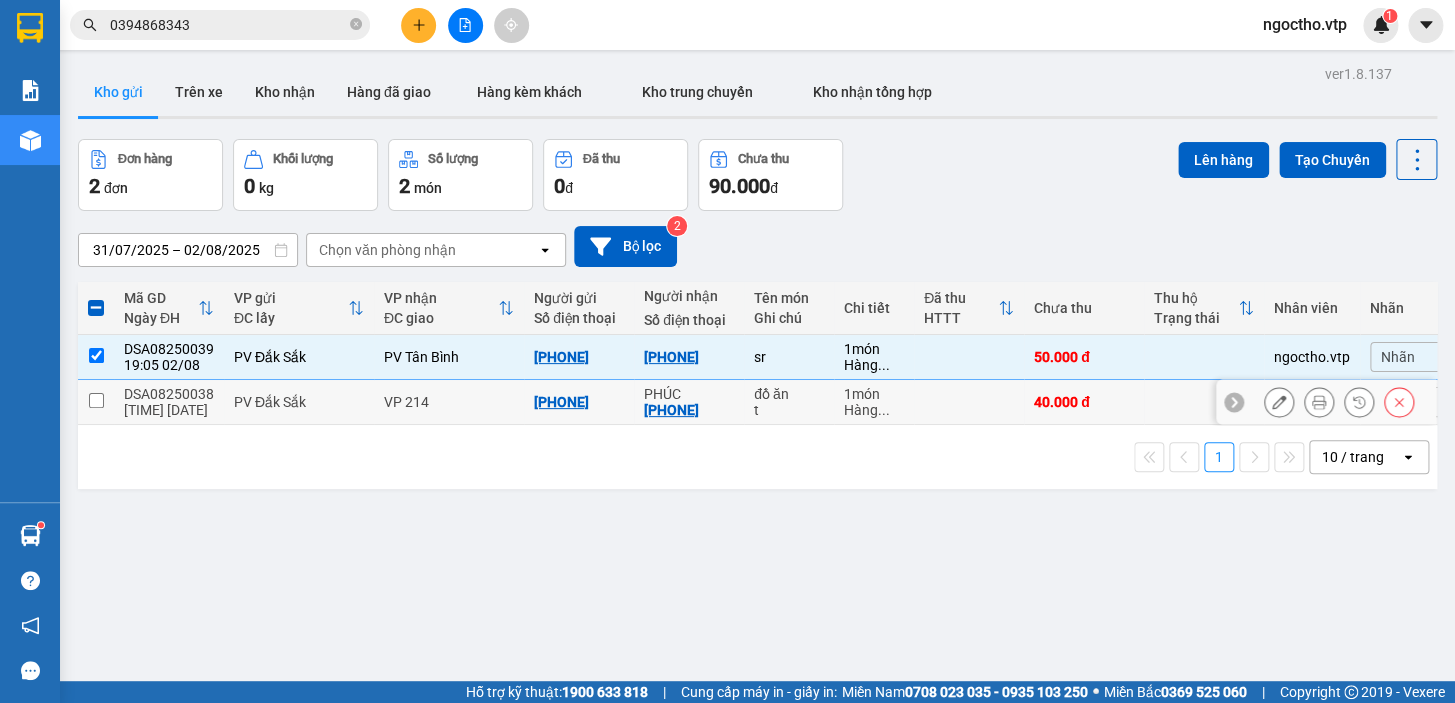 drag, startPoint x: 90, startPoint y: 398, endPoint x: 110, endPoint y: 400, distance: 20.09975 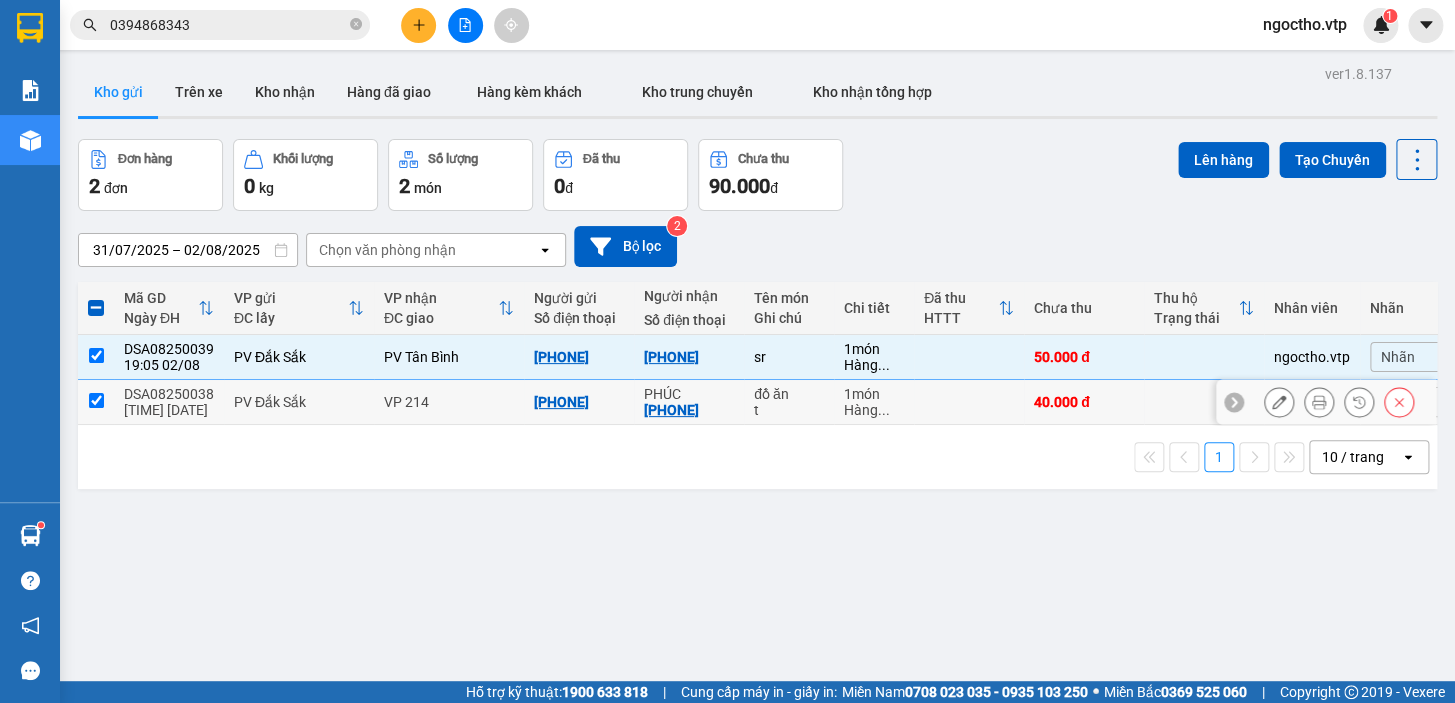 checkbox on "true" 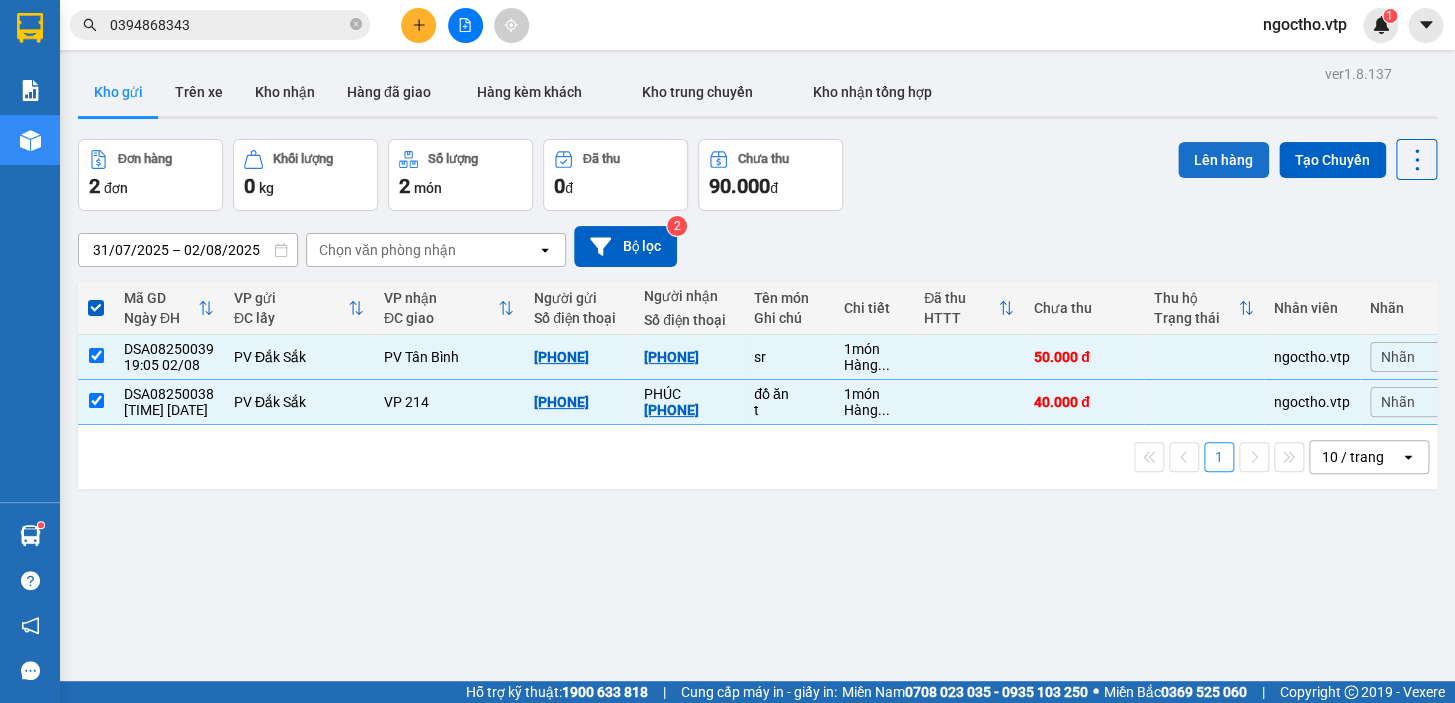 click on "Lên hàng" at bounding box center [1223, 160] 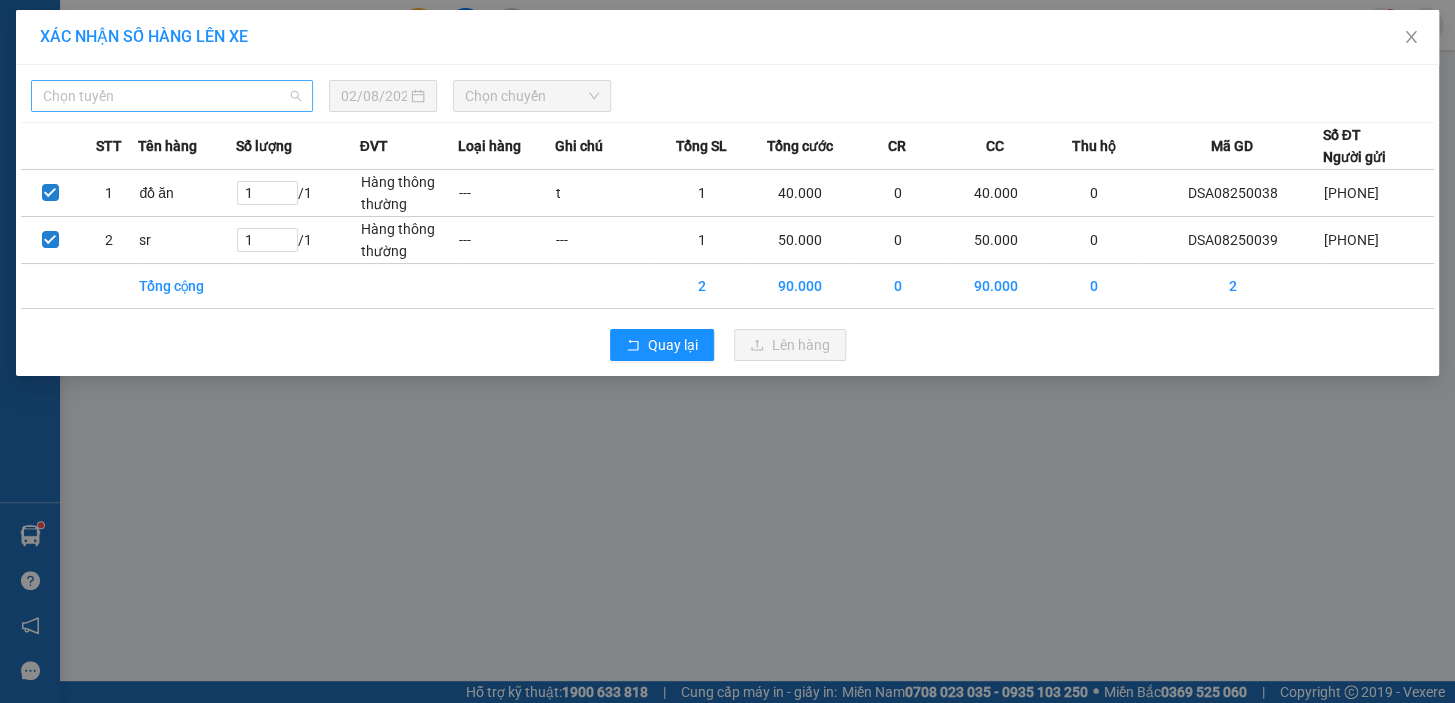 click on "Chọn tuyến" at bounding box center (172, 96) 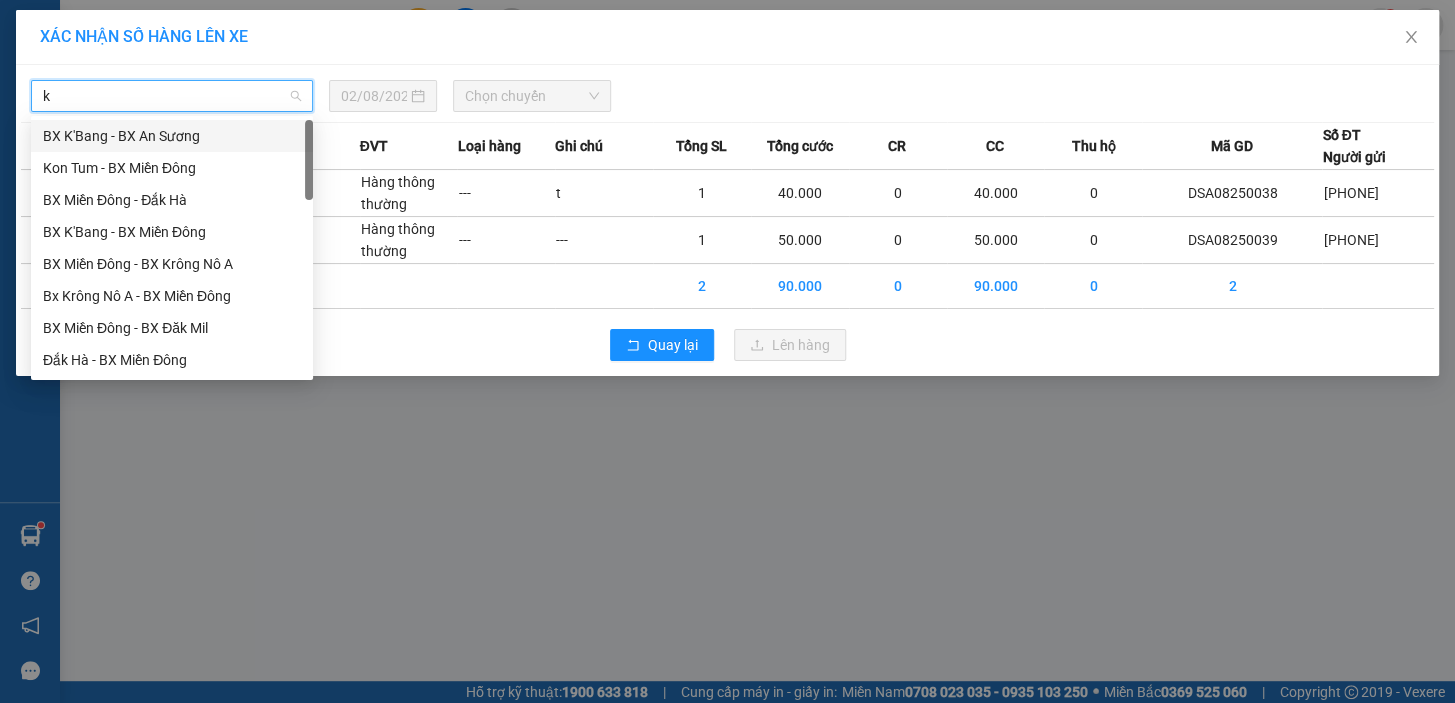 type on "kn" 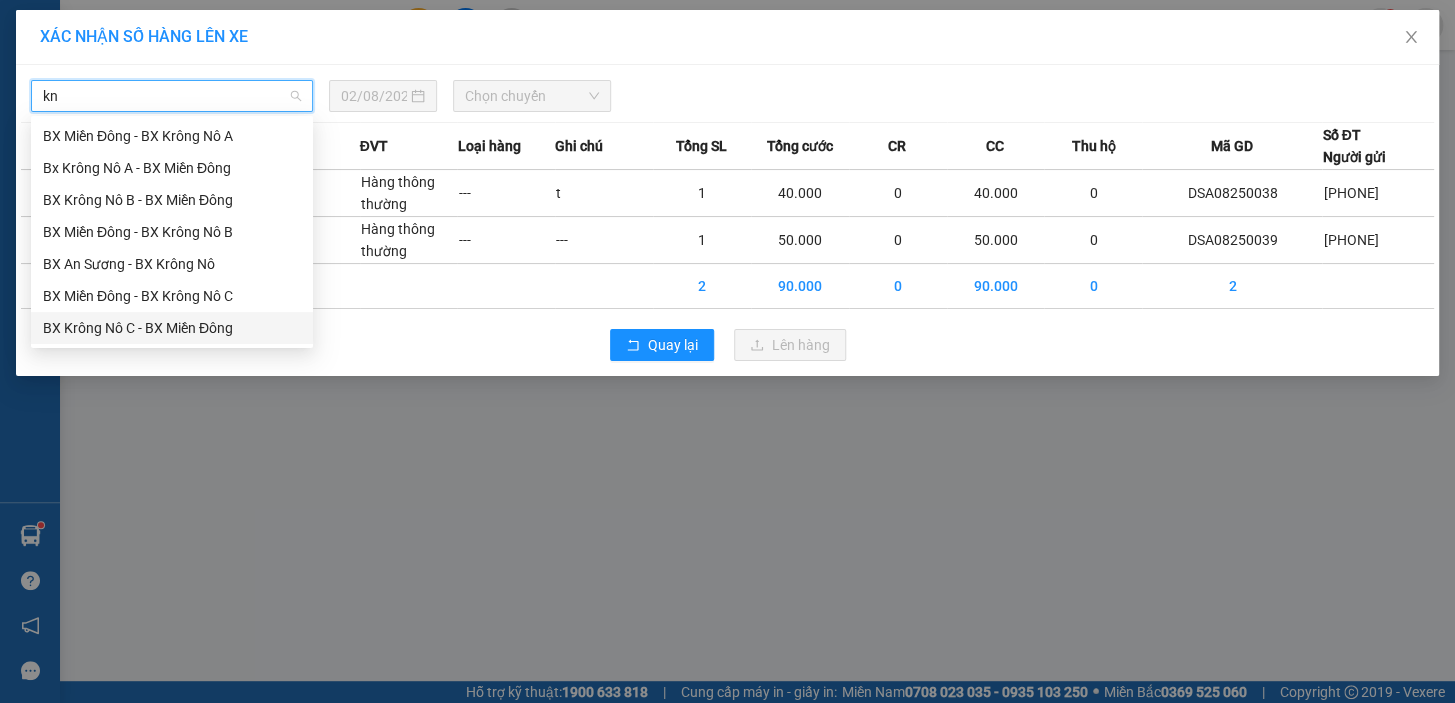 click on "BX Krông Nô C - BX Miền Đông" at bounding box center (172, 328) 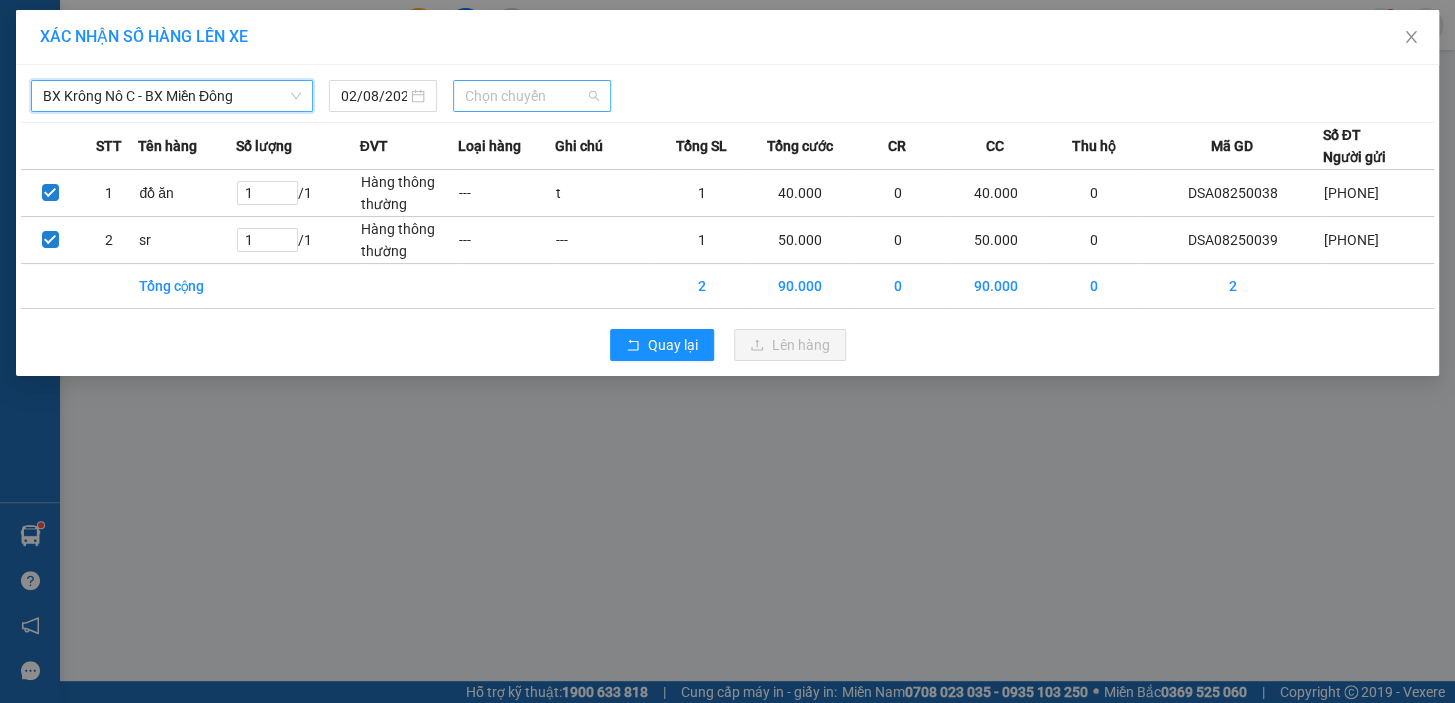 click on "Chọn chuyến" at bounding box center [532, 96] 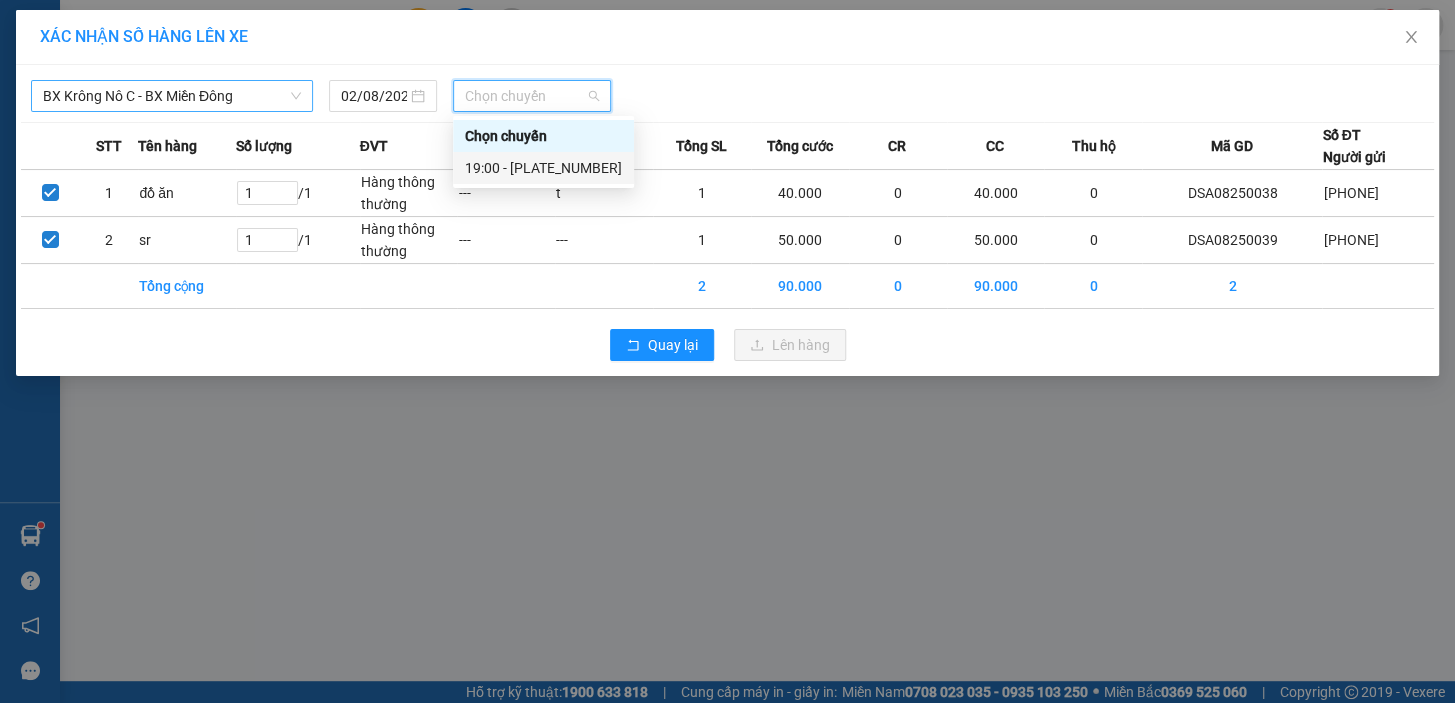 click on "19:00     - 51B-191.55" at bounding box center [543, 168] 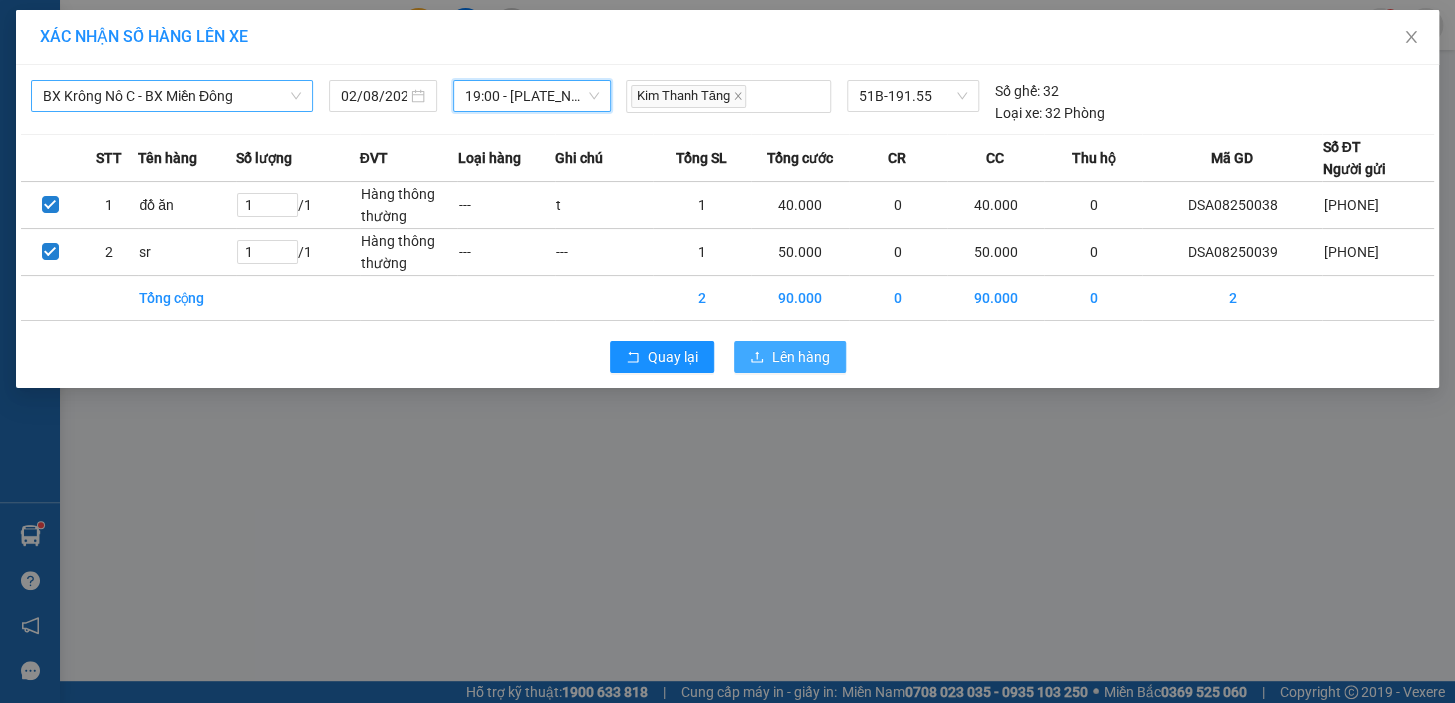 click on "Lên hàng" at bounding box center (801, 357) 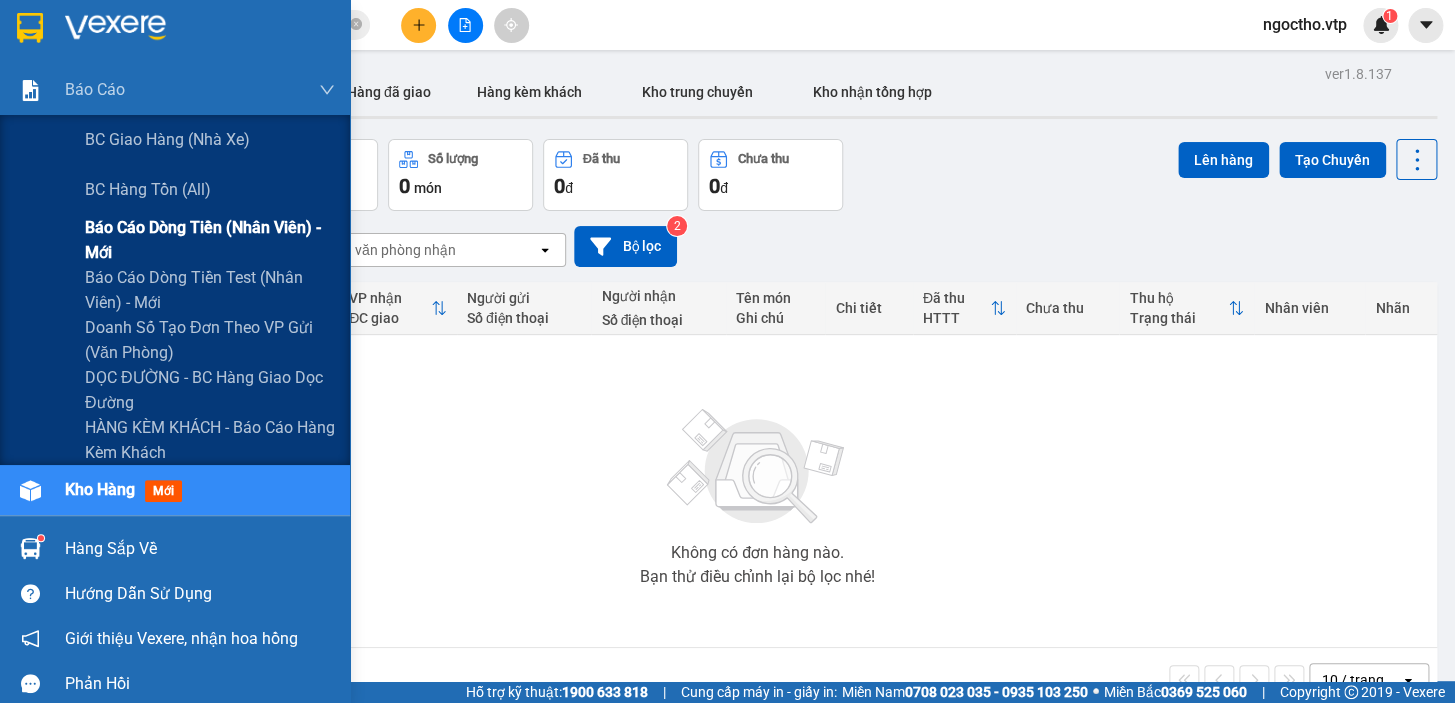 click on "Báo cáo dòng tiền (nhân viên) - mới" at bounding box center [210, 240] 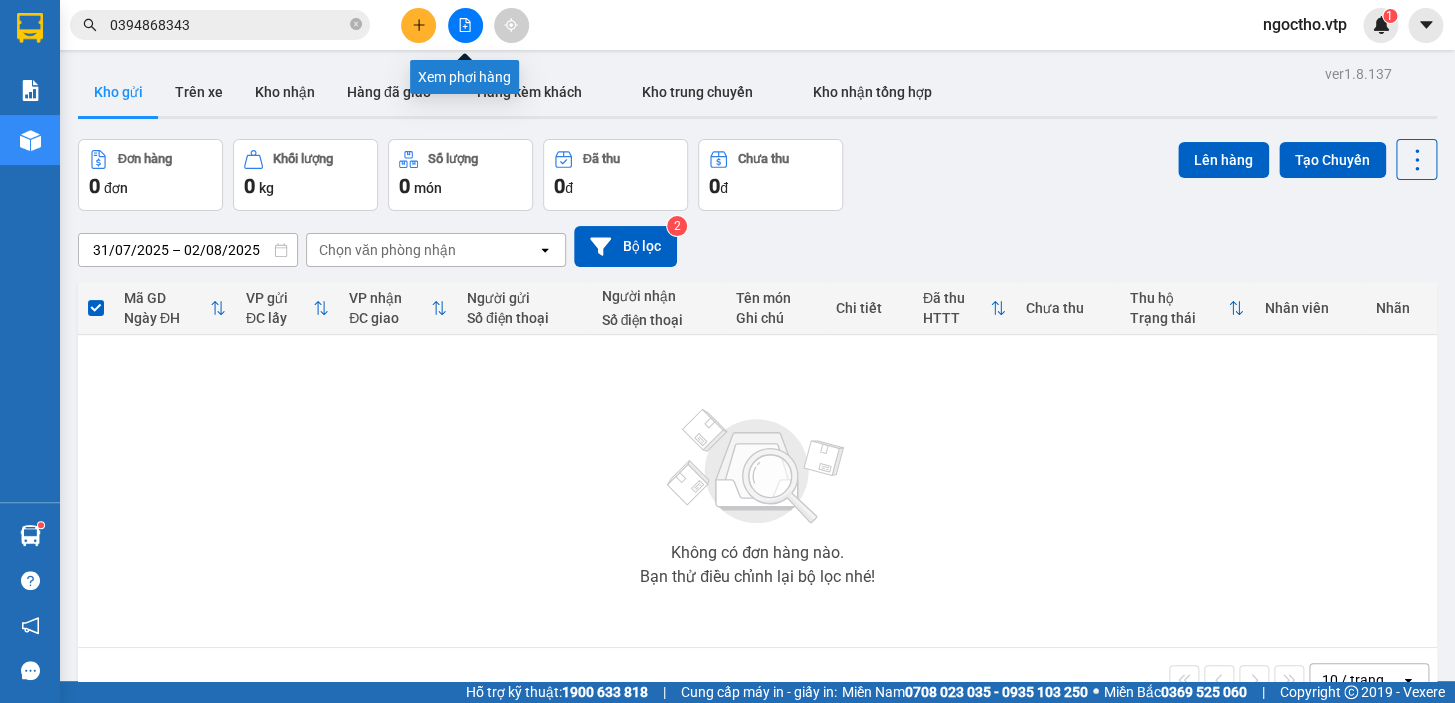 click 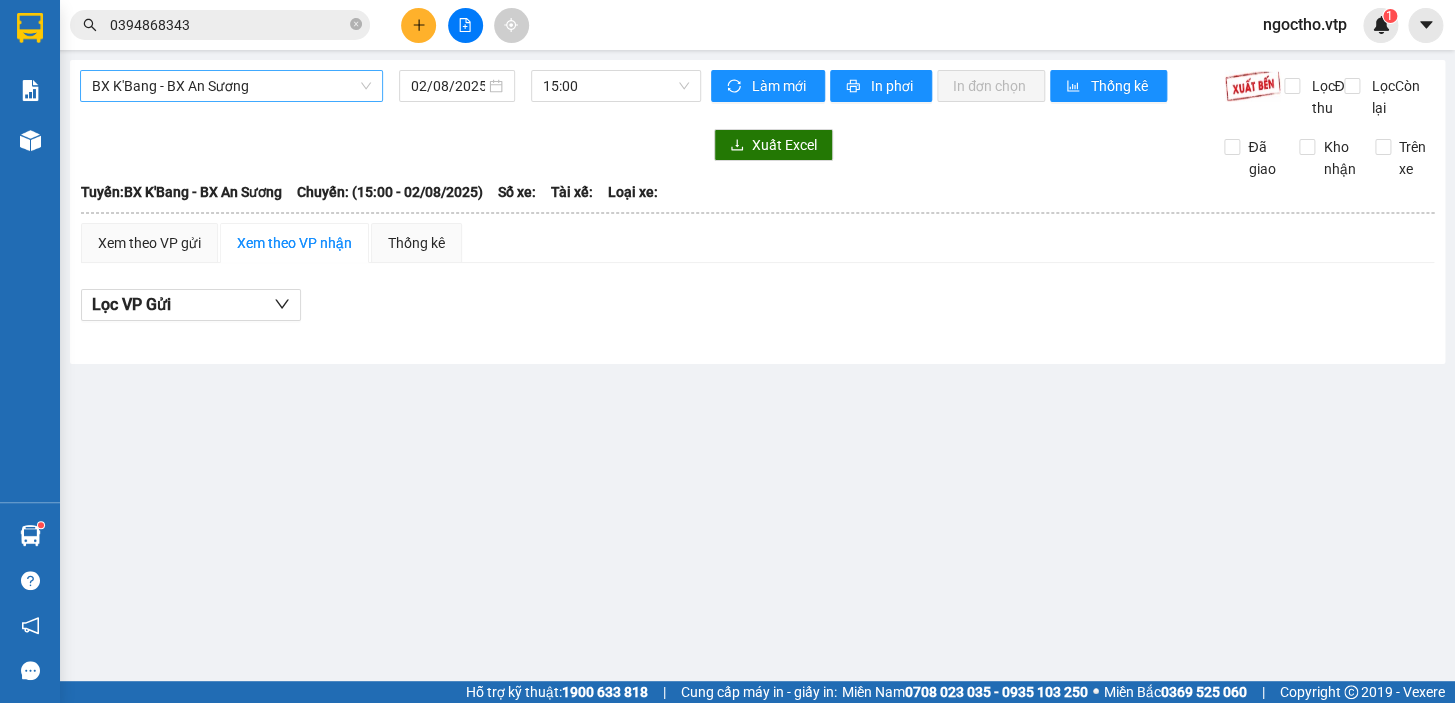 click on "BX K'Bang - BX An Sương" at bounding box center (231, 86) 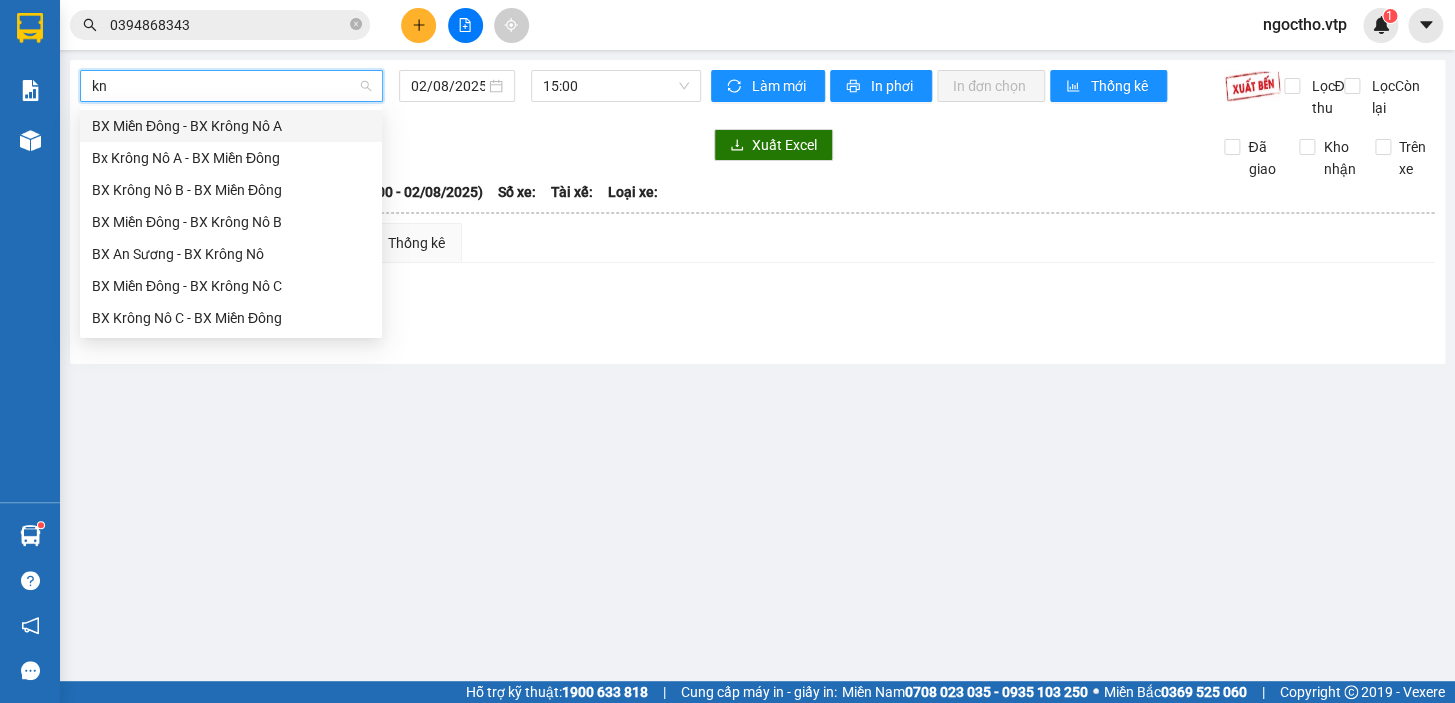 type on "knc" 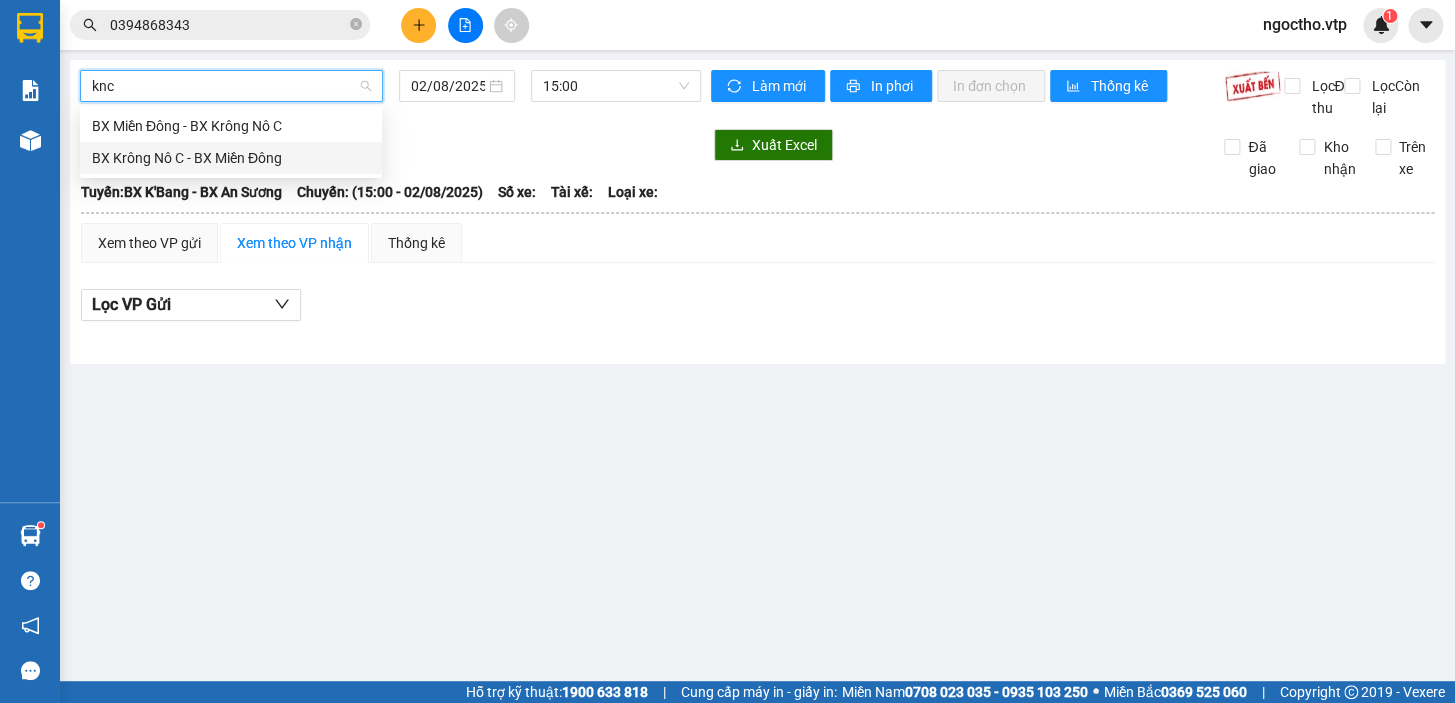 click on "BX Krông Nô C - BX Miền Đông" at bounding box center (231, 158) 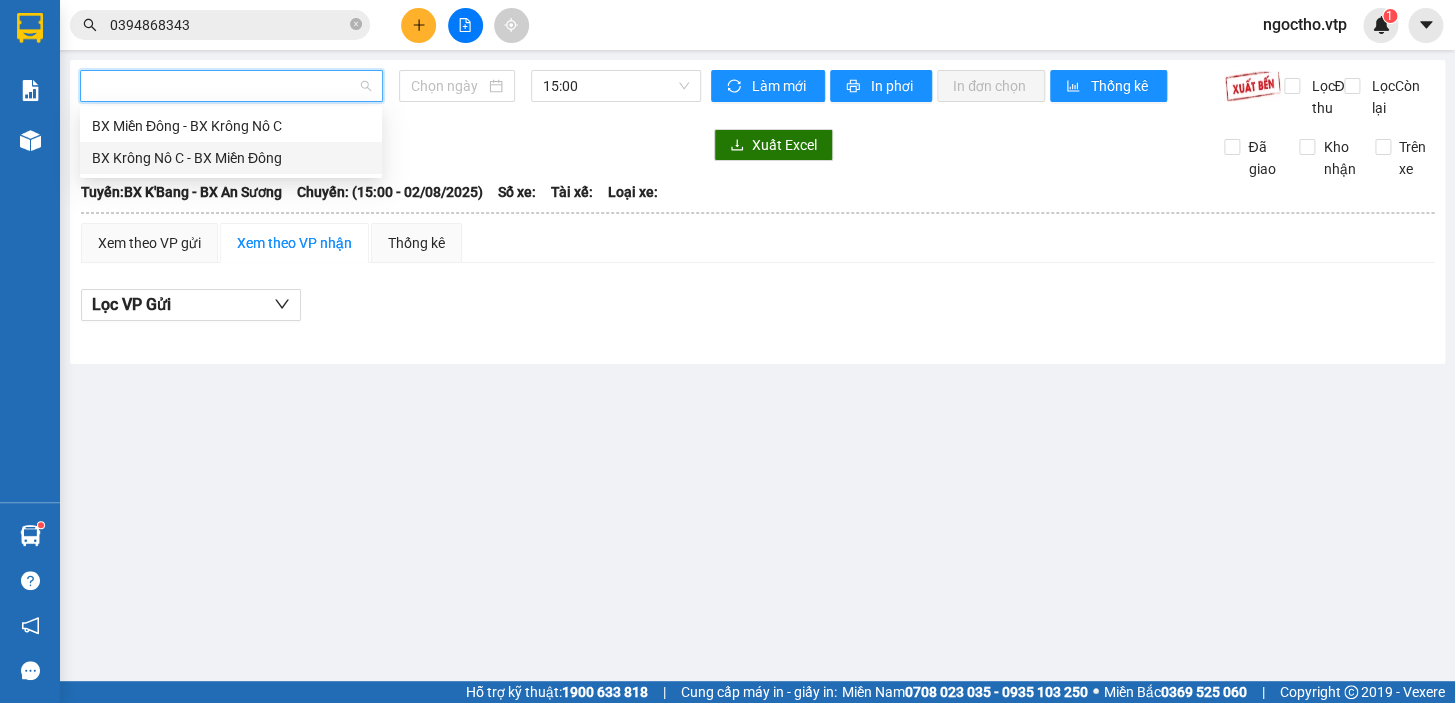 type on "02/08/2025" 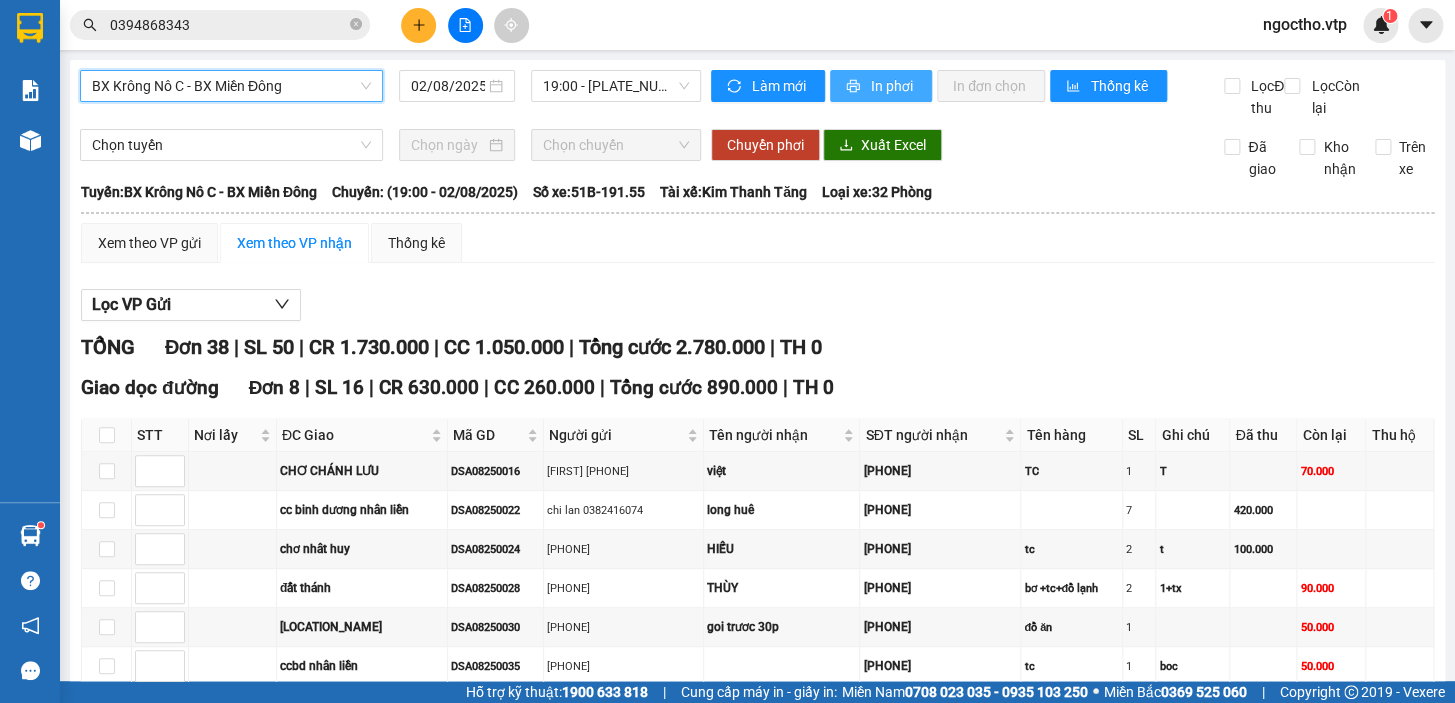 drag, startPoint x: 870, startPoint y: 86, endPoint x: 847, endPoint y: 99, distance: 26.41969 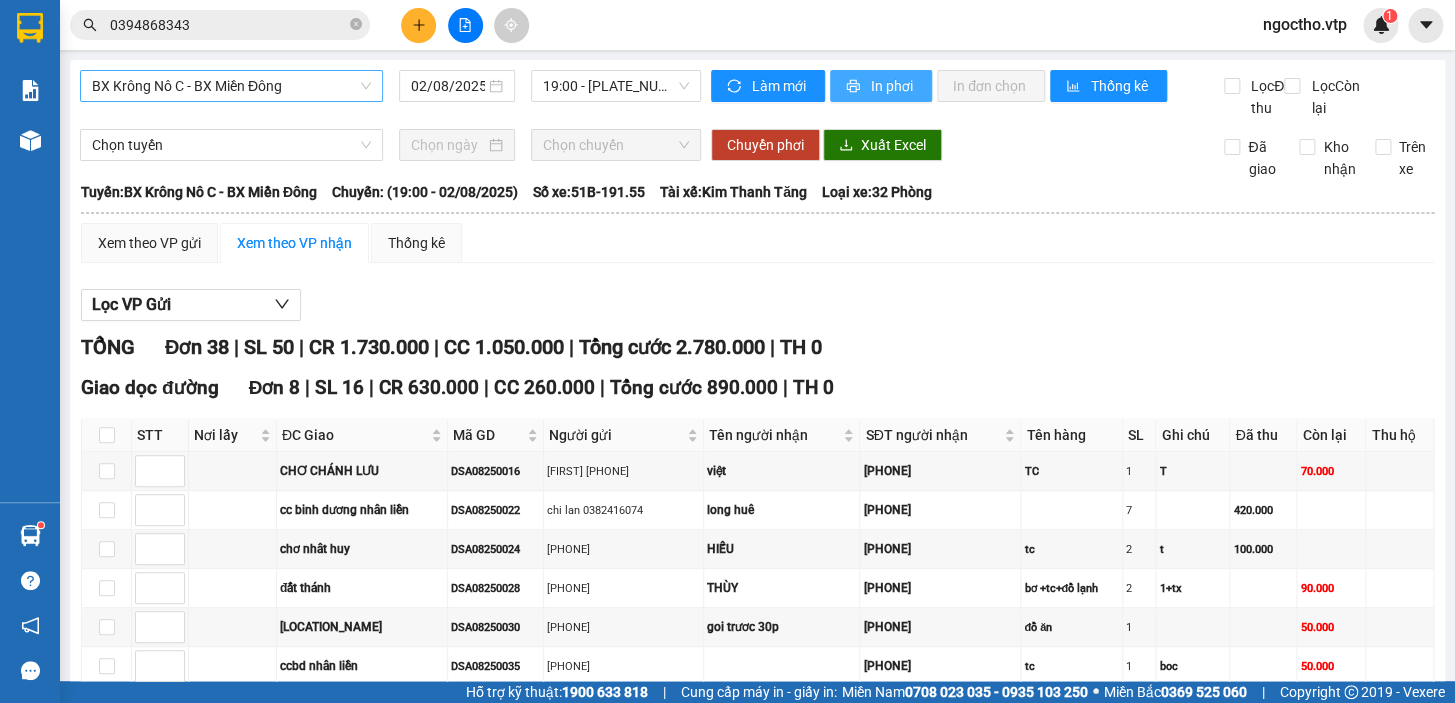 scroll, scrollTop: 0, scrollLeft: 0, axis: both 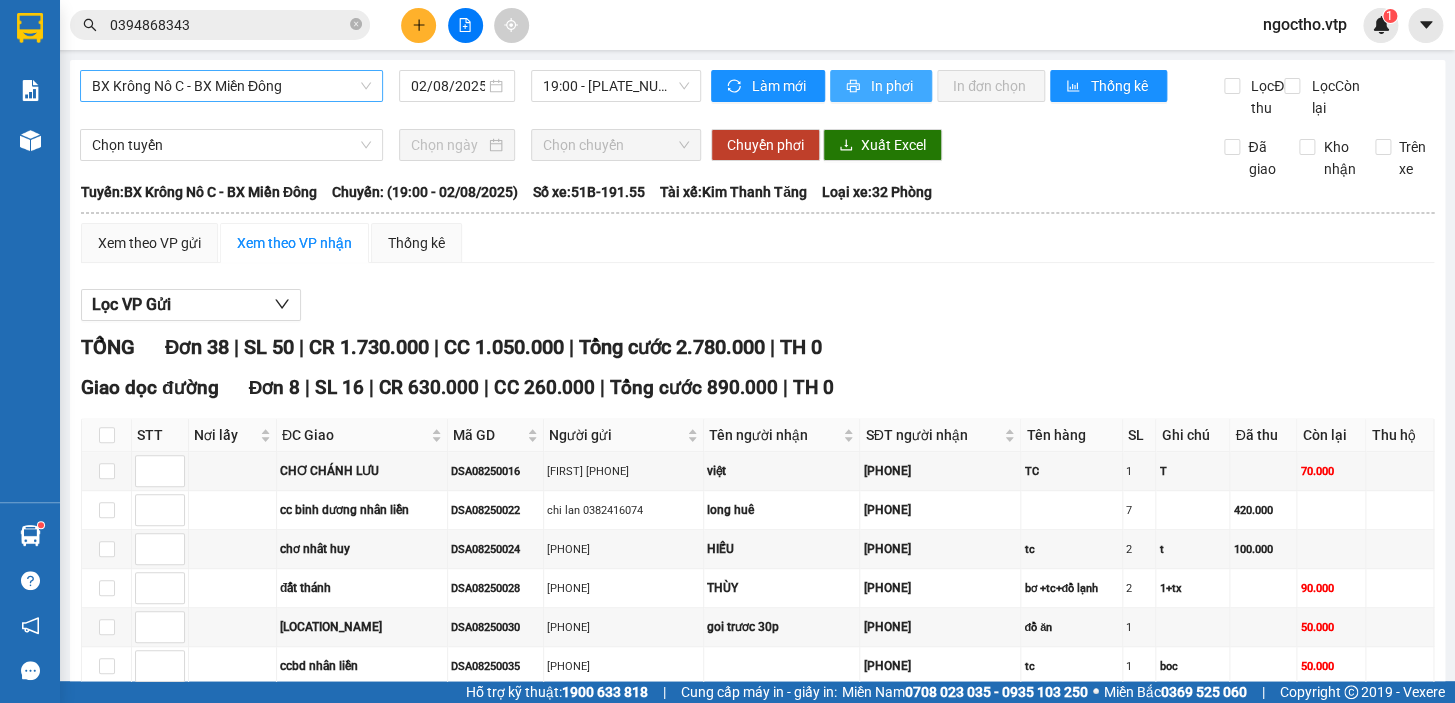 click on "In phơi" at bounding box center (893, 86) 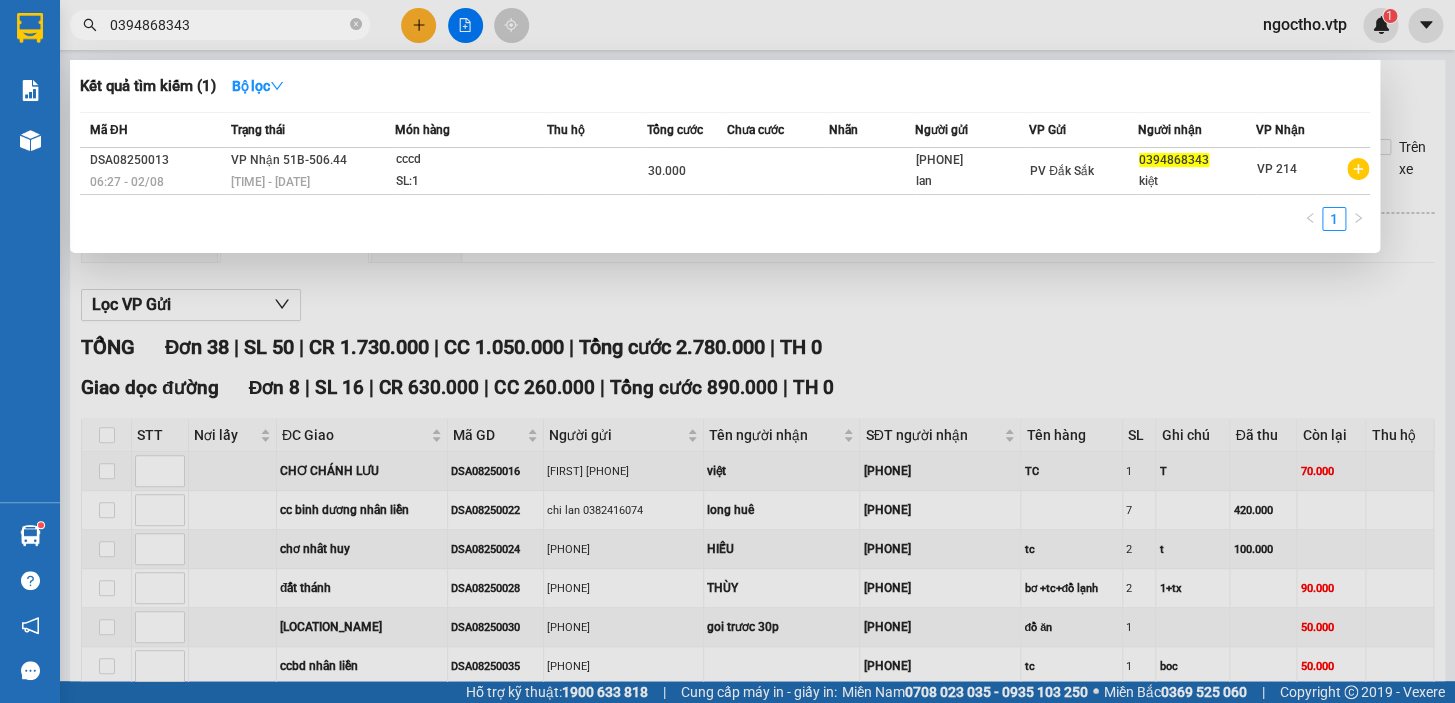 click on "0394868343" at bounding box center [228, 25] 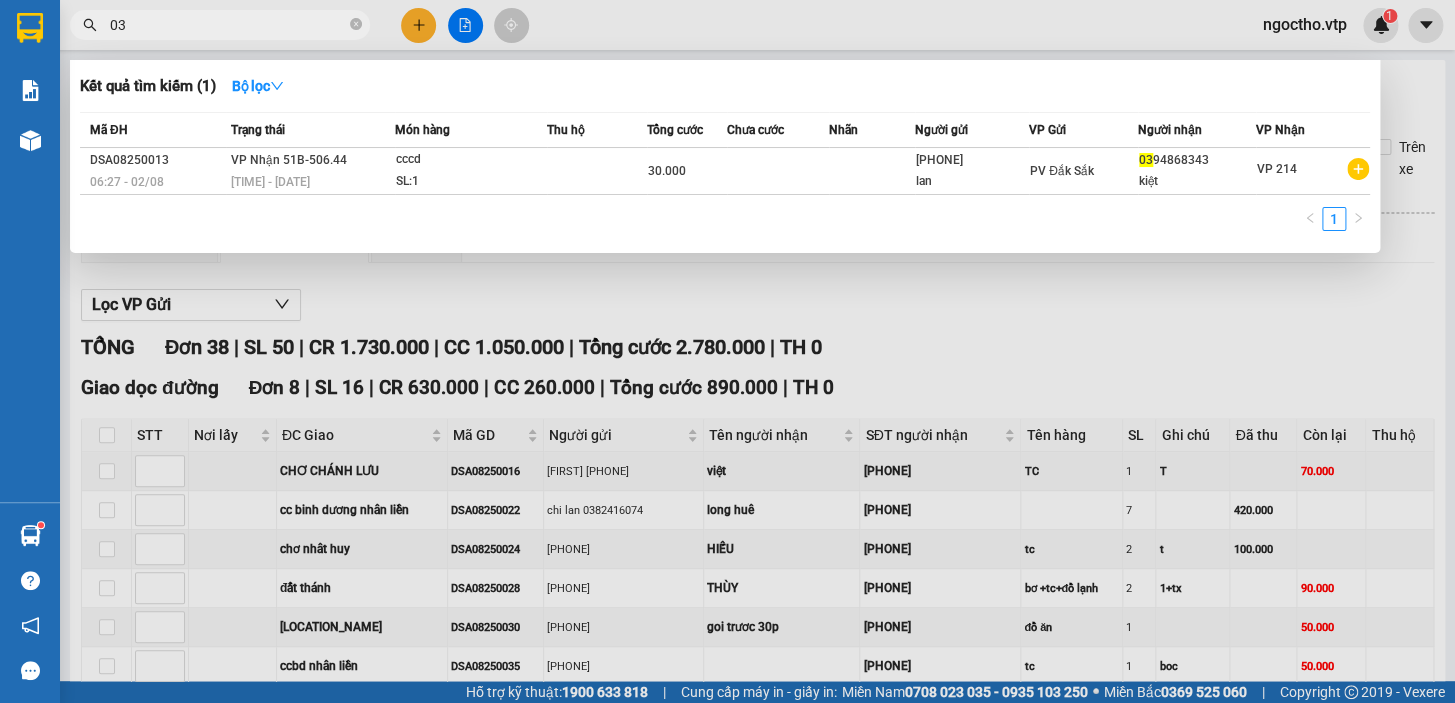 type on "0" 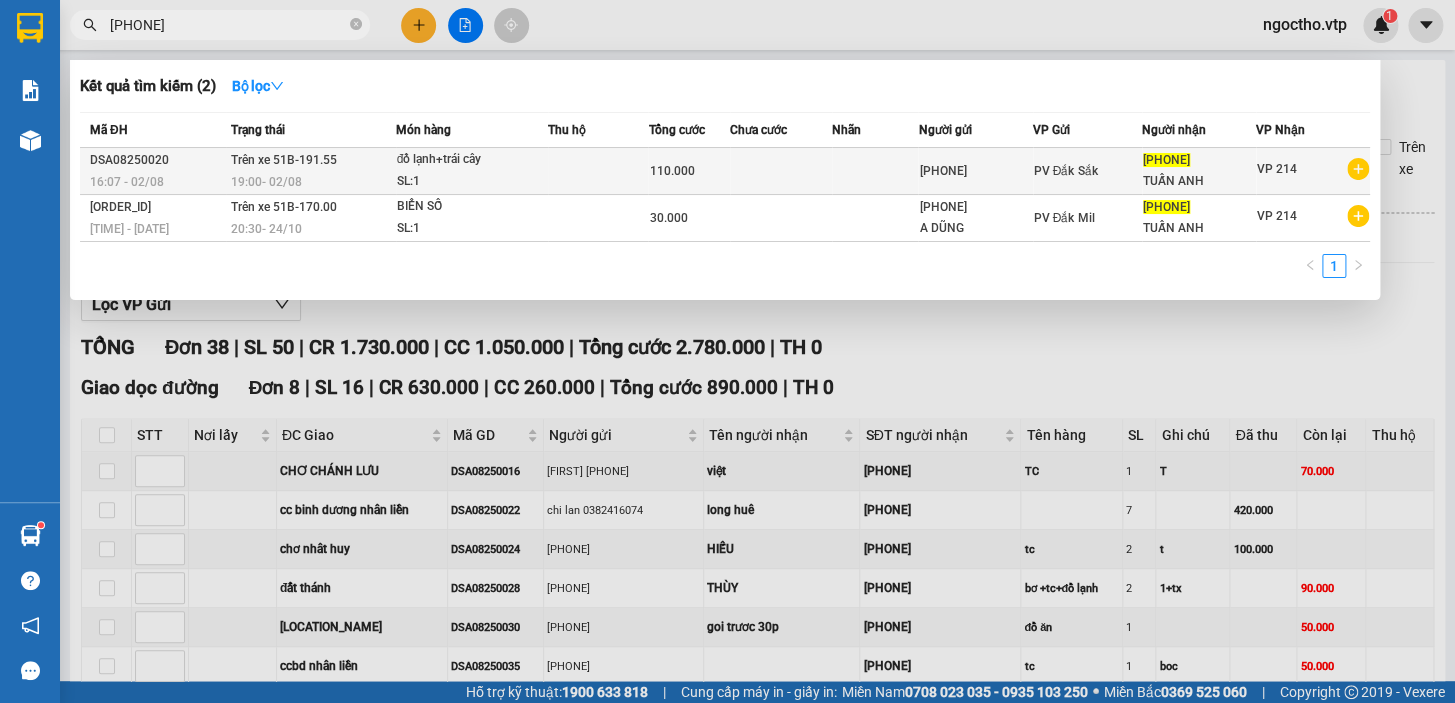 type on "0912003234" 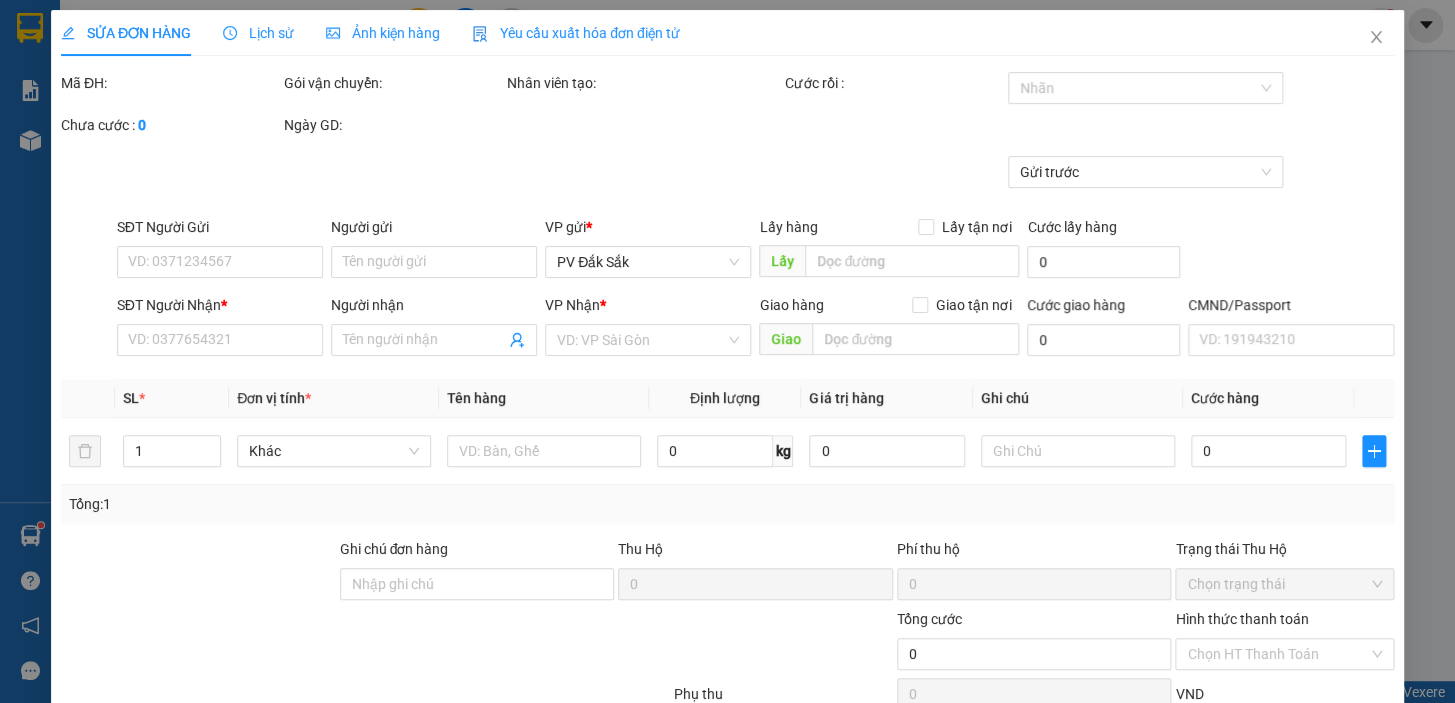 type on "5.500" 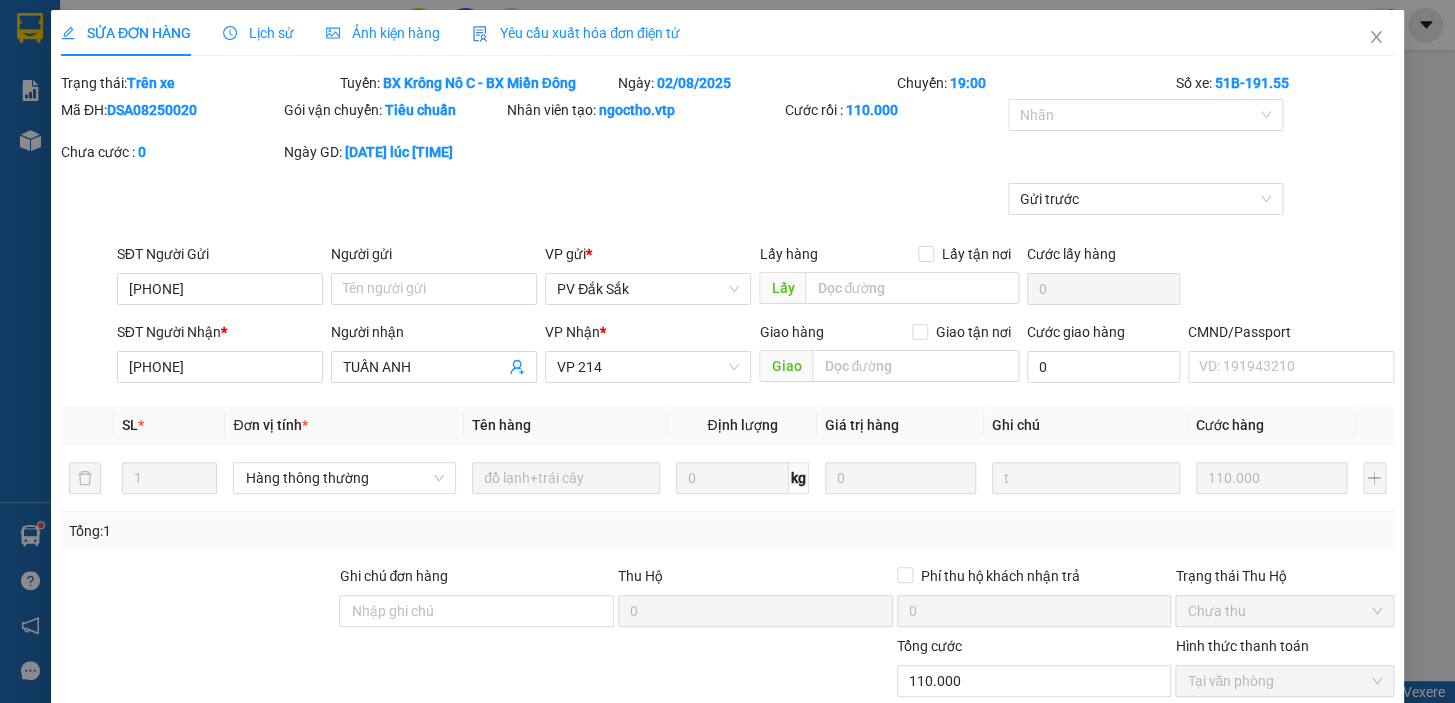 type on "0934872345" 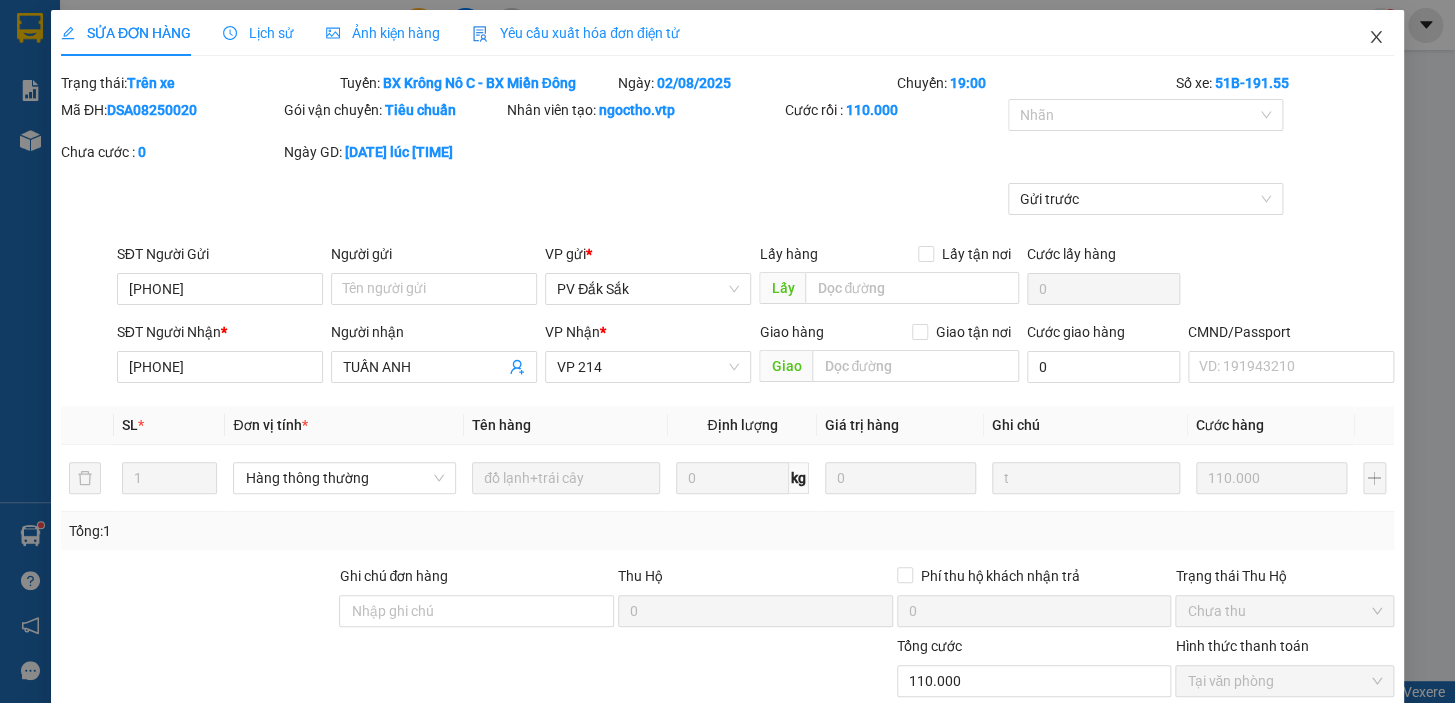 click 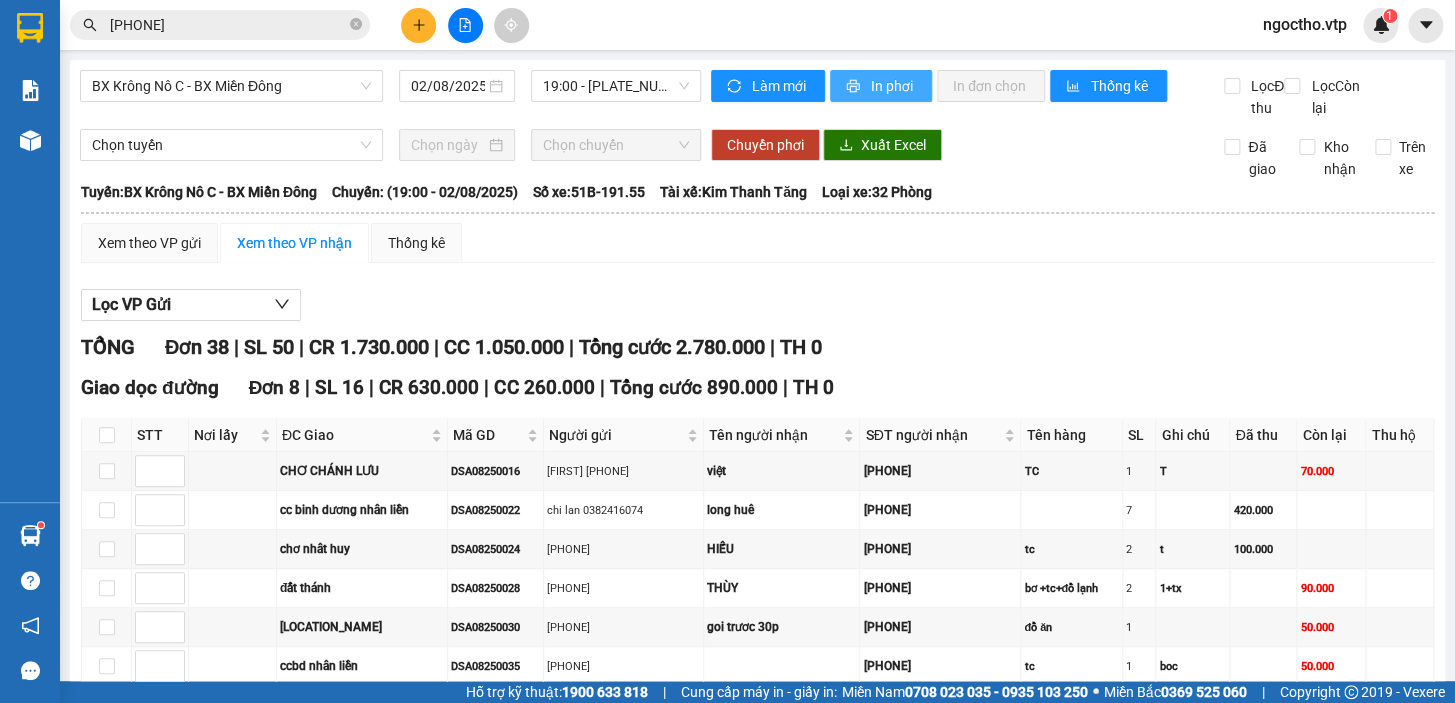 click on "In phơi" at bounding box center [893, 86] 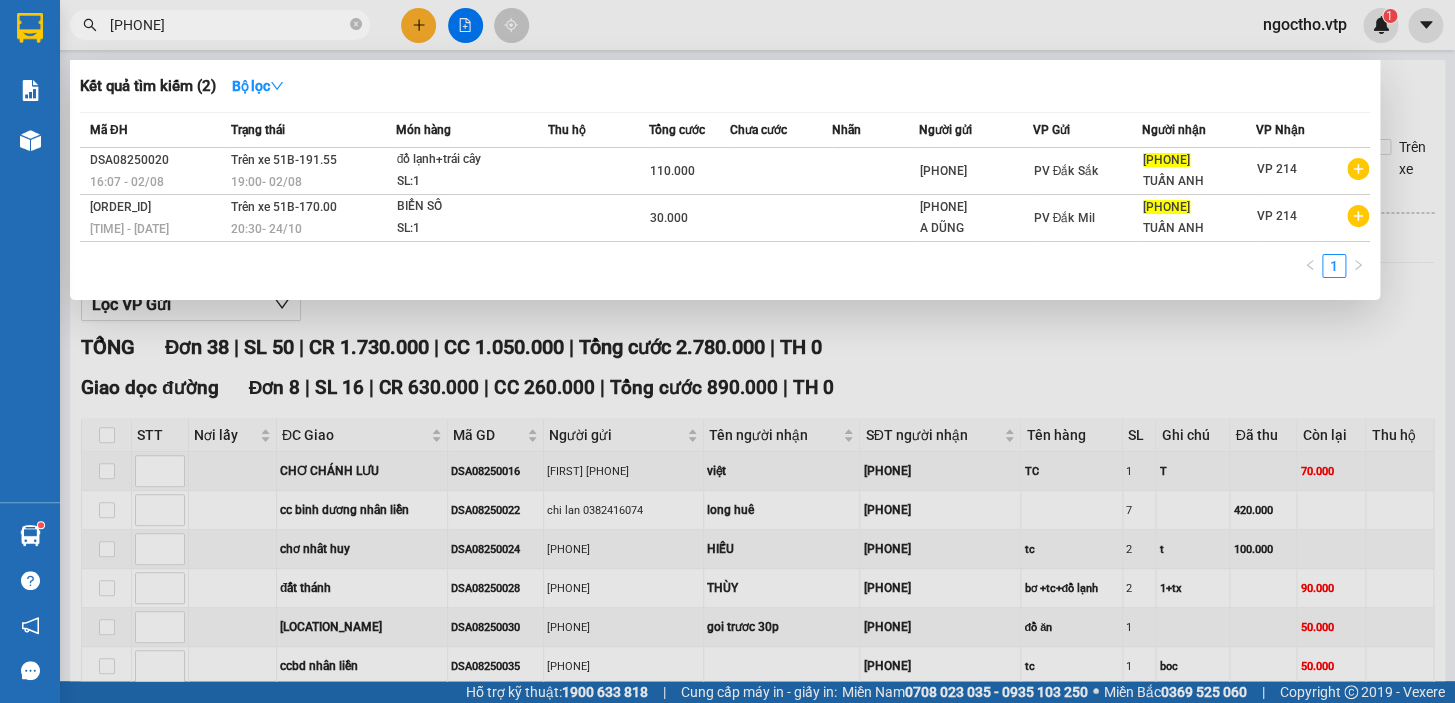 drag, startPoint x: 227, startPoint y: 21, endPoint x: 28, endPoint y: -18, distance: 202.7856 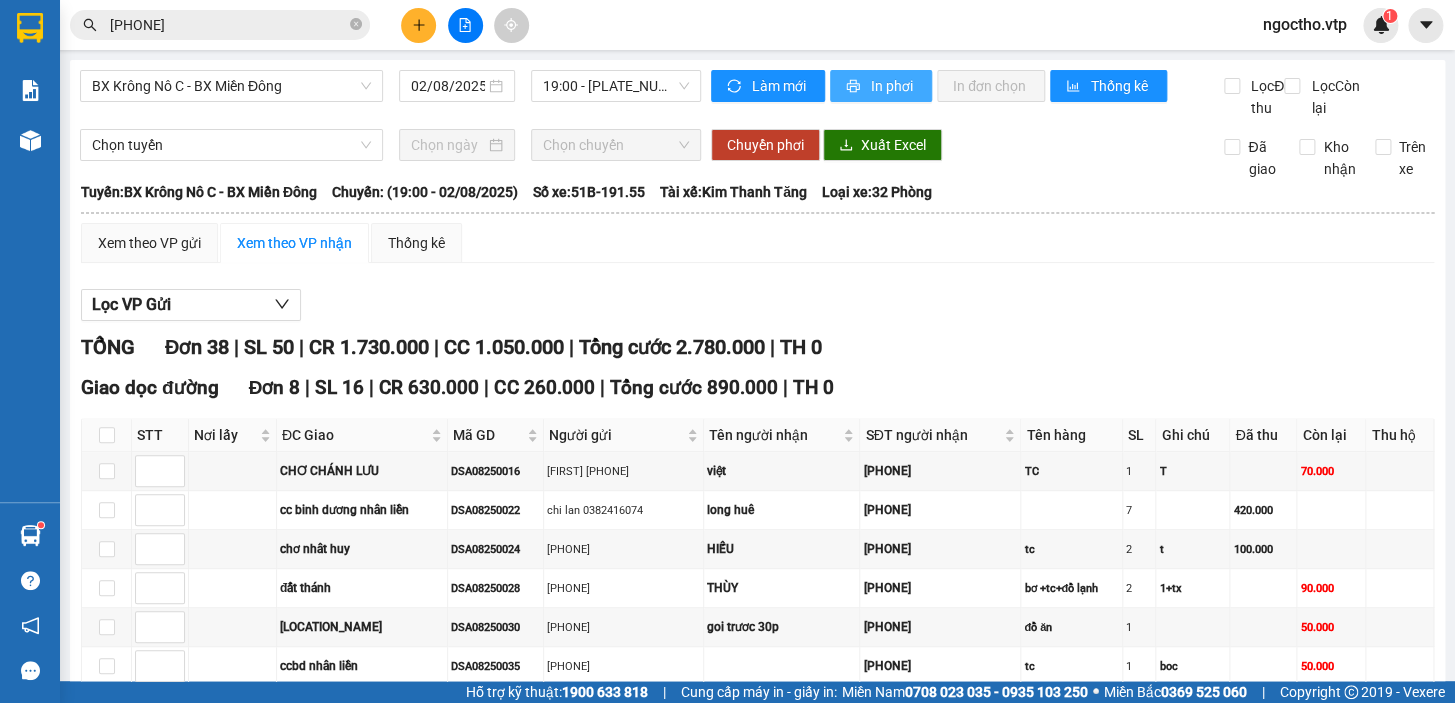 click on "In phơi" at bounding box center (893, 86) 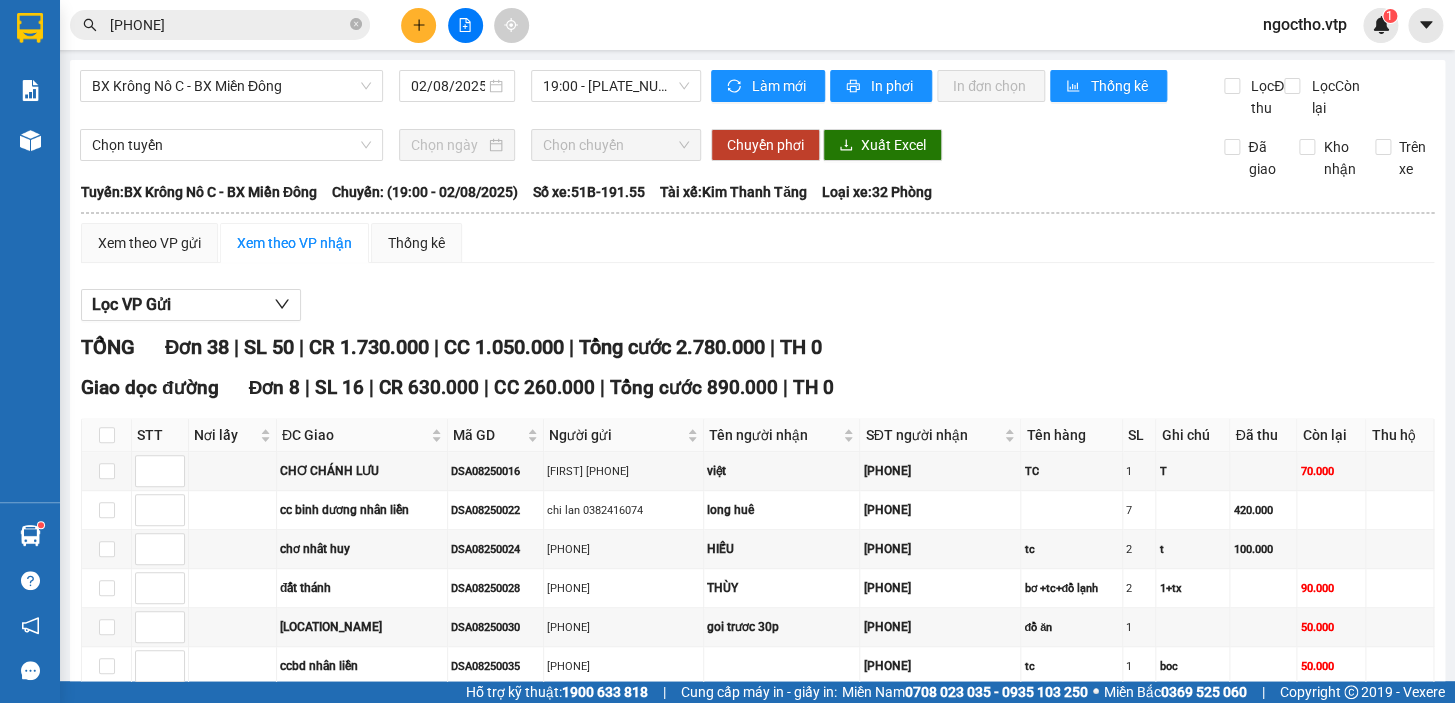 click on "ngoctho.vtp" at bounding box center [1305, 24] 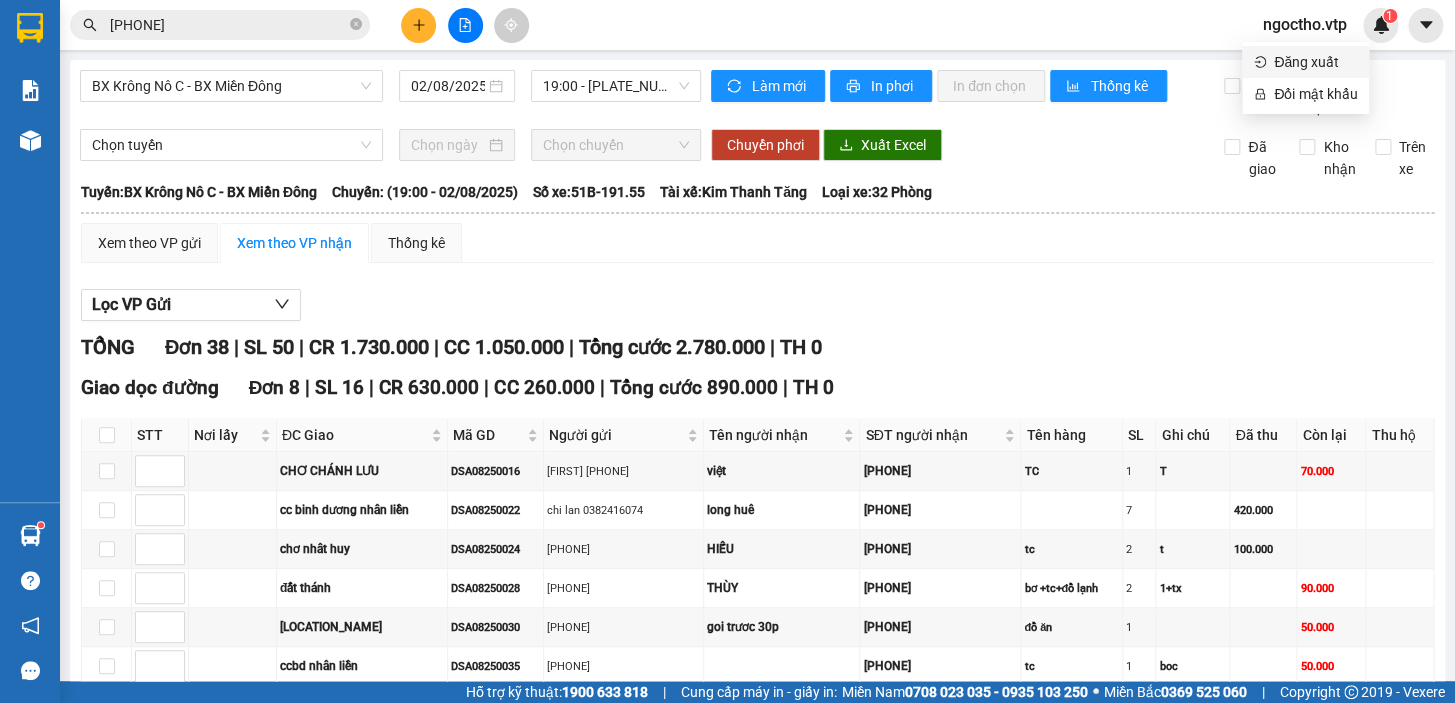 click on "Đăng xuất" at bounding box center [1315, 62] 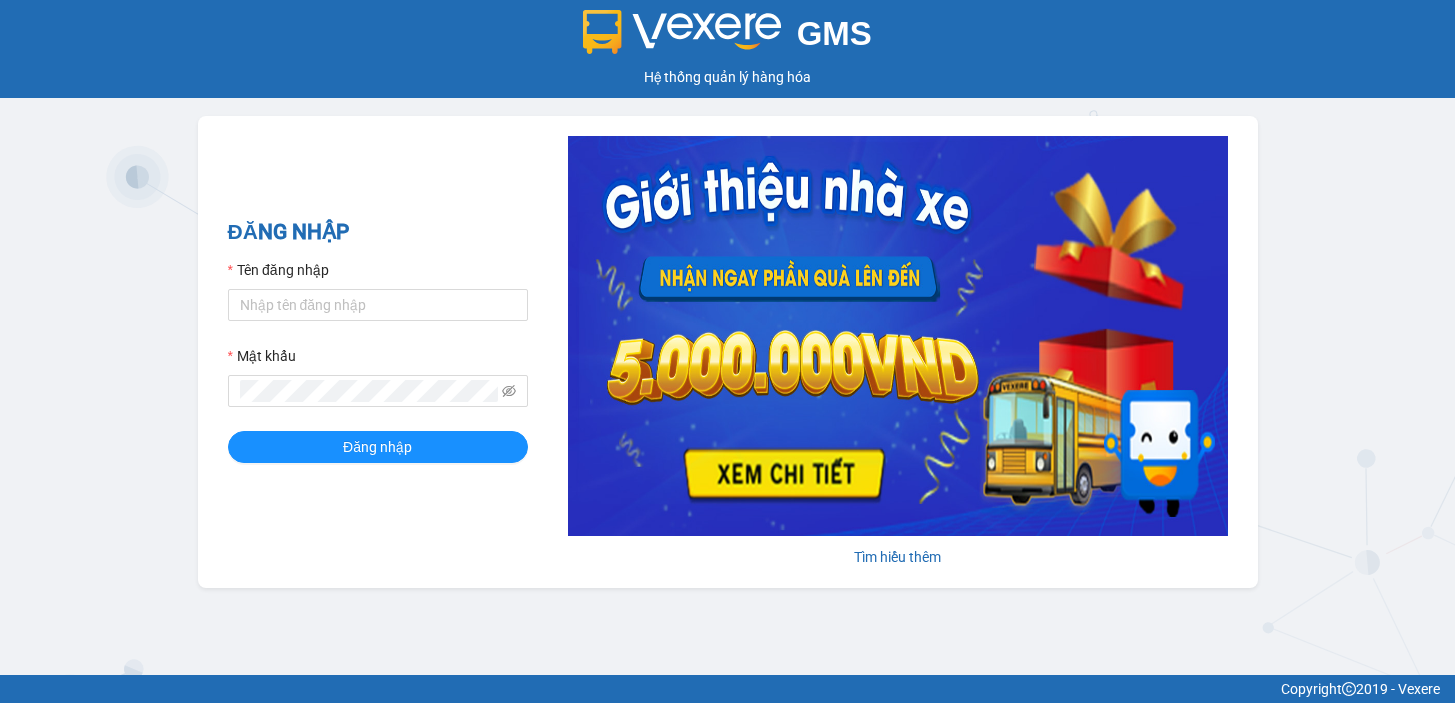 scroll, scrollTop: 0, scrollLeft: 0, axis: both 